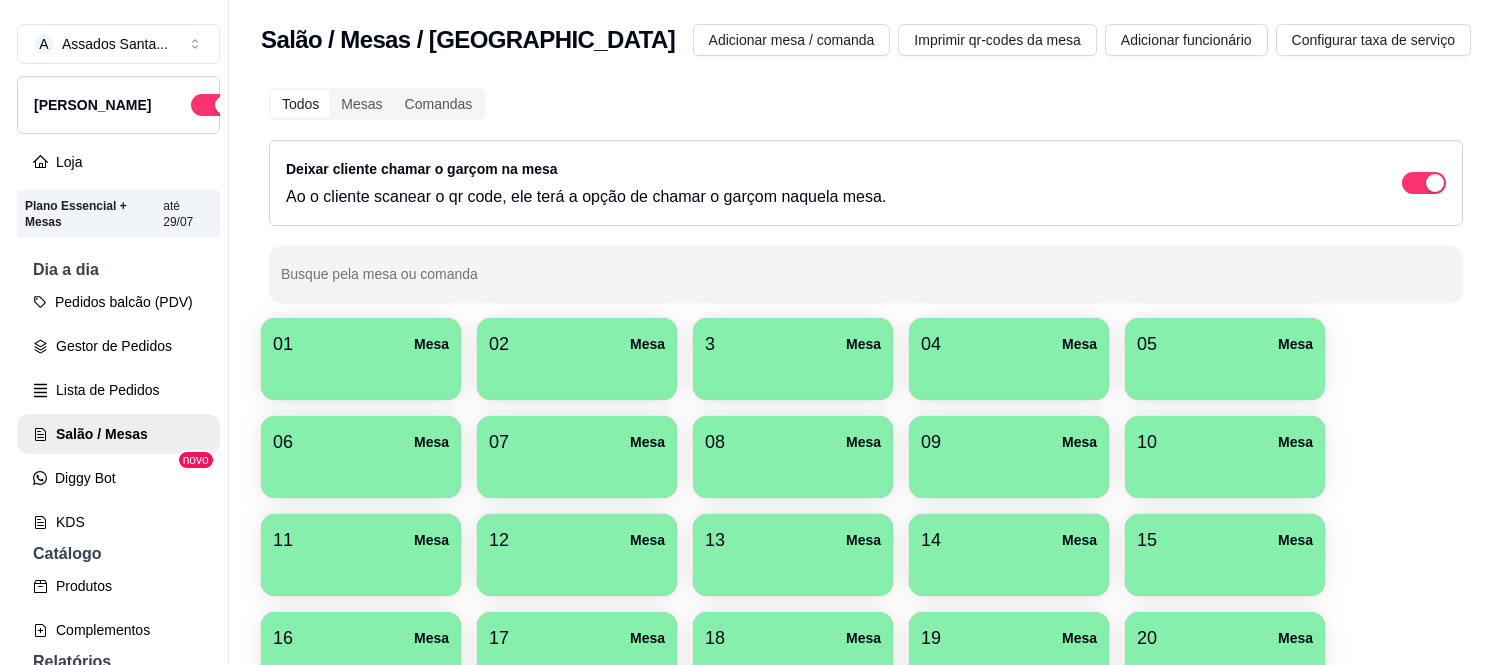 scroll, scrollTop: 0, scrollLeft: 0, axis: both 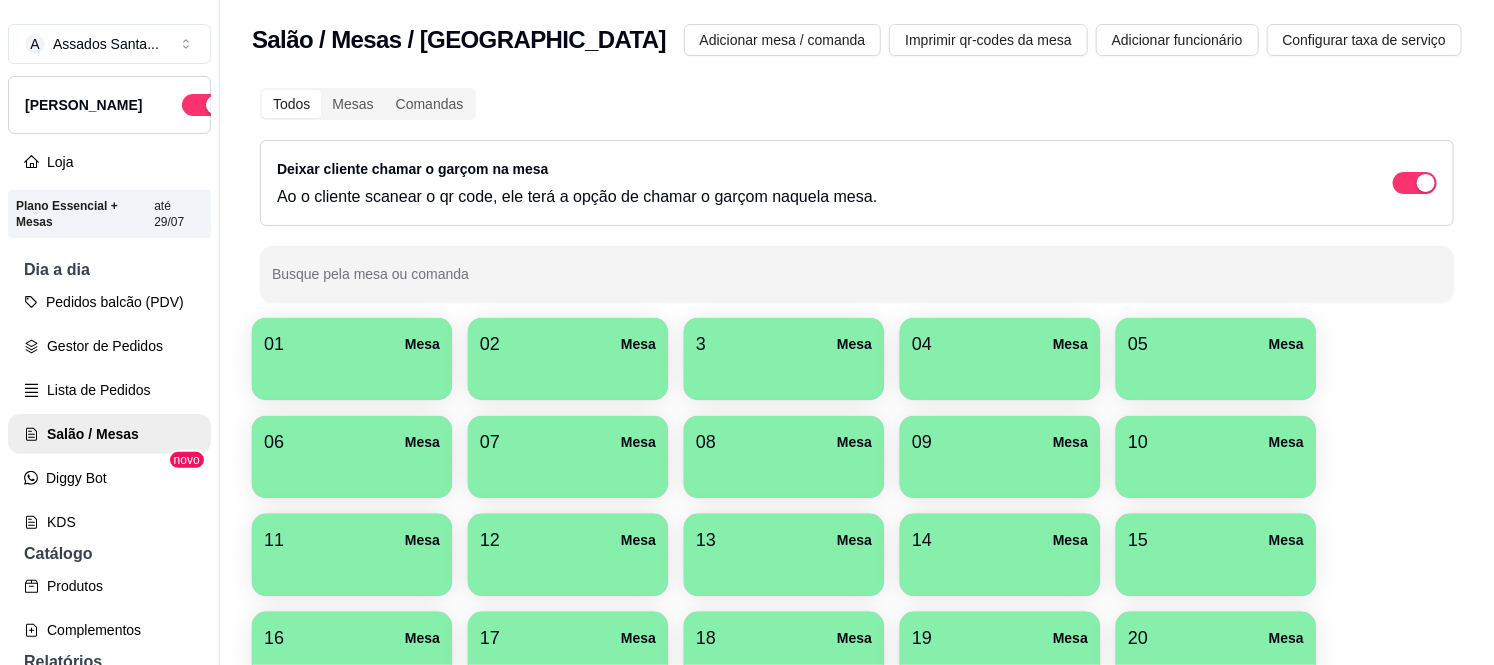 click at bounding box center (784, 373) 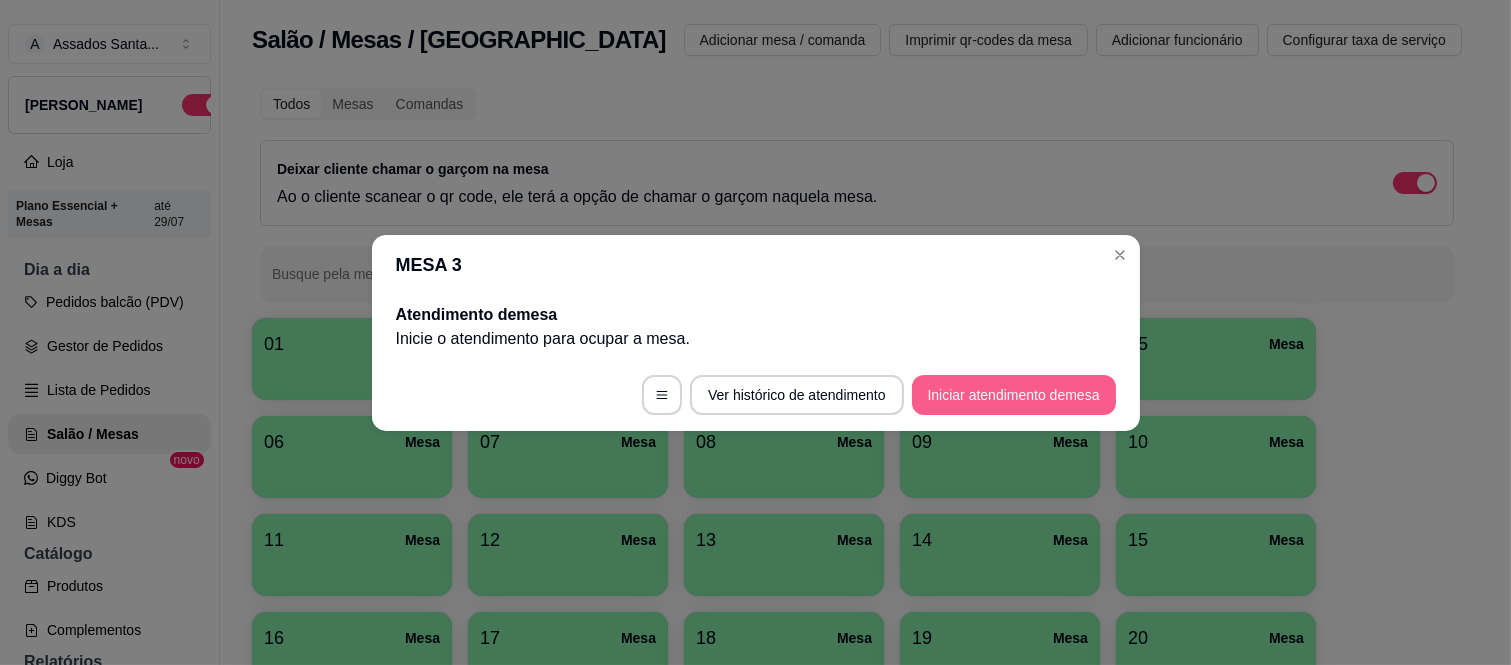 click on "Iniciar atendimento de  mesa" at bounding box center (1014, 395) 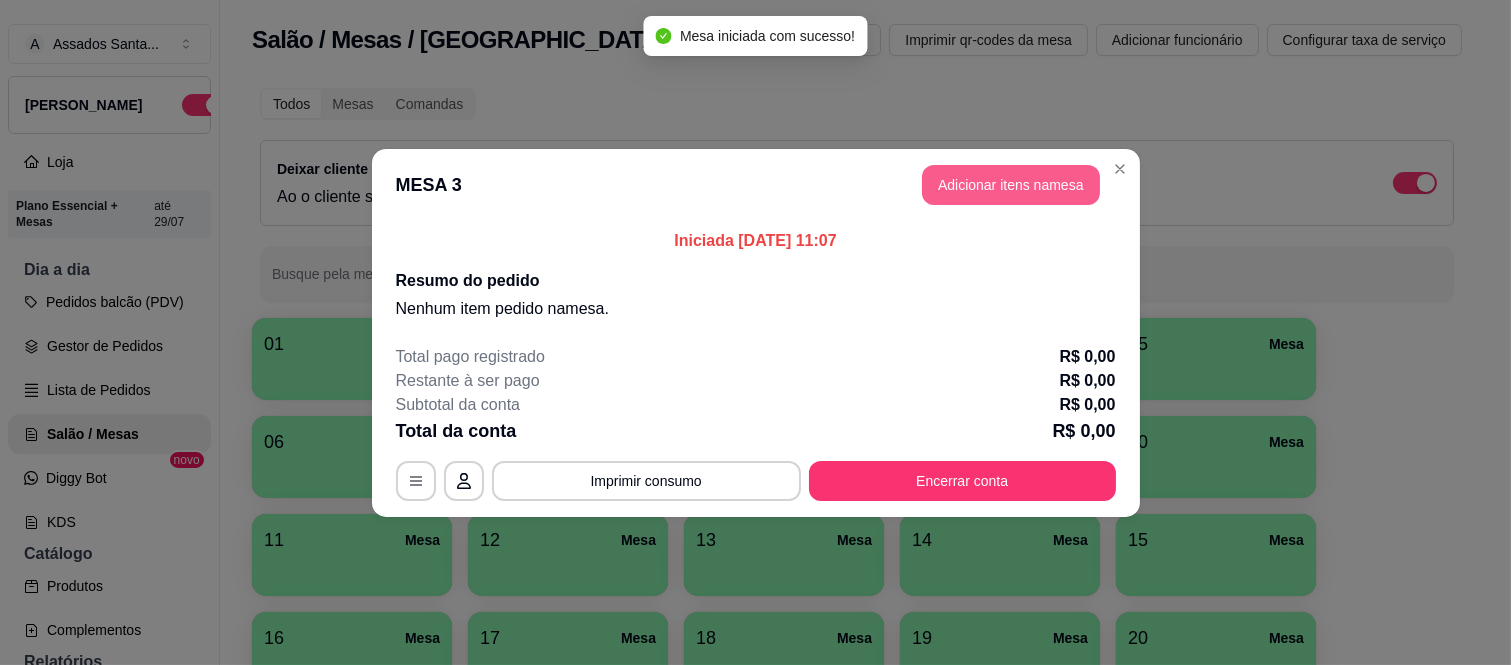 click on "Adicionar itens na  mesa" at bounding box center [1011, 185] 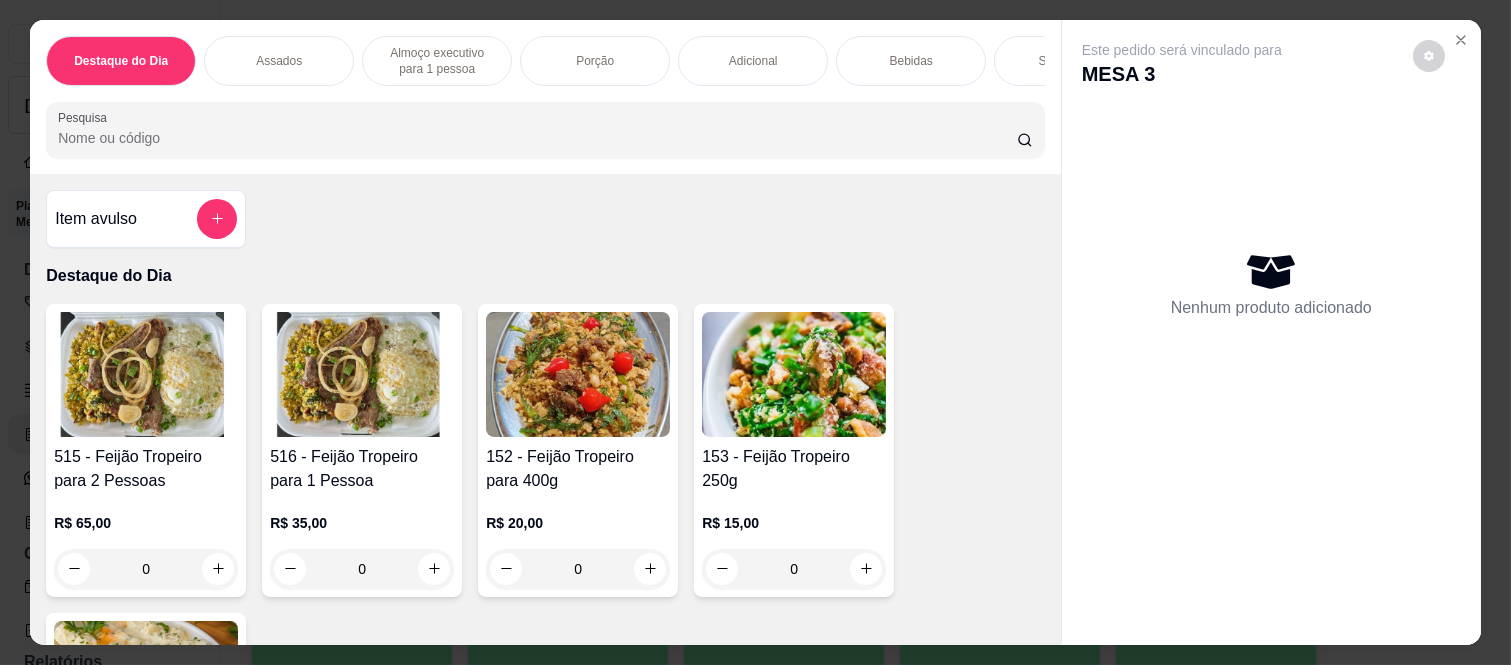 click on "Almoço executivo para 1 pessoa" at bounding box center [437, 61] 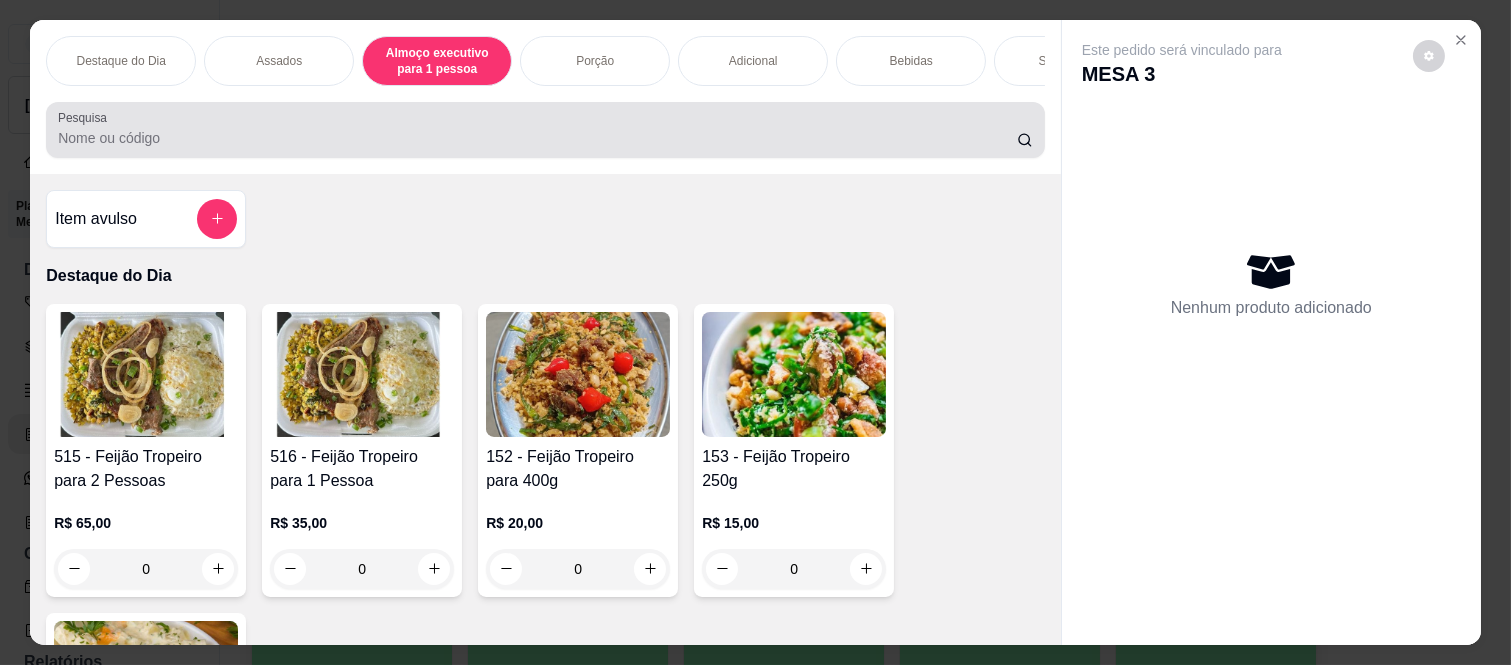 scroll, scrollTop: 1342, scrollLeft: 0, axis: vertical 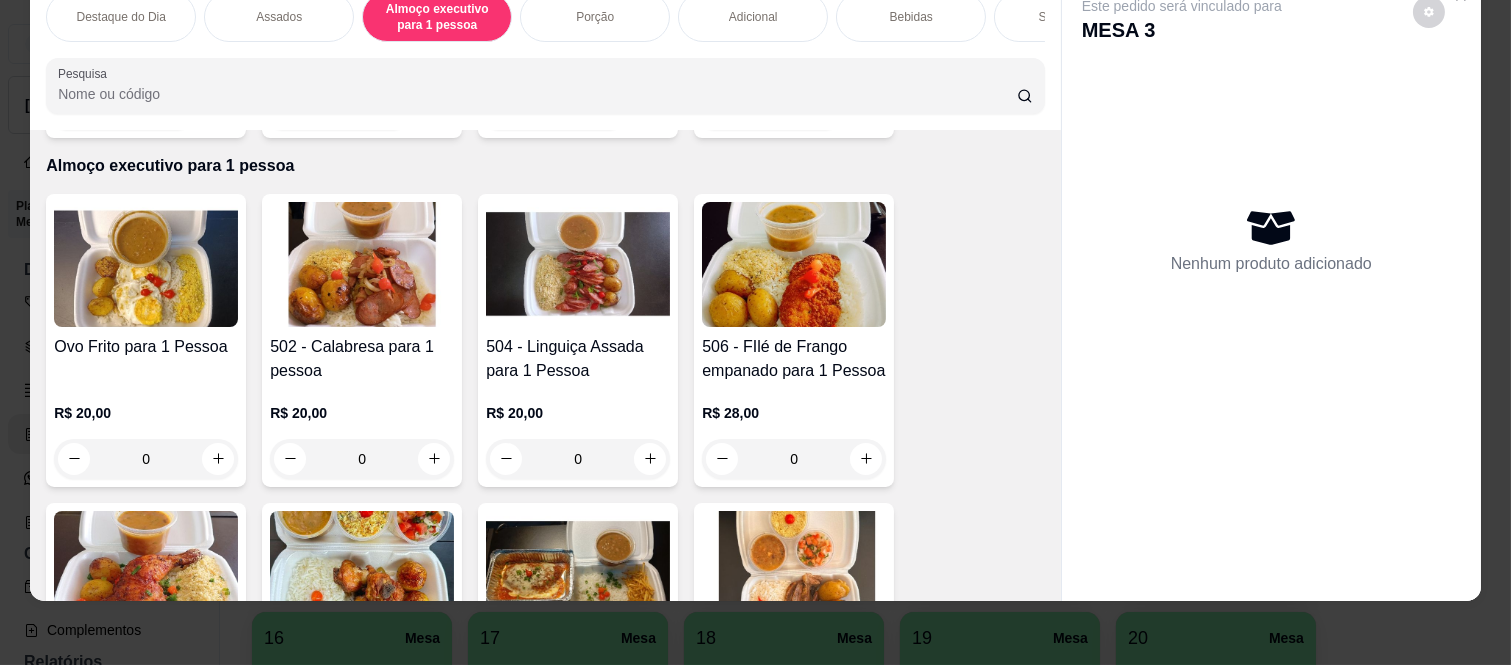 click on "0" at bounding box center [578, 459] 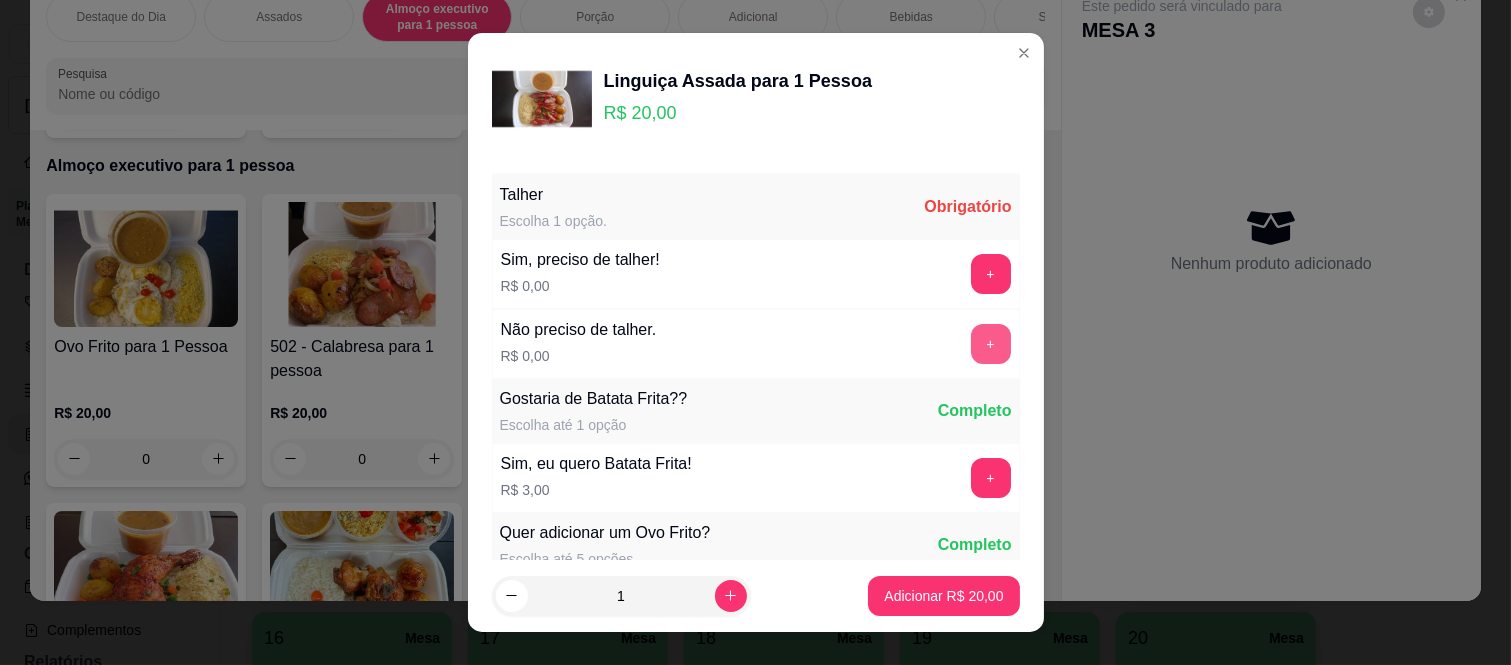click on "+" at bounding box center [991, 344] 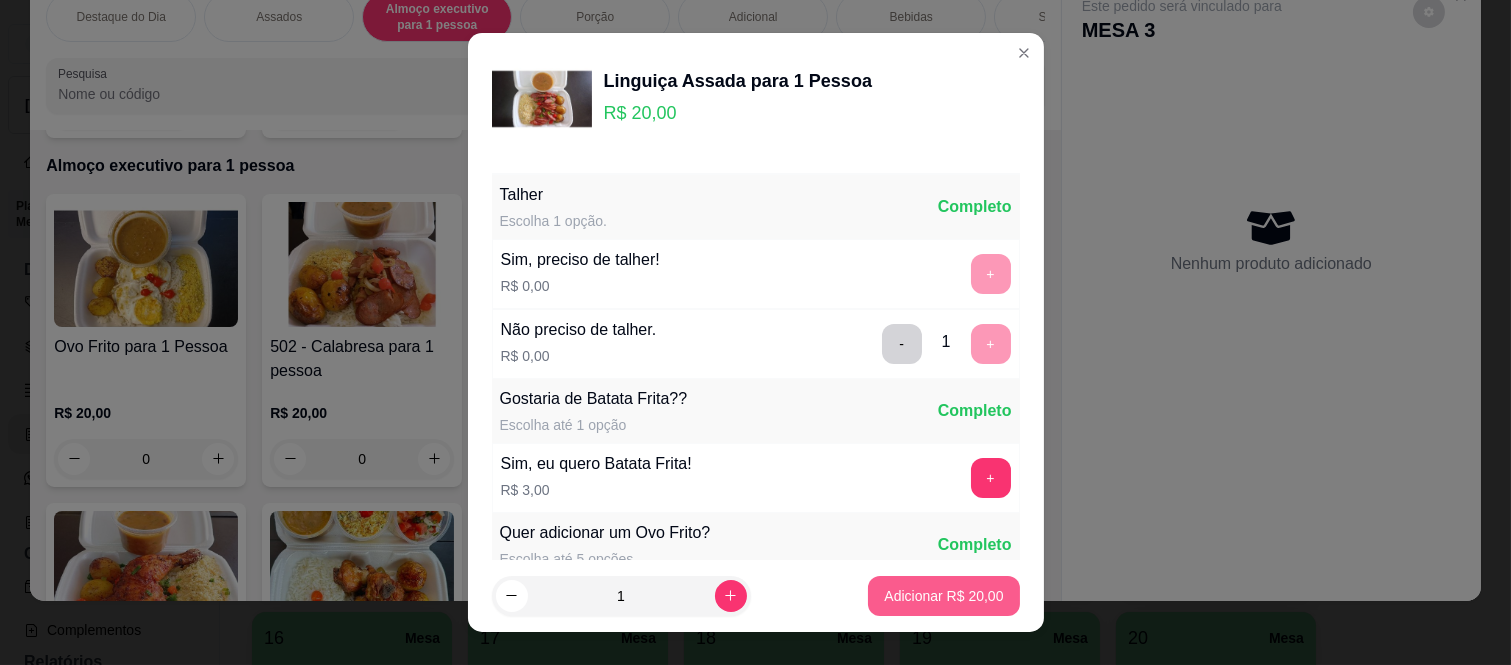 click on "Adicionar   R$ 20,00" at bounding box center [943, 596] 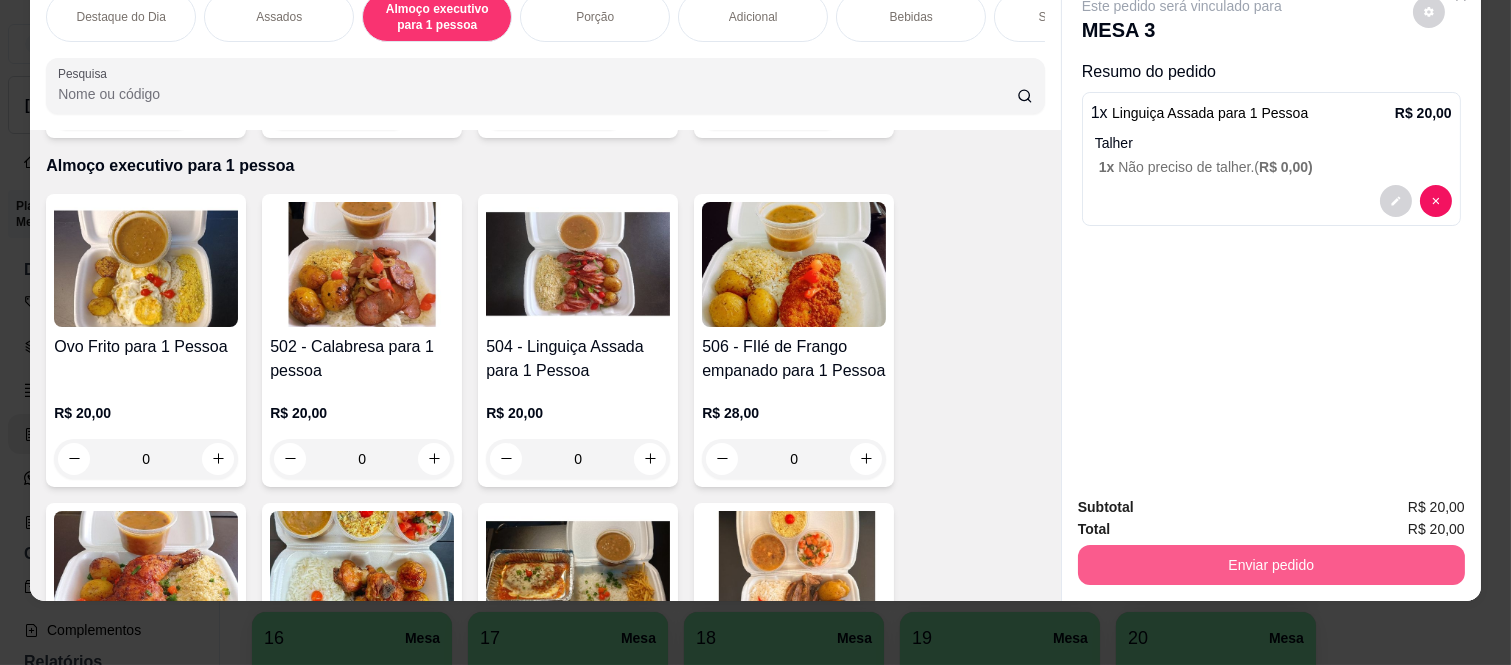 click on "Enviar pedido" at bounding box center [1271, 565] 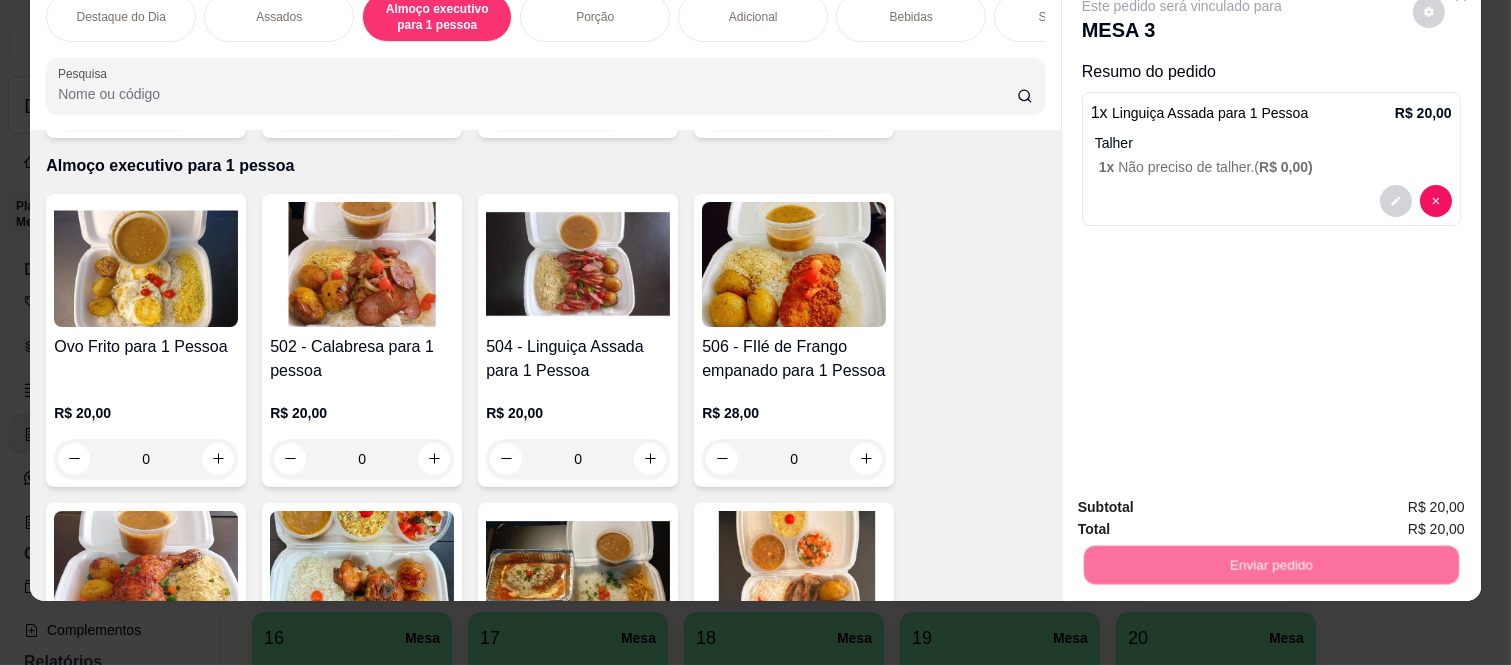 click on "Não registrar e enviar pedido" at bounding box center (1204, 500) 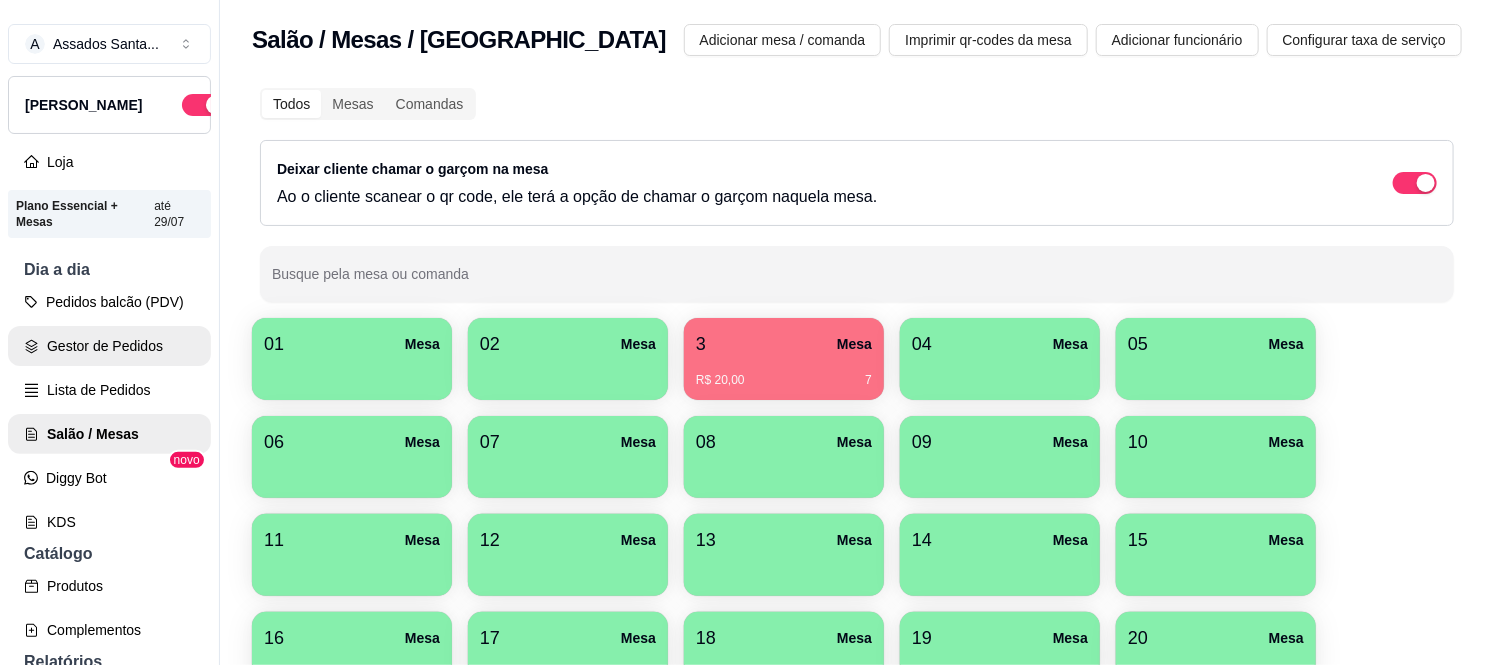 click on "Gestor de Pedidos" at bounding box center (109, 346) 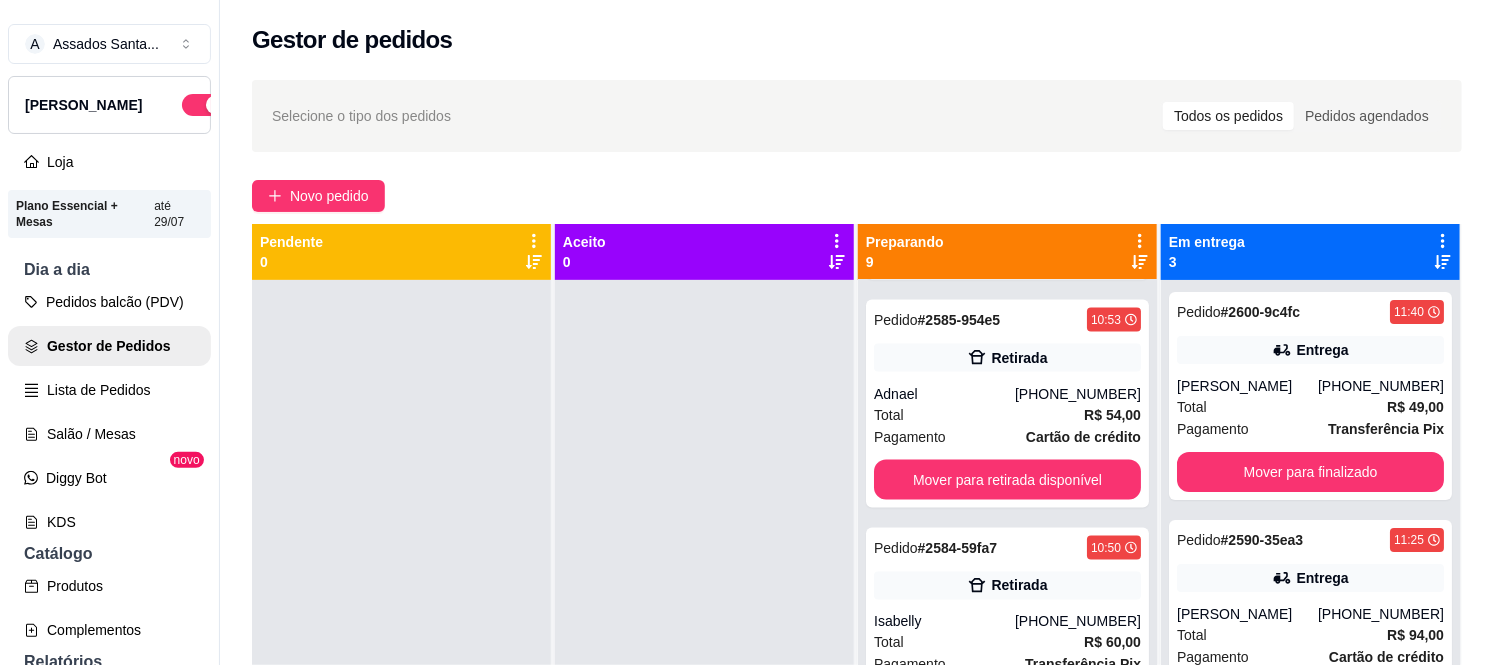 scroll, scrollTop: 1405, scrollLeft: 0, axis: vertical 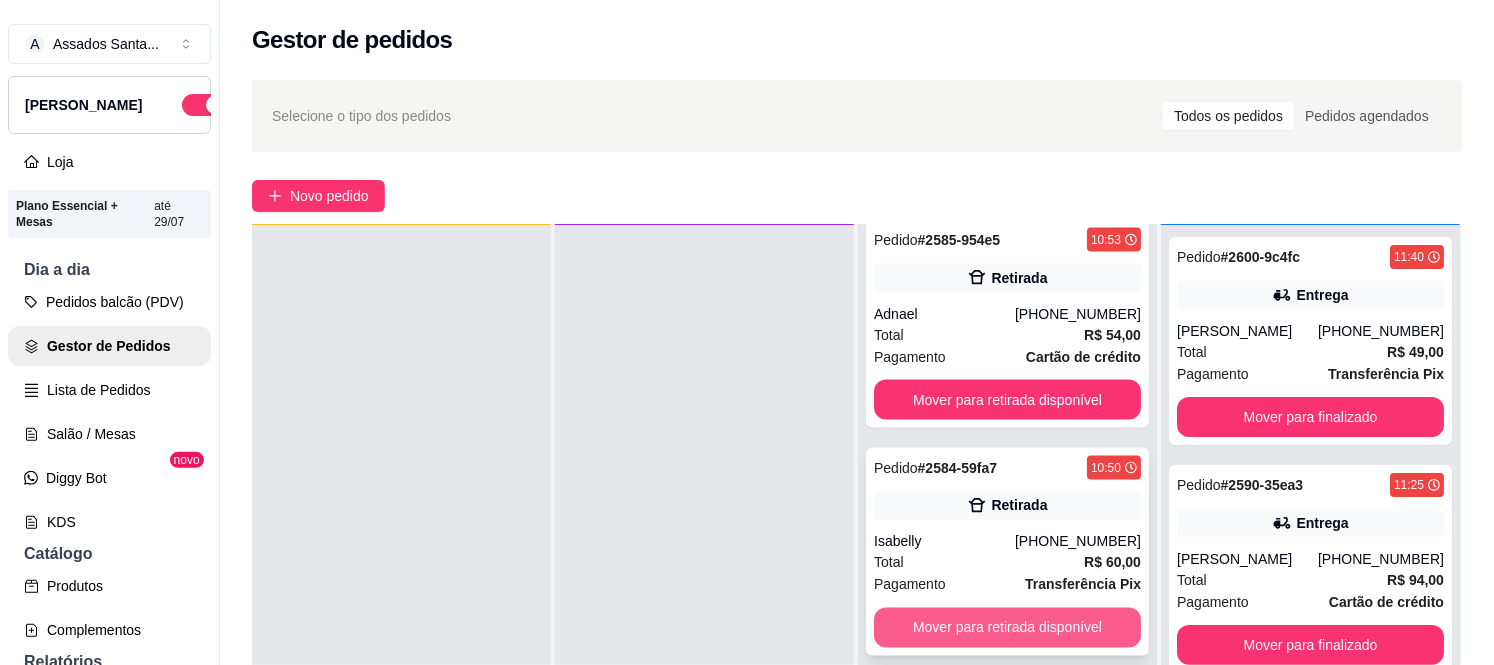 click on "Mover para retirada disponível" at bounding box center [1007, 628] 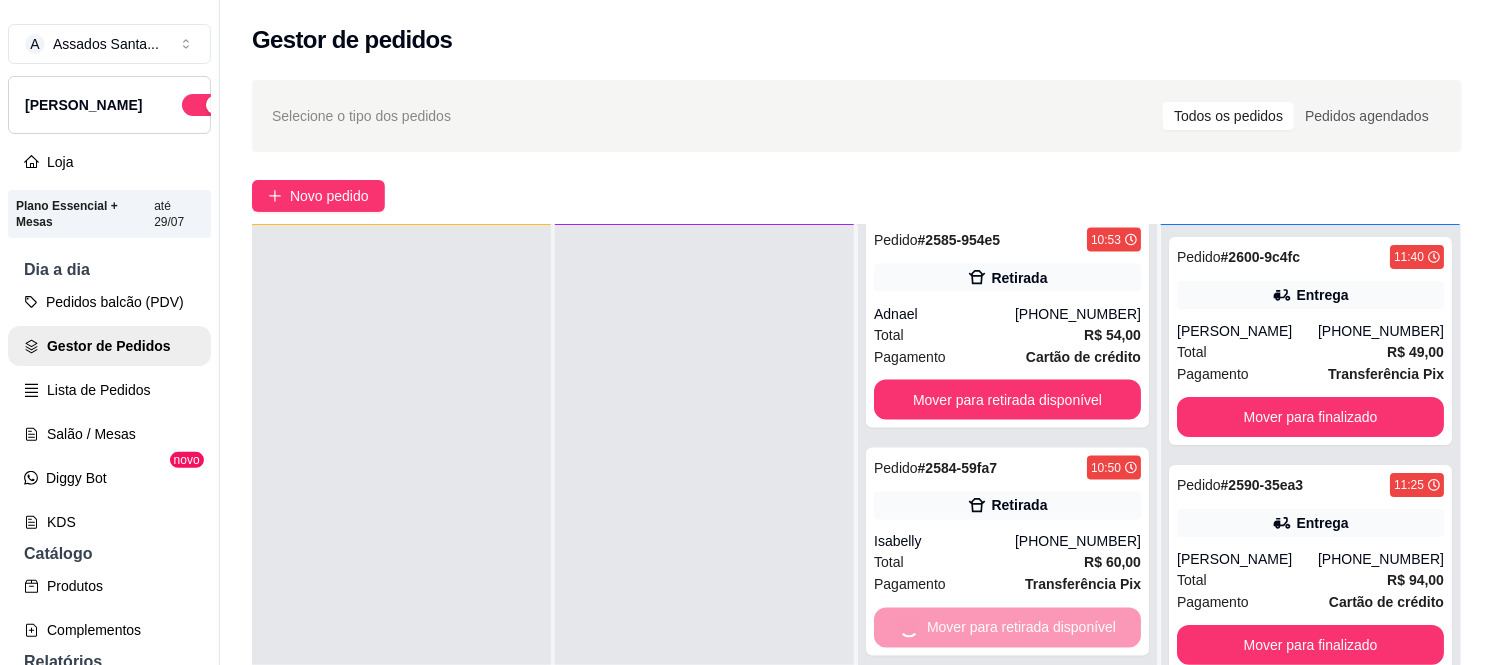 scroll, scrollTop: 1177, scrollLeft: 0, axis: vertical 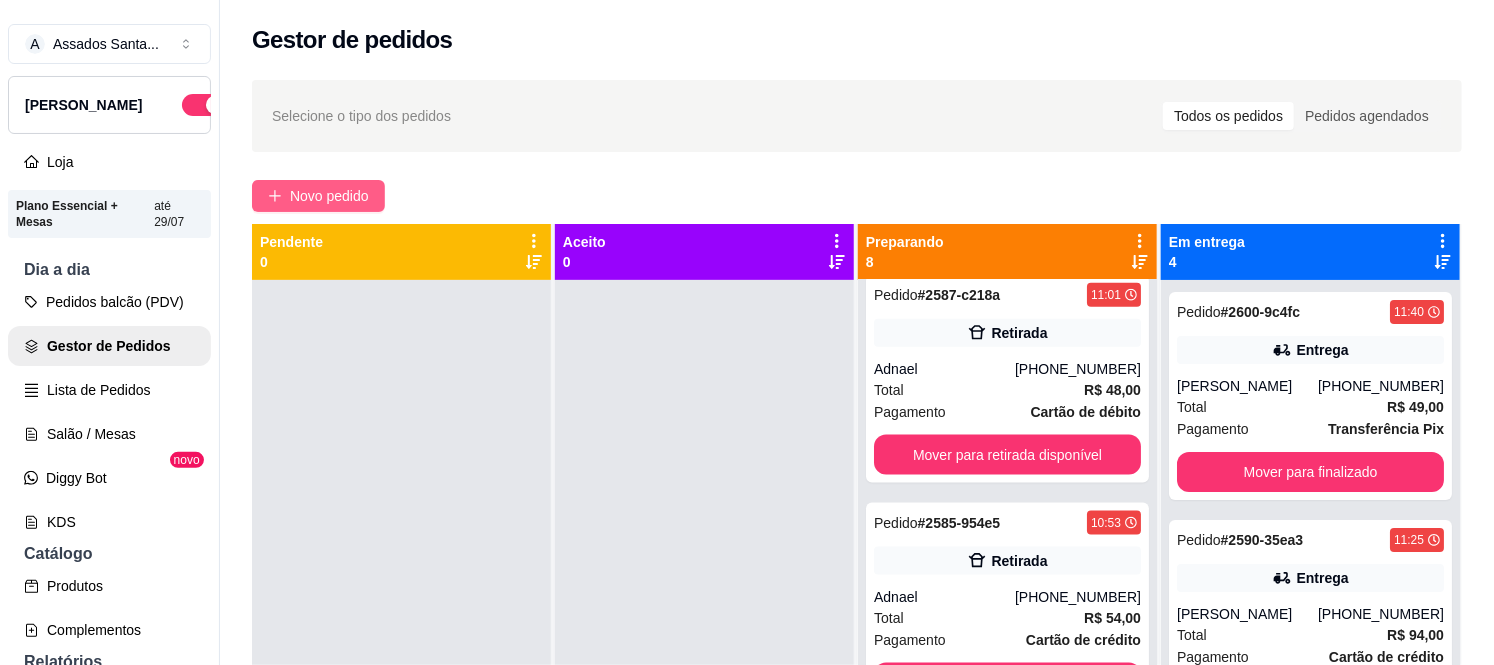 click on "Novo pedido" at bounding box center [329, 196] 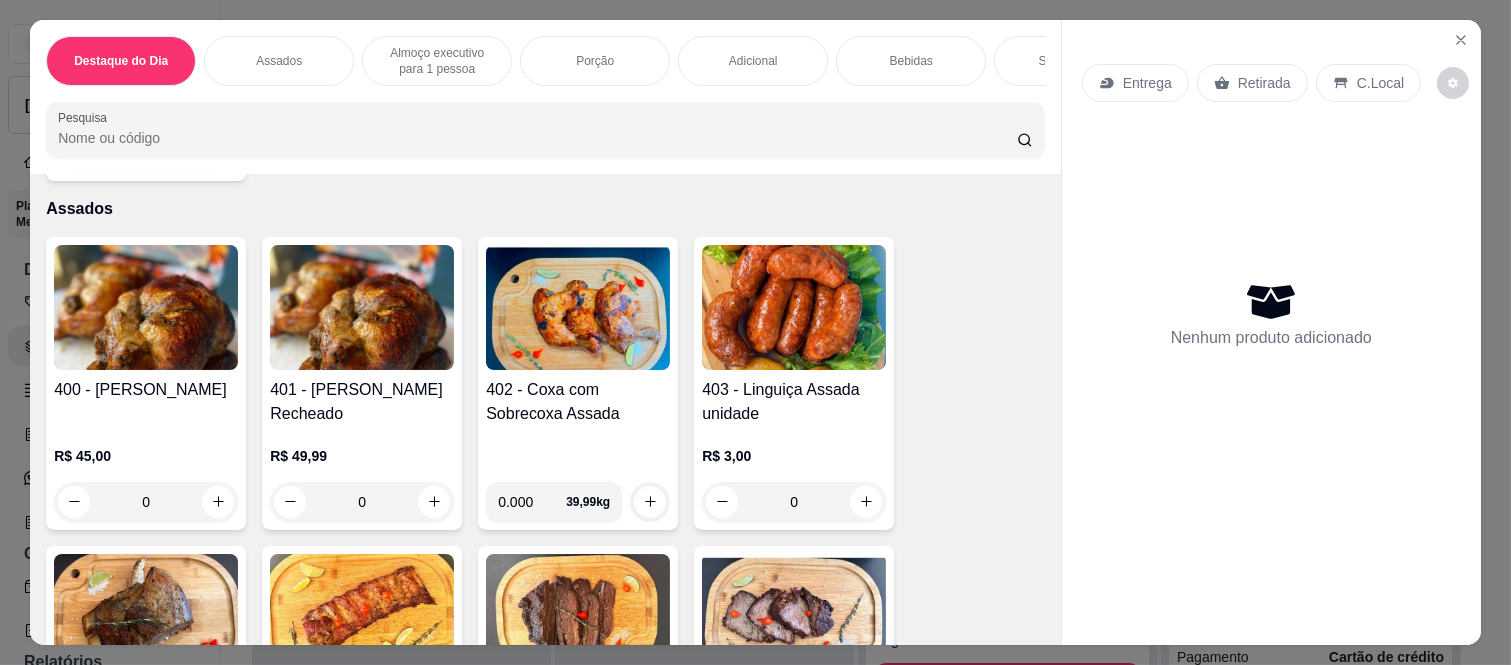 scroll, scrollTop: 777, scrollLeft: 0, axis: vertical 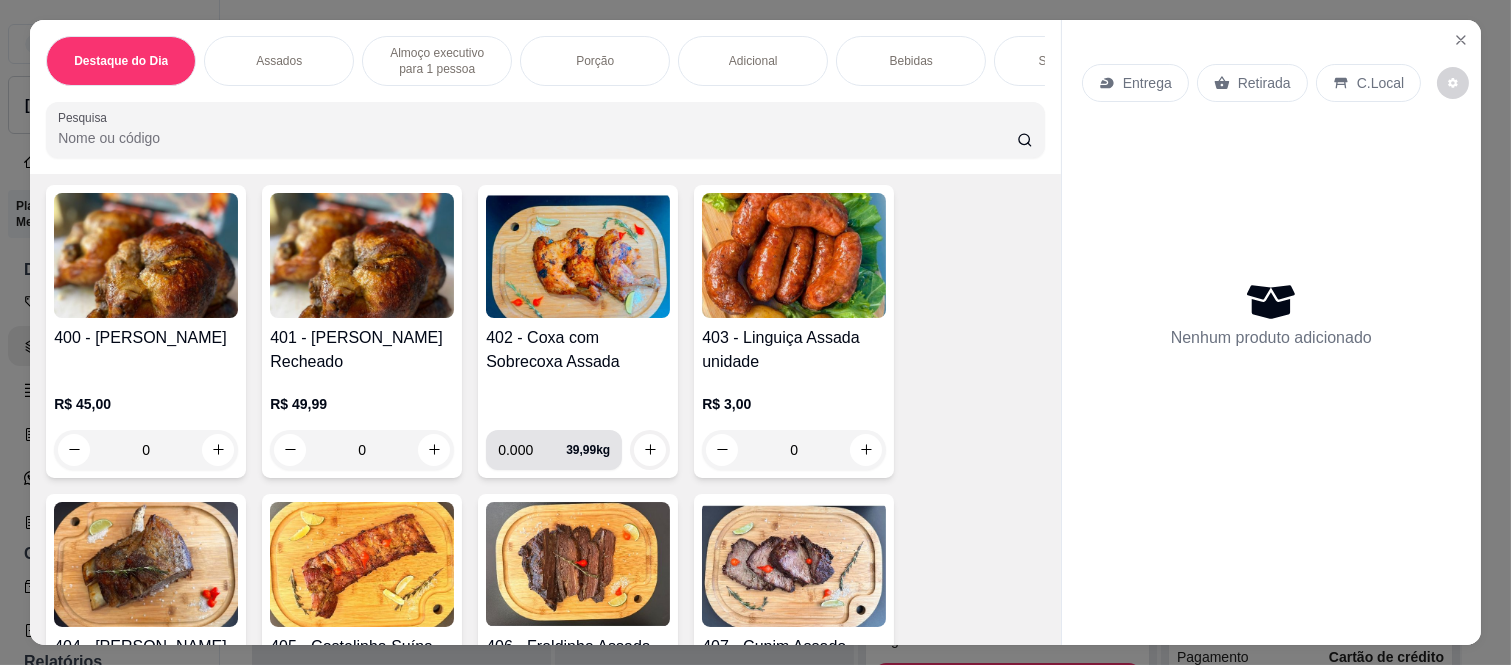 click on "0.000" at bounding box center [532, 450] 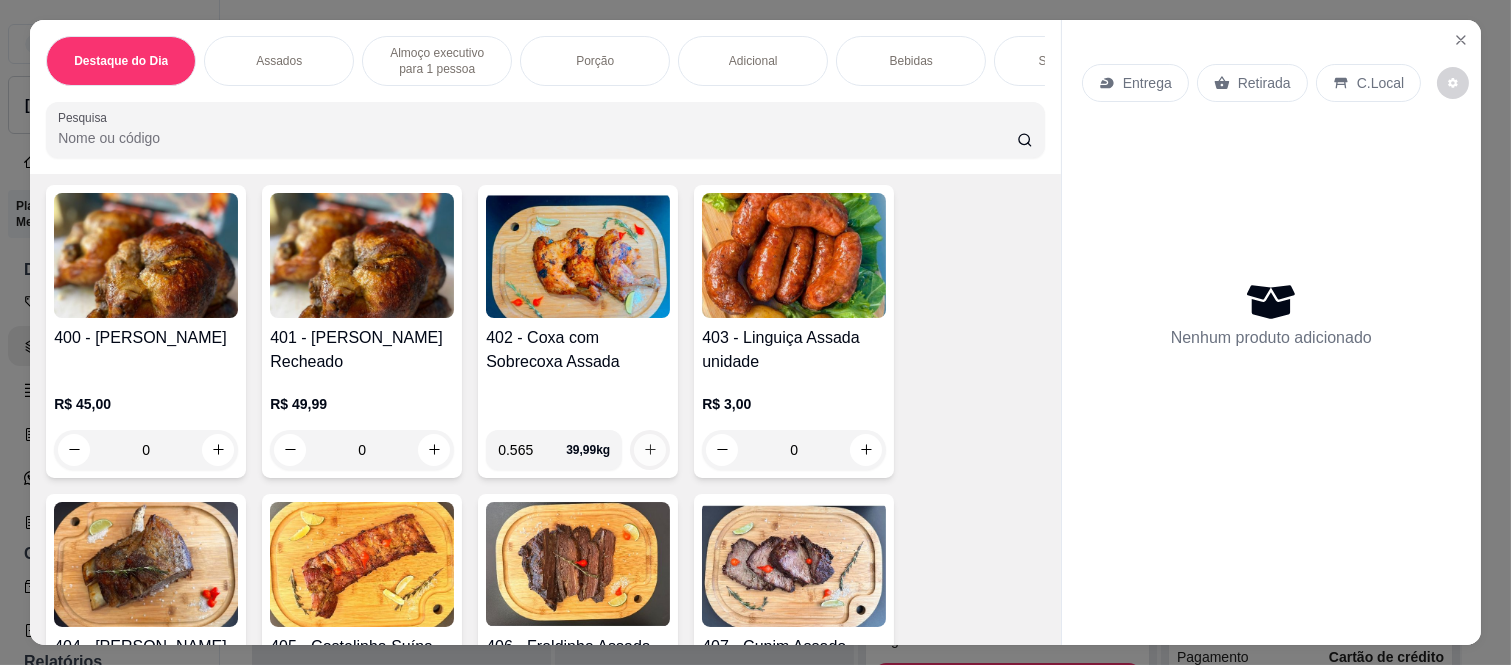 type on "0.565" 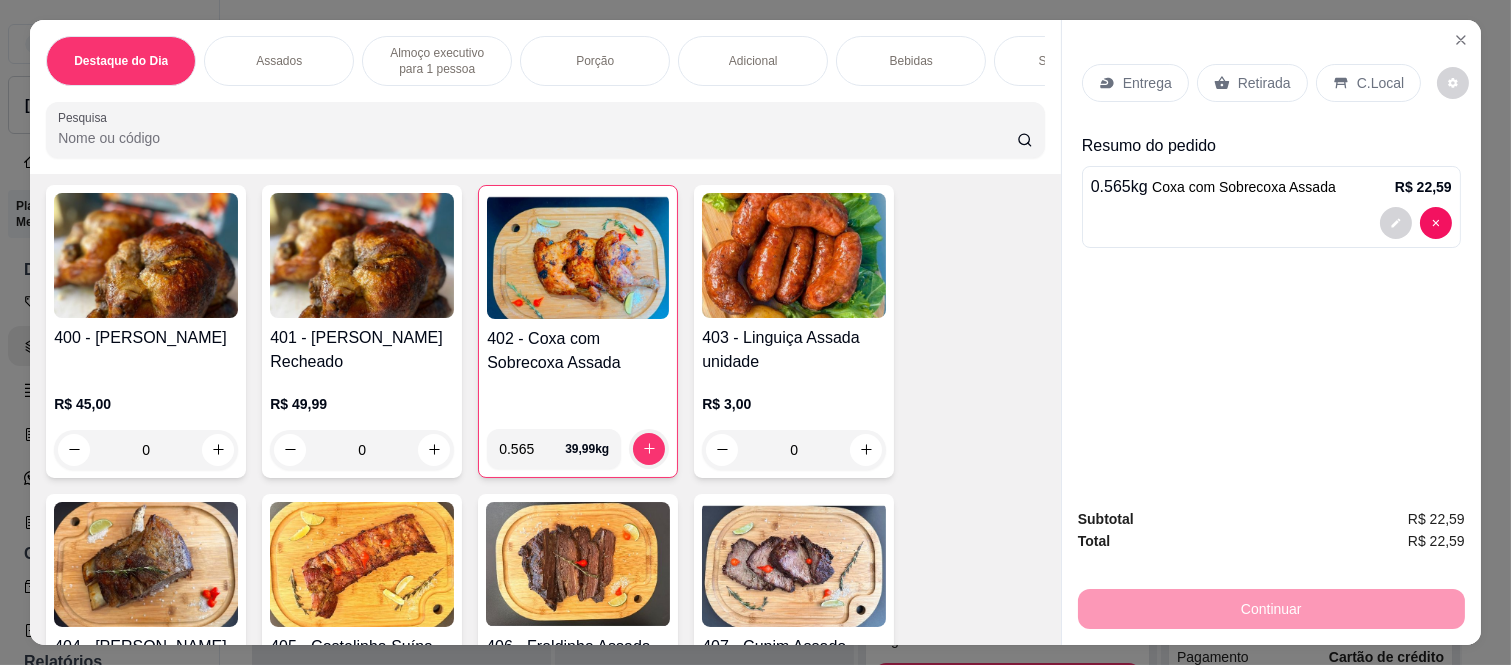 click on "Adicional" at bounding box center [753, 61] 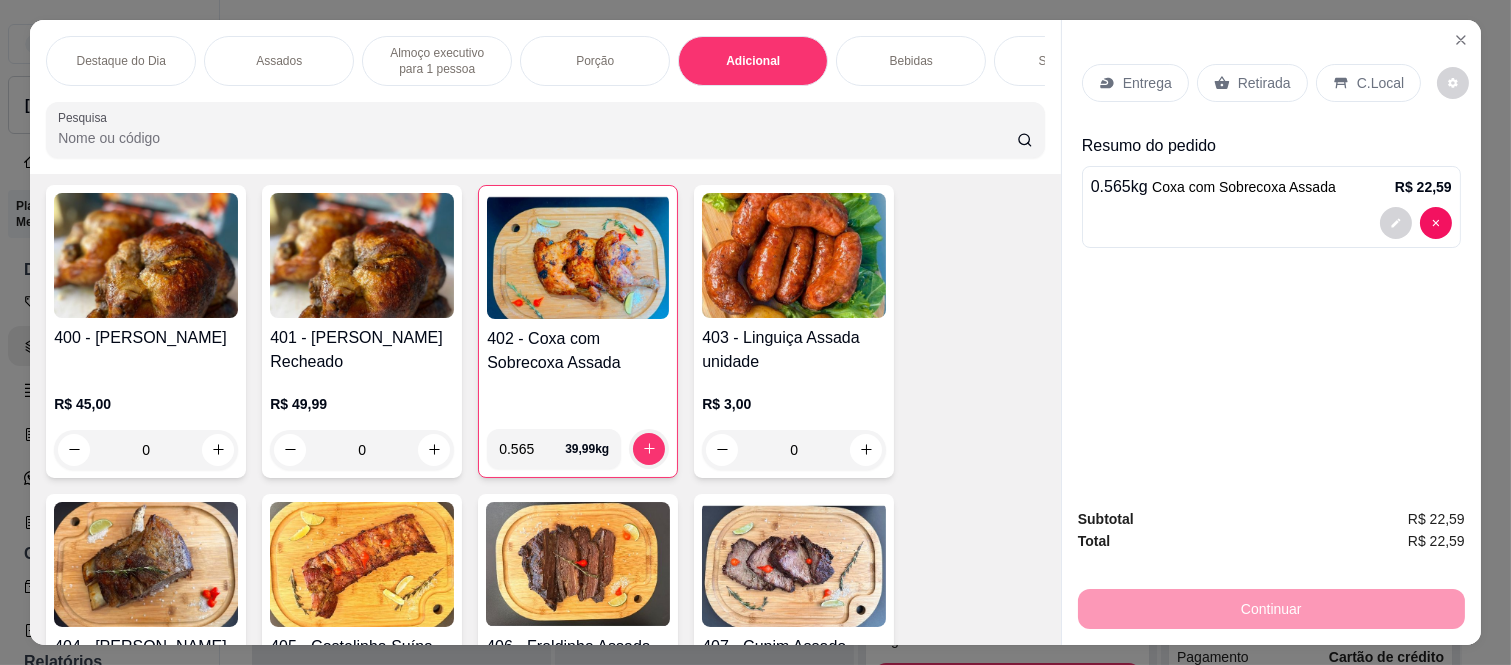 scroll, scrollTop: 3252, scrollLeft: 0, axis: vertical 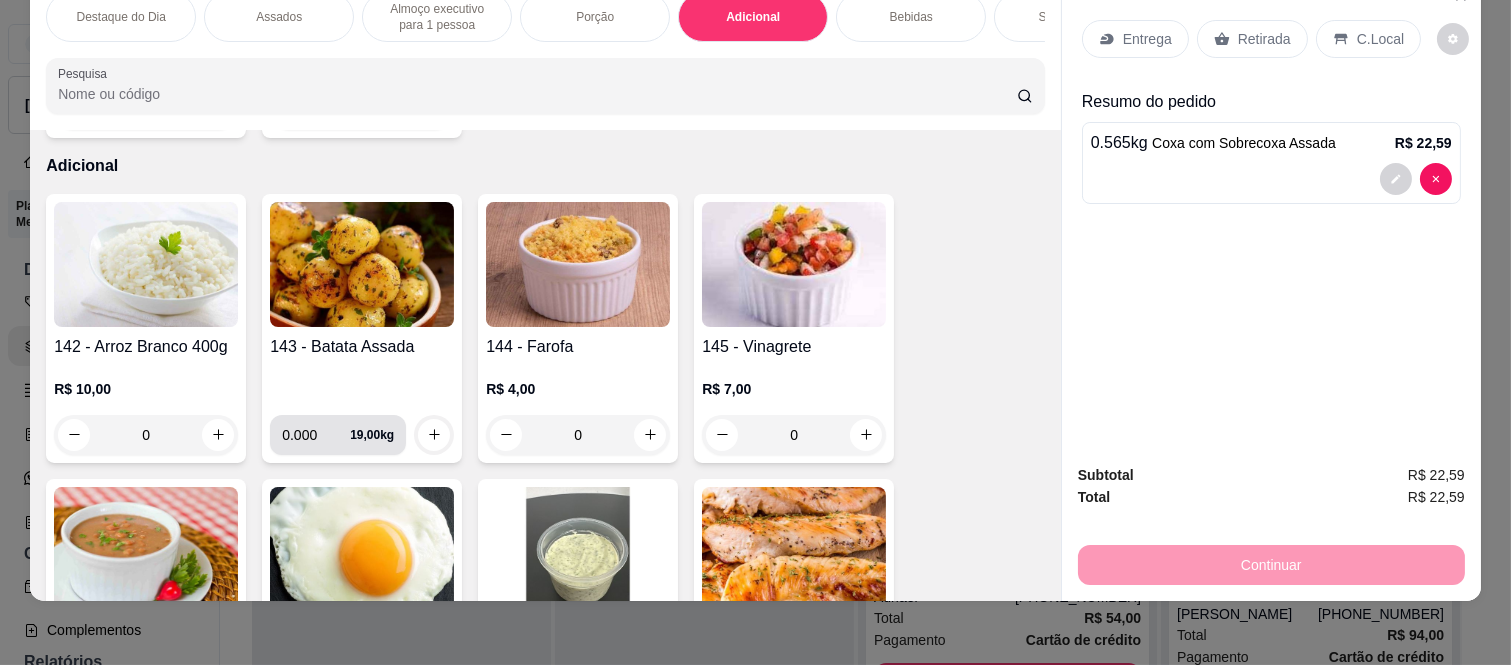 click on "0.000" at bounding box center [316, 435] 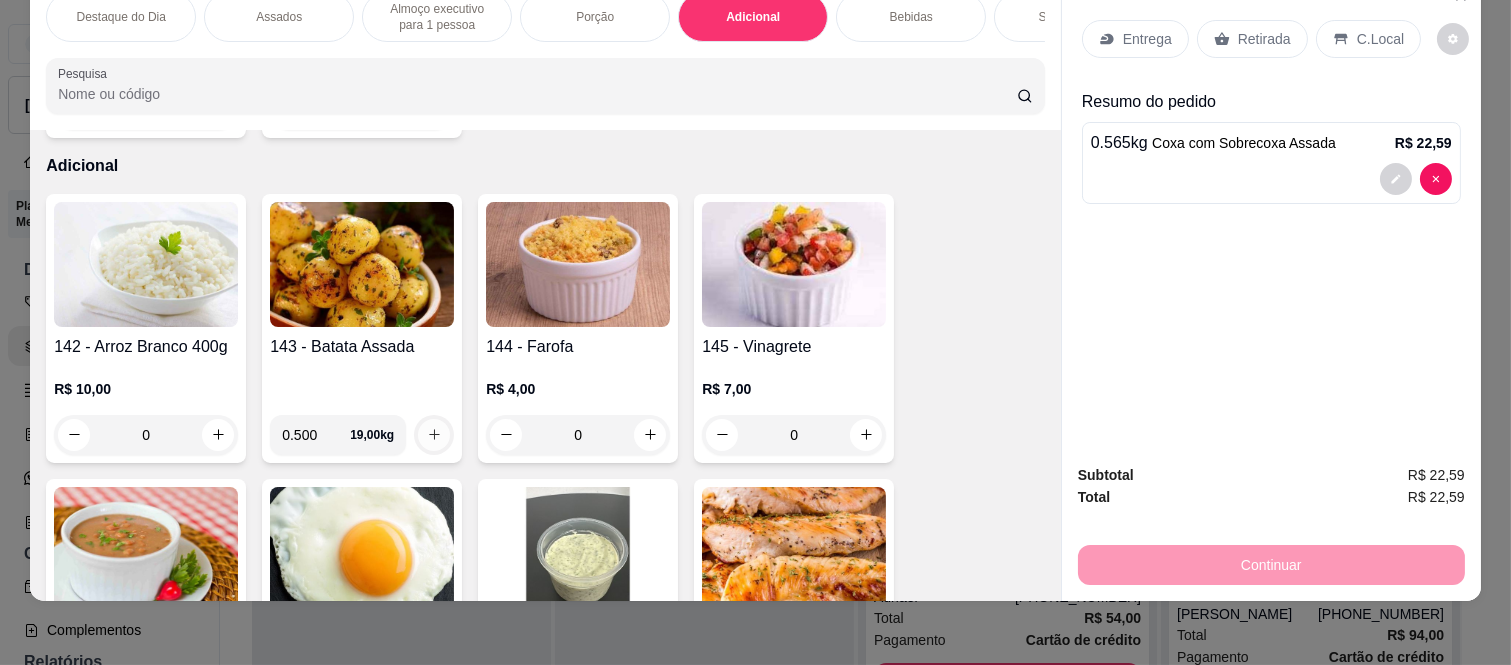 type on "0.500" 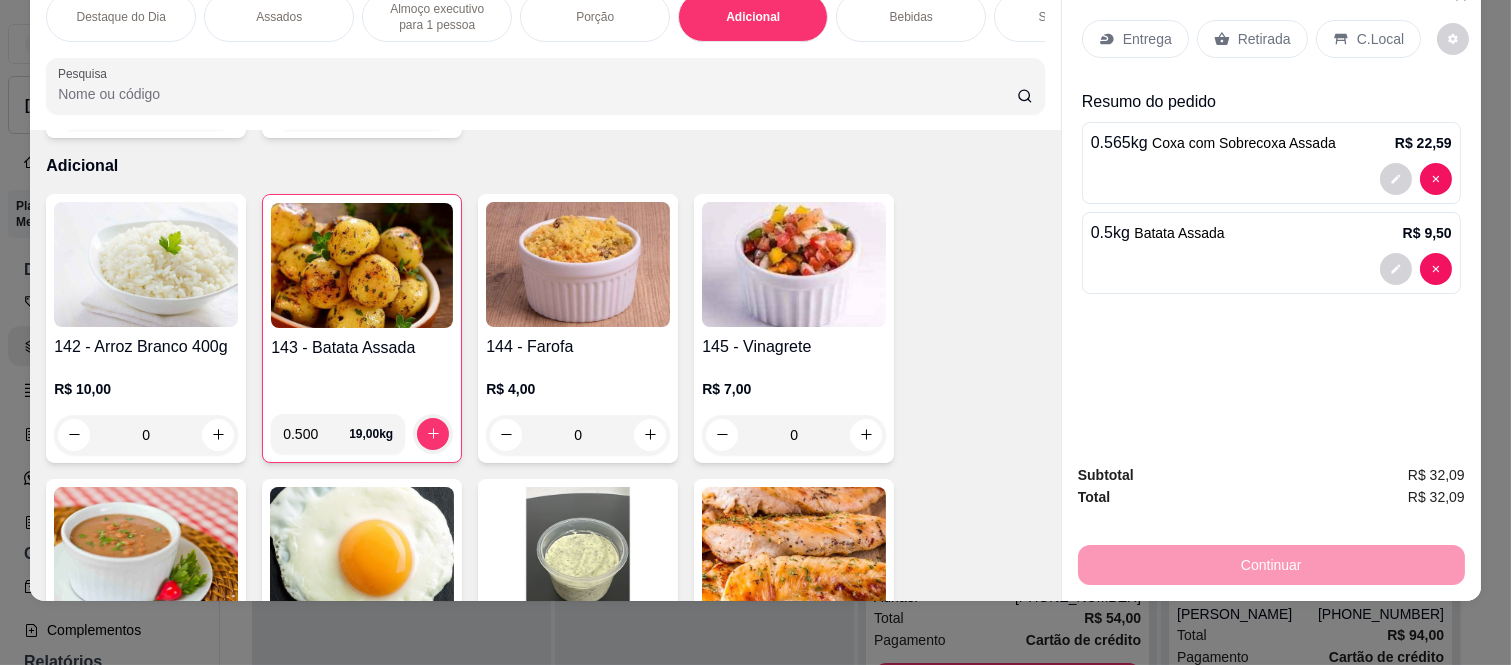 click on "Retirada" at bounding box center (1252, 39) 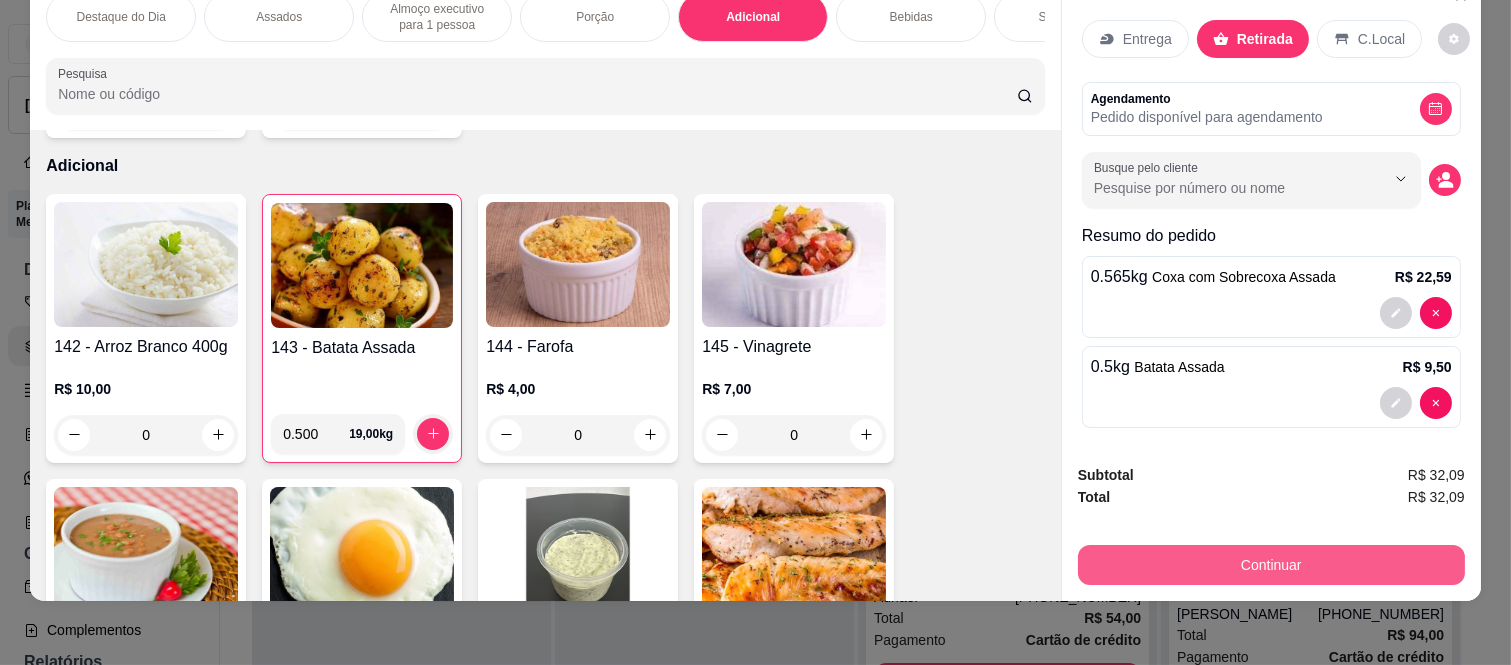 click on "Continuar" at bounding box center [1271, 565] 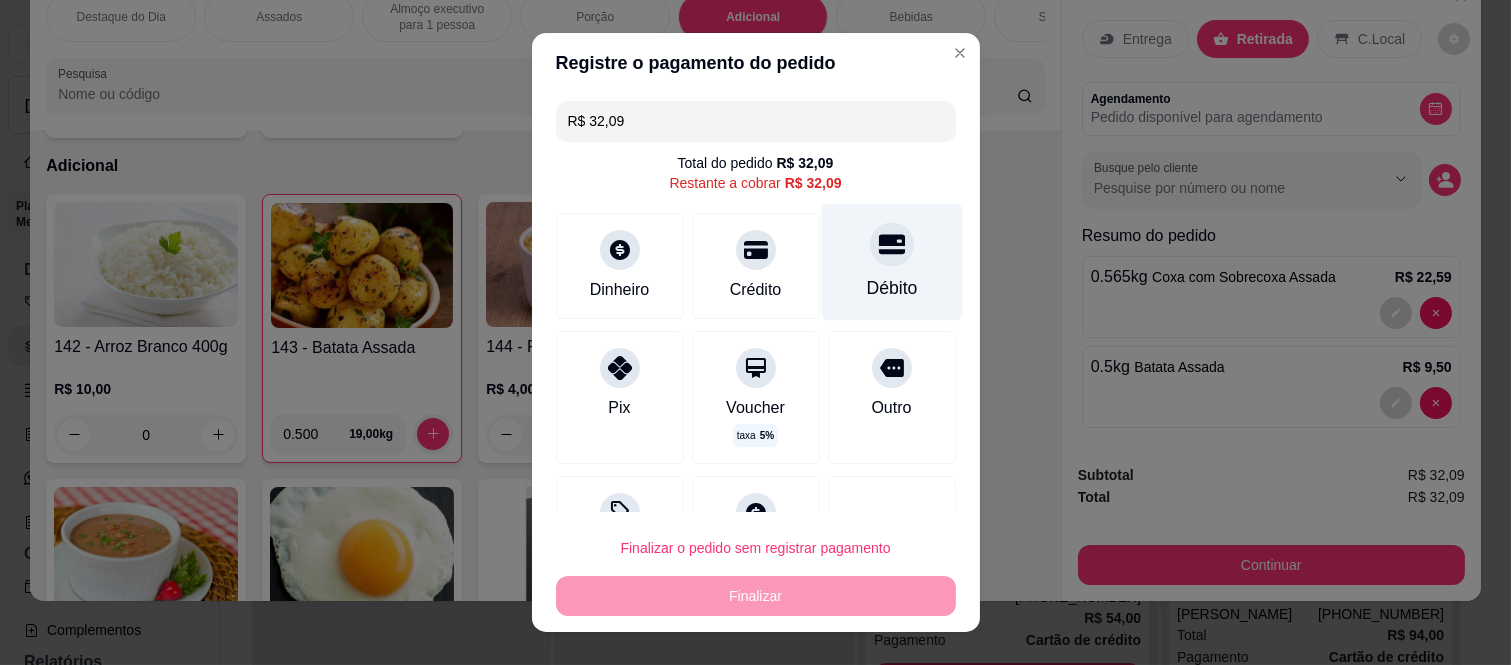 click on "Débito" at bounding box center (891, 262) 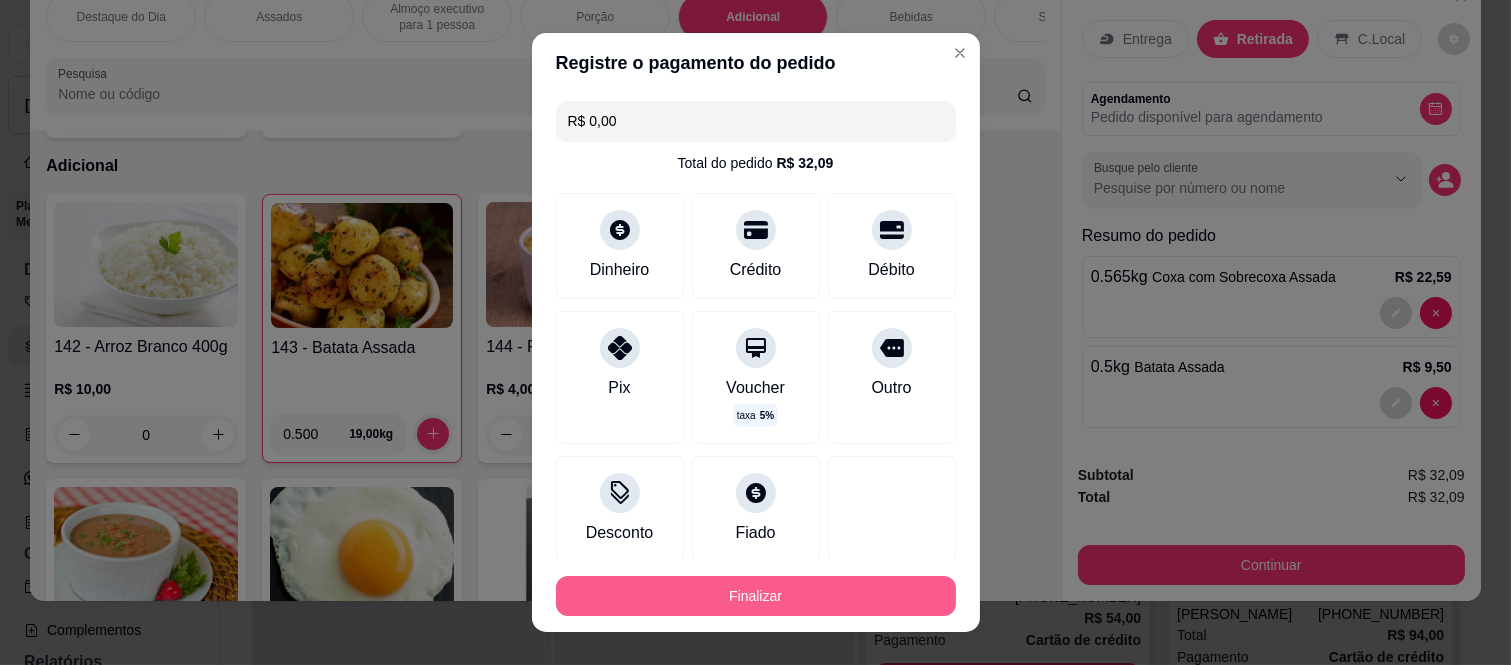 click on "Finalizar" at bounding box center (756, 596) 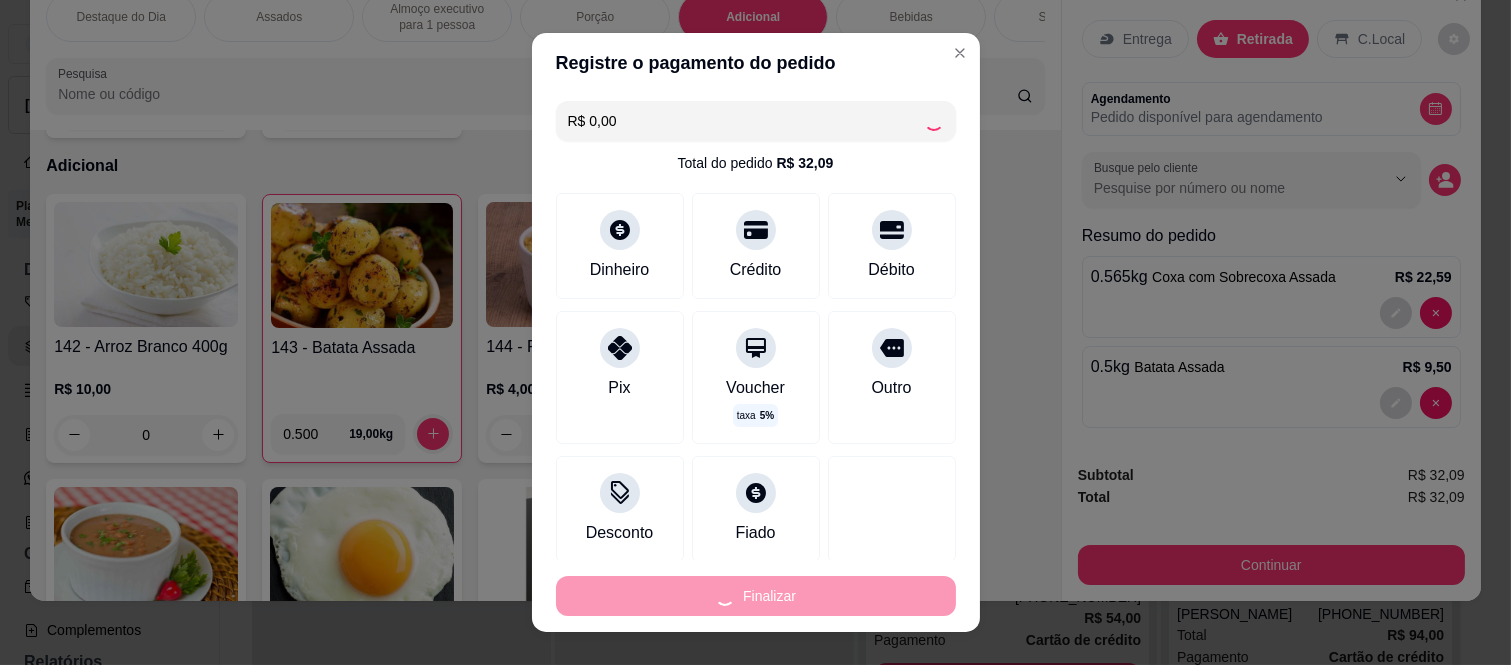 type on "-R$ 32,09" 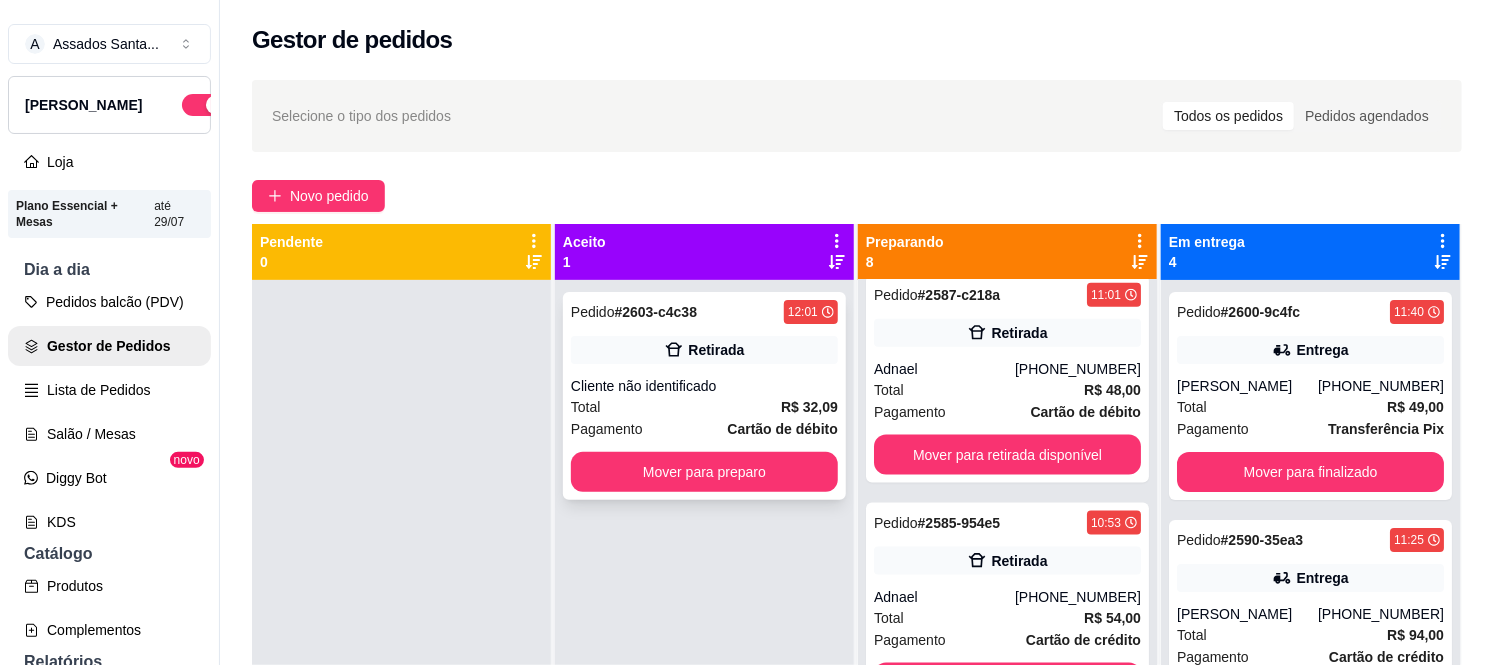 click on "Total R$ 32,09" at bounding box center [704, 407] 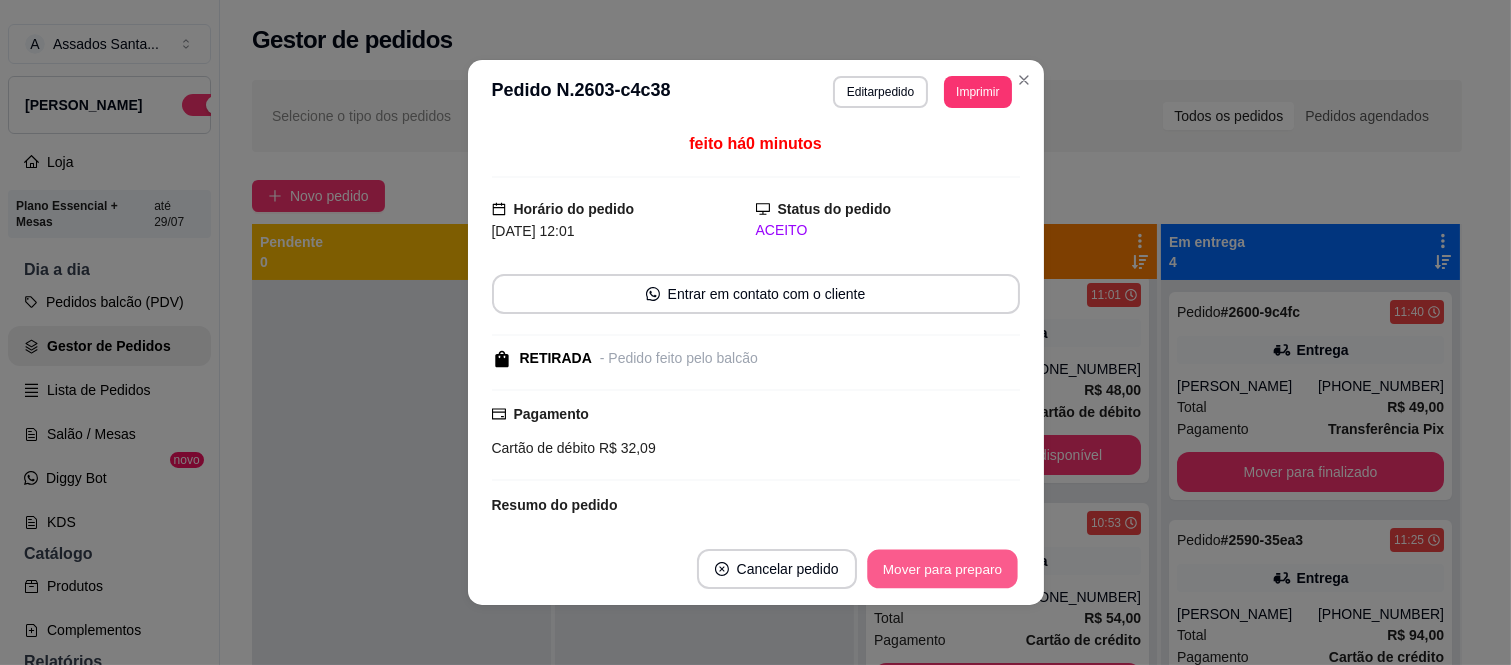 click on "Mover para preparo" at bounding box center (942, 569) 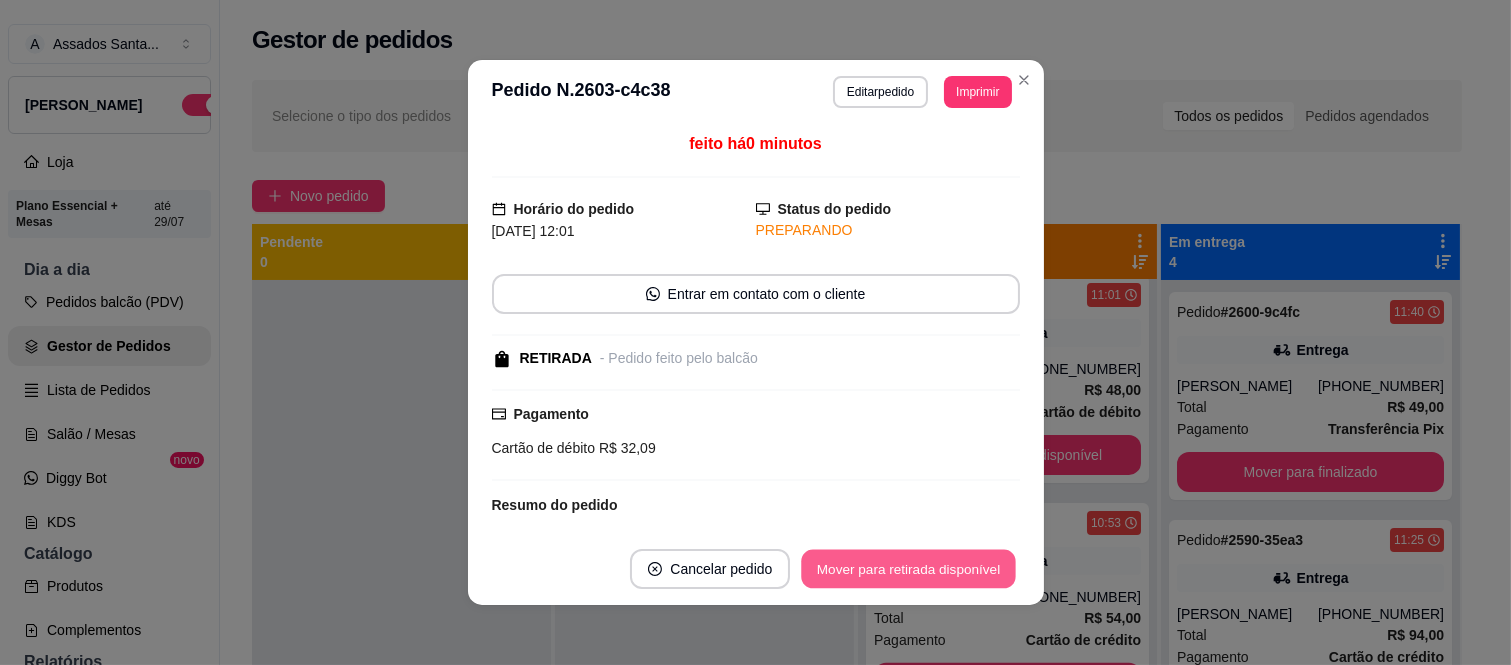click on "Mover para retirada disponível" at bounding box center [909, 569] 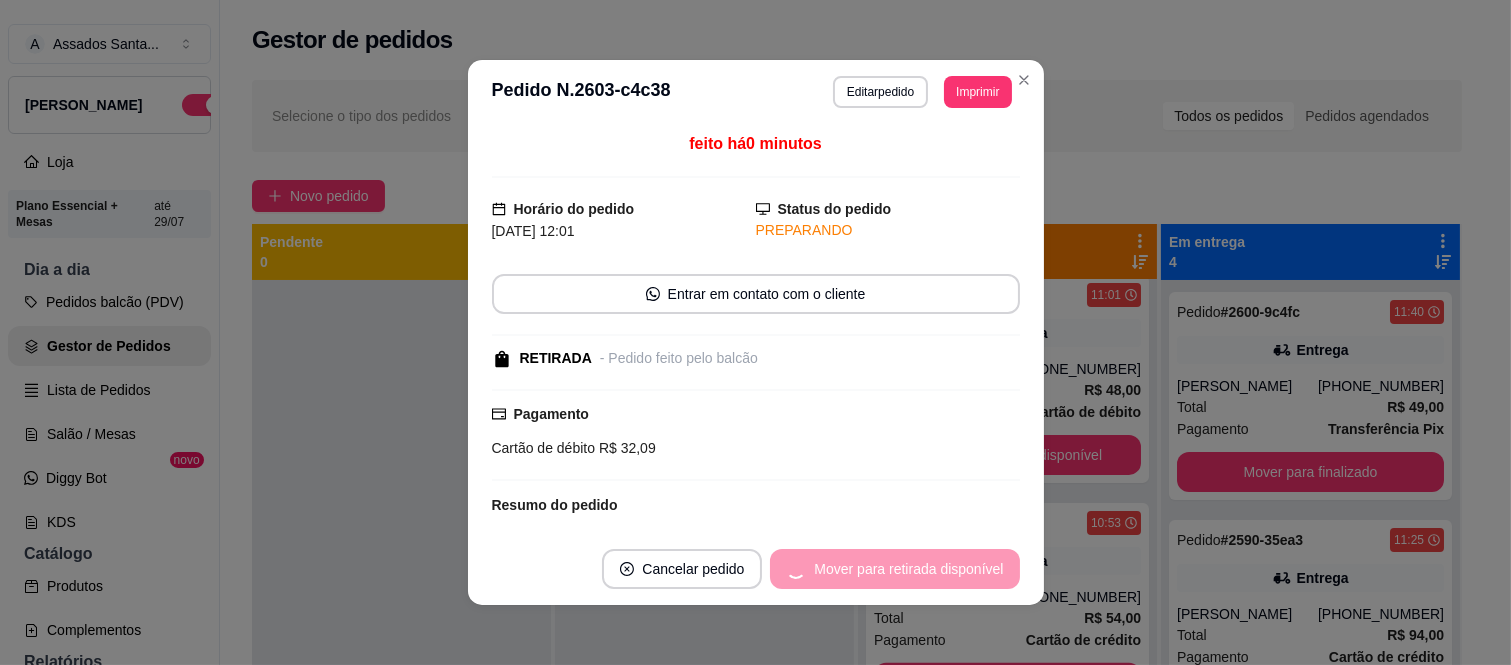 scroll, scrollTop: 1177, scrollLeft: 0, axis: vertical 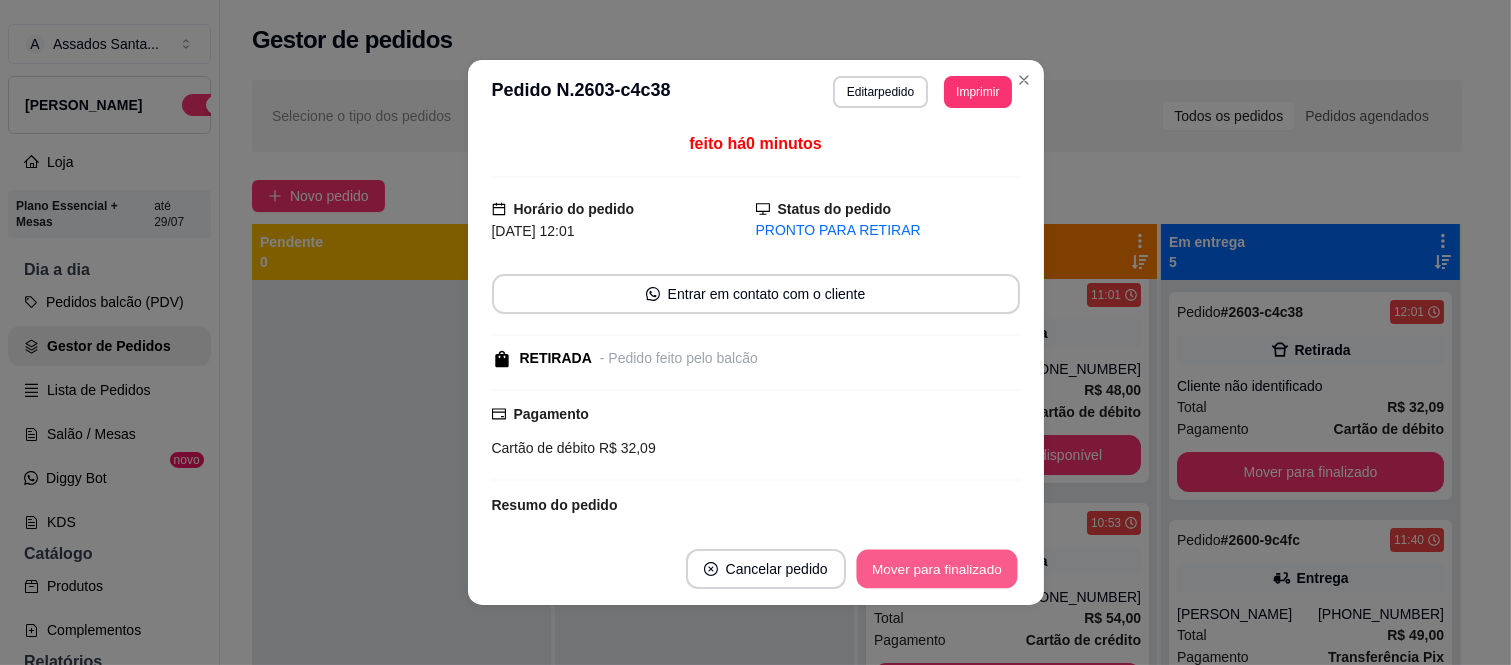 click on "Mover para finalizado" at bounding box center [936, 569] 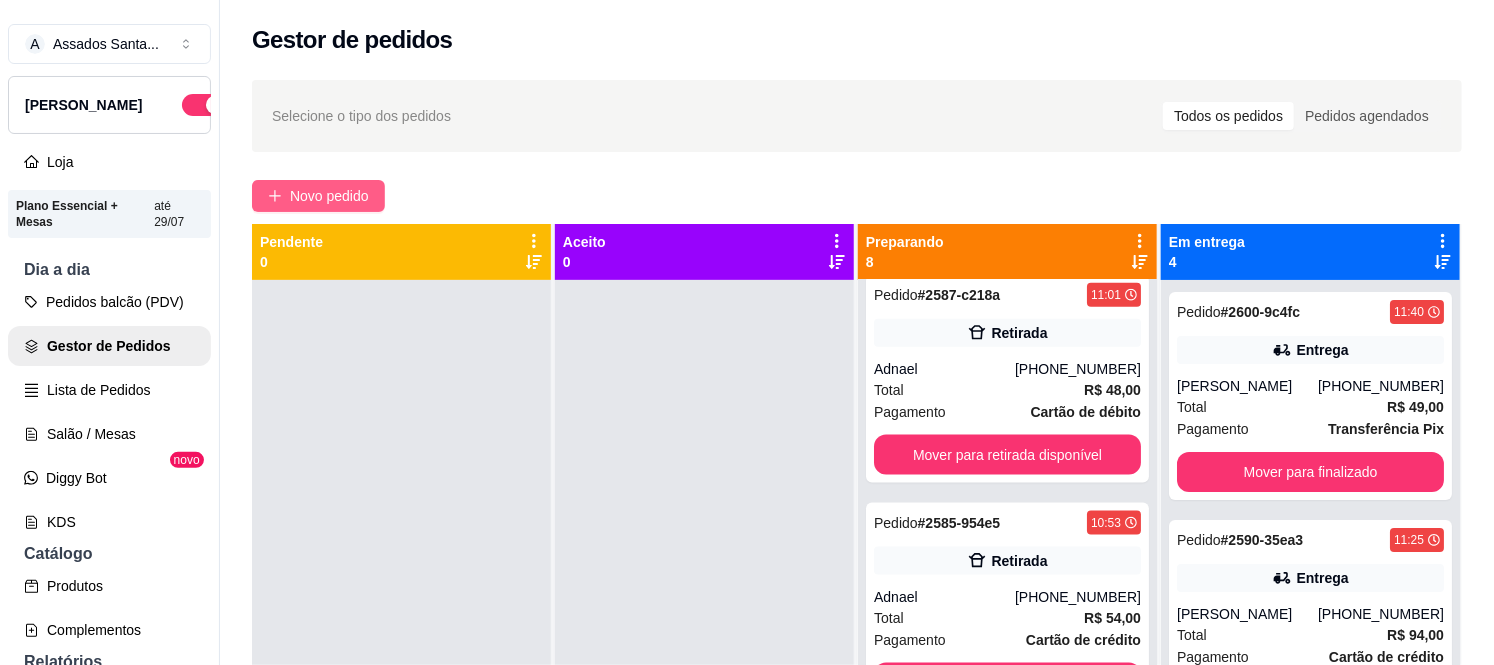 click on "Novo pedido" at bounding box center [329, 196] 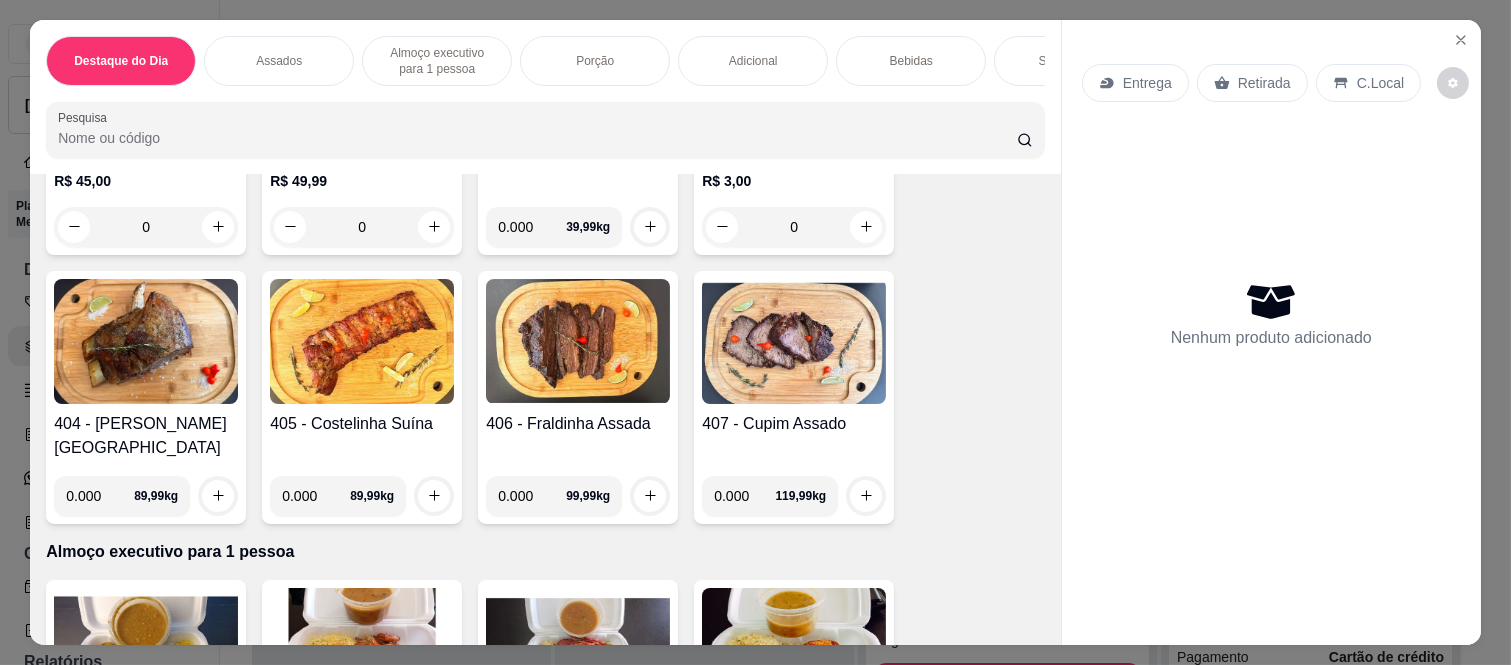 scroll, scrollTop: 1222, scrollLeft: 0, axis: vertical 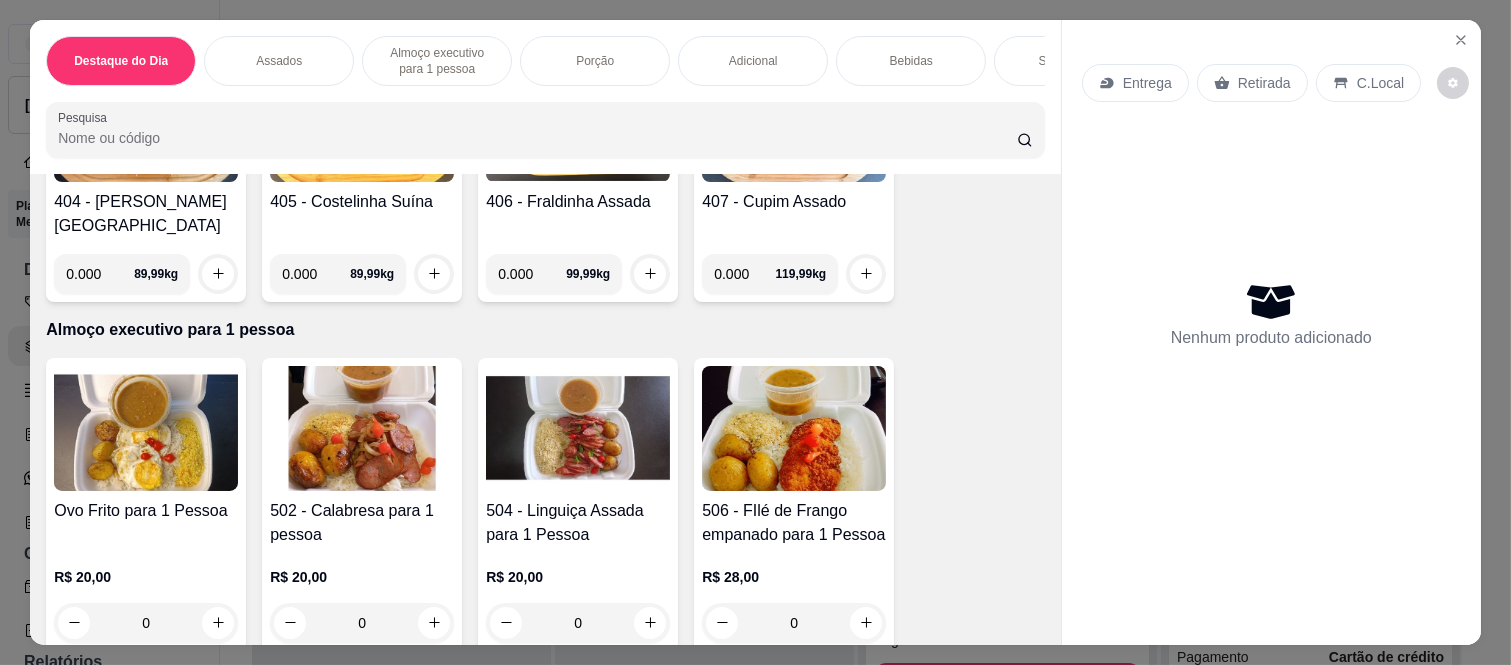 click on "0.000" at bounding box center (744, 274) 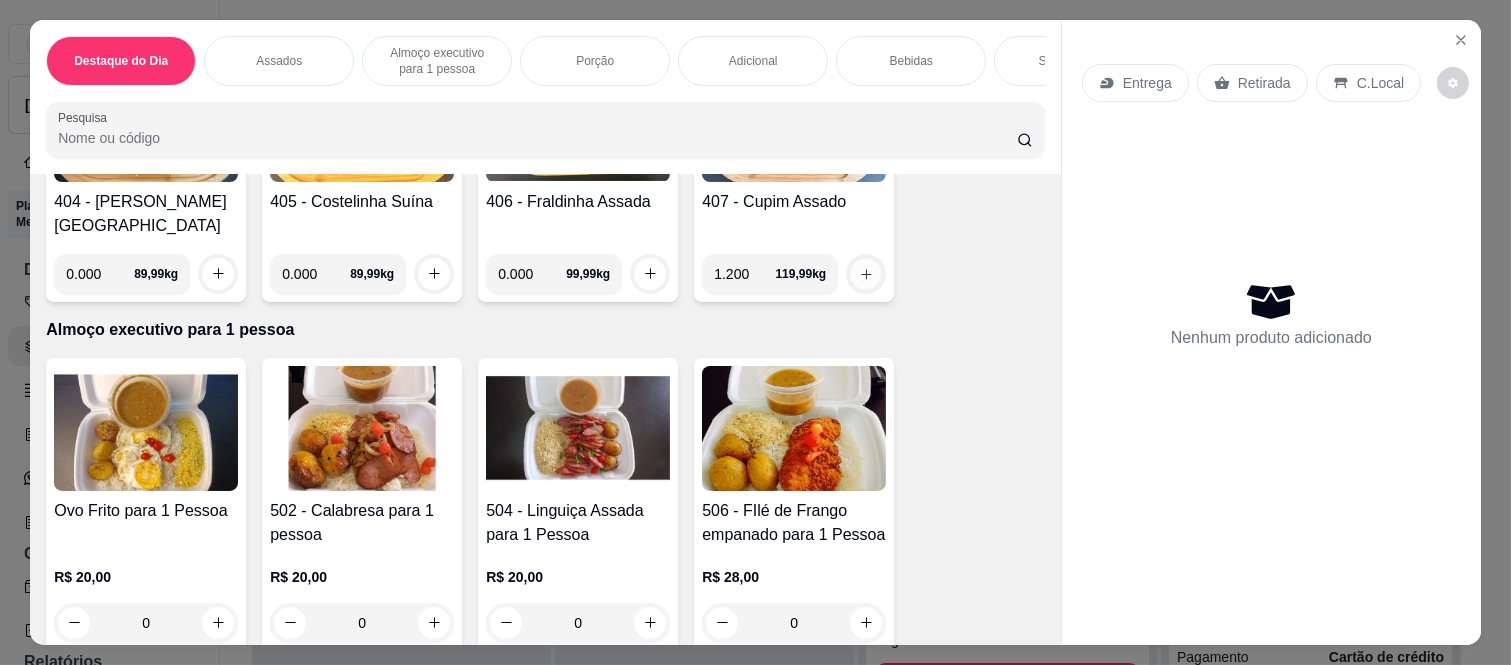 click 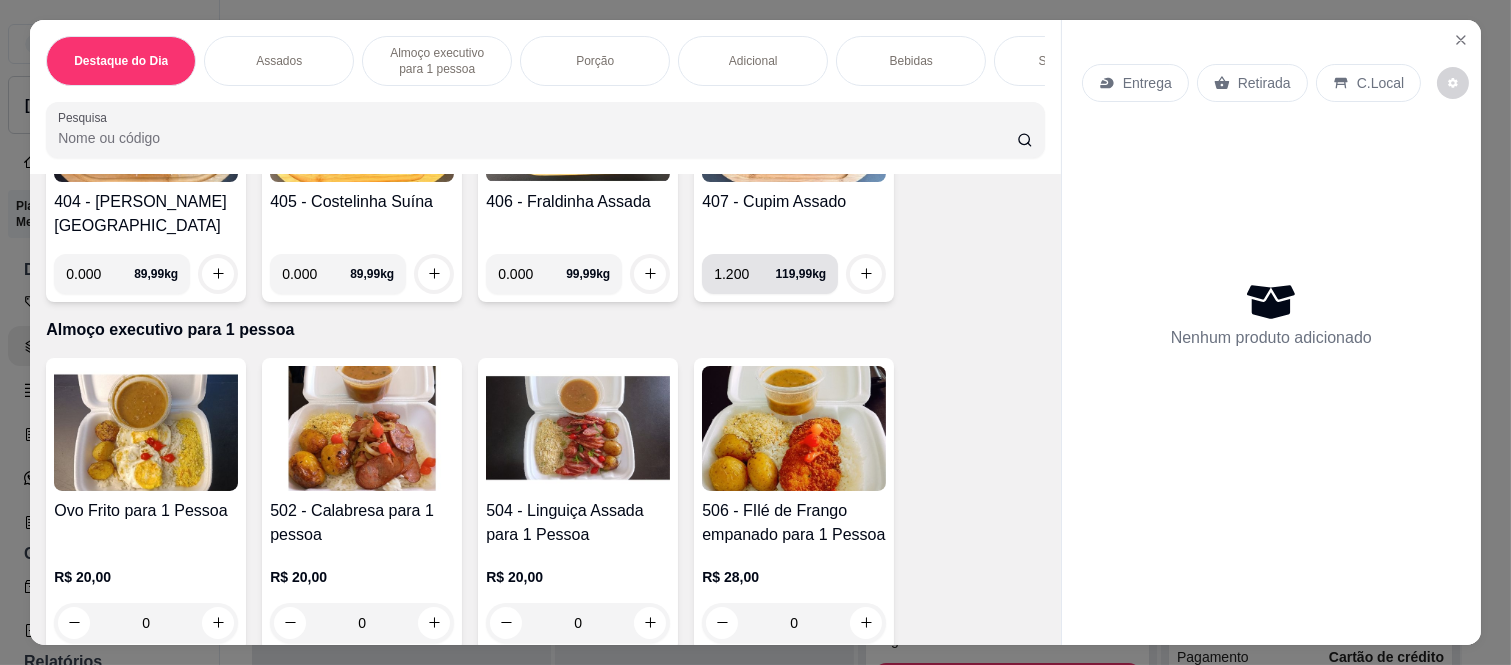 click on "1.200" at bounding box center [744, 274] 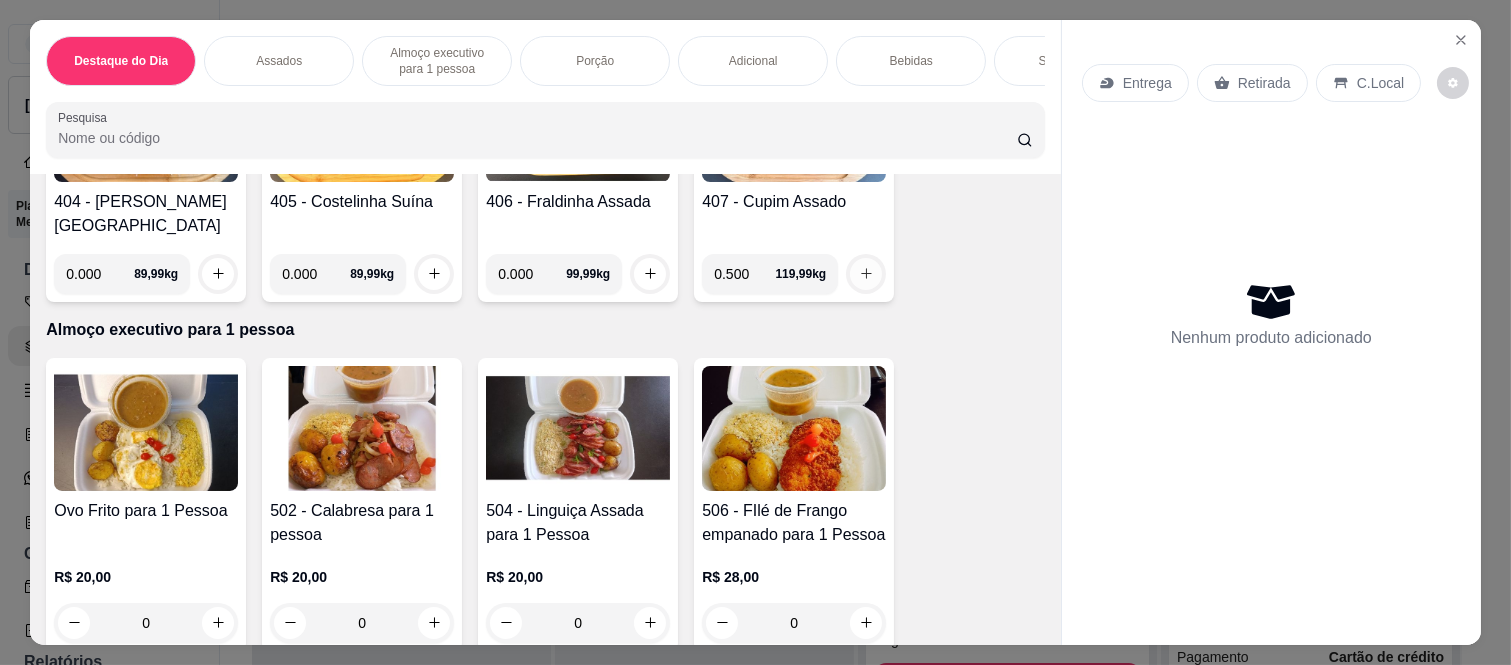 type on "0.500" 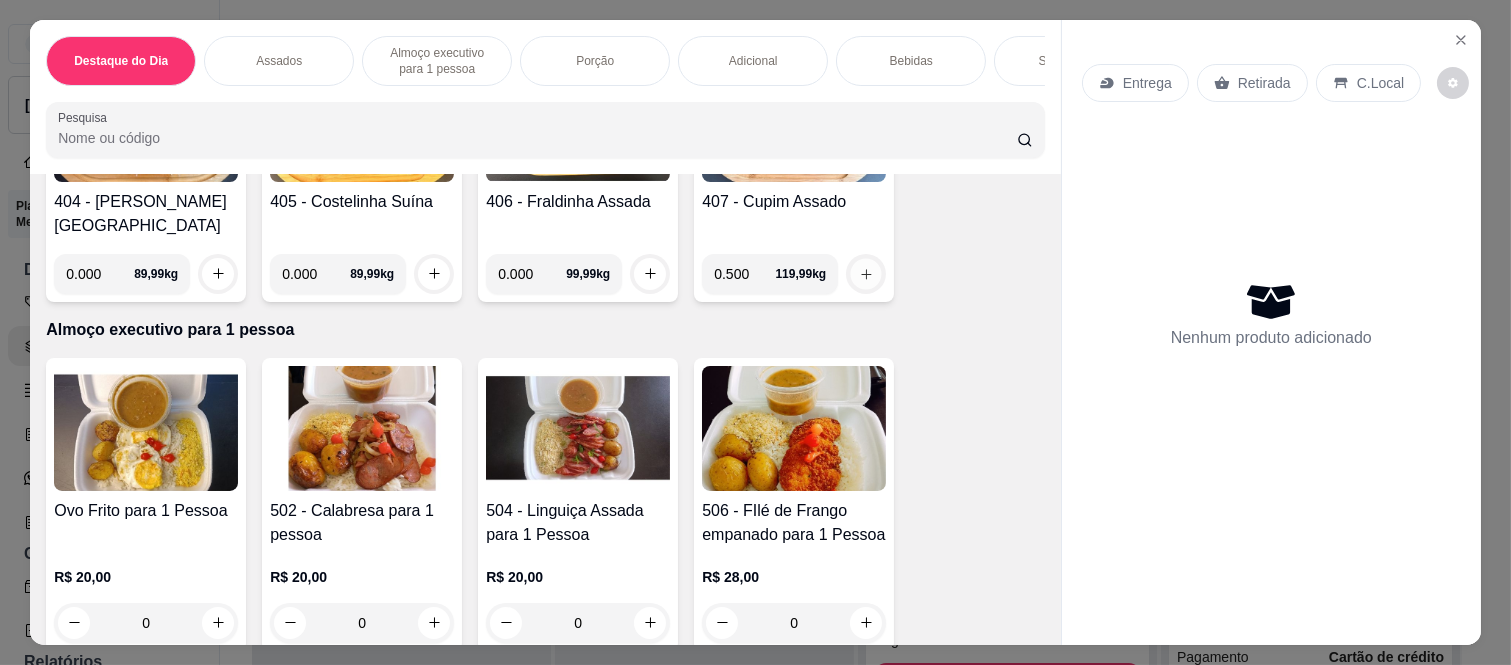 click 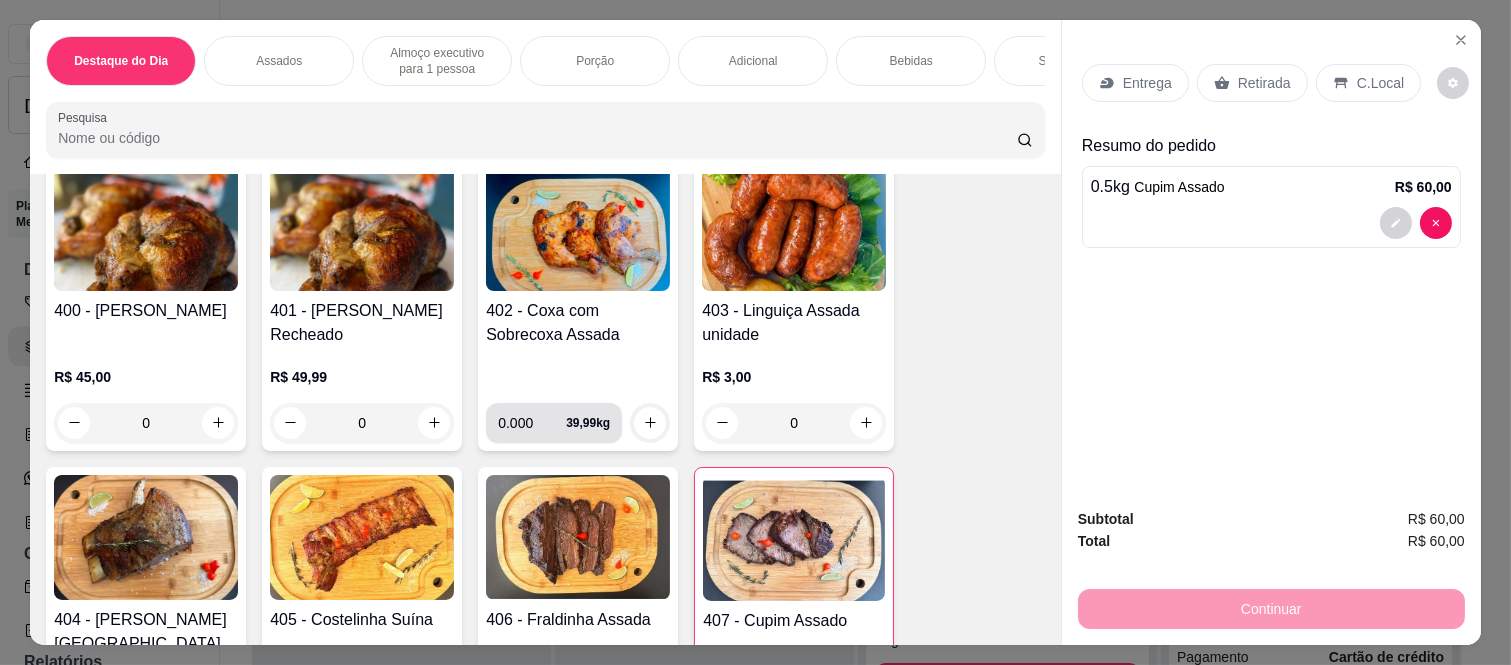 scroll, scrollTop: 777, scrollLeft: 0, axis: vertical 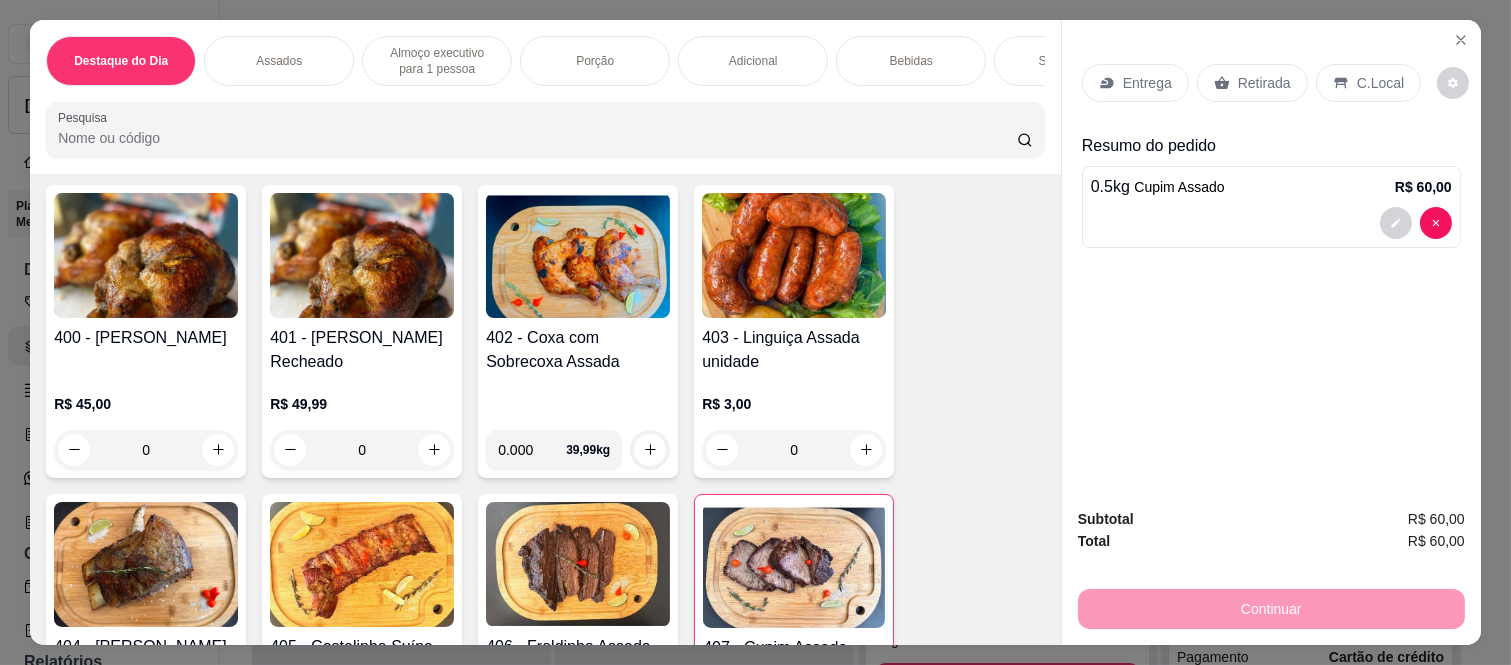 click on "0.000" at bounding box center (532, 450) 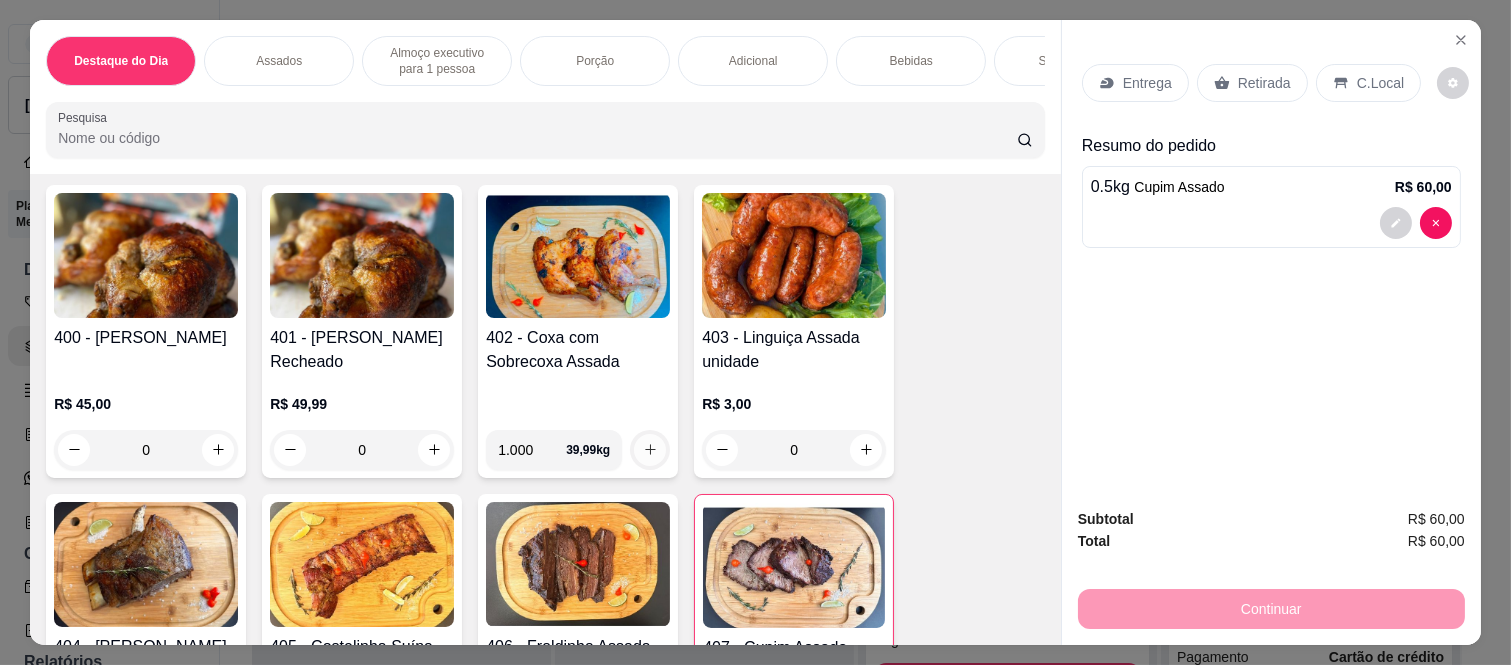 type on "1.000" 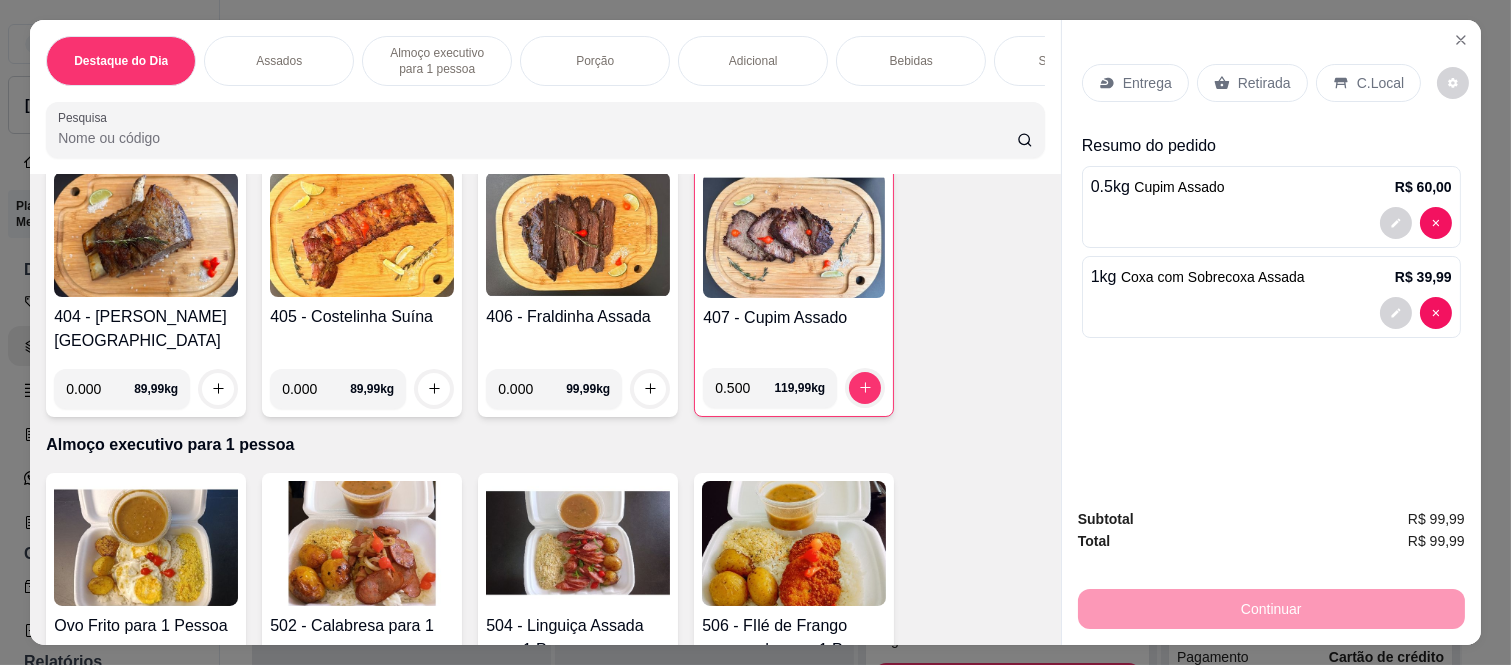 scroll, scrollTop: 1111, scrollLeft: 0, axis: vertical 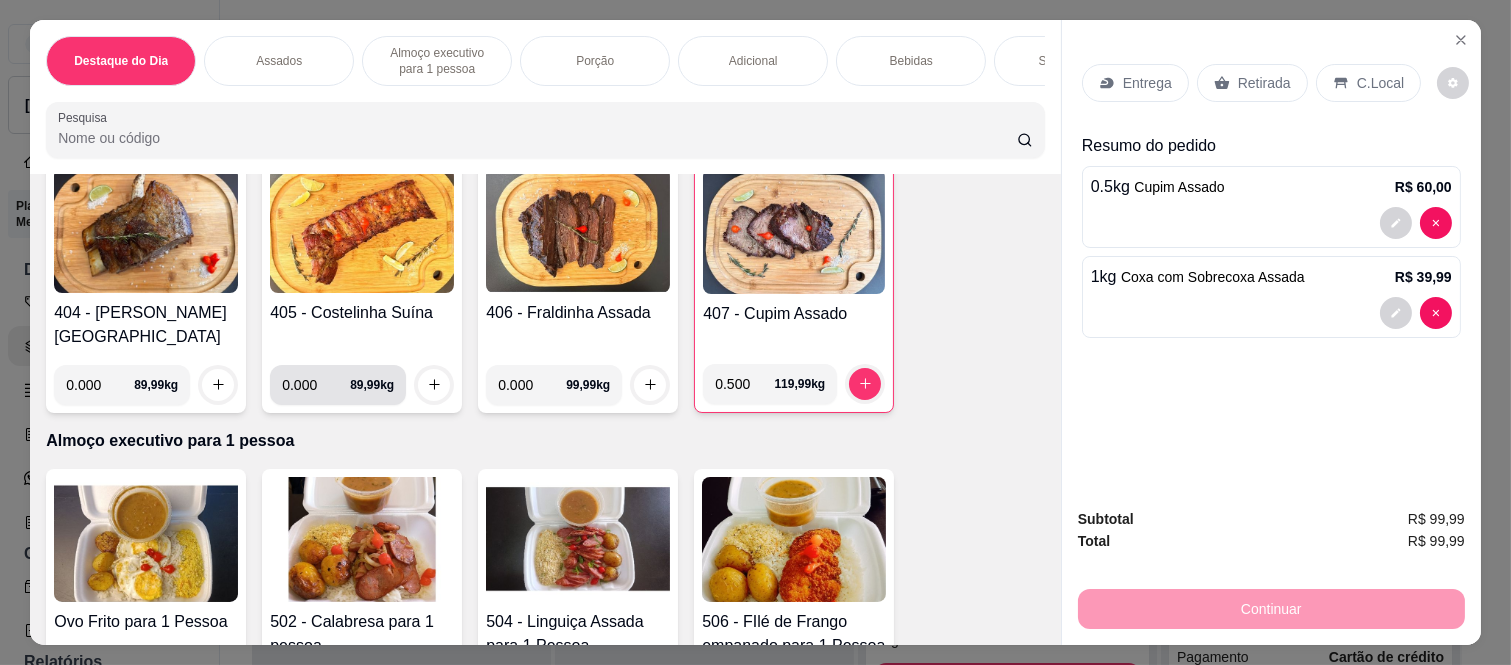 click on "0.000" at bounding box center [316, 385] 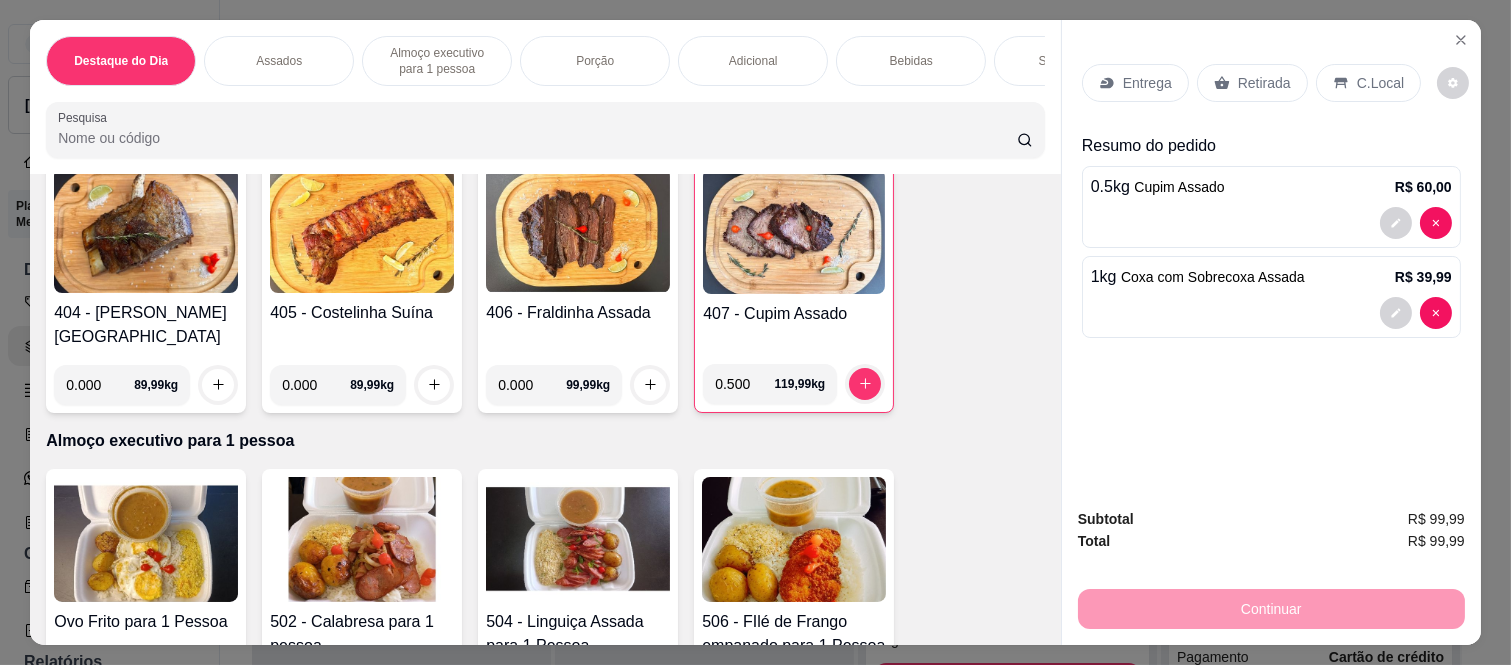 click on "0.000" at bounding box center [316, 385] 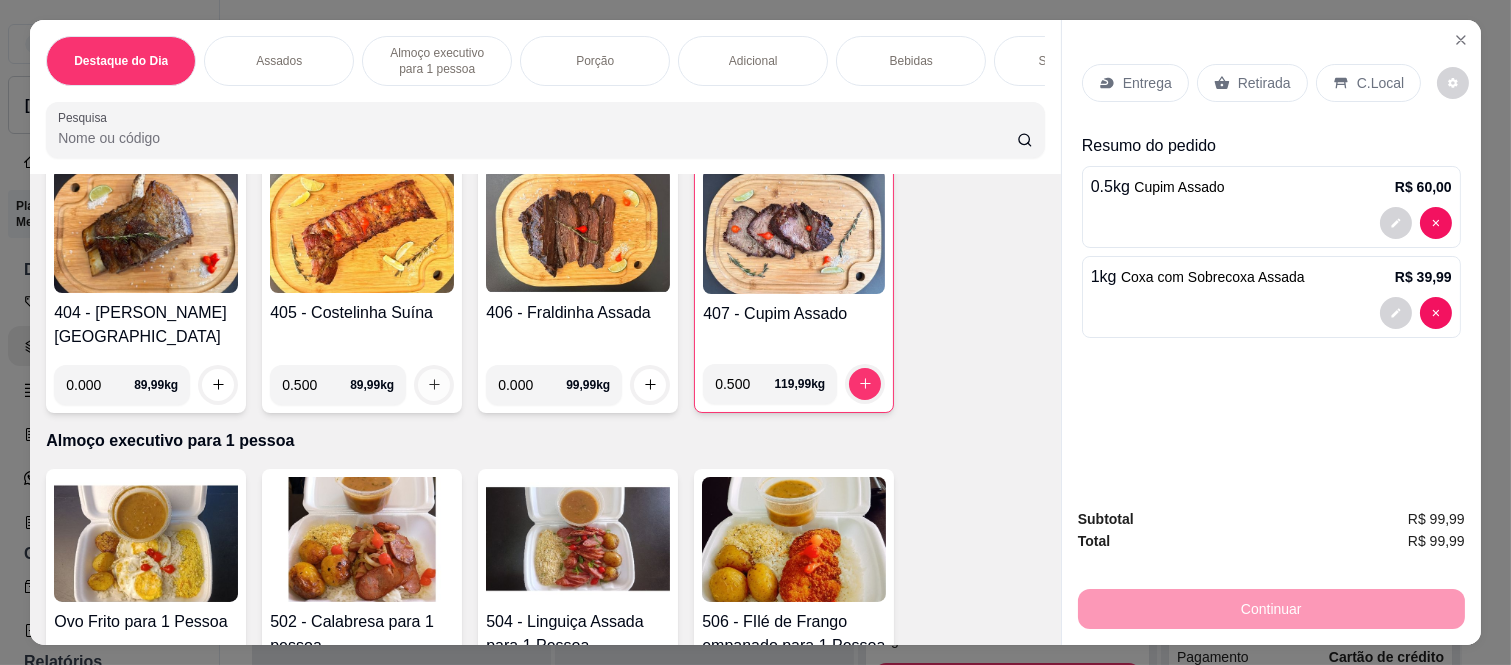 type on "0.500" 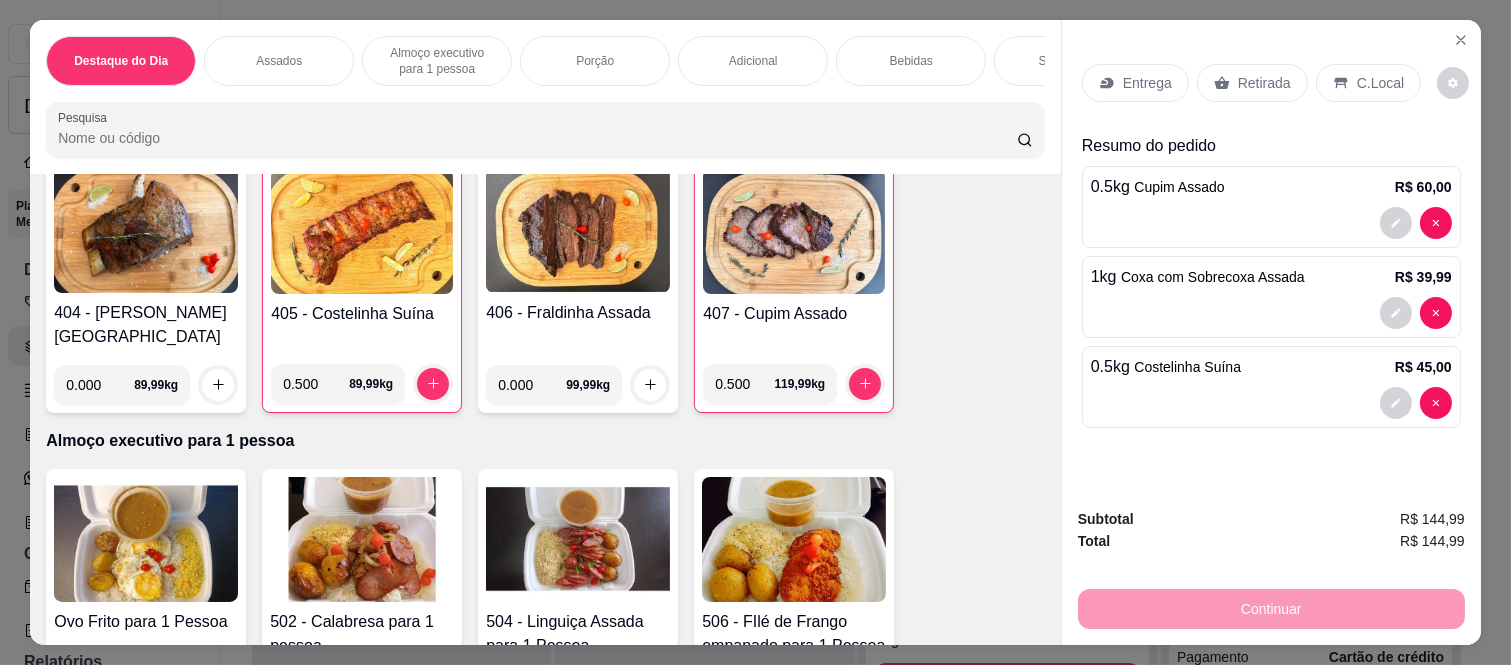 click on "Entrega" at bounding box center [1135, 83] 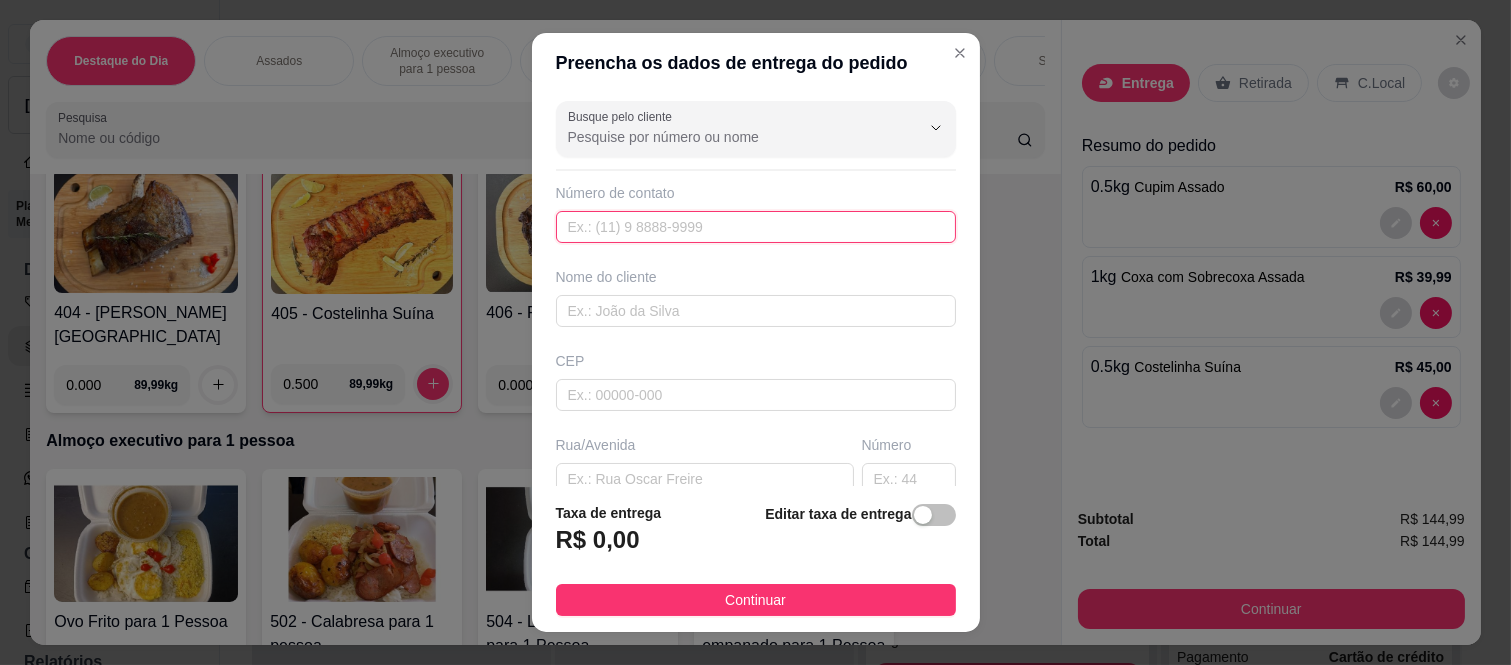 click at bounding box center (756, 227) 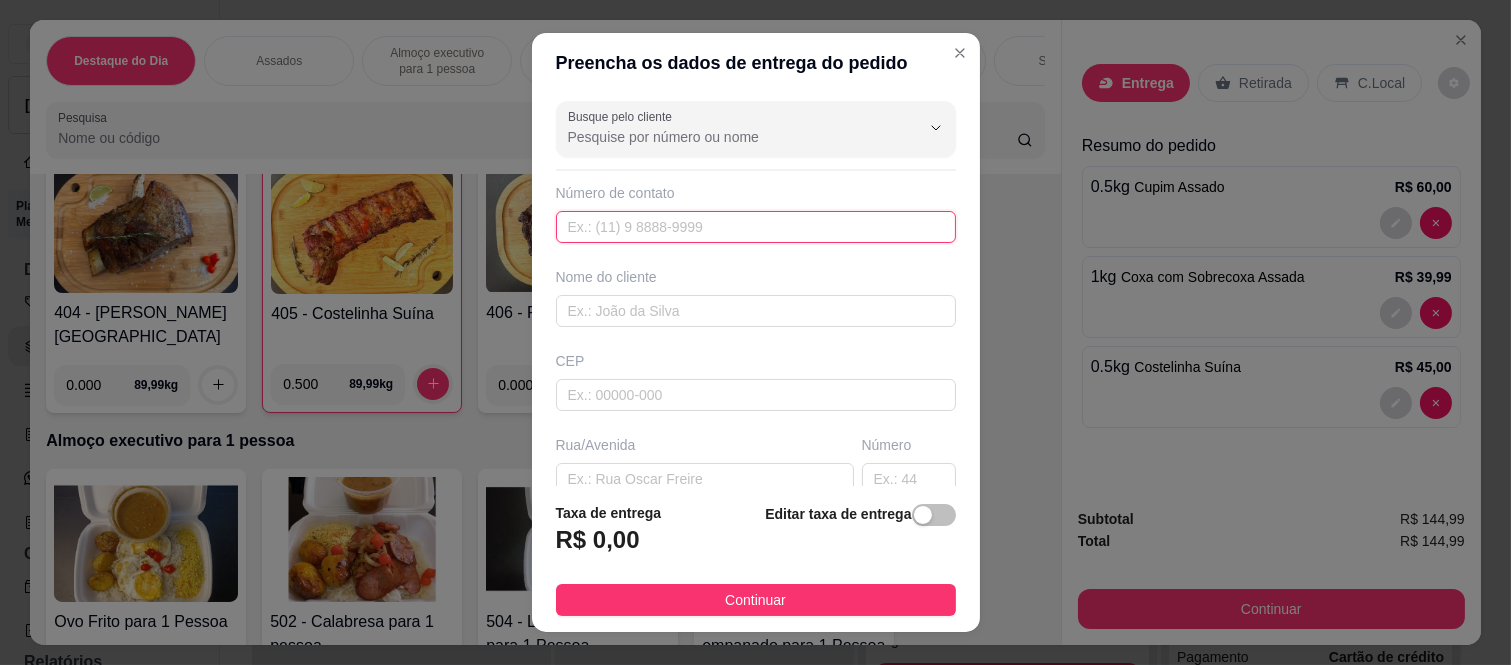 paste on "[PHONE_NUMBER]" 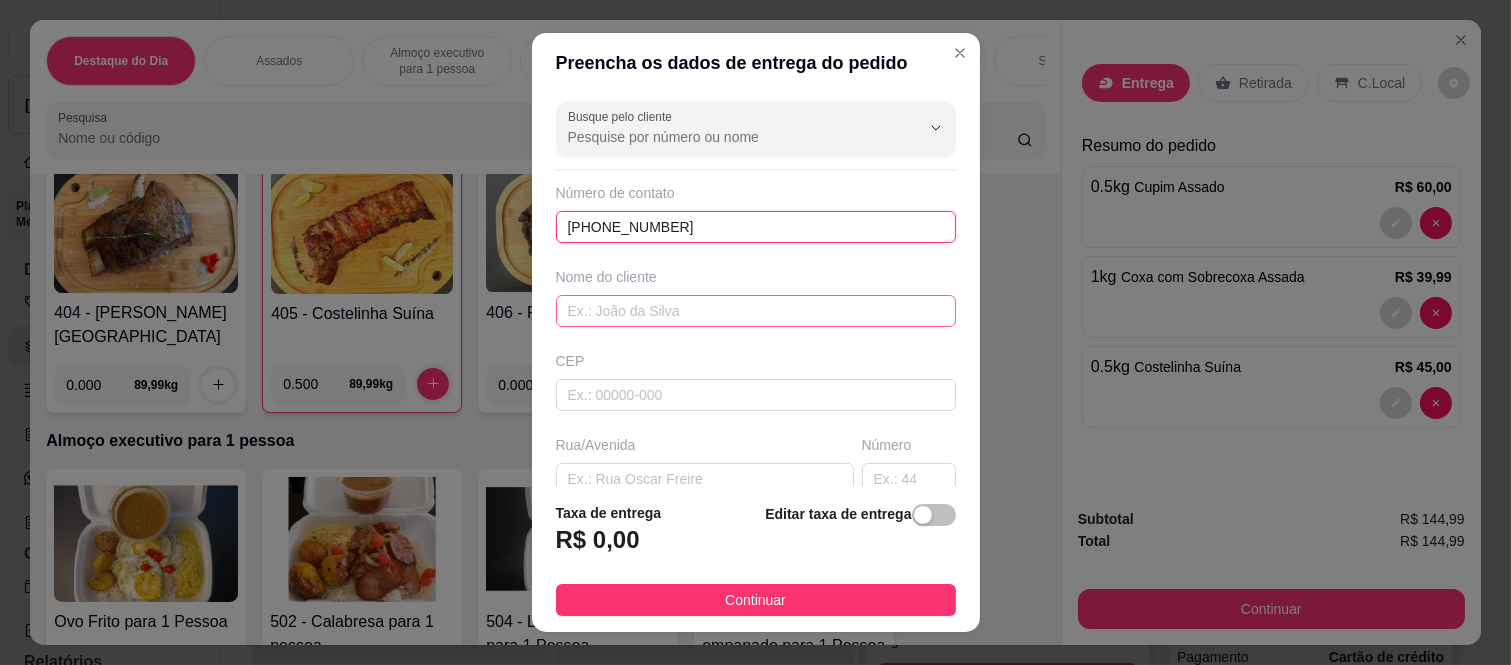 type on "[PHONE_NUMBER]" 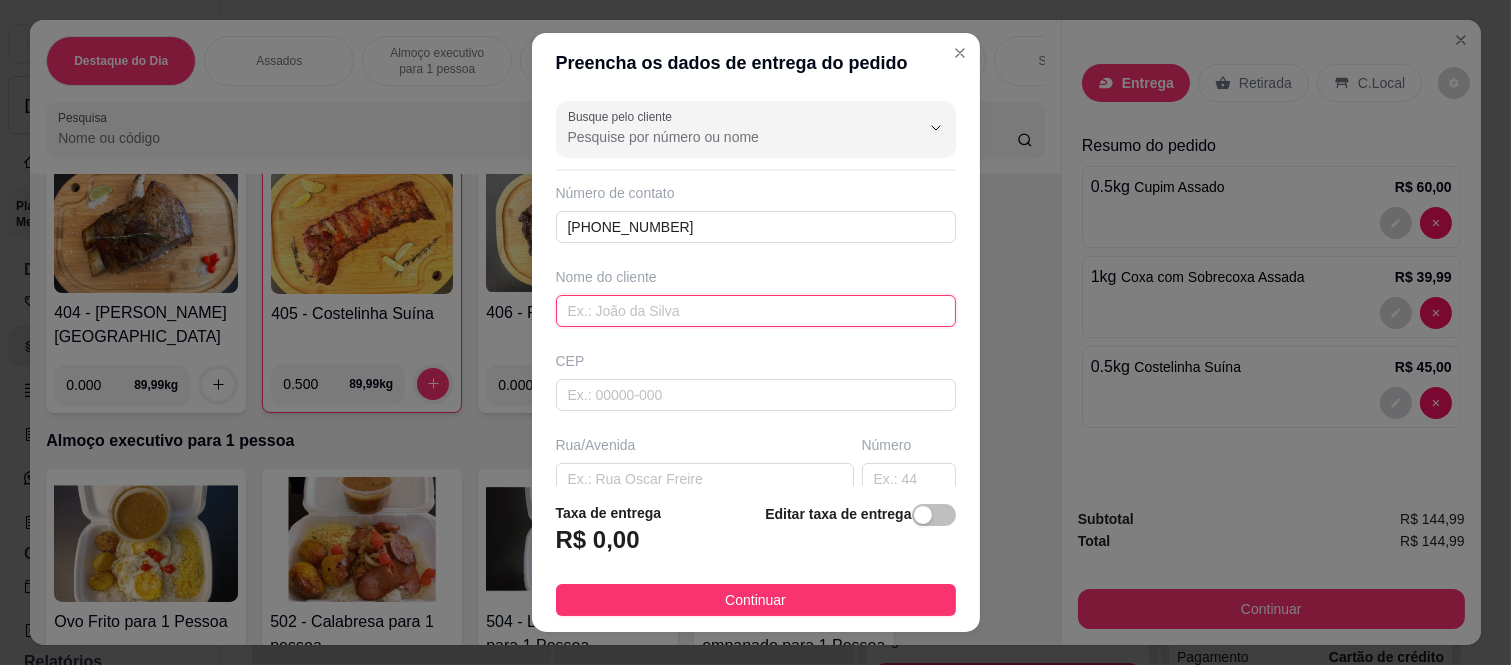 click at bounding box center (756, 311) 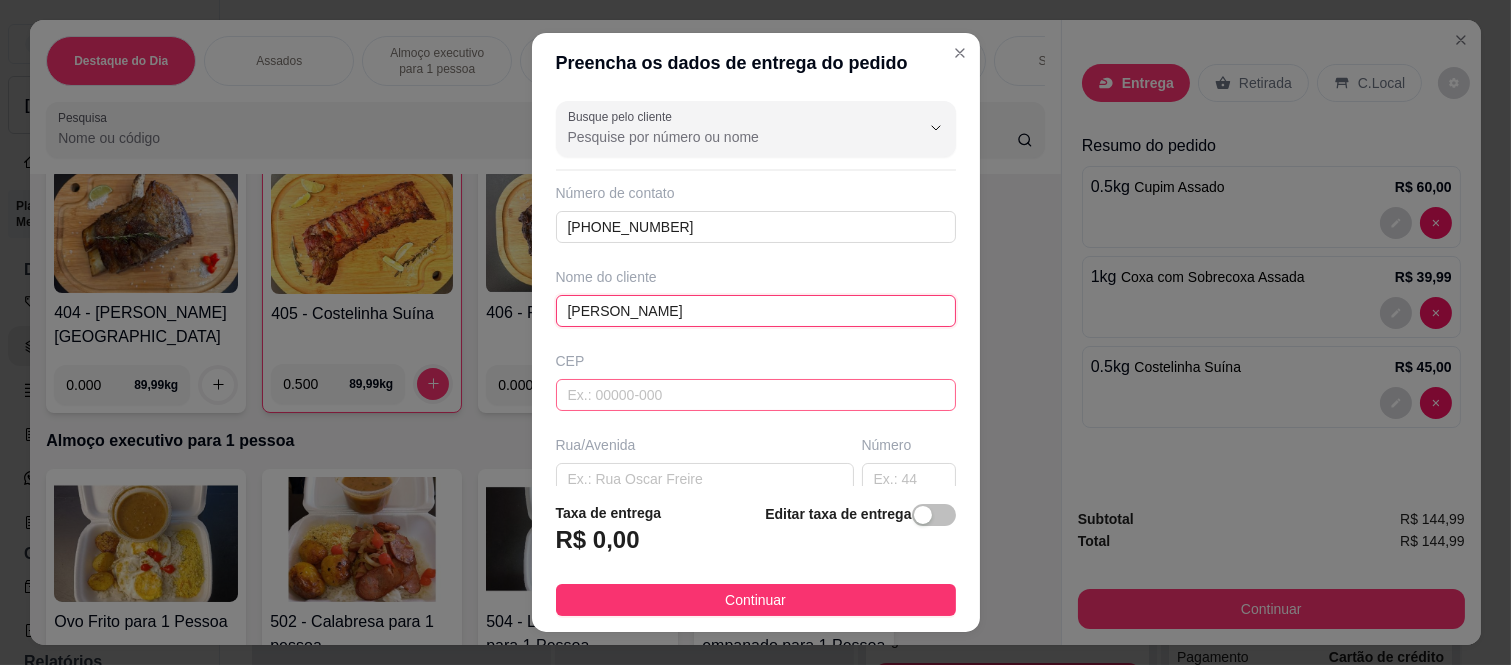 type on "[PERSON_NAME]" 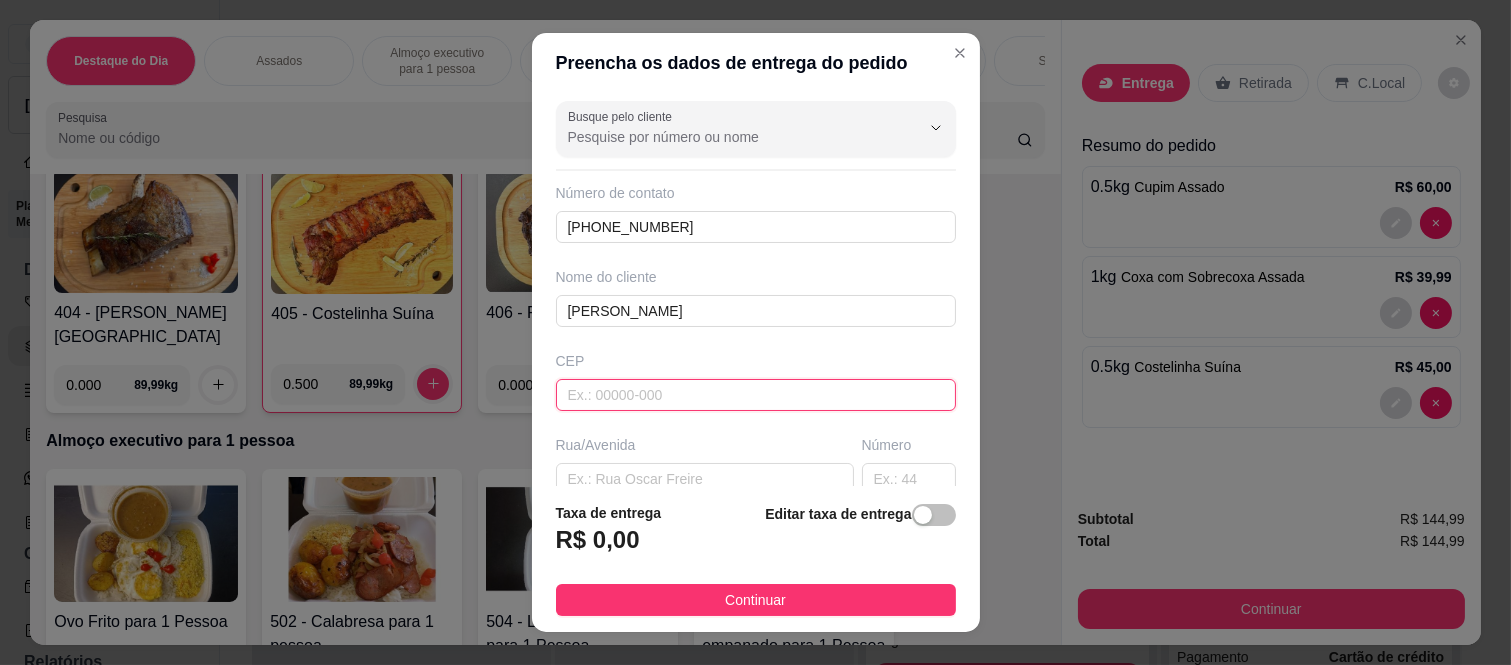 click at bounding box center (756, 395) 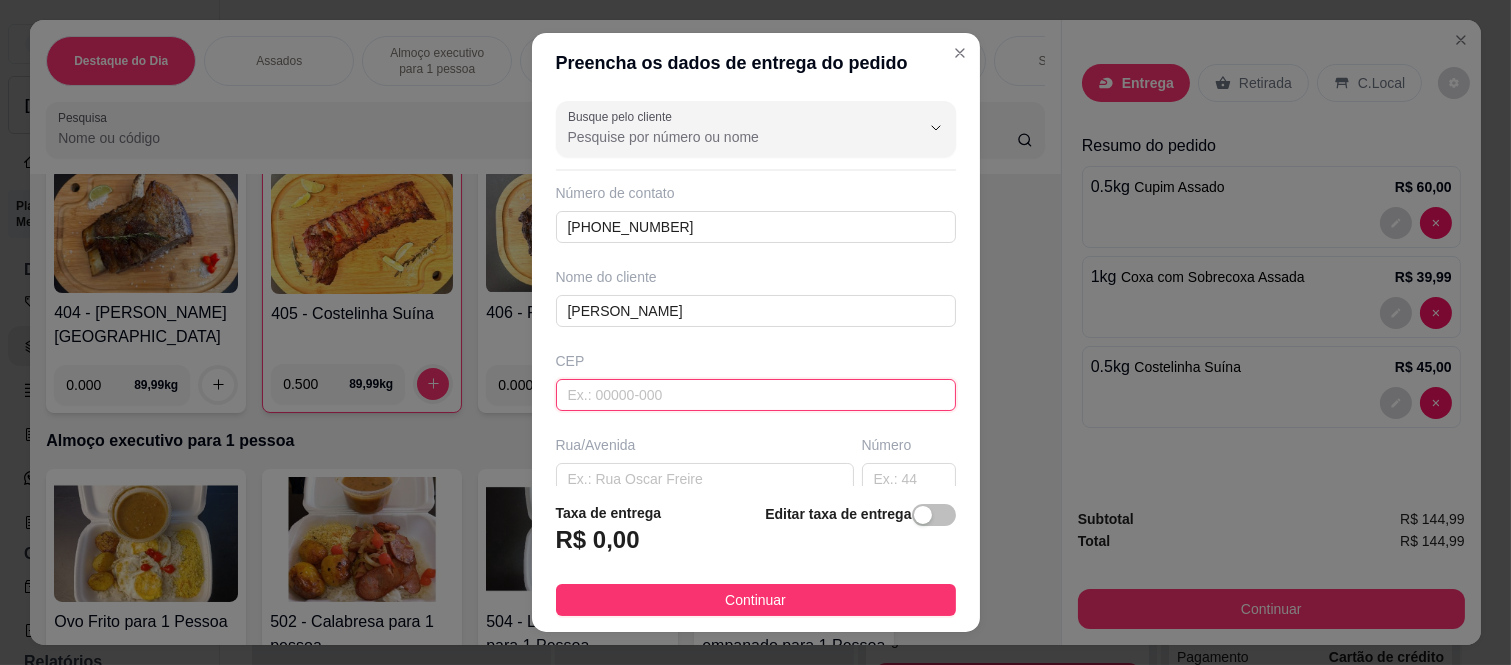 paste on "08260140" 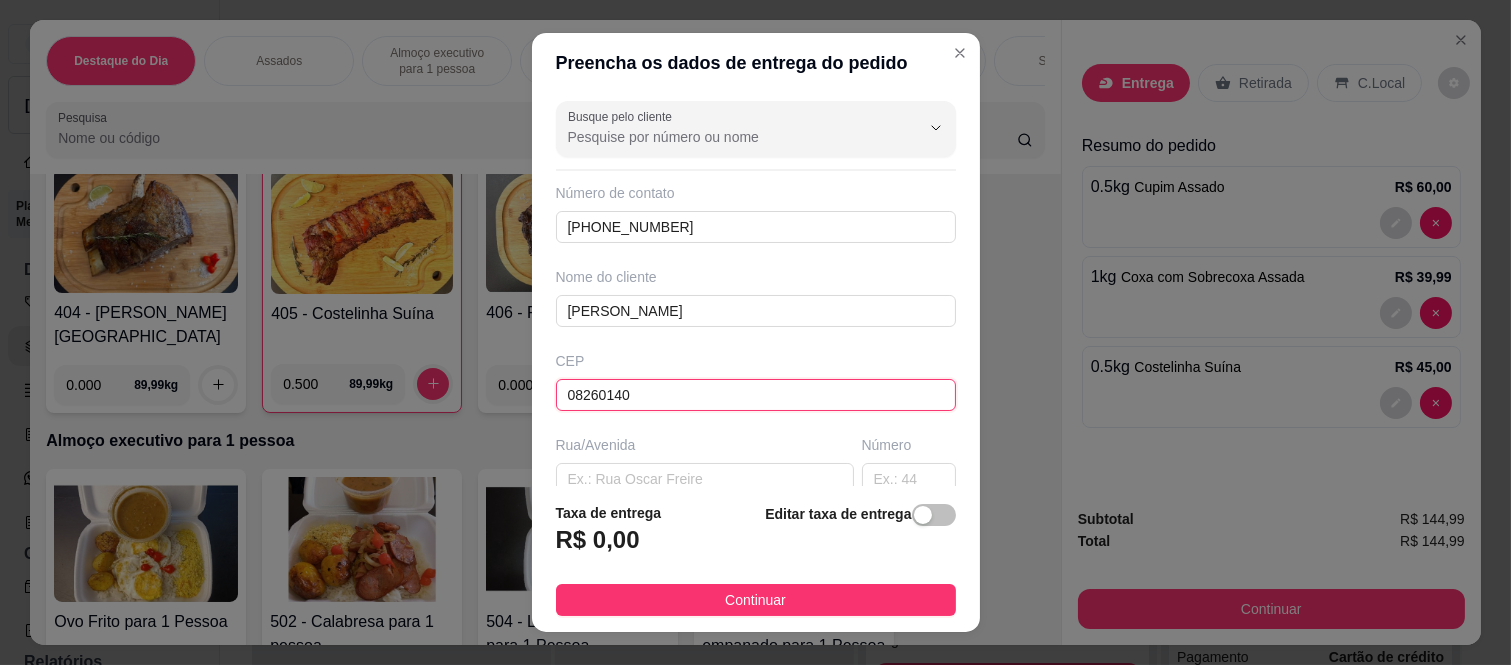 type on "Rua [PERSON_NAME]" 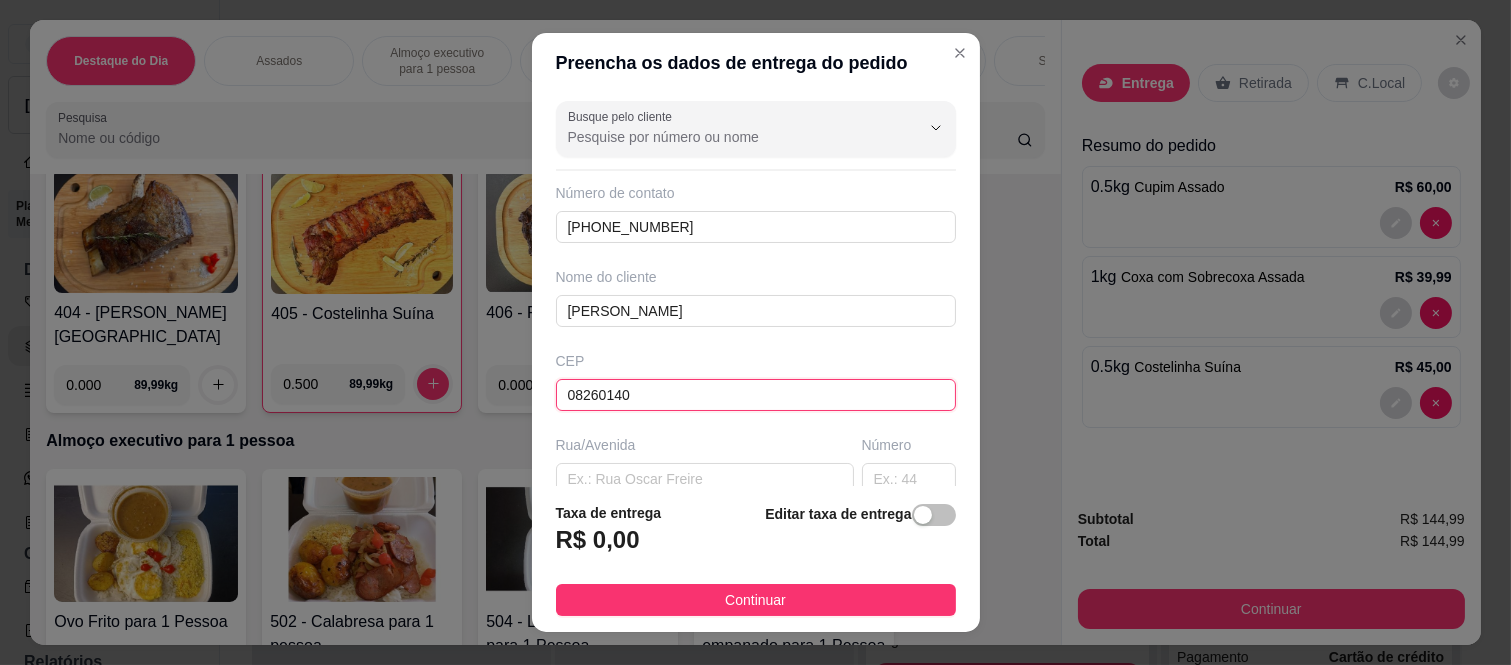 type on "[GEOGRAPHIC_DATA] ([GEOGRAPHIC_DATA])" 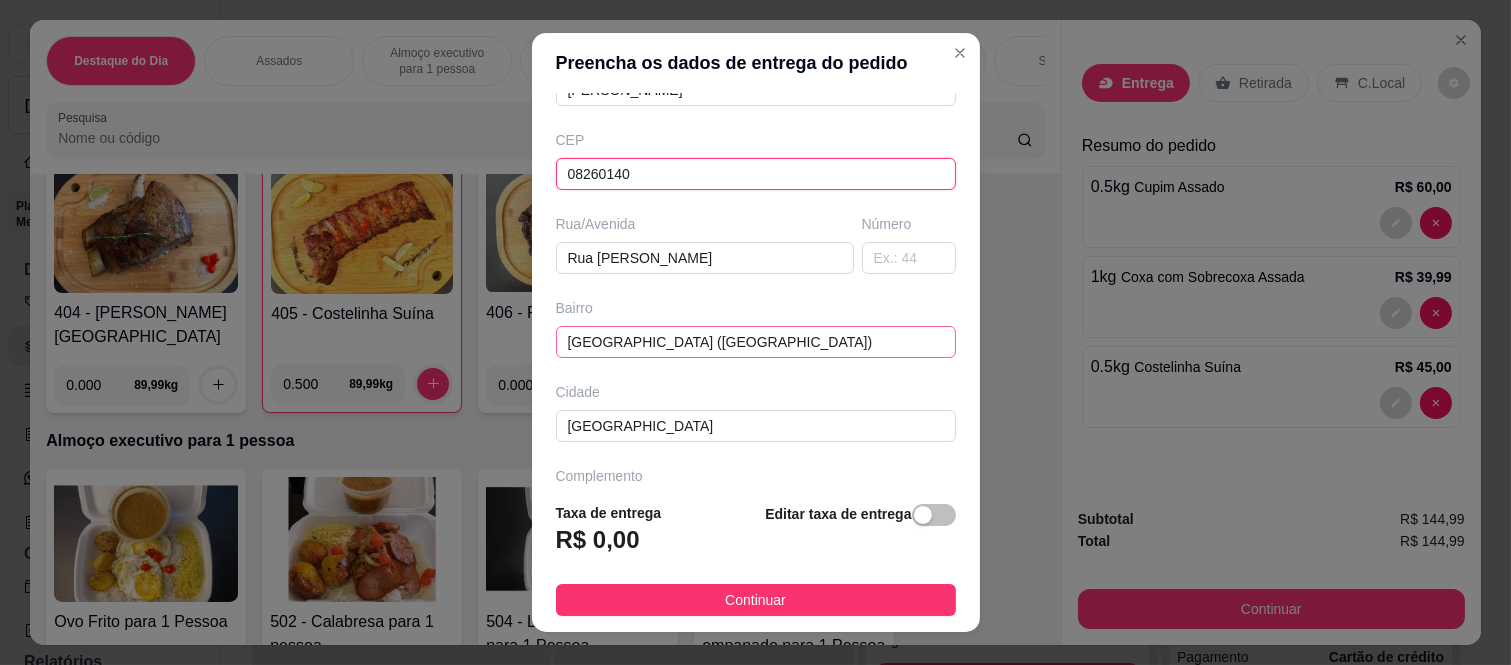 scroll, scrollTop: 222, scrollLeft: 0, axis: vertical 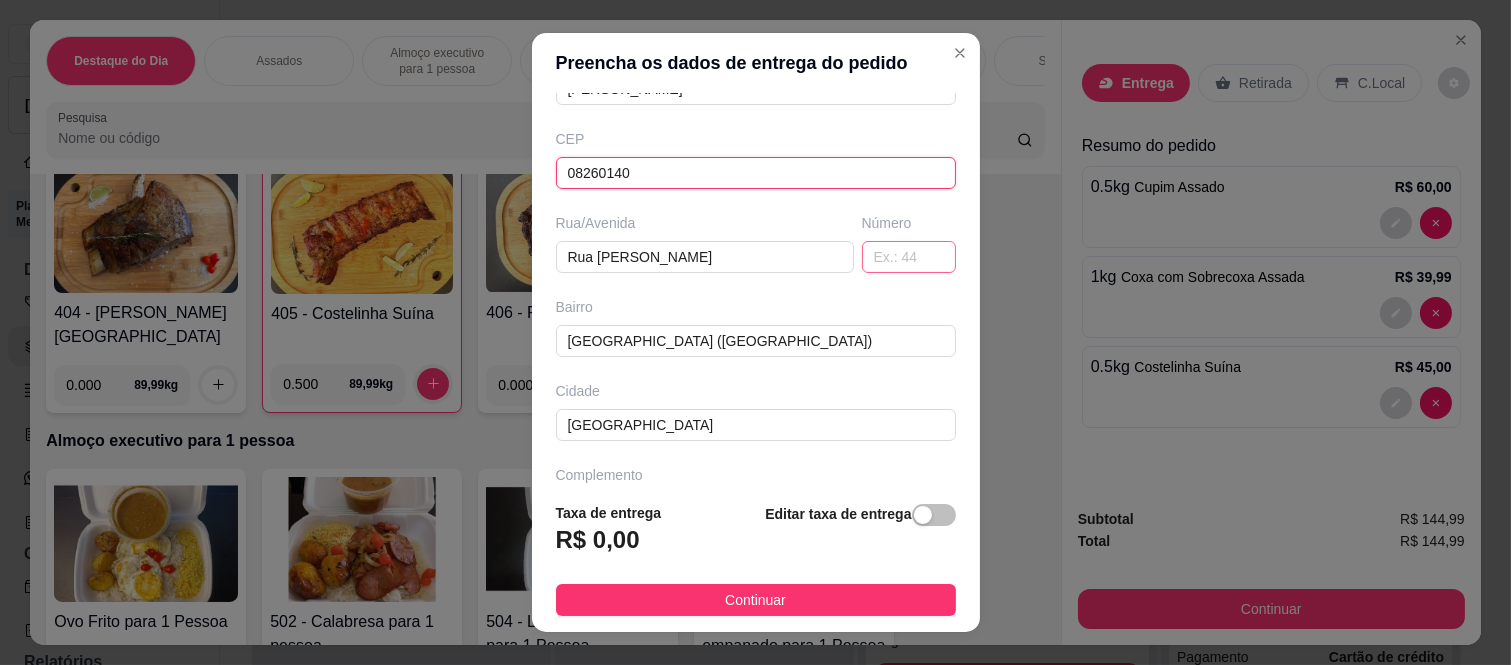 type on "08260140" 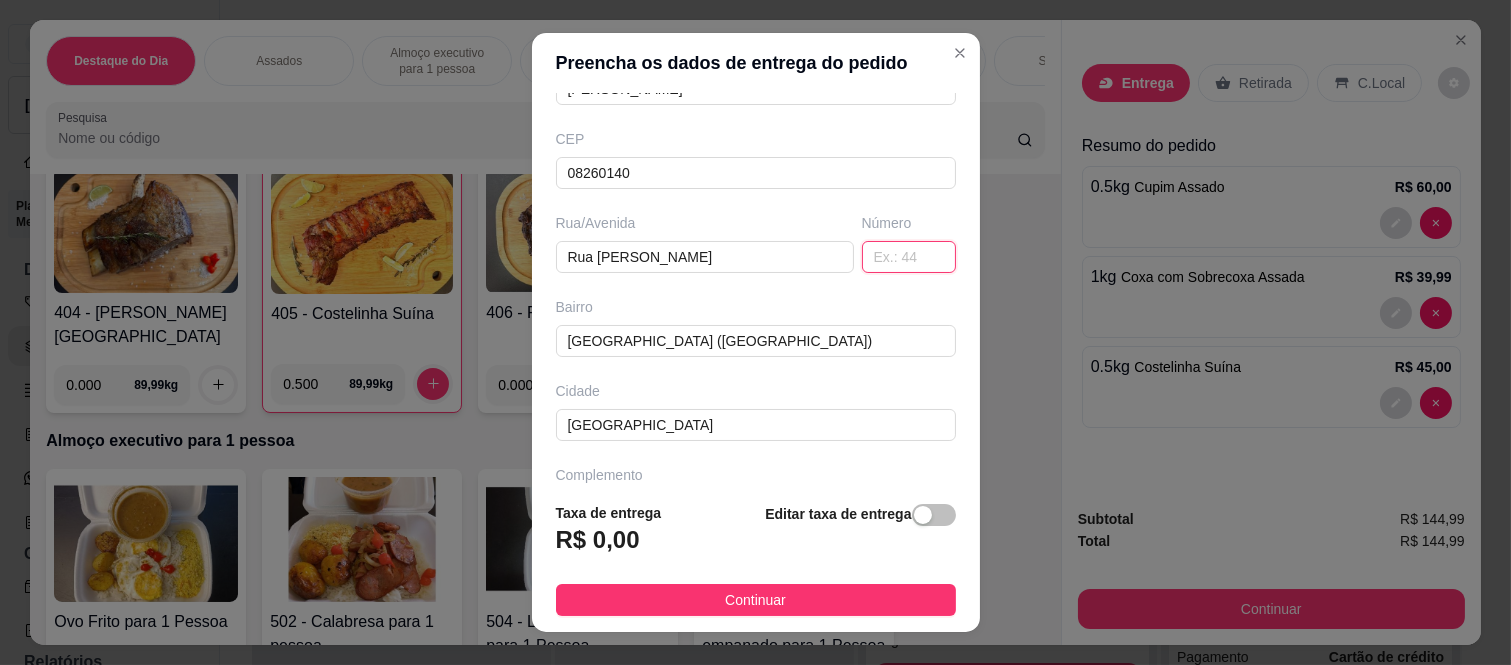 click at bounding box center (909, 257) 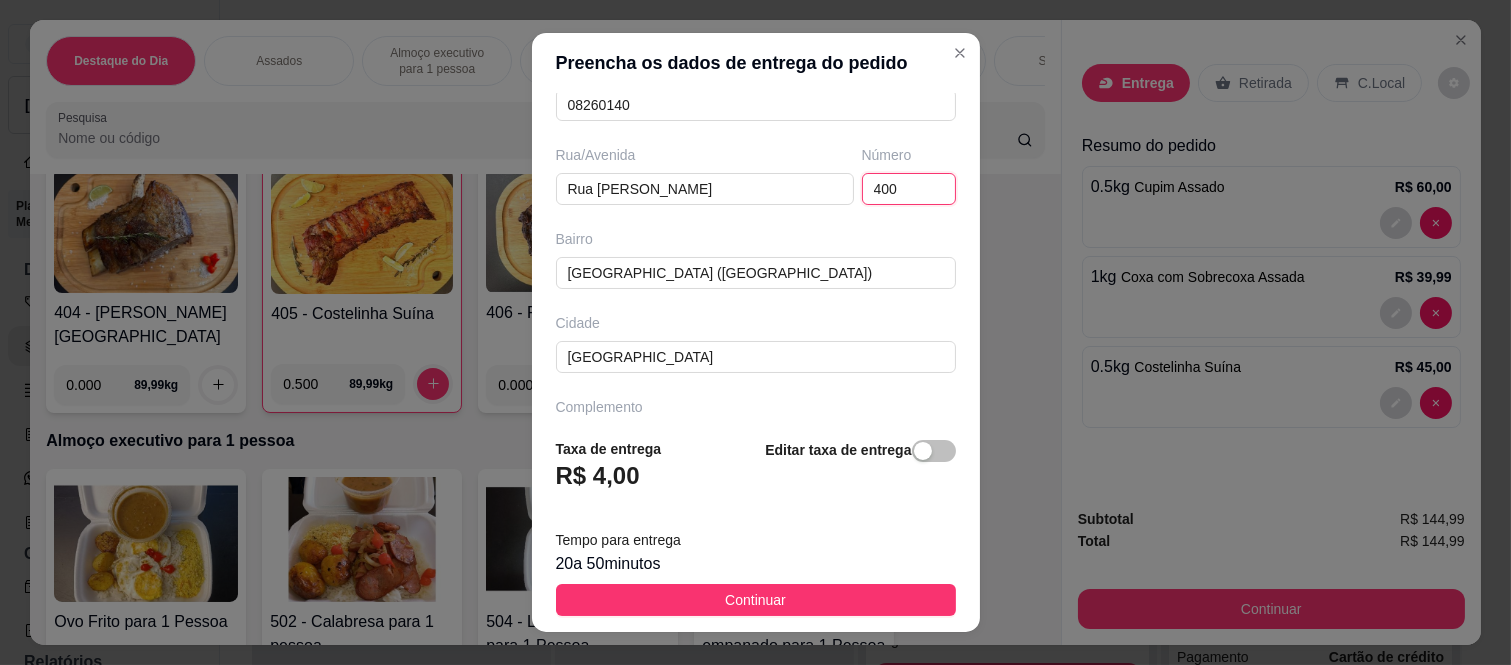 scroll, scrollTop: 346, scrollLeft: 0, axis: vertical 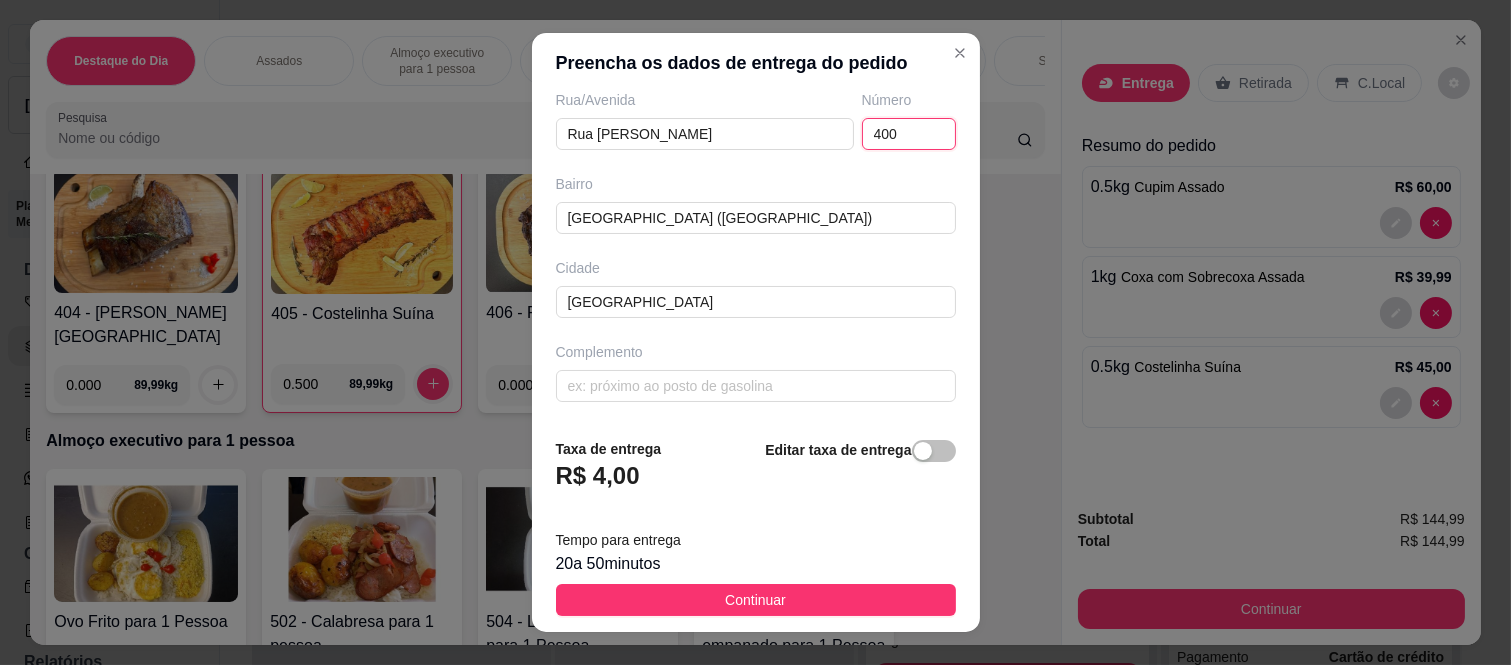 type on "400" 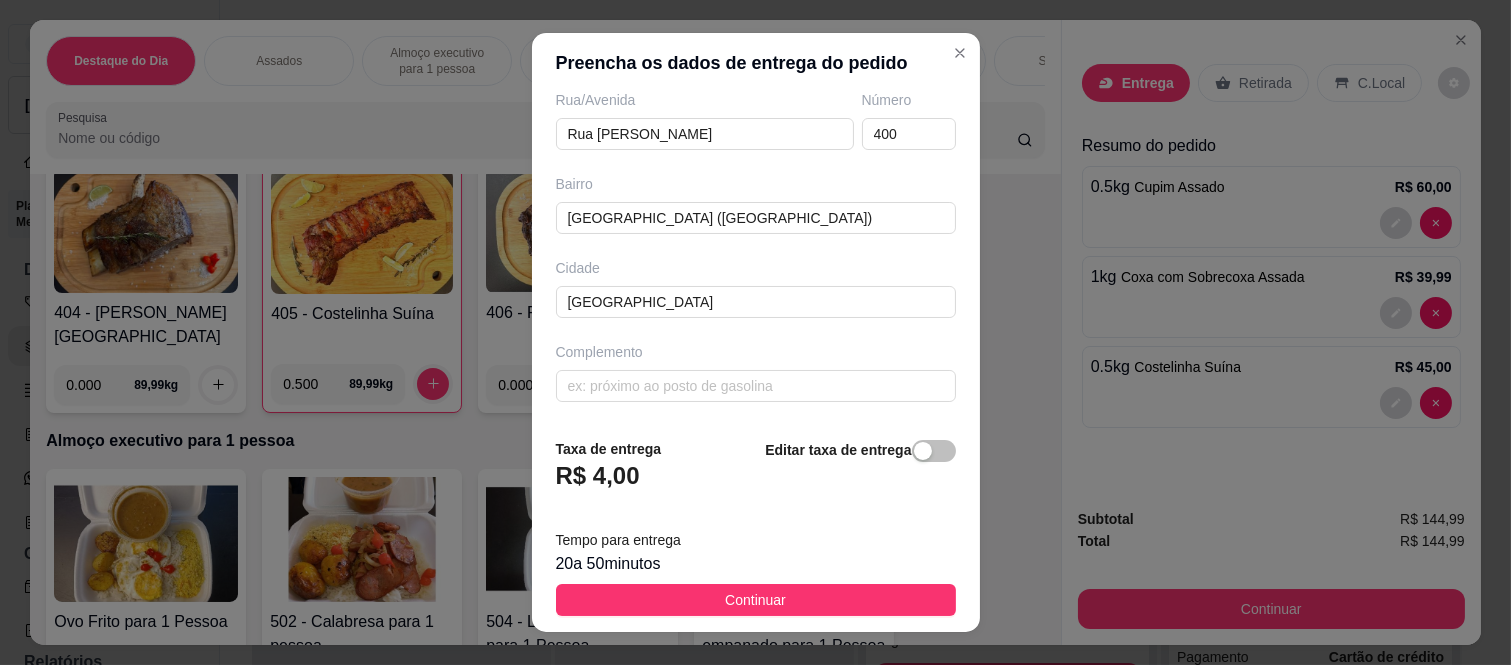 click on "Busque pelo cliente Número de contato (11) 97717-8394 Nome do cliente michel CEP 08260140 Rua/Avenida Rua Tomoichi Shimizu Número 400 Bairro Colônia (Zona Leste) Cidade São Paulo Complemento" at bounding box center [756, 257] 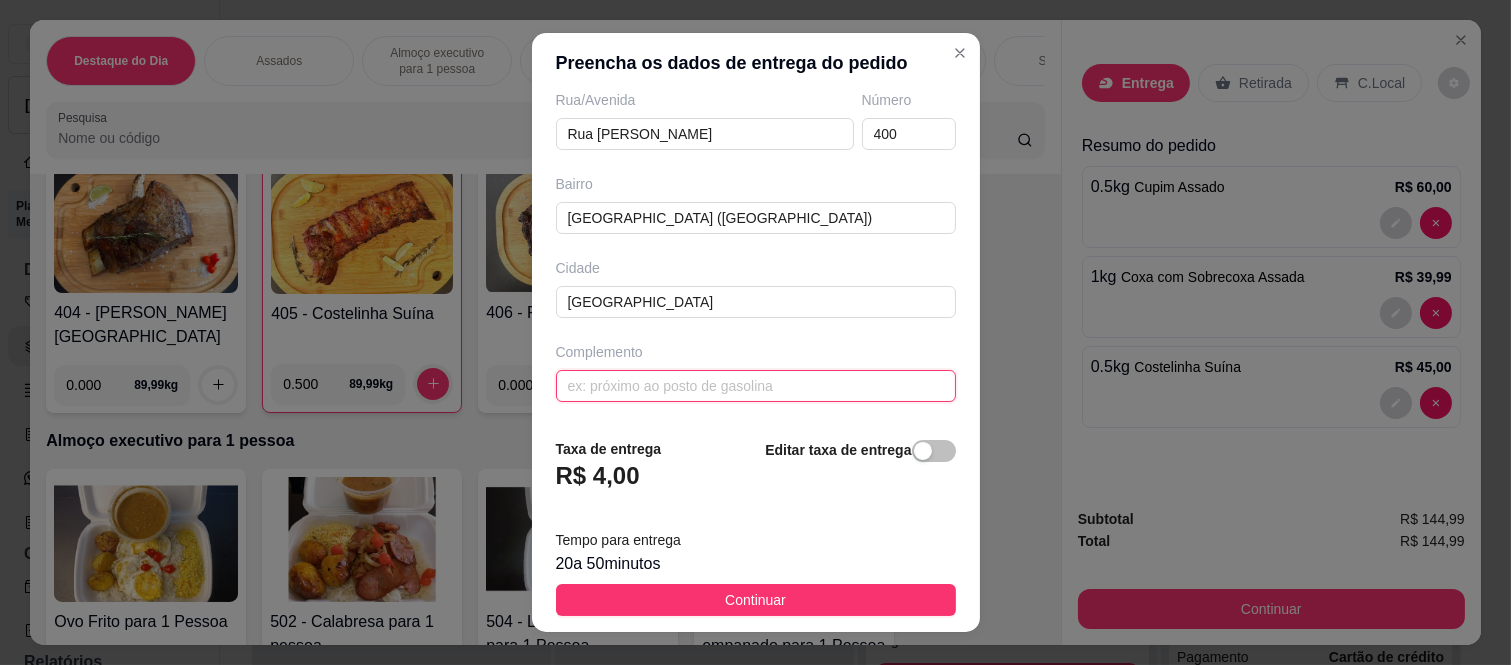 click at bounding box center (756, 386) 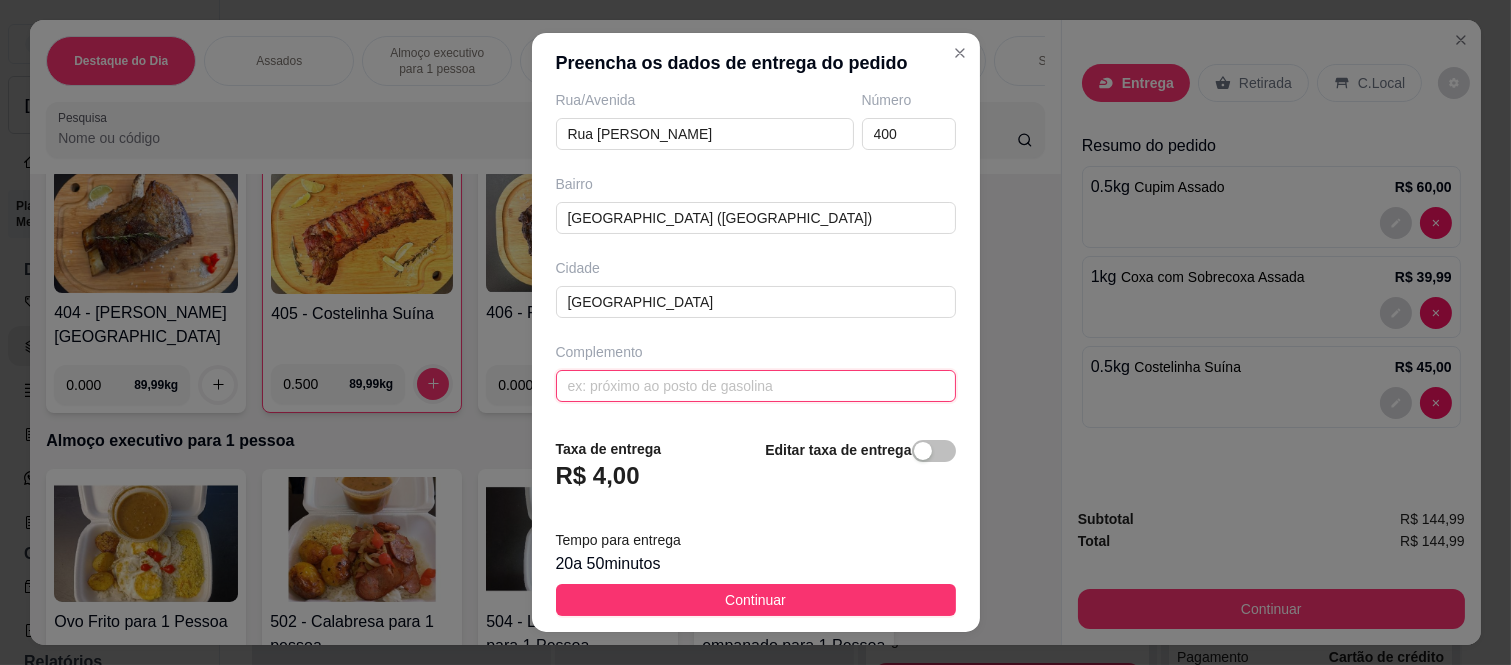 paste on "Bloco 2/603" 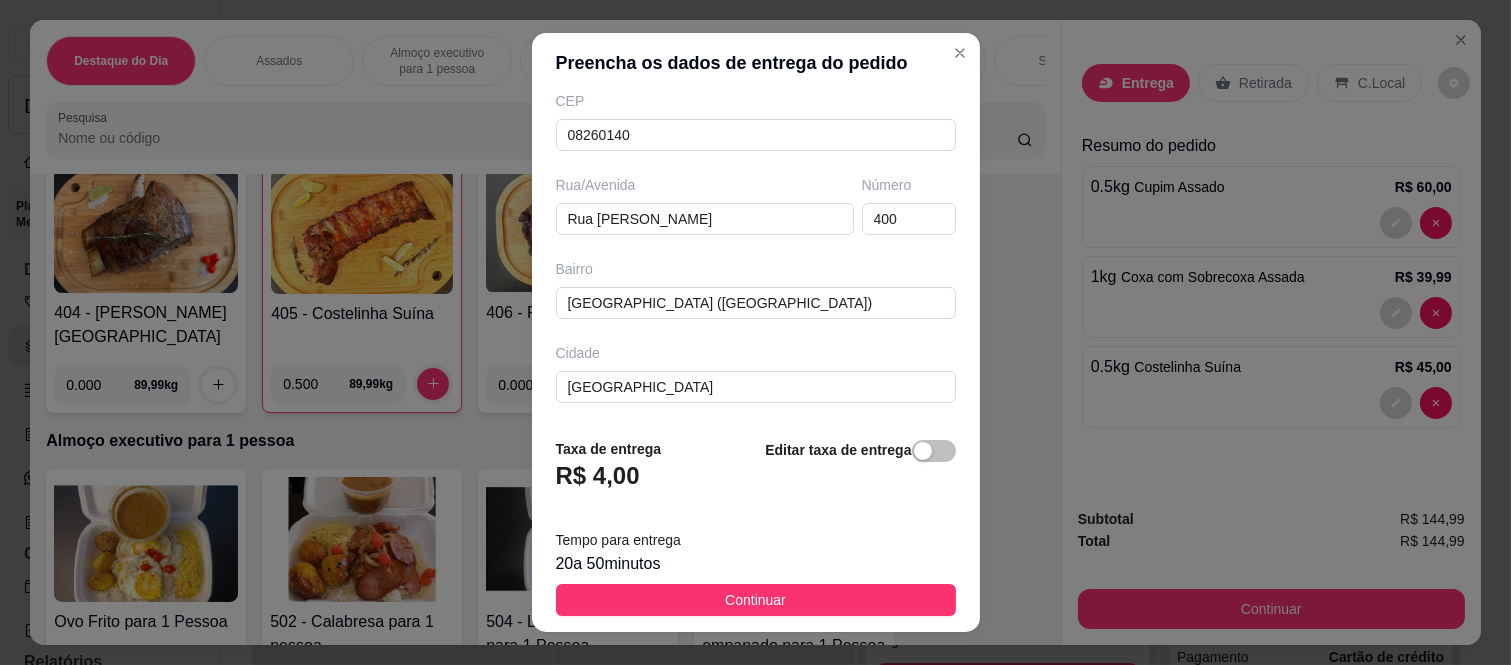 scroll, scrollTop: 346, scrollLeft: 0, axis: vertical 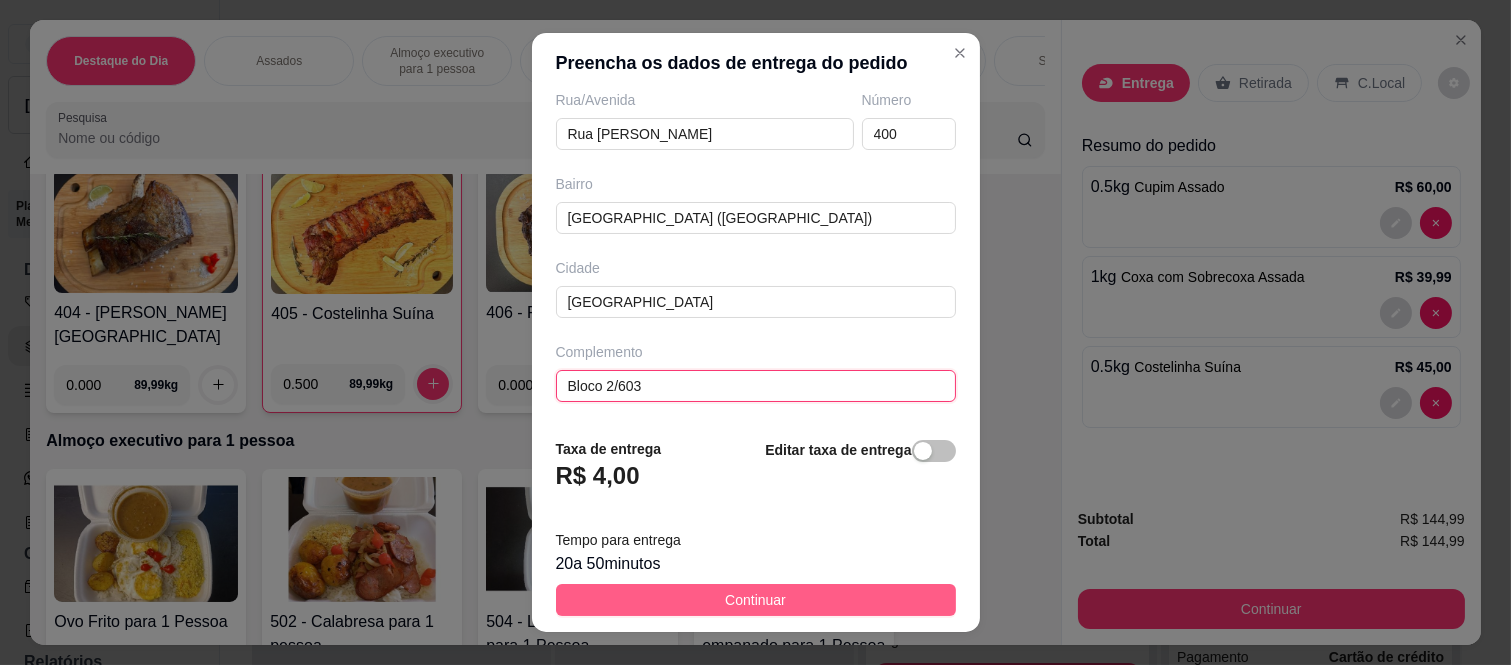 type on "Bloco 2/603" 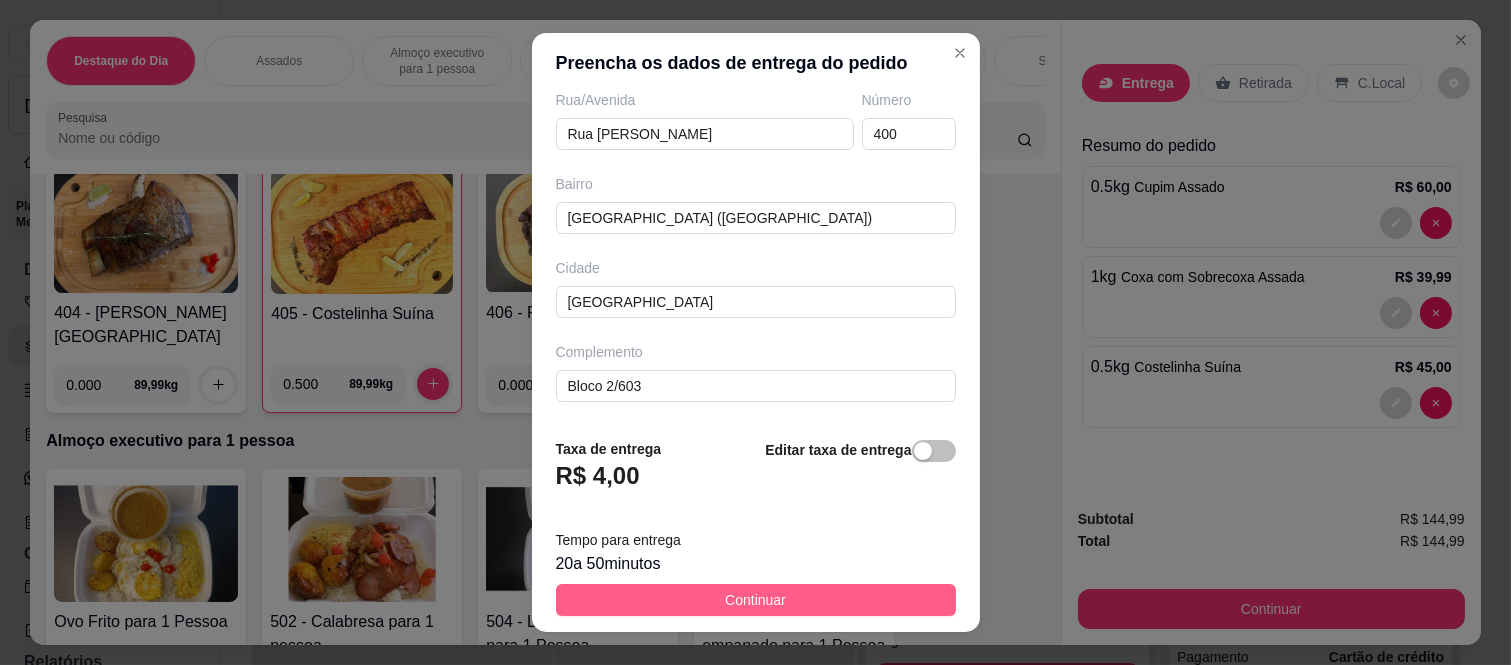 click on "Continuar" at bounding box center [756, 600] 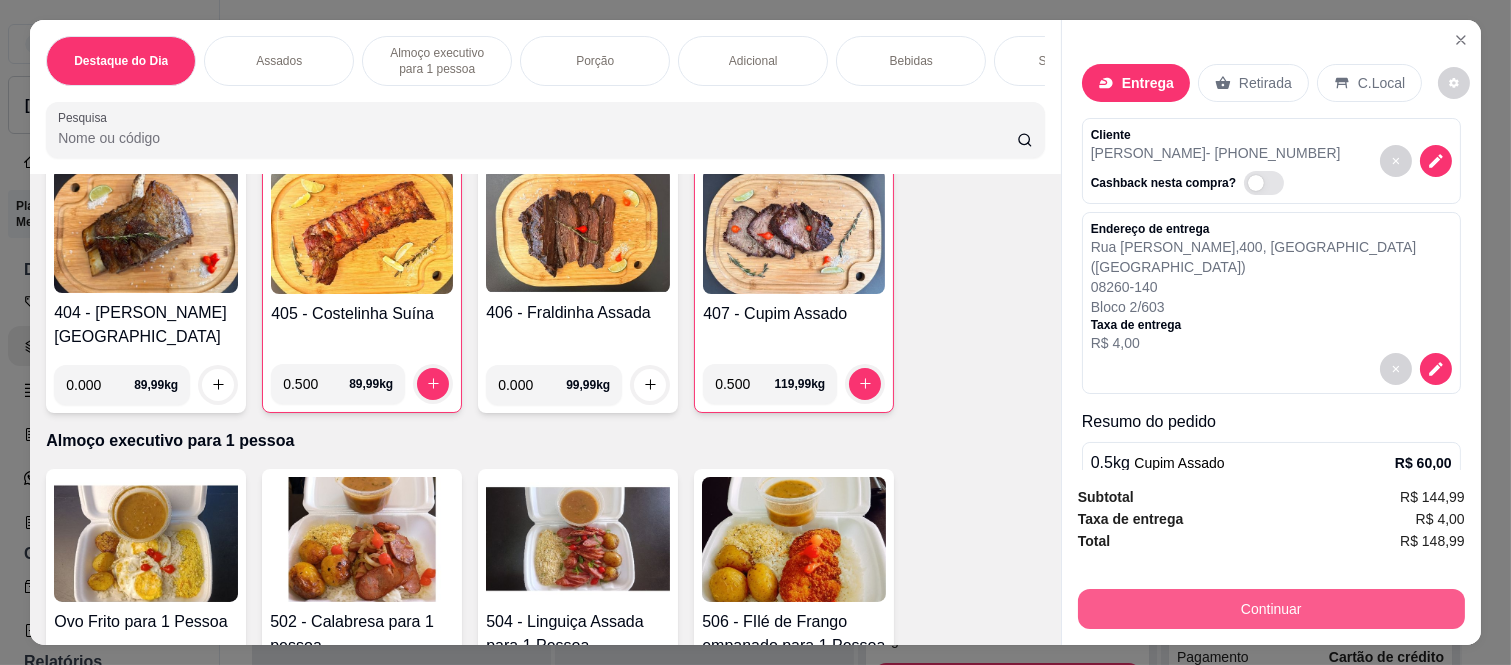 click on "Continuar" at bounding box center [1271, 609] 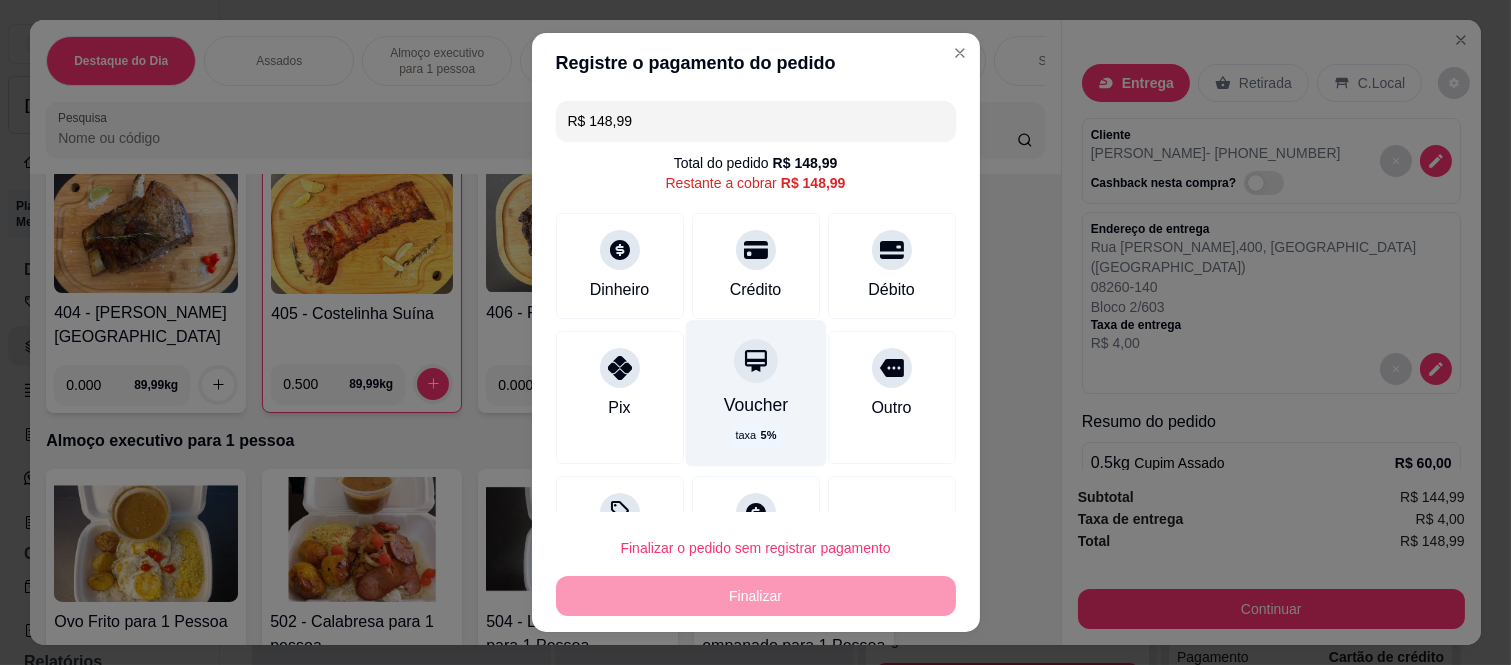 click on "Voucher taxa   5 %" at bounding box center (755, 394) 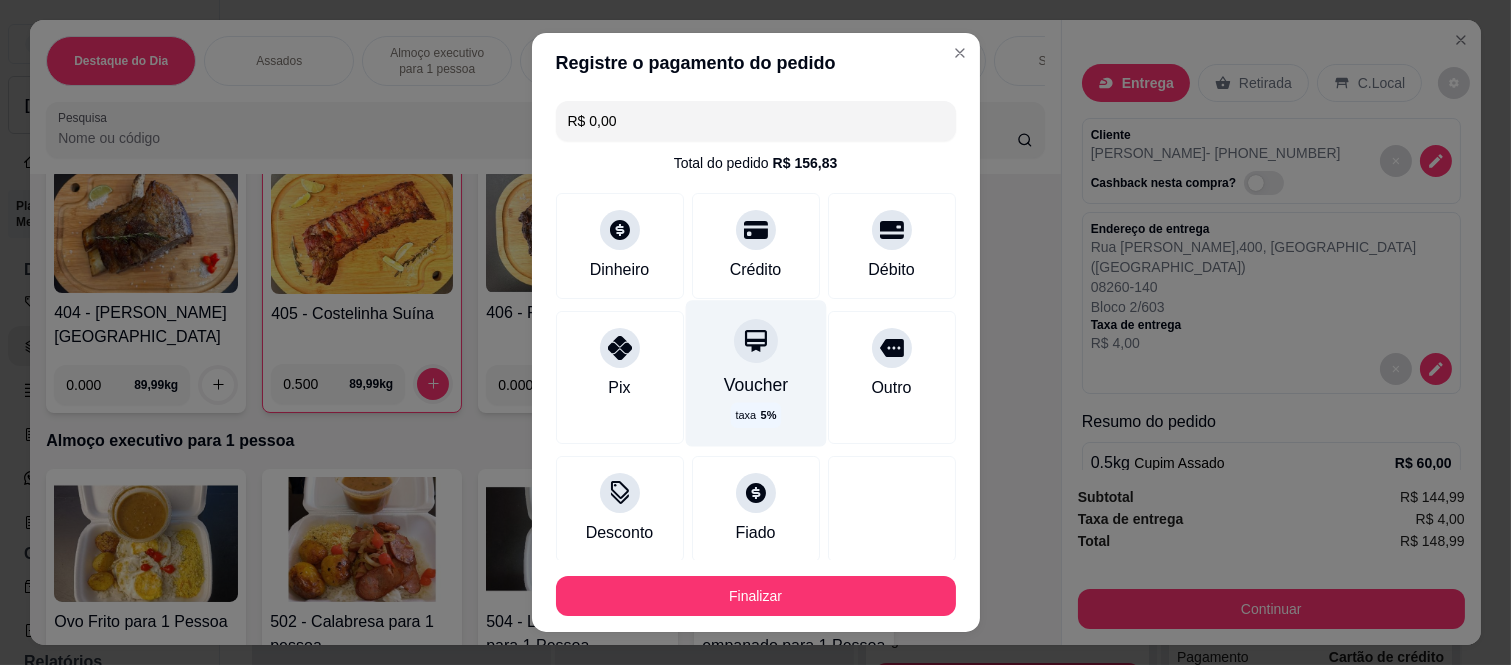 scroll, scrollTop: 134, scrollLeft: 0, axis: vertical 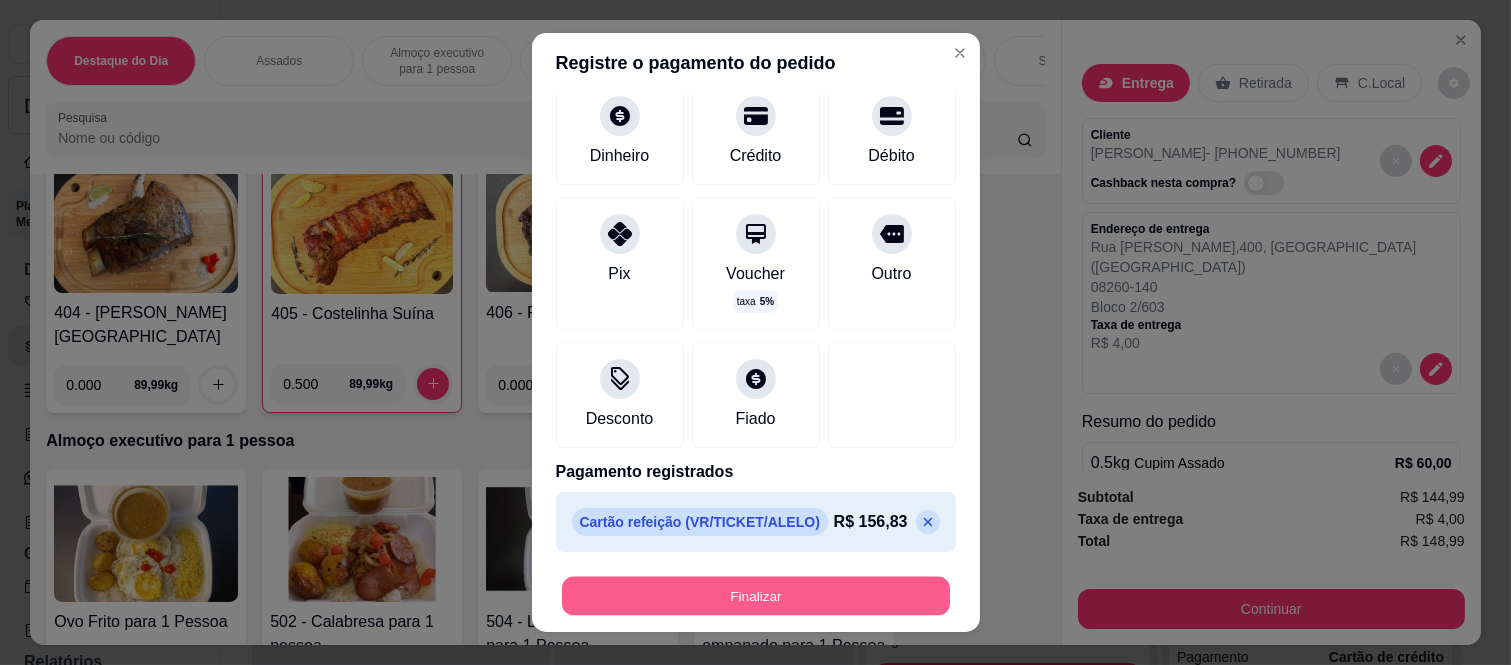 click on "Finalizar" at bounding box center [756, 595] 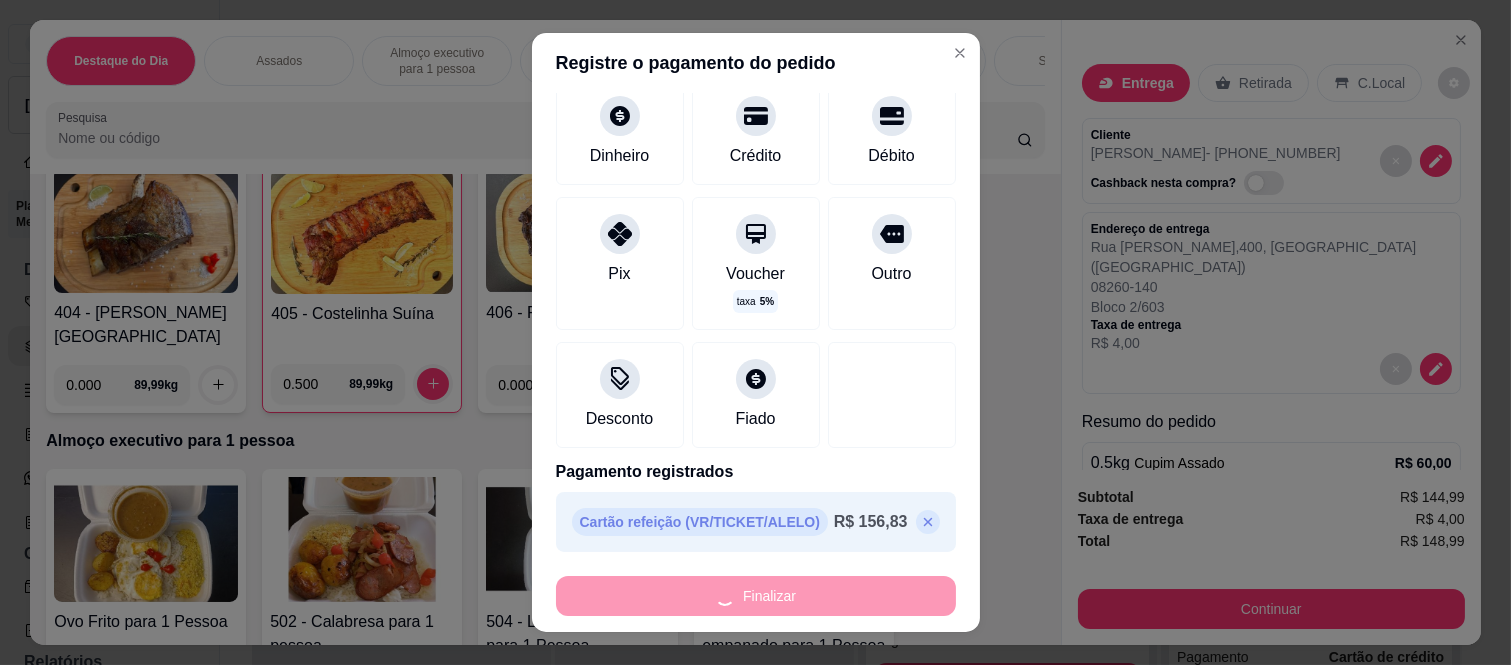 type on "-R$ 148,99" 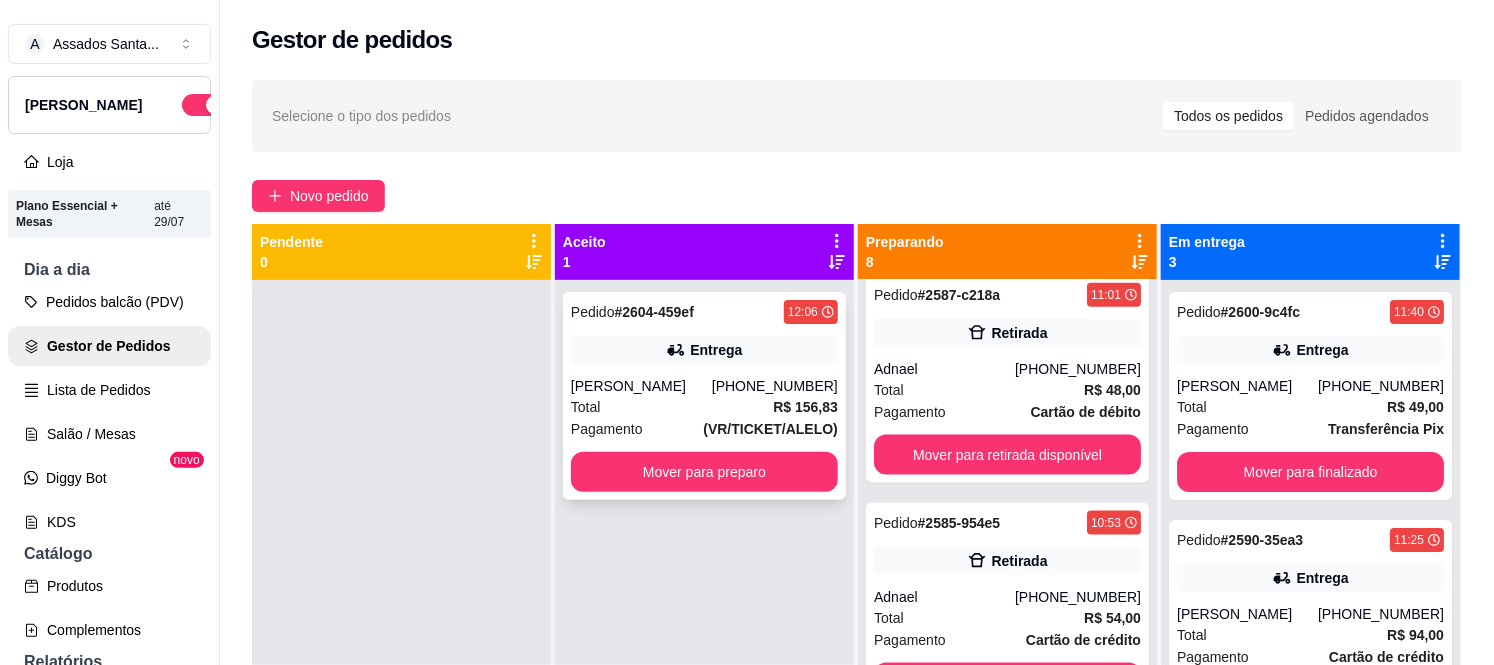 click on "[PERSON_NAME]" at bounding box center [641, 386] 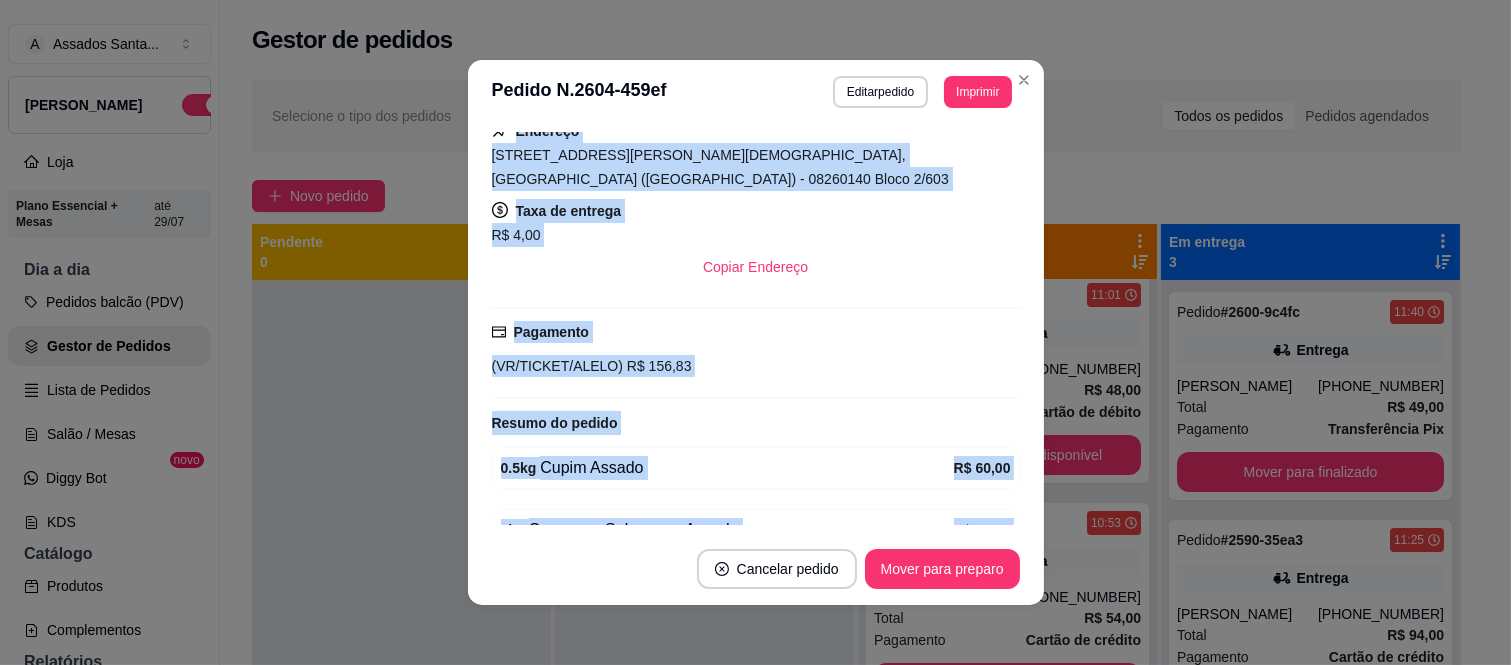 scroll, scrollTop: 451, scrollLeft: 0, axis: vertical 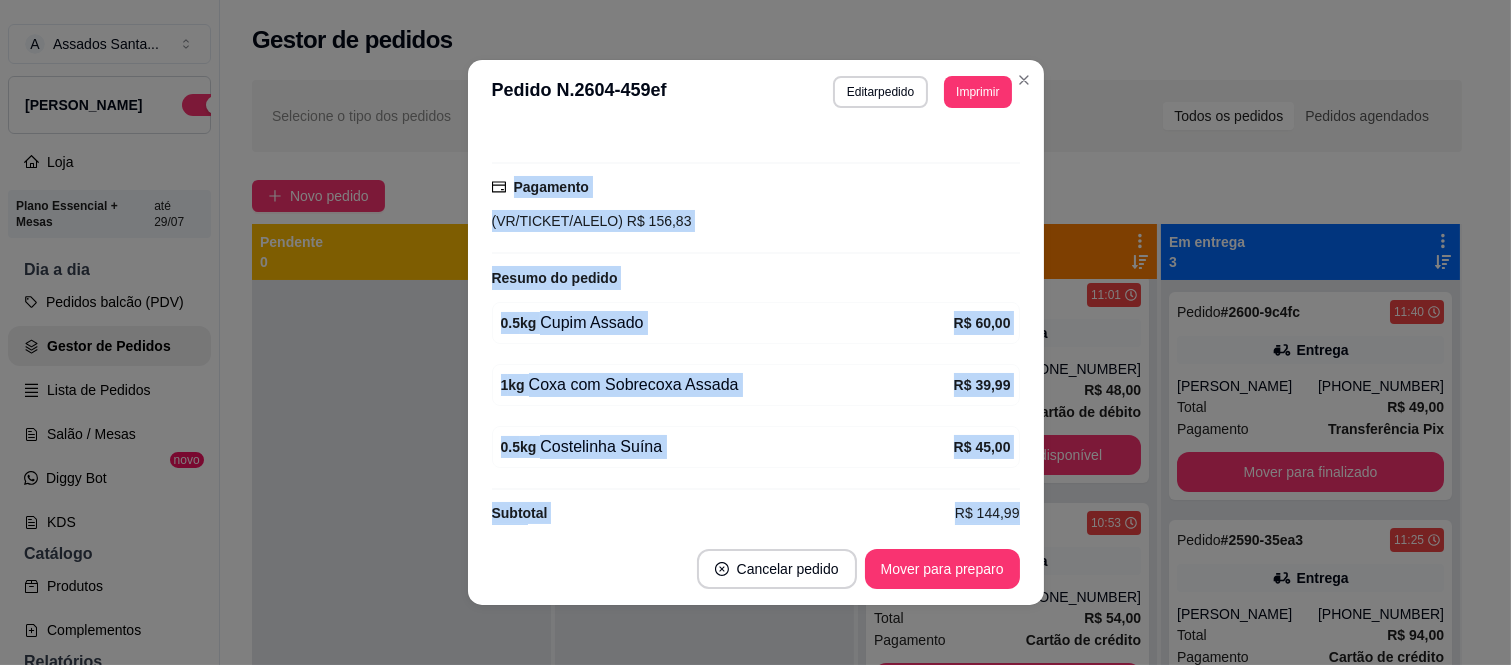 drag, startPoint x: 491, startPoint y: 388, endPoint x: 616, endPoint y: 564, distance: 215.87265 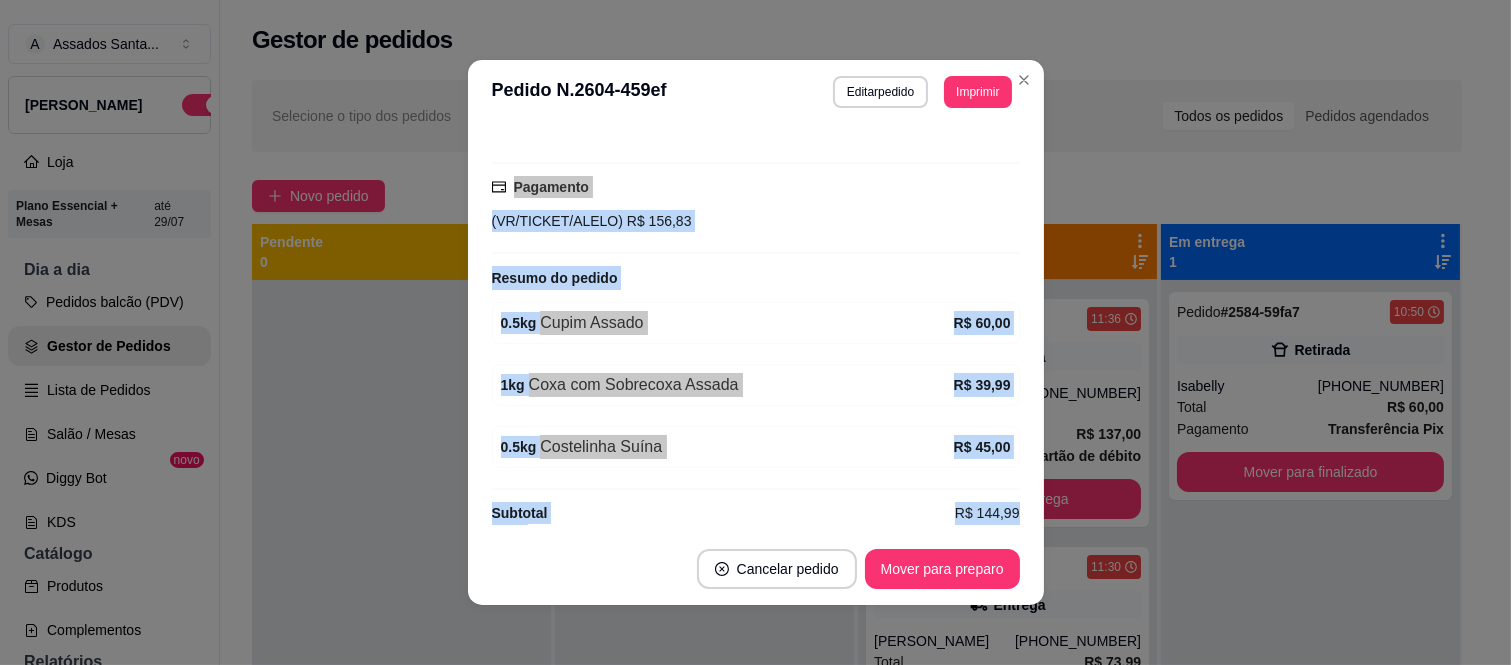 scroll, scrollTop: 1905, scrollLeft: 0, axis: vertical 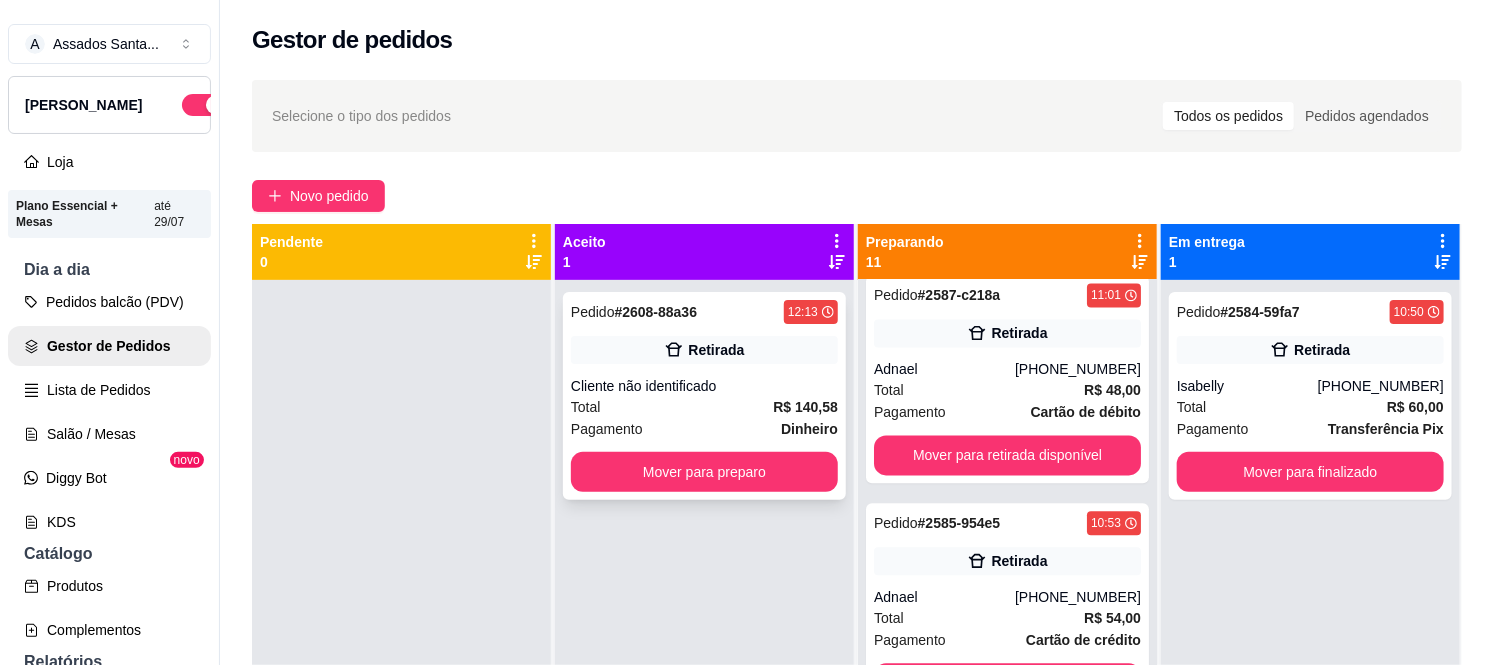 click 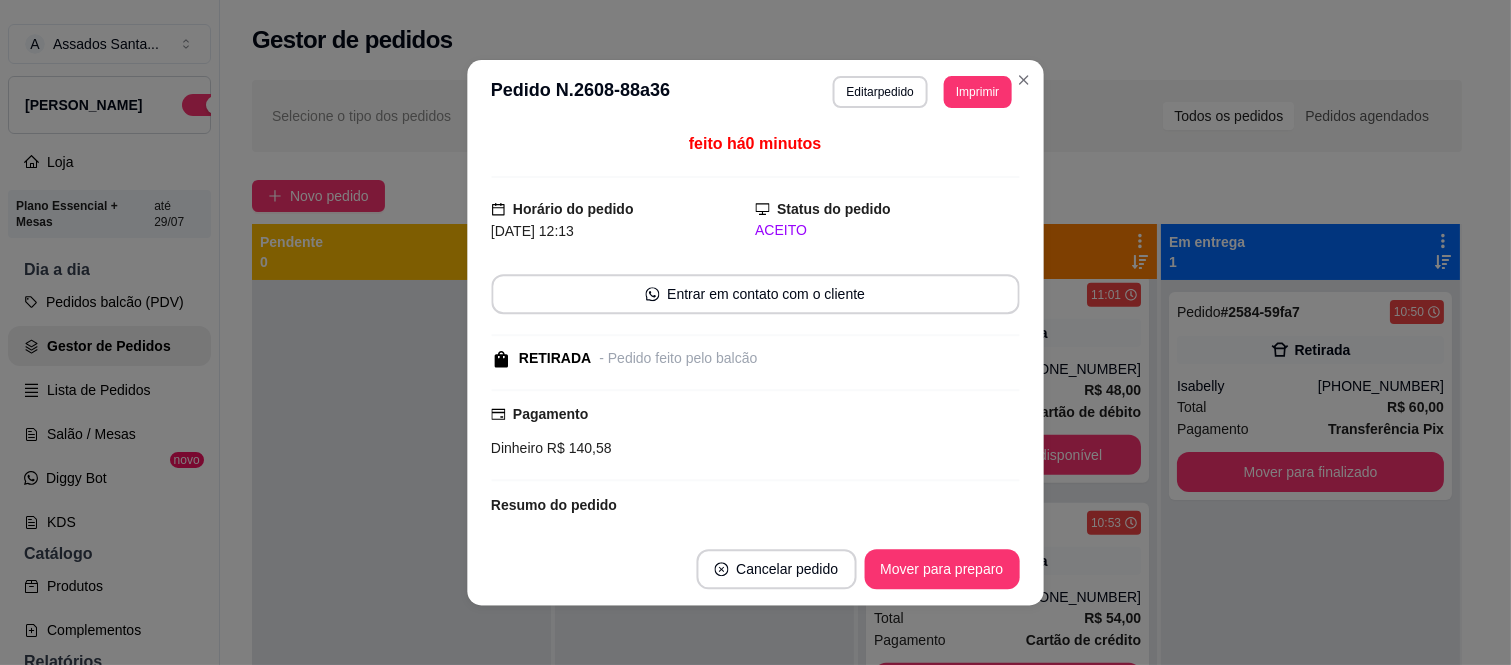 scroll, scrollTop: 187, scrollLeft: 0, axis: vertical 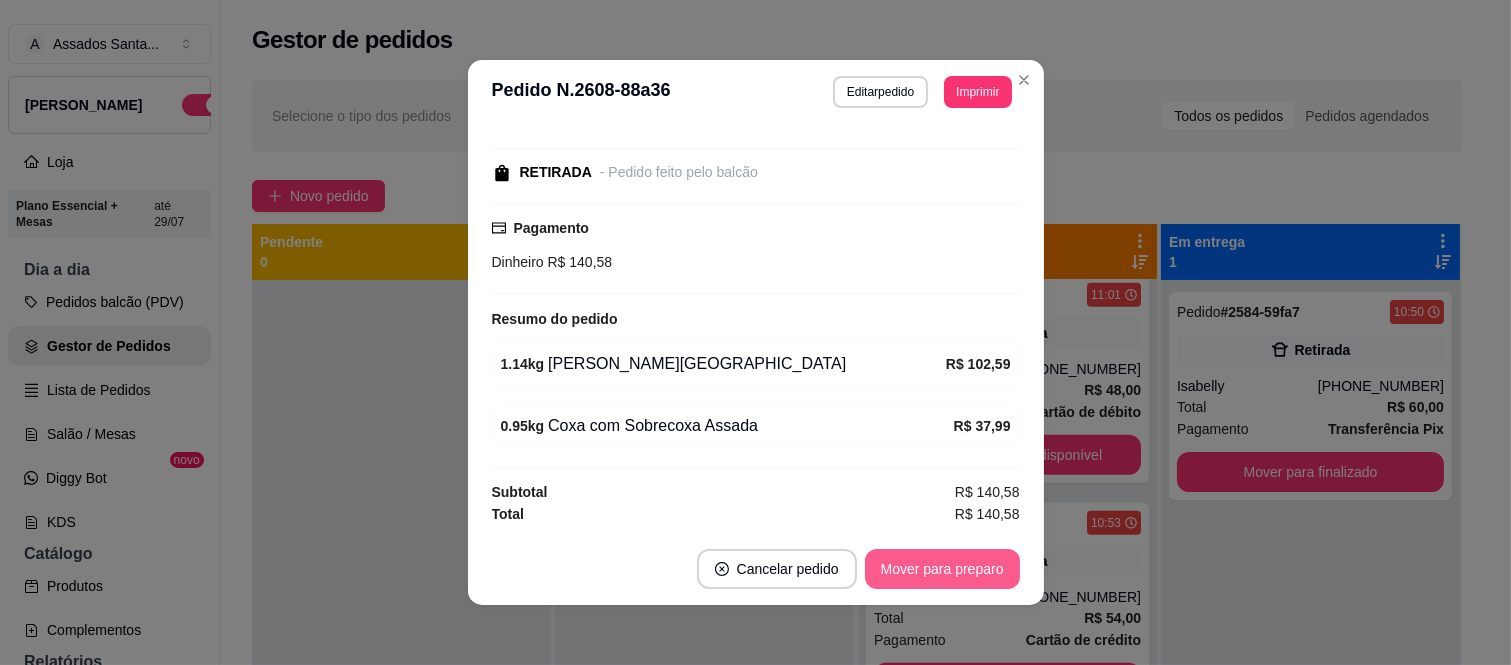 click on "Mover para preparo" at bounding box center [942, 569] 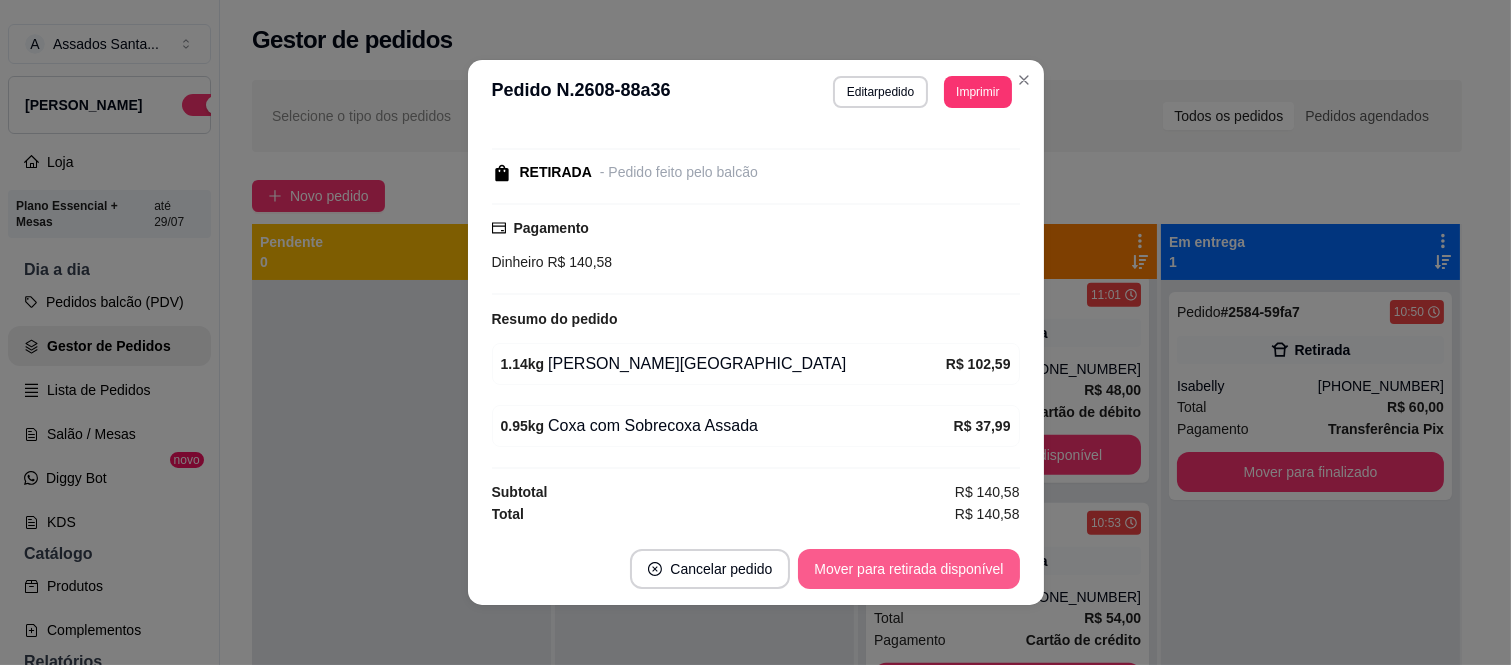click on "Mover para retirada disponível" at bounding box center (908, 569) 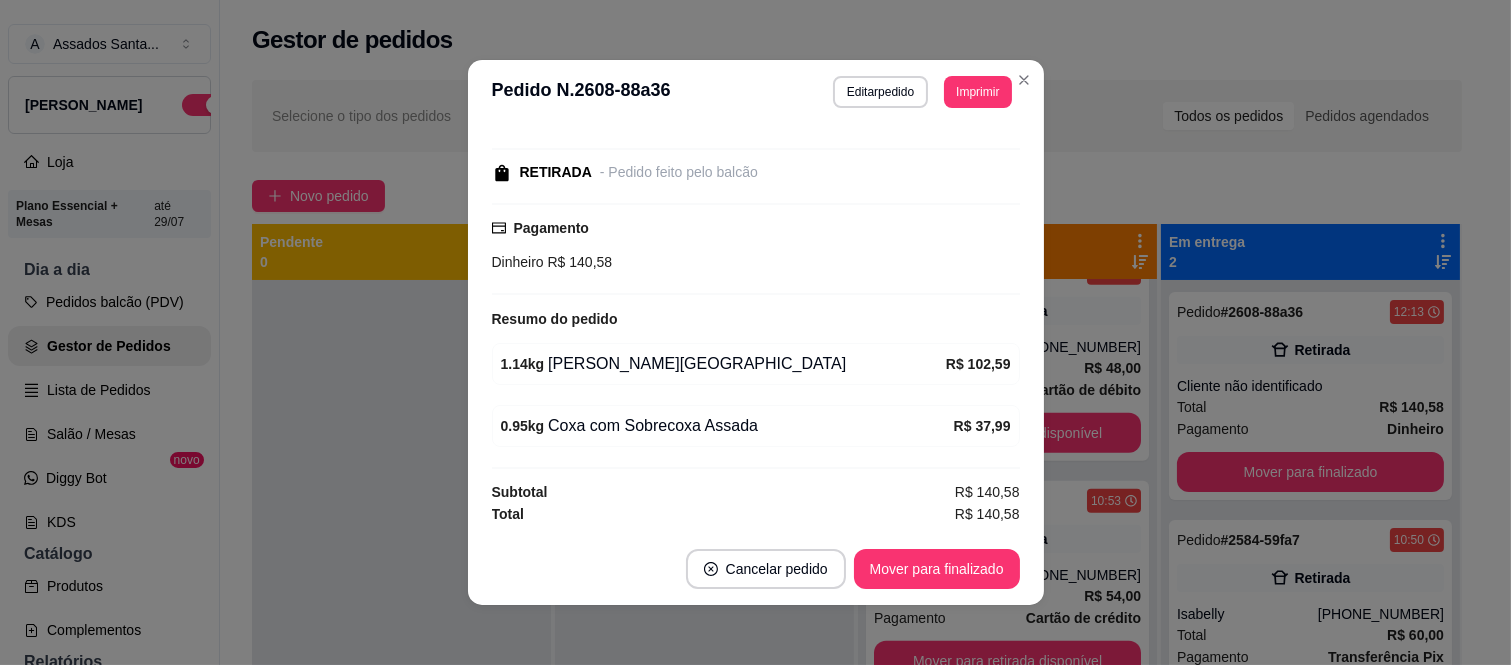 scroll, scrollTop: 1905, scrollLeft: 0, axis: vertical 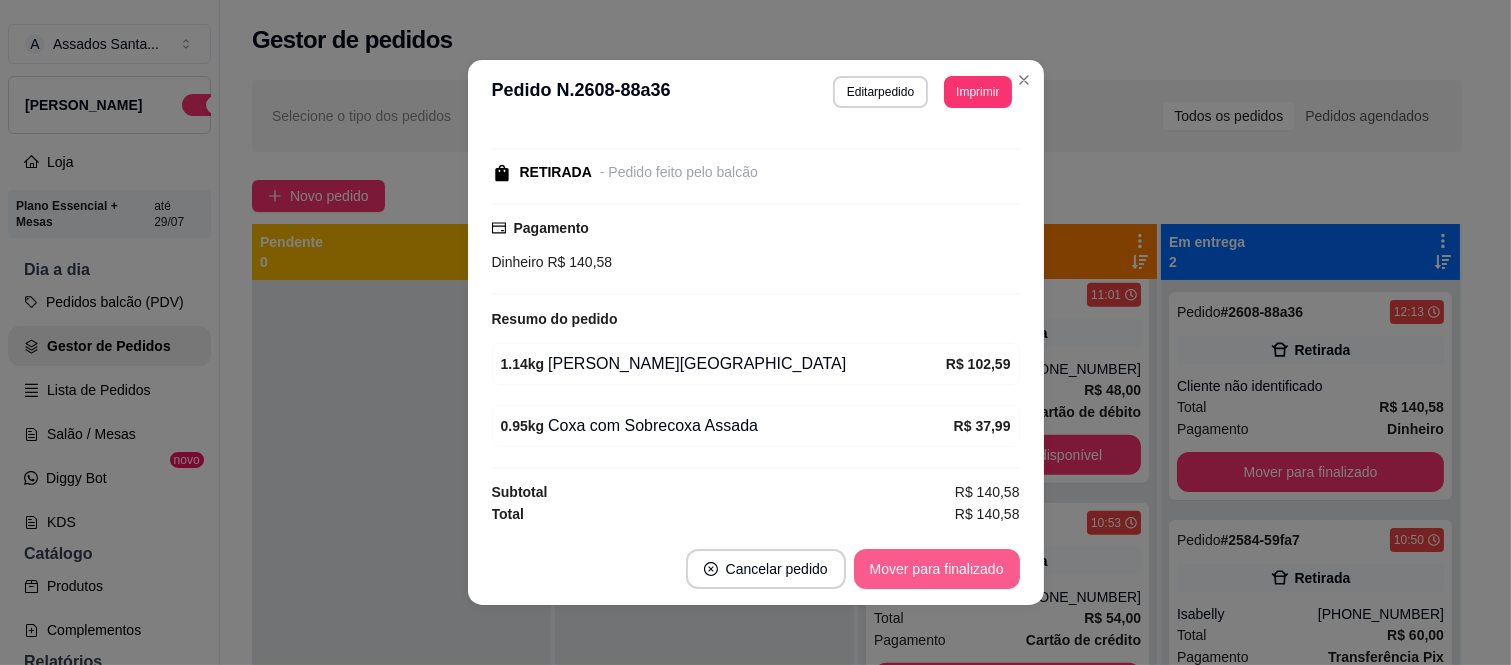 click on "Mover para finalizado" at bounding box center [937, 569] 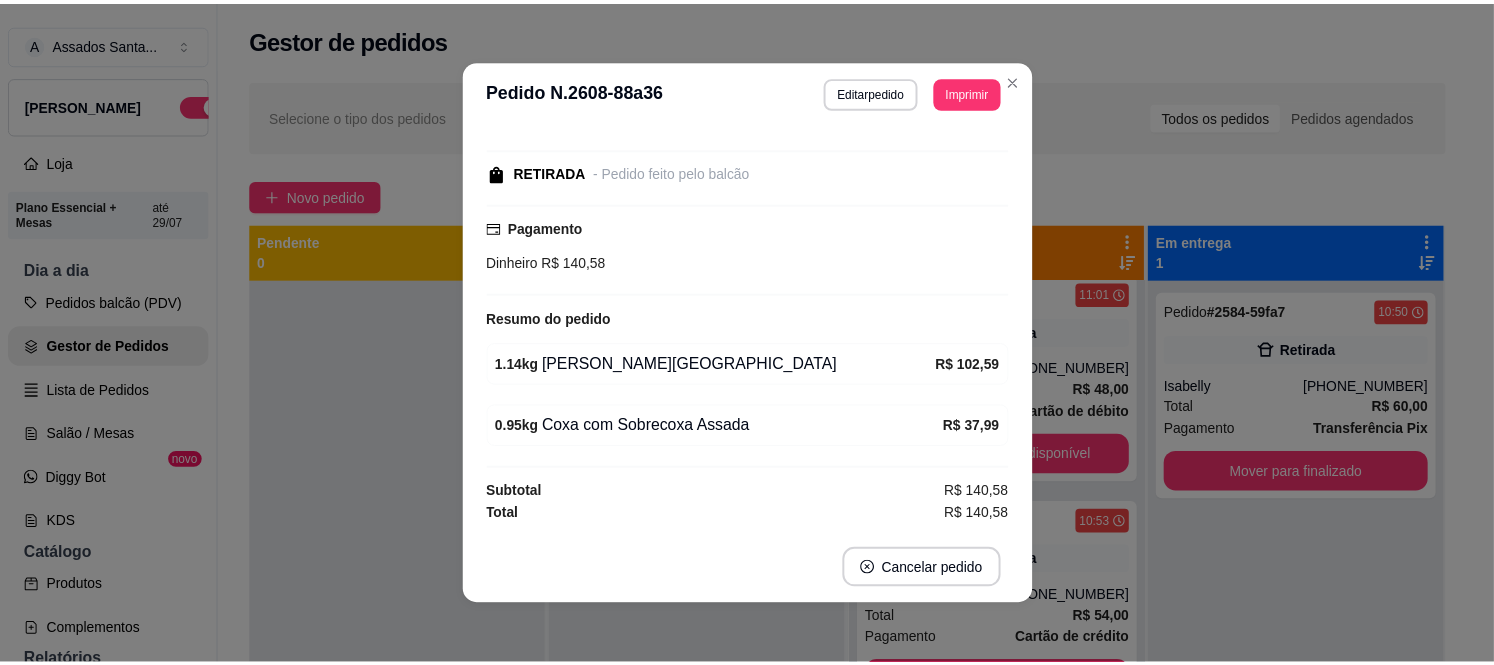 scroll, scrollTop: 102, scrollLeft: 0, axis: vertical 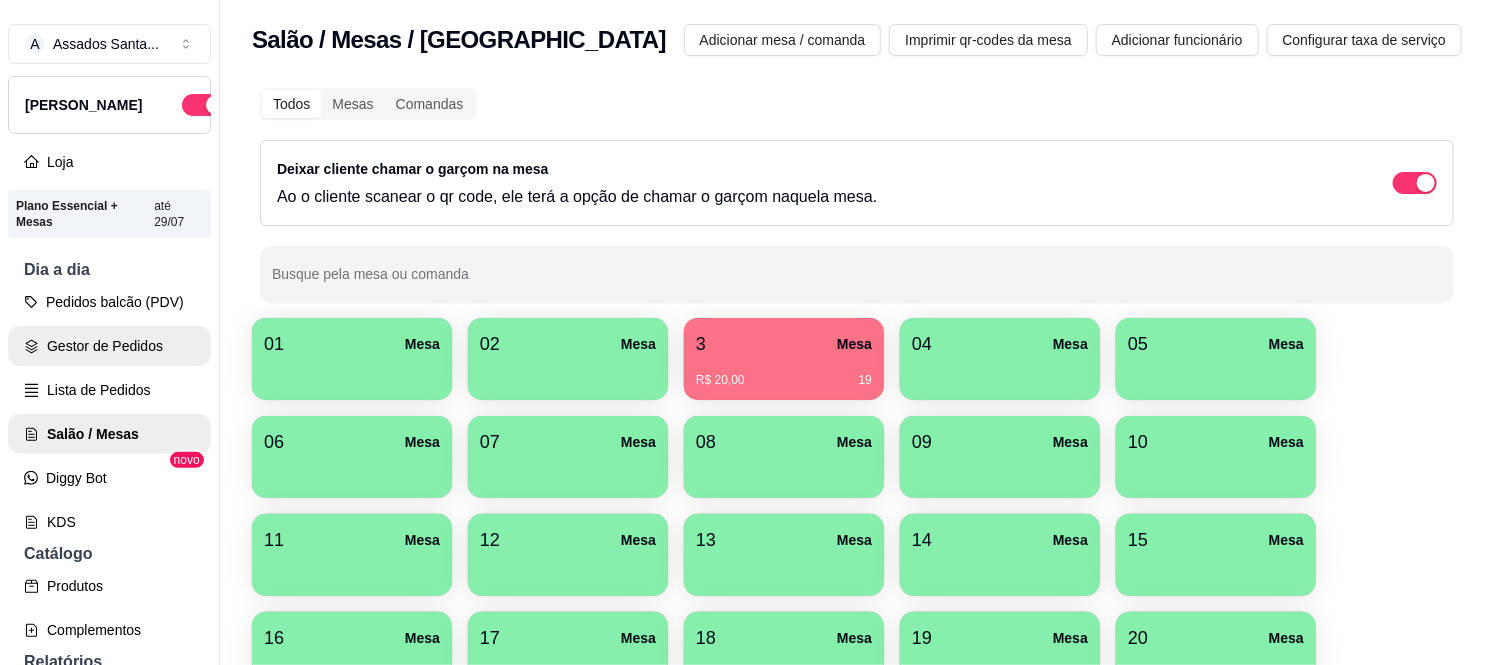 click on "Gestor de Pedidos" at bounding box center [109, 346] 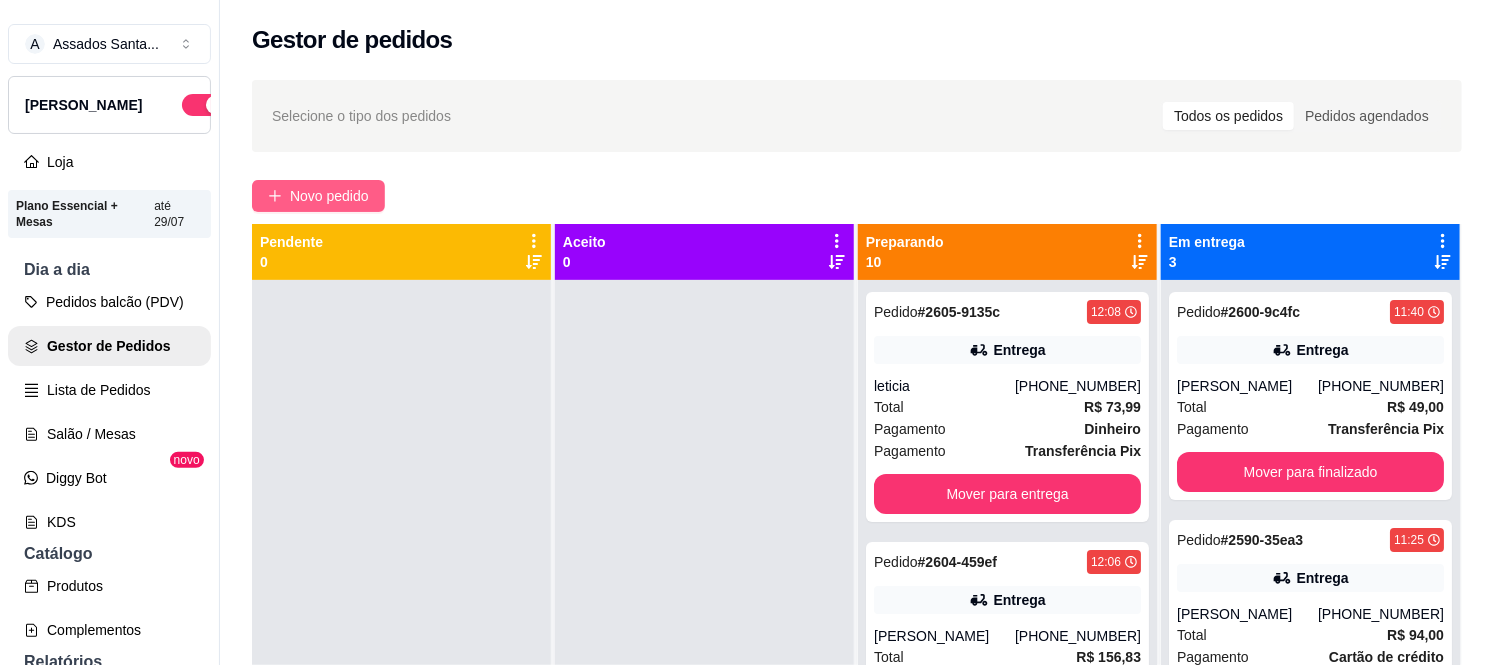 click on "Novo pedido" at bounding box center [318, 196] 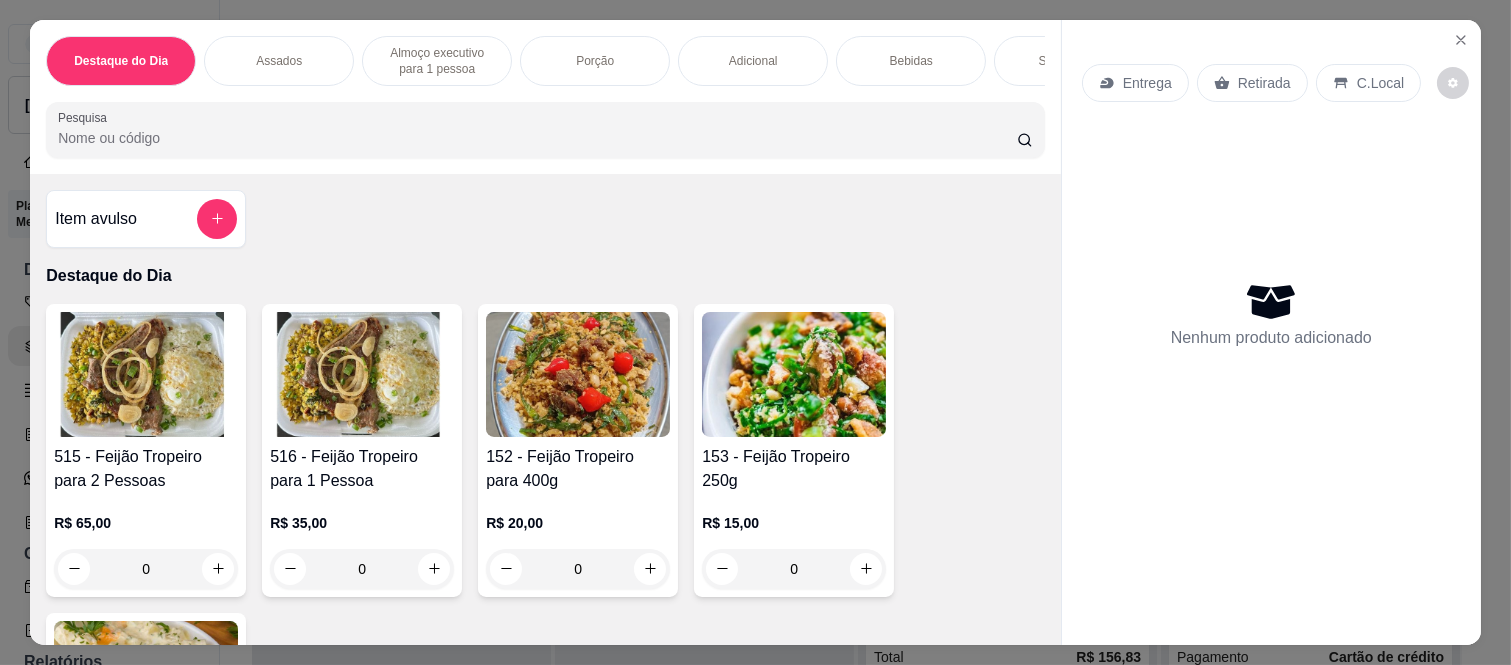 click on "Almoço executivo para 1 pessoa" at bounding box center (437, 61) 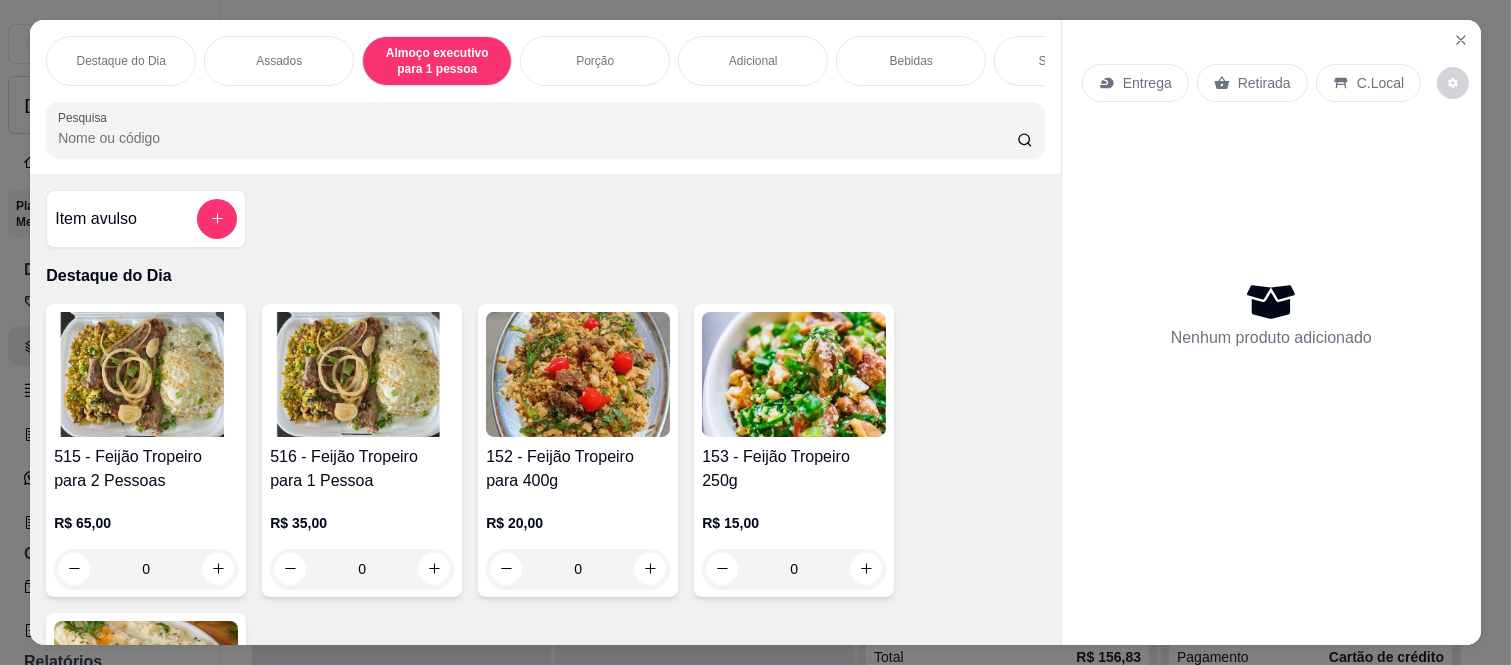 scroll, scrollTop: 1342, scrollLeft: 0, axis: vertical 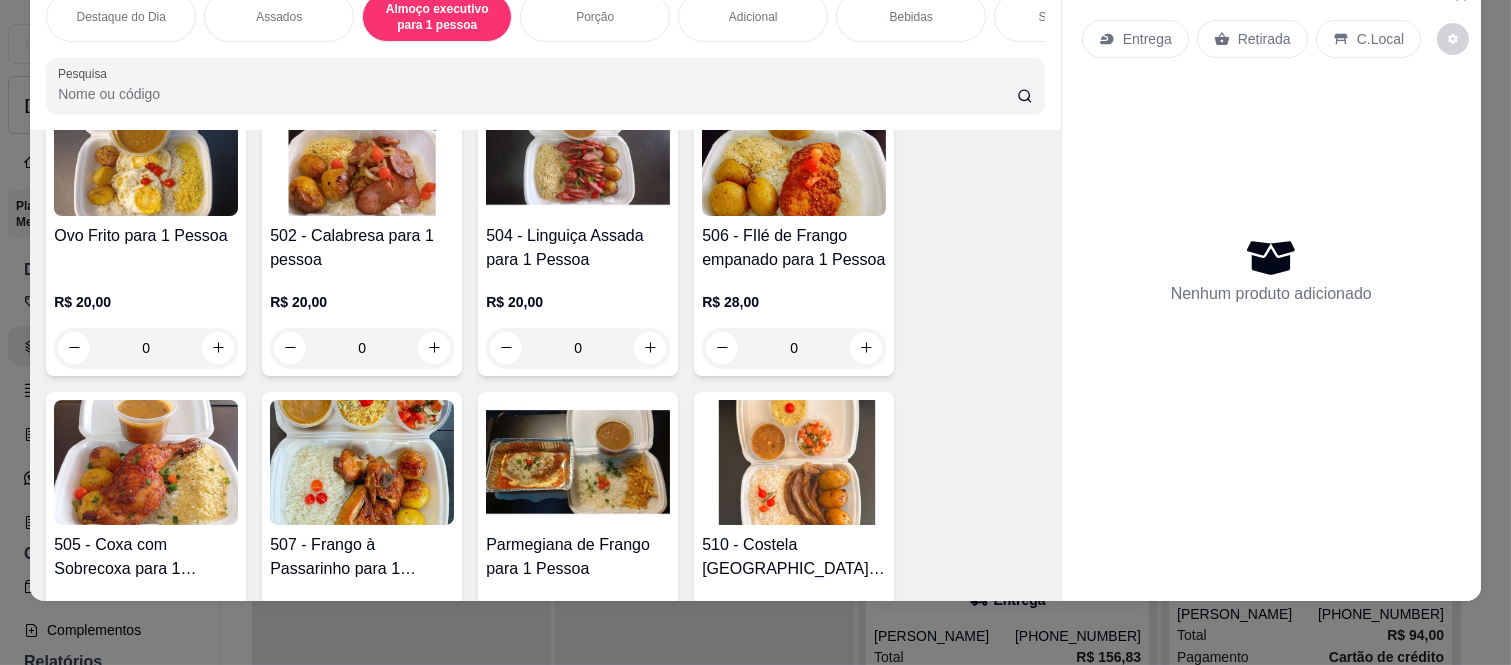 click on "0" at bounding box center (578, 348) 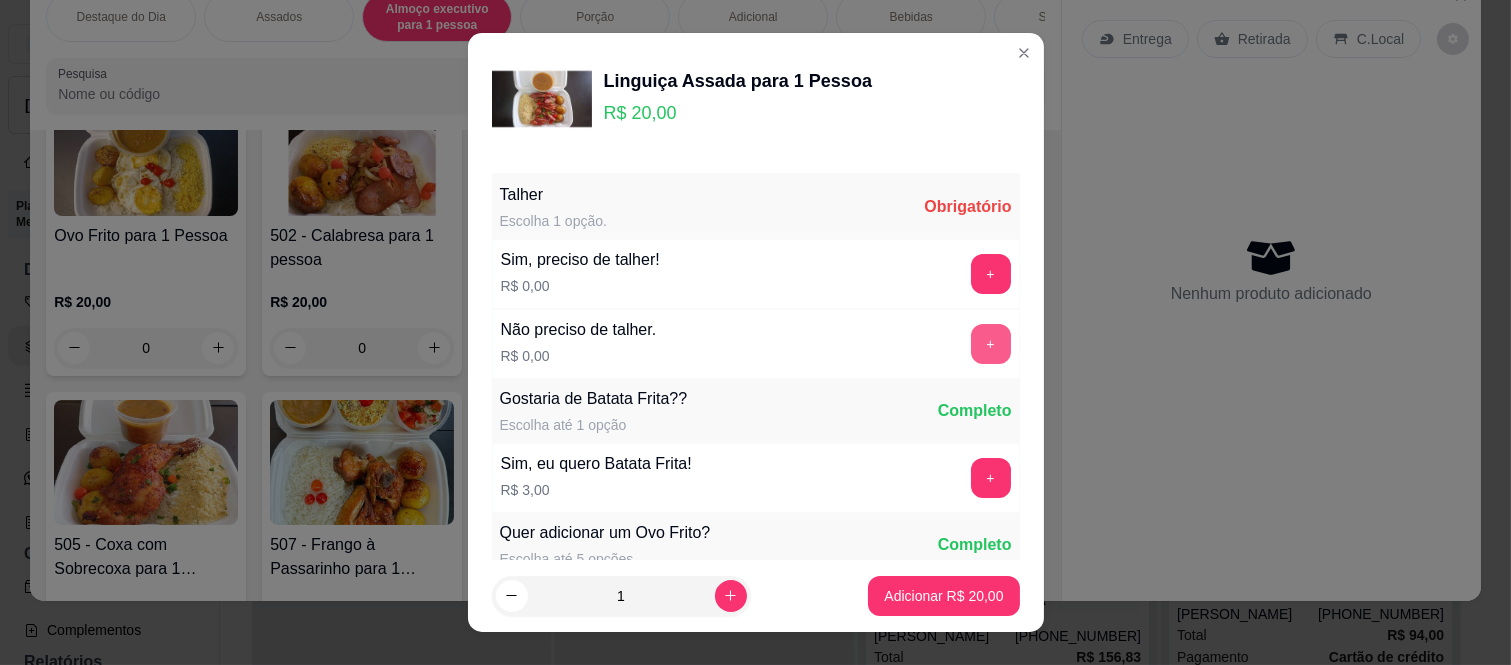 click on "+" at bounding box center [991, 344] 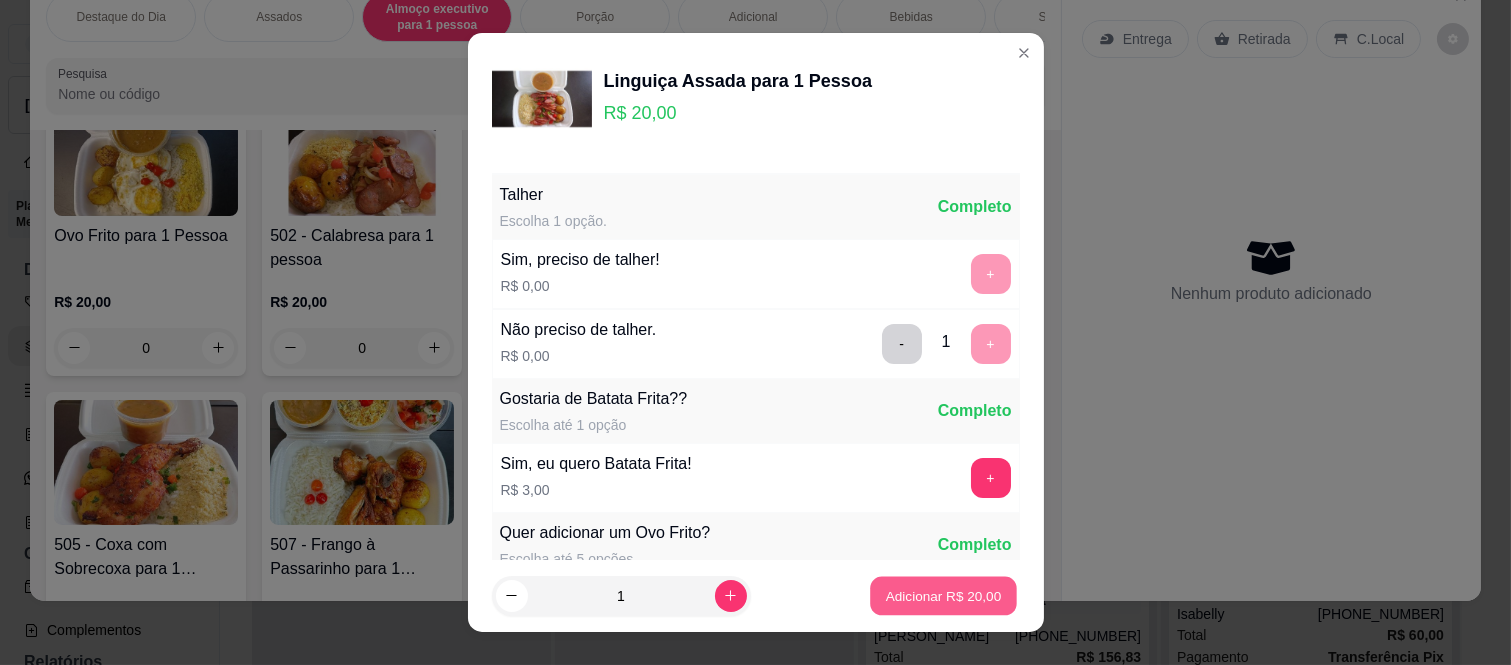 click on "Adicionar   R$ 20,00" at bounding box center [944, 595] 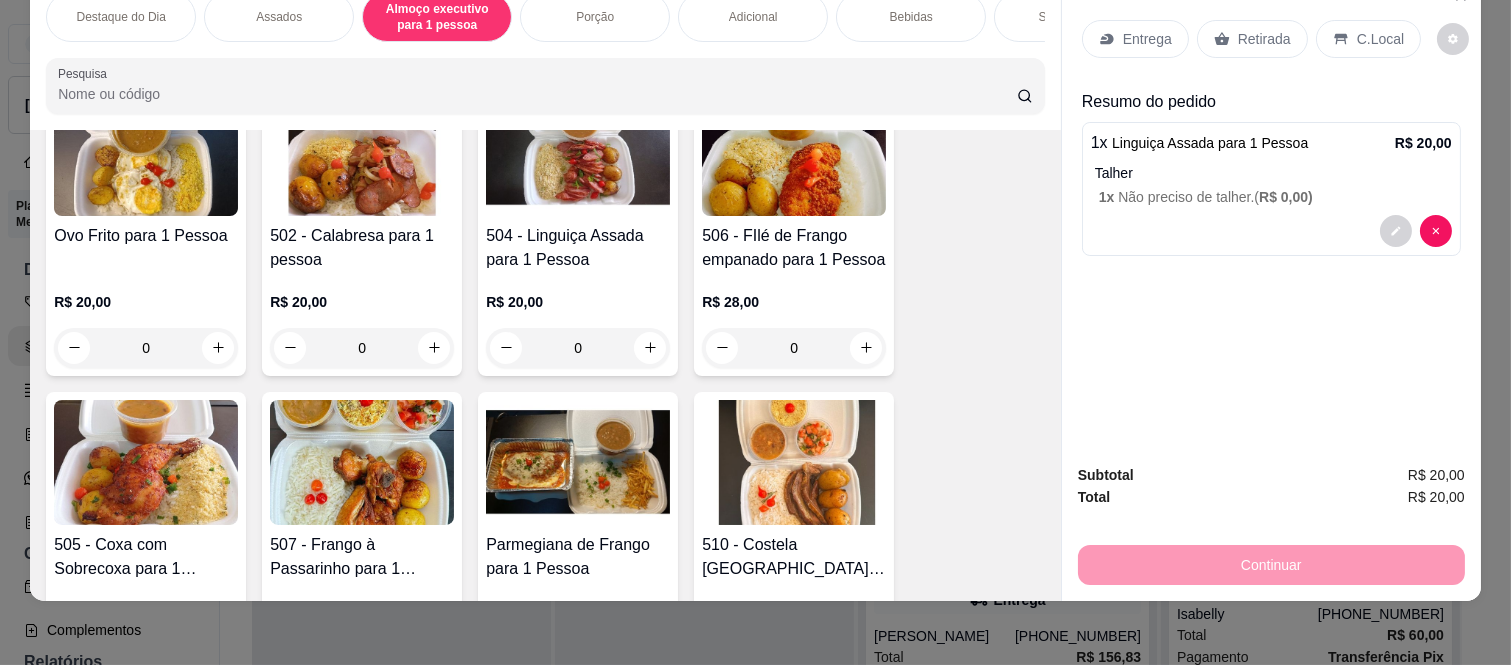 click on "Retirada" at bounding box center [1264, 39] 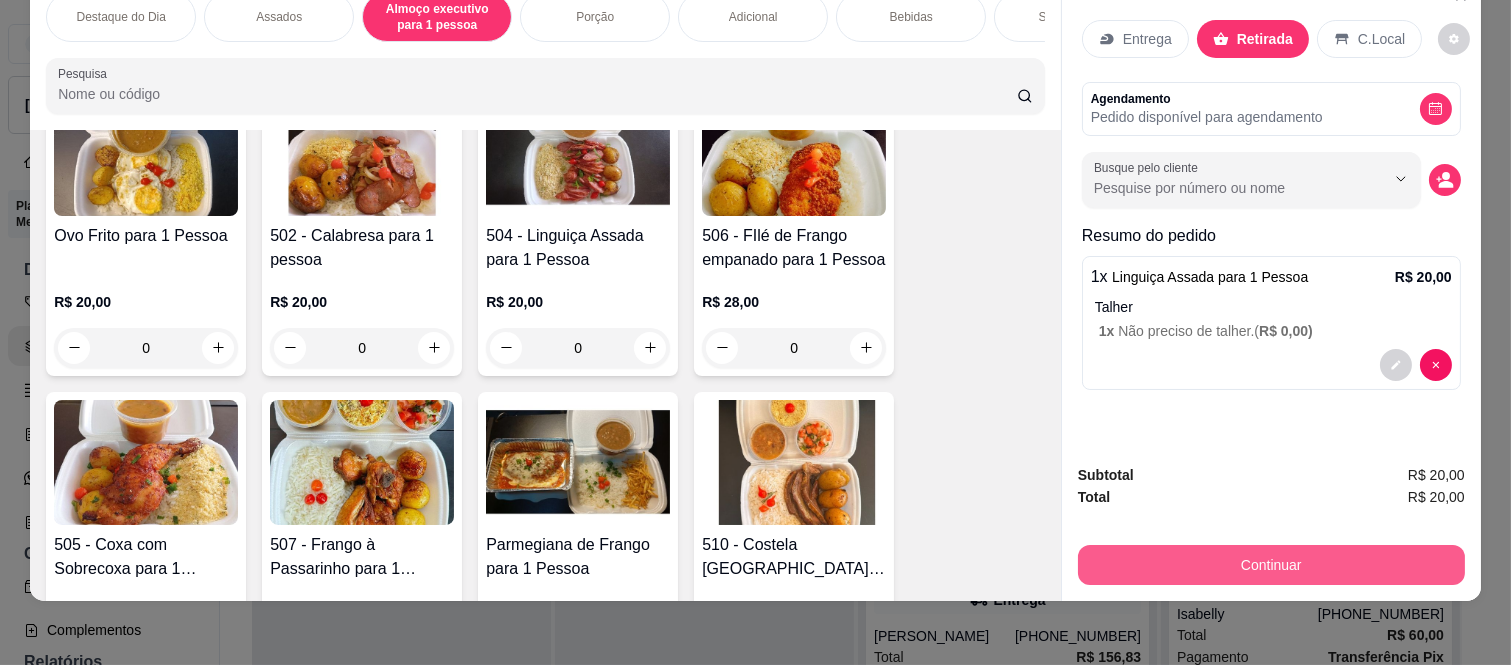 click on "Continuar" at bounding box center (1271, 565) 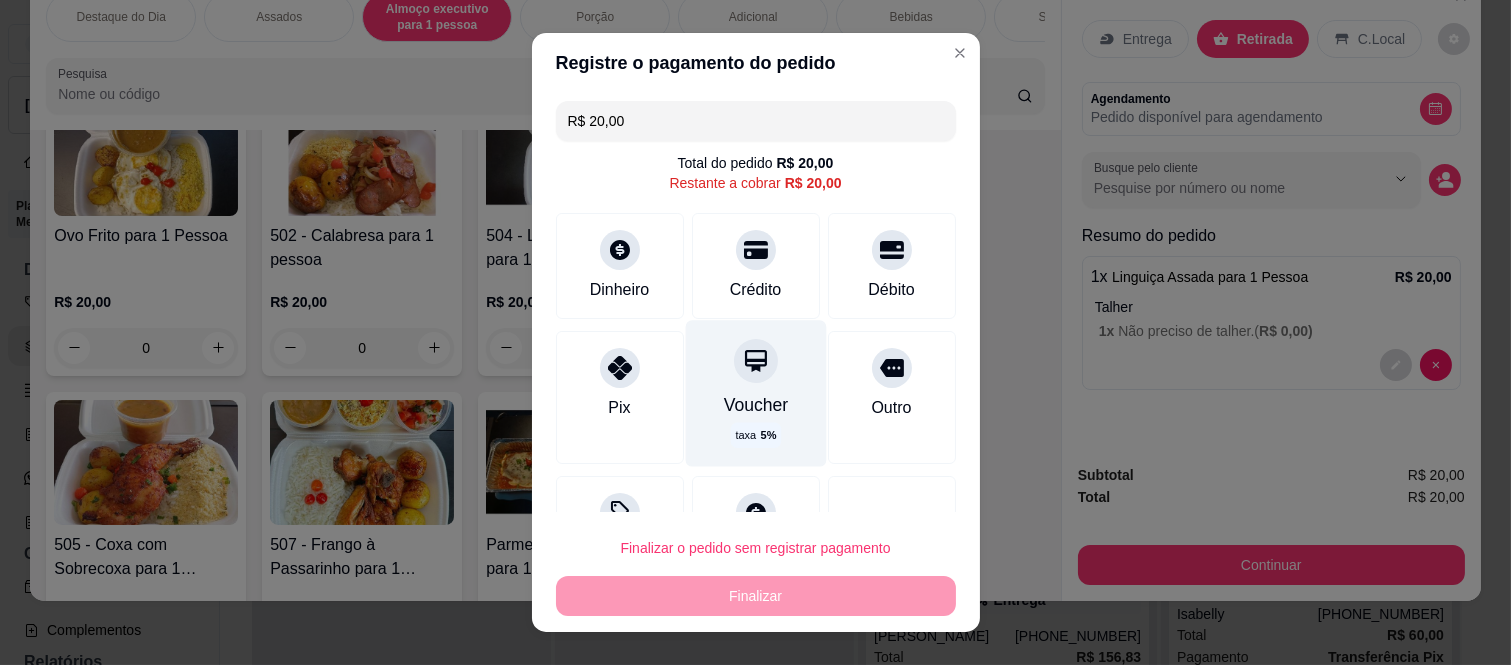 click on "Voucher taxa   5 %" at bounding box center (755, 394) 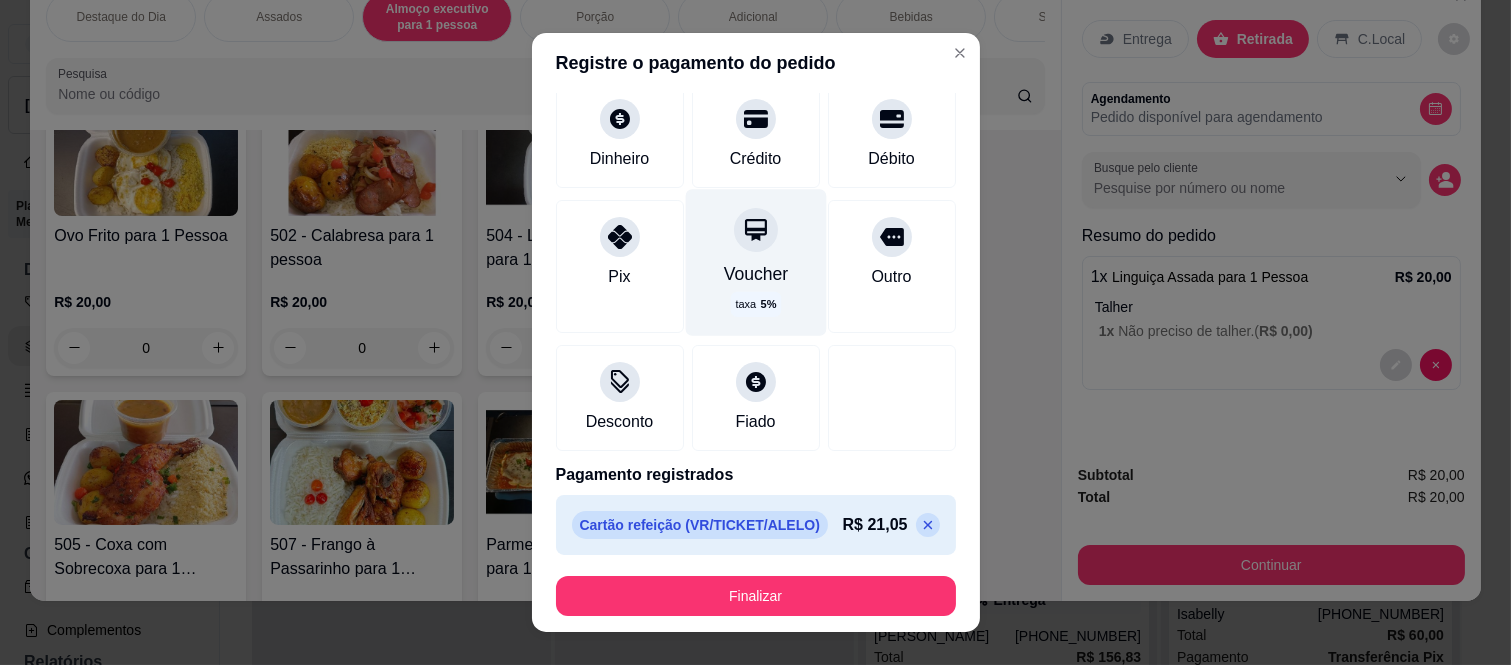 scroll, scrollTop: 114, scrollLeft: 0, axis: vertical 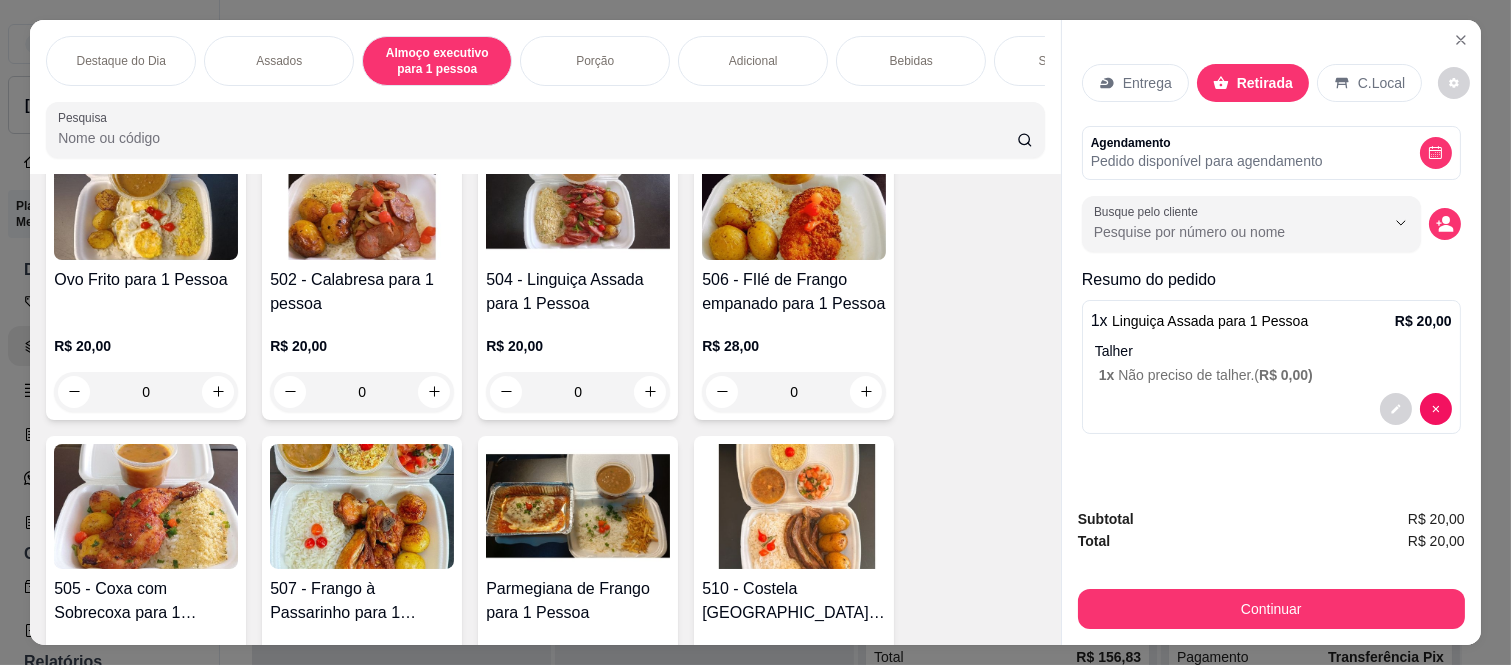 click on "Entrega Retirada C.Local Agendamento Pedido disponível para agendamento Busque pelo cliente Resumo do pedido 1 x    Linguiça Assada para 1 Pessoa  R$ 20,00 Talher 1 x   Não preciso de talher.  ( R$ 0,00 )" at bounding box center (1271, 256) 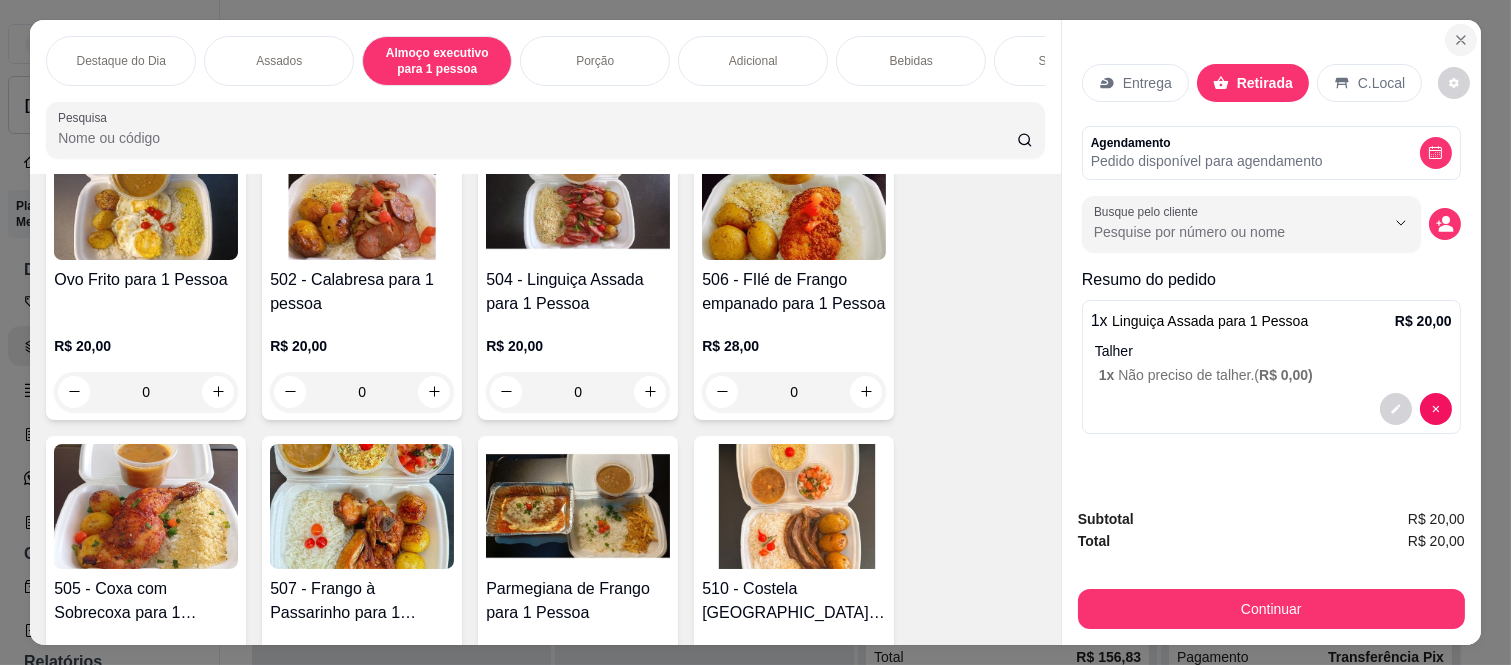 click at bounding box center [1461, 40] 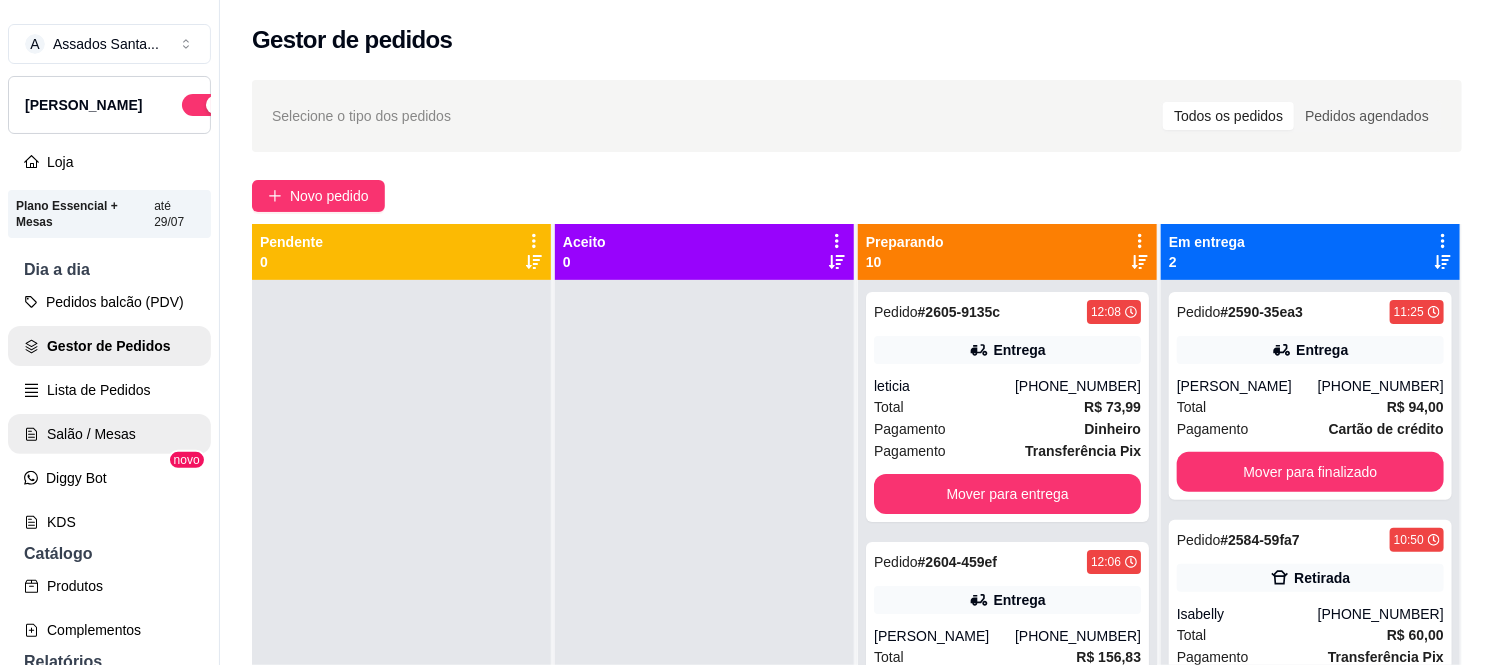 click on "Salão / Mesas" at bounding box center (109, 434) 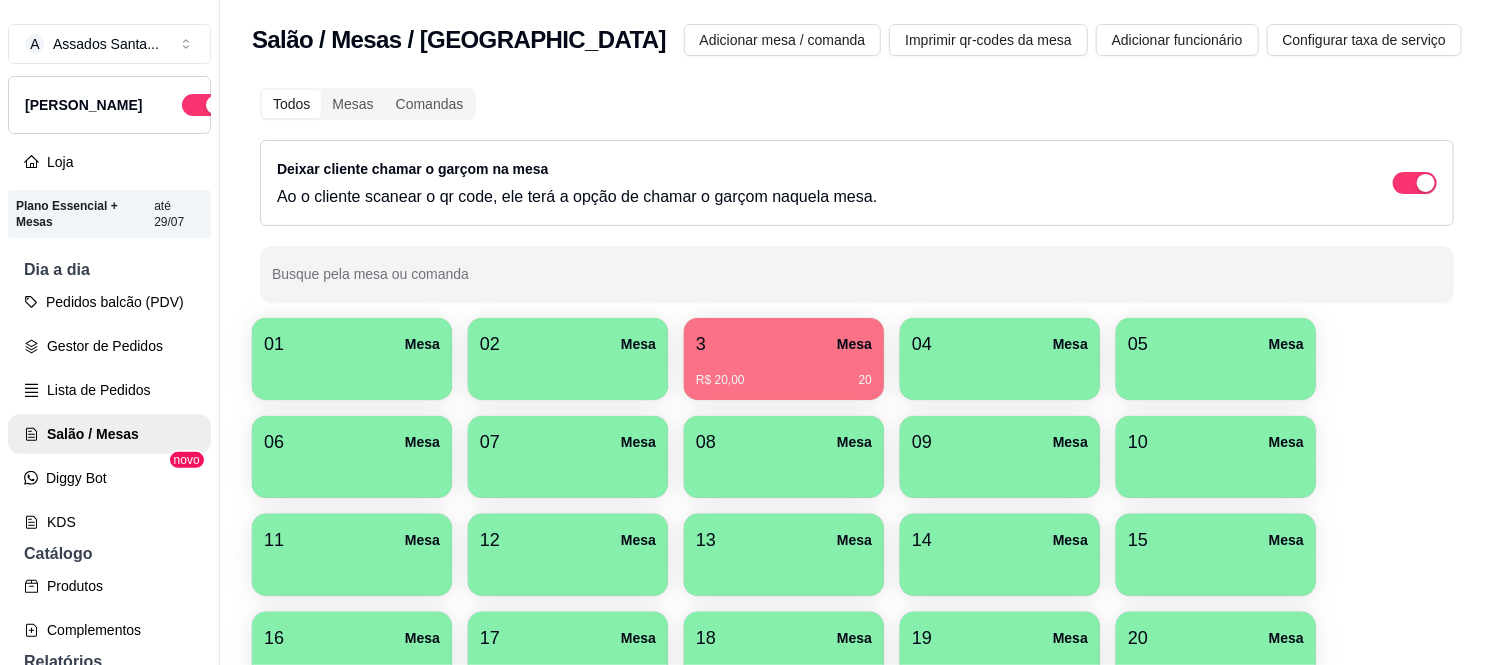 click on "3 Mesa" at bounding box center (784, 344) 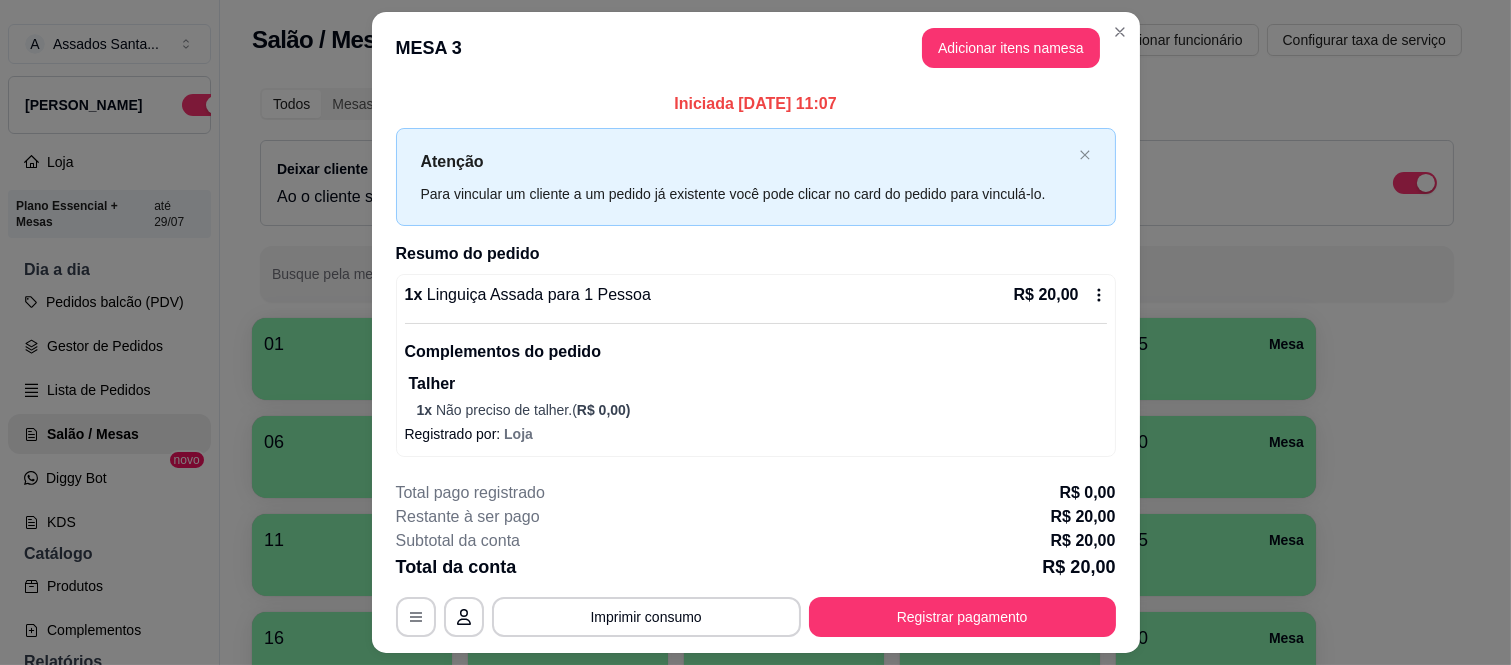click on "Registrar pagamento" at bounding box center [962, 617] 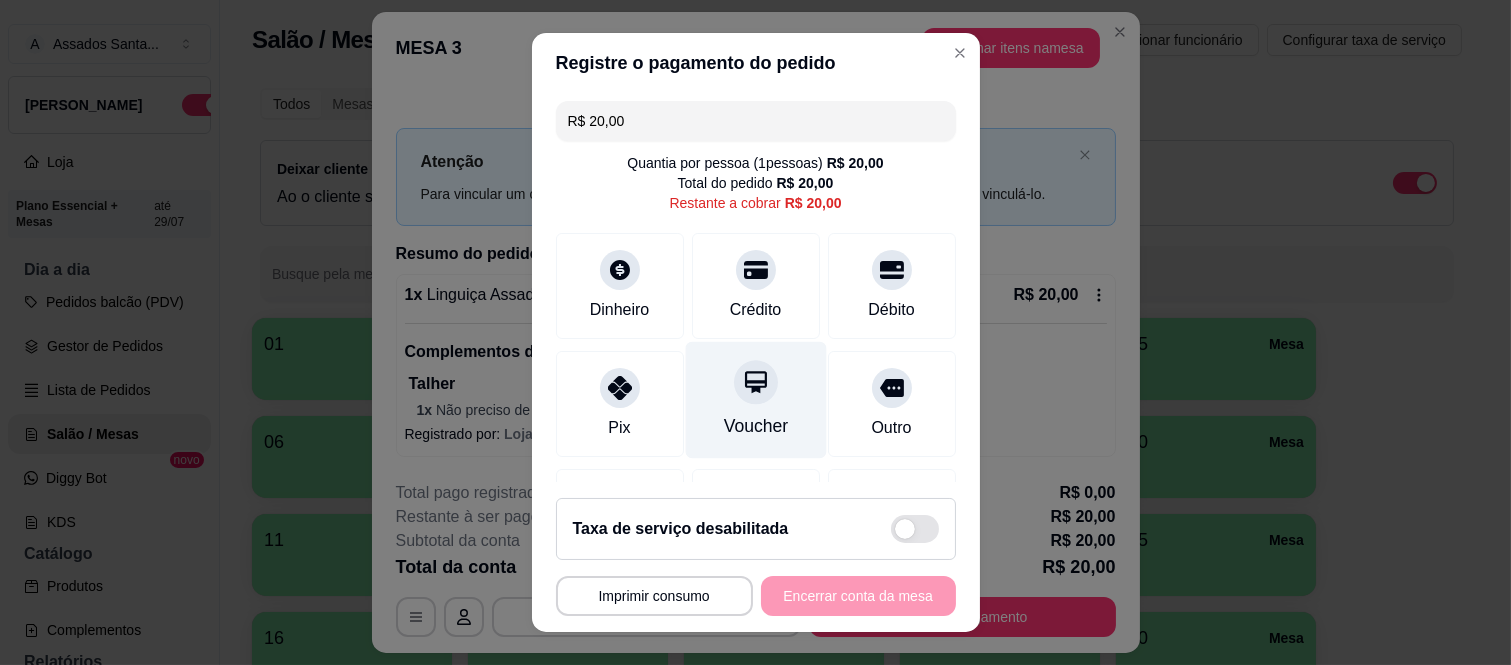click on "Voucher" at bounding box center (755, 400) 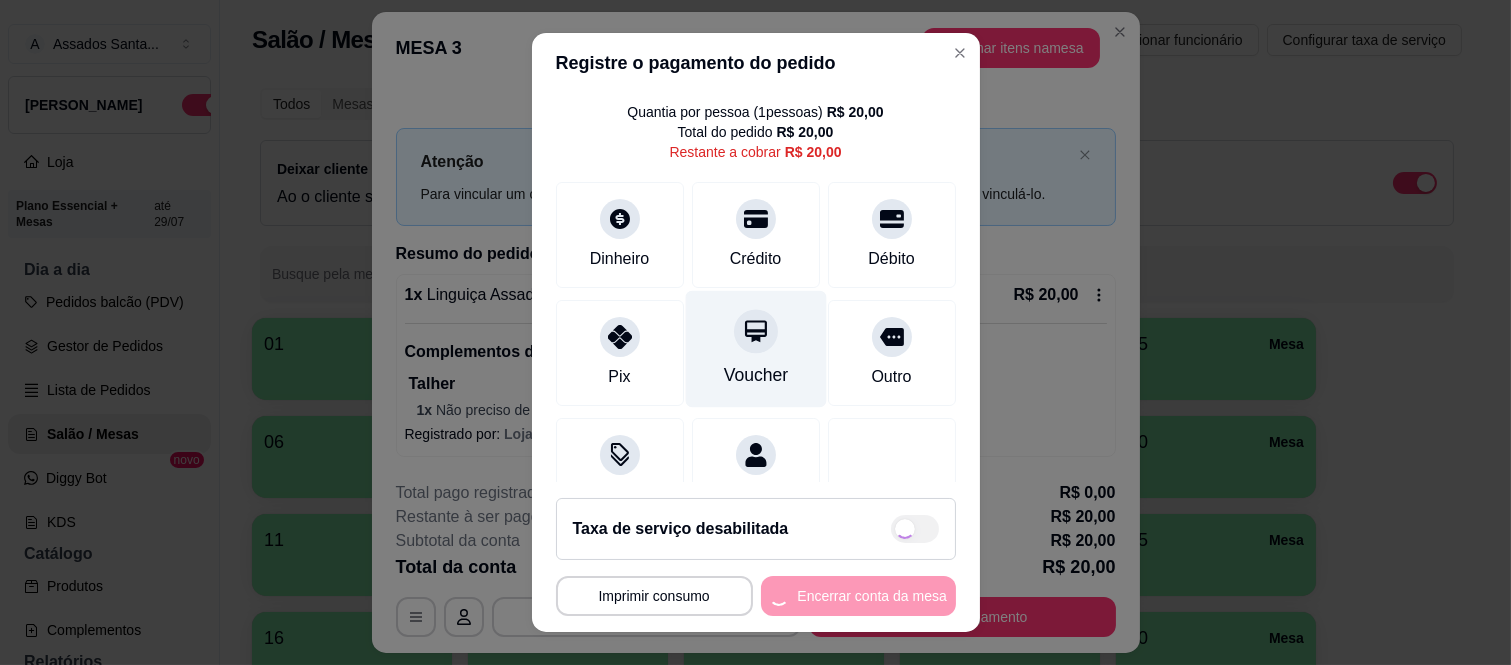 type on "R$ 0,00" 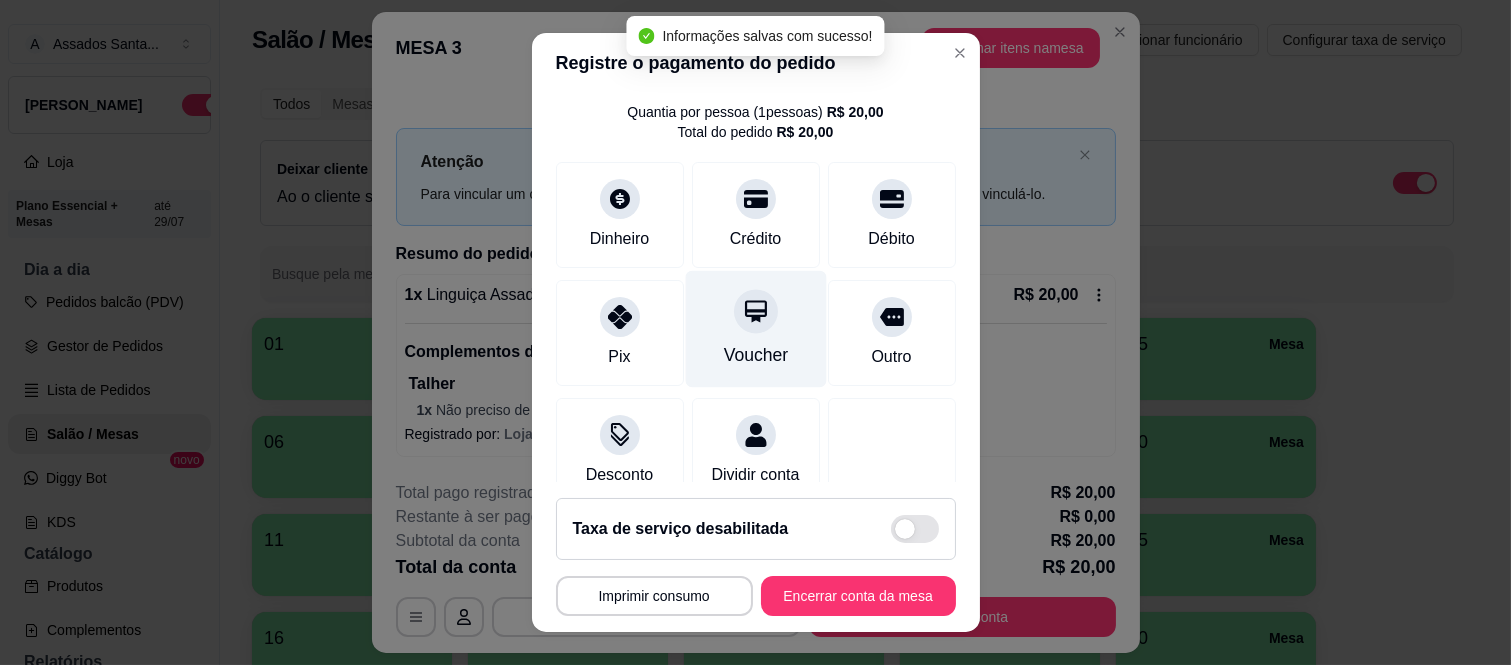 scroll, scrollTop: 125, scrollLeft: 0, axis: vertical 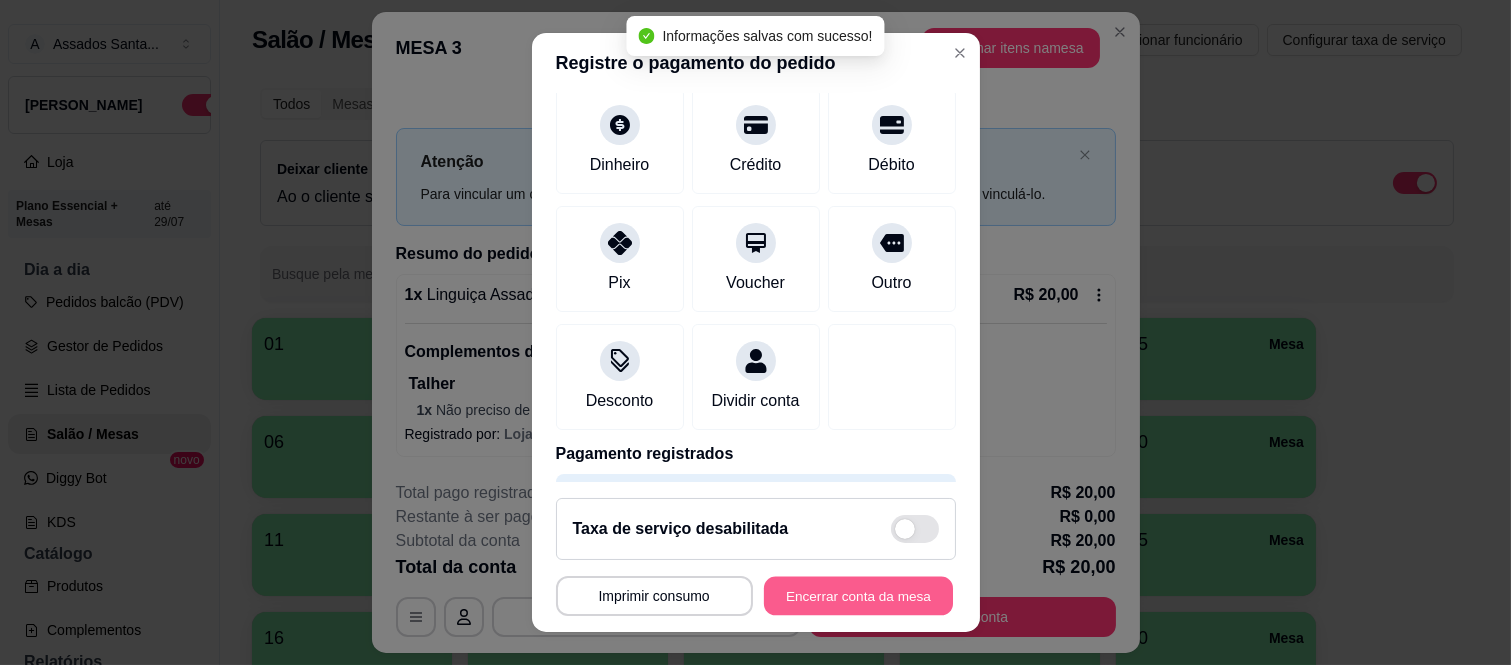 click on "Encerrar conta da mesa" at bounding box center [858, 595] 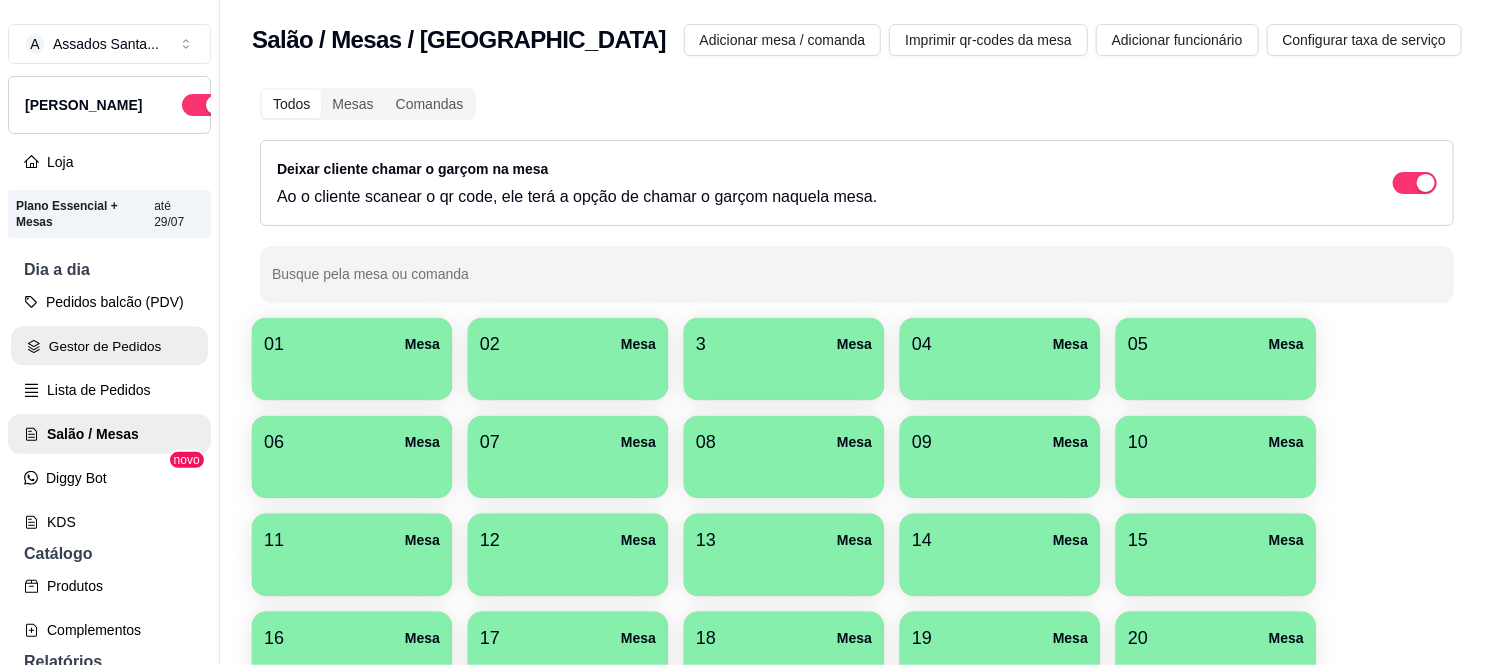 click on "Gestor de Pedidos" at bounding box center (109, 346) 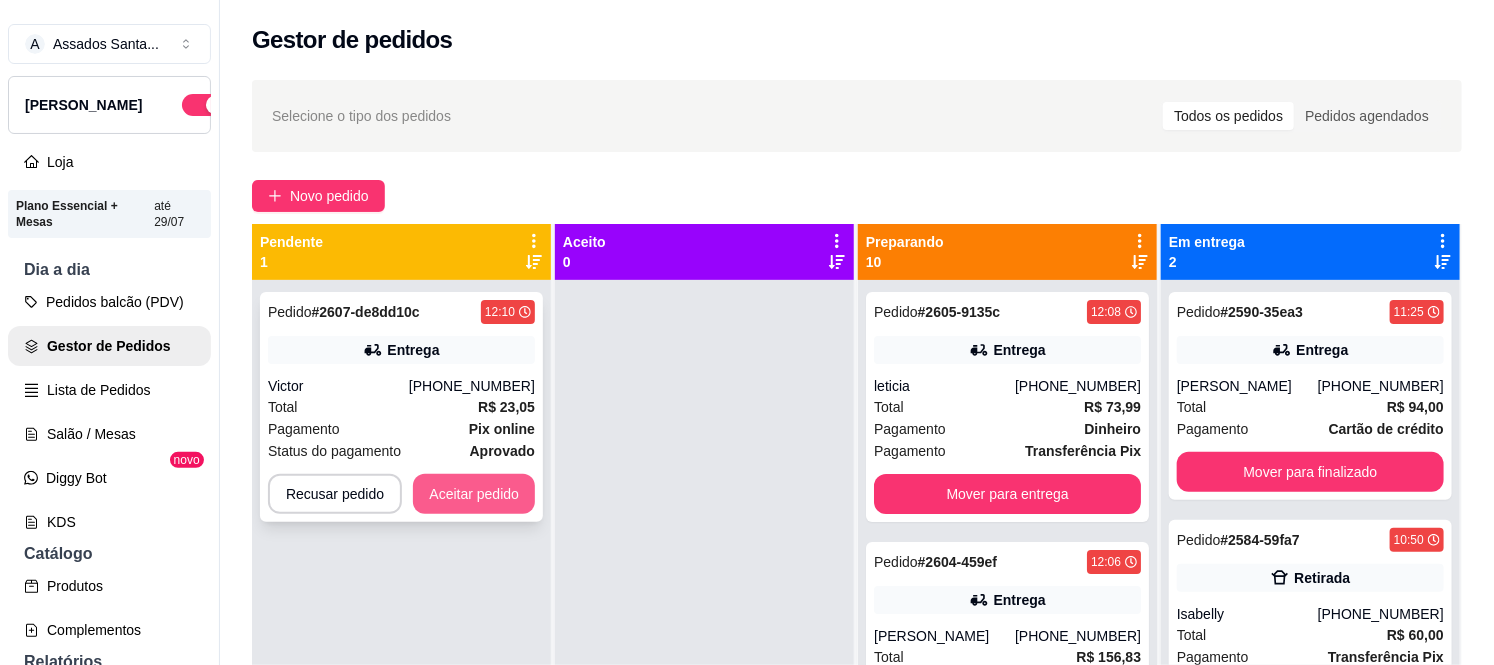 click on "Aceitar pedido" at bounding box center [474, 494] 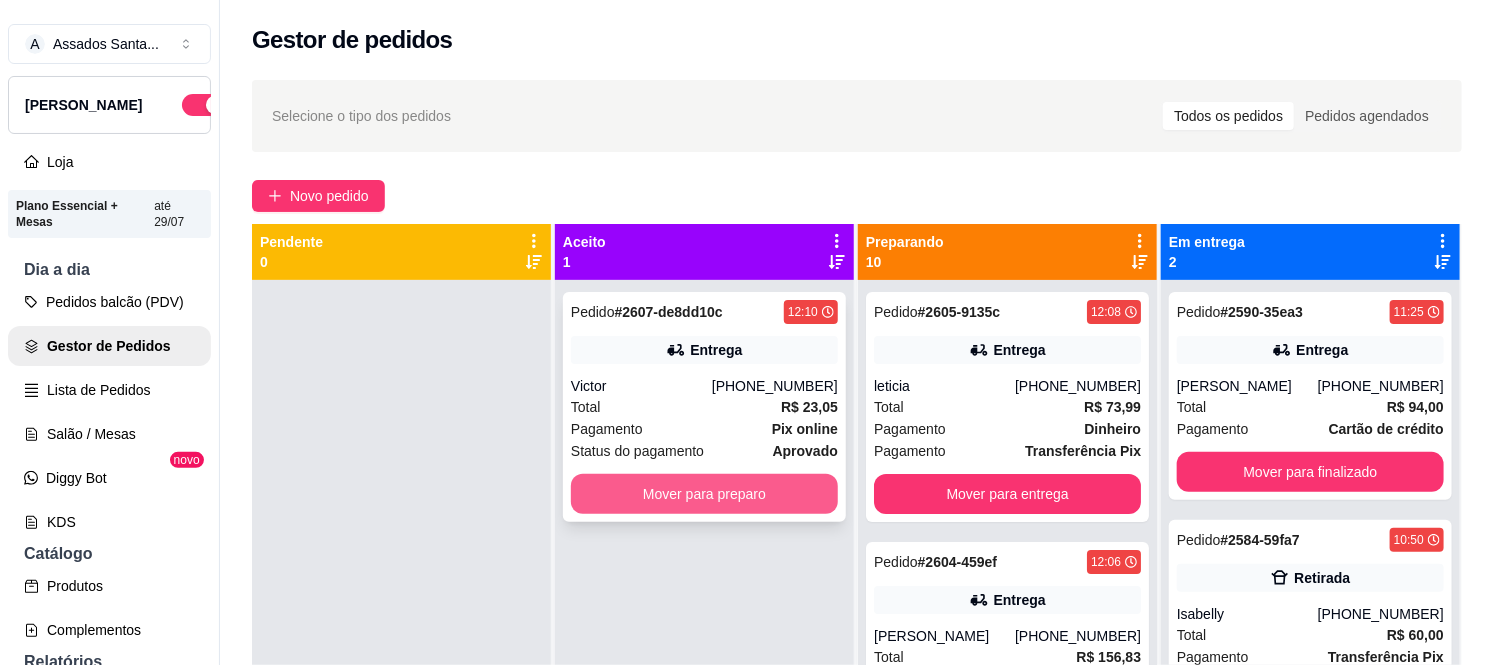 click on "Mover para preparo" at bounding box center (704, 494) 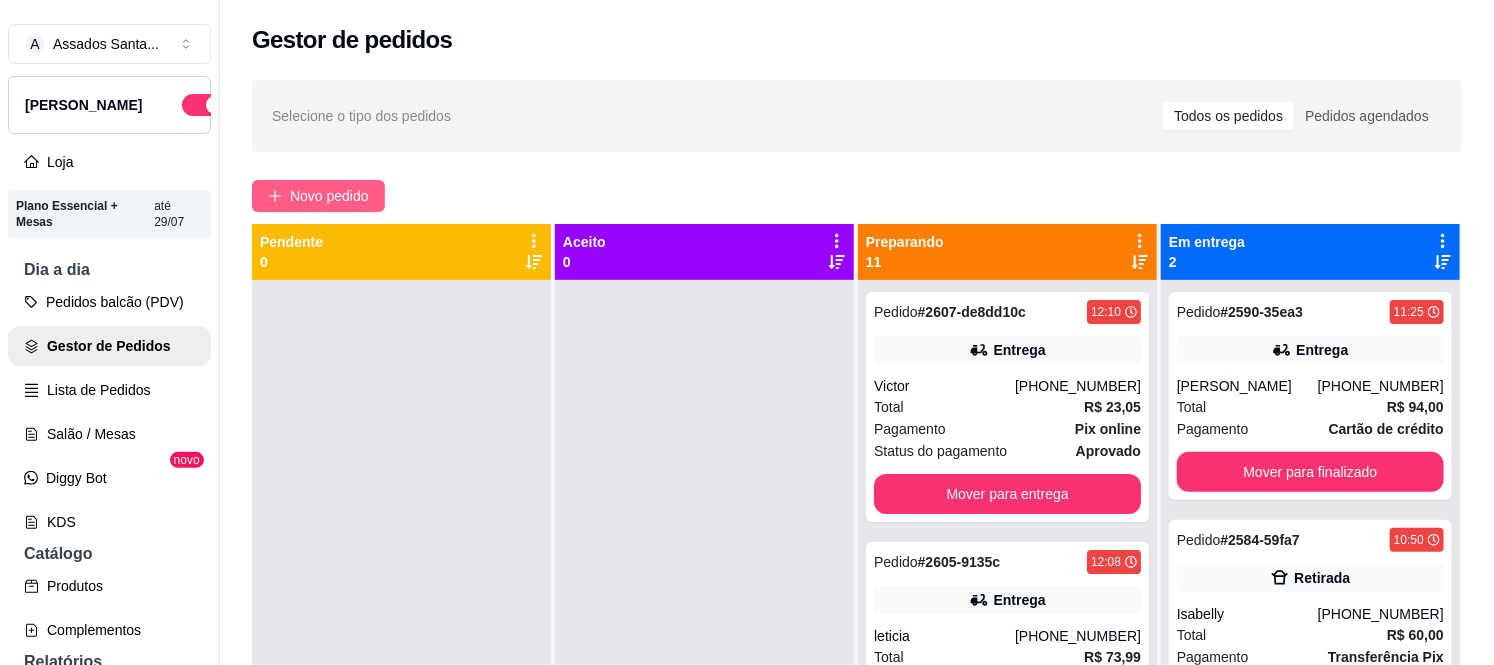 click on "Novo pedido" at bounding box center [329, 196] 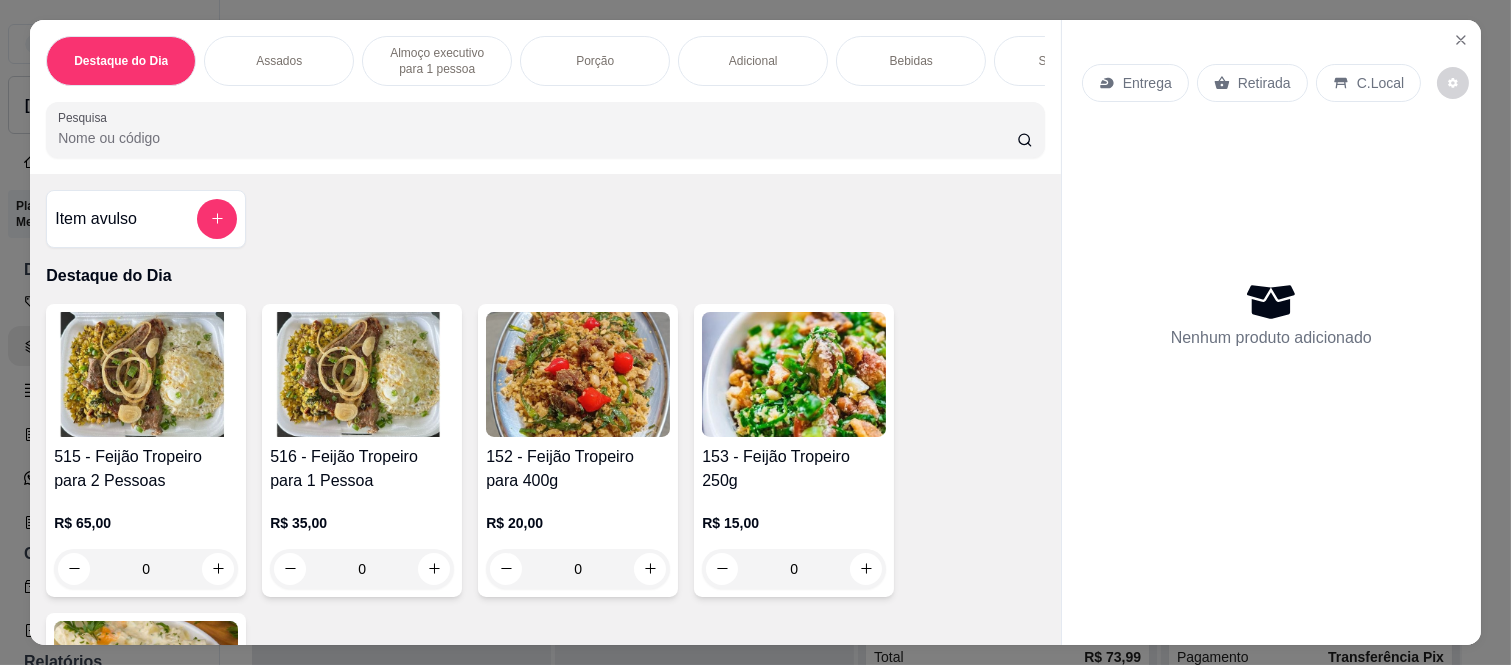 click on "Assados" at bounding box center [279, 61] 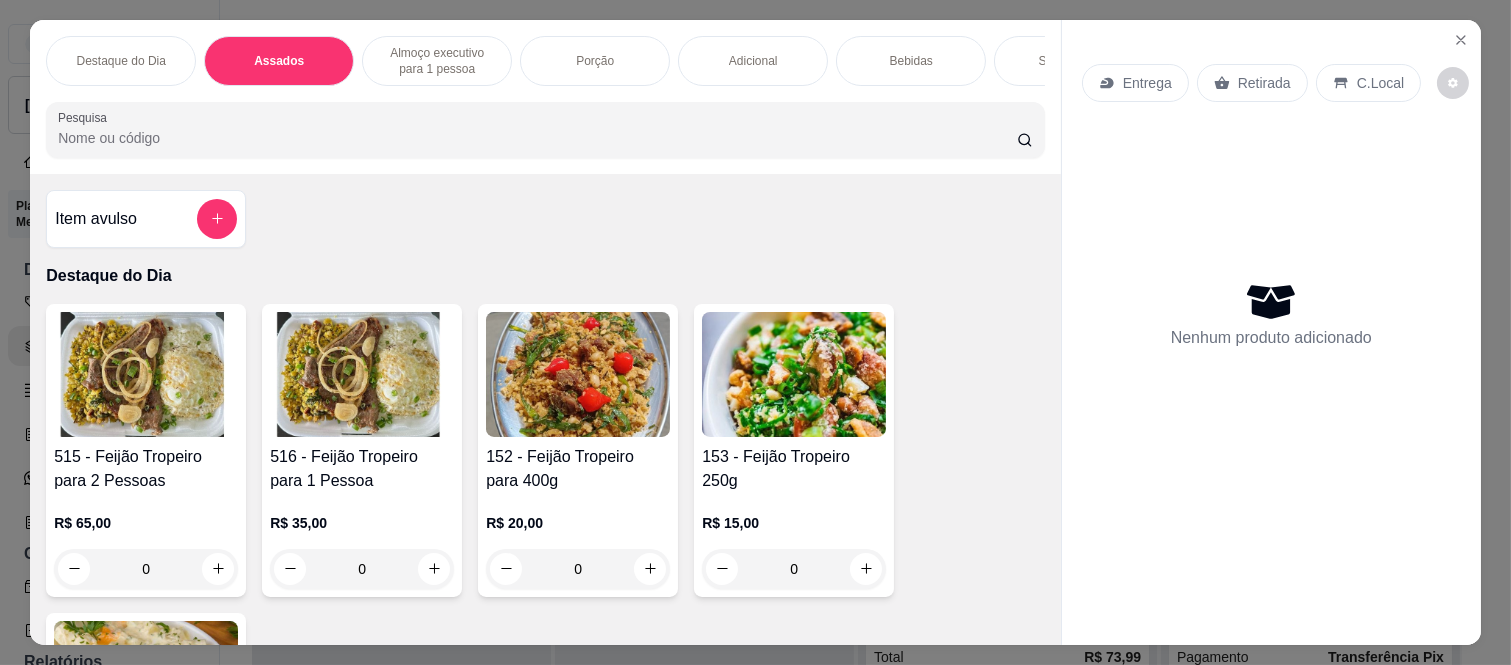 scroll, scrollTop: 747, scrollLeft: 0, axis: vertical 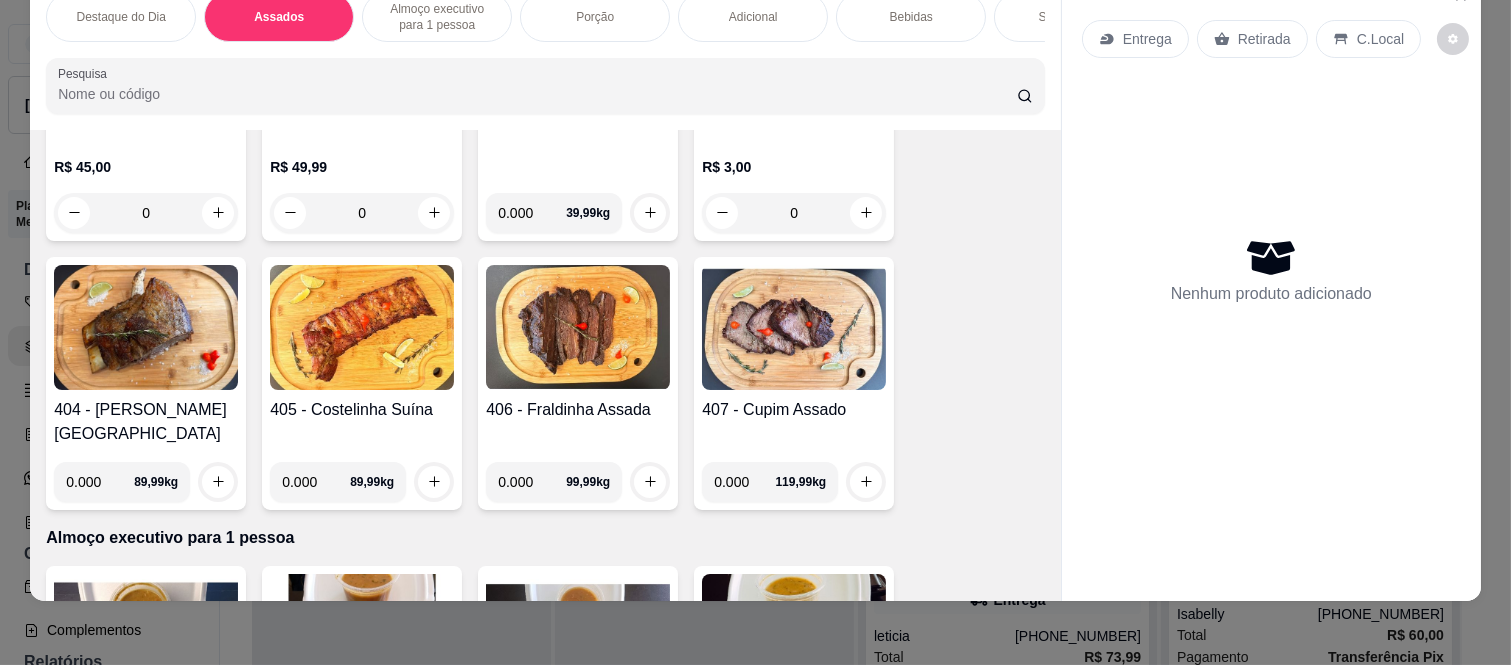 click on "0.000" at bounding box center [100, 482] 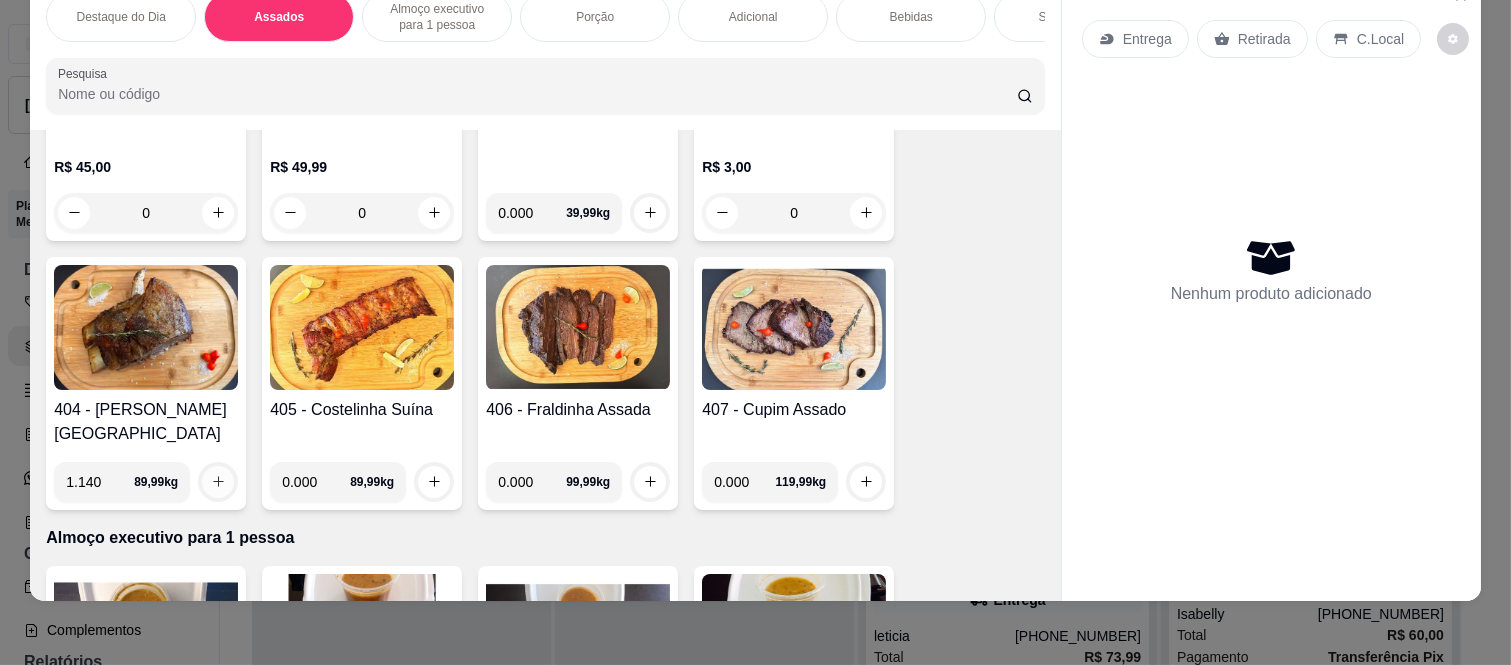 type on "1.140" 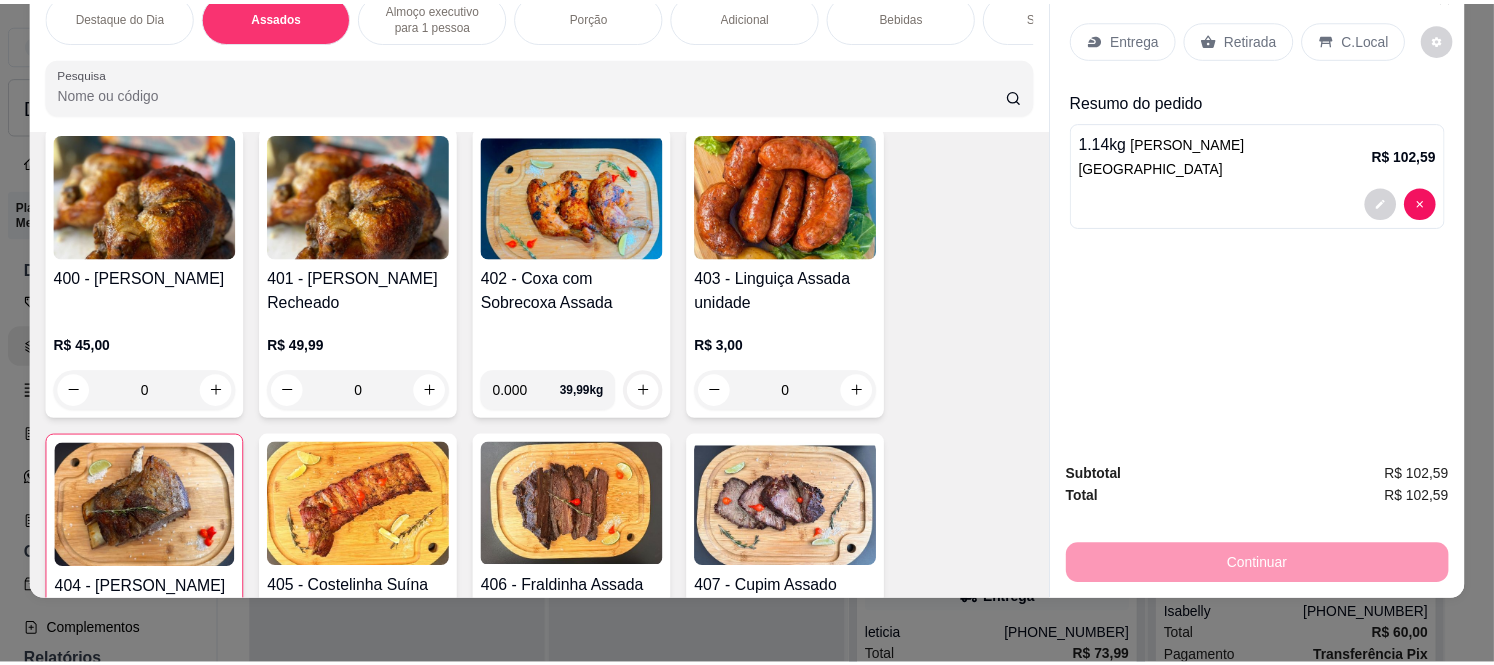 scroll, scrollTop: 747, scrollLeft: 0, axis: vertical 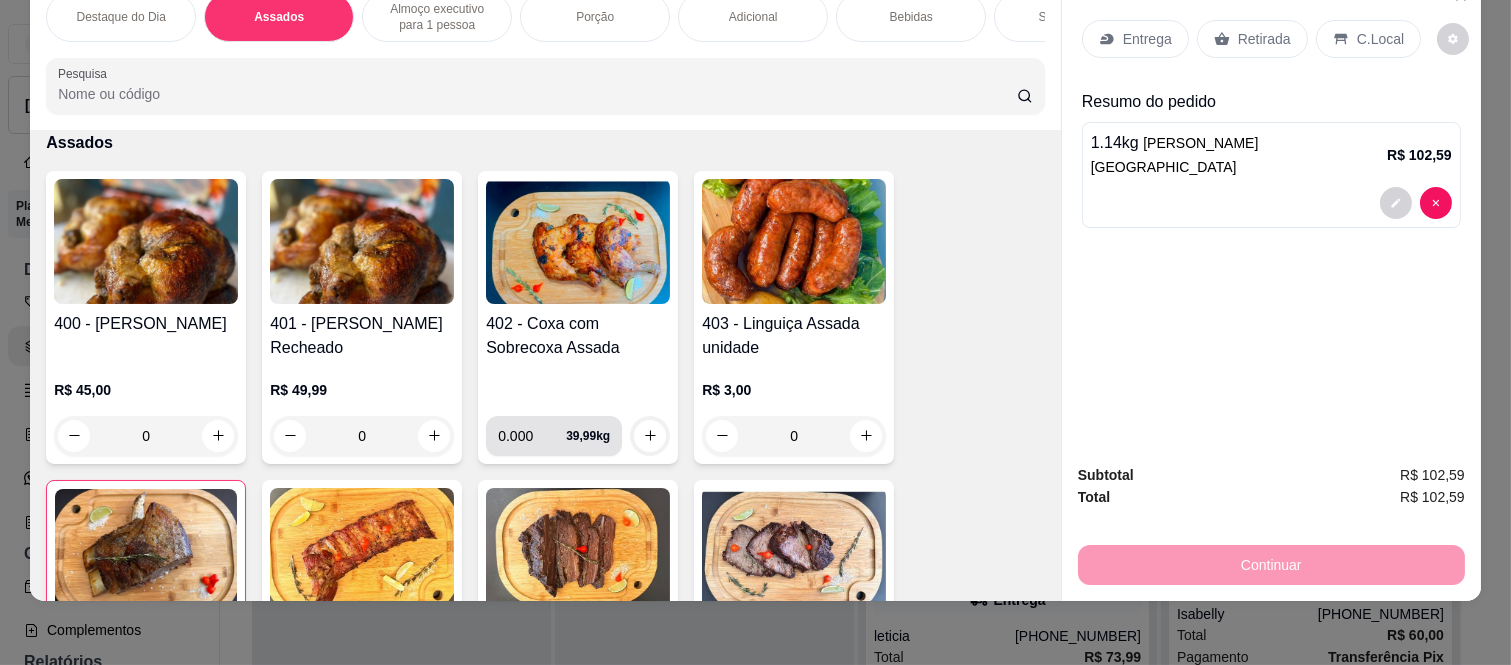 click on "0.000" at bounding box center (532, 436) 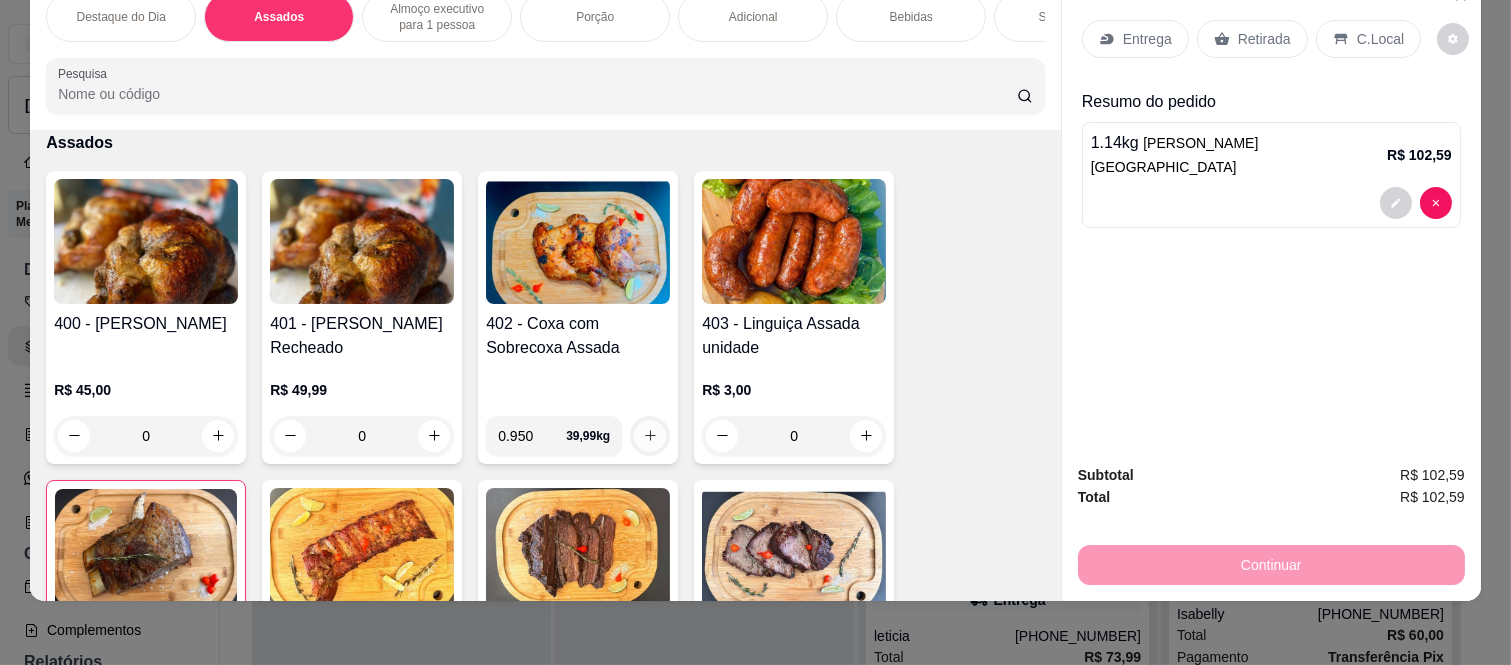 type on "0.950" 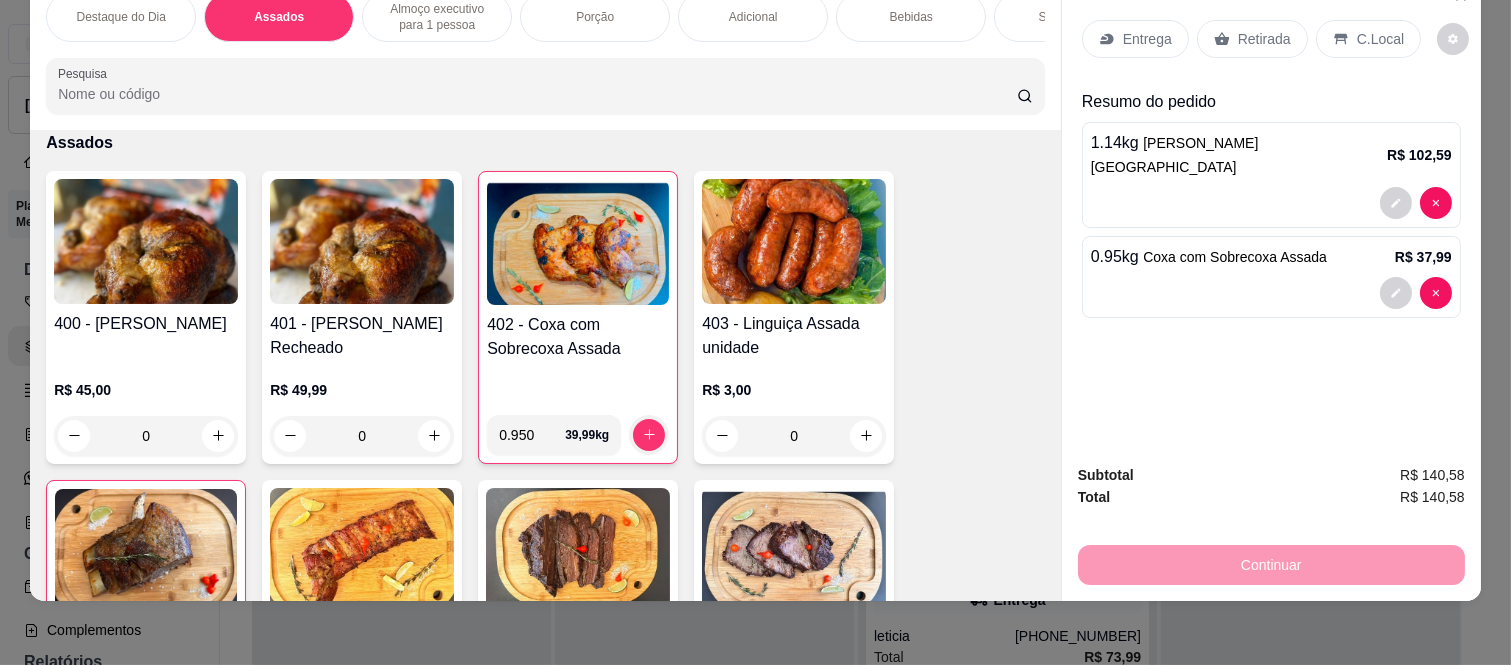 click on "Retirada" at bounding box center [1264, 39] 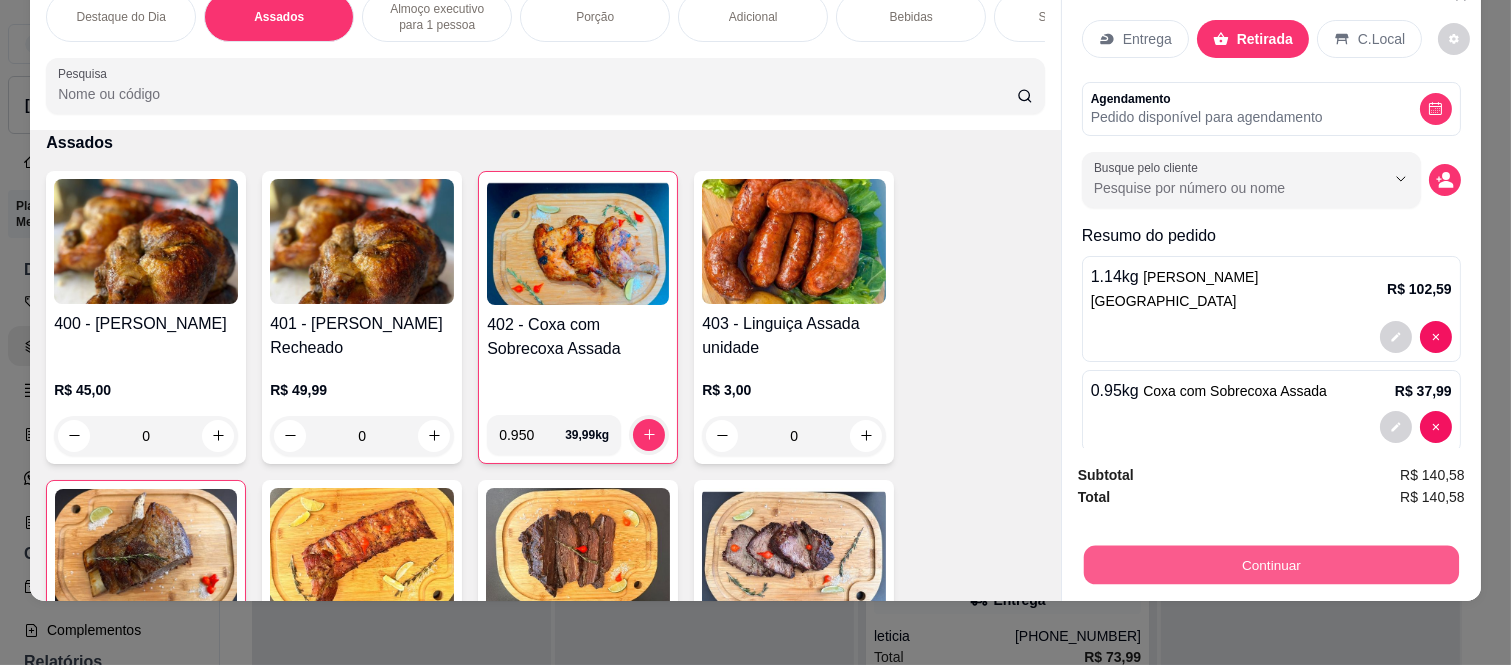 click on "Continuar" at bounding box center [1271, 565] 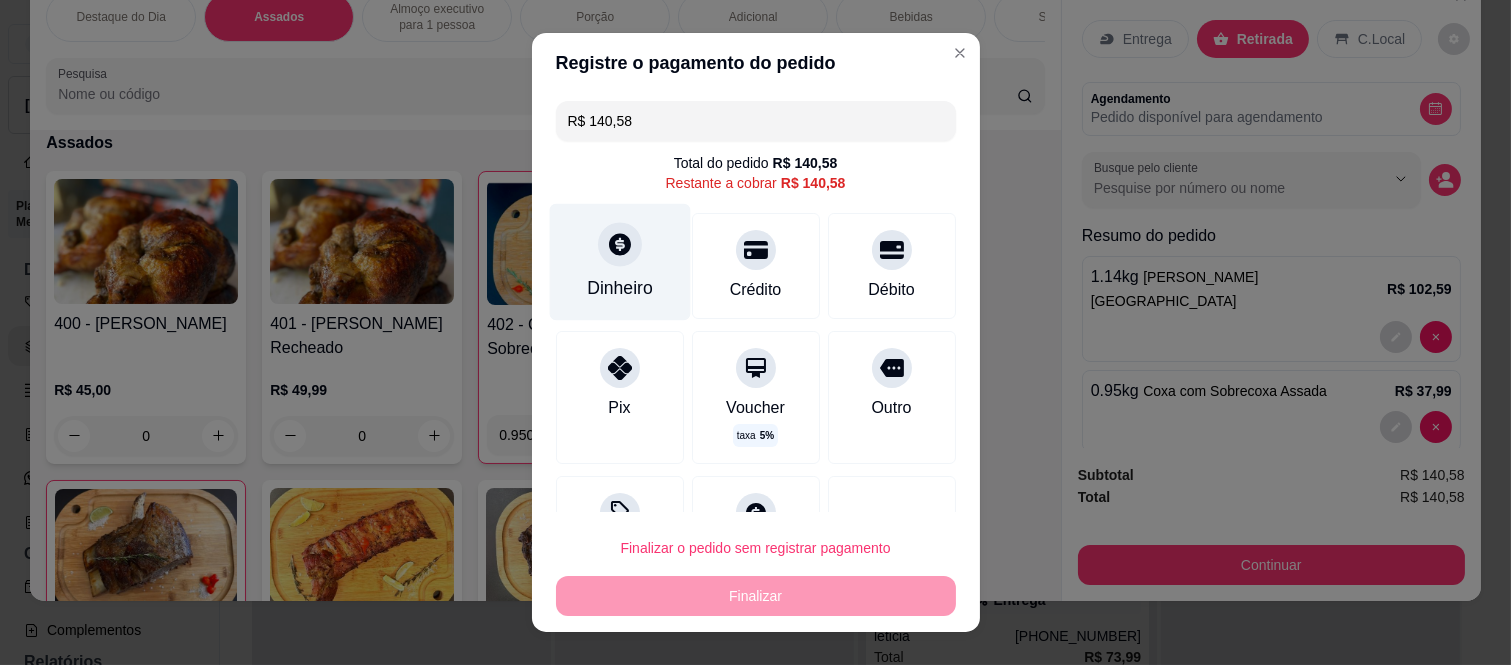 click on "Dinheiro" at bounding box center (619, 262) 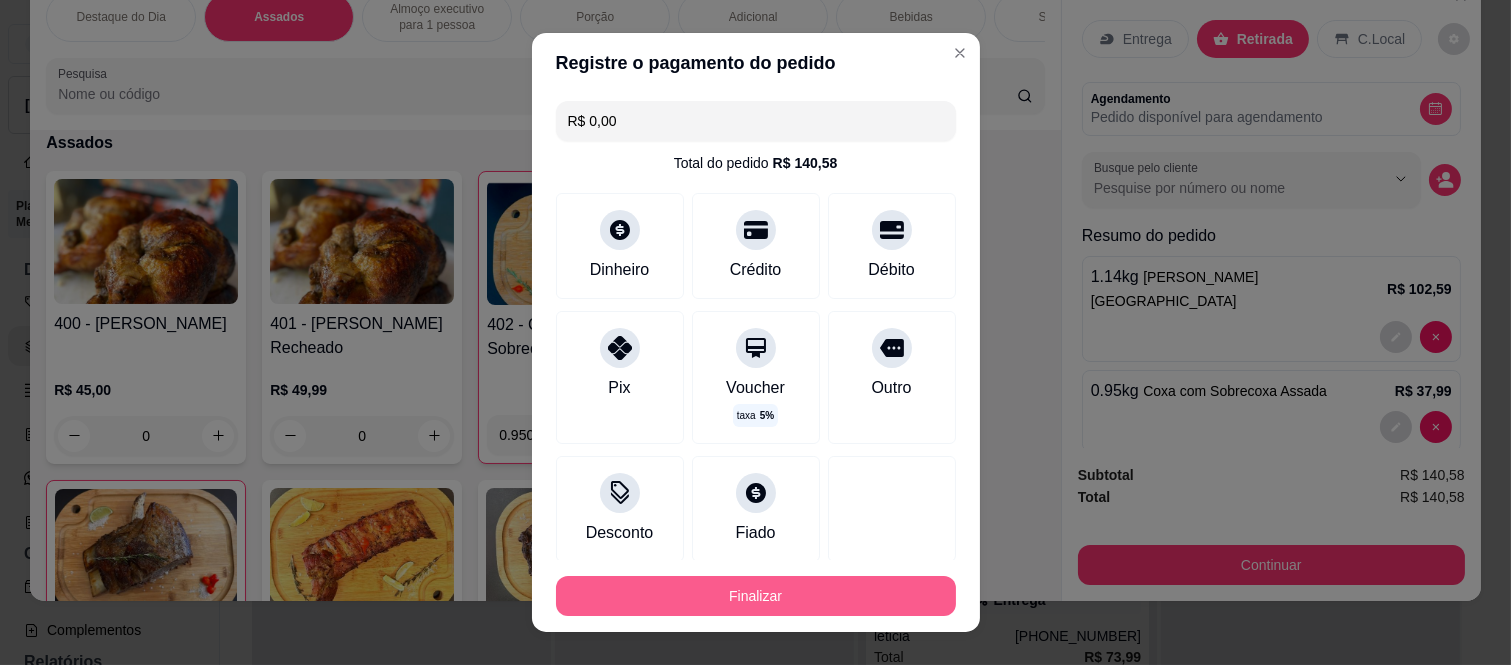 click on "Finalizar" at bounding box center [756, 596] 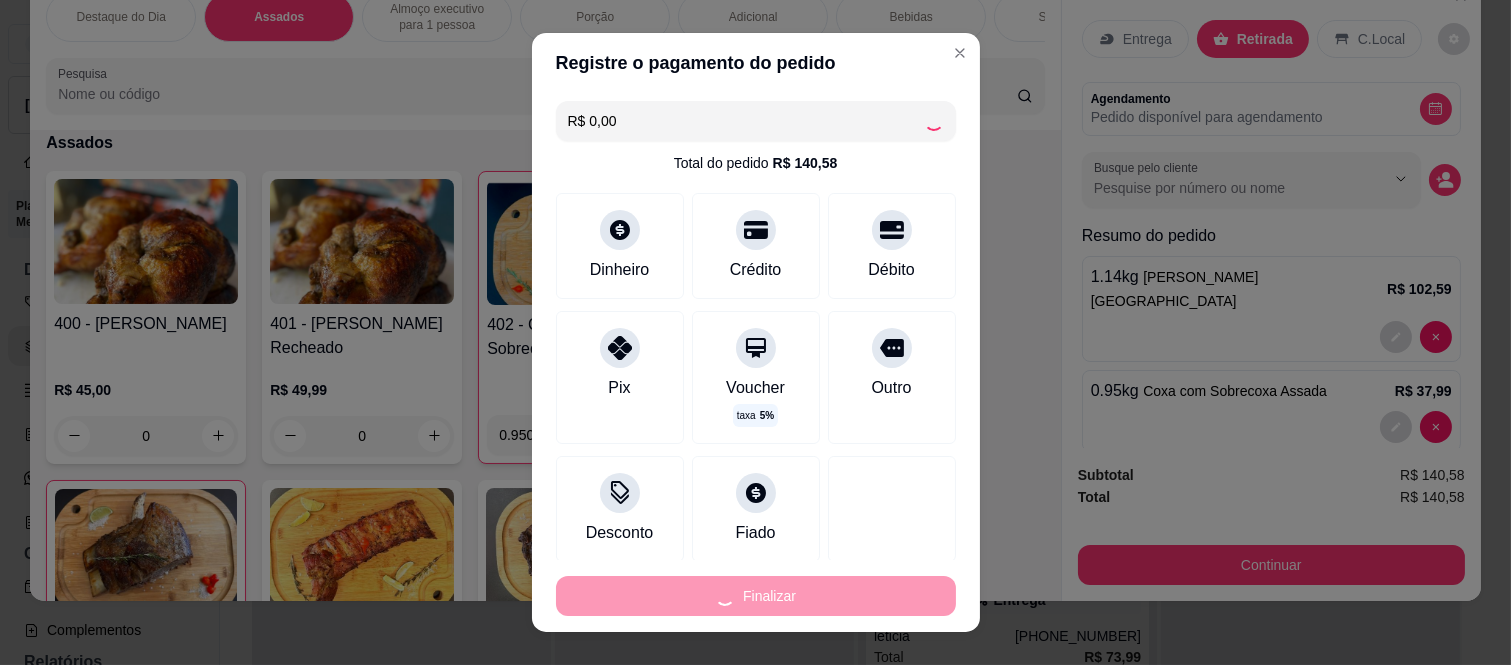 type on "-R$ 140,58" 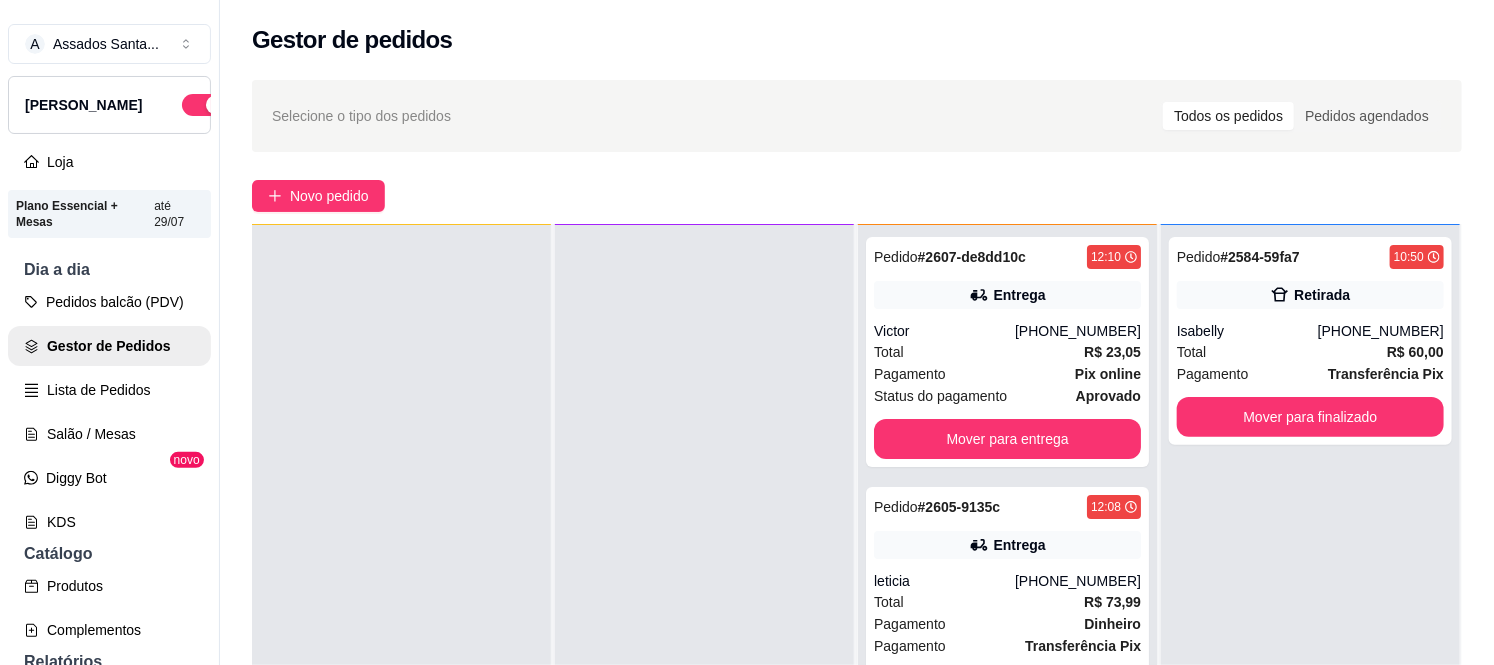 scroll, scrollTop: 0, scrollLeft: 0, axis: both 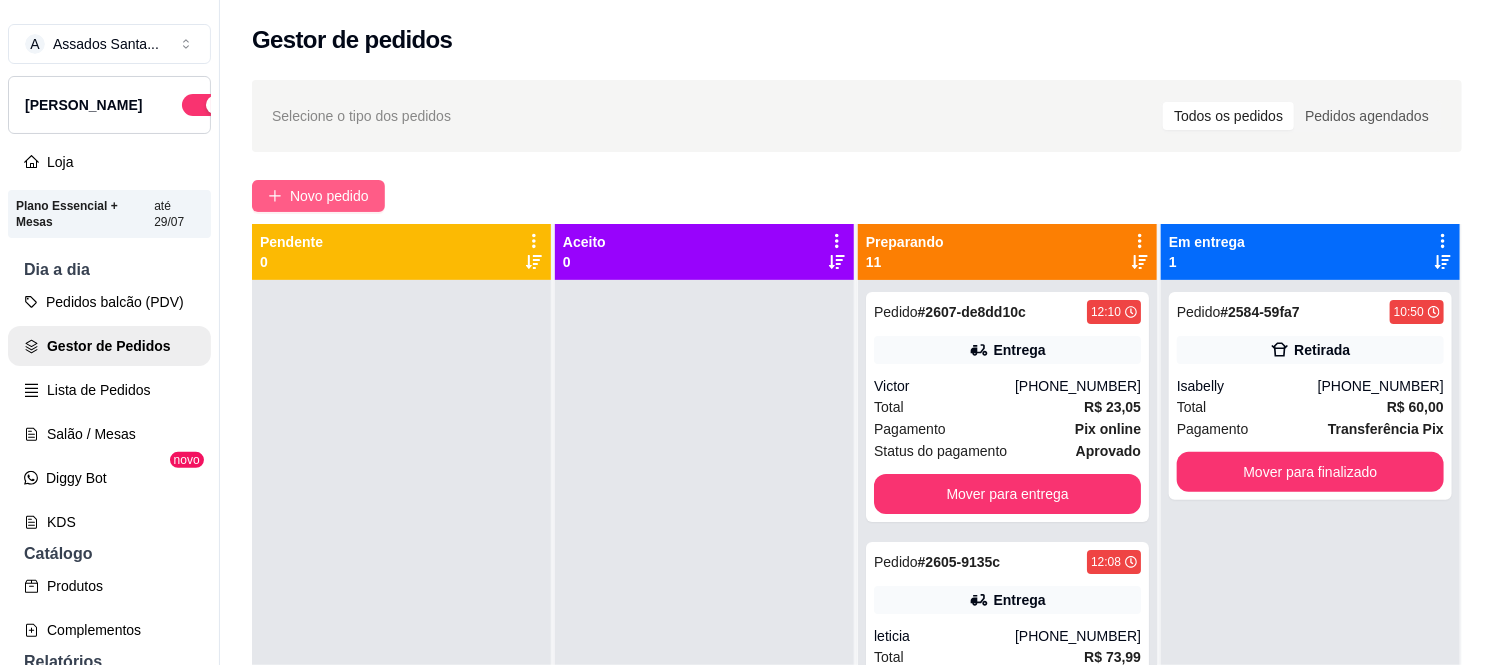 click on "Novo pedido" at bounding box center [329, 196] 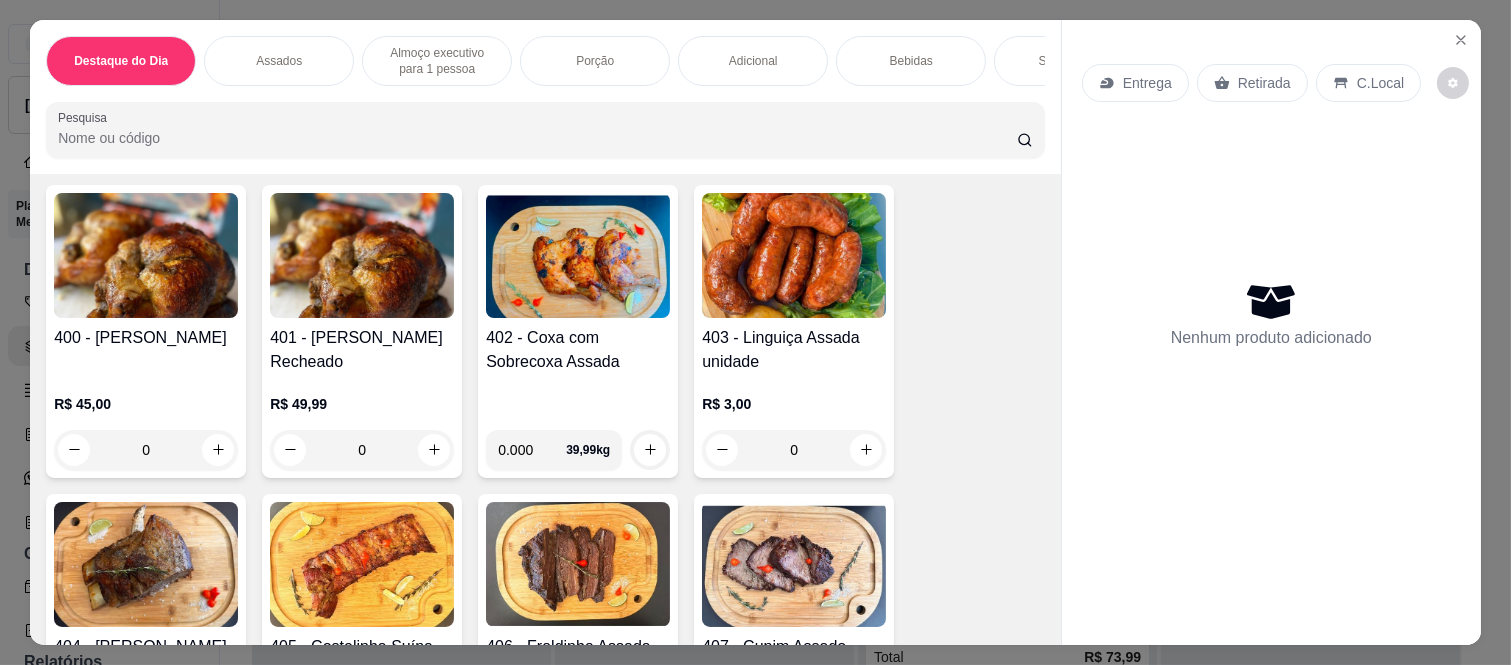 scroll, scrollTop: 888, scrollLeft: 0, axis: vertical 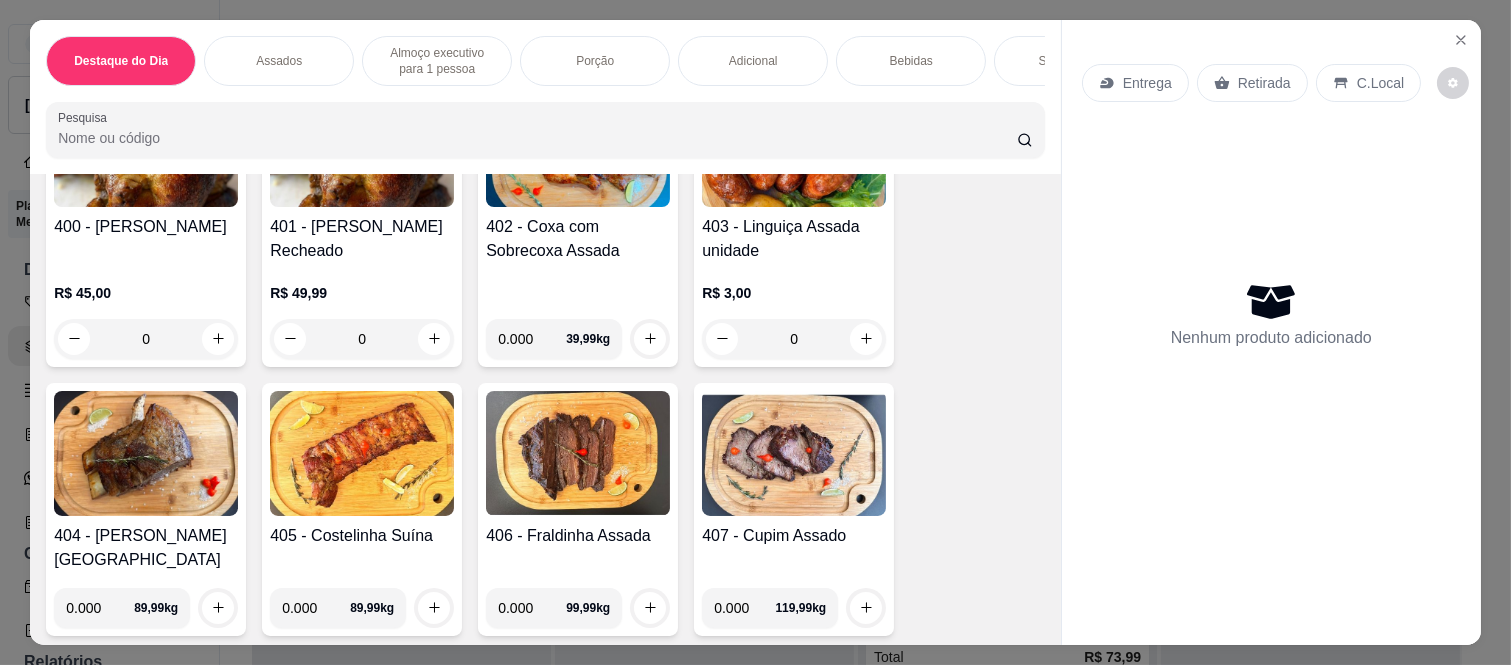 click on "0" at bounding box center (146, 339) 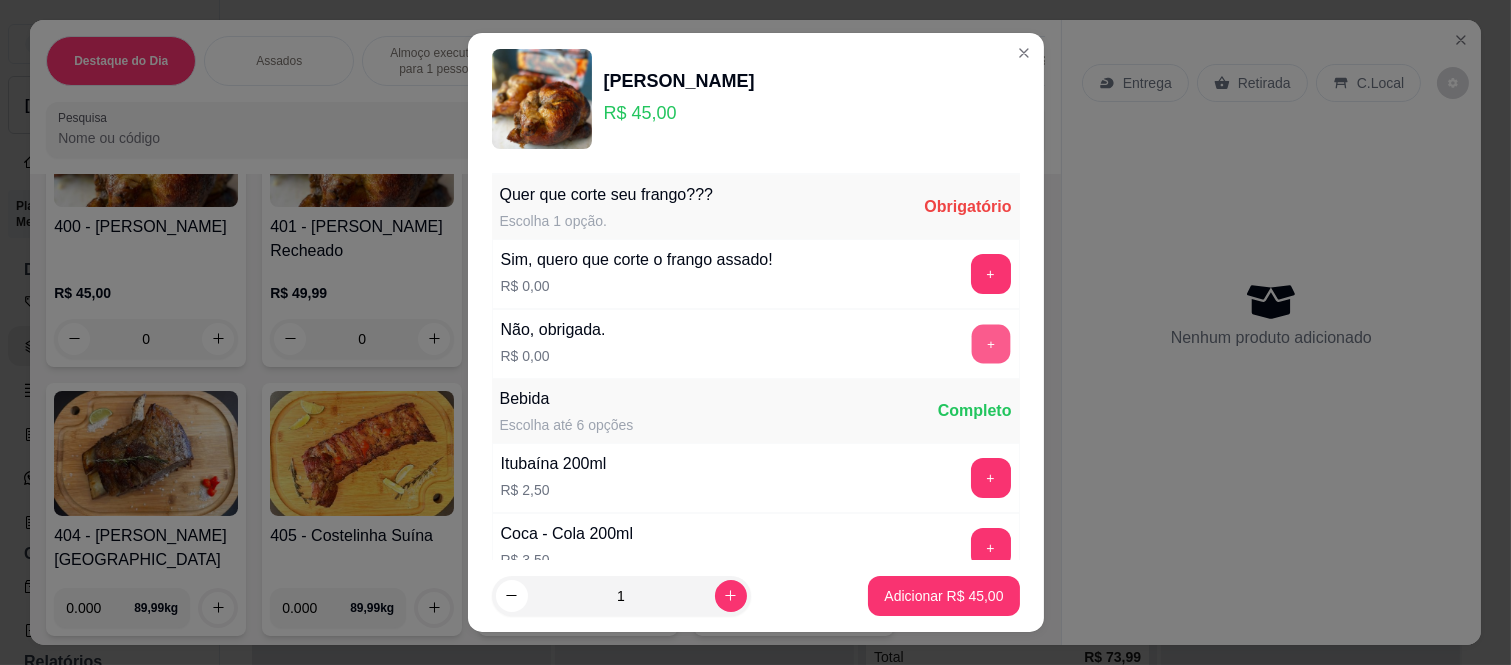 click on "+" at bounding box center (990, 344) 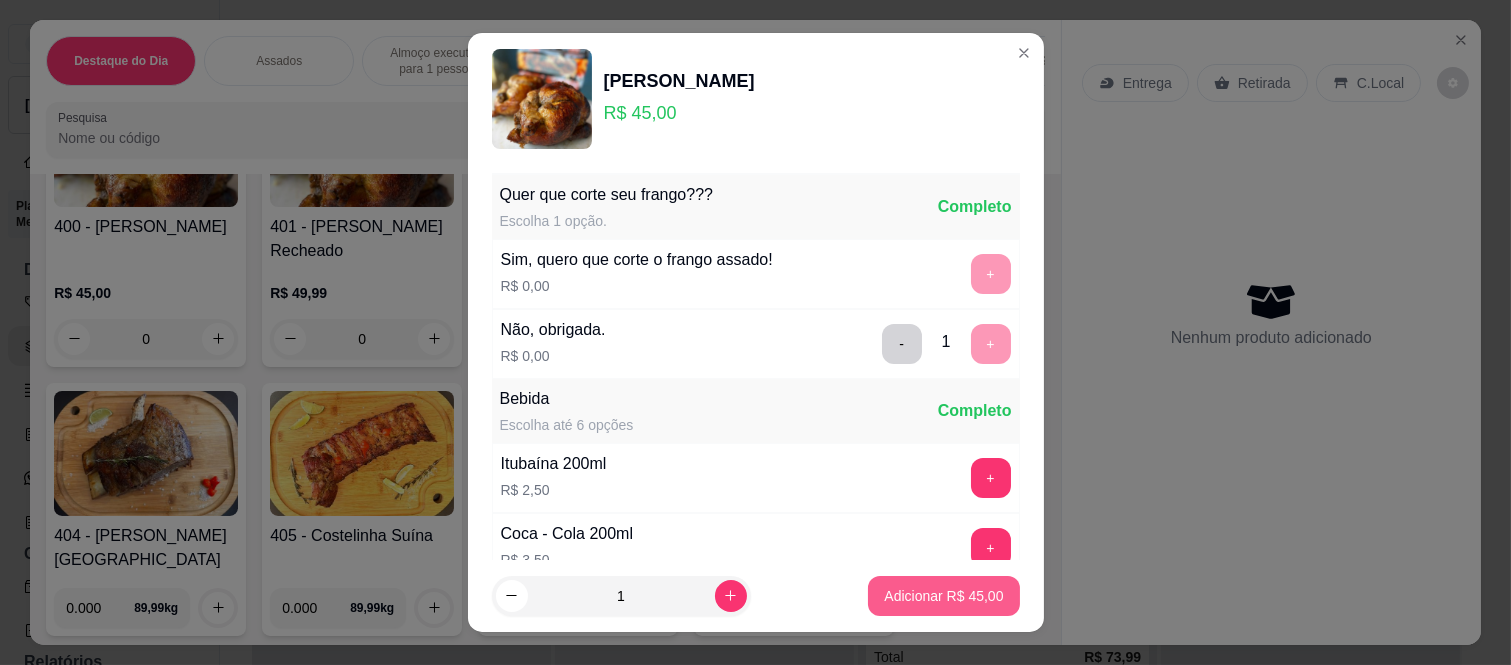 click on "Adicionar   R$ 45,00" at bounding box center (943, 596) 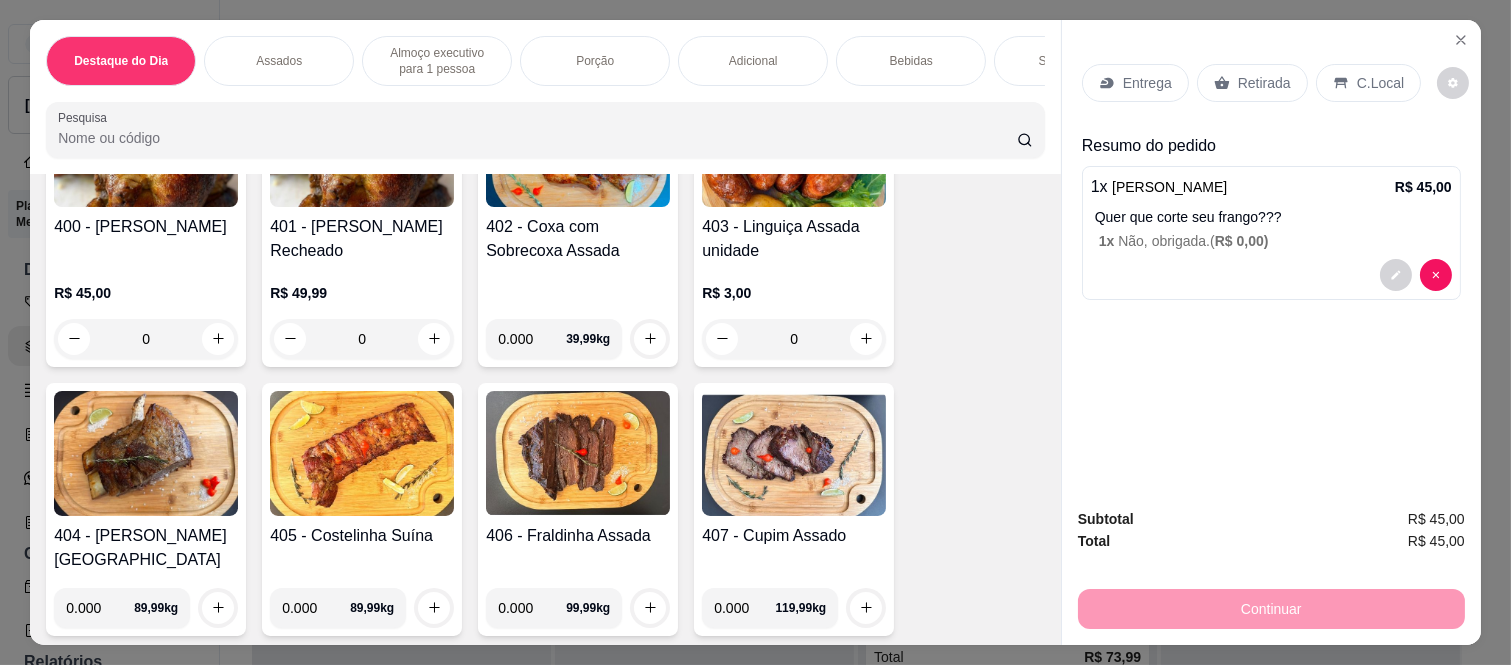 click on "Retirada" at bounding box center (1252, 83) 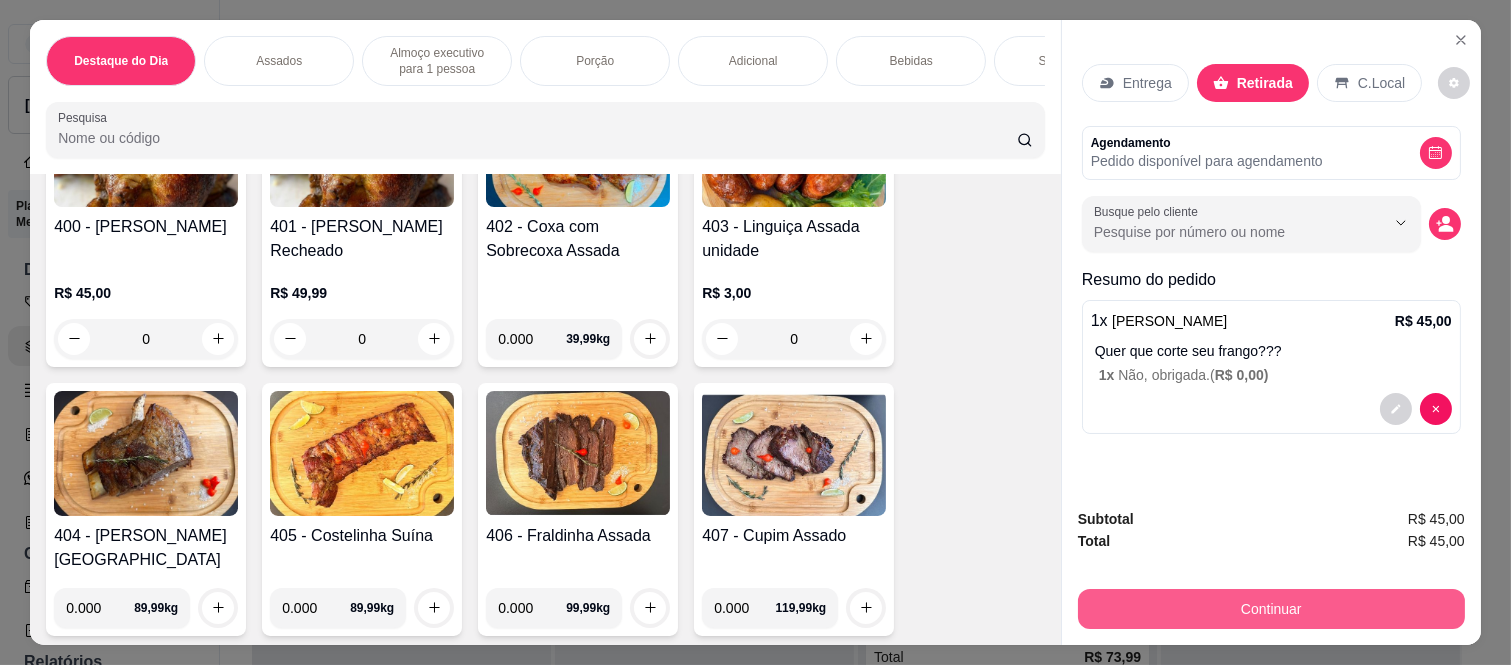 click on "Continuar" at bounding box center [1271, 609] 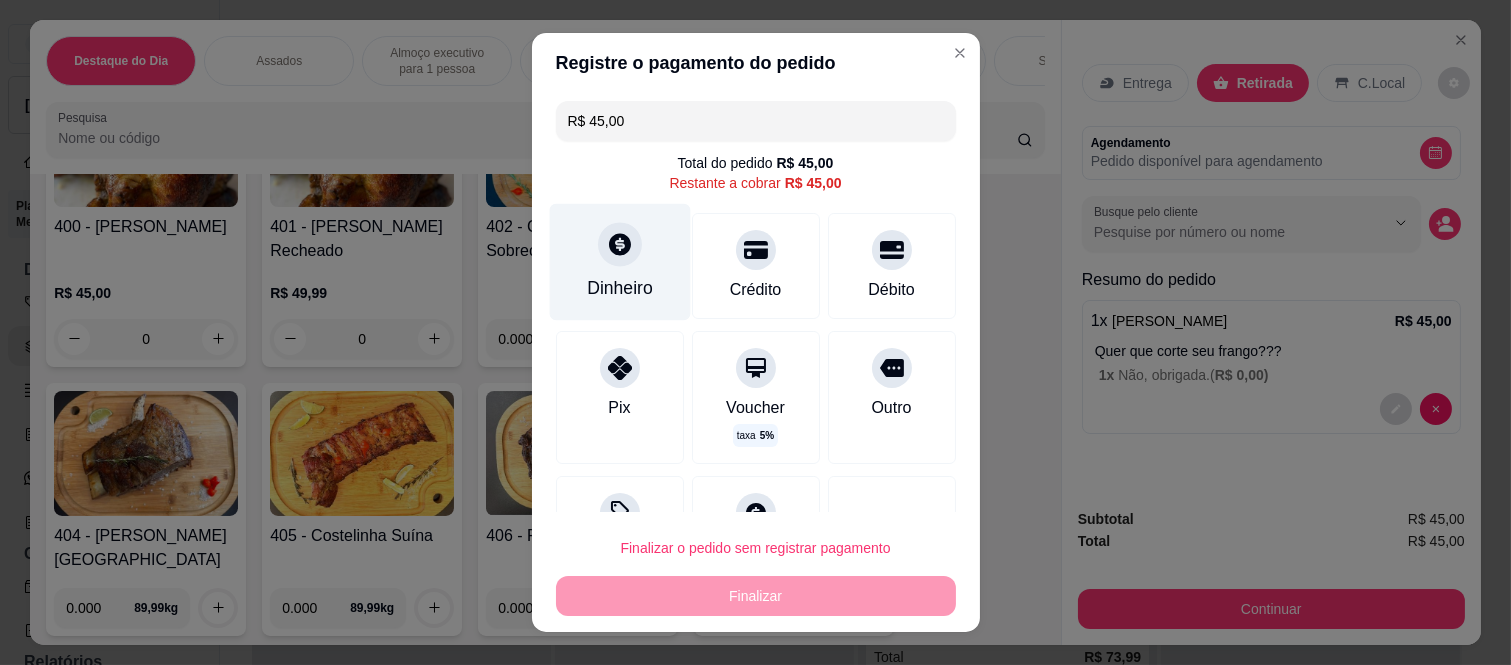 click on "Dinheiro" at bounding box center [619, 262] 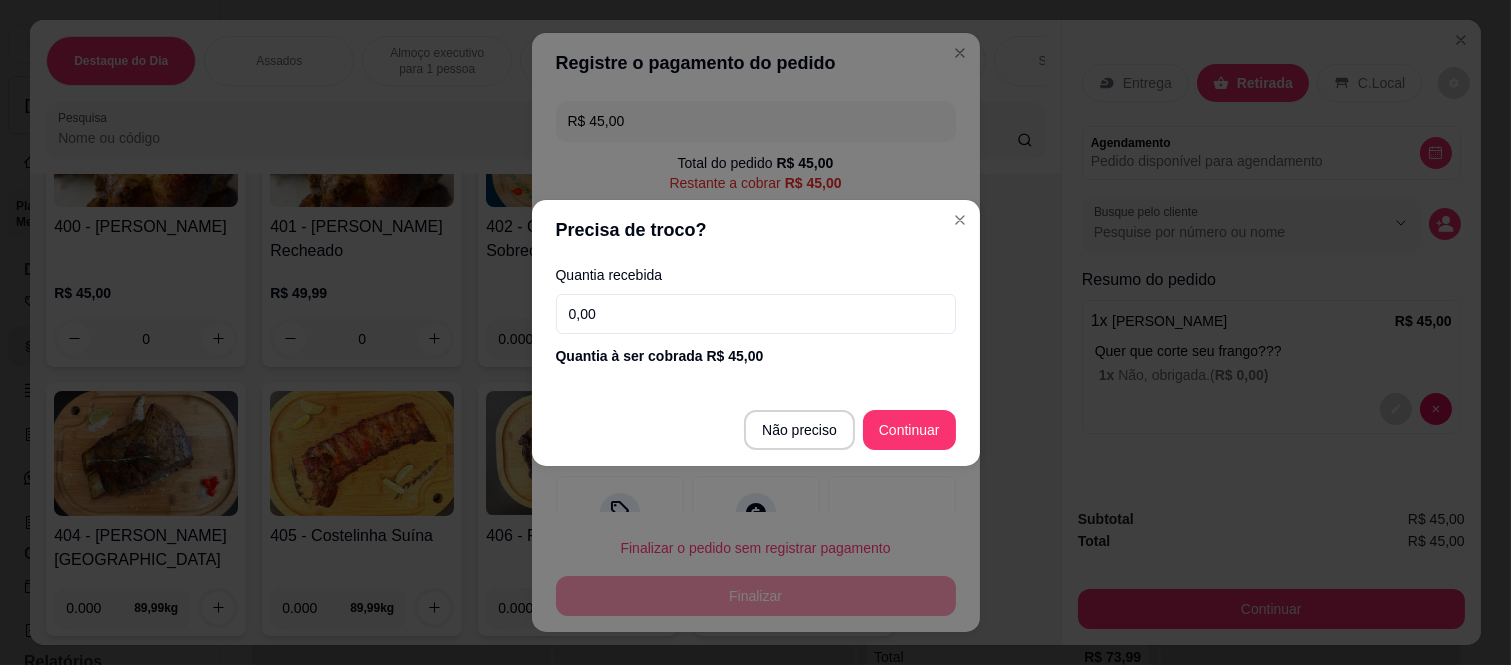 click on "0,00" at bounding box center [756, 314] 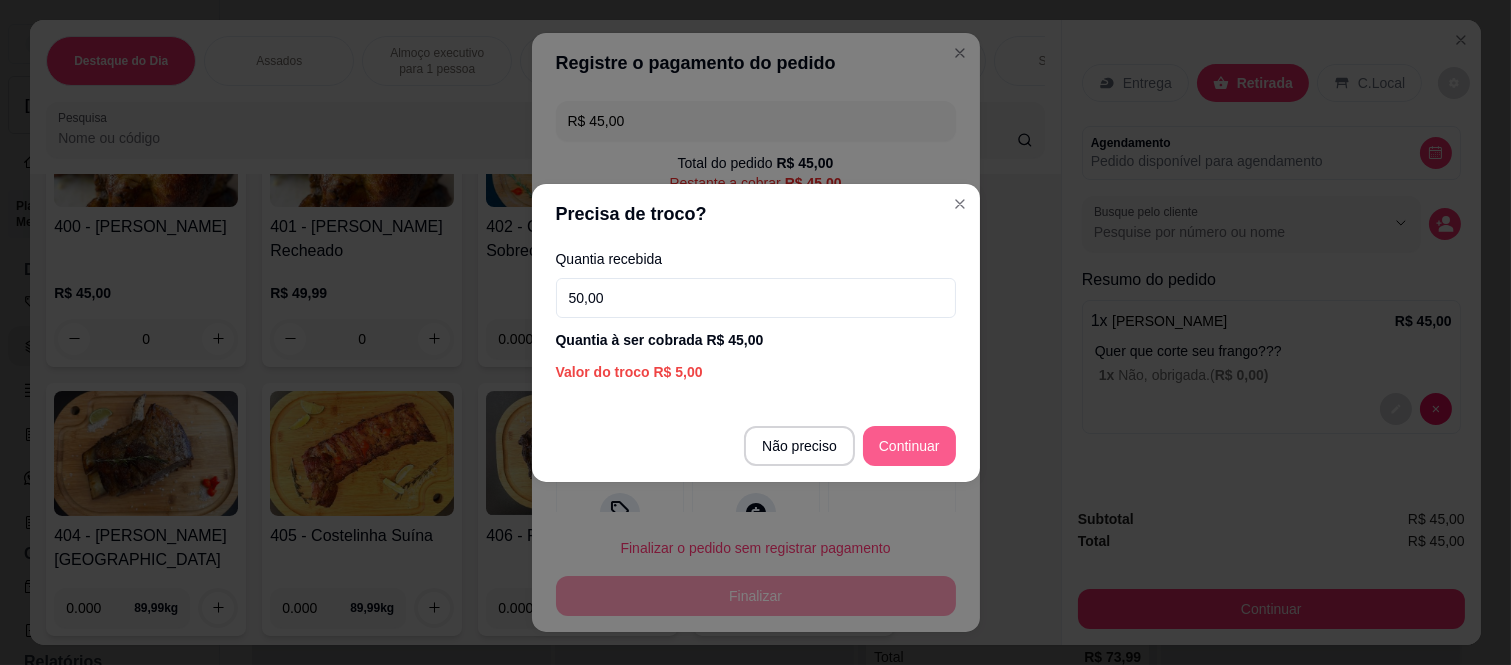 type on "50,00" 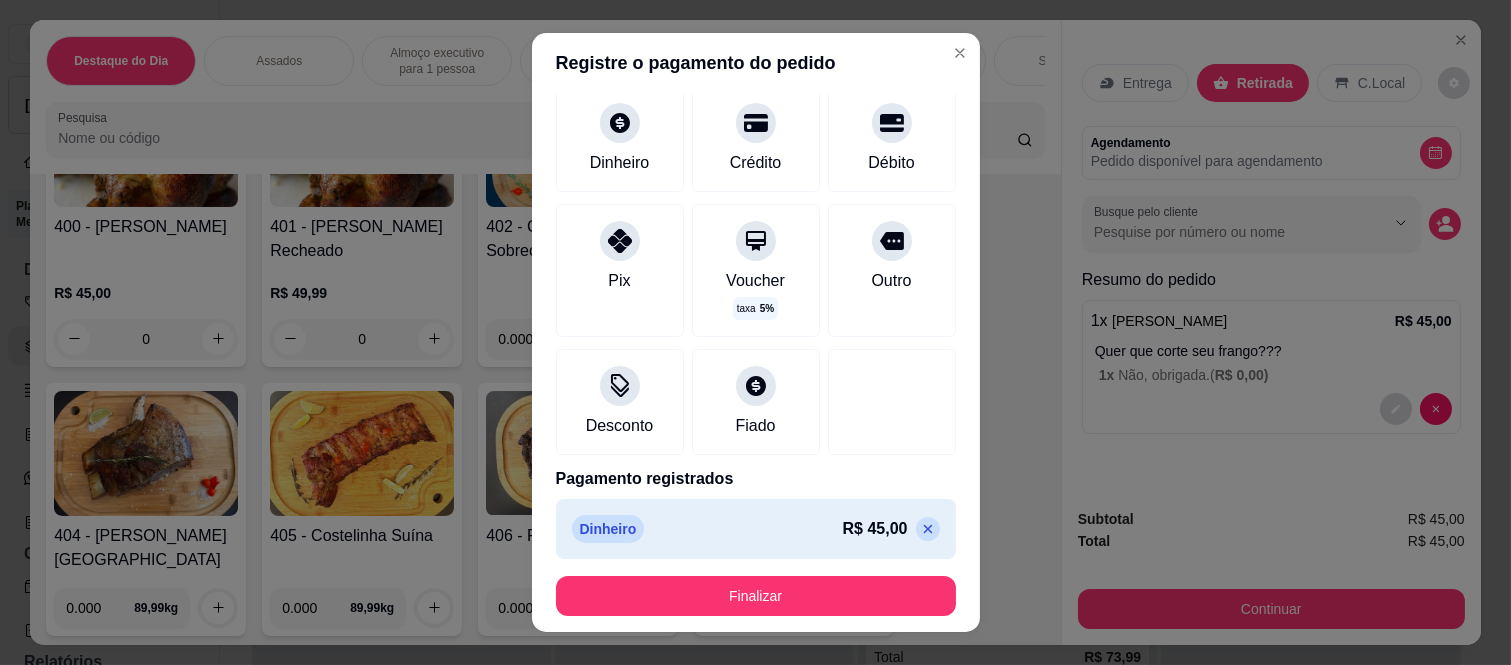 scroll, scrollTop: 114, scrollLeft: 0, axis: vertical 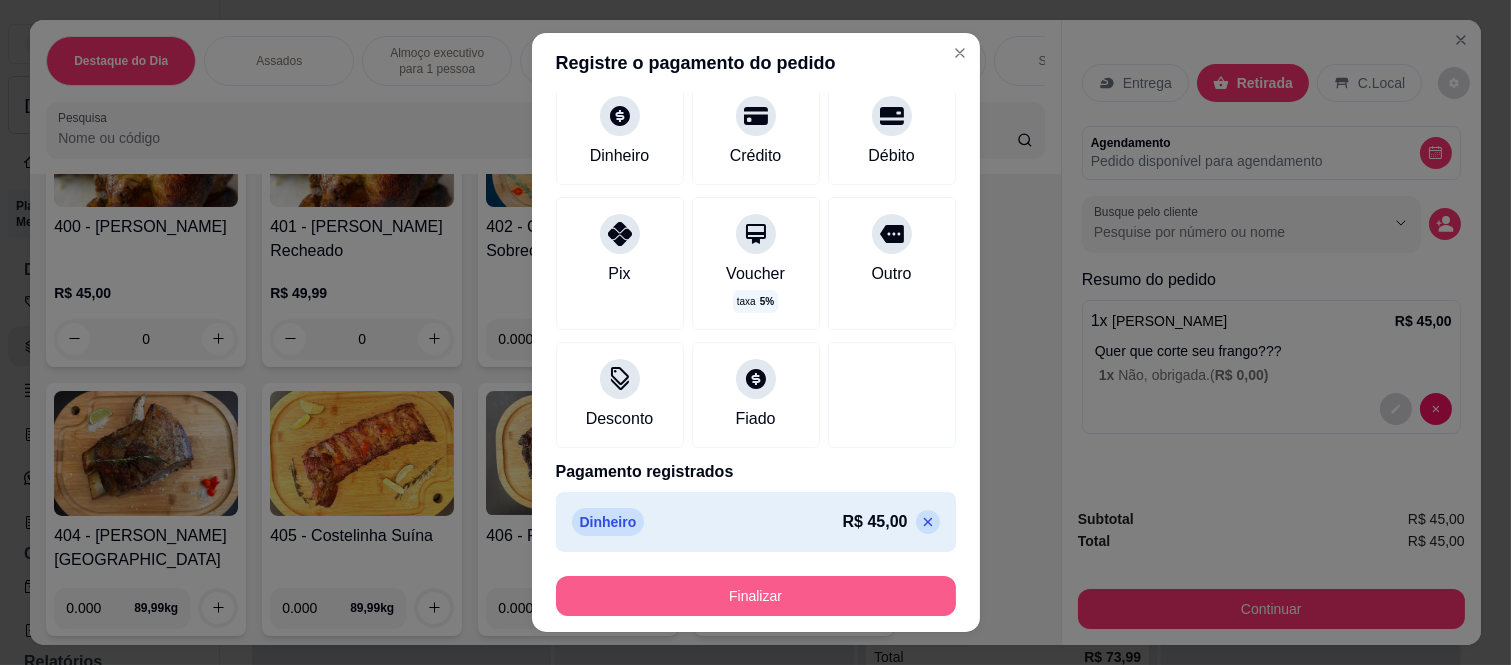 click on "Finalizar" at bounding box center [756, 596] 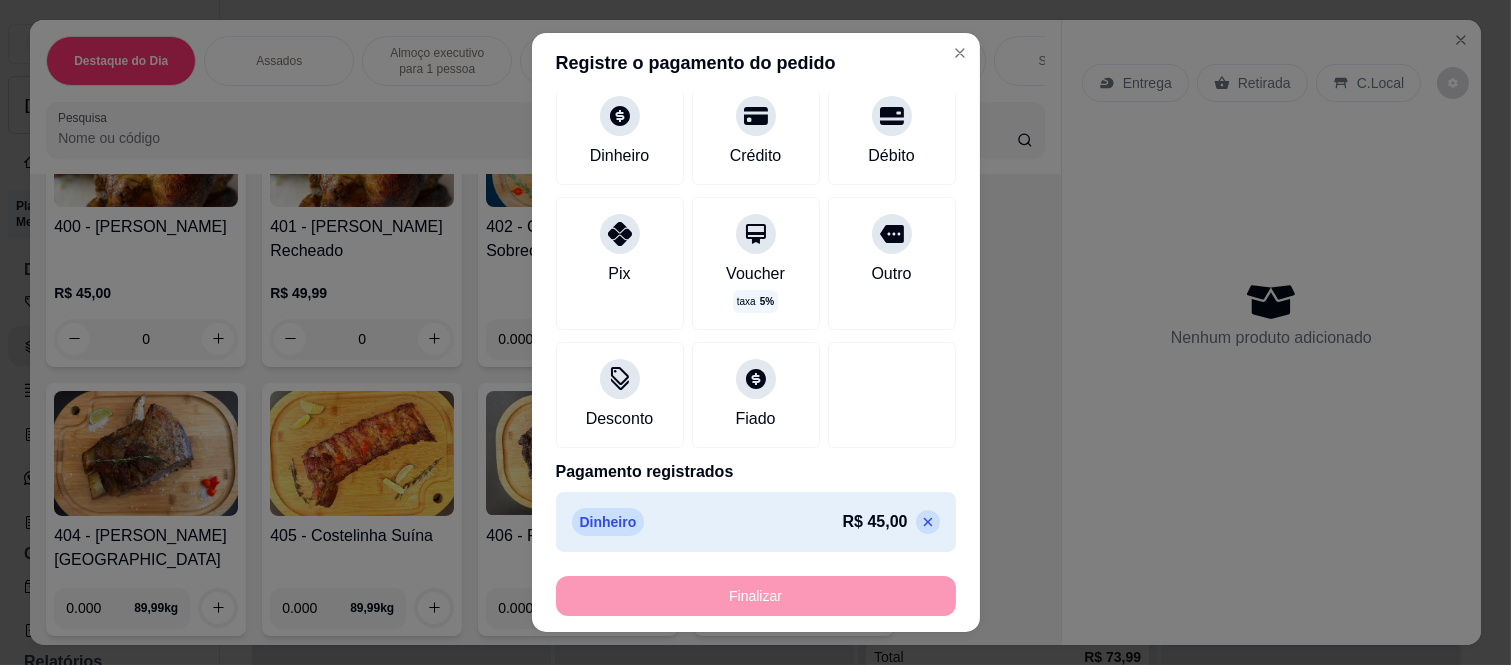 type on "-R$ 45,00" 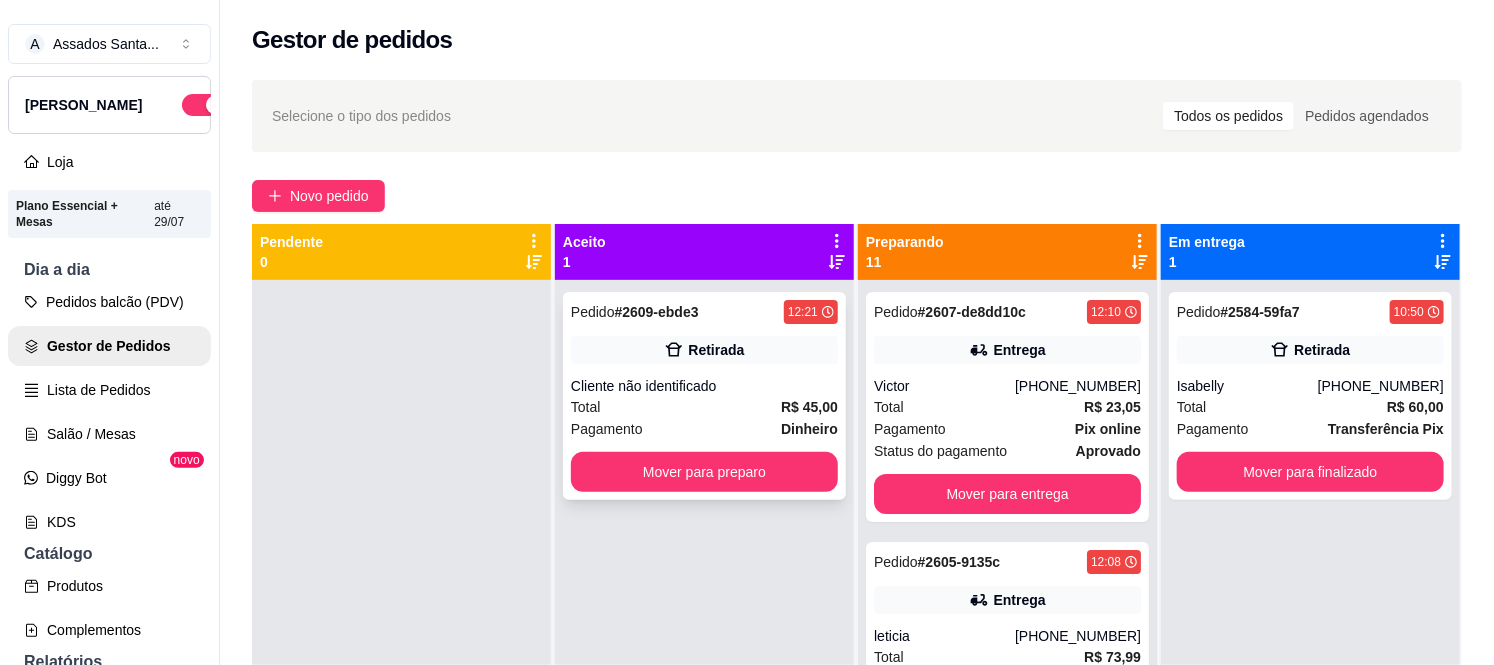 click on "Cliente não identificado" at bounding box center [704, 386] 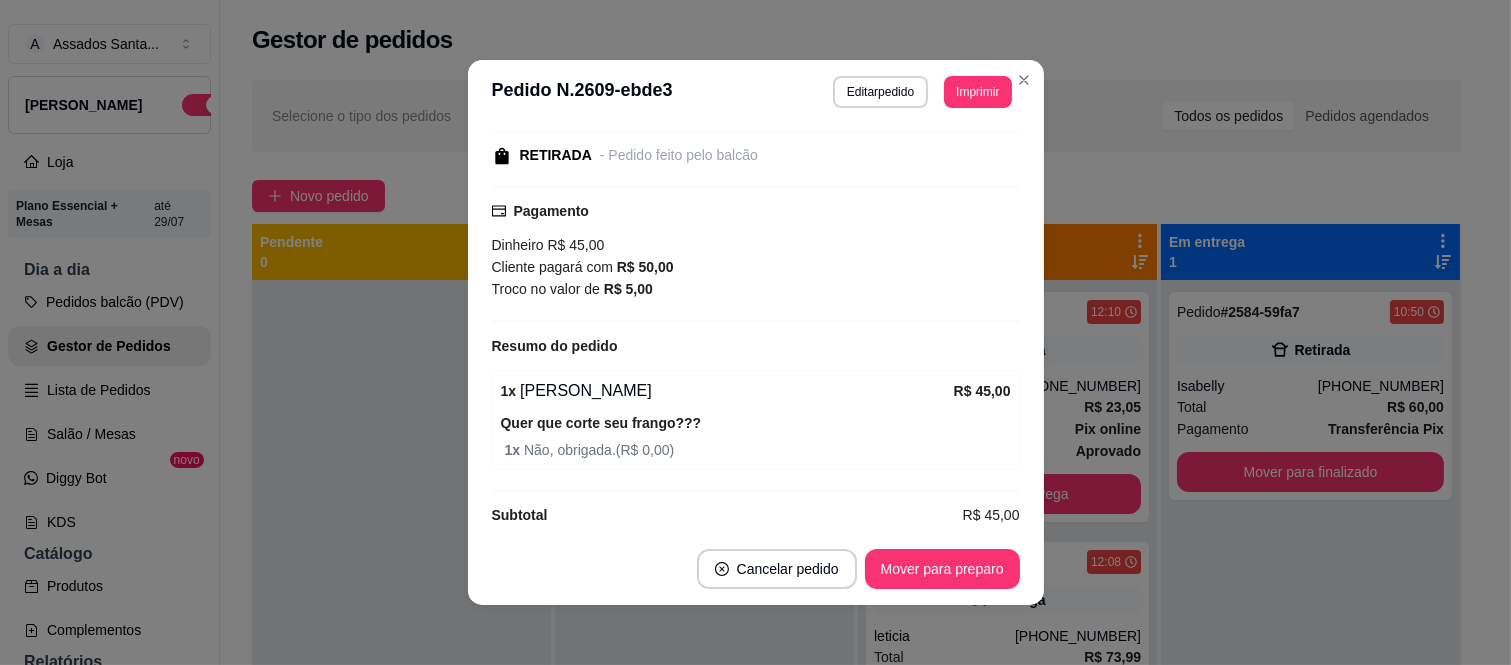 scroll, scrollTop: 227, scrollLeft: 0, axis: vertical 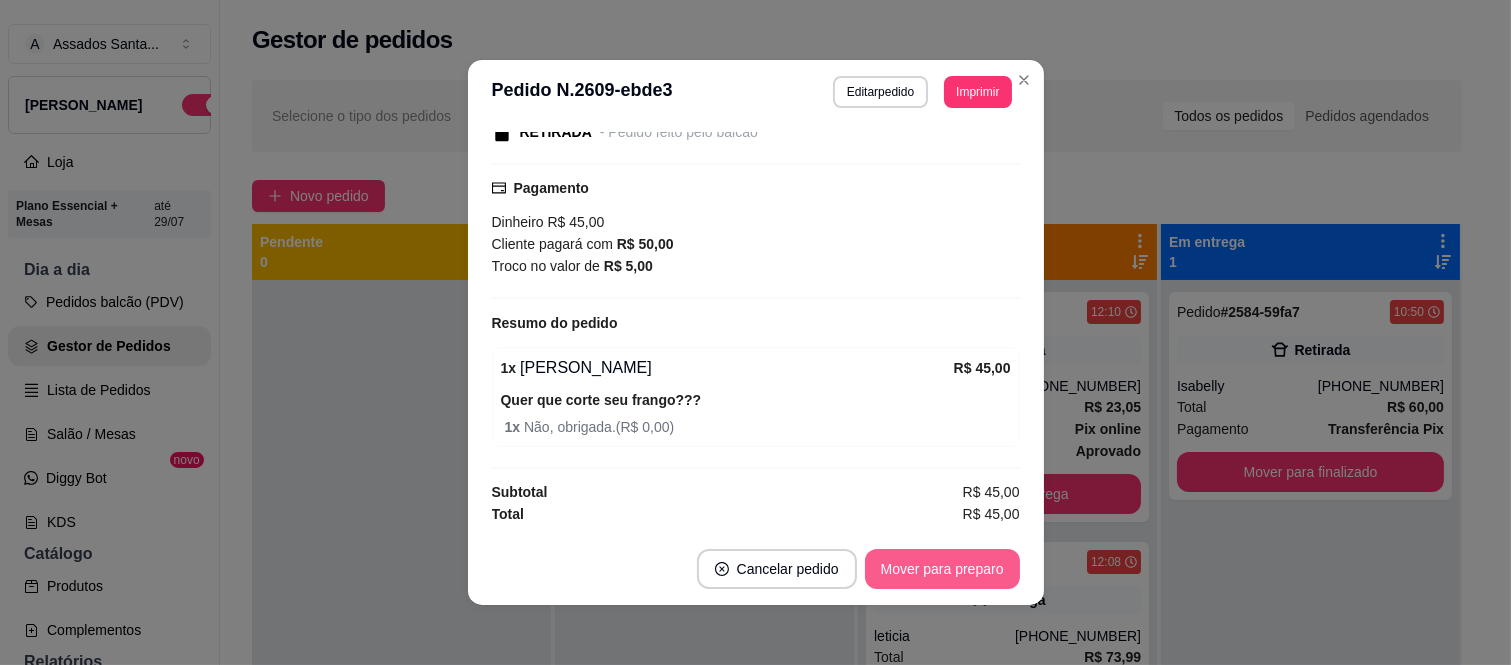 click on "Mover para preparo" at bounding box center [942, 569] 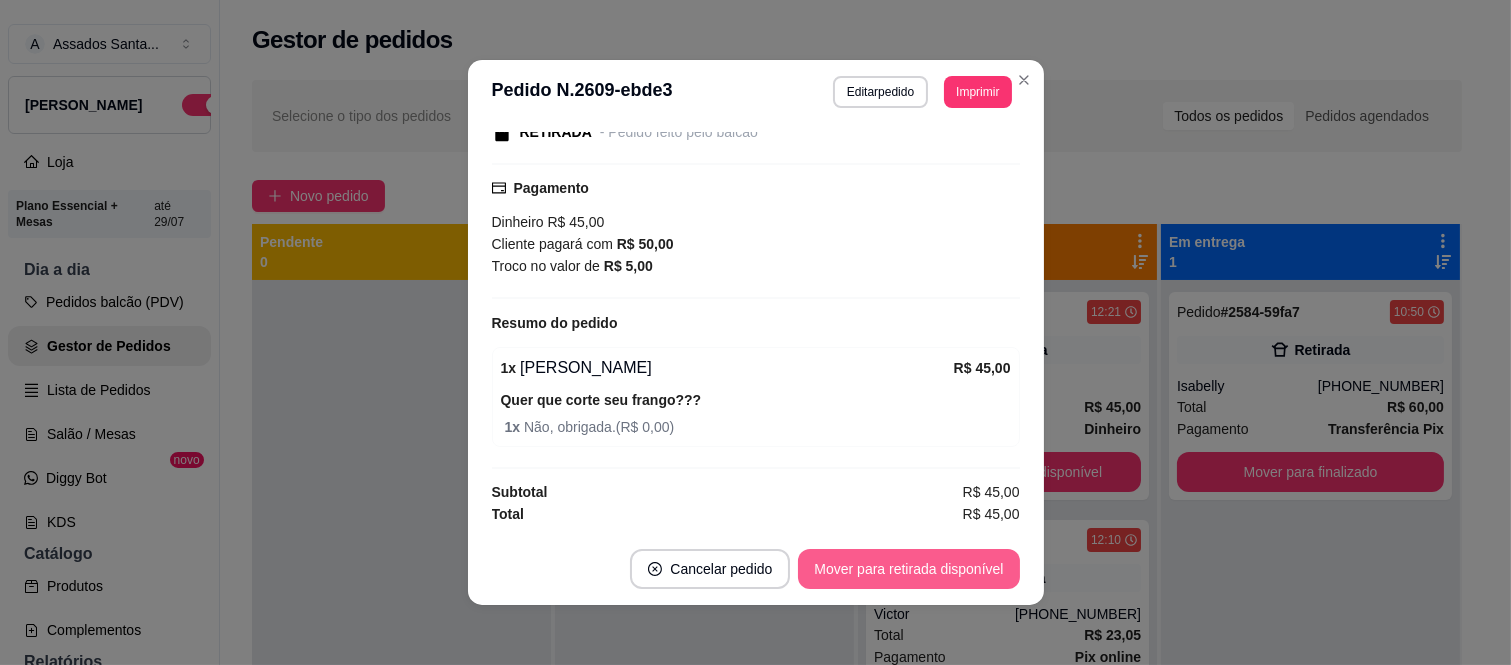 click on "Mover para retirada disponível" at bounding box center (908, 569) 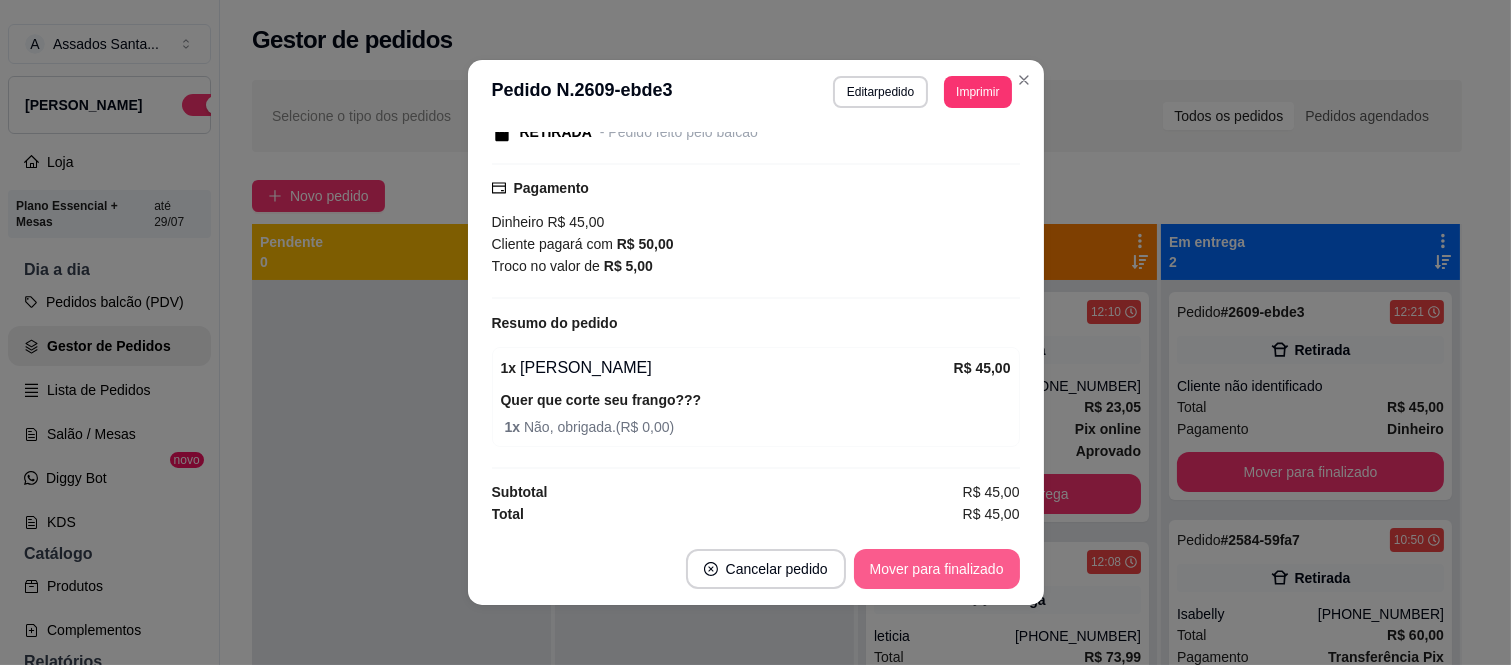 click on "Mover para finalizado" at bounding box center [937, 569] 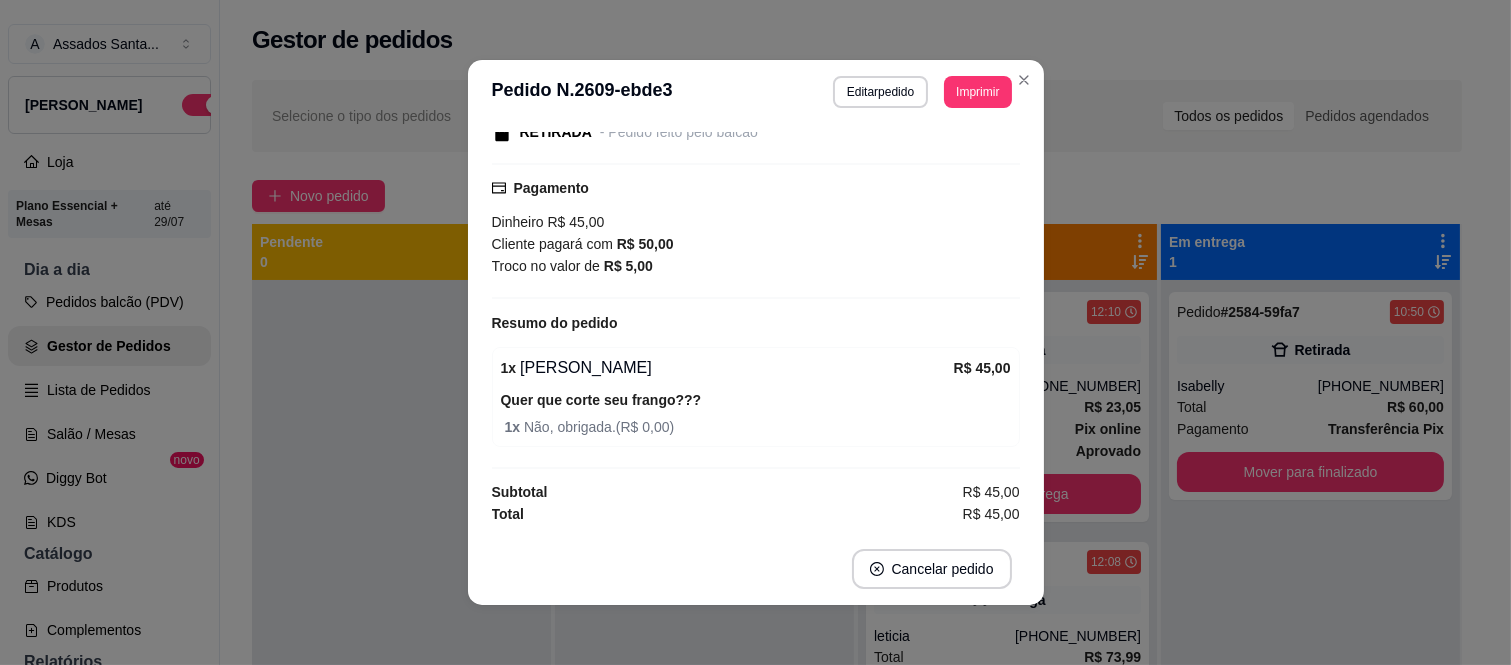 scroll, scrollTop: 142, scrollLeft: 0, axis: vertical 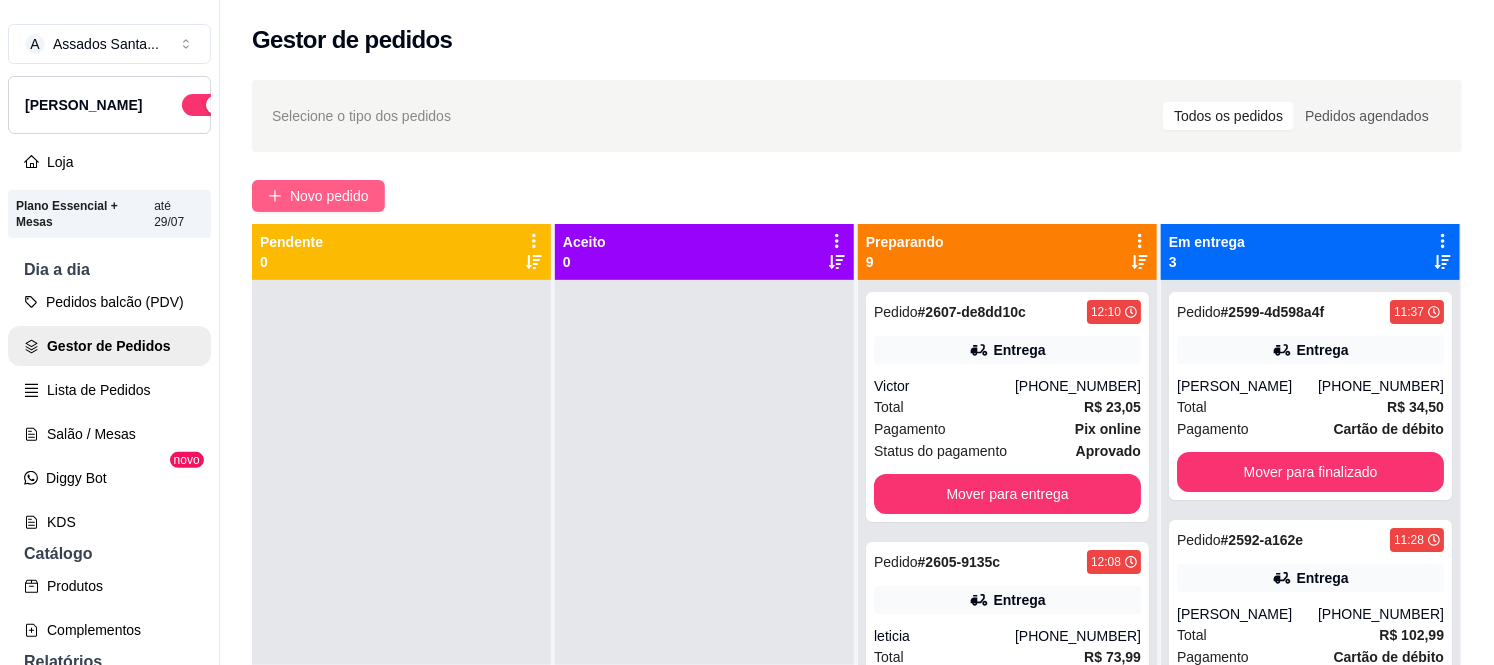 click on "Novo pedido" at bounding box center [318, 196] 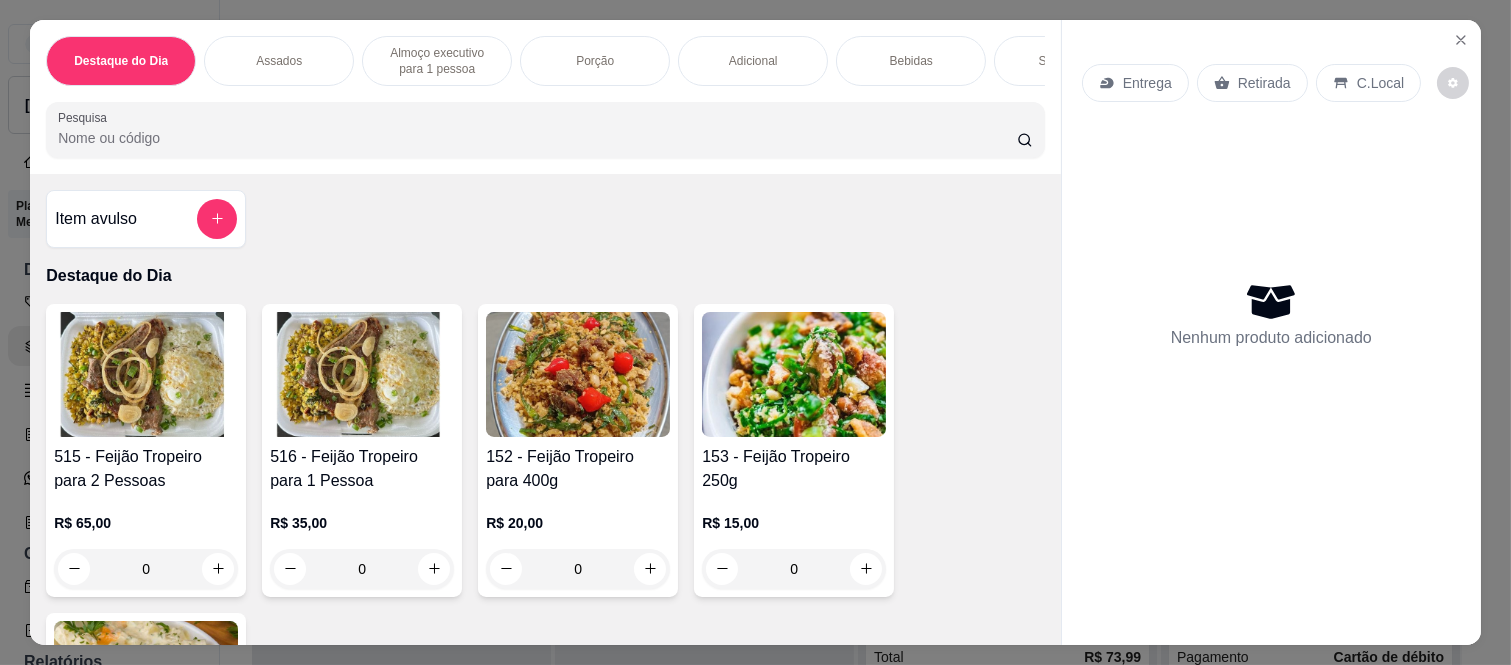 click on "Assados" at bounding box center [279, 61] 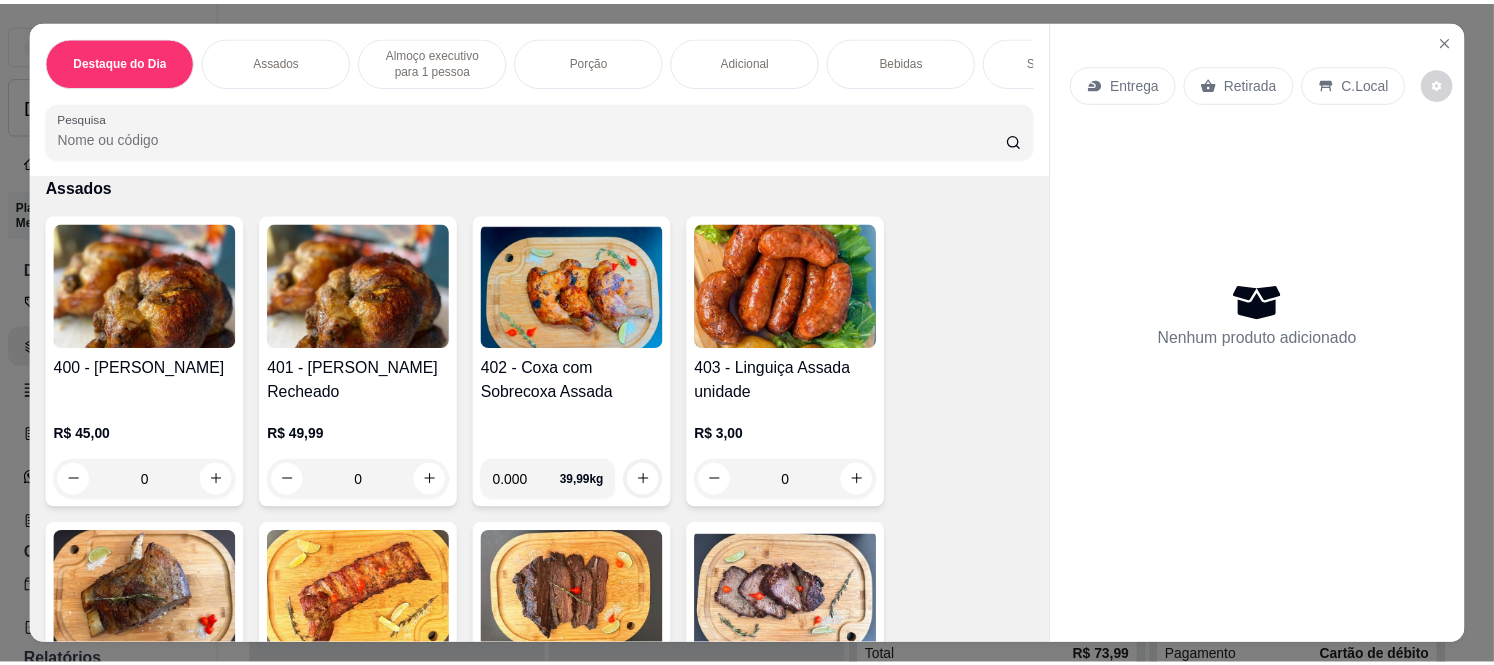 scroll, scrollTop: 52, scrollLeft: 0, axis: vertical 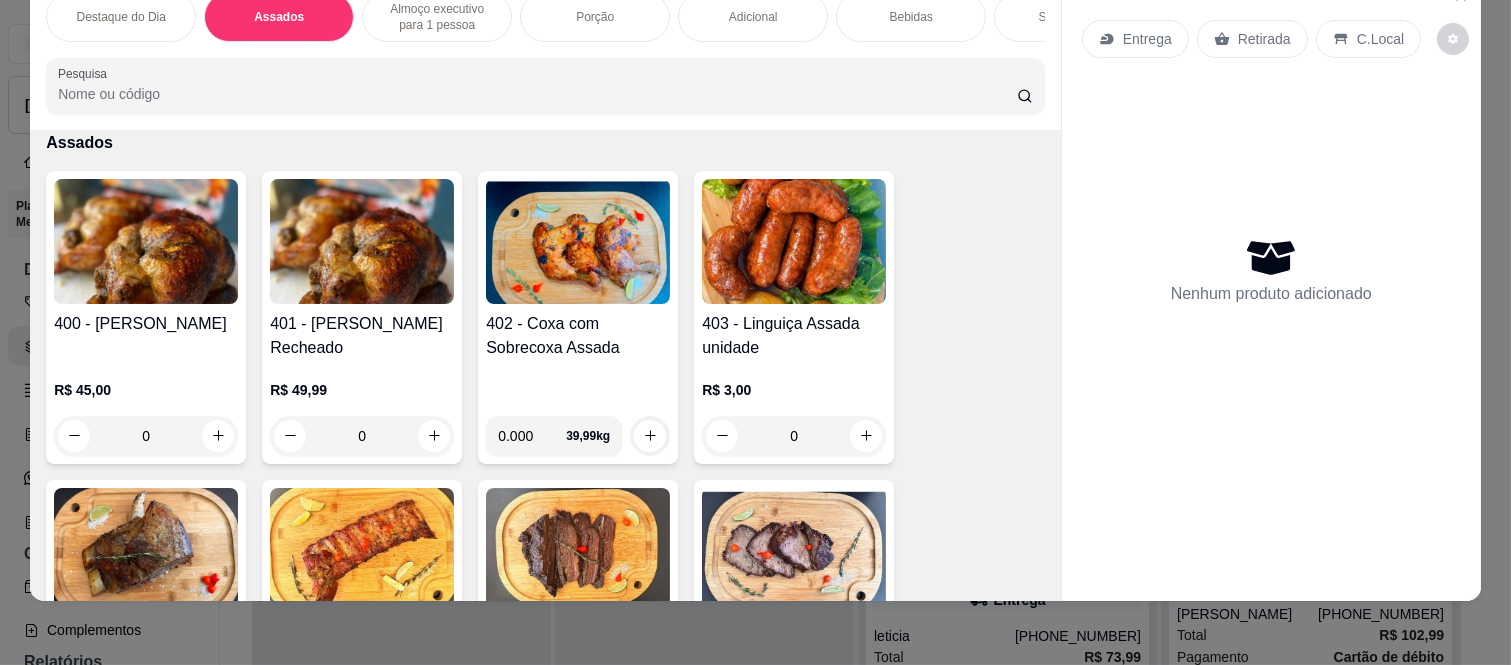 click on "0" at bounding box center [146, 436] 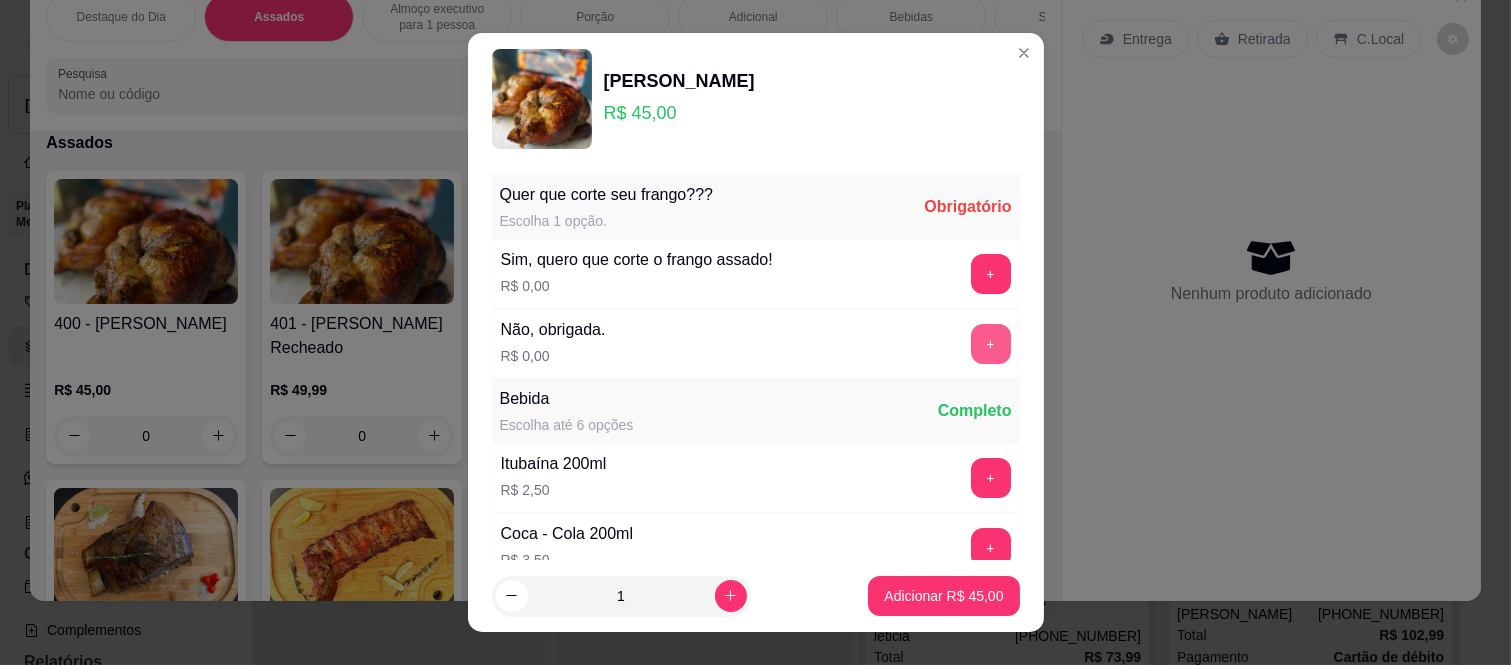 click on "+" at bounding box center (991, 344) 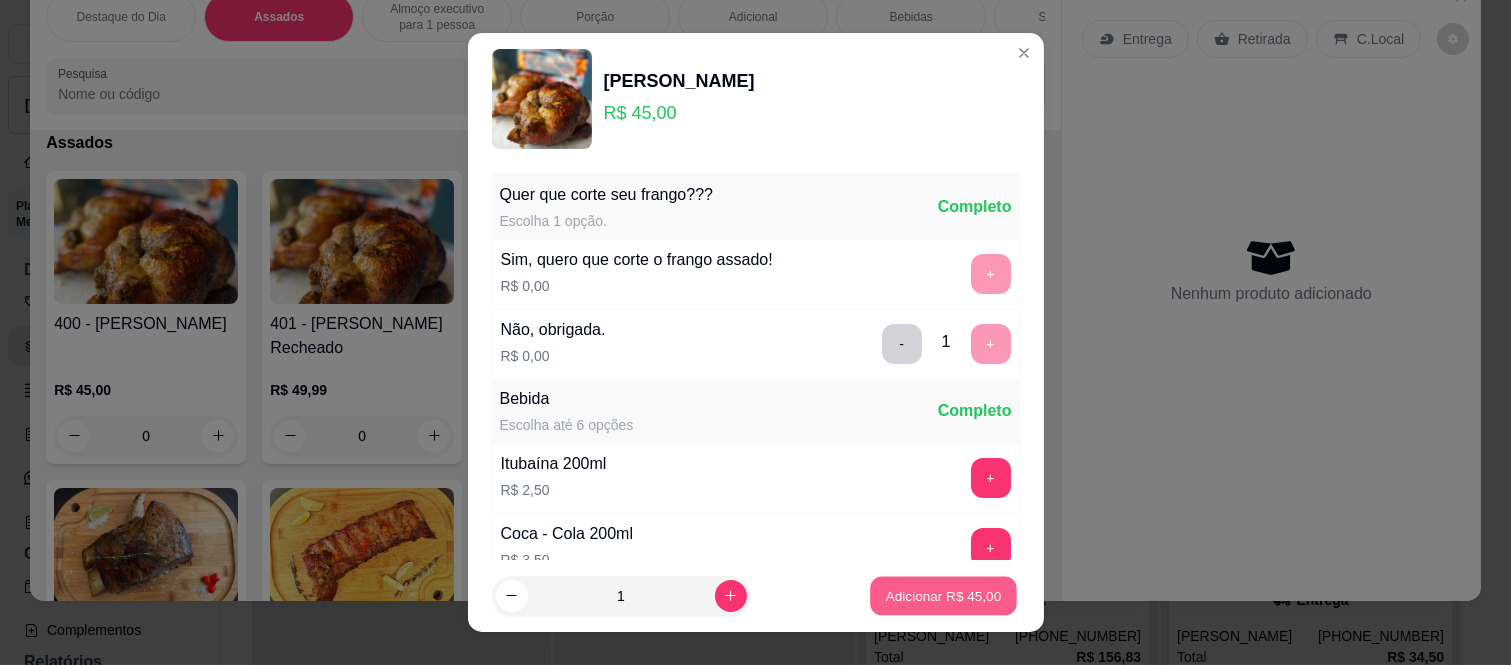 click on "Adicionar   R$ 45,00" at bounding box center [944, 595] 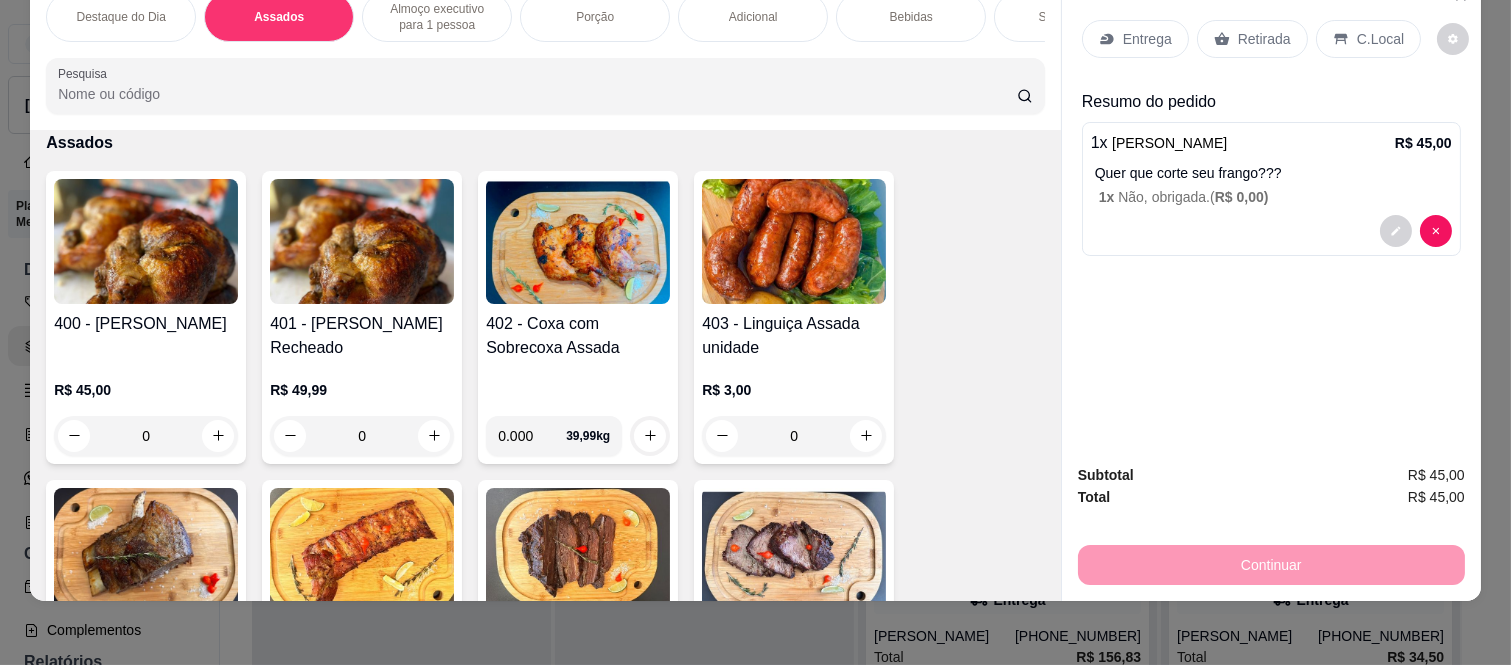 click on "Retirada" at bounding box center [1252, 39] 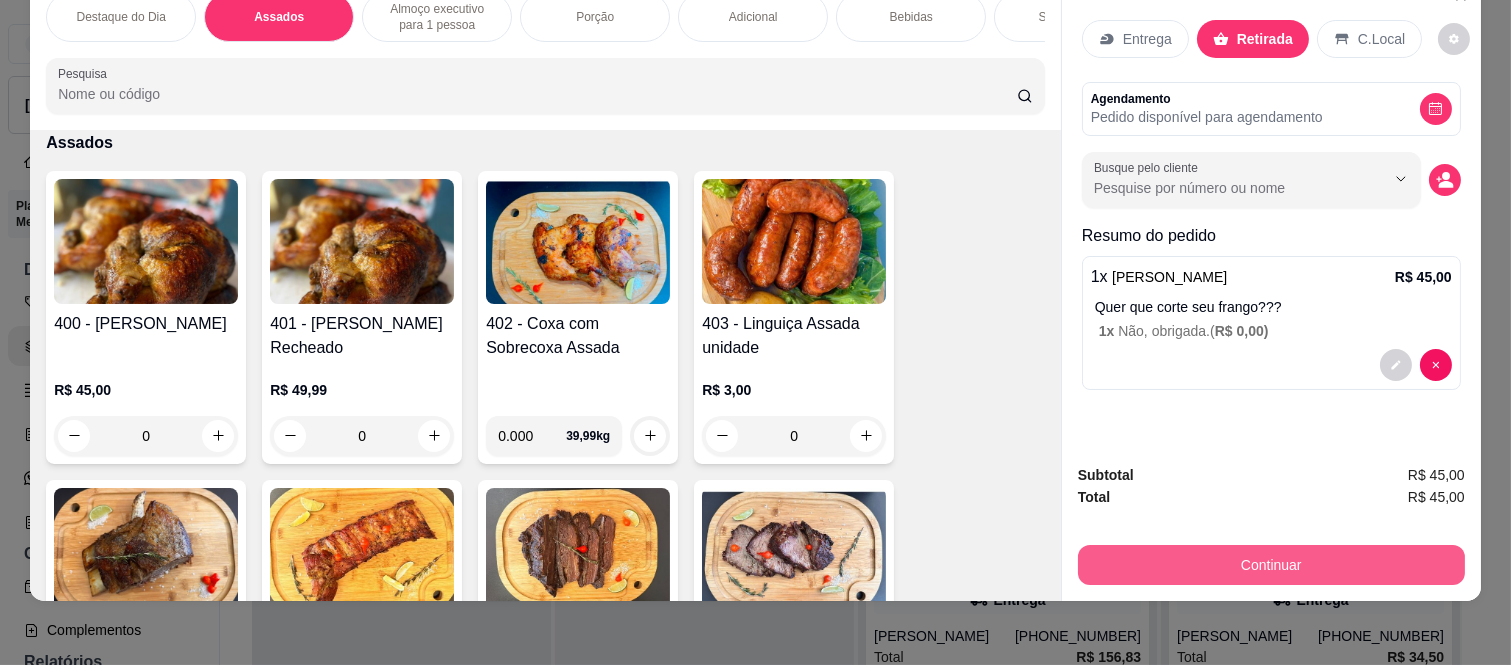 click on "Continuar" at bounding box center (1271, 565) 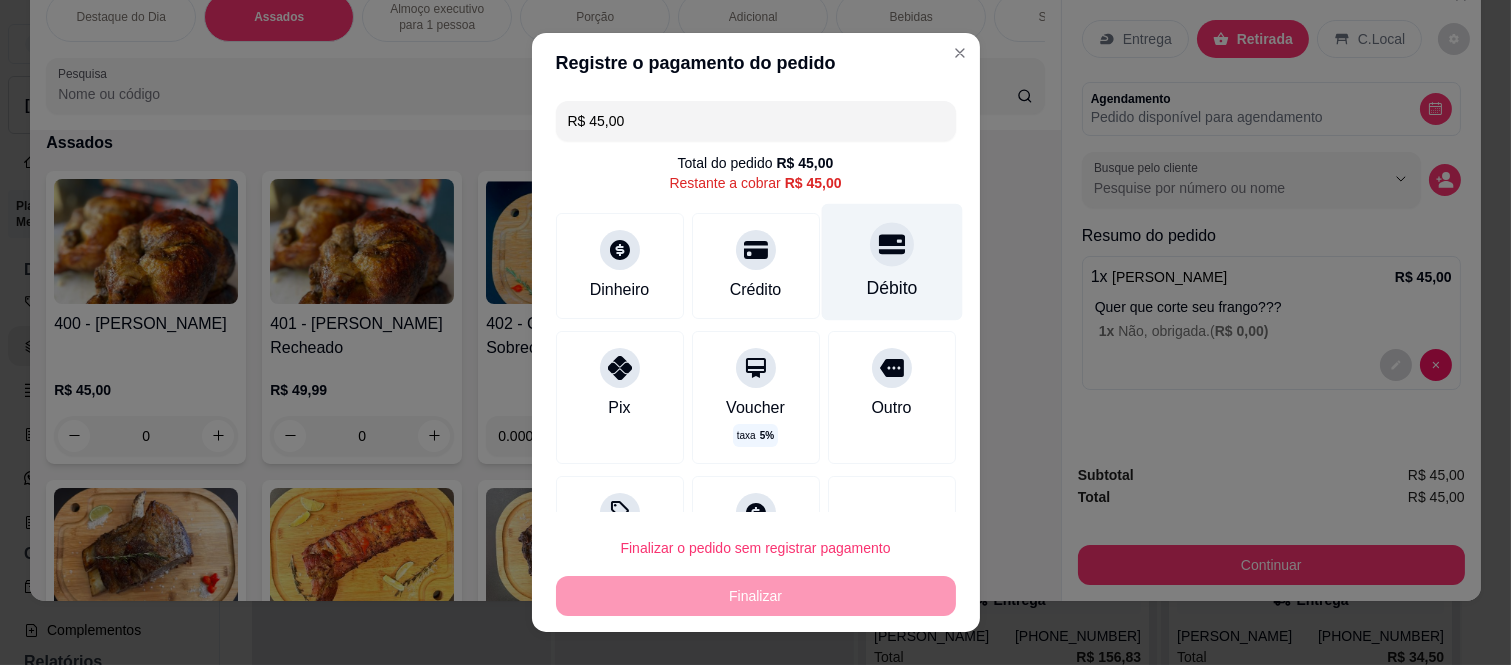 click on "Débito" at bounding box center [891, 262] 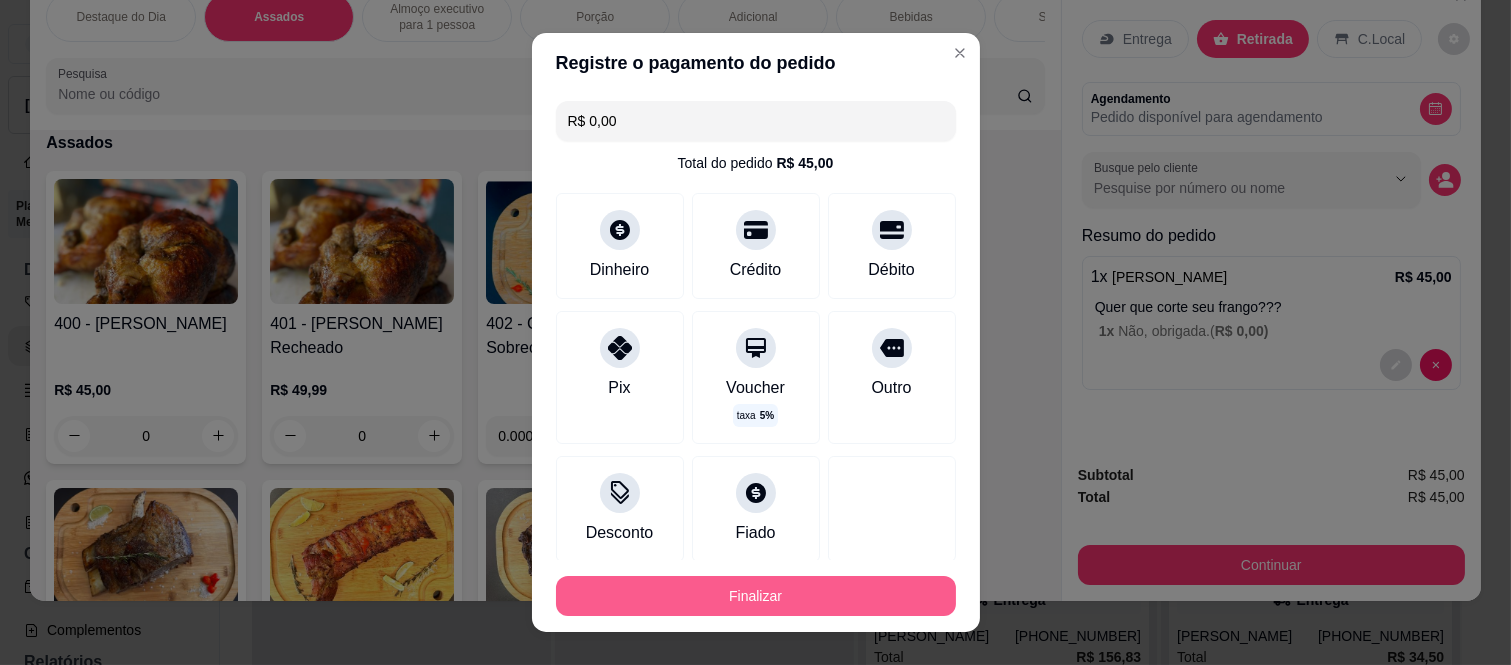 click on "Finalizar" at bounding box center [756, 596] 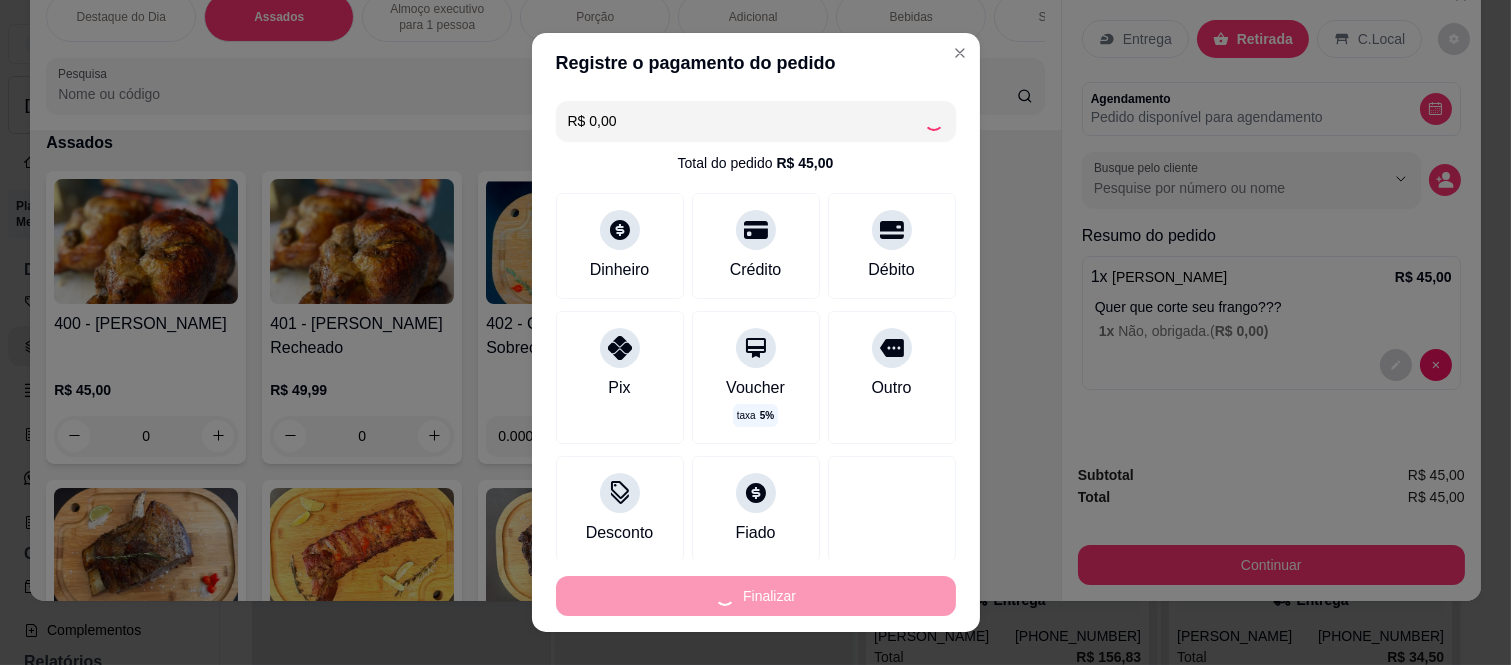 type on "-R$ 45,00" 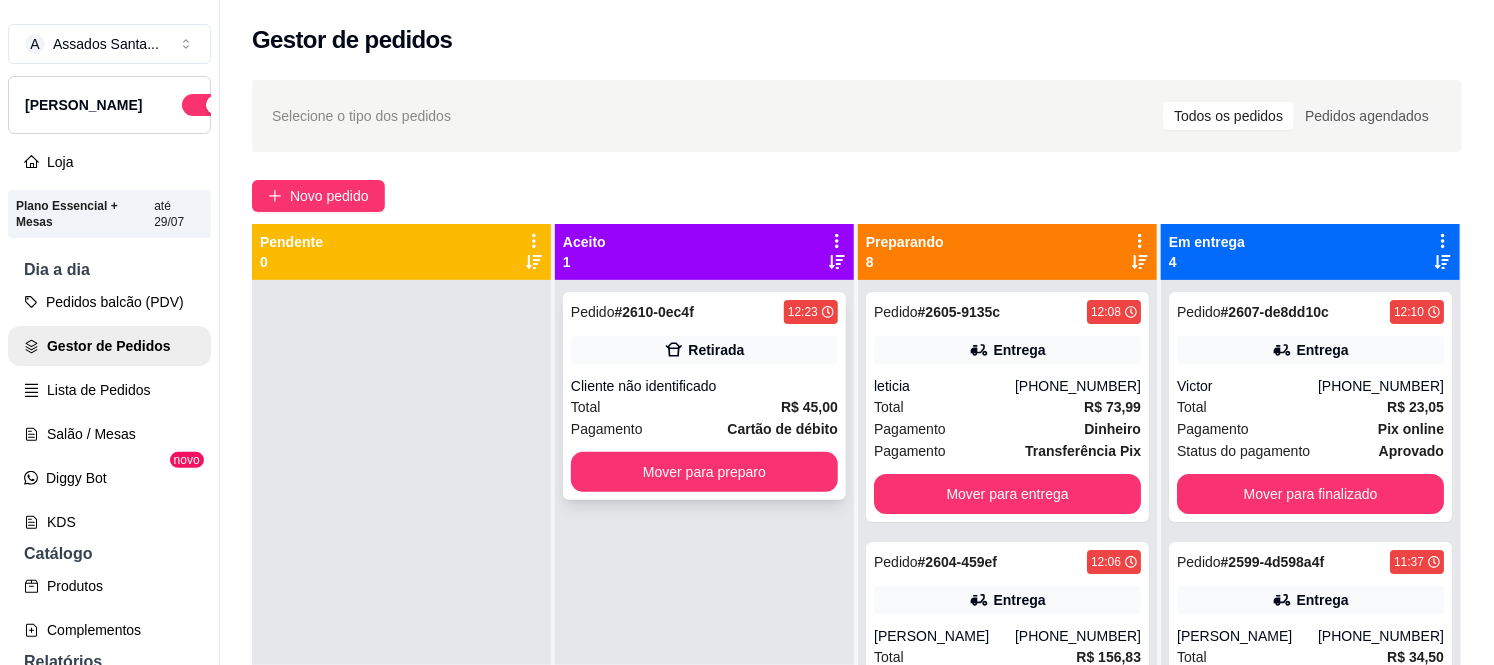 click on "Pedido  # 2610-0ec4f 12:23 Retirada Cliente não identificado Total R$ 45,00 Pagamento Cartão de débito Mover para preparo" at bounding box center (704, 396) 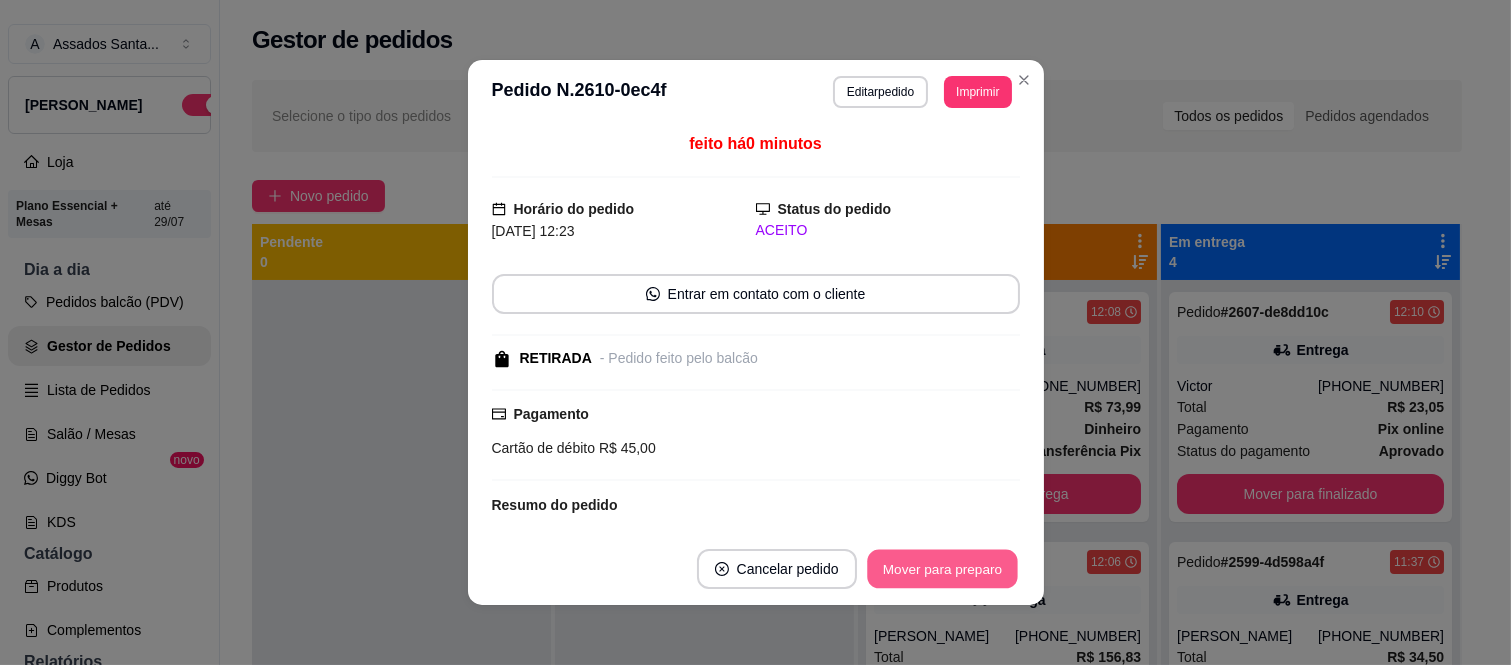 click on "Mover para preparo" at bounding box center (942, 569) 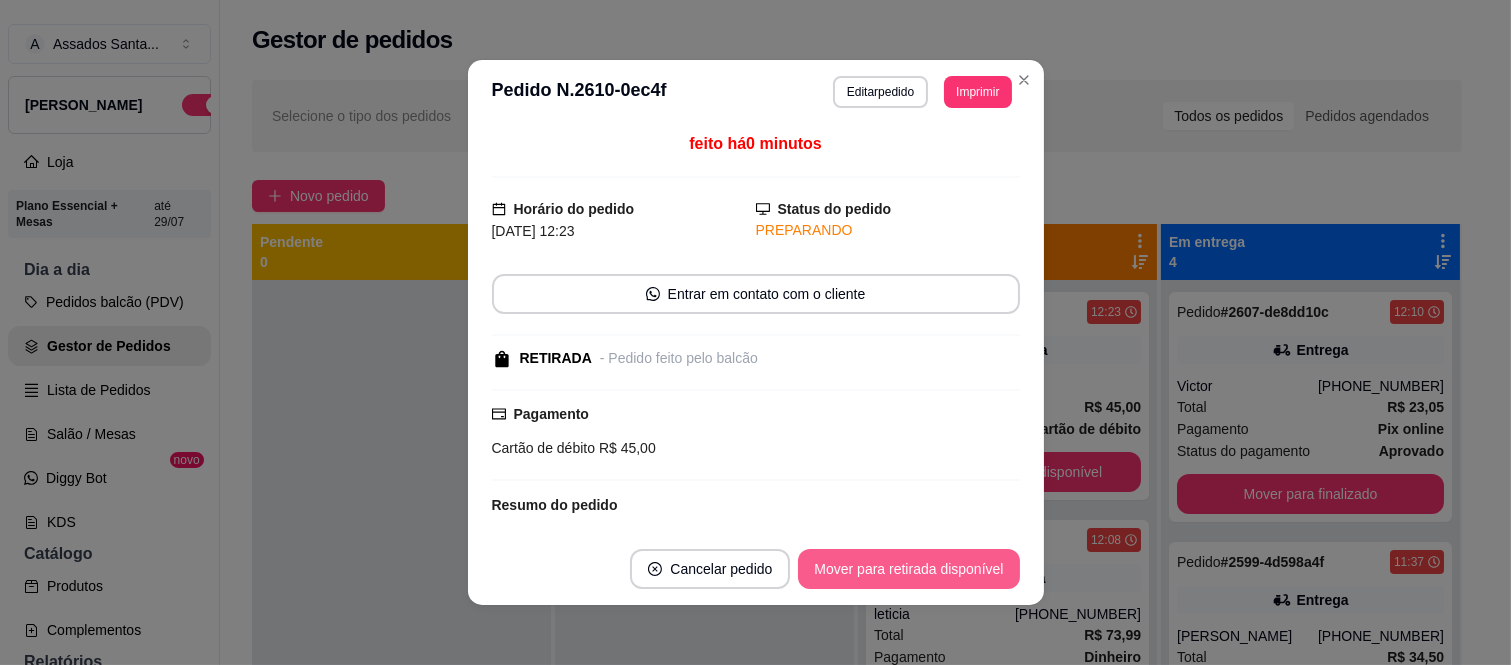 click on "Mover para retirada disponível" at bounding box center (908, 569) 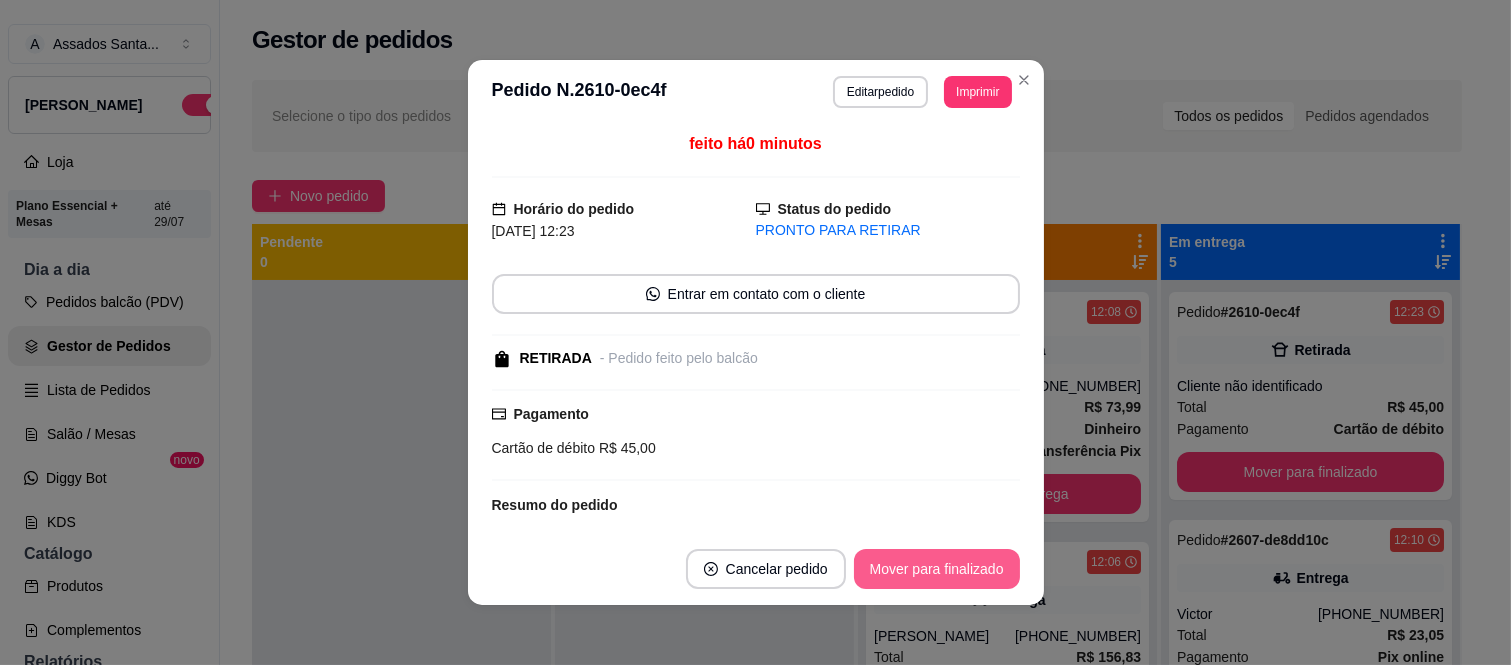 click on "Mover para finalizado" at bounding box center [937, 569] 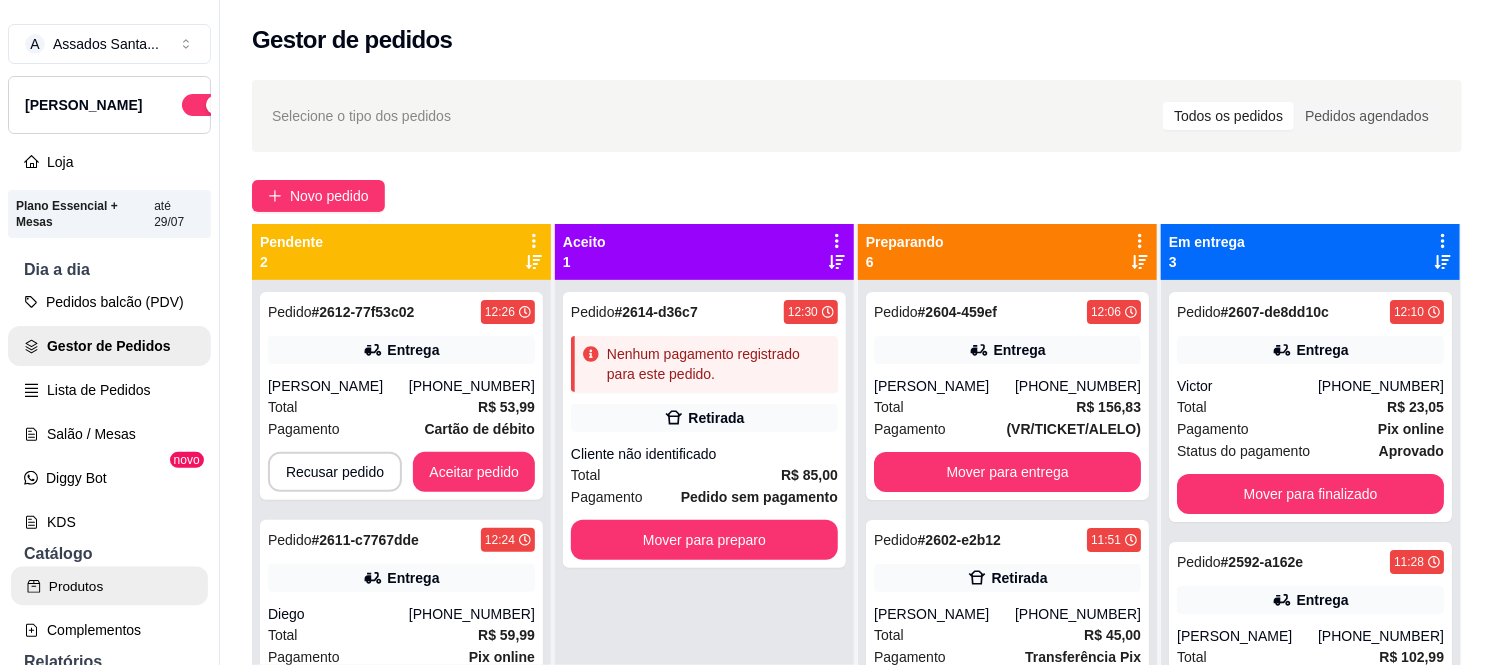 click on "Produtos" at bounding box center (109, 586) 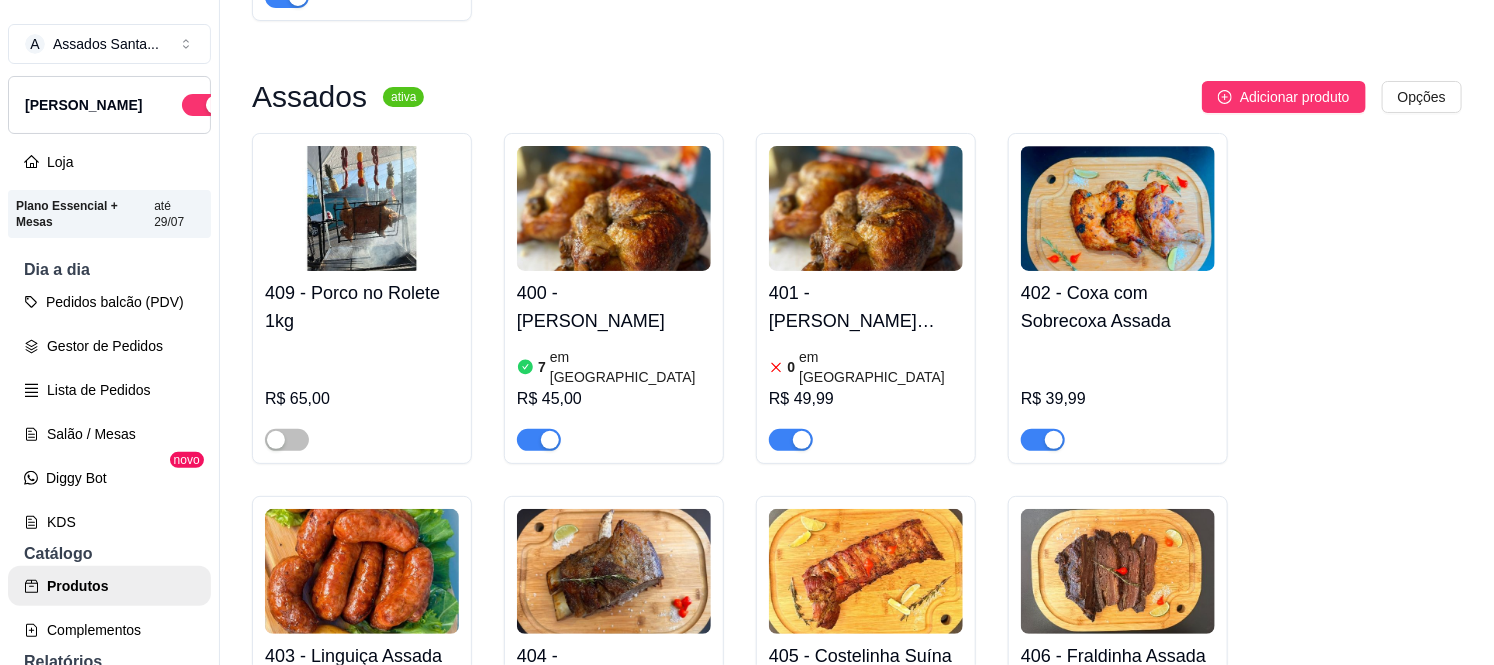 scroll, scrollTop: 888, scrollLeft: 0, axis: vertical 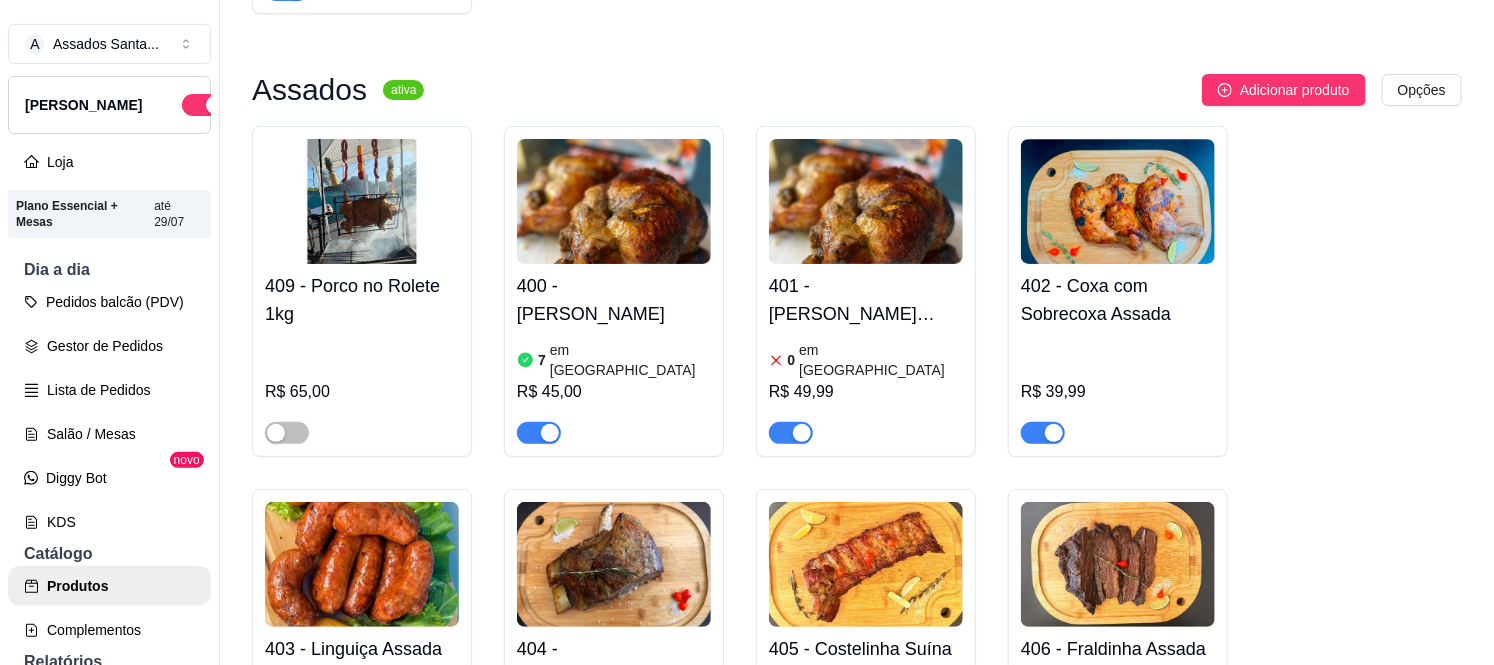 click at bounding box center (802, 433) 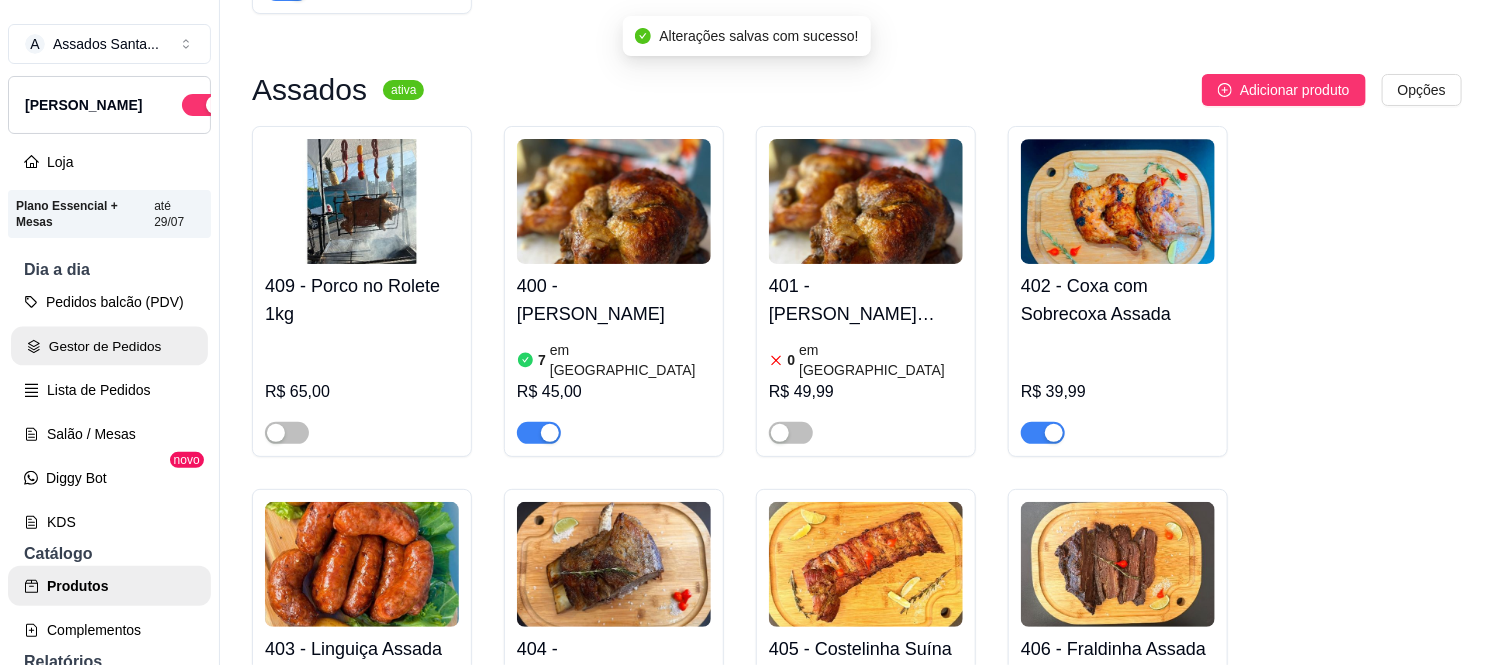 click on "Gestor de Pedidos" at bounding box center [109, 346] 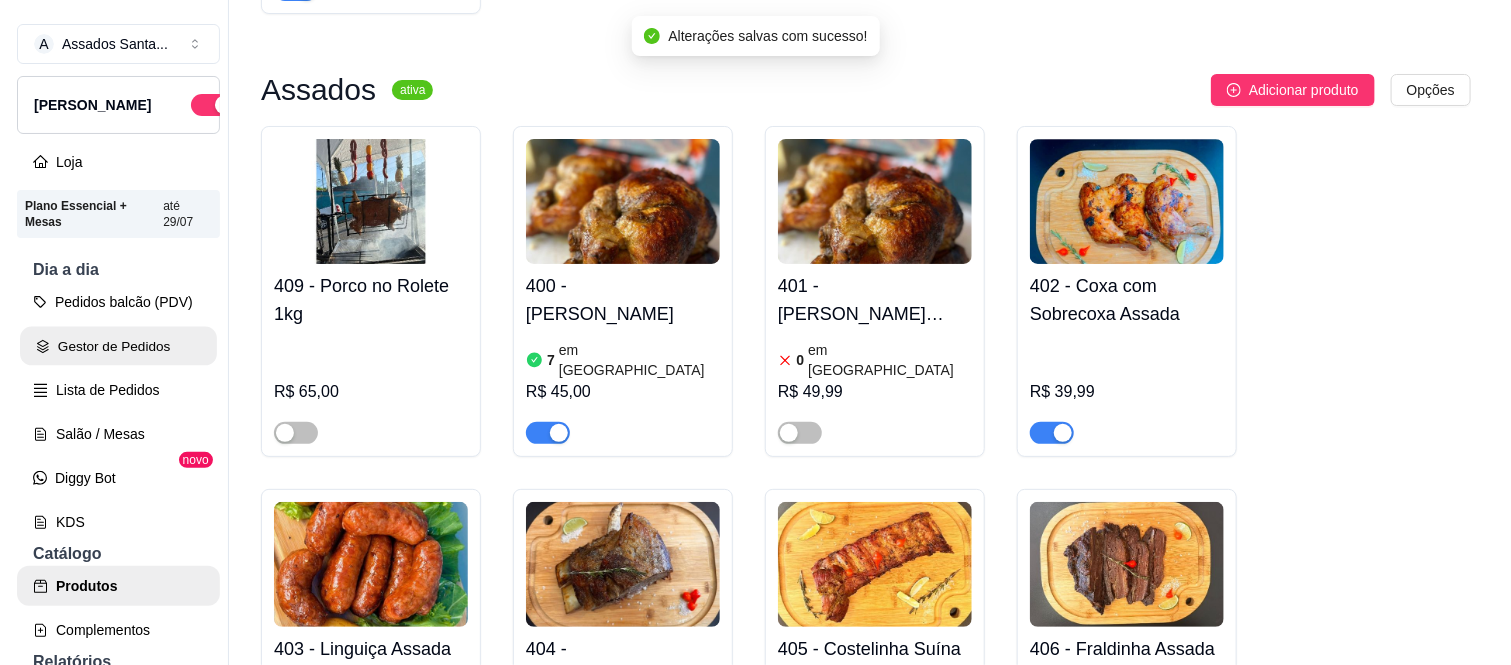 scroll, scrollTop: 0, scrollLeft: 0, axis: both 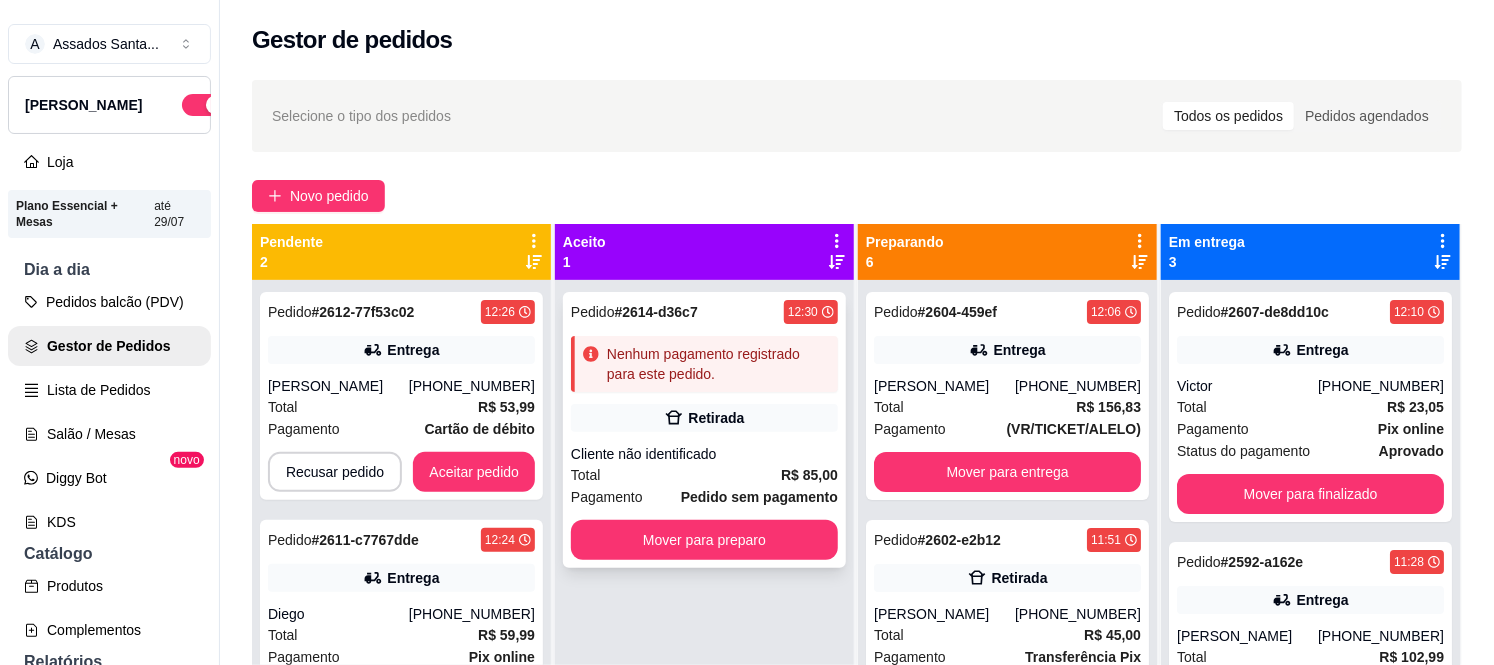 click on "Retirada" at bounding box center [704, 418] 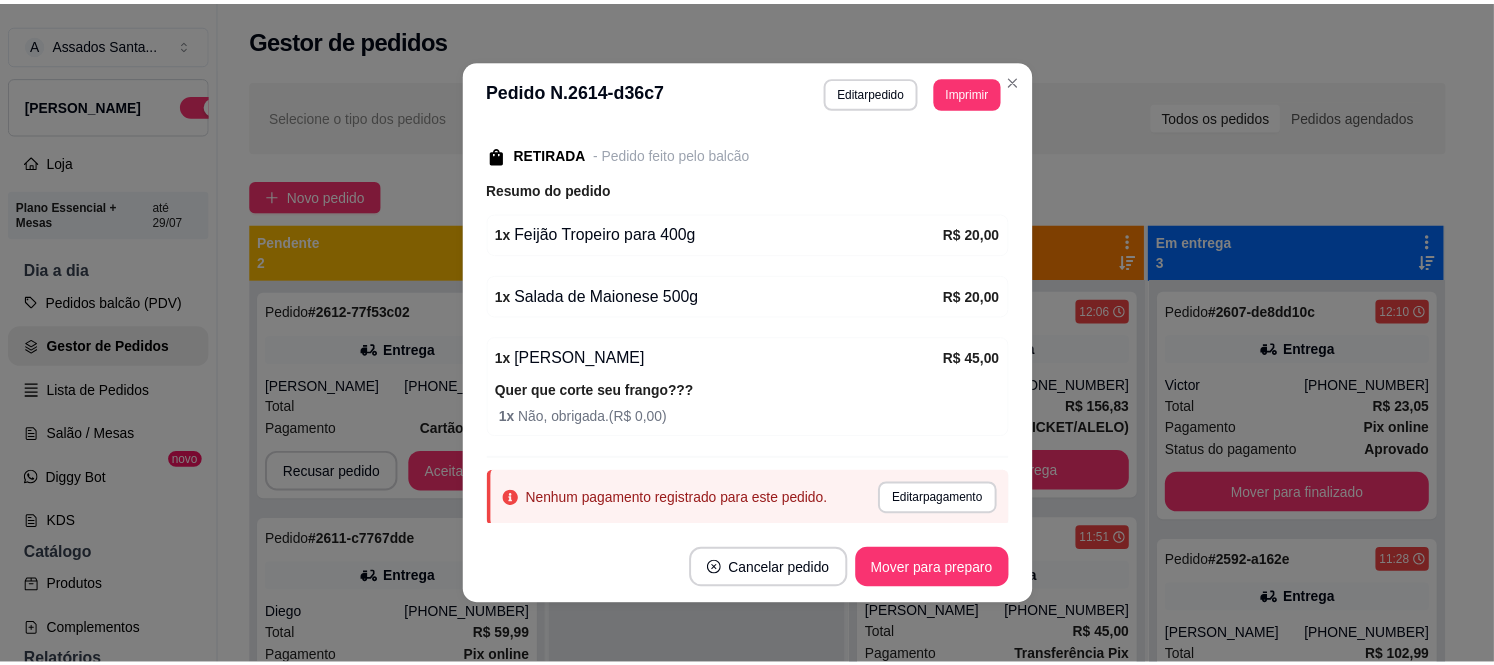 scroll, scrollTop: 263, scrollLeft: 0, axis: vertical 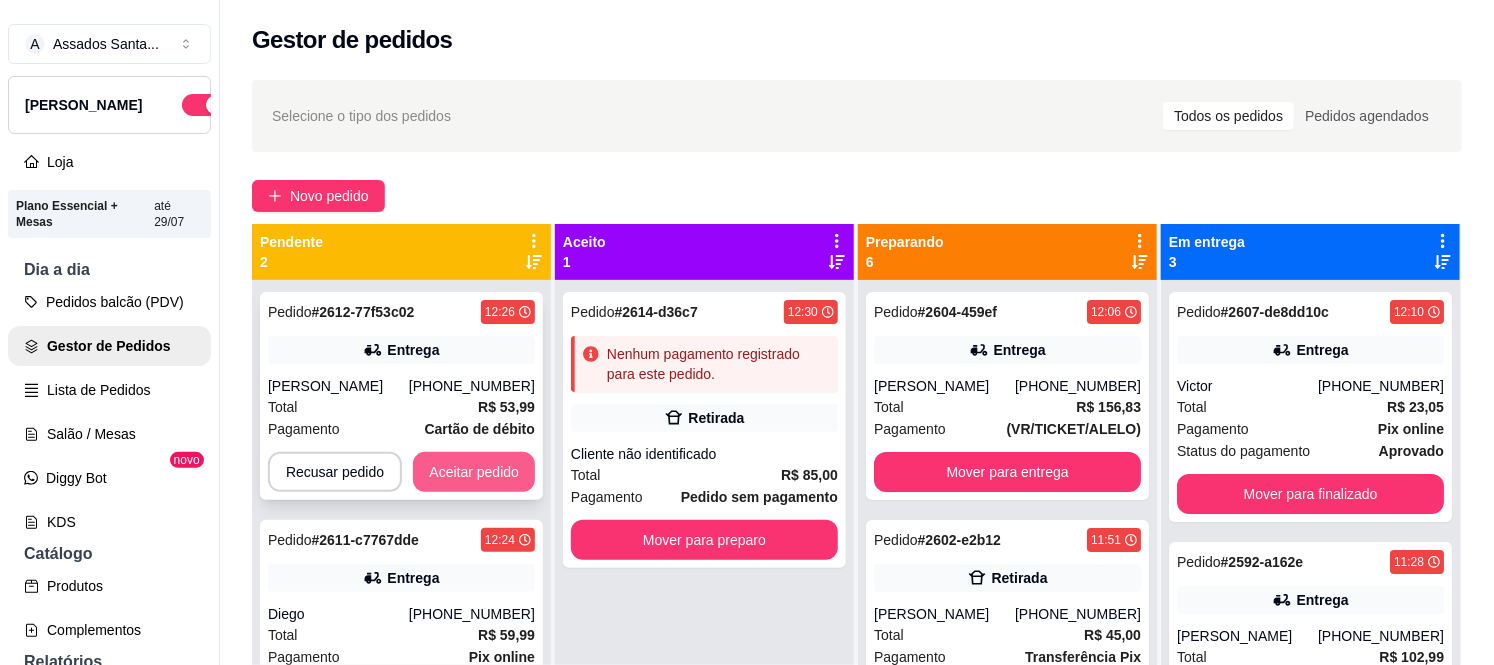 click on "Aceitar pedido" at bounding box center (474, 472) 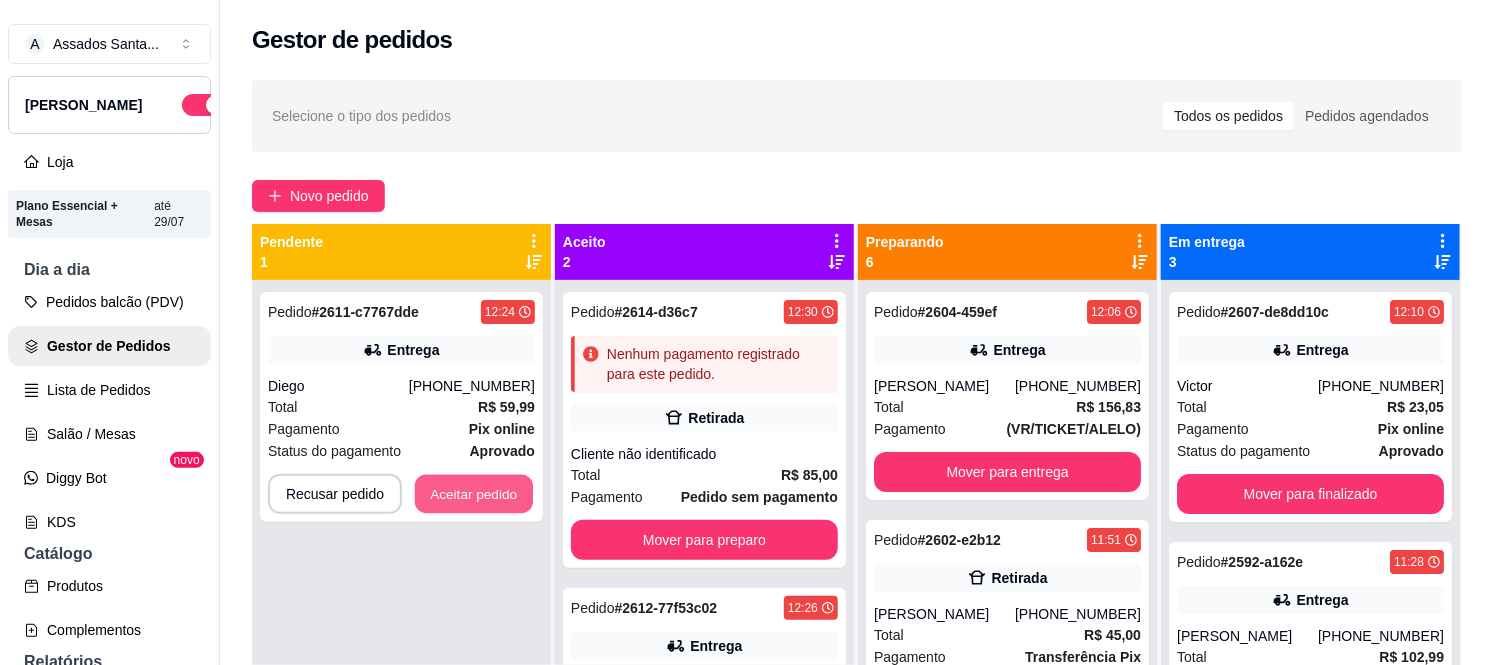 click on "Aceitar pedido" at bounding box center (474, 494) 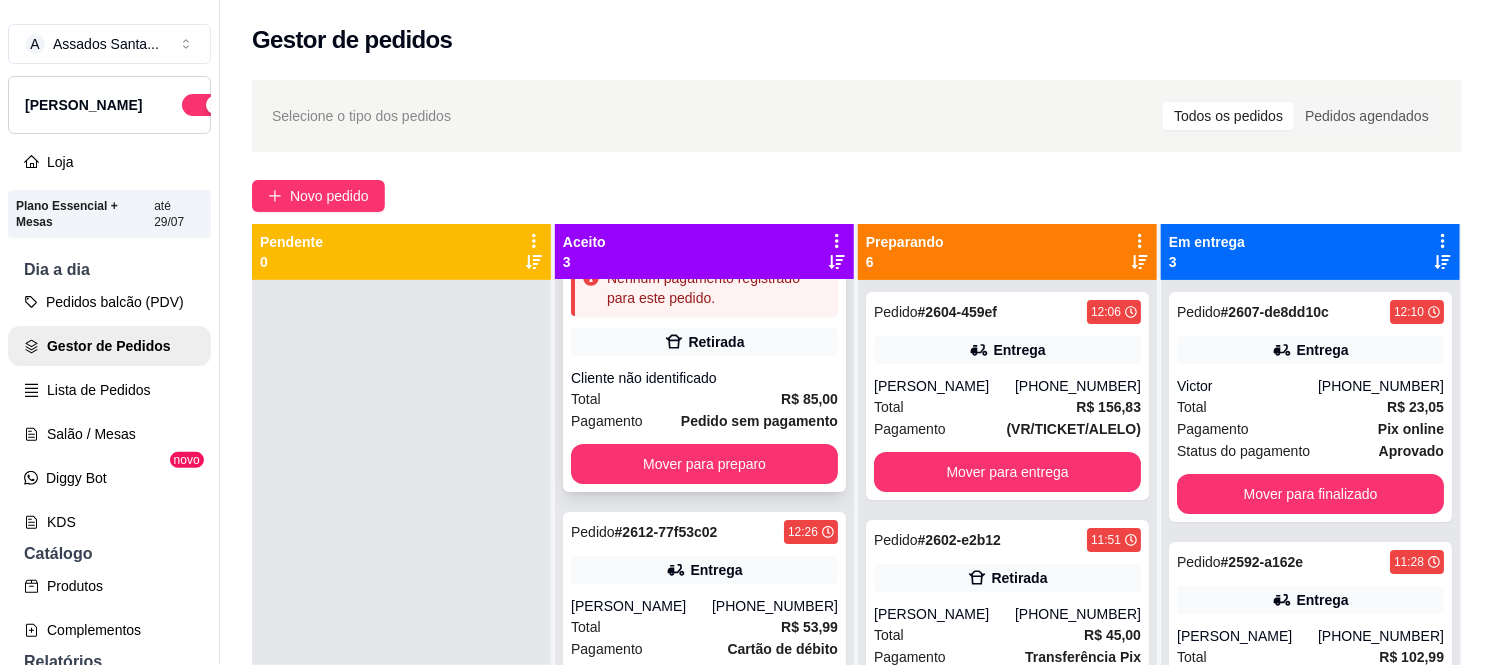 scroll, scrollTop: 127, scrollLeft: 0, axis: vertical 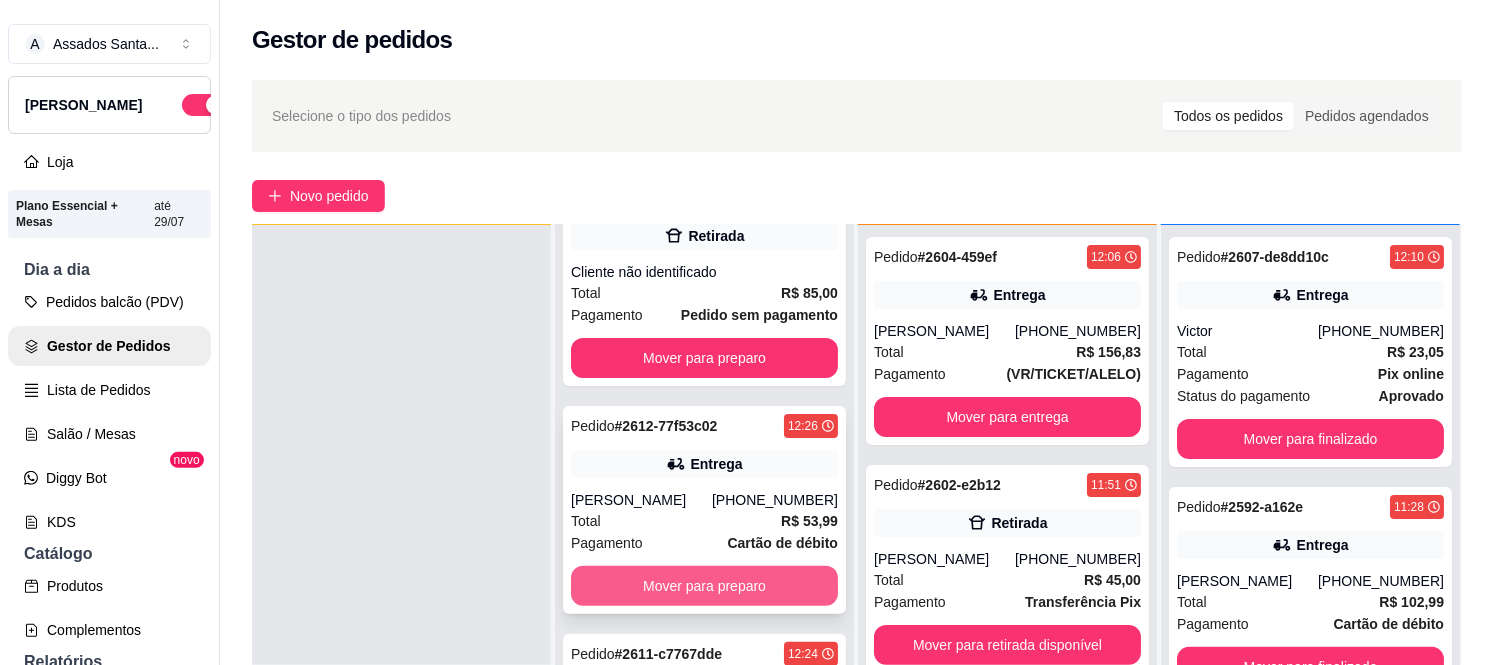 click on "Mover para preparo" at bounding box center [704, 586] 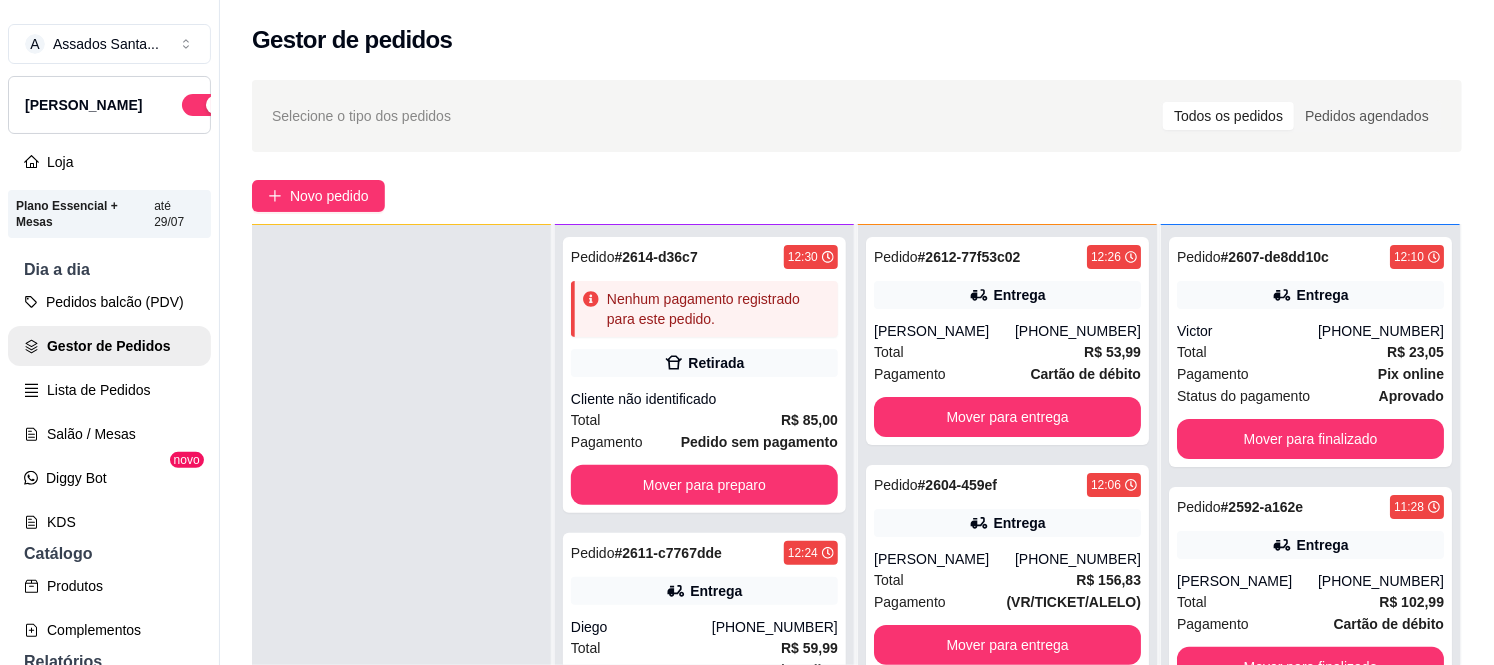 scroll, scrollTop: 0, scrollLeft: 0, axis: both 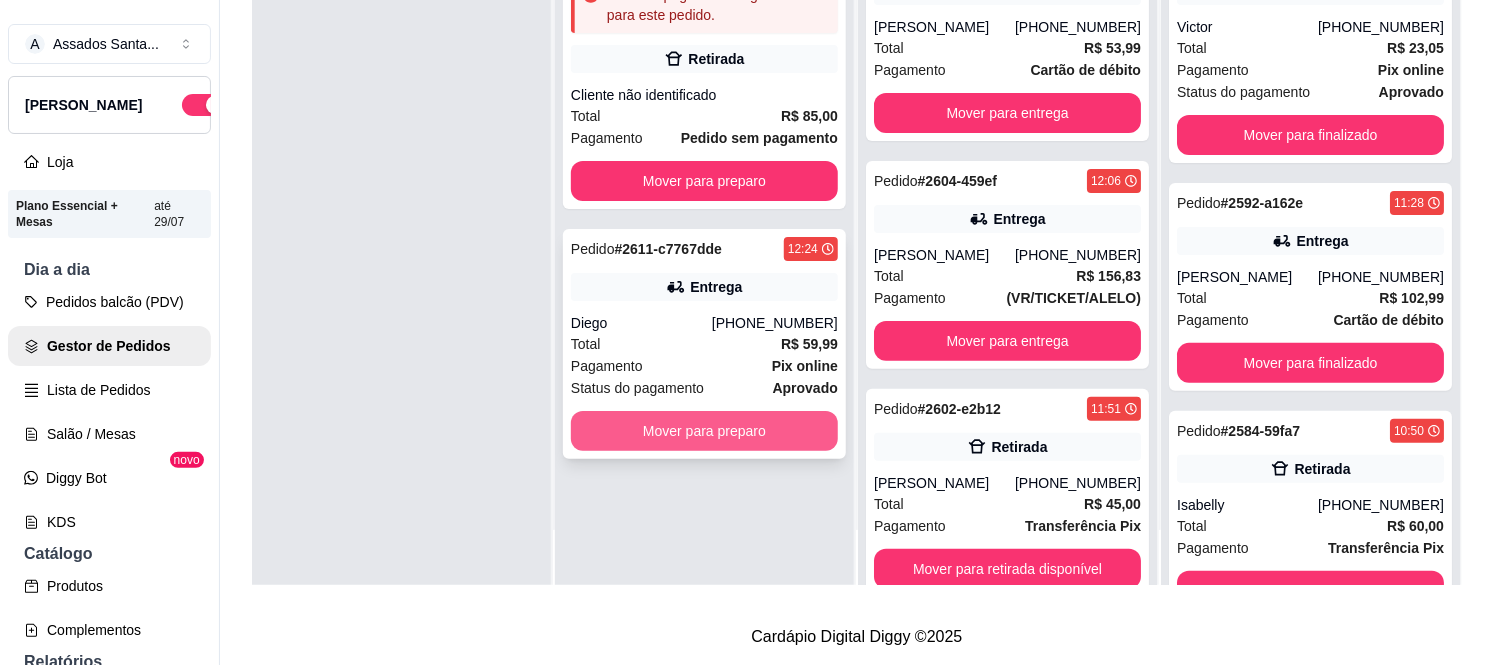 click on "Mover para preparo" at bounding box center [704, 431] 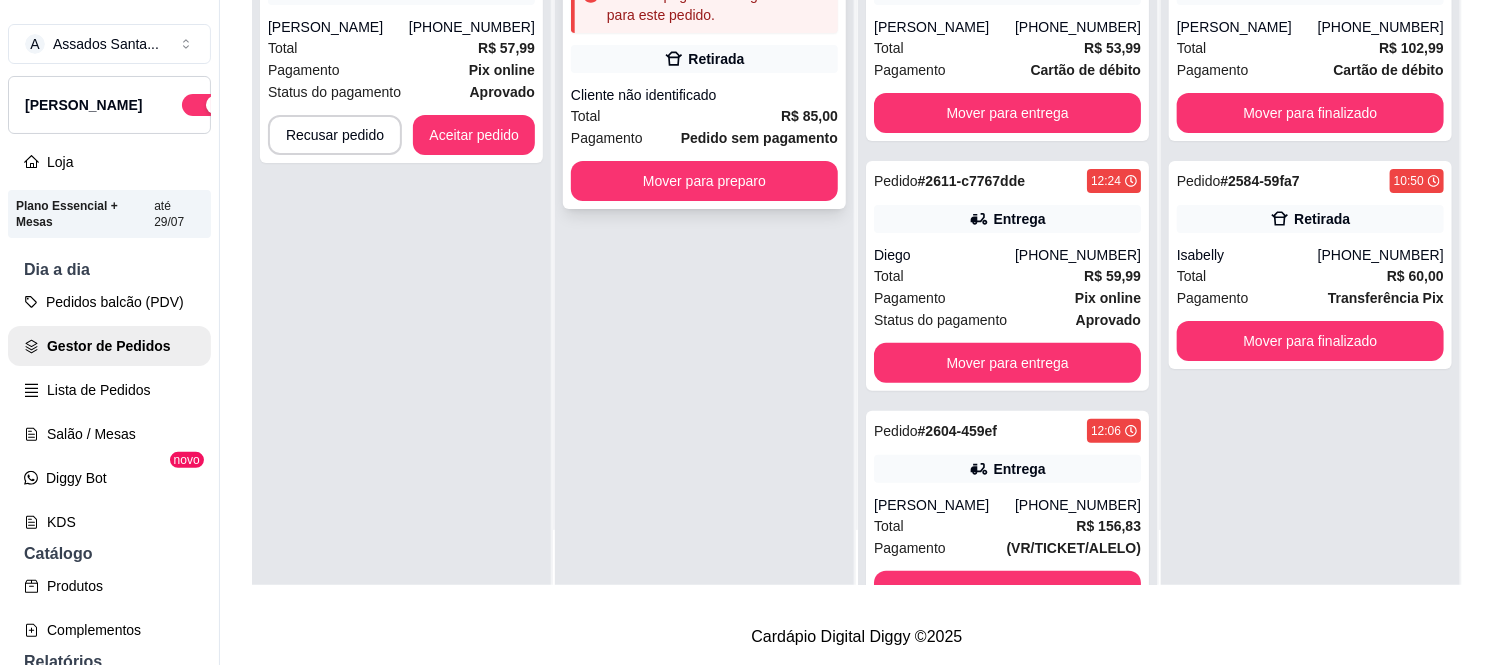 click on "Total R$ 85,00" at bounding box center (704, 116) 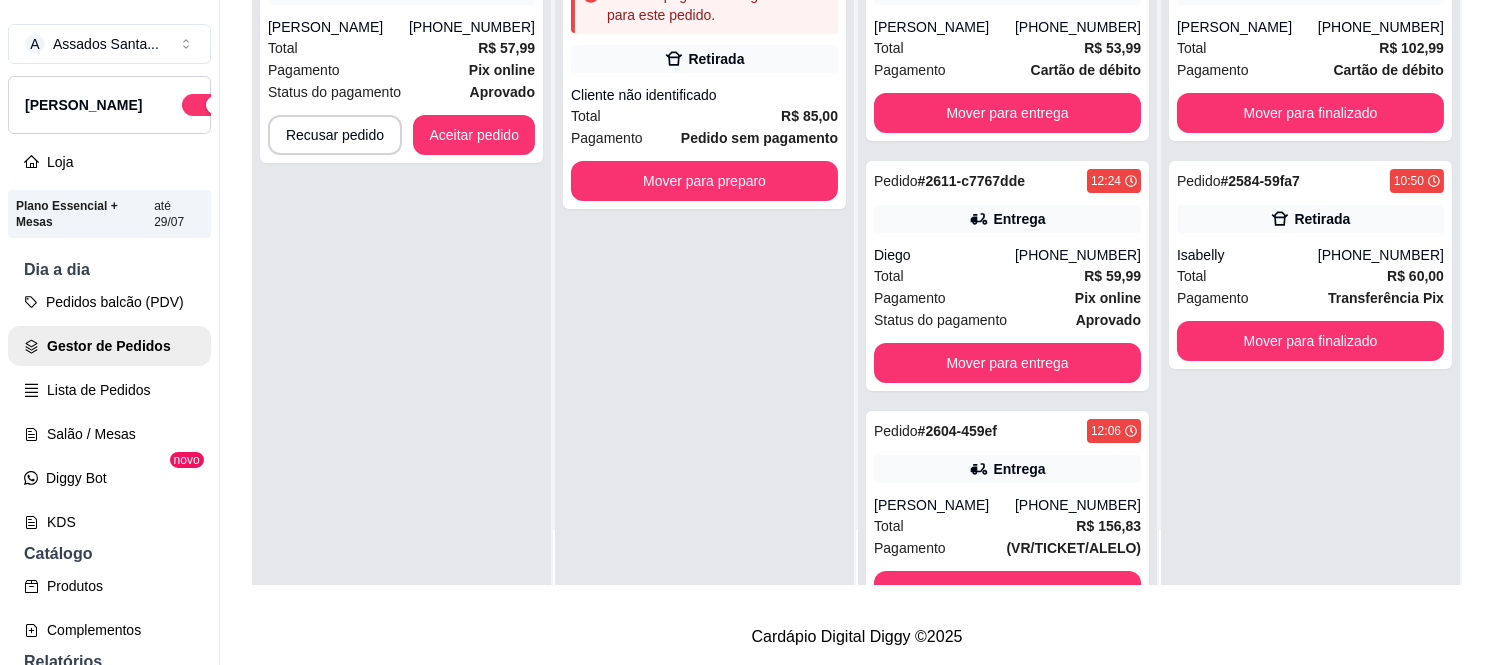 scroll, scrollTop: 4, scrollLeft: 0, axis: vertical 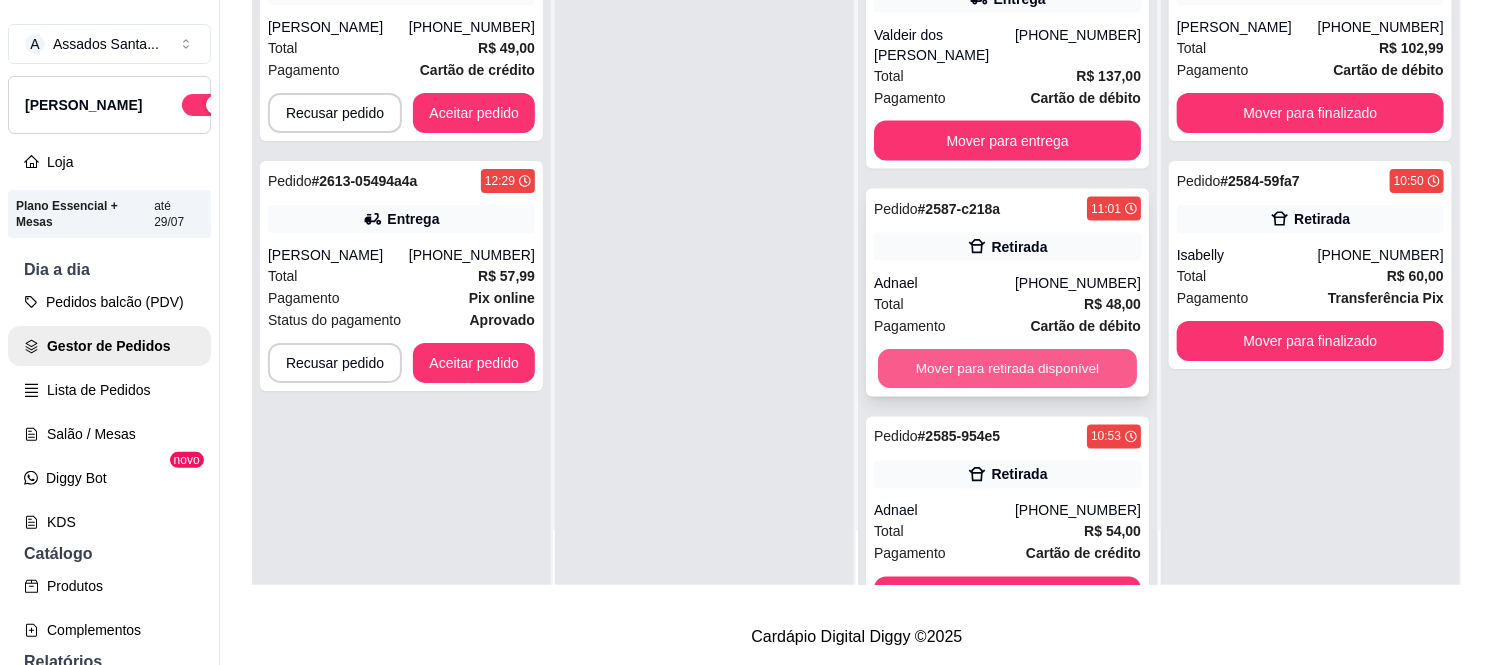 click on "Mover para retirada disponível" at bounding box center (1007, 369) 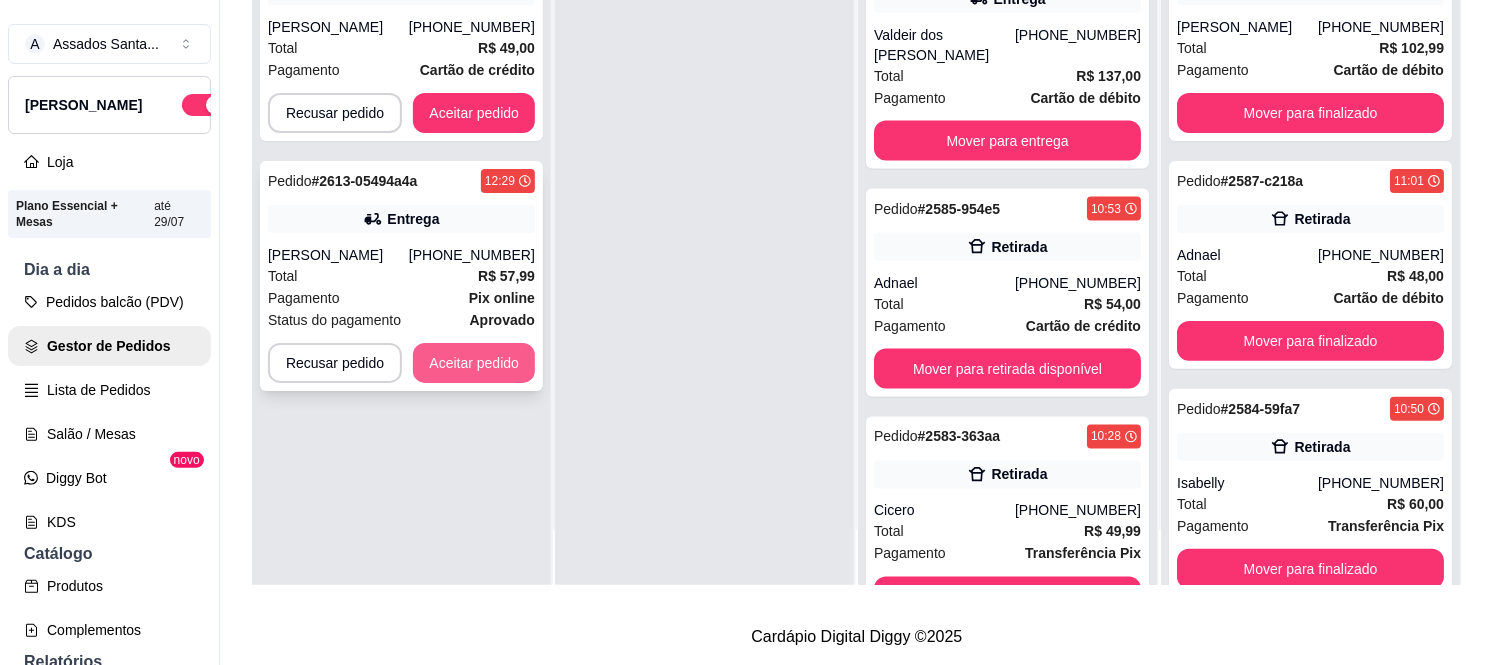 click on "Aceitar pedido" at bounding box center (474, 363) 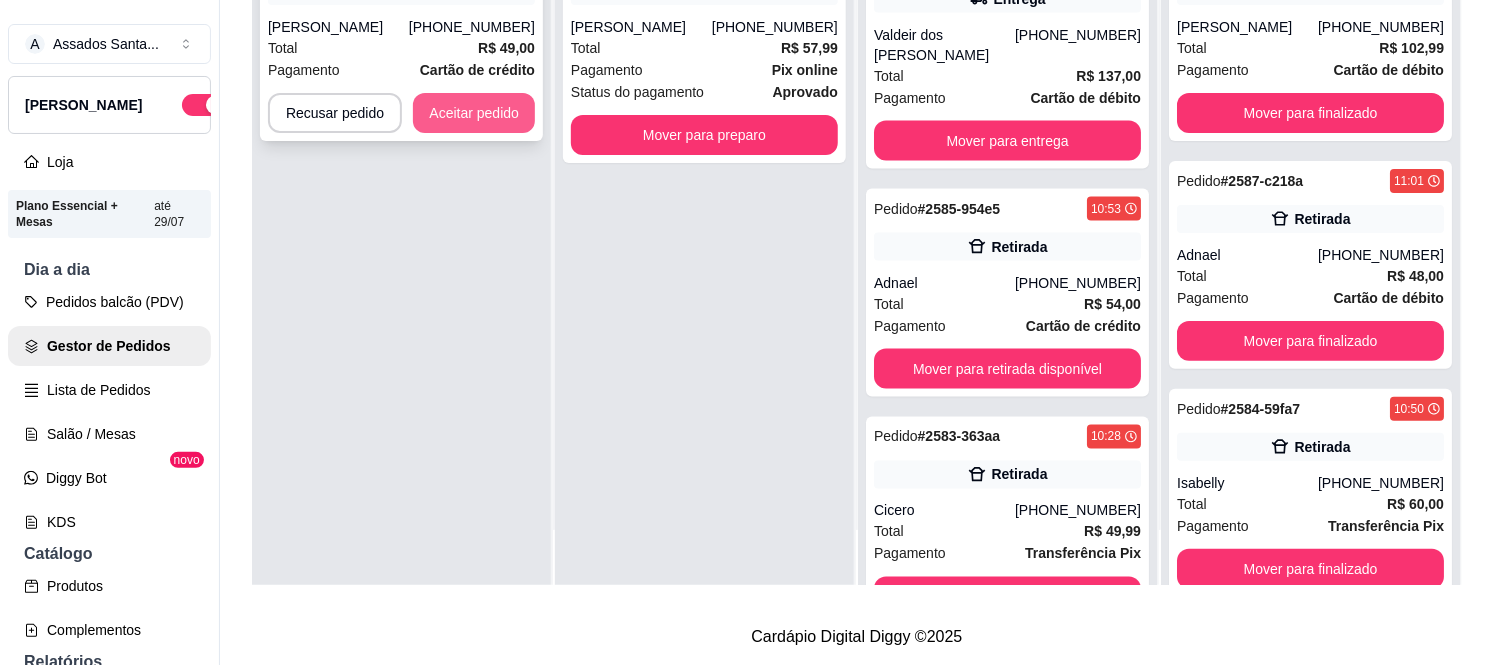 click on "Aceitar pedido" at bounding box center (474, 113) 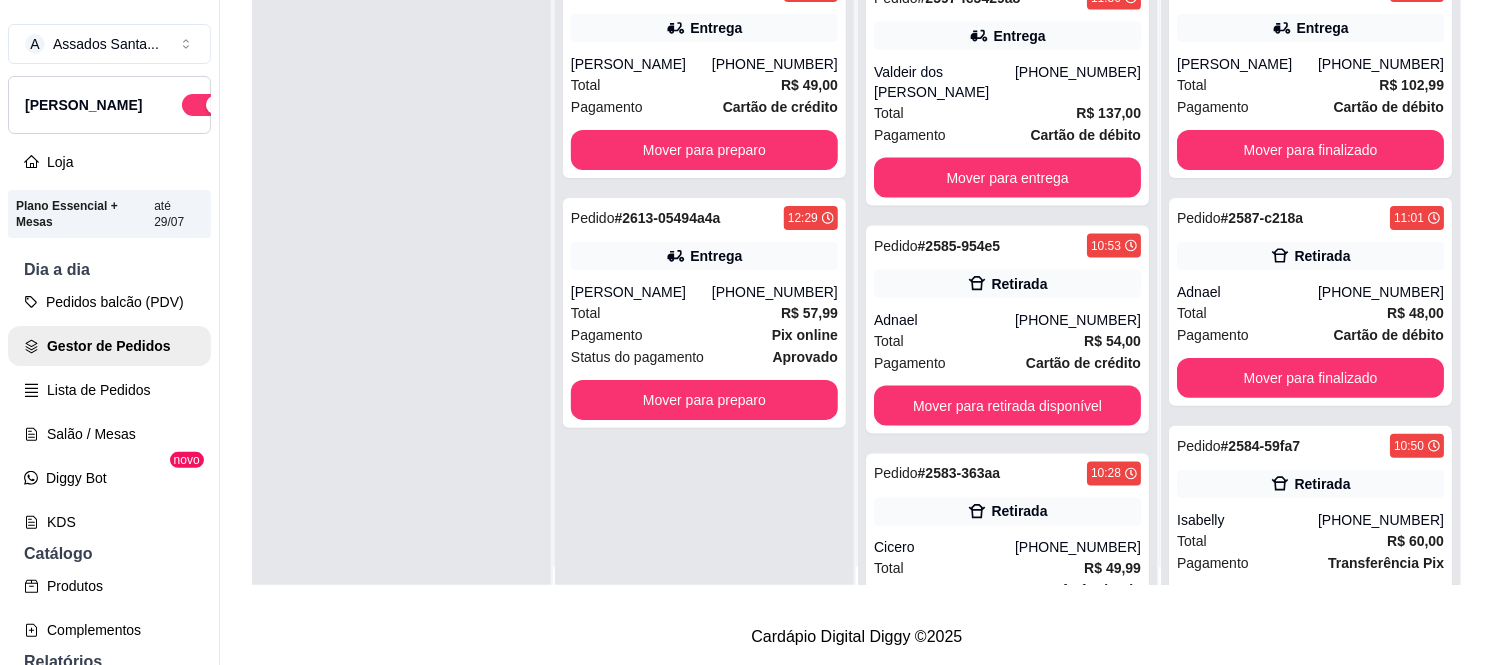 scroll, scrollTop: 0, scrollLeft: 0, axis: both 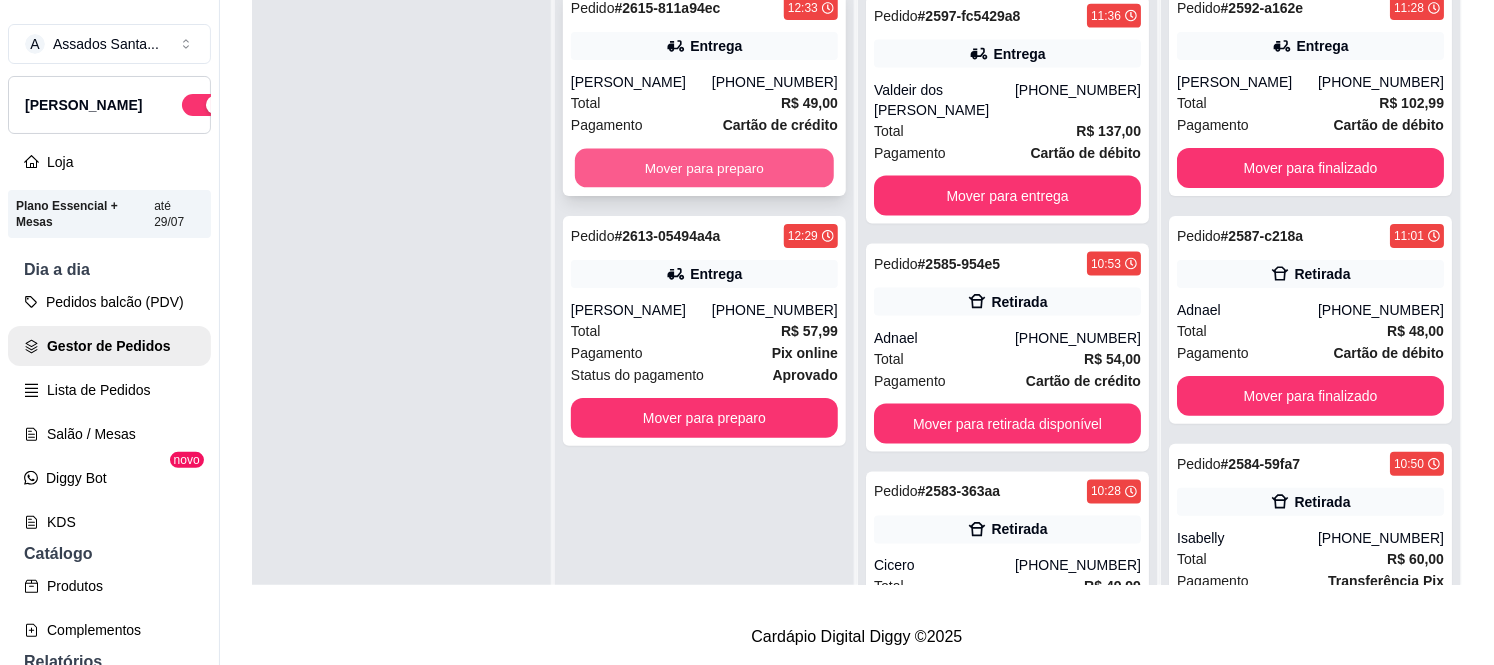 click on "Mover para preparo" at bounding box center (704, 168) 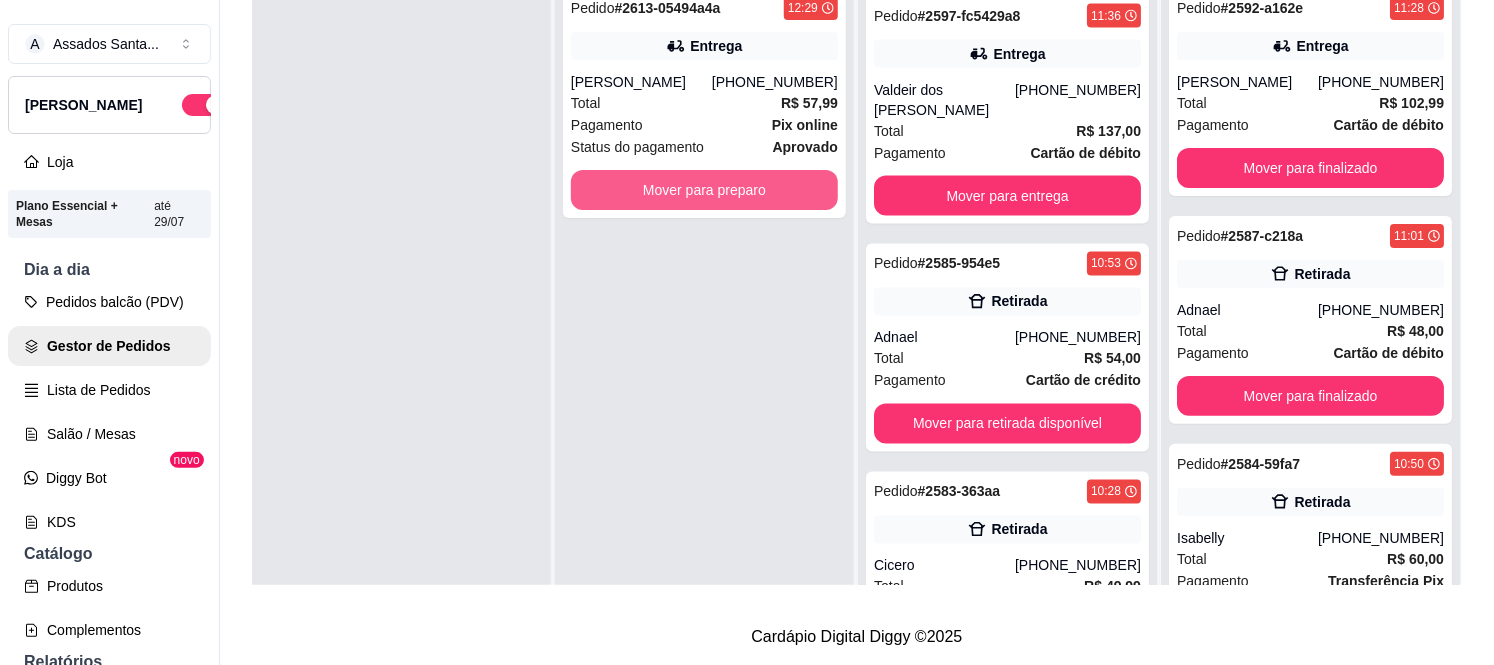 click on "Mover para preparo" at bounding box center (704, 190) 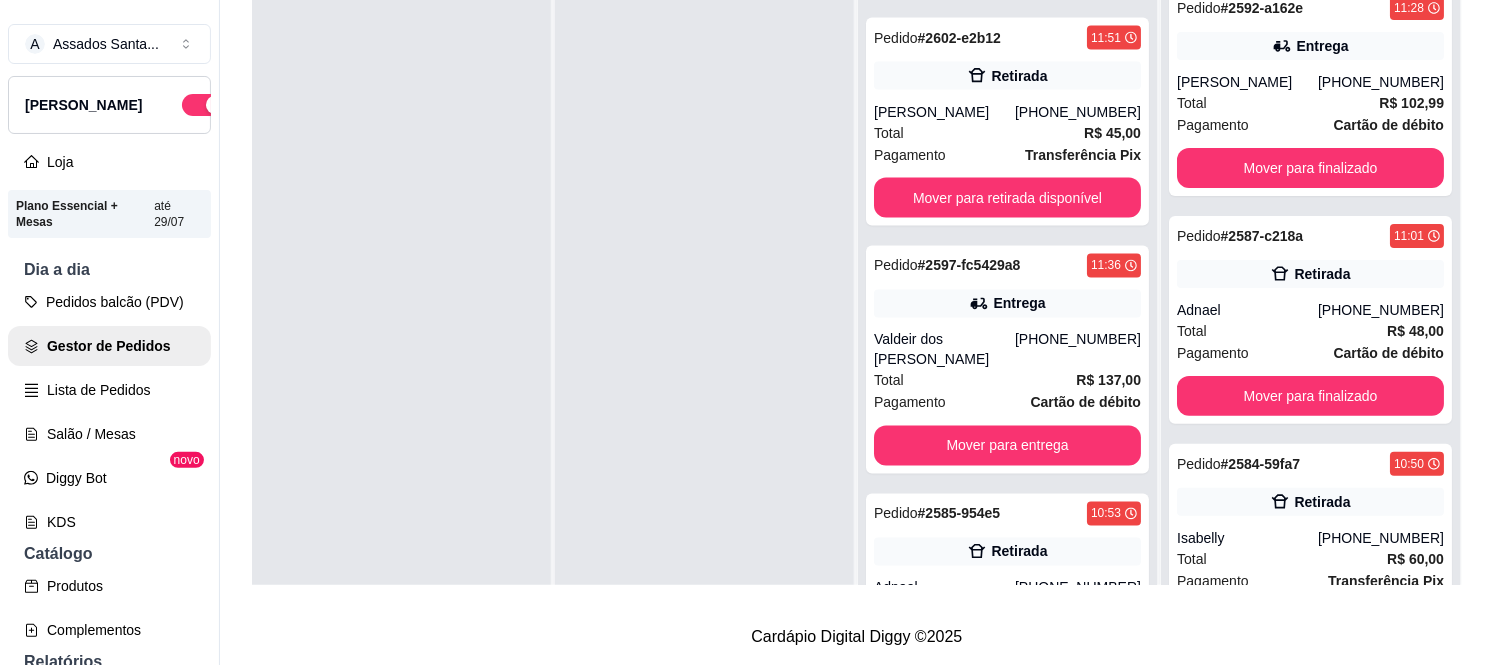 scroll, scrollTop: 1700, scrollLeft: 0, axis: vertical 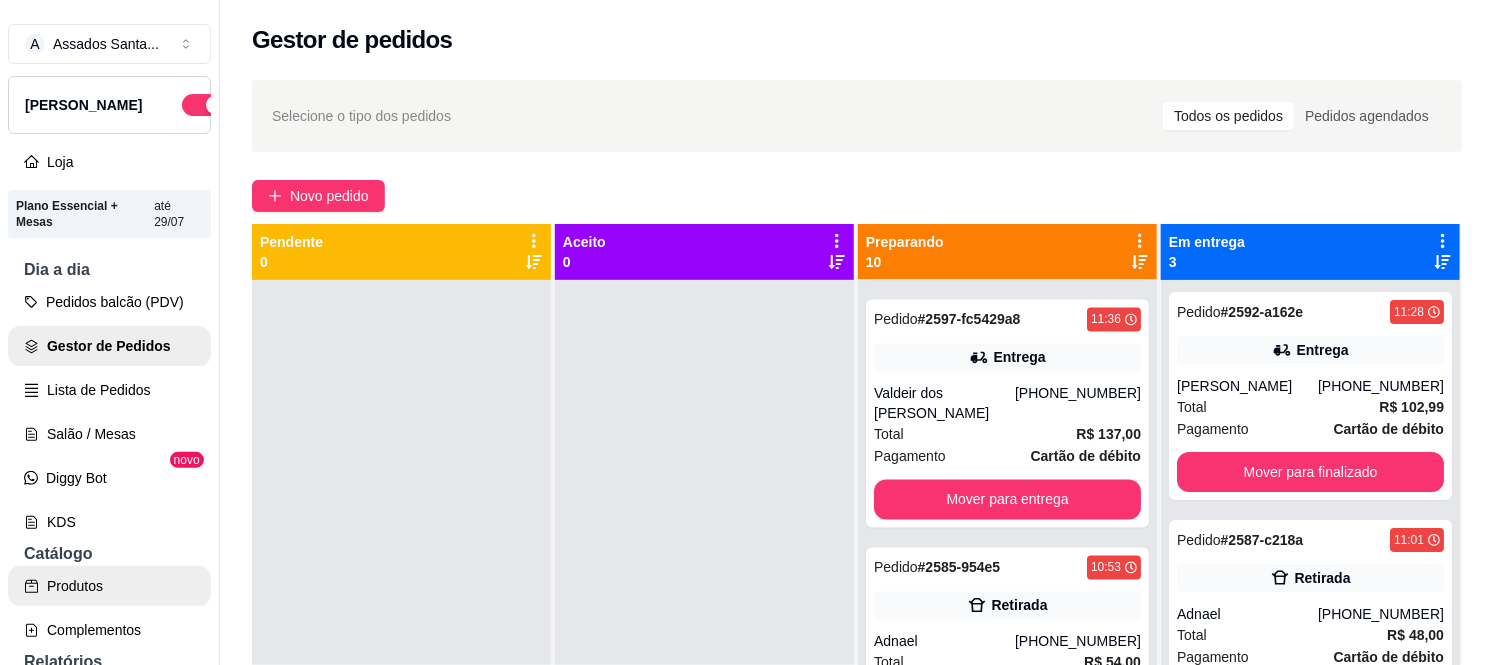 click on "Produtos" at bounding box center (109, 586) 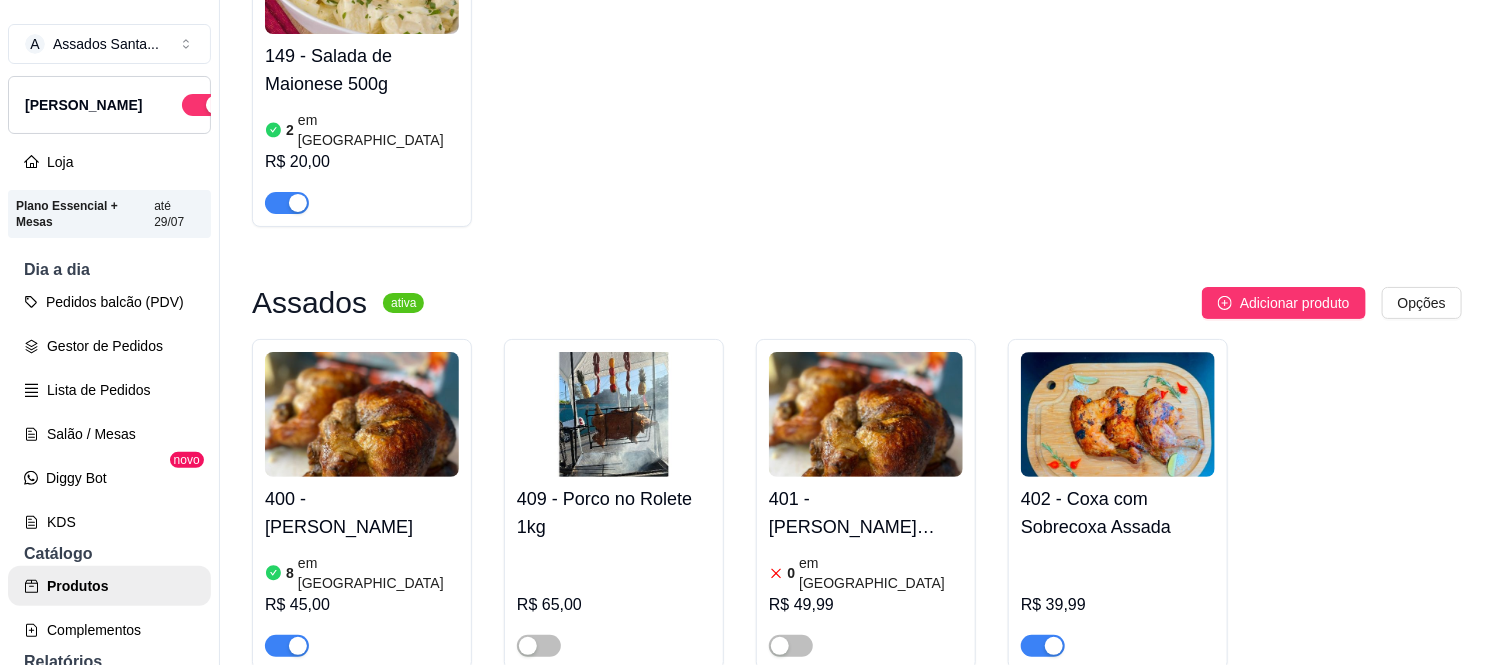 scroll, scrollTop: 666, scrollLeft: 0, axis: vertical 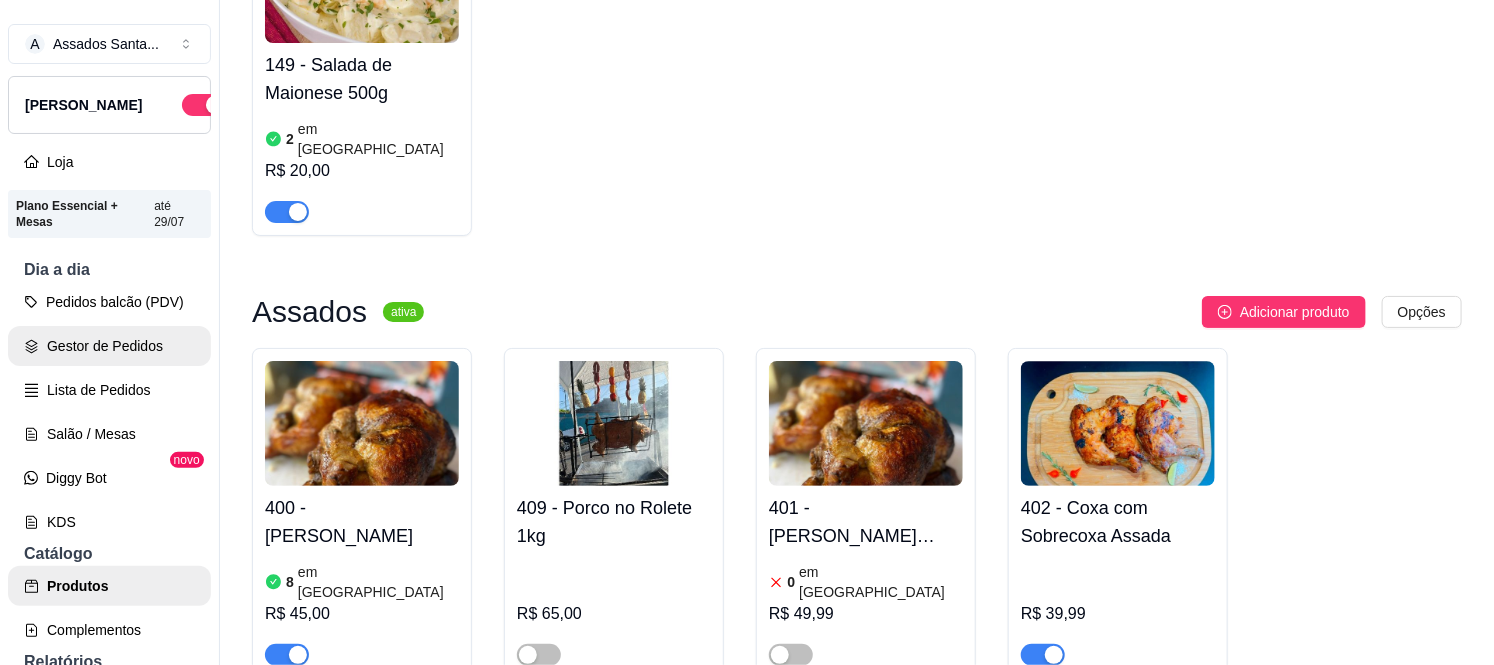 click on "Gestor de Pedidos" at bounding box center [109, 346] 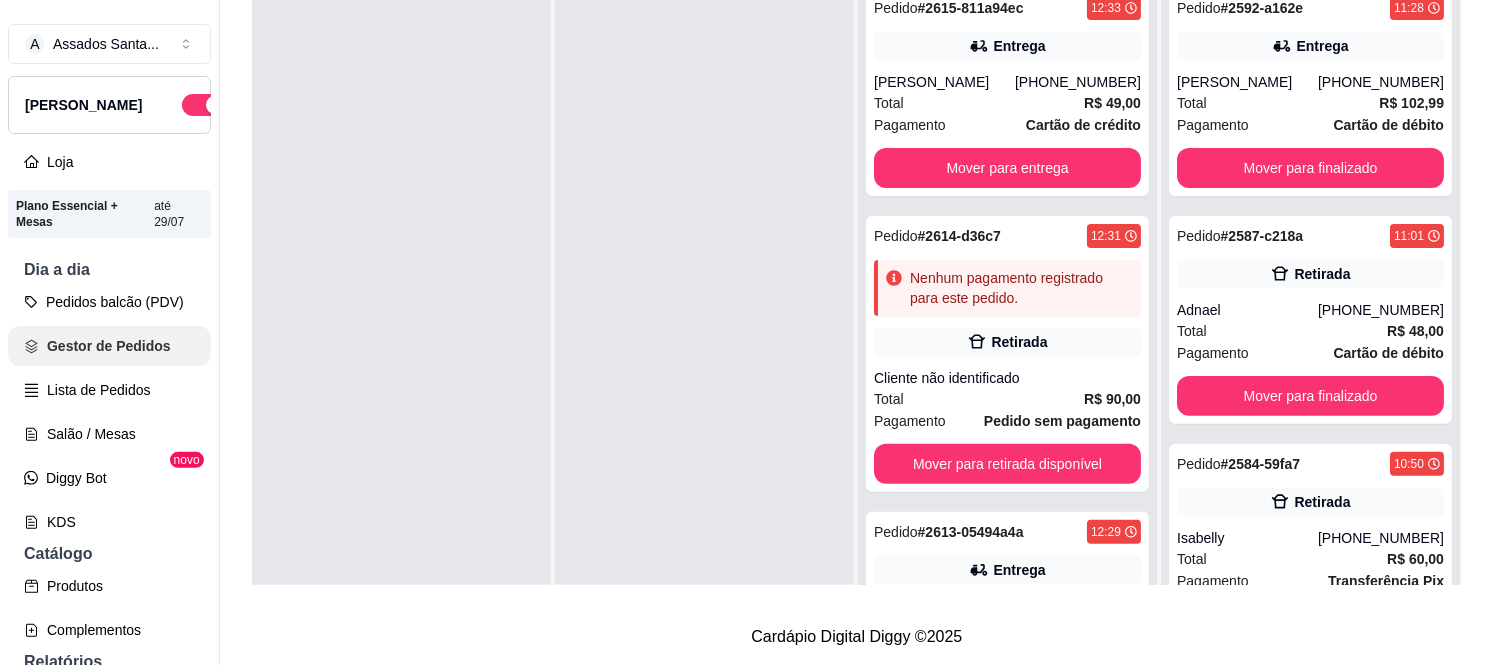 scroll, scrollTop: 0, scrollLeft: 0, axis: both 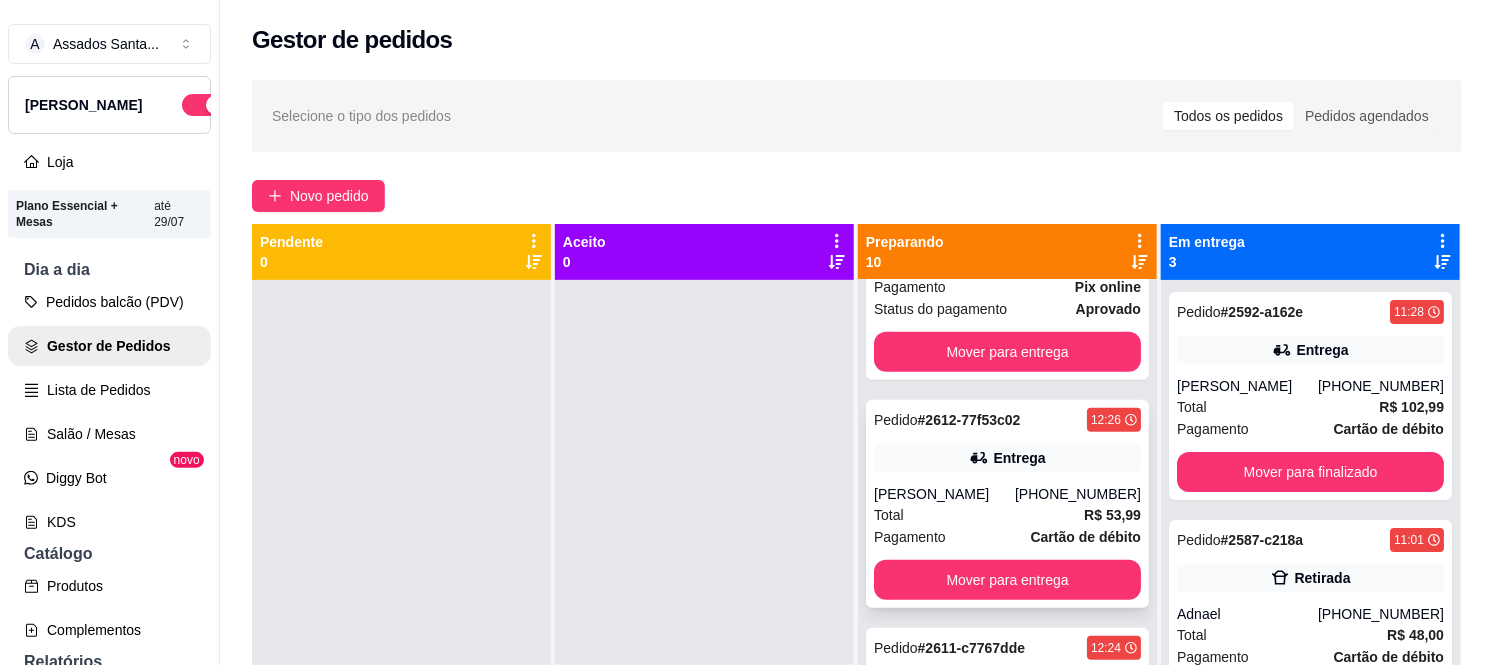 click on "# 2612-77f53c02" at bounding box center (969, 420) 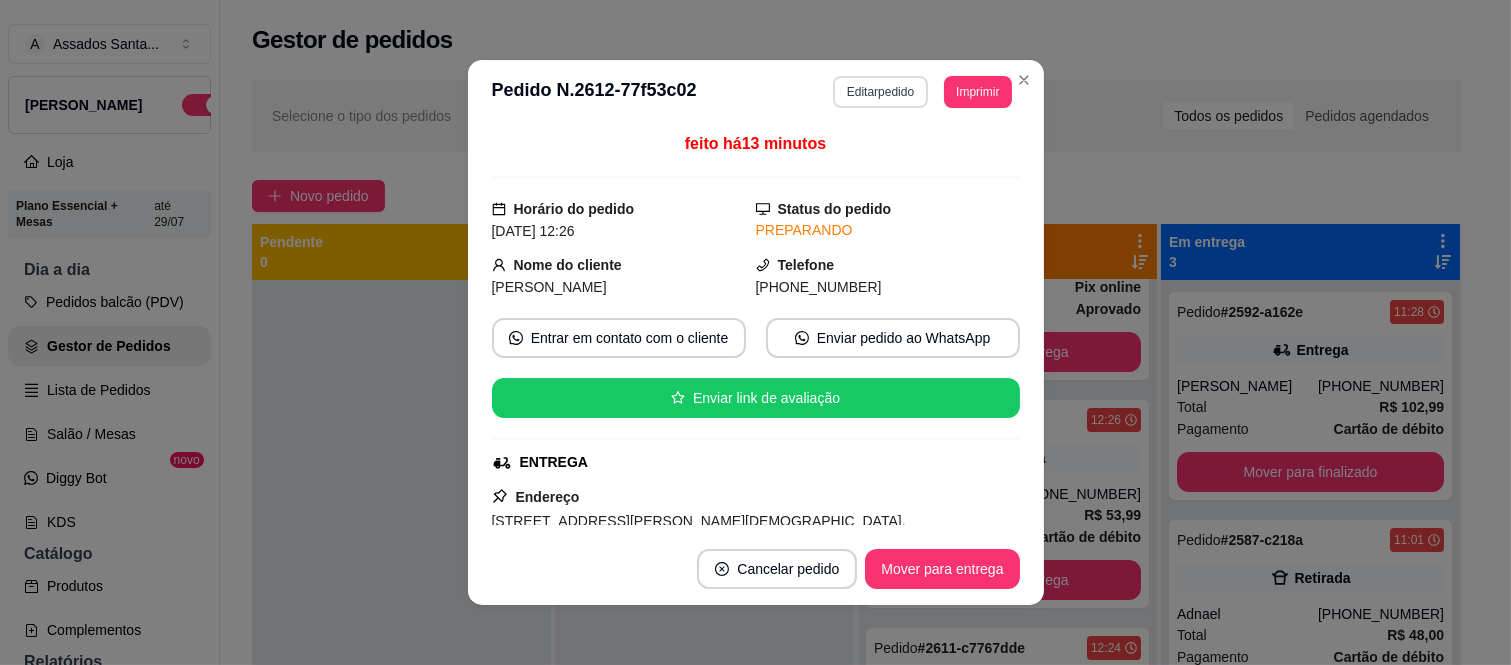 click on "Editar  pedido" at bounding box center (880, 92) 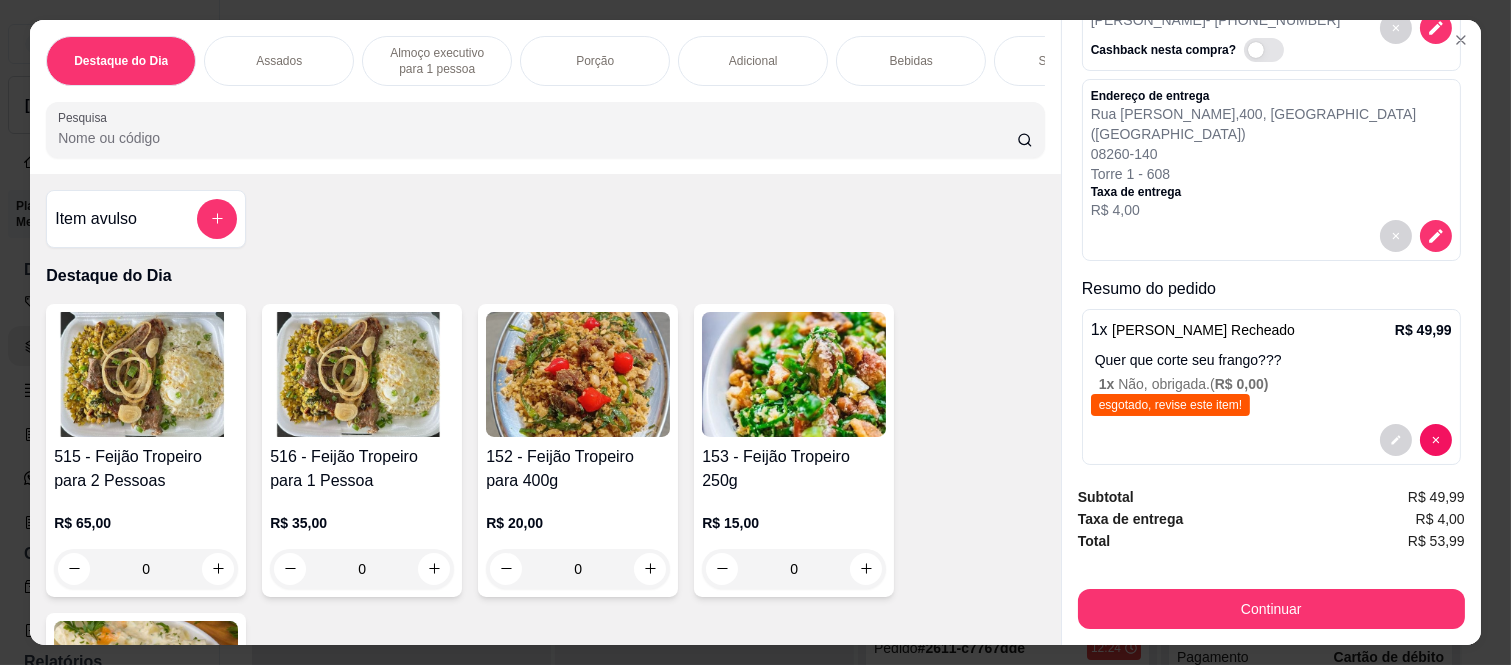 scroll, scrollTop: 135, scrollLeft: 0, axis: vertical 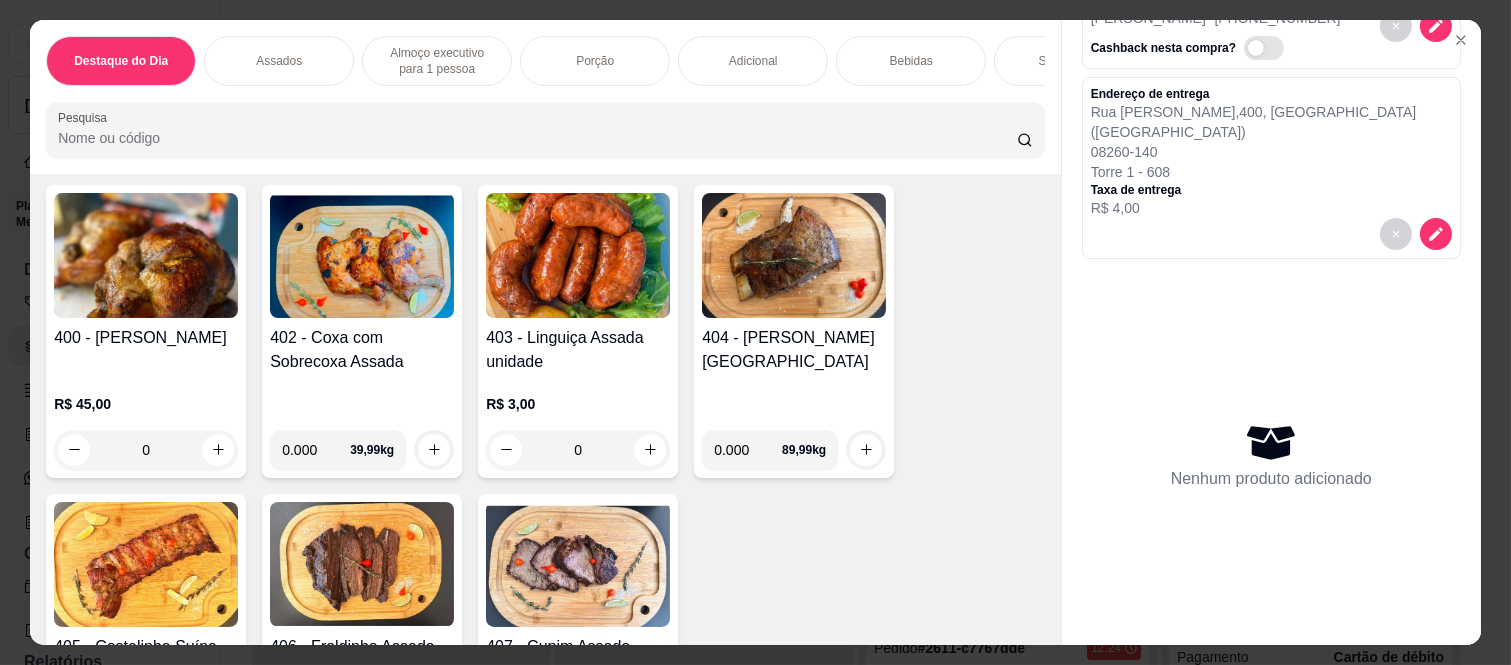 click on "0" at bounding box center [146, 450] 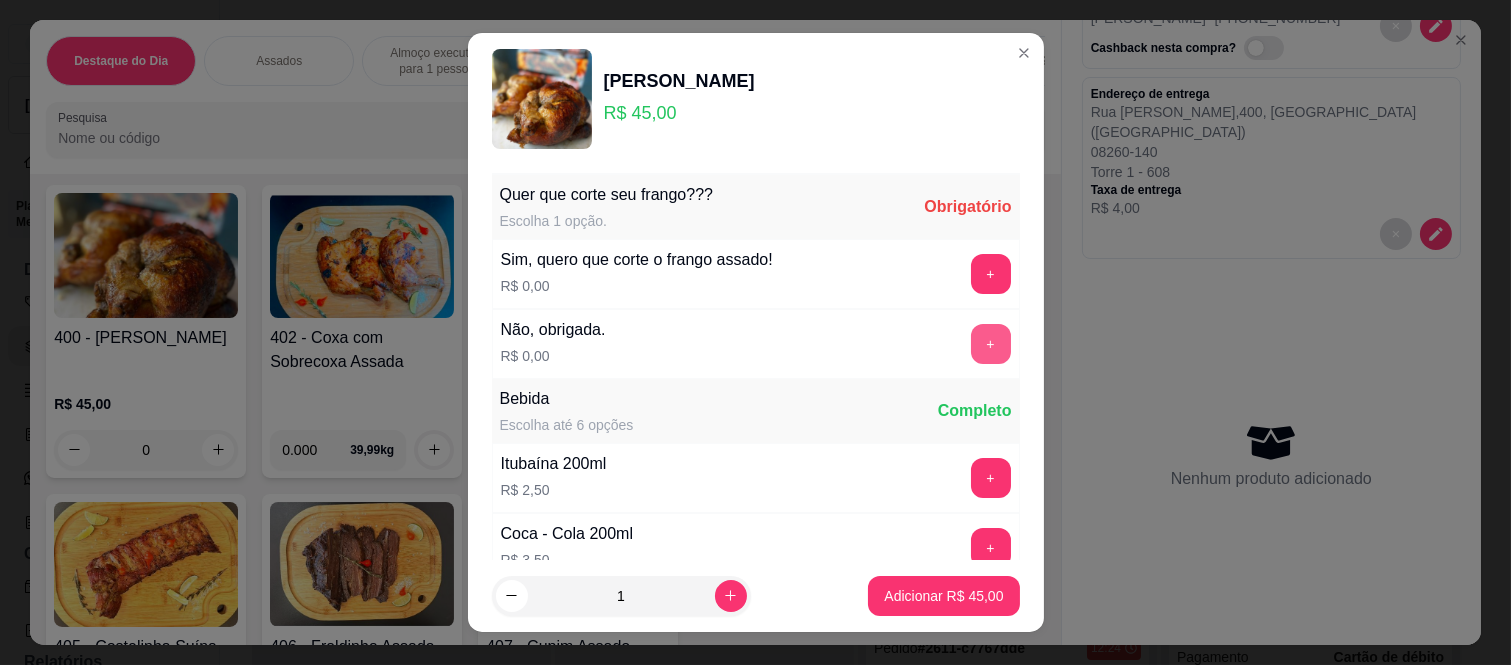 click on "+" at bounding box center (991, 344) 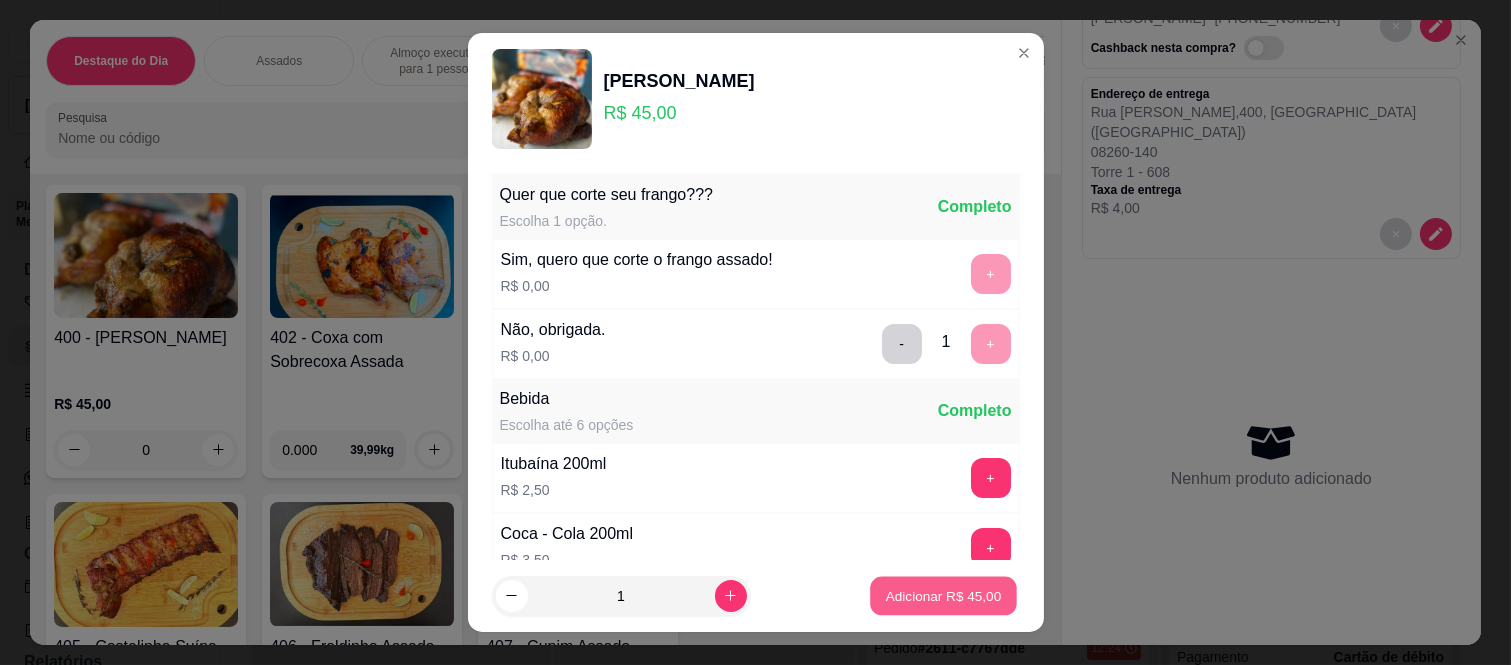 click on "Adicionar   R$ 45,00" at bounding box center (944, 595) 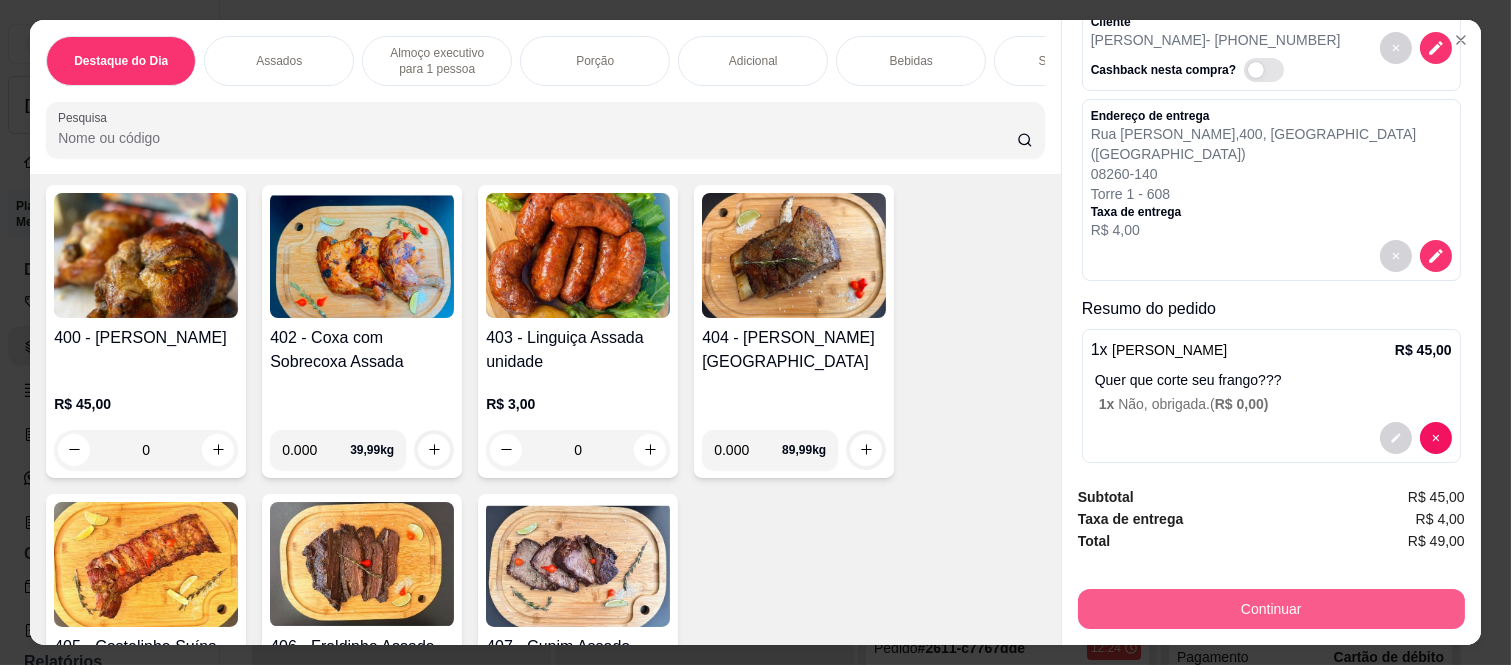click on "Continuar" at bounding box center [1271, 609] 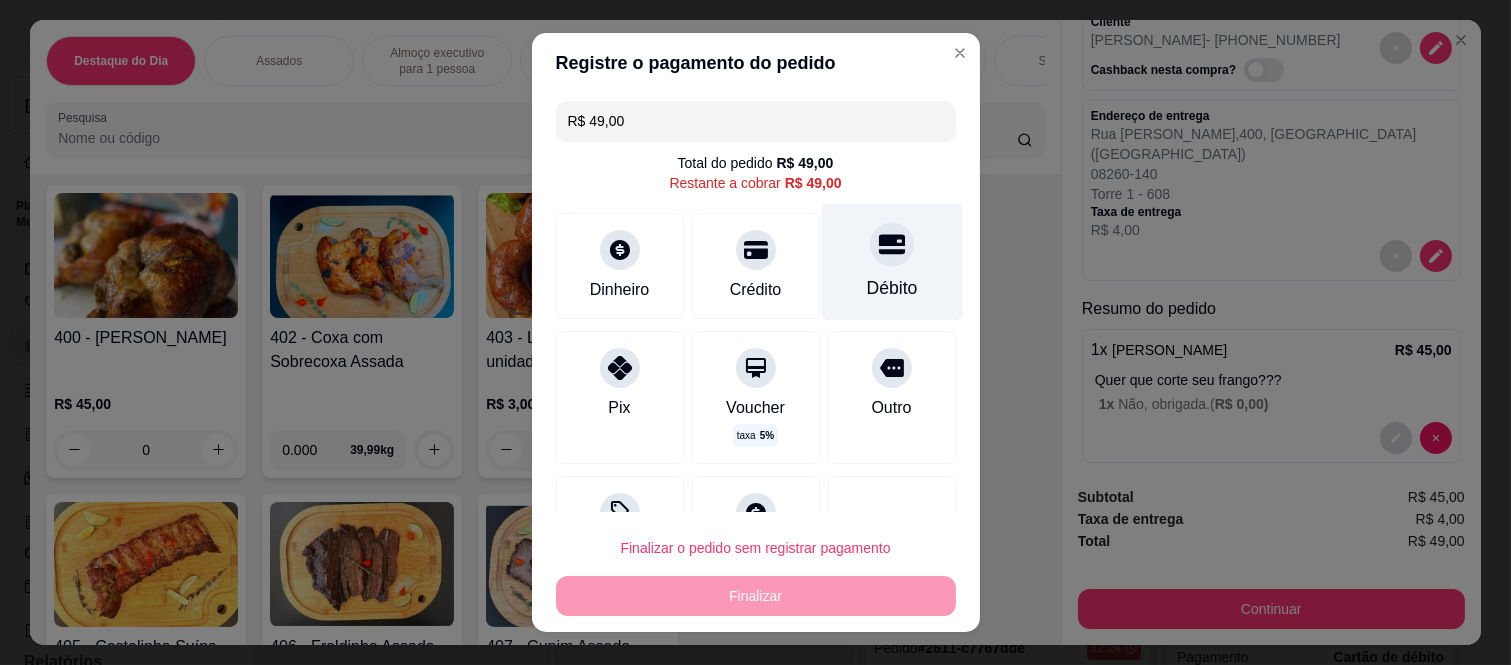 click at bounding box center (892, 245) 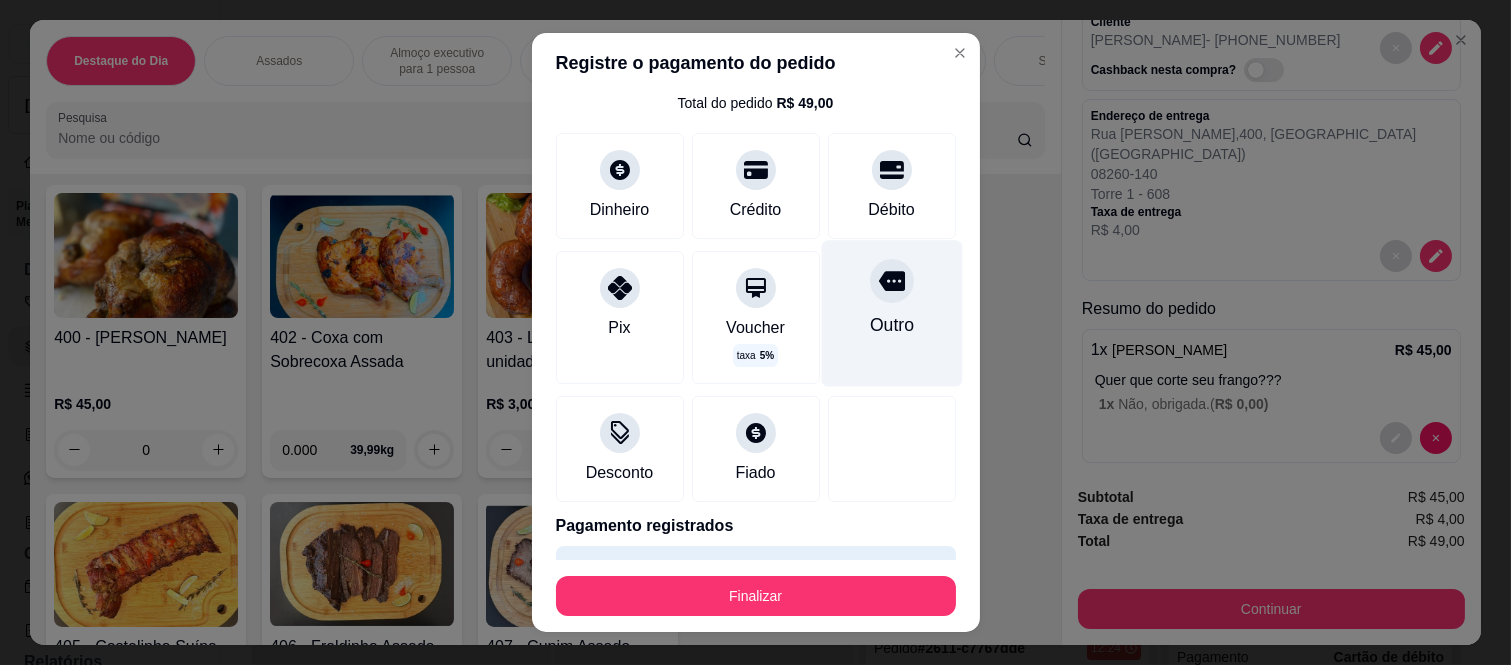 scroll, scrollTop: 114, scrollLeft: 0, axis: vertical 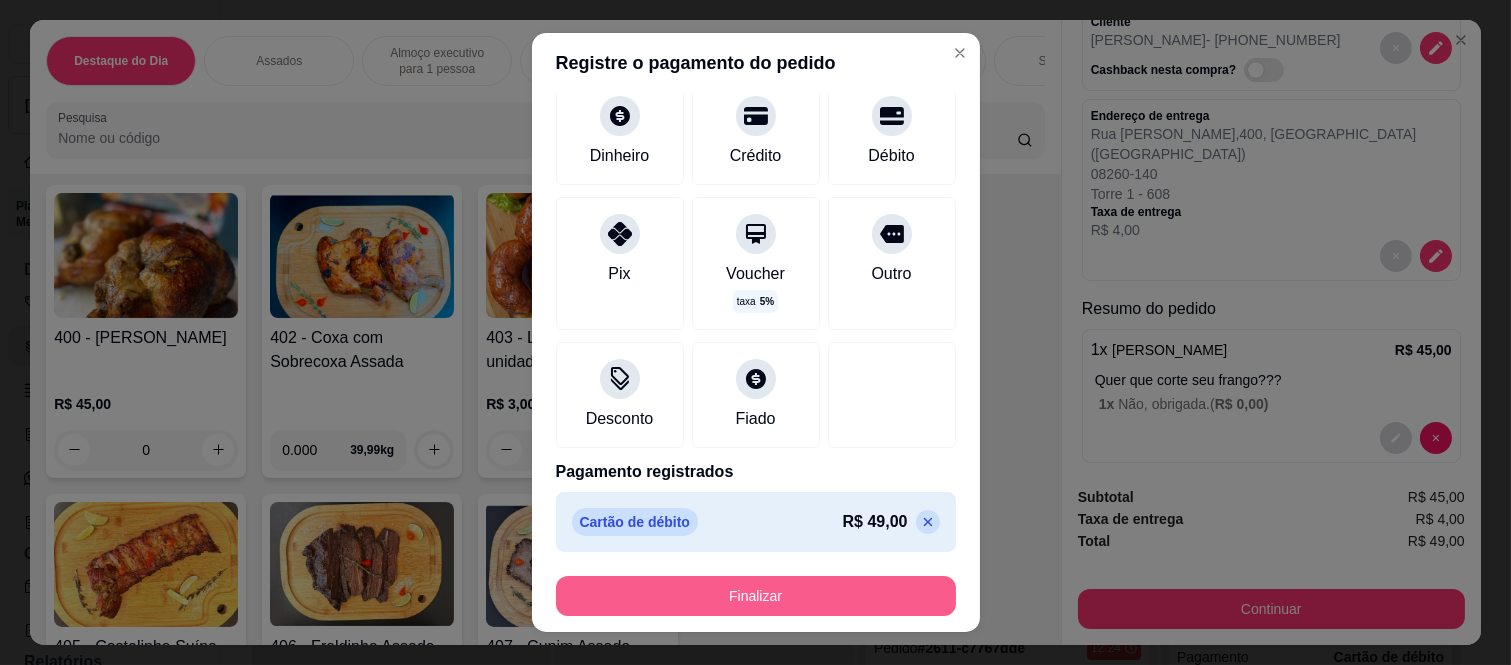 click on "Finalizar" at bounding box center [756, 596] 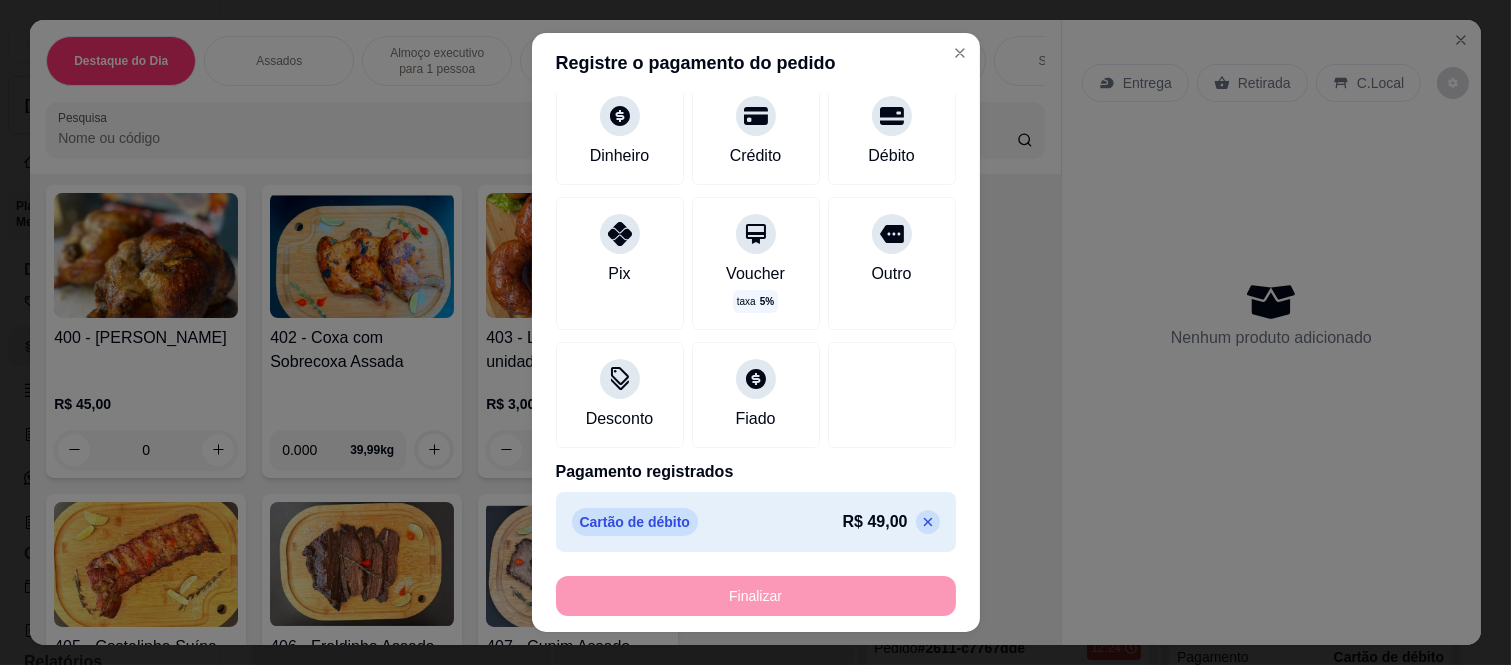 type on "-R$ 49,00" 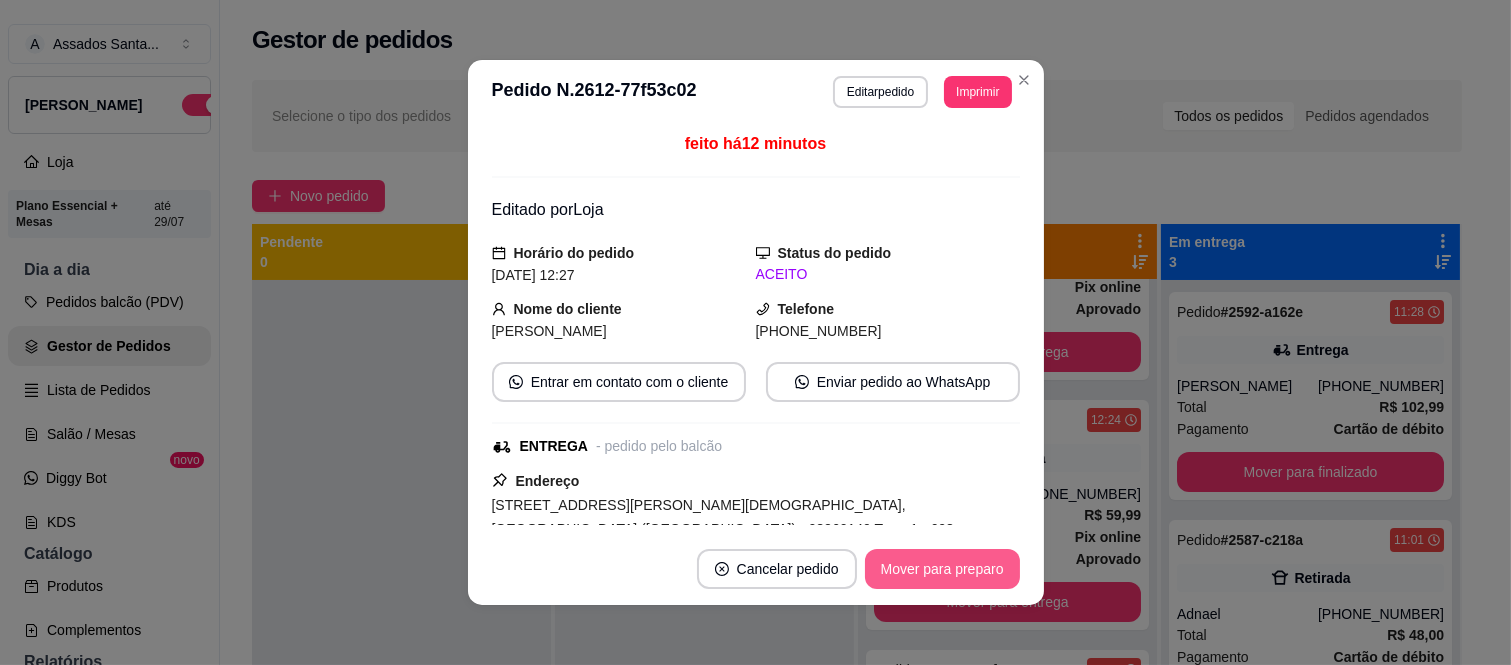 click on "Mover para preparo" at bounding box center [942, 569] 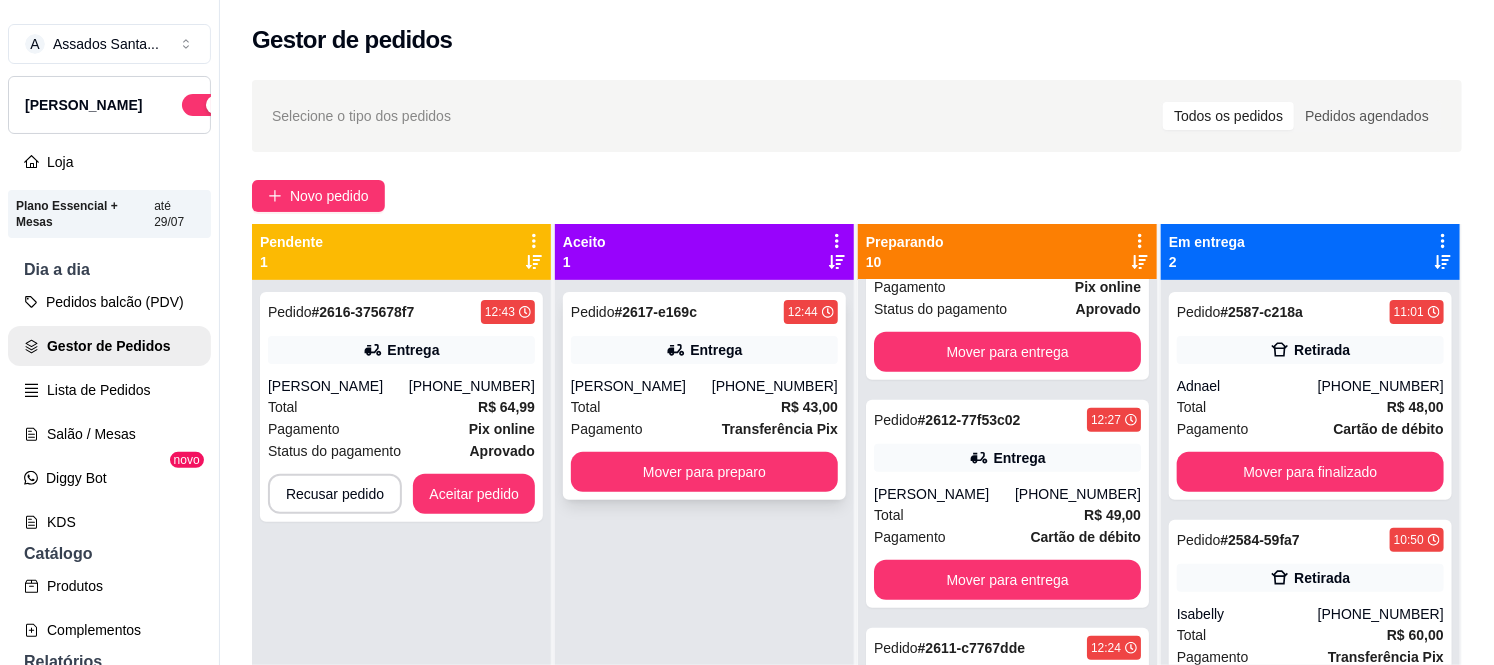 click on "[PERSON_NAME]" at bounding box center (641, 386) 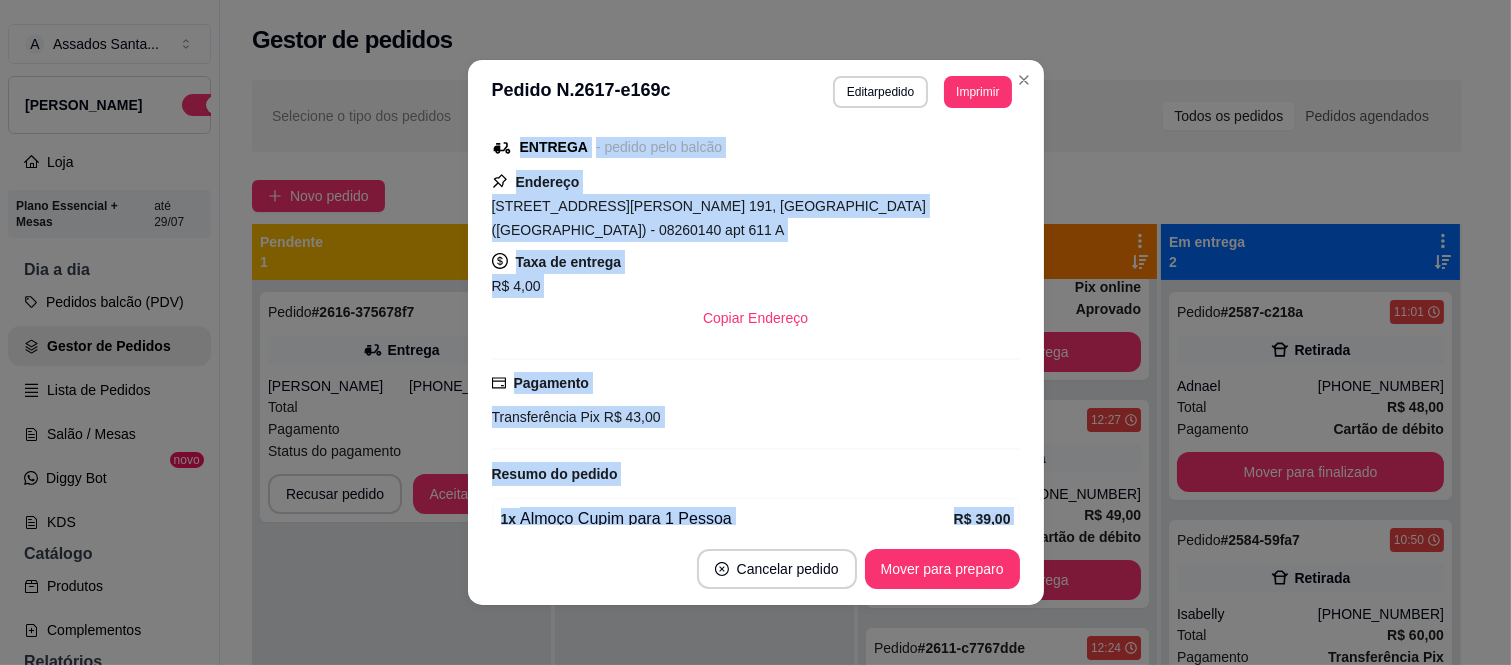 scroll, scrollTop: 356, scrollLeft: 0, axis: vertical 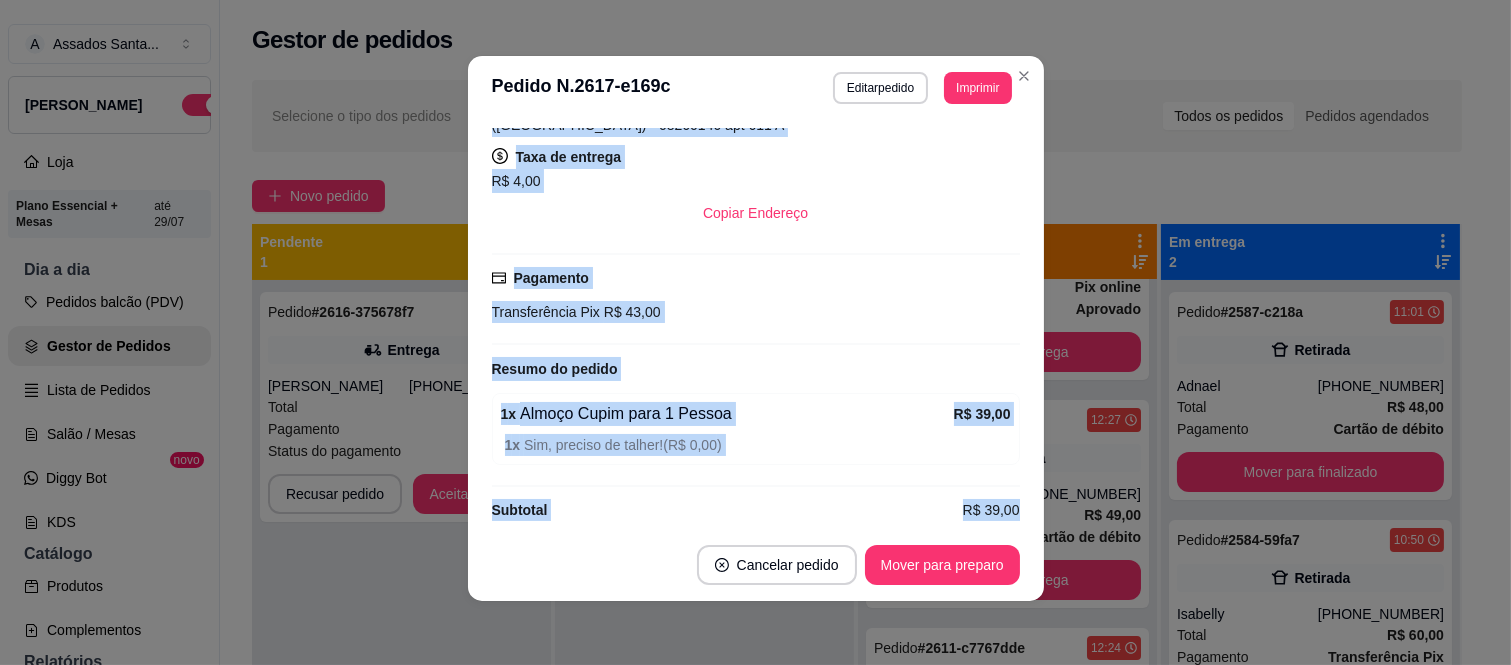 drag, startPoint x: 493, startPoint y: 393, endPoint x: 648, endPoint y: 650, distance: 300.12332 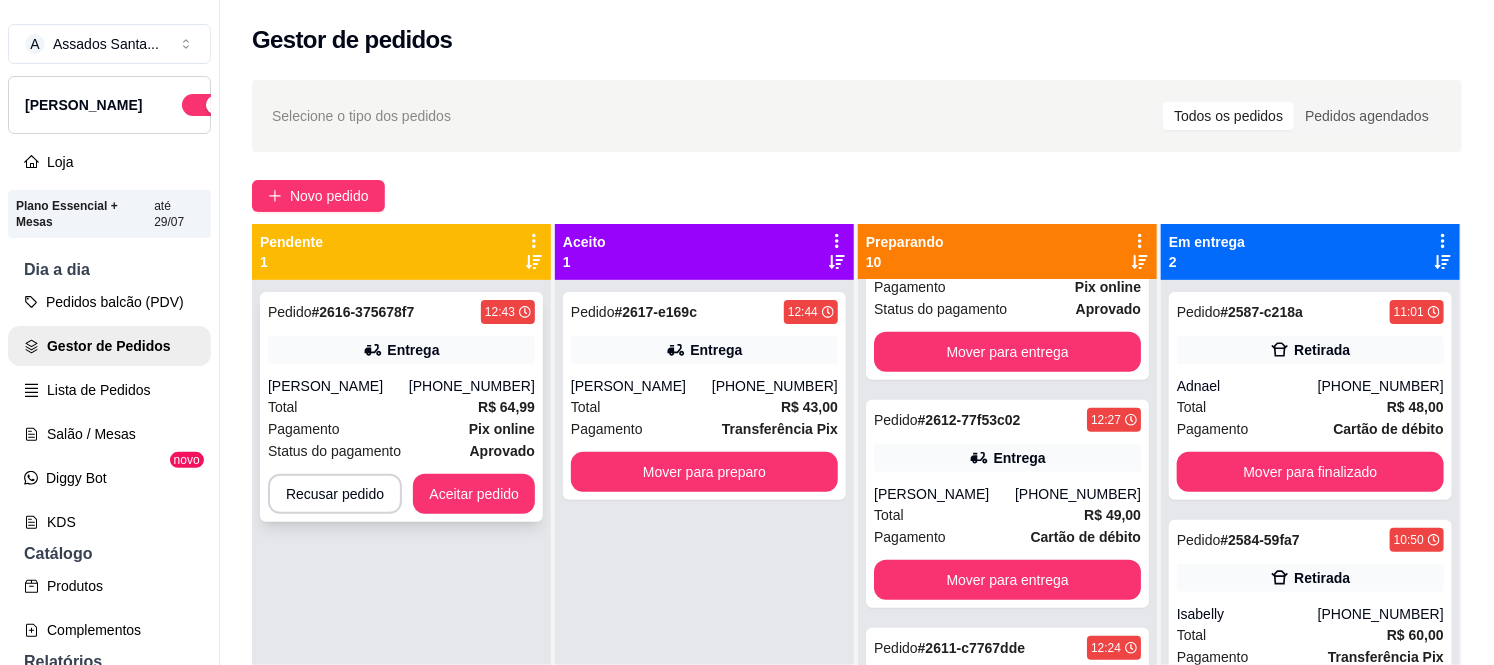 click on "Pedido  # 2616-375678f7 12:43 Entrega [PERSON_NAME]  [PHONE_NUMBER] Total R$ 64,99 Pagamento Pix online Status do pagamento aprovado Recusar pedido Aceitar pedido" at bounding box center [401, 407] 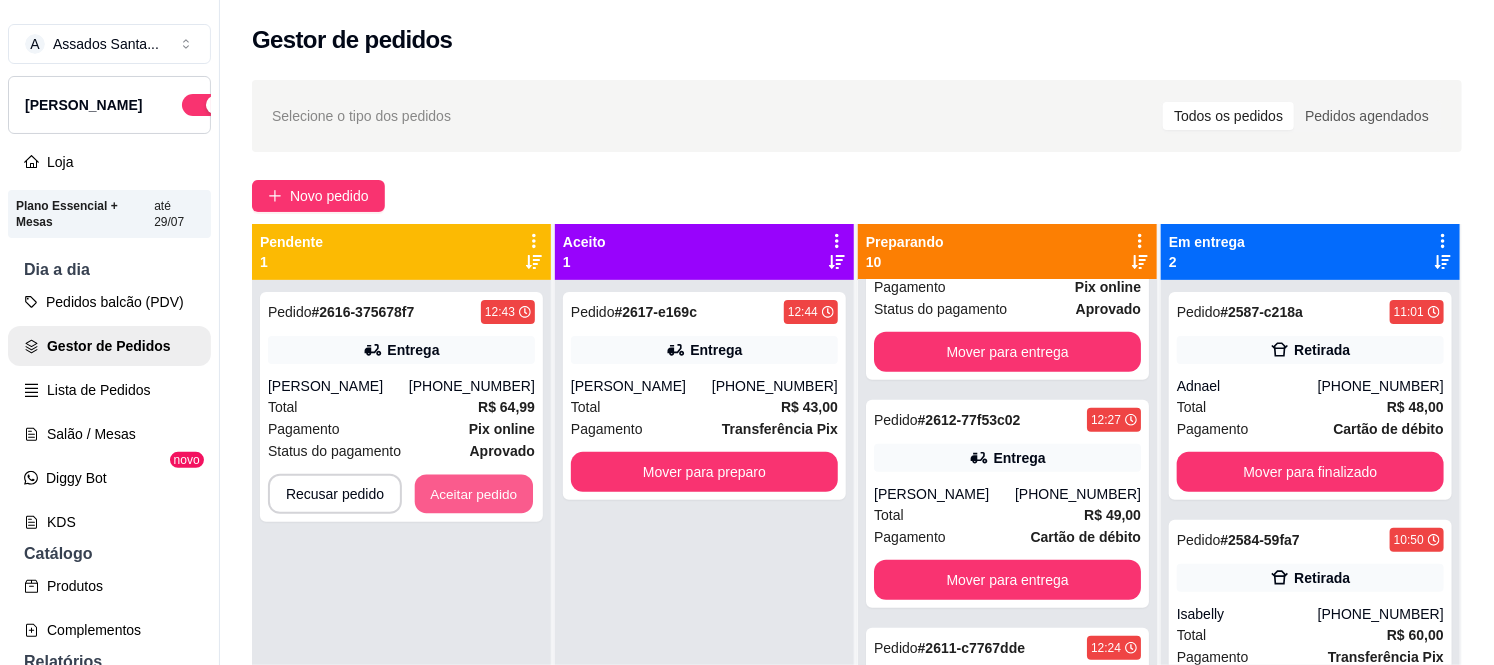 click on "Aceitar pedido" at bounding box center (474, 494) 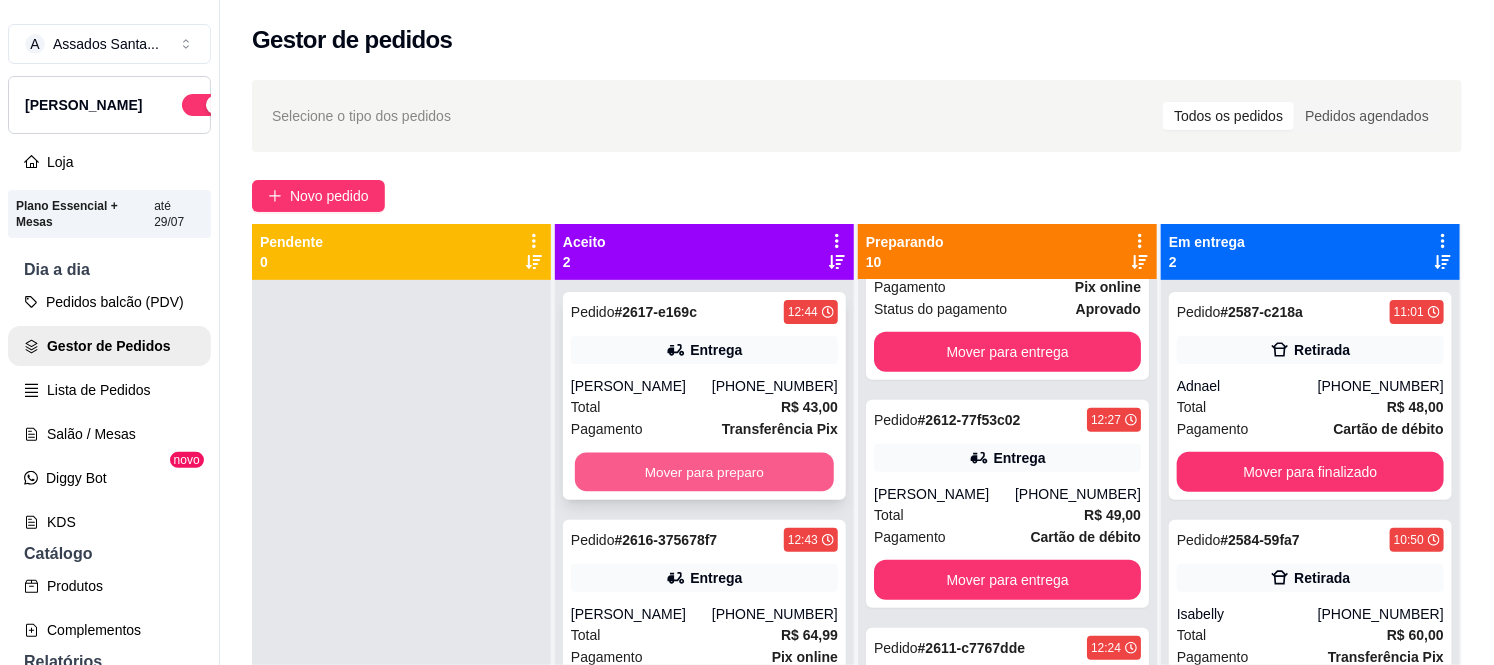 click on "Mover para preparo" at bounding box center (704, 472) 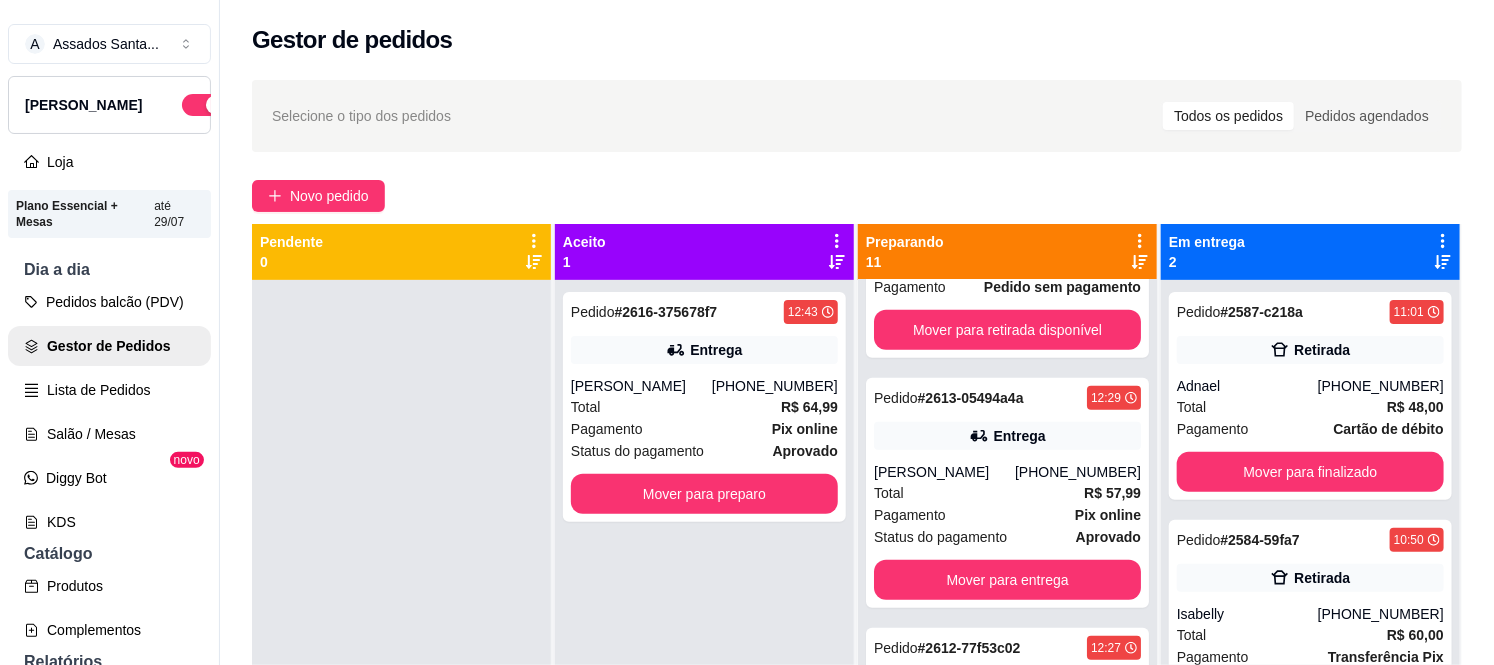 scroll, scrollTop: 894, scrollLeft: 0, axis: vertical 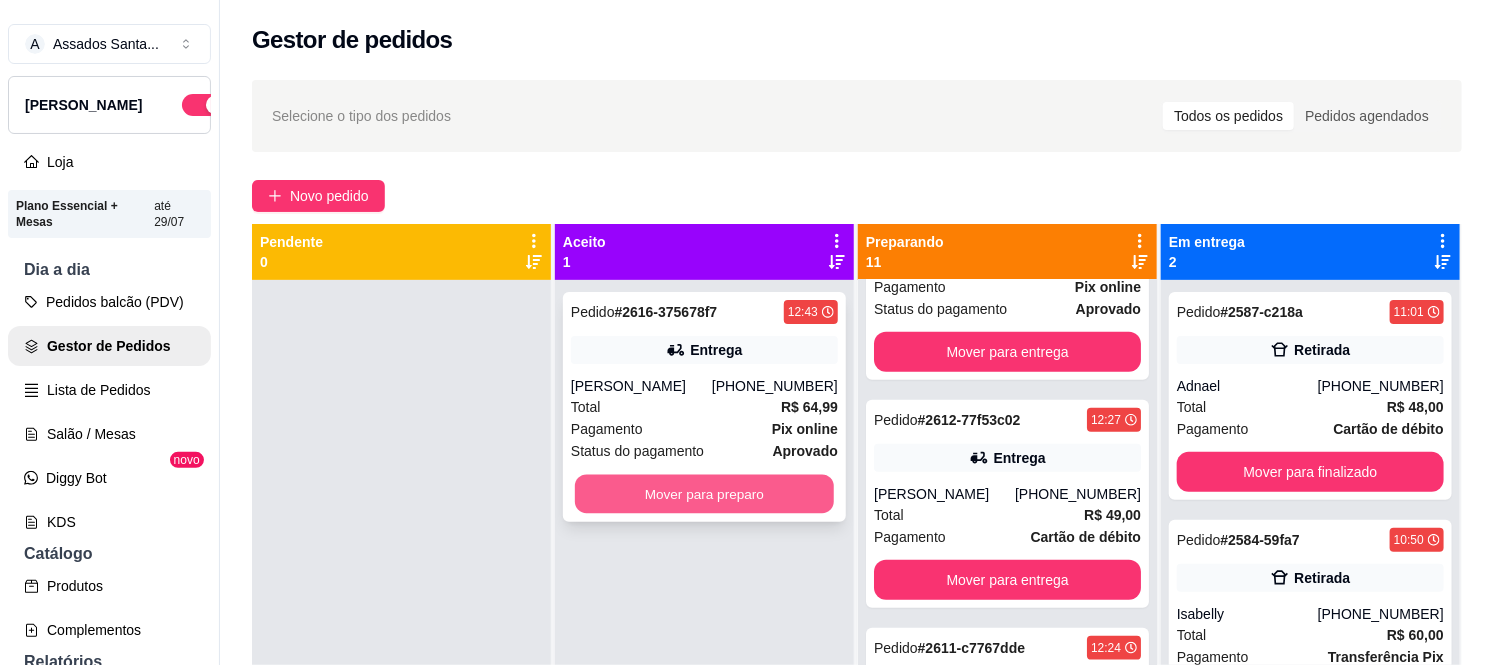 click on "Mover para preparo" at bounding box center [704, 494] 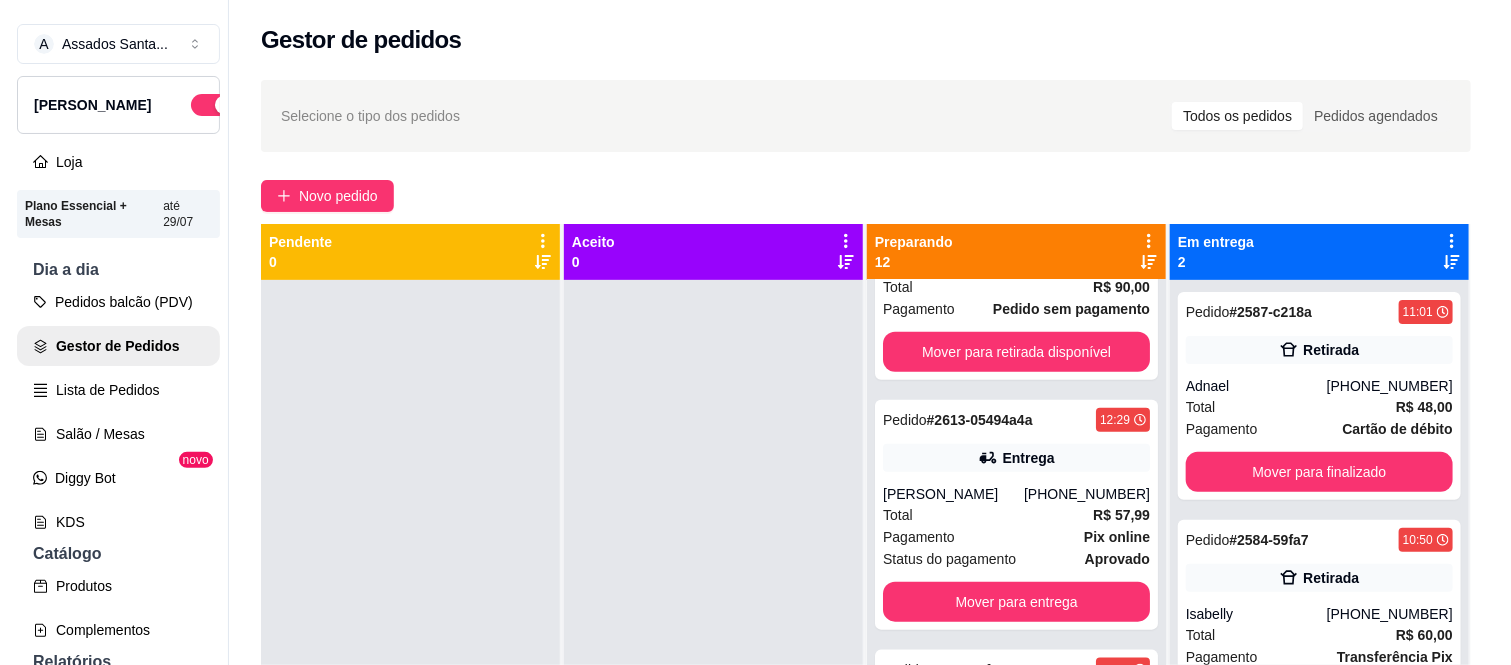 scroll, scrollTop: 1164, scrollLeft: 0, axis: vertical 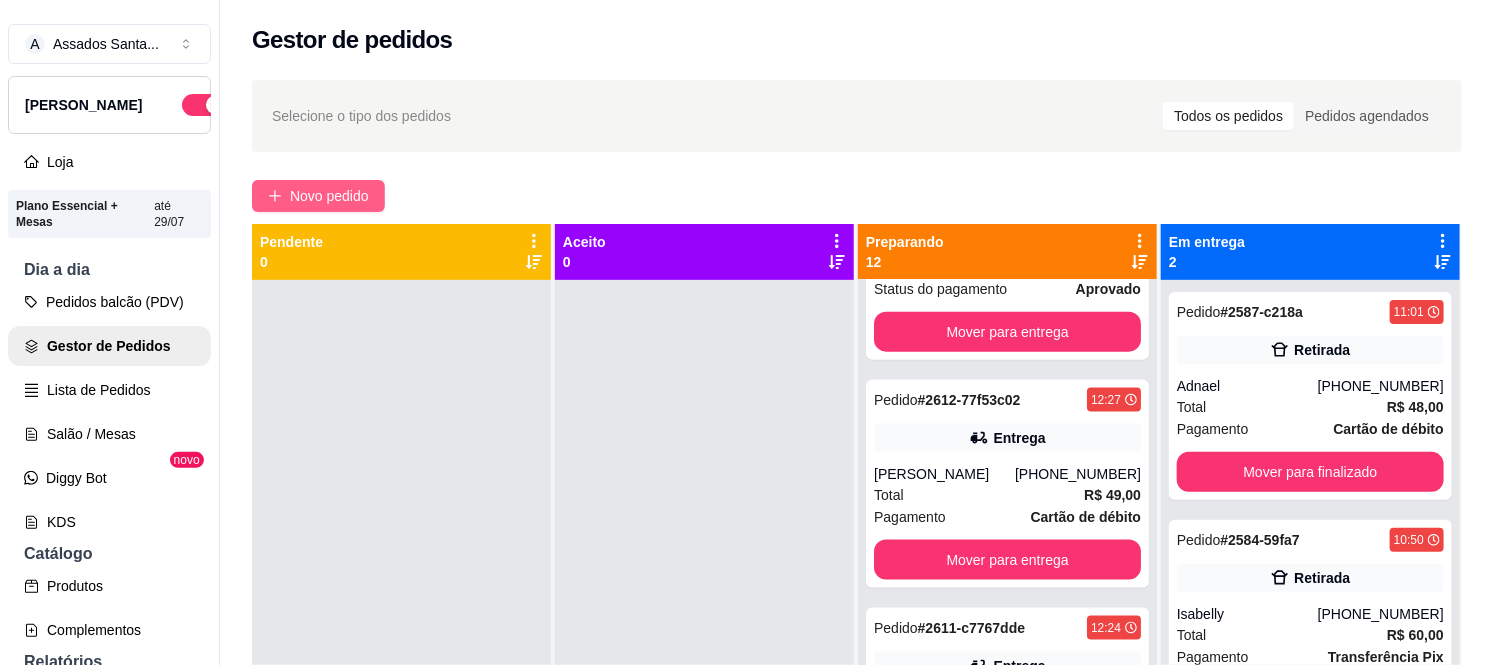 click on "Novo pedido" at bounding box center (329, 196) 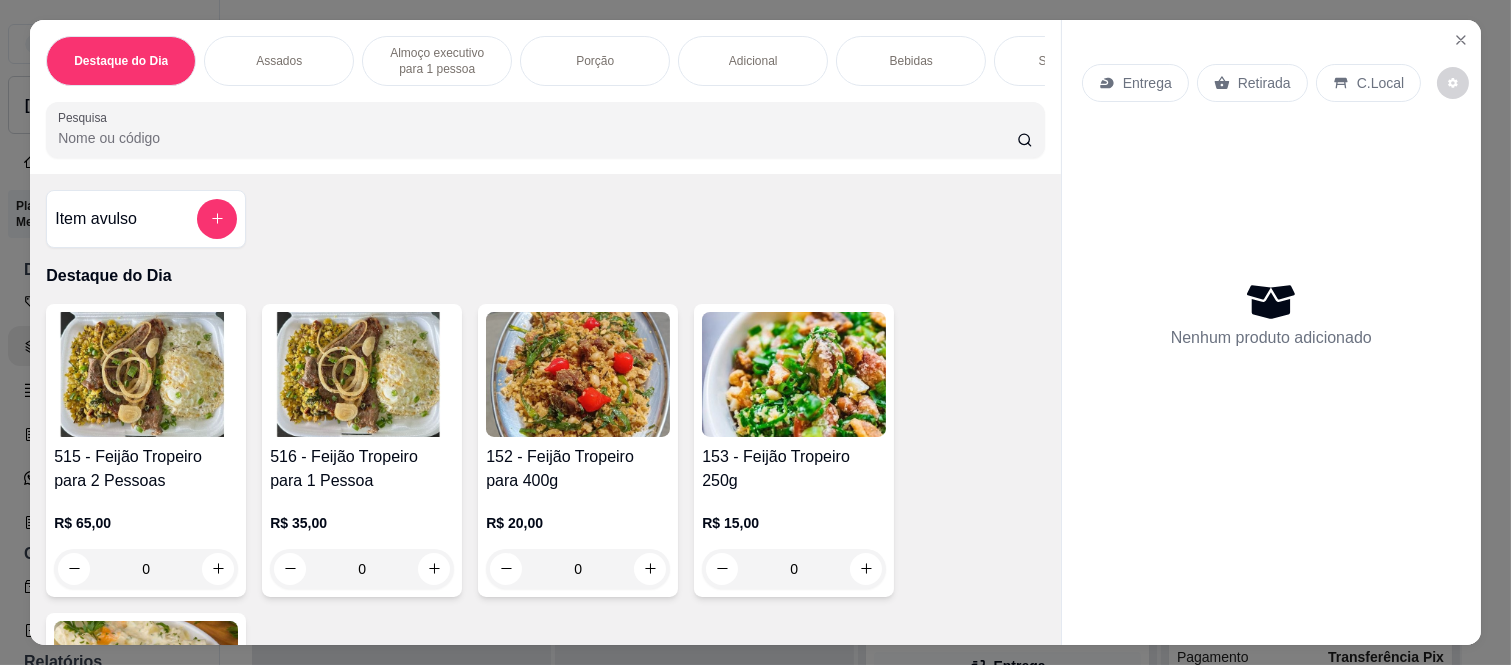 click on "Assados" at bounding box center [279, 61] 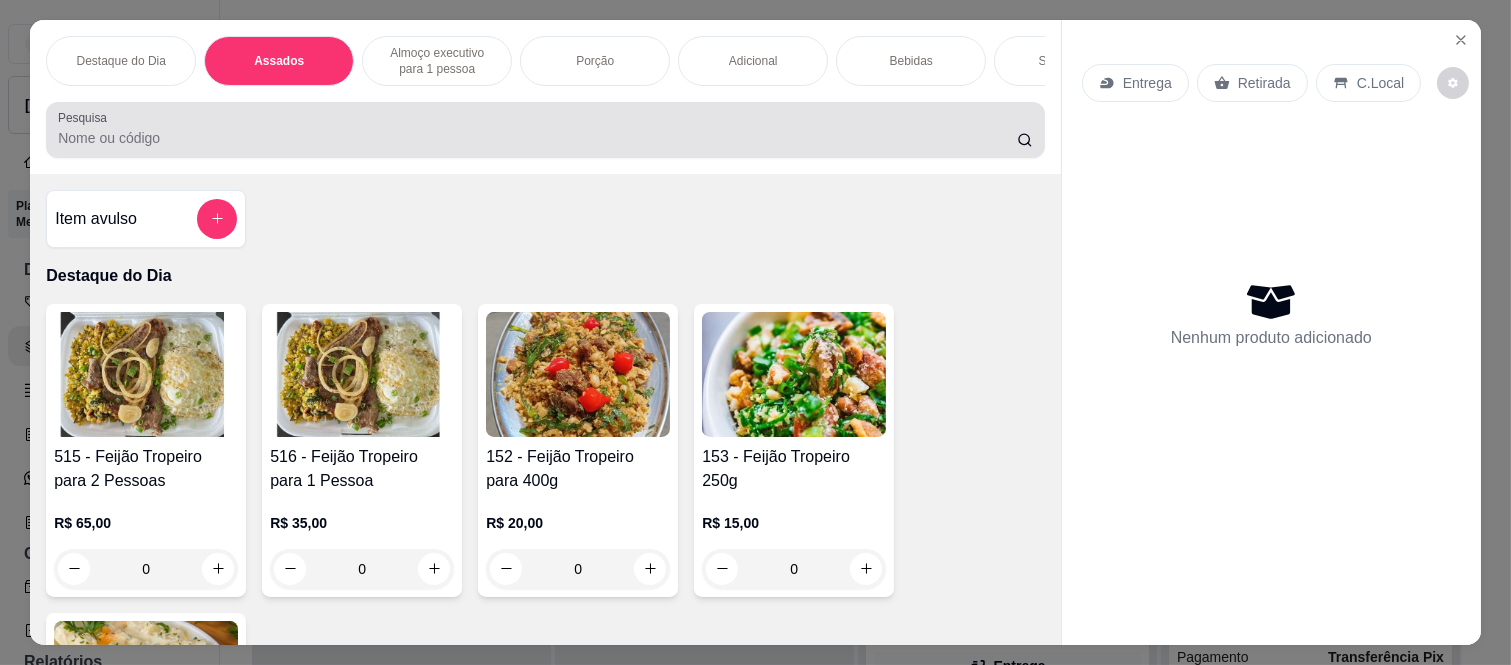 scroll, scrollTop: 747, scrollLeft: 0, axis: vertical 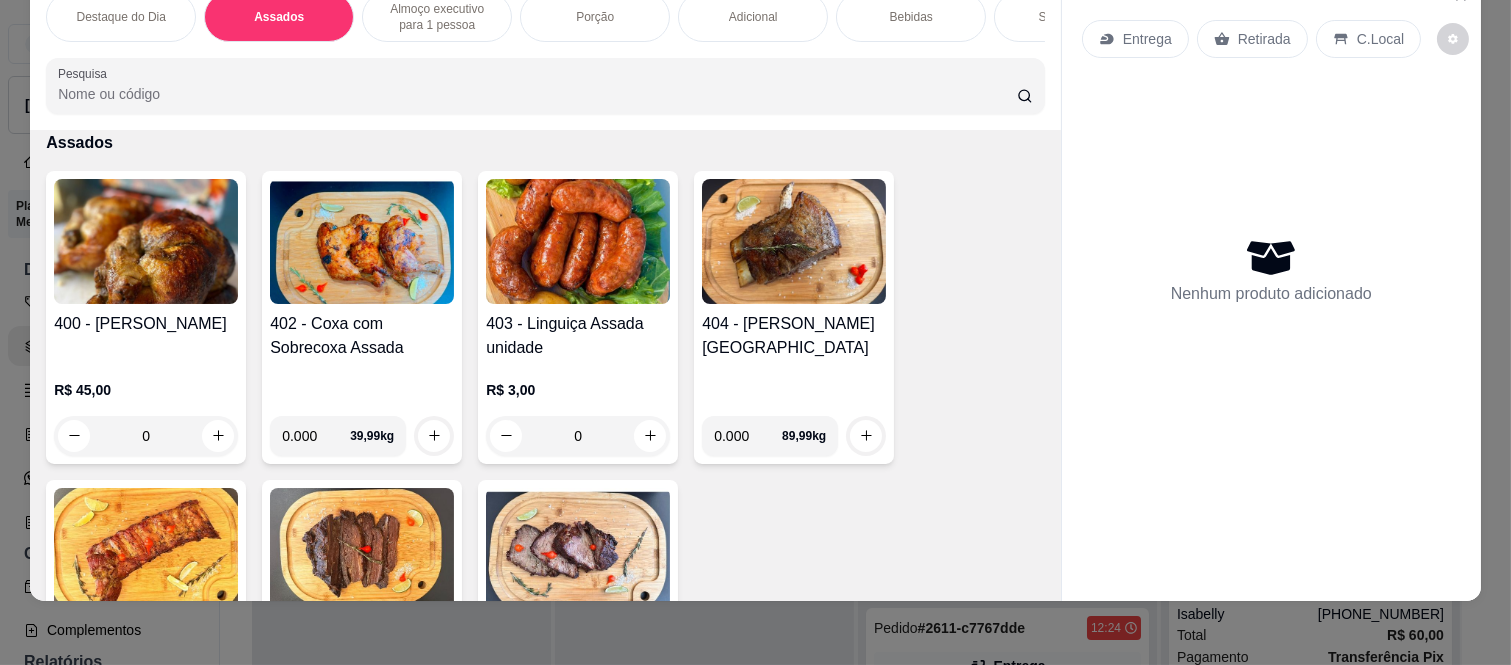 click on "0" at bounding box center (146, 436) 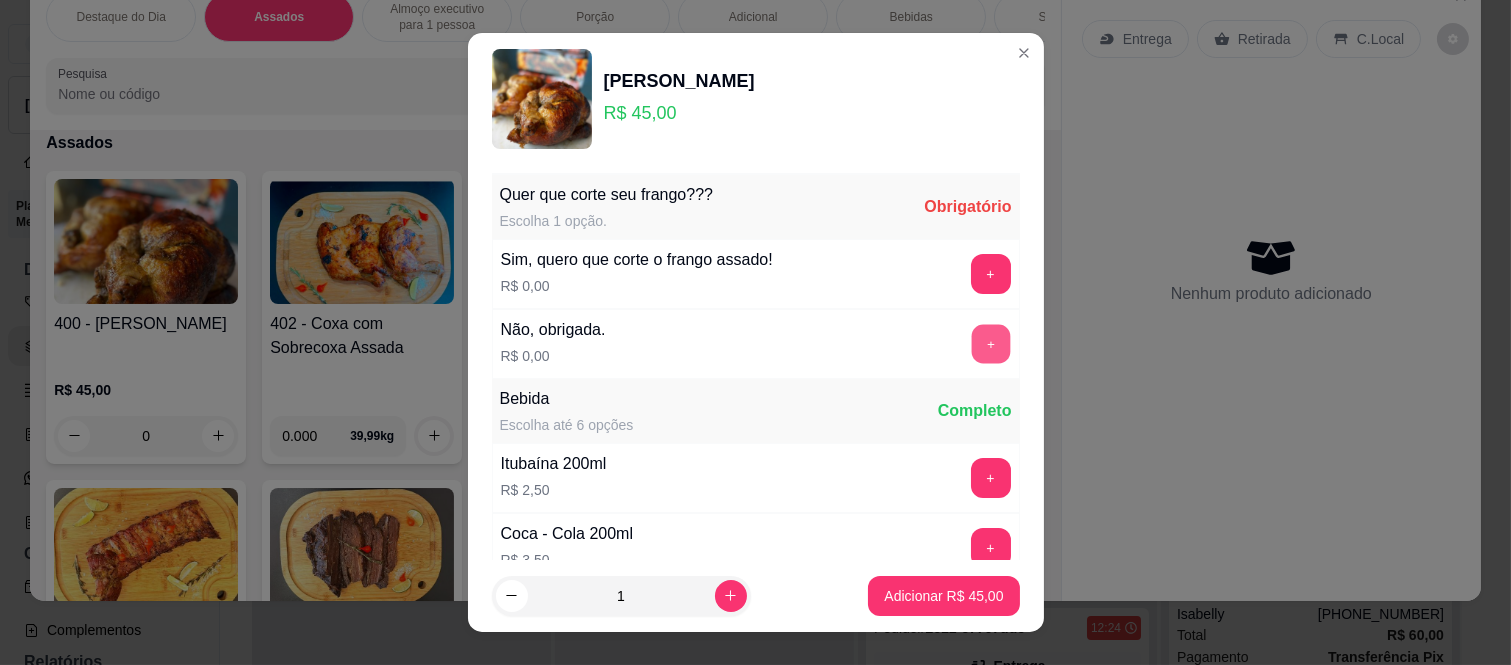 click on "+" at bounding box center [990, 344] 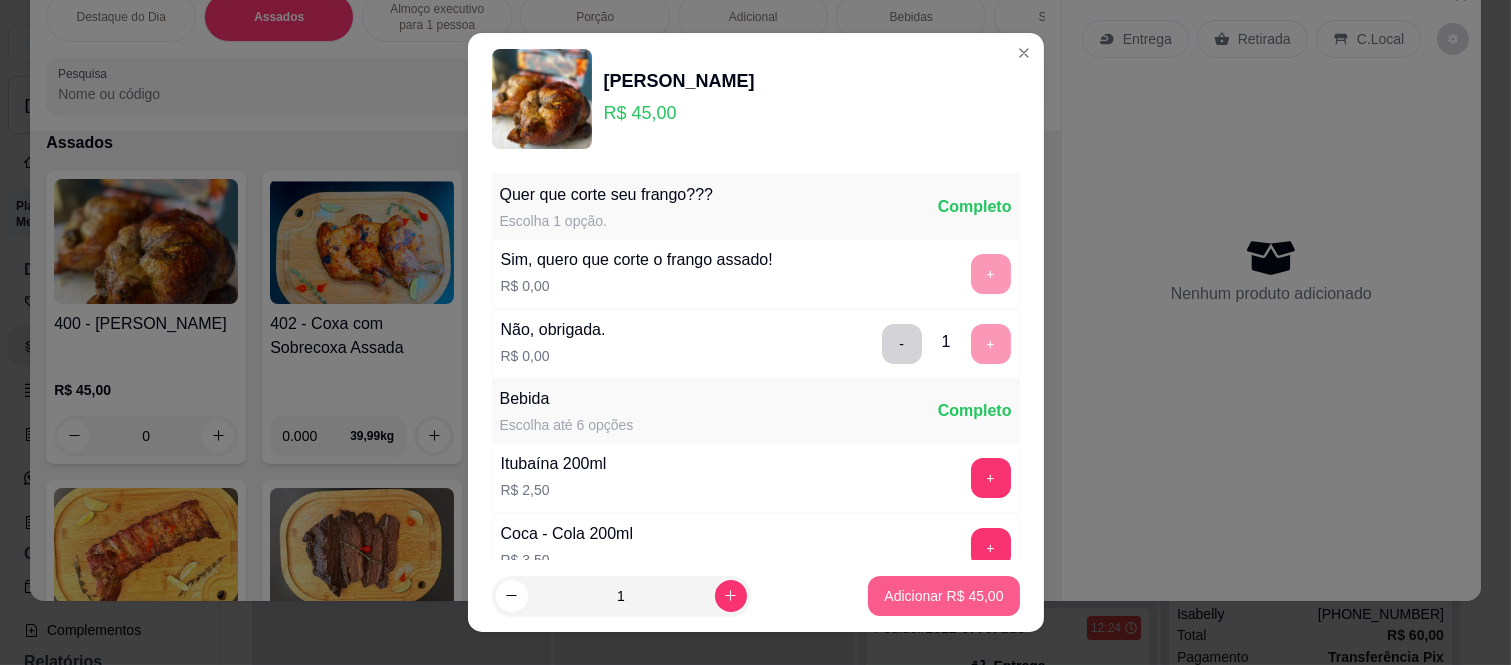 click on "Adicionar   R$ 45,00" at bounding box center [943, 596] 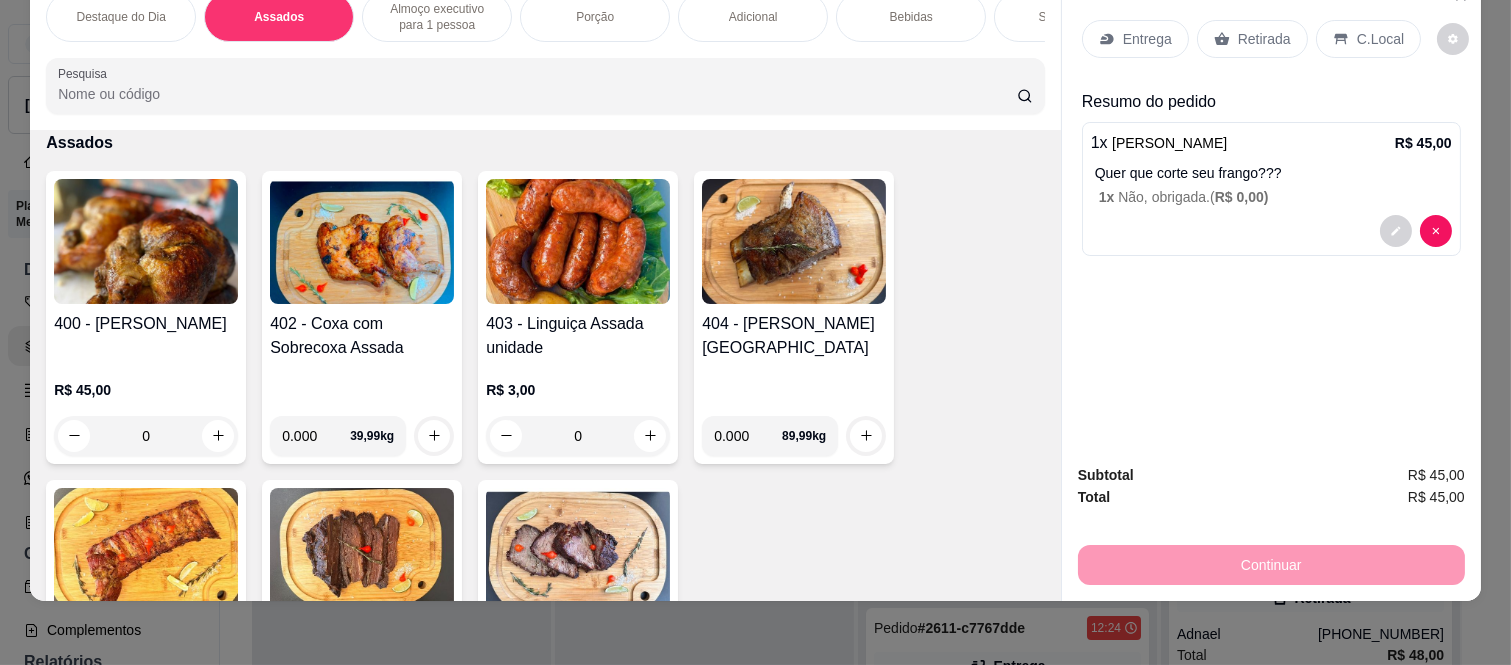 click on "Entrega" at bounding box center (1135, 39) 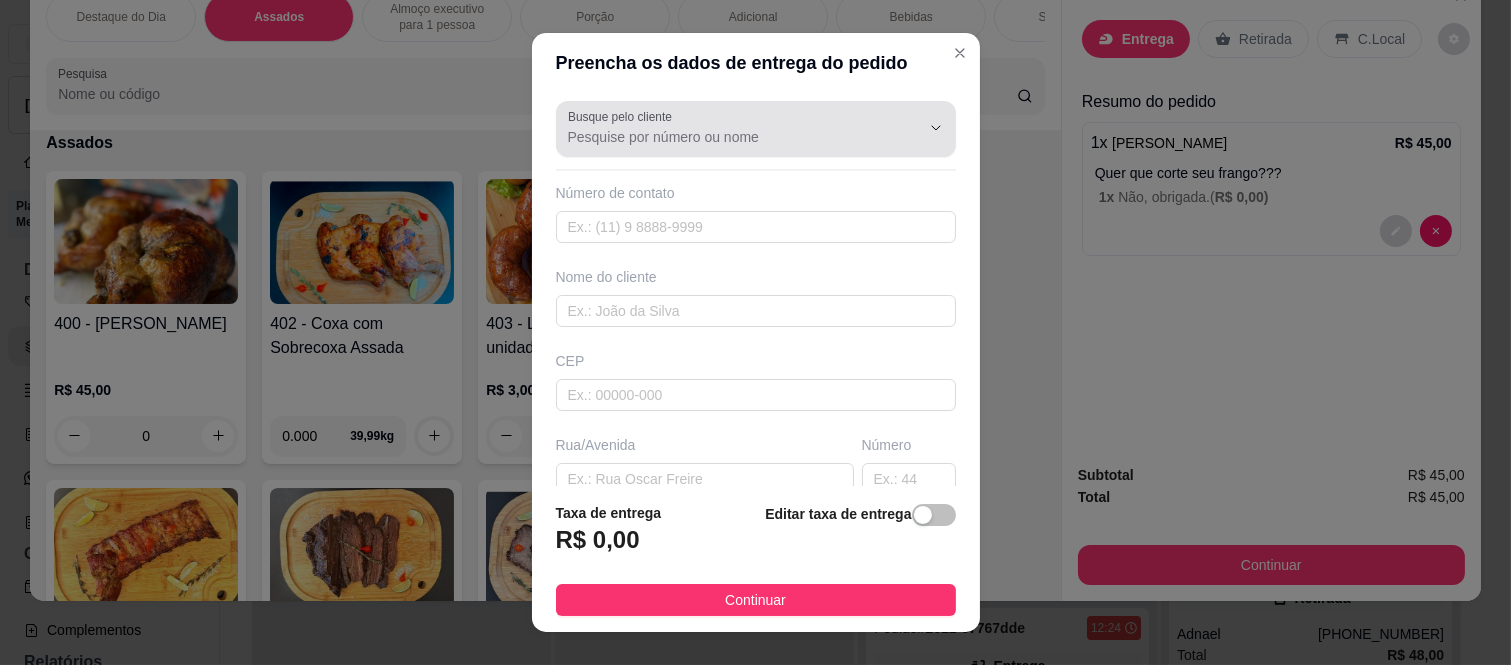 click at bounding box center (756, 129) 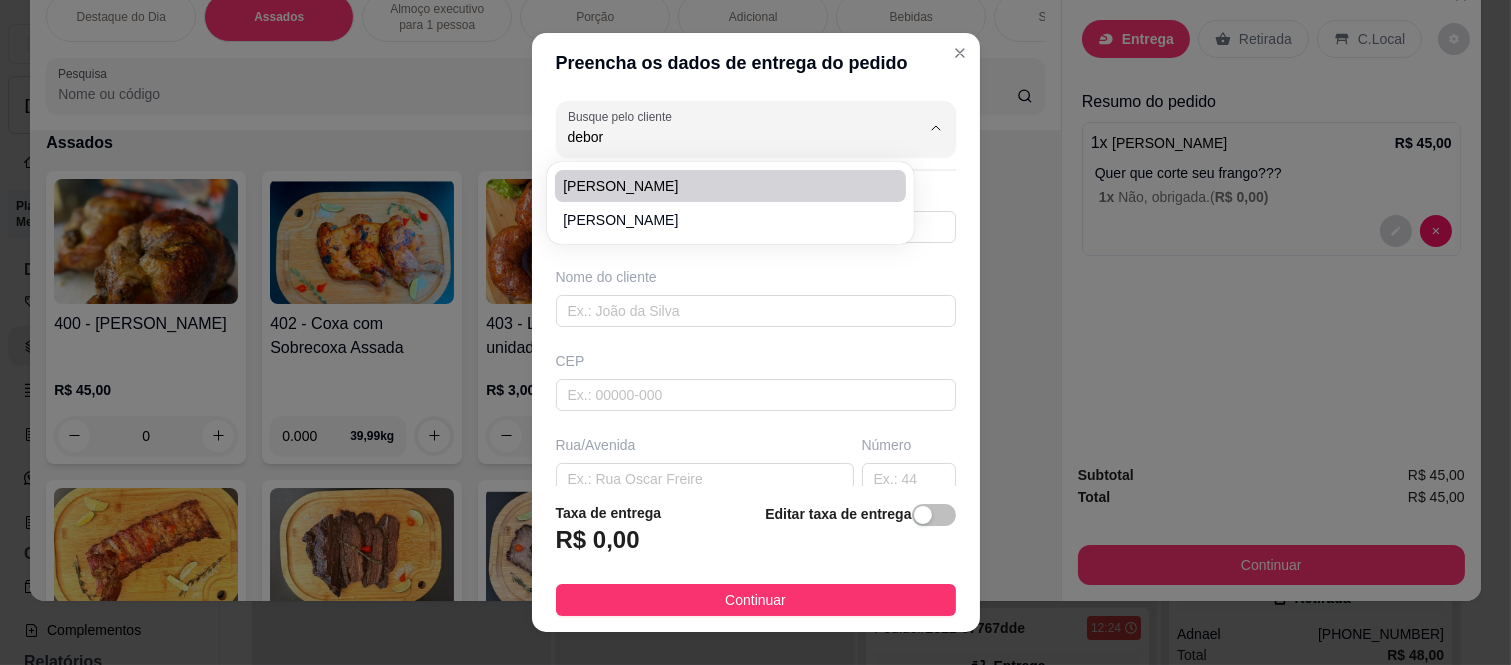 click on "[PERSON_NAME]" at bounding box center [720, 186] 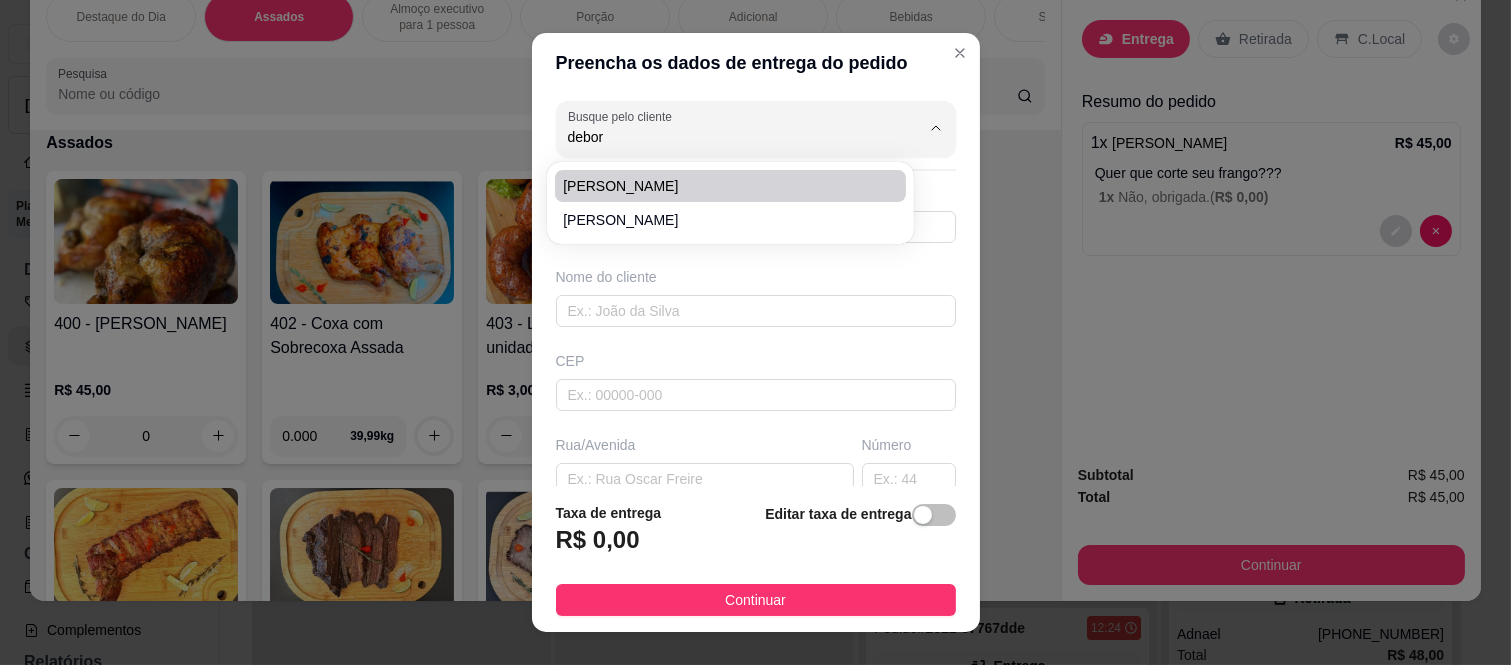 type on "[PERSON_NAME]" 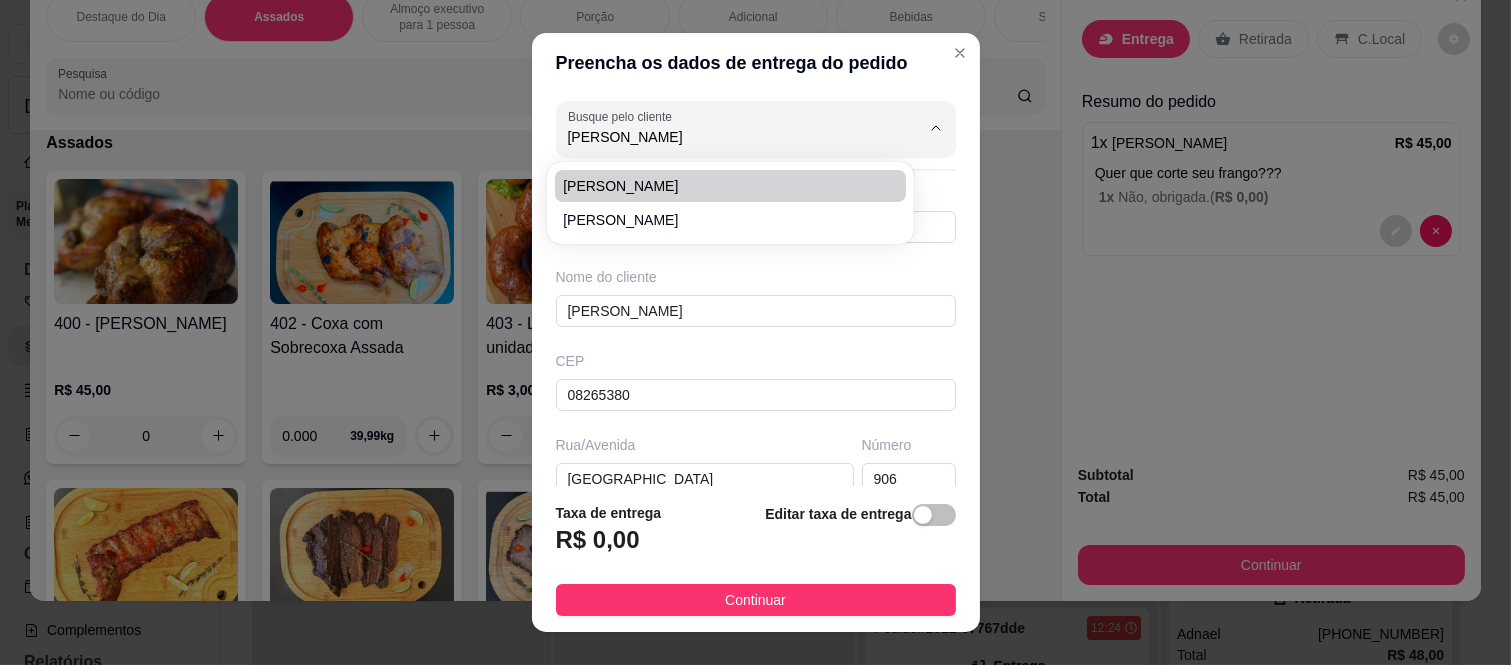 type on "Gleba do Pêssego" 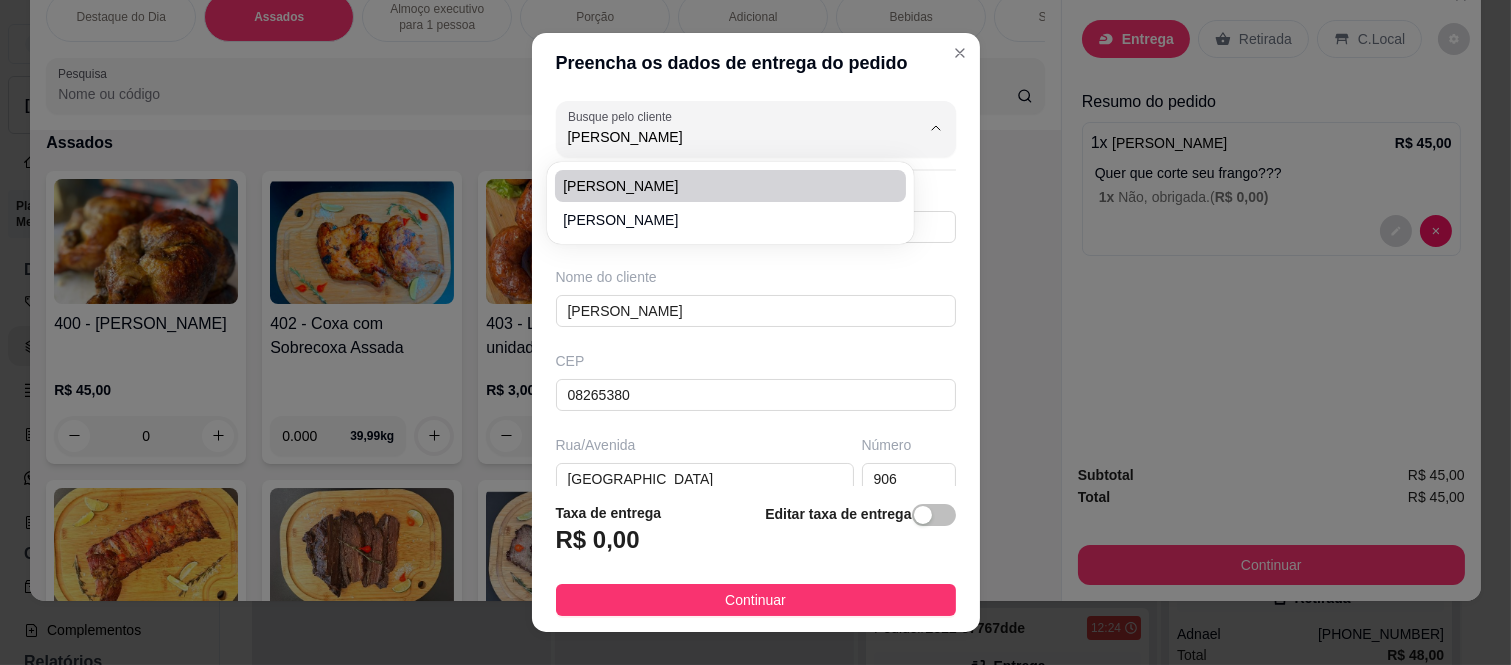 type on "[GEOGRAPHIC_DATA]" 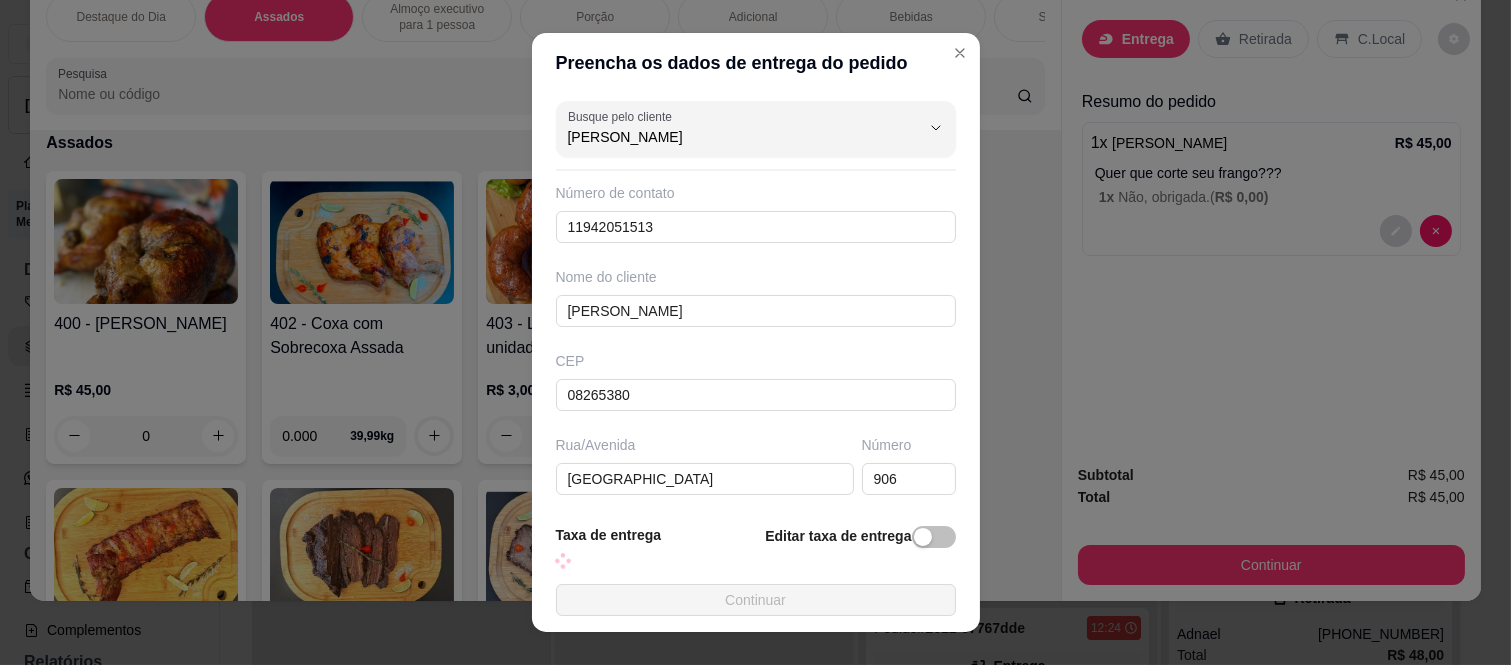 type on "[PERSON_NAME]" 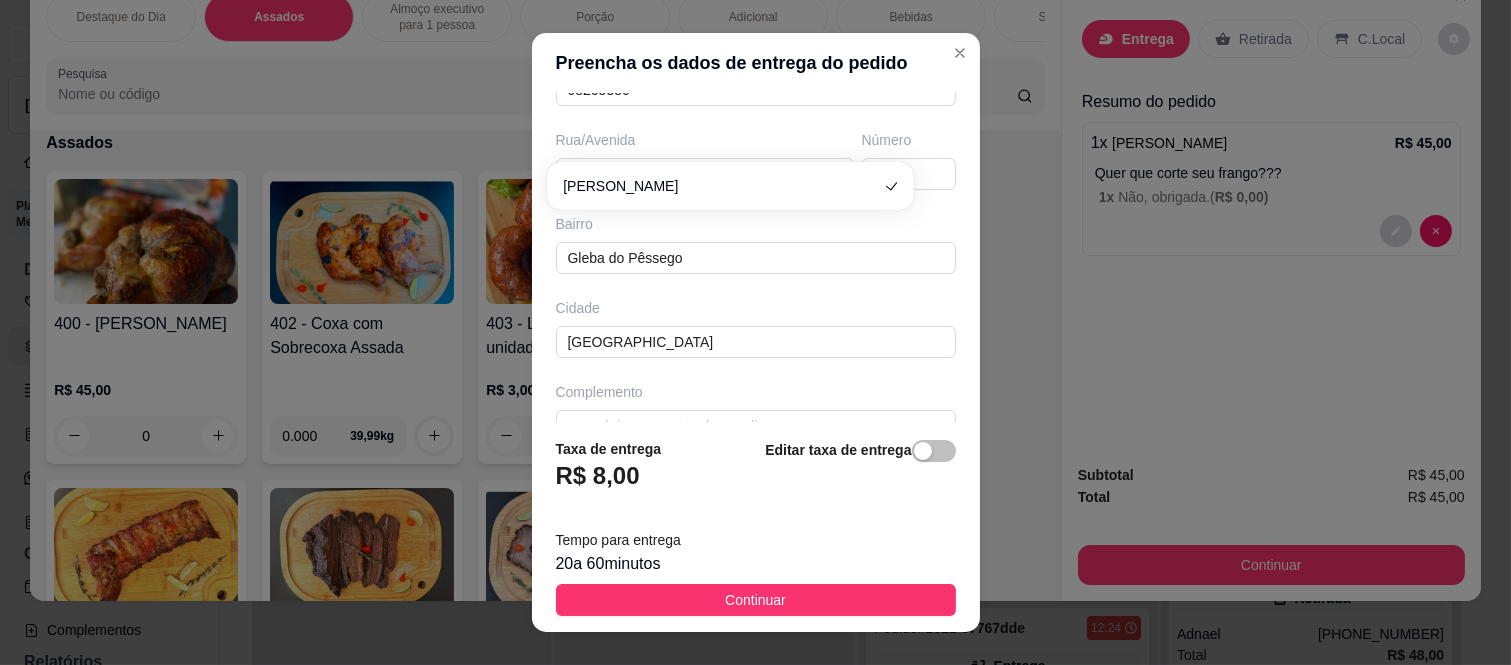 scroll, scrollTop: 346, scrollLeft: 0, axis: vertical 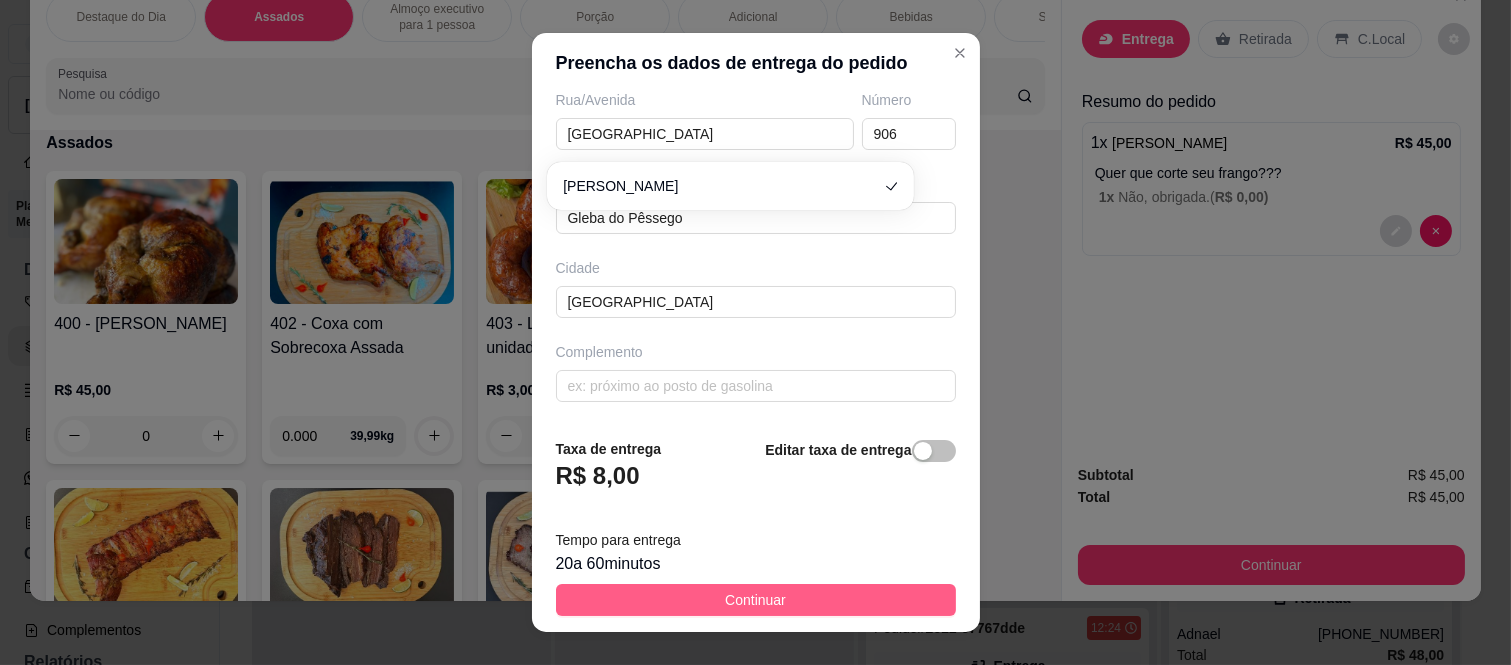 click on "Continuar" at bounding box center [756, 600] 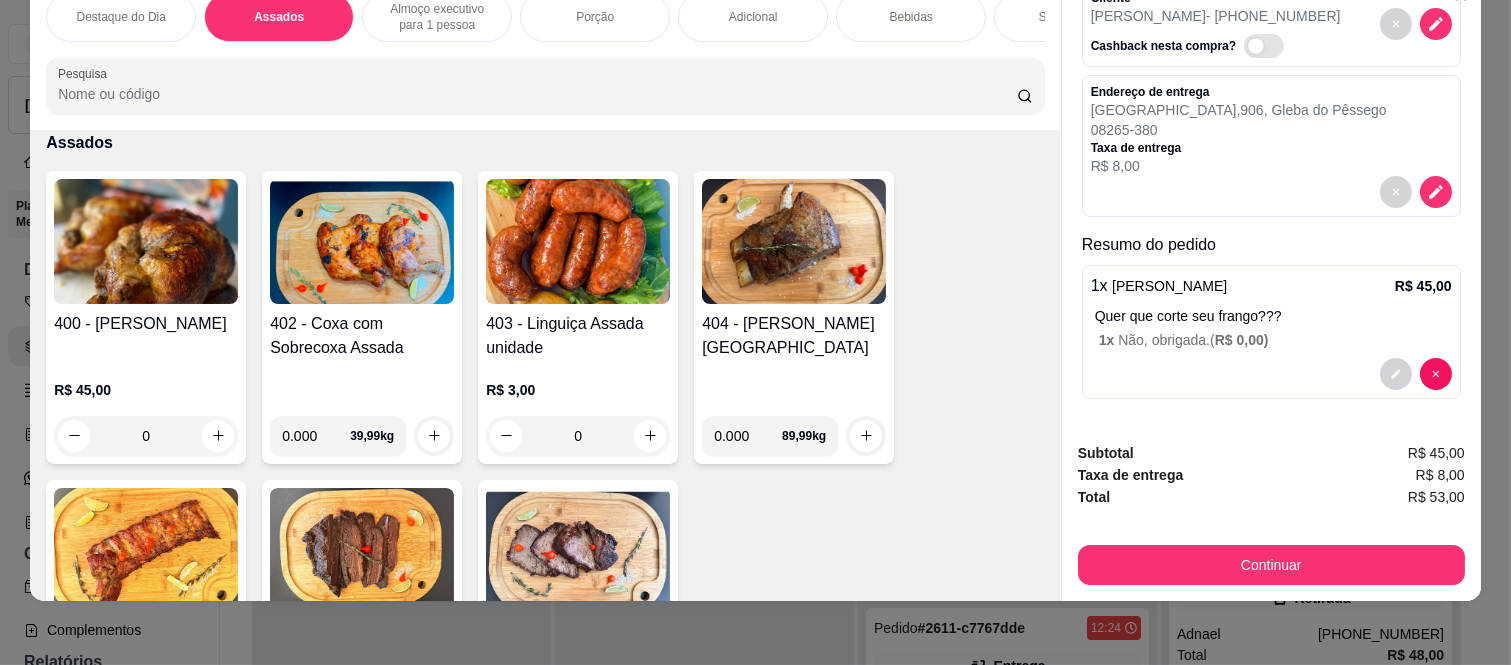 scroll, scrollTop: 20, scrollLeft: 0, axis: vertical 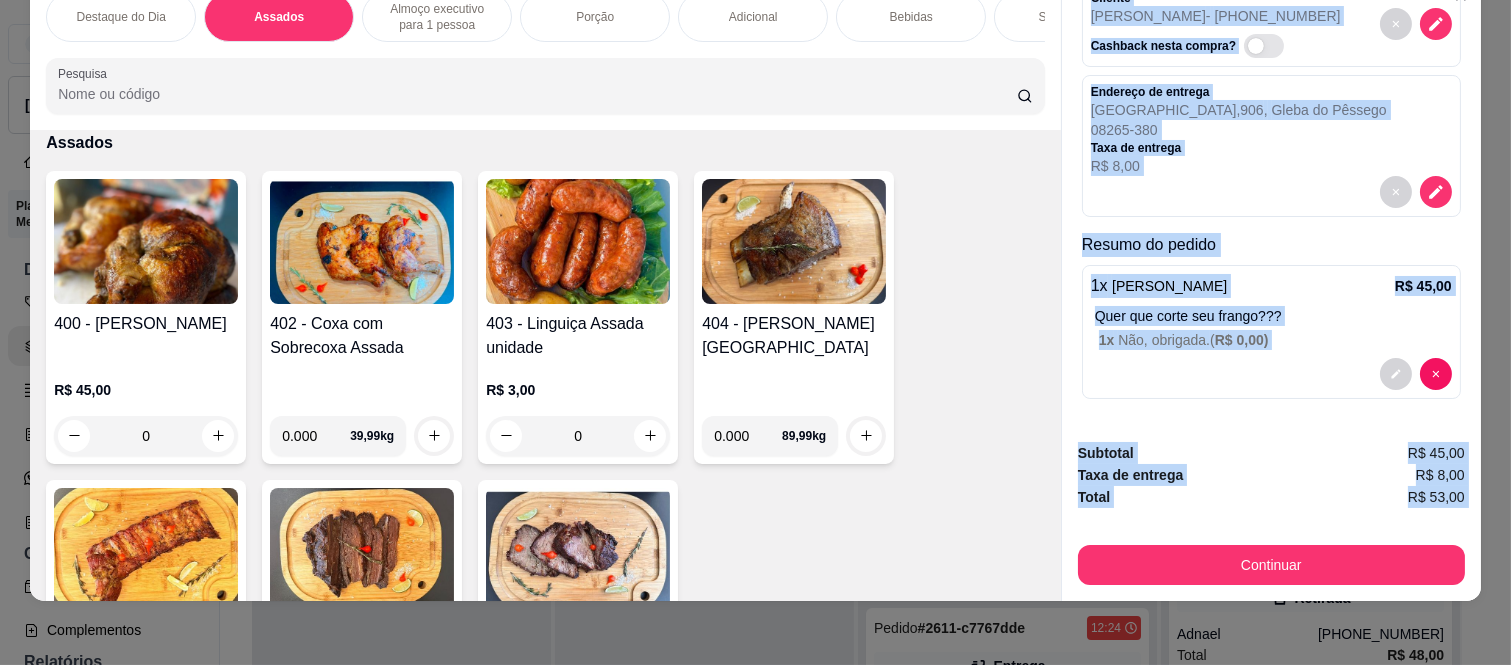 drag, startPoint x: 1078, startPoint y: 65, endPoint x: 1311, endPoint y: 502, distance: 495.2353 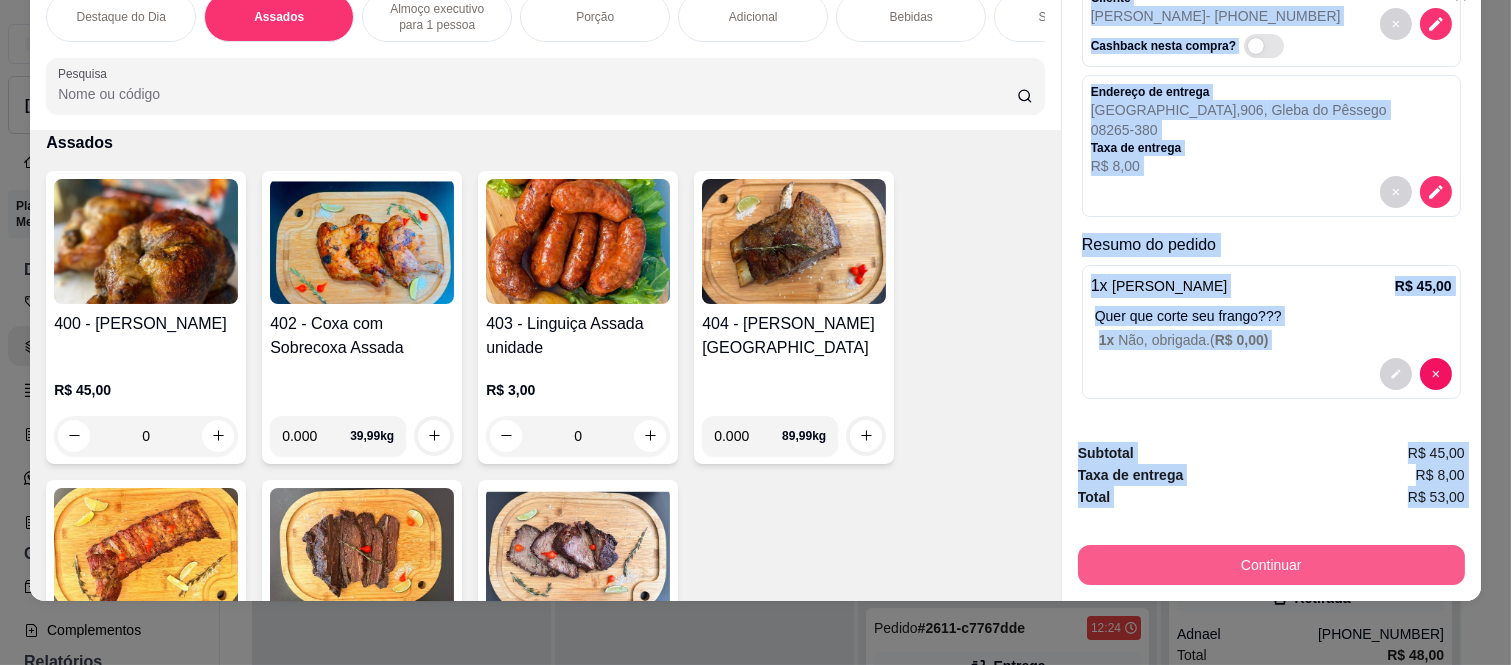 click on "Continuar" at bounding box center (1271, 565) 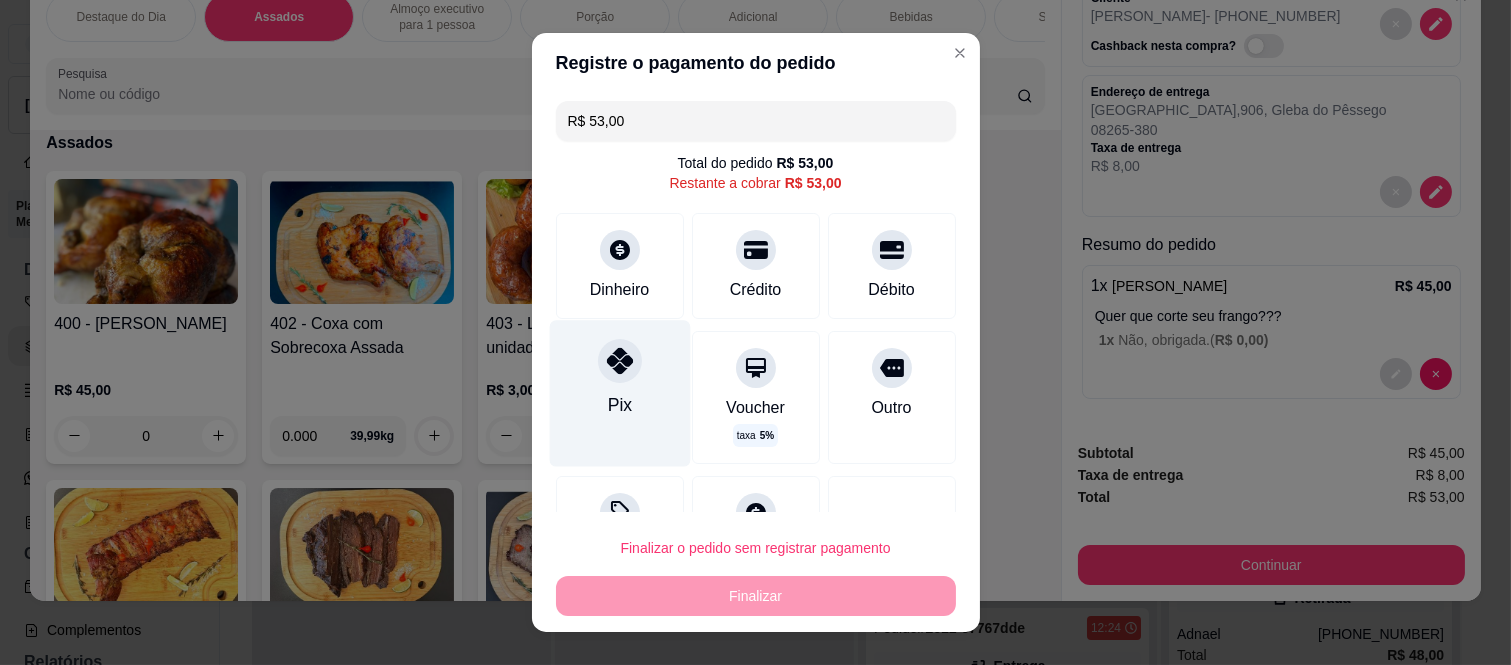 click on "Pix" at bounding box center (619, 394) 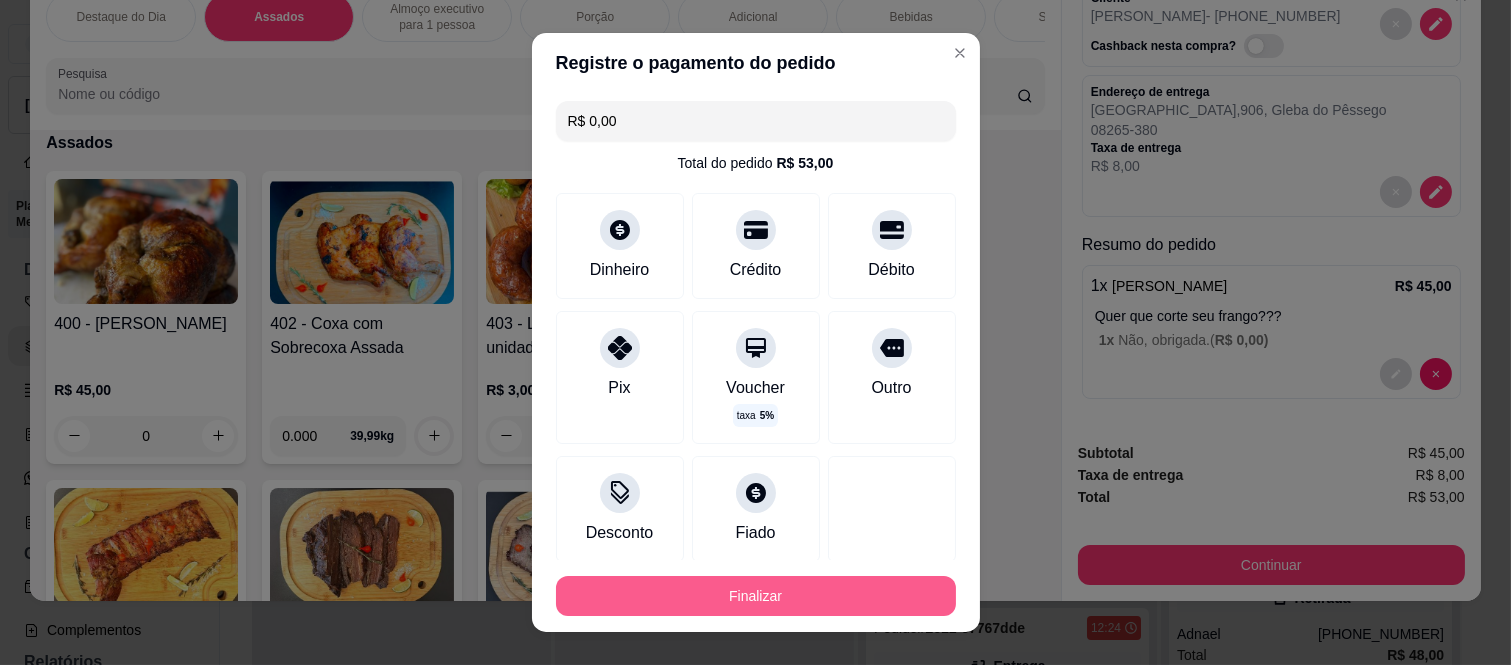 click on "Finalizar" at bounding box center [756, 596] 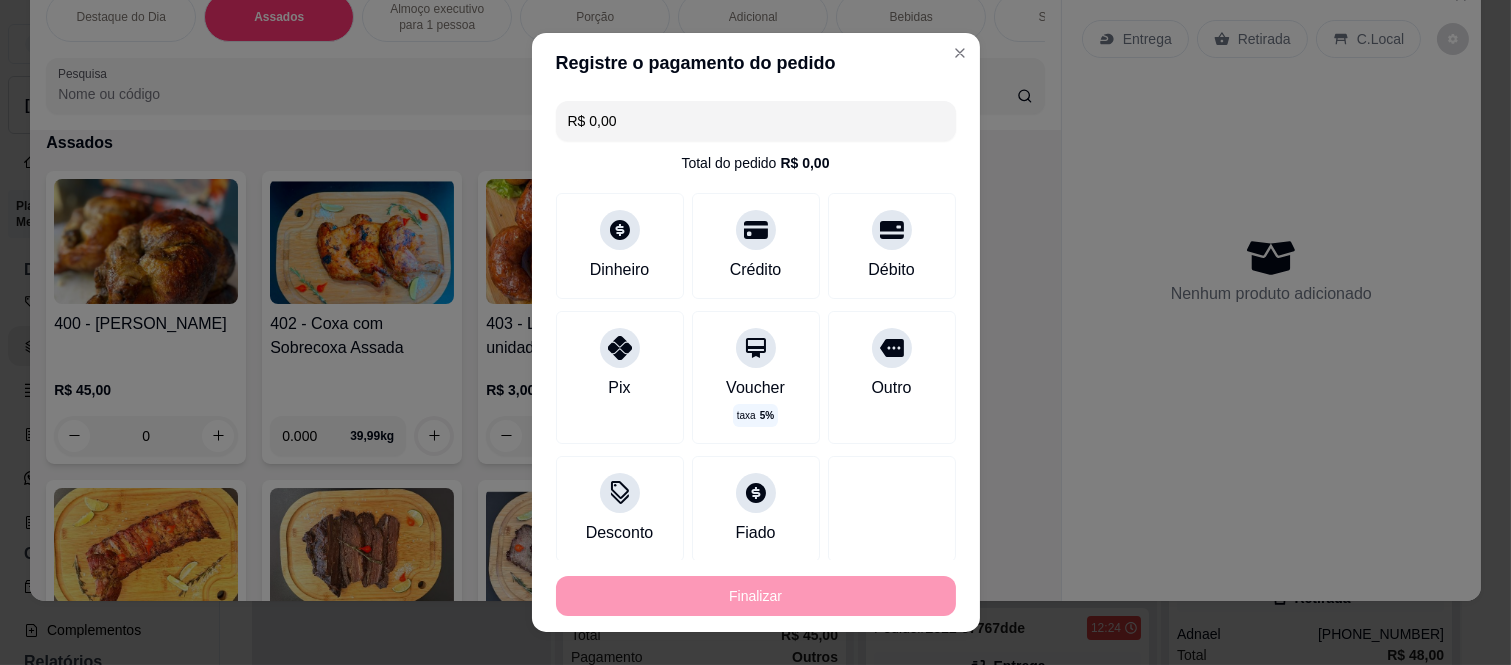 type on "-R$ 53,00" 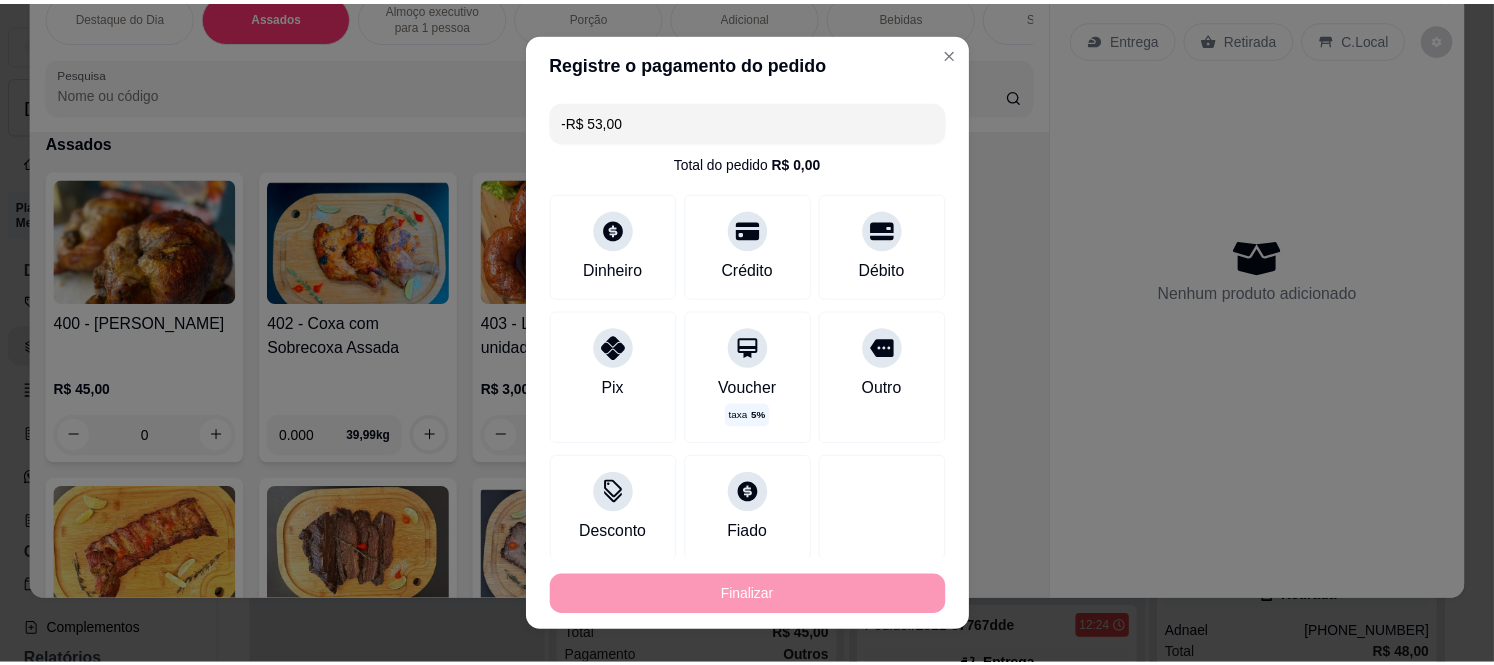 scroll, scrollTop: 0, scrollLeft: 0, axis: both 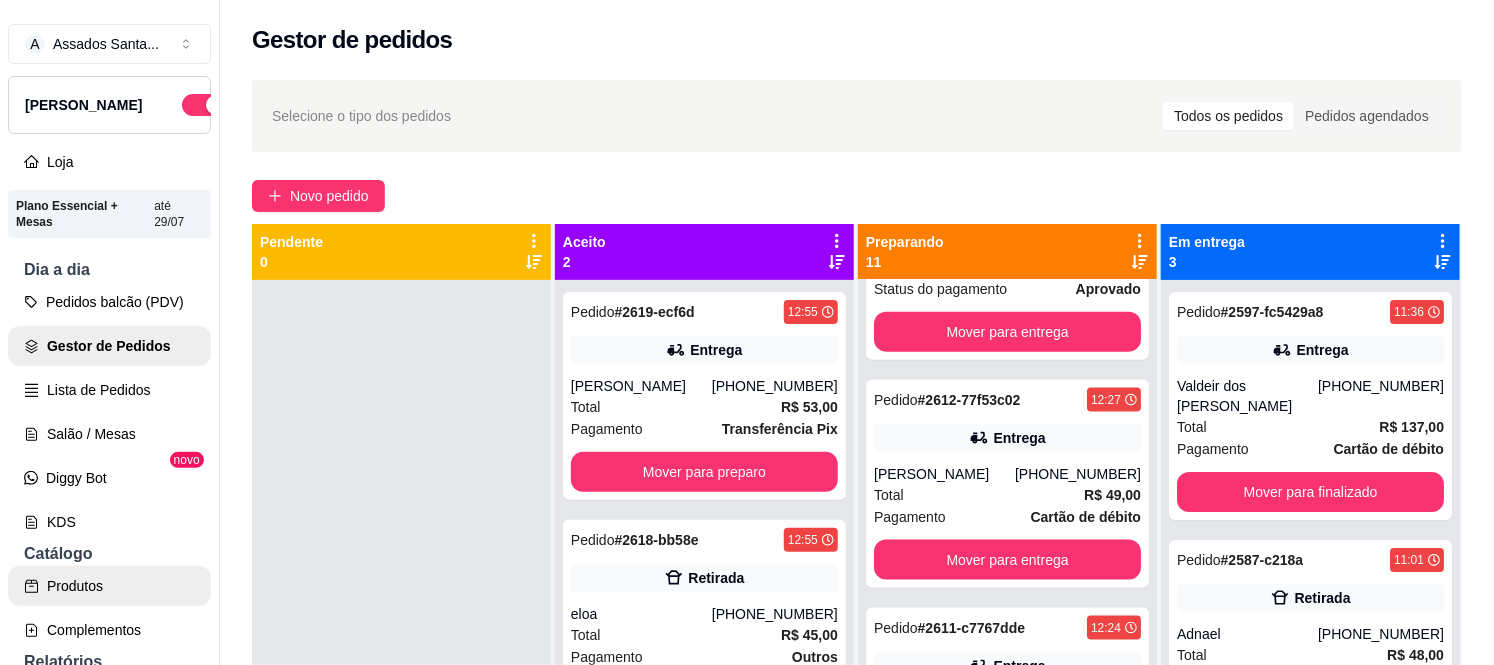 click on "Produtos" at bounding box center (109, 586) 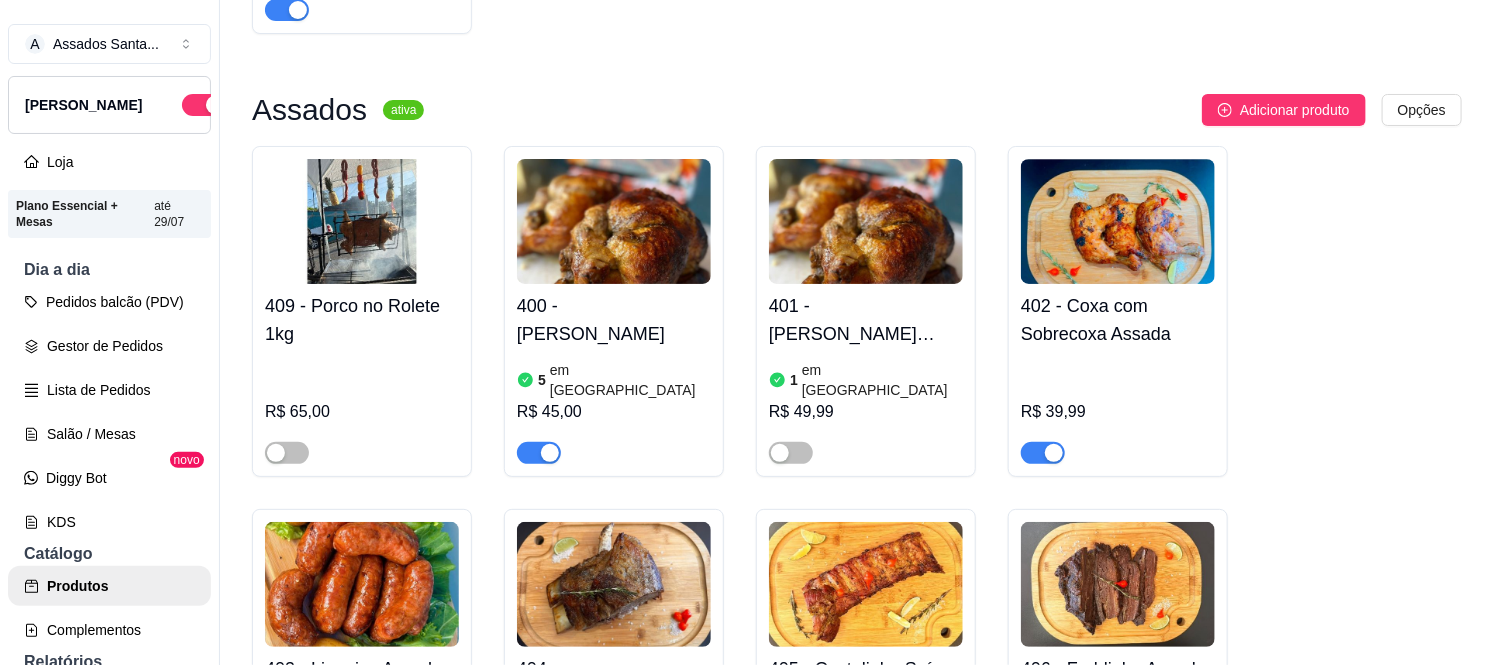 scroll, scrollTop: 888, scrollLeft: 0, axis: vertical 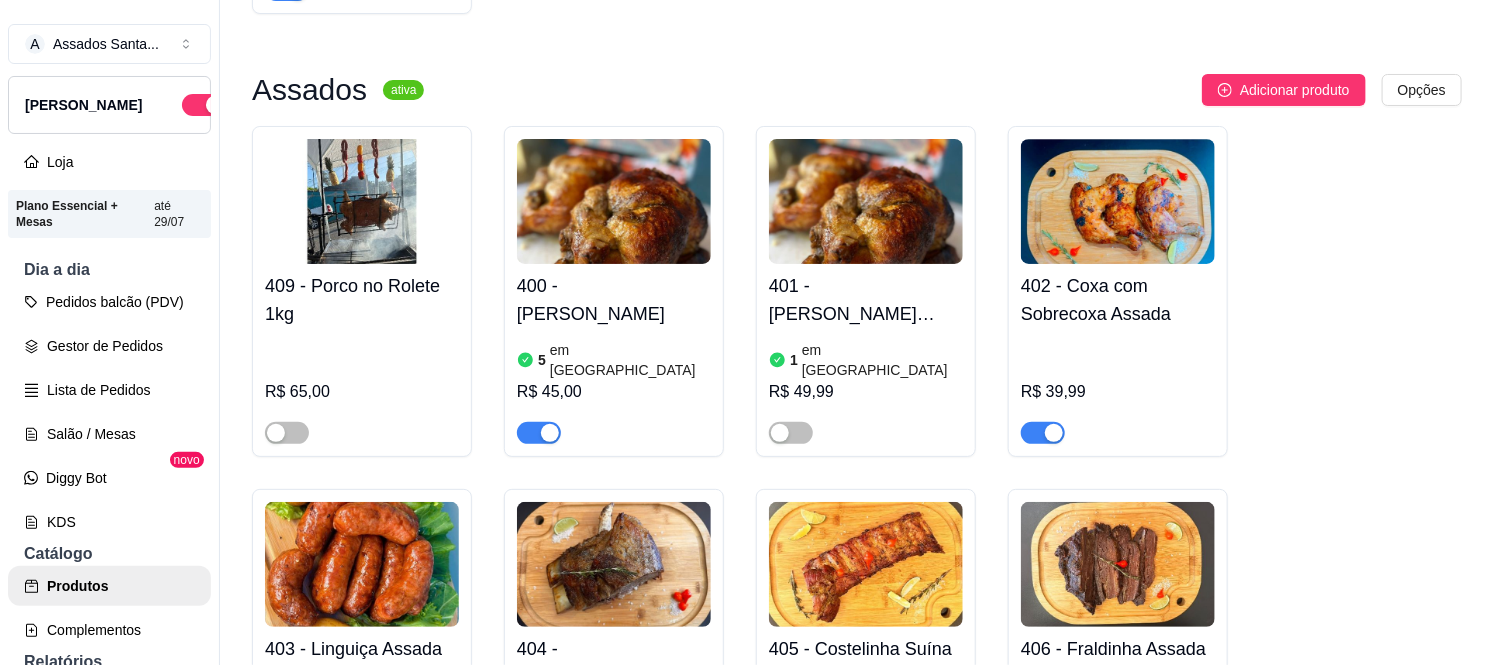 click at bounding box center [539, 433] 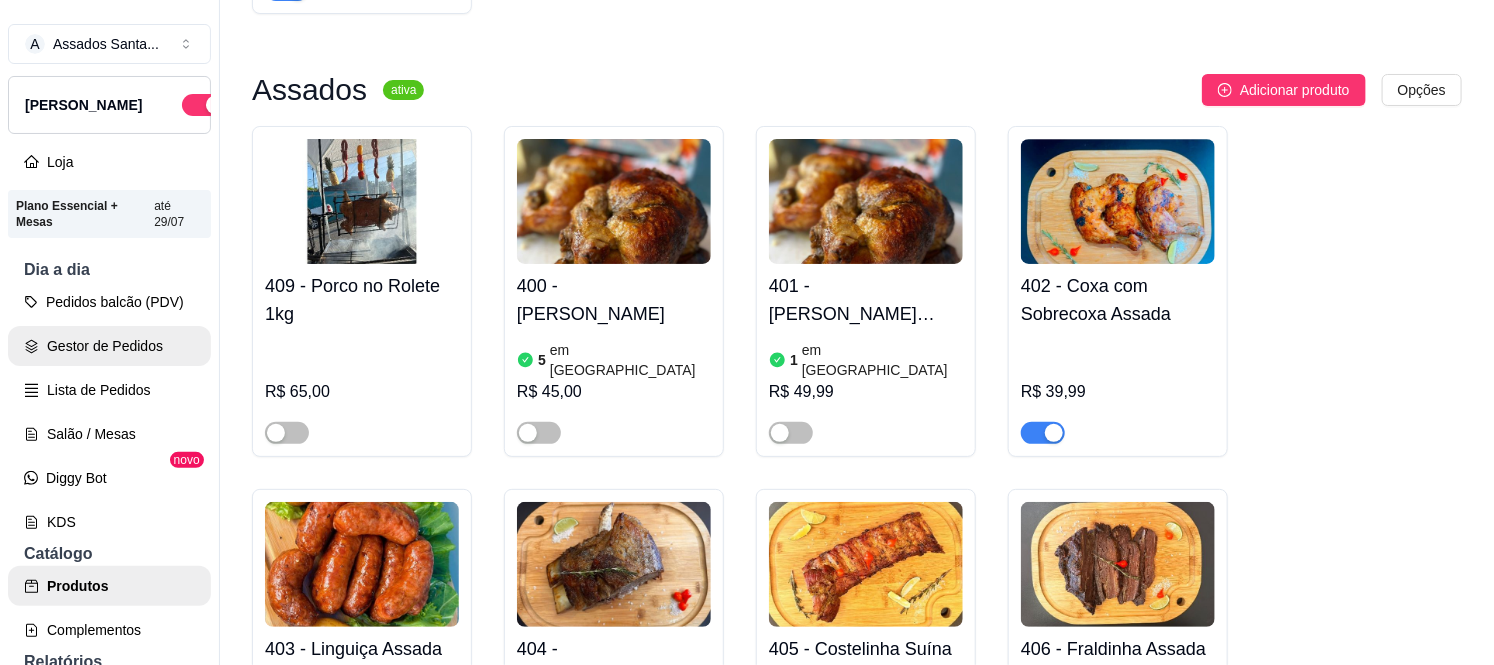 click on "Gestor de Pedidos" at bounding box center (109, 346) 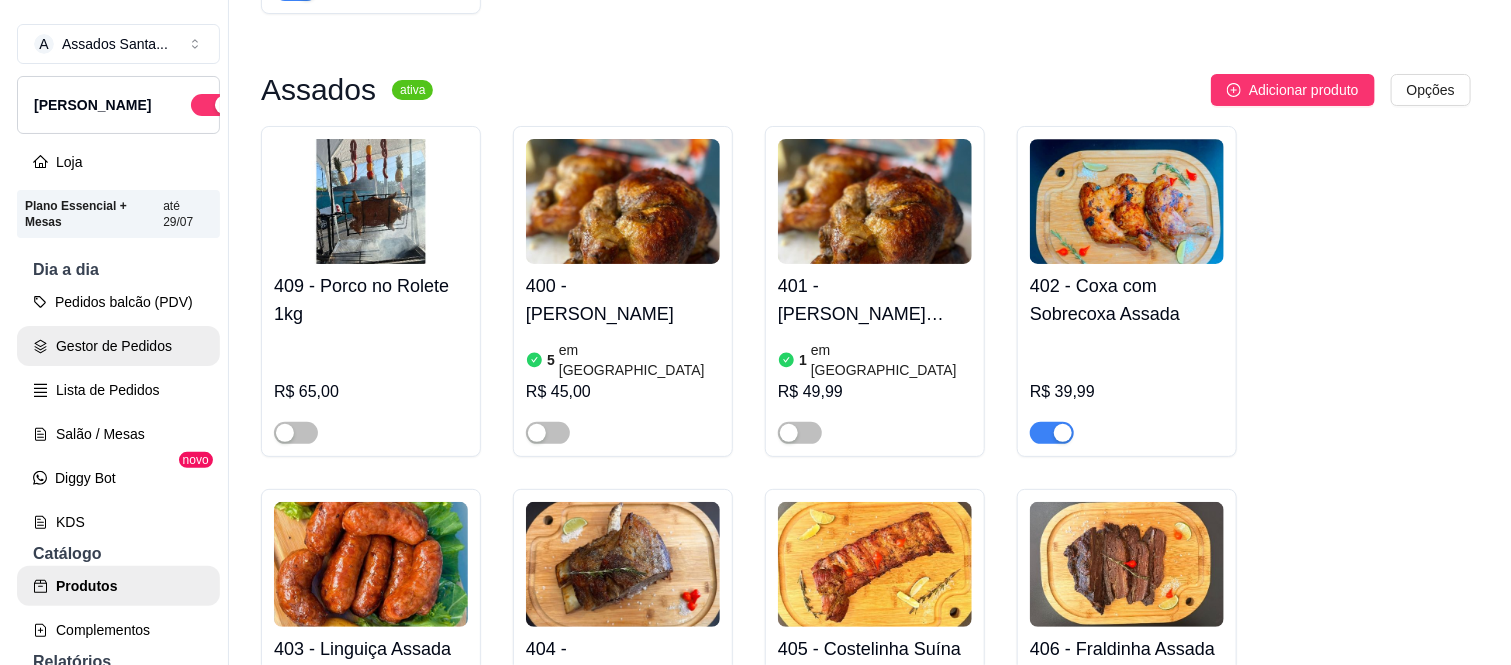 scroll, scrollTop: 0, scrollLeft: 0, axis: both 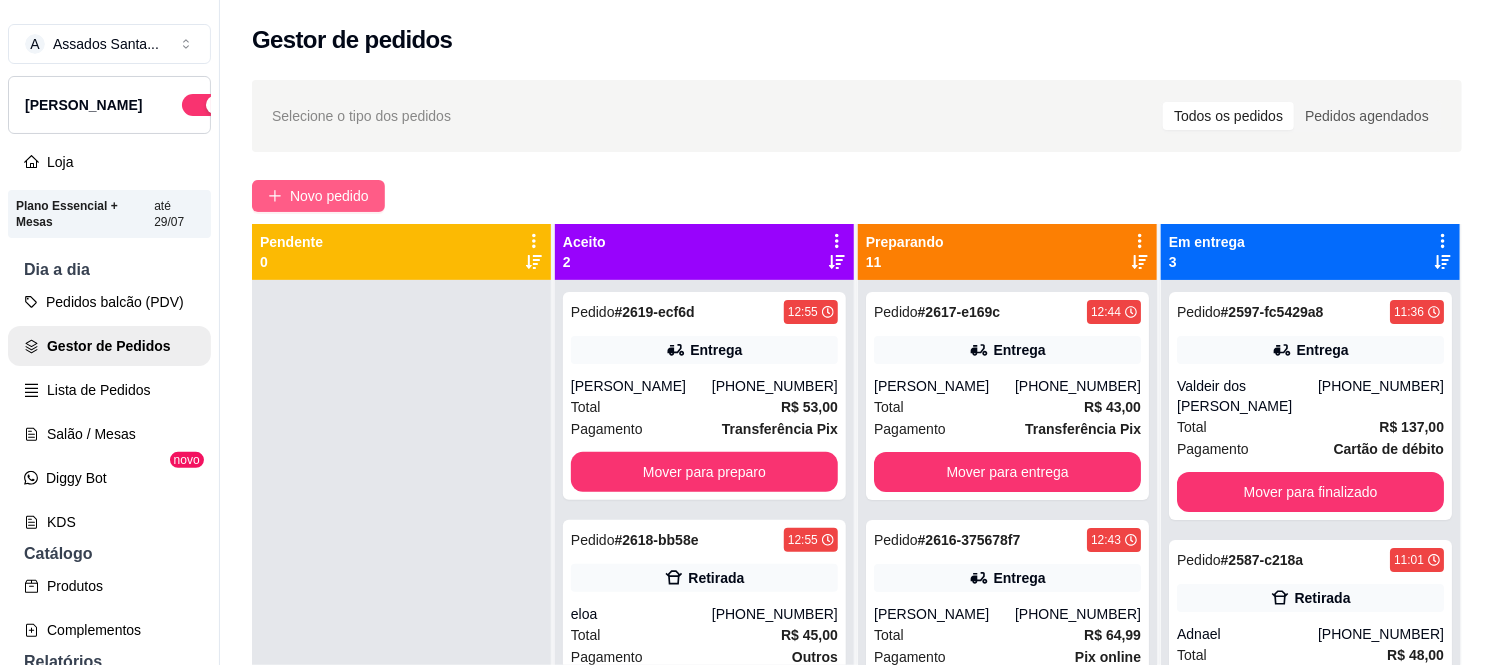 click on "Novo pedido" at bounding box center [318, 196] 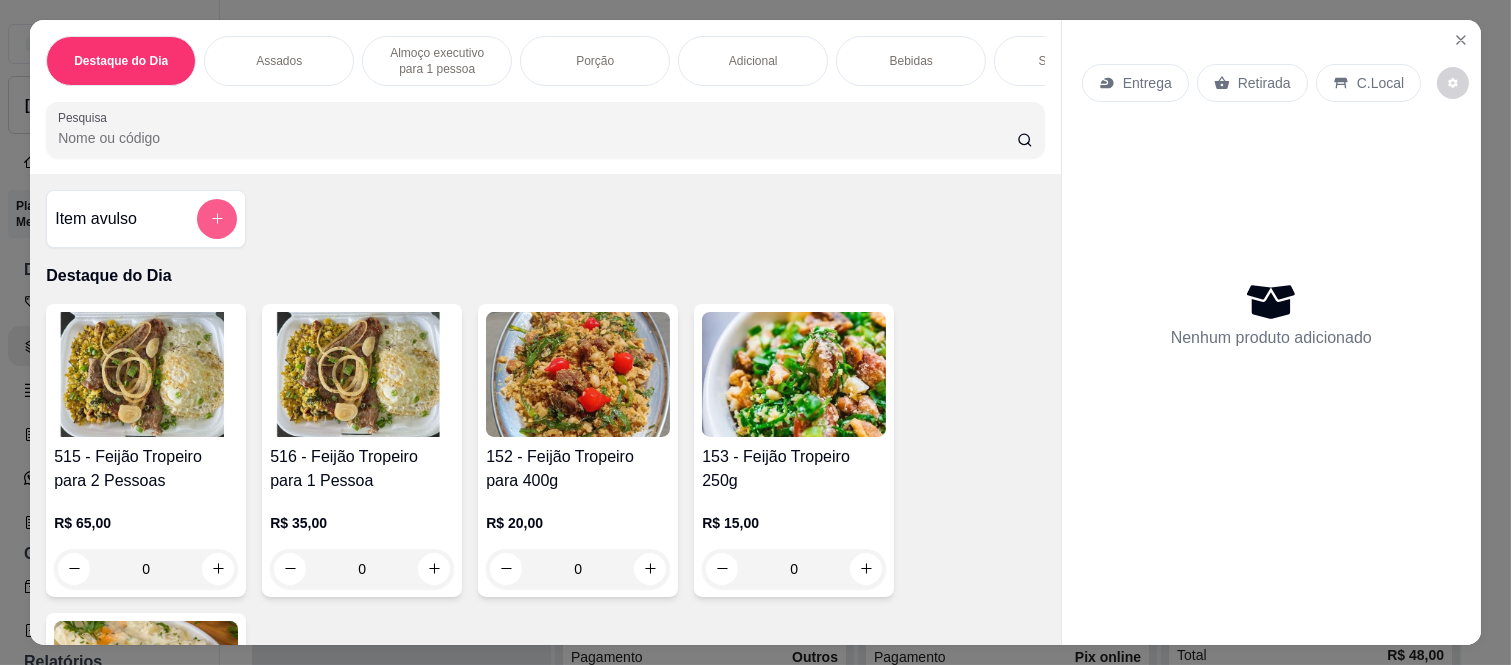 click at bounding box center (217, 219) 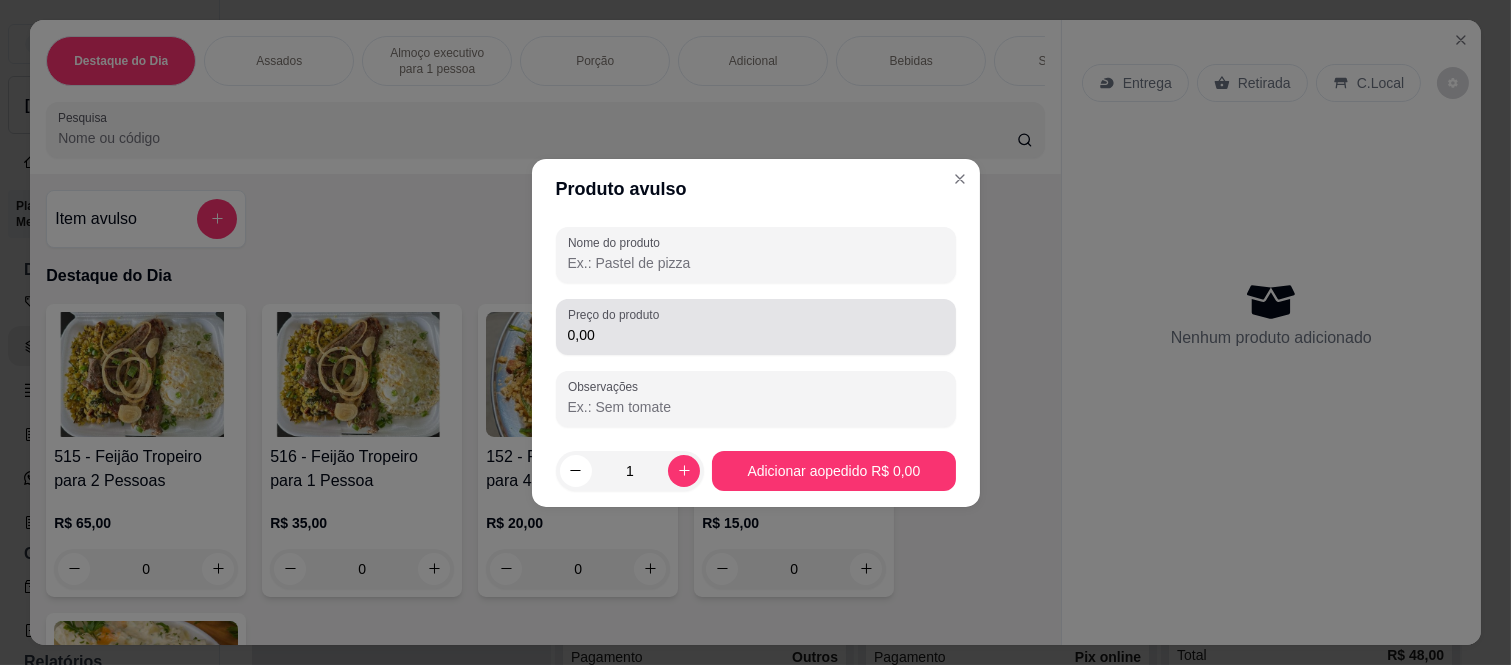 click on "Preço do produto 0,00" at bounding box center (756, 327) 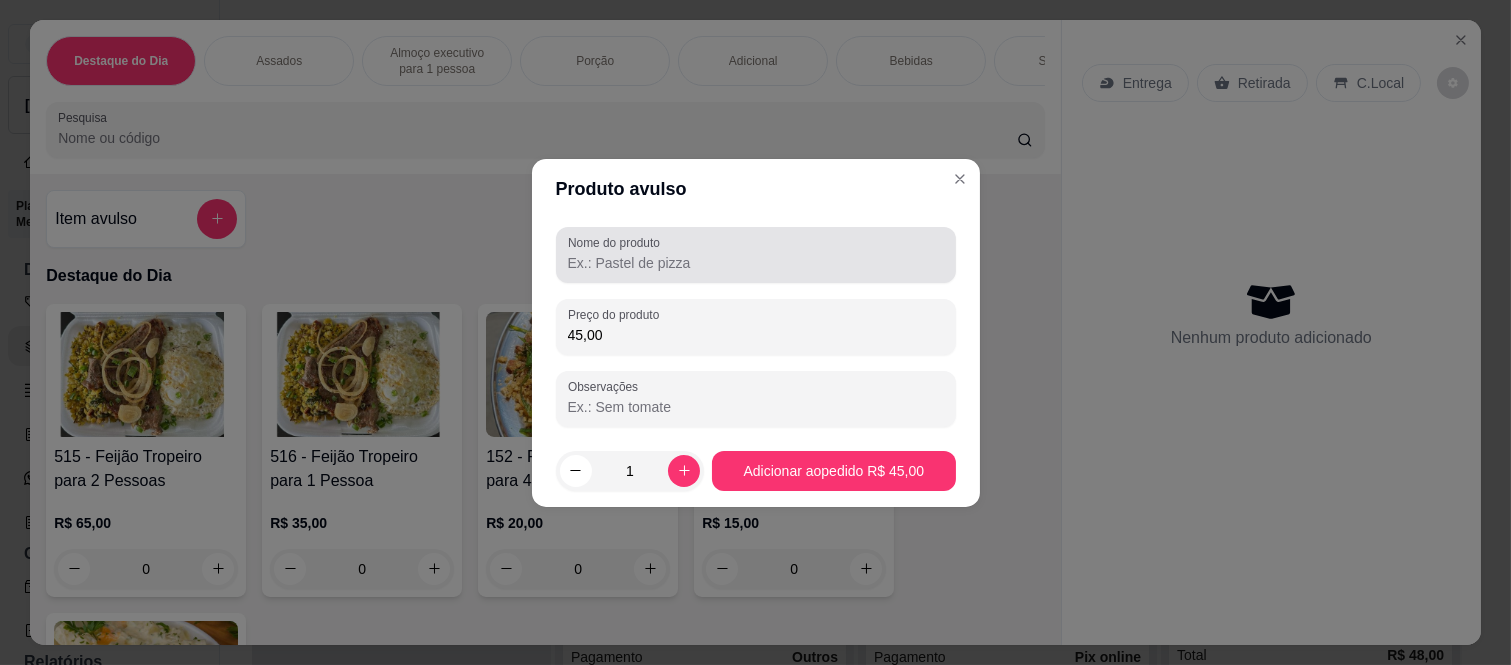 type on "45,00" 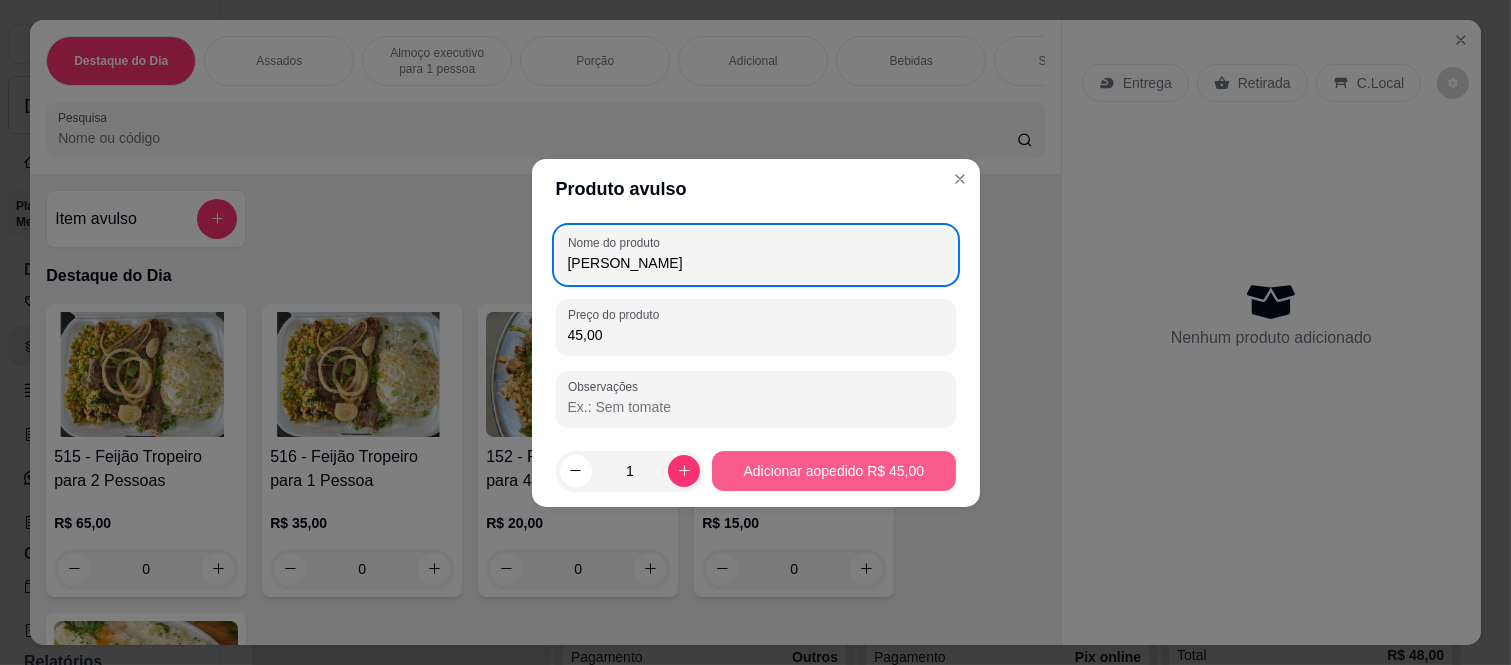 type on "[PERSON_NAME]" 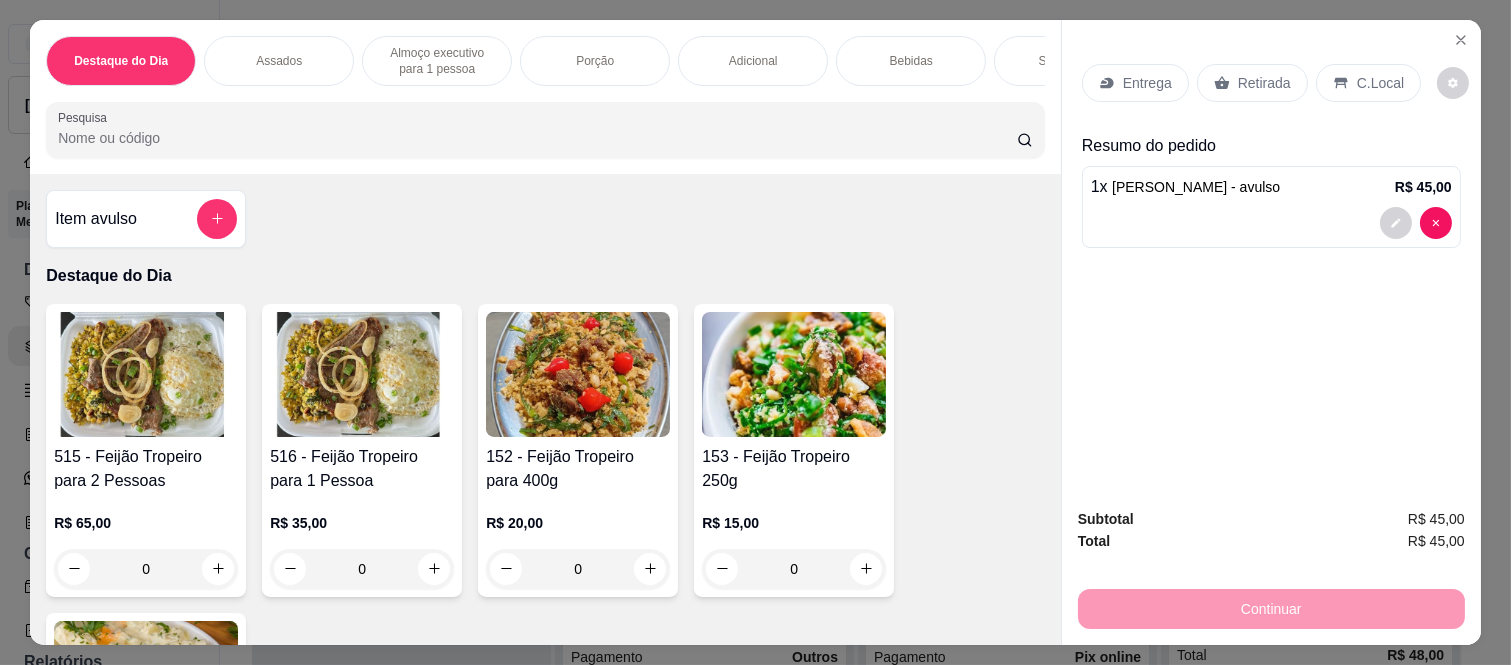click 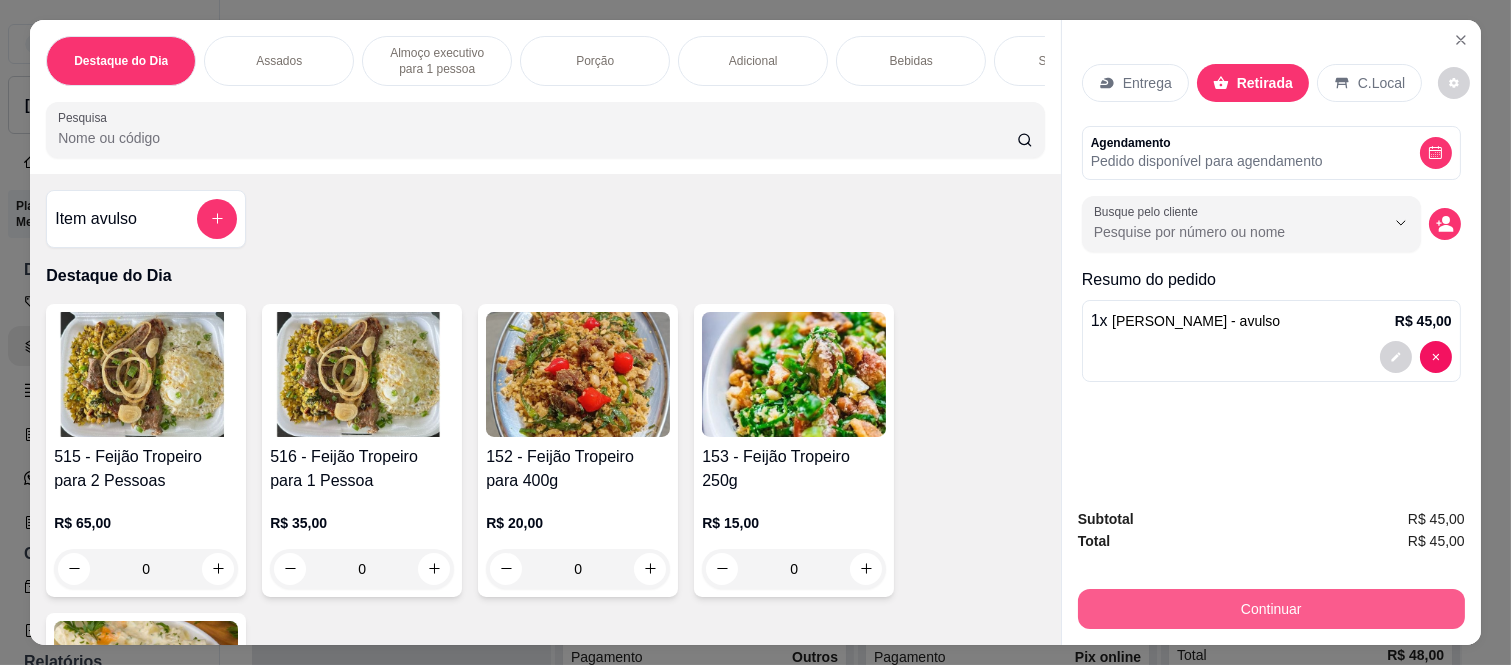click on "Continuar" at bounding box center [1271, 609] 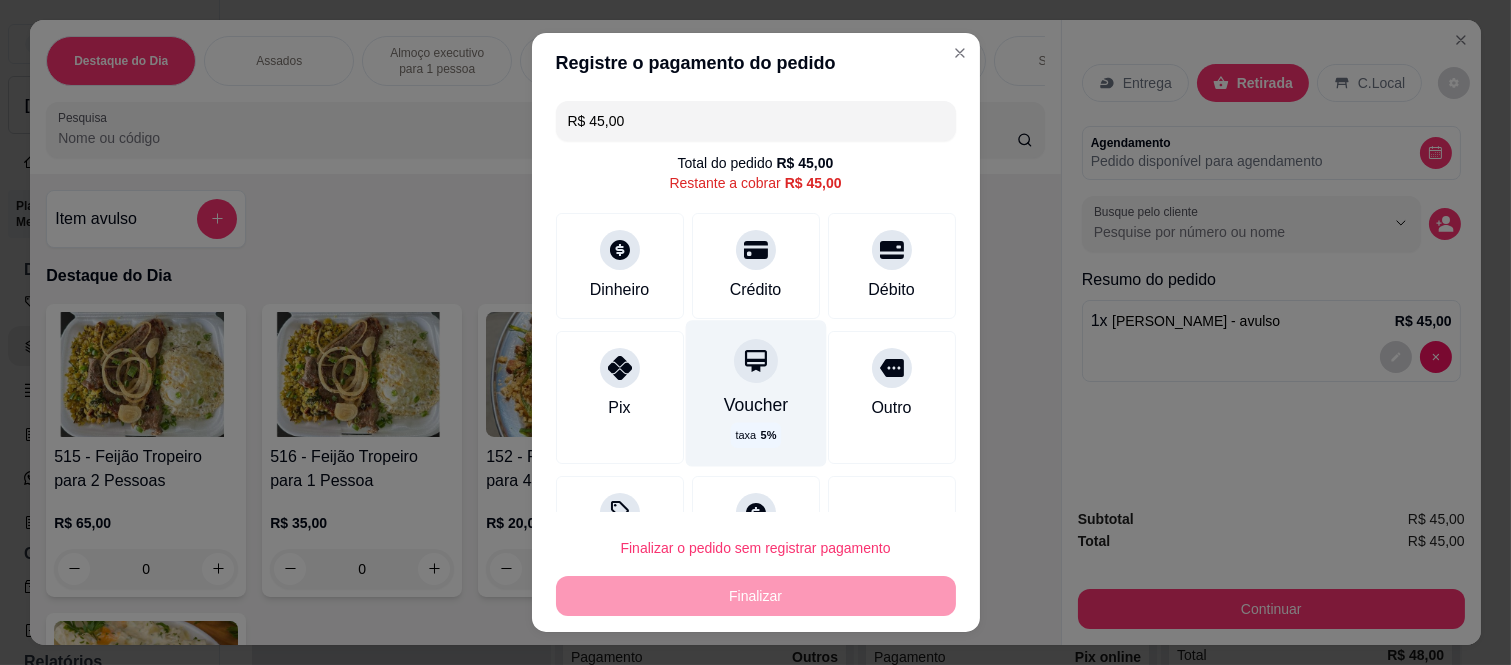 scroll, scrollTop: 78, scrollLeft: 0, axis: vertical 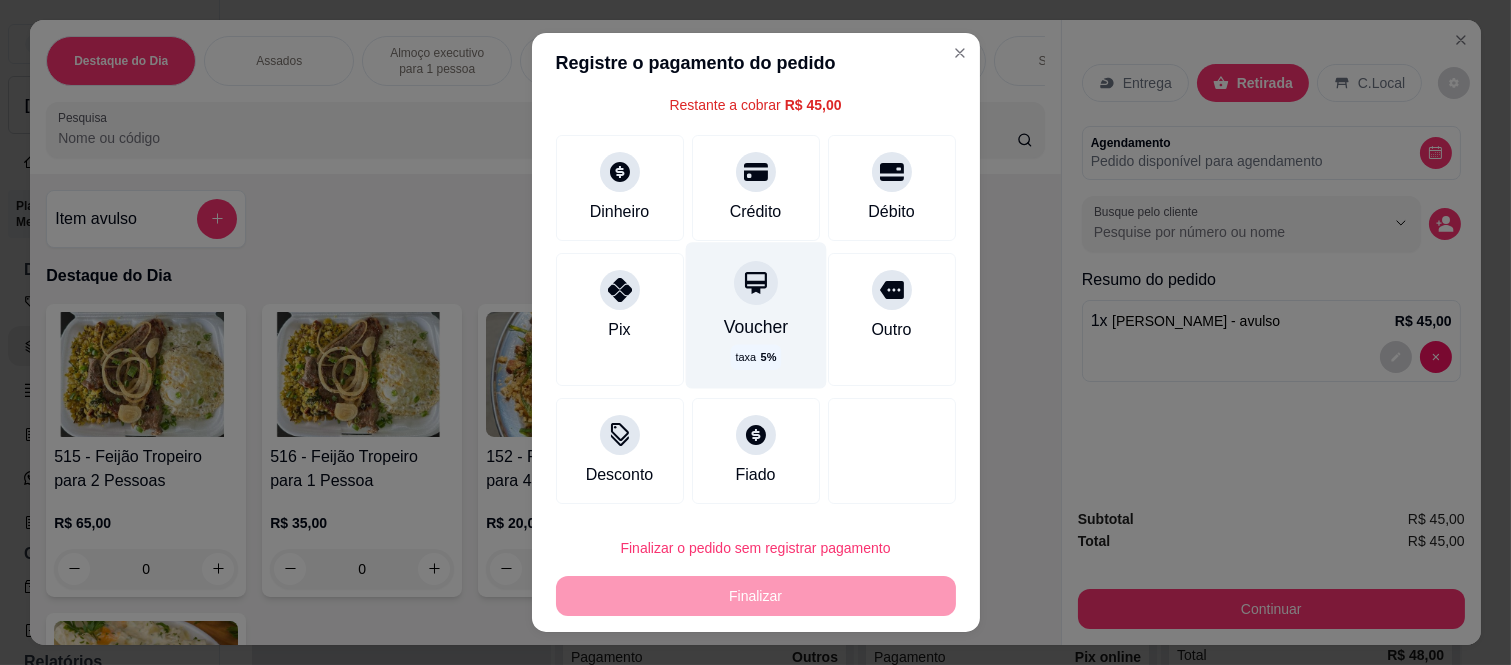 click 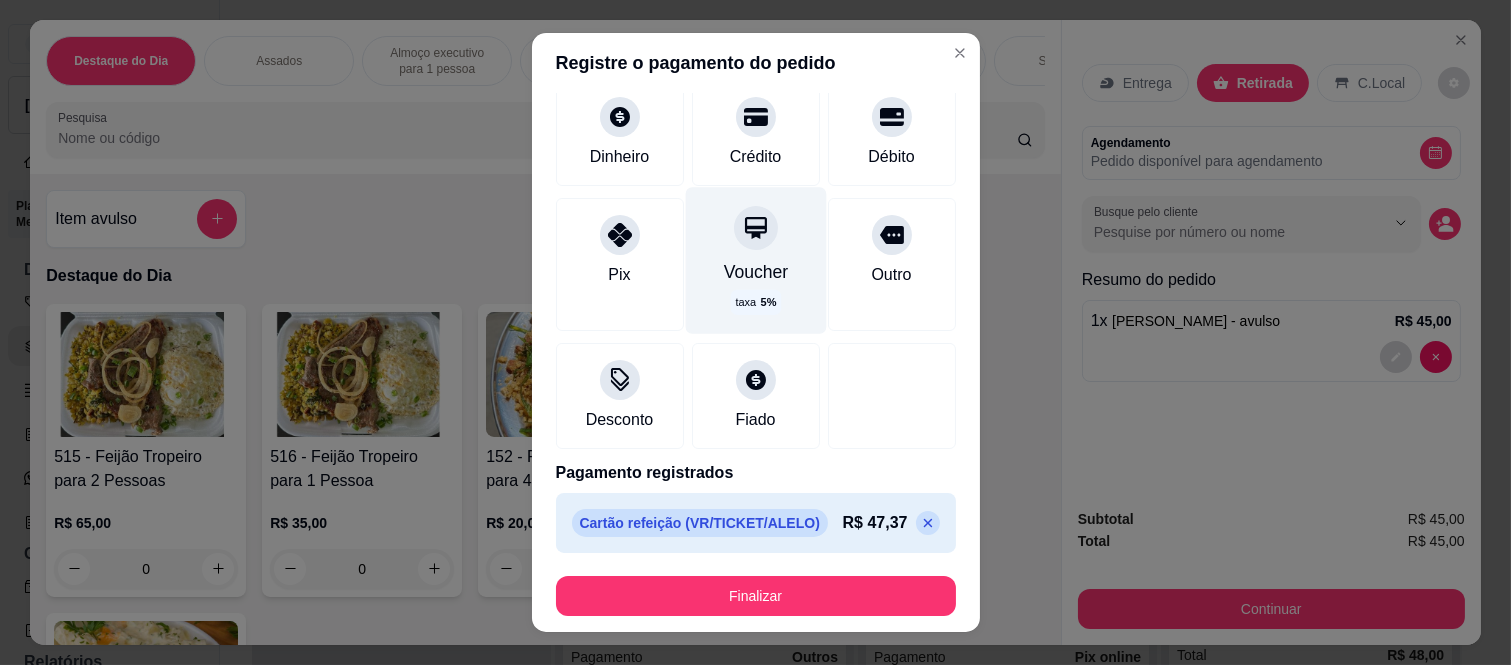 scroll, scrollTop: 114, scrollLeft: 0, axis: vertical 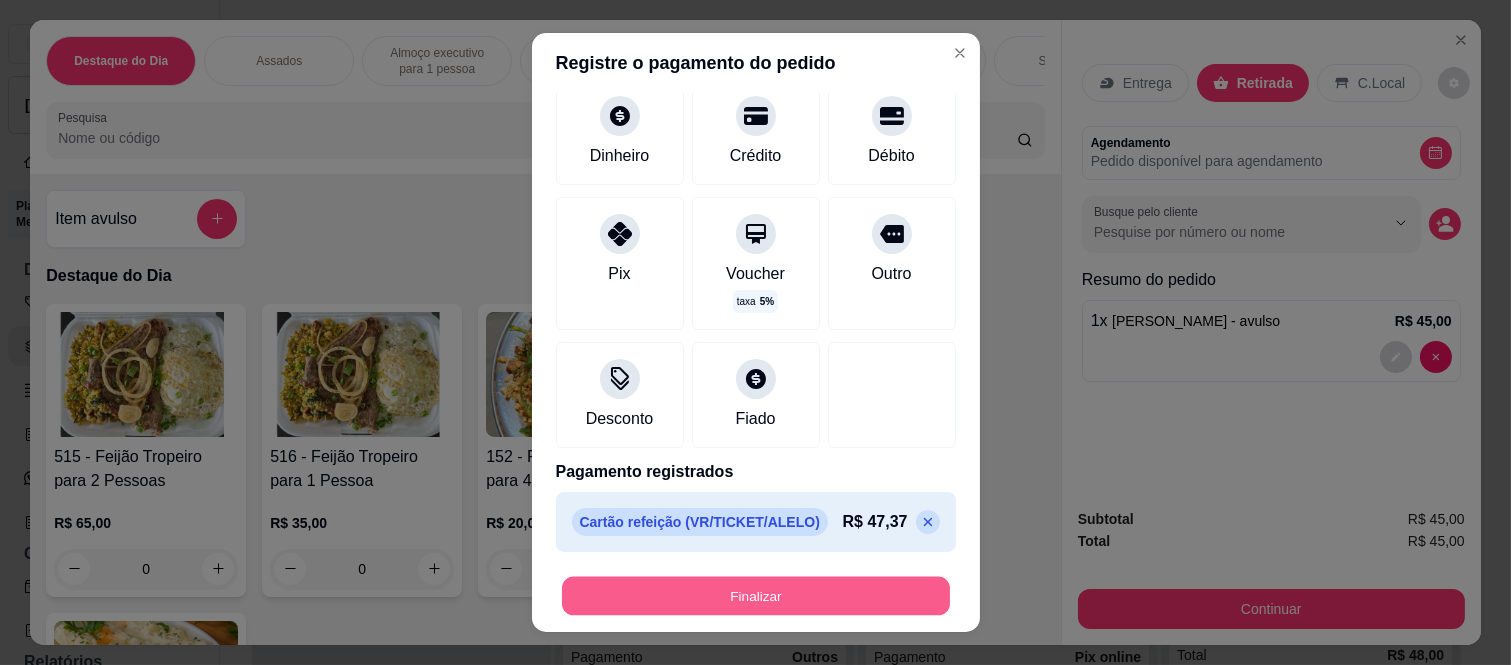 click on "Finalizar" at bounding box center (756, 595) 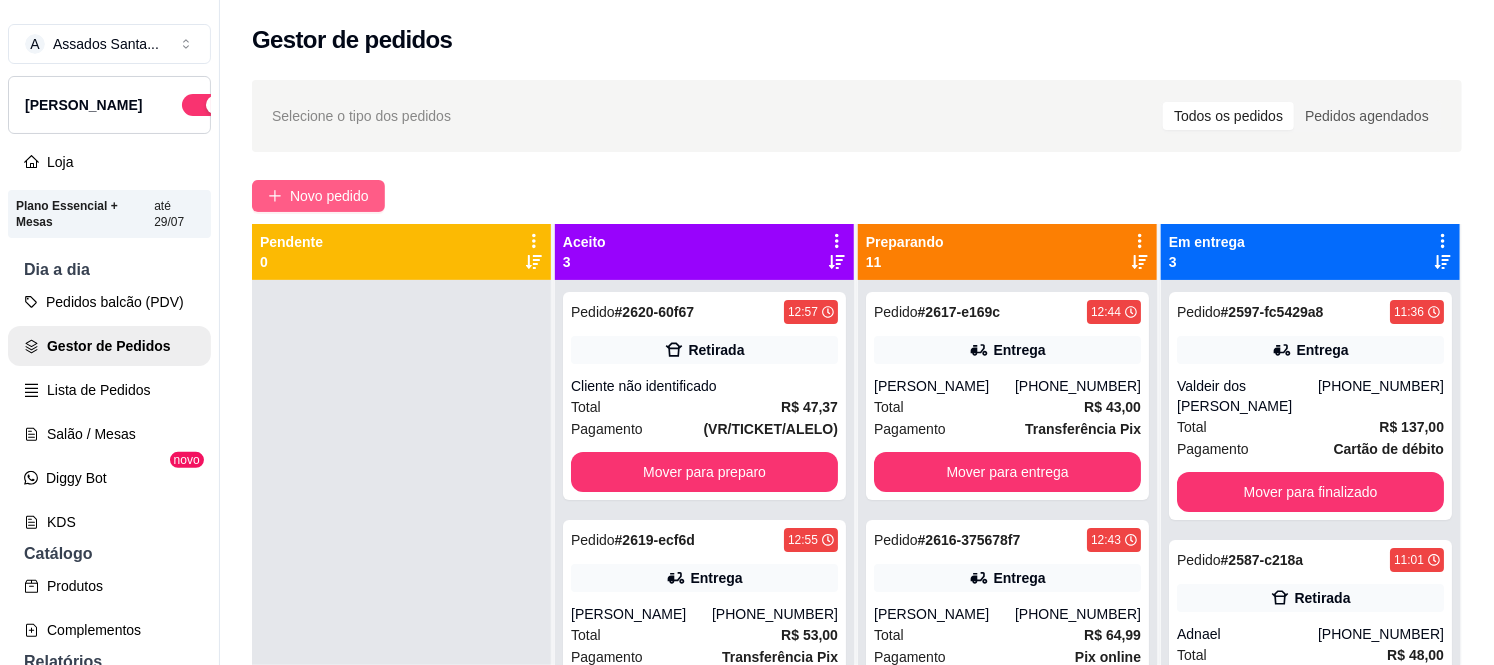 click on "Novo pedido" at bounding box center [318, 196] 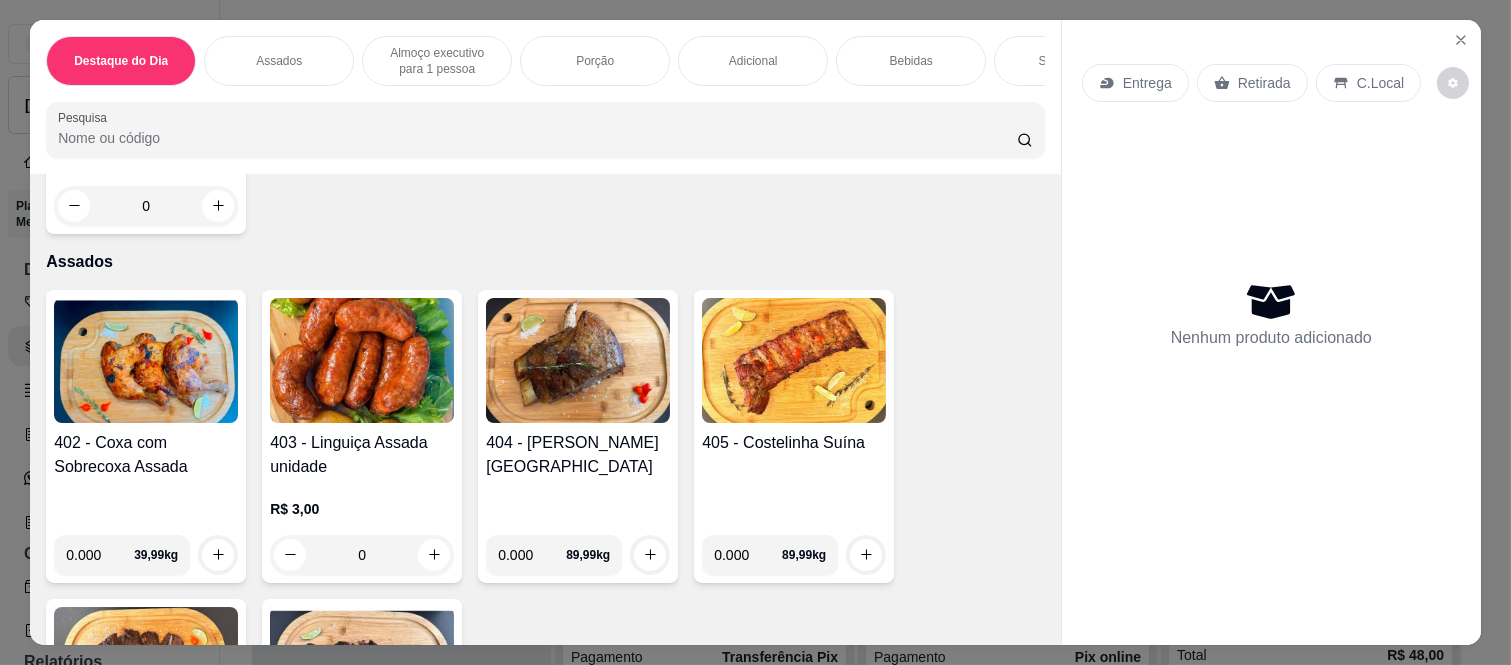 scroll, scrollTop: 777, scrollLeft: 0, axis: vertical 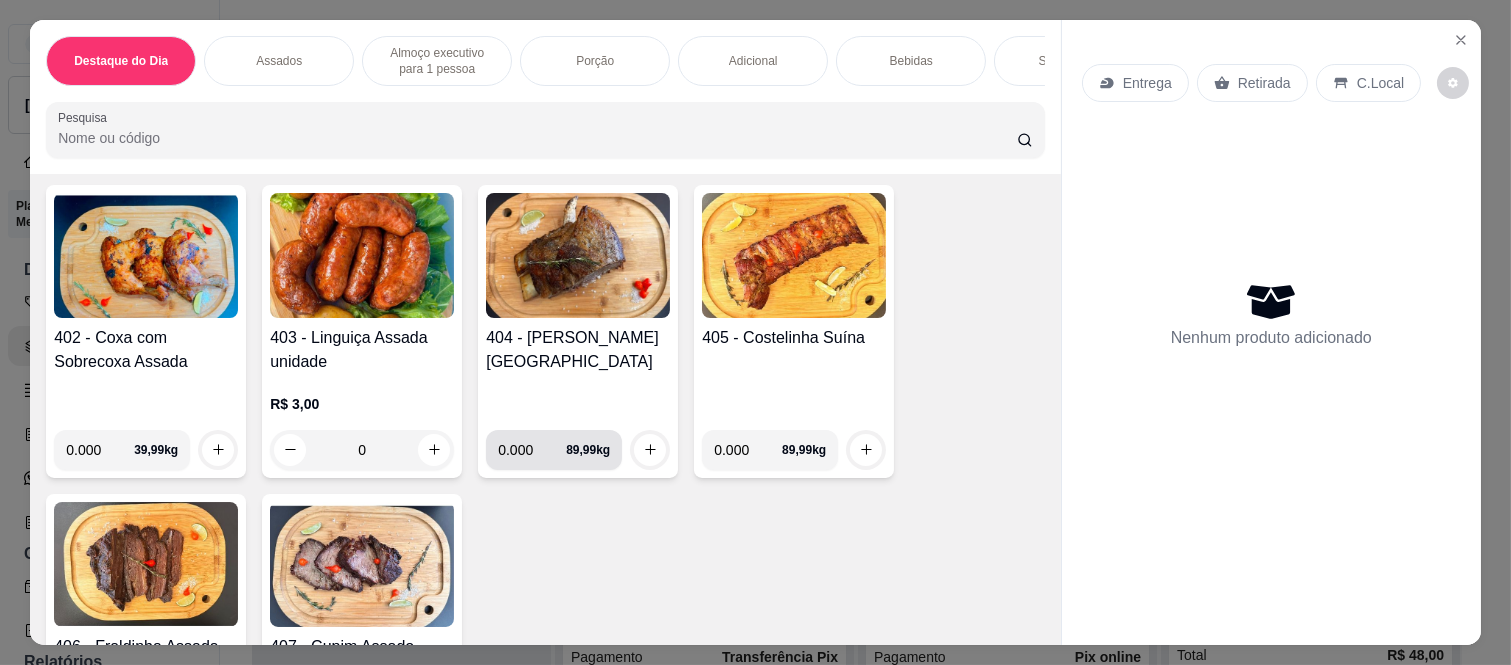 click on "0.000" at bounding box center [532, 450] 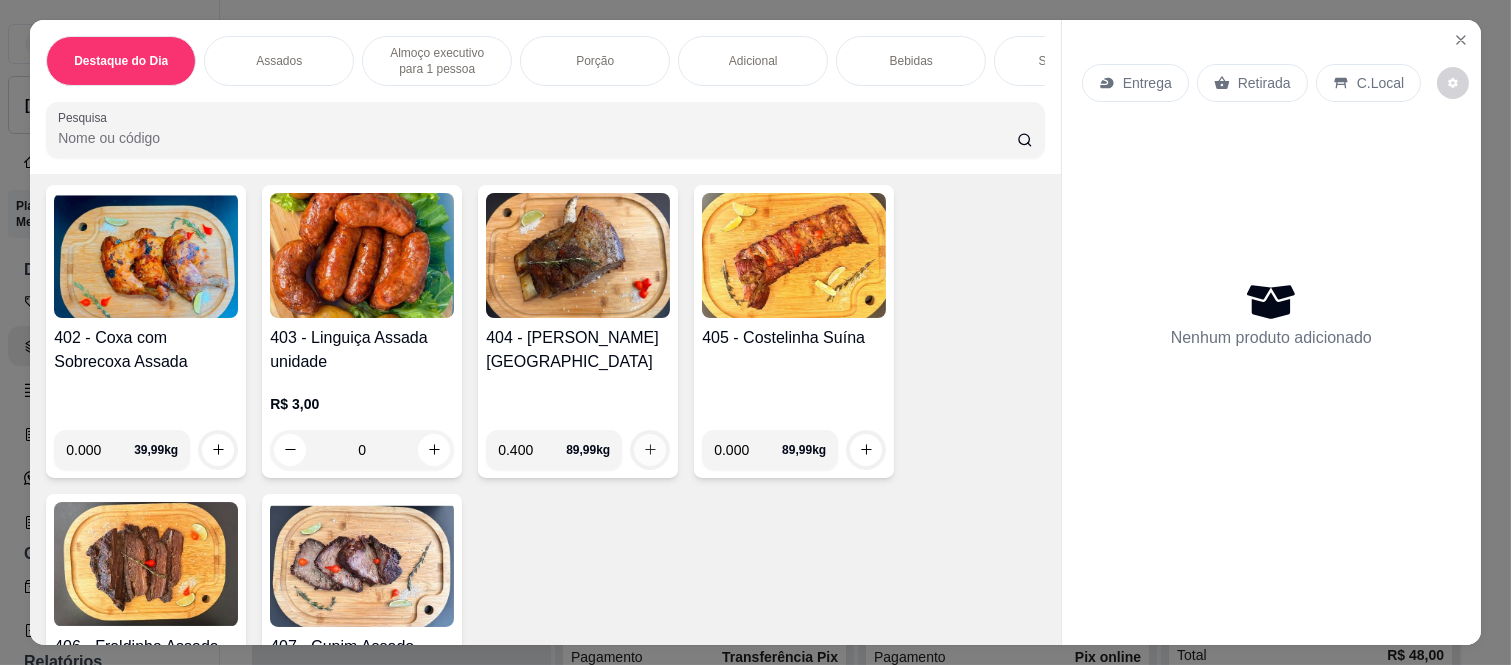 type on "0.400" 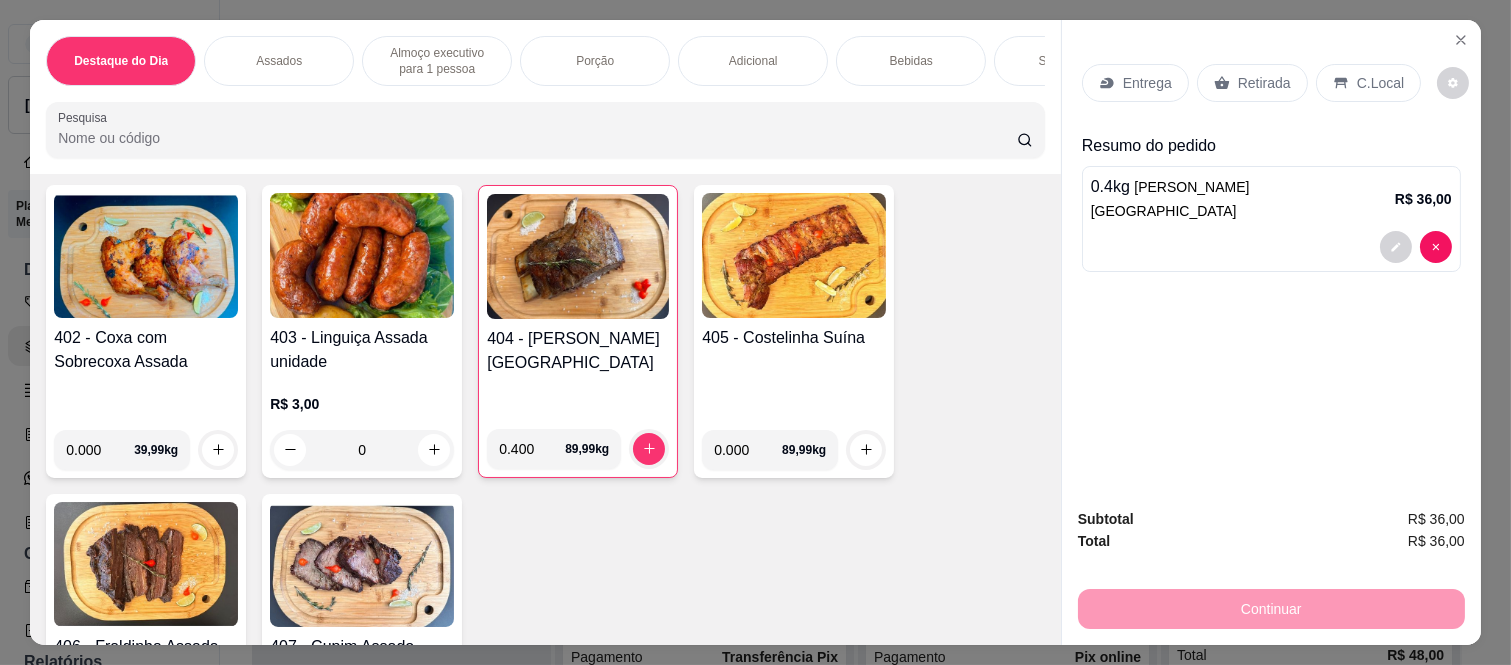 click on "Retirada" at bounding box center [1264, 83] 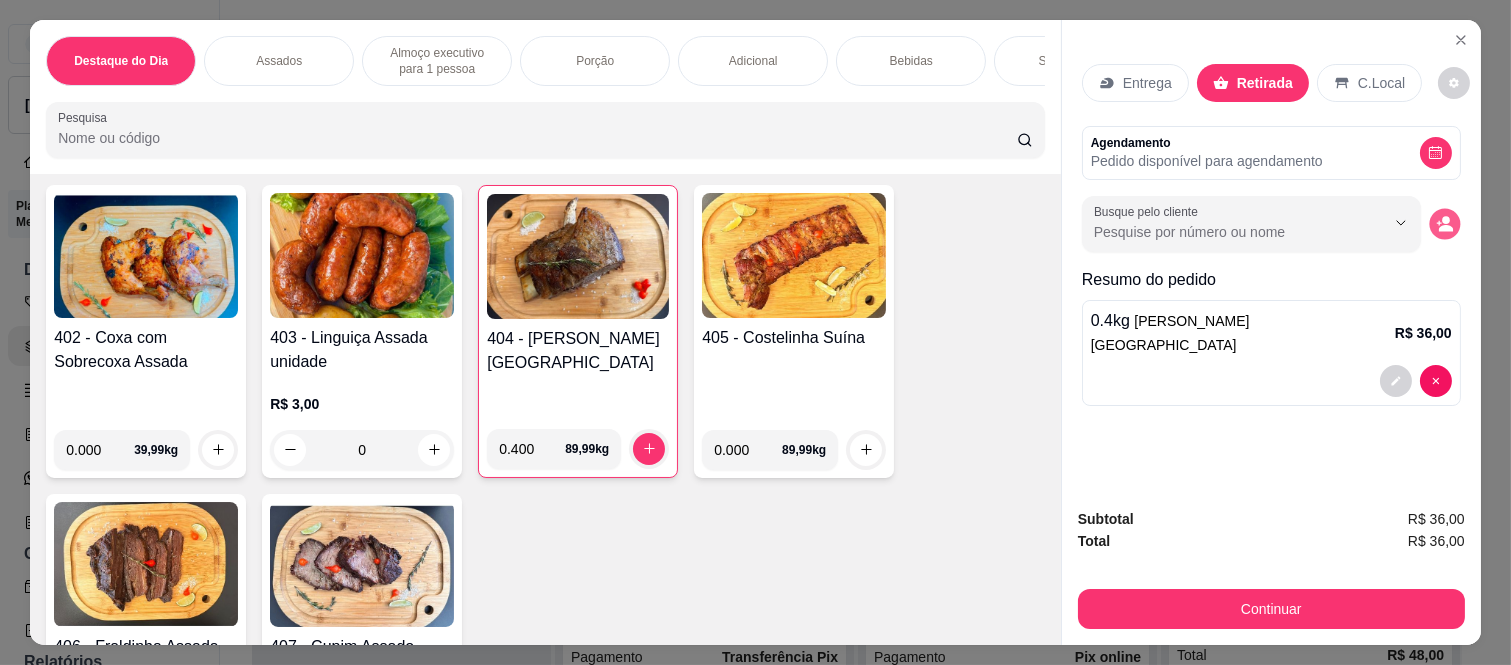 click at bounding box center (1444, 223) 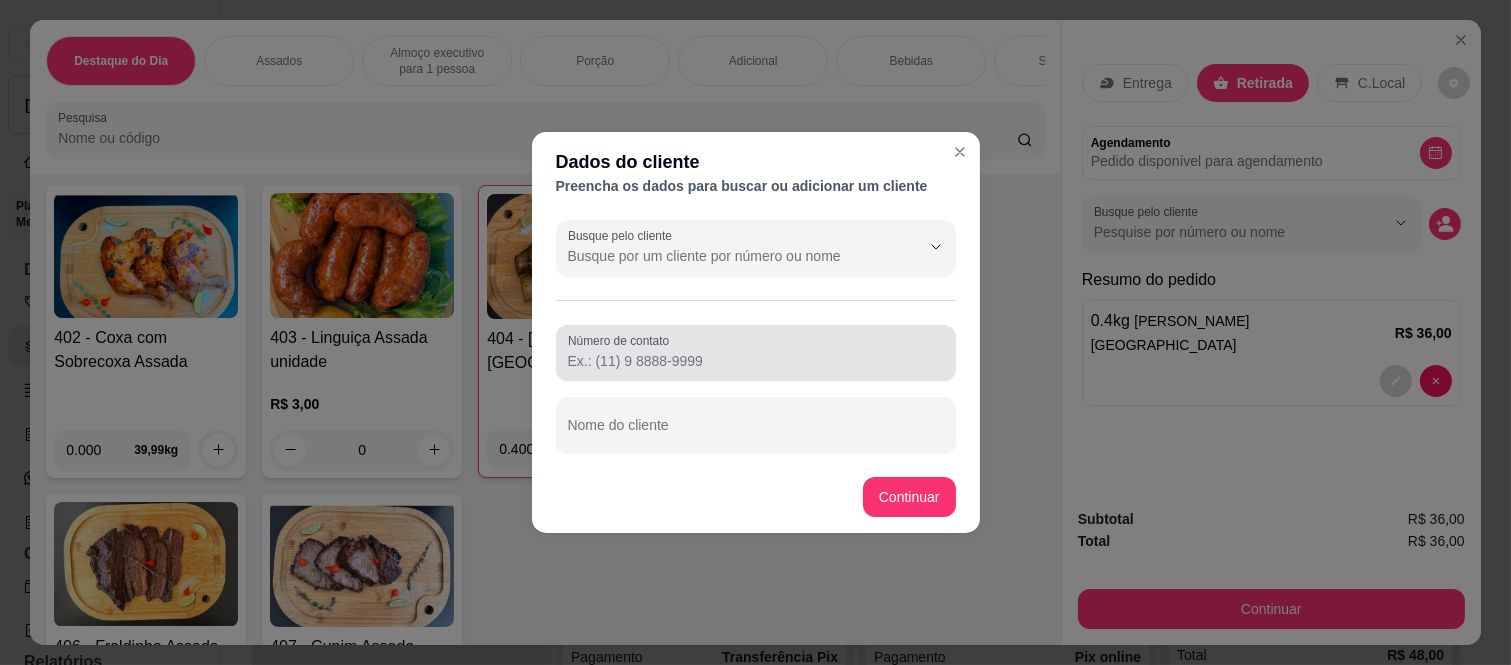 click on "Número de contato" at bounding box center (756, 361) 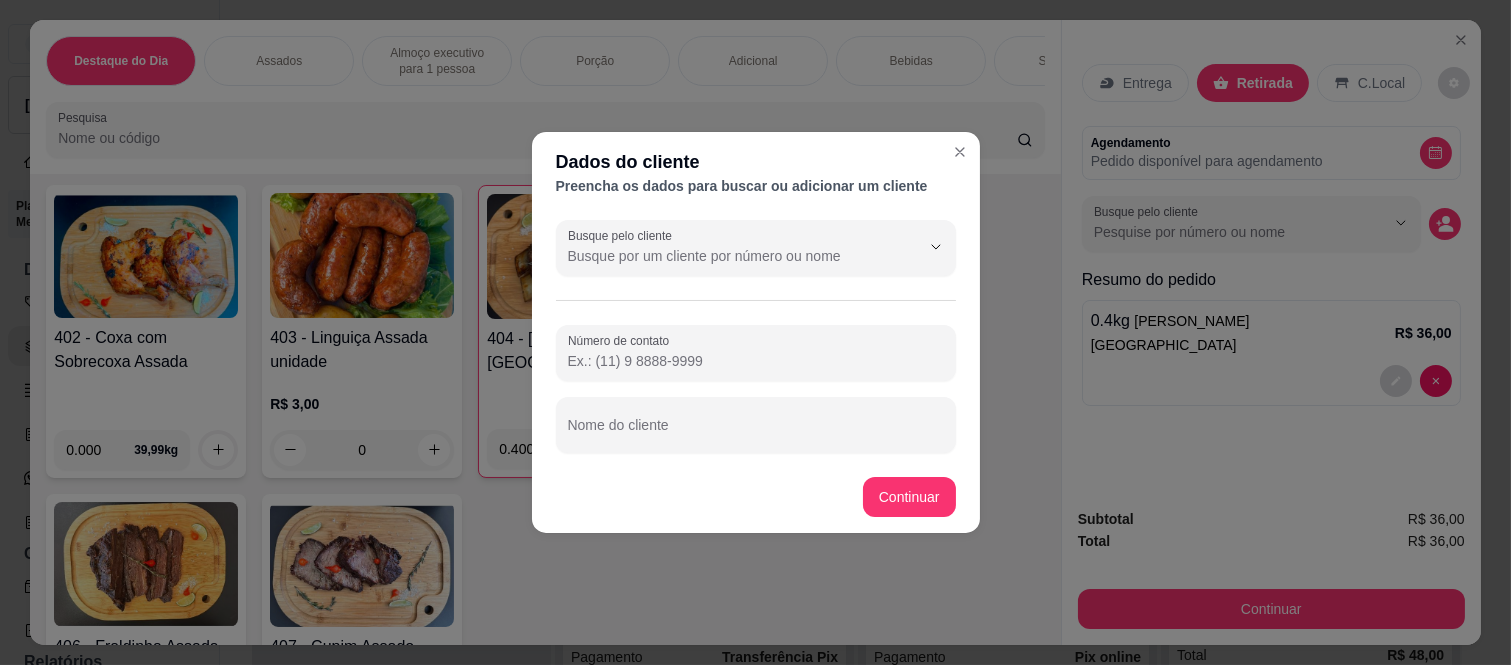 click on "Busque pelo cliente Número de contato Nome do cliente" at bounding box center [756, 336] 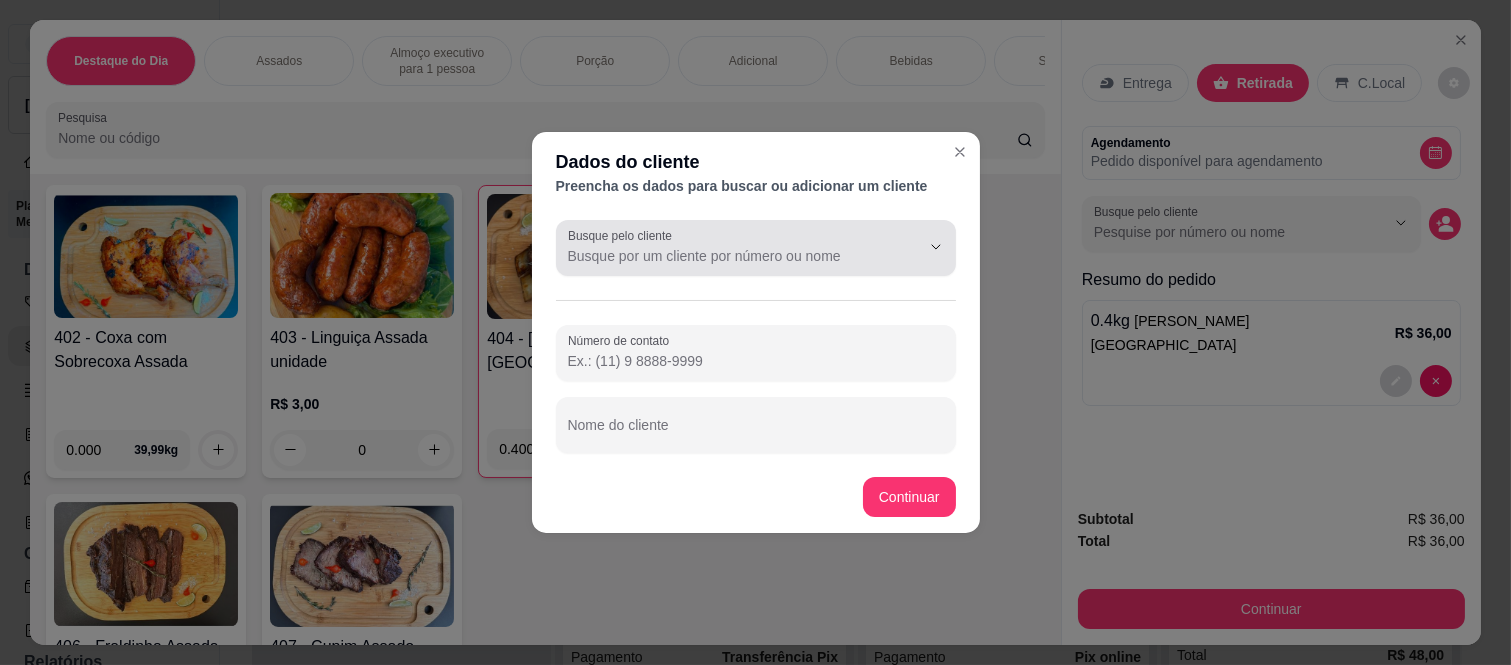 click on "Busque pelo cliente" at bounding box center (728, 256) 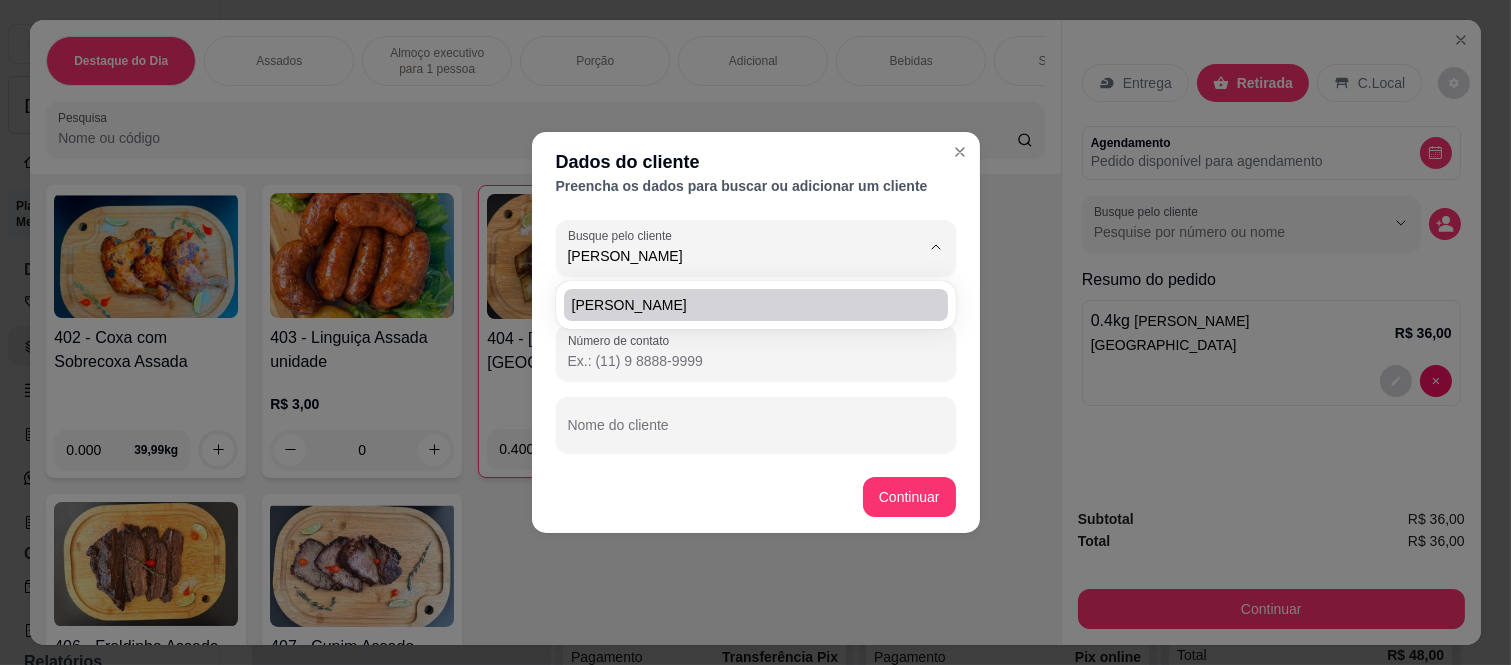 click on "[PERSON_NAME]" at bounding box center (746, 305) 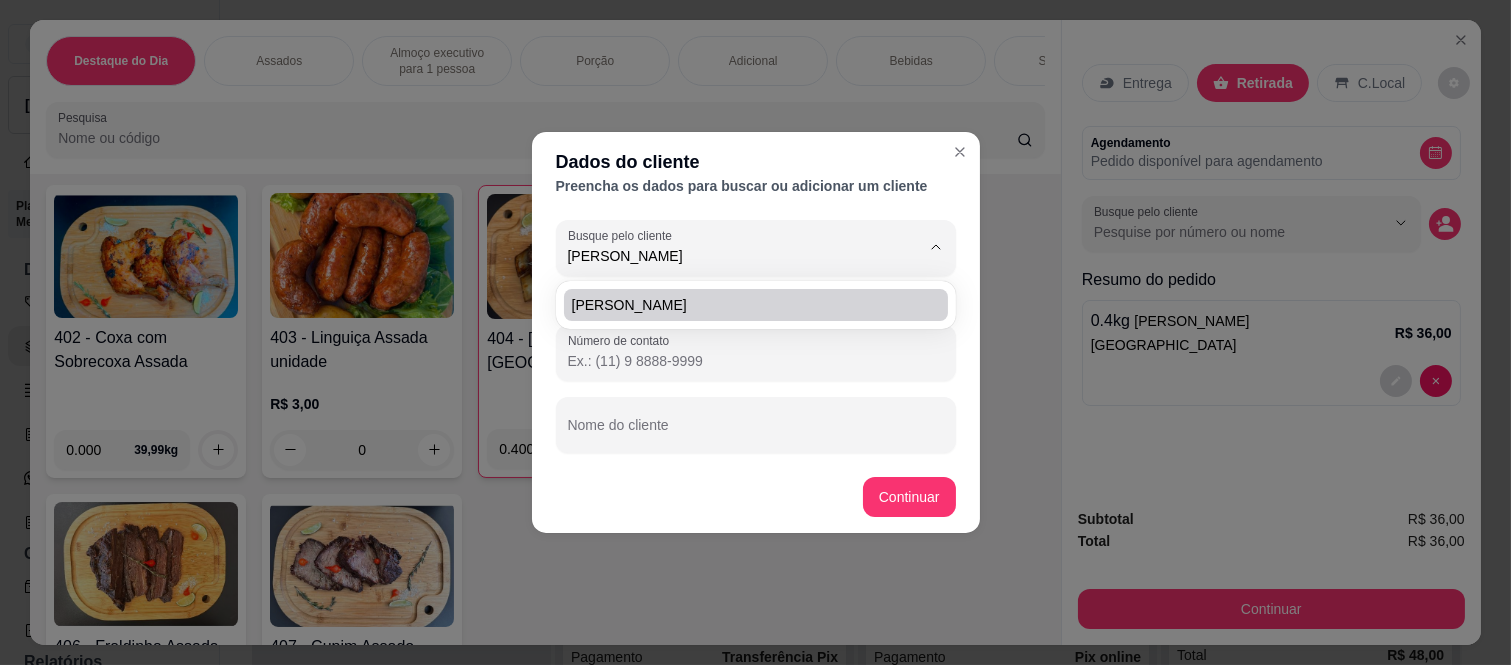 type on "[PERSON_NAME]" 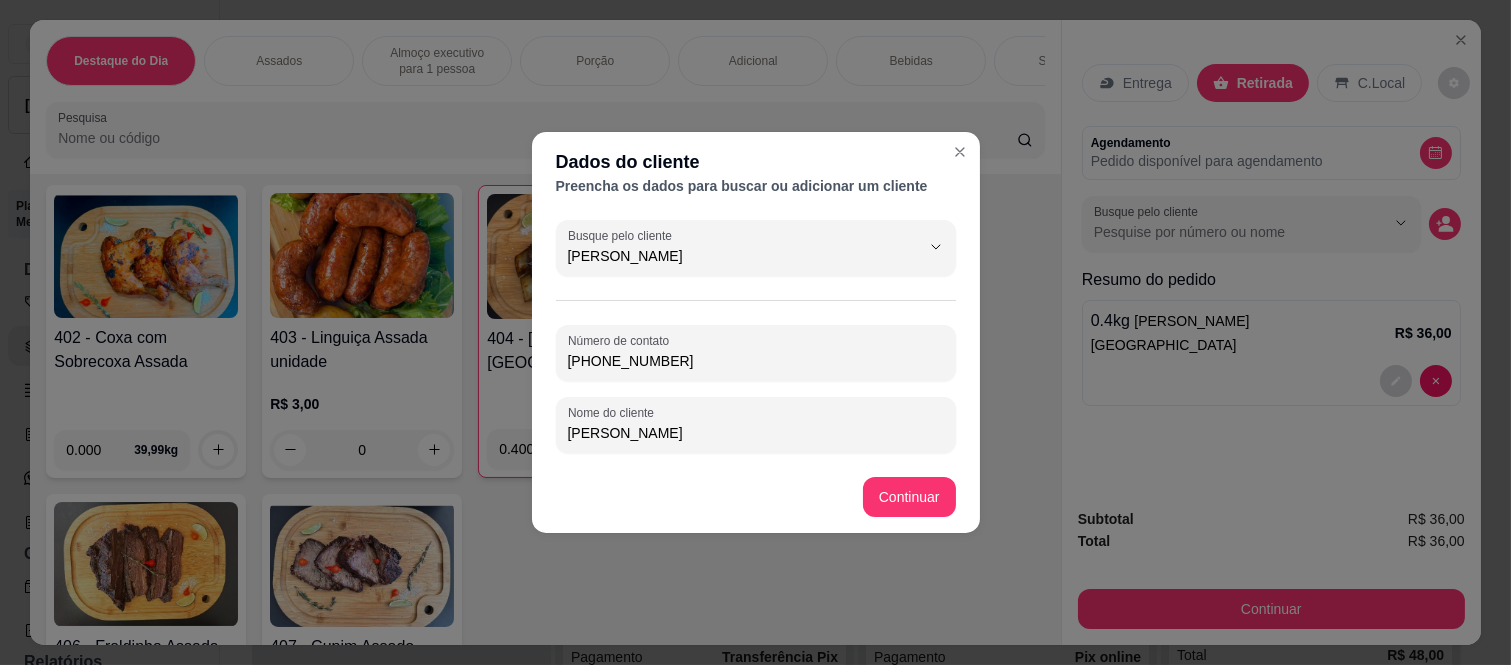 type on "[PERSON_NAME]" 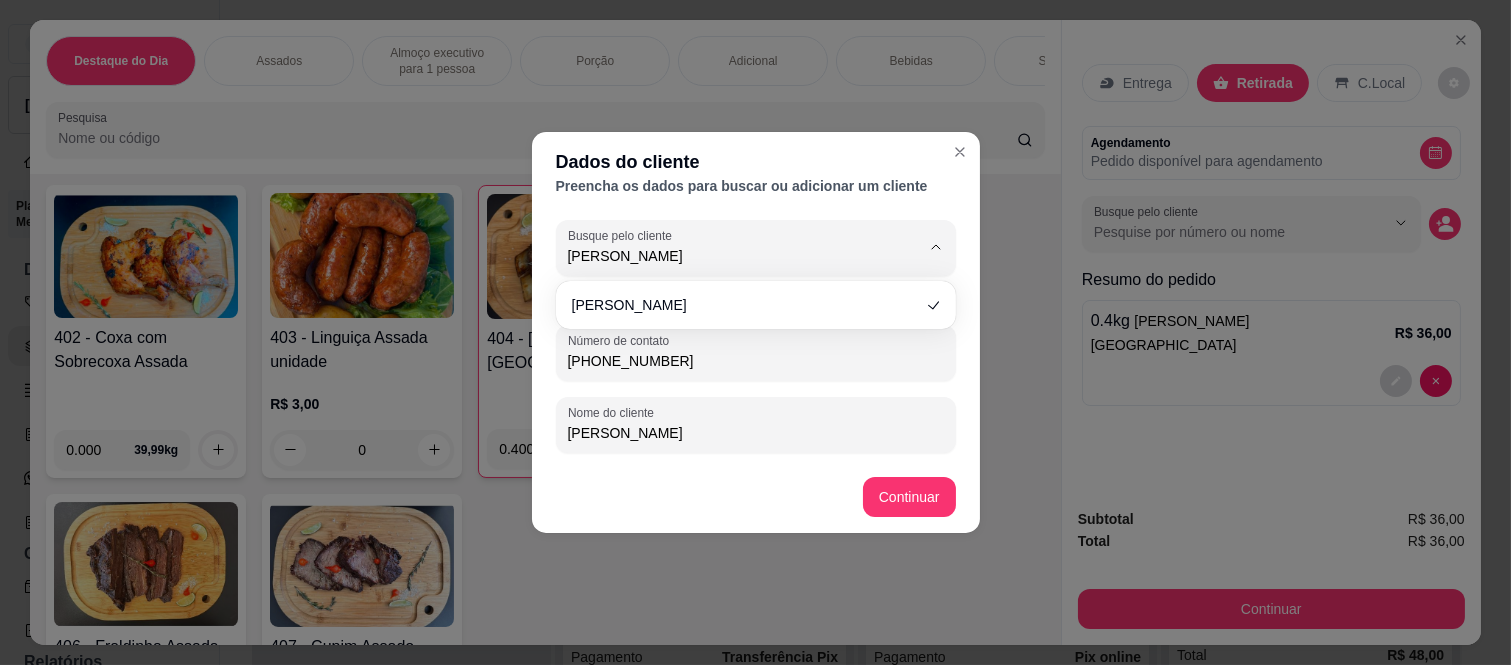 click on "Continuar" at bounding box center [756, 497] 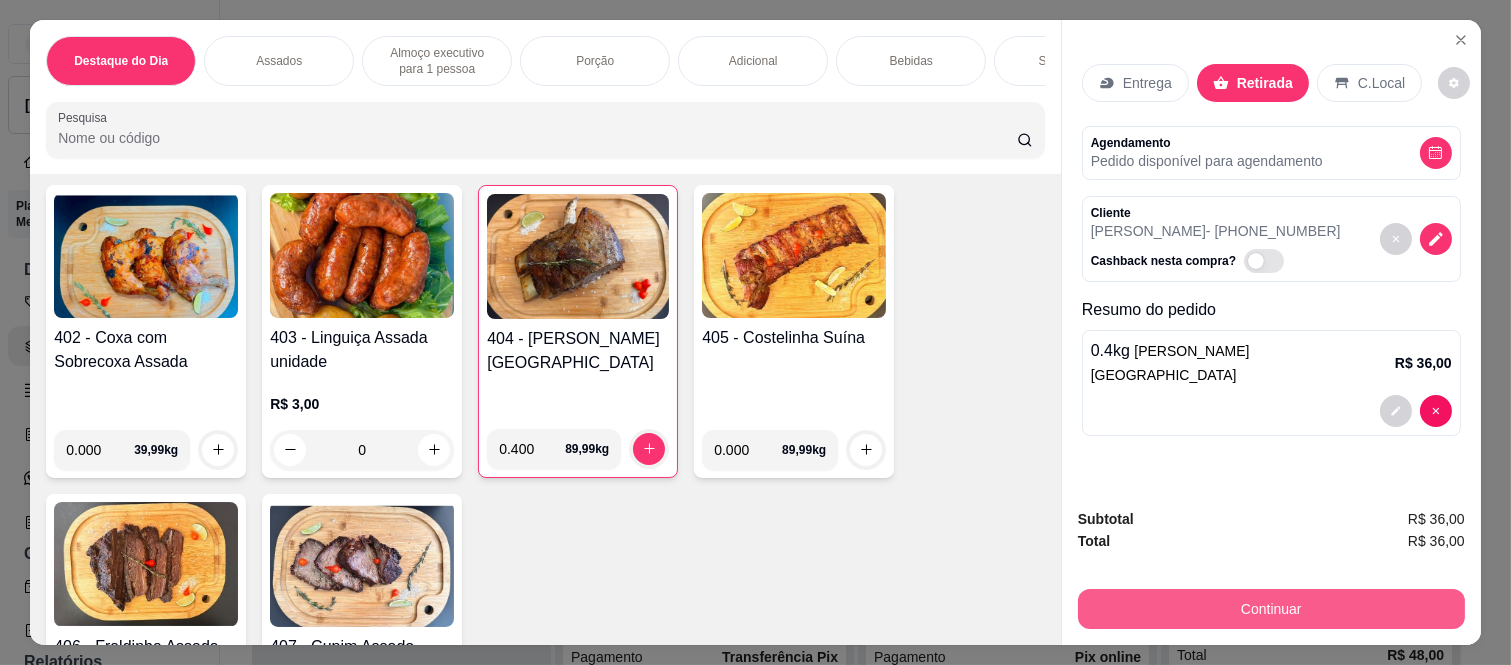 click on "Continuar" at bounding box center (1271, 609) 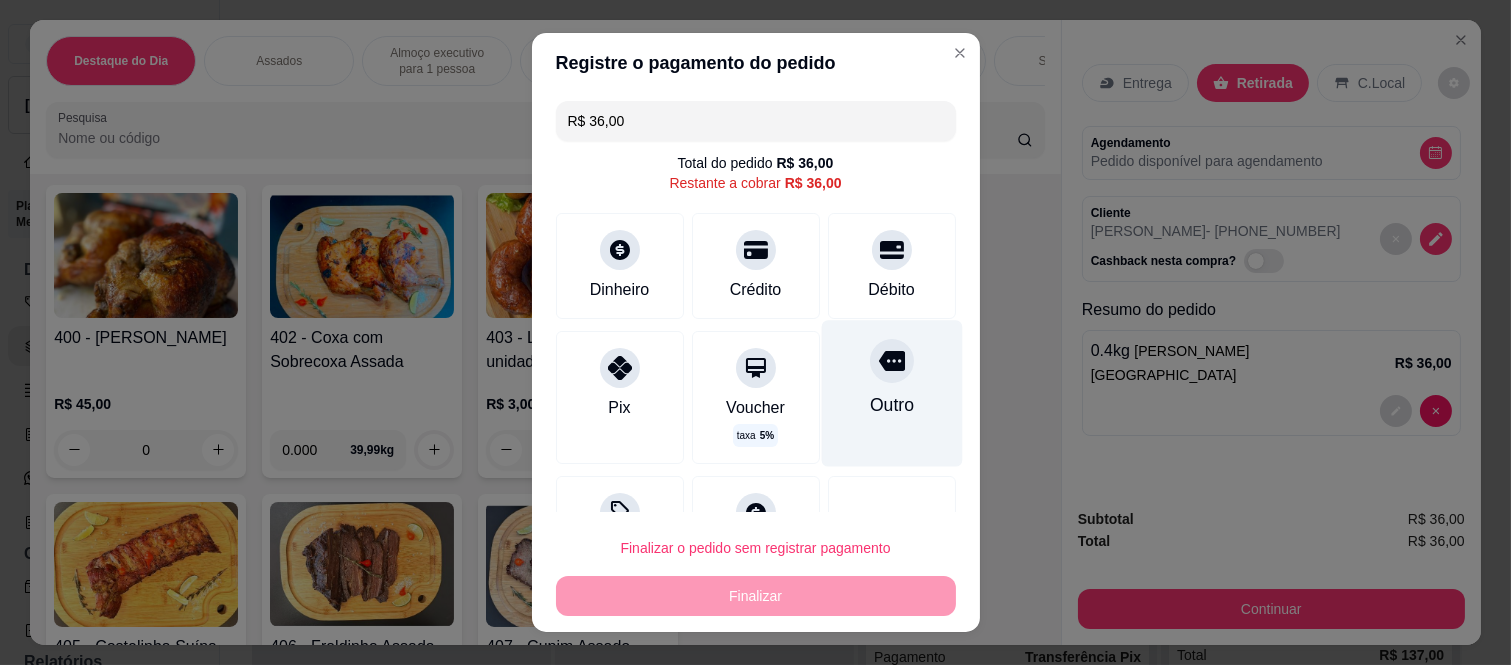 click at bounding box center (892, 361) 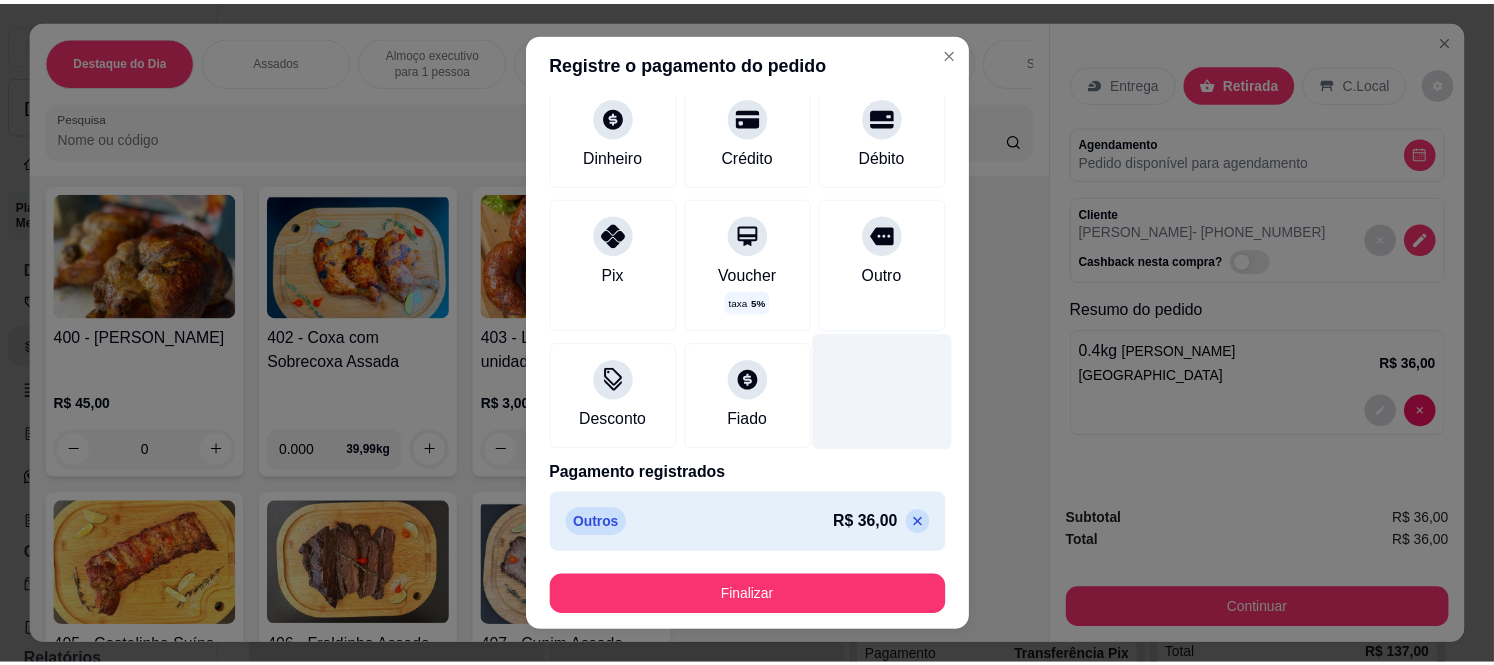 scroll, scrollTop: 114, scrollLeft: 0, axis: vertical 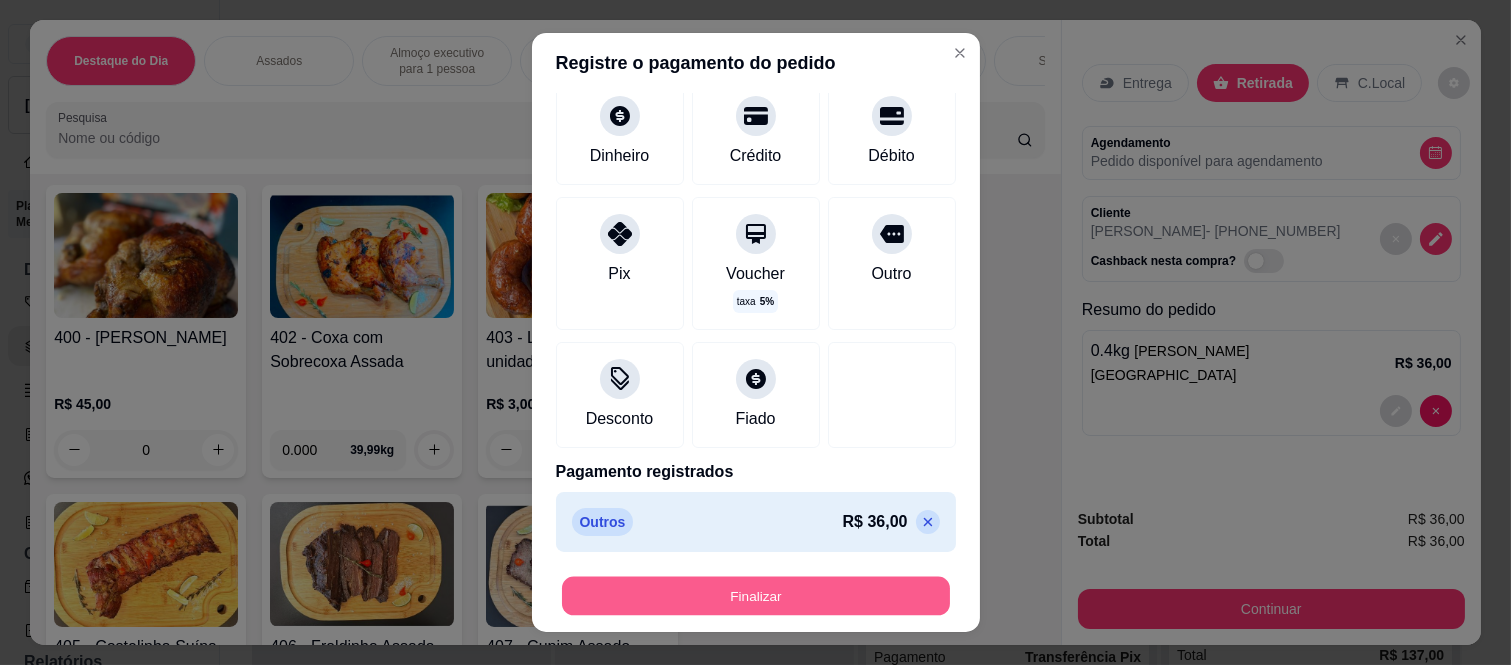 click on "Finalizar" at bounding box center (756, 595) 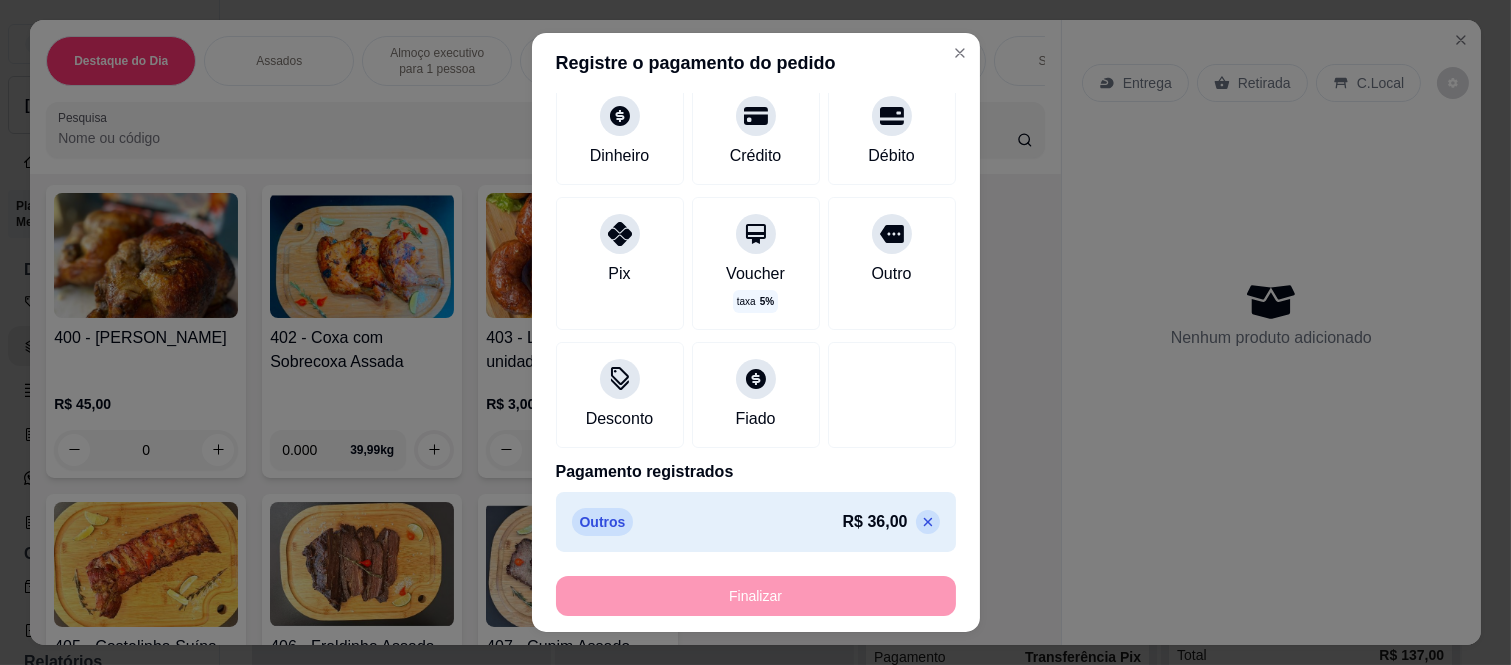 type on "-R$ 36,00" 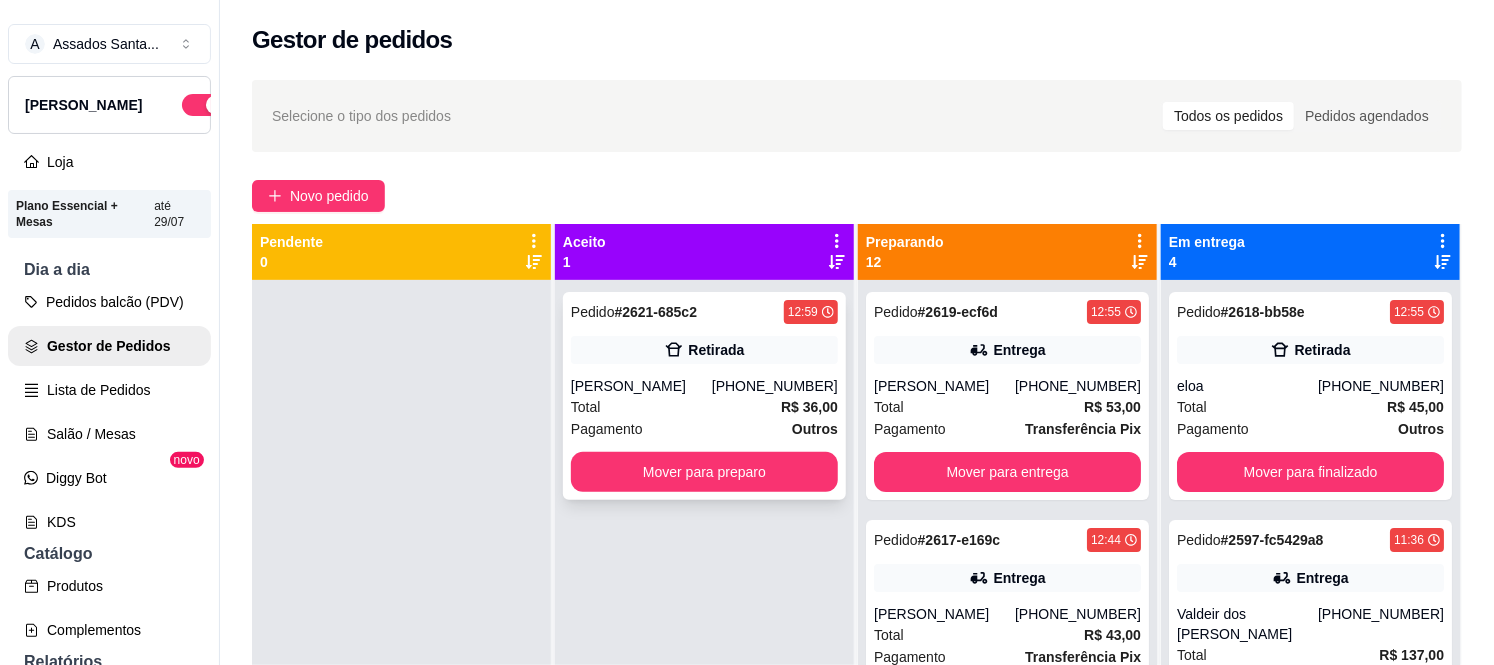 click on "Pedido  # 2621-685c2 12:59 Retirada [PERSON_NAME] [PHONE_NUMBER] Total R$ 36,00 Pagamento Outros Mover para preparo" at bounding box center (704, 396) 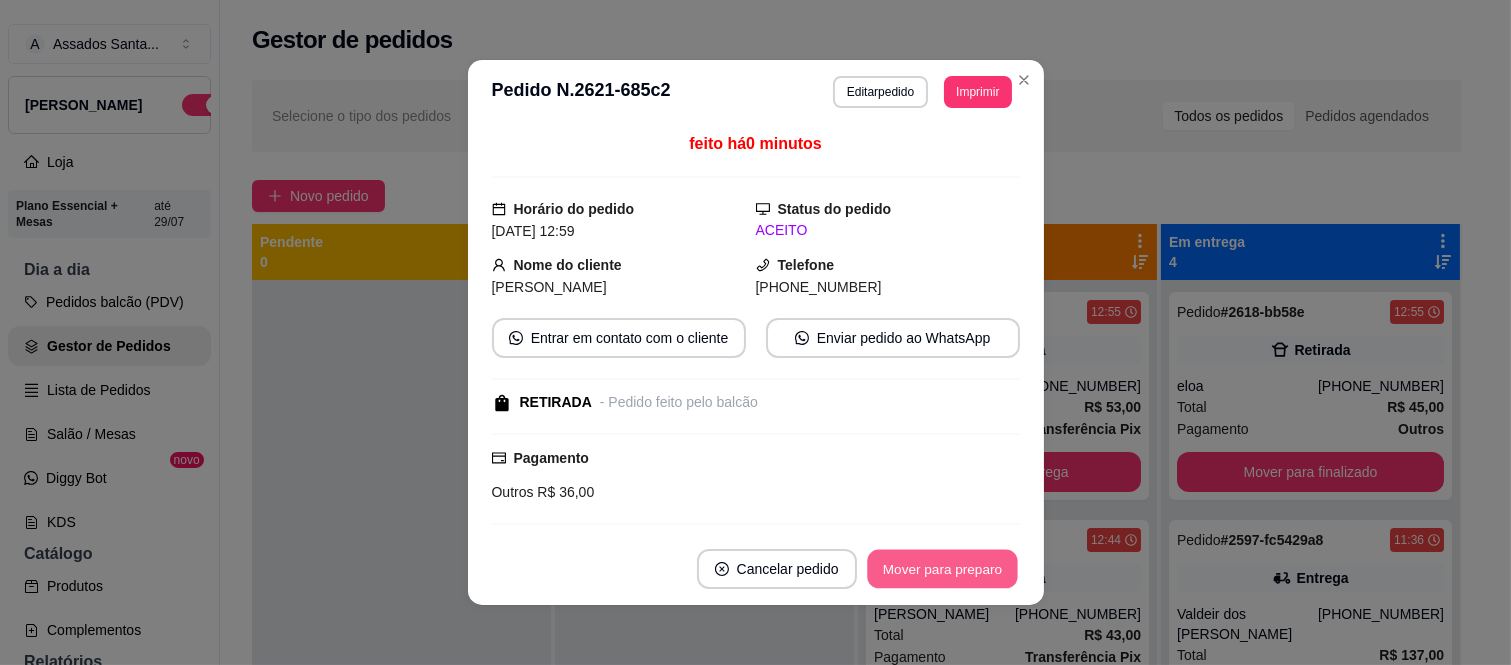 click on "Mover para preparo" at bounding box center (942, 569) 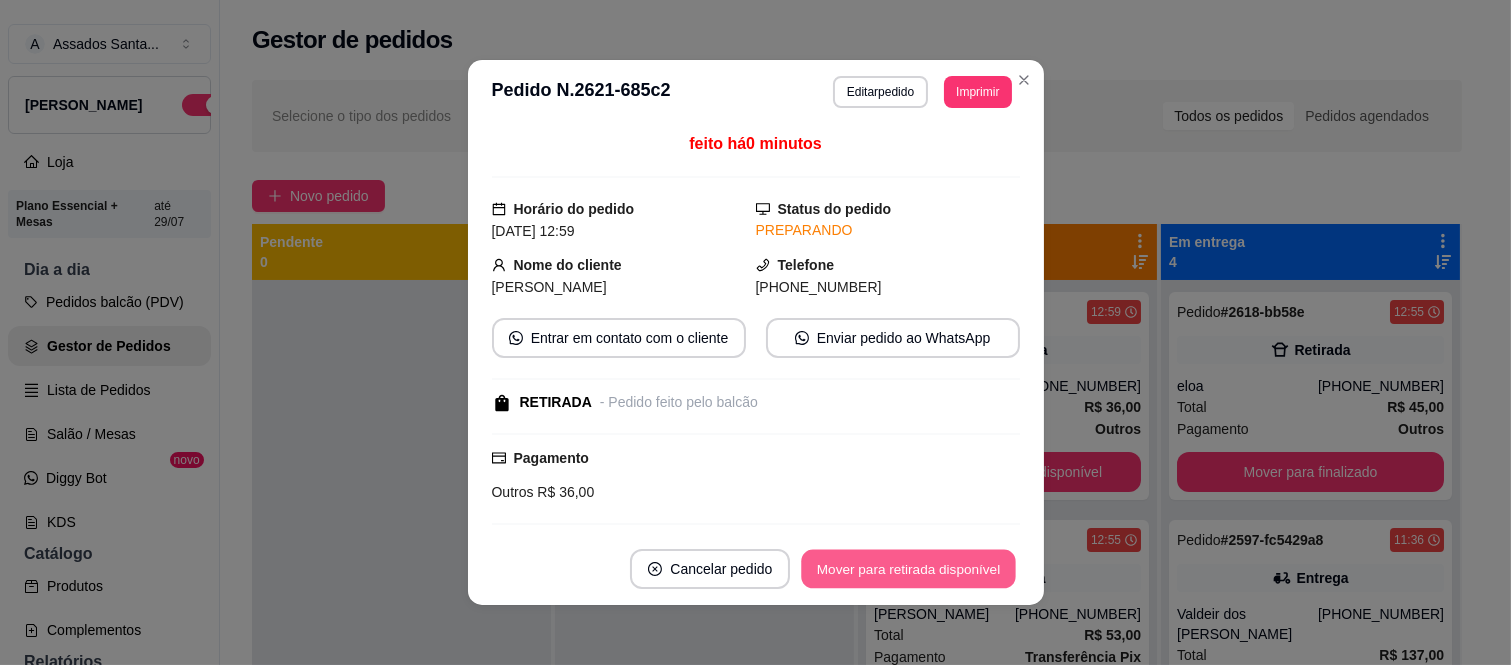 click on "Mover para retirada disponível" at bounding box center (909, 569) 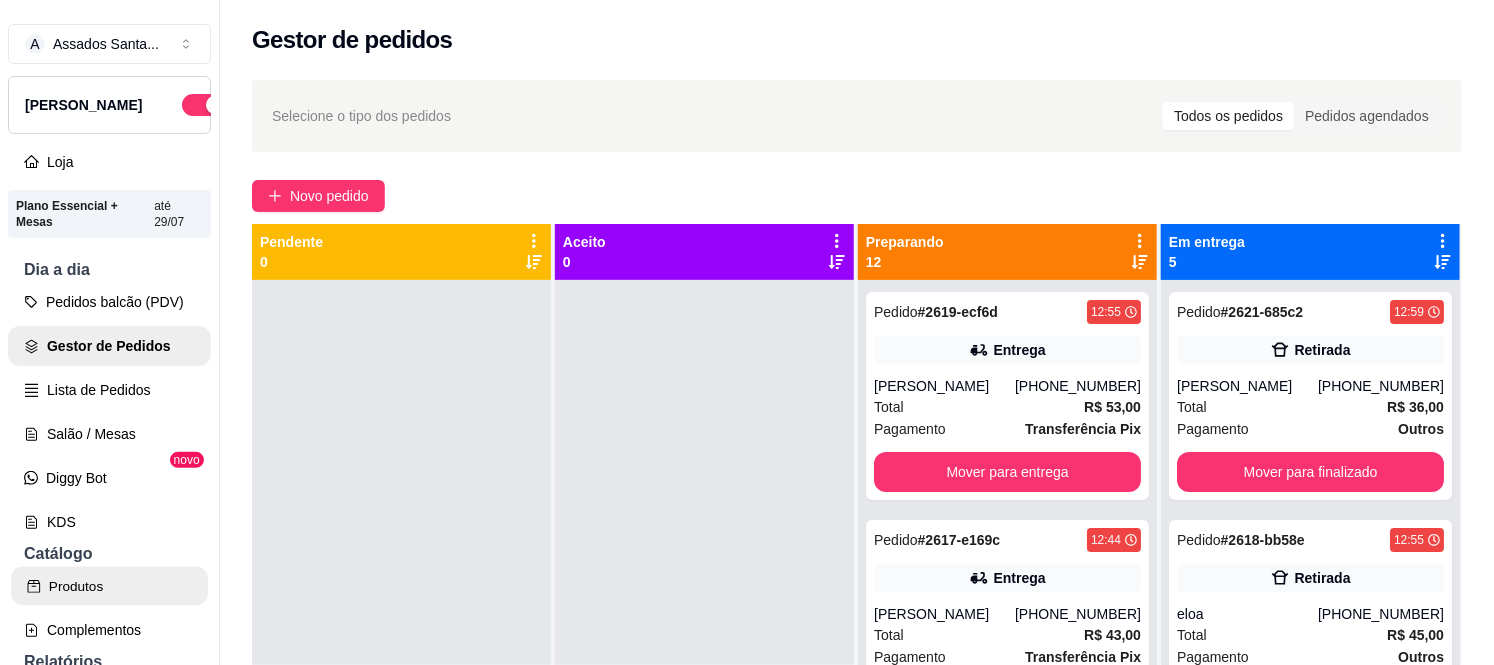 click on "Produtos" at bounding box center (109, 586) 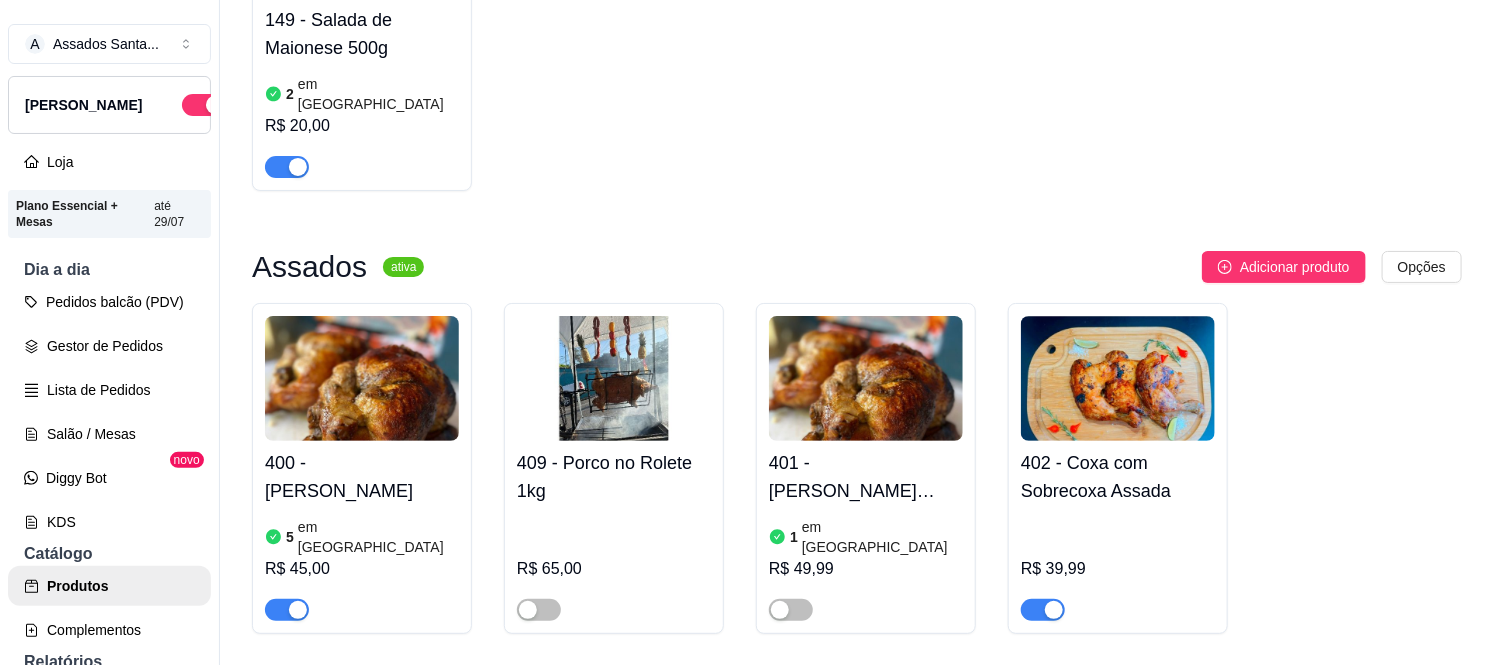 scroll, scrollTop: 777, scrollLeft: 0, axis: vertical 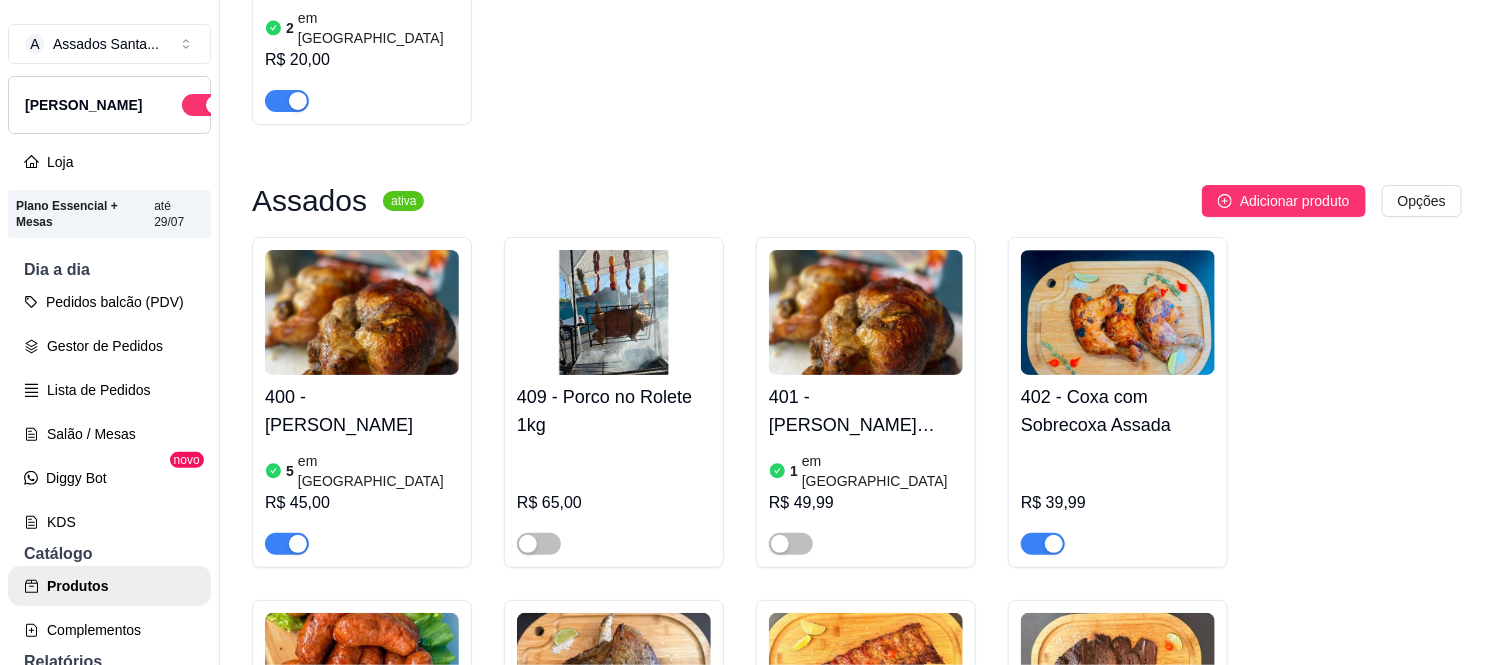 click at bounding box center (287, 544) 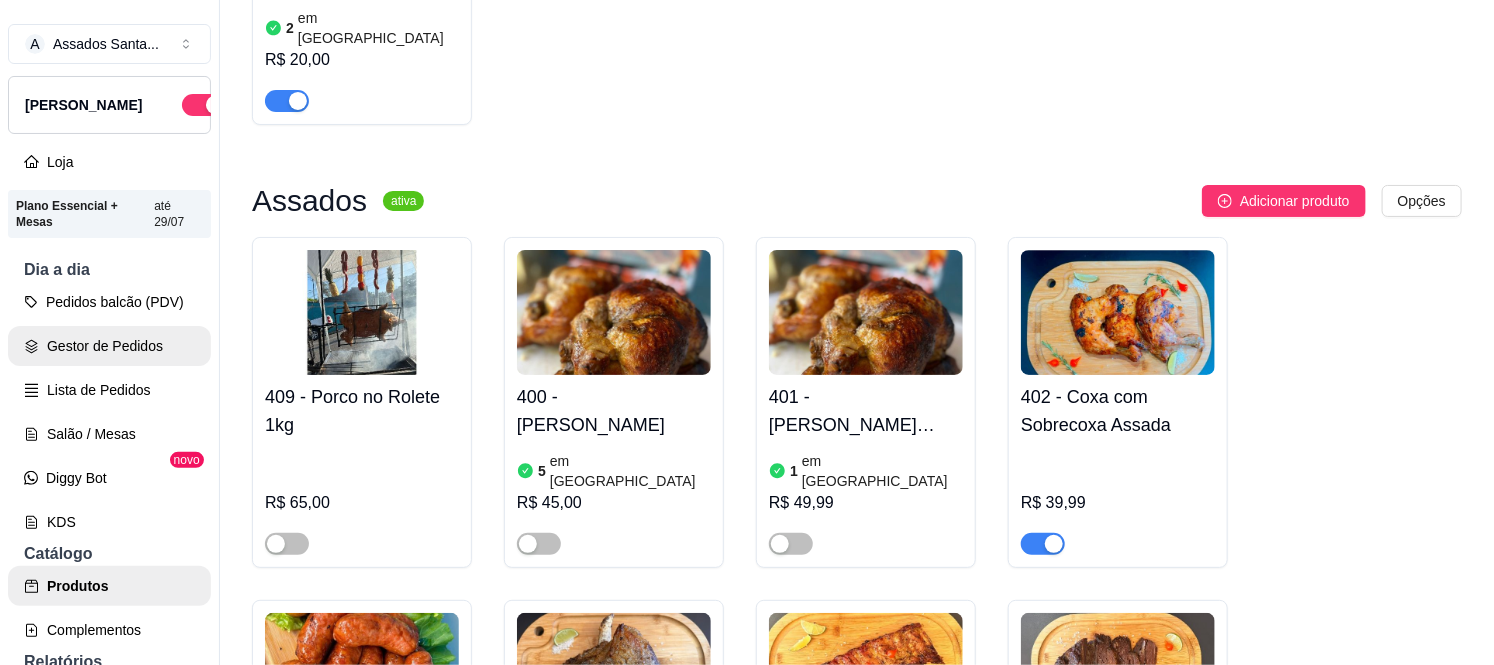 click on "Gestor de Pedidos" at bounding box center (109, 346) 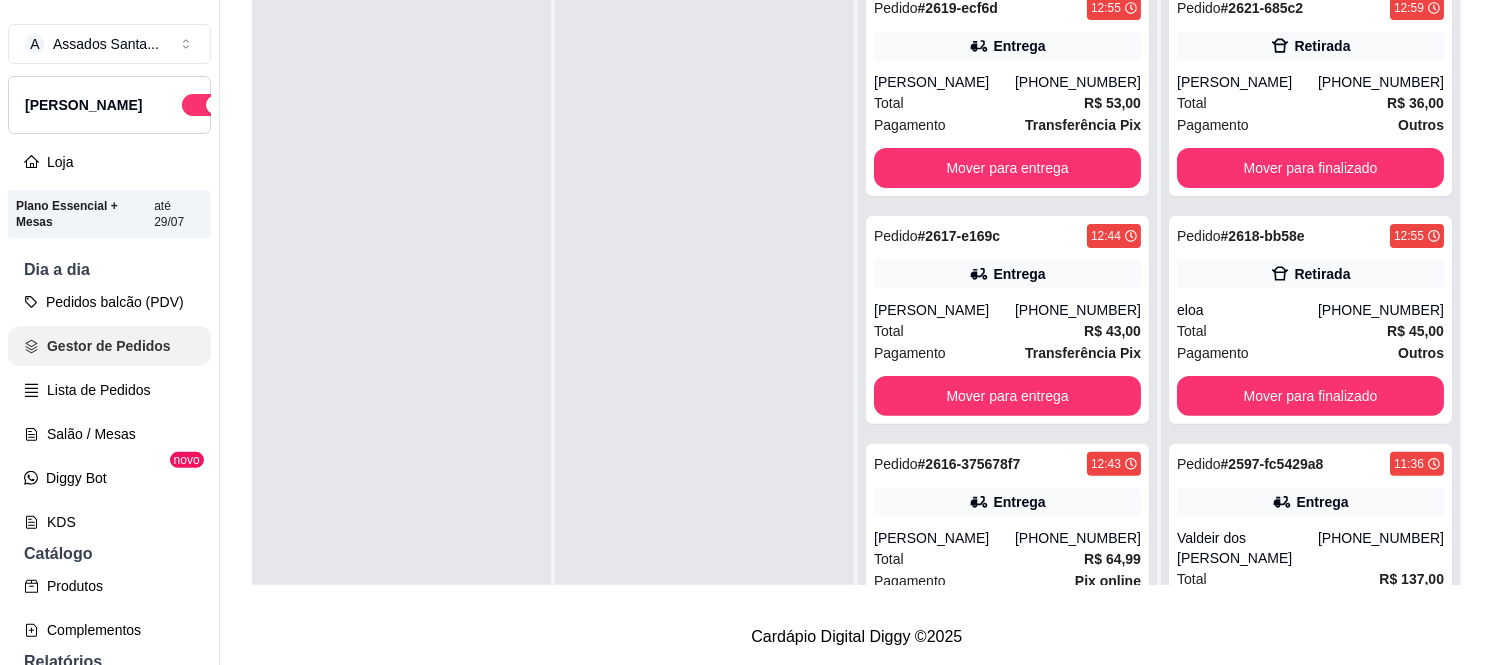 scroll, scrollTop: 0, scrollLeft: 0, axis: both 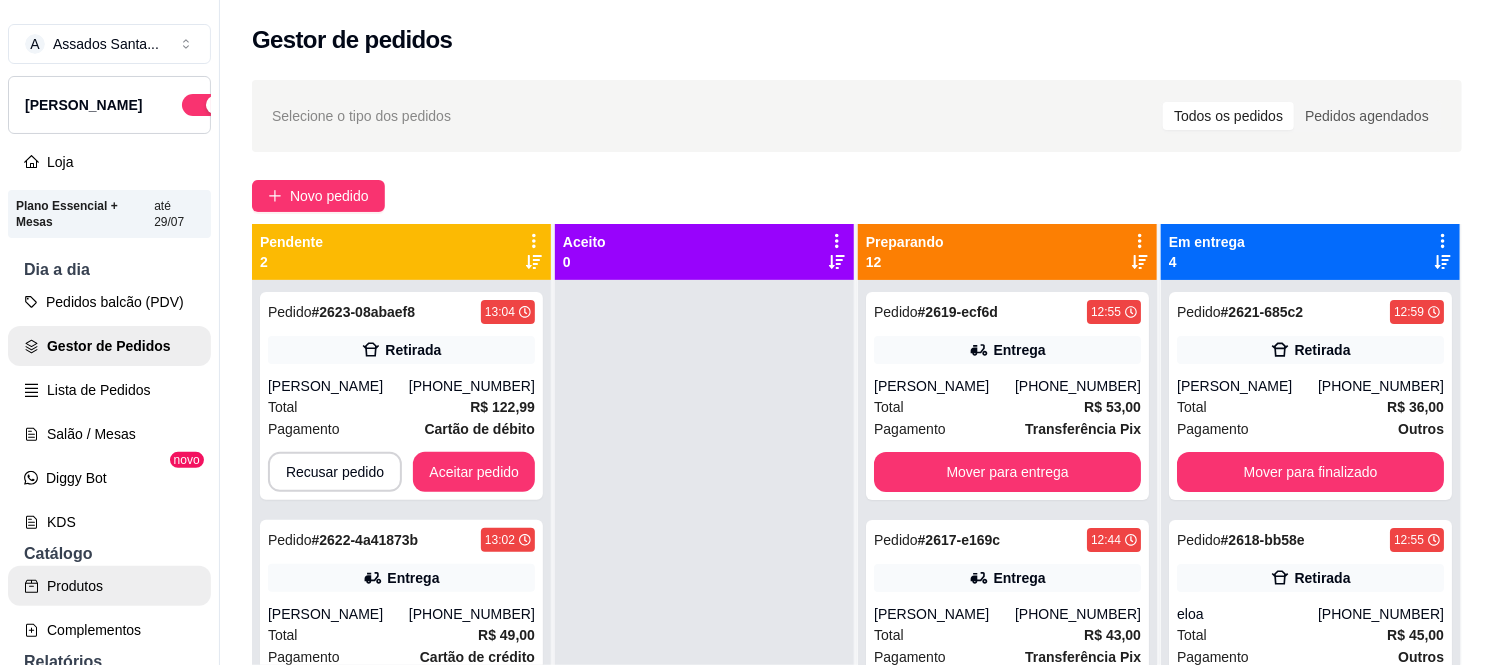 click on "Produtos" at bounding box center (109, 586) 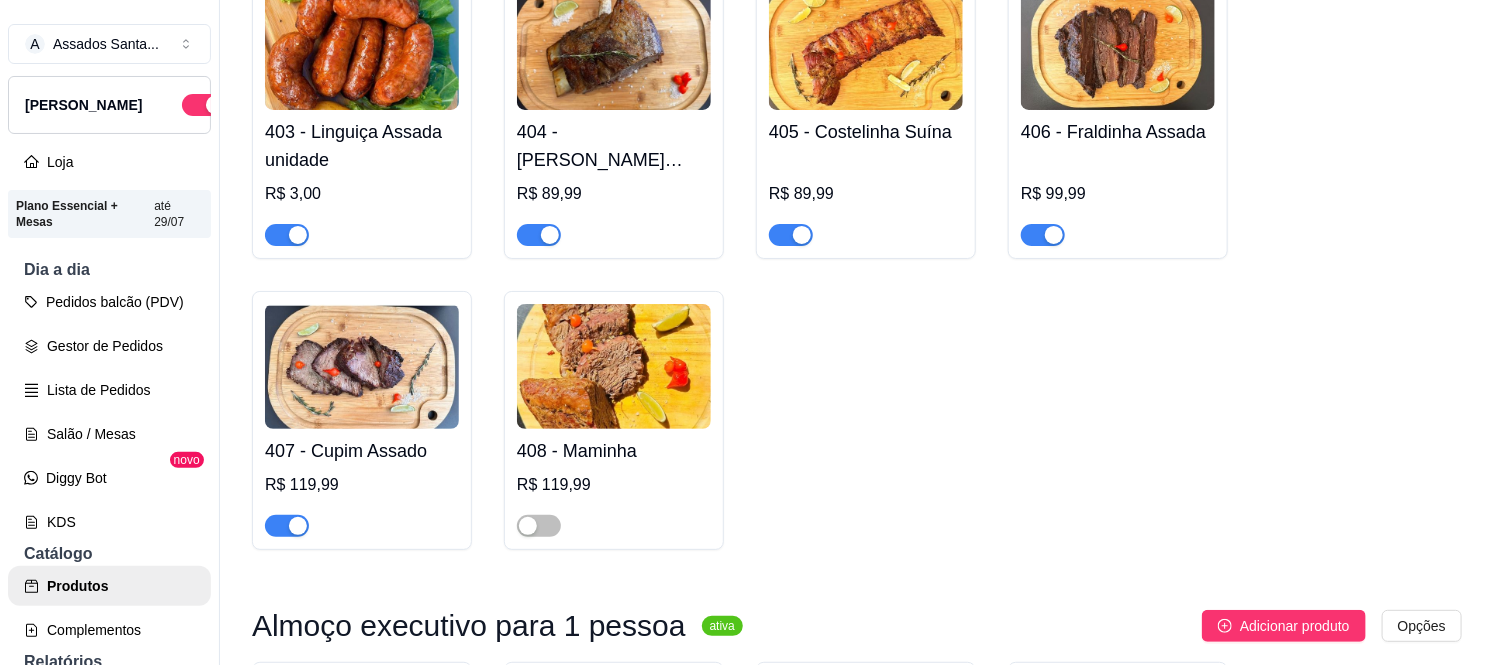 scroll, scrollTop: 1444, scrollLeft: 0, axis: vertical 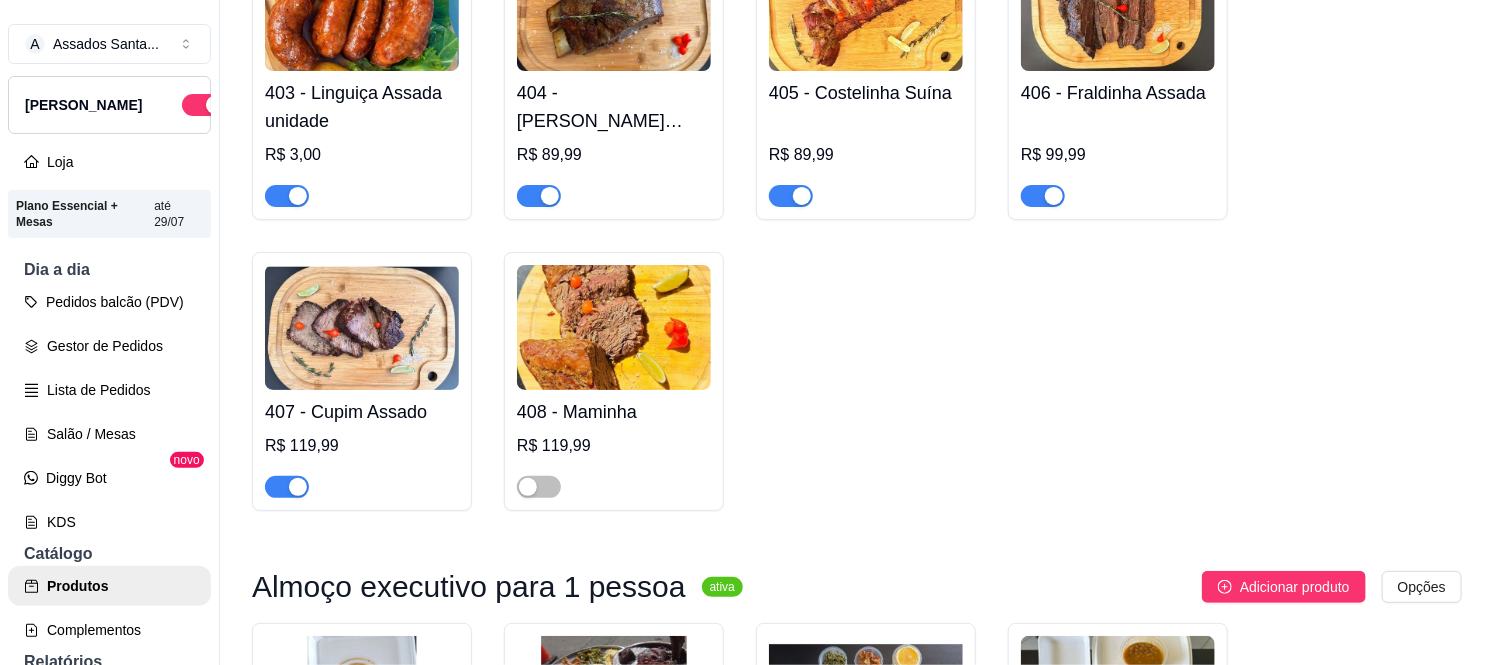 click at bounding box center (287, 487) 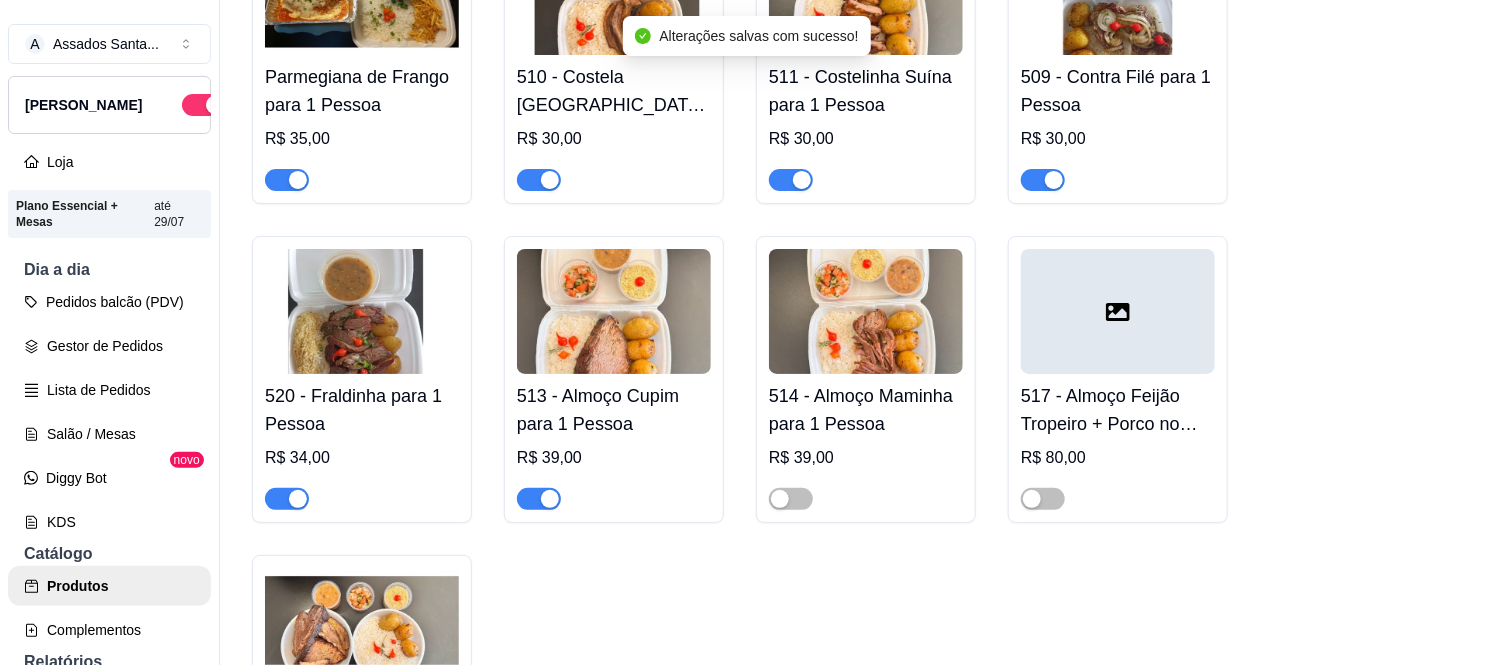 scroll, scrollTop: 3444, scrollLeft: 0, axis: vertical 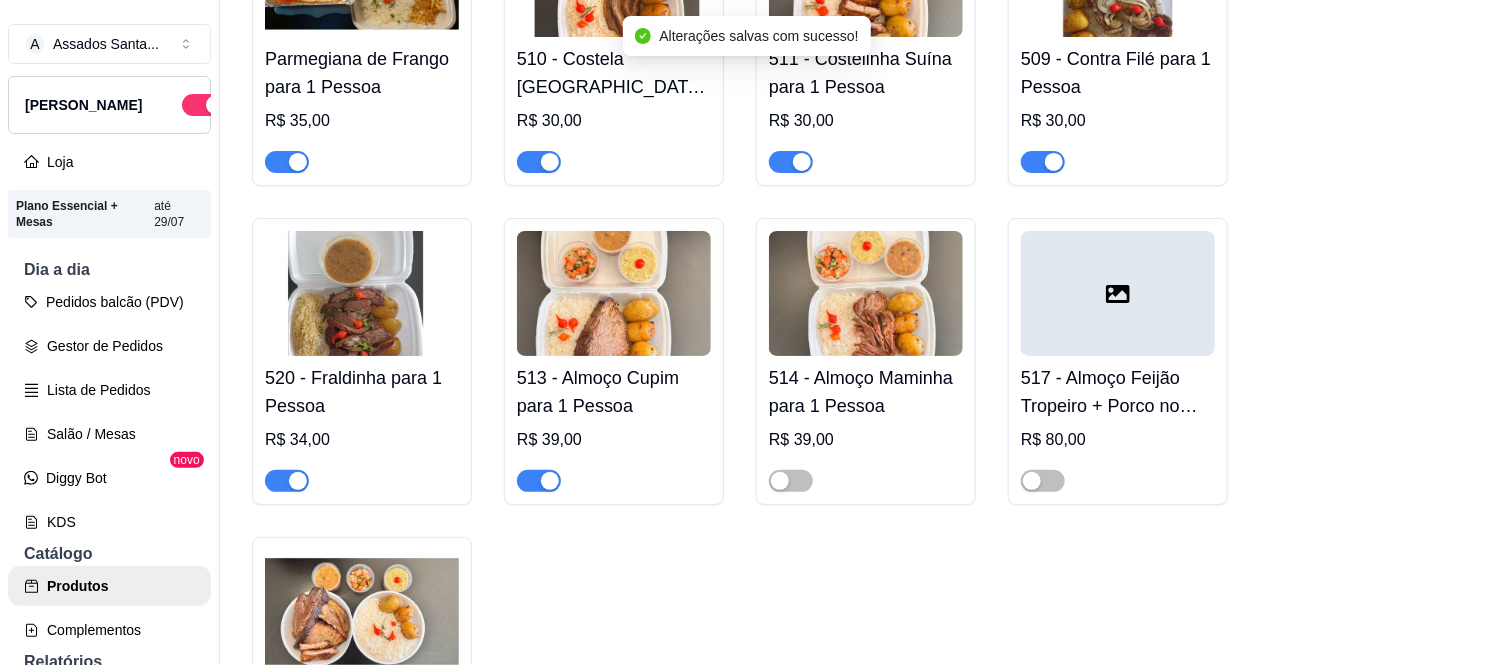click at bounding box center (539, 481) 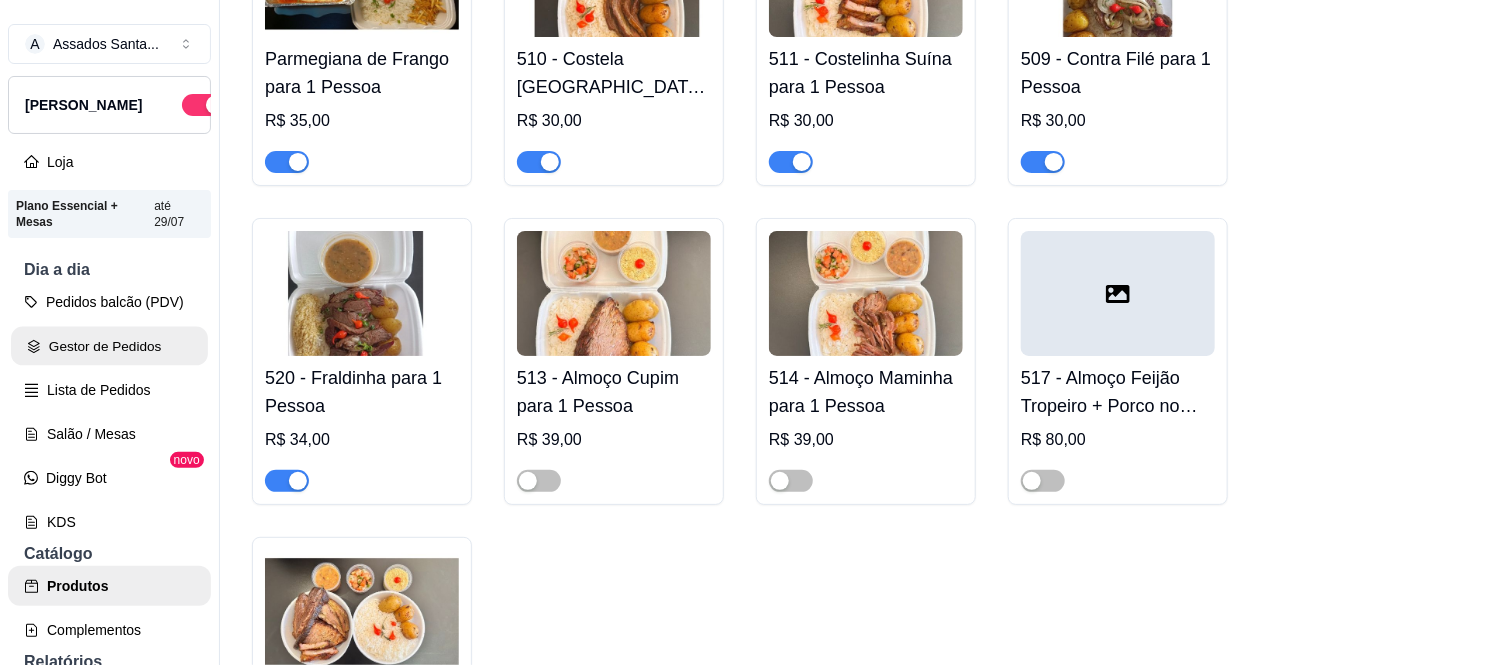 click on "Gestor de Pedidos" at bounding box center [109, 346] 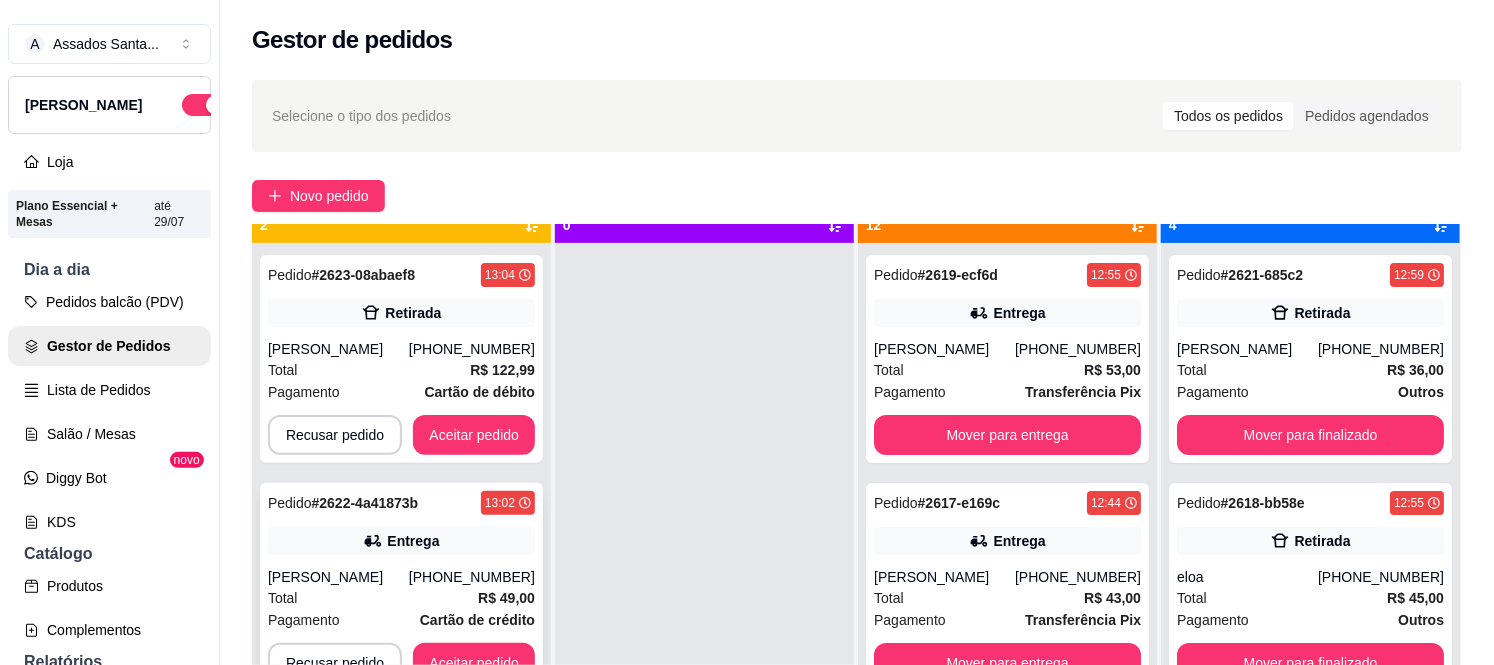 scroll, scrollTop: 55, scrollLeft: 0, axis: vertical 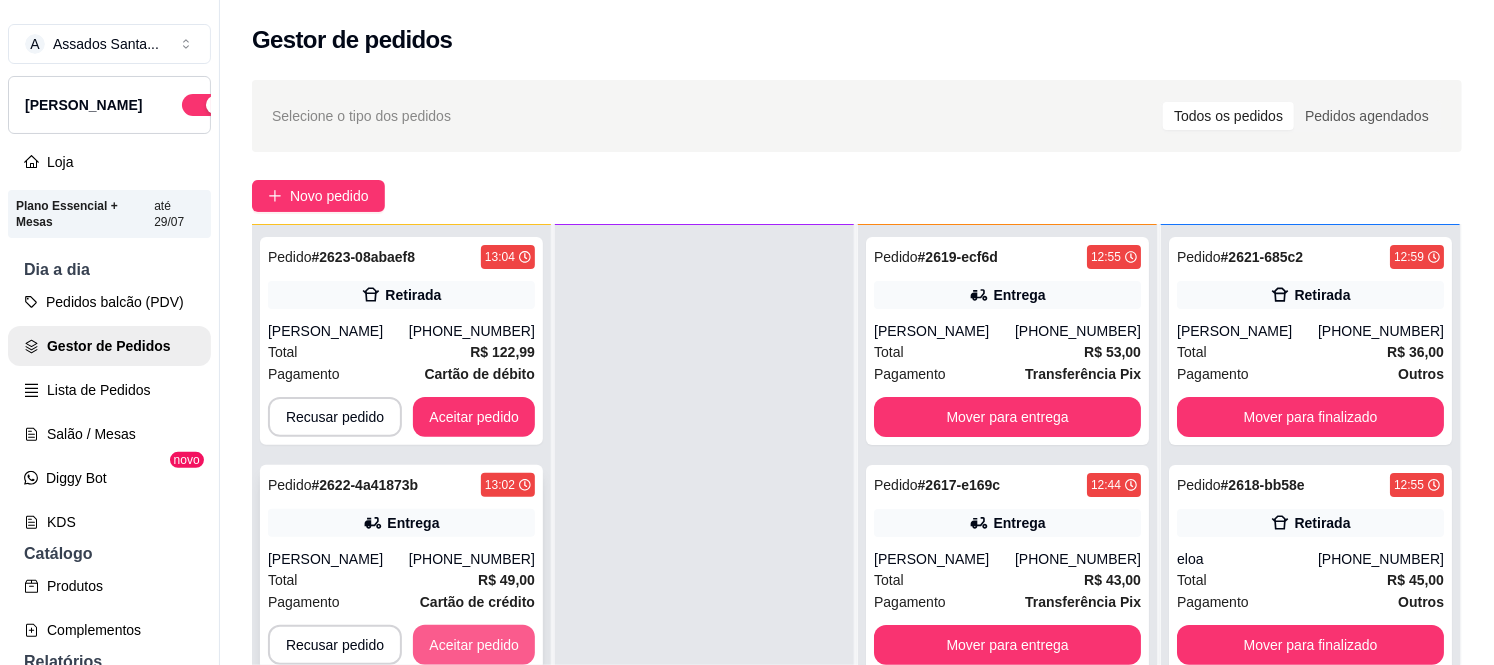 click on "Aceitar pedido" at bounding box center [474, 645] 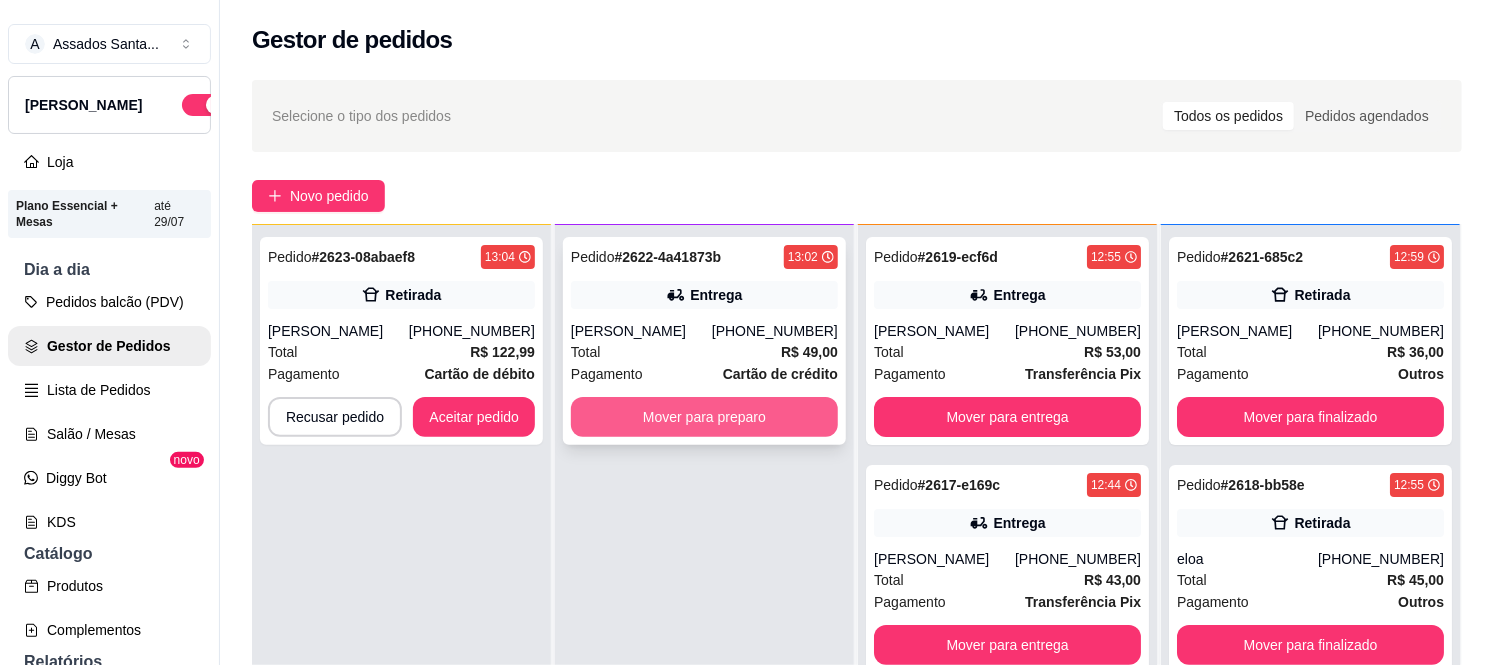 click on "Mover para preparo" at bounding box center [704, 417] 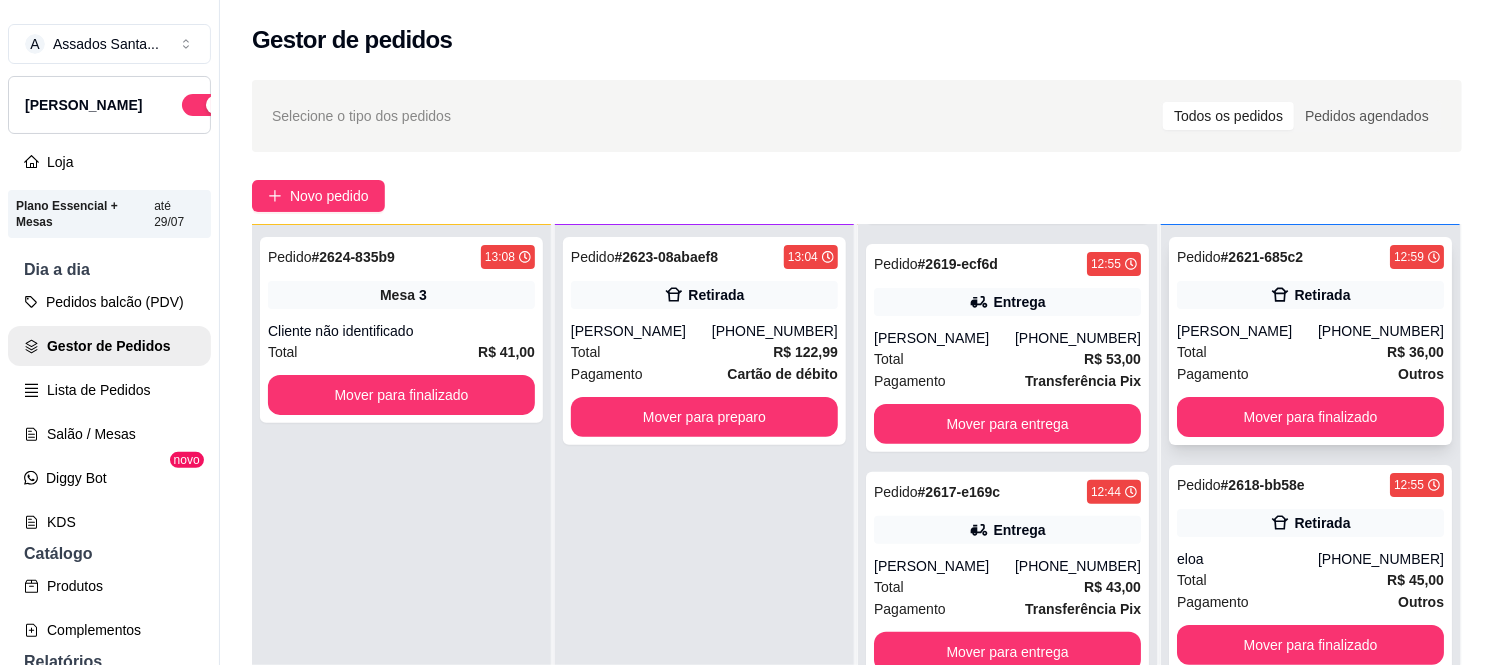 scroll, scrollTop: 222, scrollLeft: 0, axis: vertical 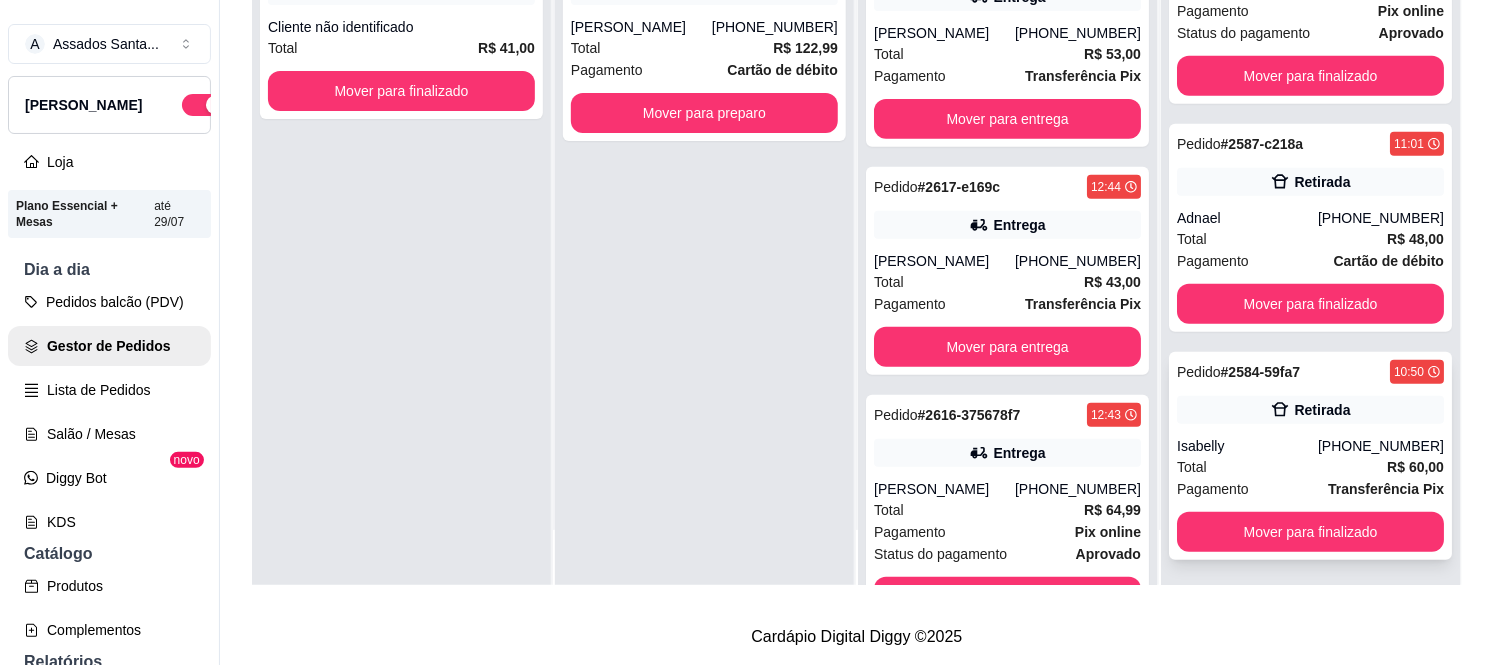 click on "Pedido  # 2584-59fa7 10:50 Retirada Isabelly [PHONE_NUMBER] Total R$ 60,00 Pagamento Transferência Pix Mover para finalizado" at bounding box center (1310, 456) 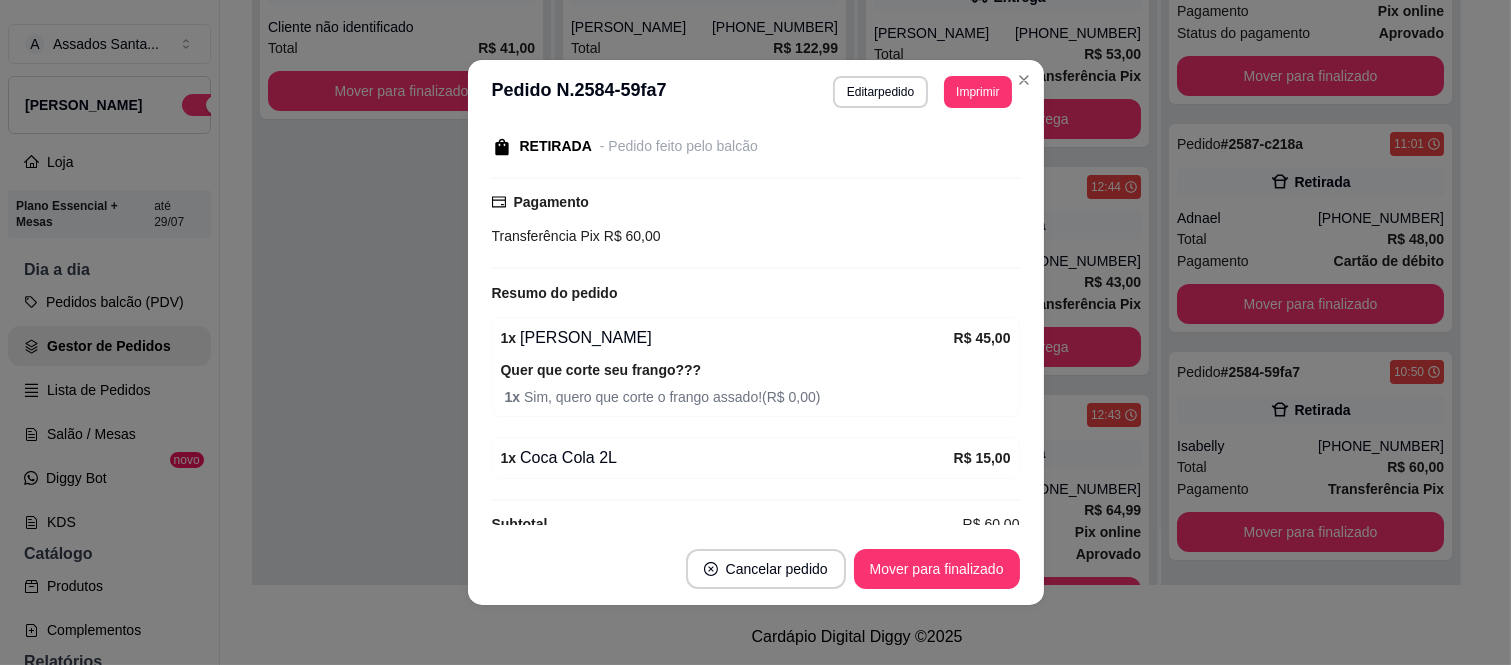 scroll, scrollTop: 290, scrollLeft: 0, axis: vertical 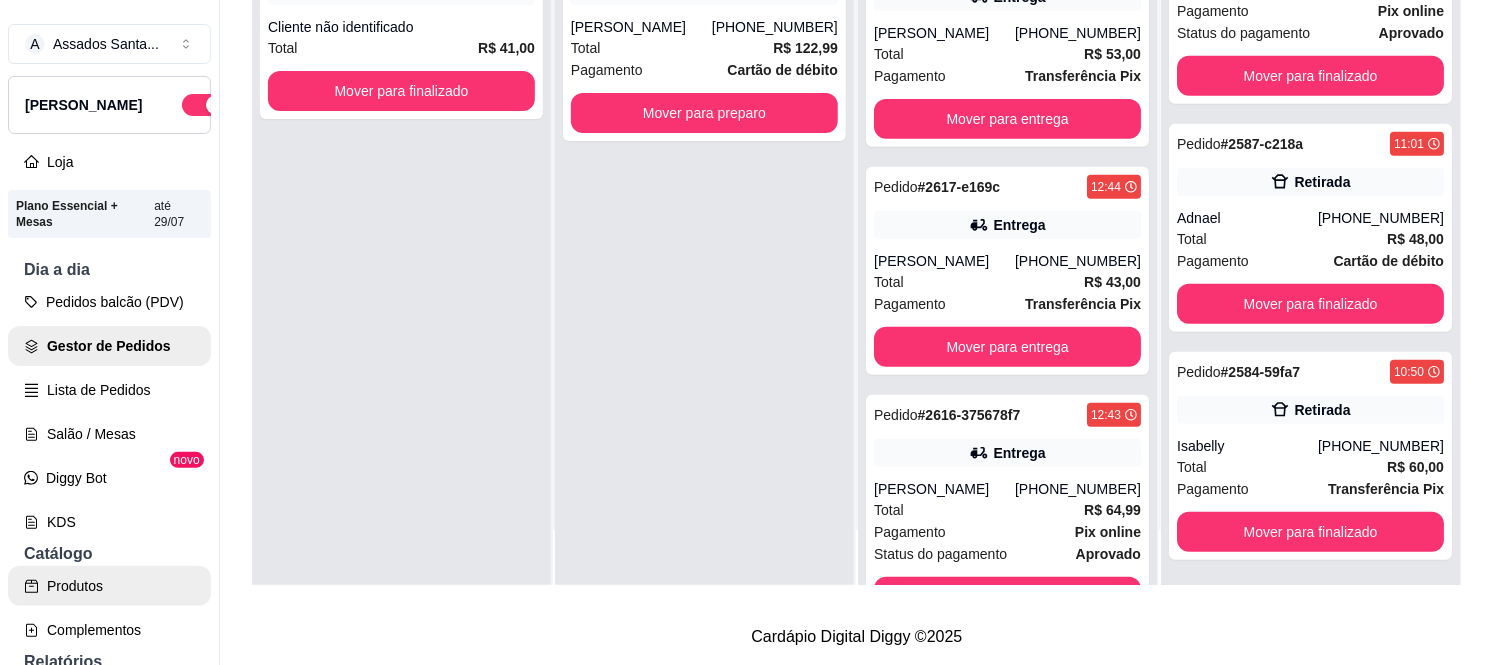 click on "Produtos" at bounding box center (109, 586) 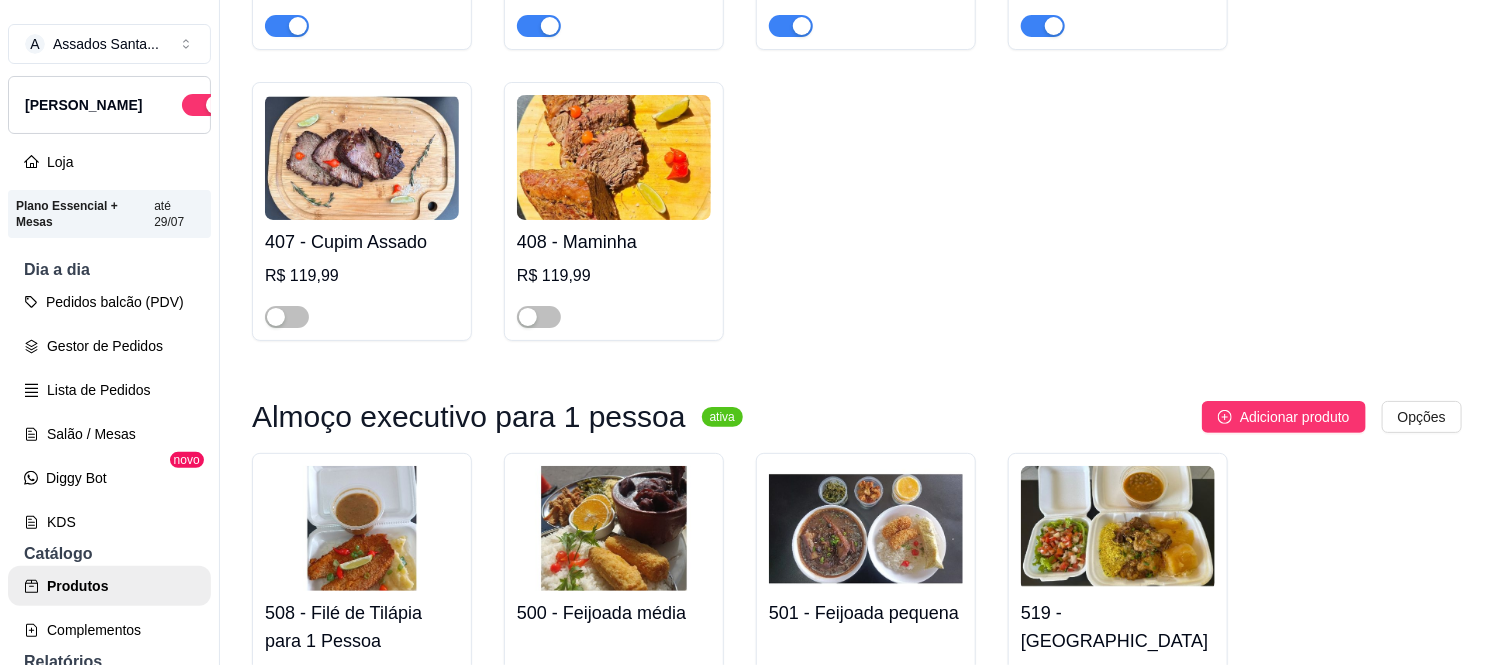 scroll, scrollTop: 1333, scrollLeft: 0, axis: vertical 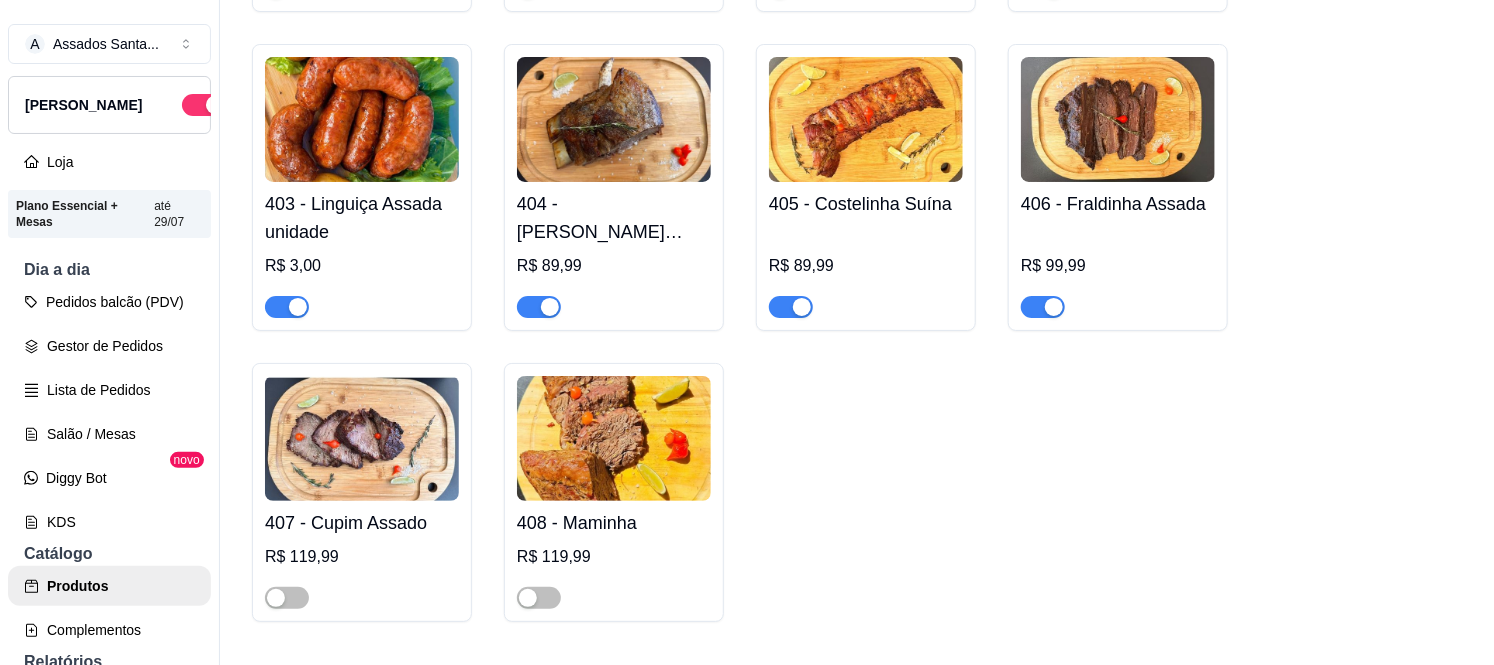 click at bounding box center [1054, 307] 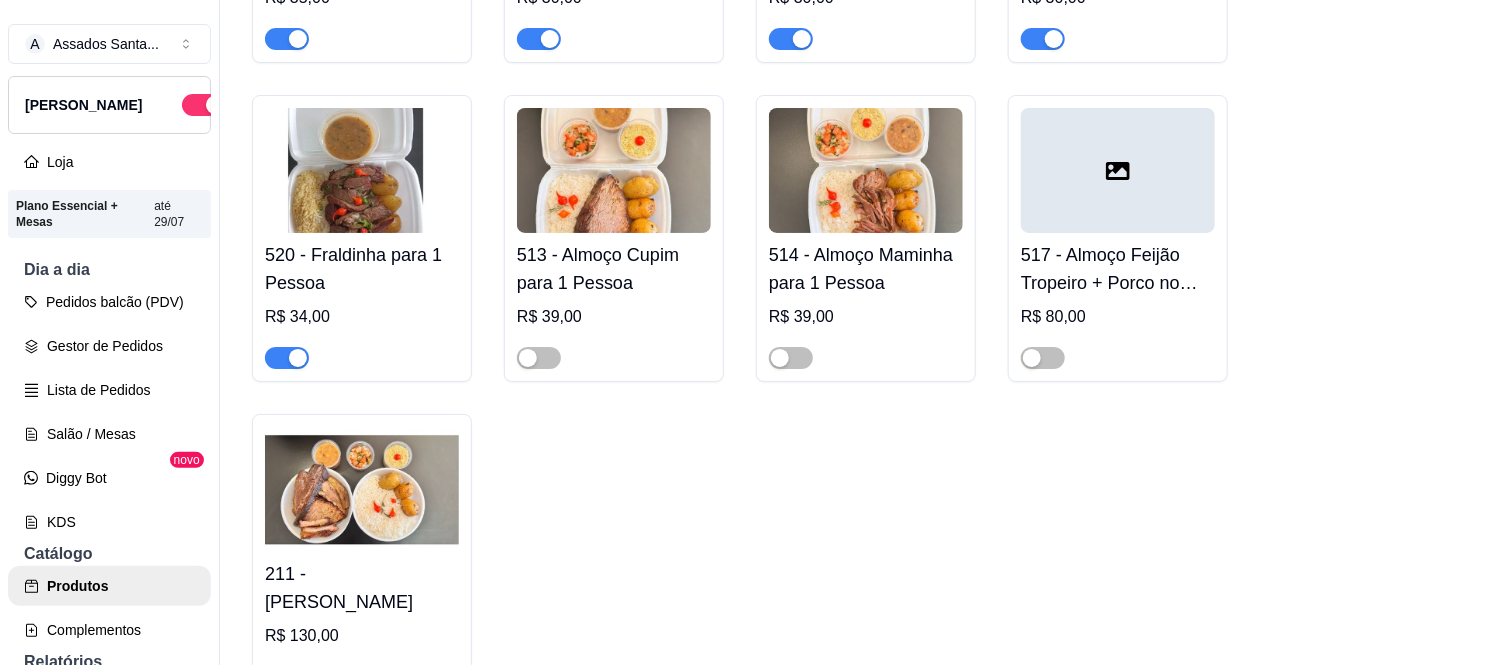 scroll, scrollTop: 3666, scrollLeft: 0, axis: vertical 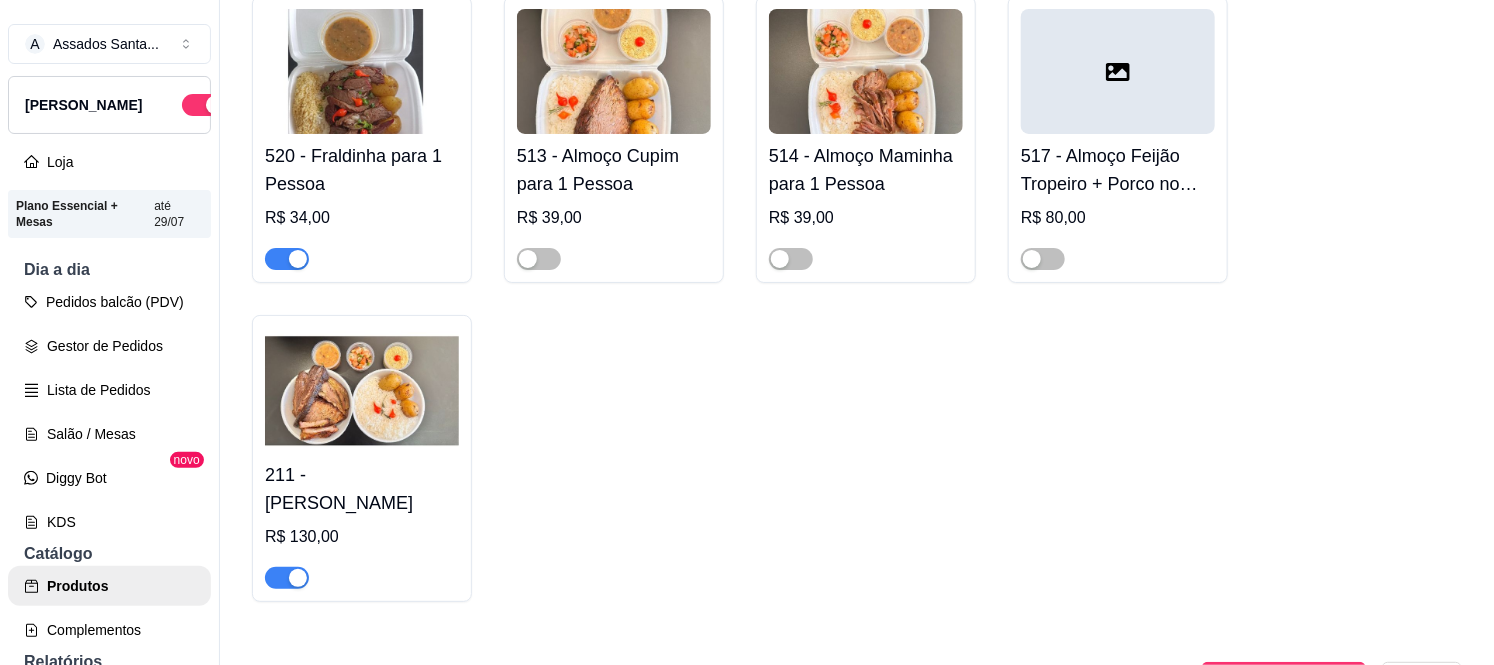 click at bounding box center (362, 250) 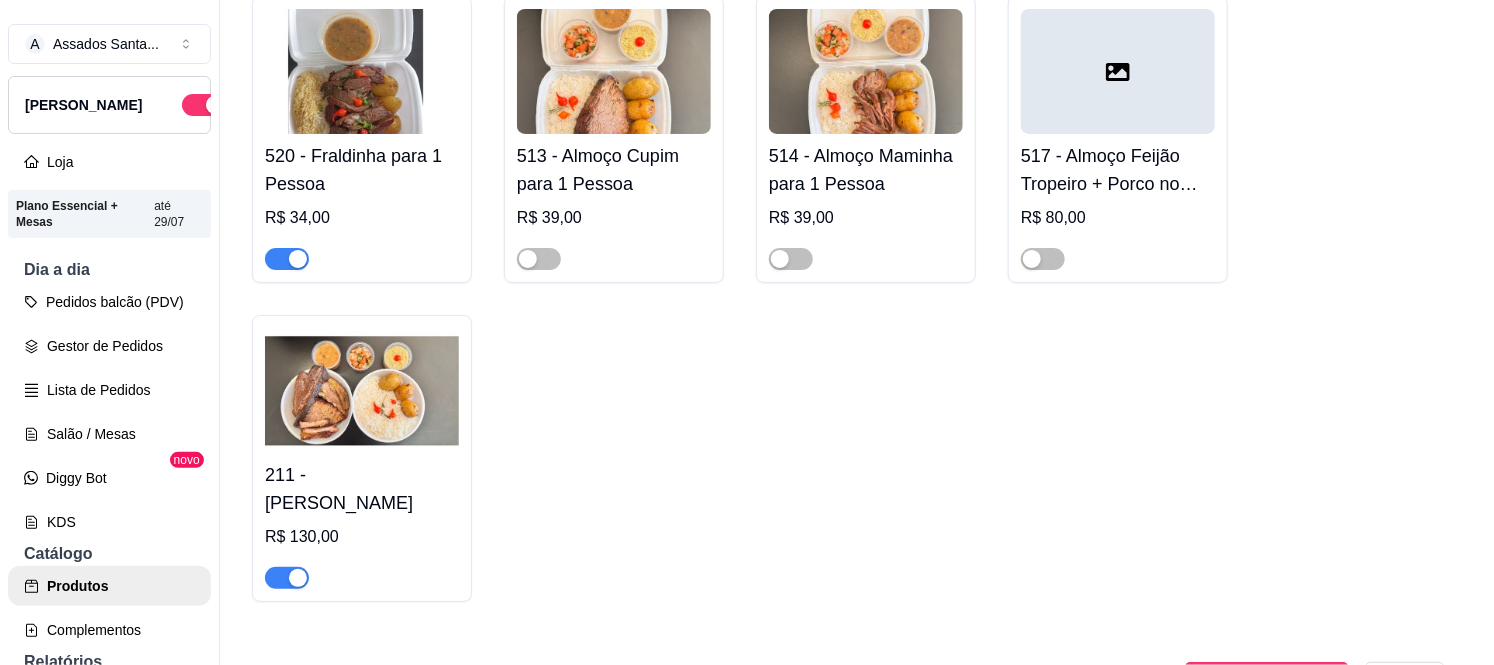 type 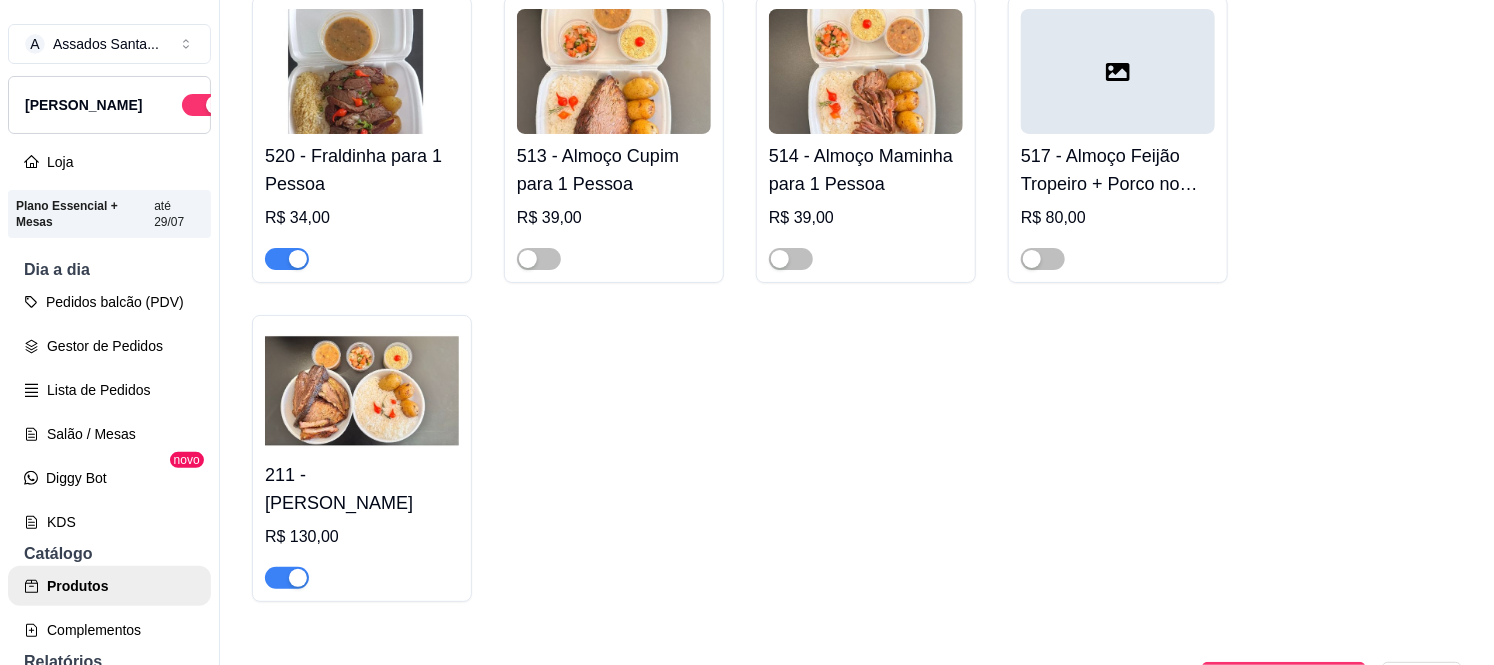 click at bounding box center (298, 259) 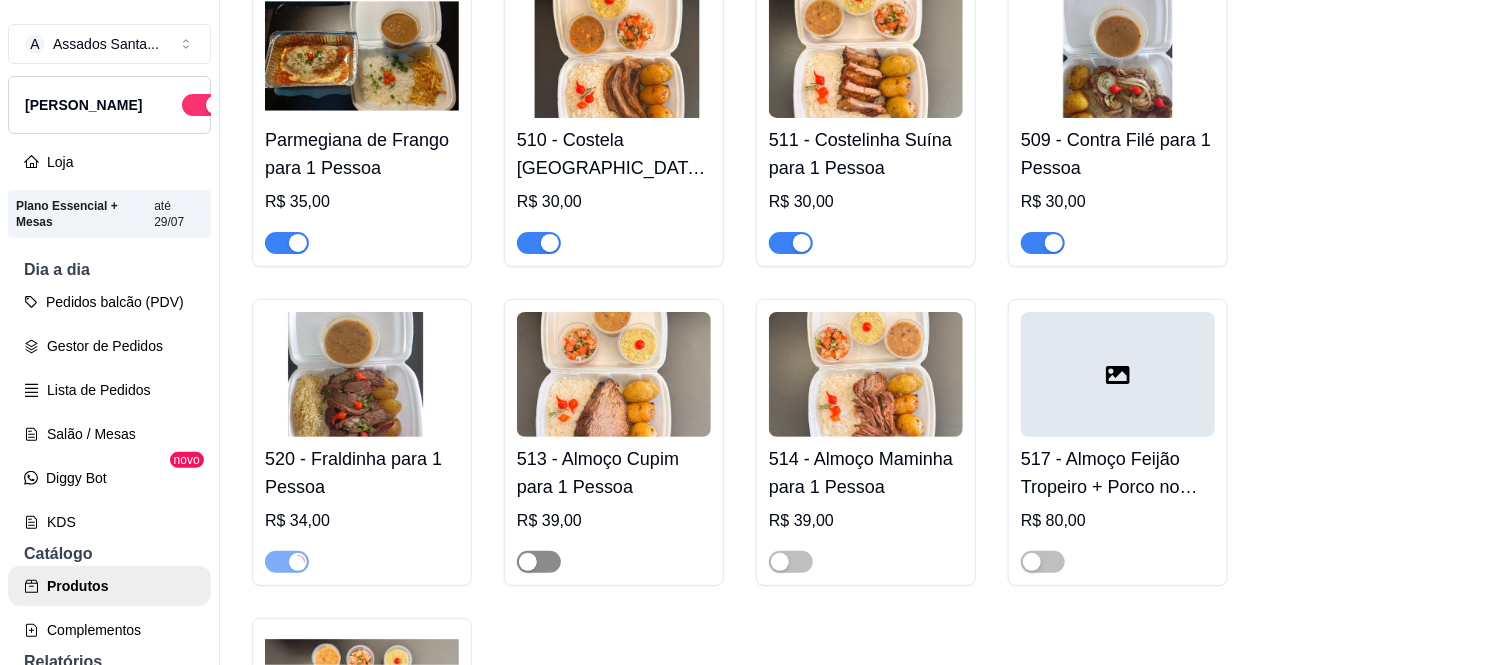 scroll, scrollTop: 3333, scrollLeft: 0, axis: vertical 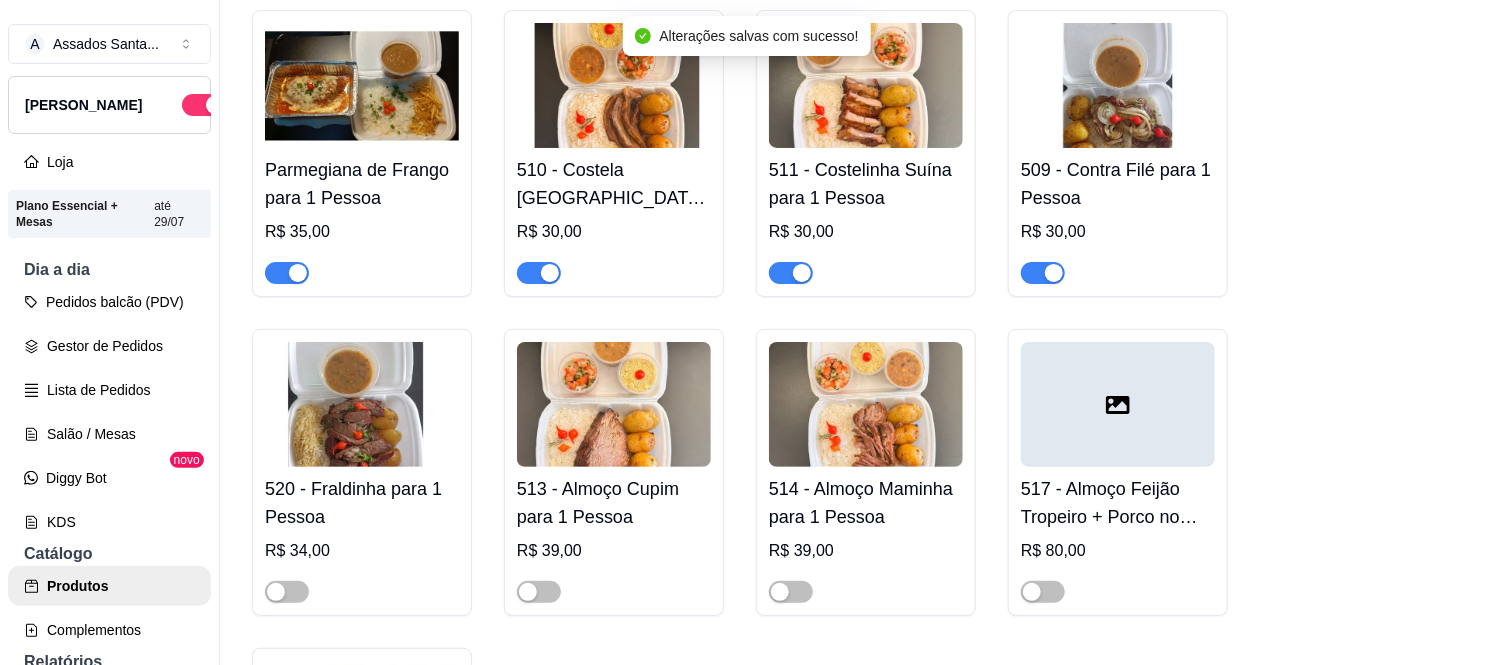 click at bounding box center [791, 273] 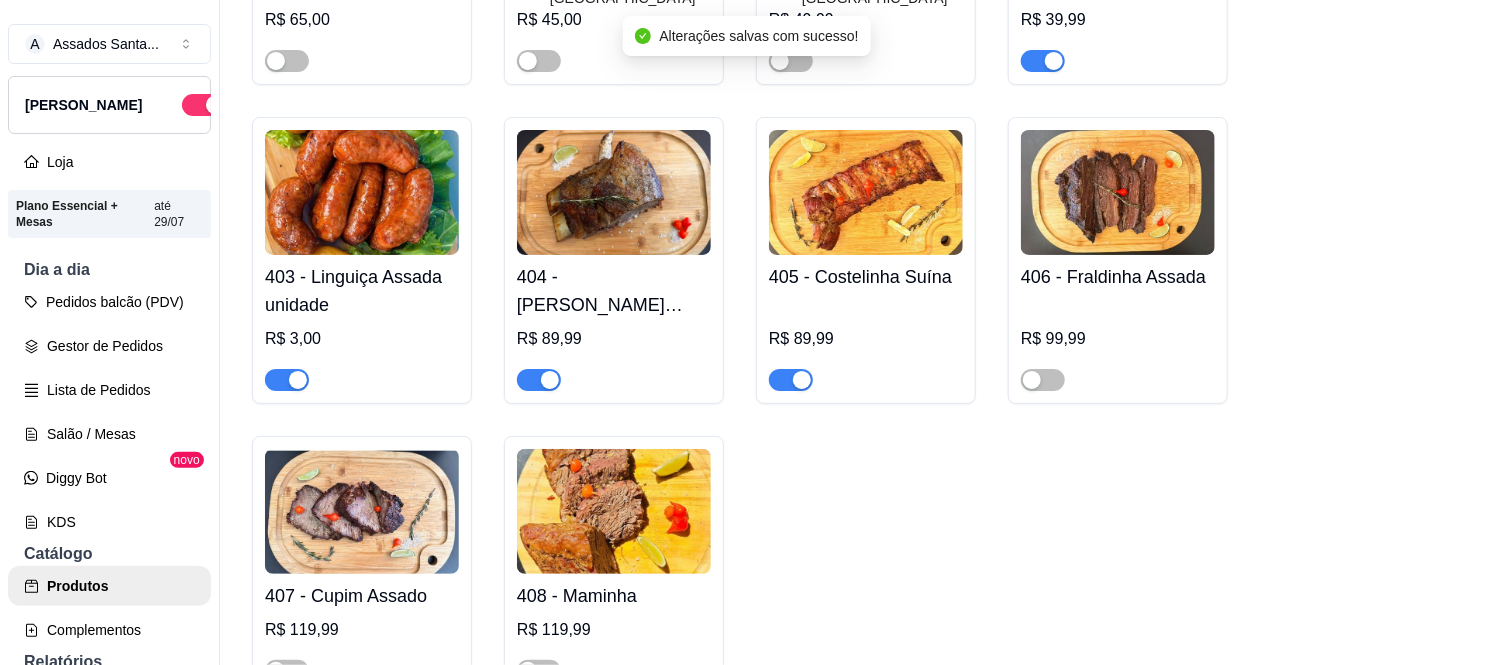 scroll, scrollTop: 1222, scrollLeft: 0, axis: vertical 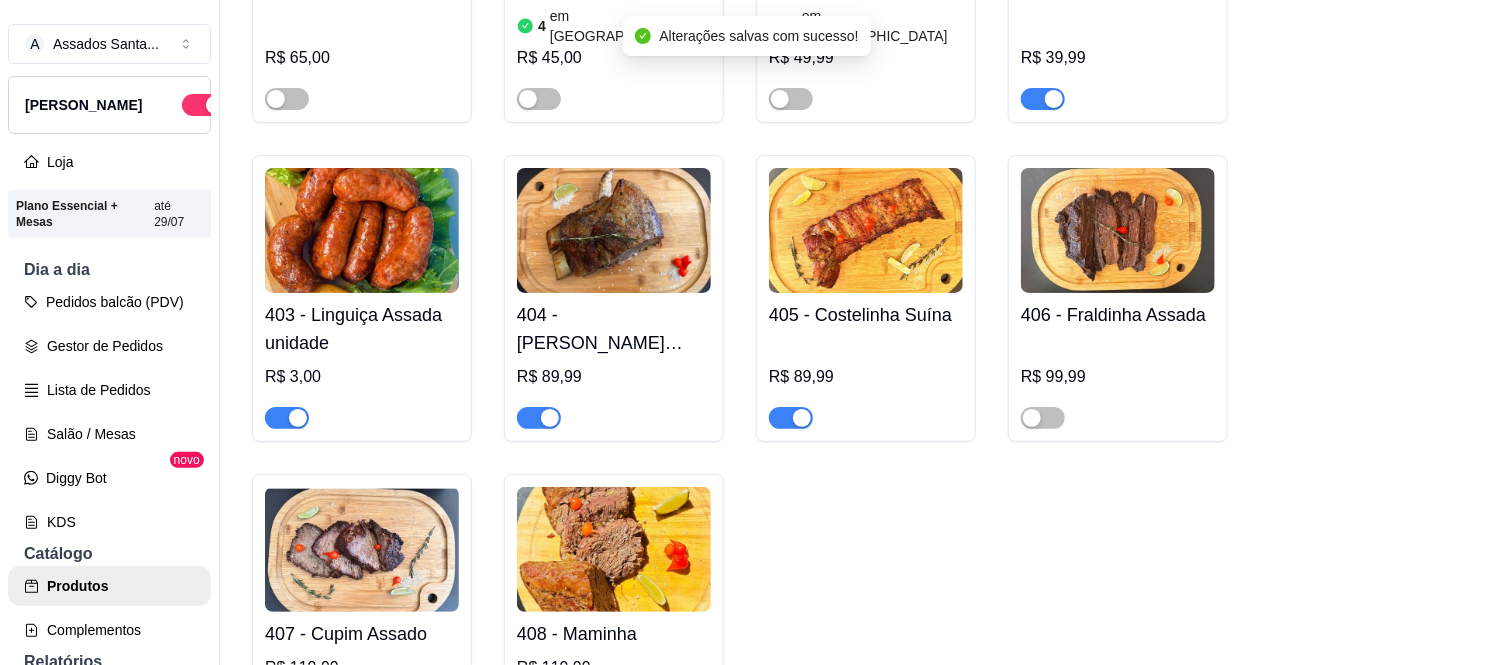 click at bounding box center (791, 418) 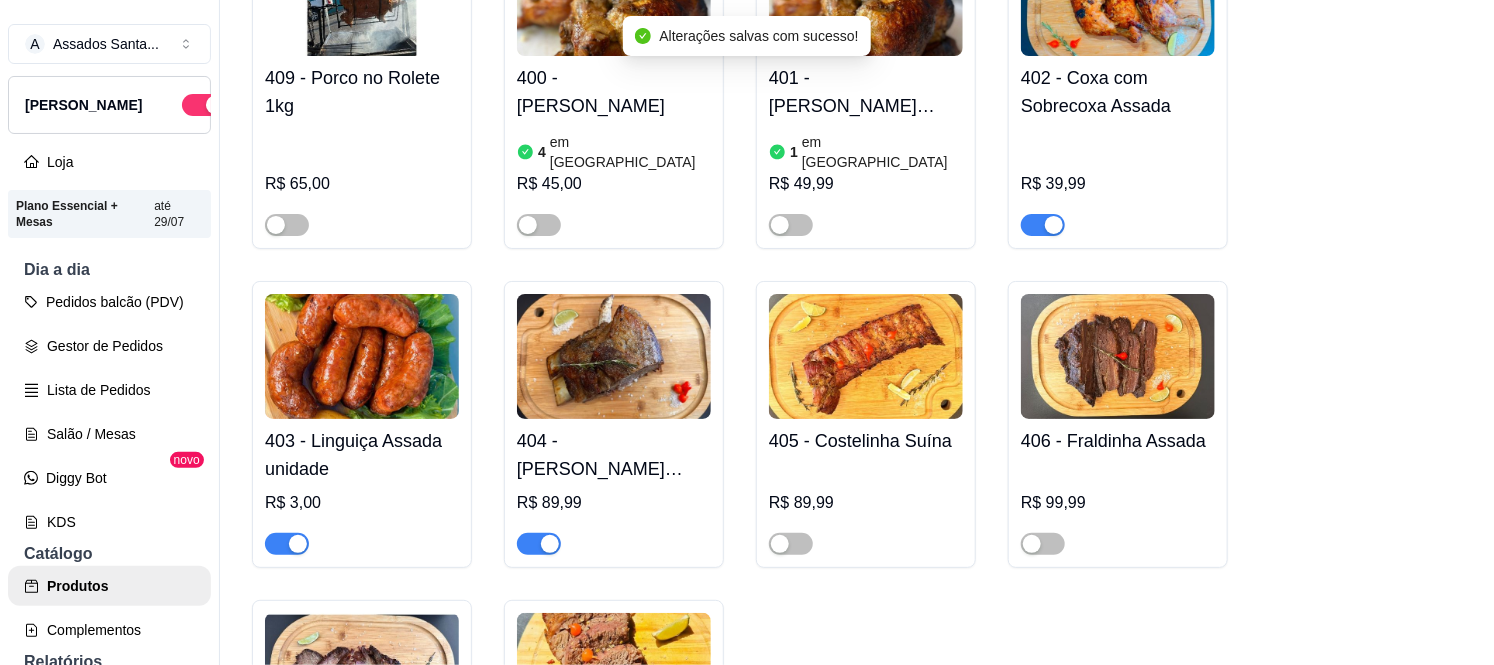 scroll, scrollTop: 1000, scrollLeft: 0, axis: vertical 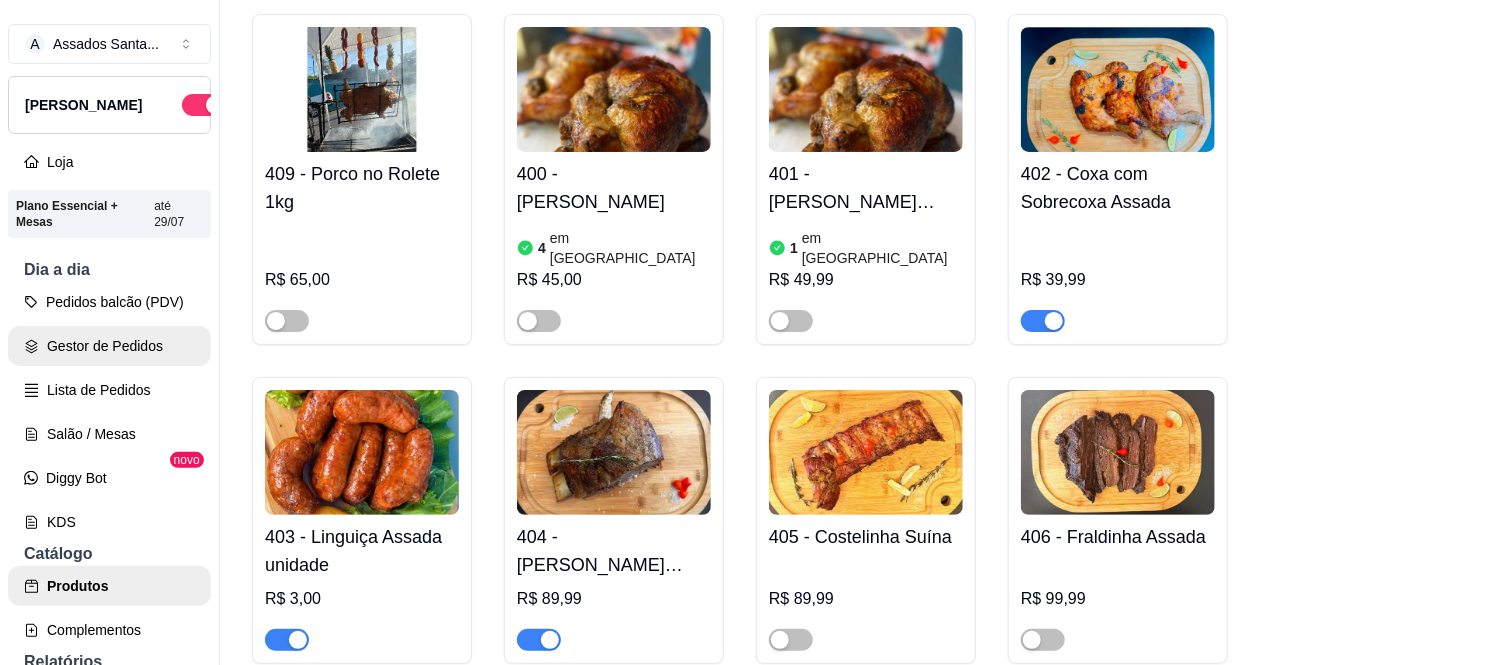 click on "Gestor de Pedidos" at bounding box center [109, 346] 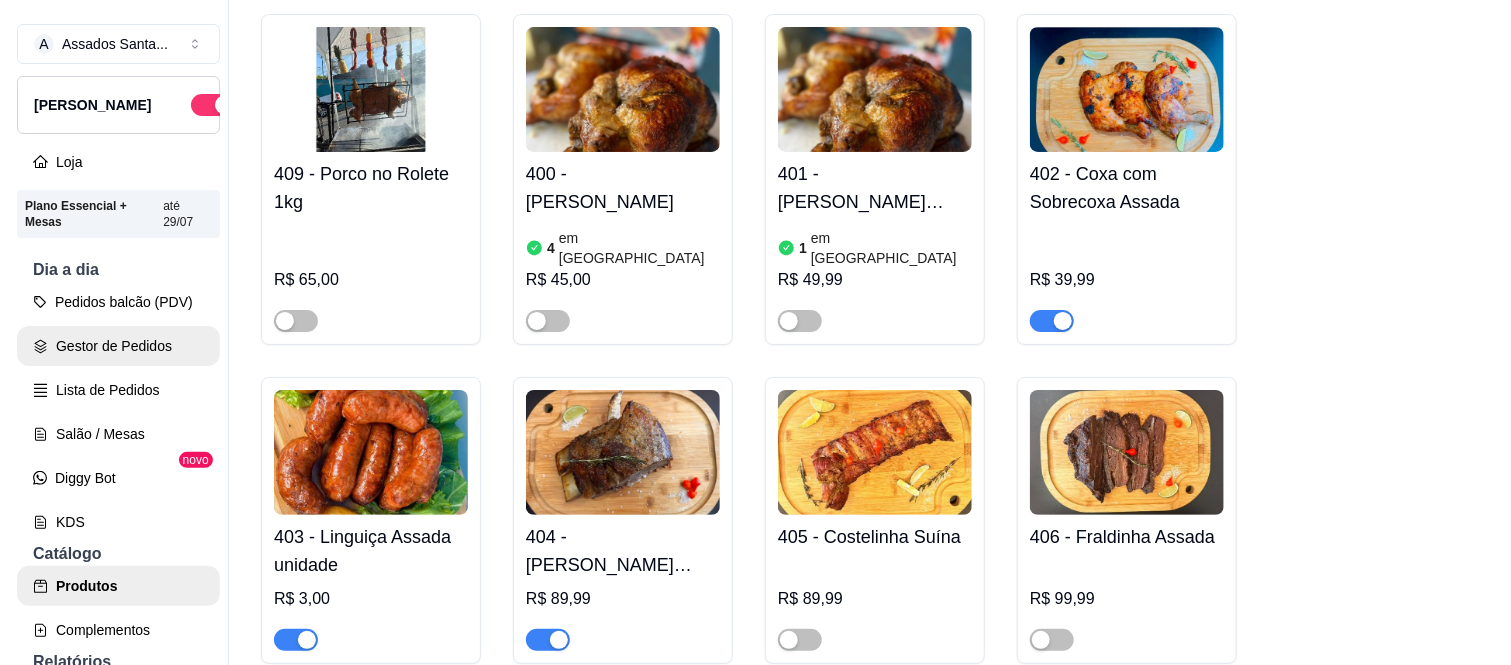 scroll, scrollTop: 0, scrollLeft: 0, axis: both 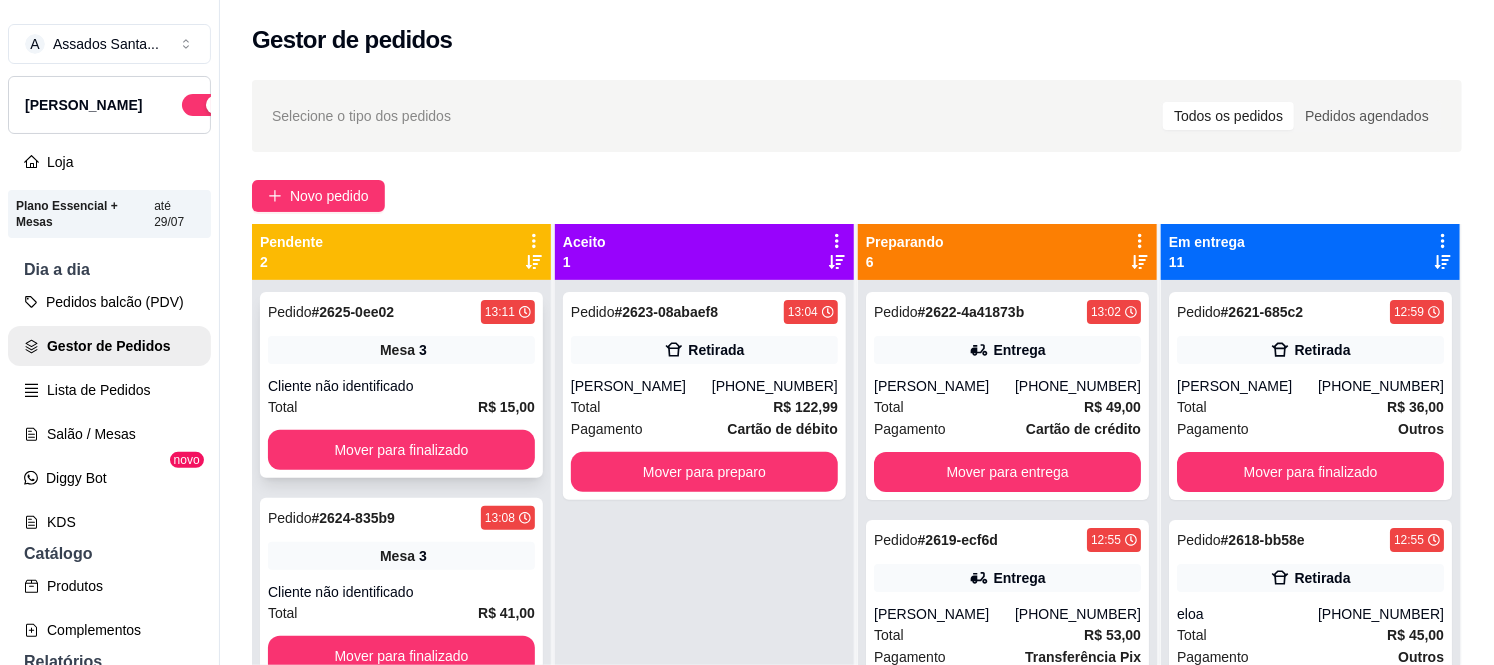 click on "Pedido  # 2625-0ee02 13:11 Mesa 3 Cliente não identificado Total R$ 15,00 Mover para finalizado" at bounding box center [401, 385] 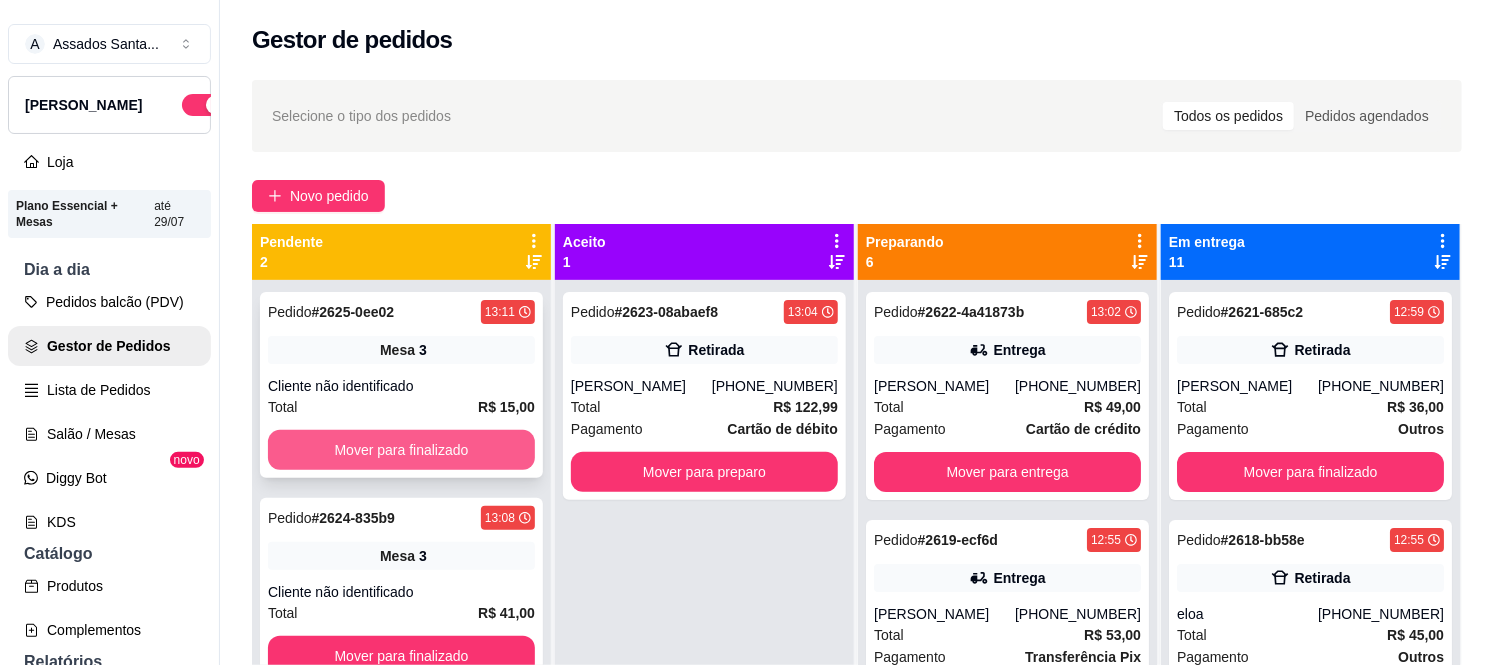 click on "Mover para finalizado" at bounding box center [401, 450] 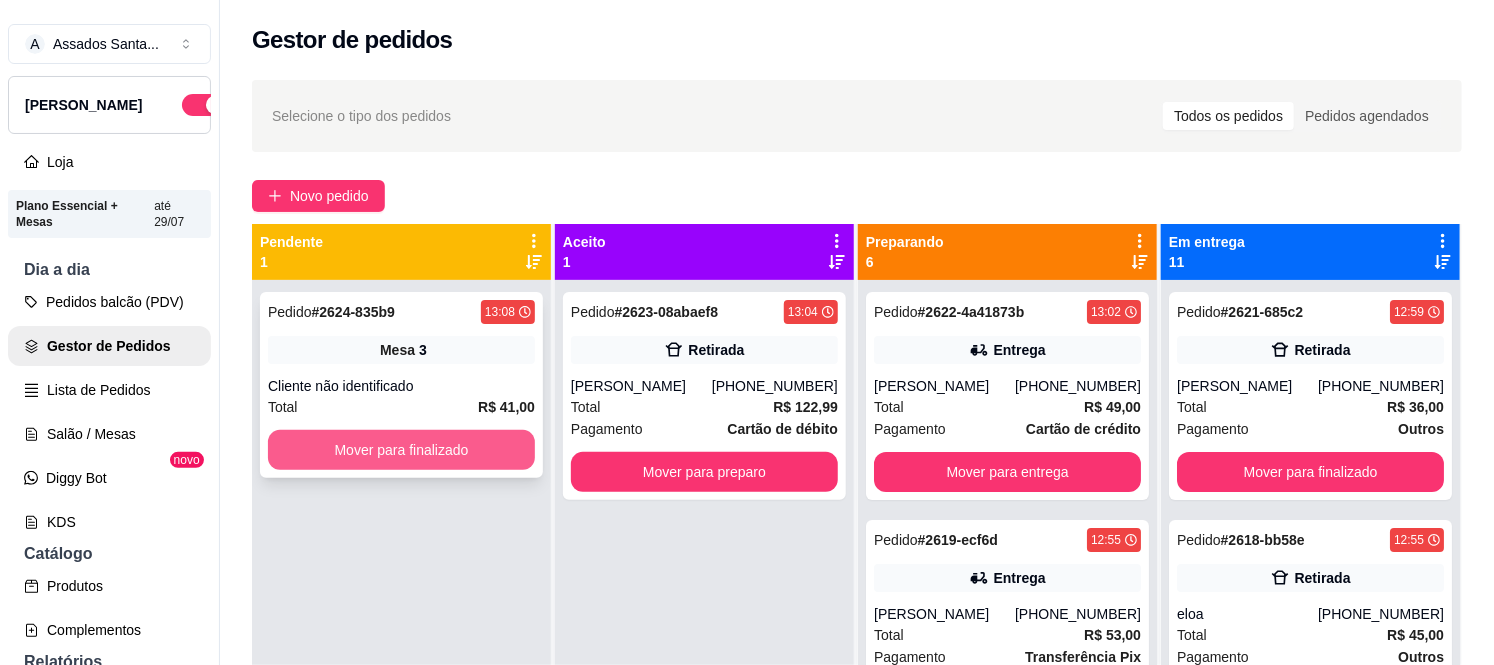click on "Mover para finalizado" at bounding box center (401, 450) 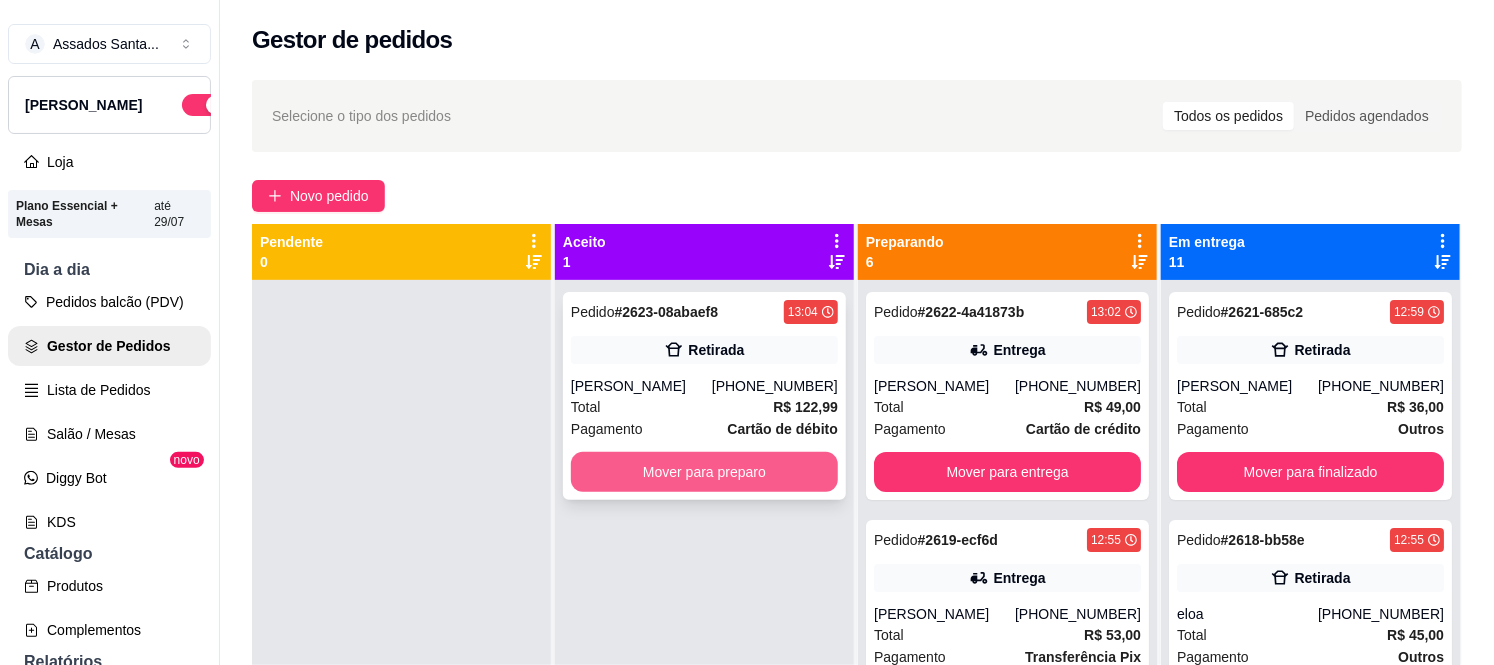 click on "Mover para preparo" at bounding box center [704, 472] 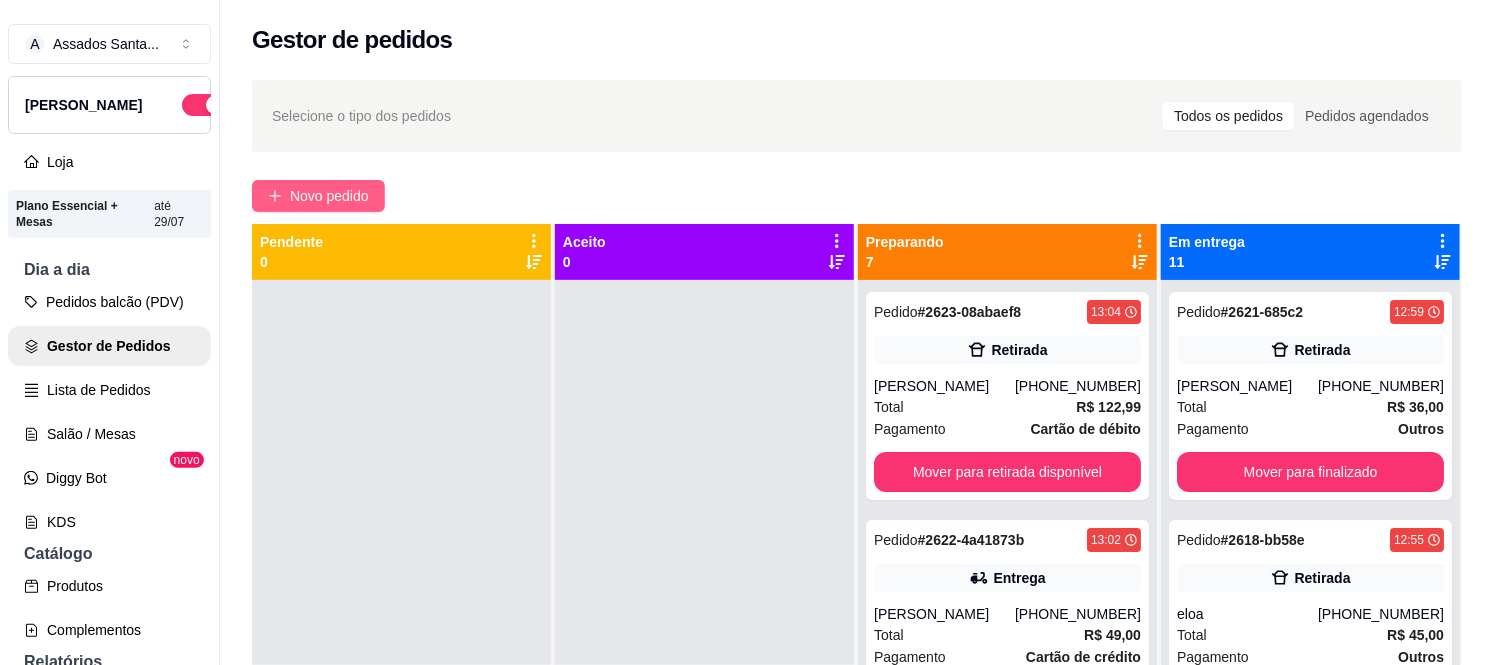 click on "Novo pedido" at bounding box center [329, 196] 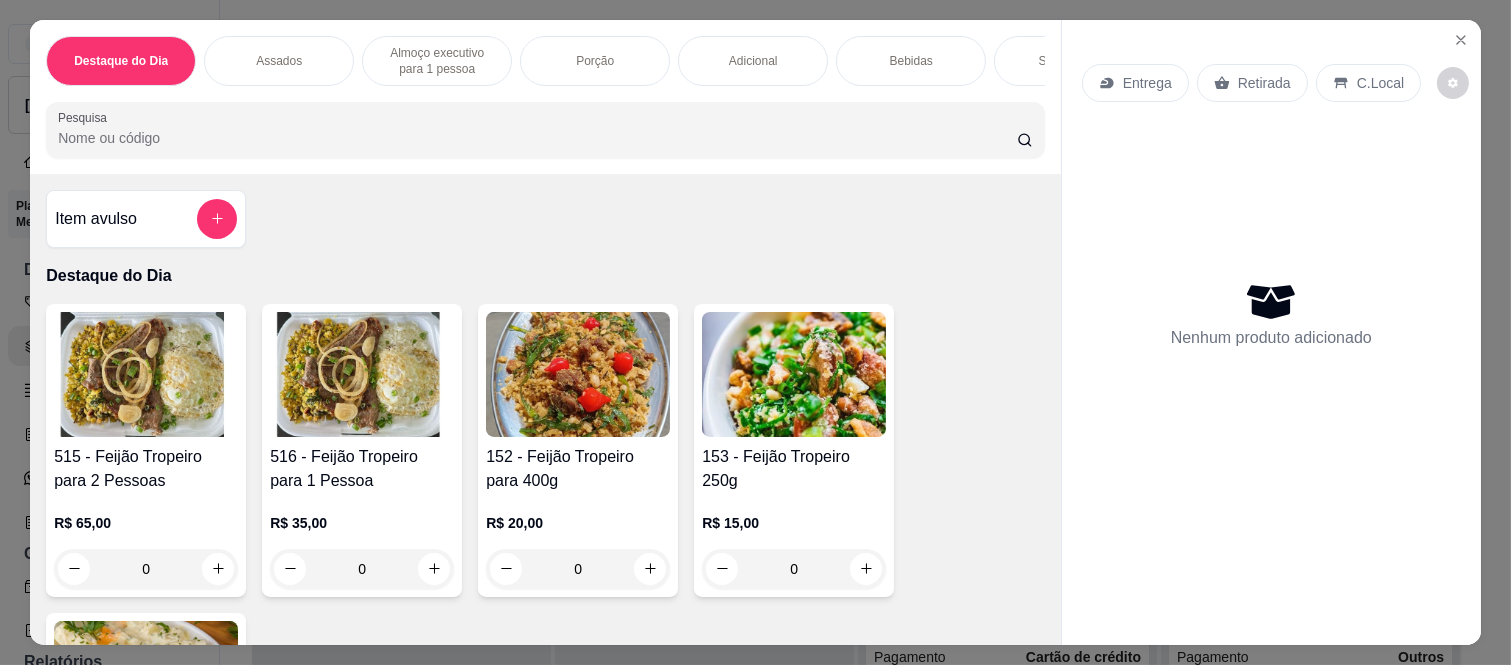 click on "Almoço executivo para 1 pessoa" at bounding box center [437, 61] 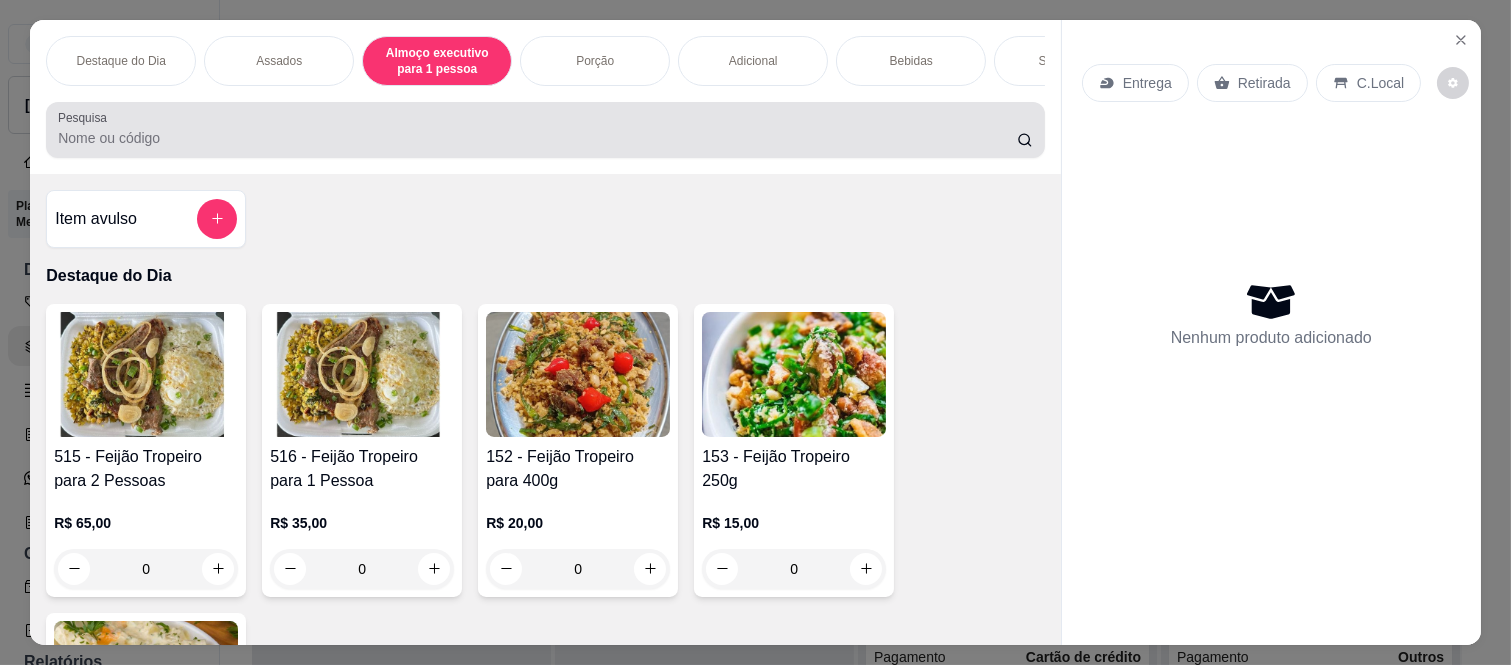 scroll, scrollTop: 1096, scrollLeft: 0, axis: vertical 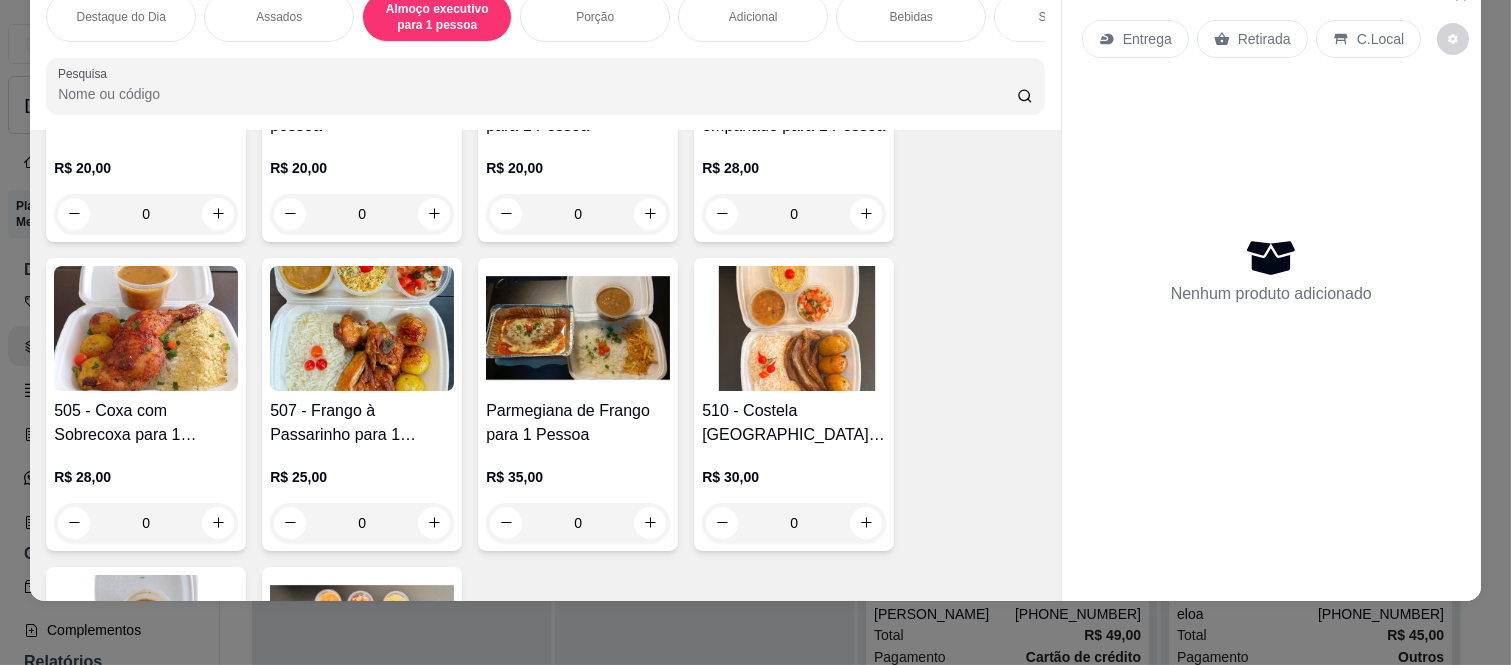 click on "0" at bounding box center [794, 523] 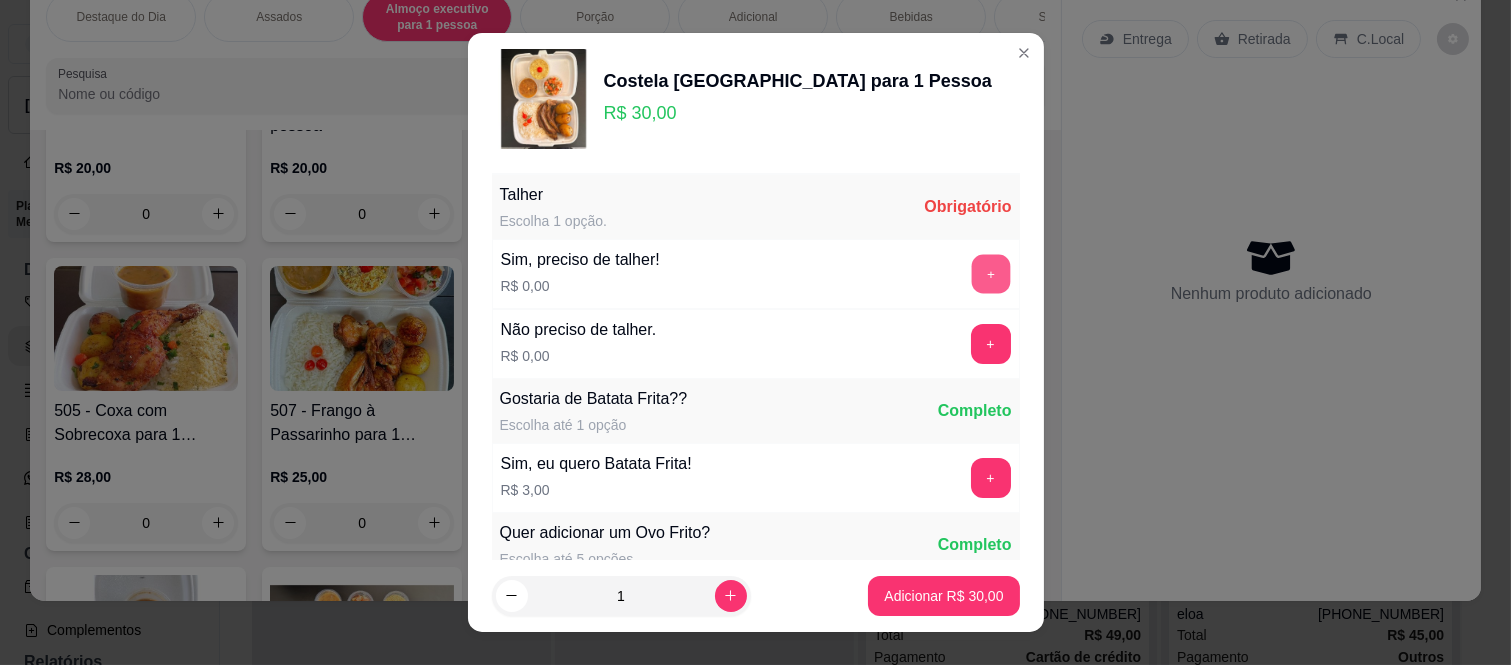 click on "+" at bounding box center (990, 274) 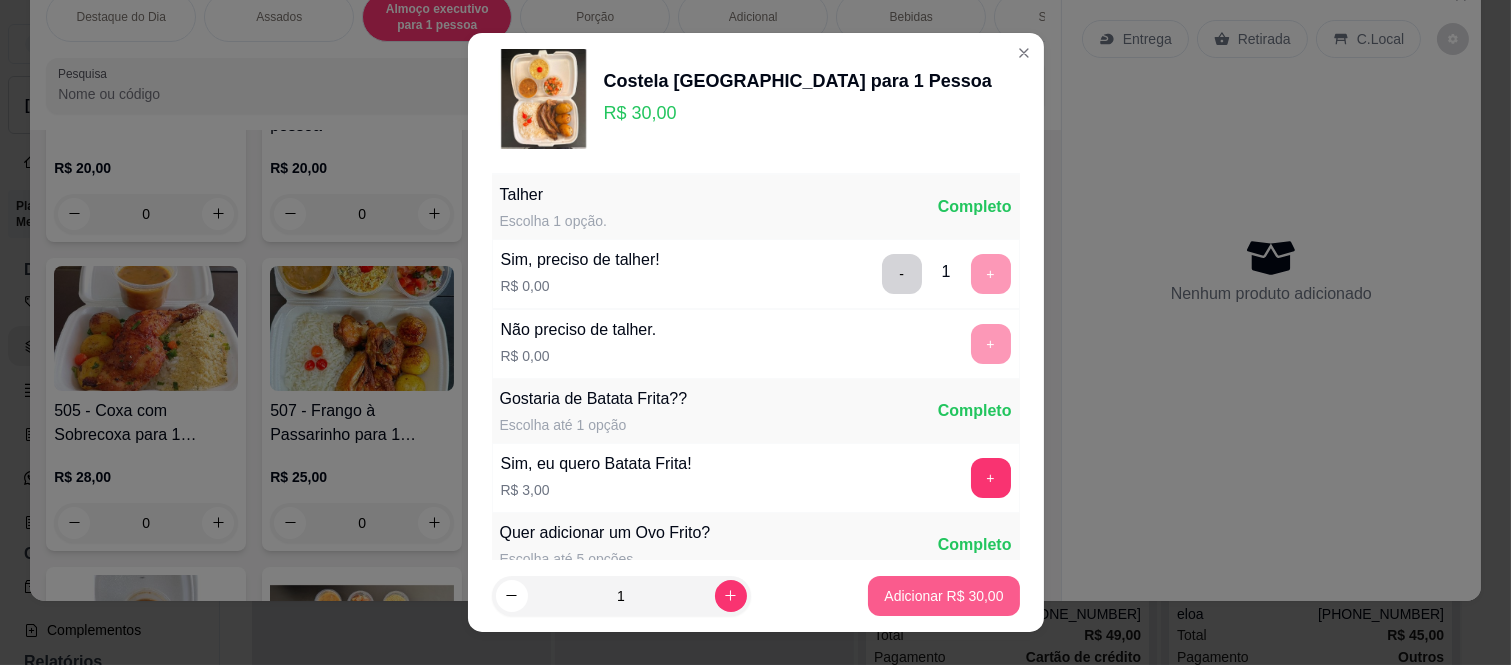 click on "Adicionar   R$ 30,00" at bounding box center (943, 596) 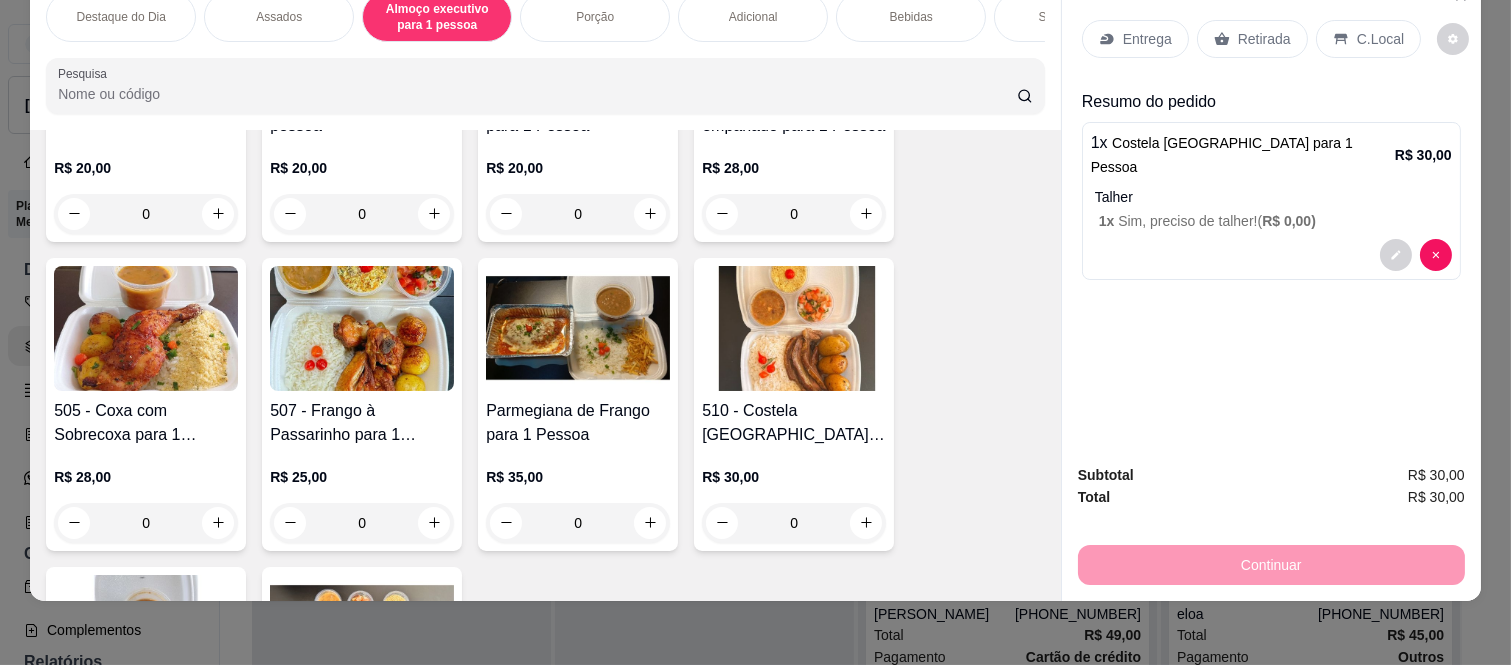 click on "Entrega" at bounding box center (1135, 39) 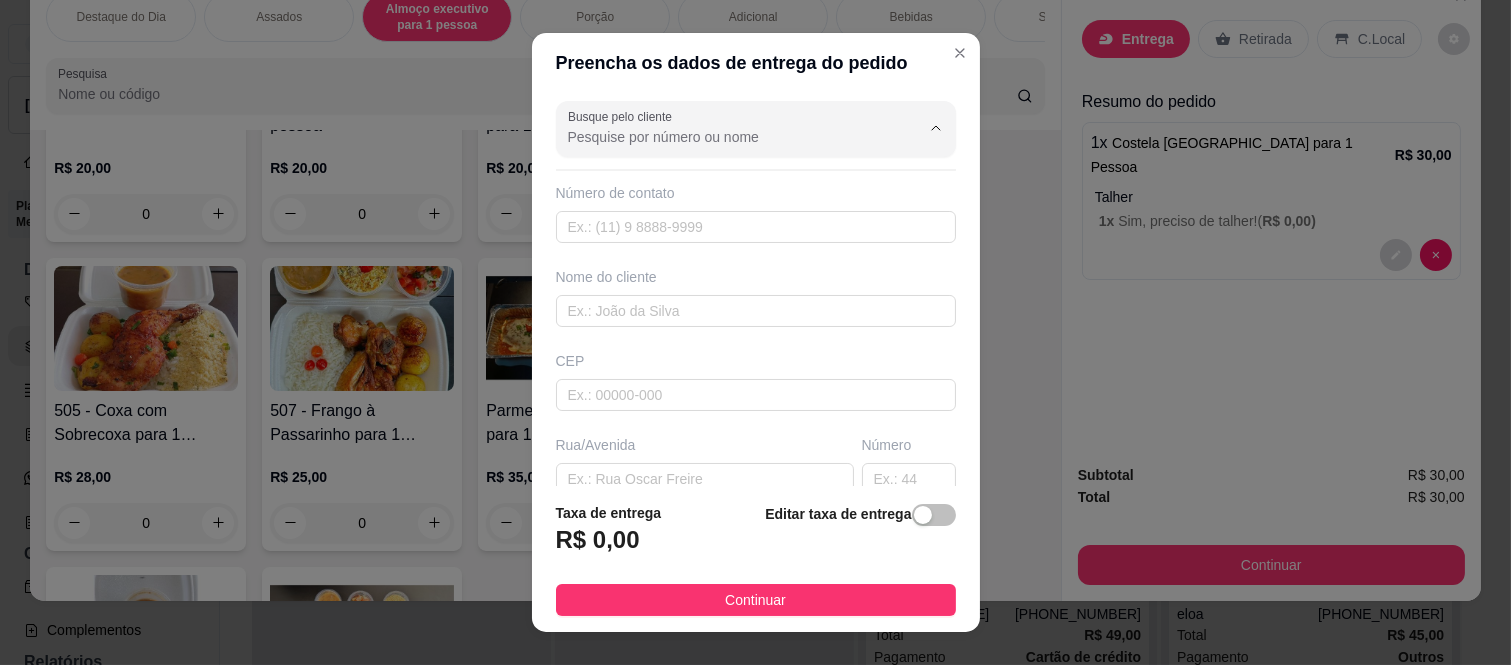 click on "Busque pelo cliente" at bounding box center [728, 137] 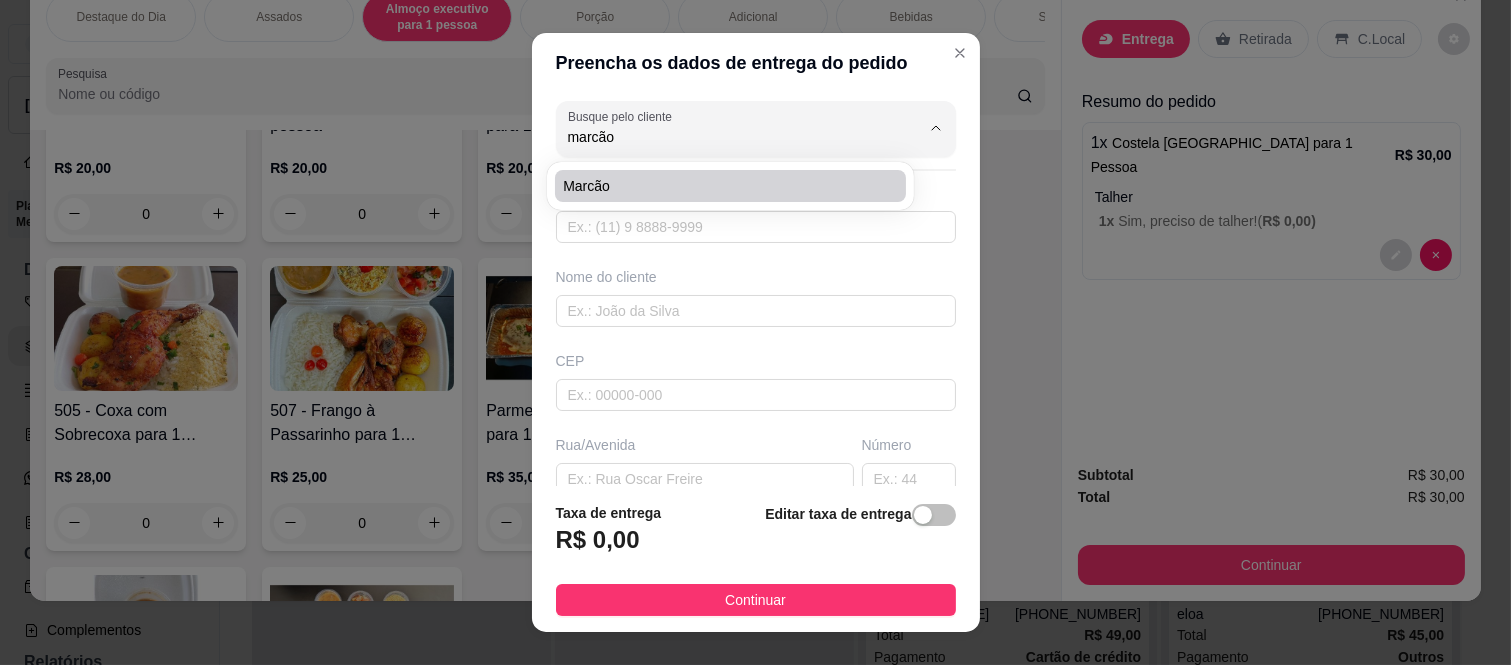 click on "Marcão" at bounding box center (720, 186) 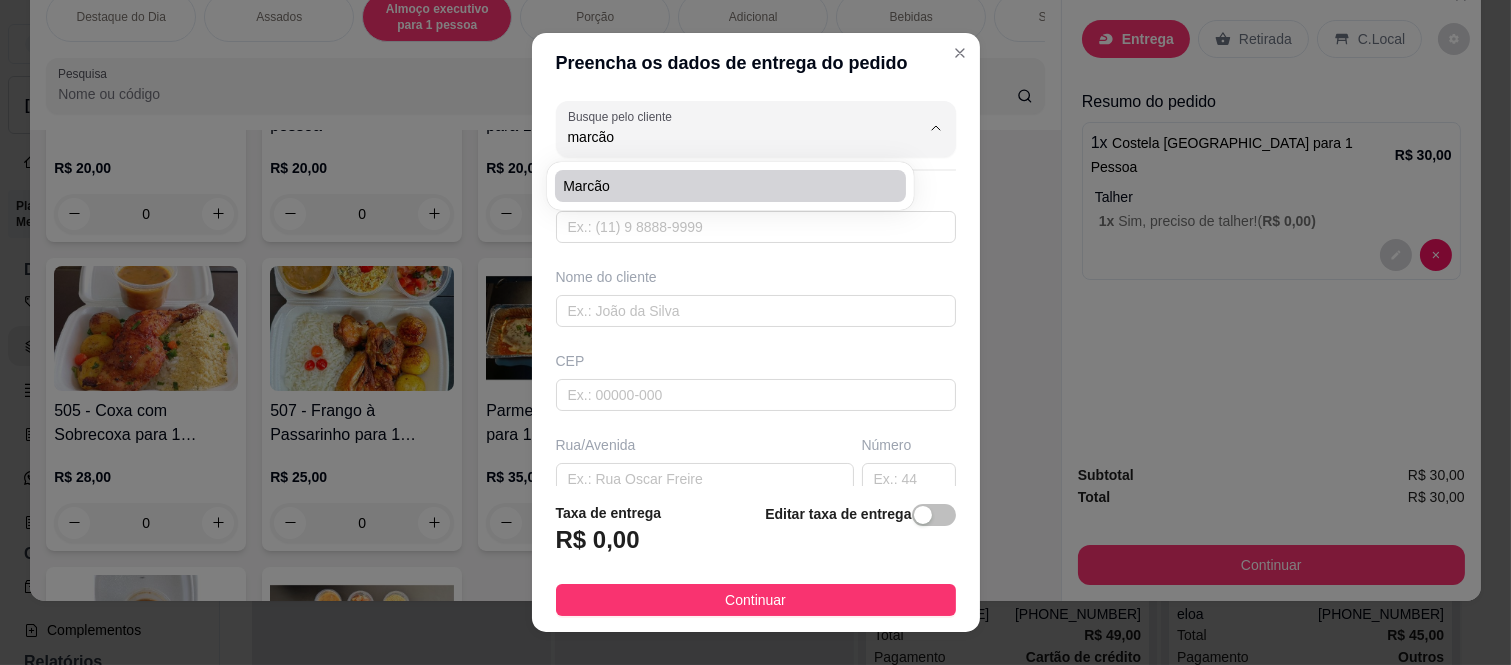type on "Marcão" 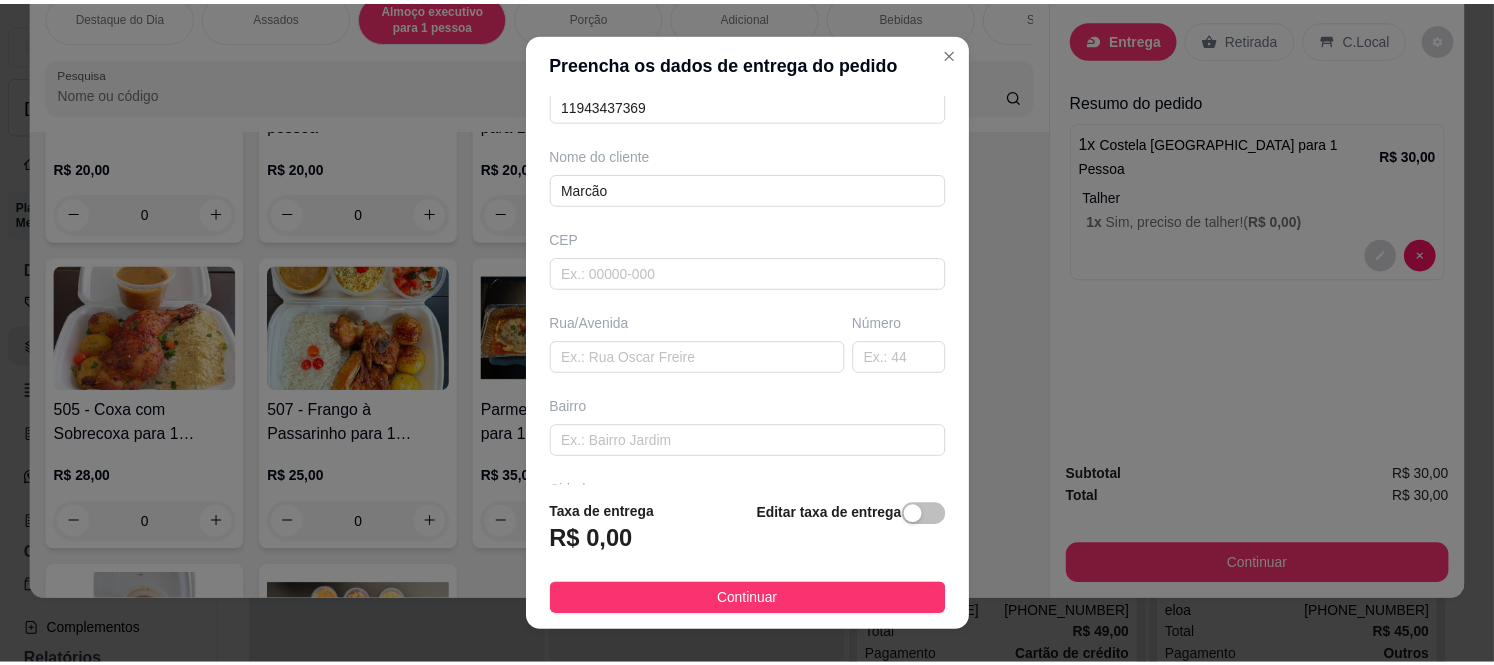 scroll, scrollTop: 282, scrollLeft: 0, axis: vertical 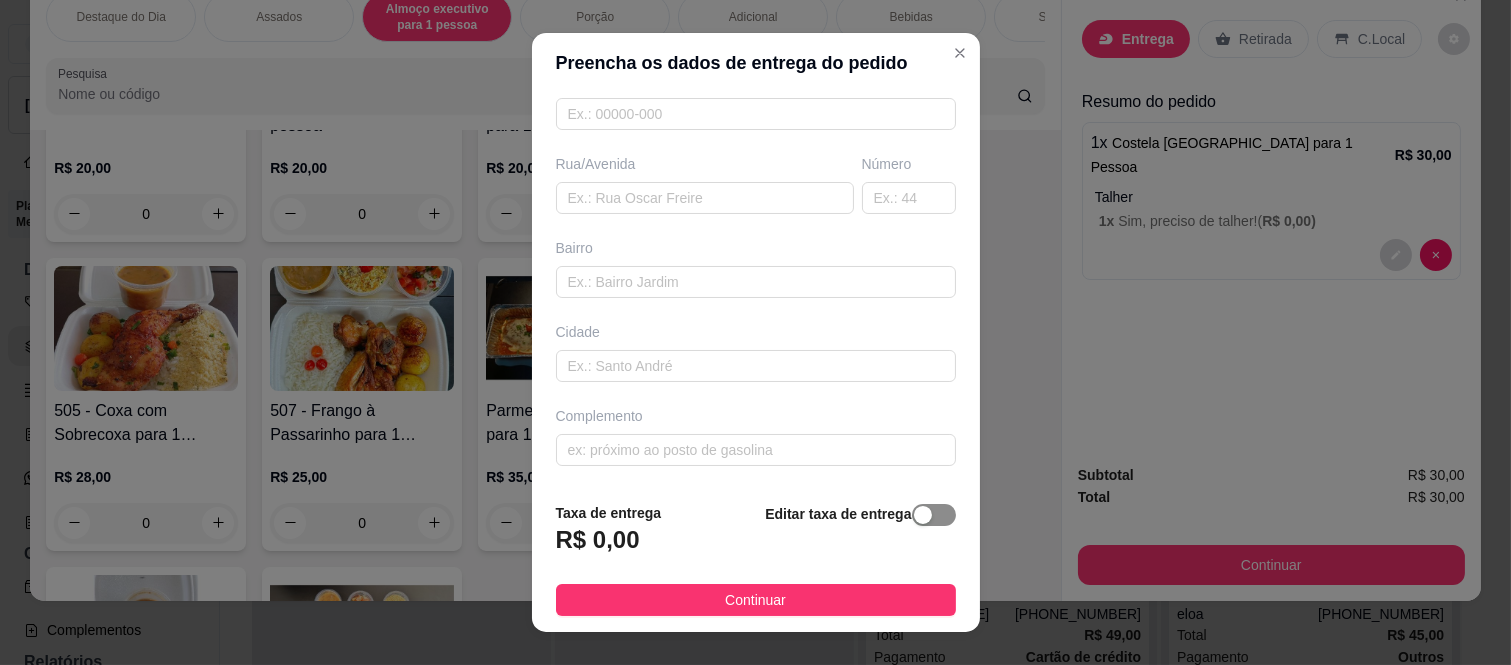type on "Marcão" 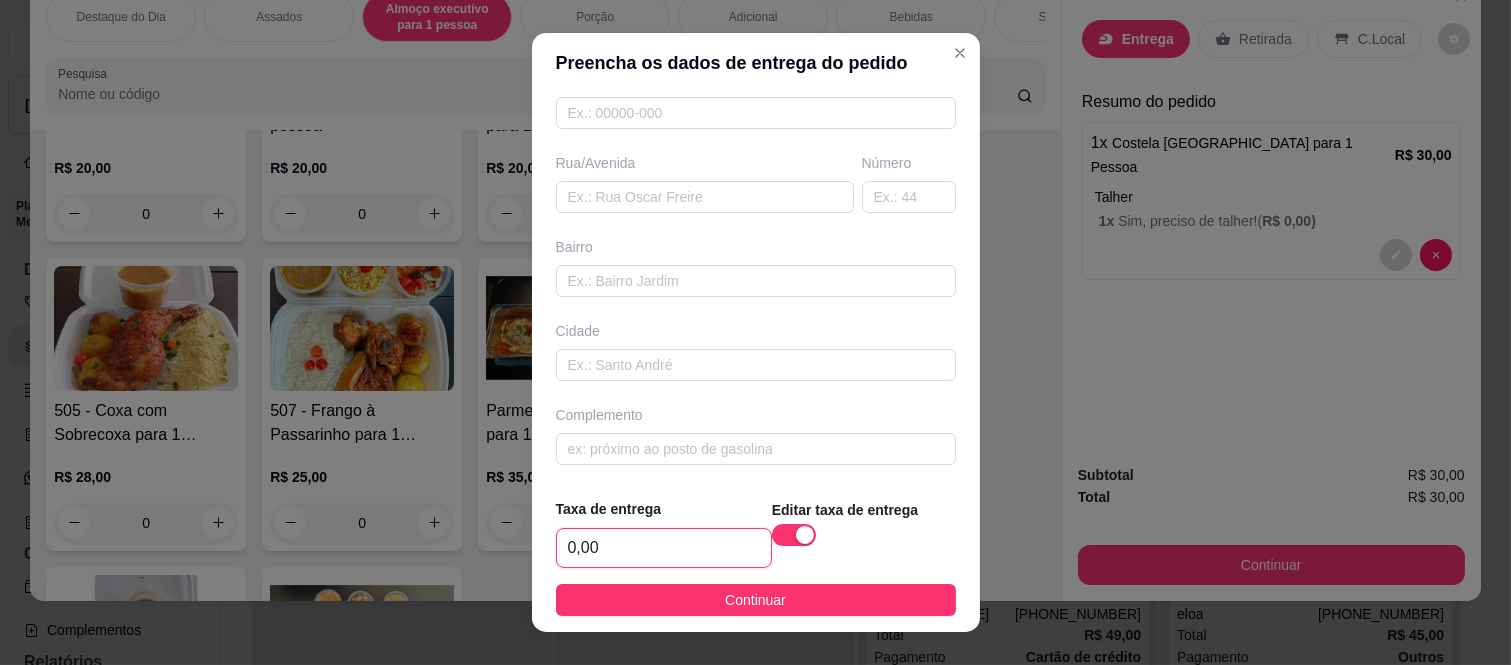 click on "0,00" at bounding box center [664, 548] 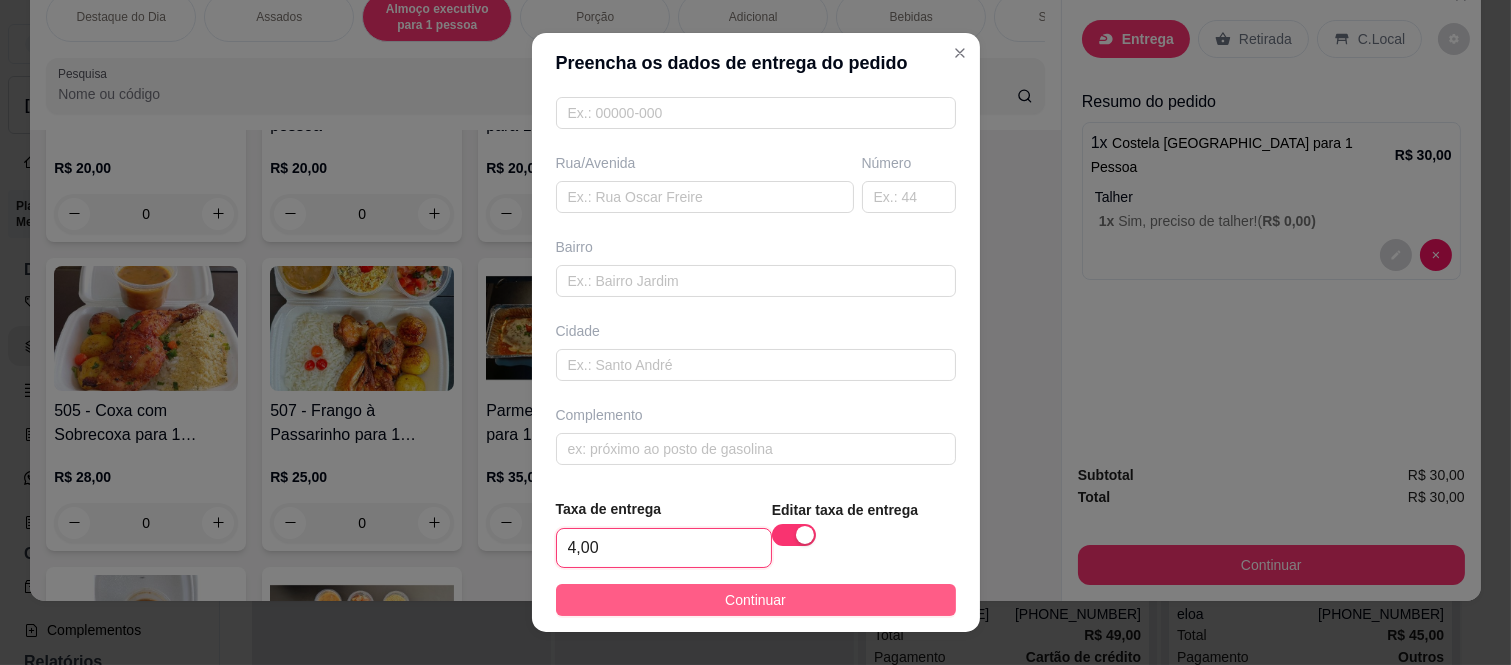 type on "4,00" 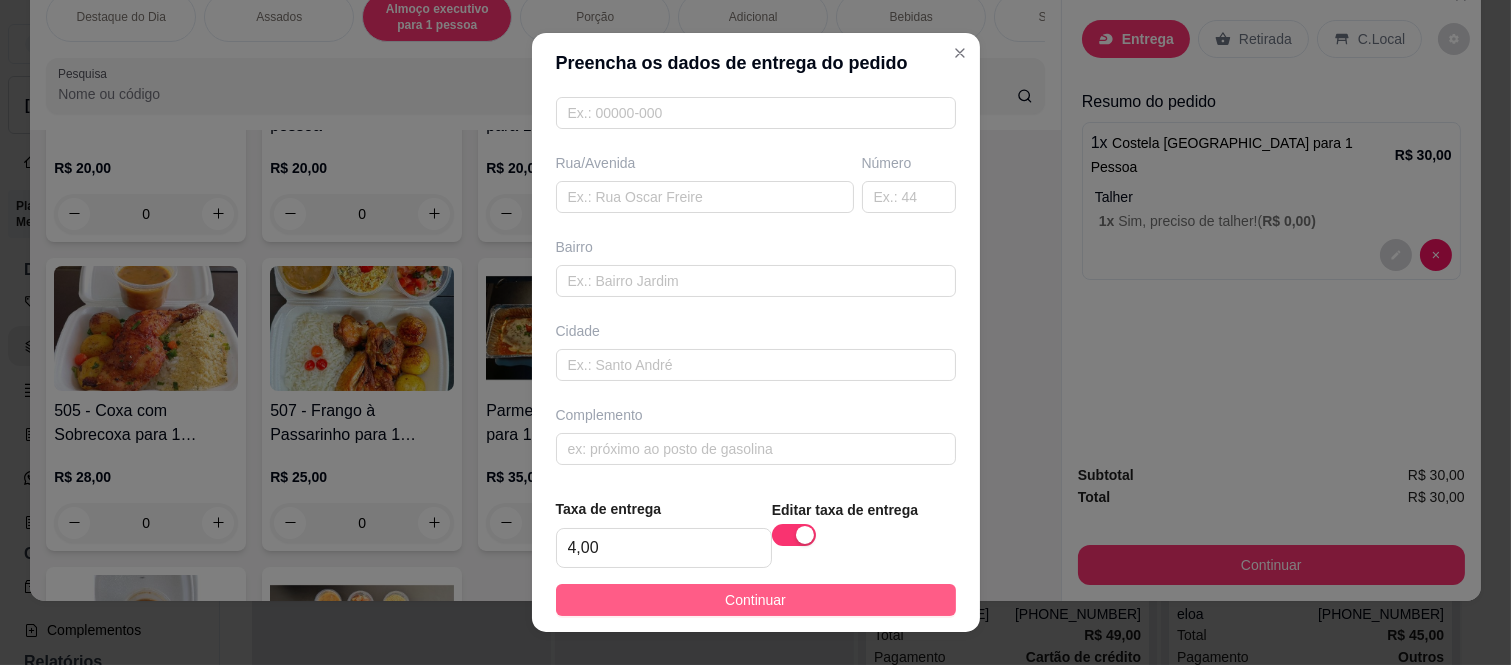 click on "Continuar" at bounding box center (756, 600) 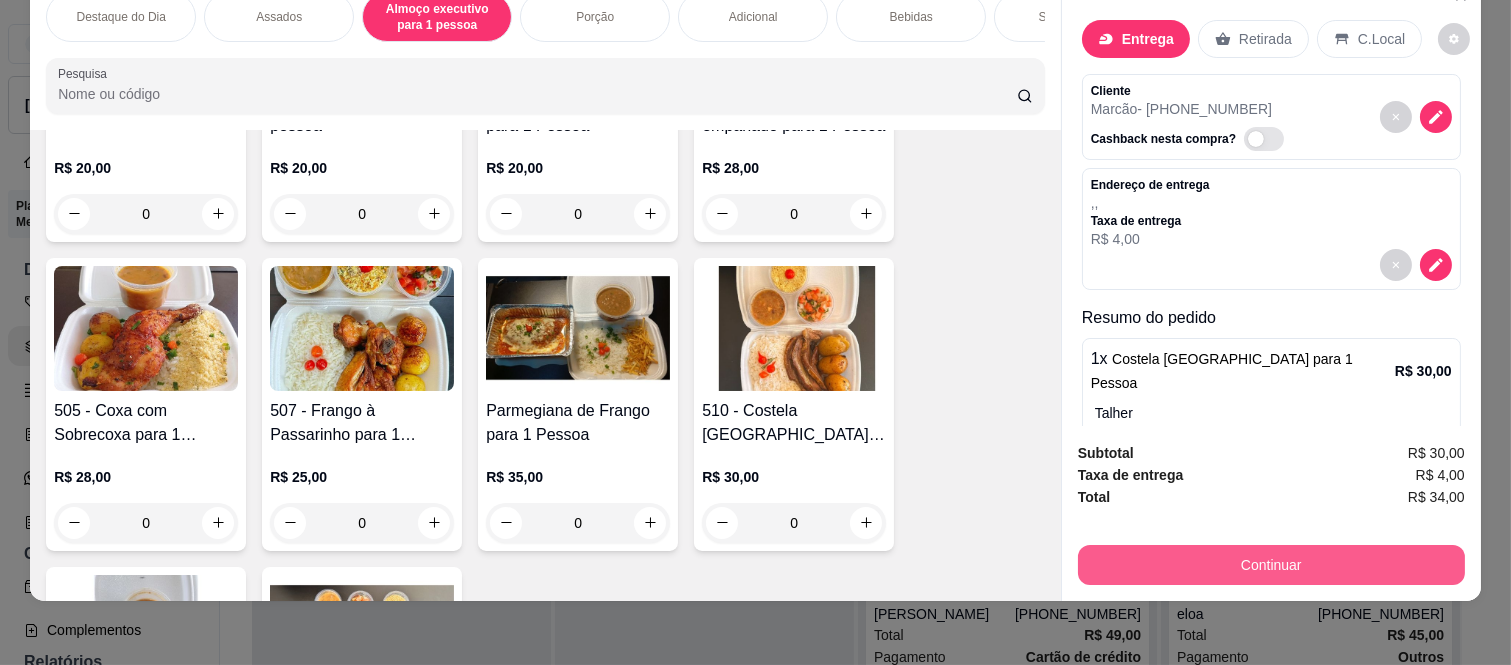click on "Continuar" at bounding box center [1271, 565] 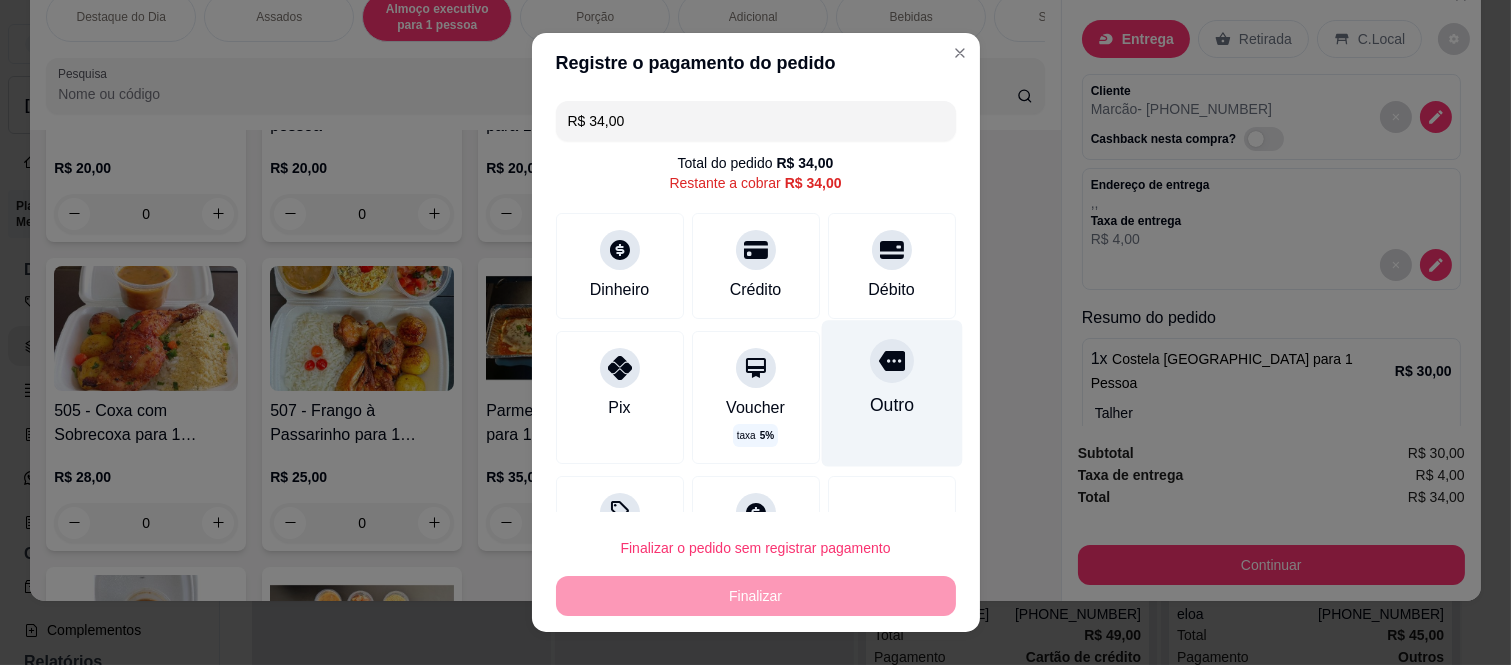 click at bounding box center (892, 361) 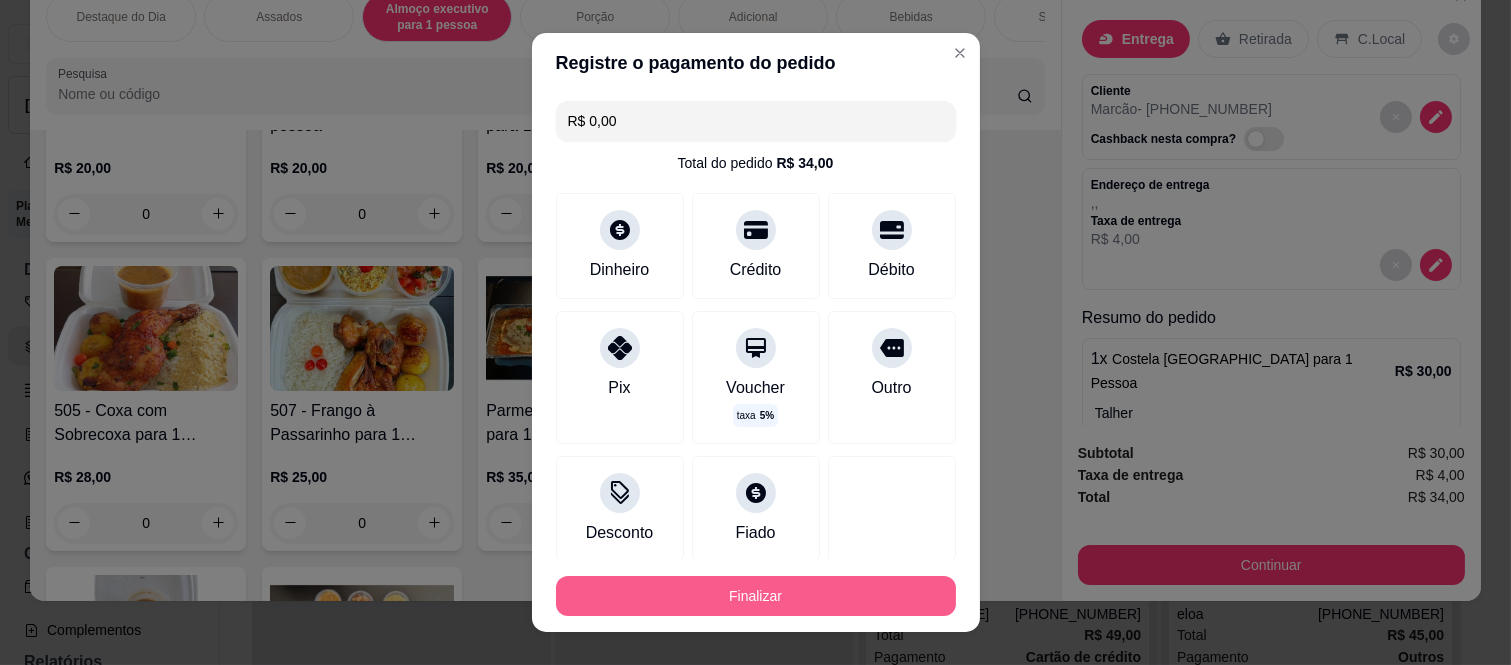 click on "Finalizar" at bounding box center (756, 596) 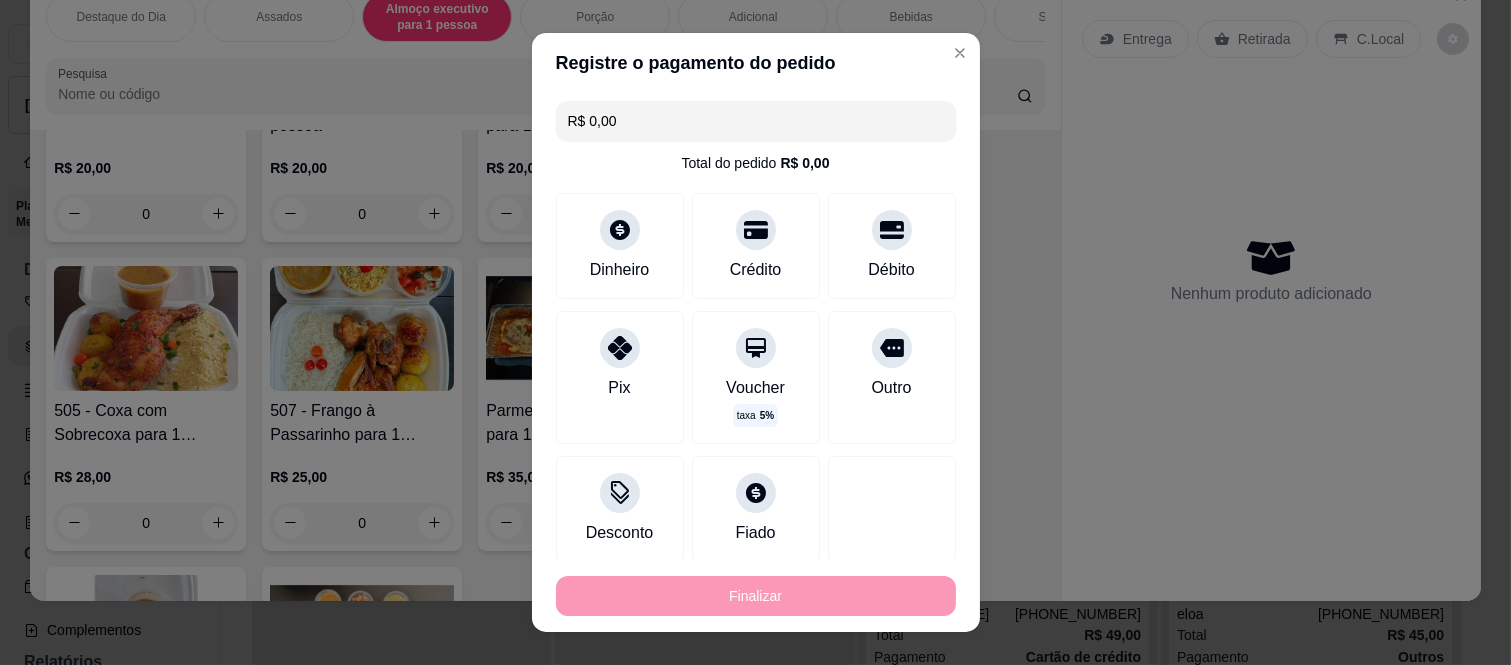 type on "-R$ 34,00" 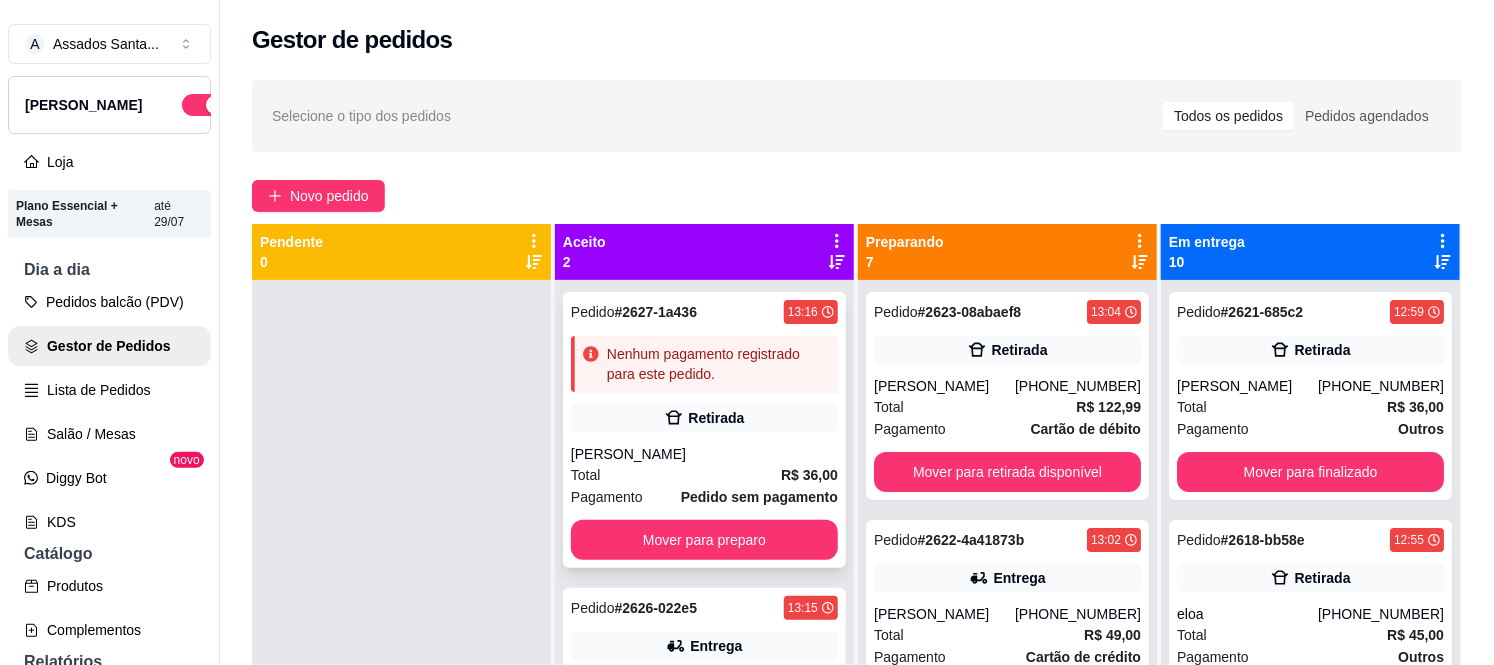 scroll, scrollTop: 55, scrollLeft: 0, axis: vertical 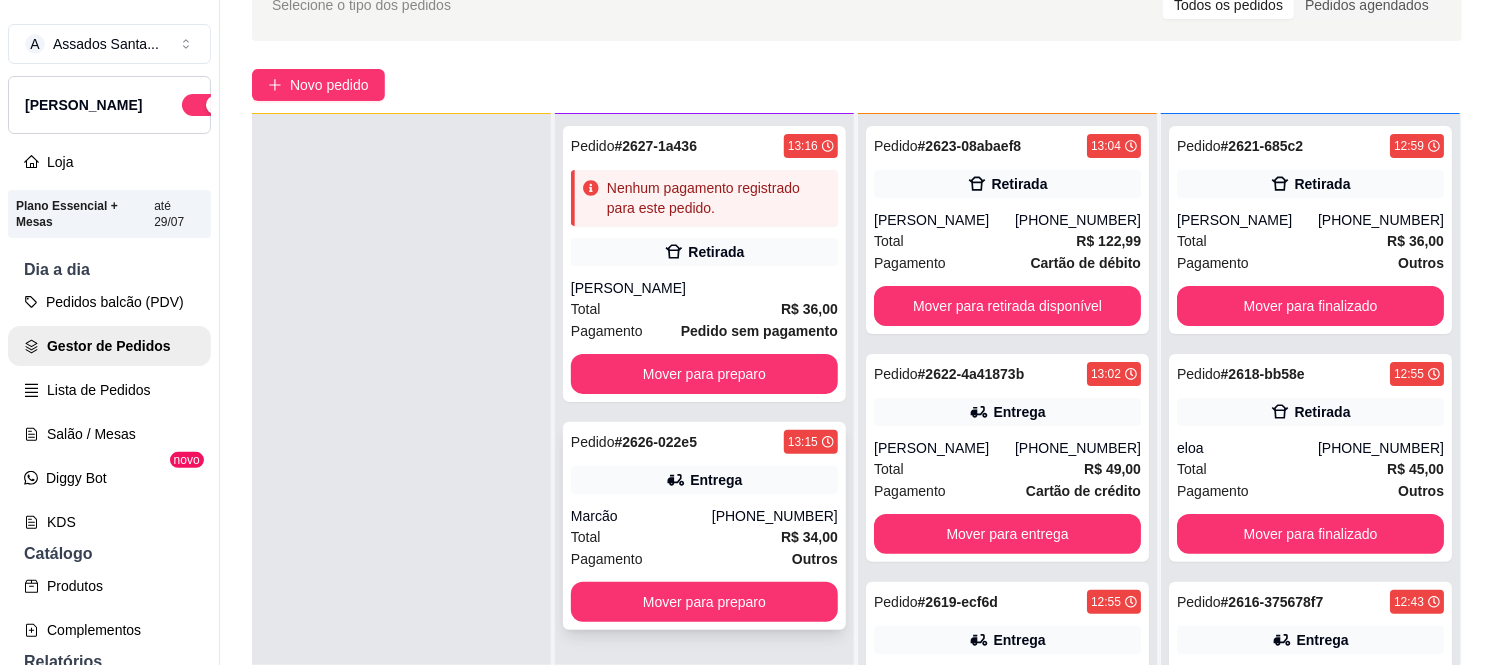 click on "Entrega" at bounding box center (716, 480) 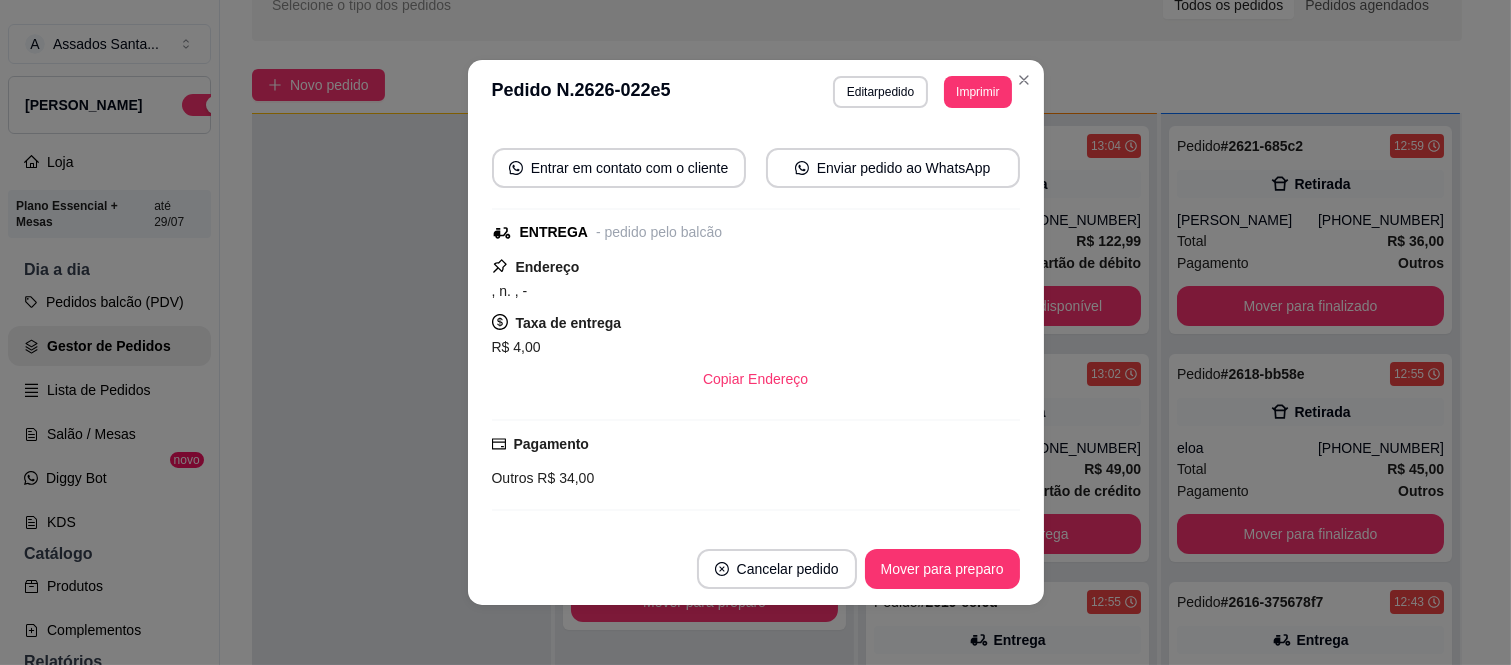 scroll, scrollTop: 384, scrollLeft: 0, axis: vertical 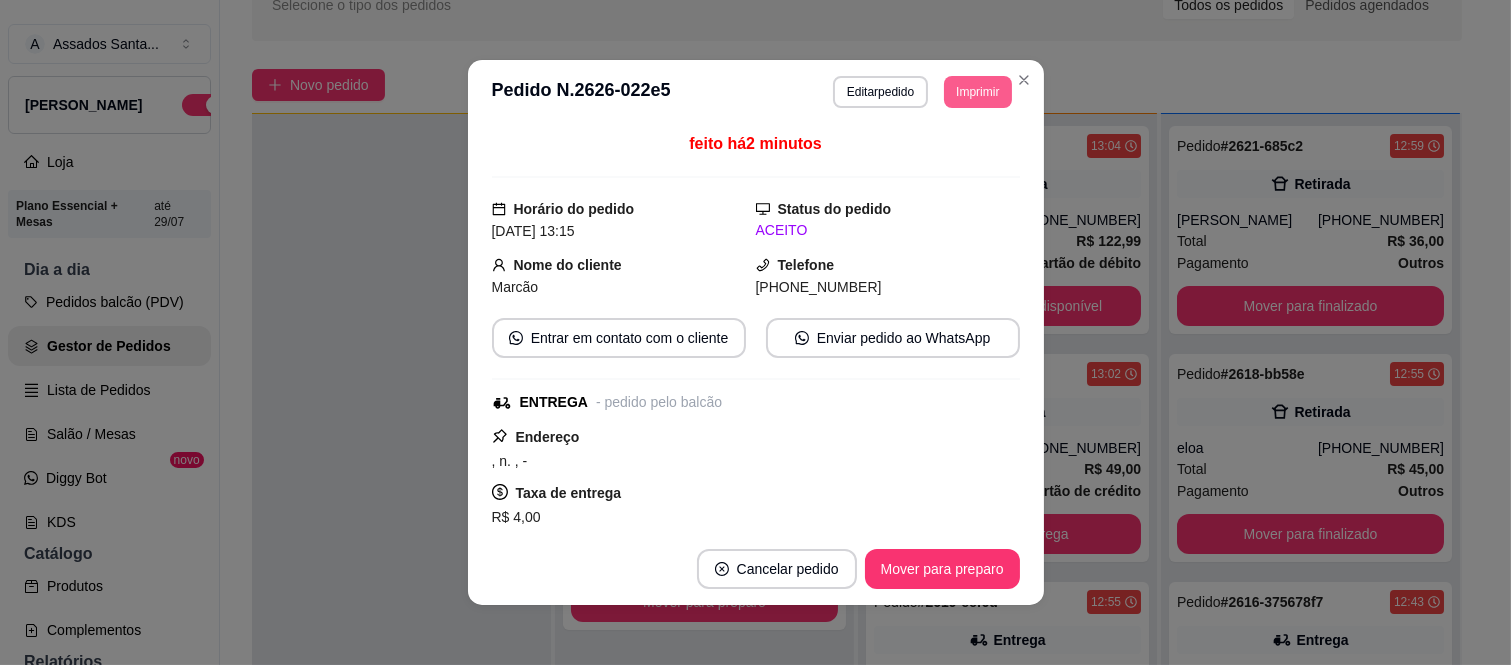 click on "Imprimir" at bounding box center [977, 92] 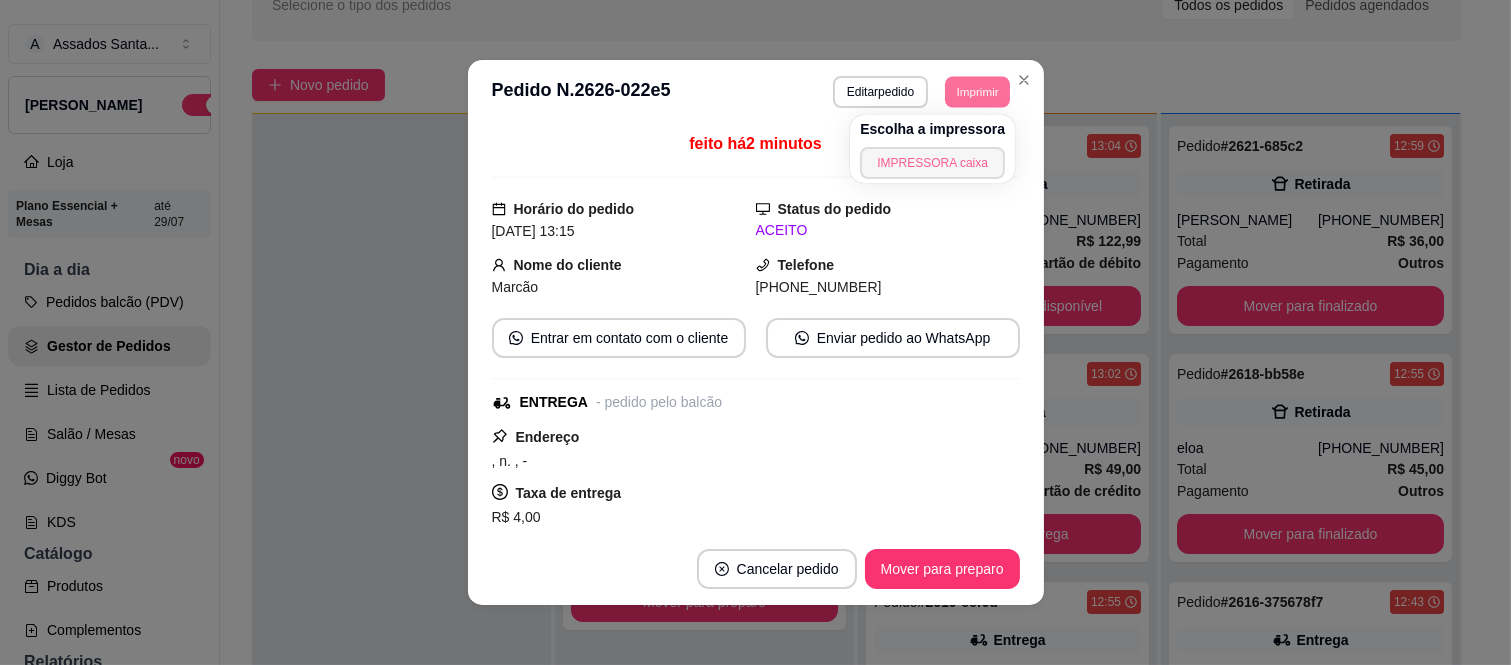 click on "IMPRESSORA caixa" at bounding box center (932, 163) 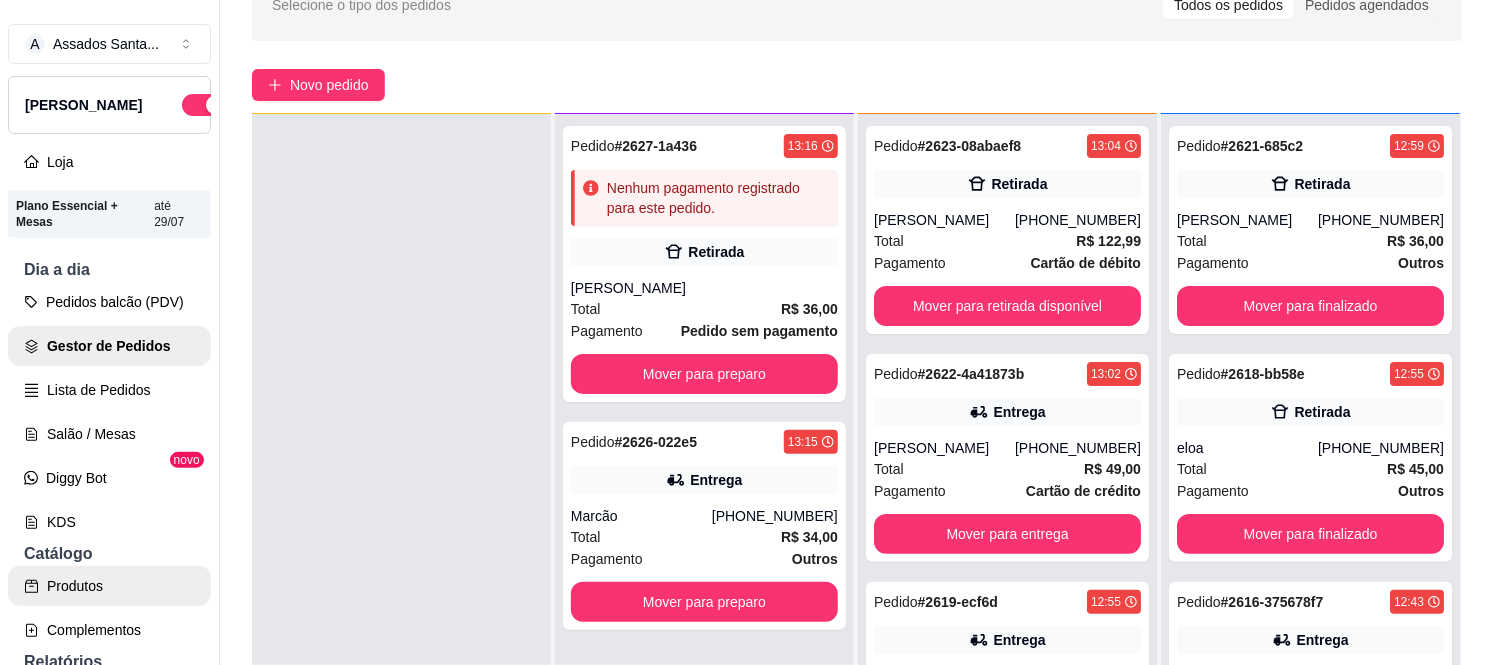 click on "Produtos" at bounding box center (109, 586) 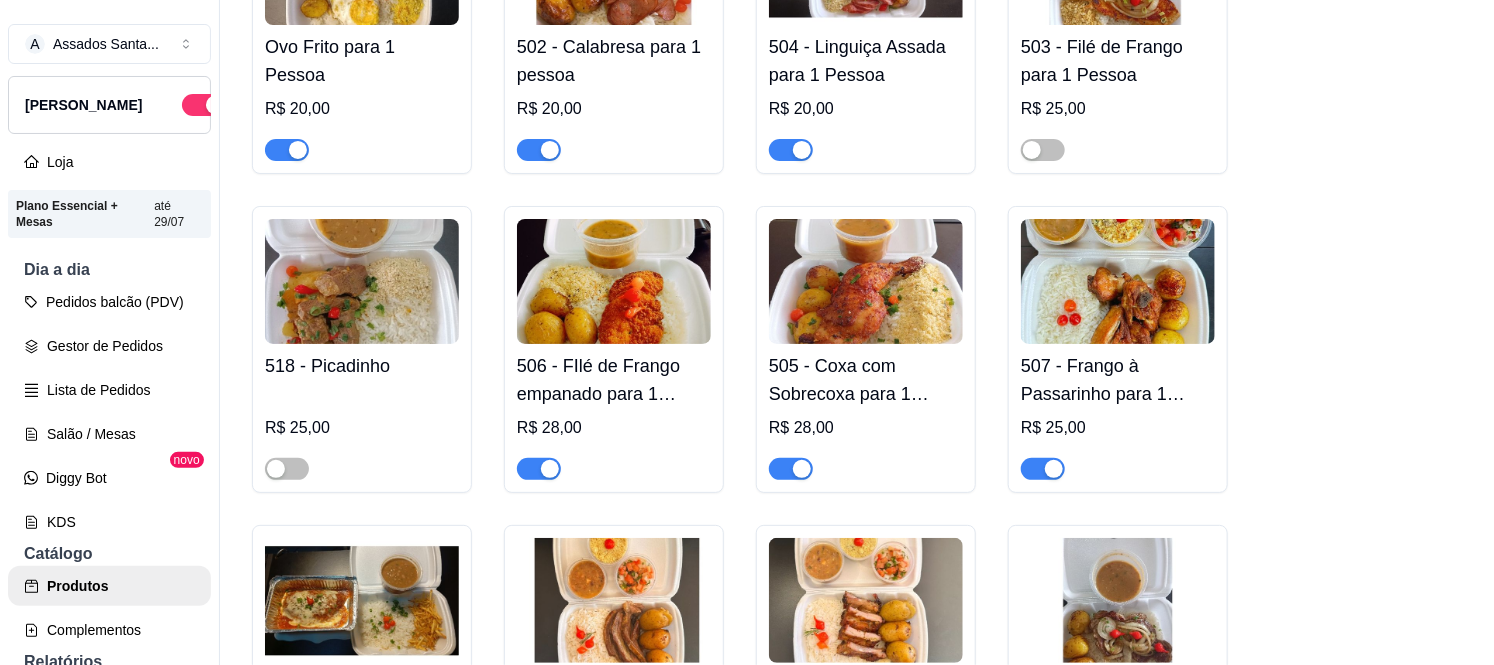 scroll, scrollTop: 2888, scrollLeft: 0, axis: vertical 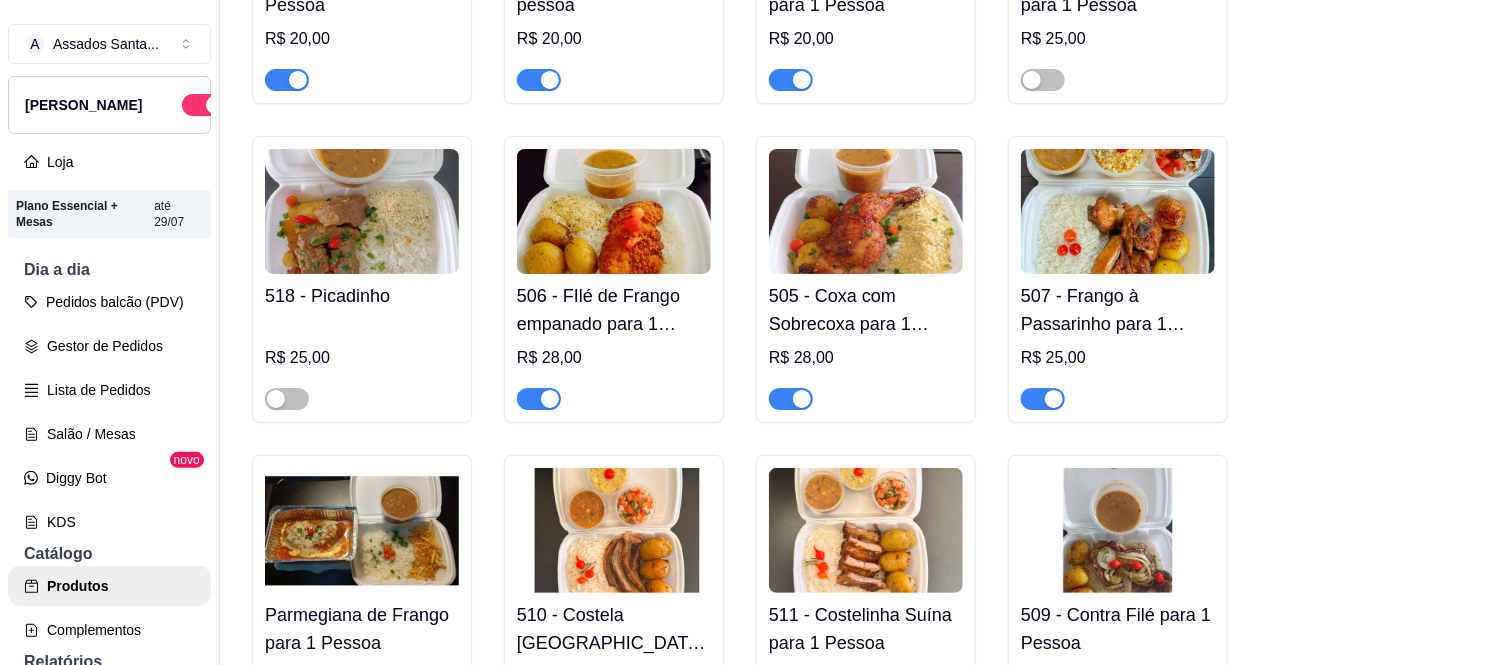 click at bounding box center (866, 390) 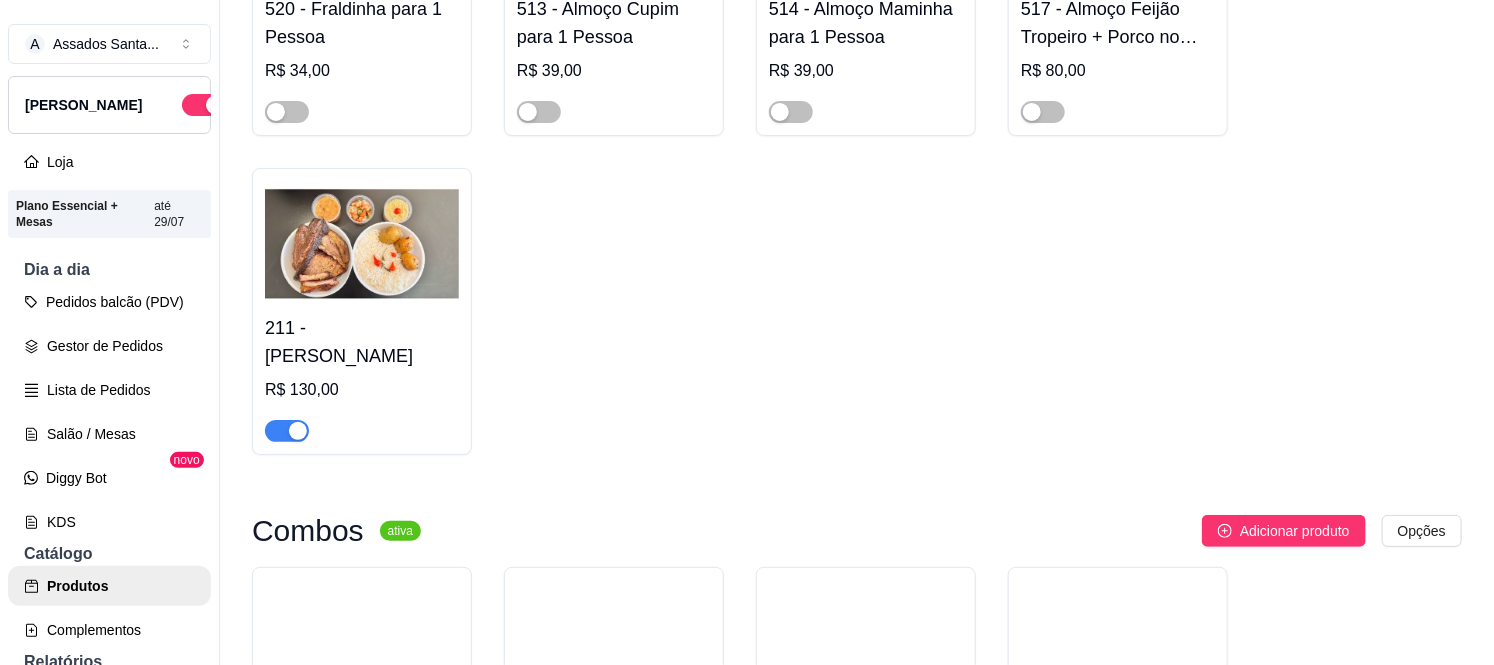 scroll, scrollTop: 3777, scrollLeft: 0, axis: vertical 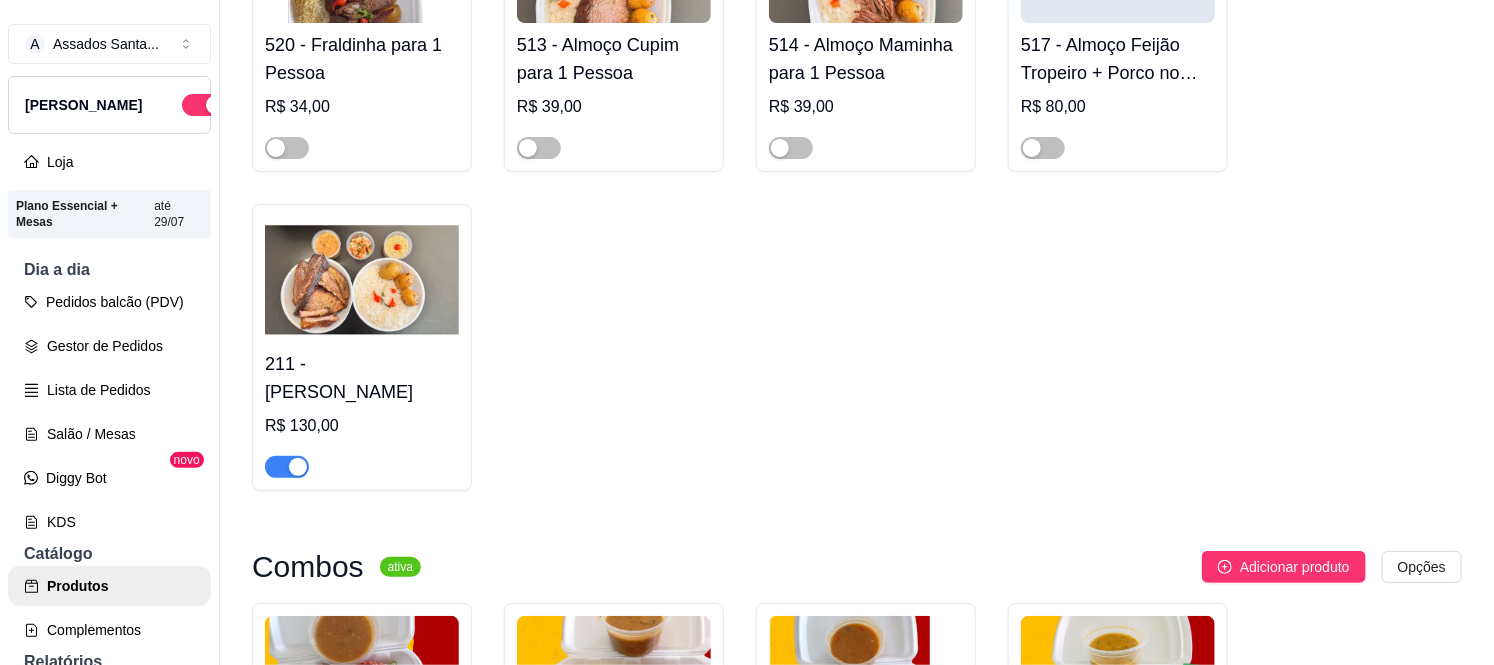 click at bounding box center (298, 467) 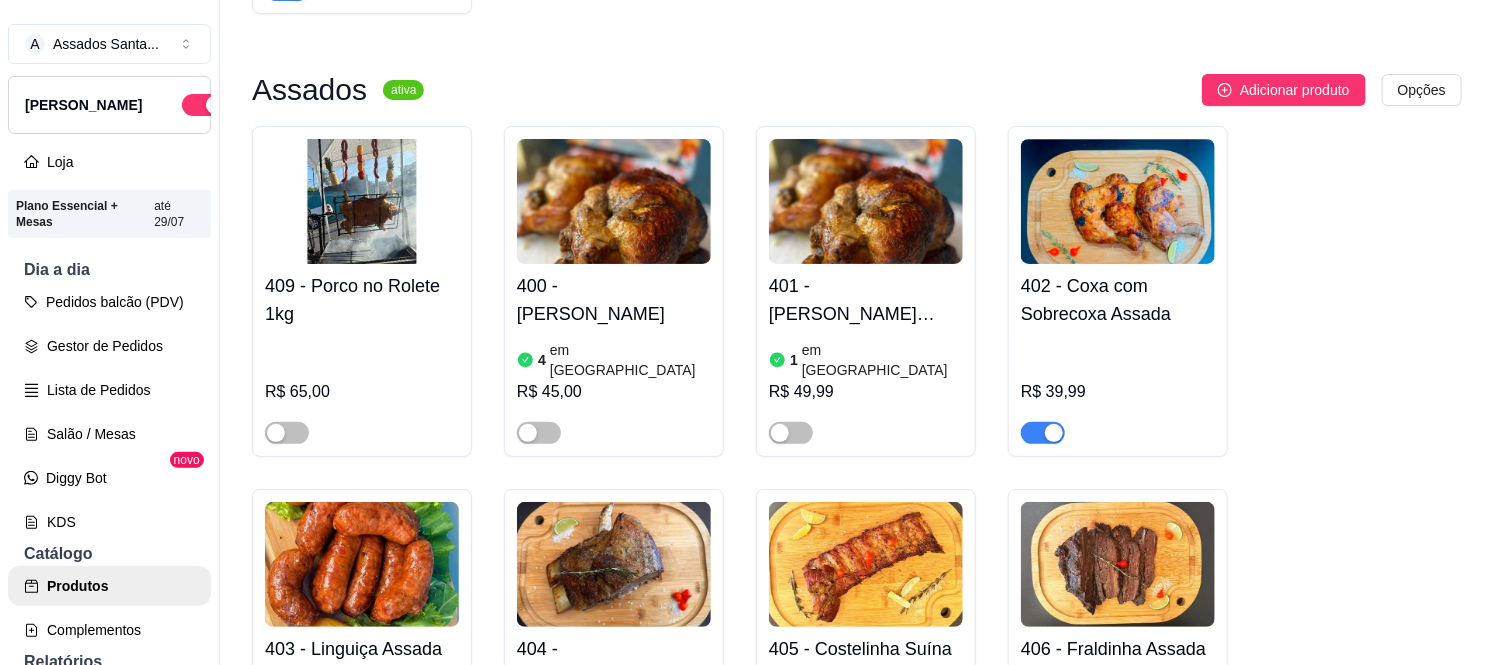 scroll, scrollTop: 1222, scrollLeft: 0, axis: vertical 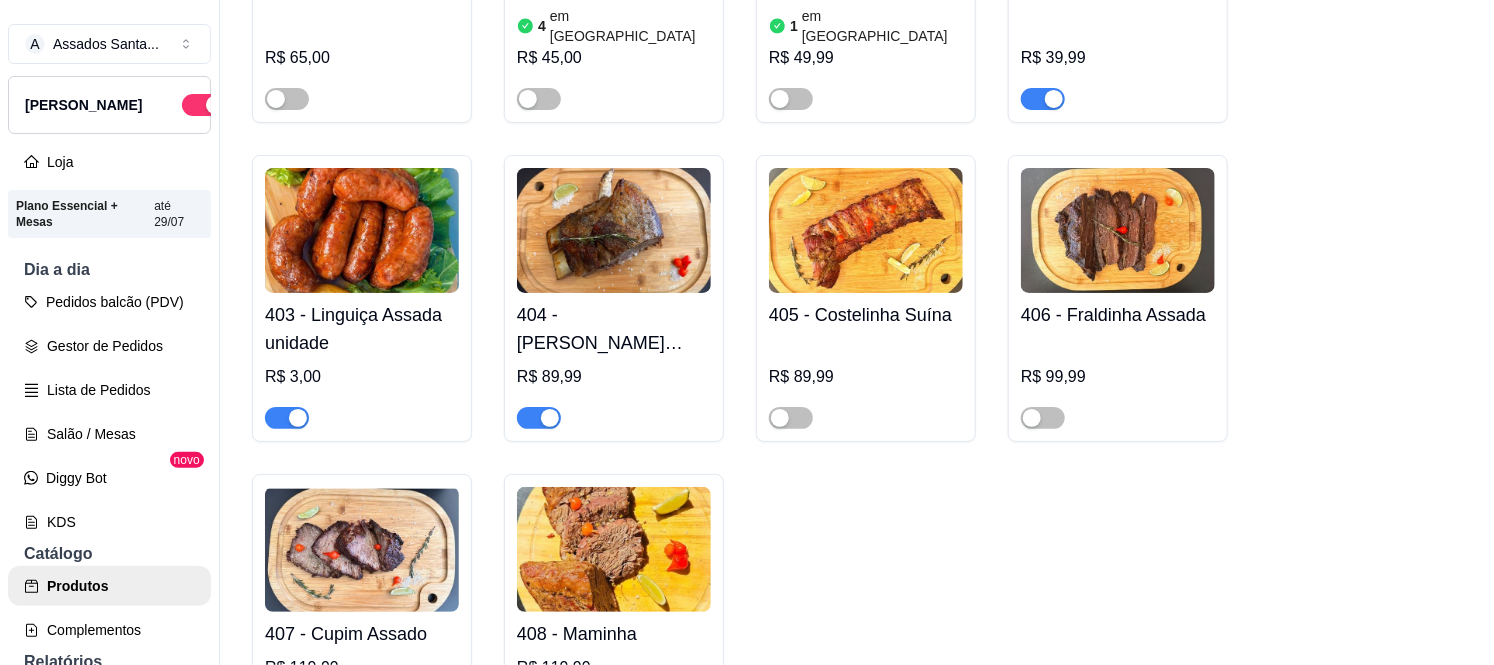 click at bounding box center (1118, 409) 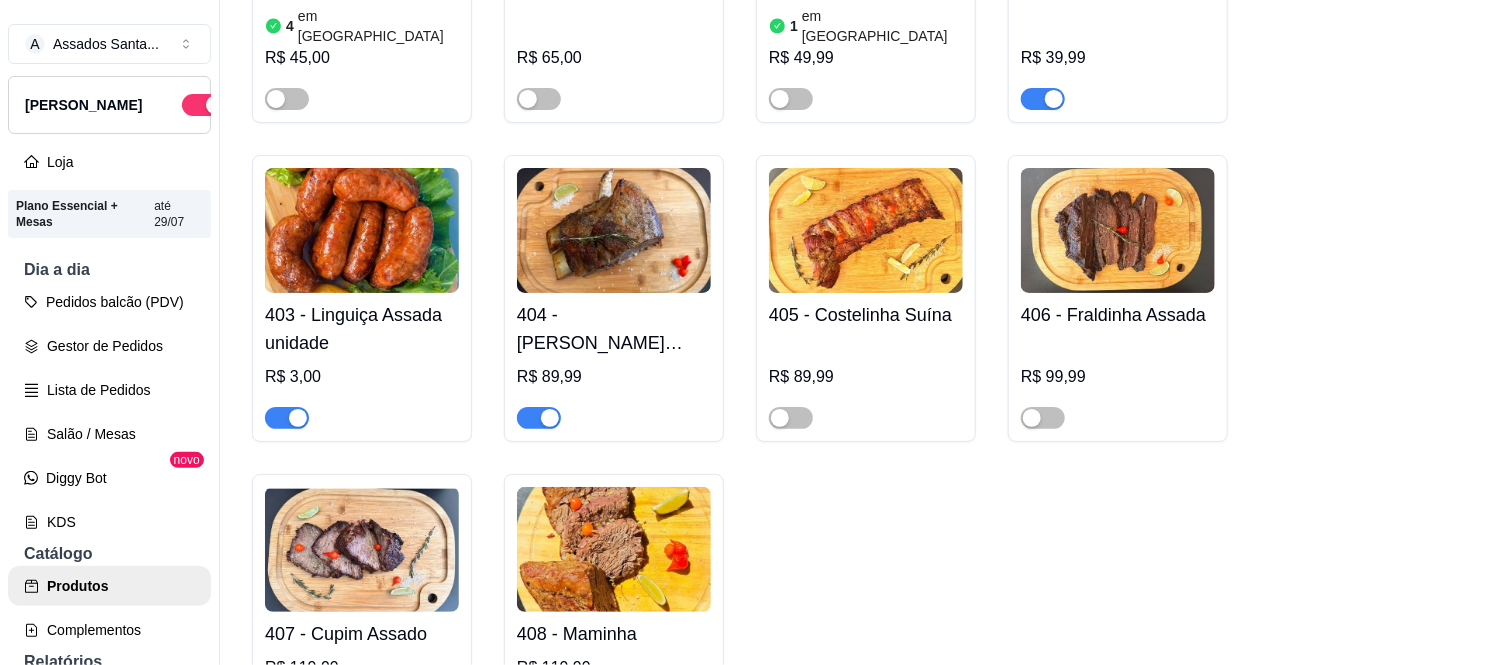 type 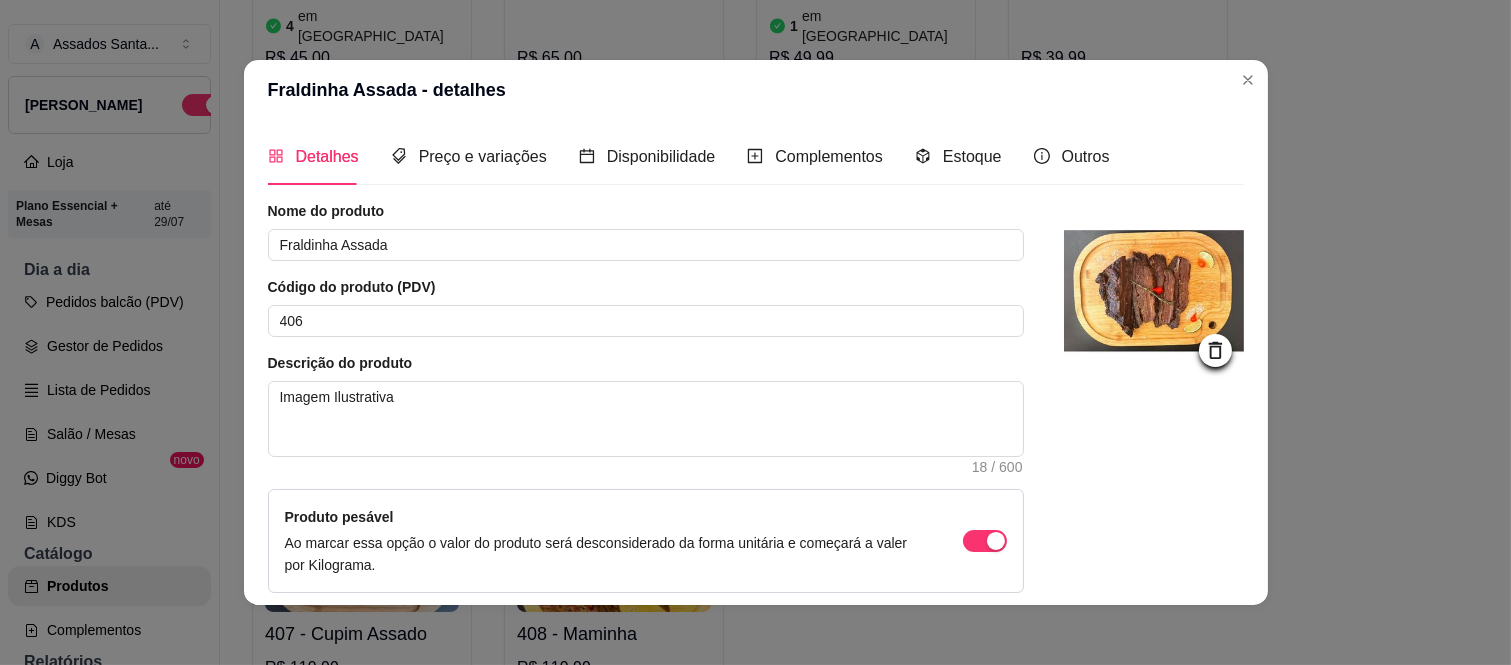 click at bounding box center [1154, 457] 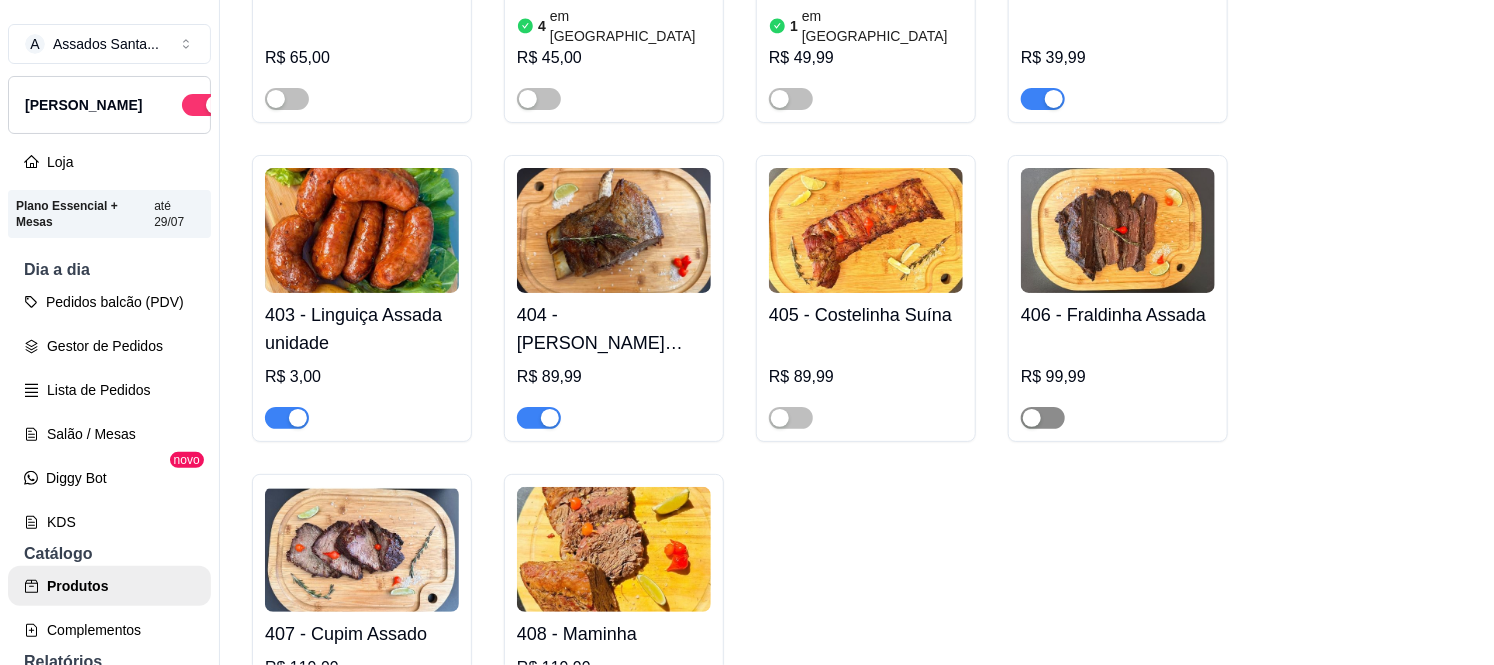 click at bounding box center [1032, 418] 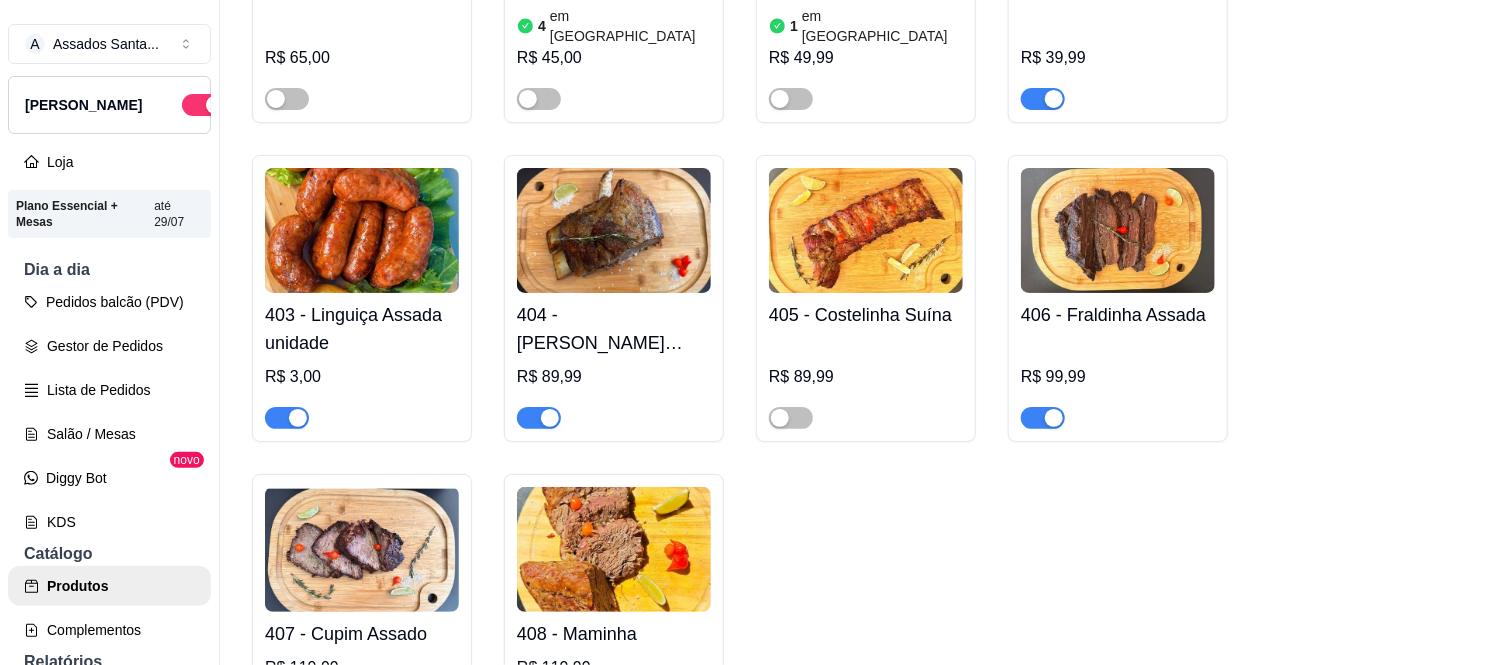 scroll, scrollTop: 888, scrollLeft: 0, axis: vertical 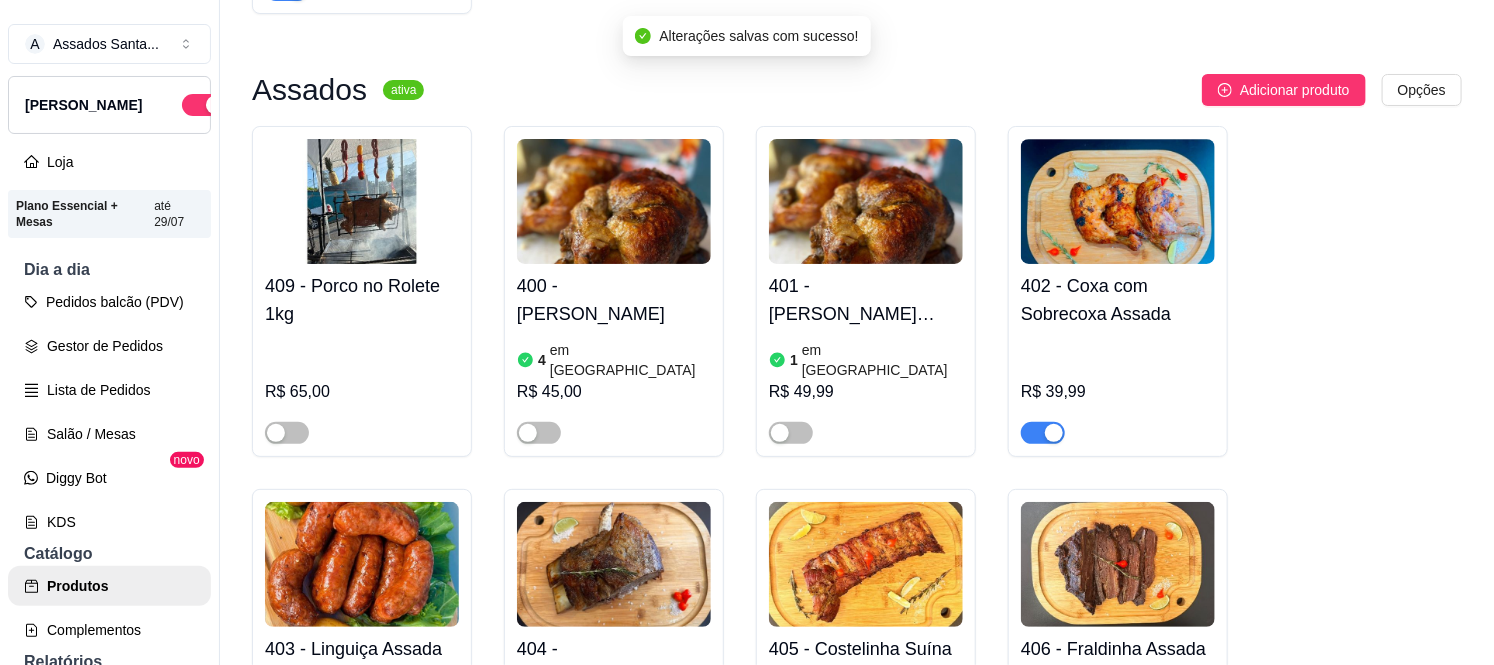 click at bounding box center (1043, 433) 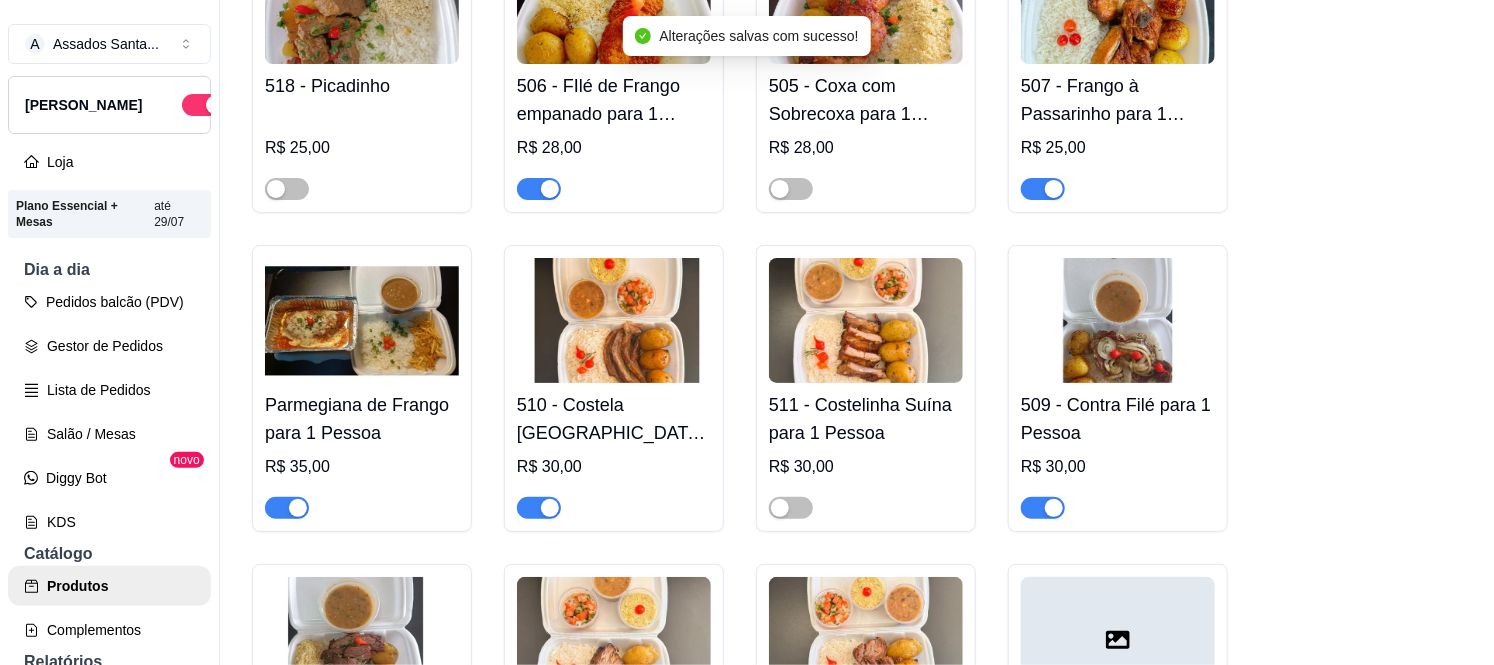 scroll, scrollTop: 3222, scrollLeft: 0, axis: vertical 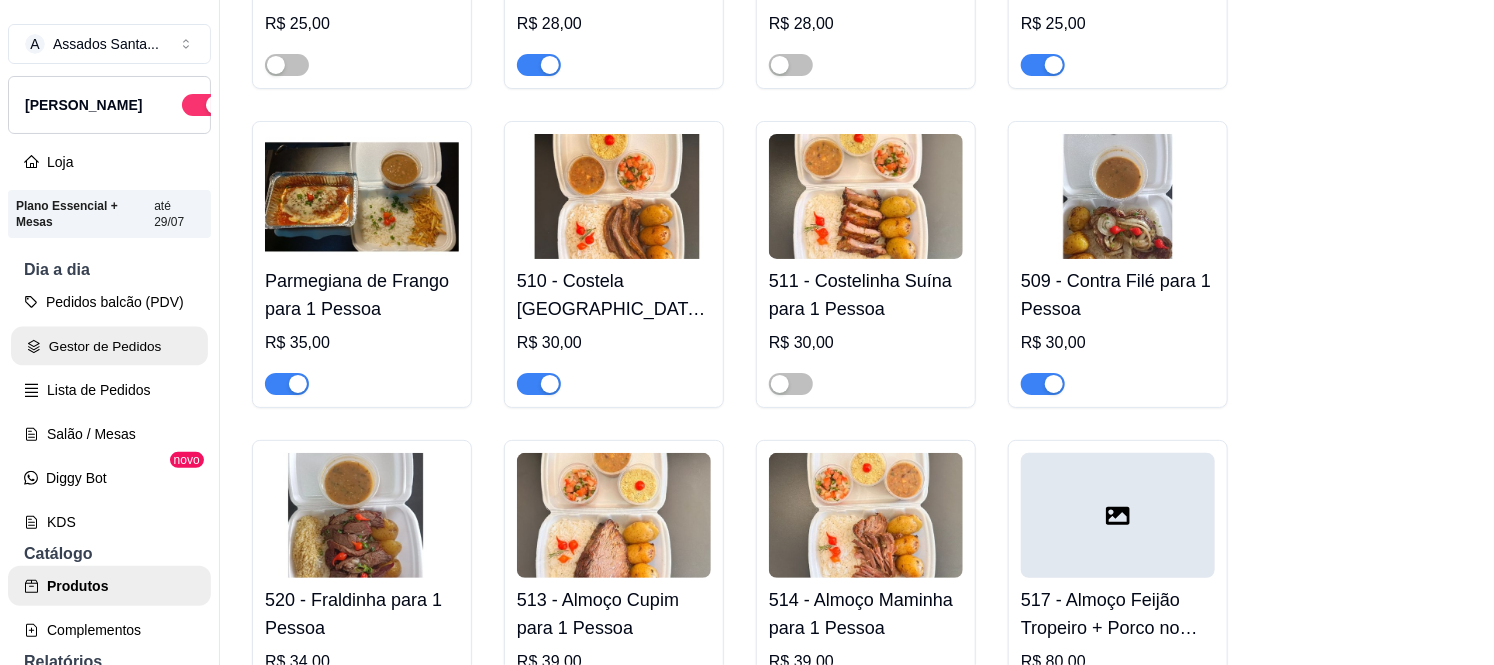 click on "Gestor de Pedidos" at bounding box center [109, 346] 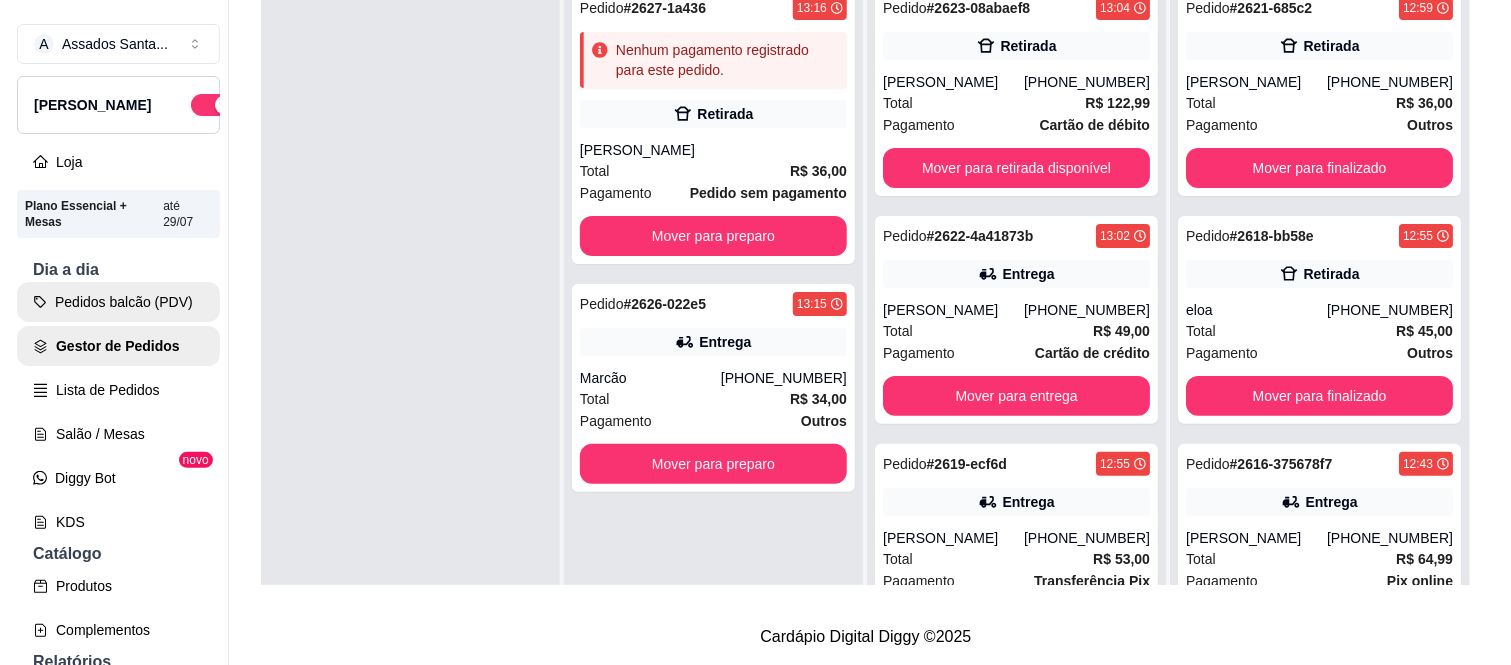 scroll, scrollTop: 0, scrollLeft: 0, axis: both 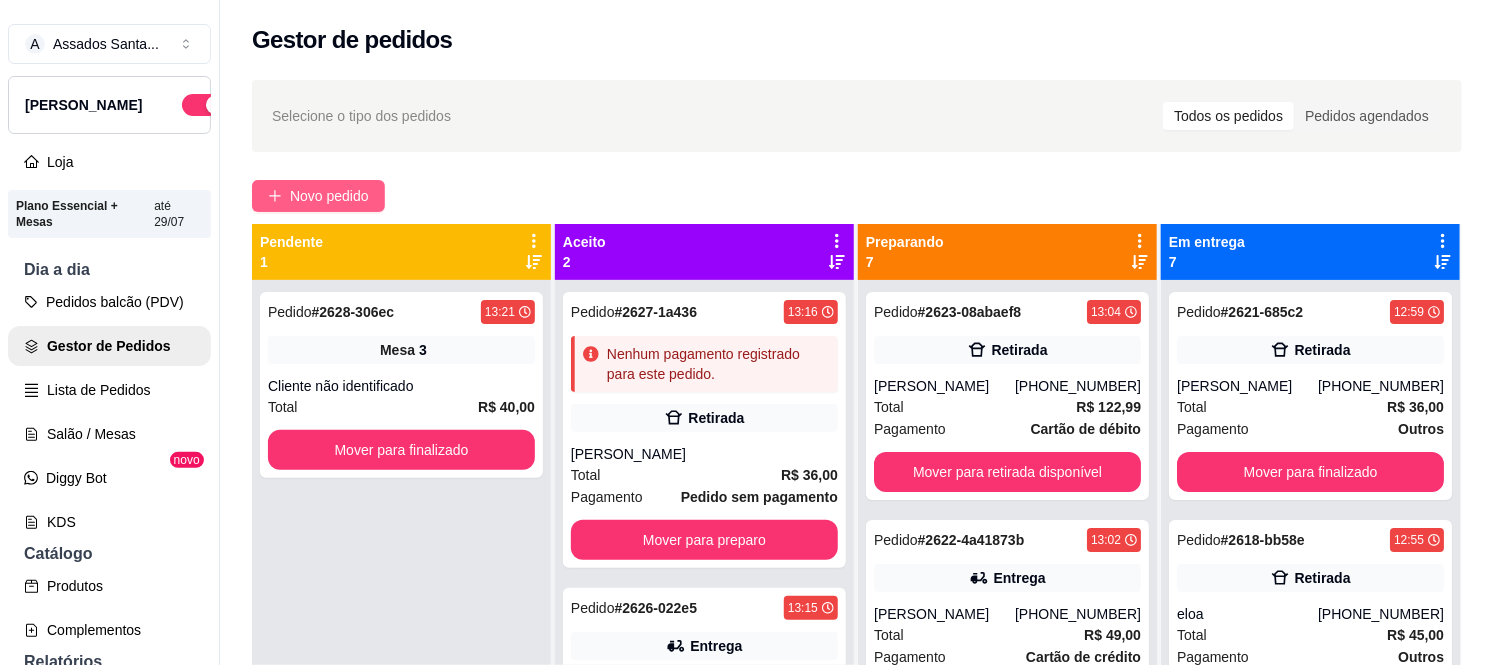 click on "Novo pedido" at bounding box center [318, 196] 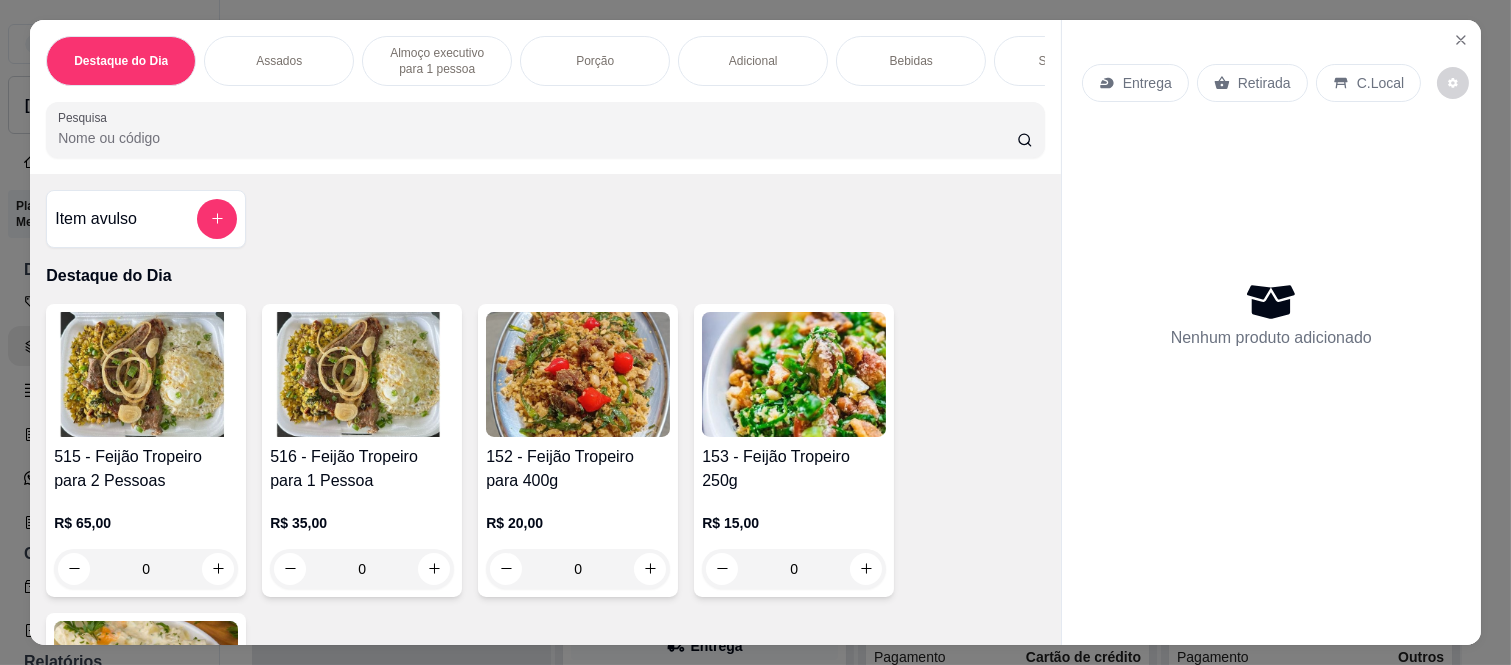 scroll, scrollTop: 52, scrollLeft: 0, axis: vertical 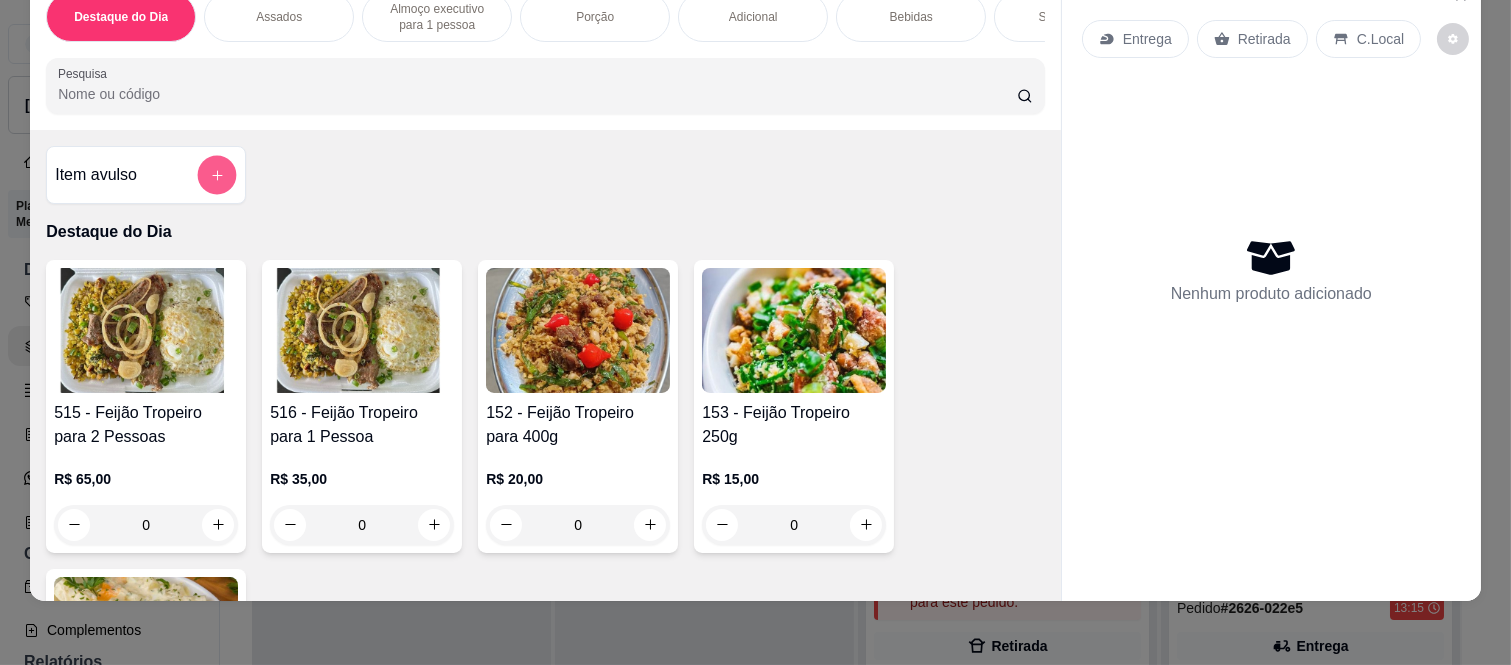 click at bounding box center [217, 175] 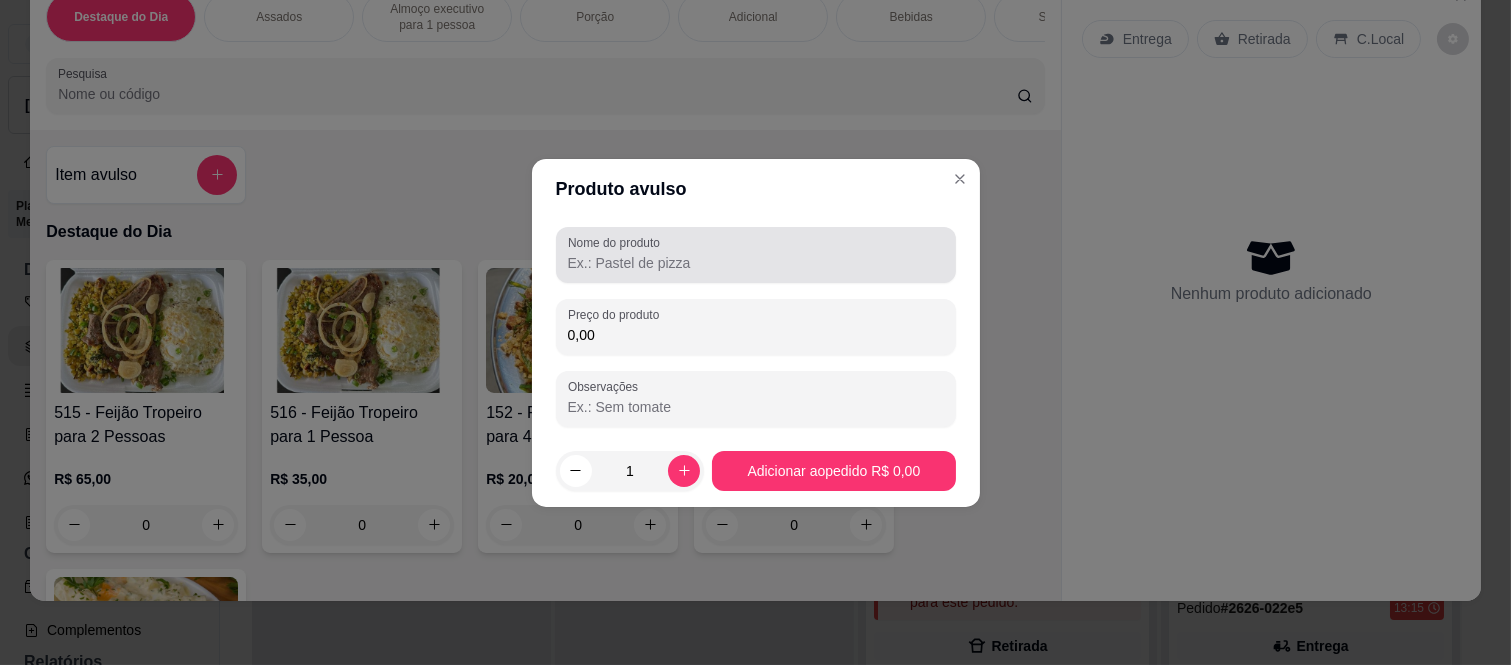 click on "Nome do produto" at bounding box center (756, 263) 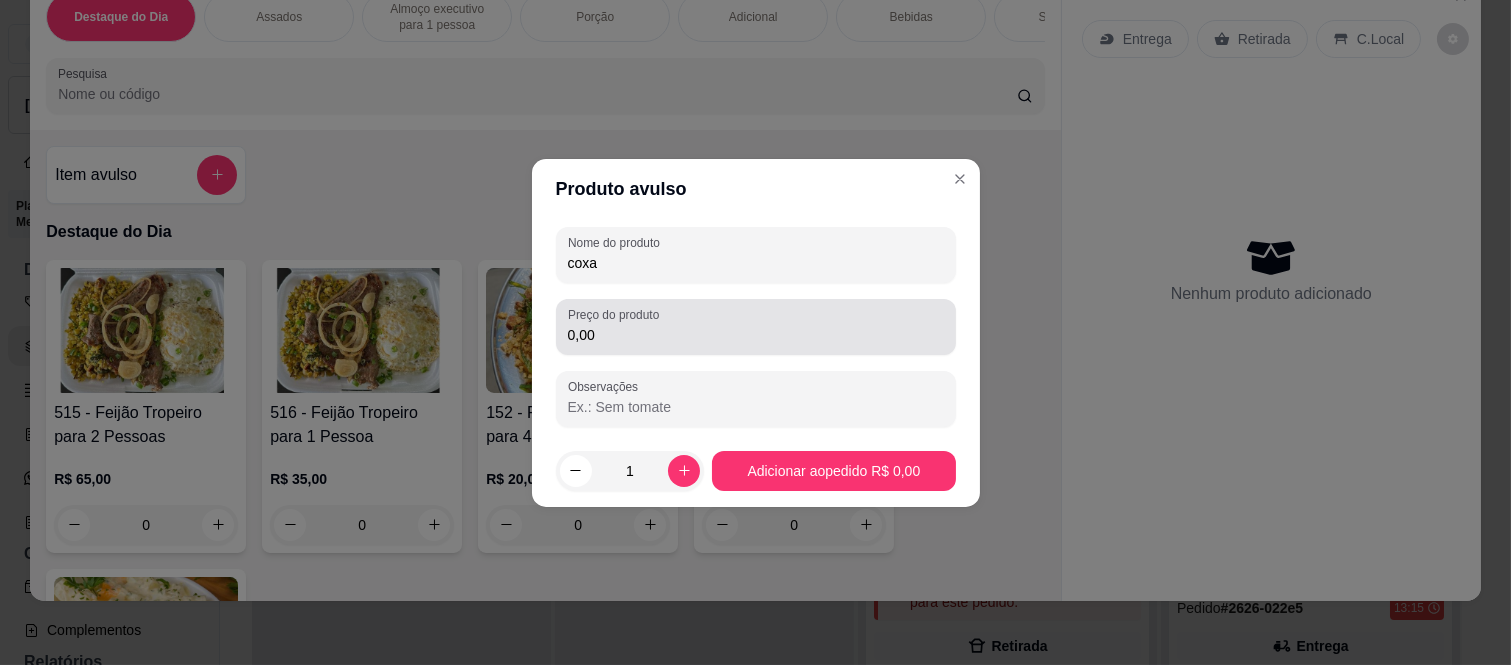 type on "coxa" 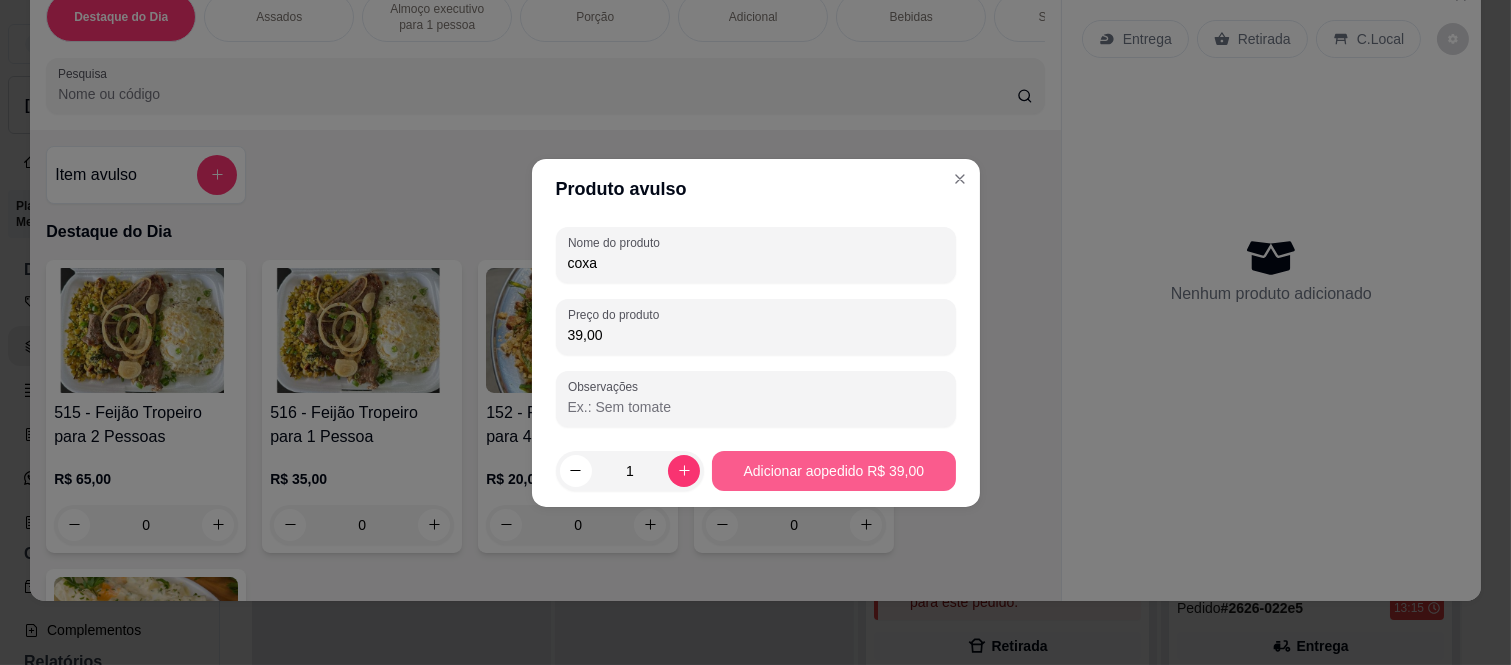 type on "39,00" 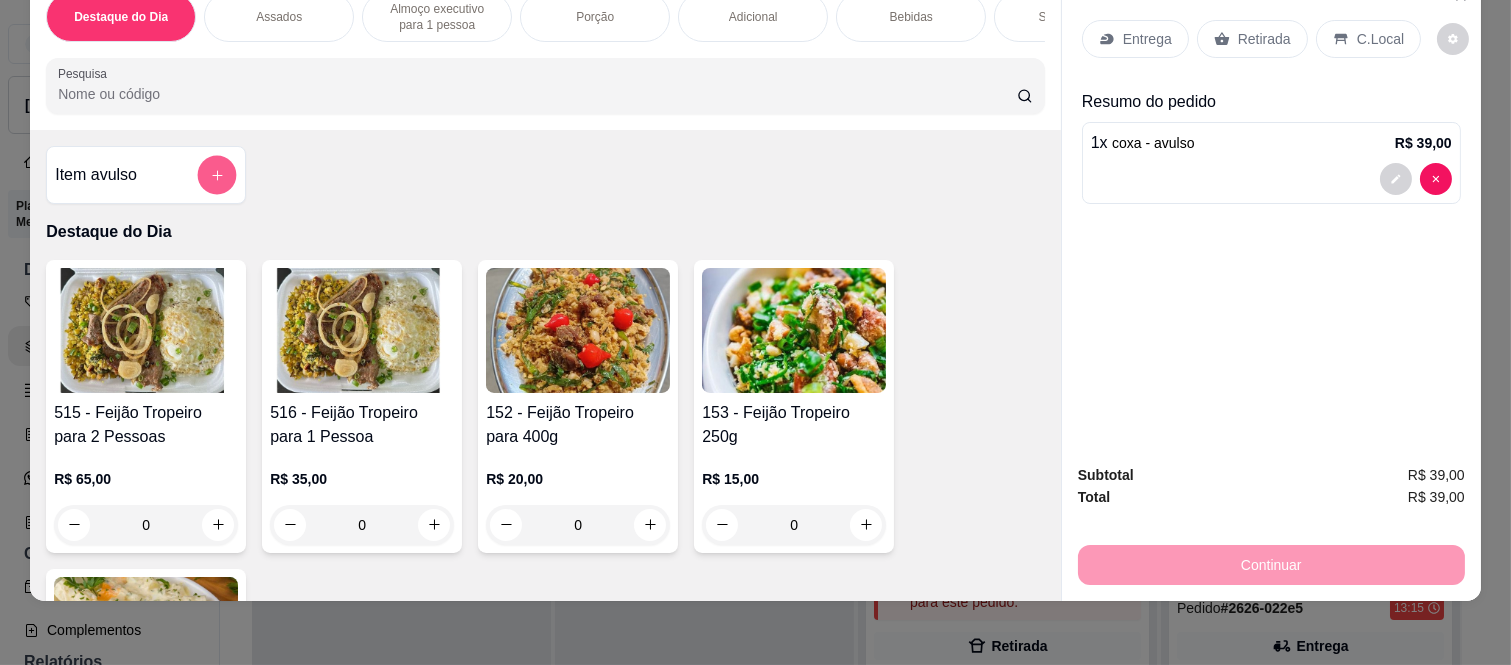 click 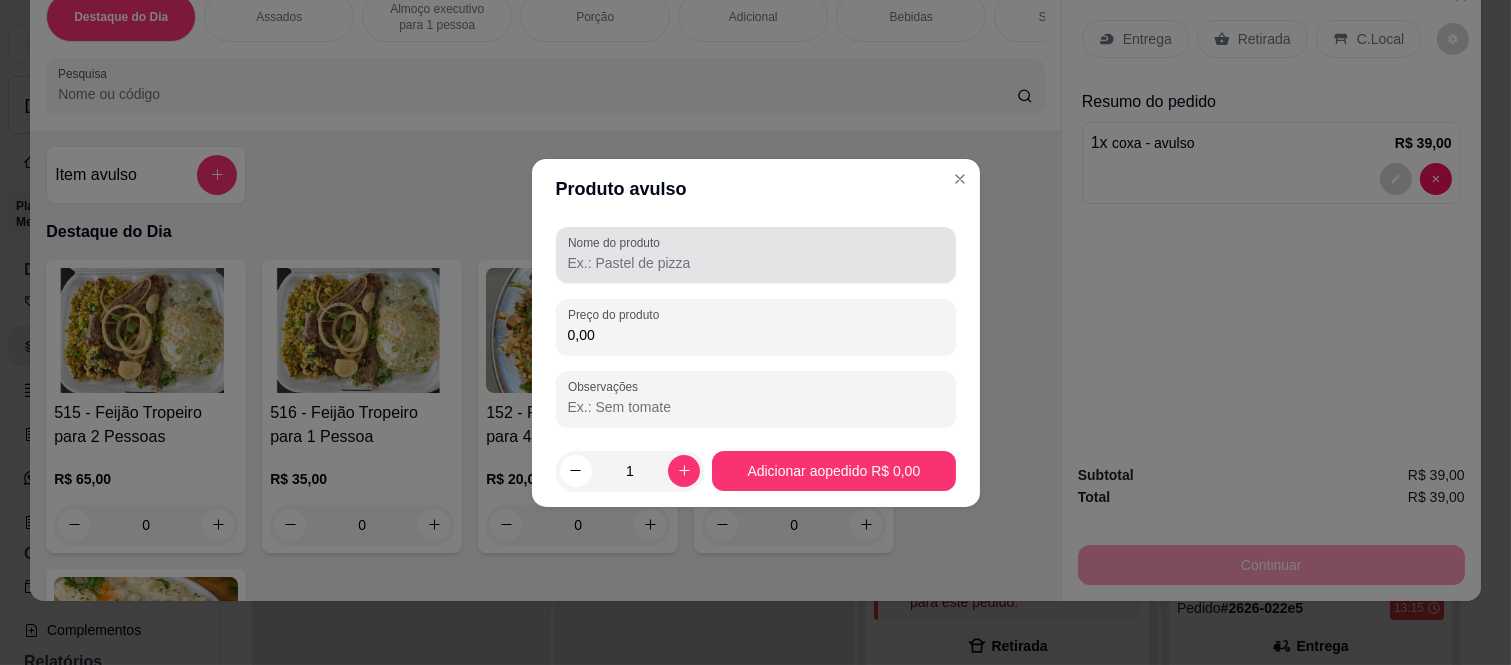click on "Nome do produto" at bounding box center [756, 263] 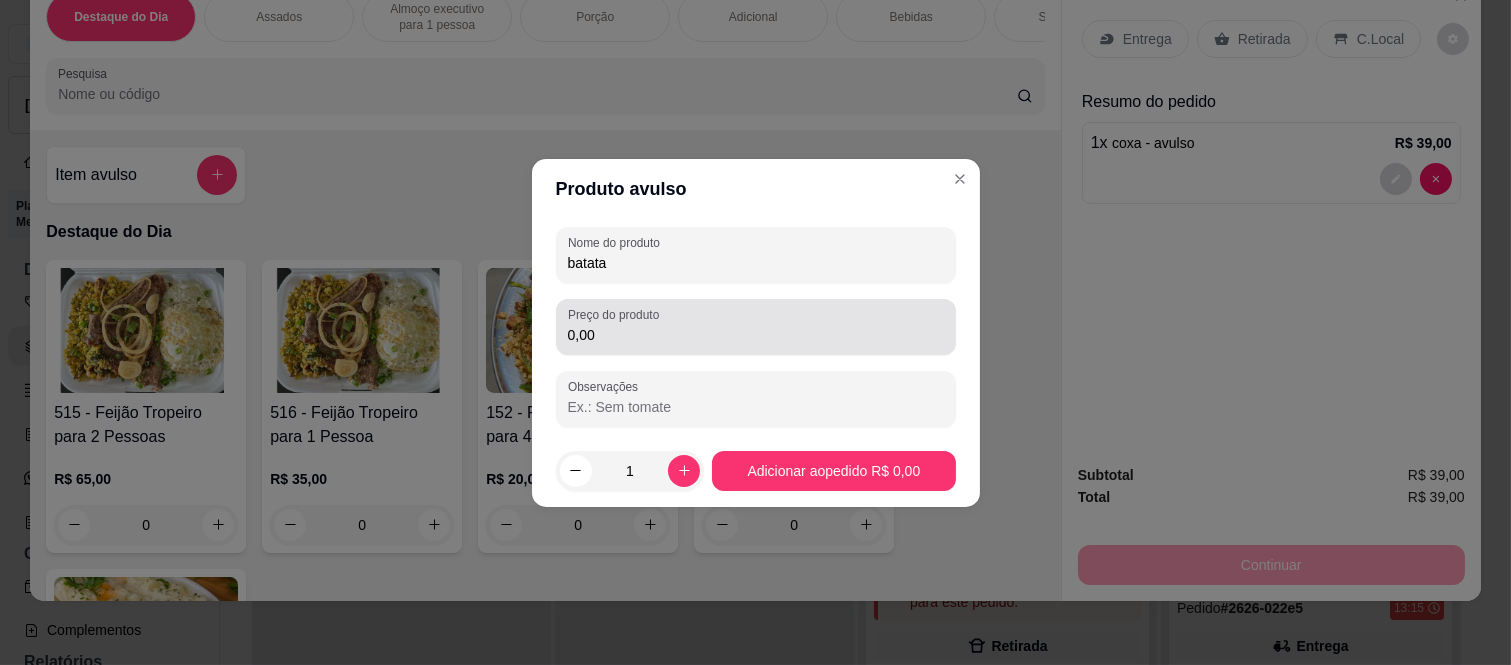 type on "batata" 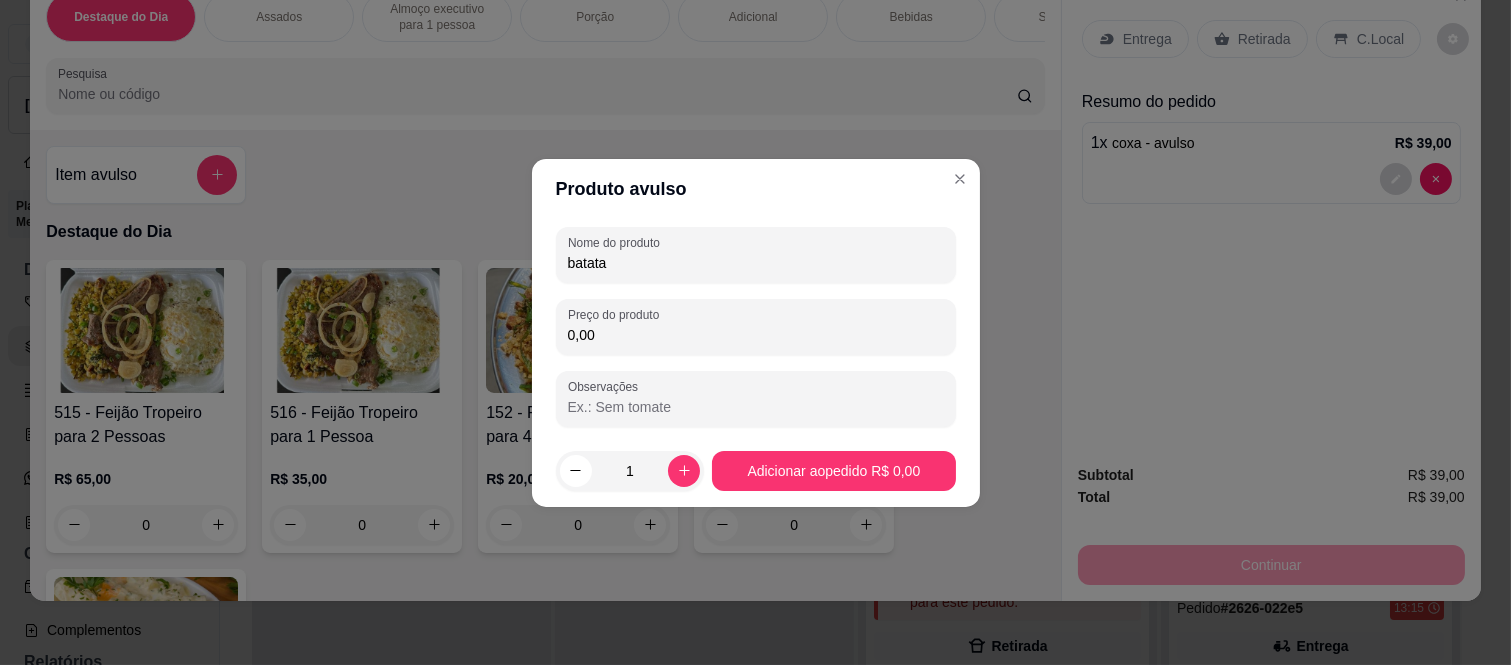 click on "0,00" at bounding box center (756, 335) 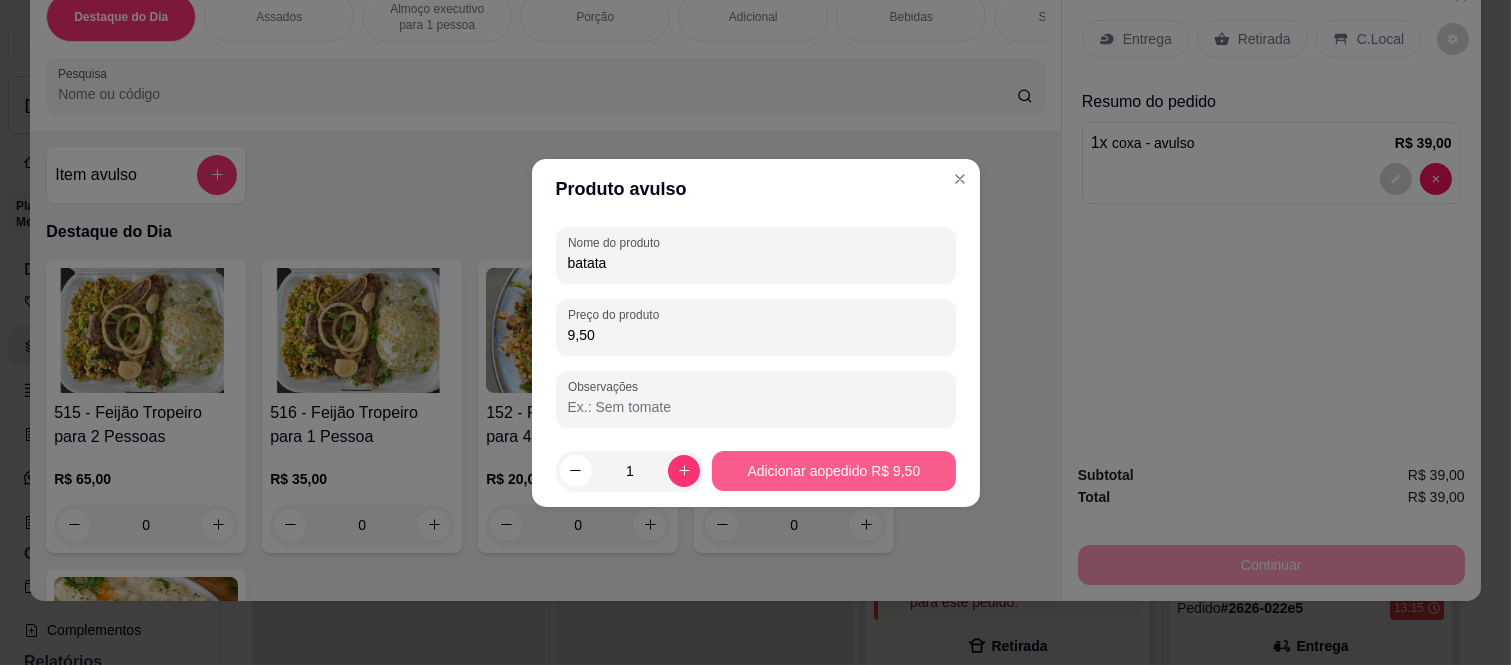 type on "9,50" 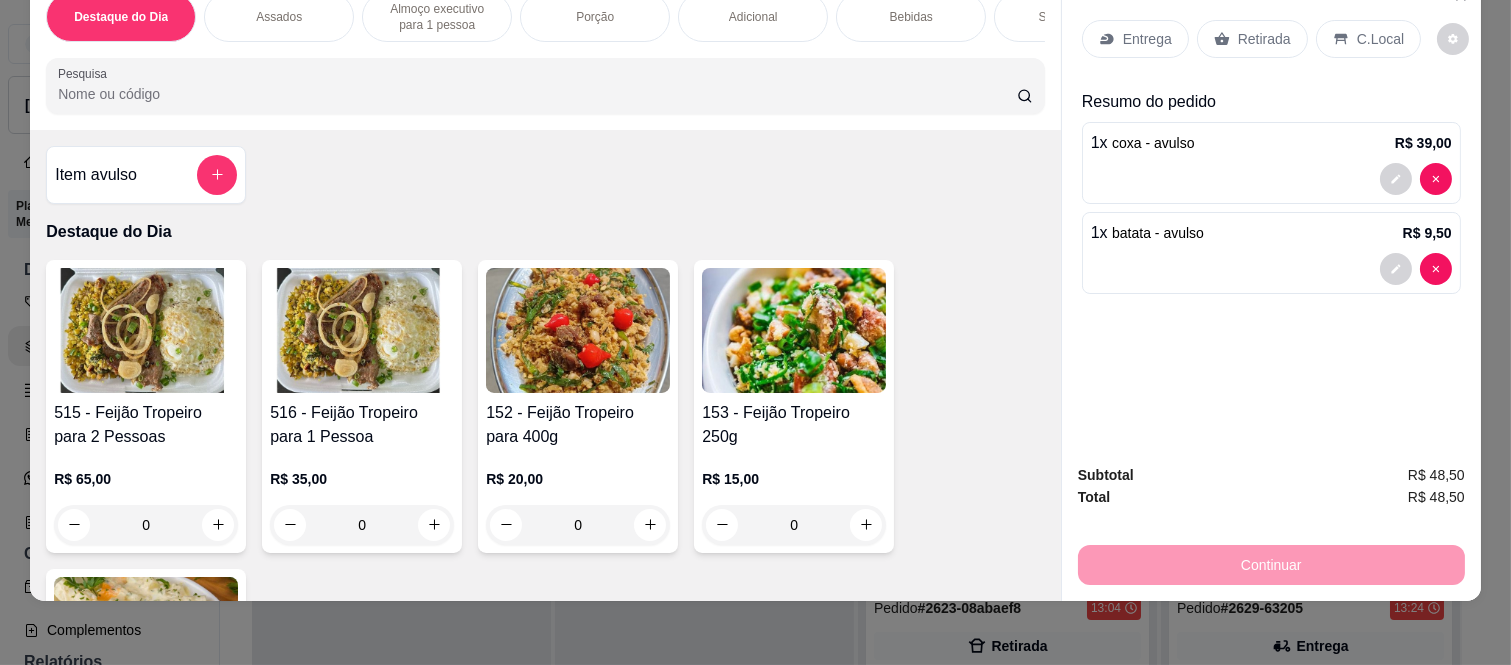 scroll, scrollTop: 0, scrollLeft: 0, axis: both 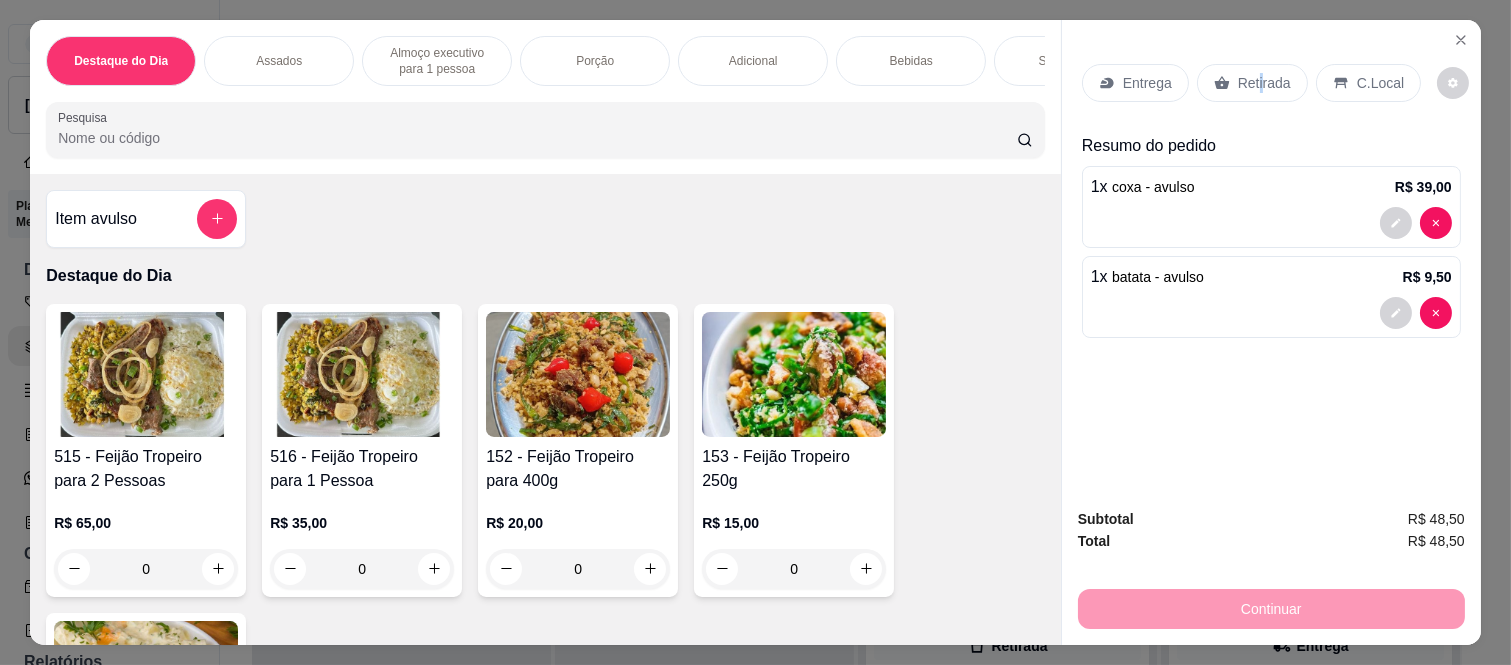 drag, startPoint x: 1246, startPoint y: 74, endPoint x: 1251, endPoint y: 65, distance: 10.29563 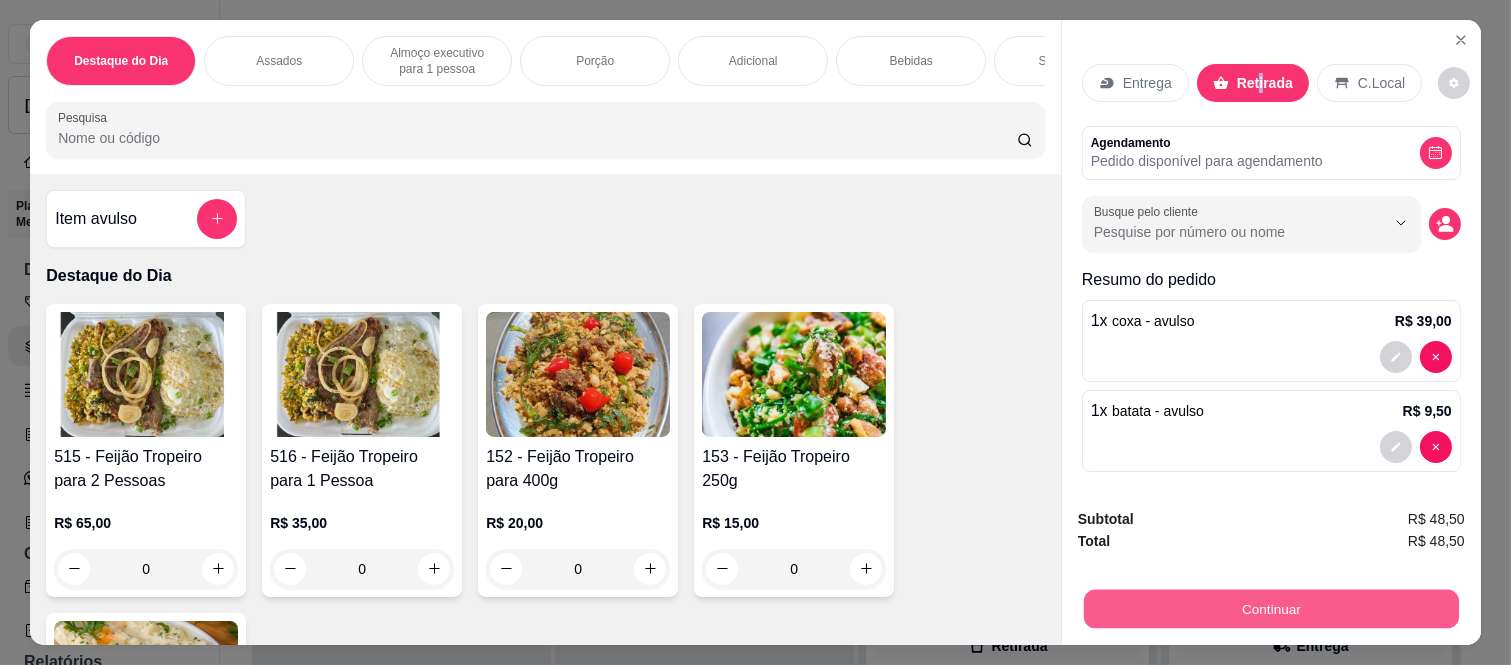 click on "Continuar" at bounding box center (1271, 609) 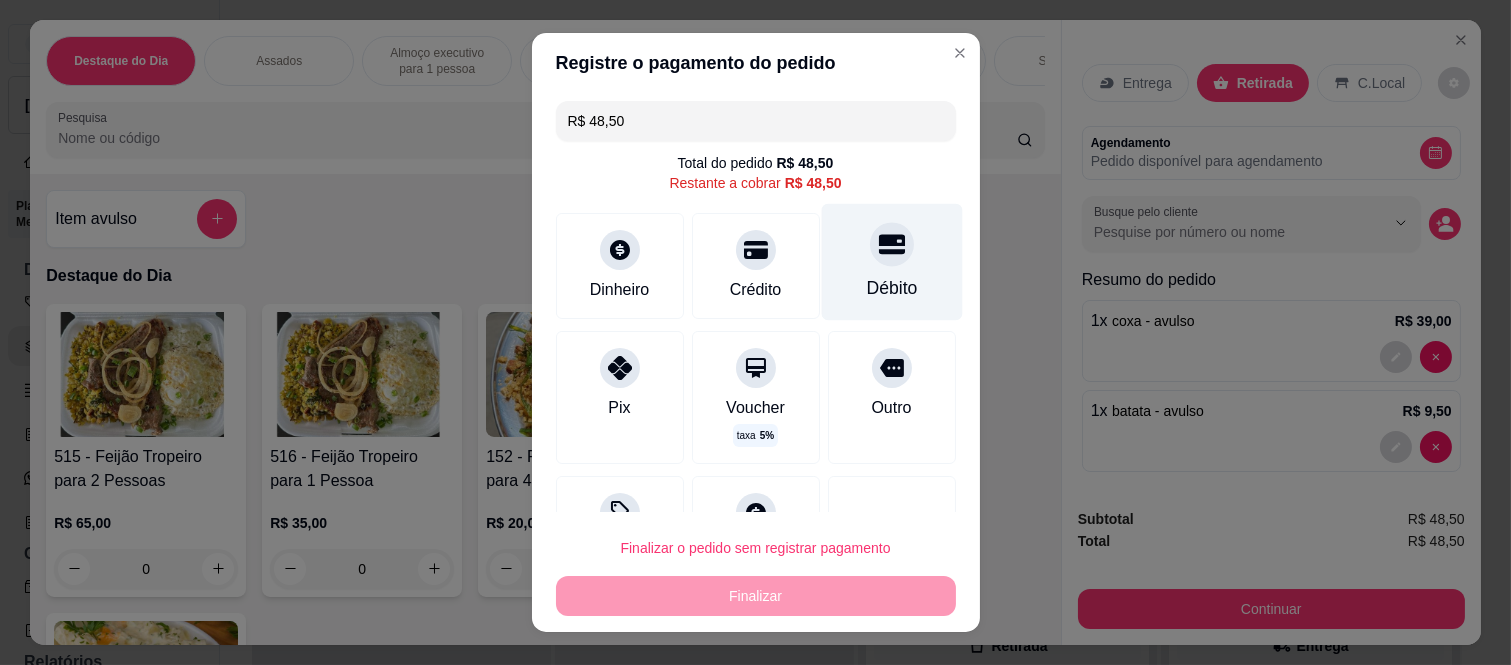 click on "Débito" at bounding box center [891, 262] 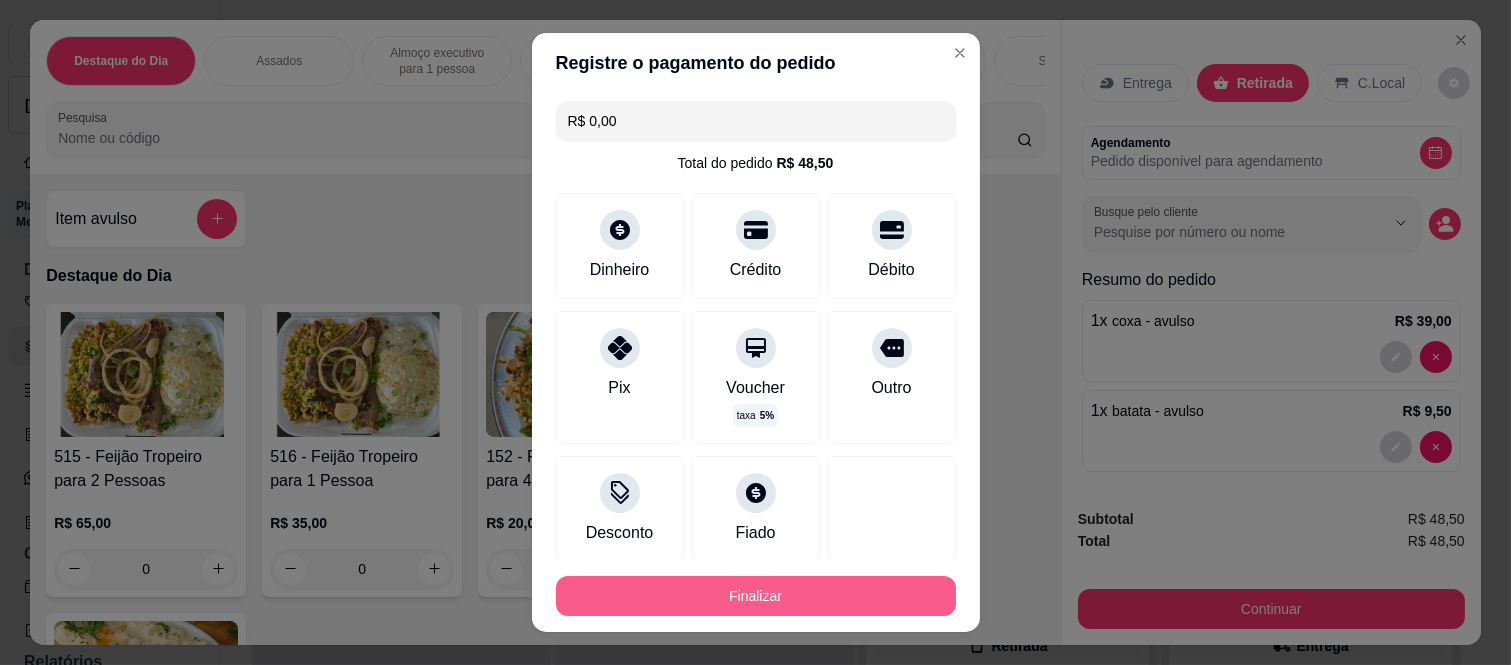 click on "Finalizar" at bounding box center [756, 596] 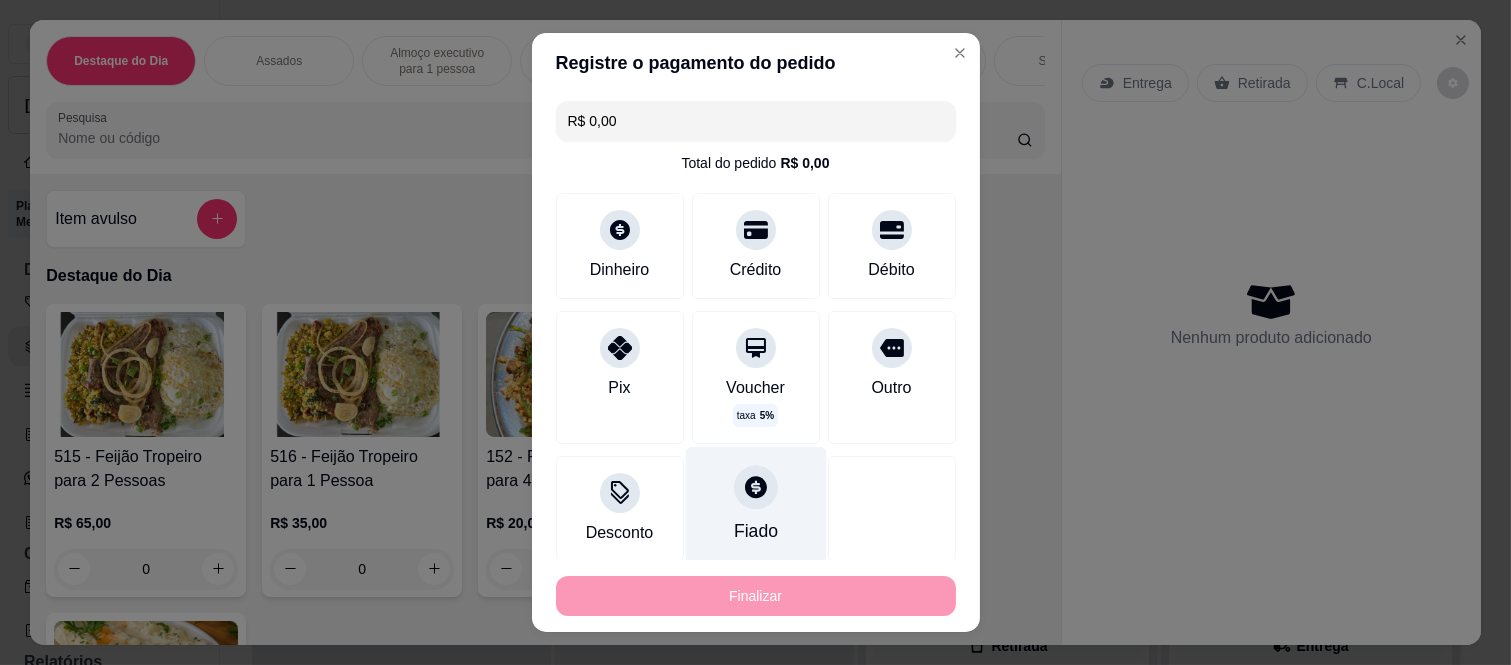 type on "-R$ 48,50" 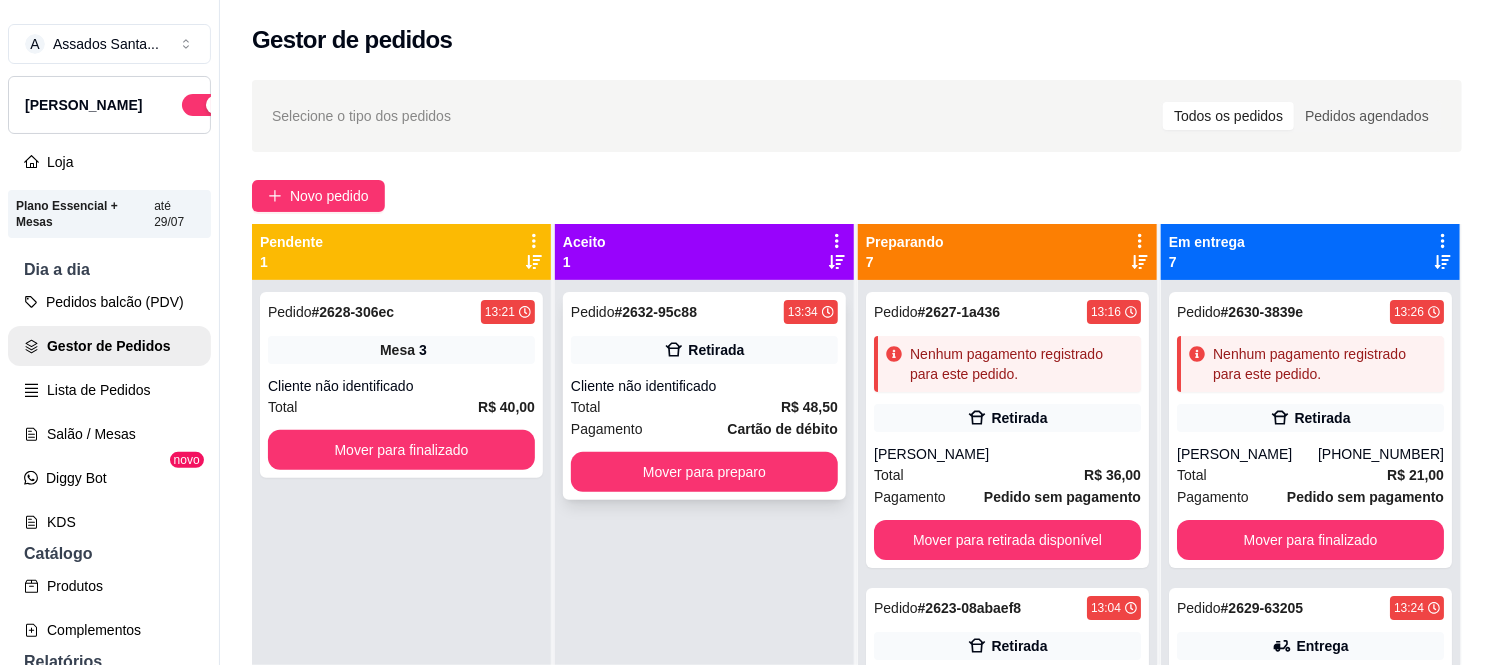 click on "Pedido  # 2632-95c88 13:34 Retirada Cliente não identificado Total R$ 48,50 Pagamento Cartão de débito Mover para preparo" at bounding box center [704, 396] 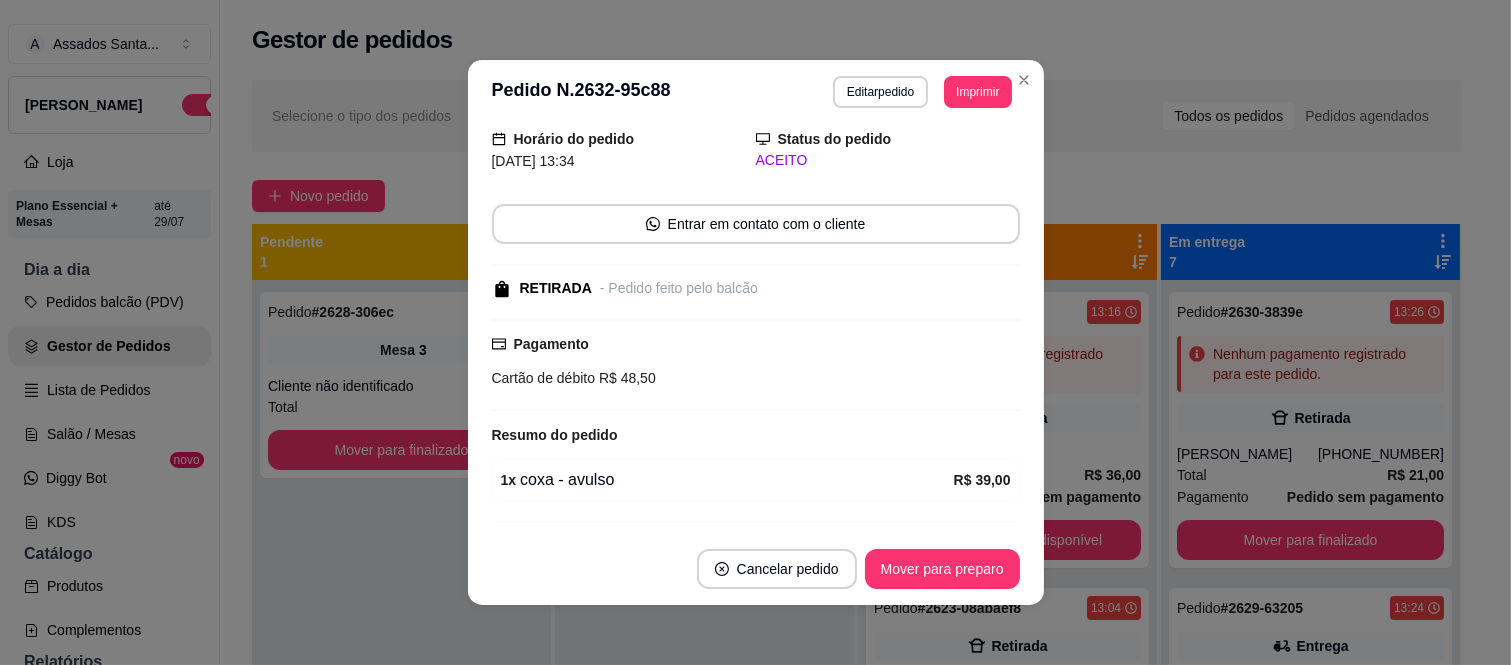scroll, scrollTop: 187, scrollLeft: 0, axis: vertical 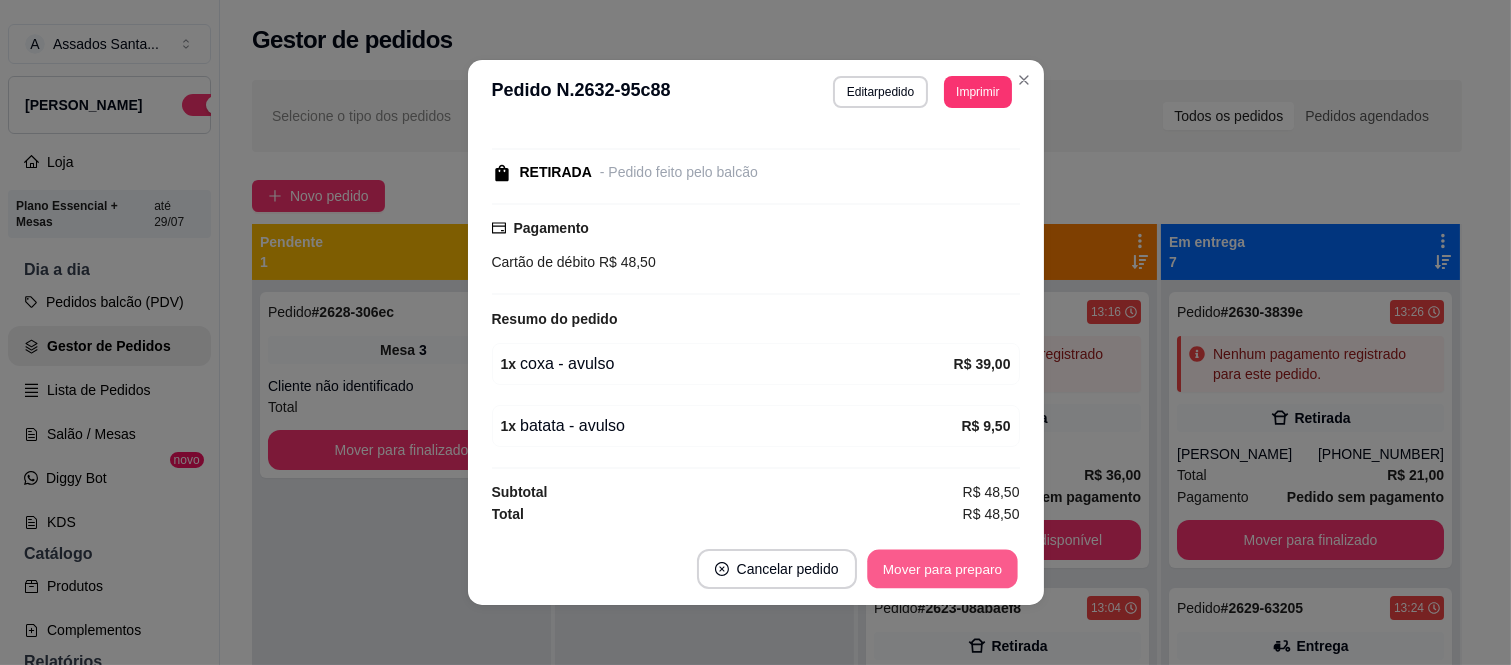 click on "Mover para preparo" at bounding box center [942, 569] 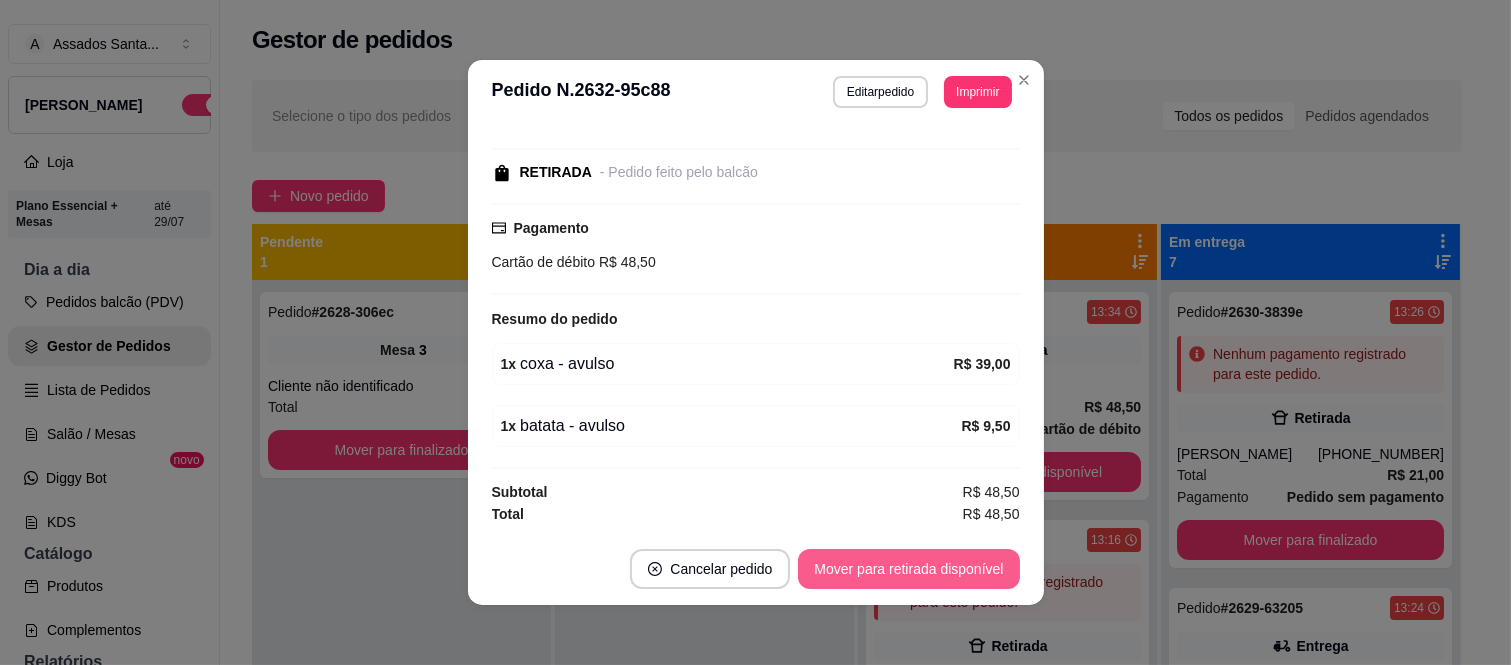 click on "Mover para retirada disponível" at bounding box center (908, 569) 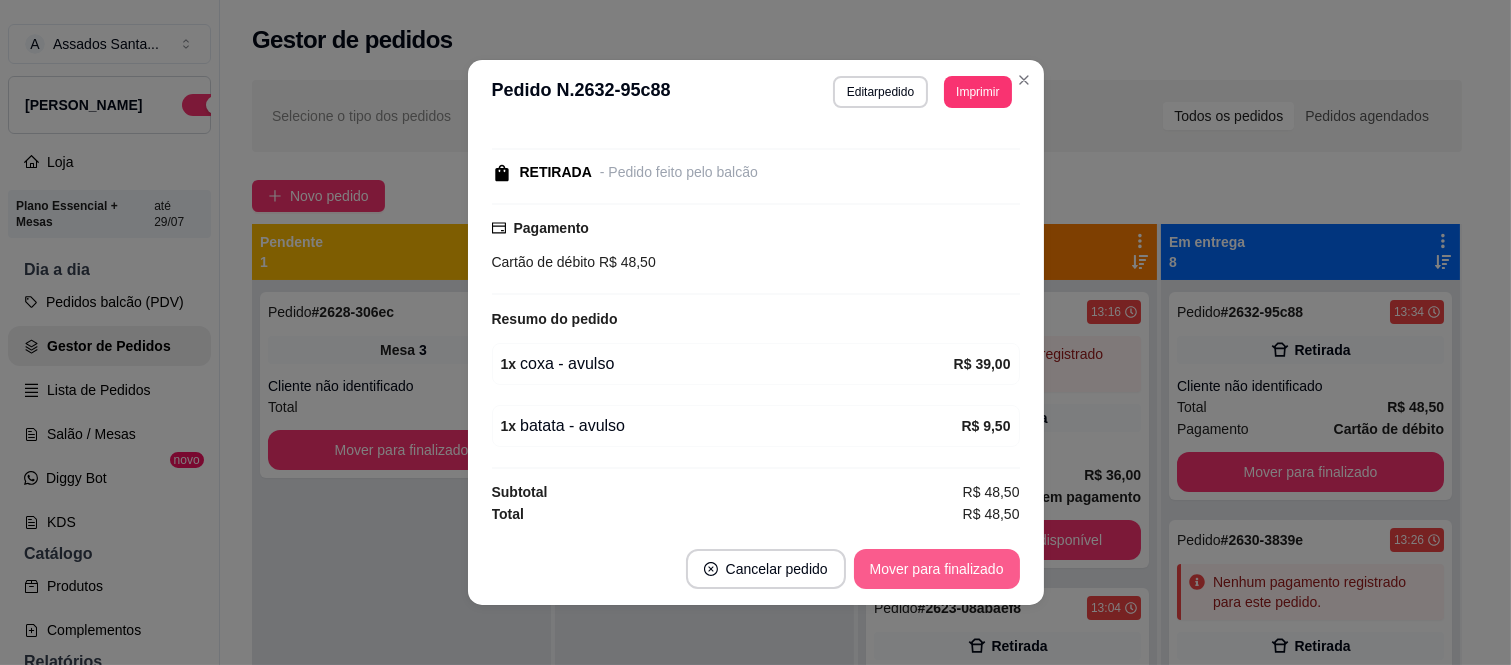 click on "Mover para finalizado" at bounding box center (937, 569) 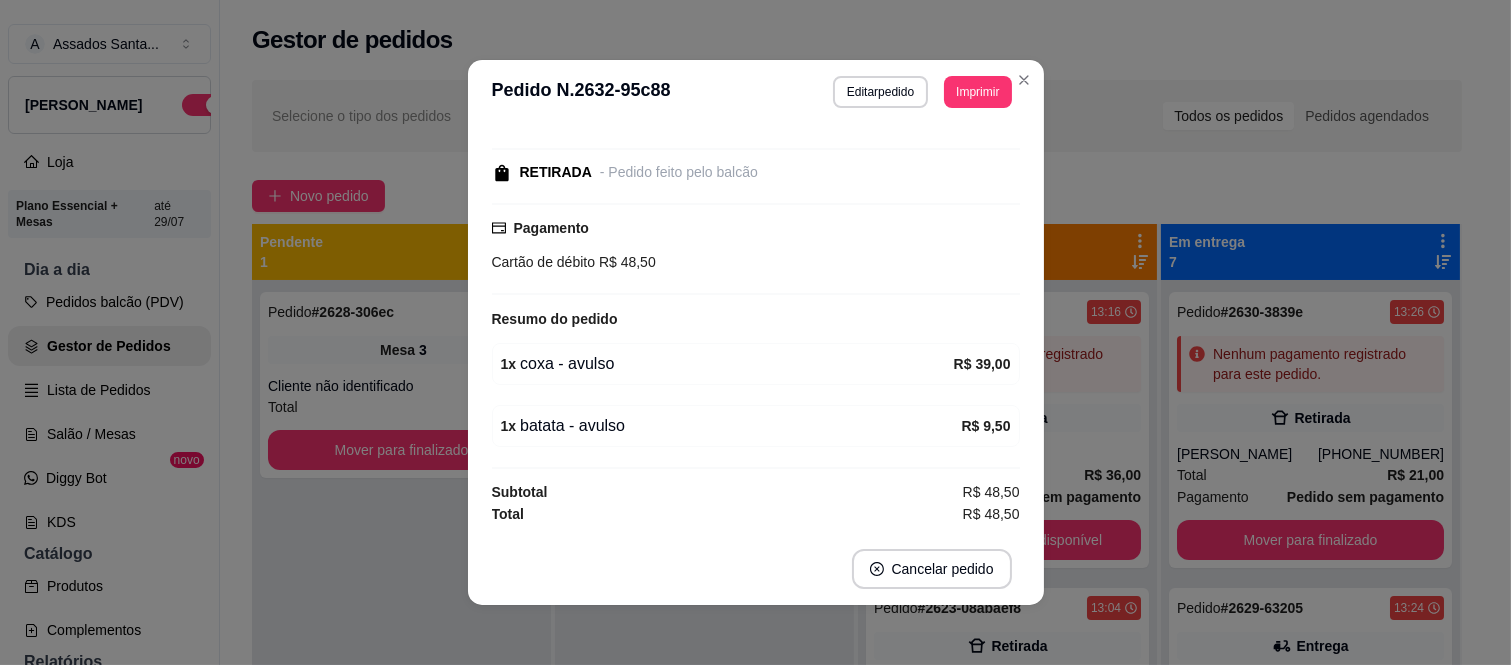 scroll, scrollTop: 102, scrollLeft: 0, axis: vertical 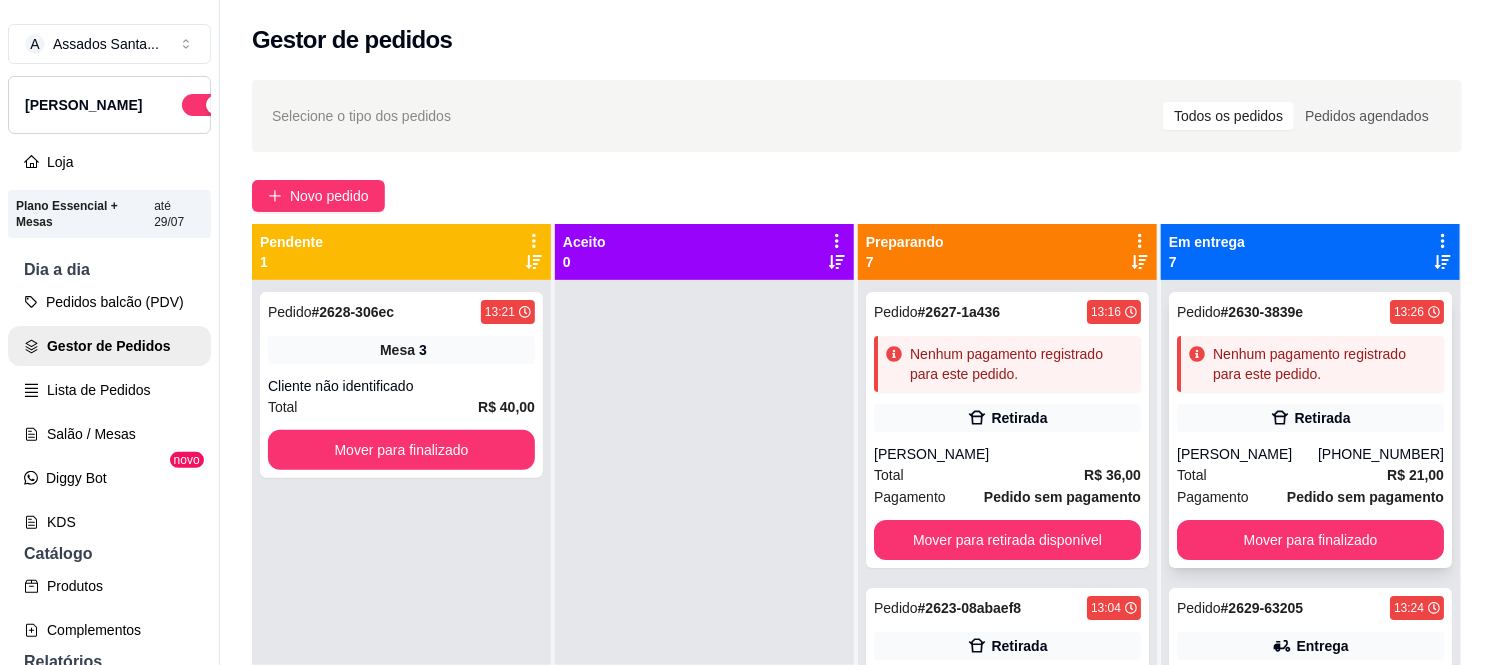 click on "Retirada" at bounding box center (1310, 418) 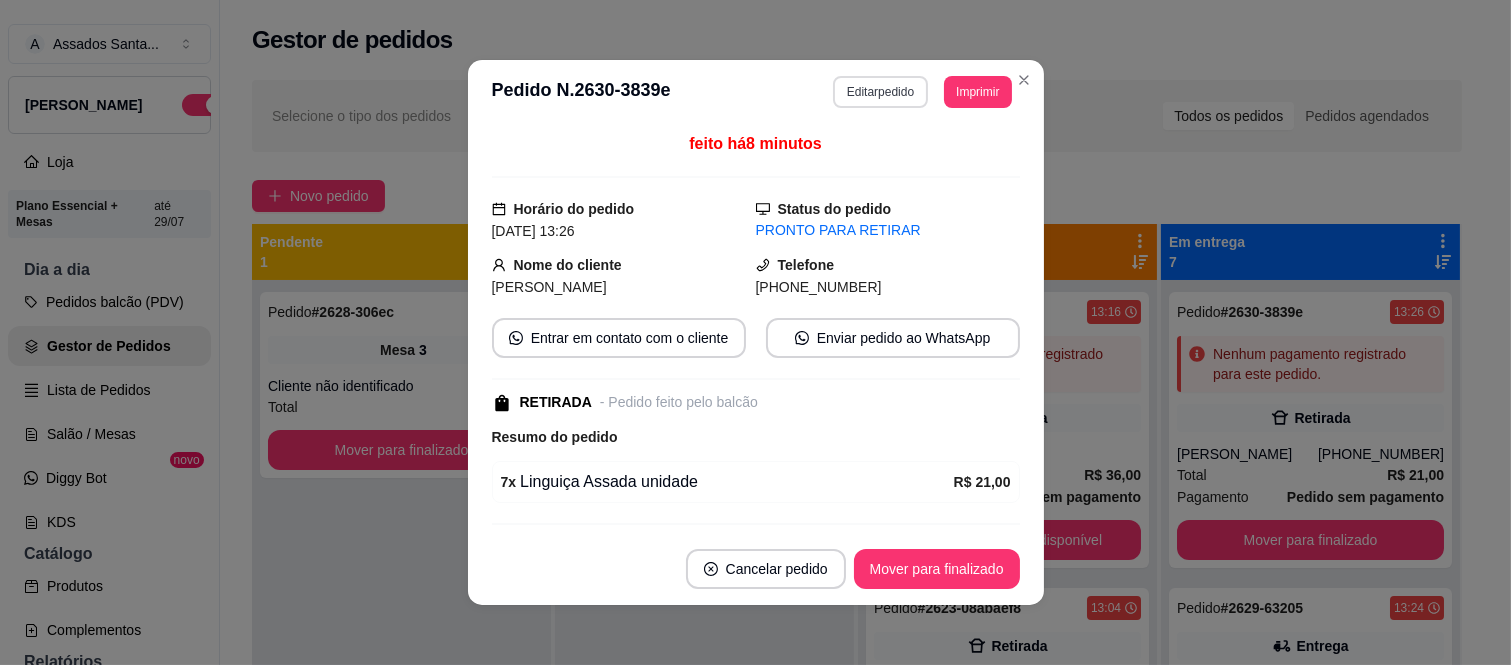 click on "Editar  pedido" at bounding box center [880, 92] 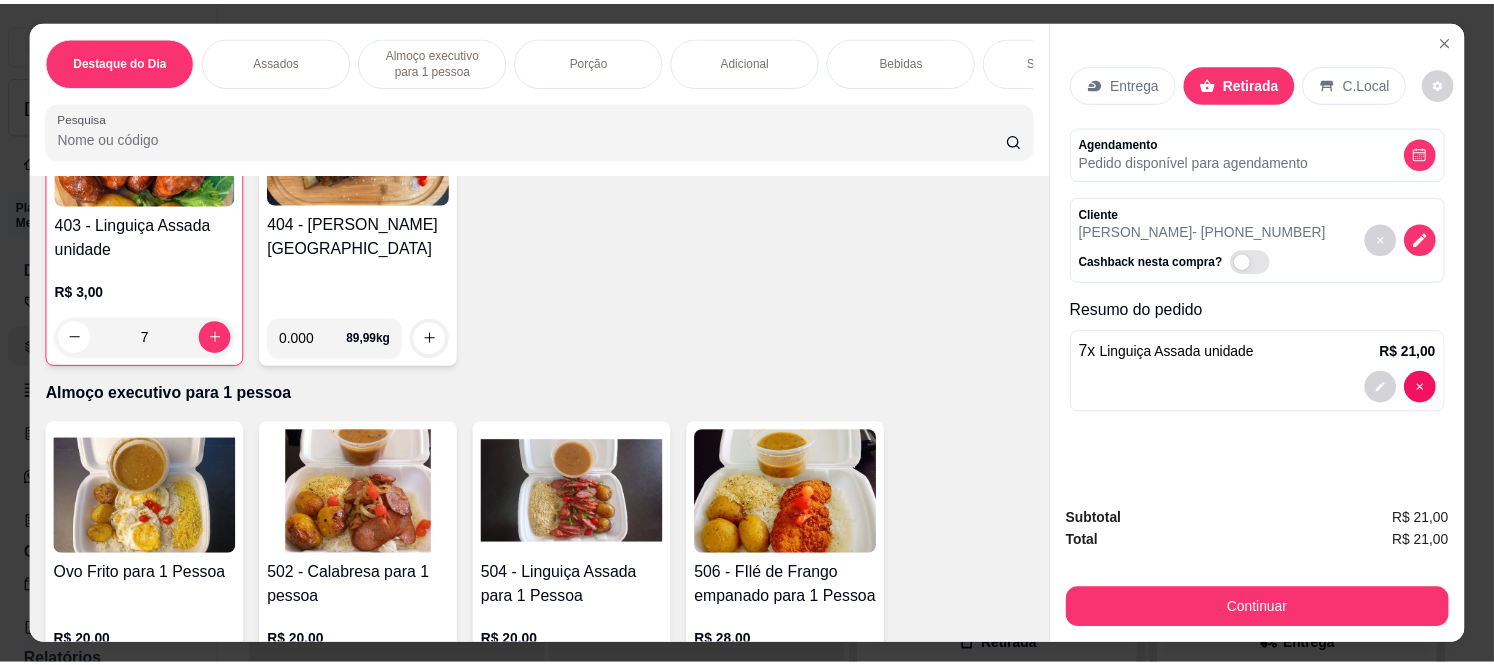 scroll, scrollTop: 888, scrollLeft: 0, axis: vertical 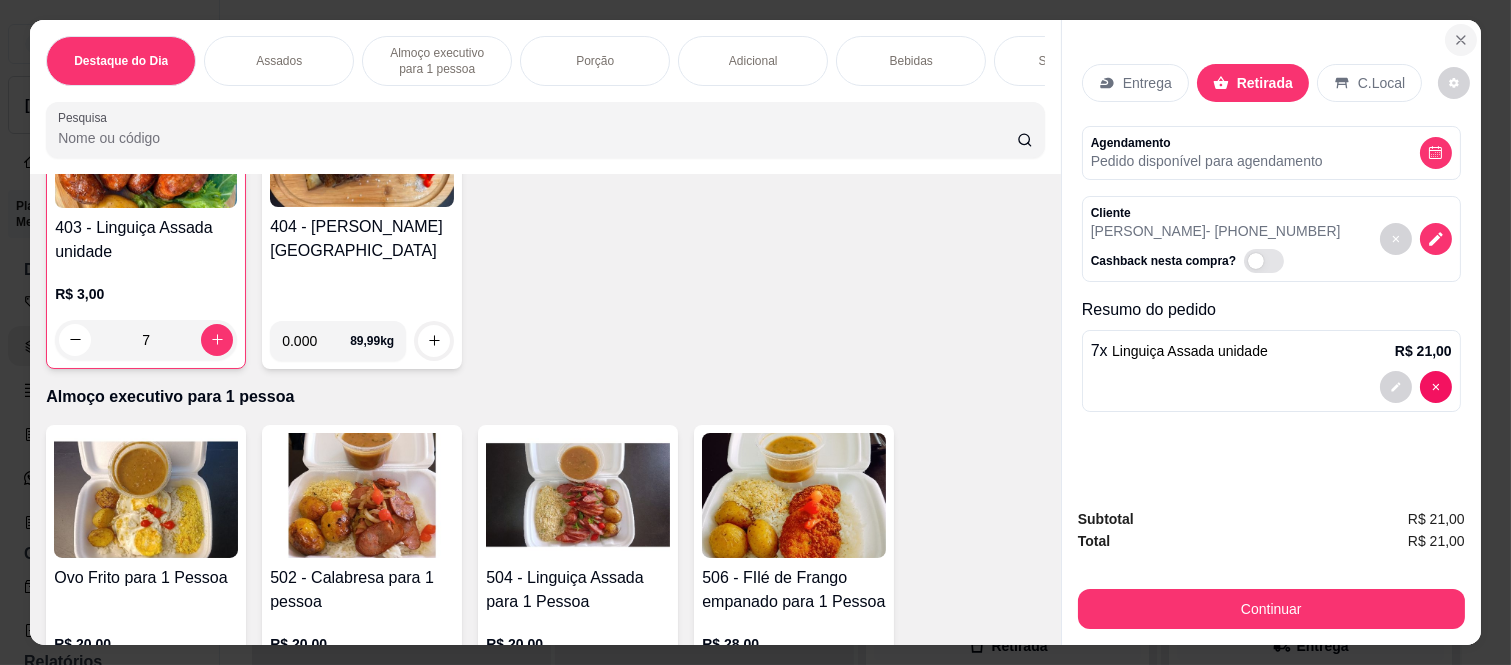 click 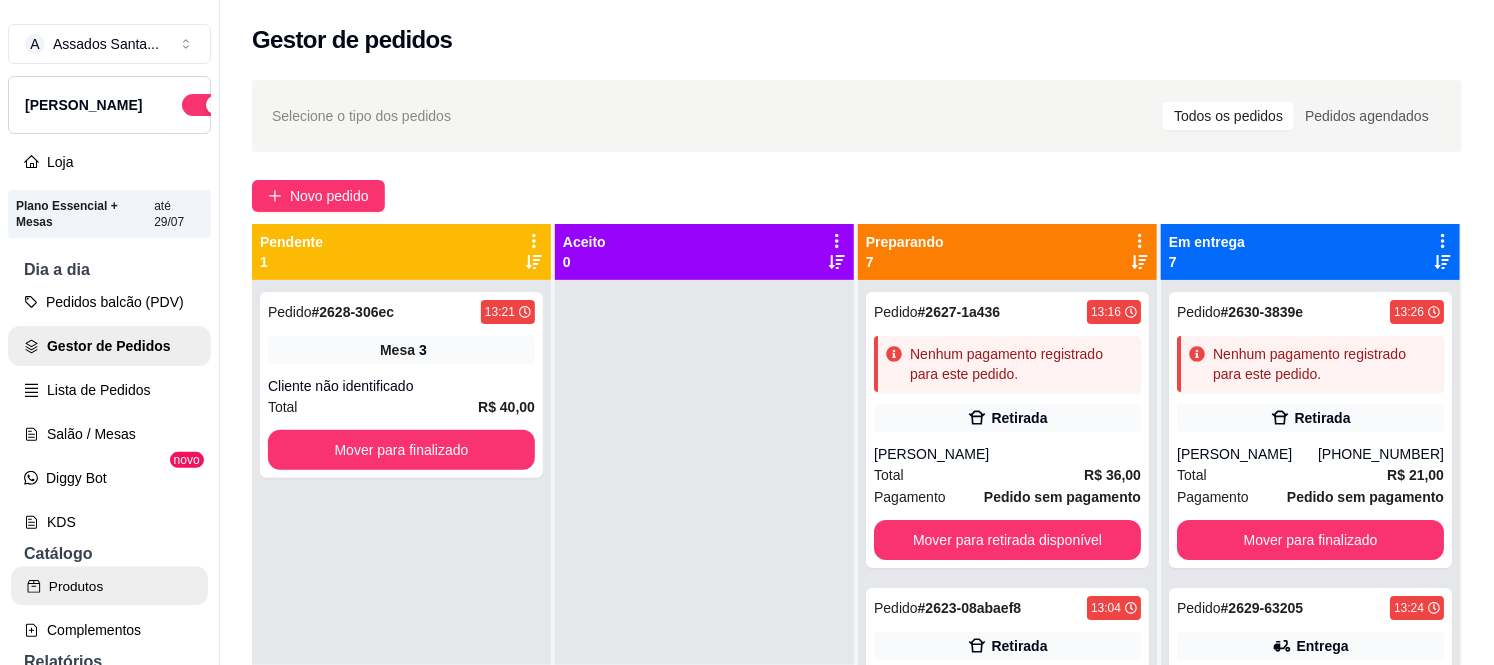 click on "Produtos" at bounding box center [109, 586] 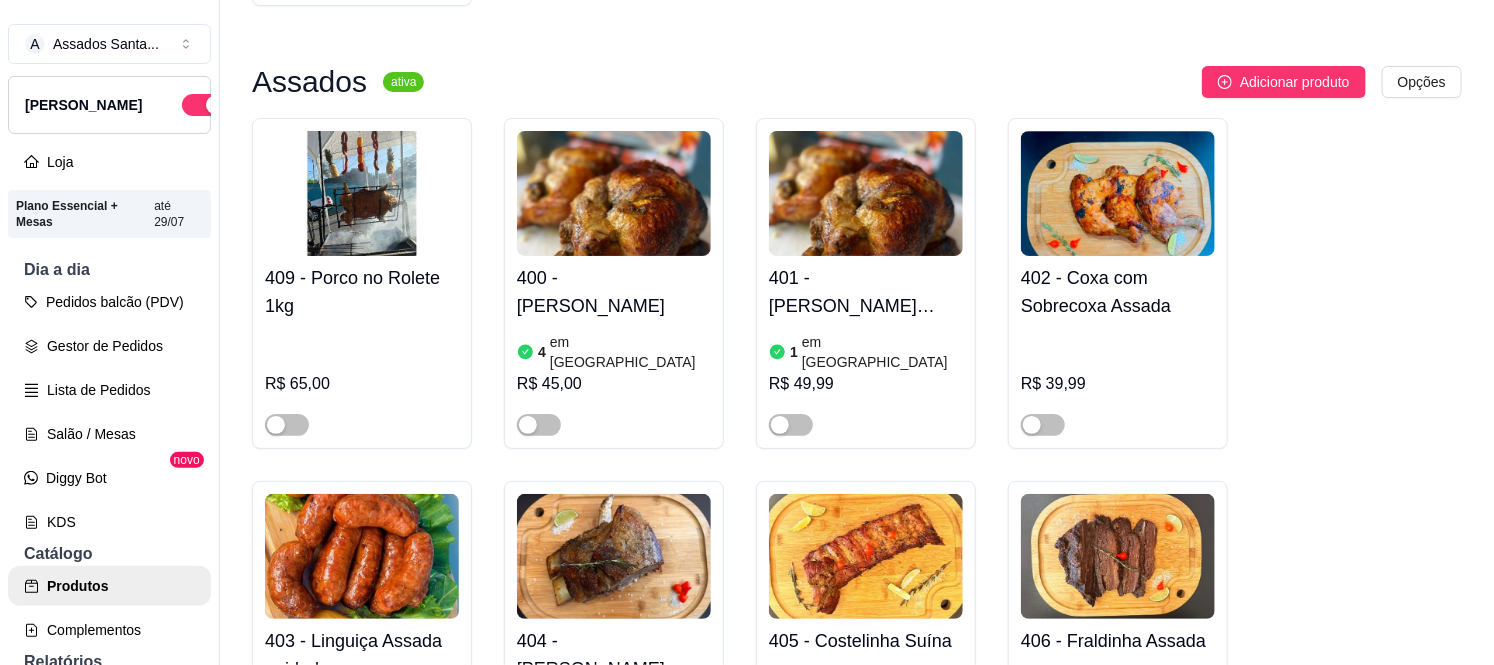 scroll, scrollTop: 1000, scrollLeft: 0, axis: vertical 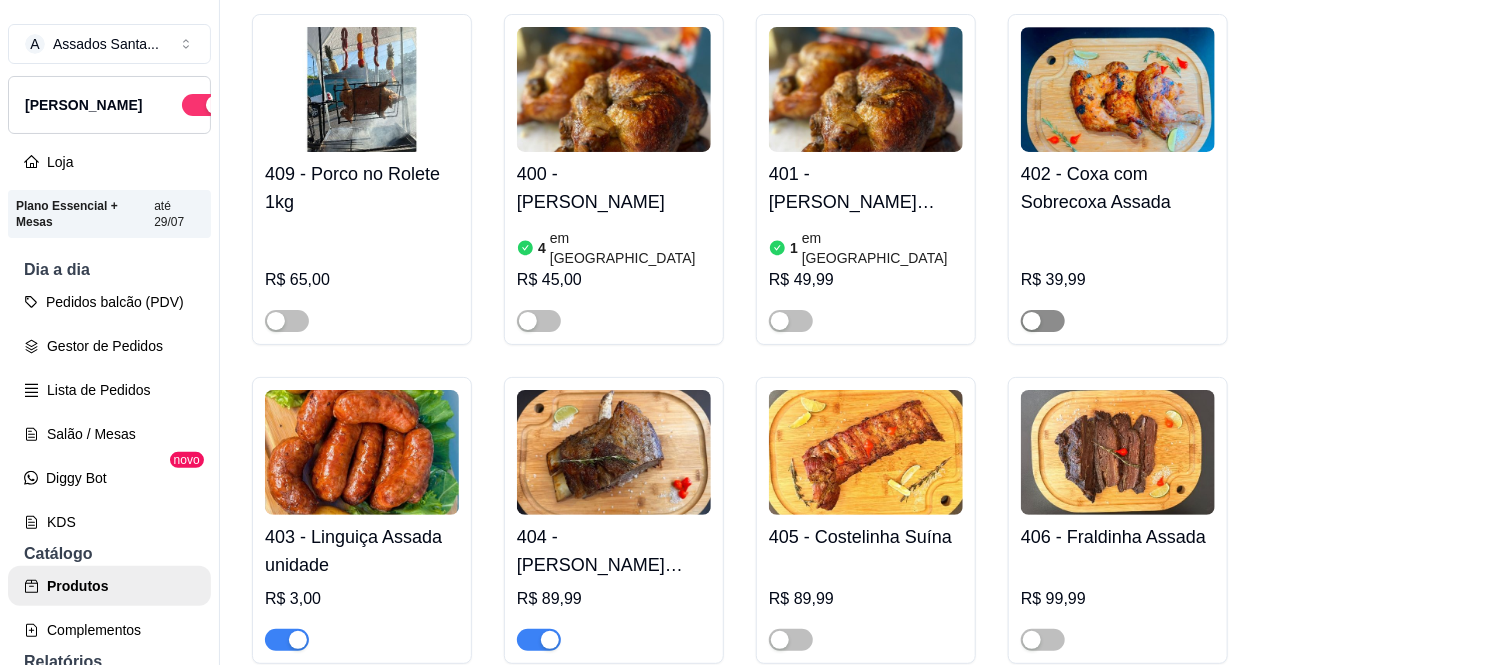click at bounding box center [1043, 321] 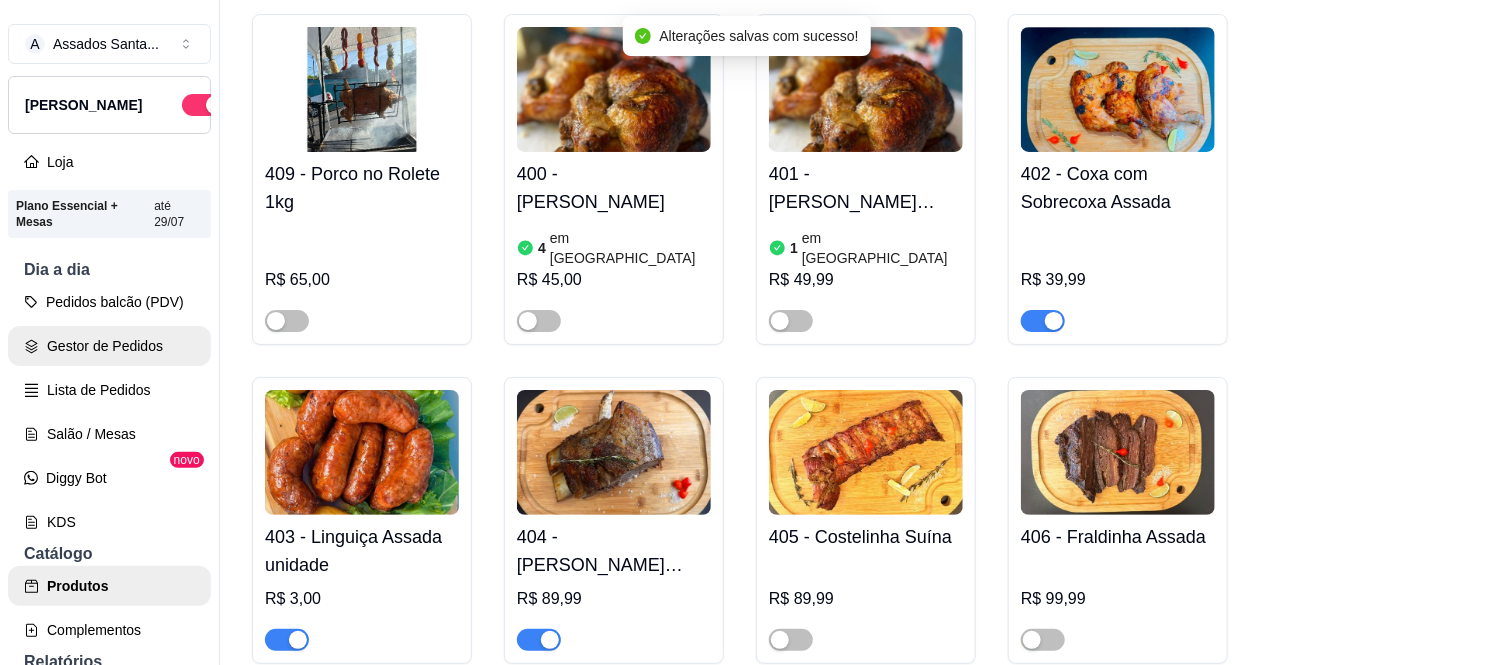 click on "Gestor de Pedidos" at bounding box center (109, 346) 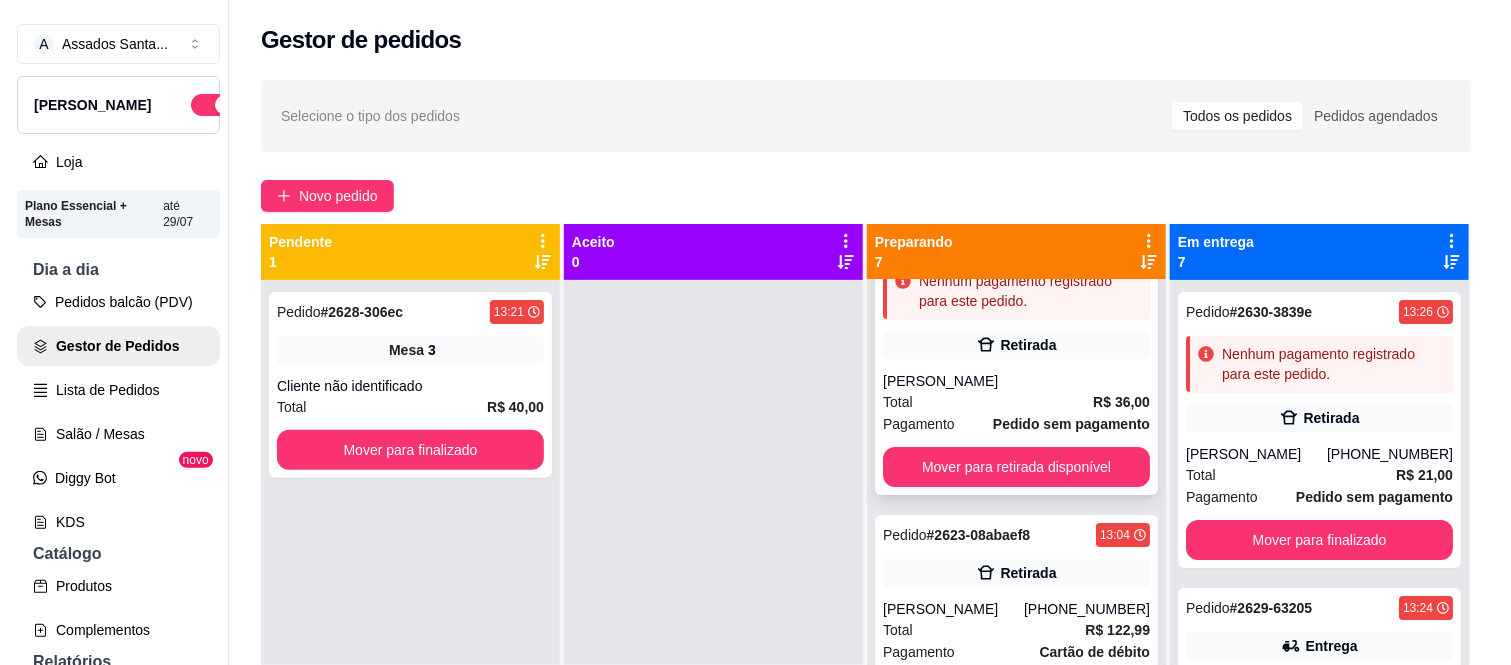 scroll, scrollTop: 111, scrollLeft: 0, axis: vertical 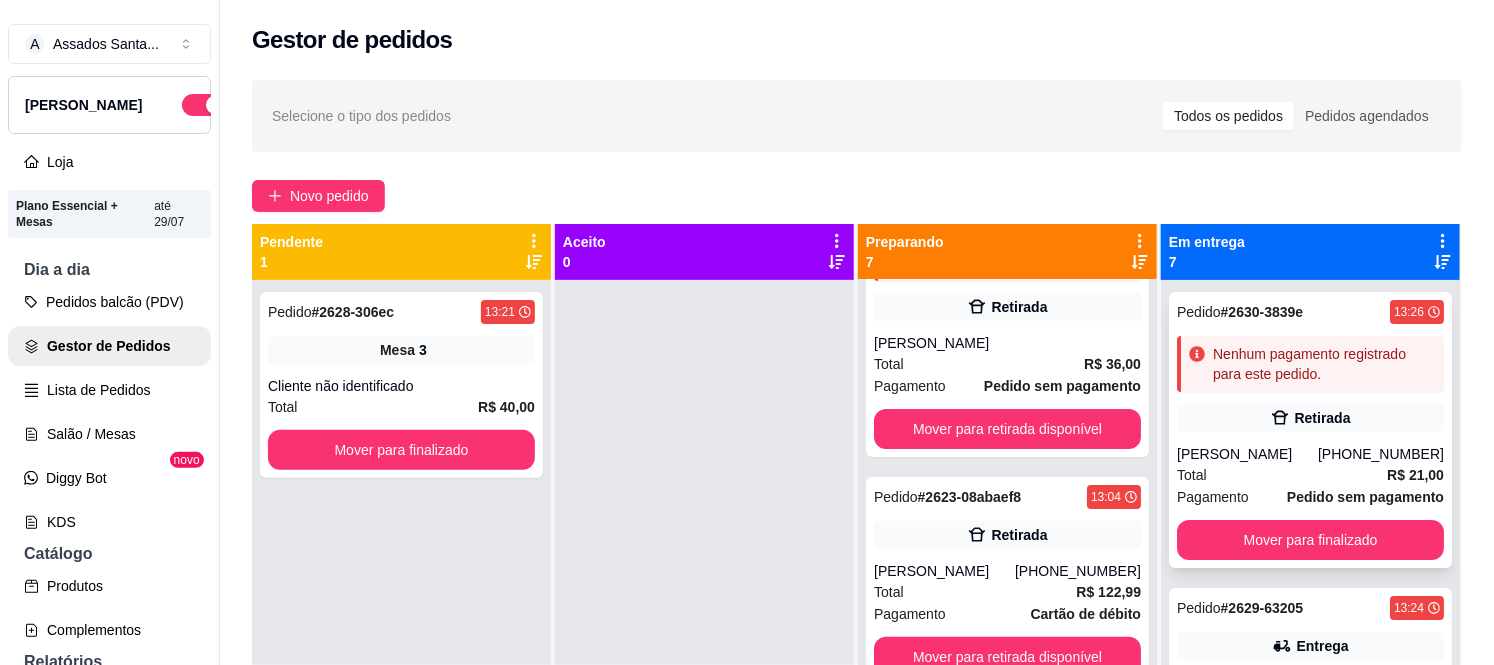 click on "[PERSON_NAME]" at bounding box center [1247, 454] 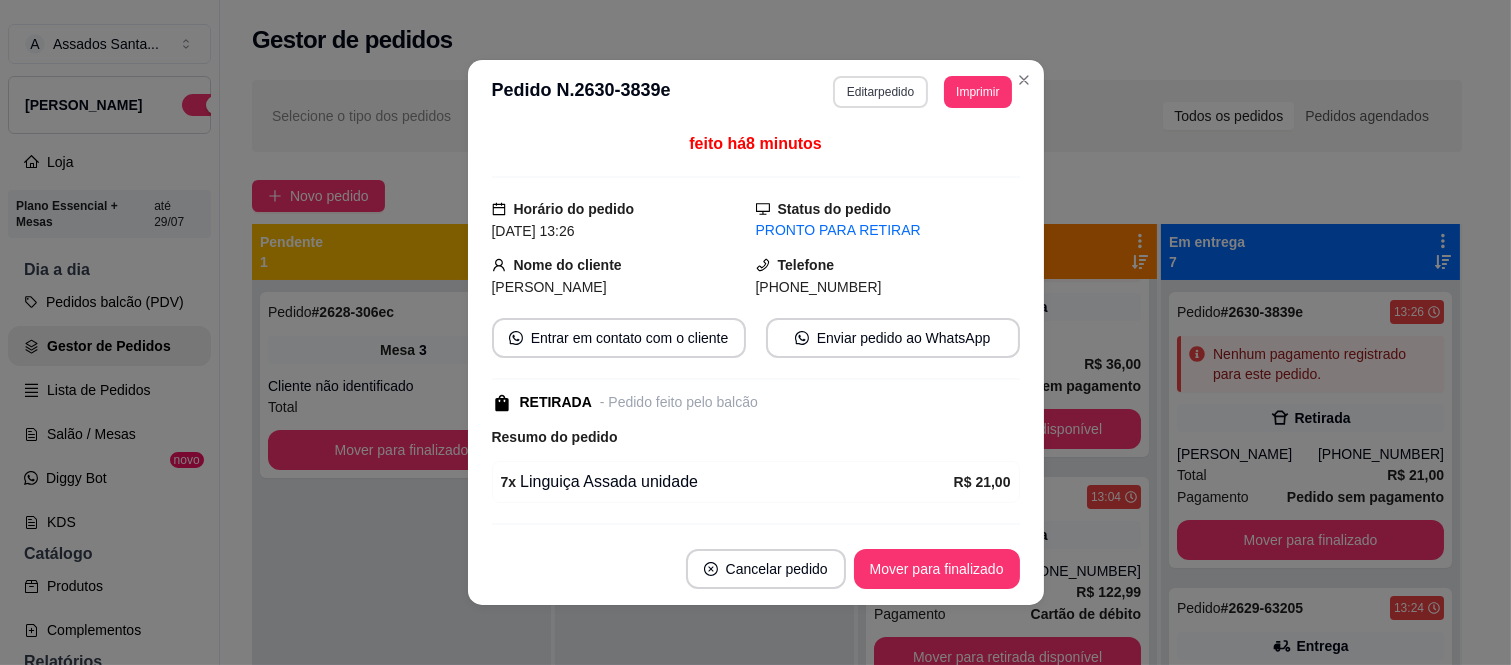 click on "Editar  pedido" at bounding box center [880, 92] 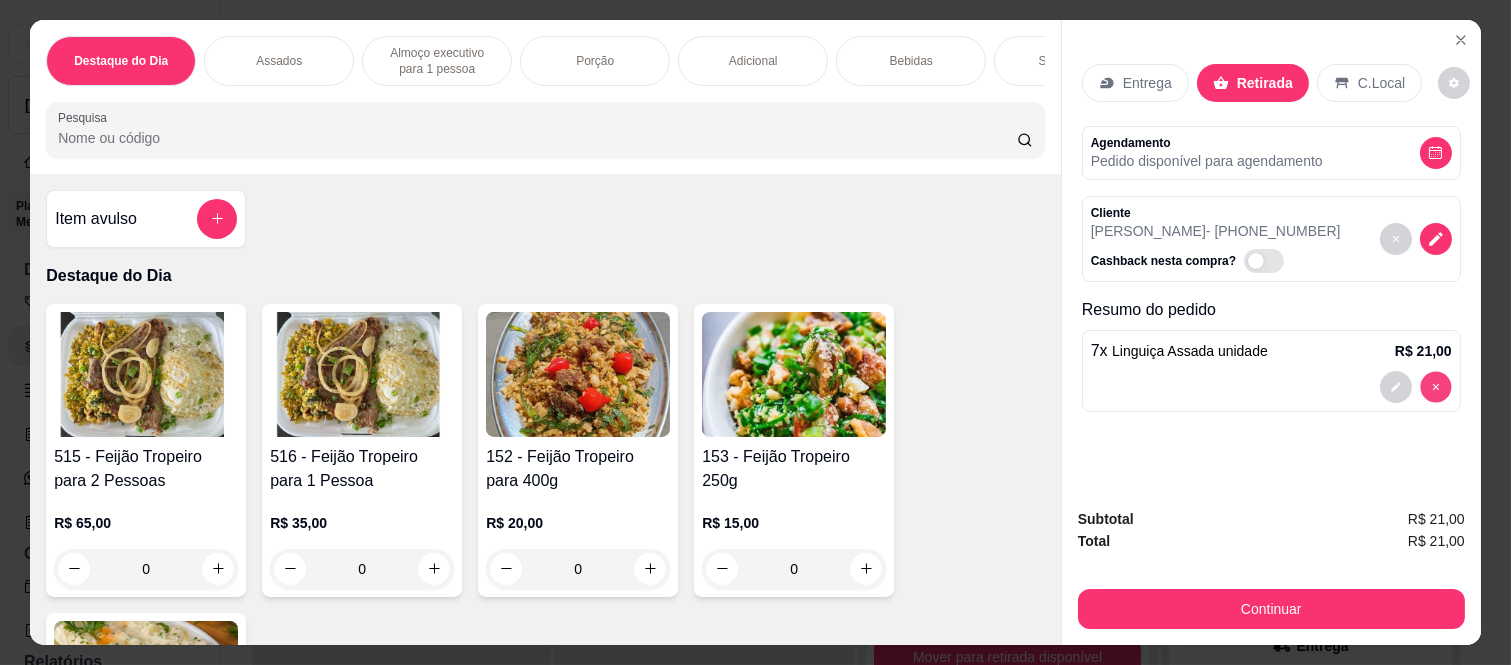 type on "0" 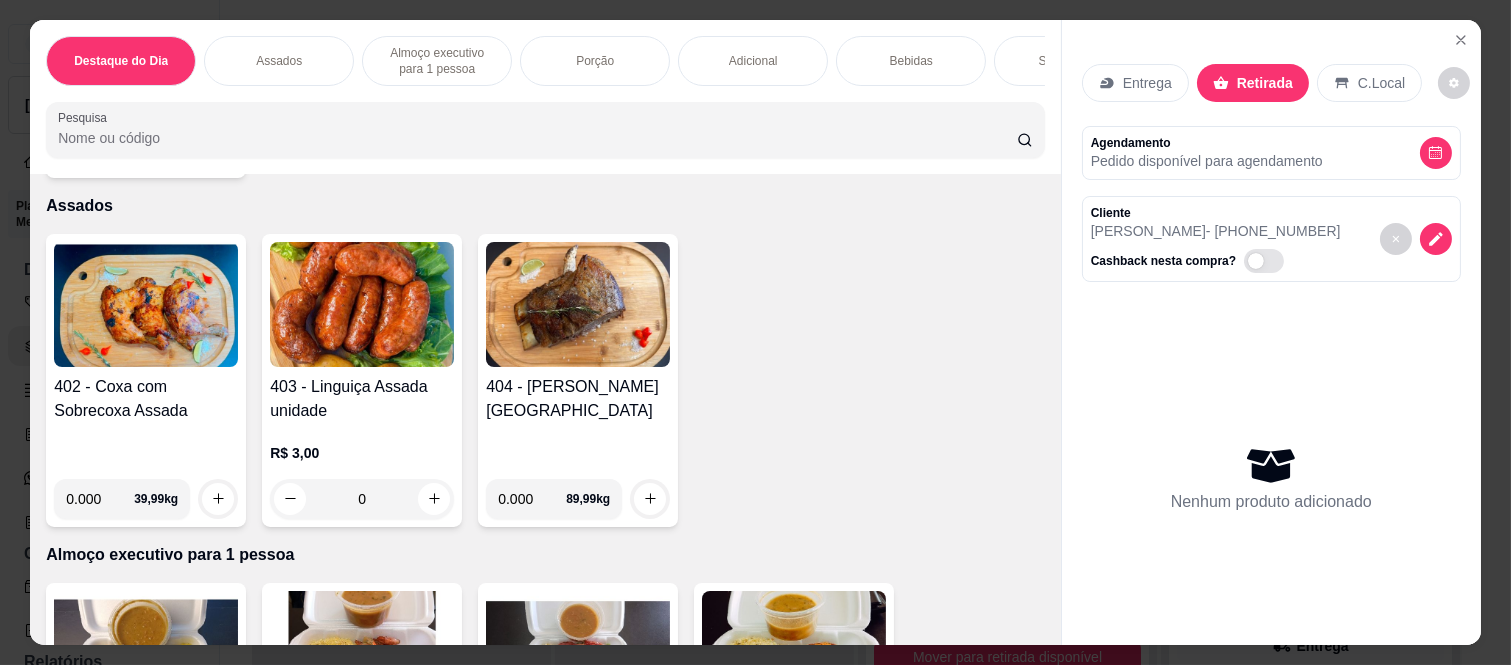 scroll, scrollTop: 777, scrollLeft: 0, axis: vertical 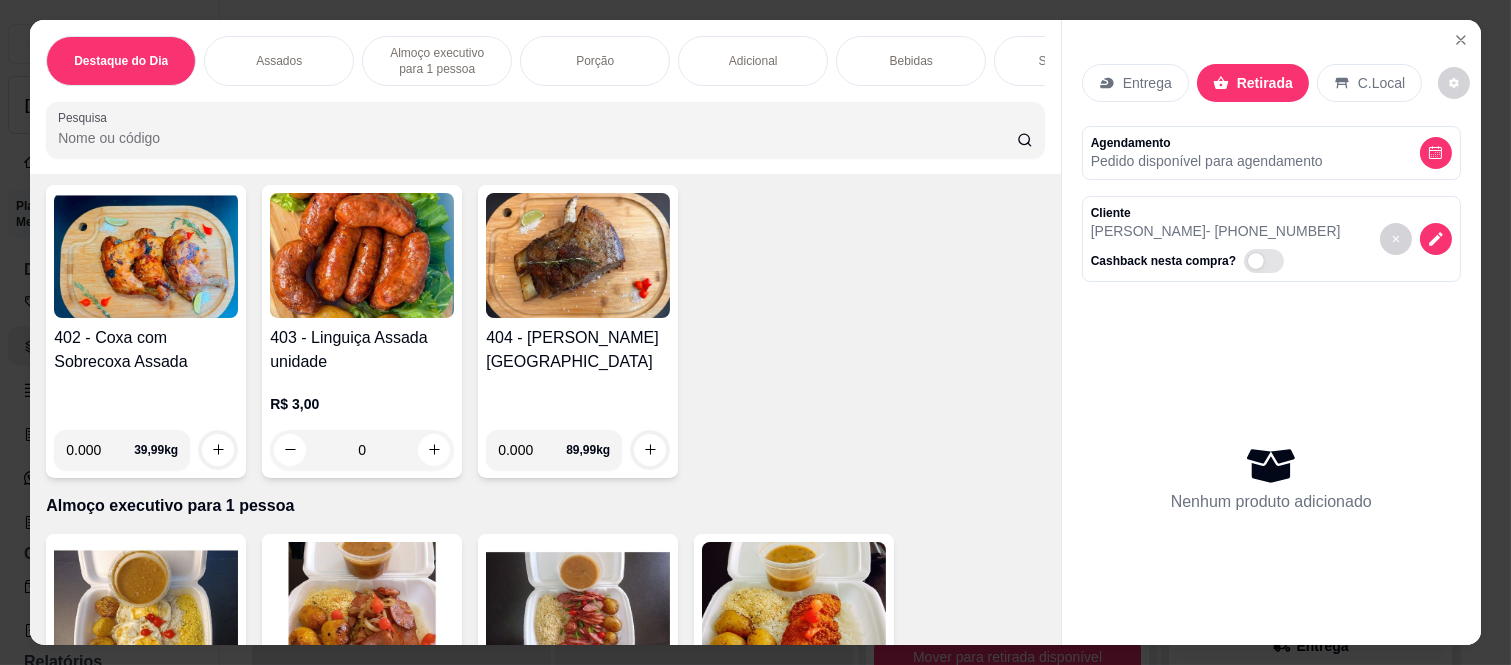 click on "0" at bounding box center [362, 450] 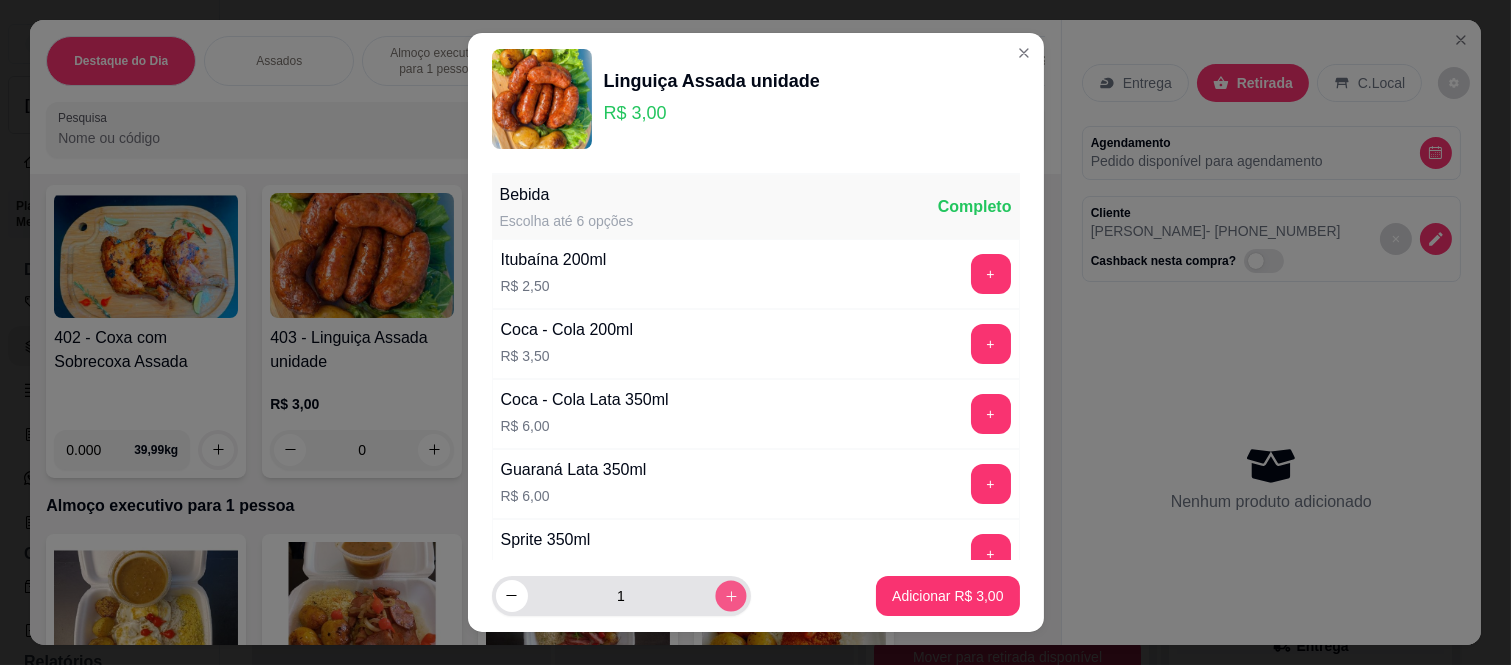 click at bounding box center [730, 595] 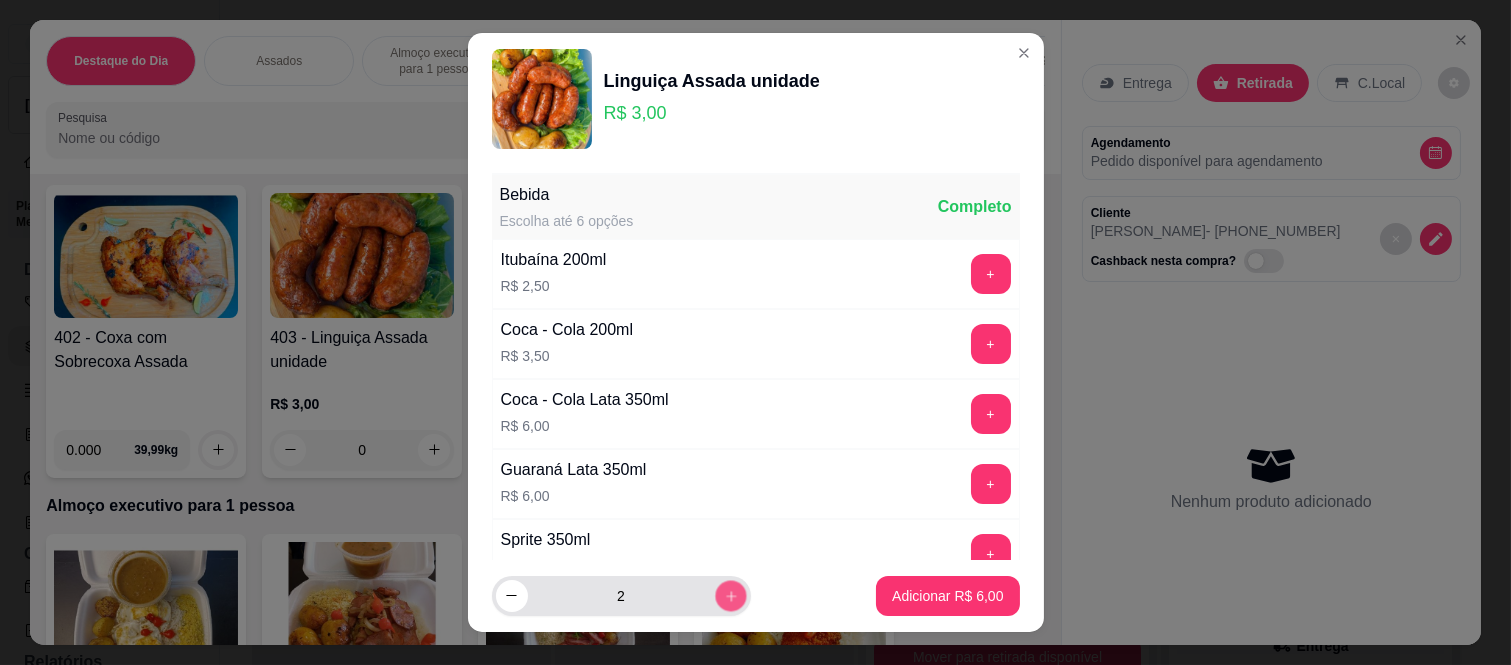 click at bounding box center (730, 595) 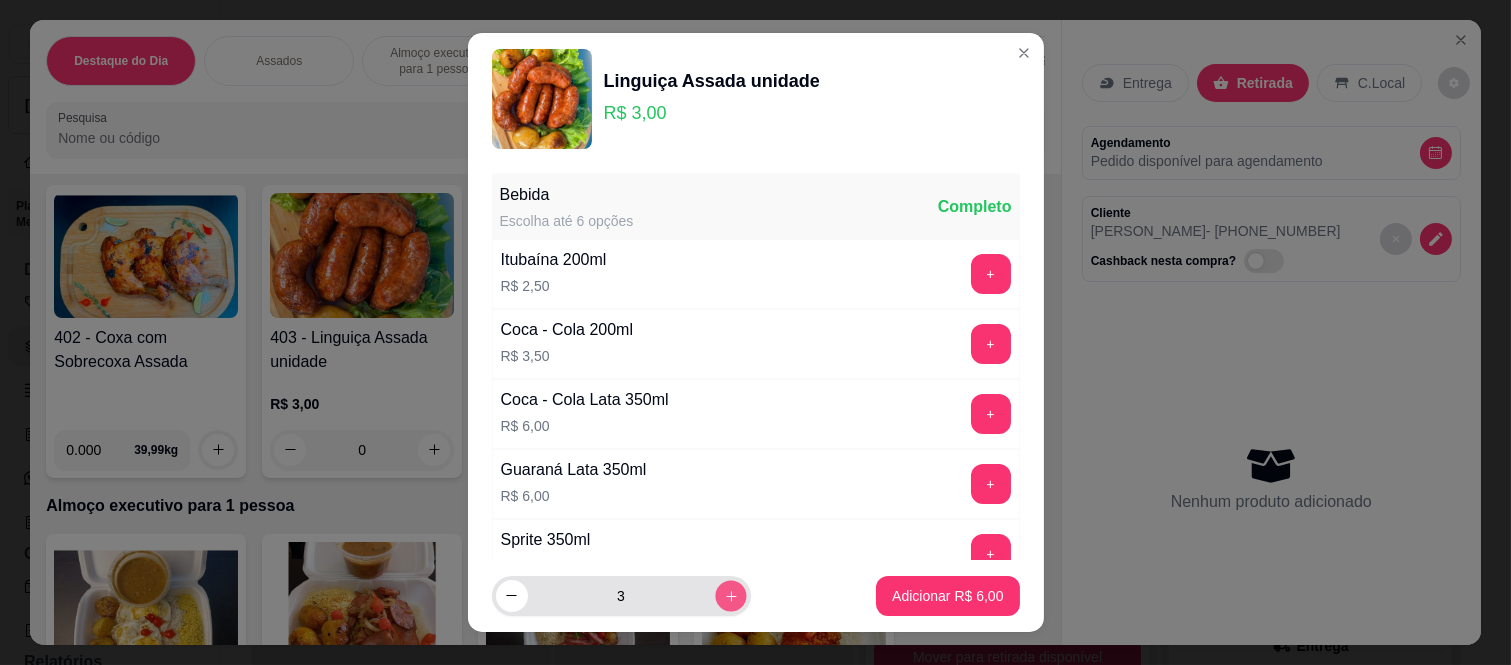 click at bounding box center (730, 595) 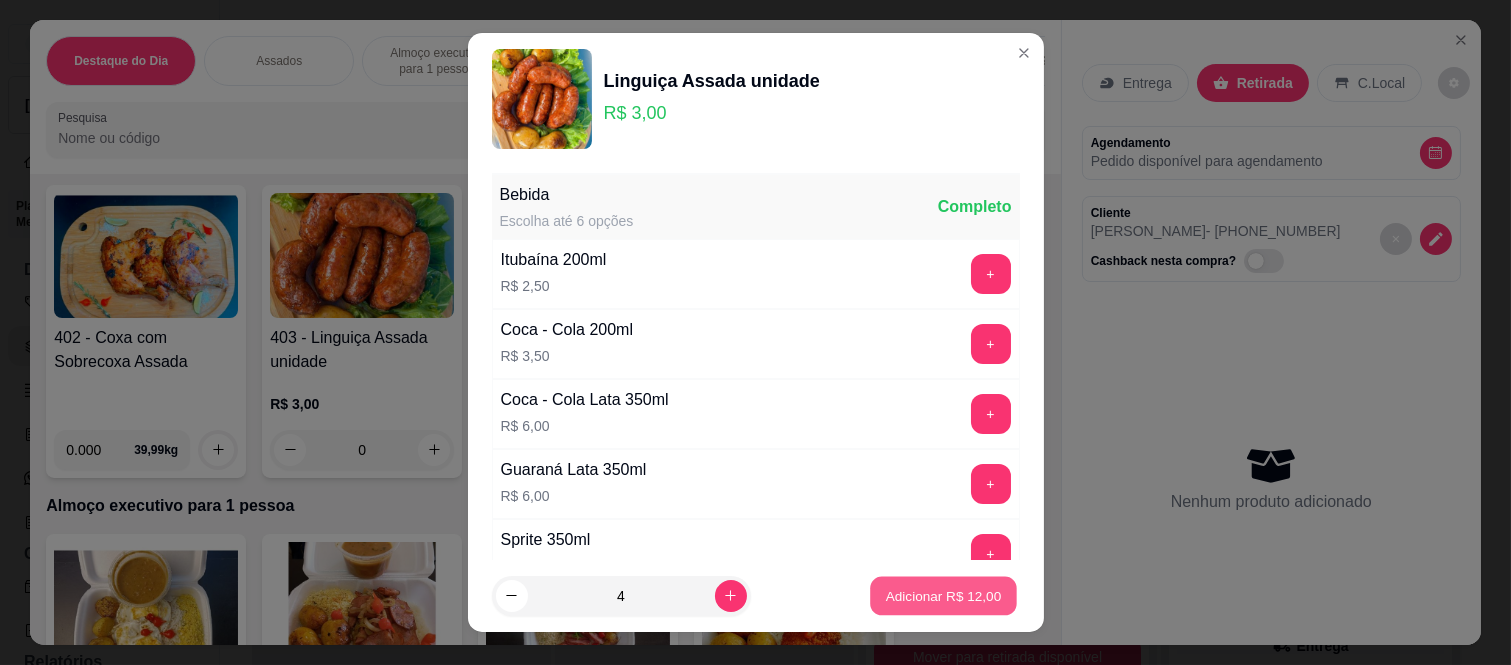 click on "Adicionar   R$ 12,00" at bounding box center (944, 595) 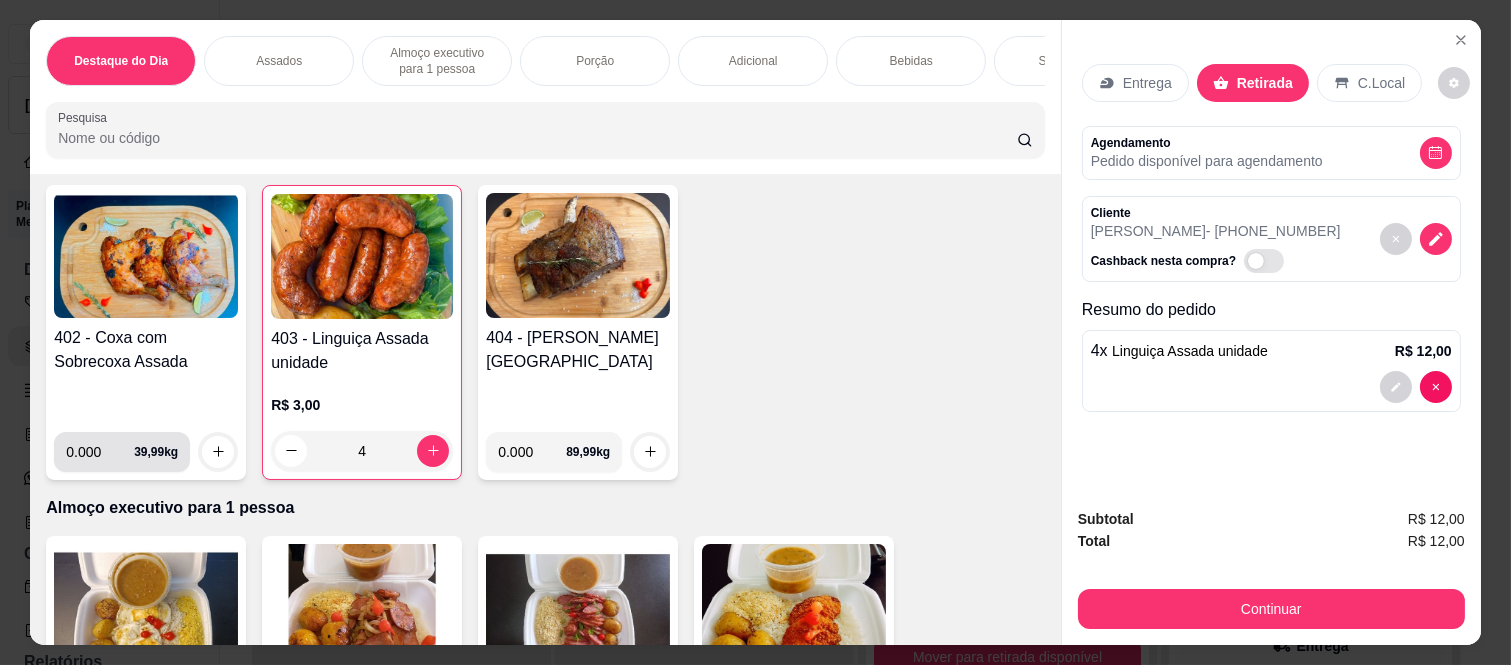 click on "0.000" at bounding box center (100, 452) 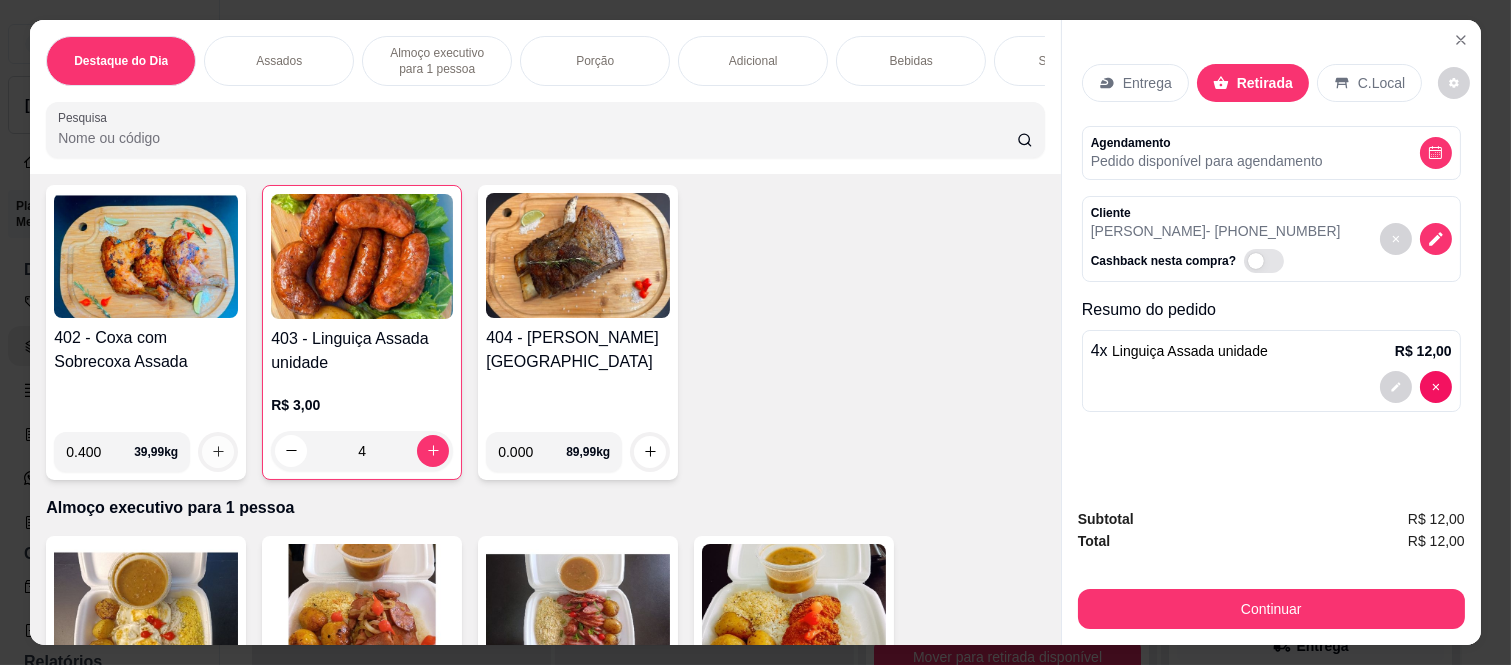 type on "0.400" 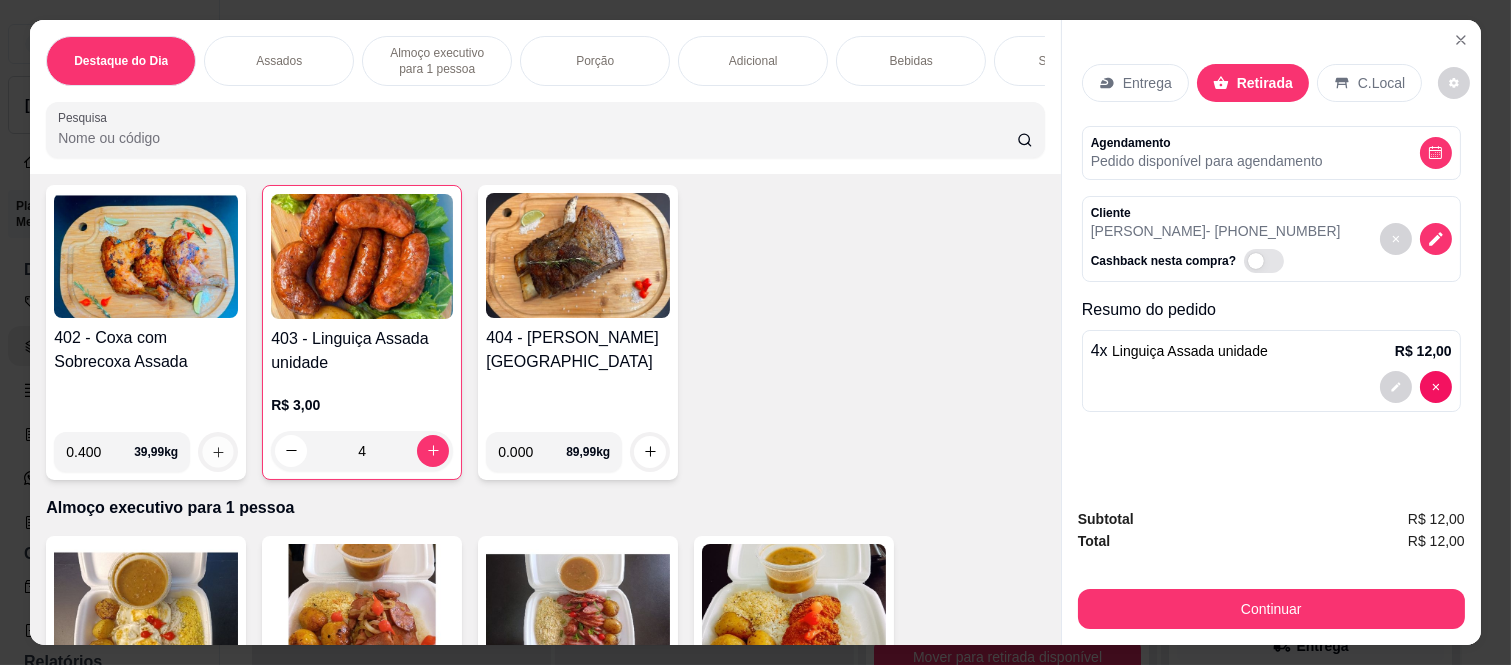 click 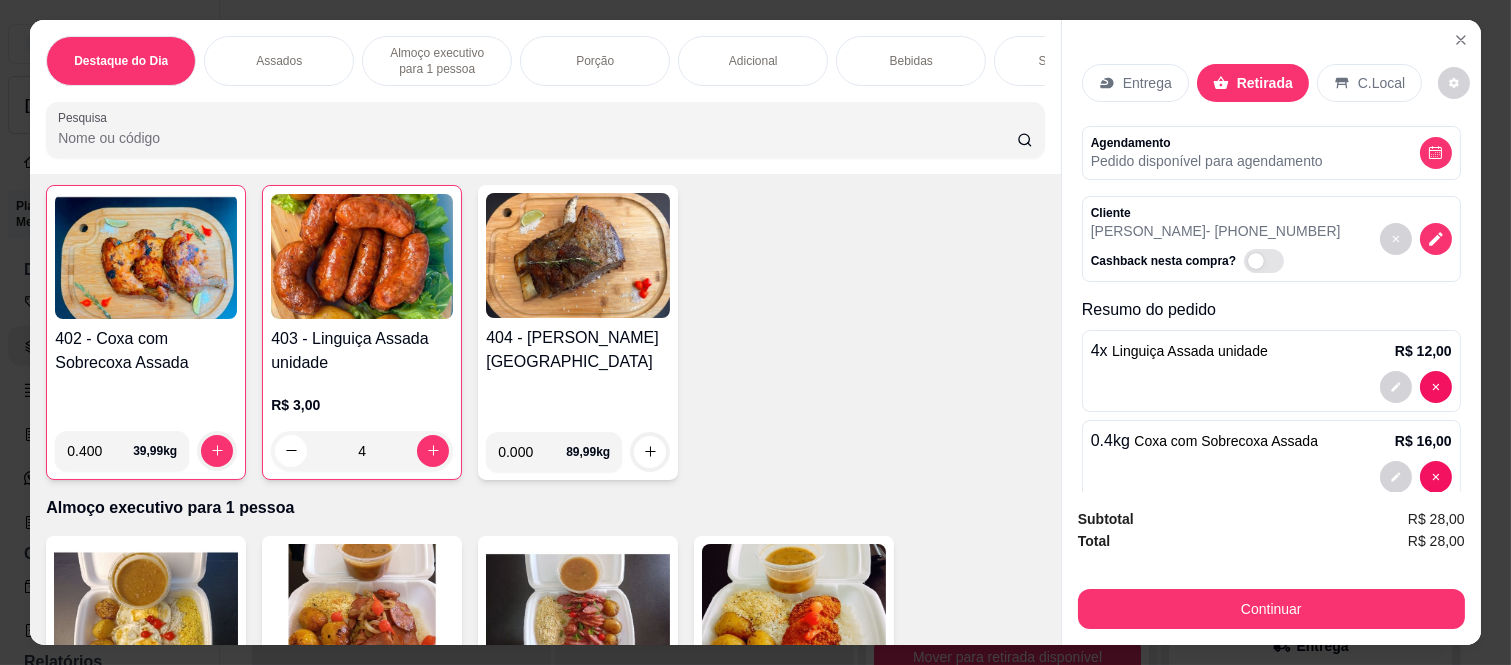 scroll, scrollTop: 37, scrollLeft: 0, axis: vertical 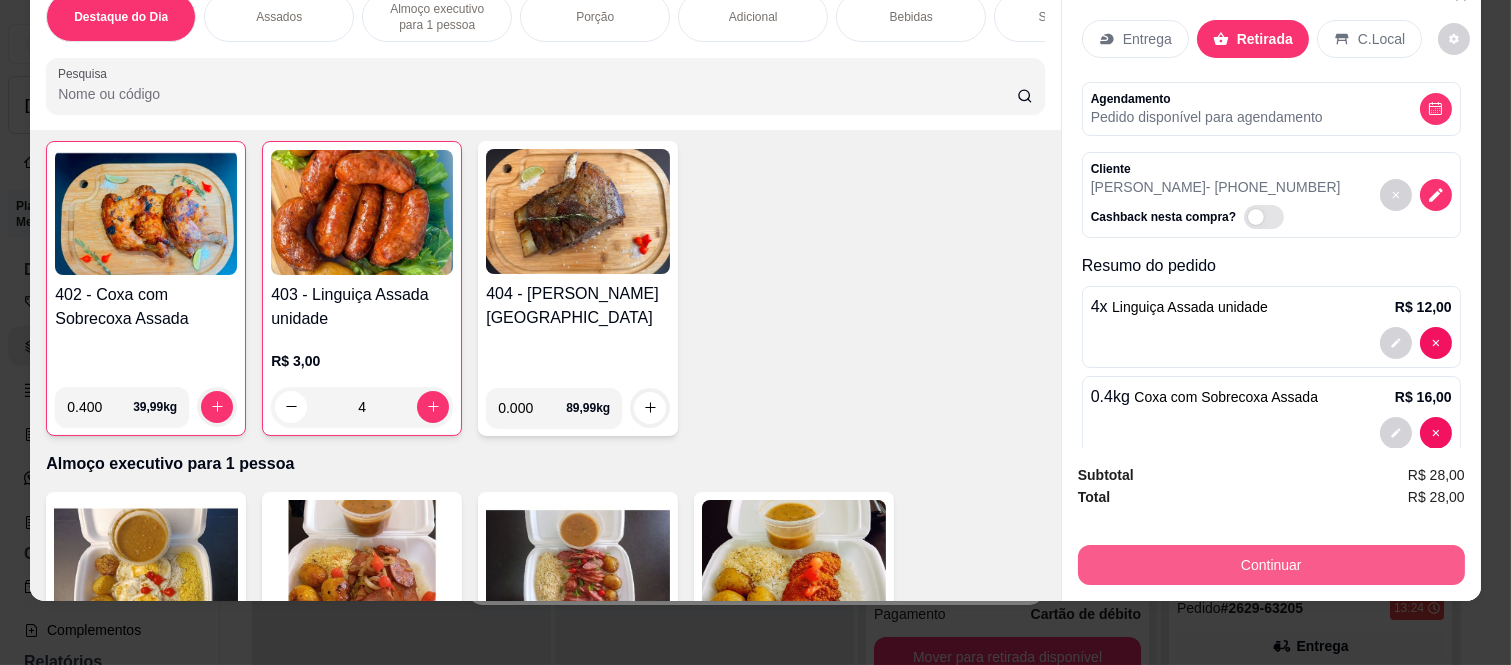 click on "Continuar" at bounding box center [1271, 565] 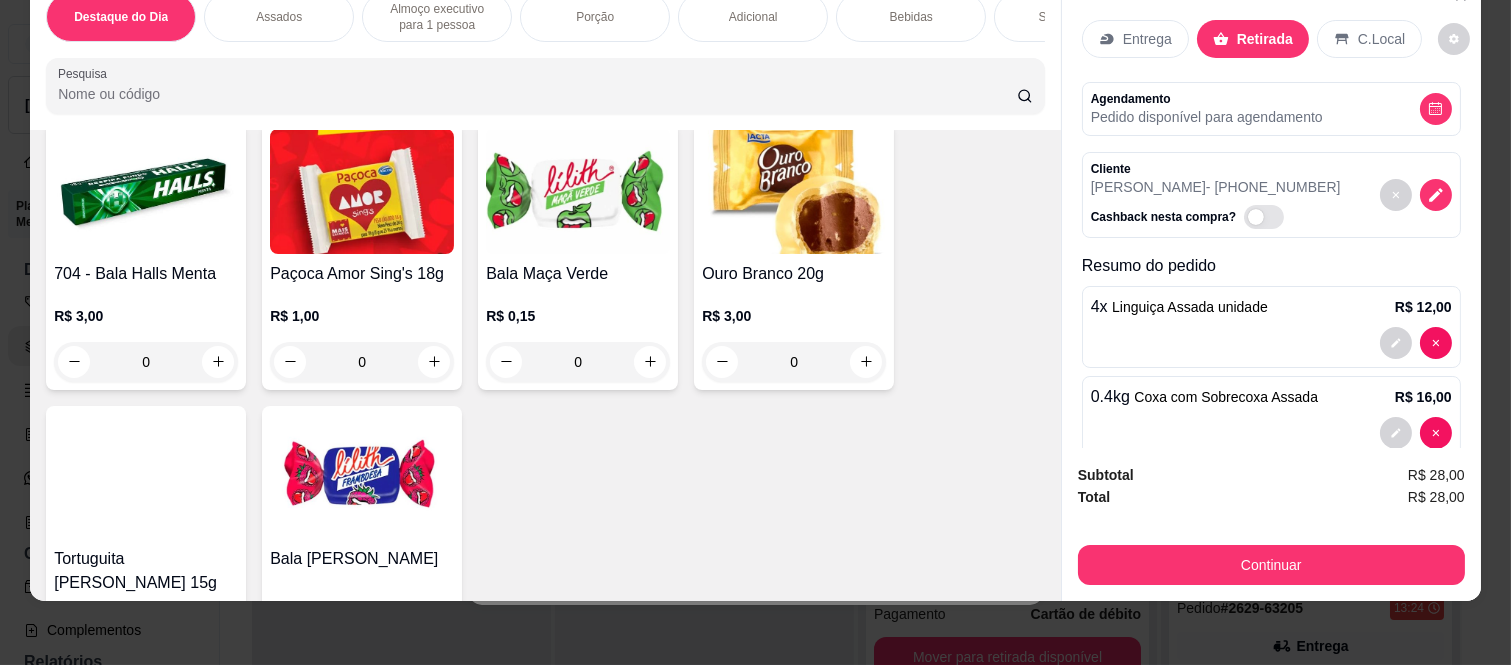 scroll, scrollTop: 5888, scrollLeft: 0, axis: vertical 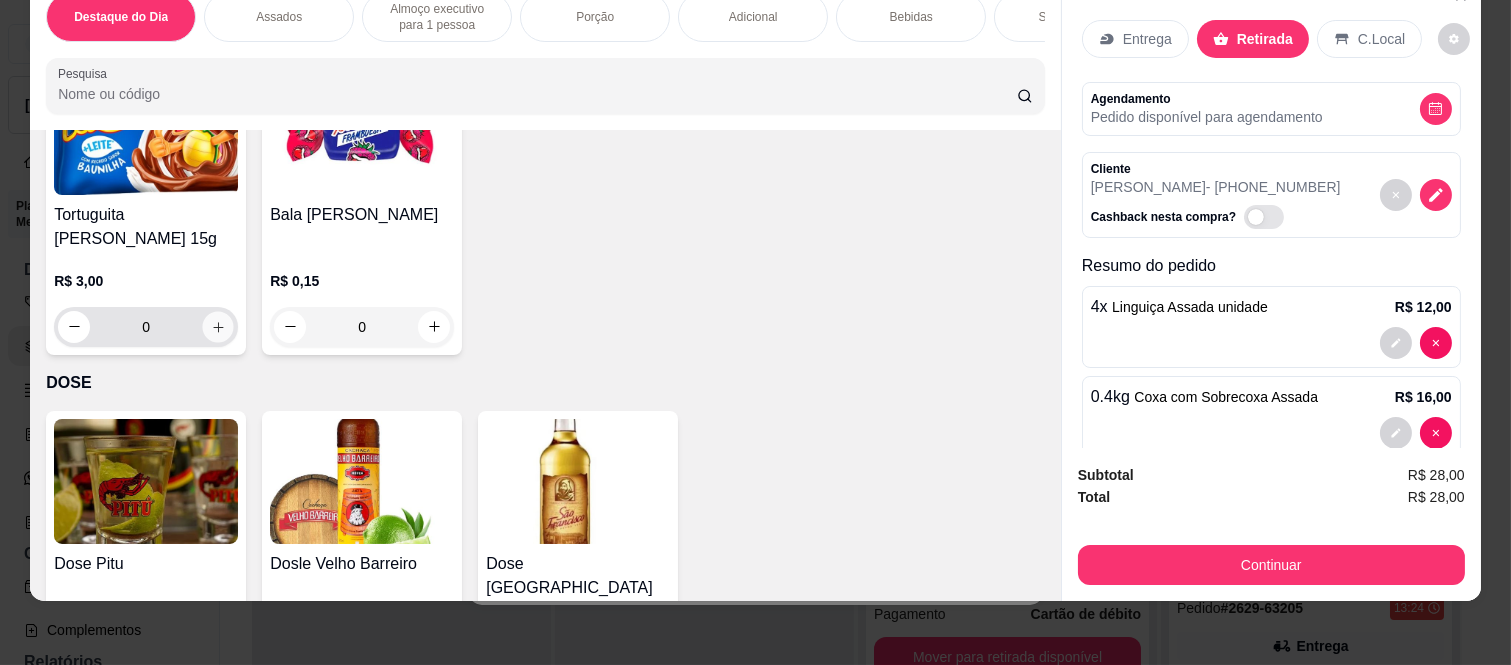 click at bounding box center (218, 326) 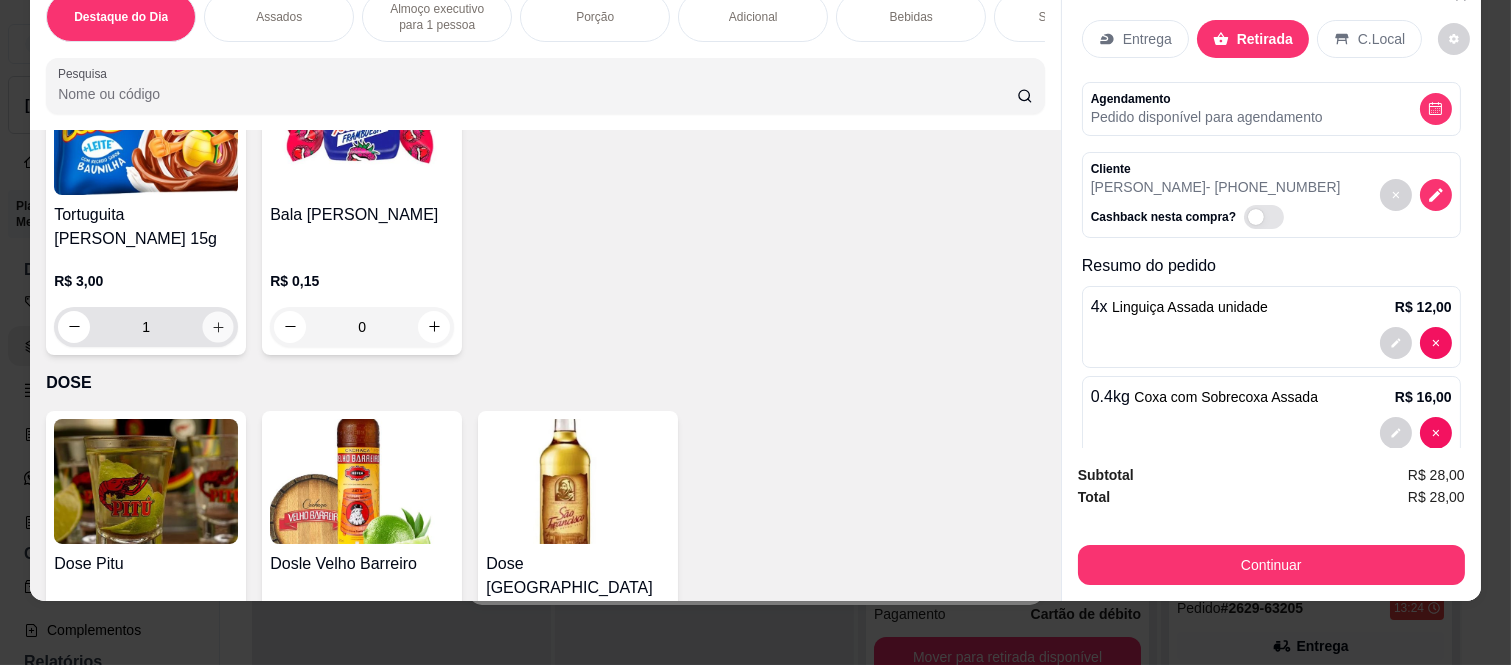 scroll, scrollTop: 5890, scrollLeft: 0, axis: vertical 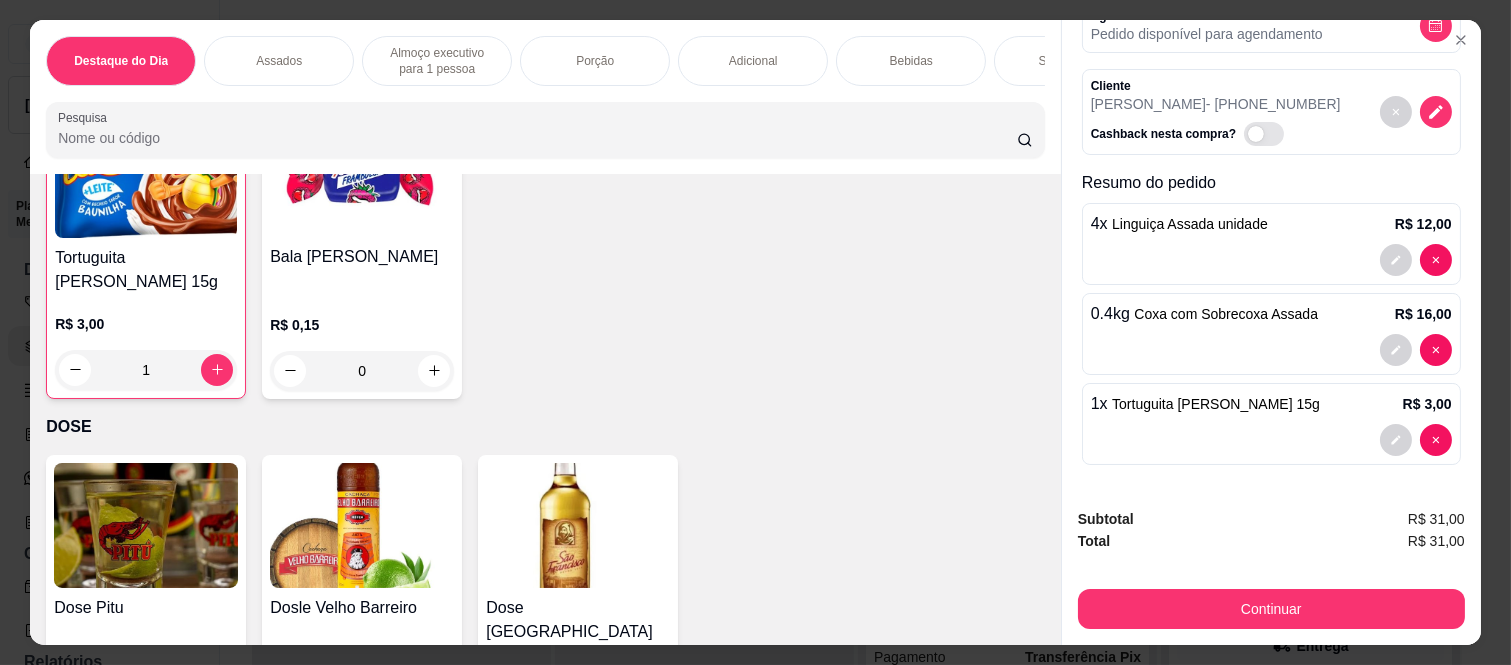 click on "Bebidas" at bounding box center [911, 61] 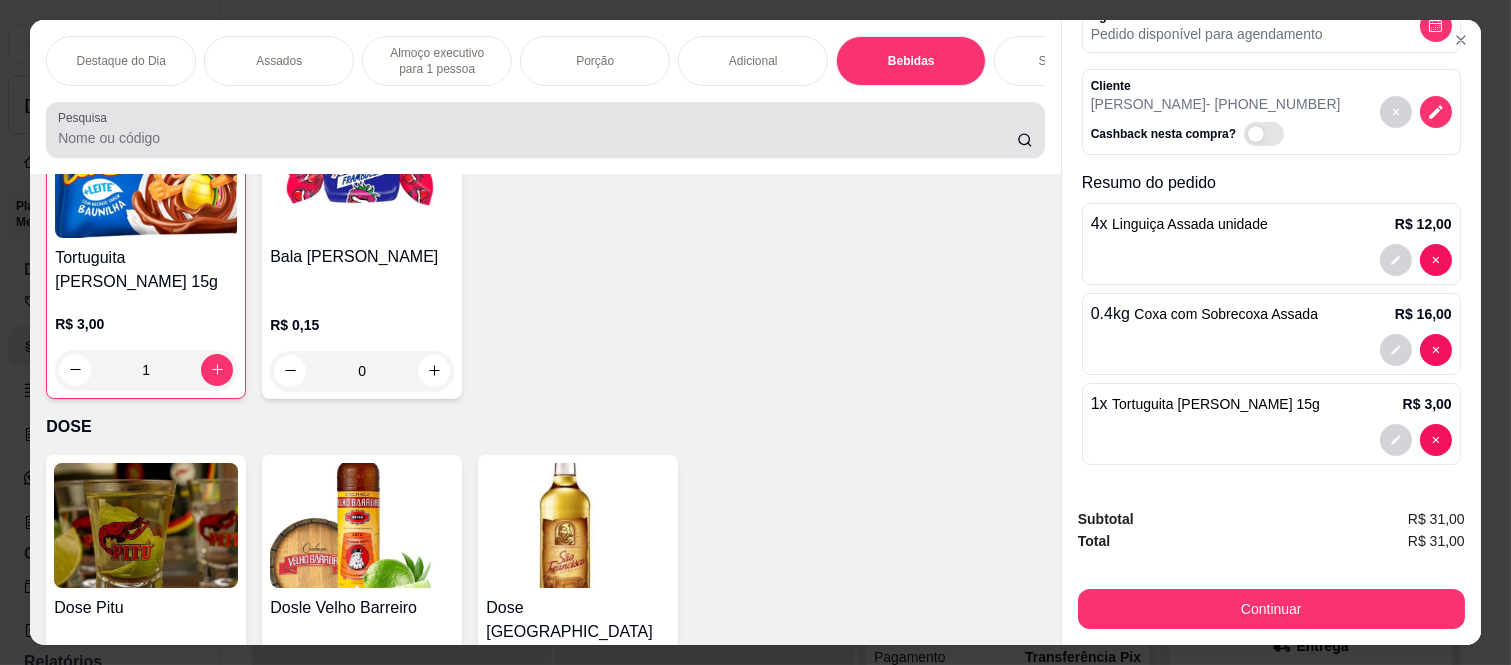 scroll, scrollTop: 3291, scrollLeft: 0, axis: vertical 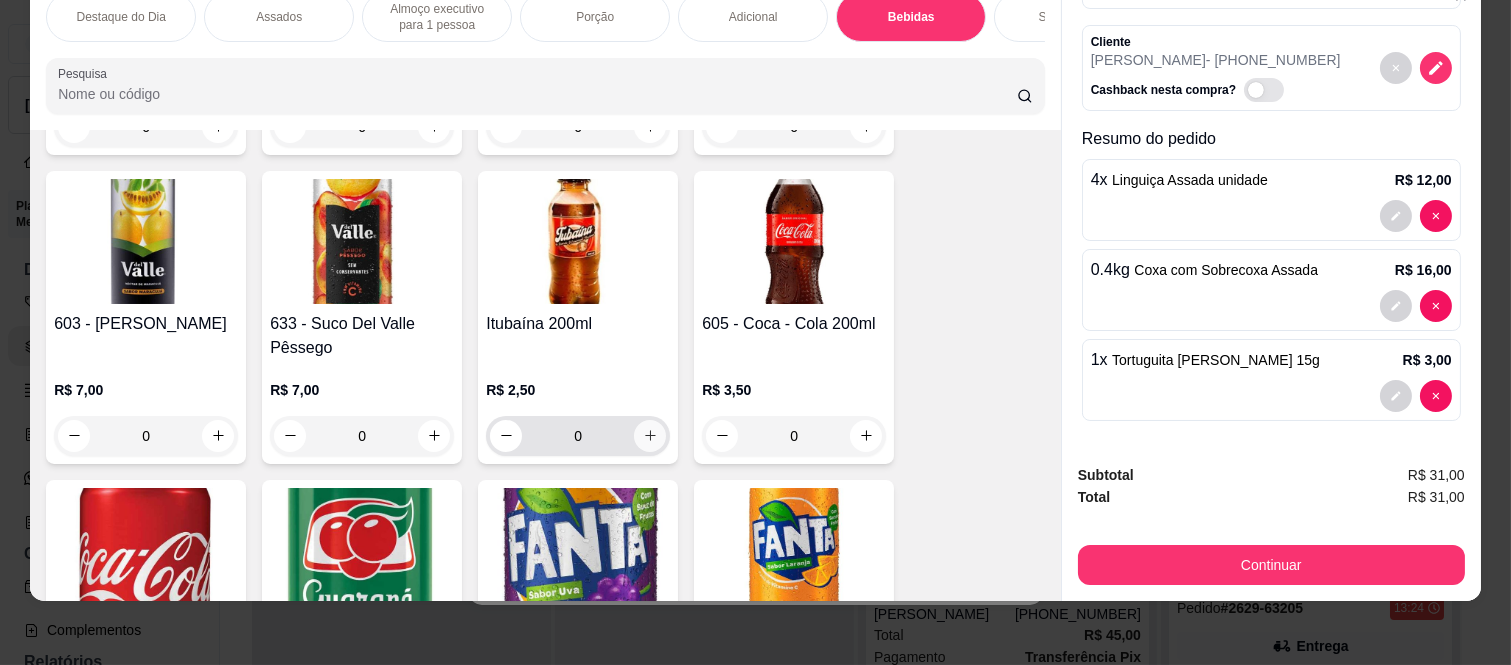 click 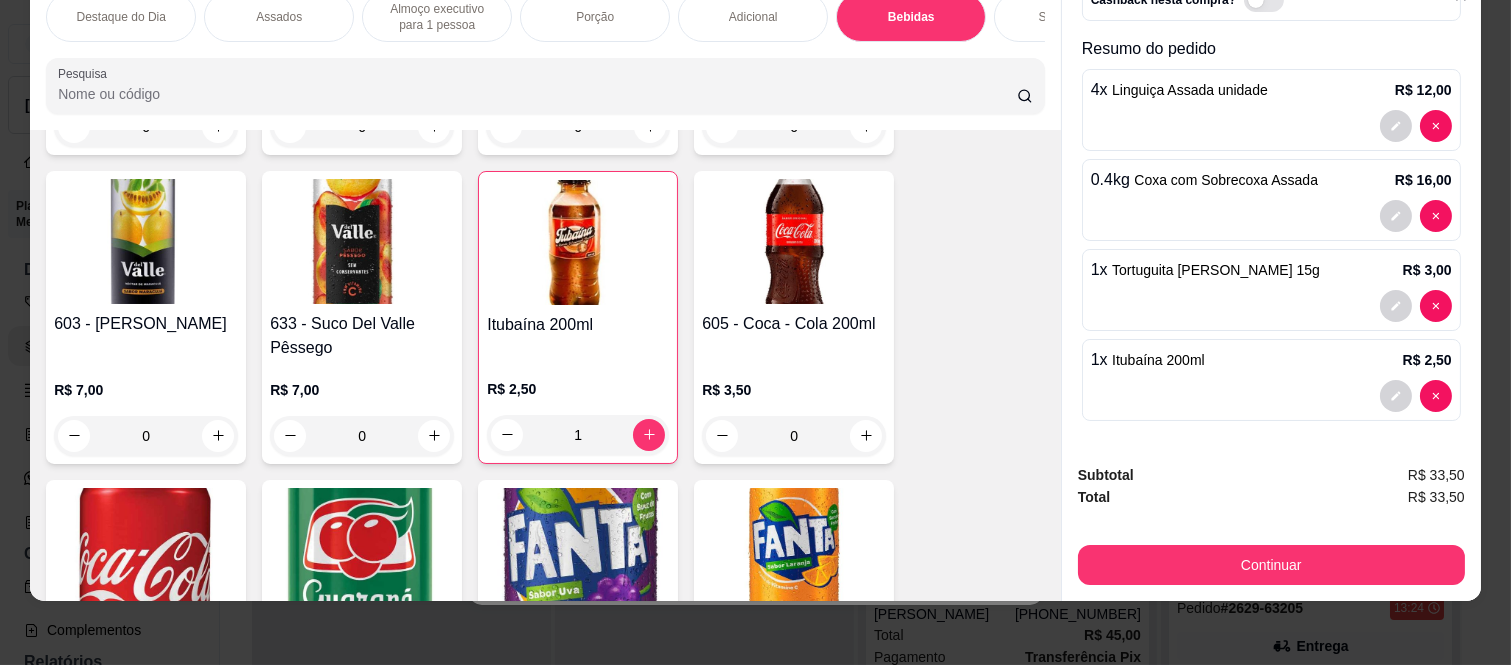 scroll, scrollTop: 218, scrollLeft: 0, axis: vertical 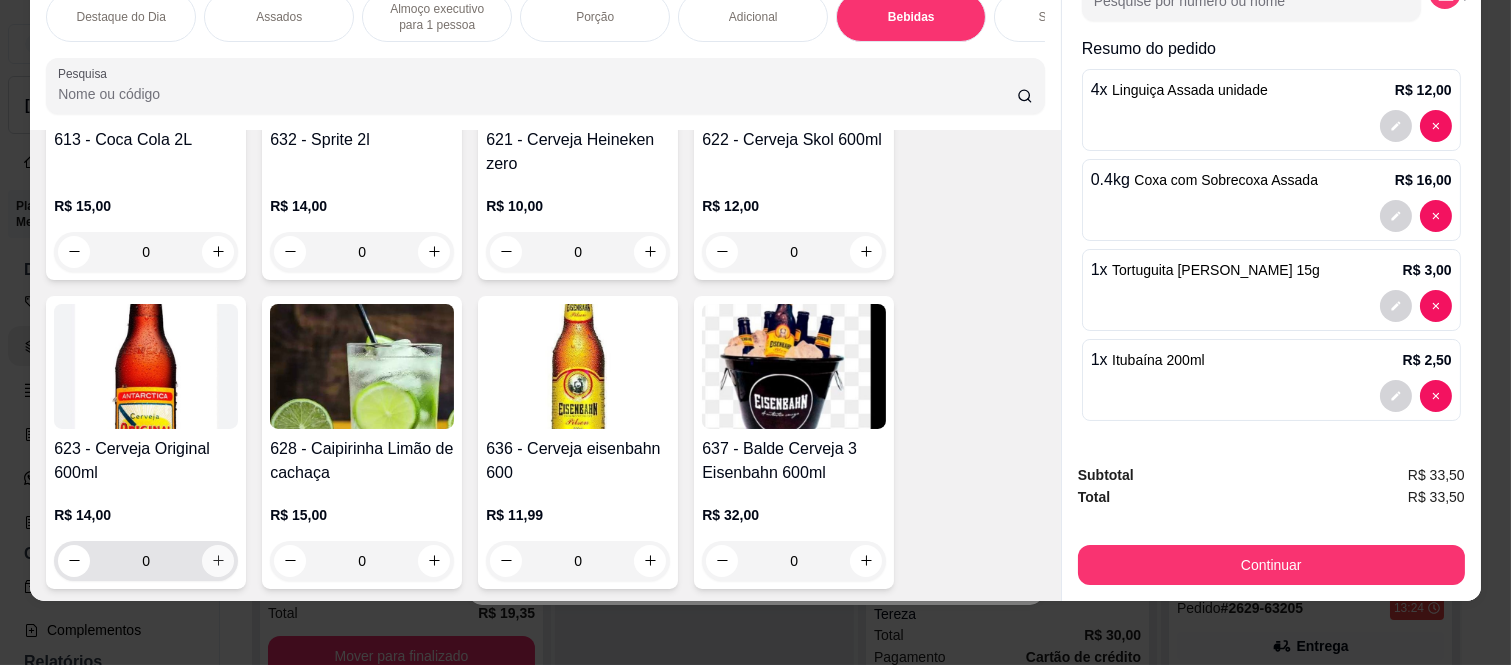 click at bounding box center (218, 561) 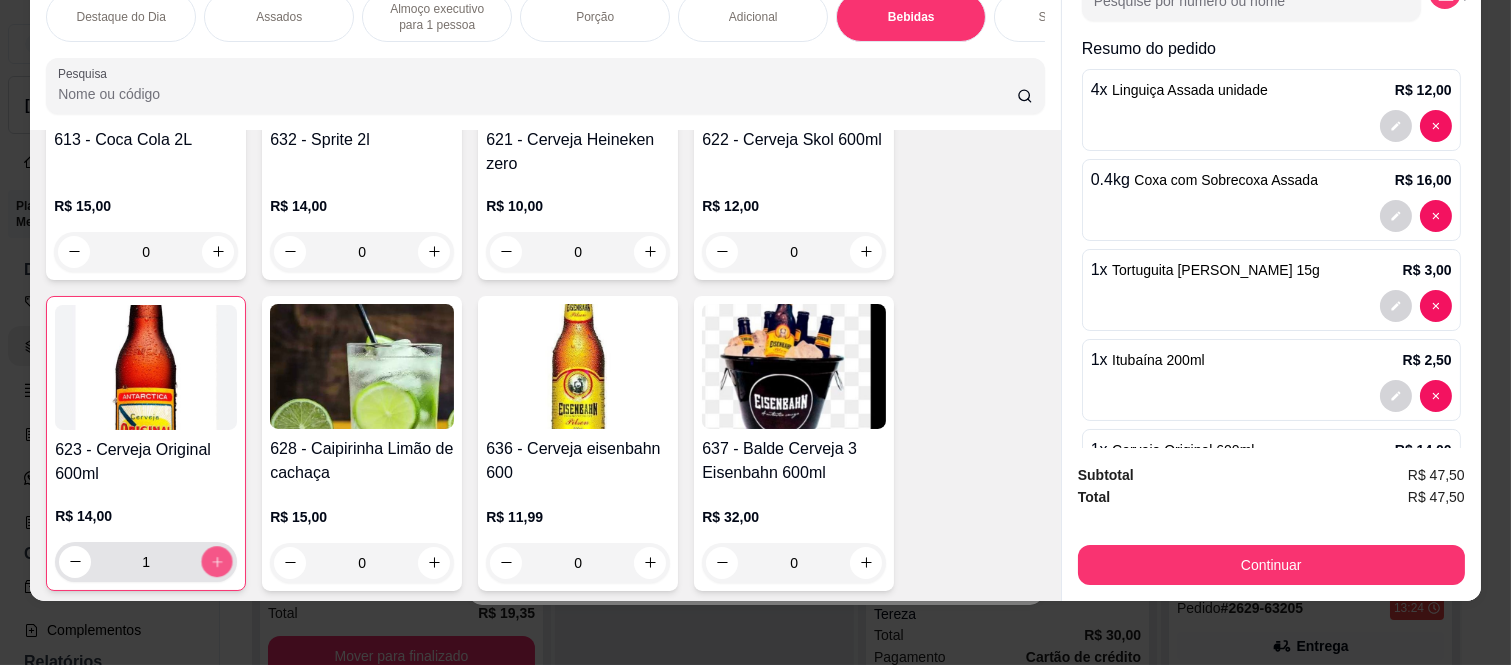 click at bounding box center [217, 561] 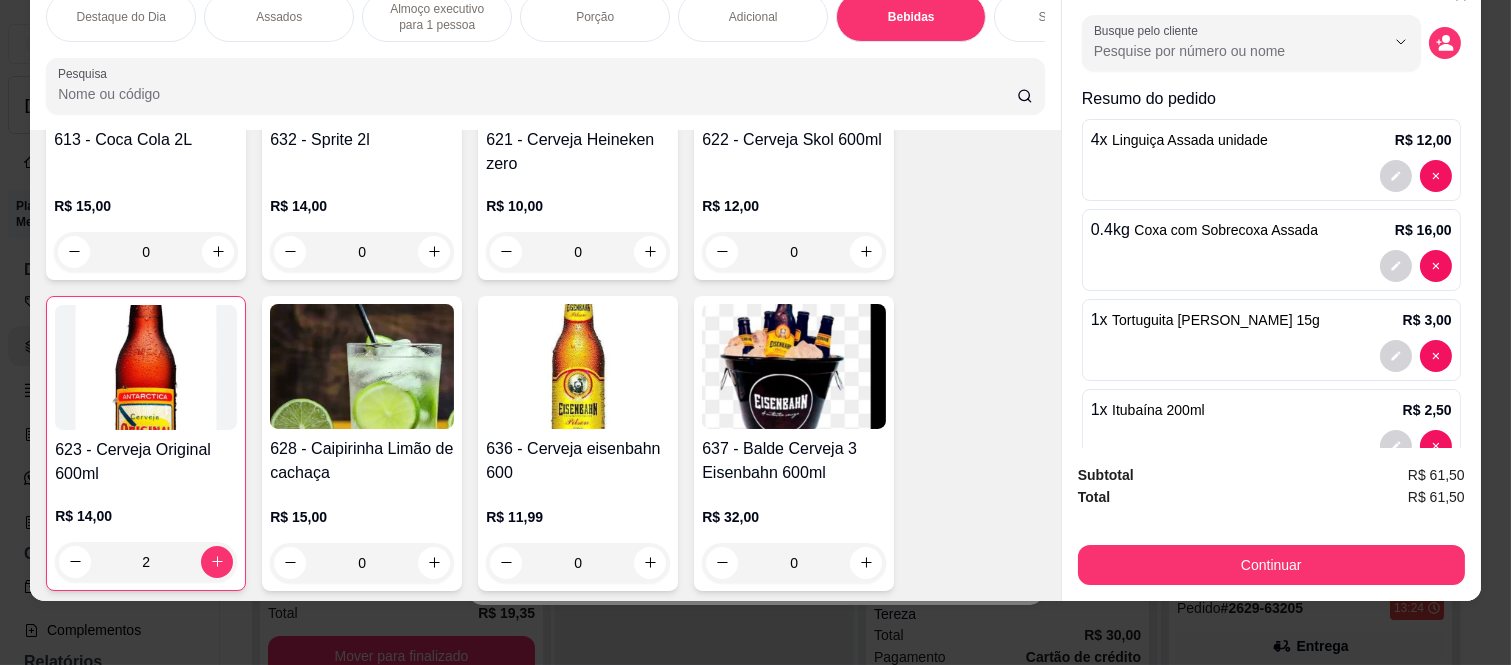 scroll, scrollTop: 222, scrollLeft: 0, axis: vertical 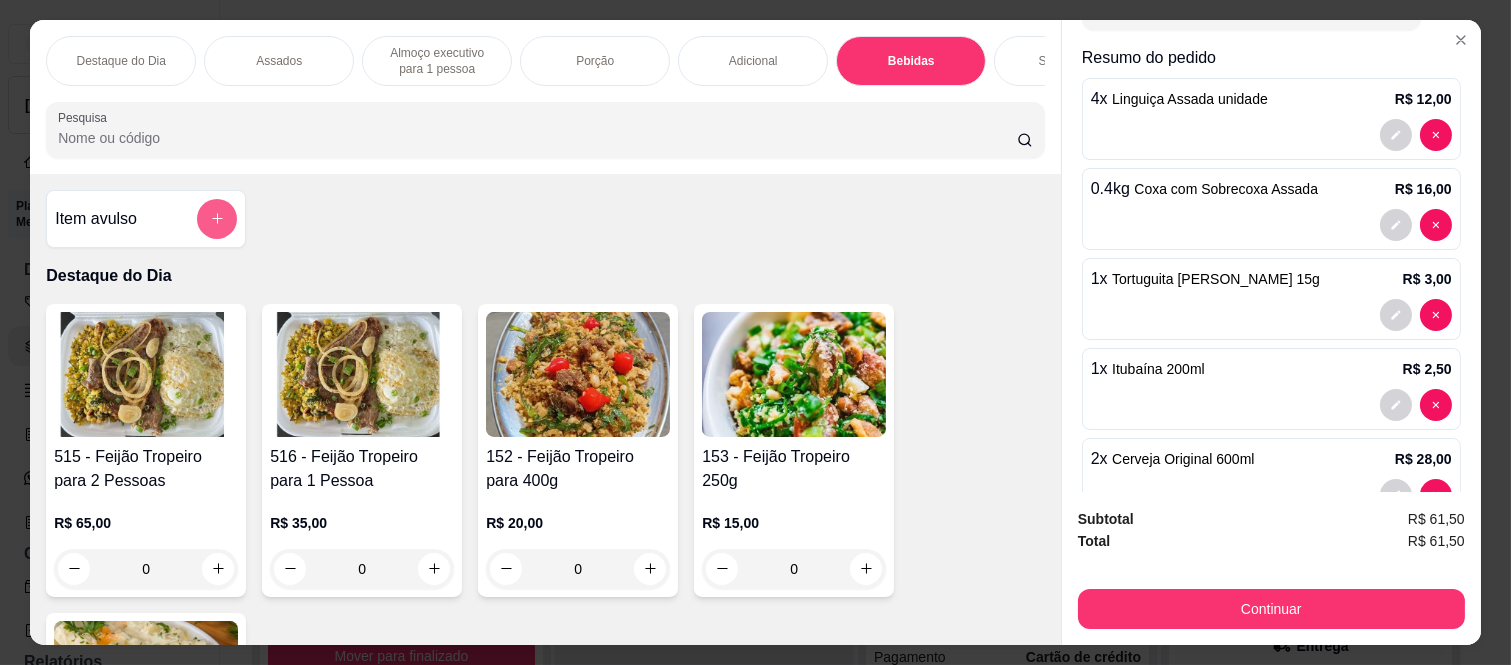 click at bounding box center [217, 219] 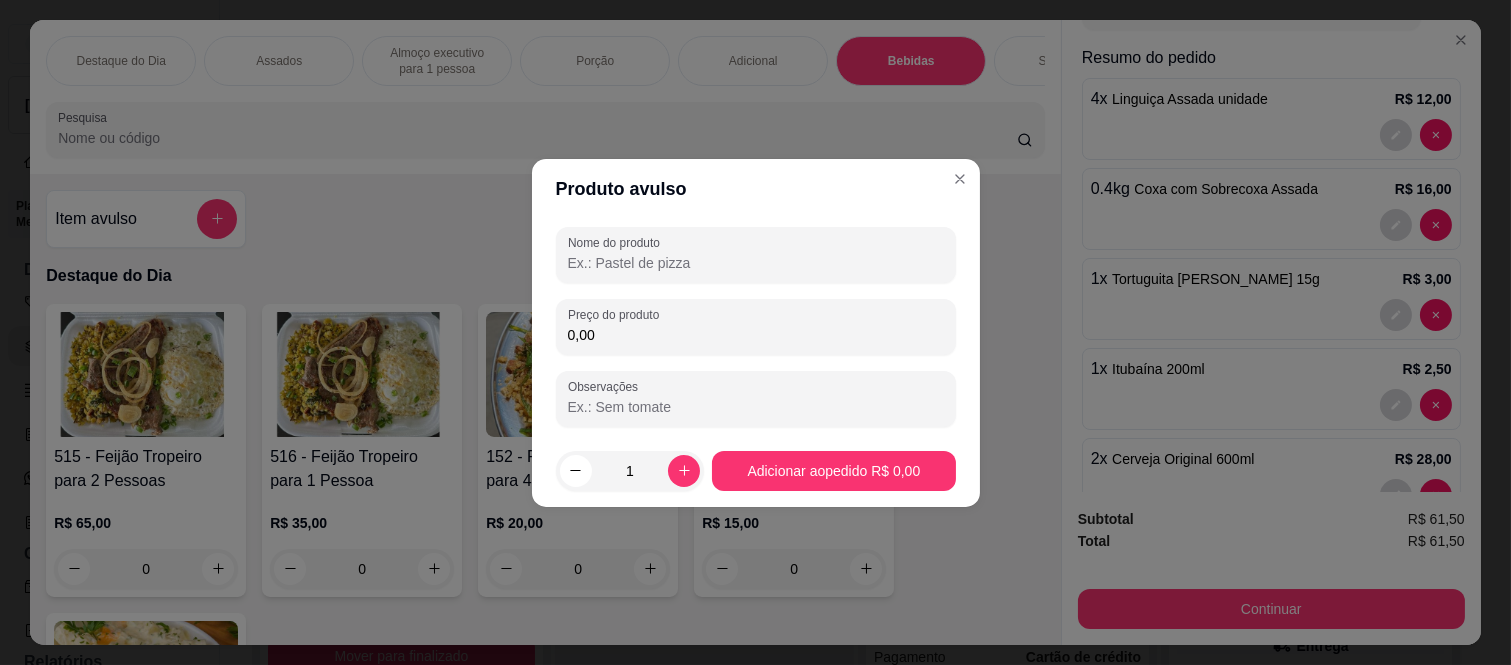 click on "0,00" at bounding box center (756, 335) 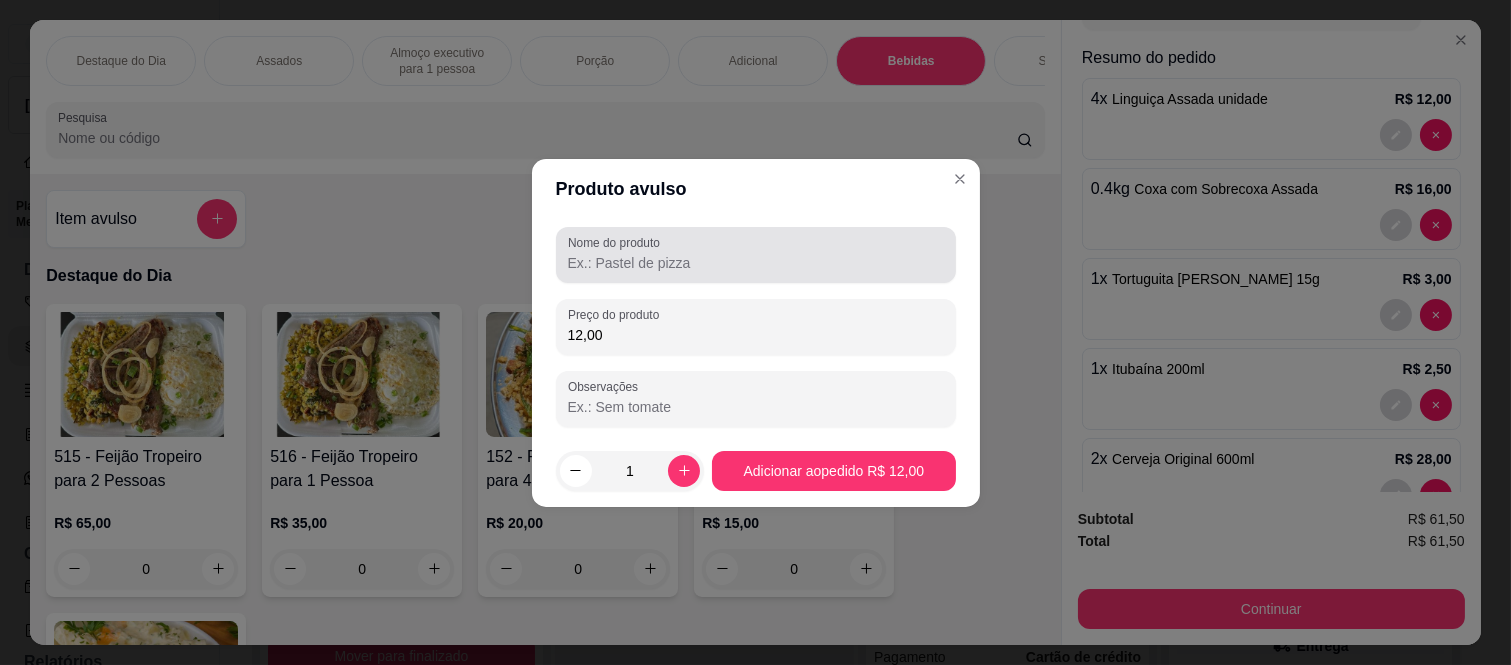 type on "12,00" 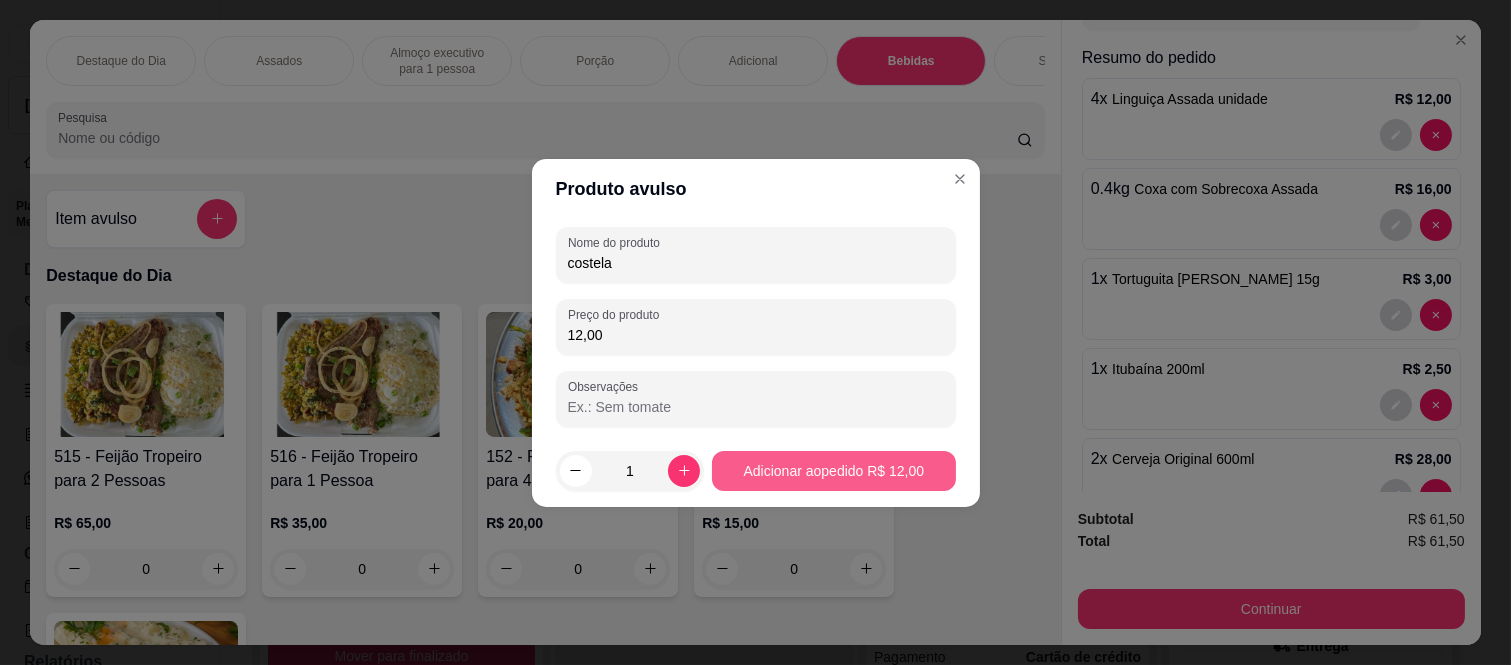 type on "costela" 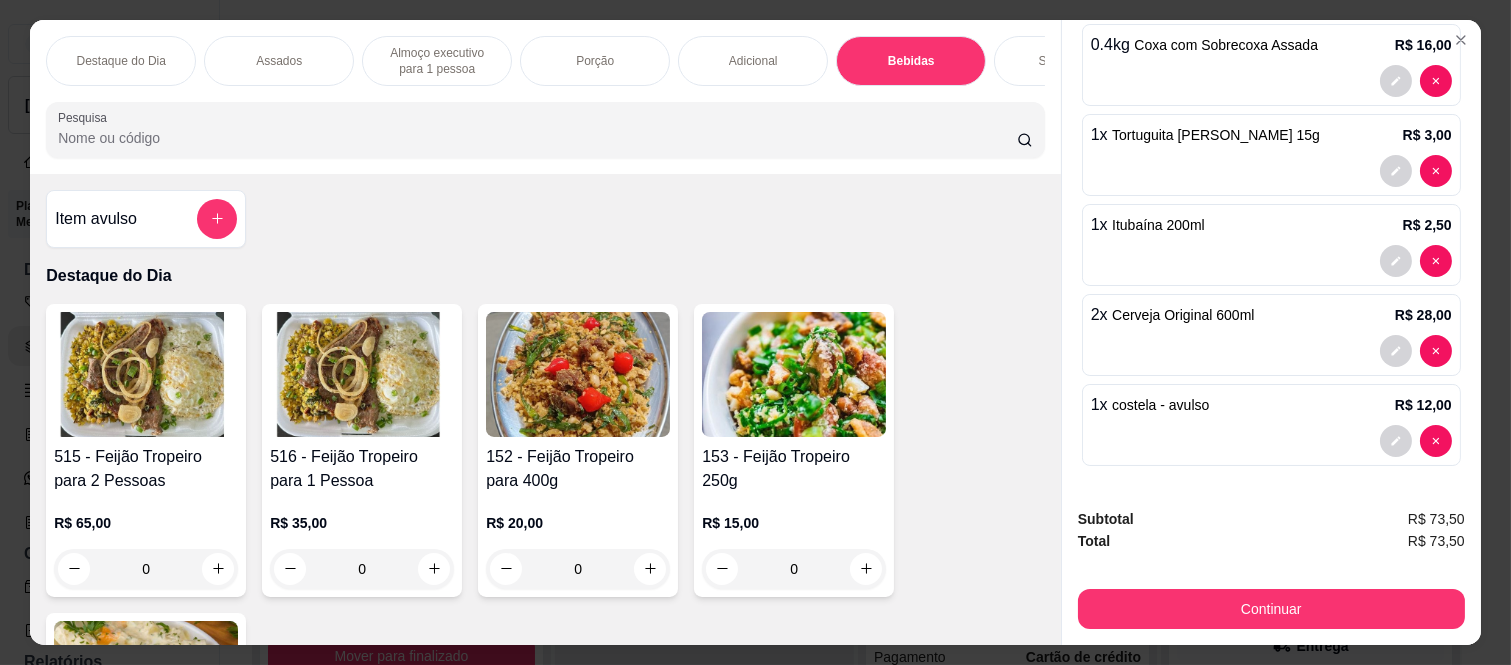 scroll, scrollTop: 368, scrollLeft: 0, axis: vertical 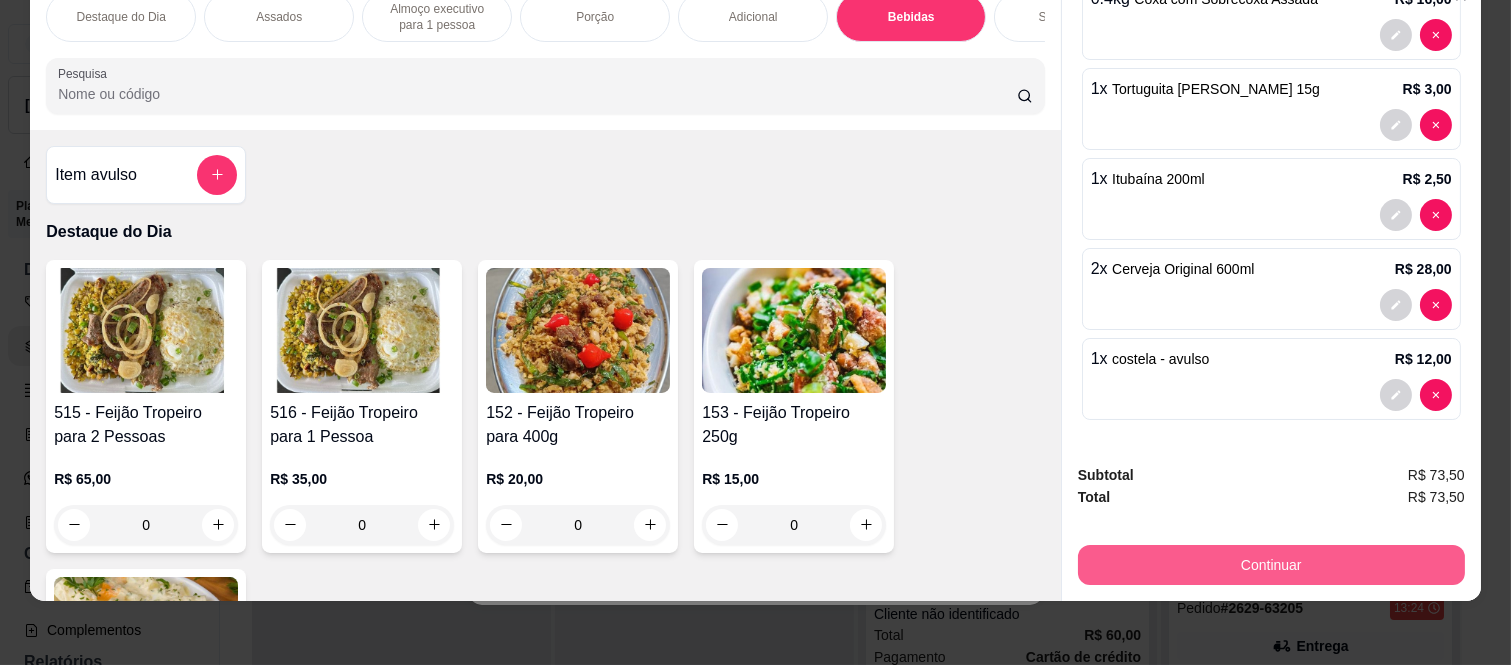 click on "Continuar" at bounding box center [1271, 565] 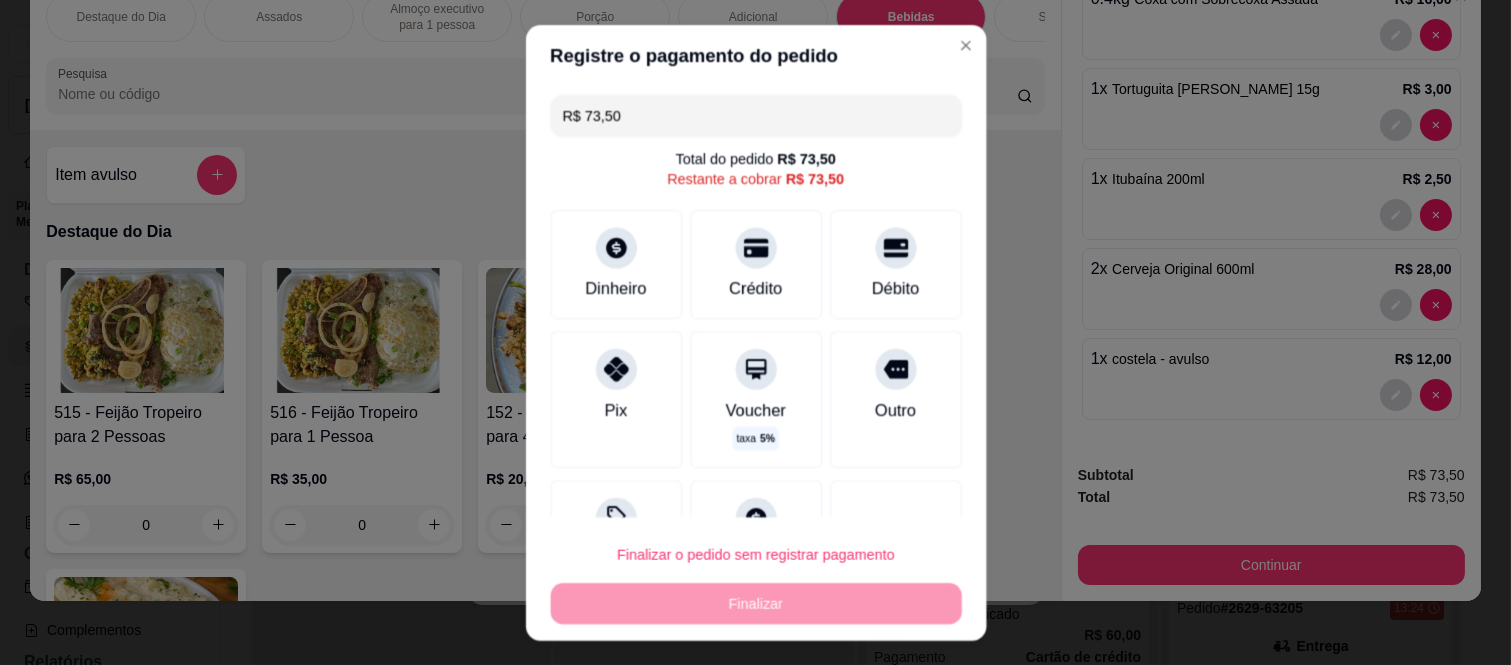 scroll, scrollTop: 0, scrollLeft: 0, axis: both 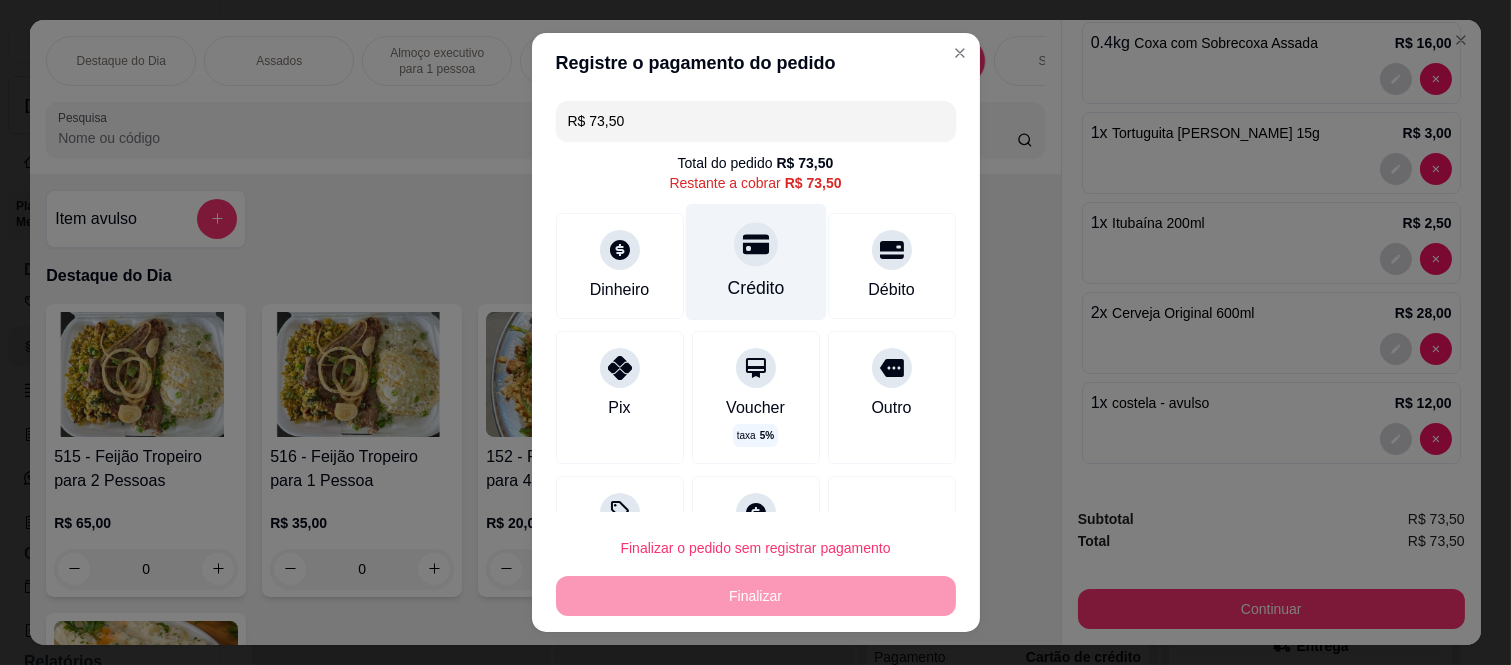 click 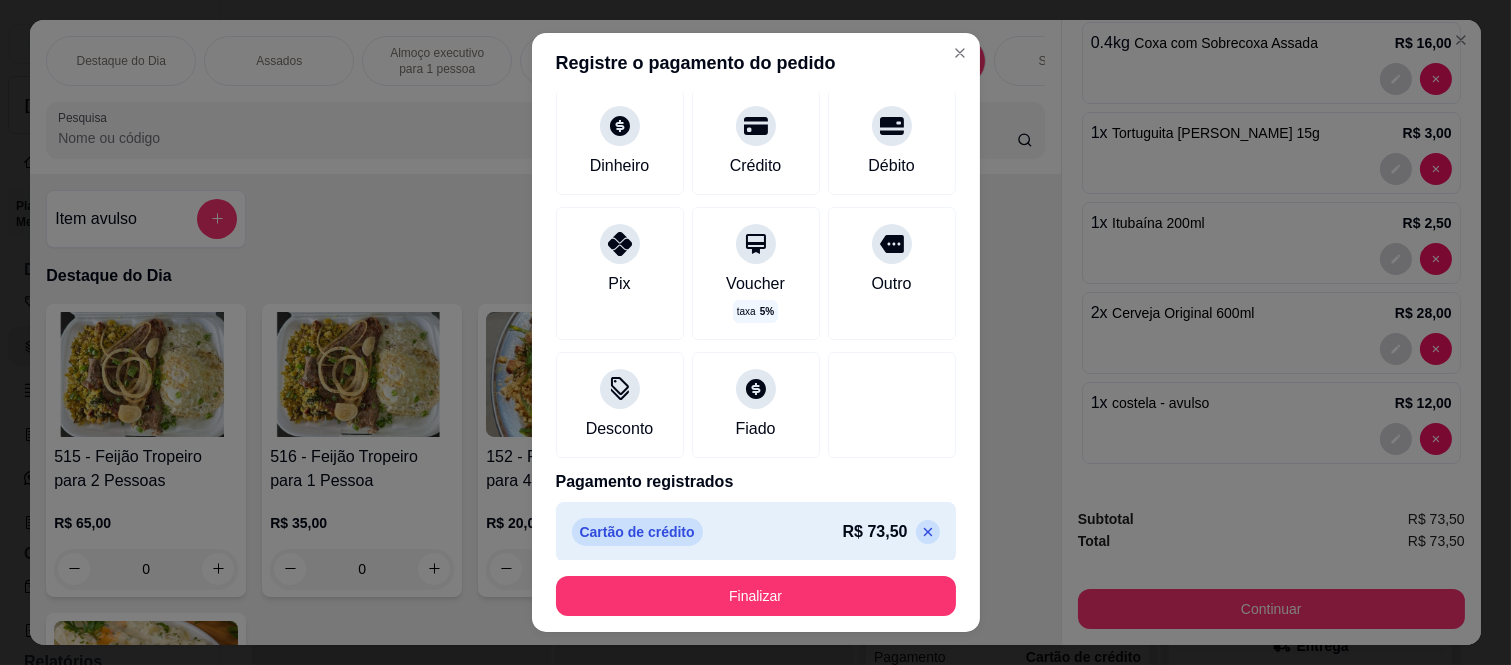 scroll, scrollTop: 114, scrollLeft: 0, axis: vertical 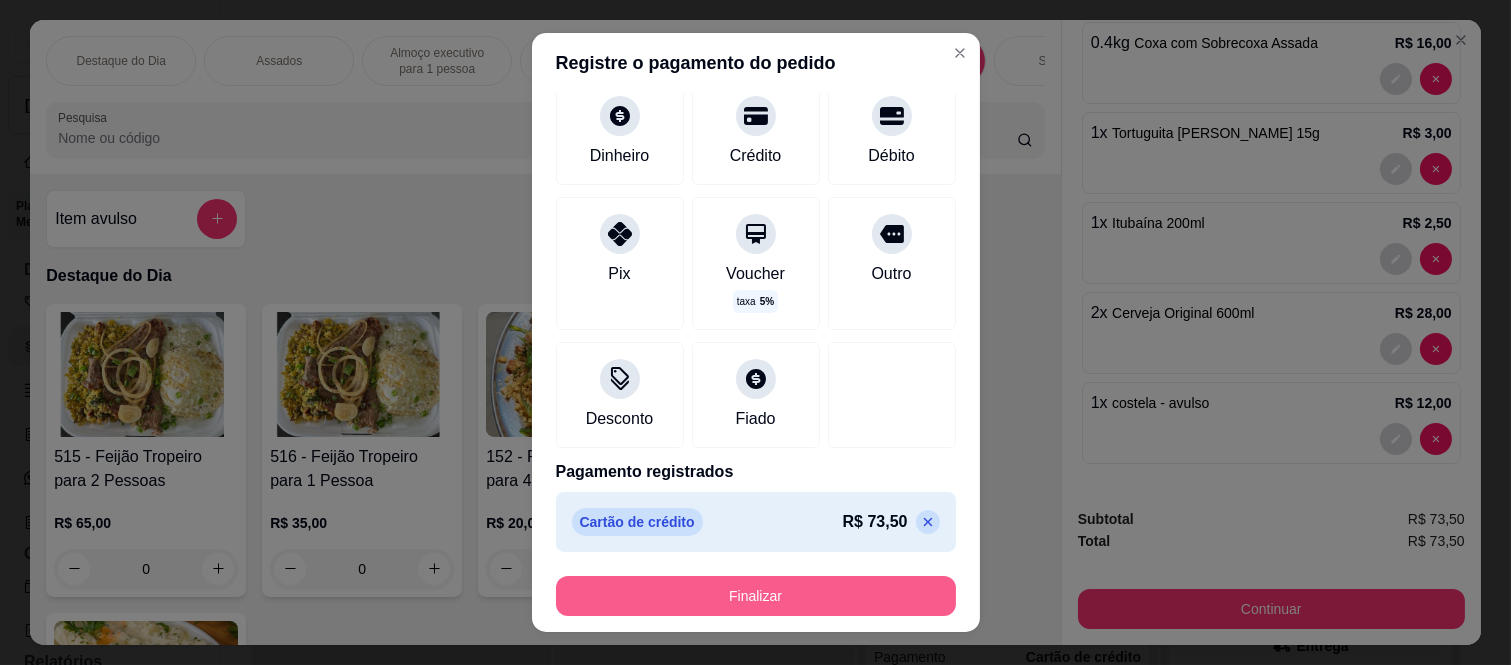 click on "Finalizar" at bounding box center (756, 596) 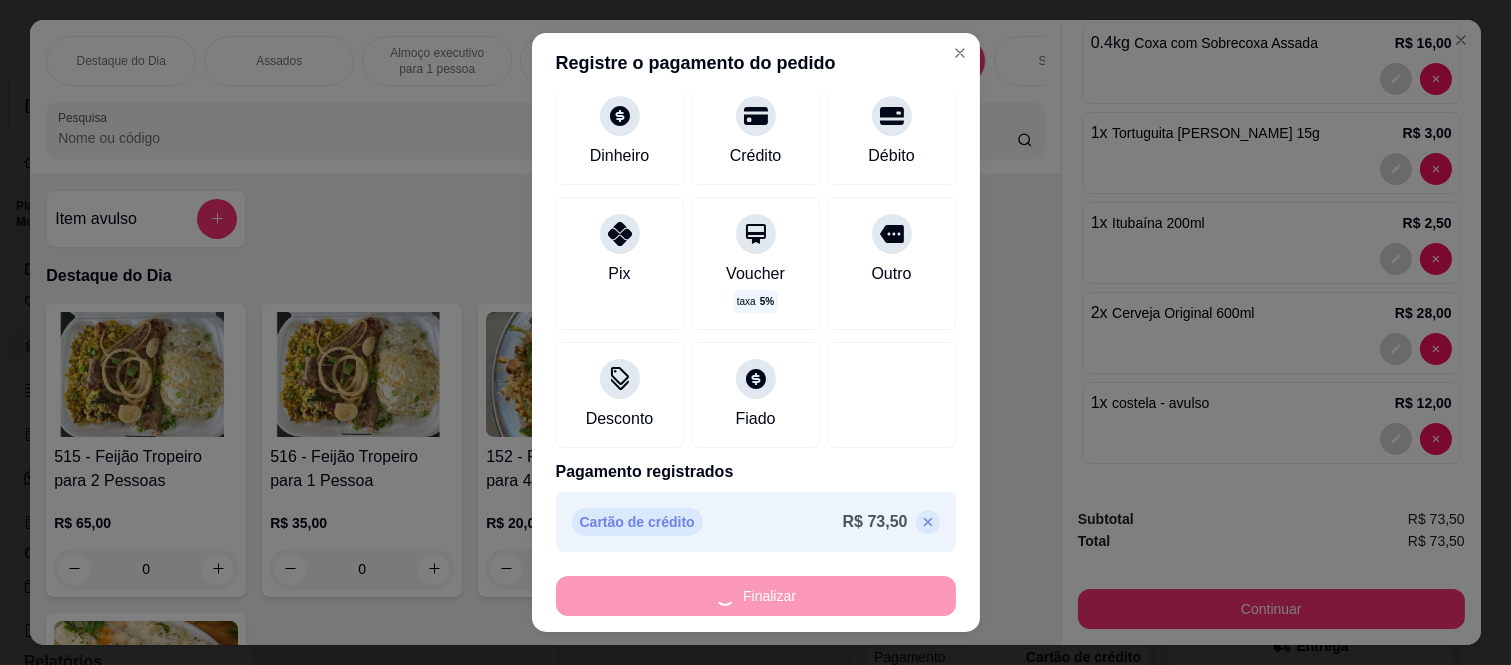 type on "0" 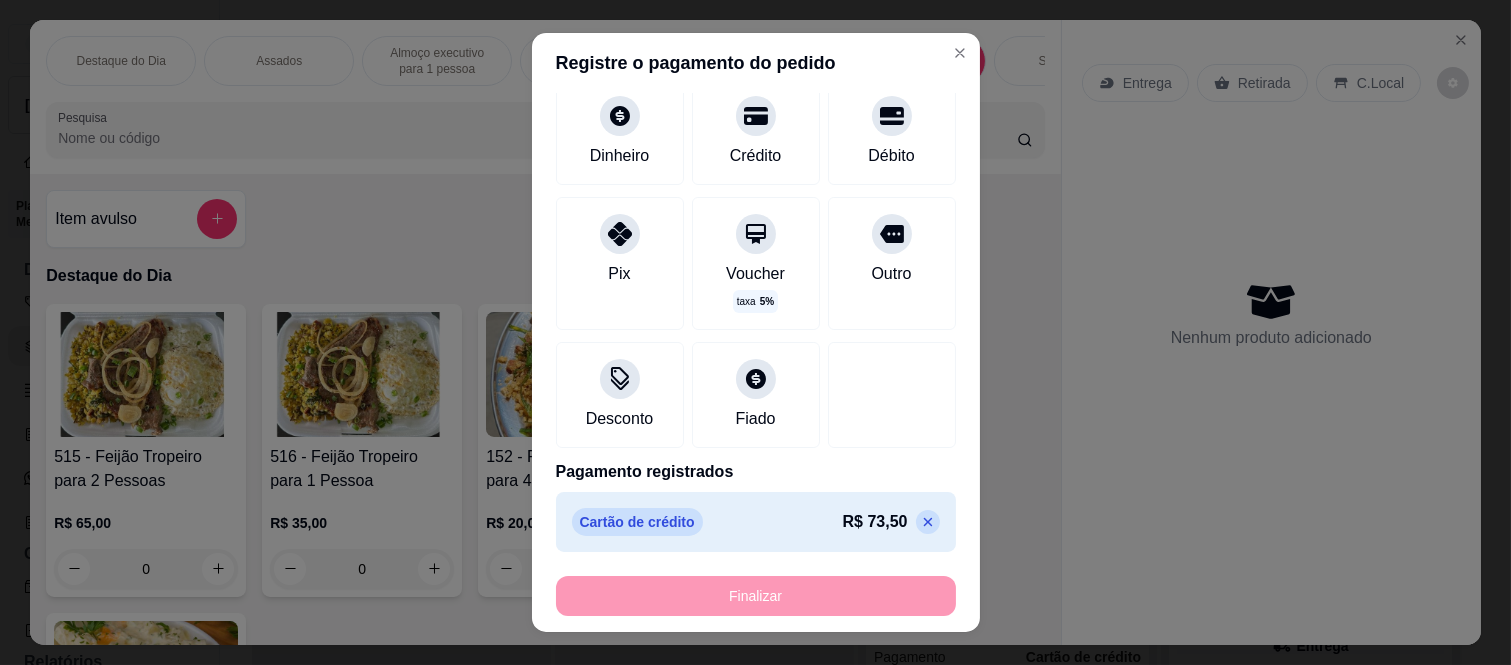 type on "-R$ 73,50" 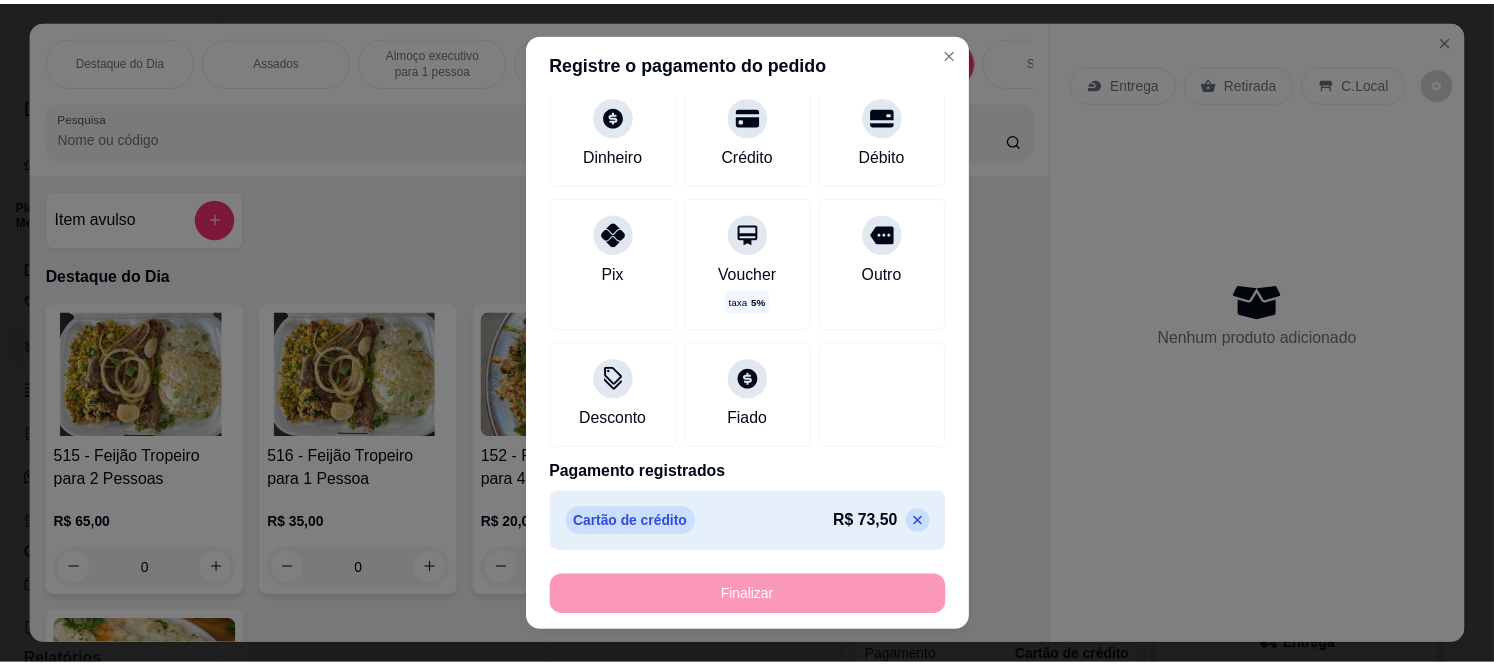 scroll, scrollTop: 0, scrollLeft: 0, axis: both 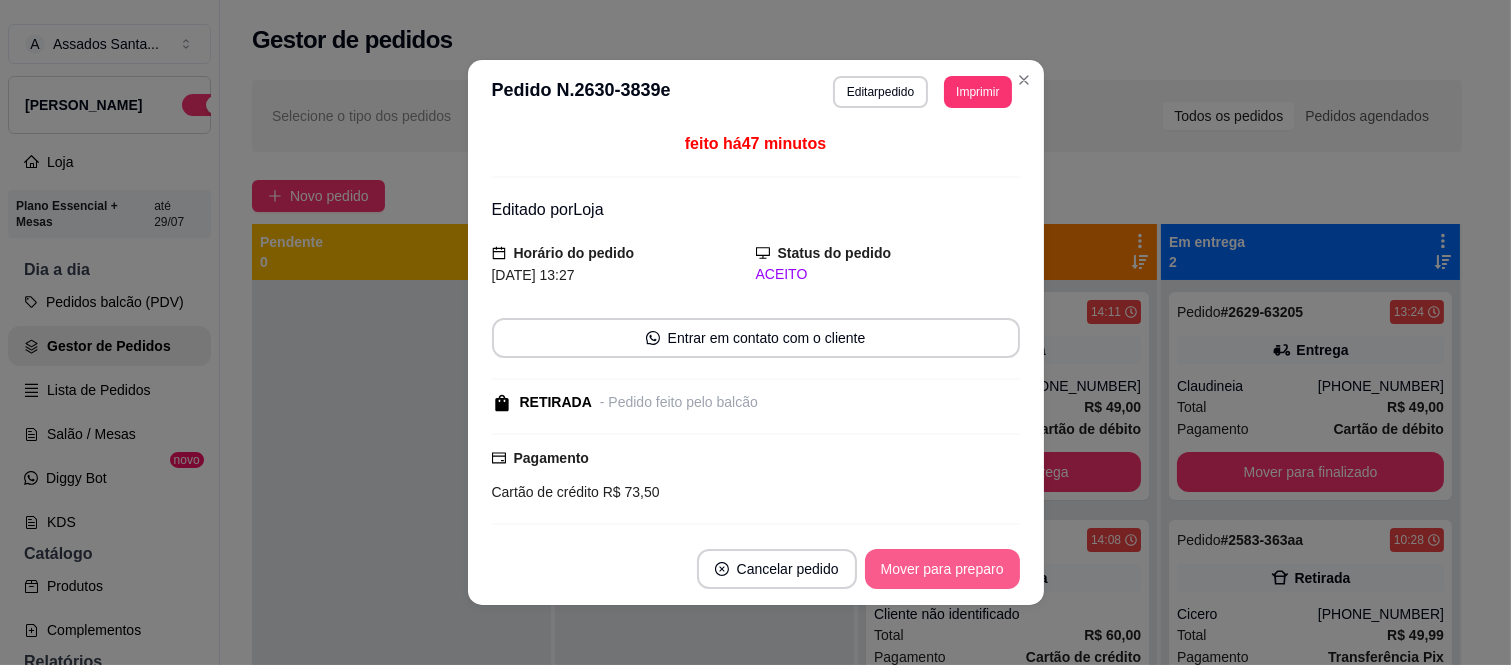 click on "Mover para preparo" at bounding box center [942, 569] 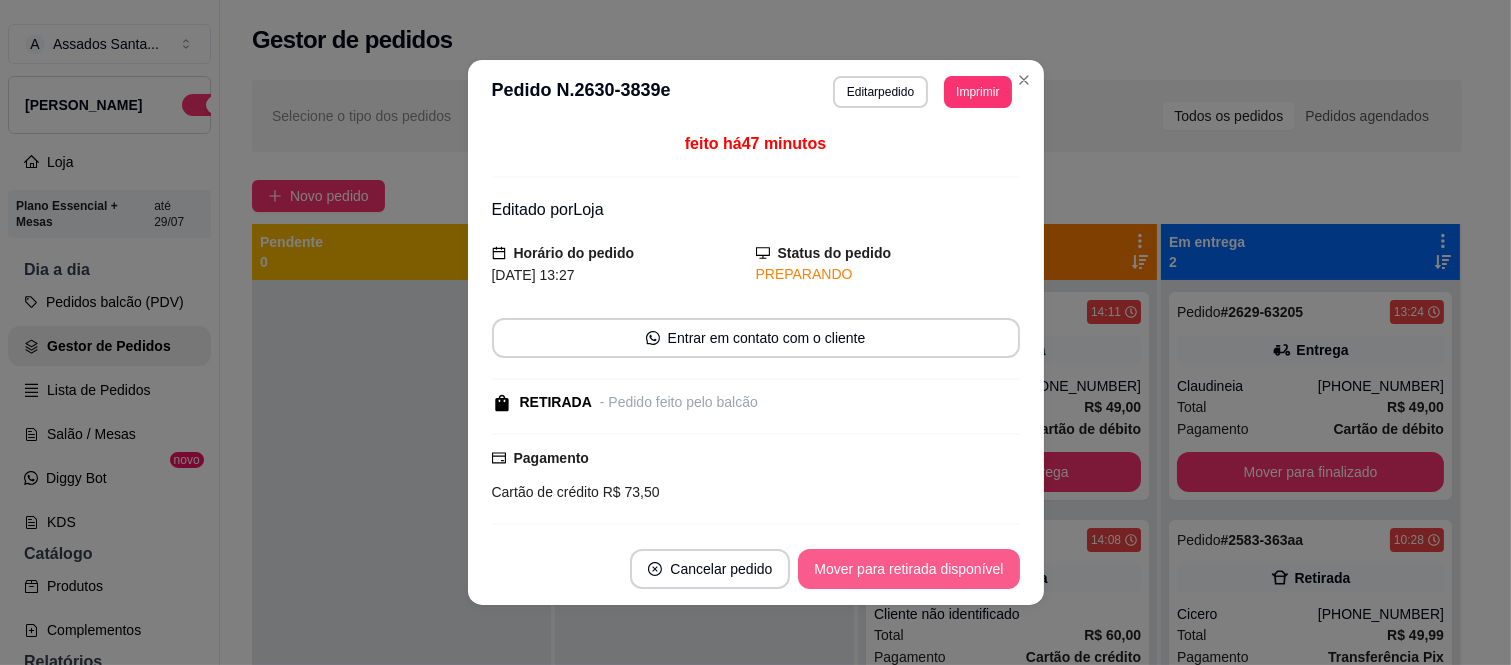 click on "Mover para retirada disponível" at bounding box center (908, 569) 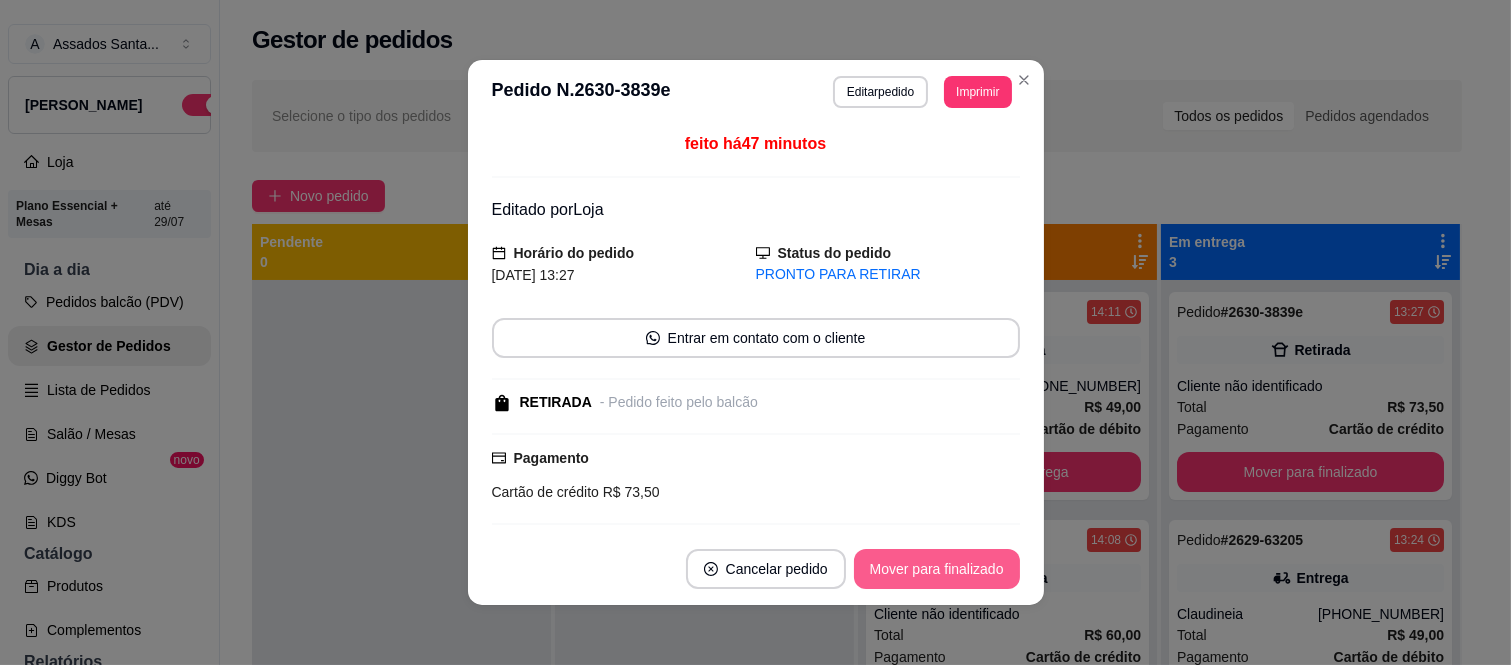 click on "Mover para finalizado" at bounding box center (937, 569) 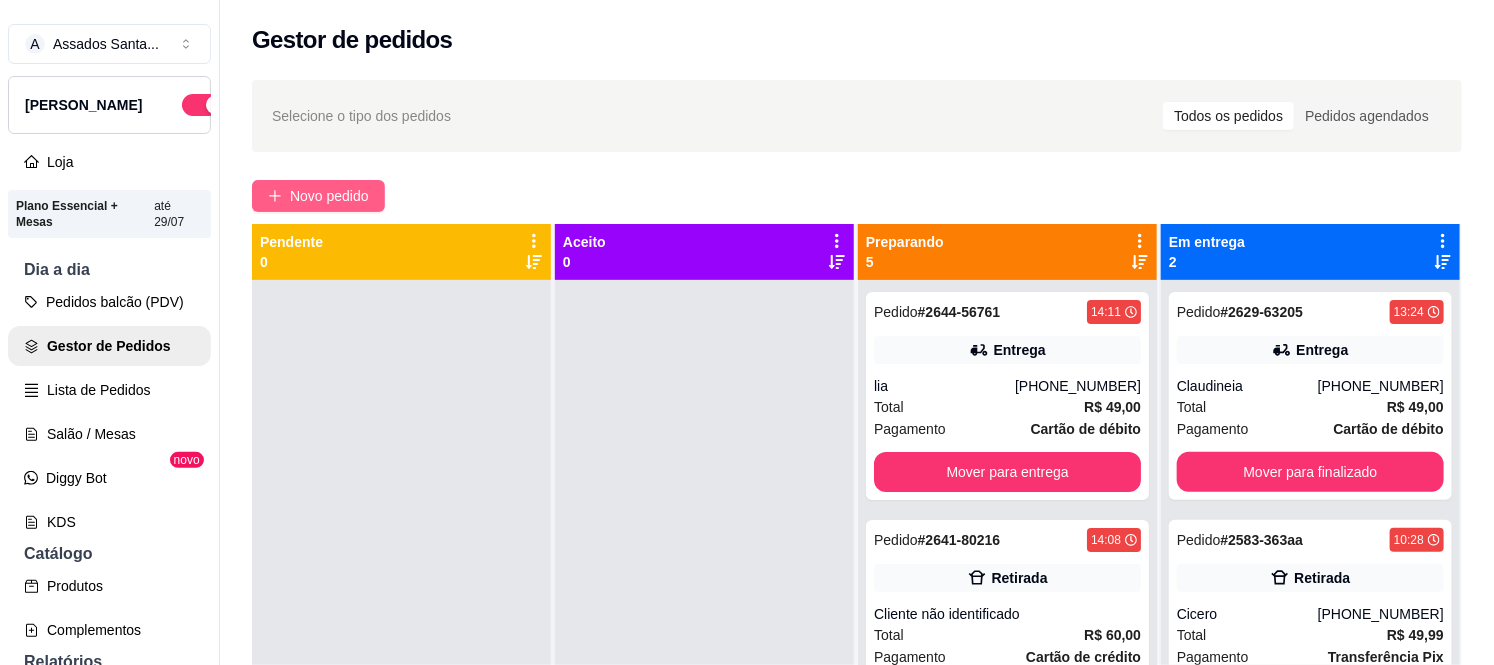 click on "Novo pedido" at bounding box center [318, 196] 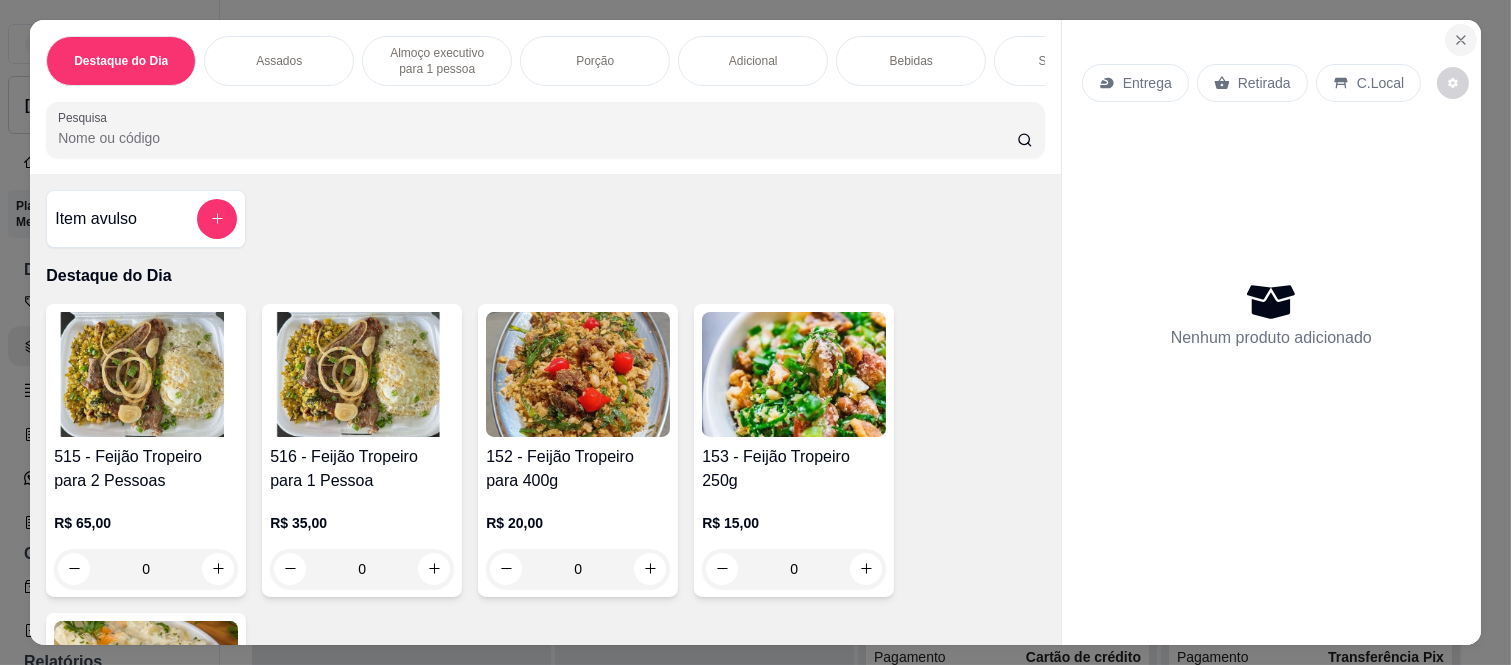 click 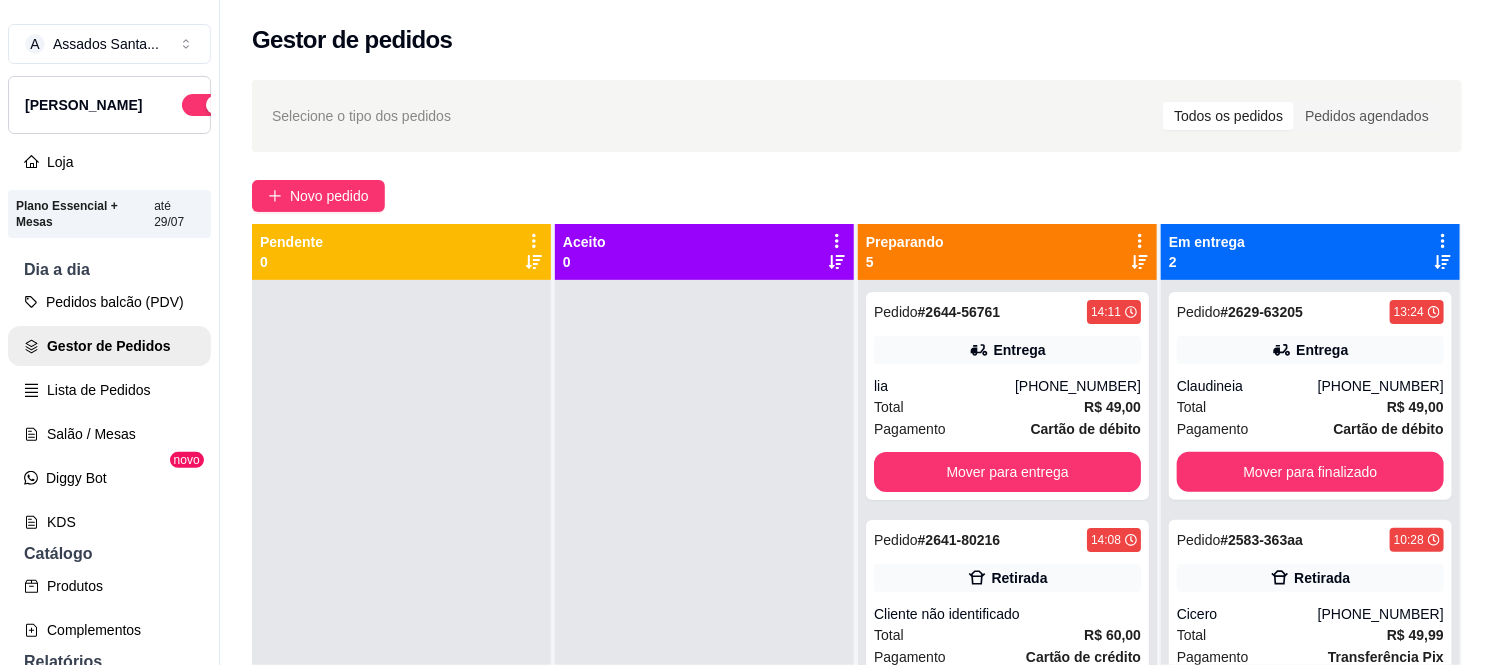 click on "Catálogo" at bounding box center (109, 554) 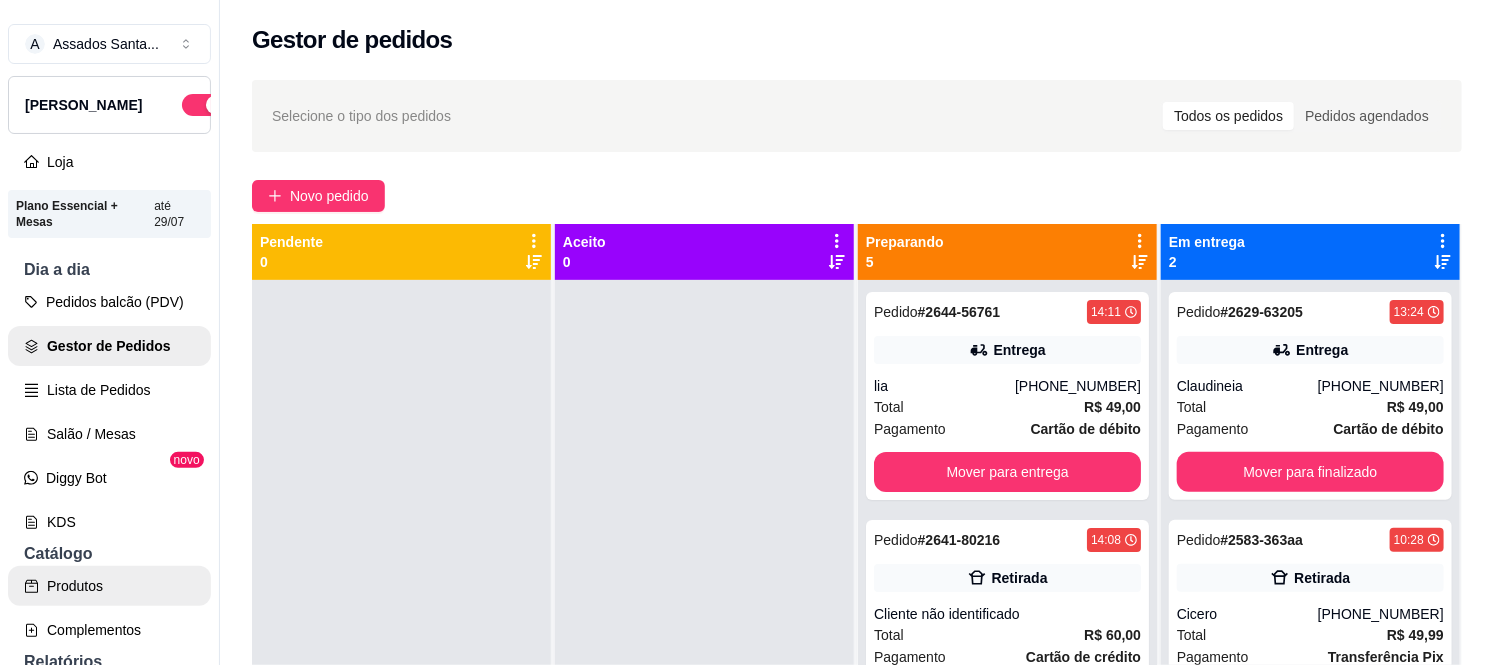 click on "Produtos" at bounding box center (109, 586) 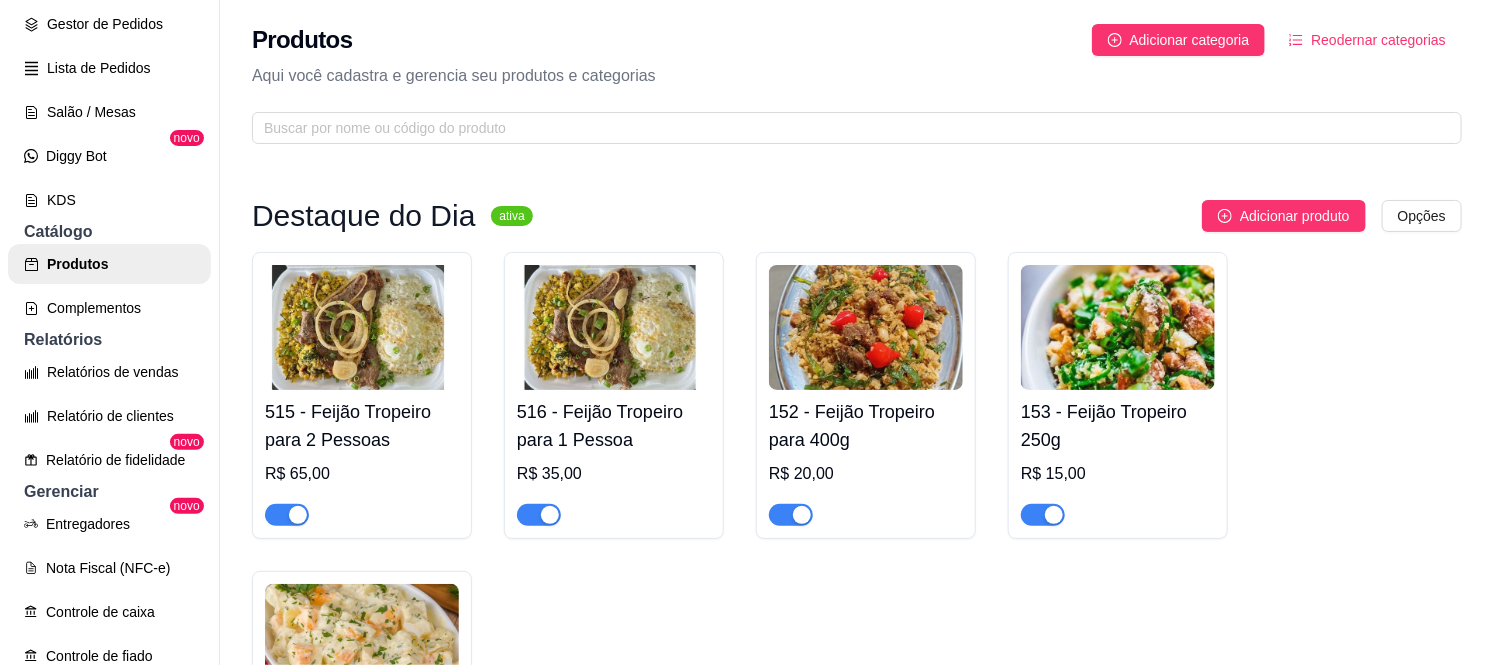 scroll, scrollTop: 333, scrollLeft: 0, axis: vertical 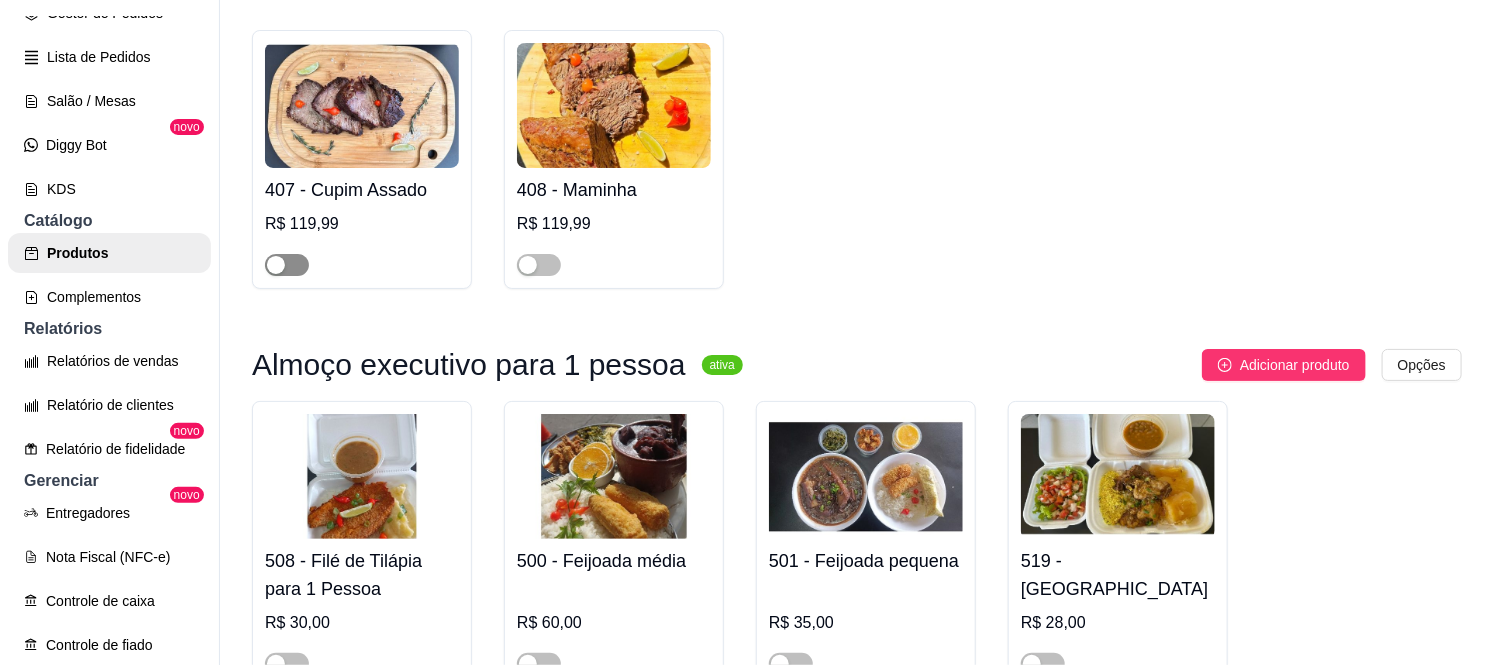 click at bounding box center [287, 265] 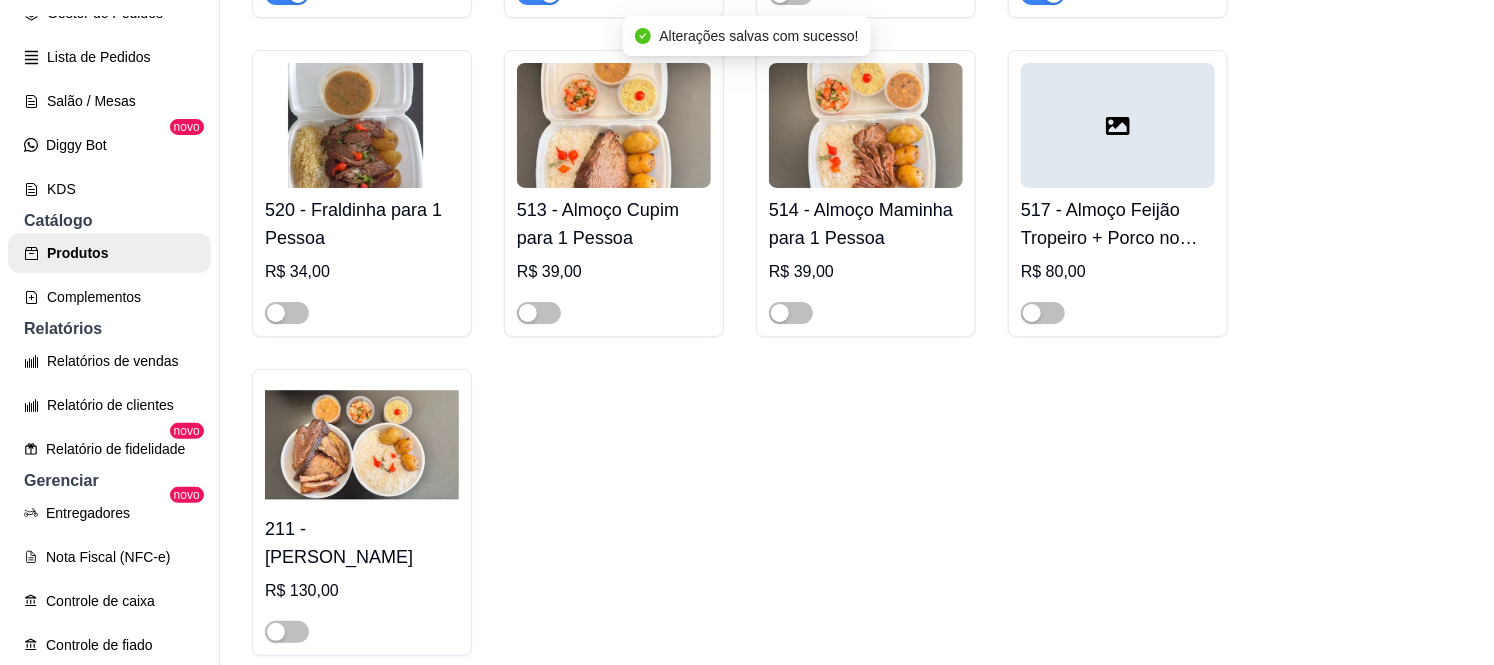scroll, scrollTop: 3666, scrollLeft: 0, axis: vertical 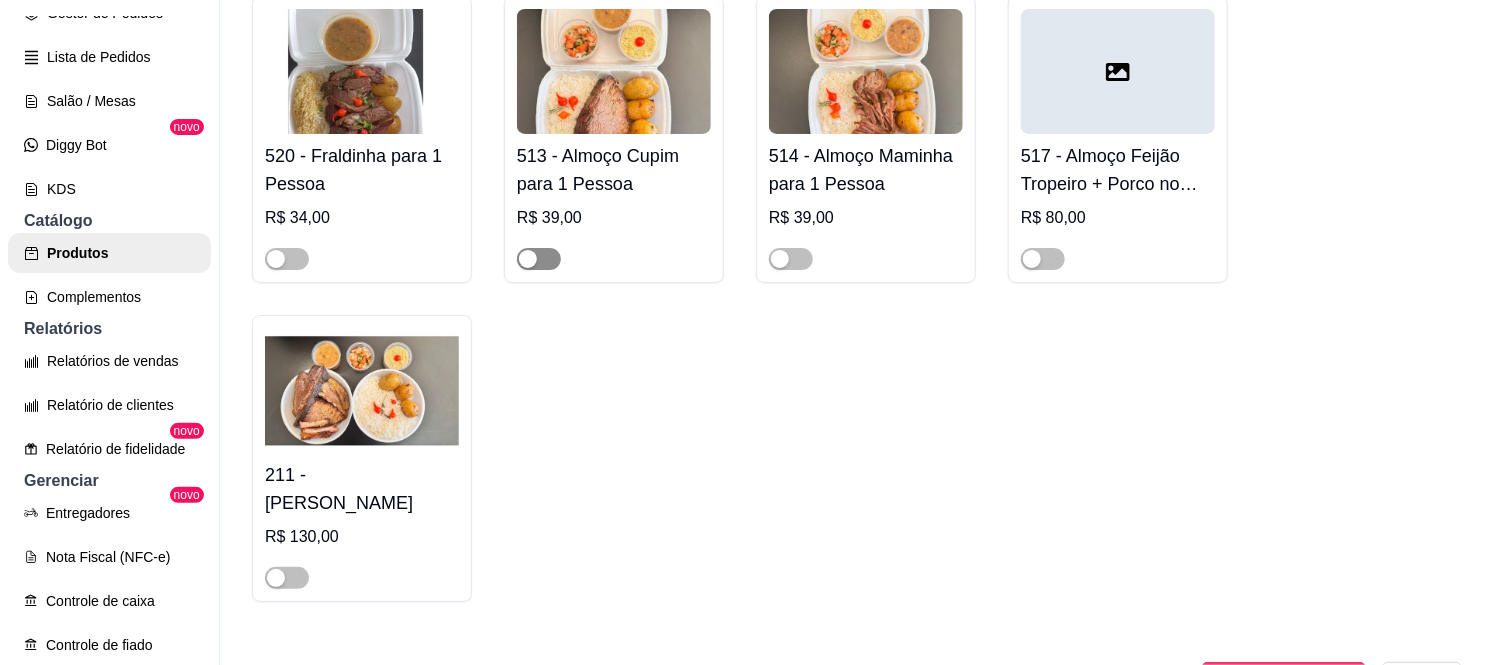 click at bounding box center (539, 259) 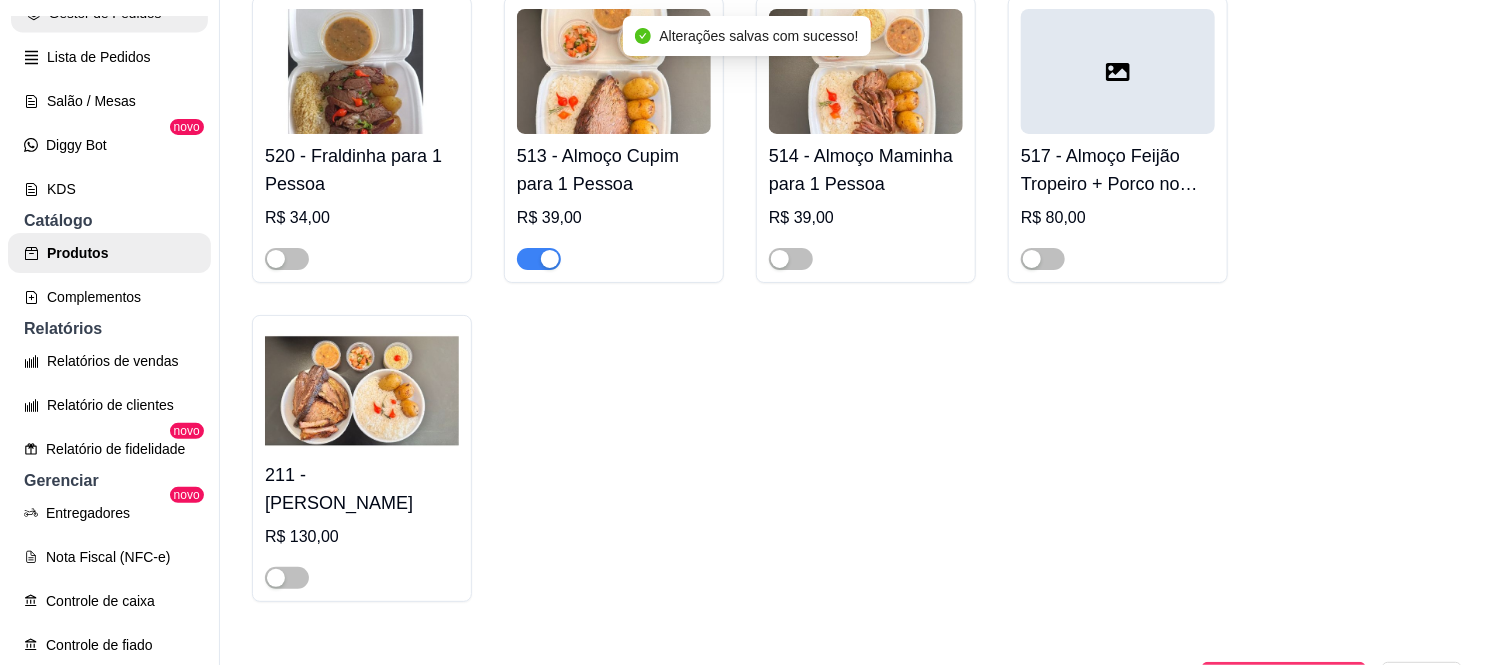 click on "Gestor de Pedidos" at bounding box center (109, 13) 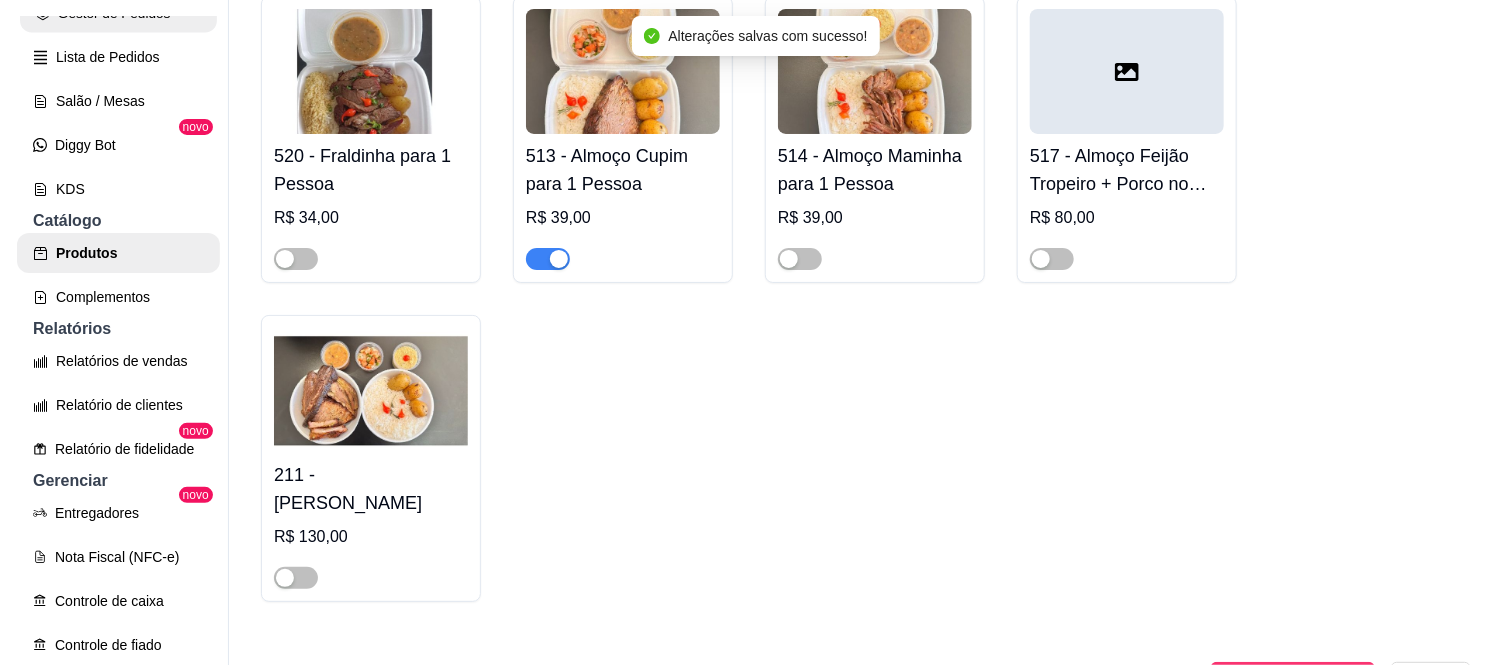 scroll, scrollTop: 0, scrollLeft: 0, axis: both 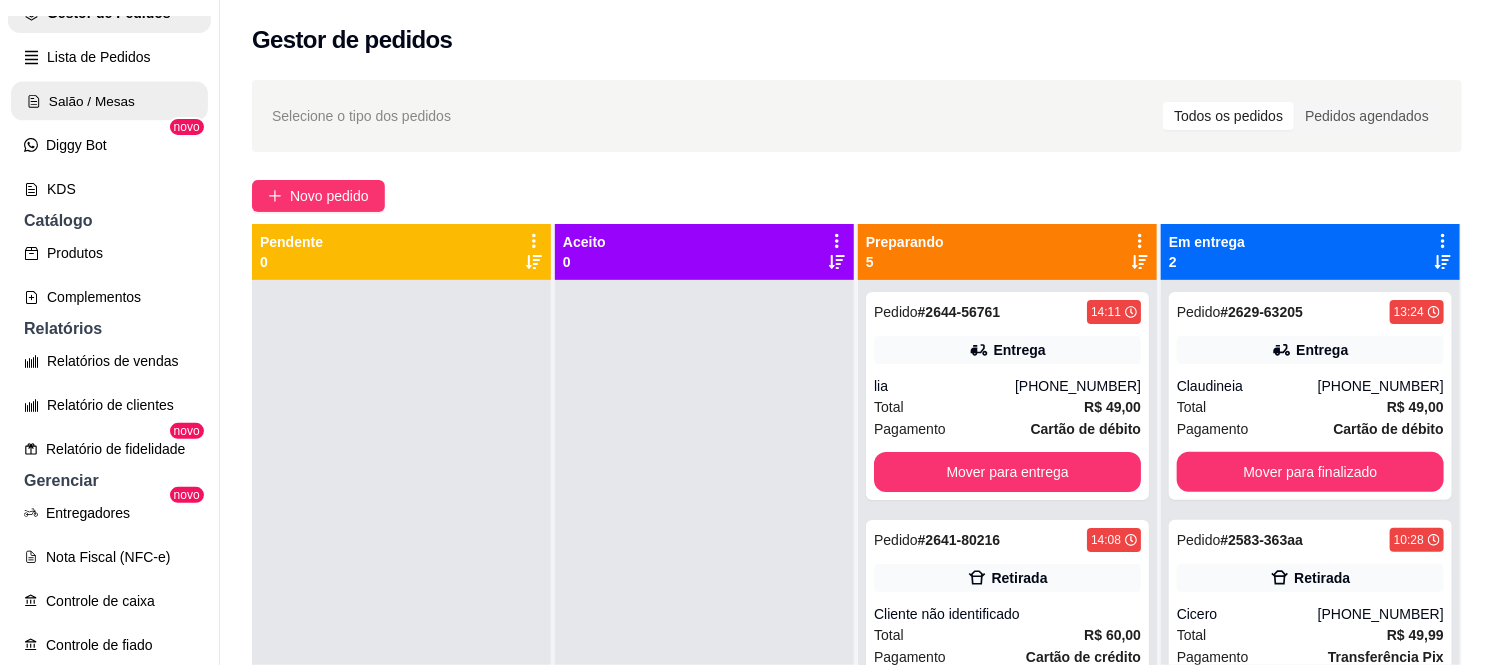 click on "Salão / Mesas" at bounding box center (109, 101) 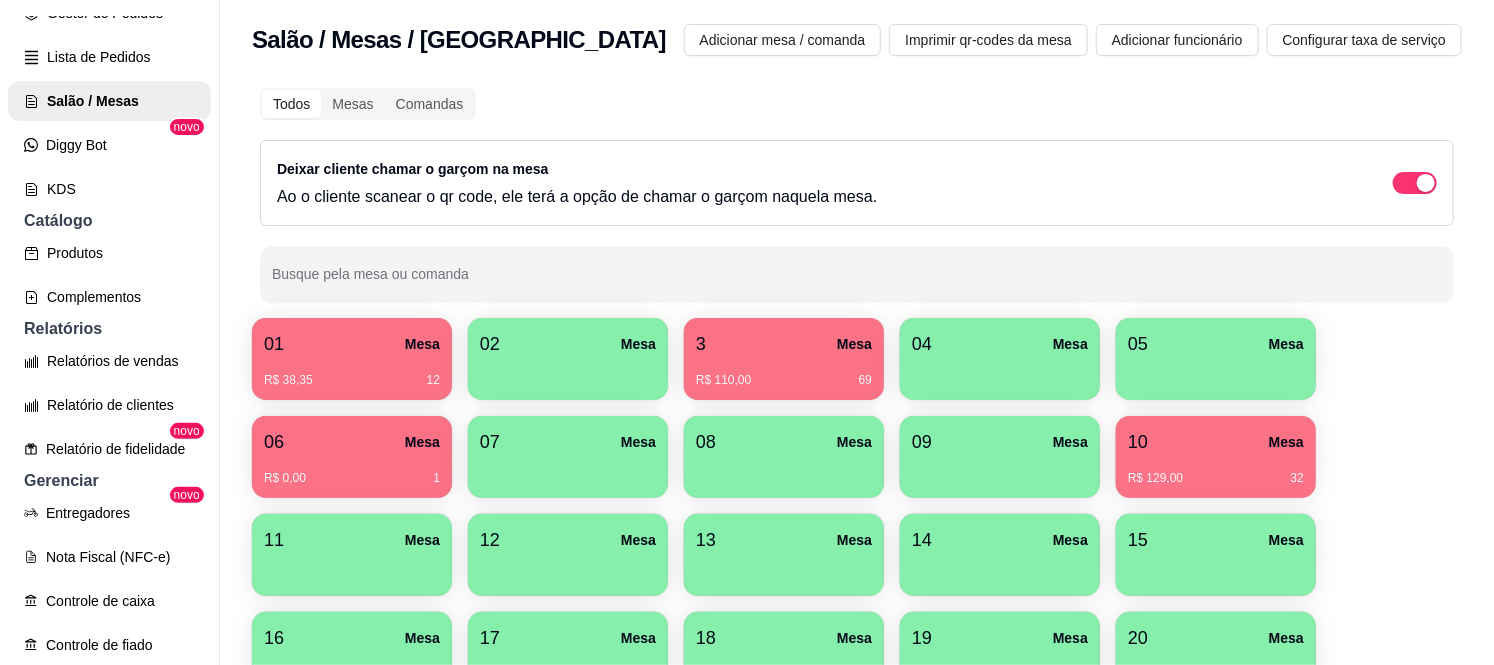 click on "06 Mesa" at bounding box center [352, 442] 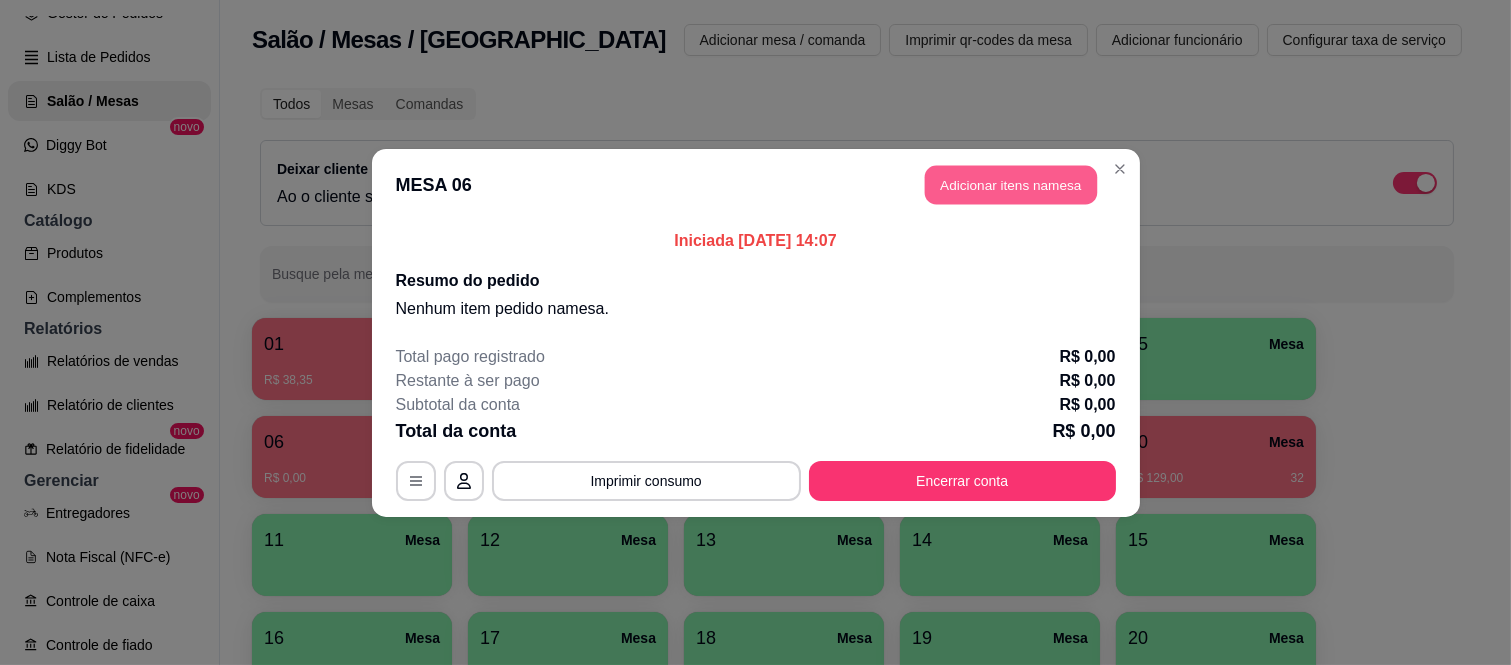 click on "Adicionar itens na  mesa" at bounding box center [1011, 184] 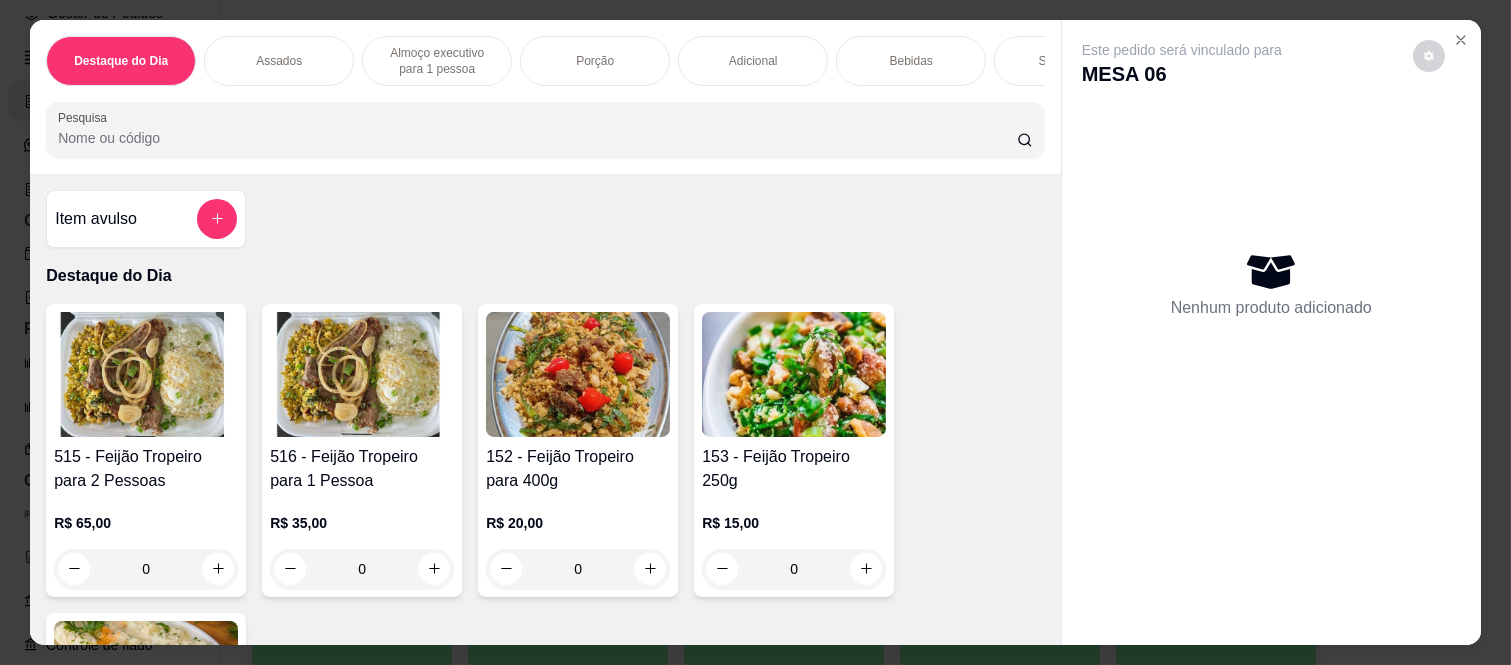 click on "Almoço executivo para 1 pessoa" at bounding box center (437, 61) 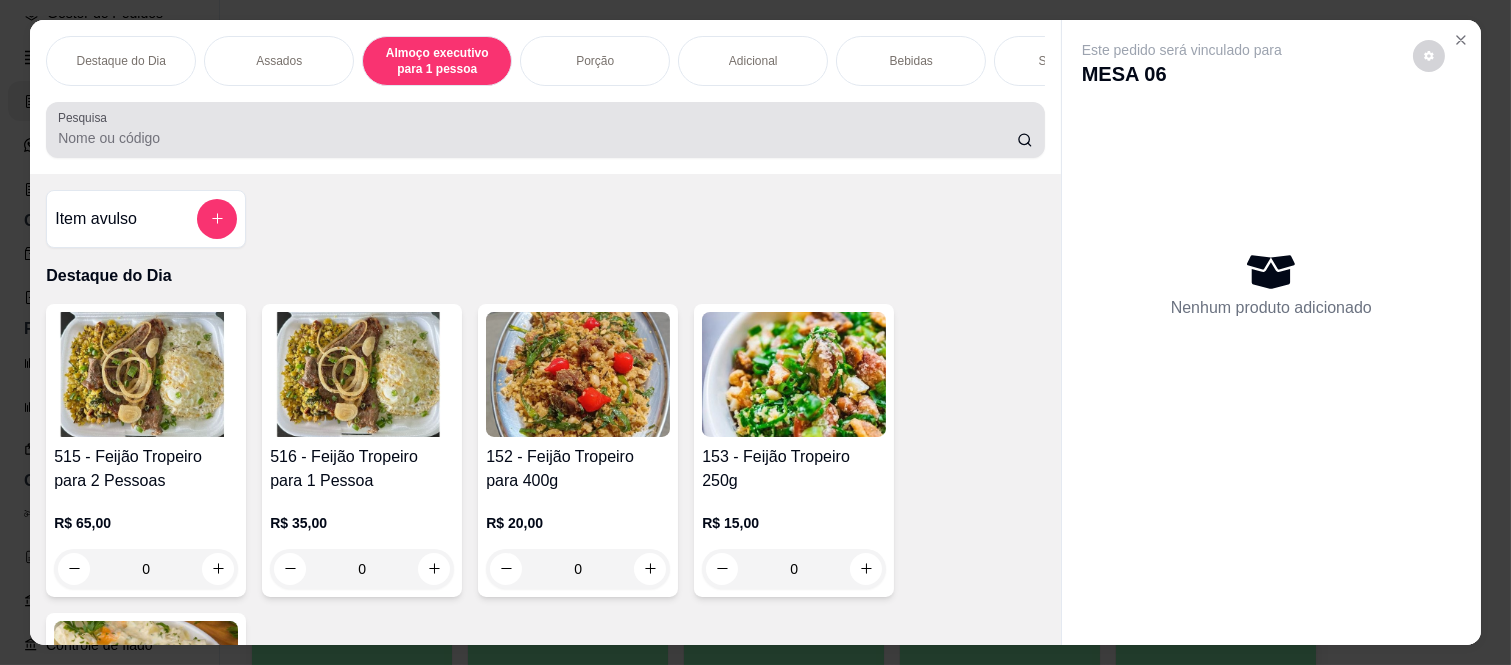 scroll, scrollTop: 1033, scrollLeft: 0, axis: vertical 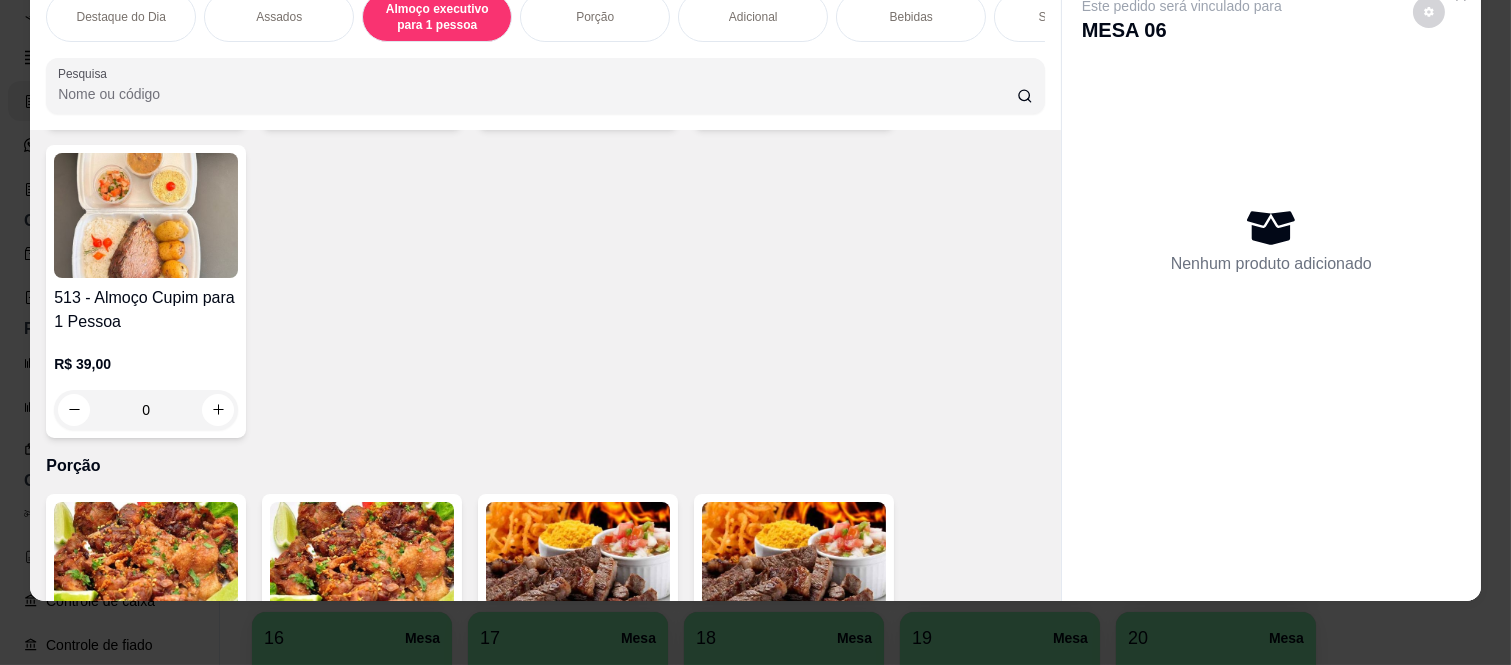click on "0" at bounding box center (146, 410) 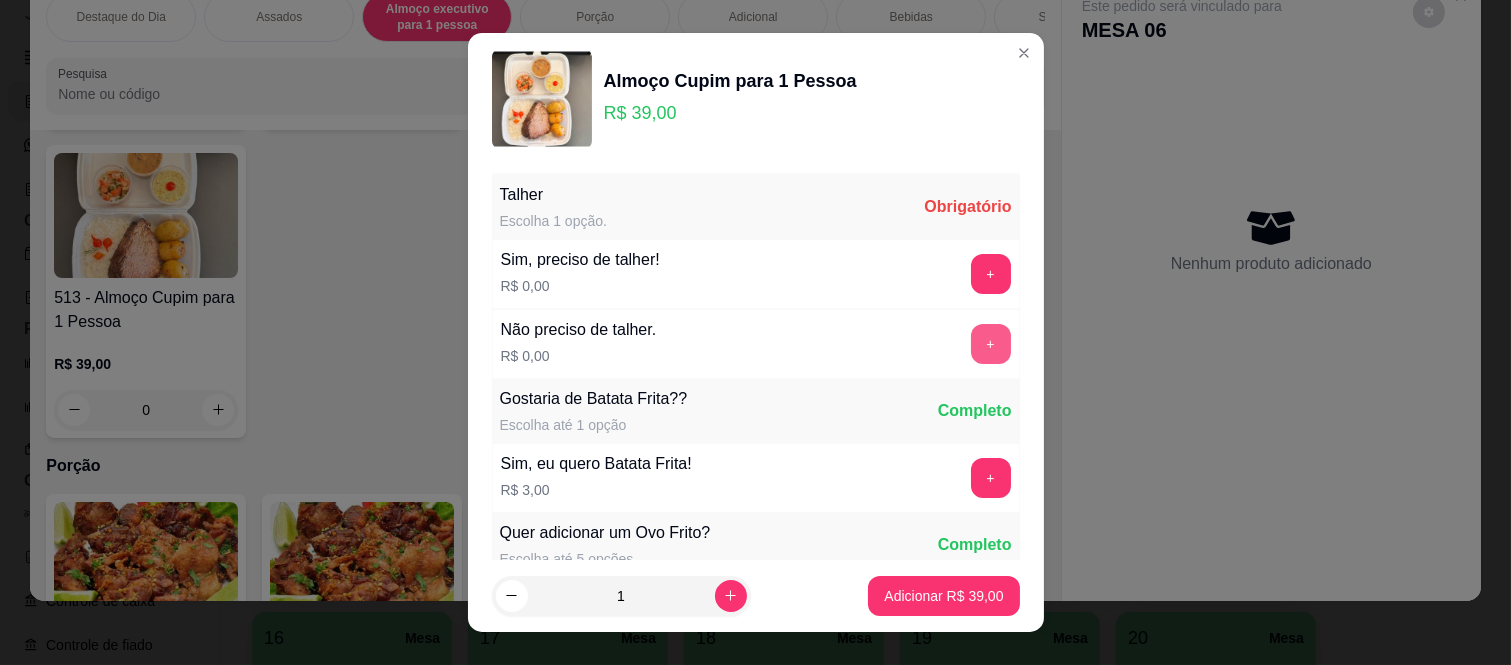 click on "+" at bounding box center [991, 344] 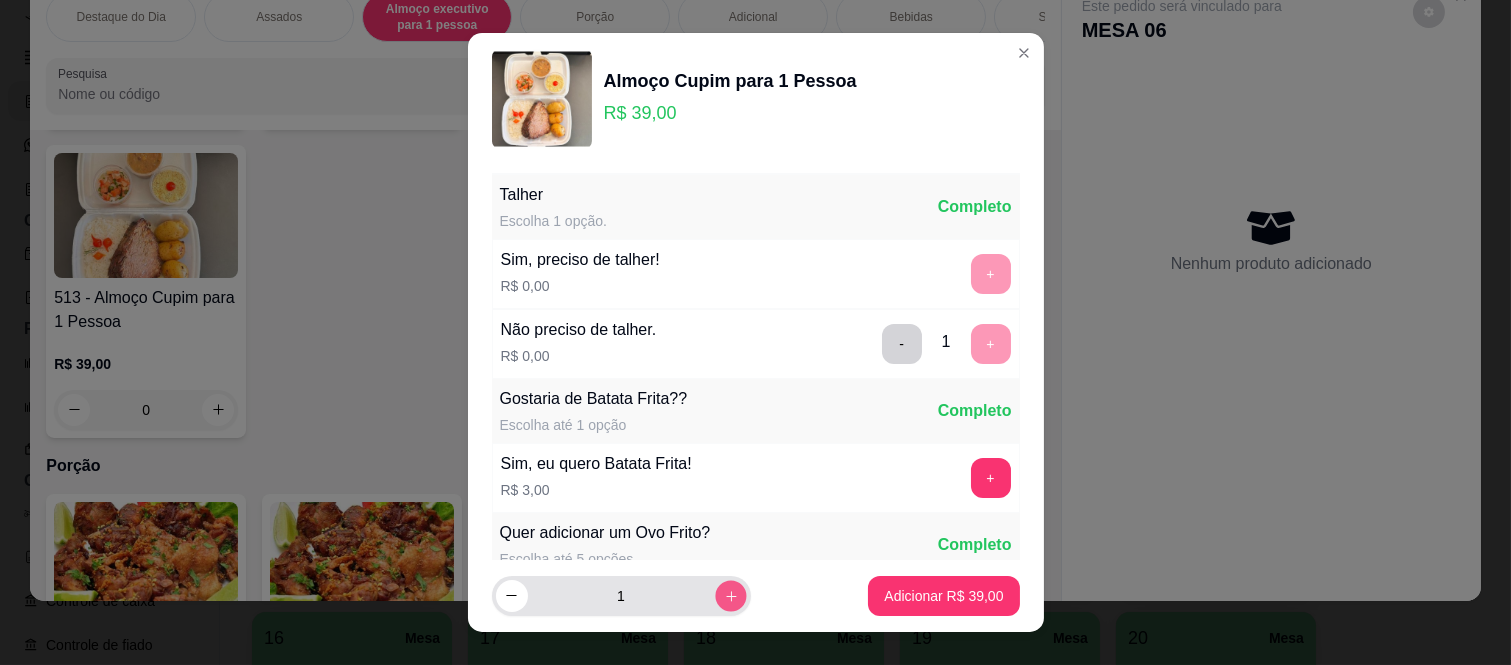 click 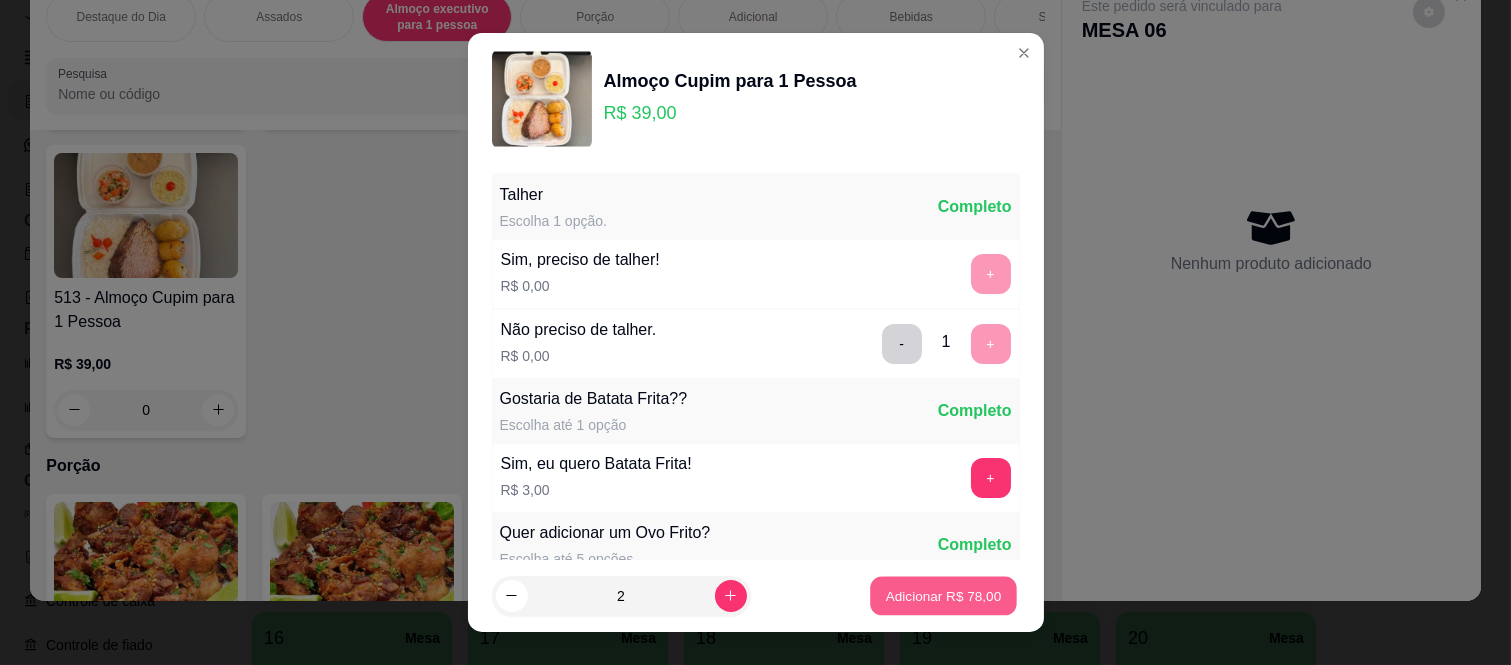 click on "Adicionar   R$ 78,00" at bounding box center [944, 595] 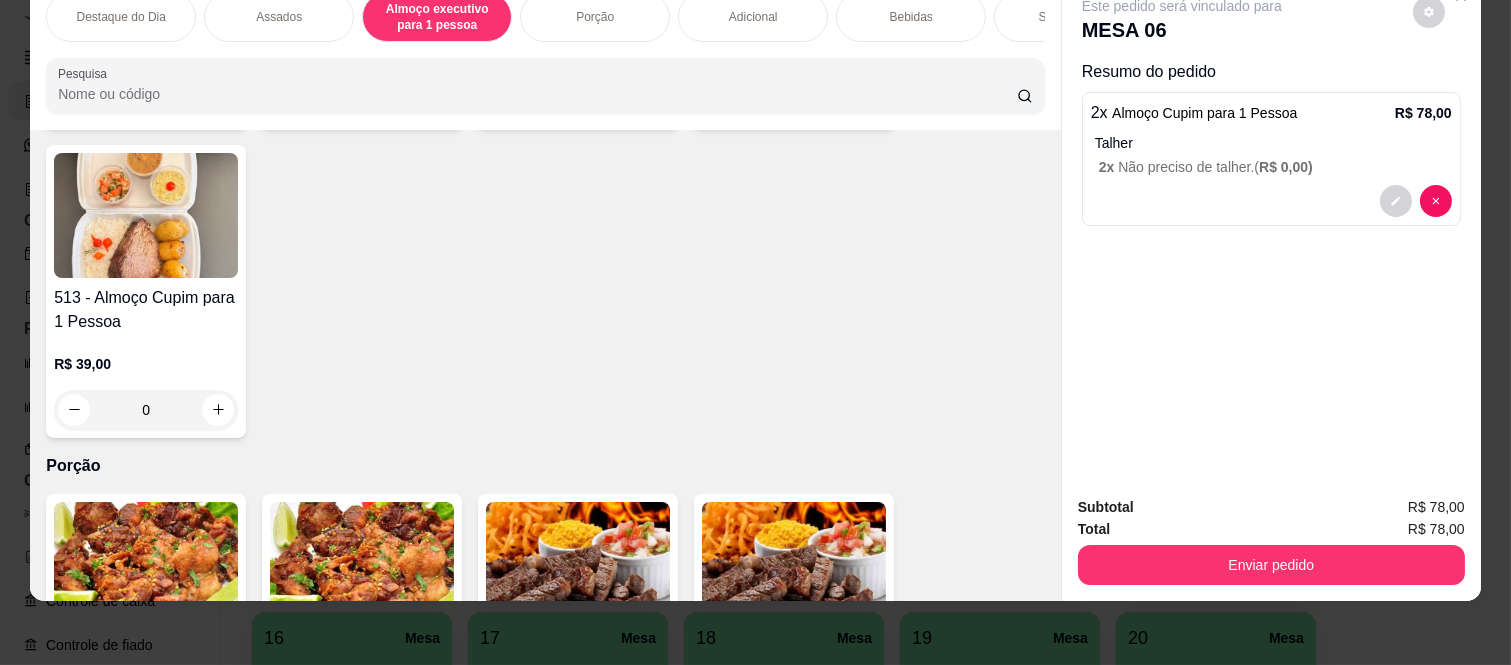 scroll, scrollTop: 1922, scrollLeft: 0, axis: vertical 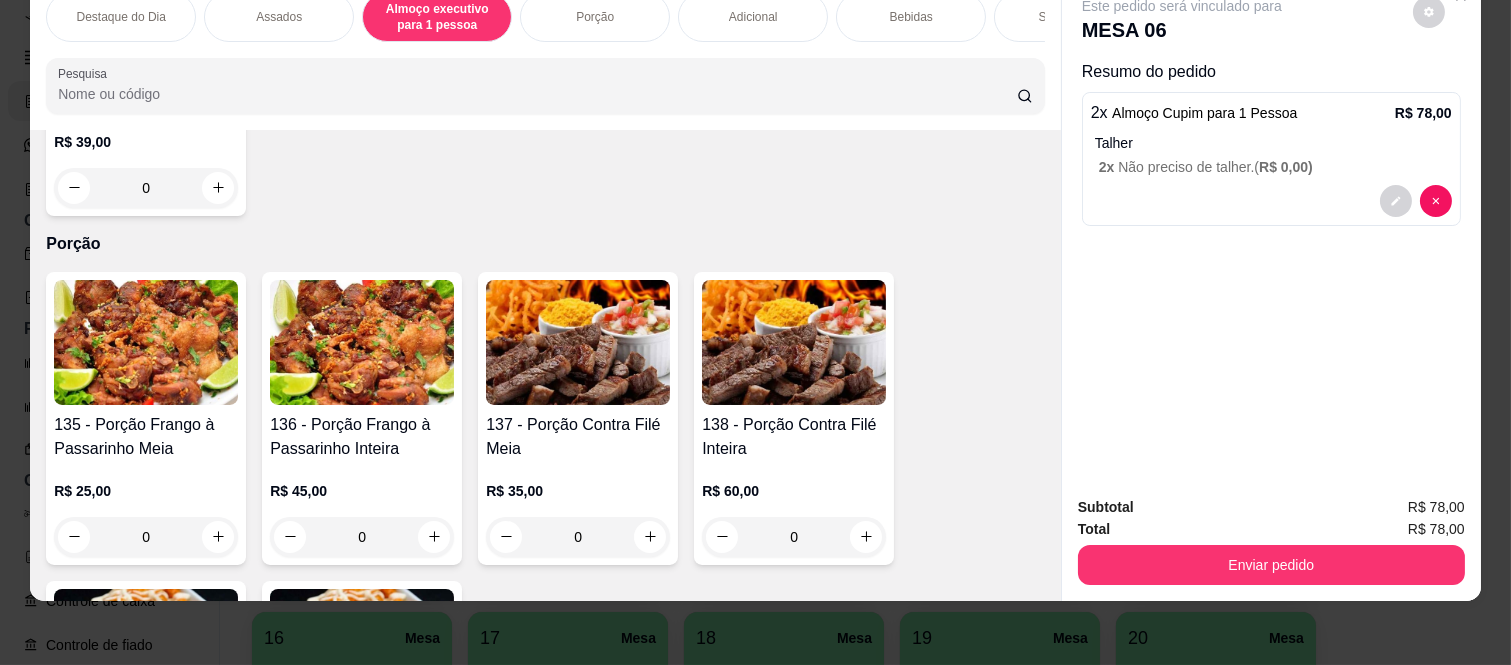 click on "Bebidas" at bounding box center [911, 17] 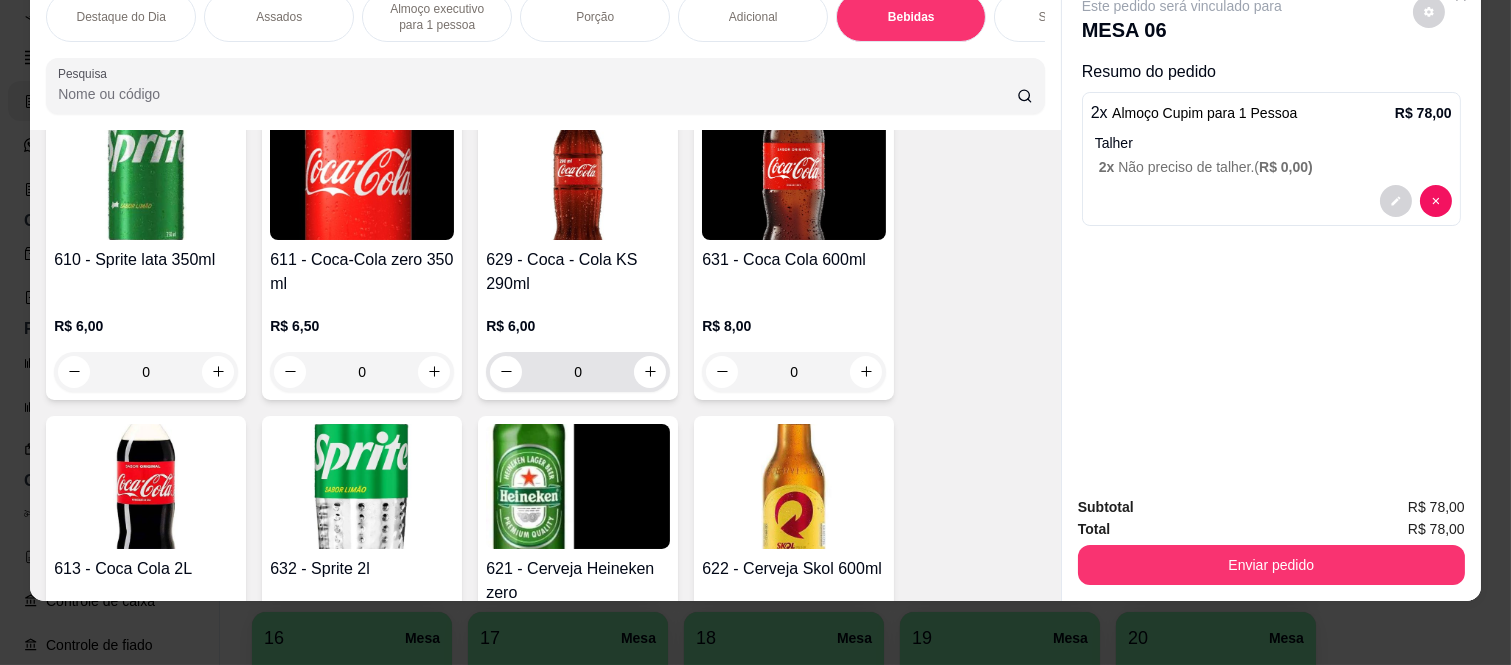 scroll, scrollTop: 4823, scrollLeft: 0, axis: vertical 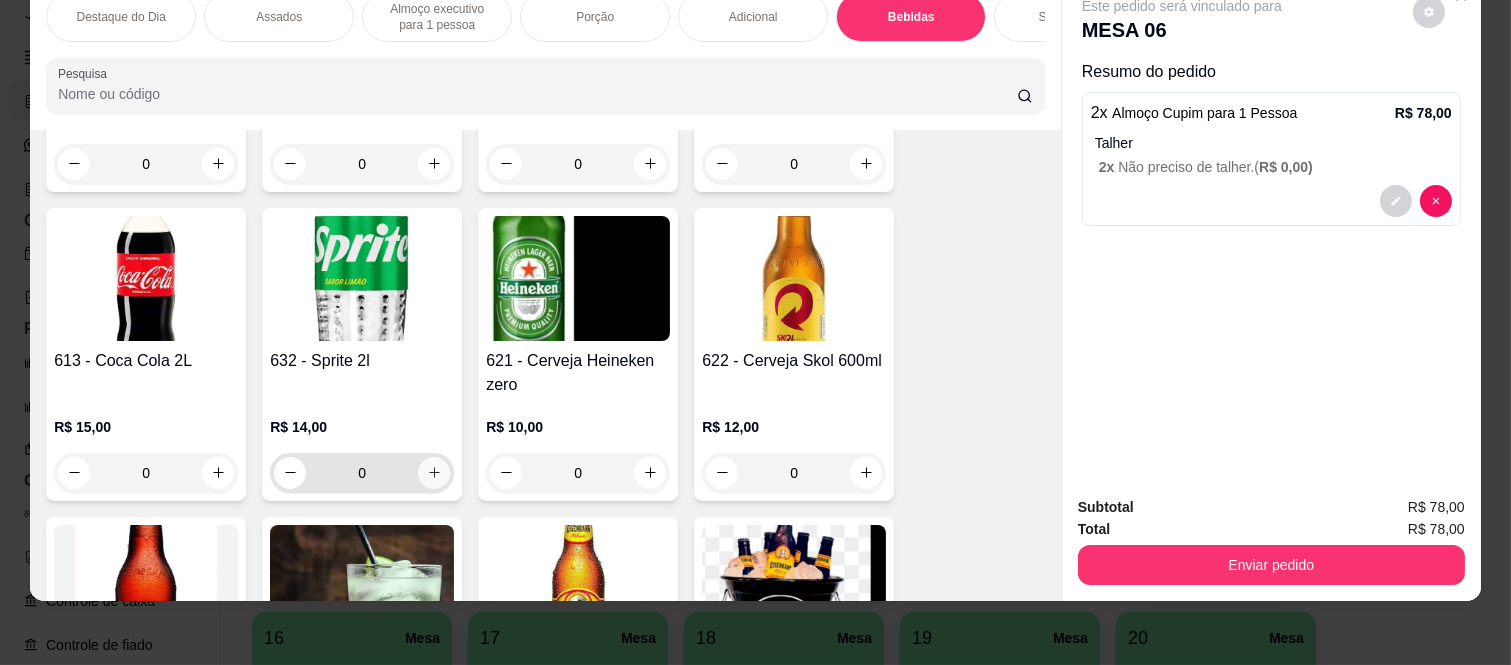 click at bounding box center (434, 473) 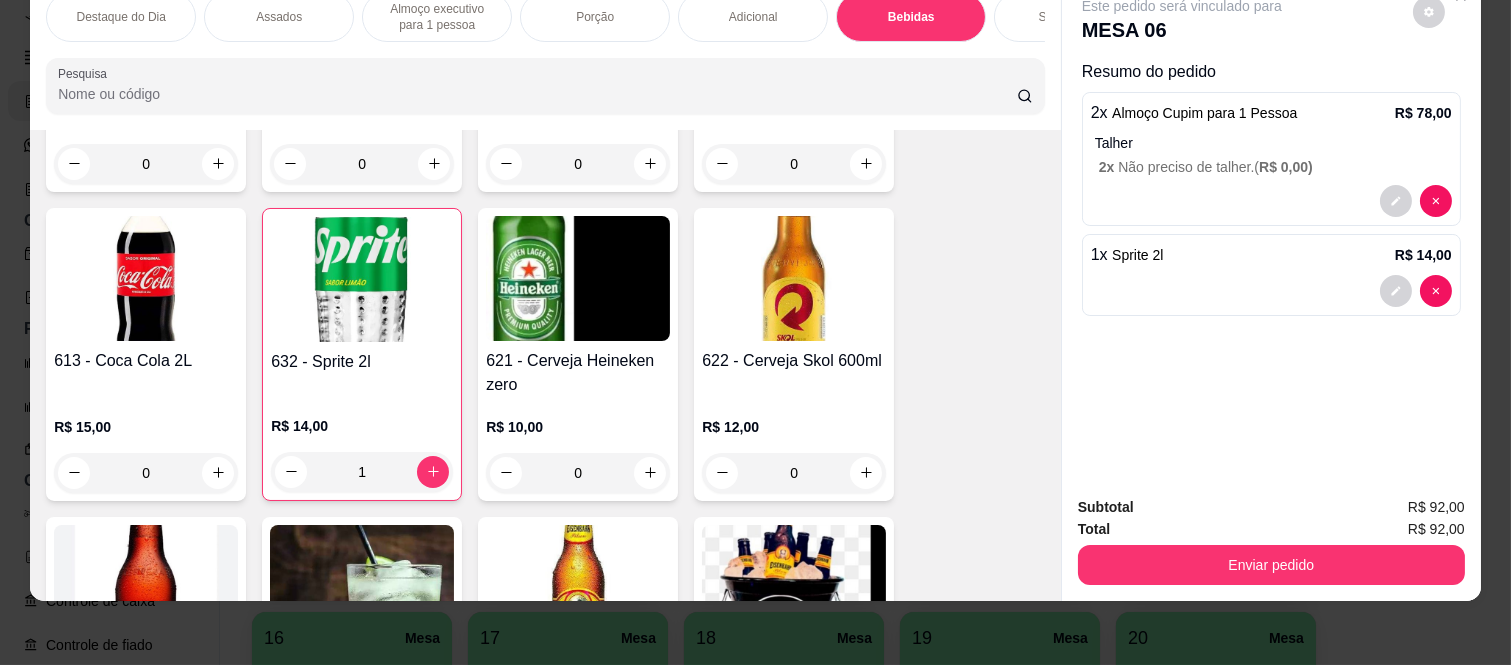 click on "Enviar pedido" at bounding box center [1271, 562] 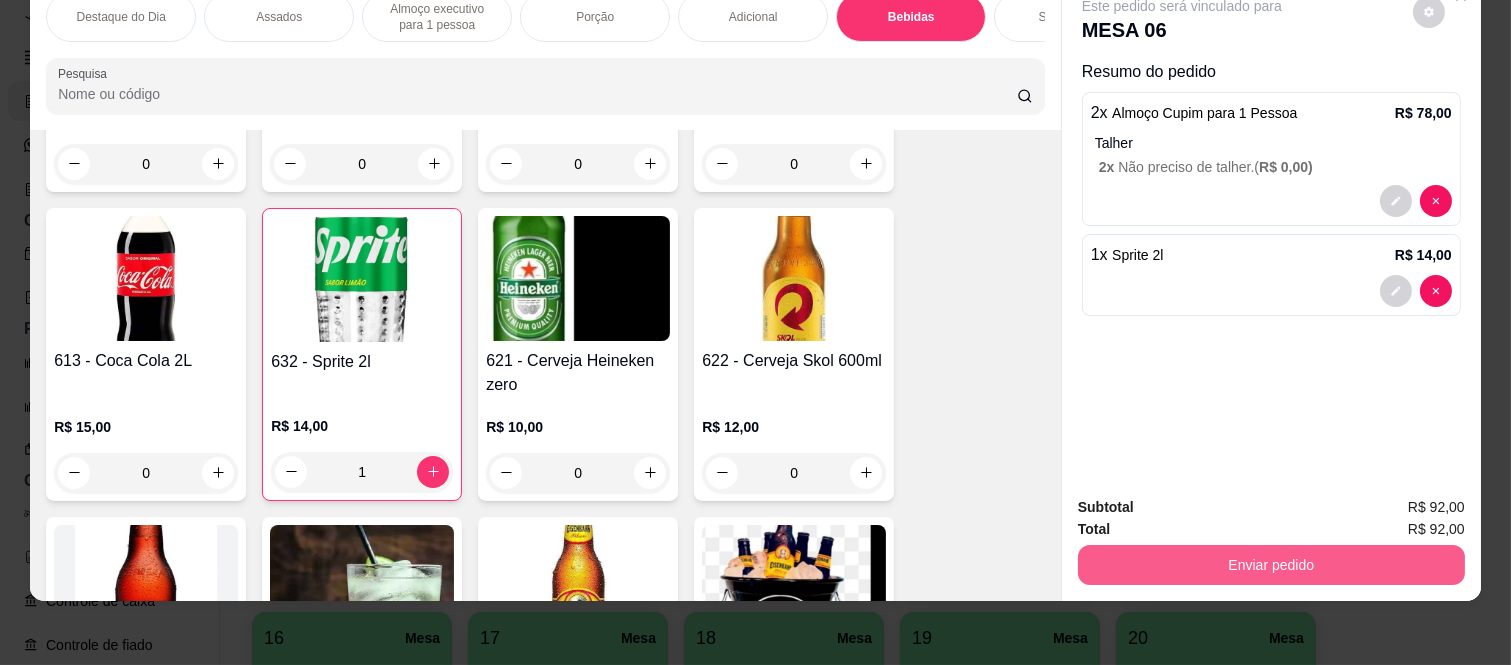 click on "Enviar pedido" at bounding box center (1271, 565) 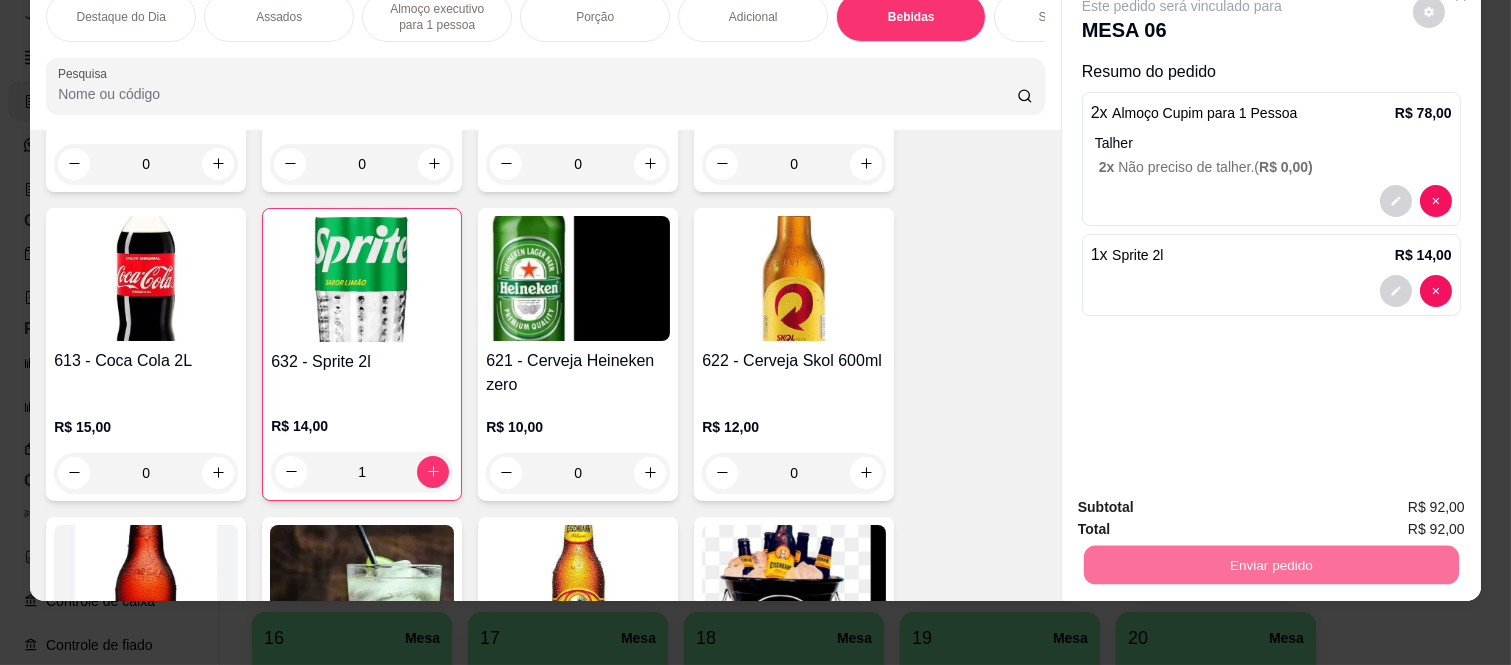 click on "Não registrar e enviar pedido" at bounding box center (1205, 499) 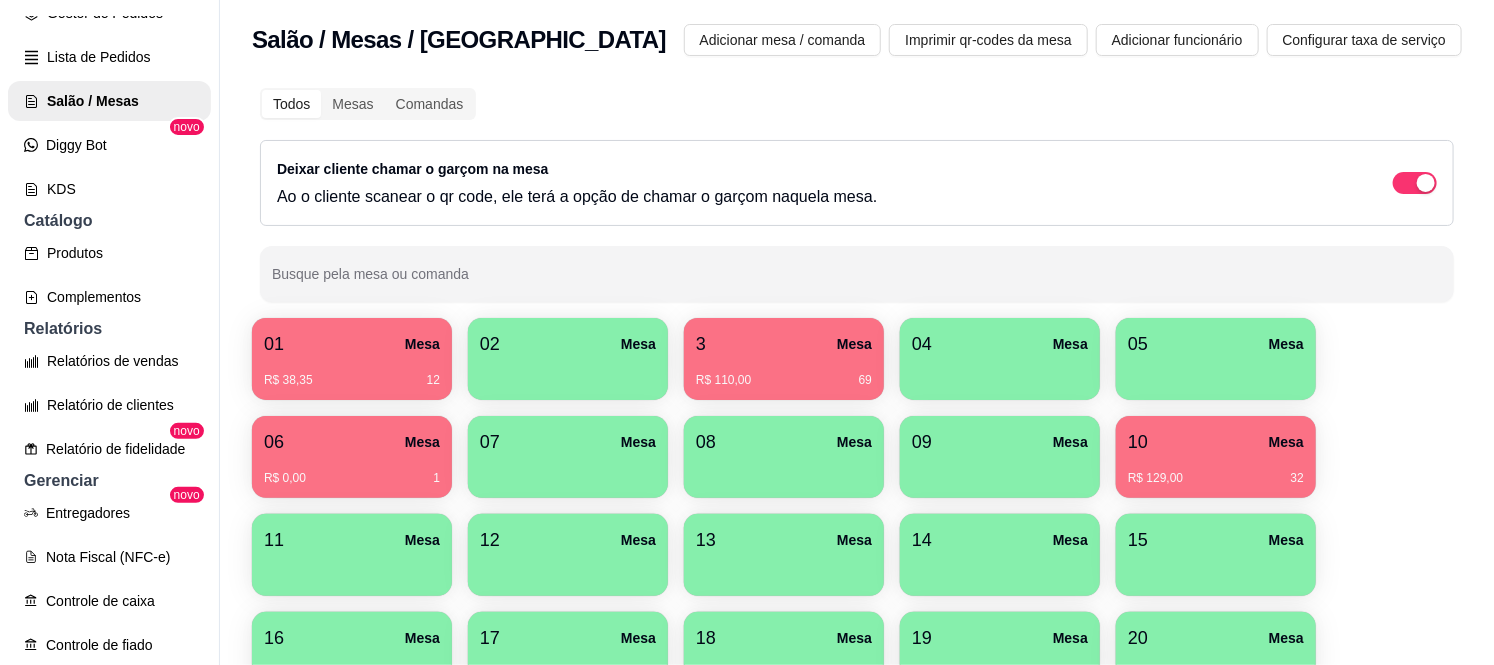 click on "06 Mesa" at bounding box center [352, 442] 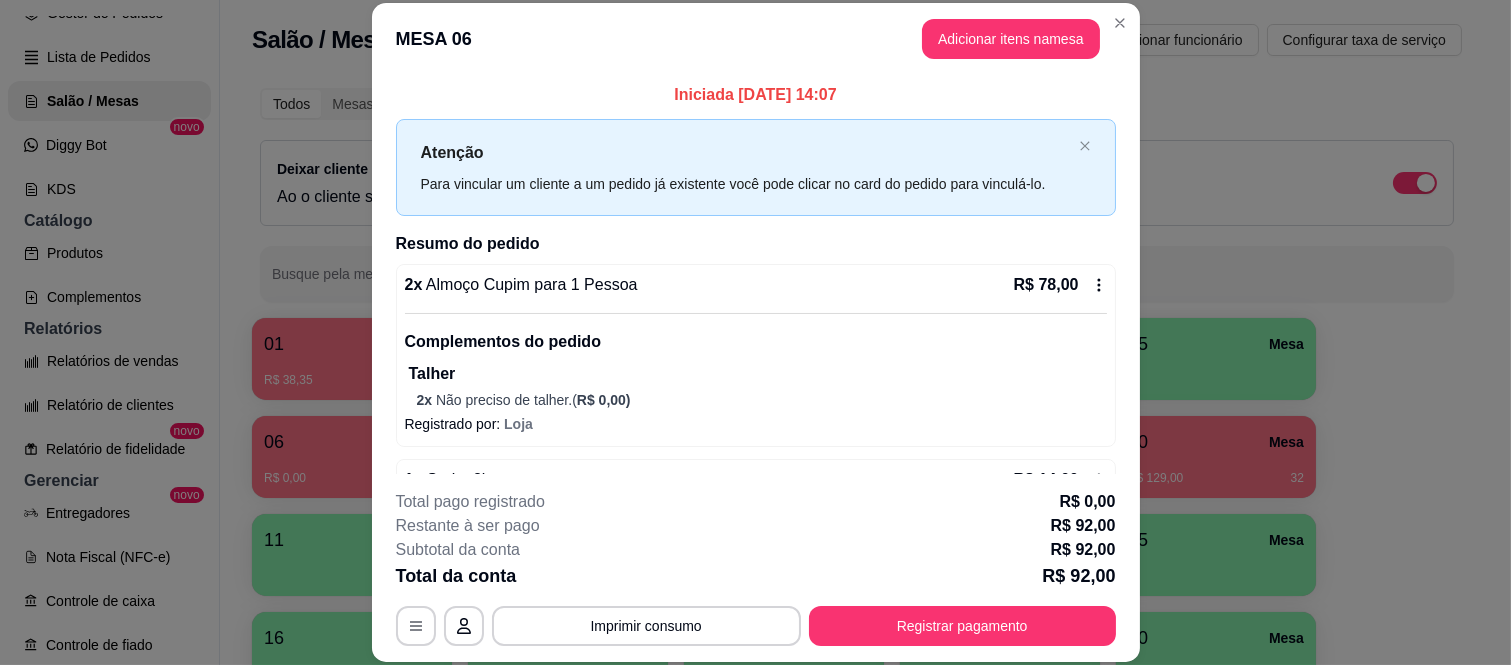 scroll, scrollTop: 63, scrollLeft: 0, axis: vertical 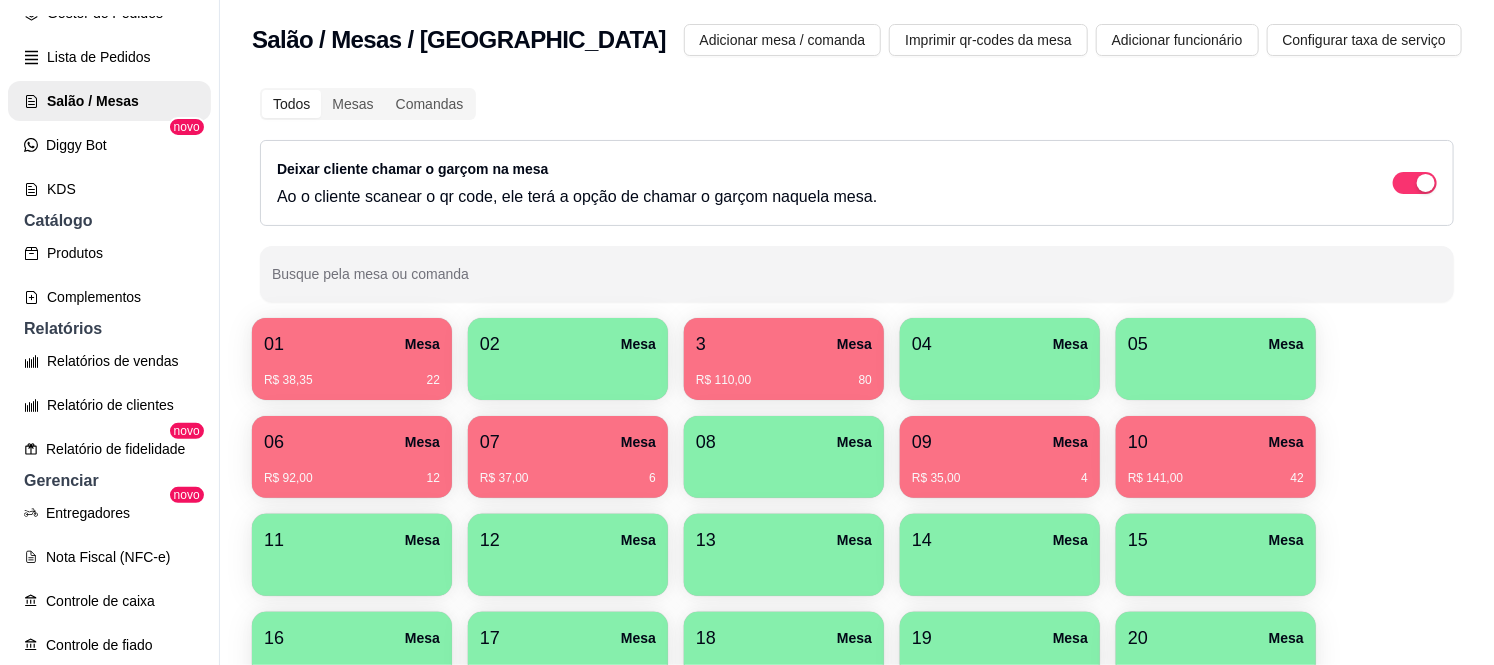 click on "R$ 110,00 80" at bounding box center [784, 373] 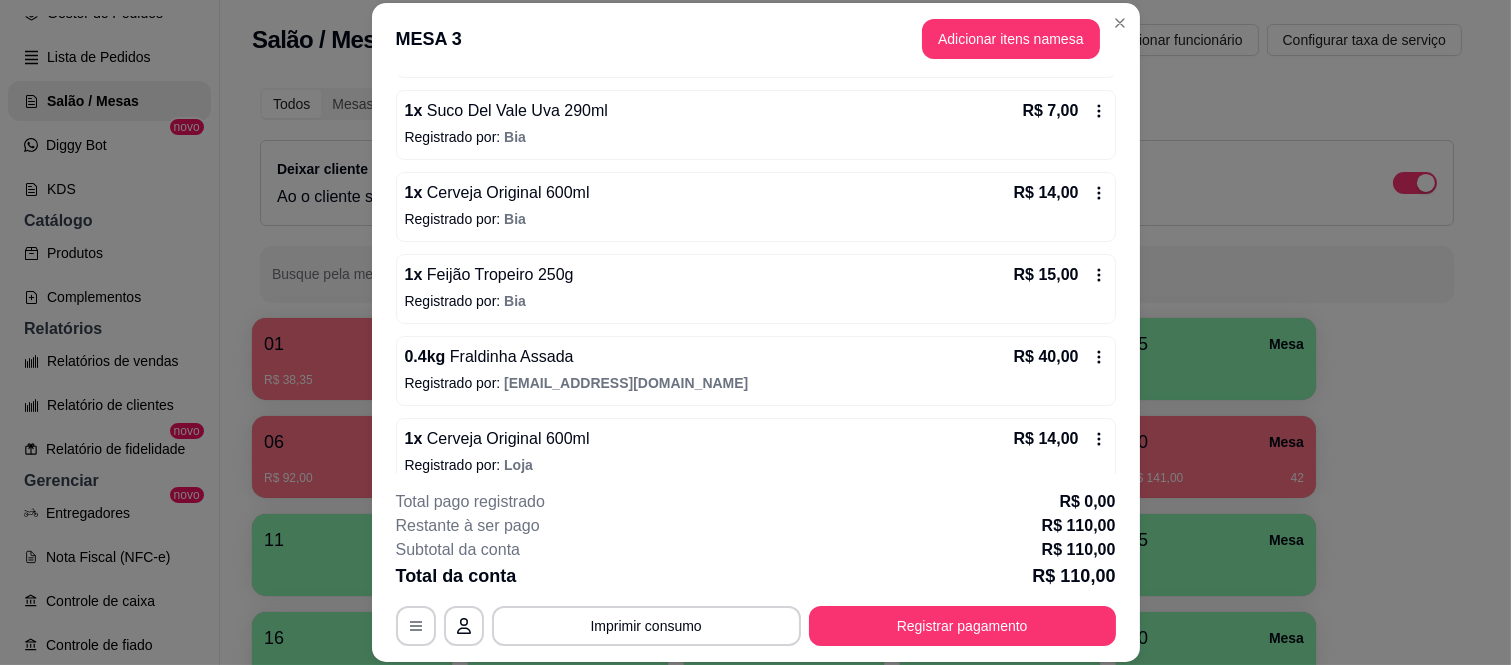 scroll, scrollTop: 278, scrollLeft: 0, axis: vertical 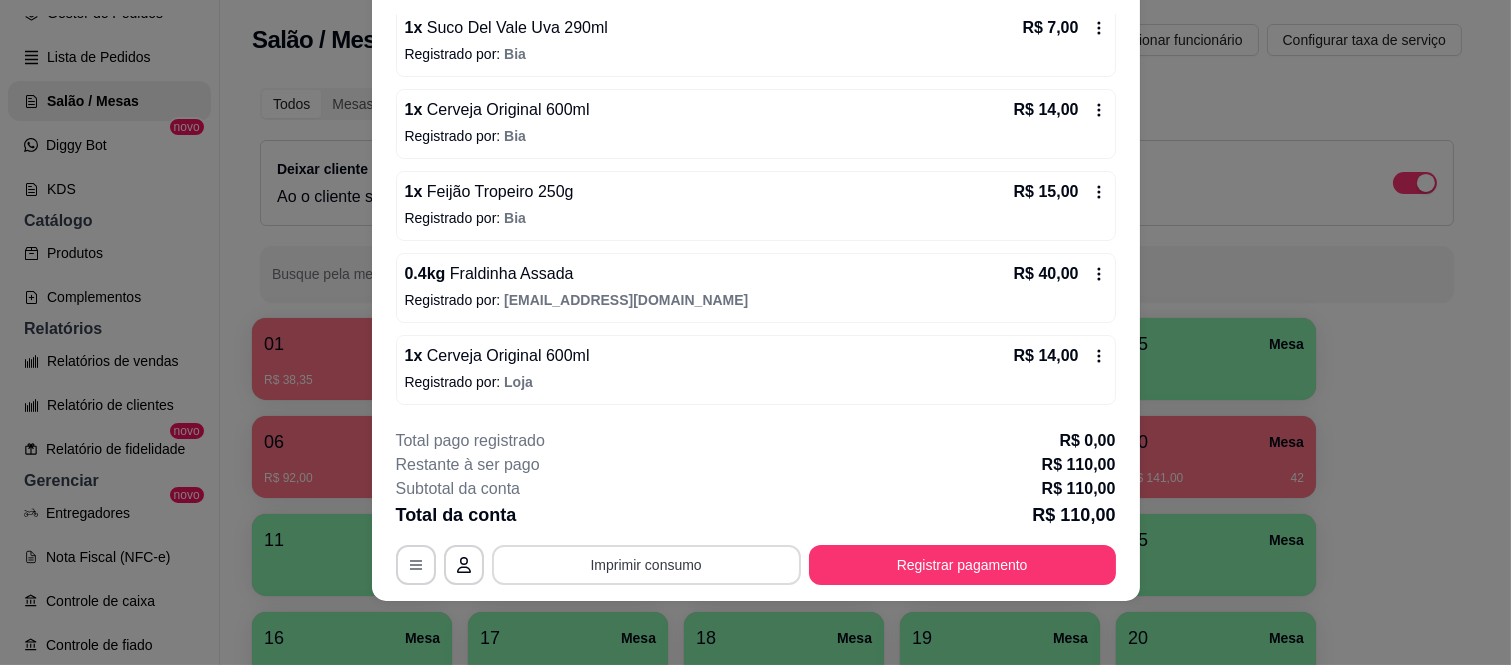 click on "Imprimir consumo" at bounding box center (646, 565) 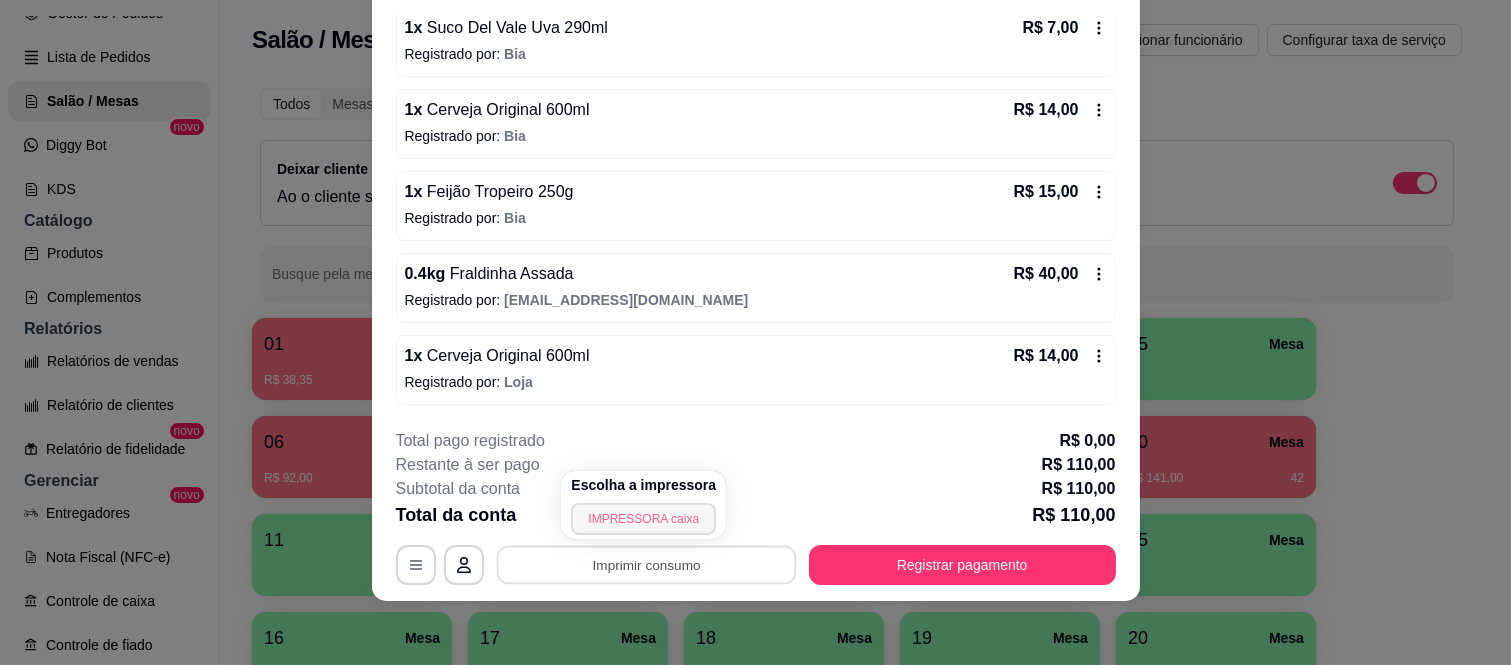 click on "IMPRESSORA caixa" at bounding box center [643, 519] 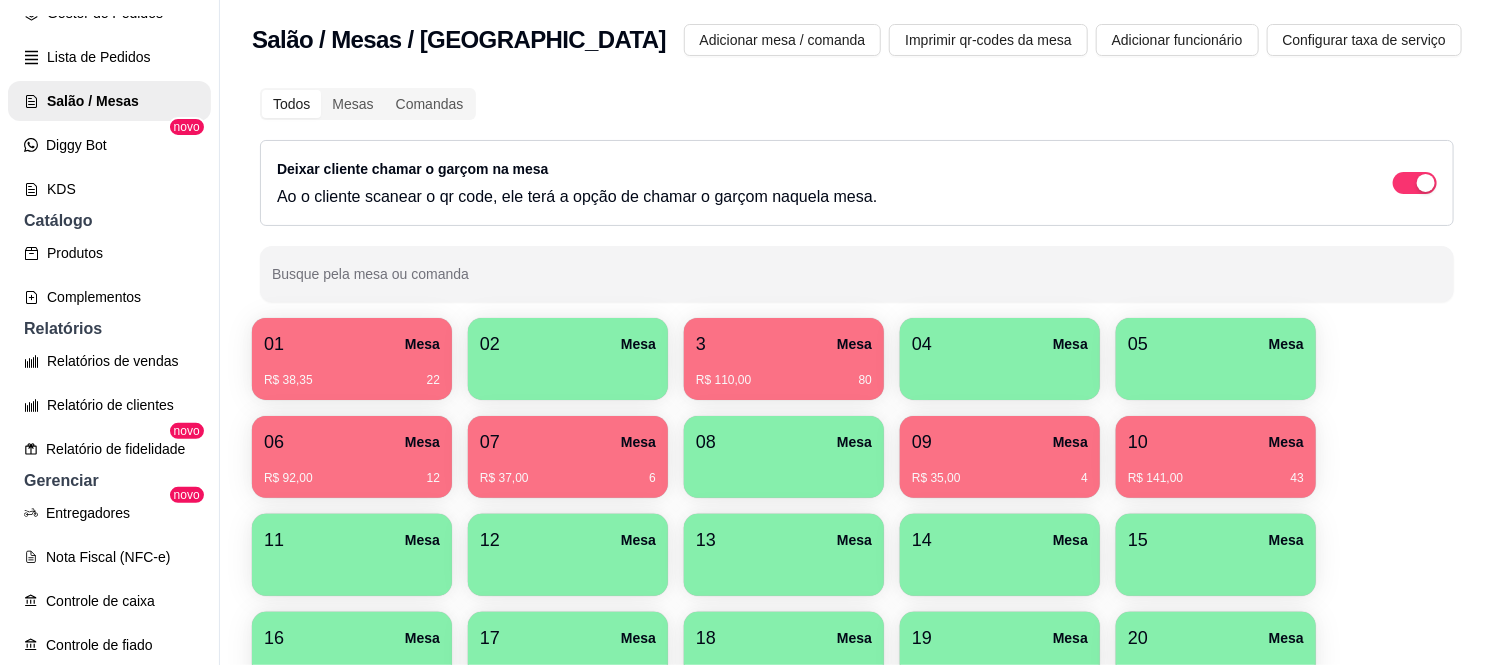click on "01 Mesa" at bounding box center [352, 344] 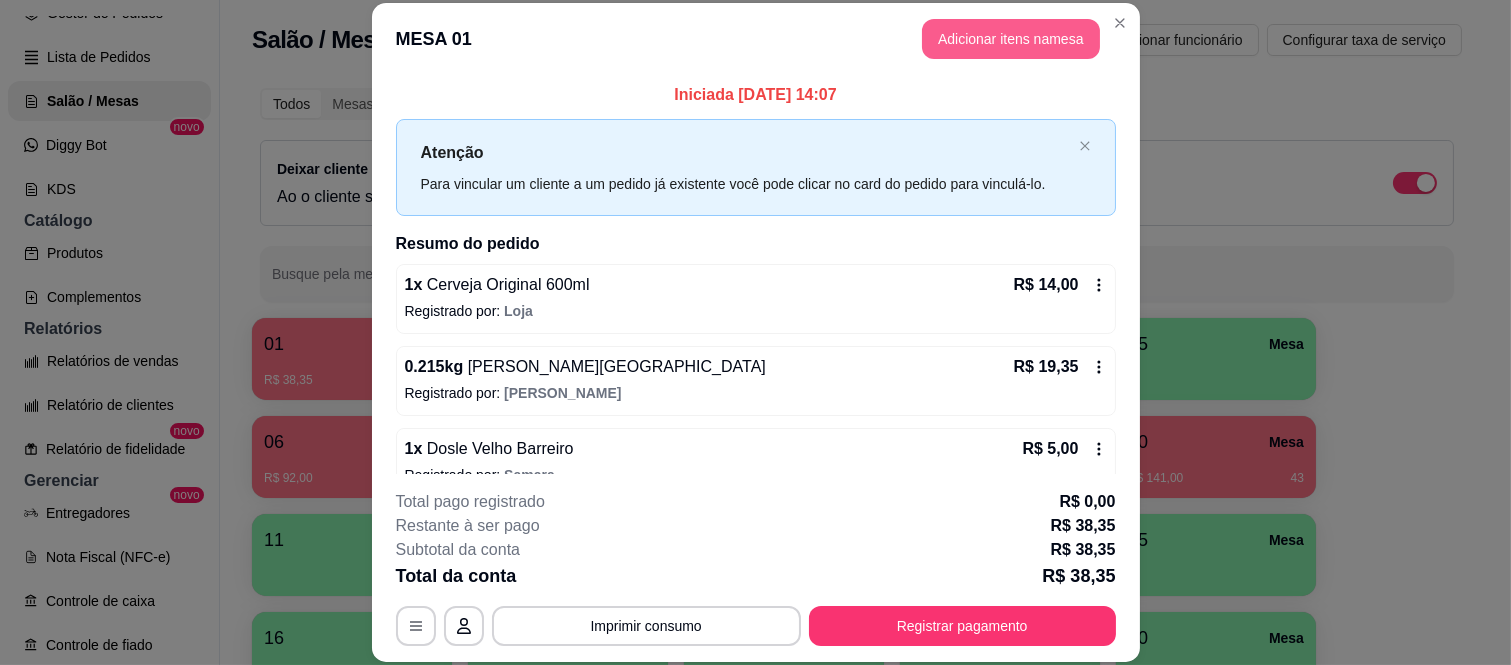 click on "Adicionar itens na  mesa" at bounding box center [1011, 39] 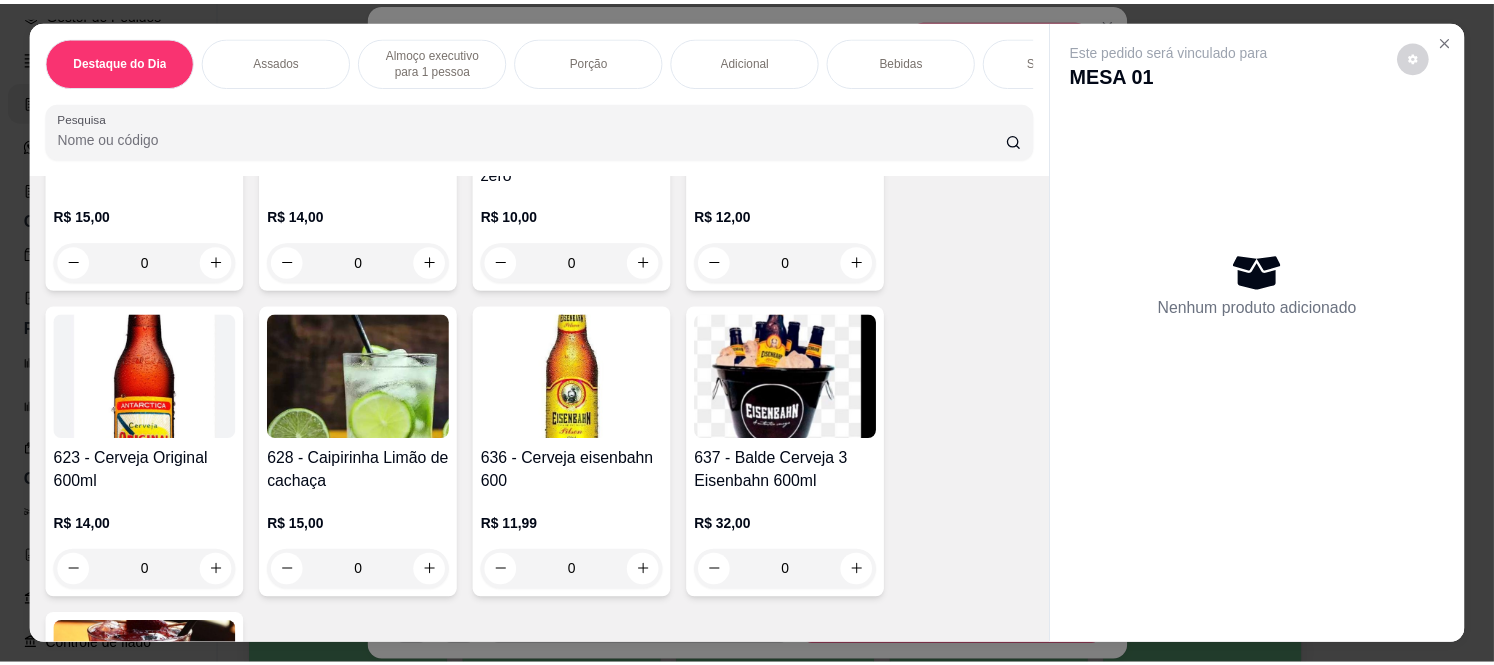 scroll, scrollTop: 5111, scrollLeft: 0, axis: vertical 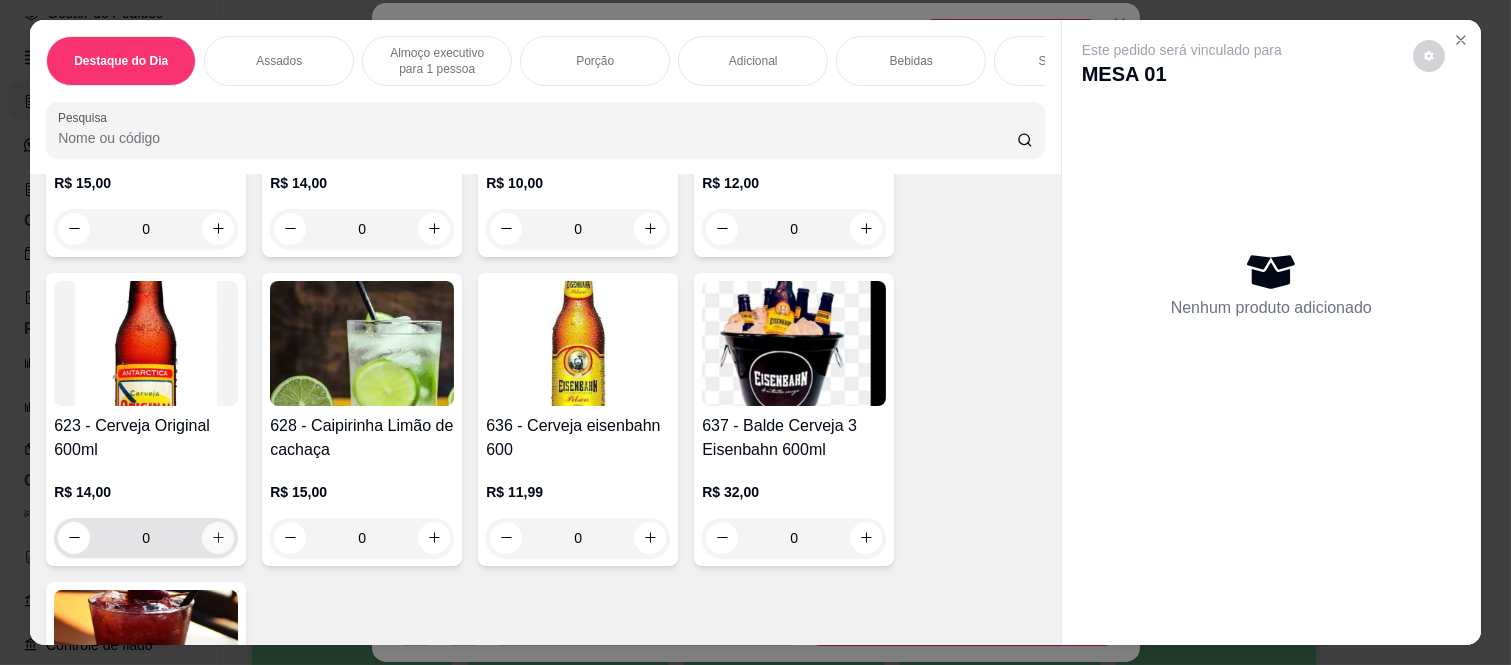 click at bounding box center (218, 538) 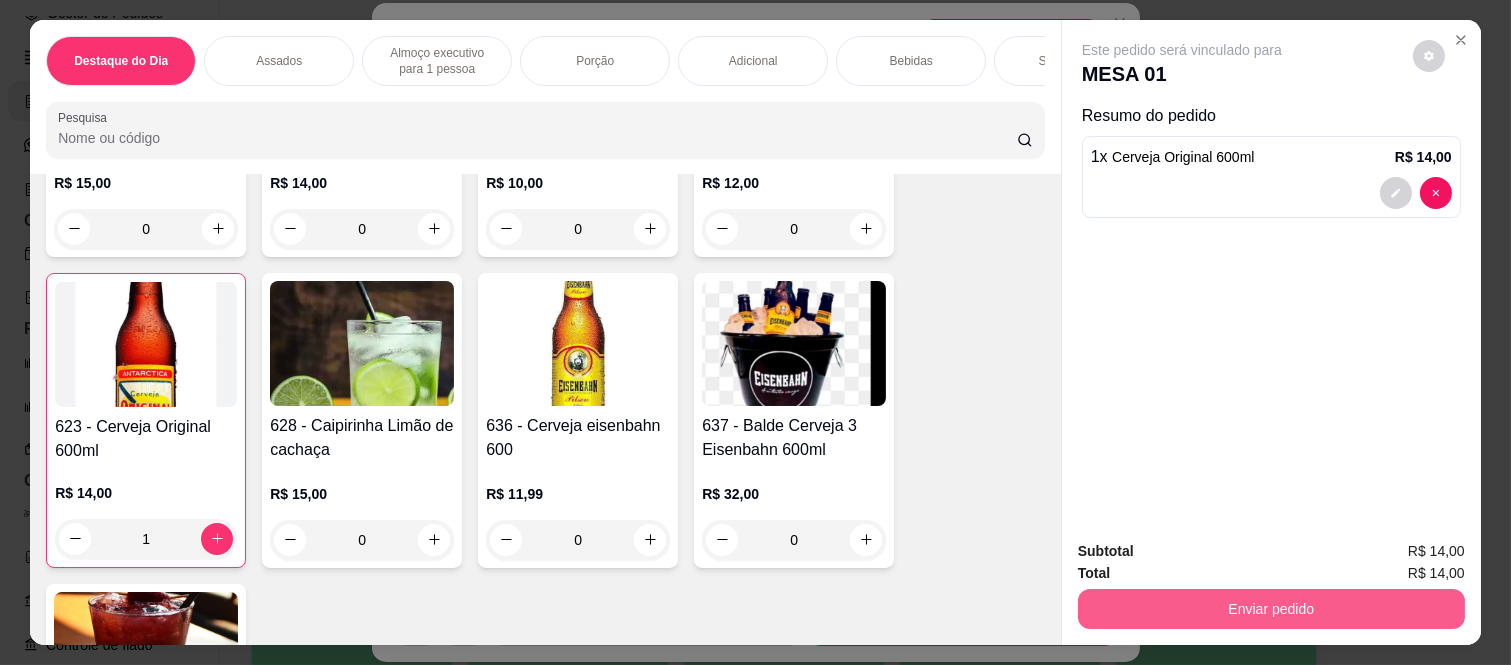 click on "Enviar pedido" at bounding box center [1271, 609] 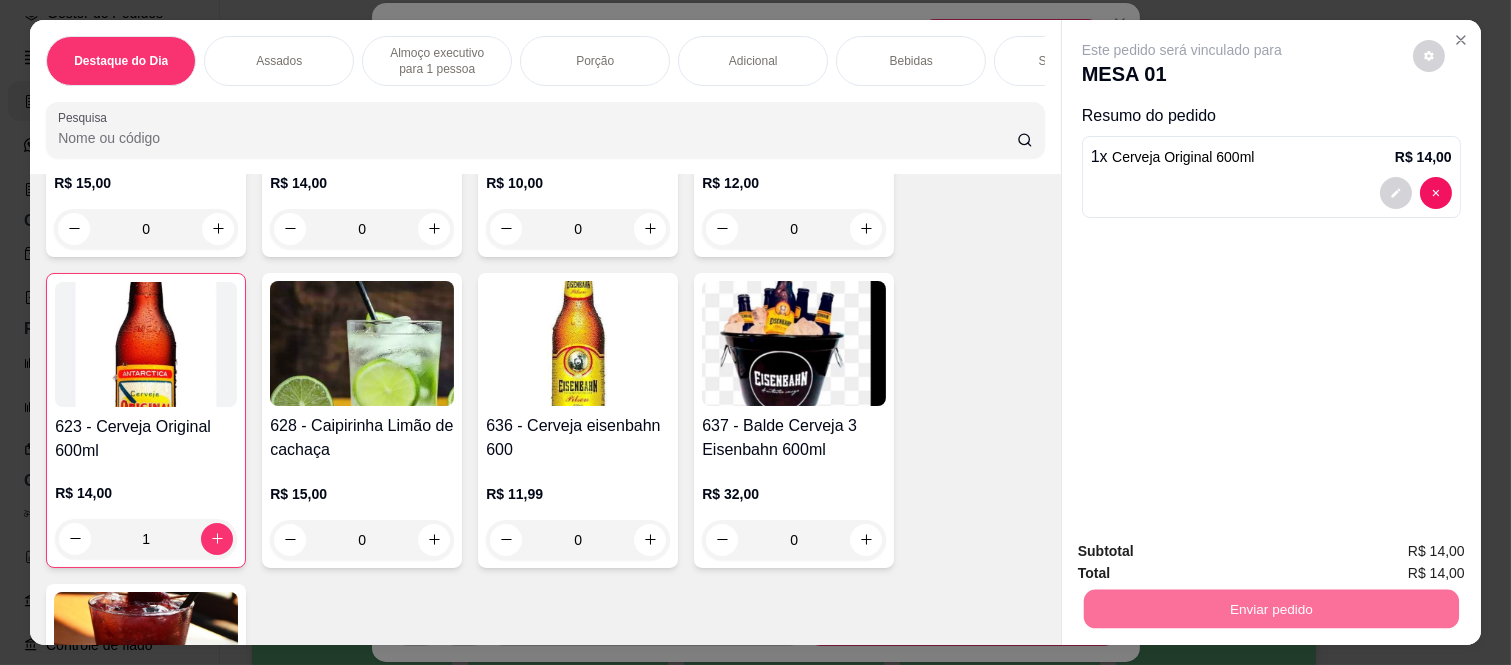 click on "Não registrar e enviar pedido" at bounding box center [1204, 552] 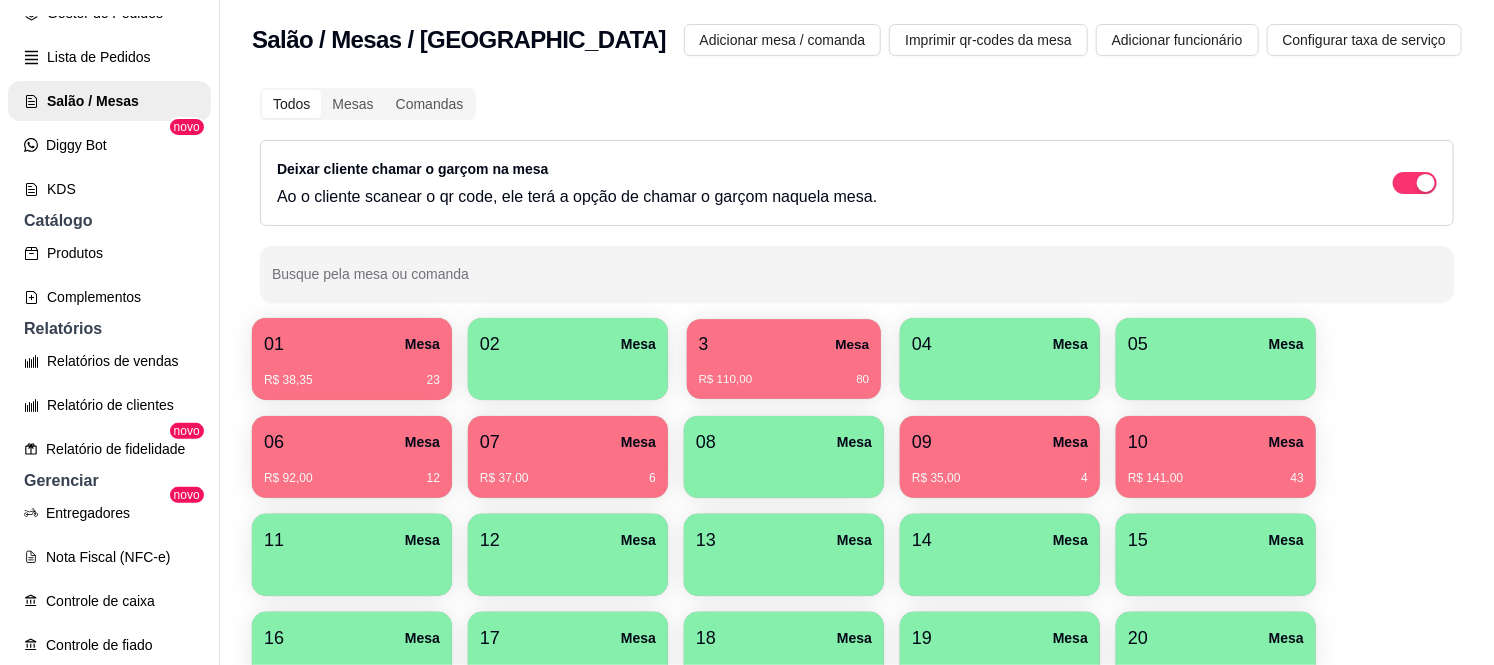 click on "3 Mesa" at bounding box center (784, 344) 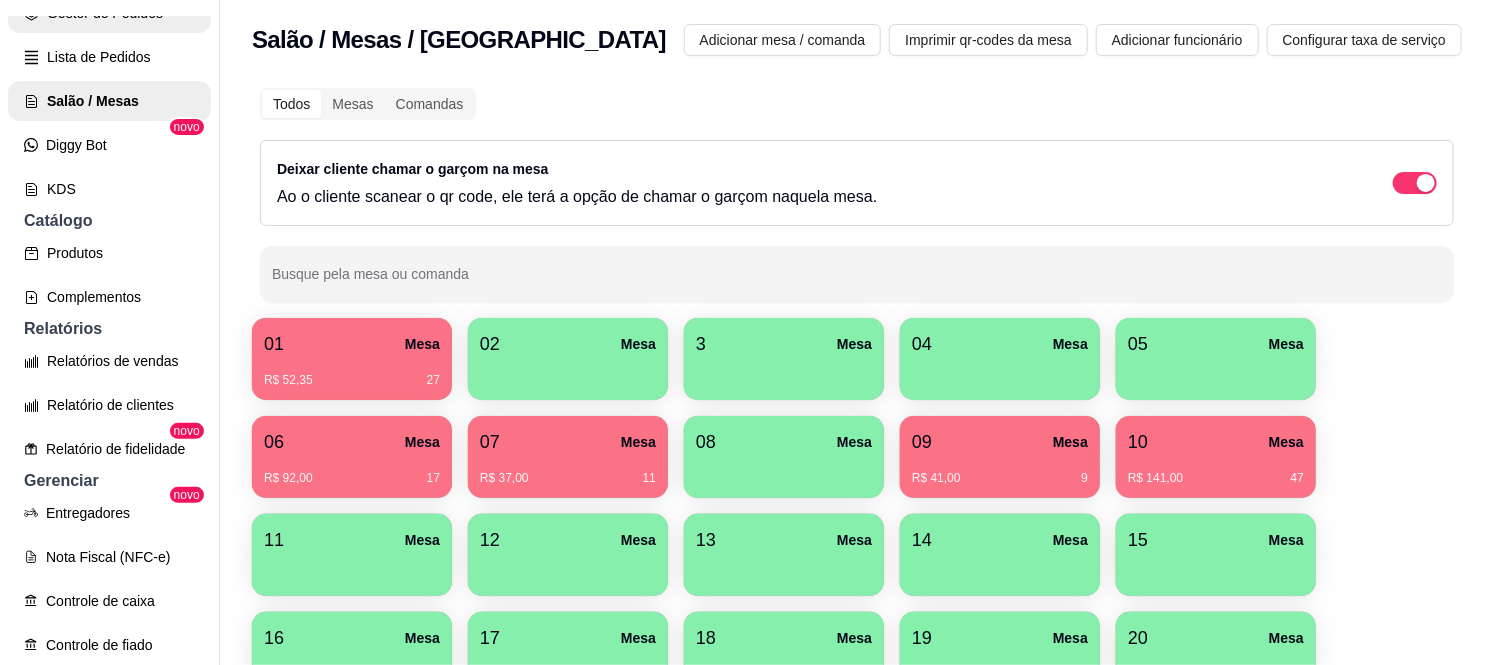 scroll, scrollTop: 0, scrollLeft: 0, axis: both 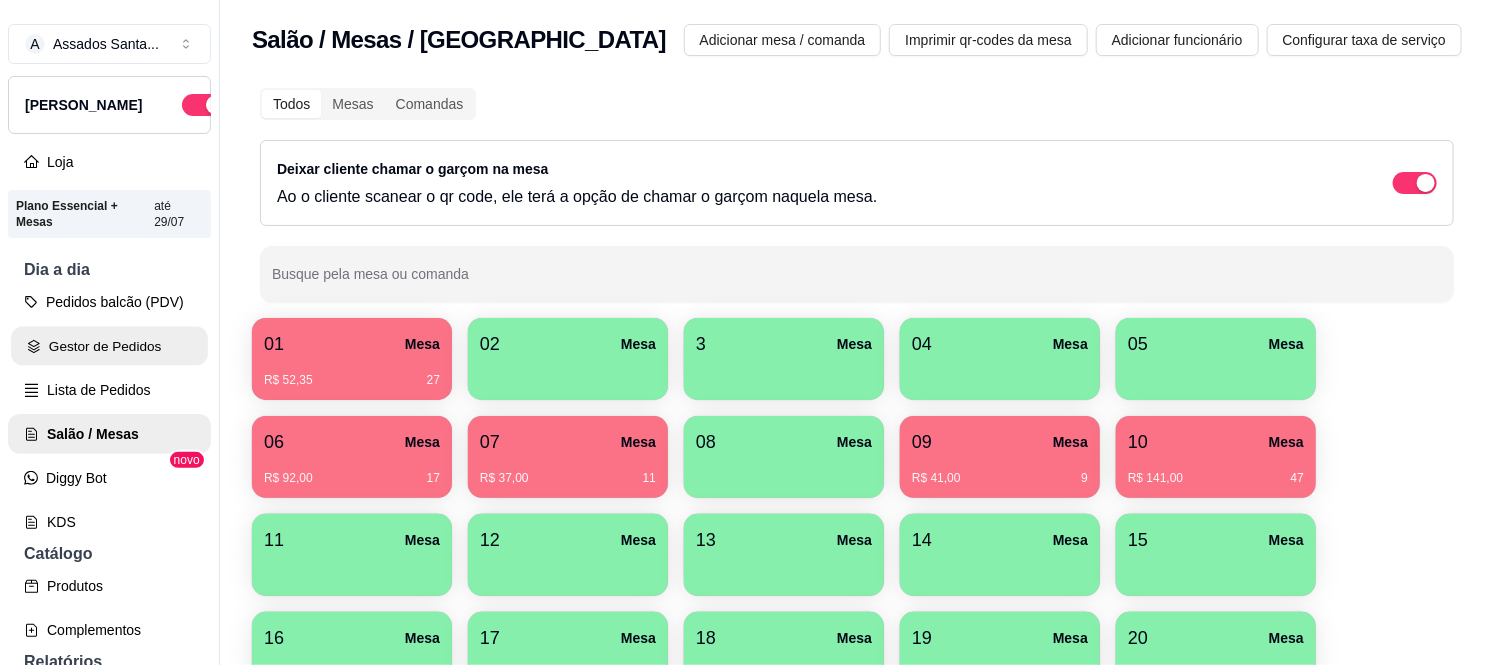 click on "Gestor de Pedidos" at bounding box center (109, 346) 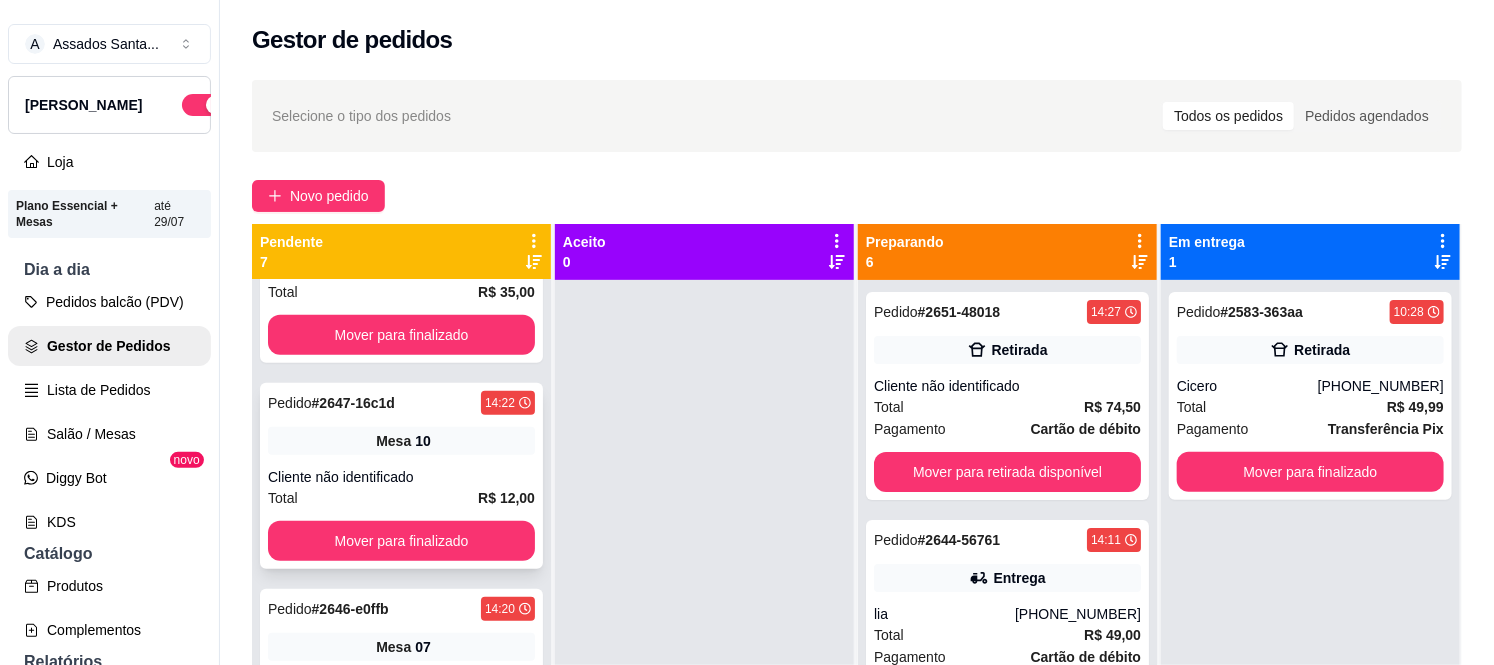 scroll, scrollTop: 590, scrollLeft: 0, axis: vertical 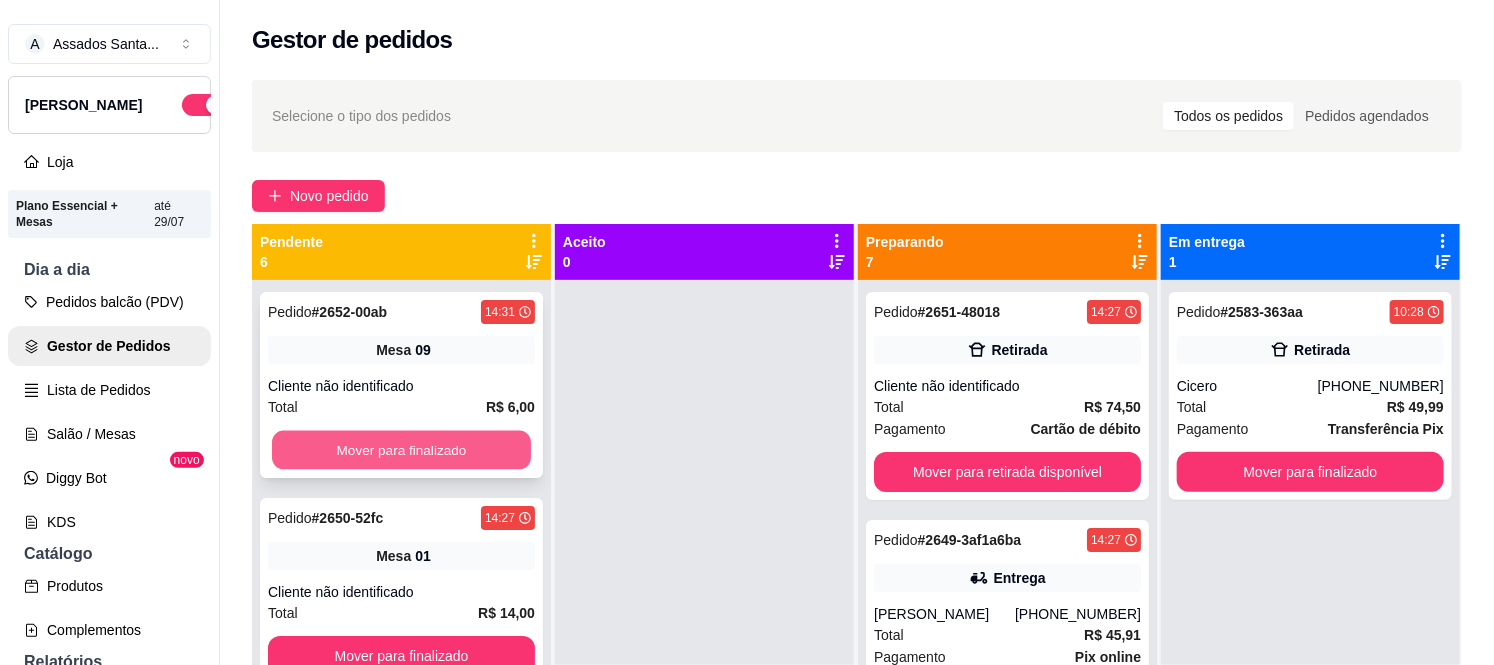 click on "Mover para finalizado" at bounding box center [401, 450] 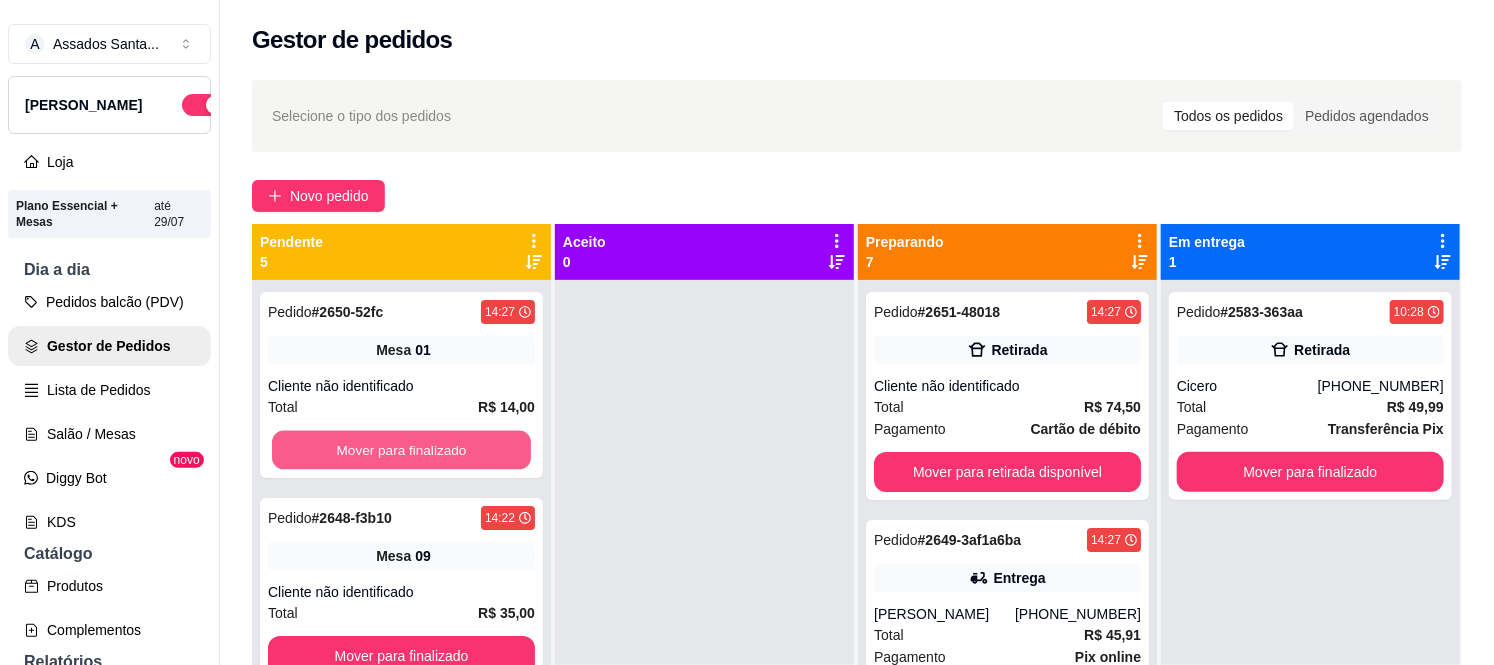 click on "Mover para finalizado" at bounding box center [401, 450] 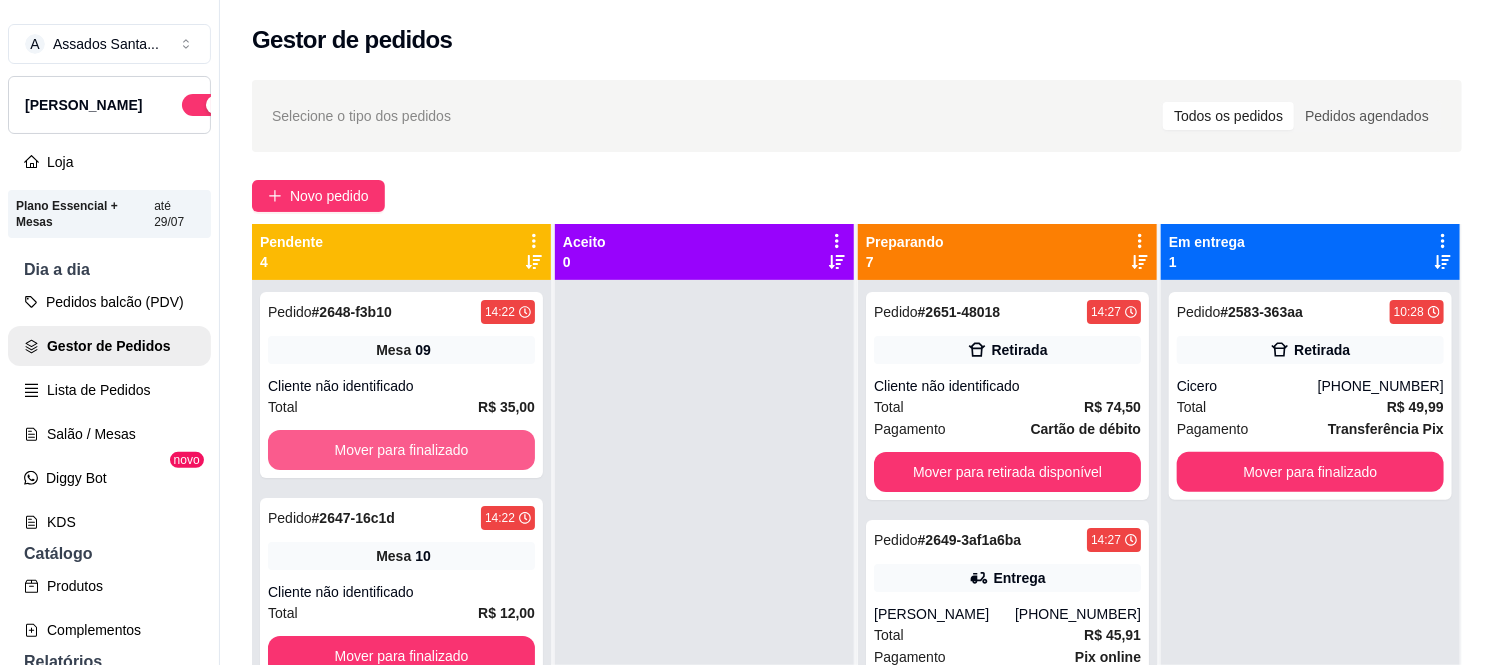 click on "Mover para finalizado" at bounding box center (401, 450) 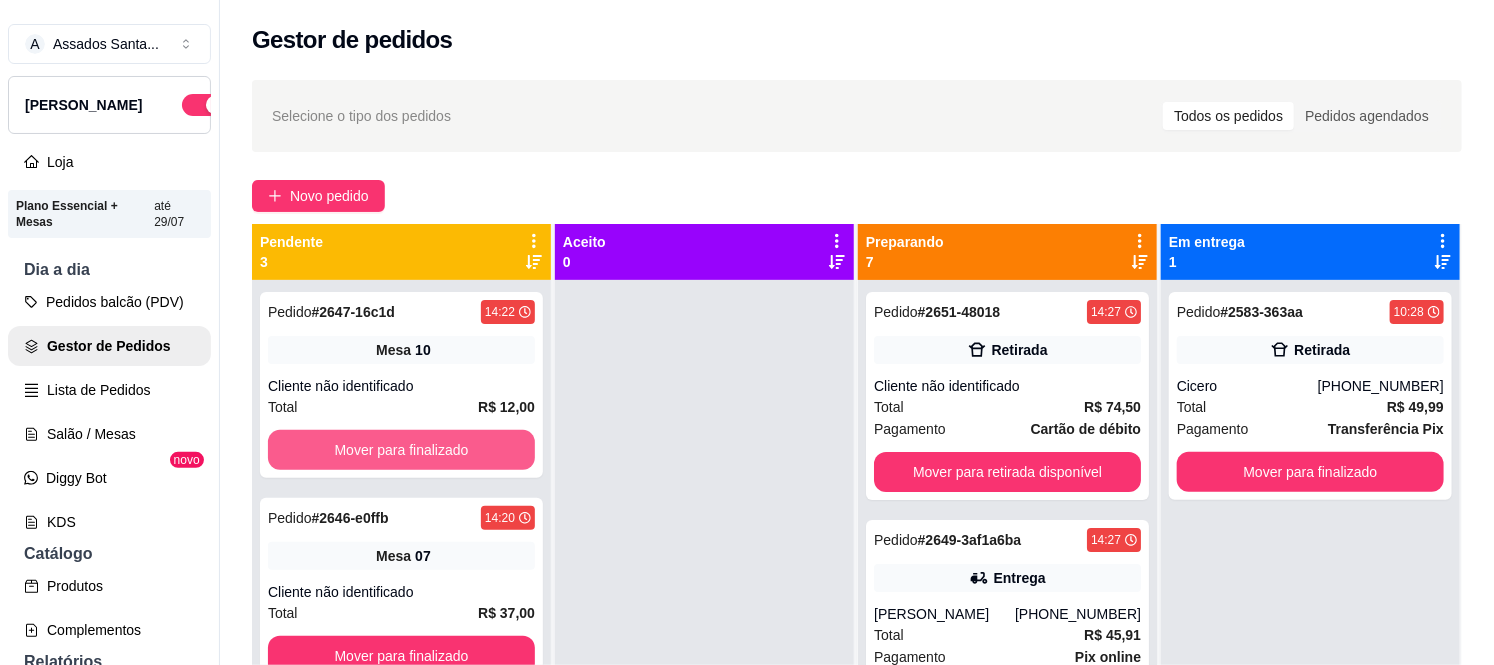 click on "Mover para finalizado" at bounding box center (401, 450) 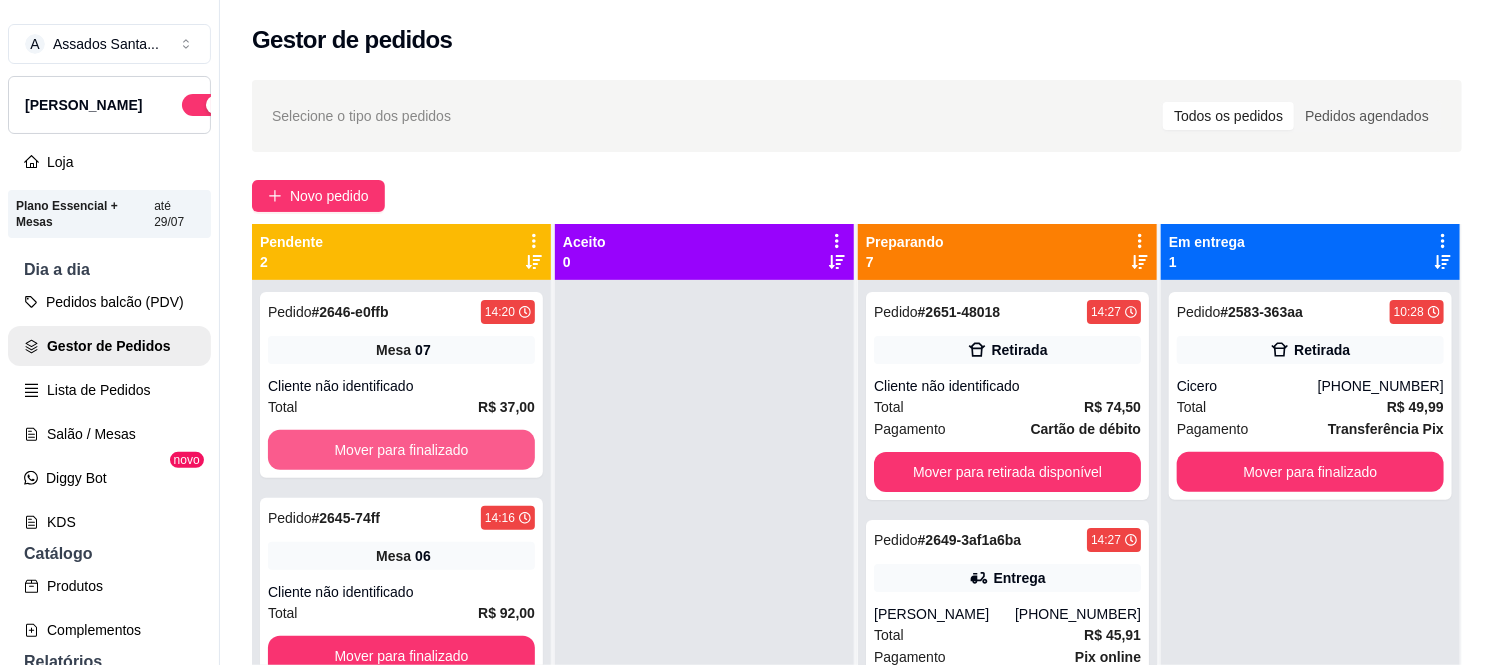click on "Mover para finalizado" at bounding box center [401, 450] 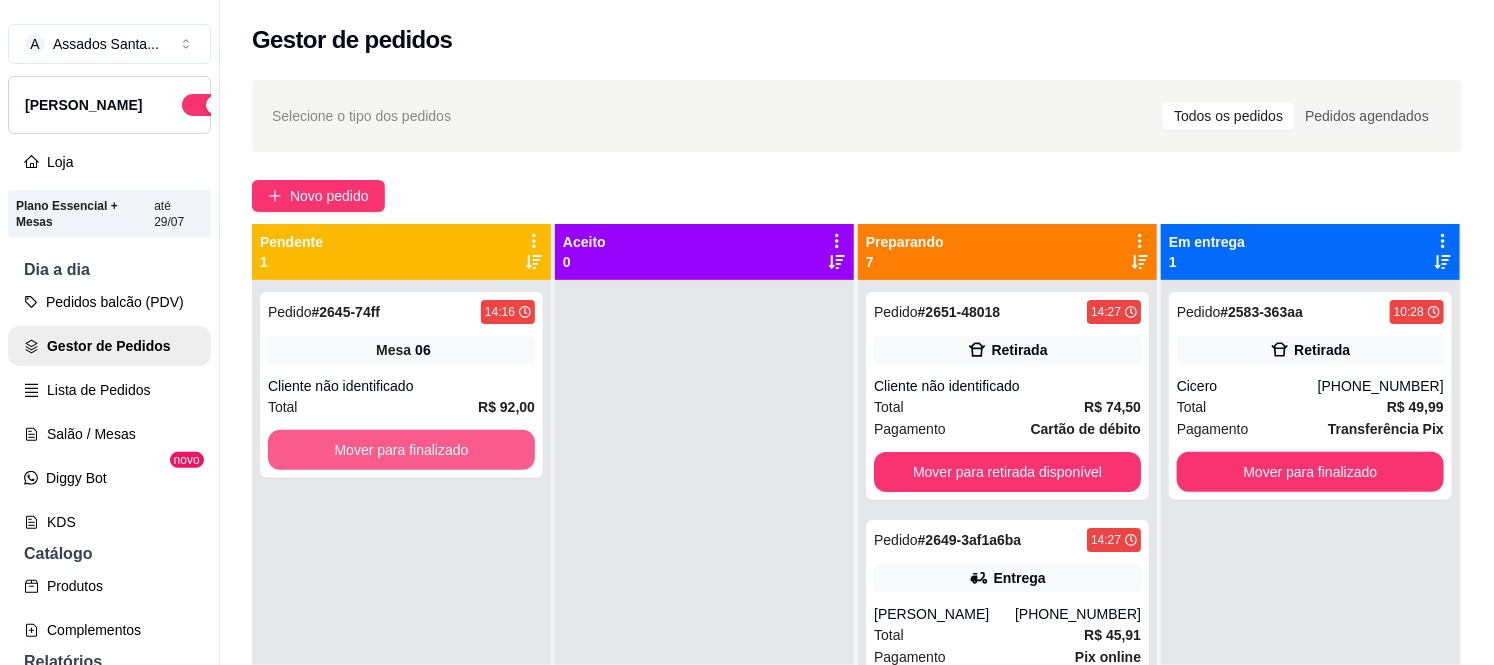 click on "Mover para finalizado" at bounding box center [401, 450] 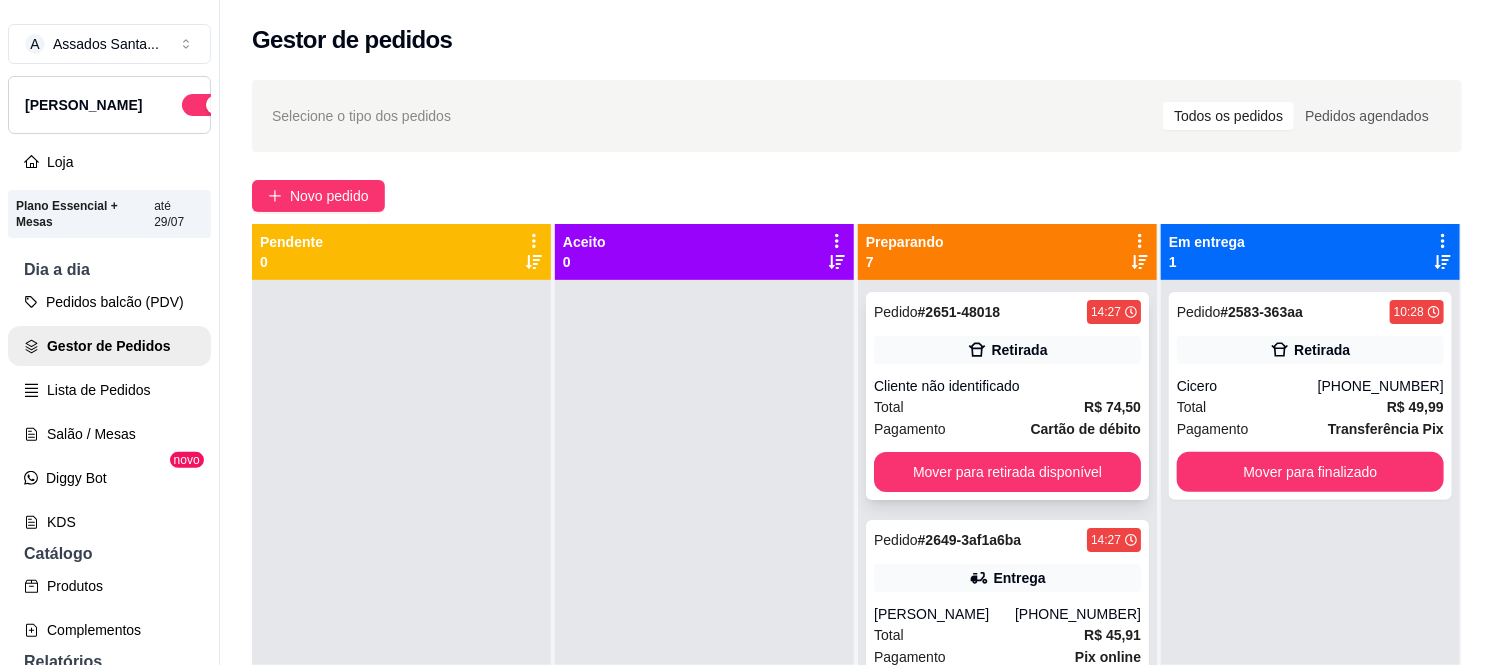 click on "Retirada" at bounding box center [1007, 350] 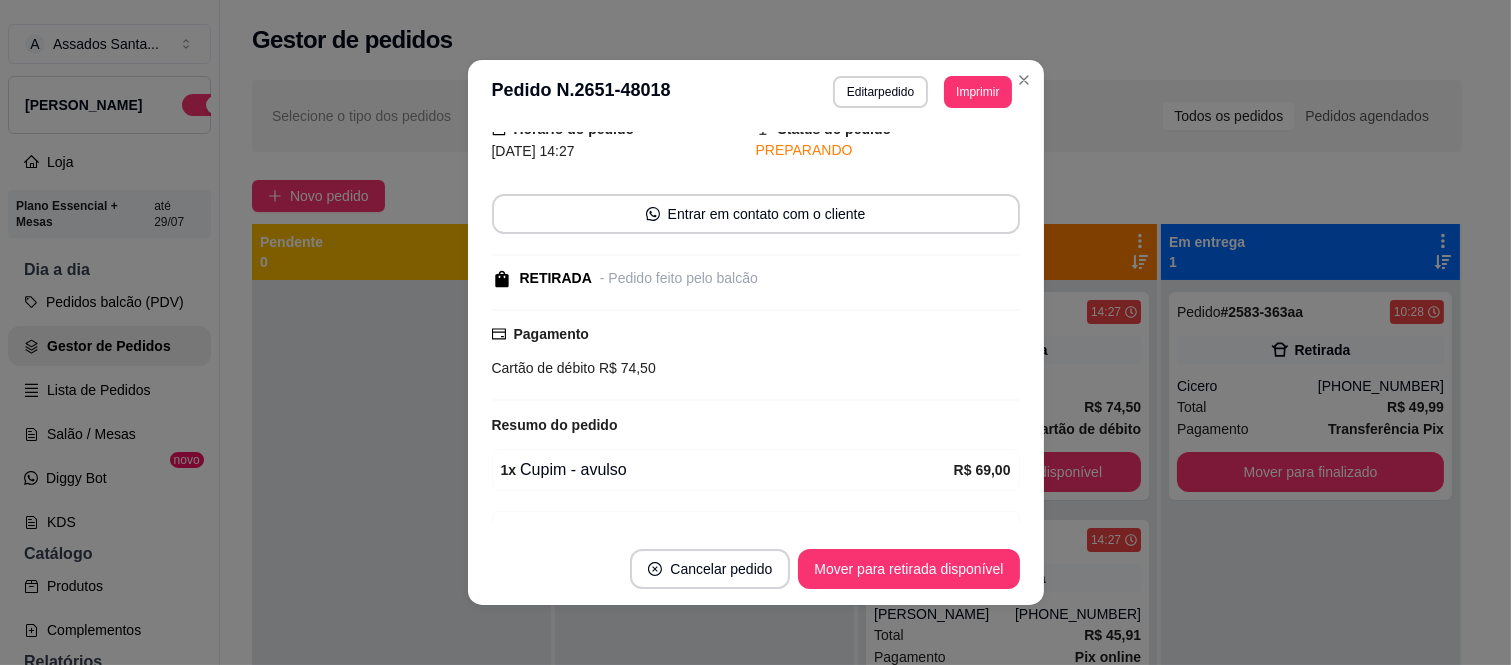 scroll, scrollTop: 187, scrollLeft: 0, axis: vertical 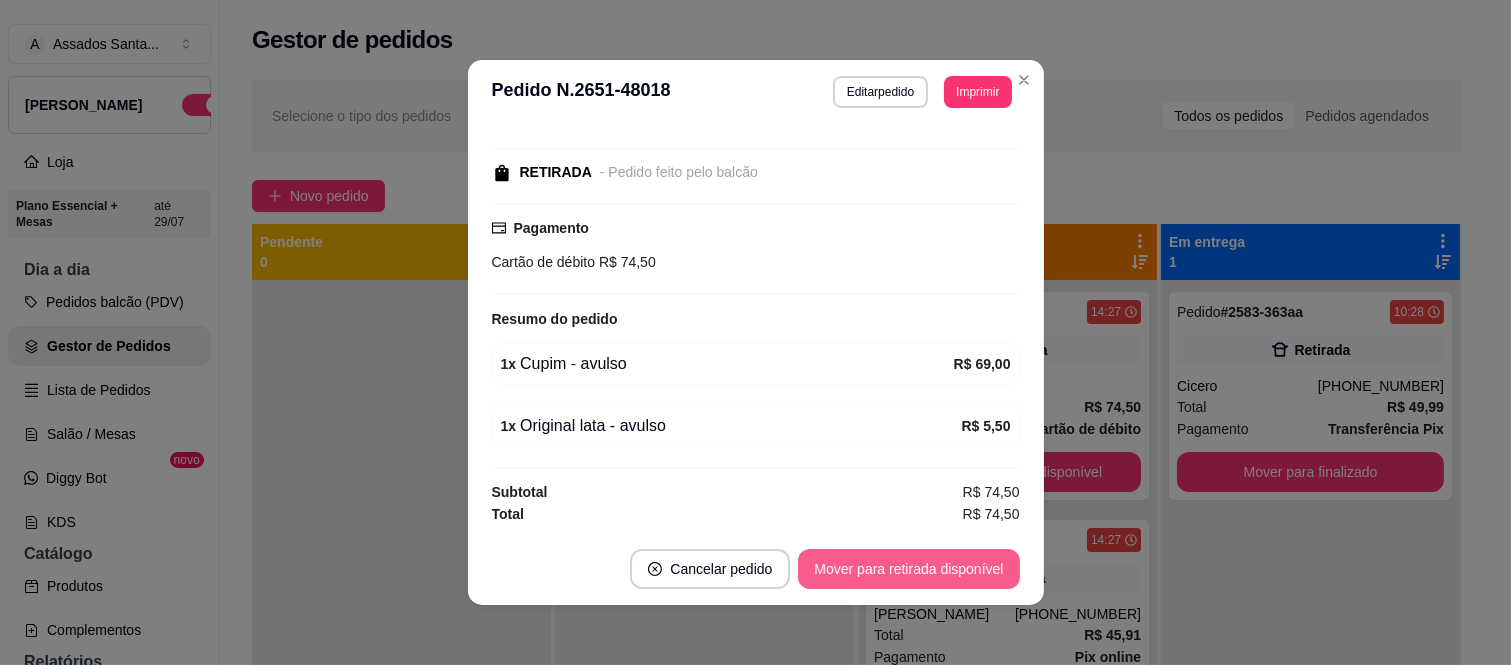 click on "Mover para retirada disponível" at bounding box center (908, 569) 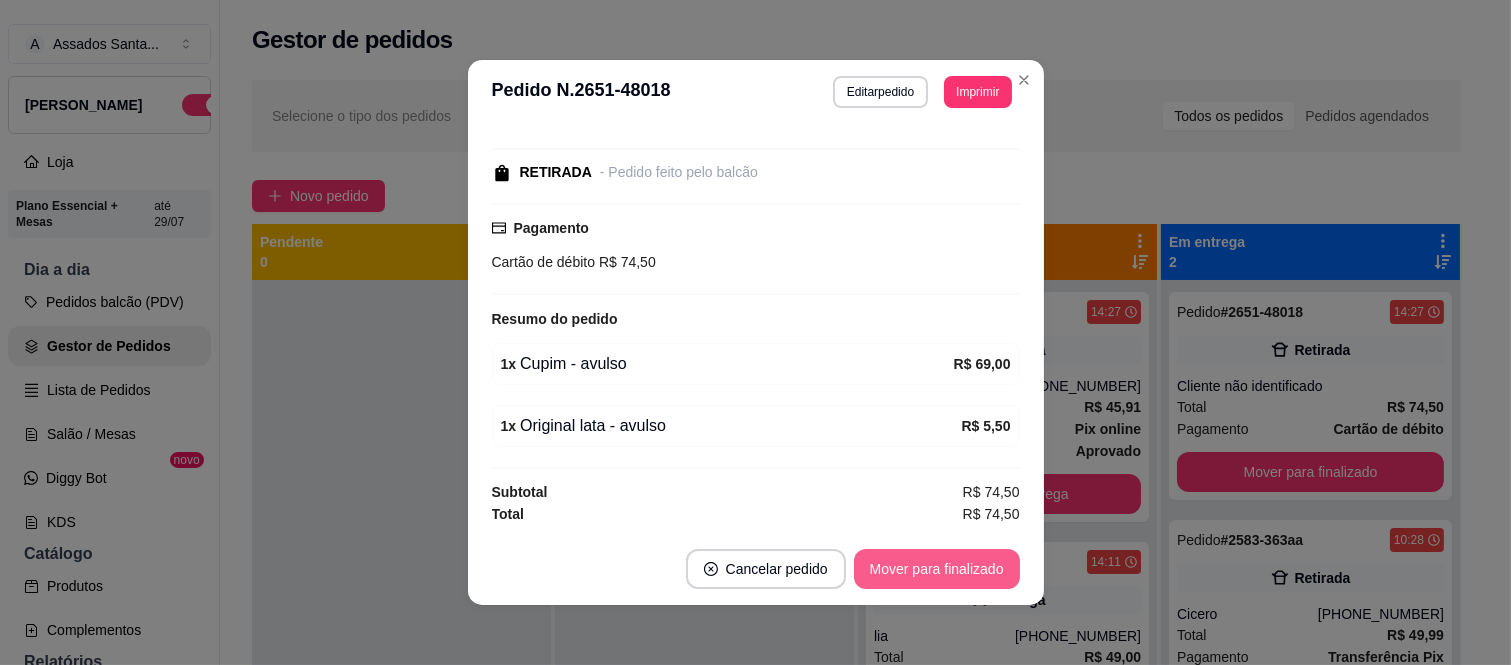 click on "Mover para finalizado" at bounding box center [937, 569] 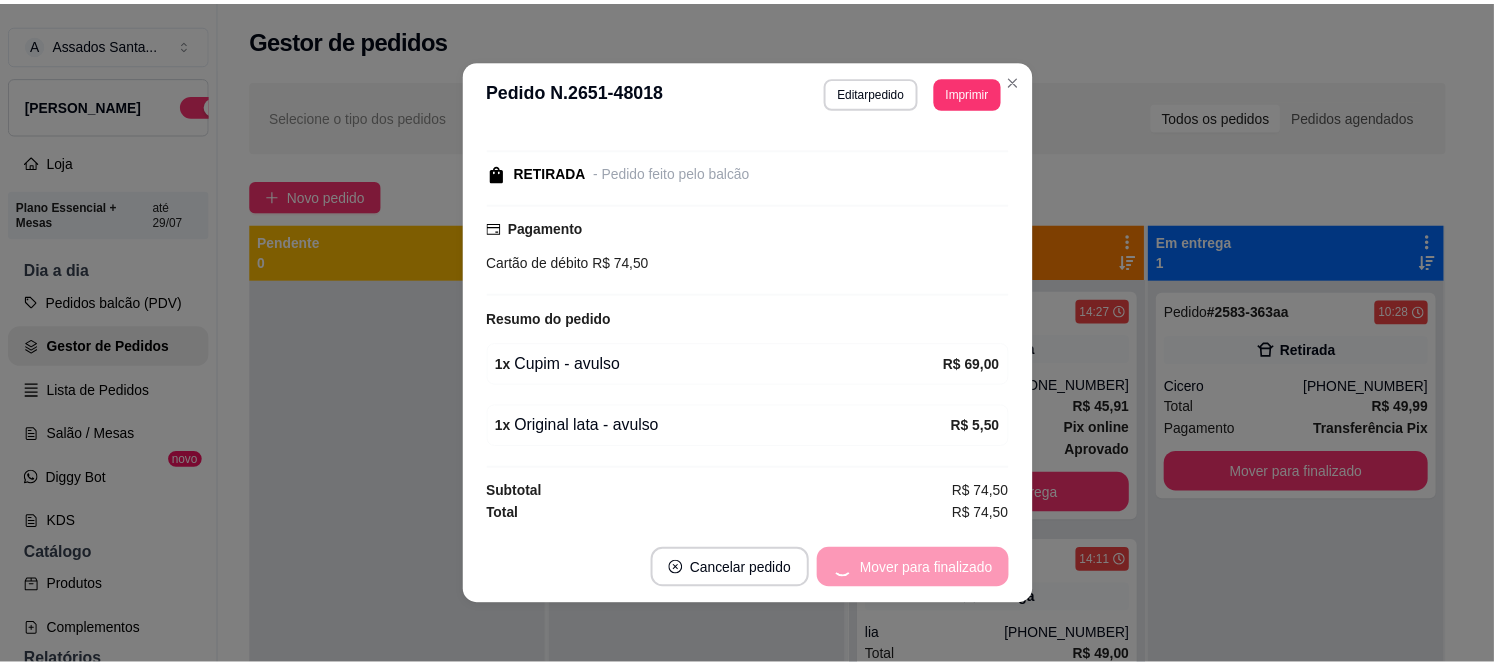 scroll, scrollTop: 102, scrollLeft: 0, axis: vertical 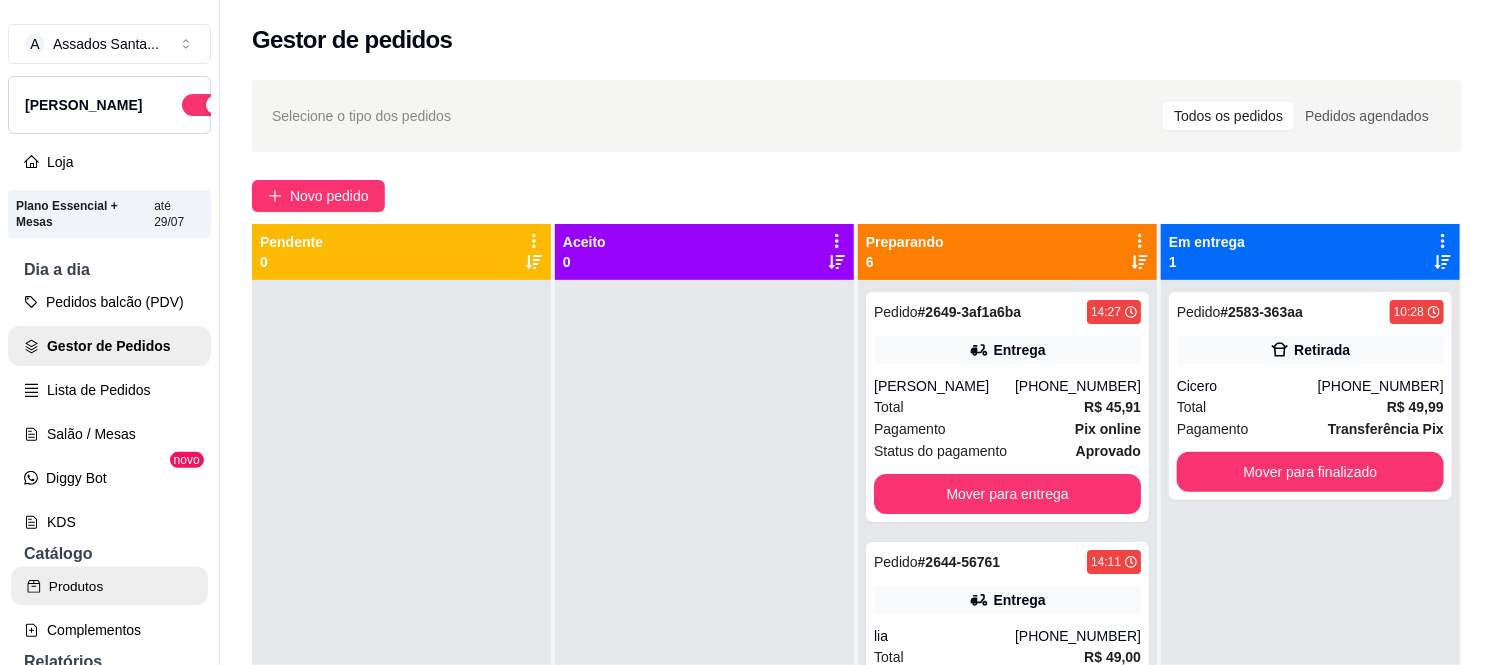 click on "Produtos" at bounding box center (109, 586) 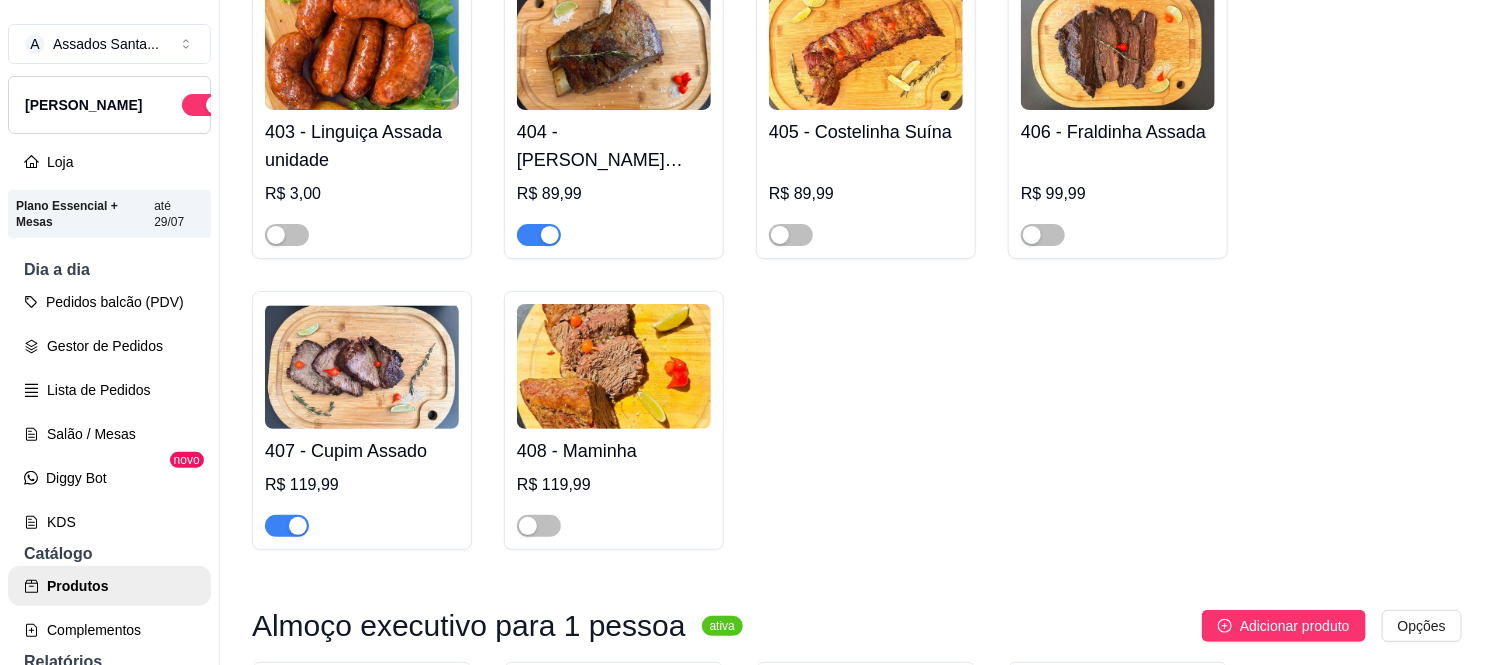 scroll, scrollTop: 1444, scrollLeft: 0, axis: vertical 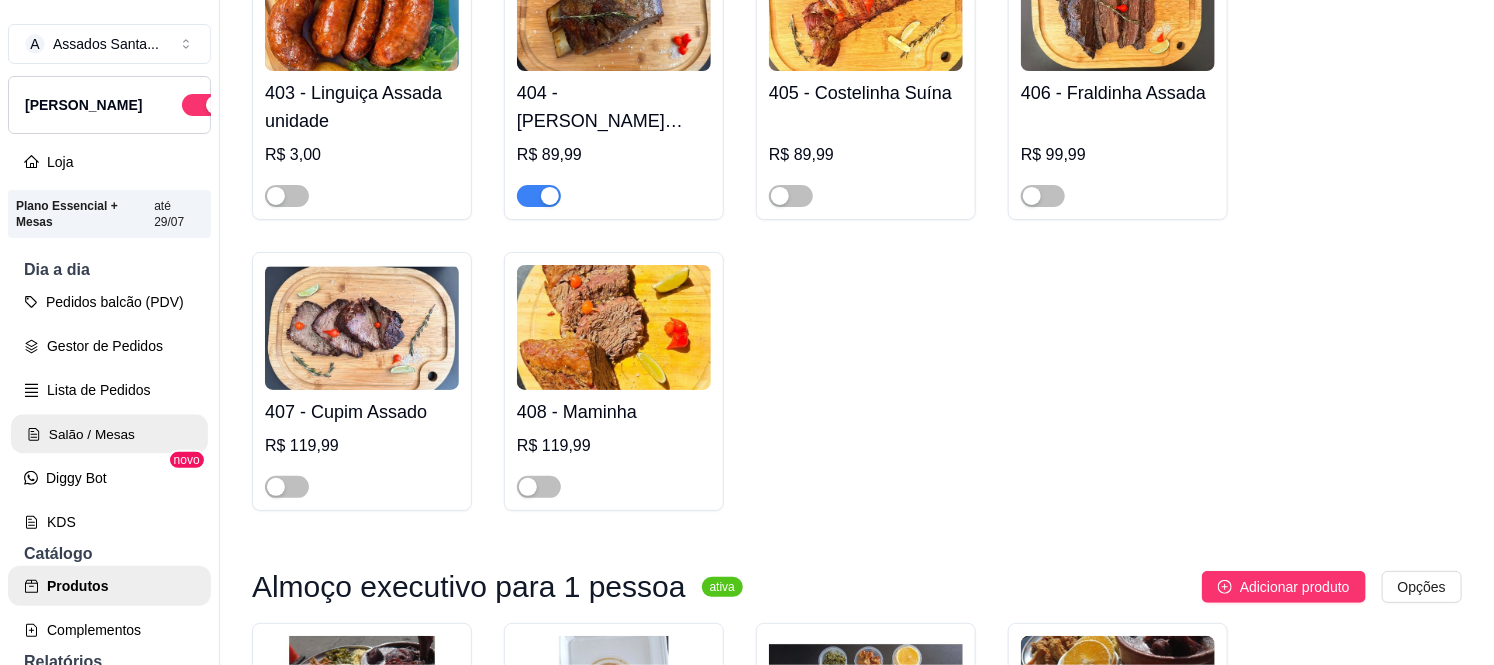 click on "Salão / Mesas" at bounding box center [109, 434] 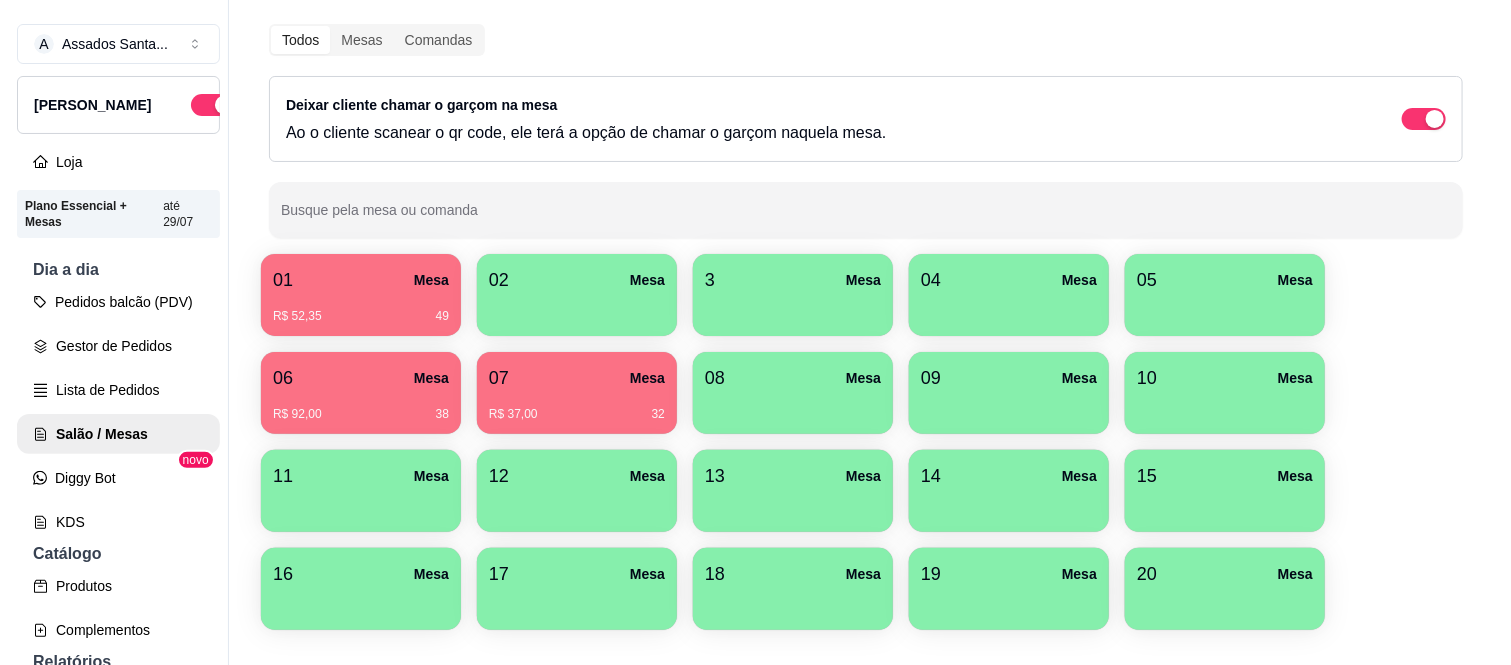 scroll, scrollTop: 125, scrollLeft: 0, axis: vertical 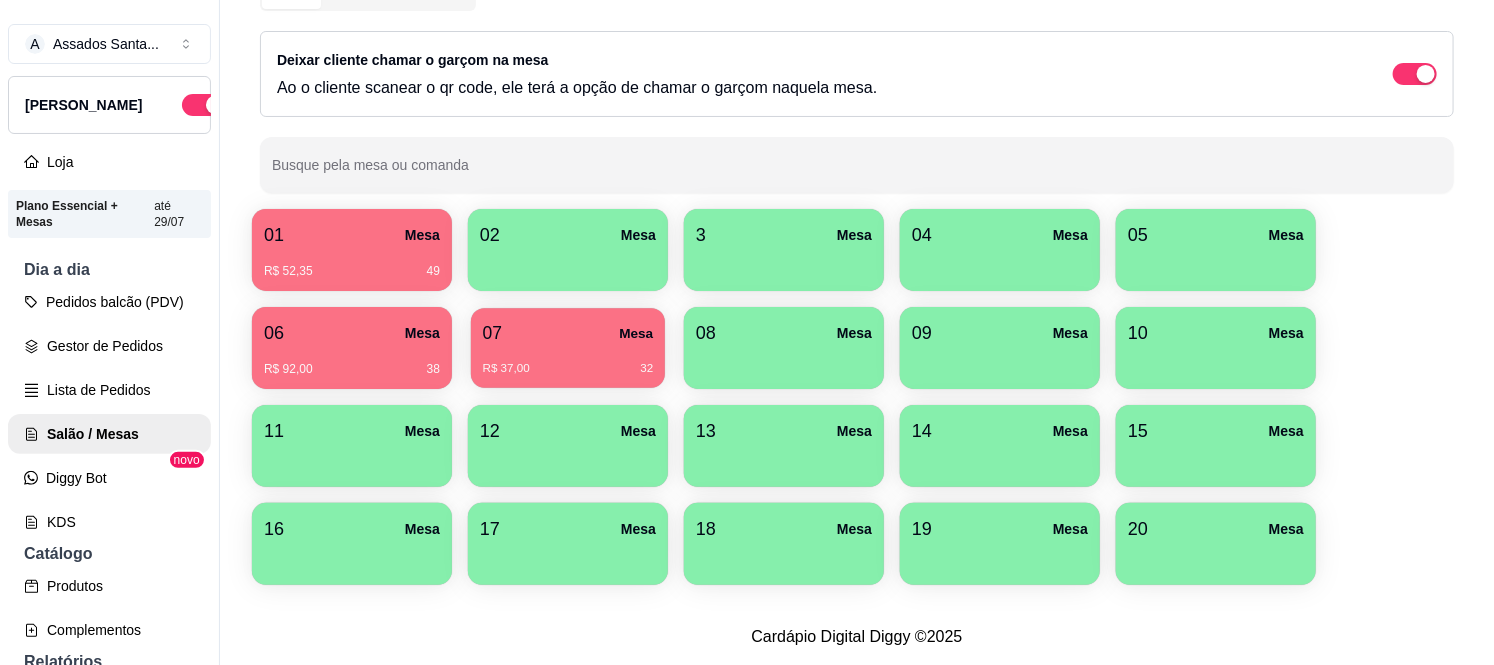 click on "07 Mesa" at bounding box center (568, 333) 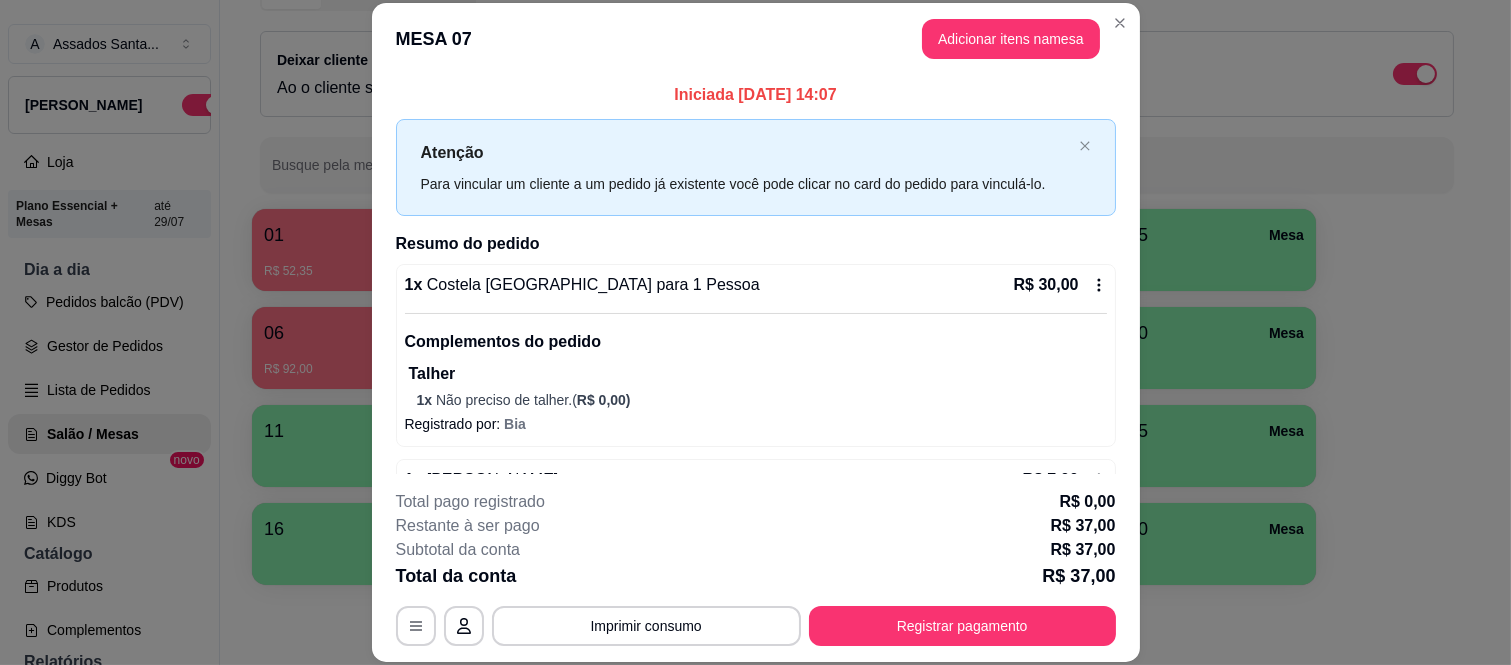 scroll, scrollTop: 63, scrollLeft: 0, axis: vertical 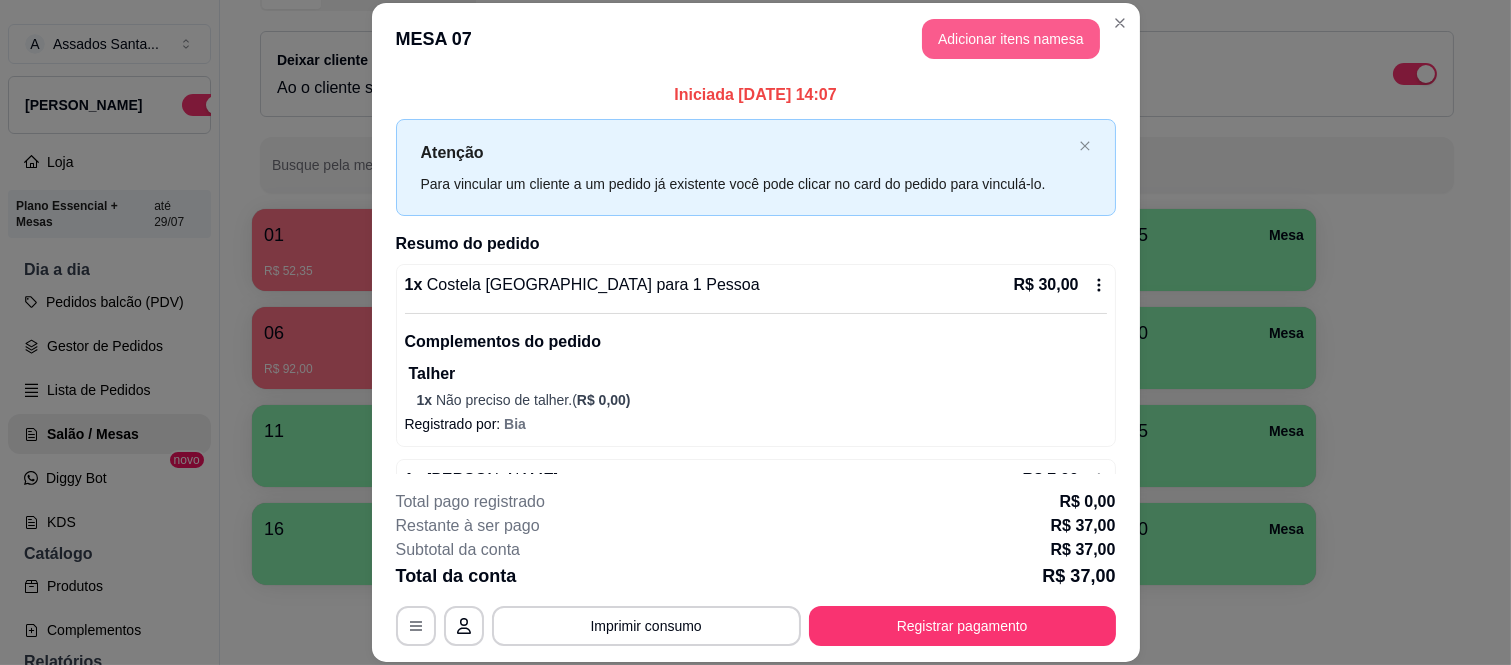 click on "Adicionar itens na  mesa" at bounding box center [1011, 39] 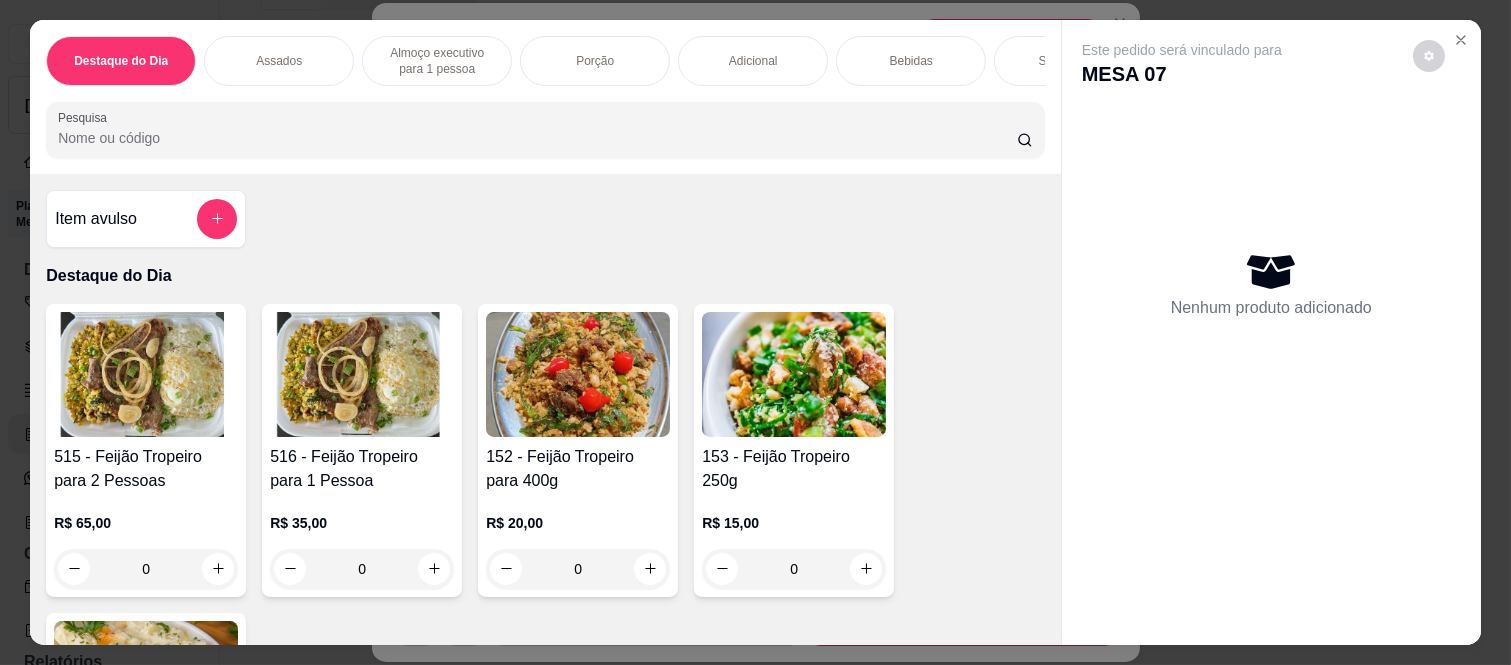 scroll, scrollTop: 52, scrollLeft: 0, axis: vertical 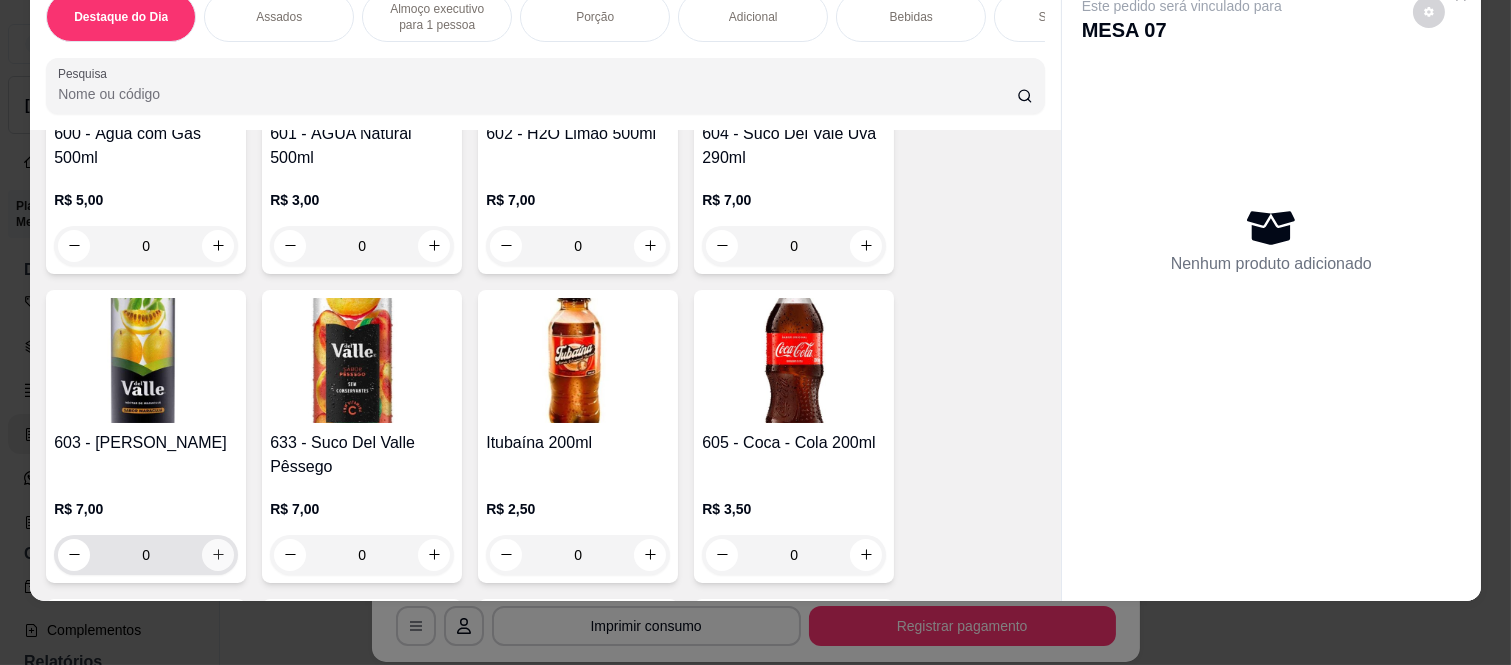 click 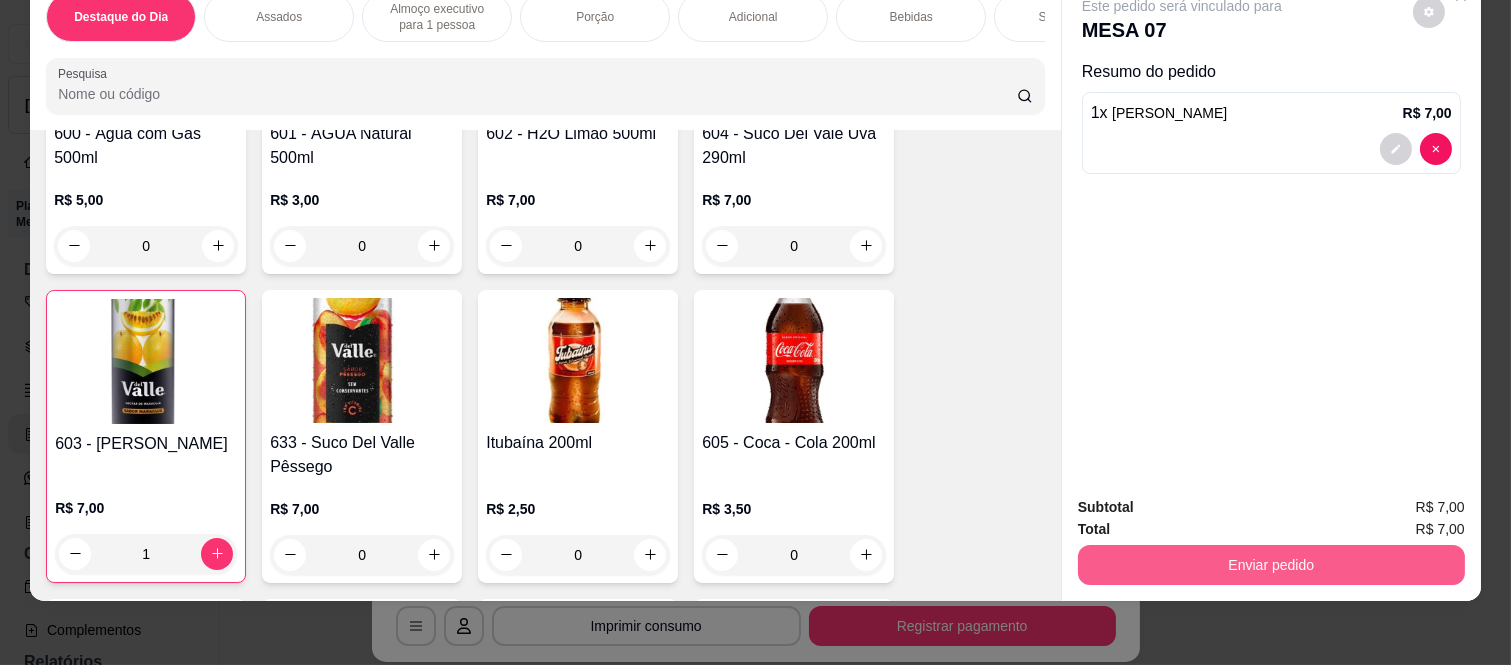 click on "Enviar pedido" at bounding box center [1271, 565] 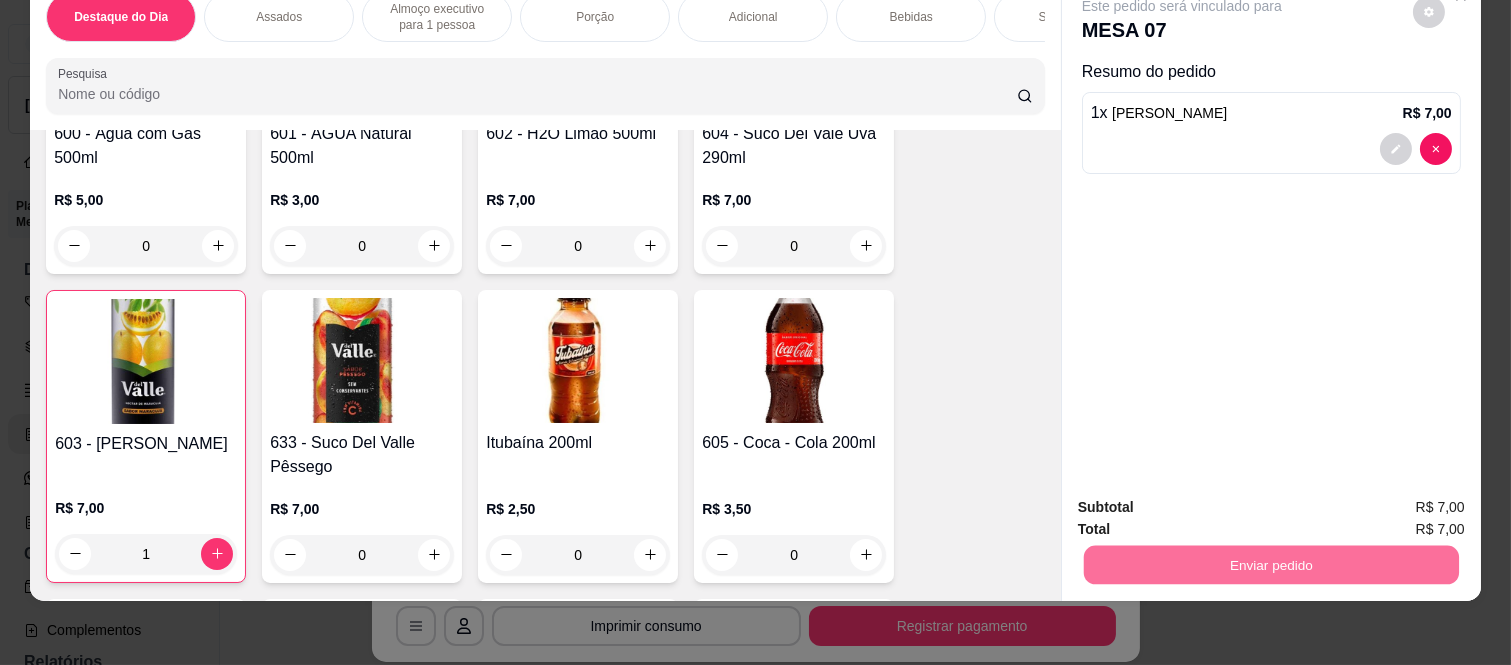click on "Não registrar e enviar pedido" at bounding box center [1205, 499] 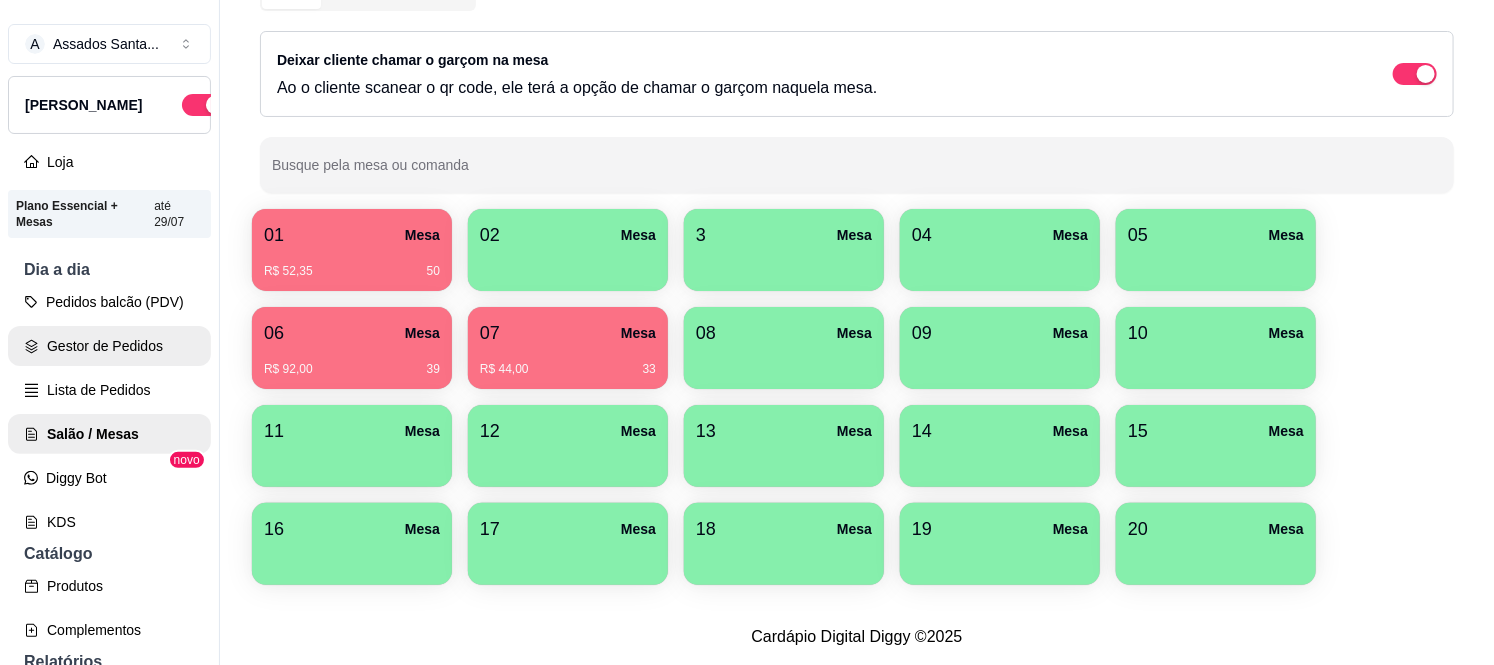 click on "Gestor de Pedidos" at bounding box center (109, 346) 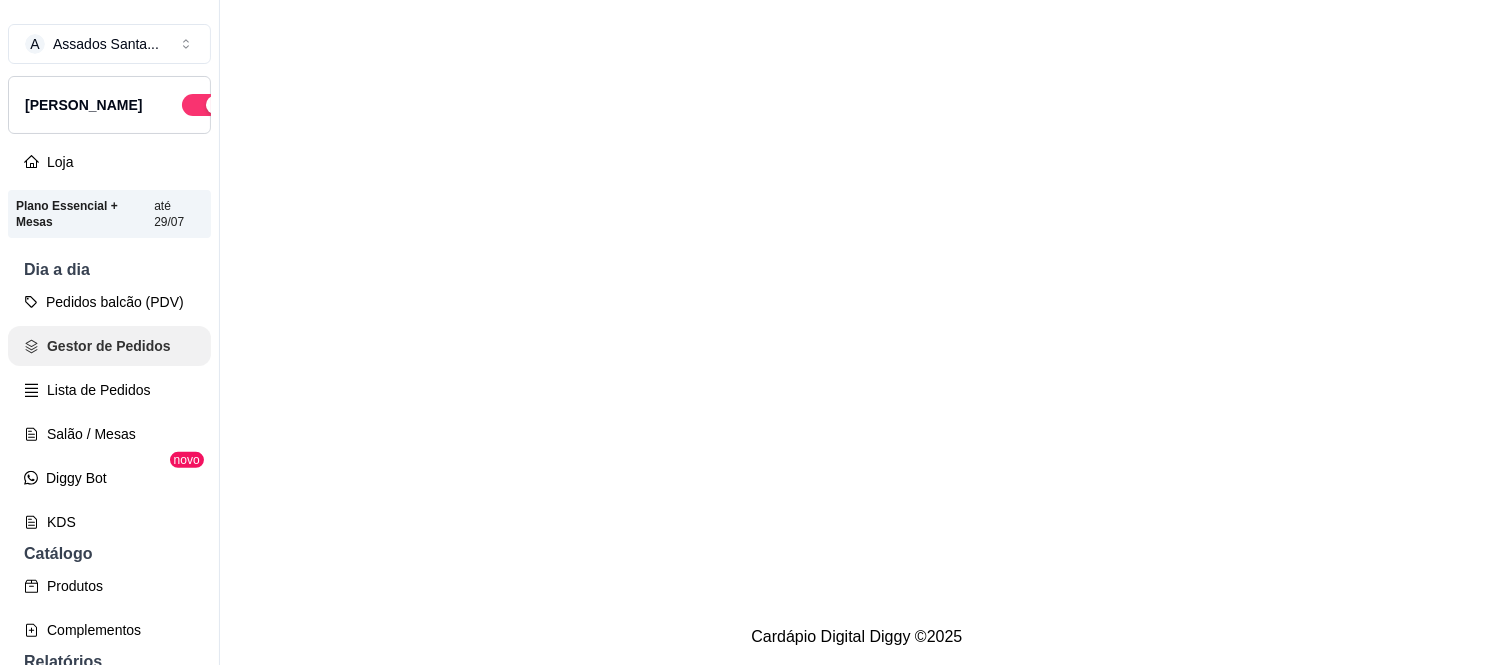 scroll, scrollTop: 0, scrollLeft: 0, axis: both 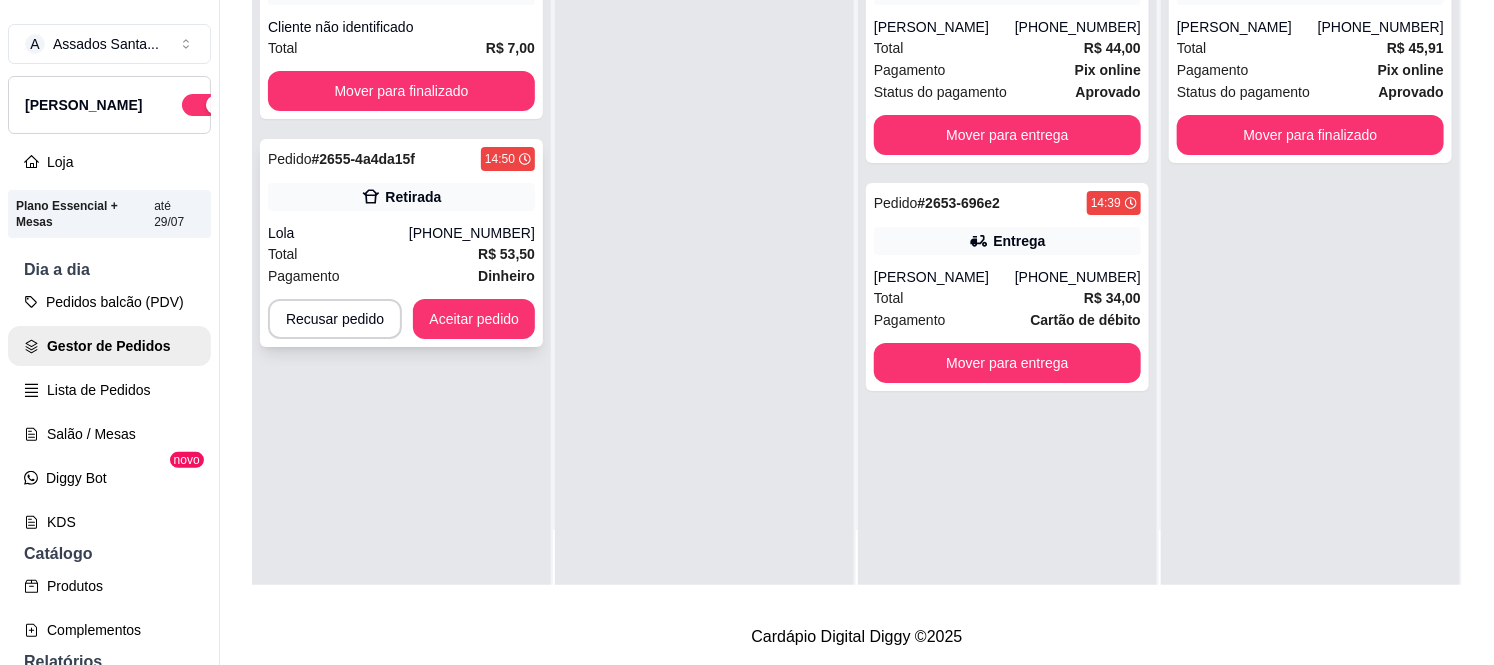 click on "Lola" at bounding box center (338, 233) 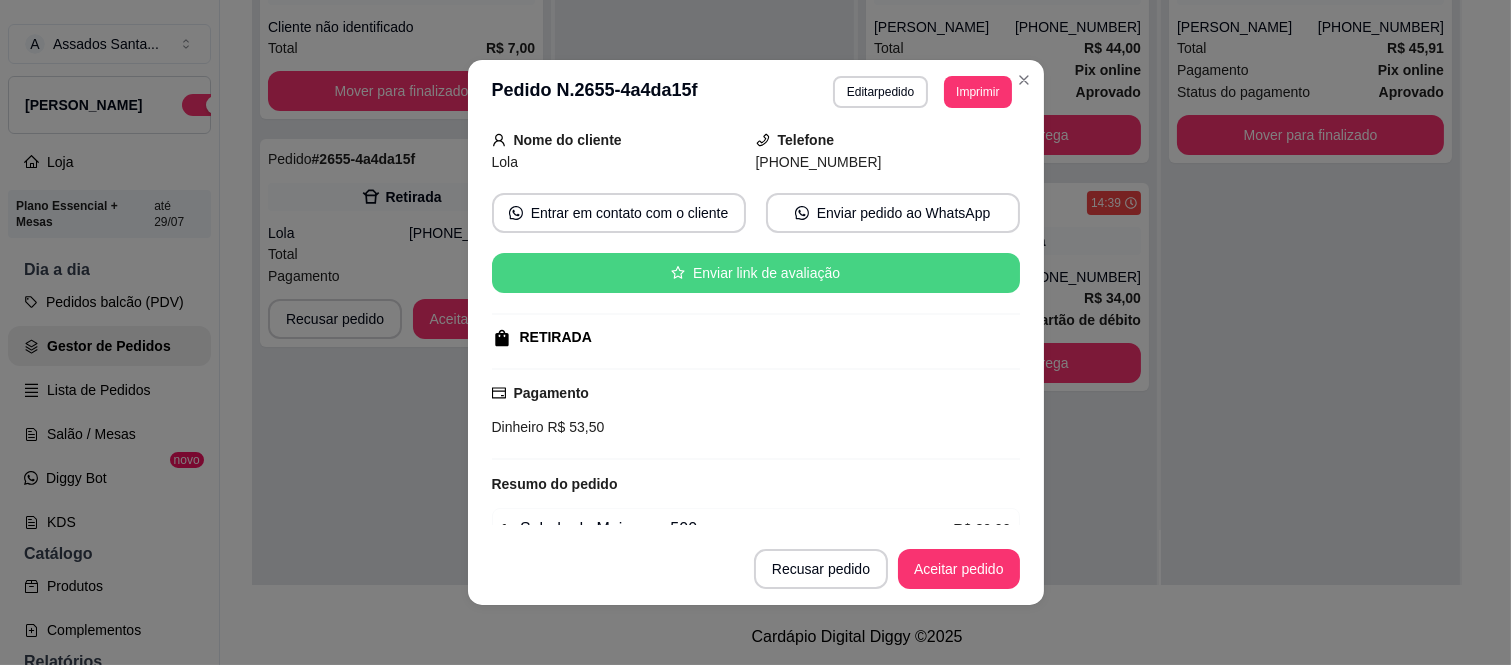 scroll, scrollTop: 452, scrollLeft: 0, axis: vertical 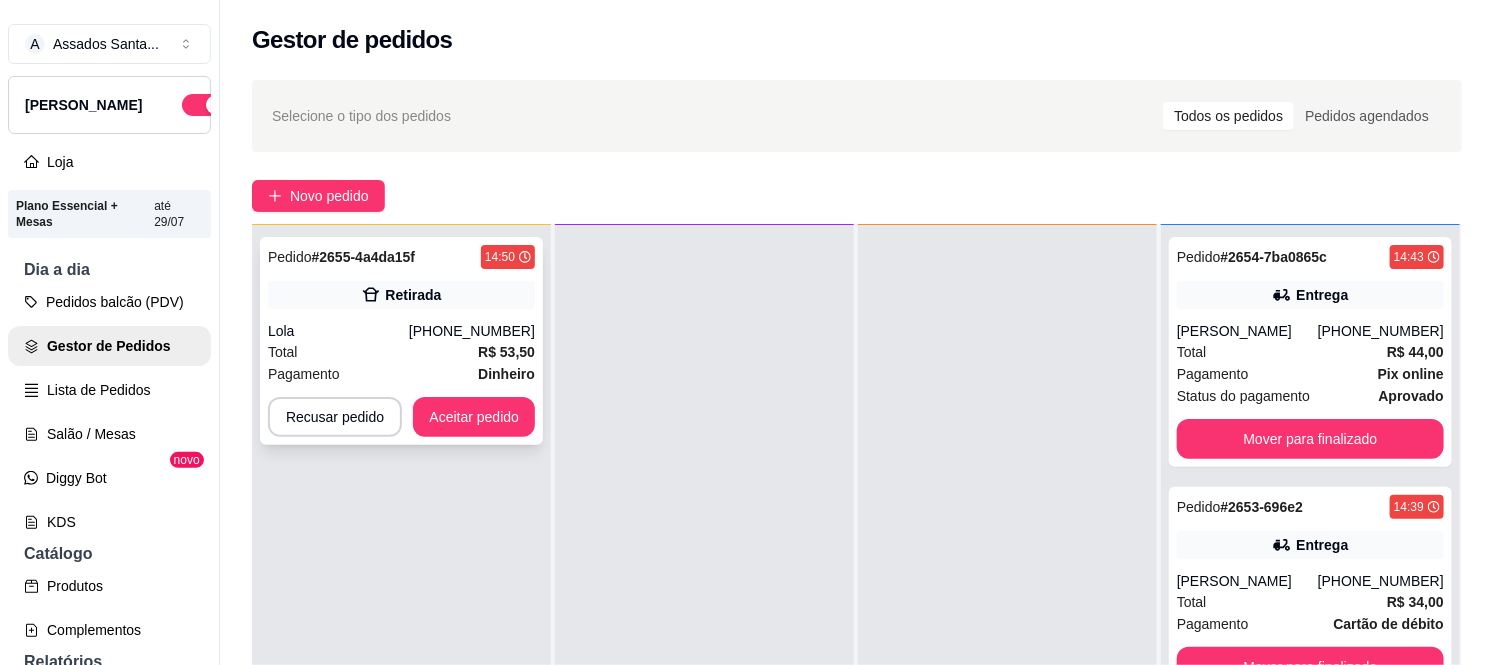 click on "Lola" at bounding box center [338, 331] 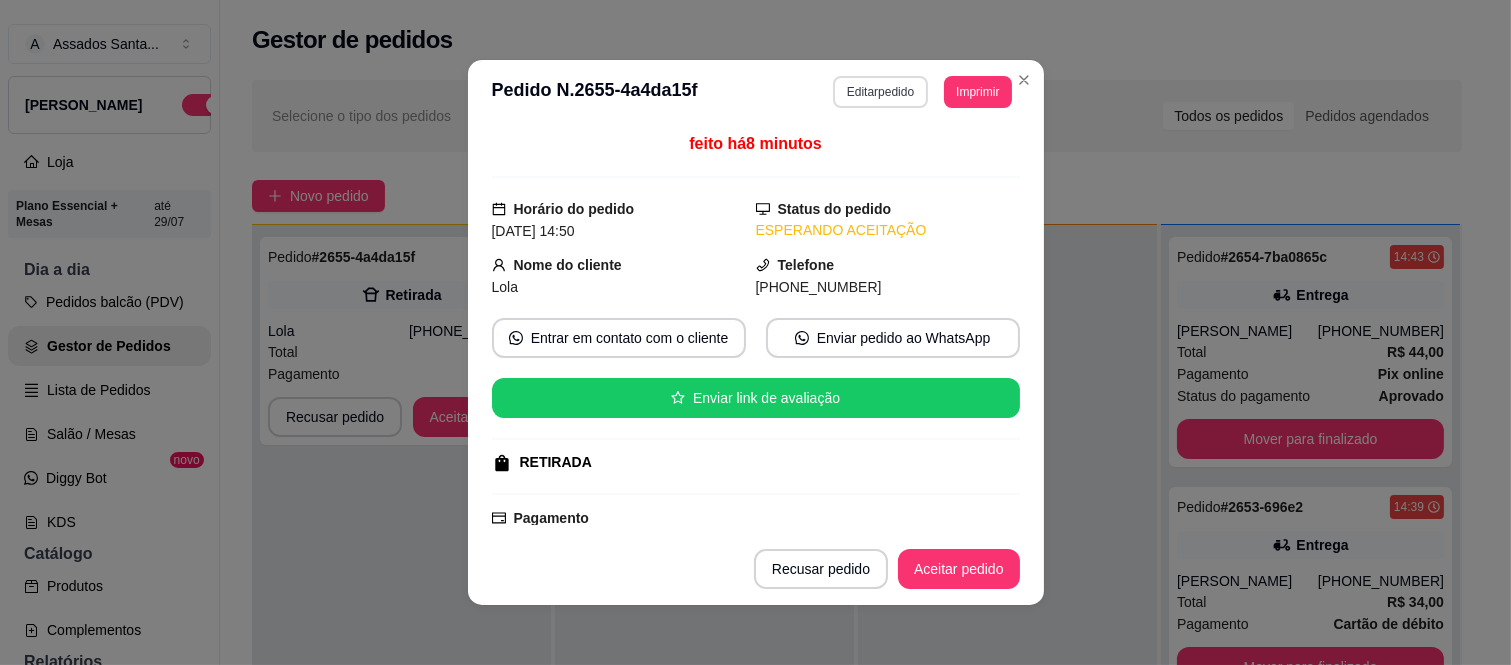 click on "Editar  pedido" at bounding box center (880, 92) 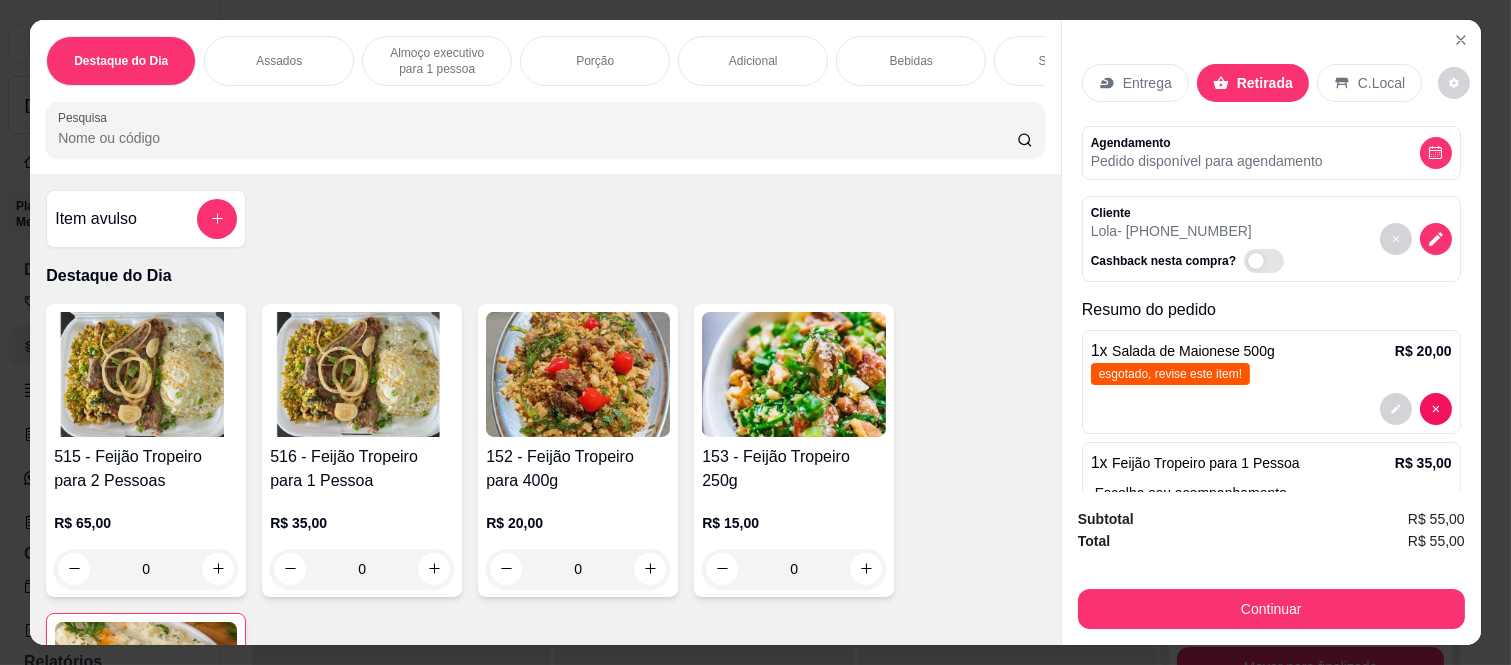 click on "Entrega" at bounding box center (1147, 83) 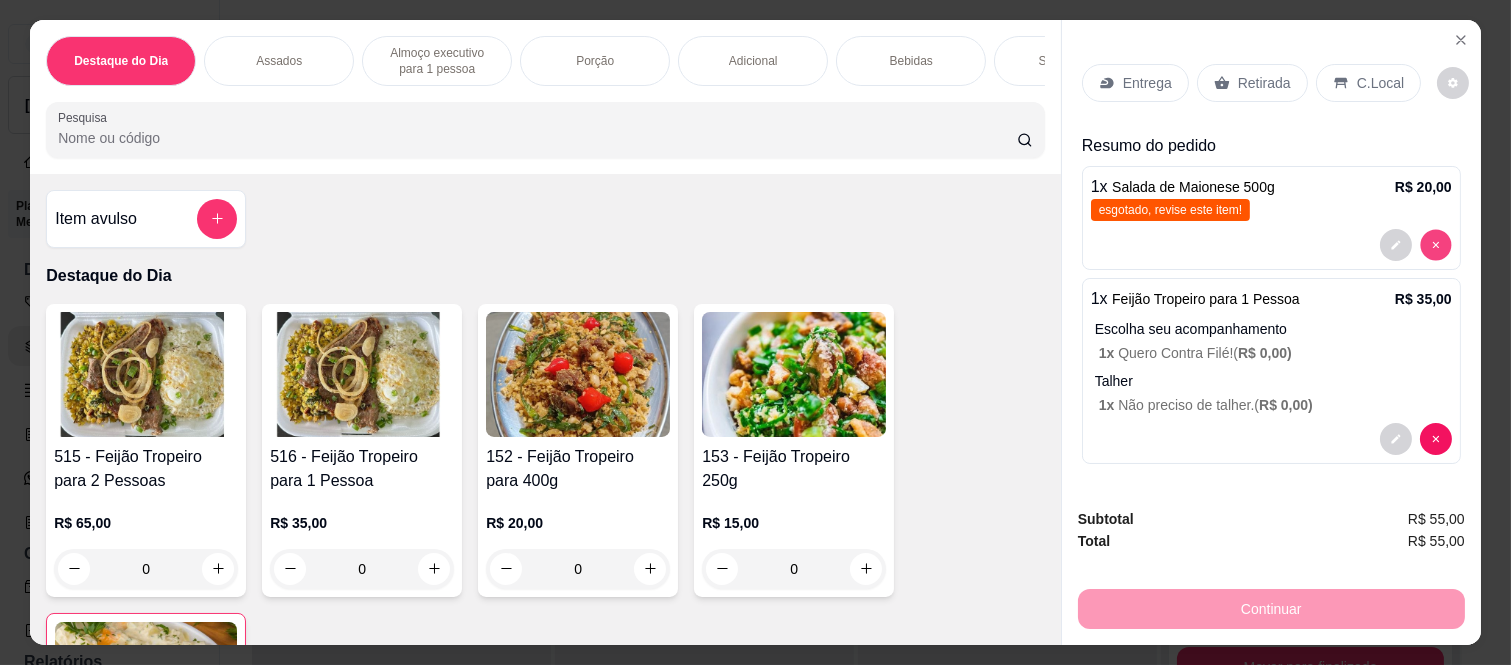 type on "0" 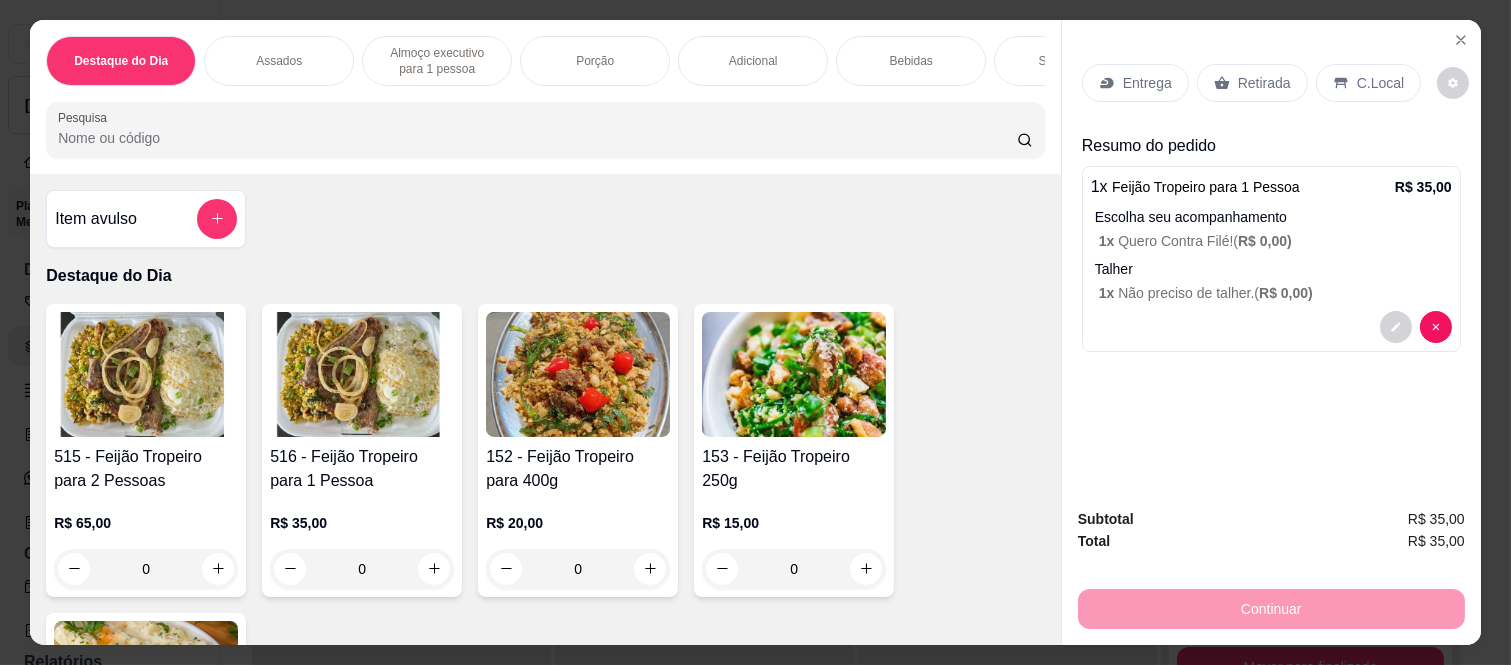 click on "Entrega" at bounding box center (1135, 83) 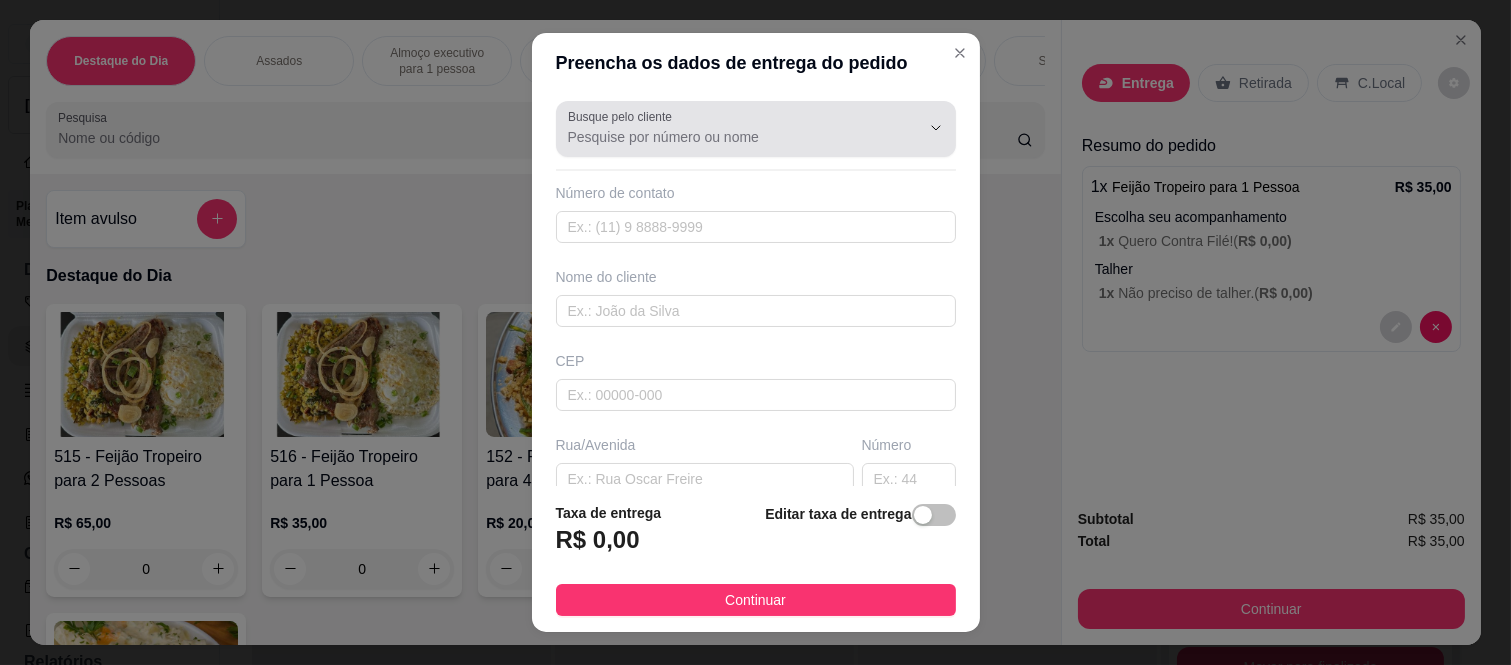click at bounding box center [756, 129] 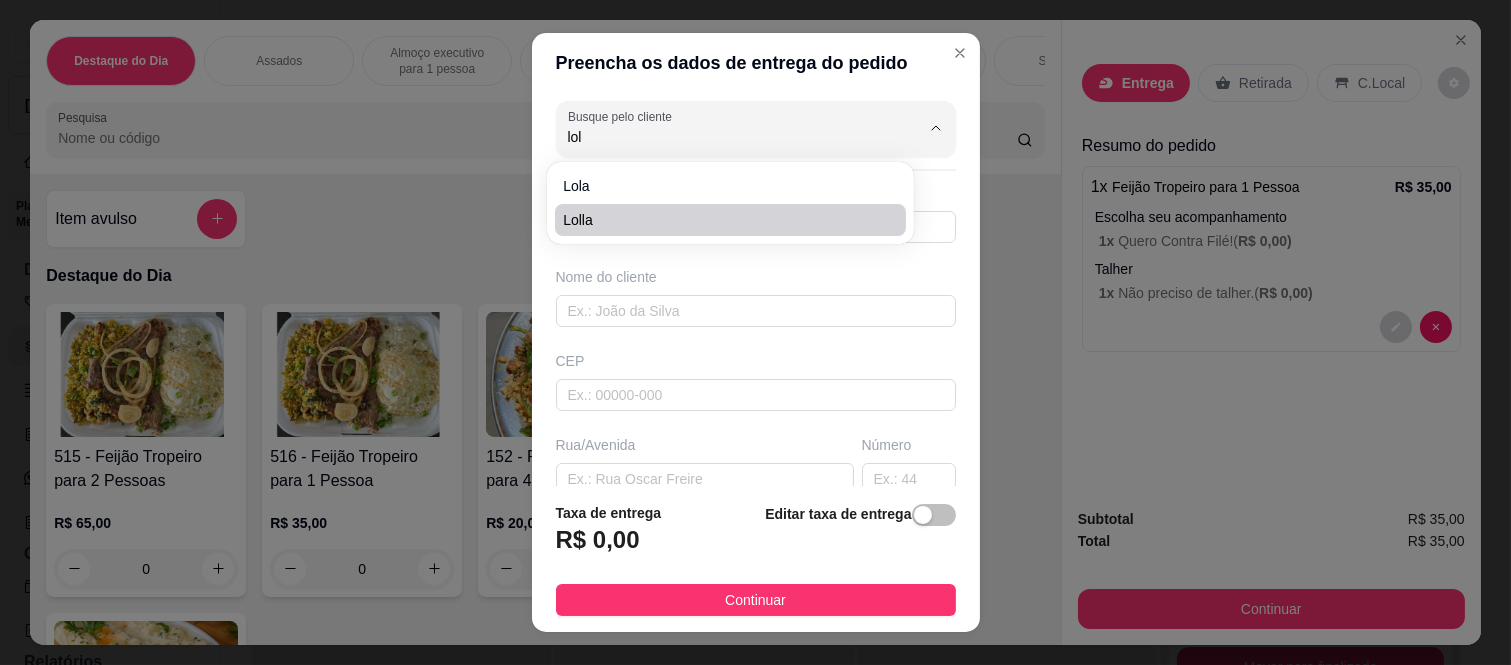 click on "Lolla" at bounding box center (720, 220) 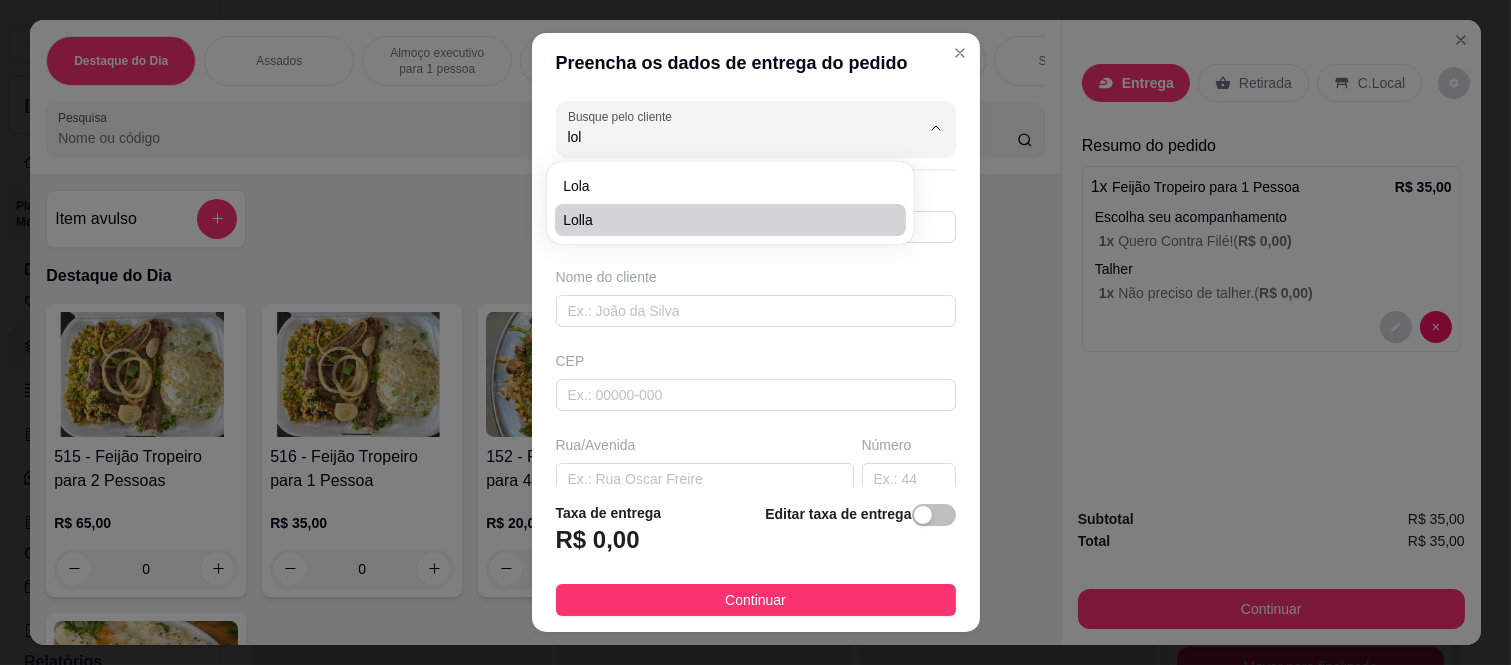 type on "Lolla" 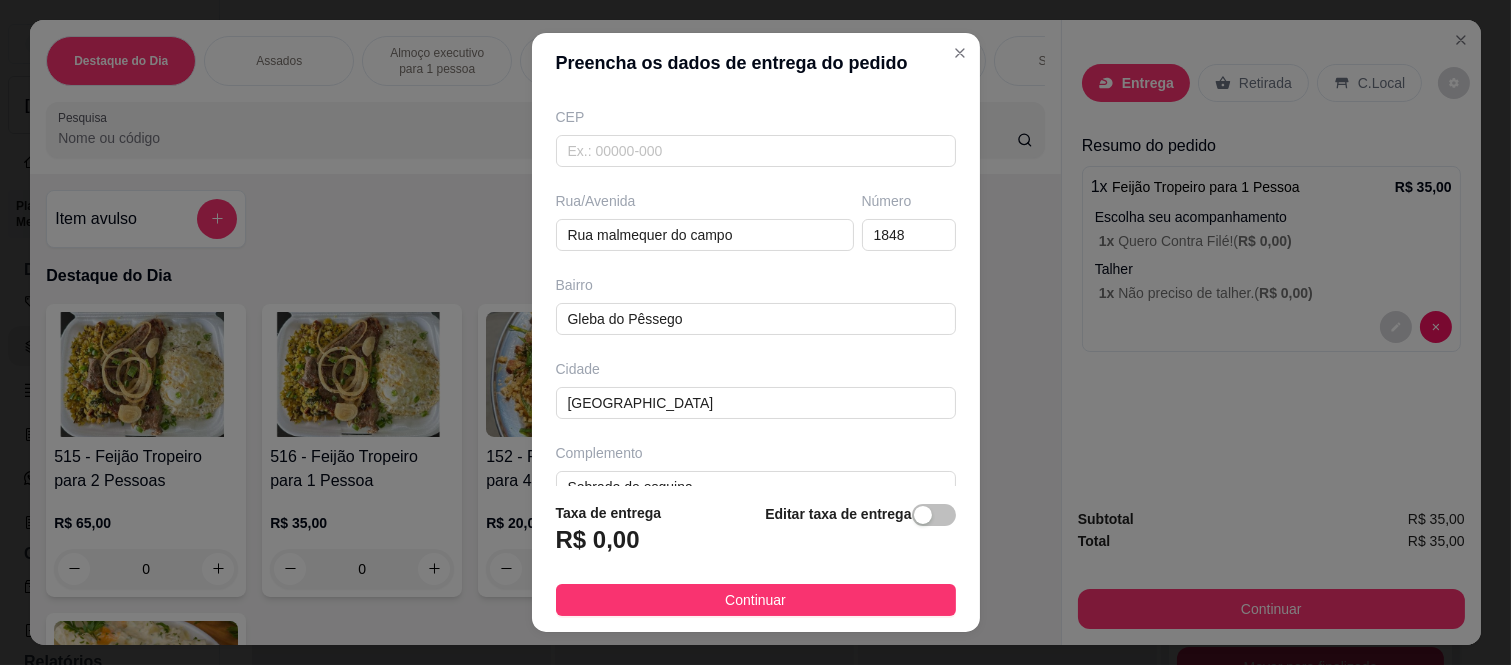 scroll, scrollTop: 282, scrollLeft: 0, axis: vertical 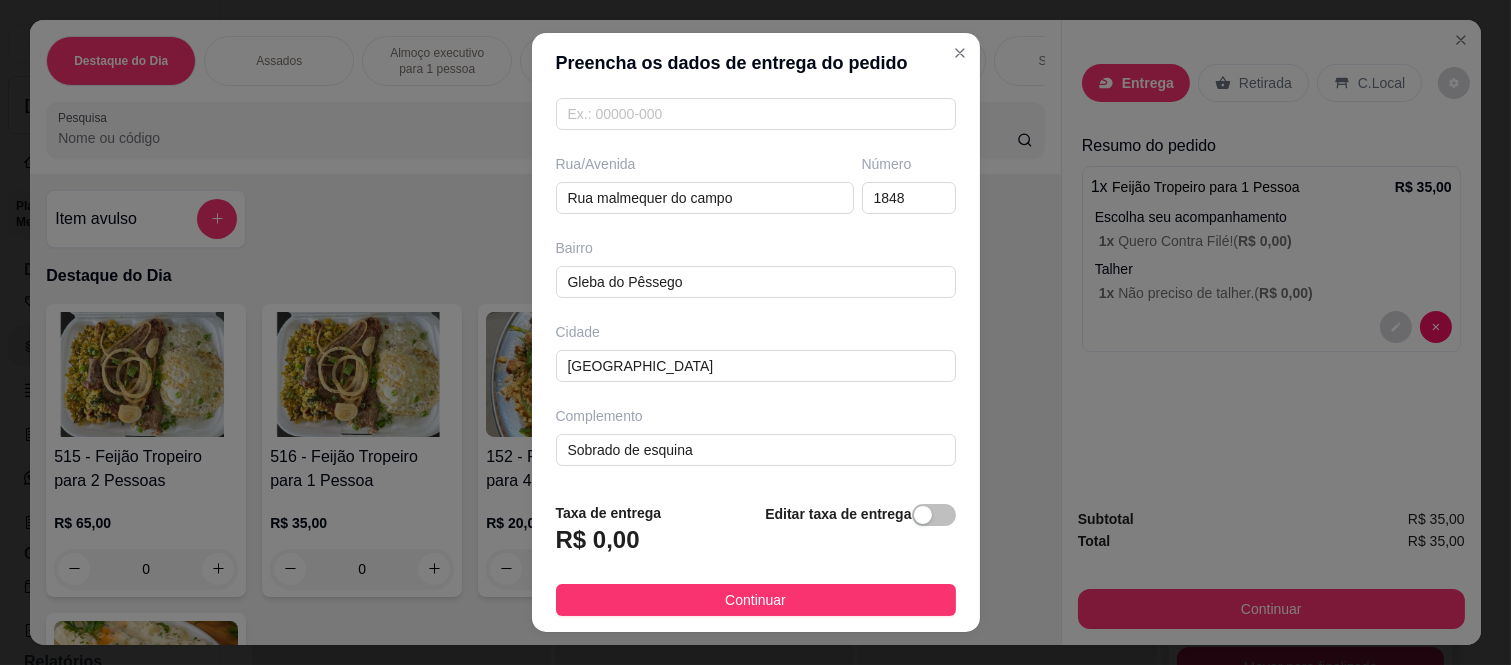 type on "Lolla" 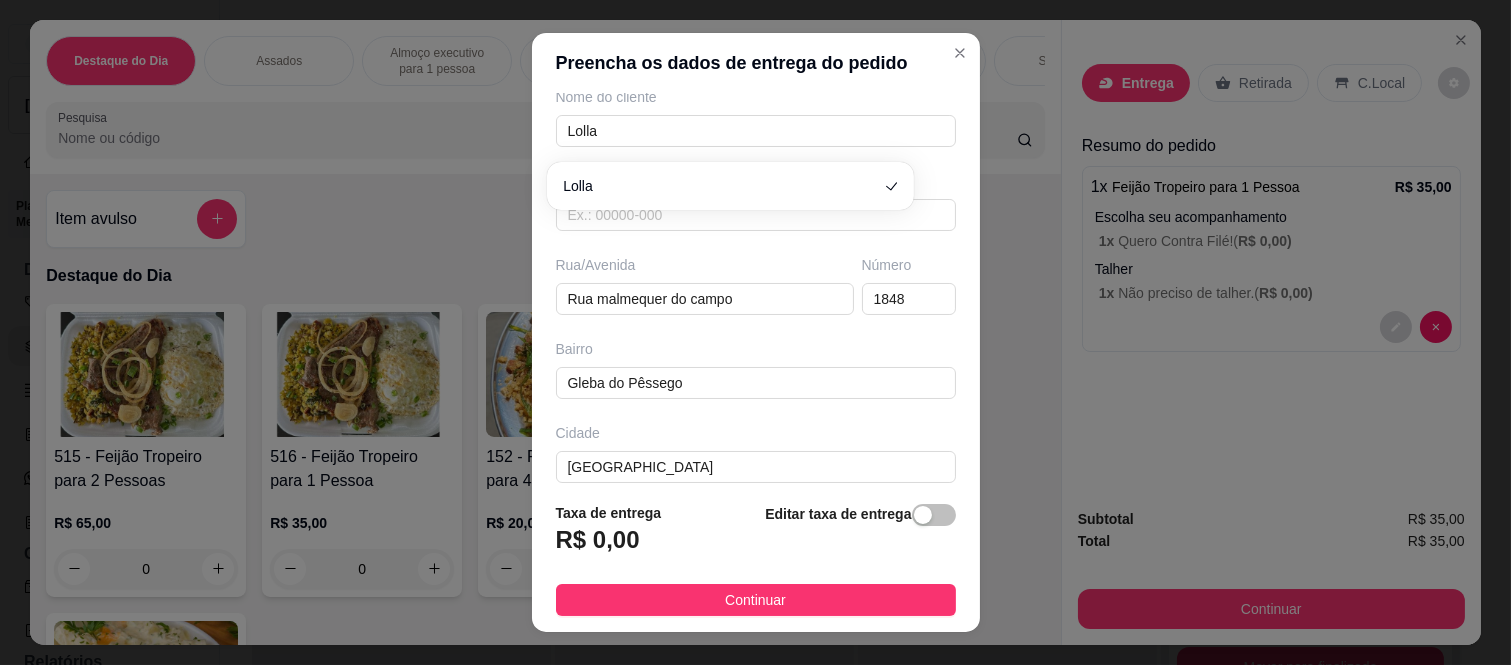 scroll, scrollTop: 222, scrollLeft: 0, axis: vertical 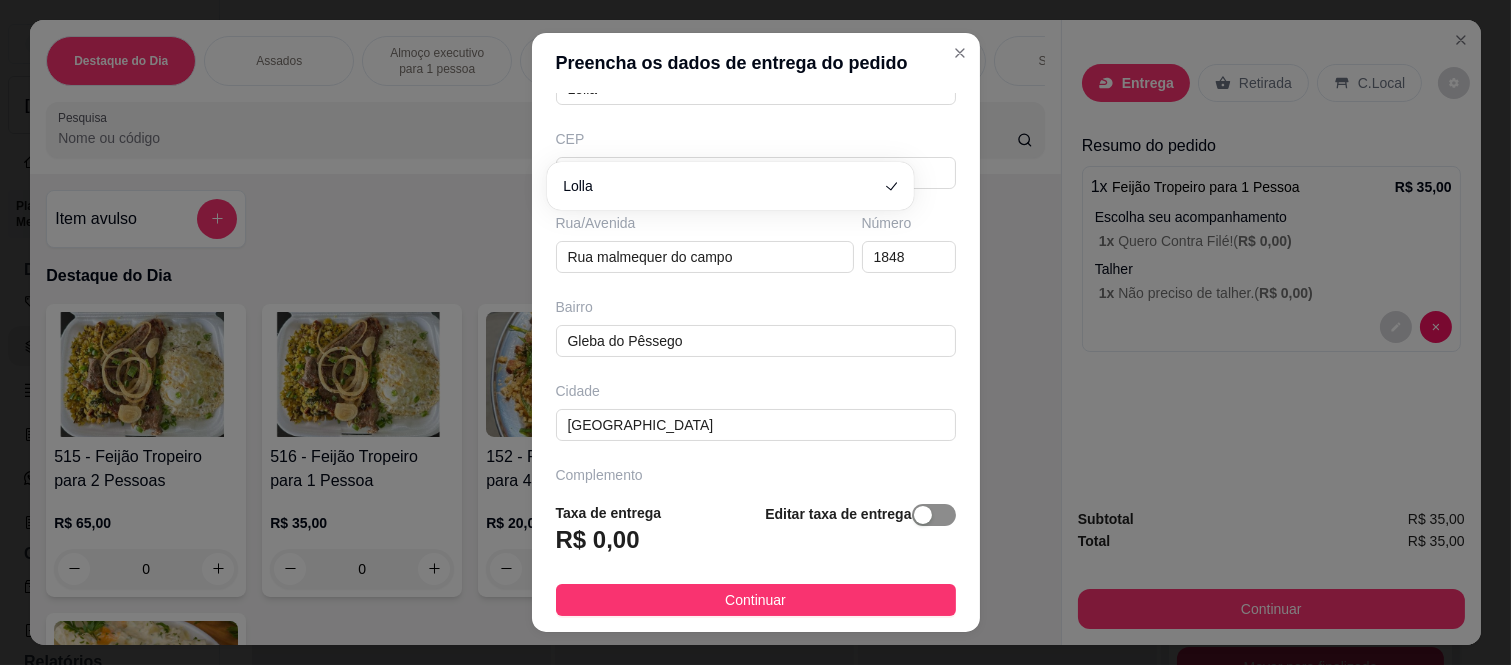 click at bounding box center [934, 515] 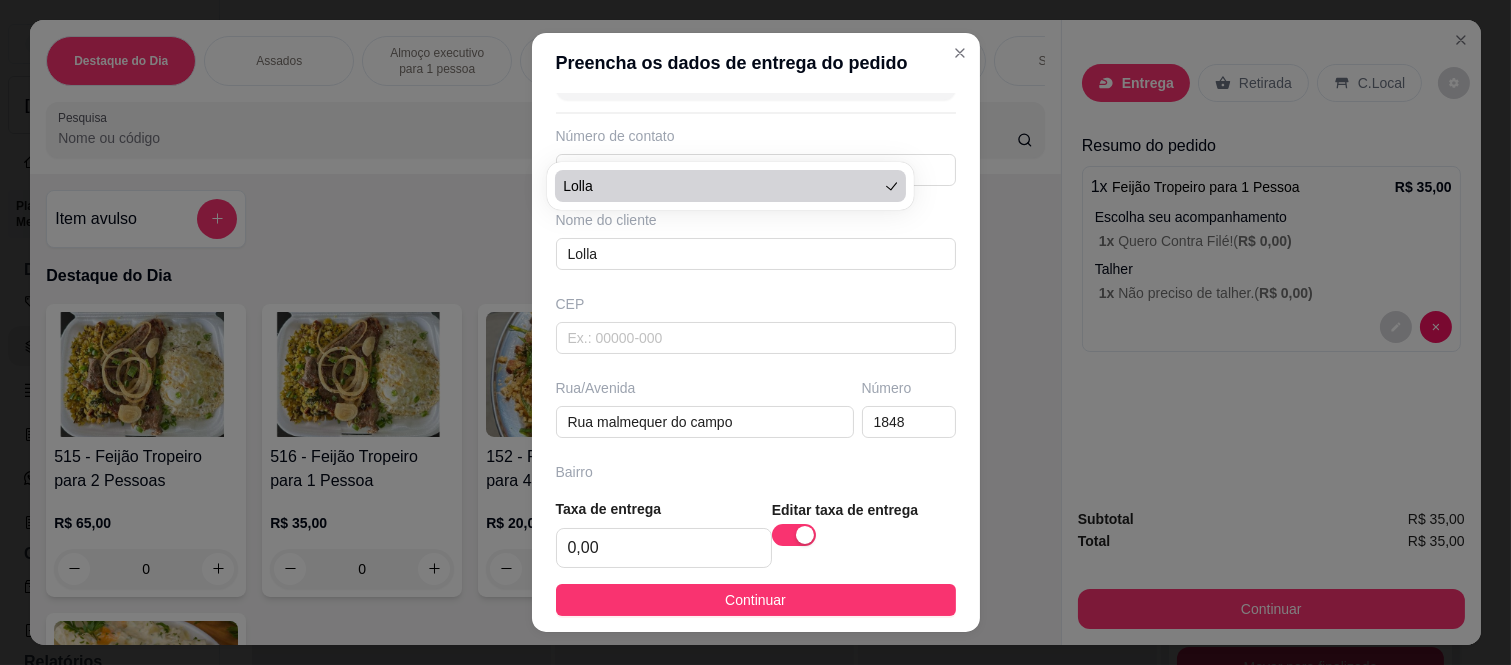 scroll, scrollTop: 111, scrollLeft: 0, axis: vertical 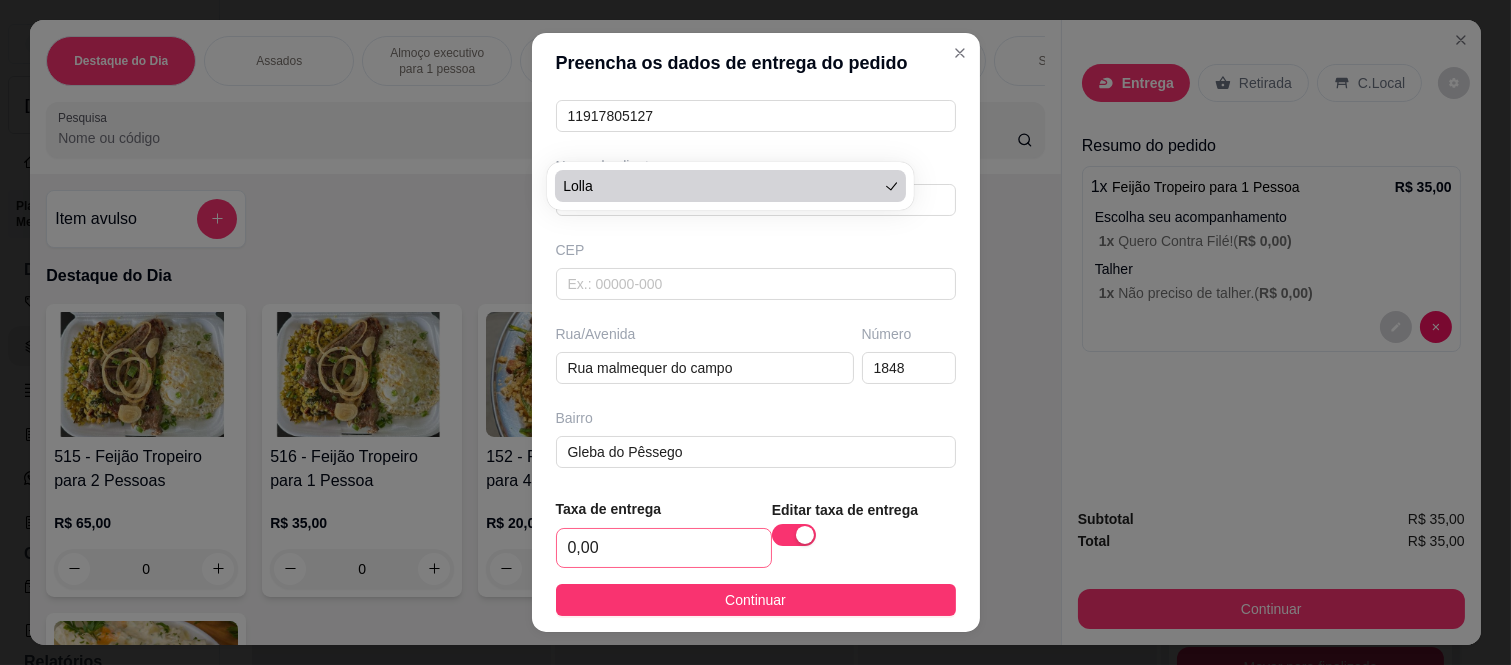click on "0,00" at bounding box center [664, 548] 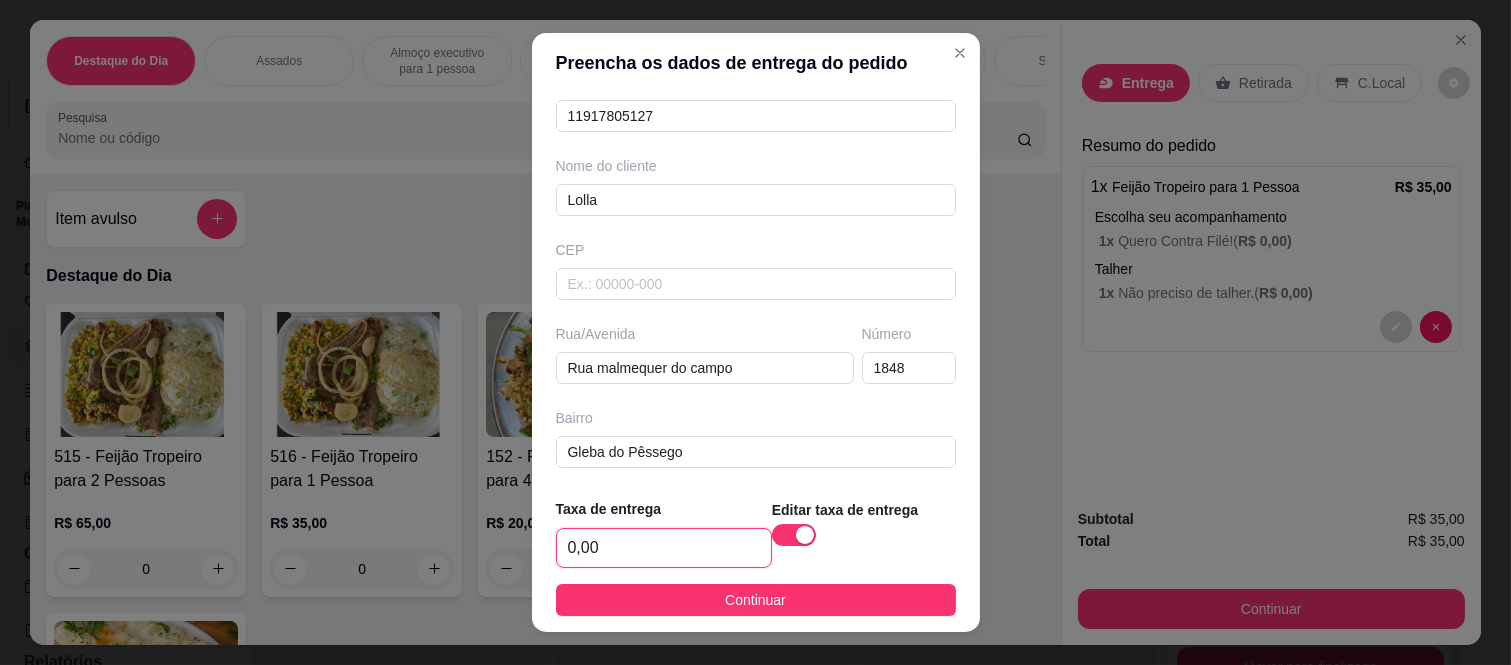 click on "0,00" at bounding box center [664, 548] 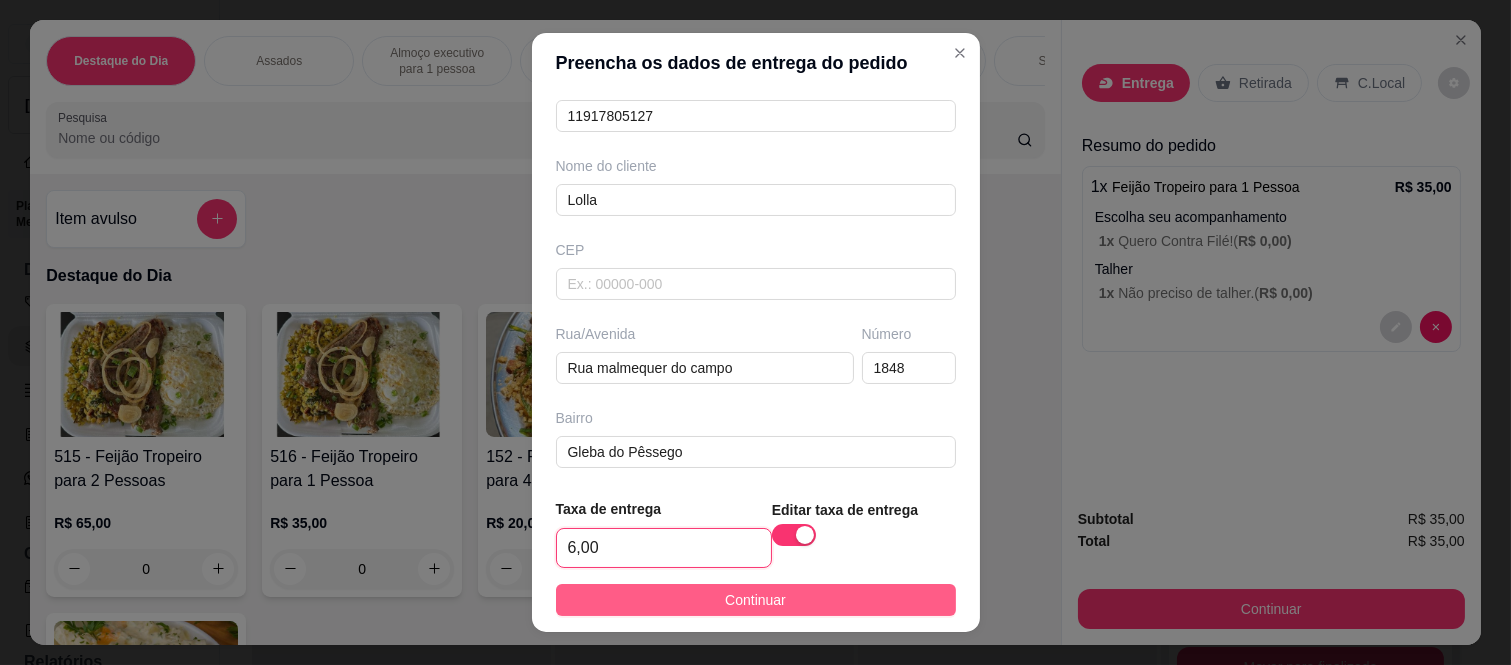 type on "6,00" 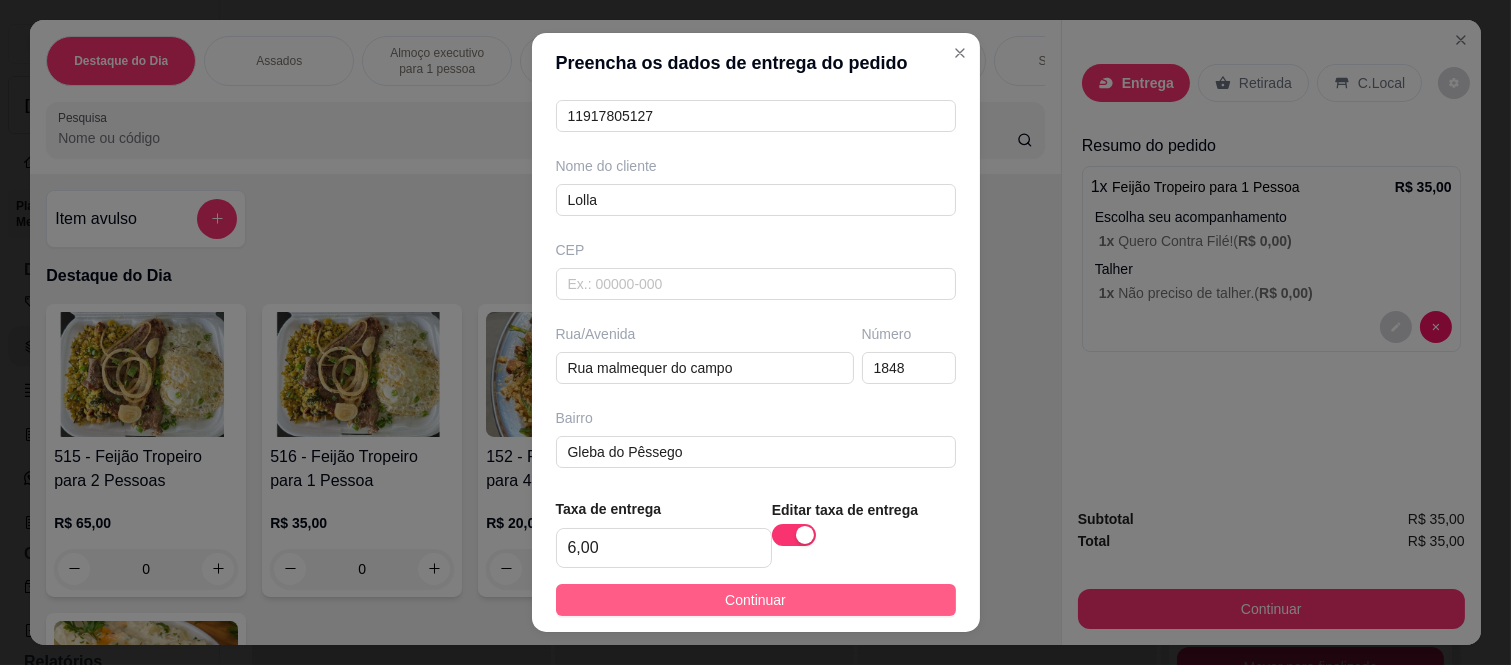 click on "Continuar" at bounding box center [756, 600] 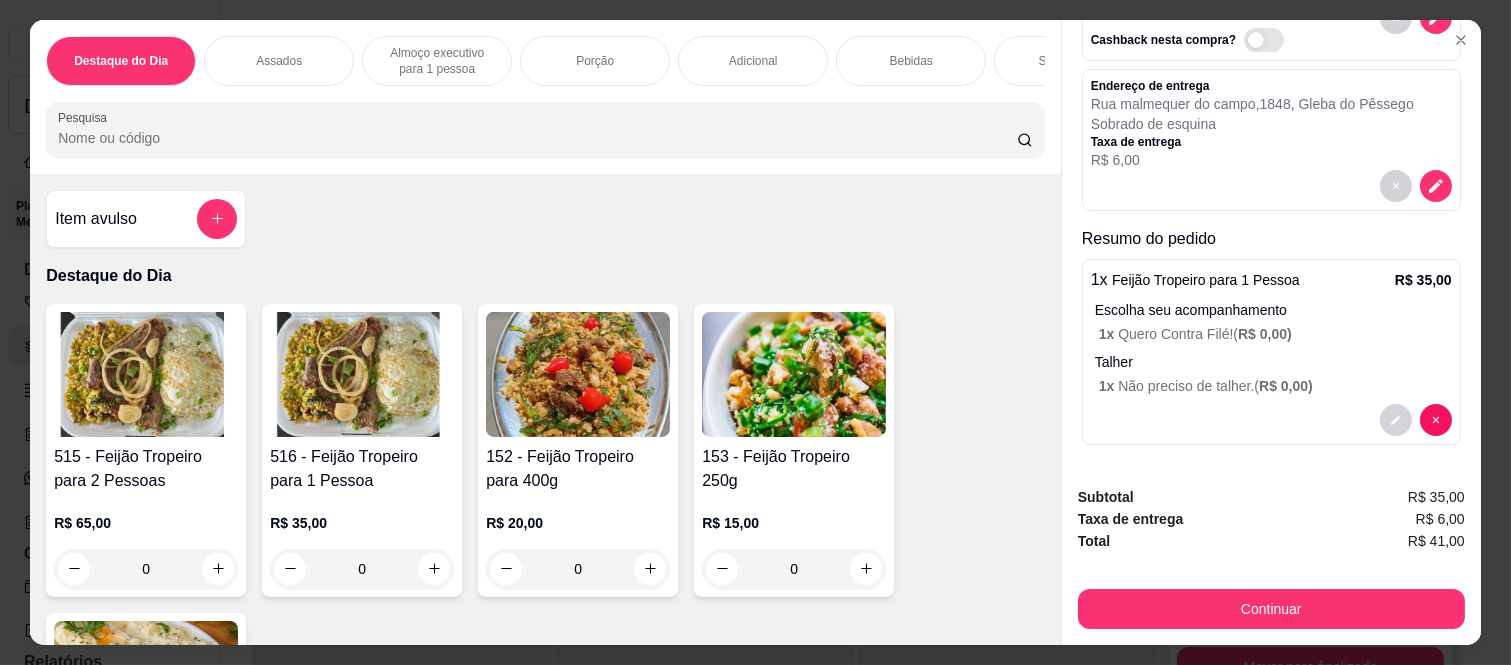 scroll, scrollTop: 145, scrollLeft: 0, axis: vertical 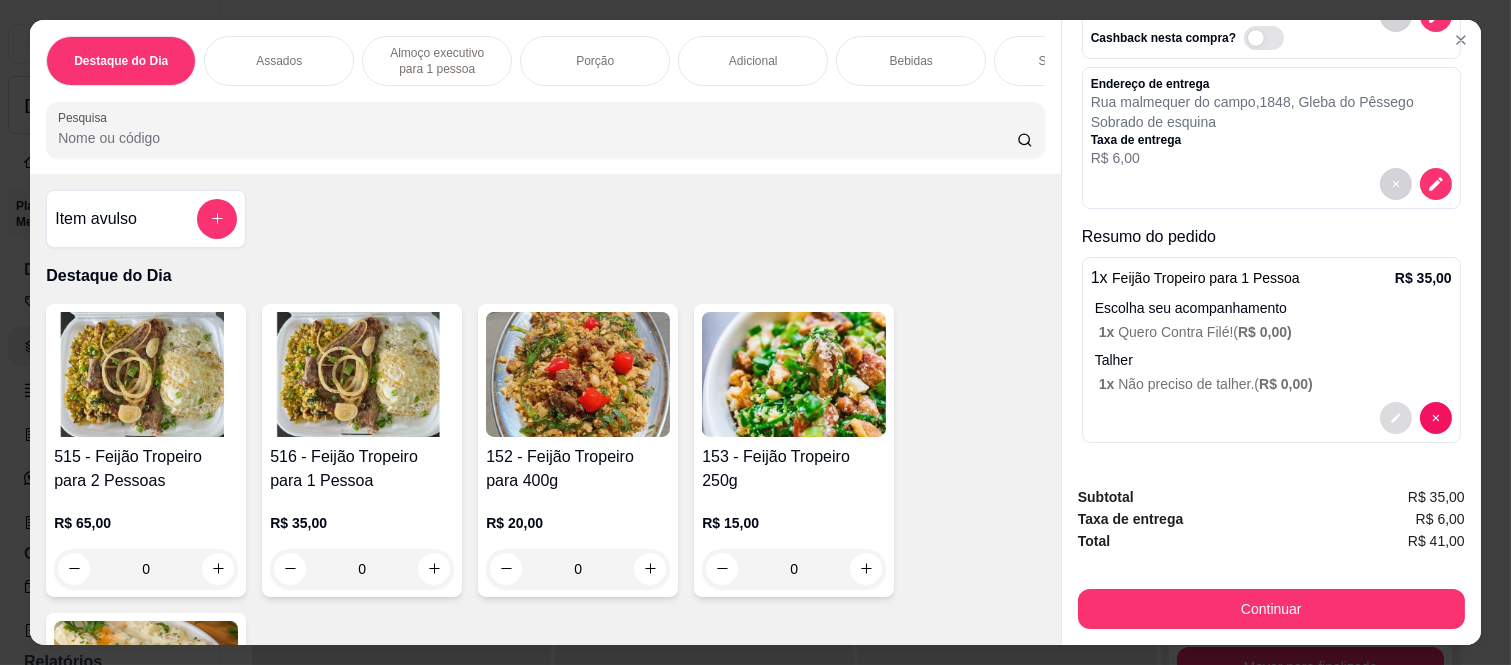 click 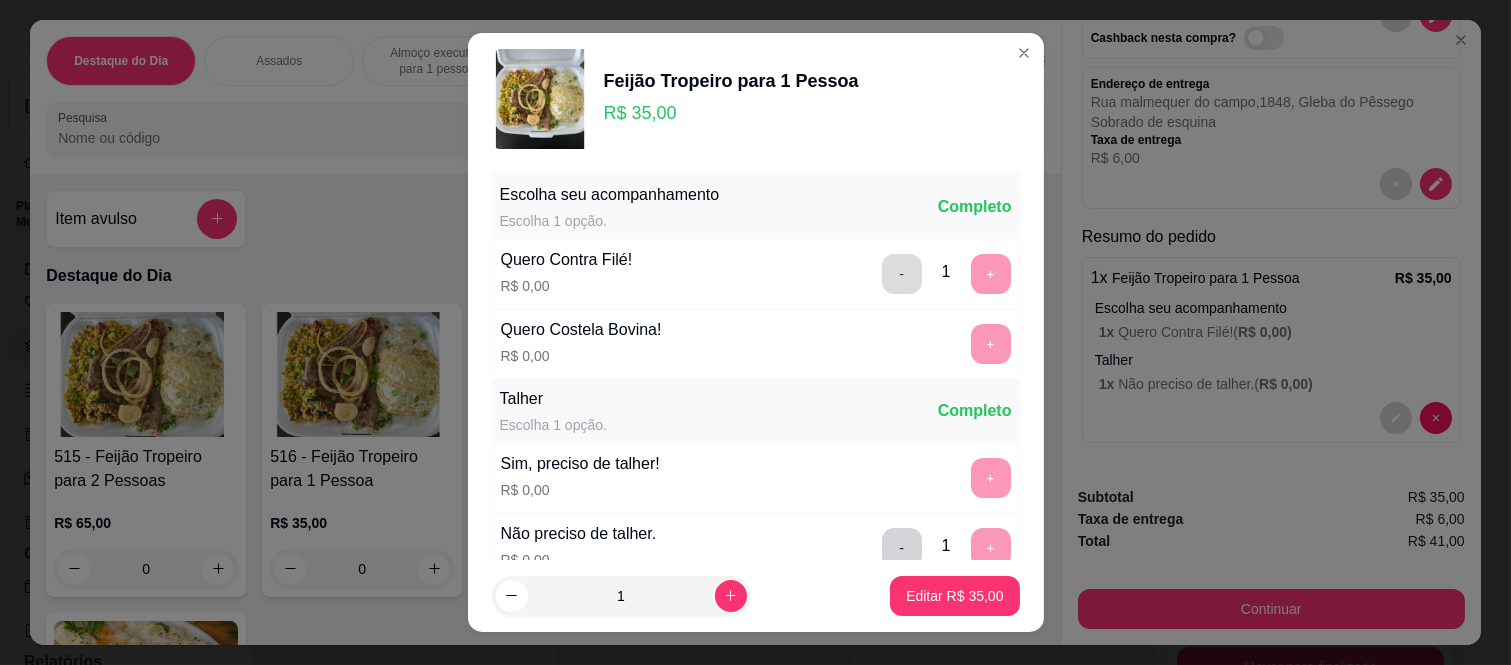 click on "-" at bounding box center [902, 274] 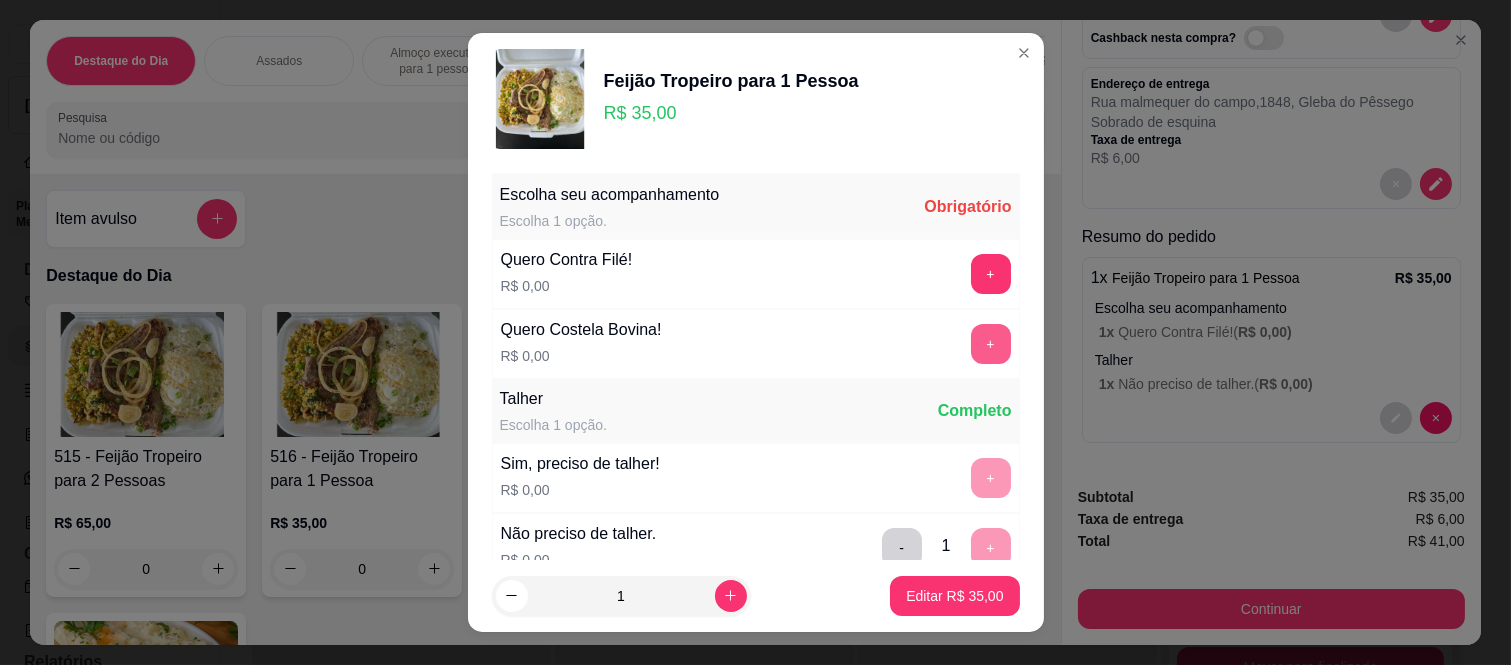 click on "+" at bounding box center (991, 344) 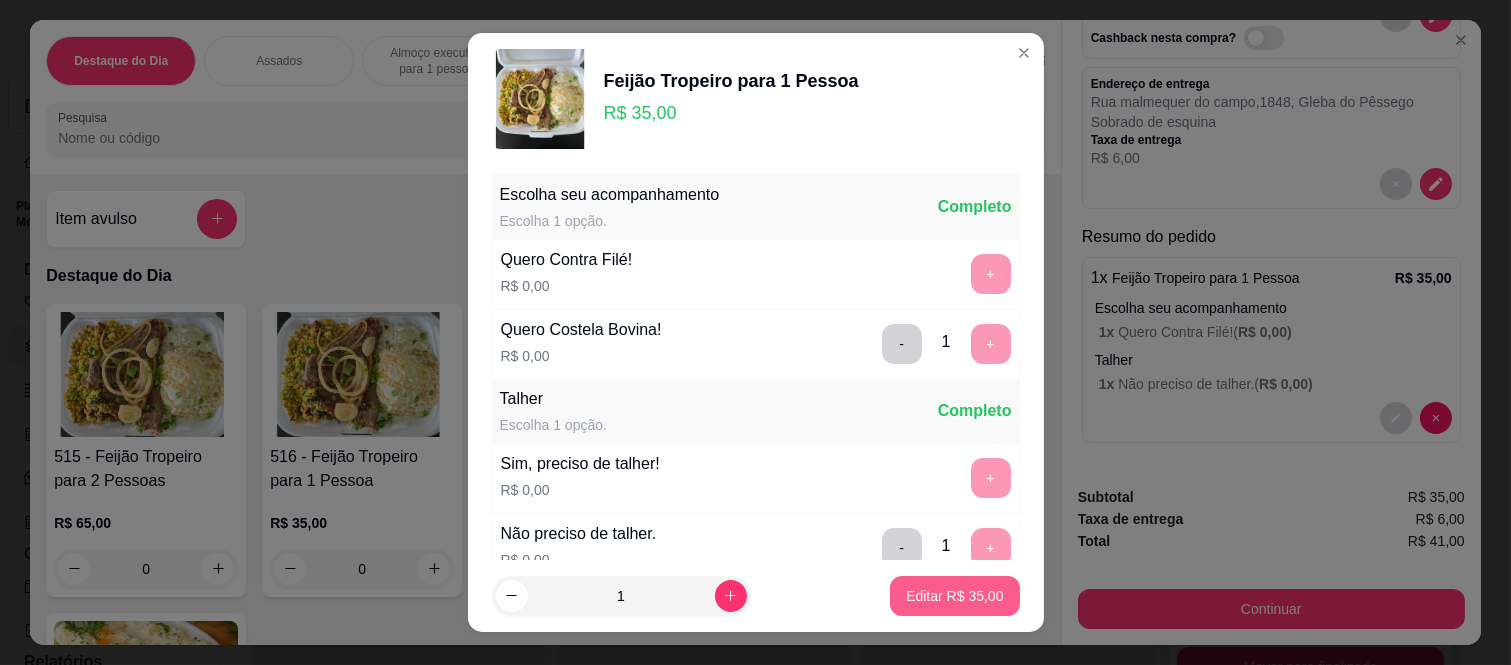 click on "Editar   R$ 35,00" at bounding box center [954, 596] 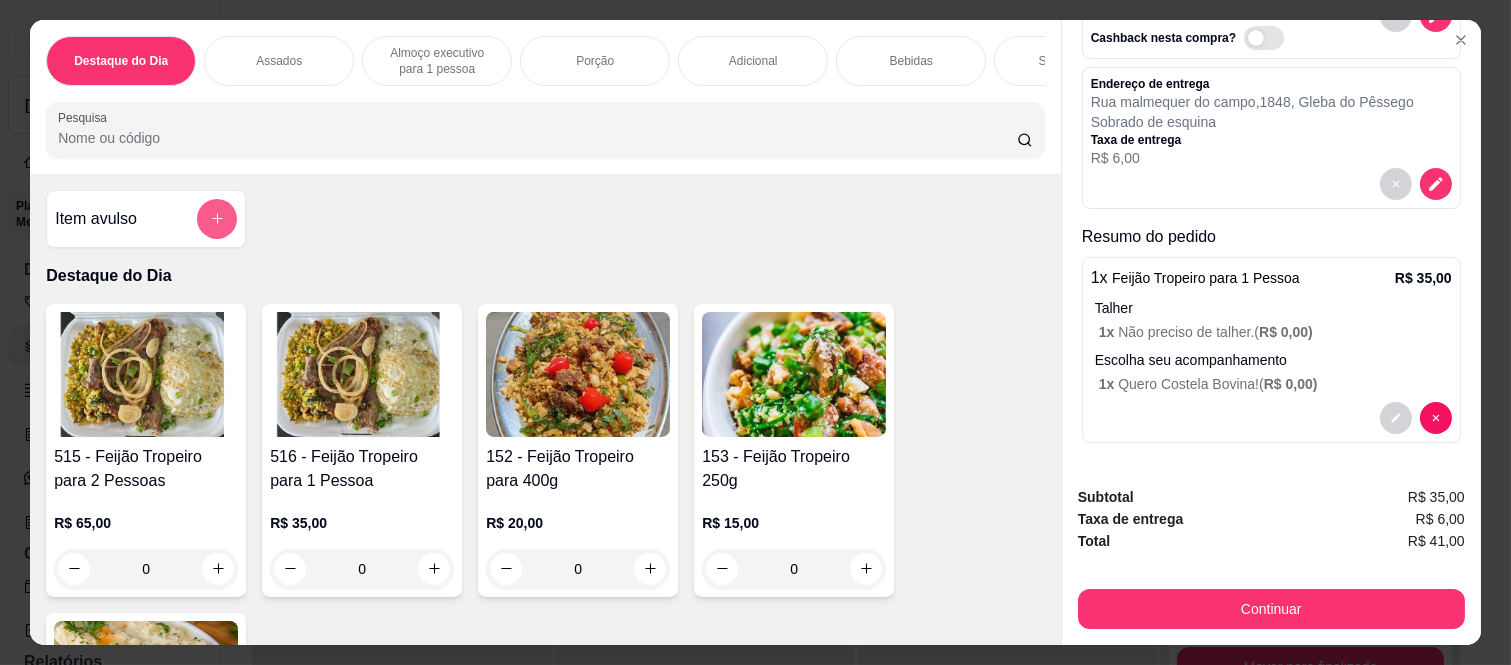 click at bounding box center [217, 219] 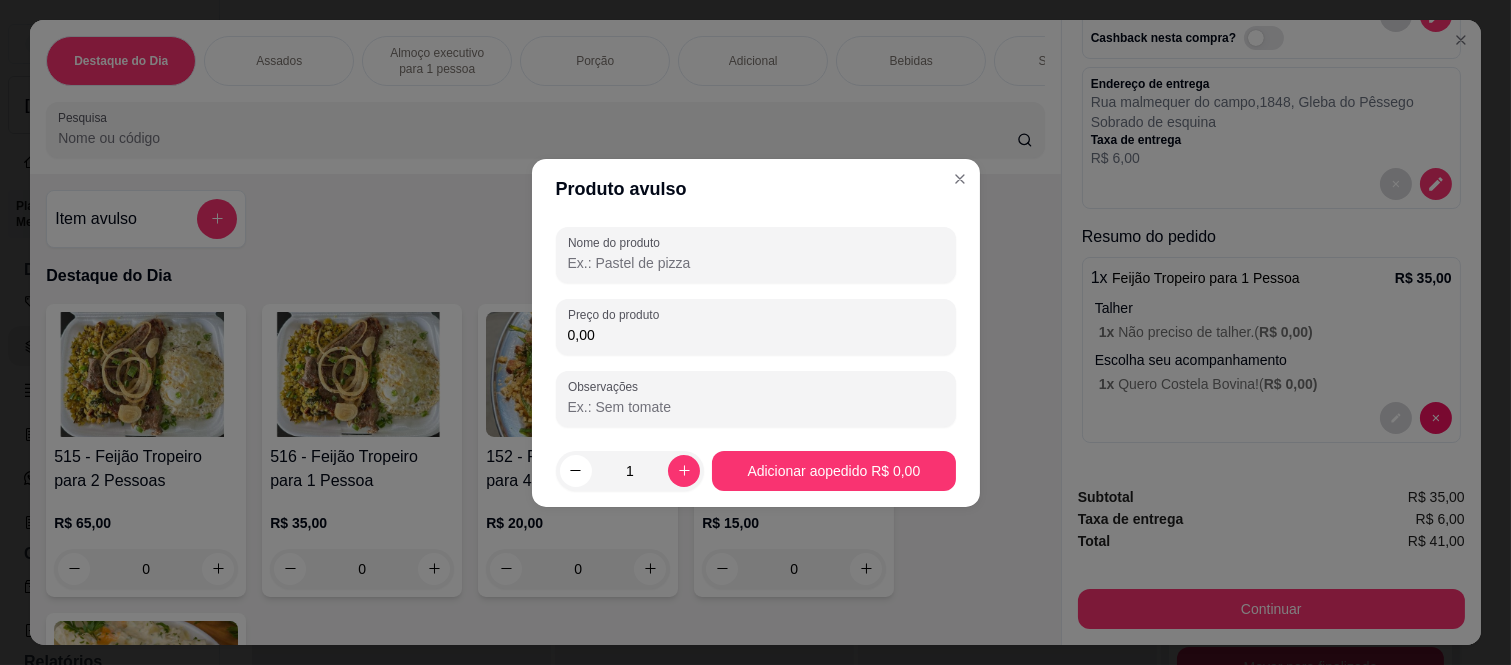 click on "Nome do produto" at bounding box center (756, 263) 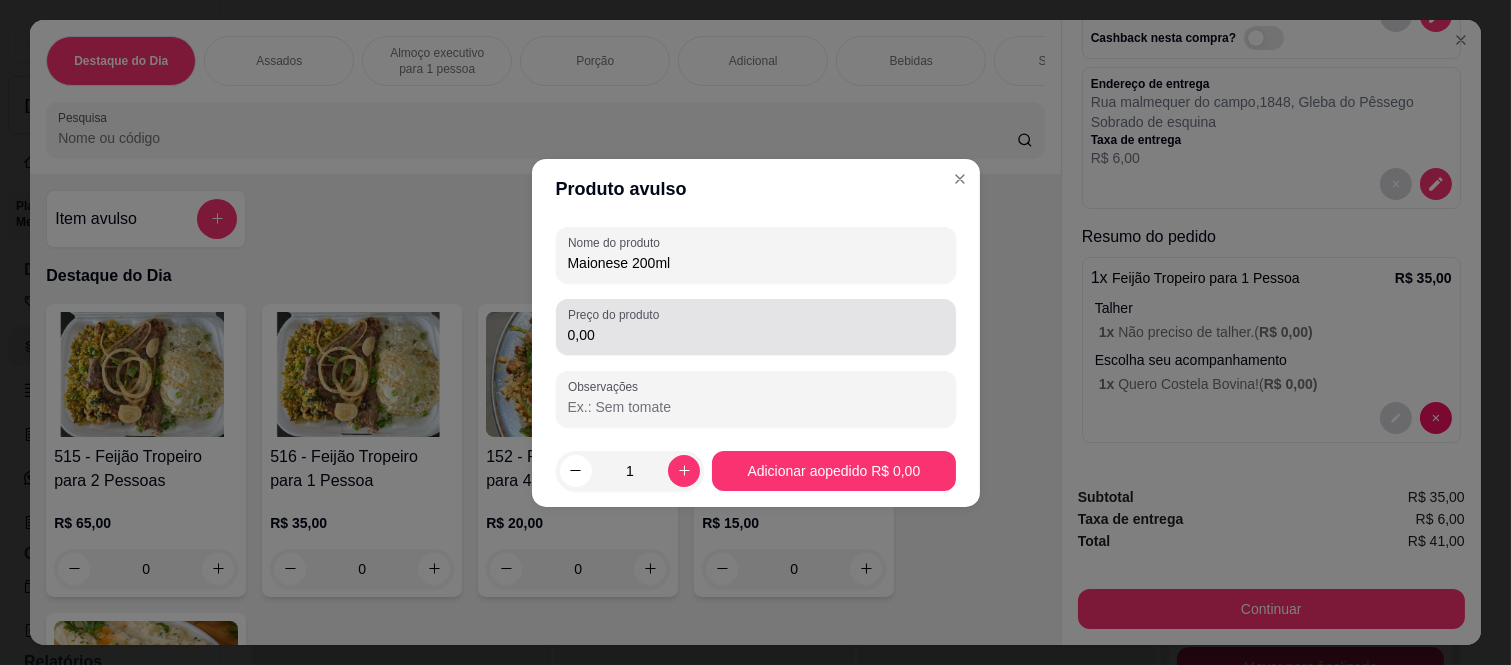 type on "Maionese 200ml" 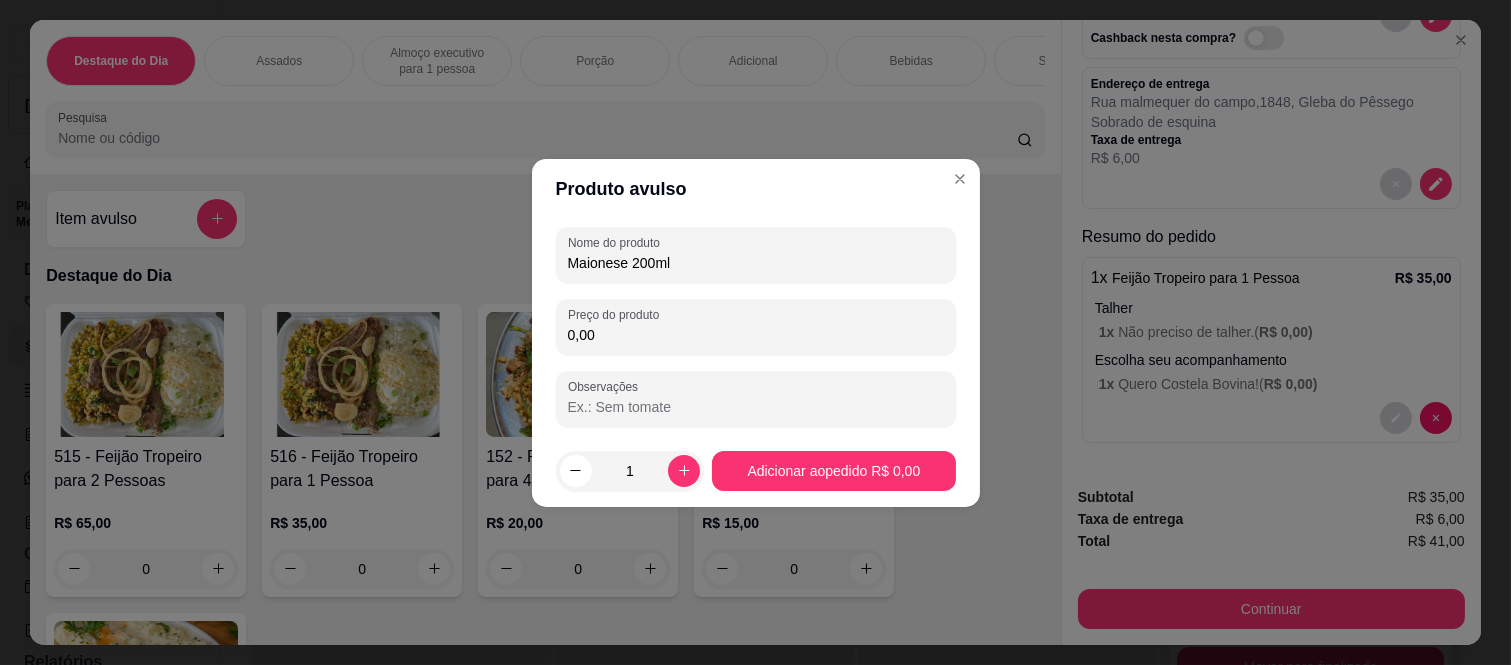 click on "0,00" at bounding box center [756, 327] 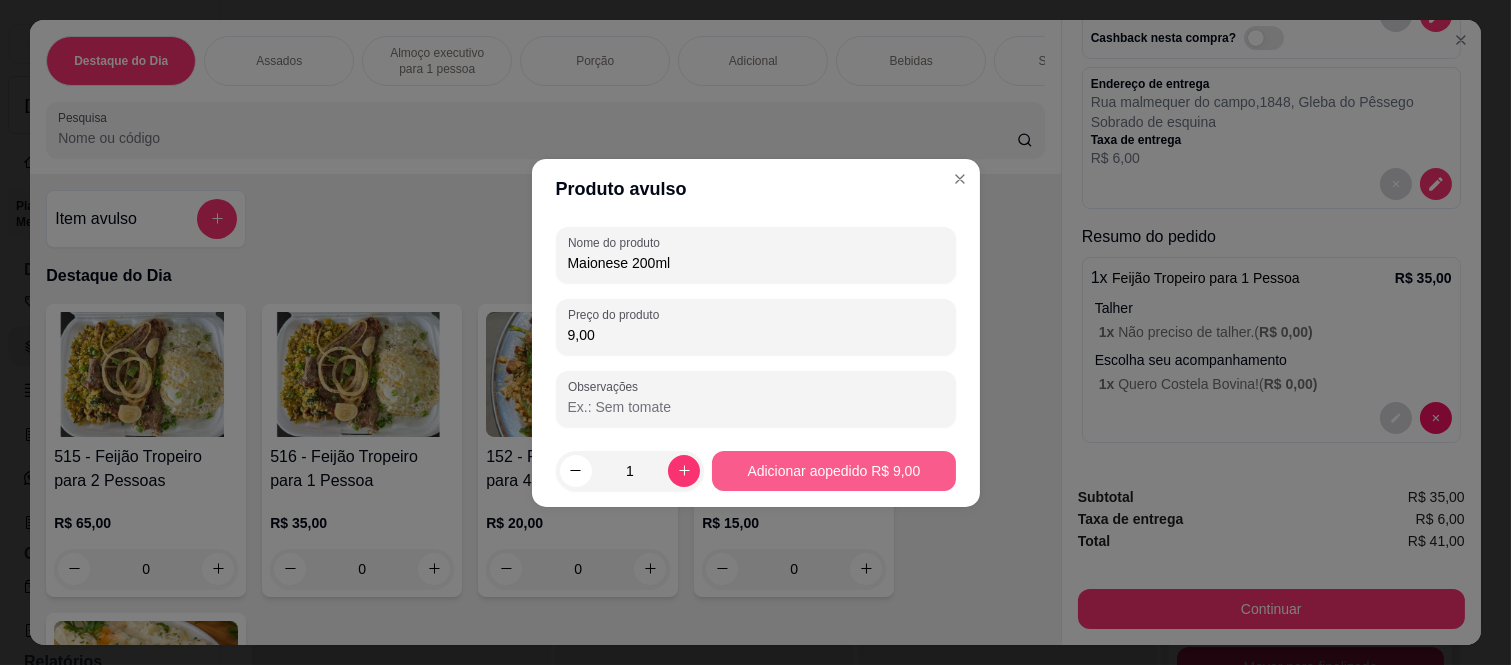 type on "9,00" 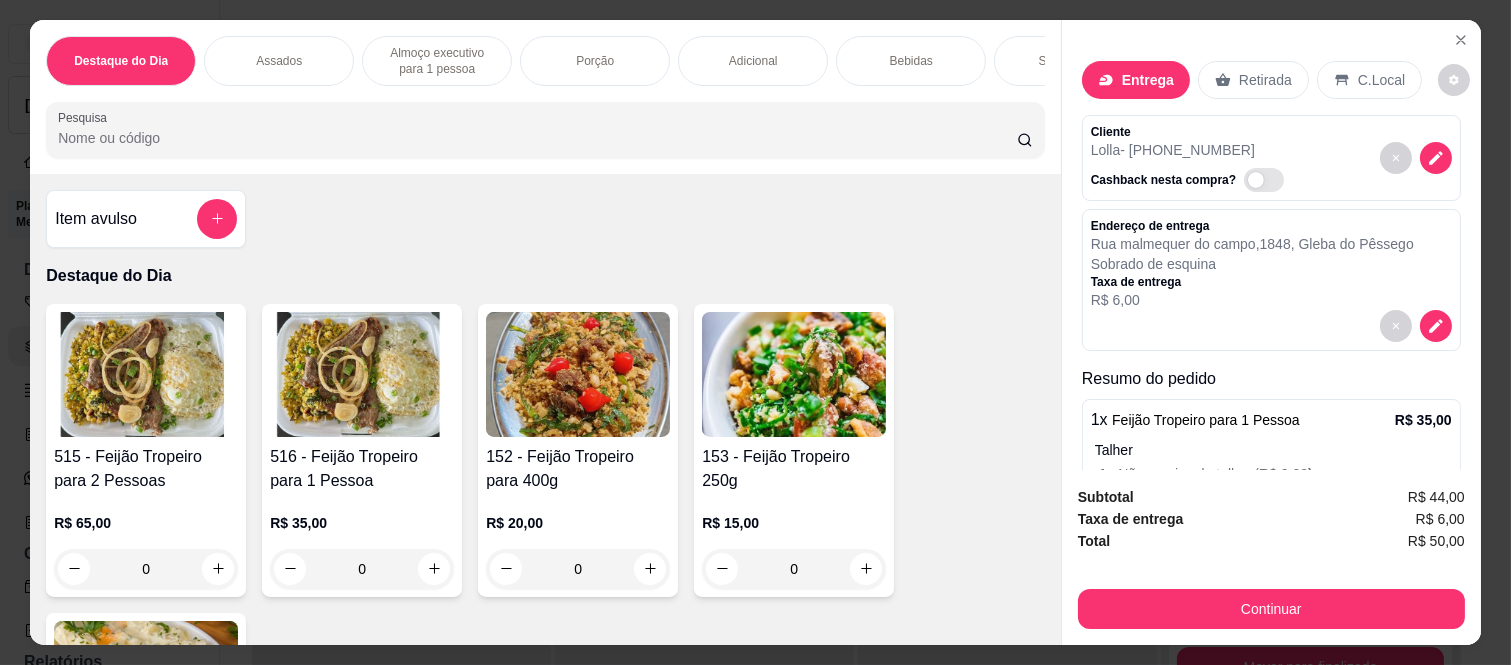 scroll, scrollTop: 0, scrollLeft: 0, axis: both 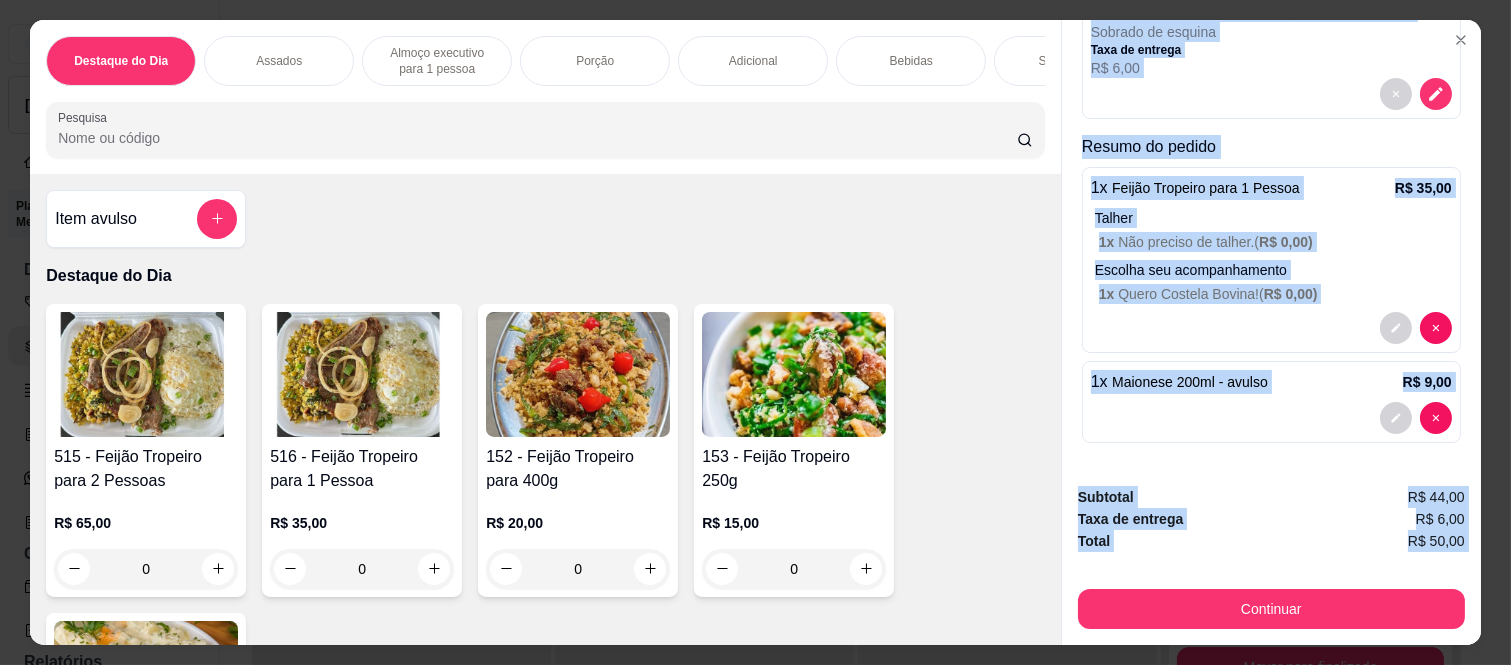 drag, startPoint x: 1080, startPoint y: 120, endPoint x: 1128, endPoint y: 552, distance: 434.65848 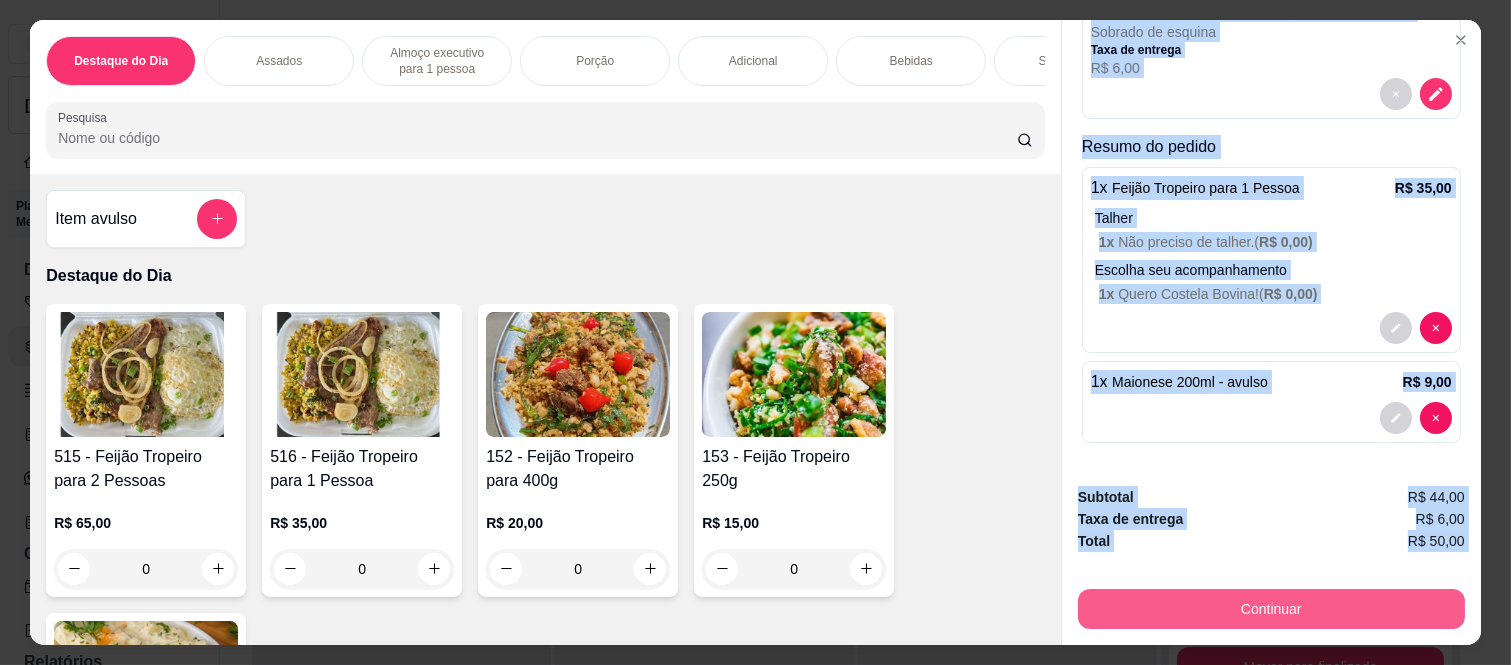 click on "Continuar" at bounding box center [1271, 609] 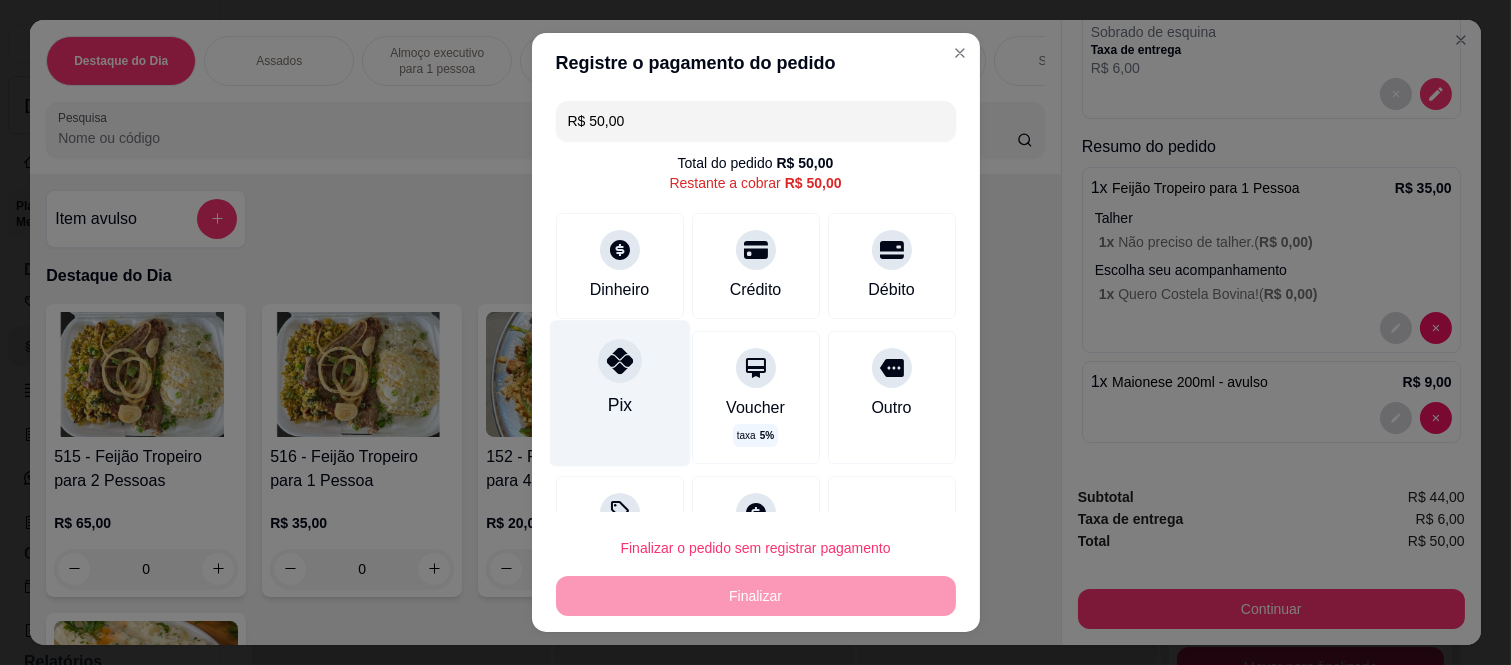 click at bounding box center [620, 361] 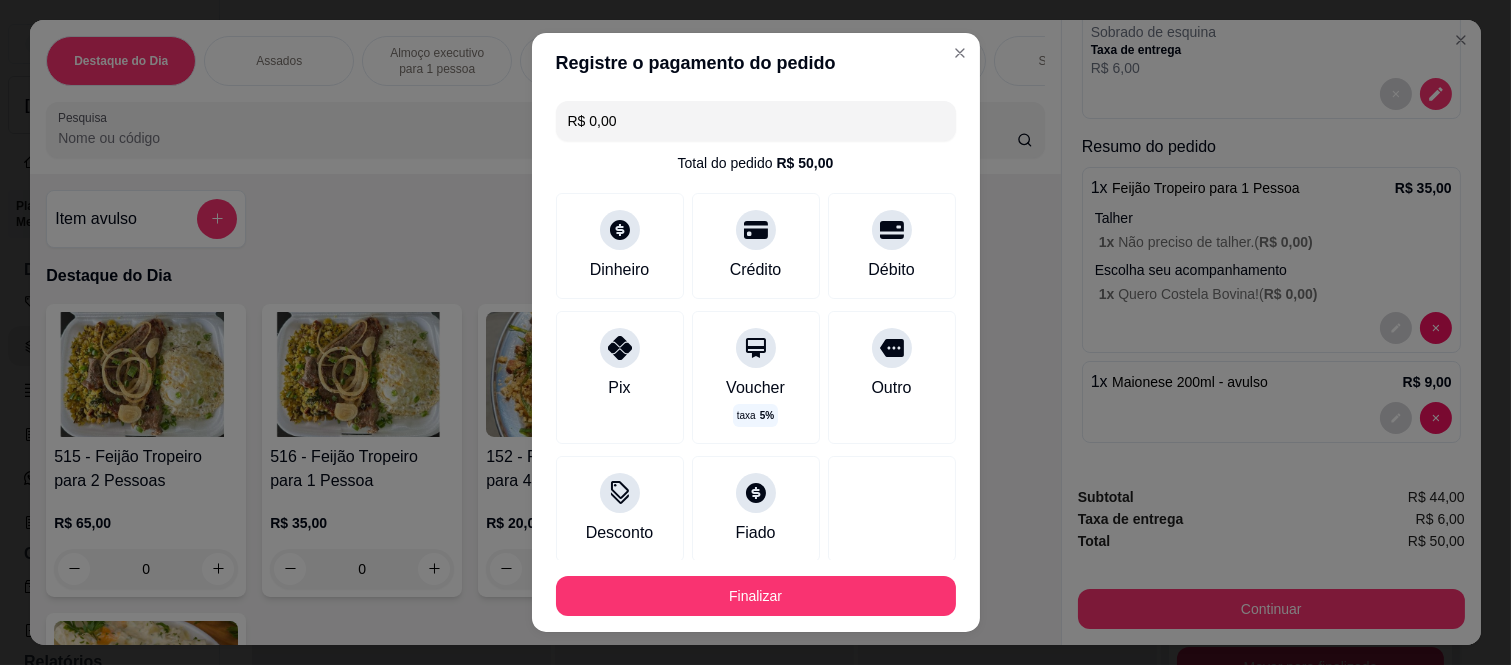 click on "Finalizar" at bounding box center (756, 596) 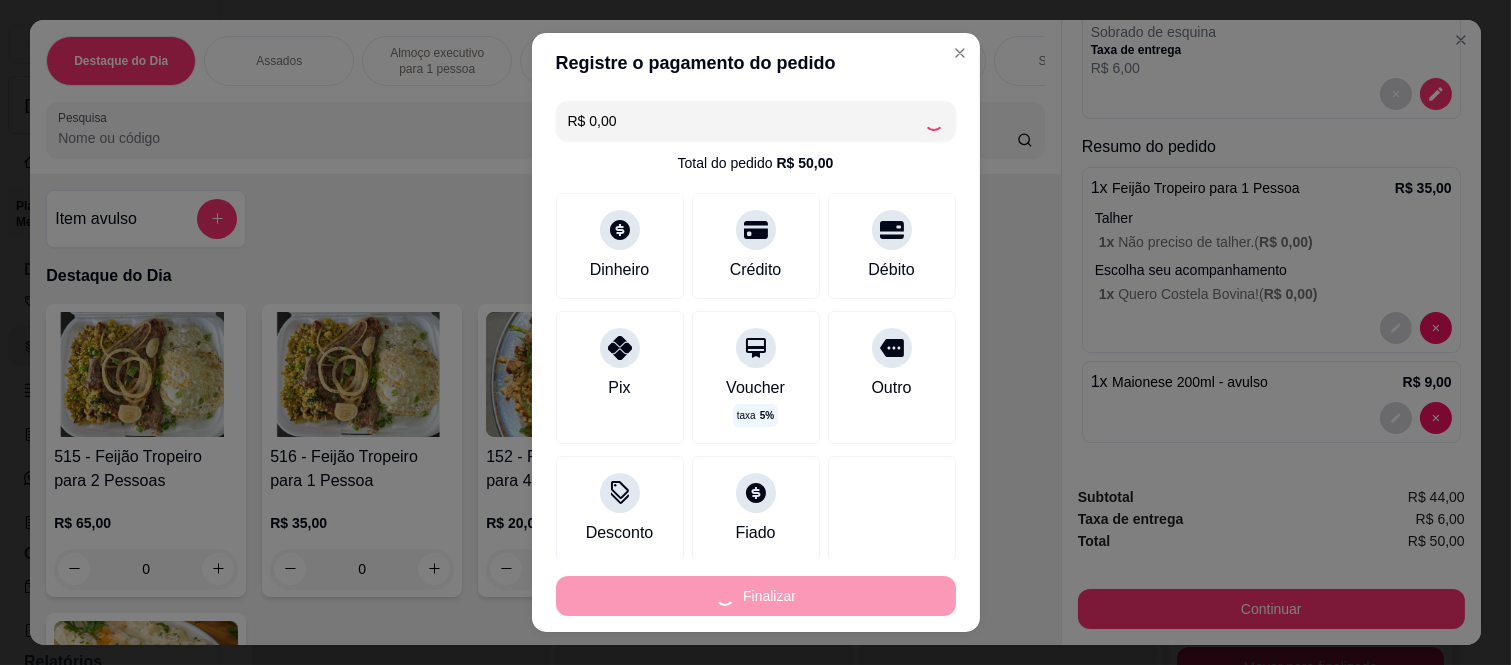 type on "-R$ 50,00" 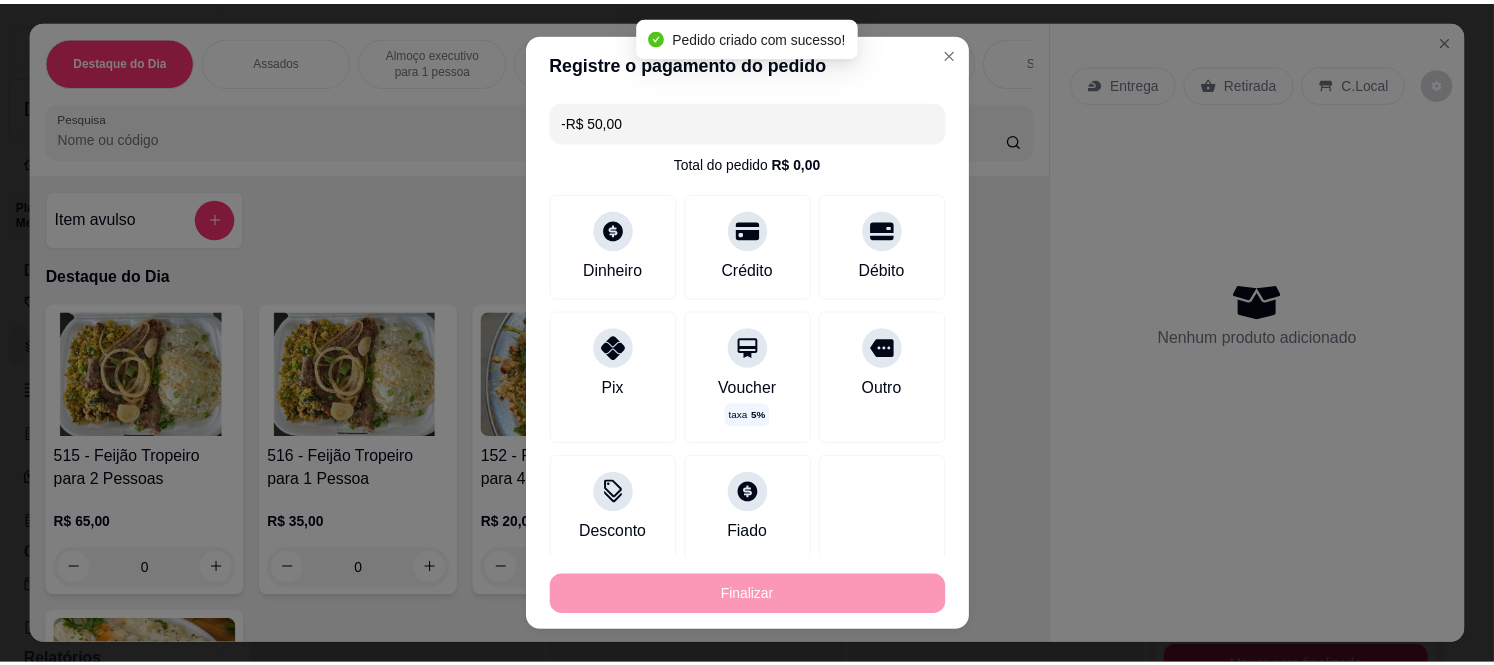 scroll, scrollTop: 0, scrollLeft: 0, axis: both 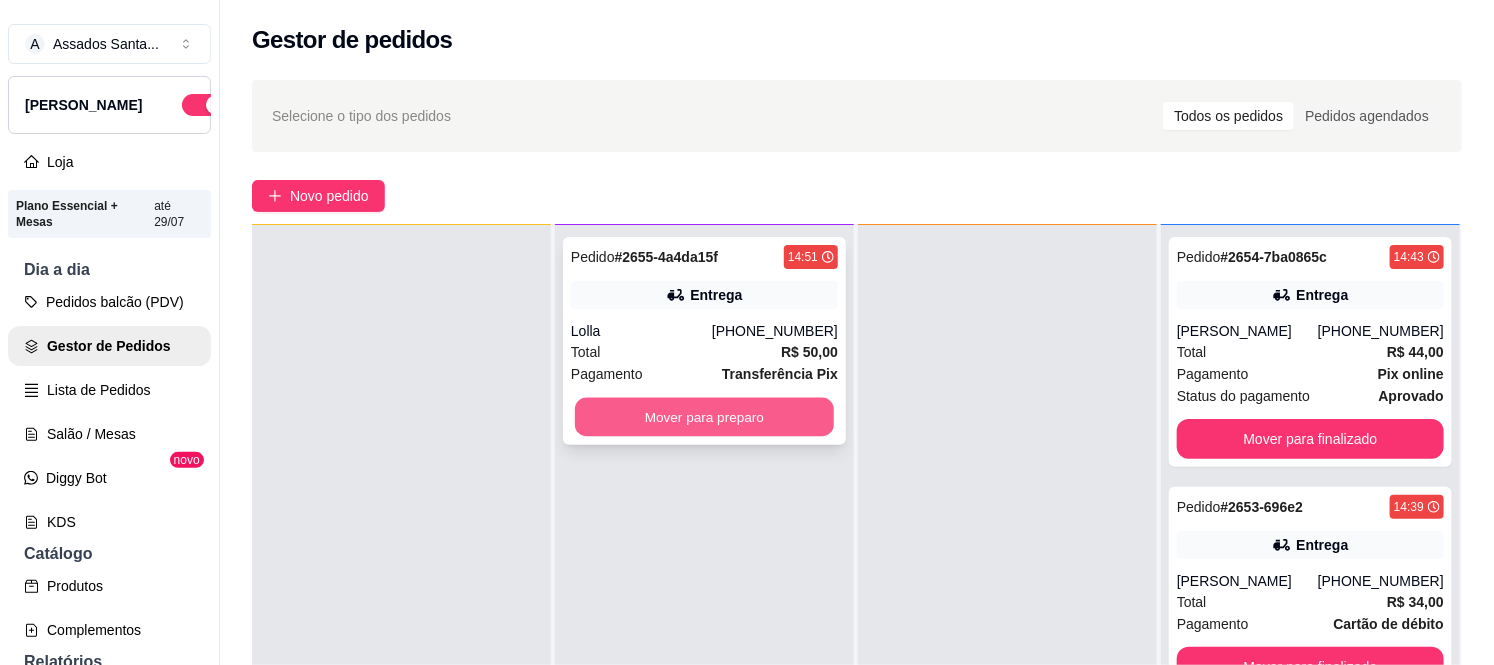 click on "Mover para preparo" at bounding box center [704, 417] 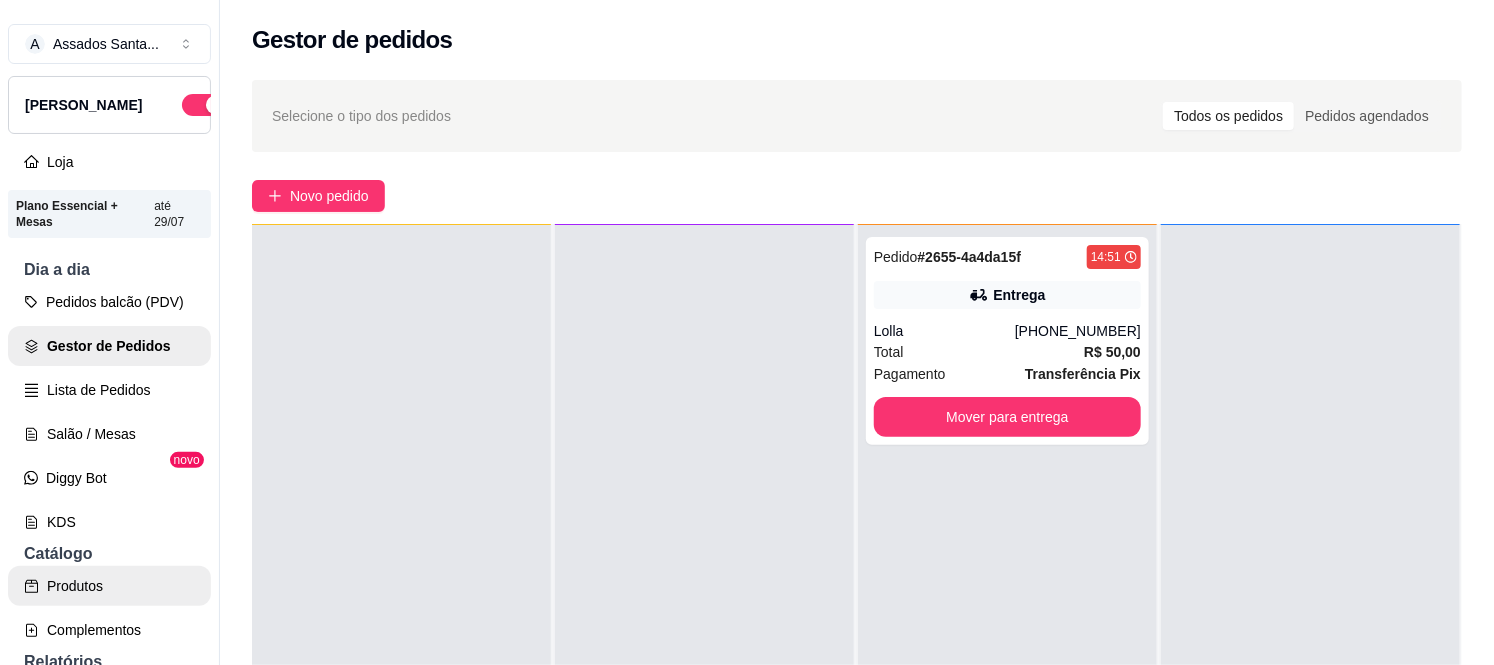 click on "Produtos" at bounding box center (109, 586) 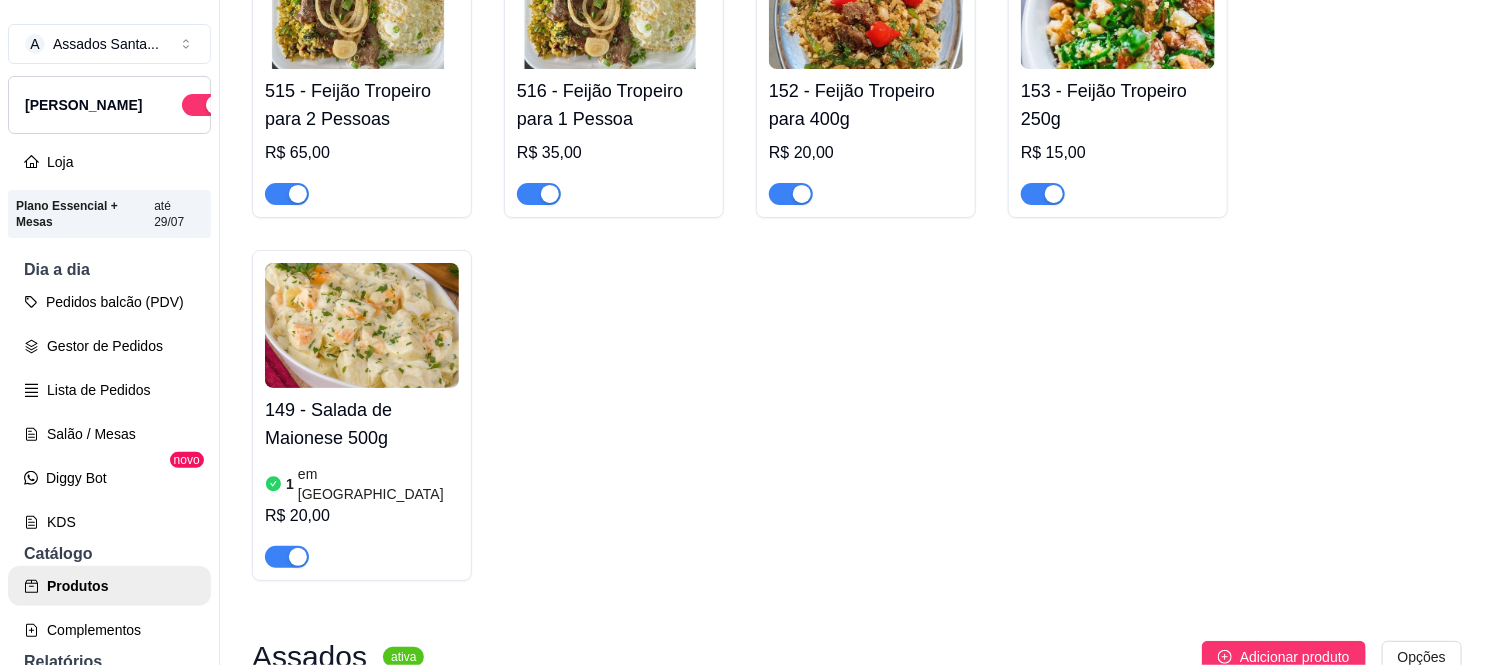 scroll, scrollTop: 987, scrollLeft: 0, axis: vertical 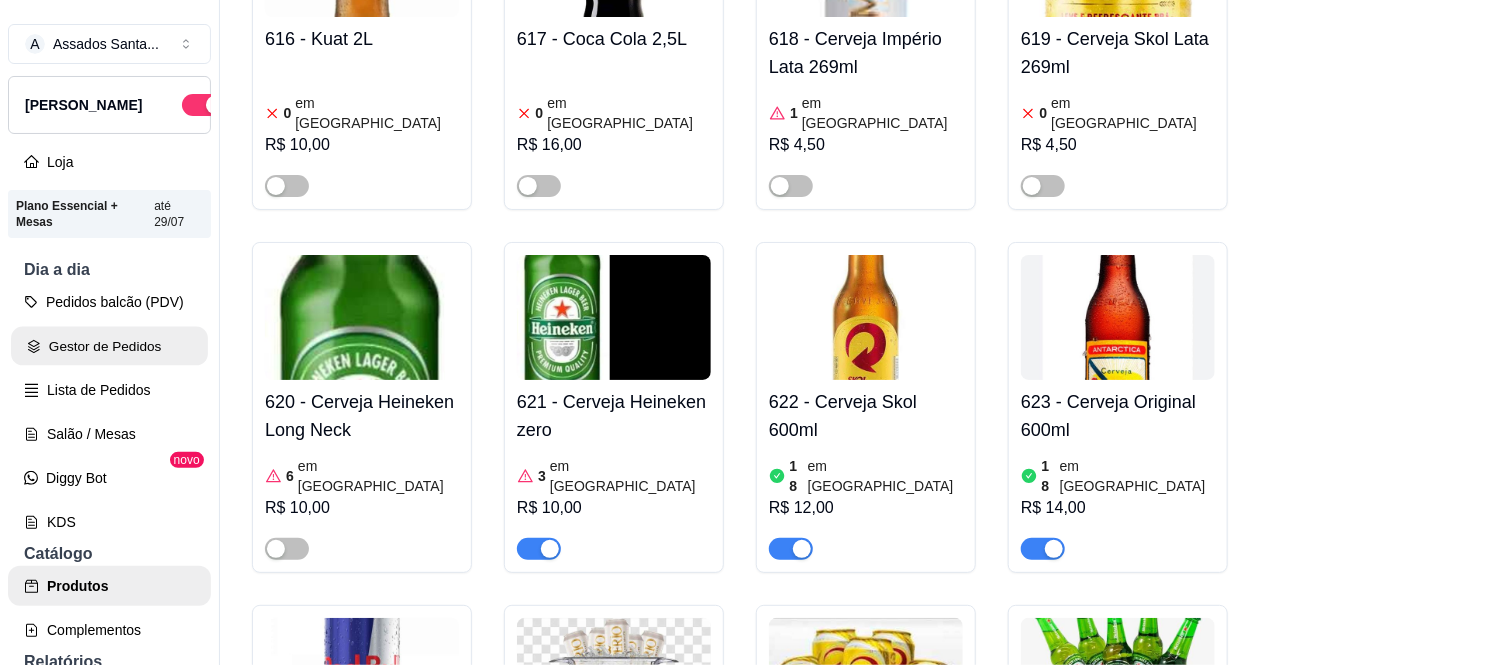 click on "Gestor de Pedidos" at bounding box center [109, 346] 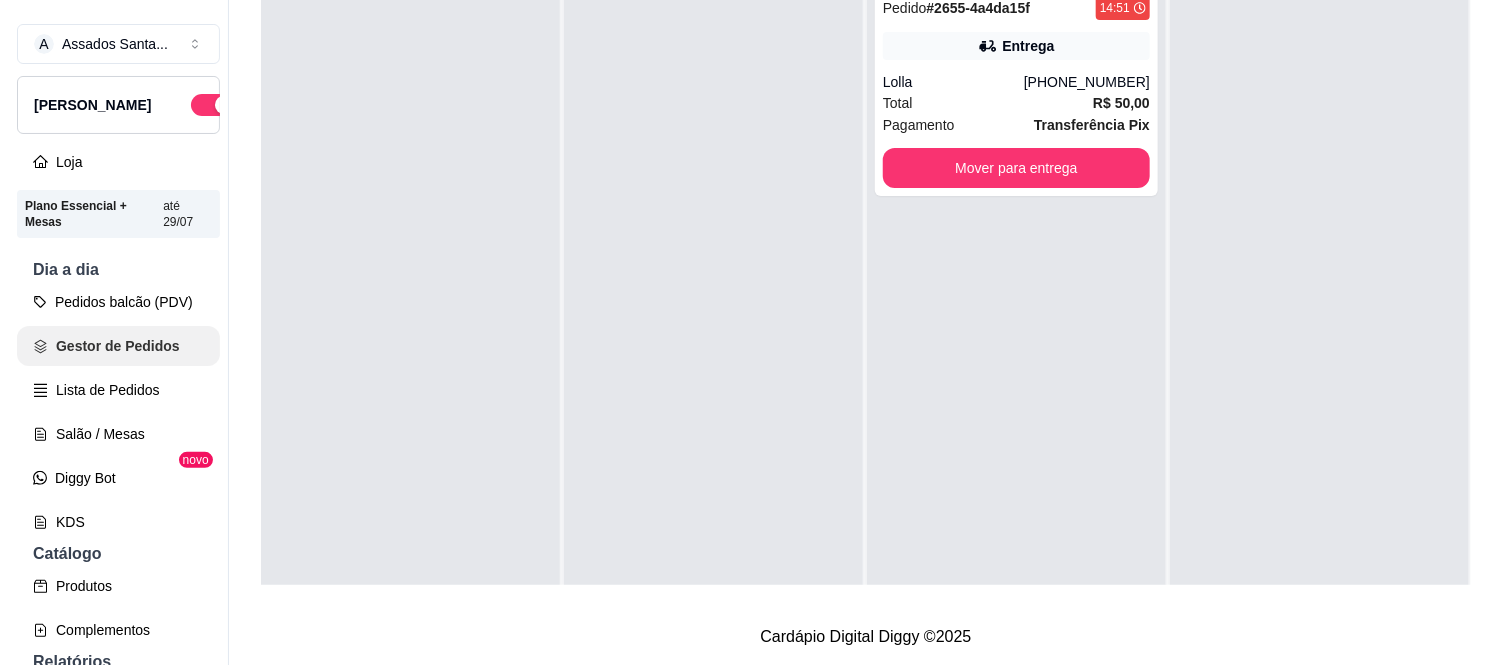 scroll, scrollTop: 0, scrollLeft: 0, axis: both 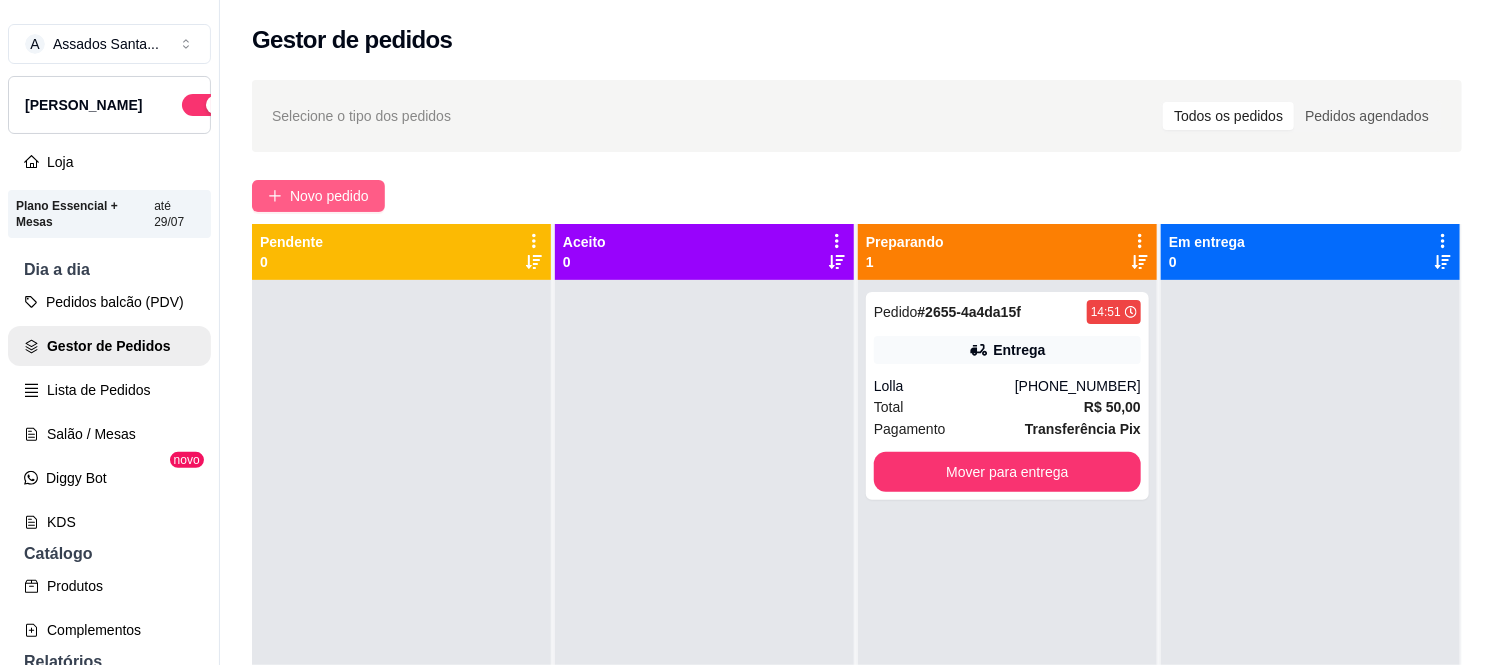click on "Novo pedido" at bounding box center (318, 196) 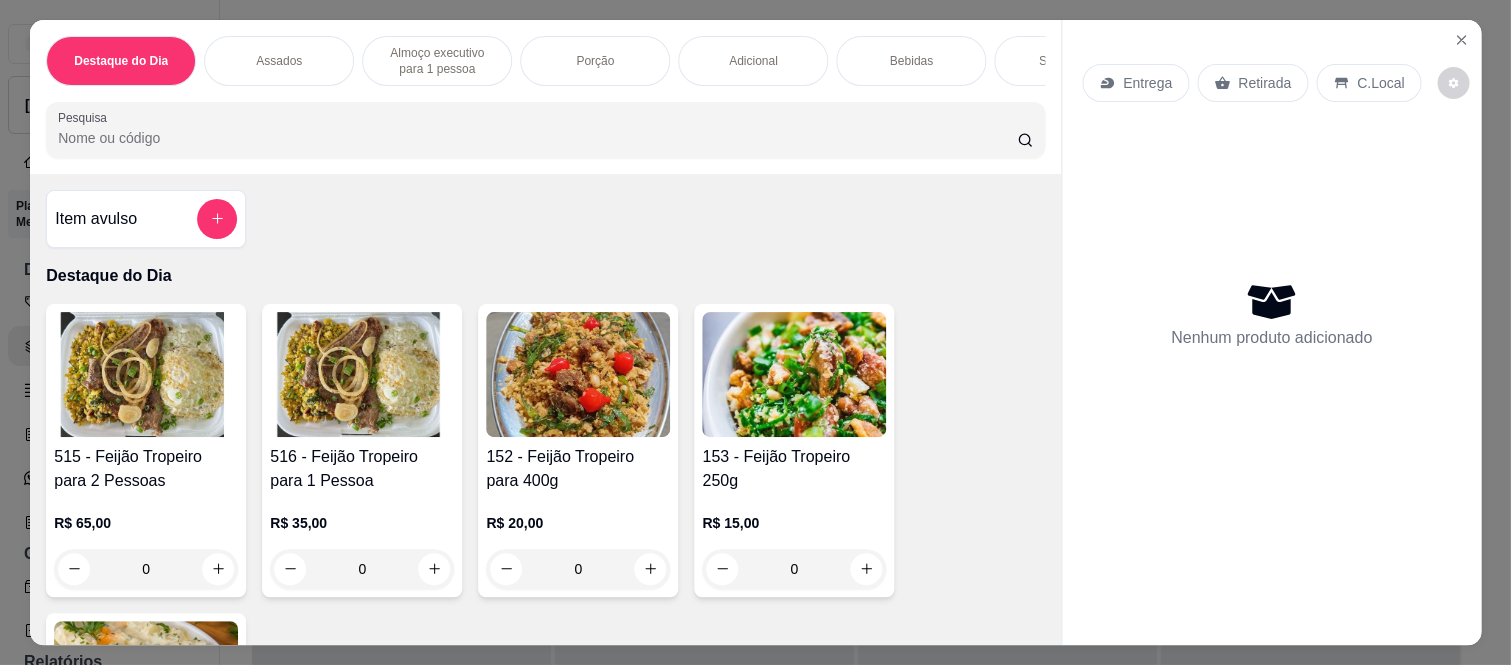 click on "Item avulso Destaque do Dia 515 -  Feijão Tropeiro para 2 Pessoas    R$ 65,00 0 516 - Feijão Tropeiro para 1 Pessoa   R$ 35,00 0 152 - Feijão Tropeiro para 400g   R$ 20,00 0 153 - Feijão Tropeiro 250g   R$ 15,00 0 149 - Salada de Maionese 500g   R$ 20,00 0 Assados 404 -  Costela [GEOGRAPHIC_DATA]   0.000 89,99 kg Almoço executivo para 1 pessoa Ovo Frito para 1 Pessoa   R$ 20,00 0 502 -  Calabresa para 1 pessoa   R$ 20,00 0 504 -  Linguiça Assada para 1 Pessoa    R$ 20,00 0 506 - FIlé de Frango empanado para 1 Pessoa   R$ 28,00 0 507 -  Frango à Passarinho para 1 Pessoa   R$ 25,00 0 Parmegiana de Frango  para 1 Pessoa   R$ 35,00 0 510 -  Costela [GEOGRAPHIC_DATA] para 1 Pessoa   R$ 30,00 0 509 -  Contra Filé para 1 Pessoa   R$ 30,00 0 513 - Almoço Cupim para 1 Pessoa   R$ 39,00 0 Porção 135 - Porção Frango à Passarinho Meia    R$ 25,00 0 136 - Porção Frango à Passarinho Inteira   R$ 45,00 0 137 - Porção Contra Filé Meia    R$ 35,00 0 138 - Porção Contra Filé Inteira   R$ 60,00 0   R$ 25,00 0" at bounding box center (545, 409) 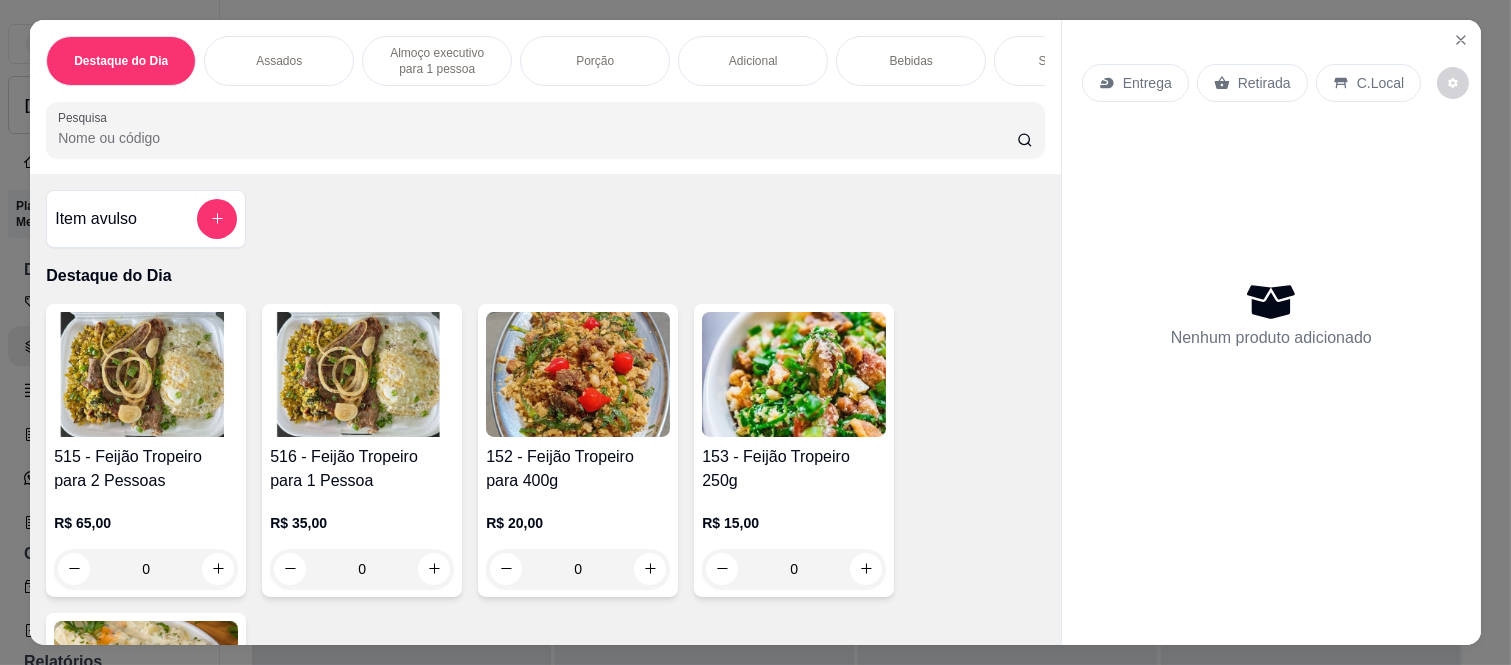 click on "Bebidas" at bounding box center (911, 61) 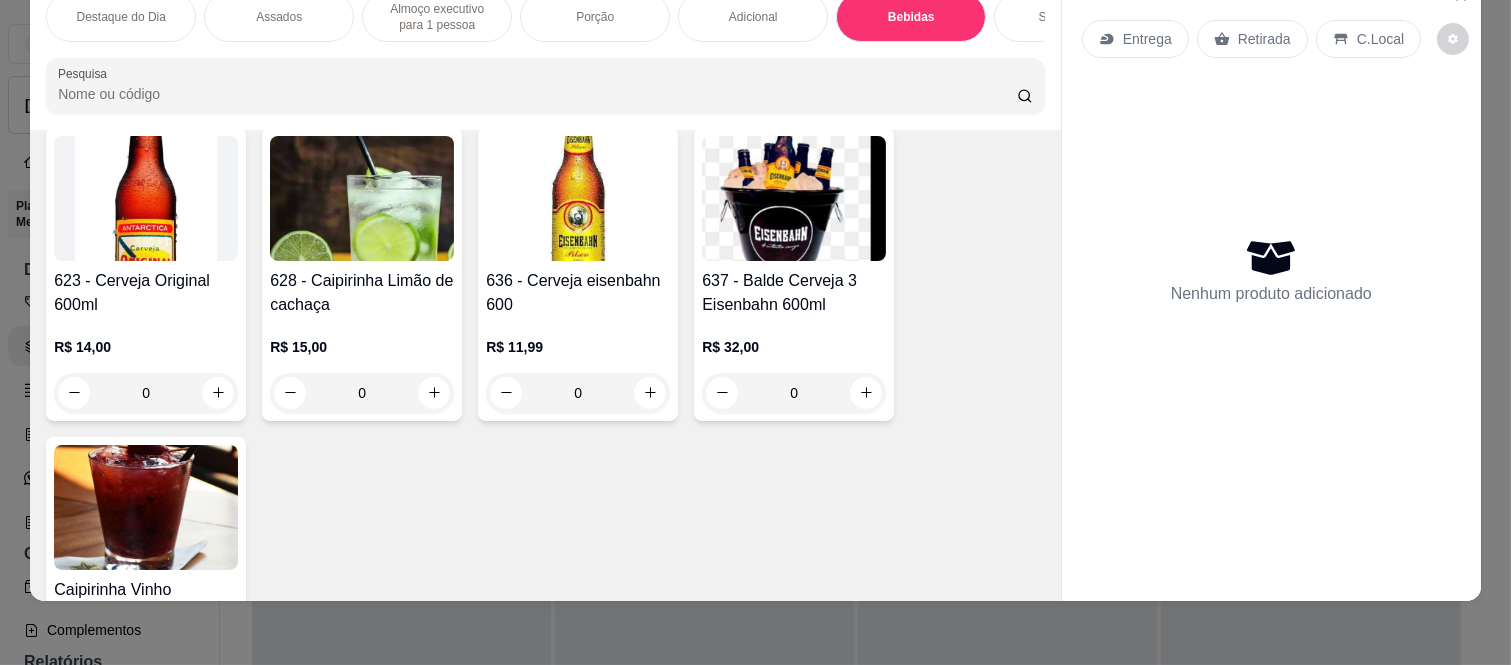 scroll, scrollTop: 5267, scrollLeft: 0, axis: vertical 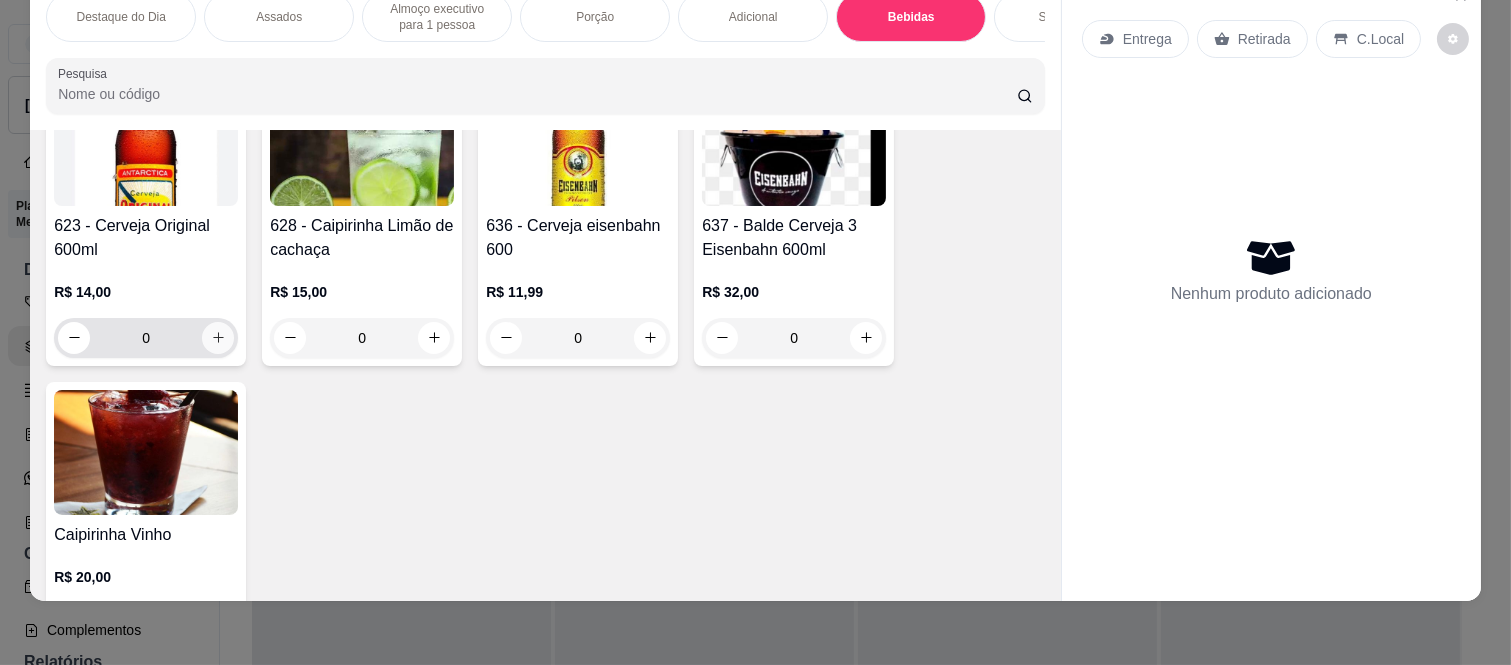 click 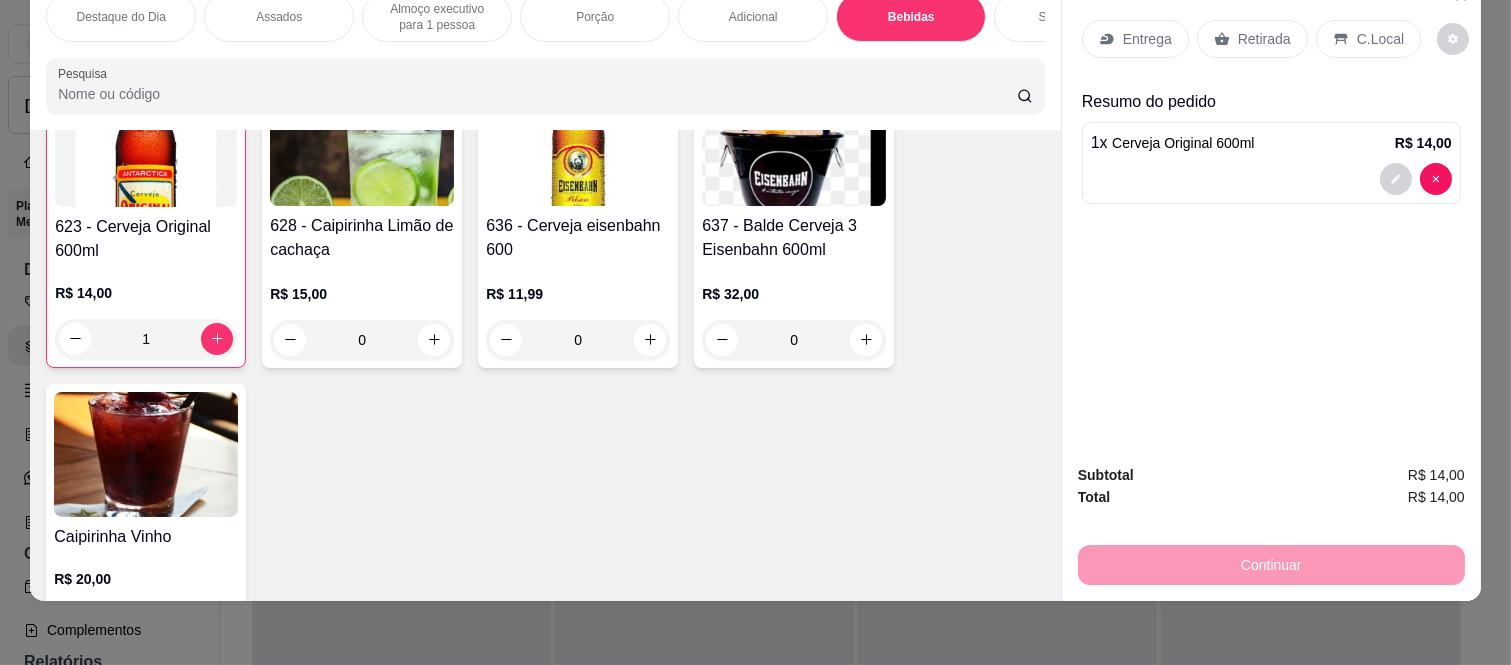 scroll, scrollTop: 5268, scrollLeft: 0, axis: vertical 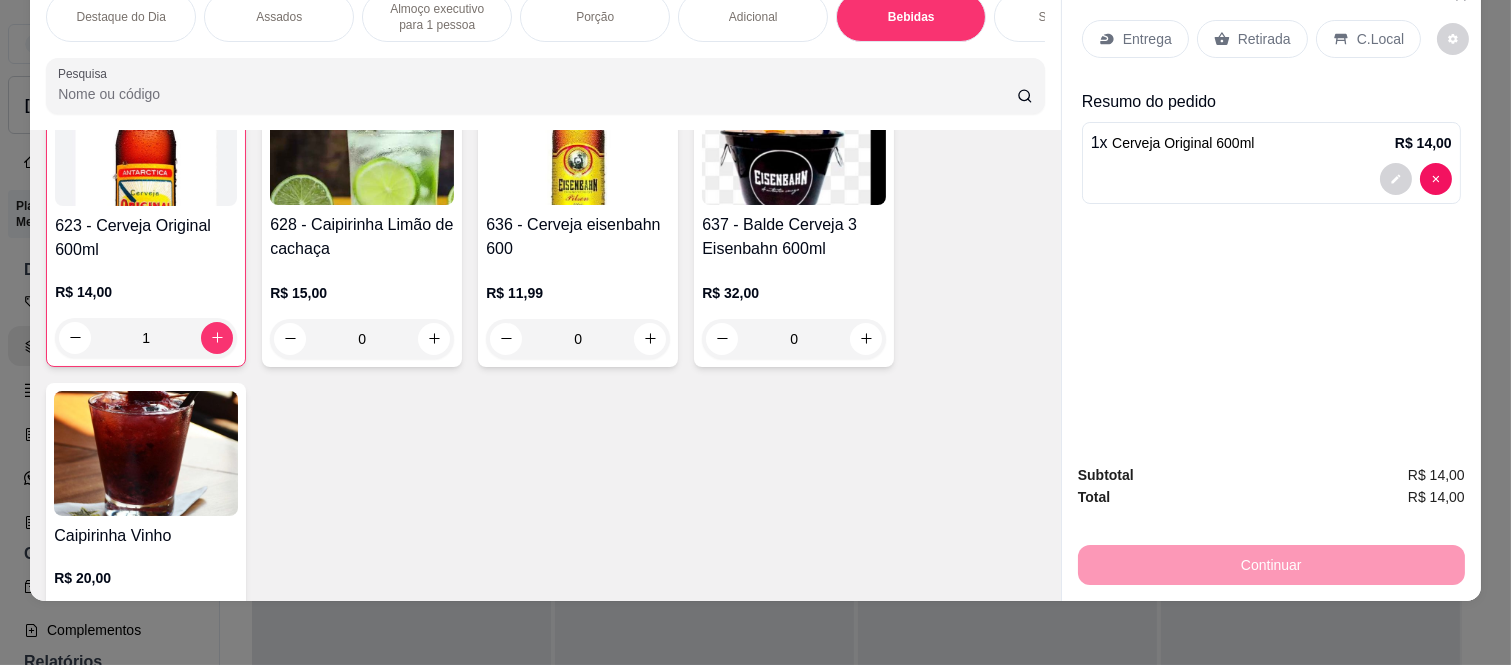 click on "Retirada" at bounding box center (1252, 39) 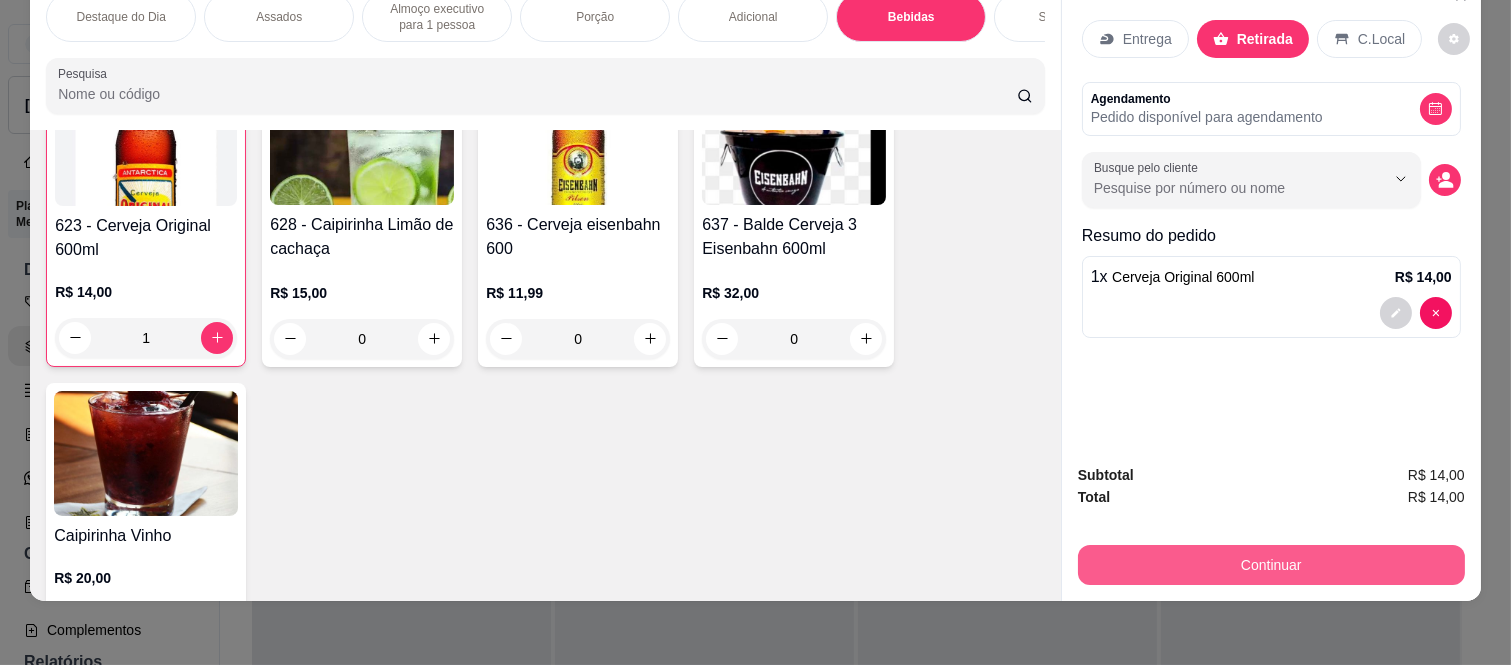 click on "Continuar" at bounding box center (1271, 565) 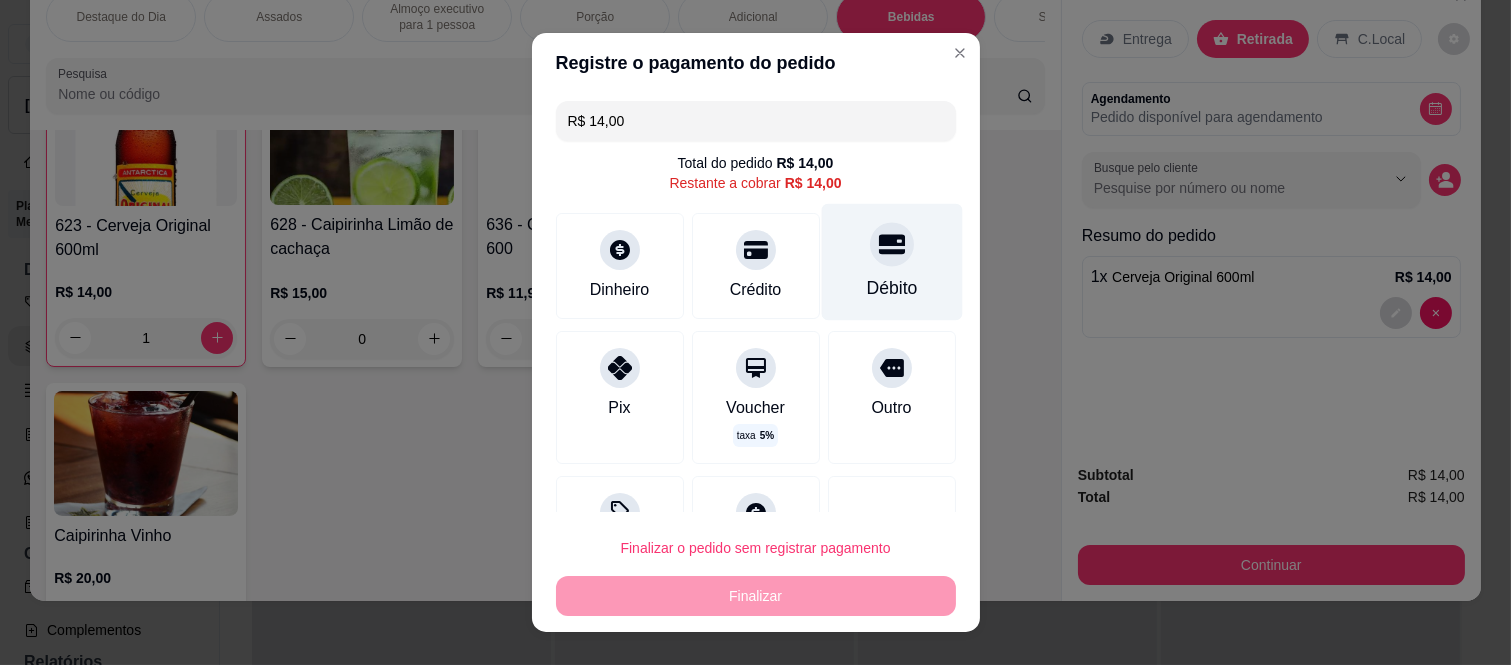 click on "Débito" at bounding box center (891, 288) 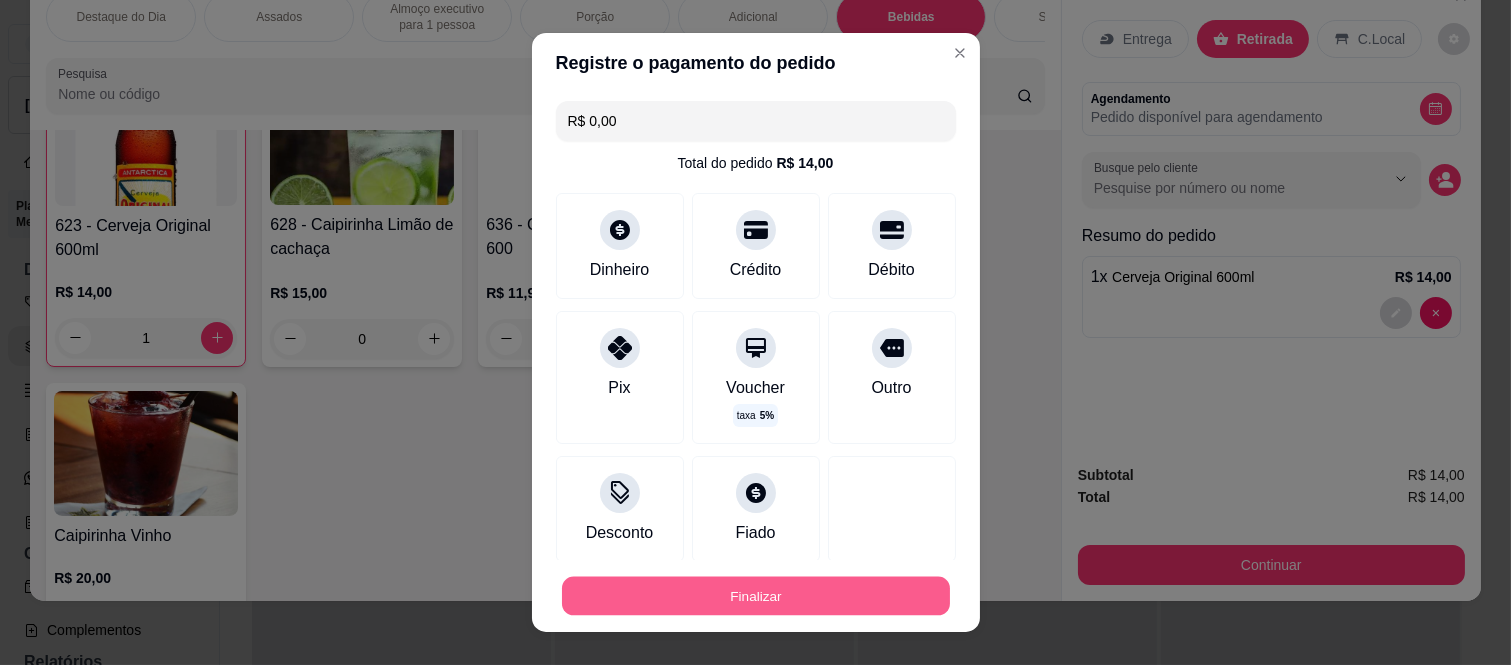 click on "Finalizar" at bounding box center (756, 595) 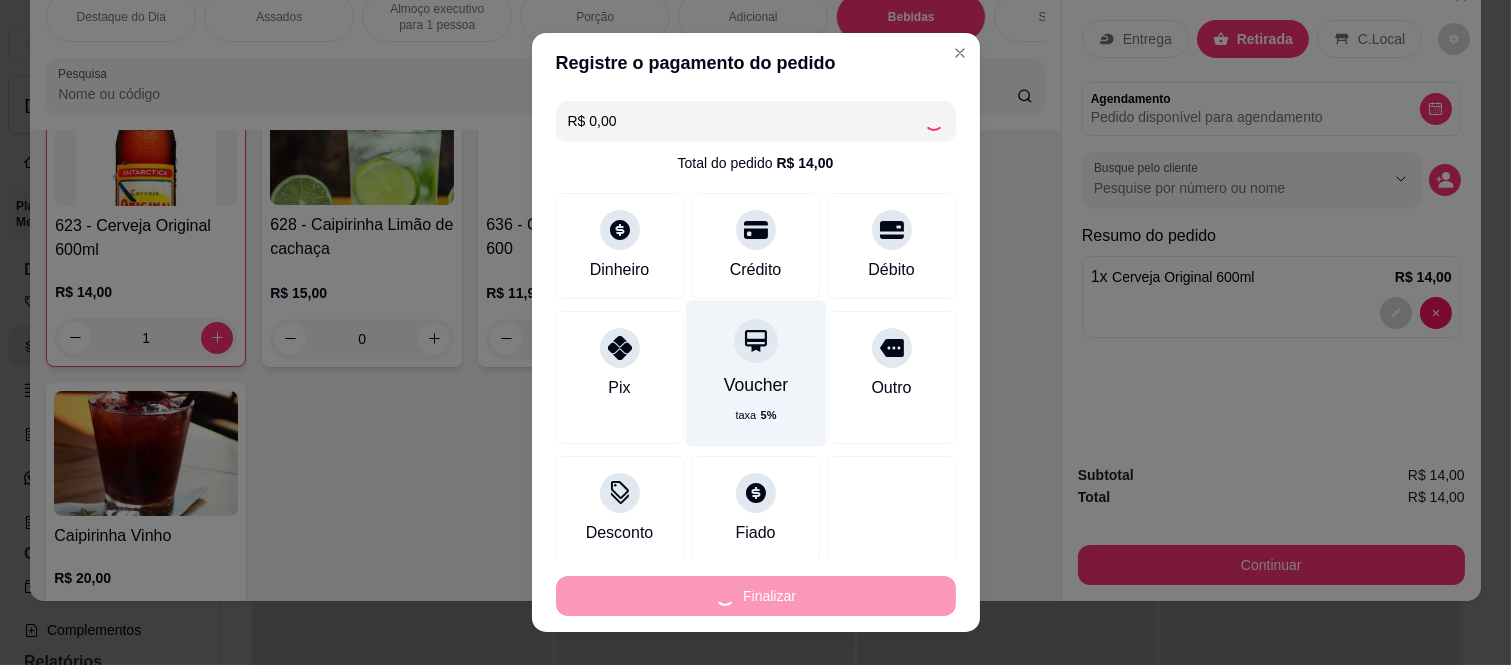type on "0" 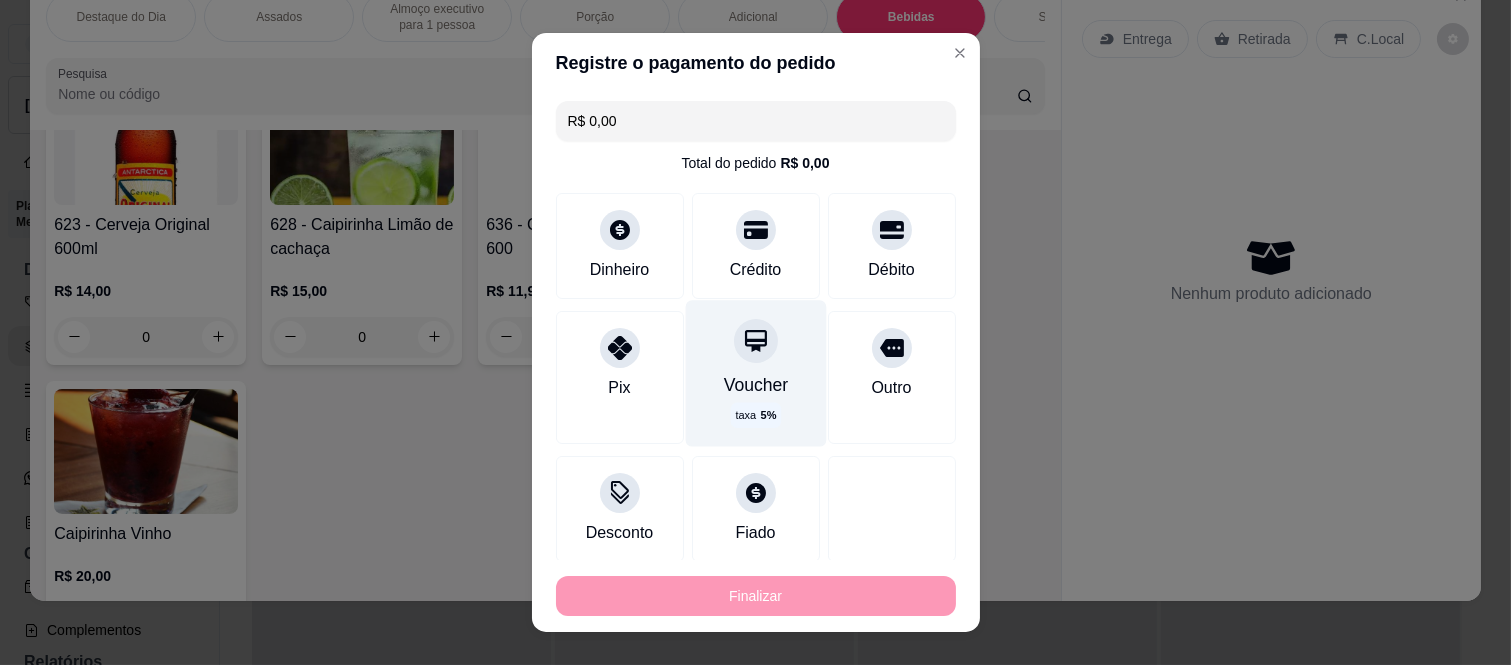 type on "-R$ 14,00" 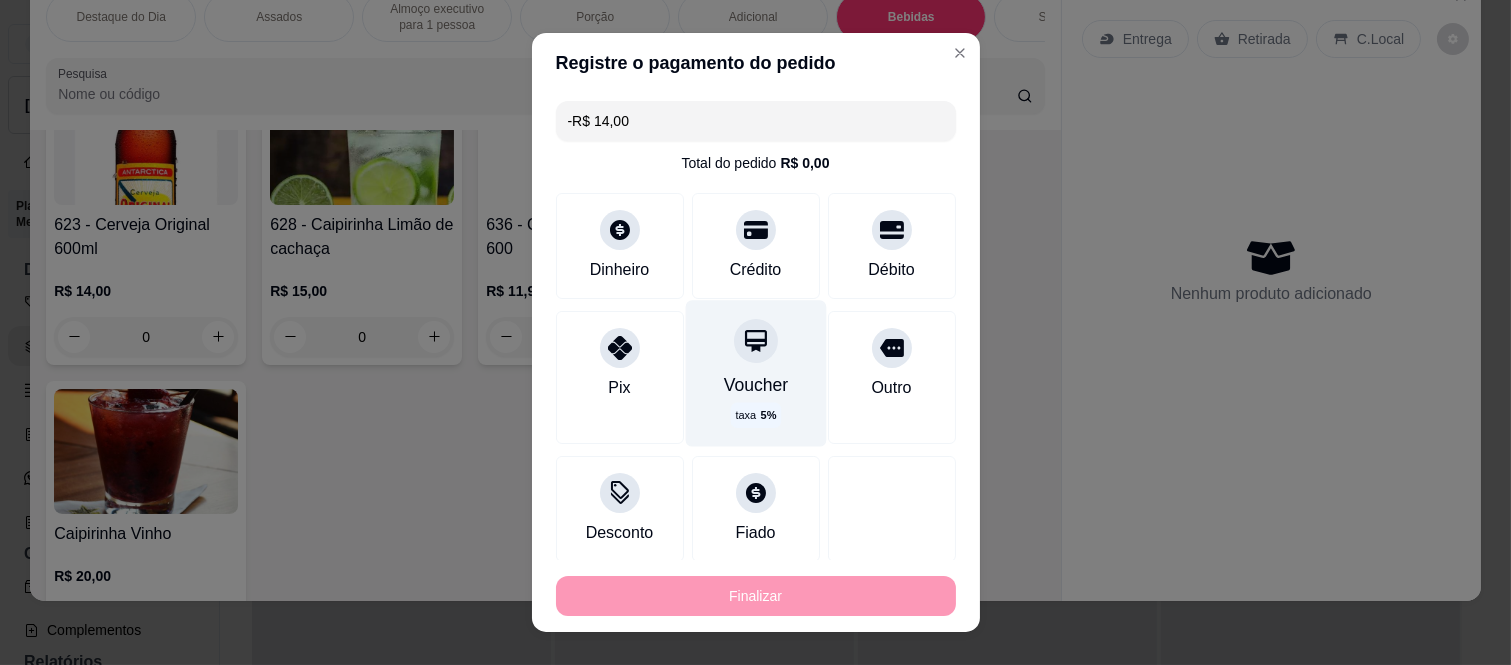 scroll, scrollTop: 5267, scrollLeft: 0, axis: vertical 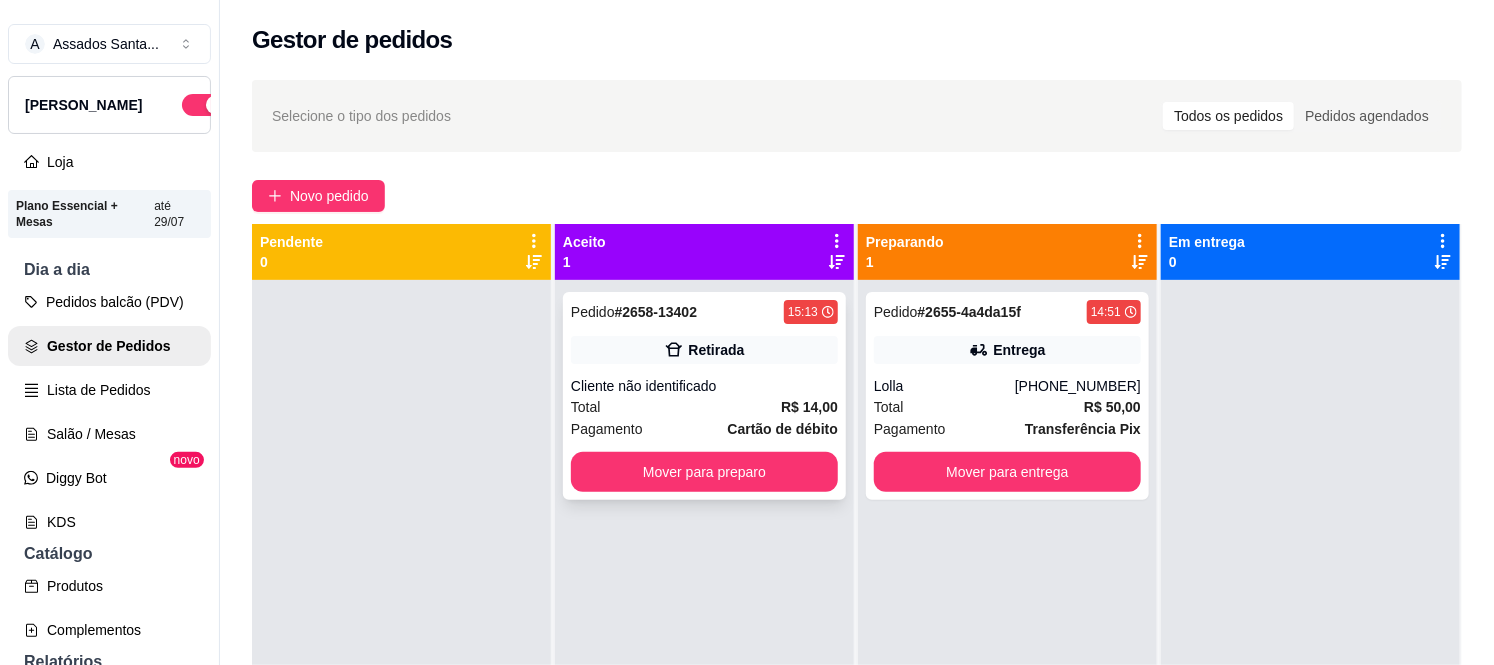 click on "Retirada" at bounding box center [716, 350] 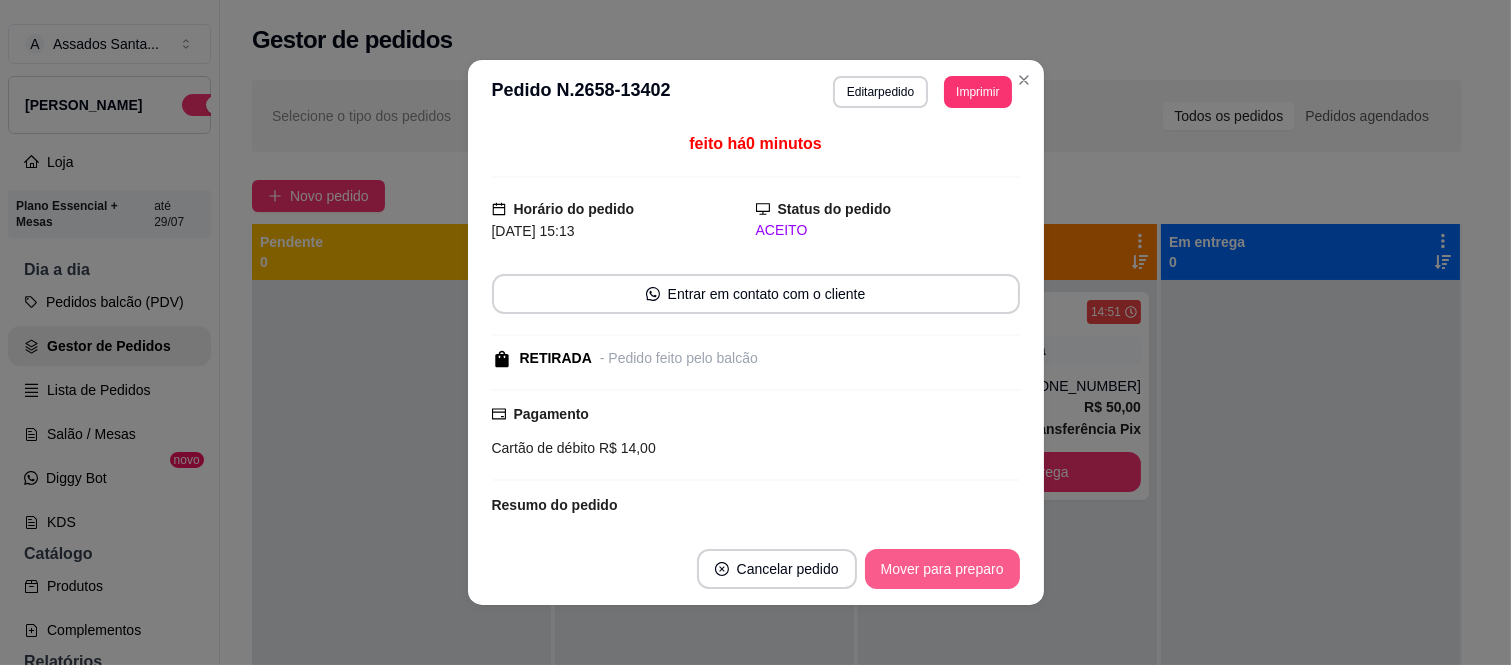 click on "Mover para preparo" at bounding box center [942, 569] 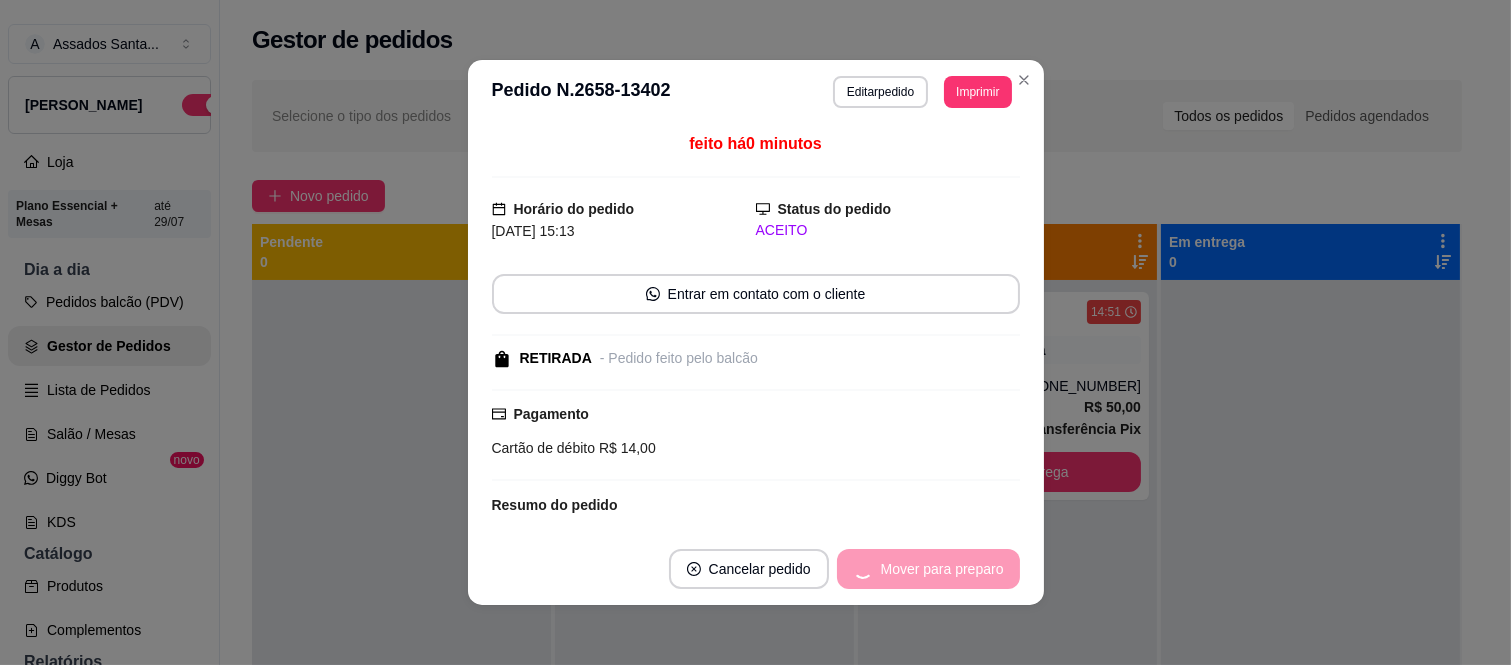 click on "Mover para preparo" at bounding box center [928, 569] 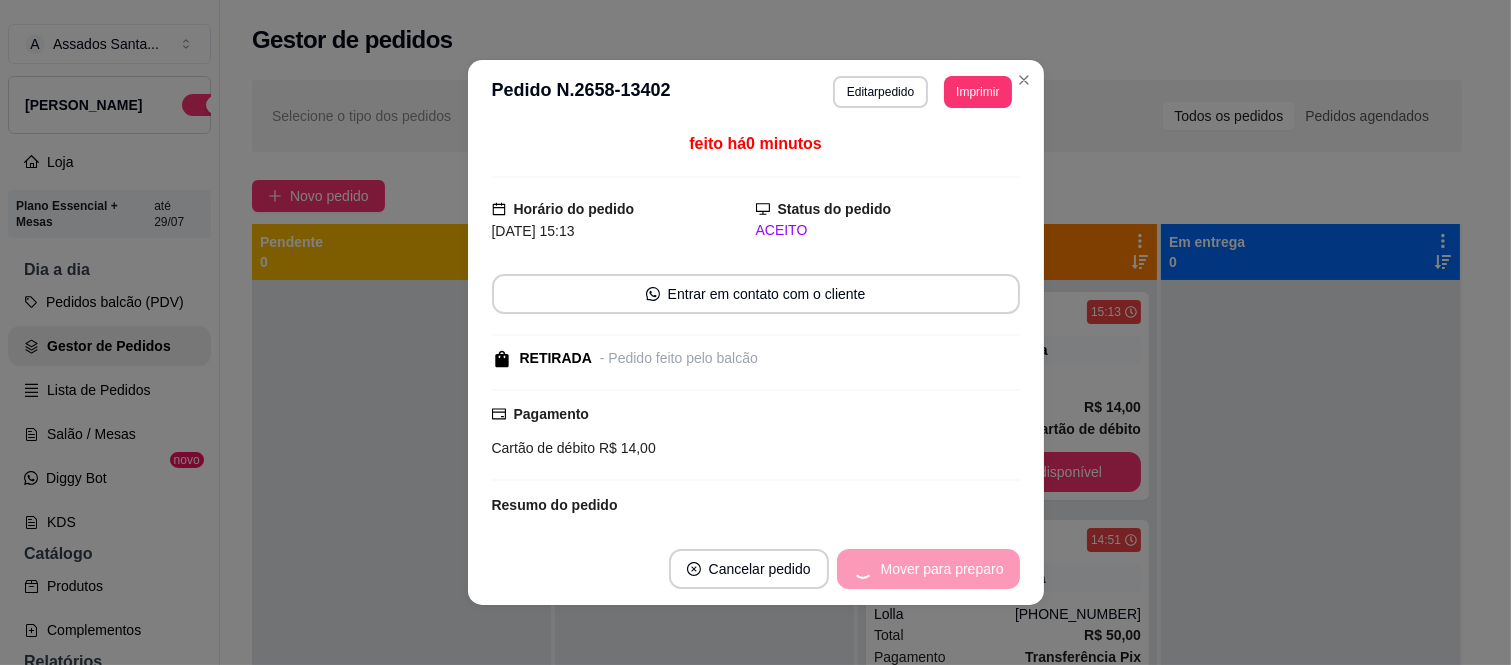 click on "Mover para preparo" at bounding box center [928, 569] 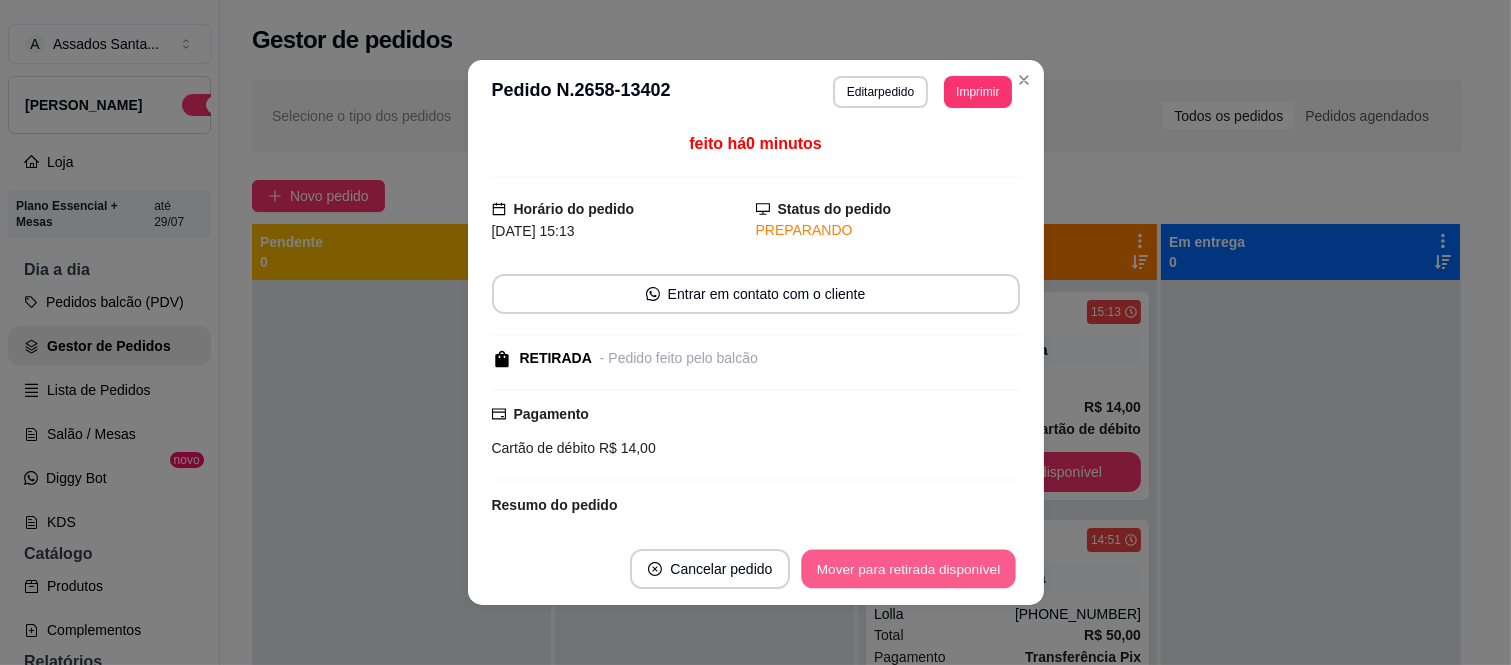 click on "Mover para retirada disponível" at bounding box center [909, 569] 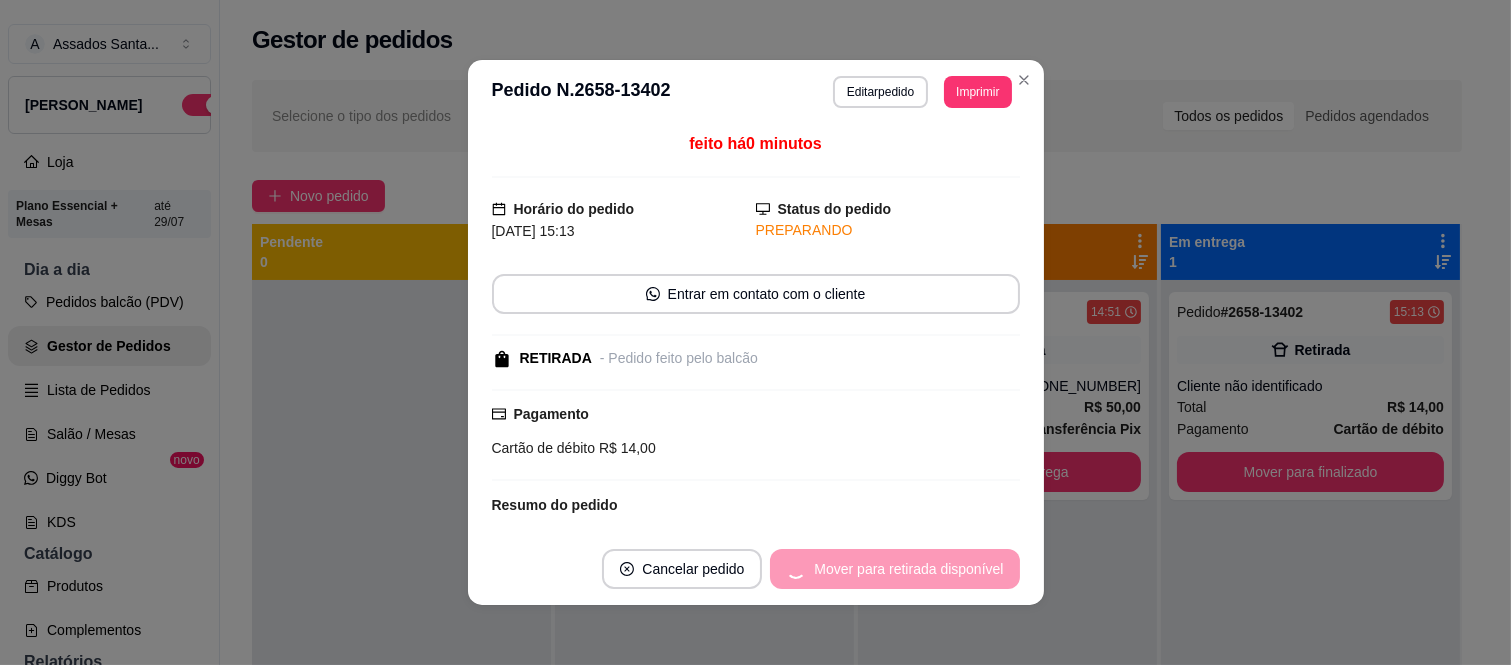 click on "Mover para retirada disponível" at bounding box center (894, 569) 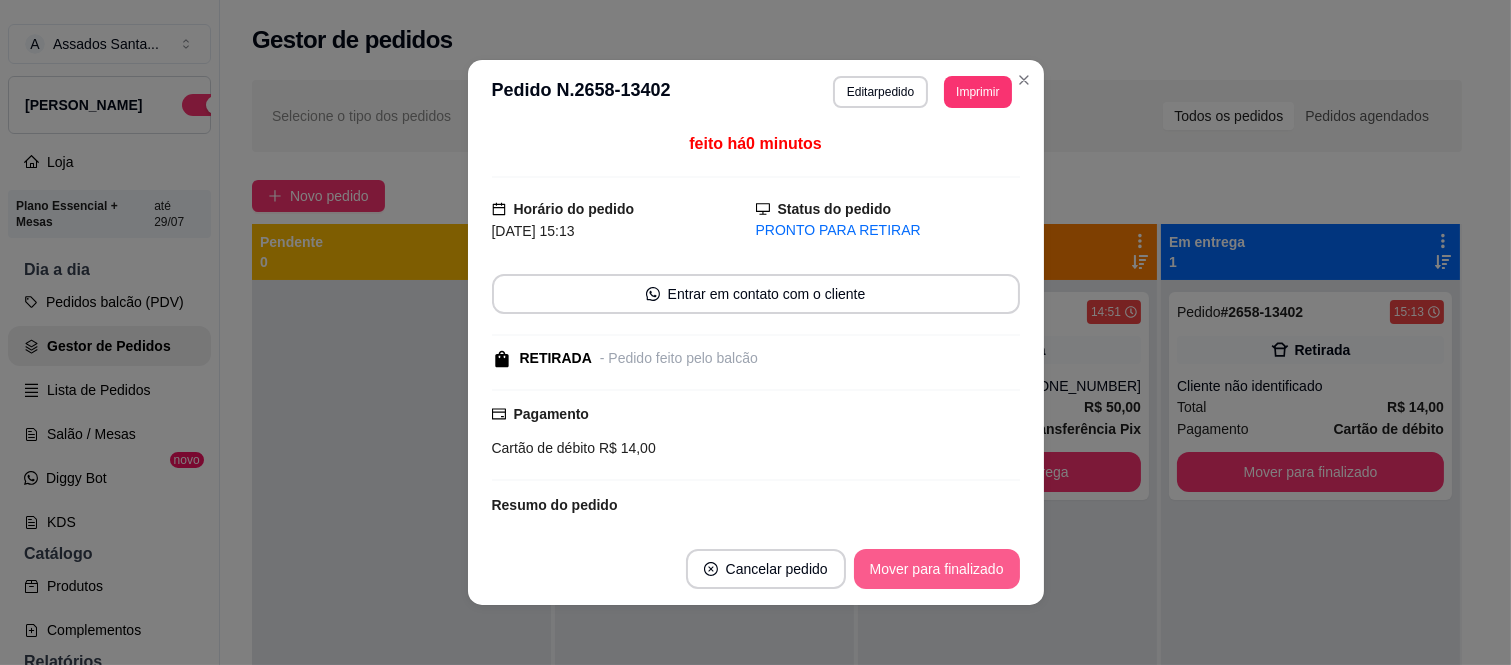 click on "Mover para finalizado" at bounding box center (937, 569) 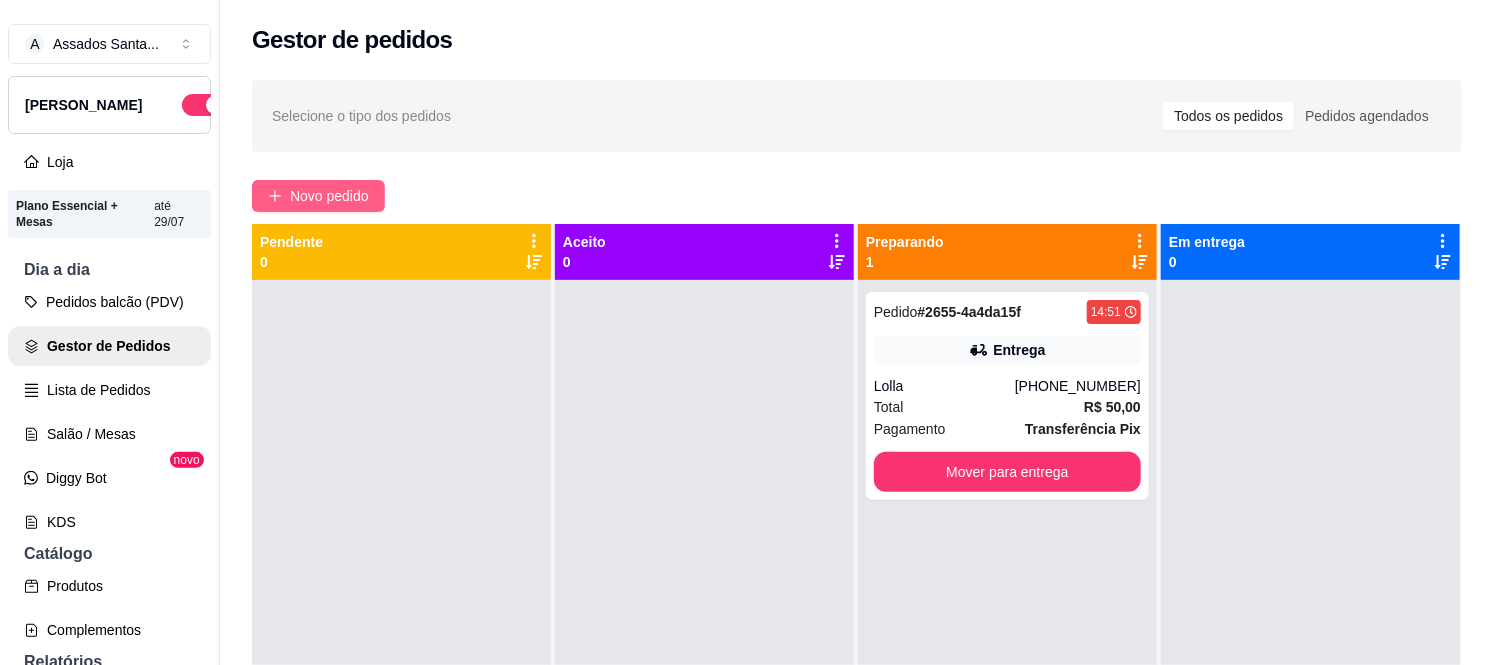 click on "Novo pedido" at bounding box center [329, 196] 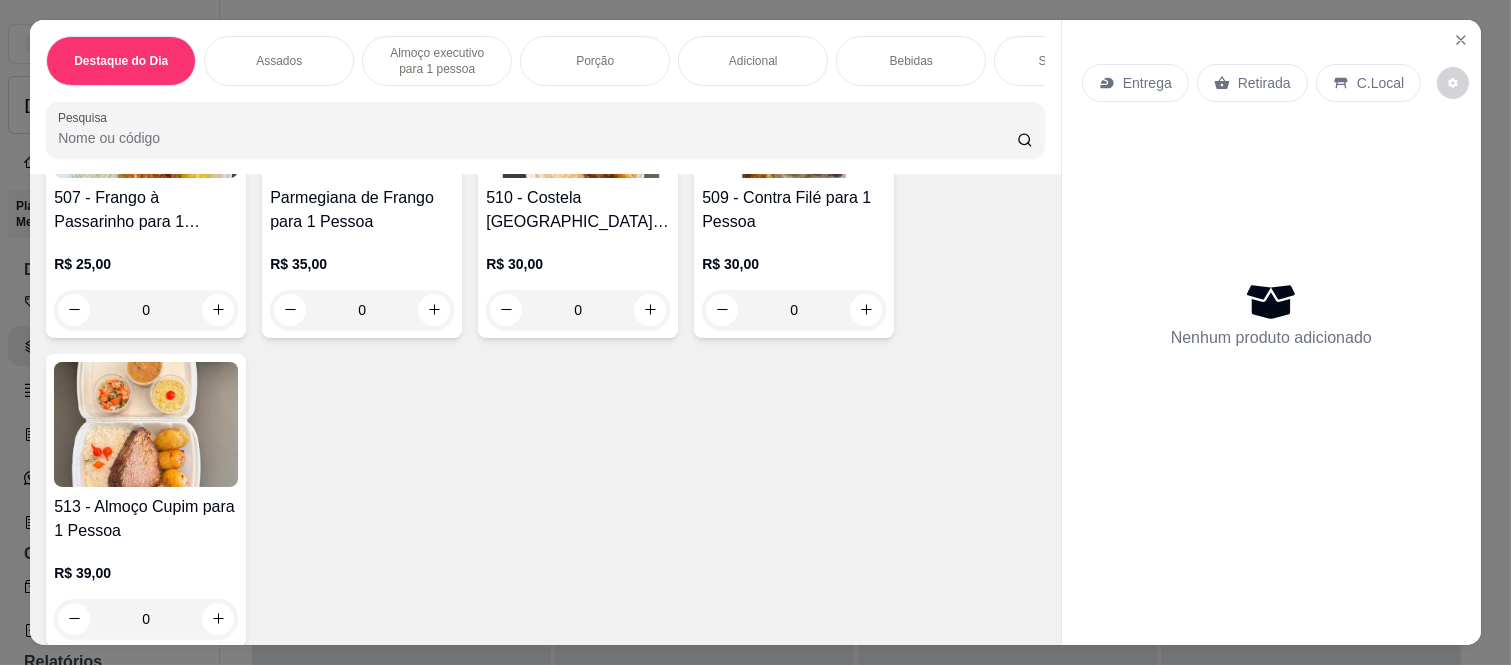 scroll, scrollTop: 1555, scrollLeft: 0, axis: vertical 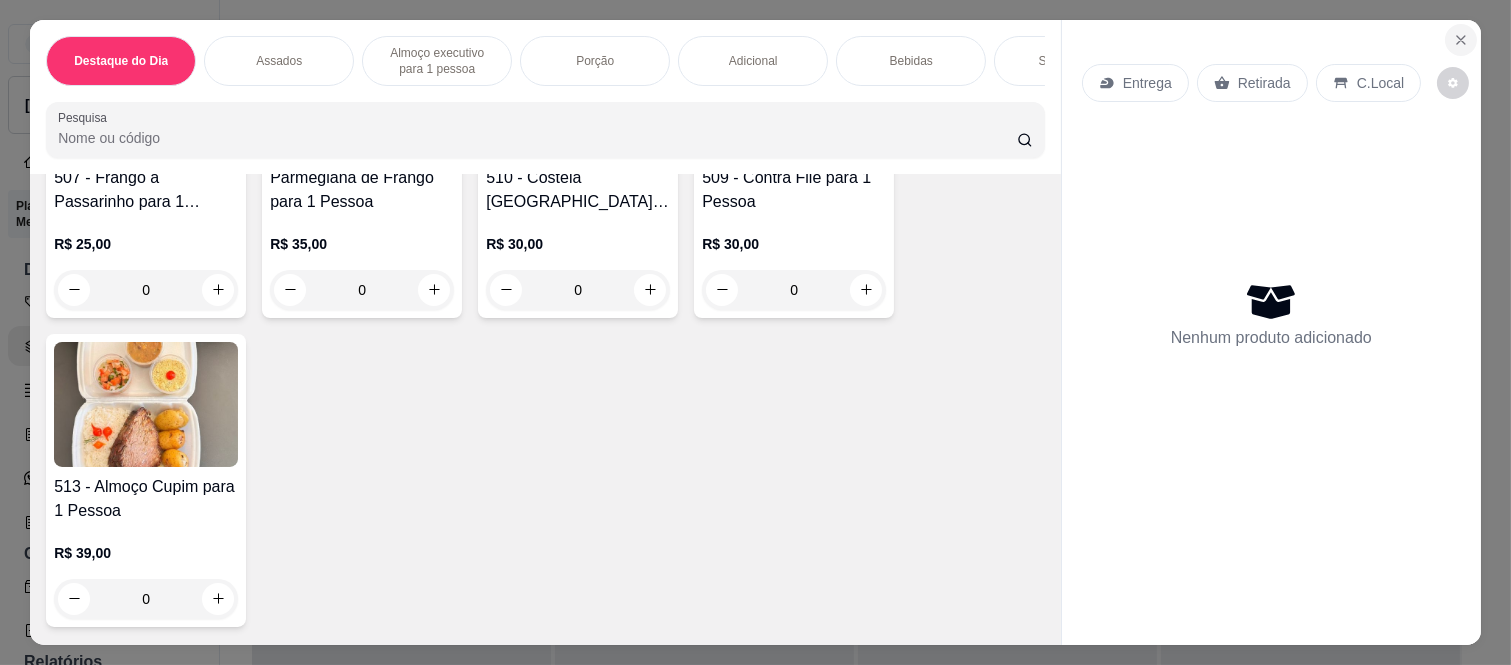 click at bounding box center (1461, 40) 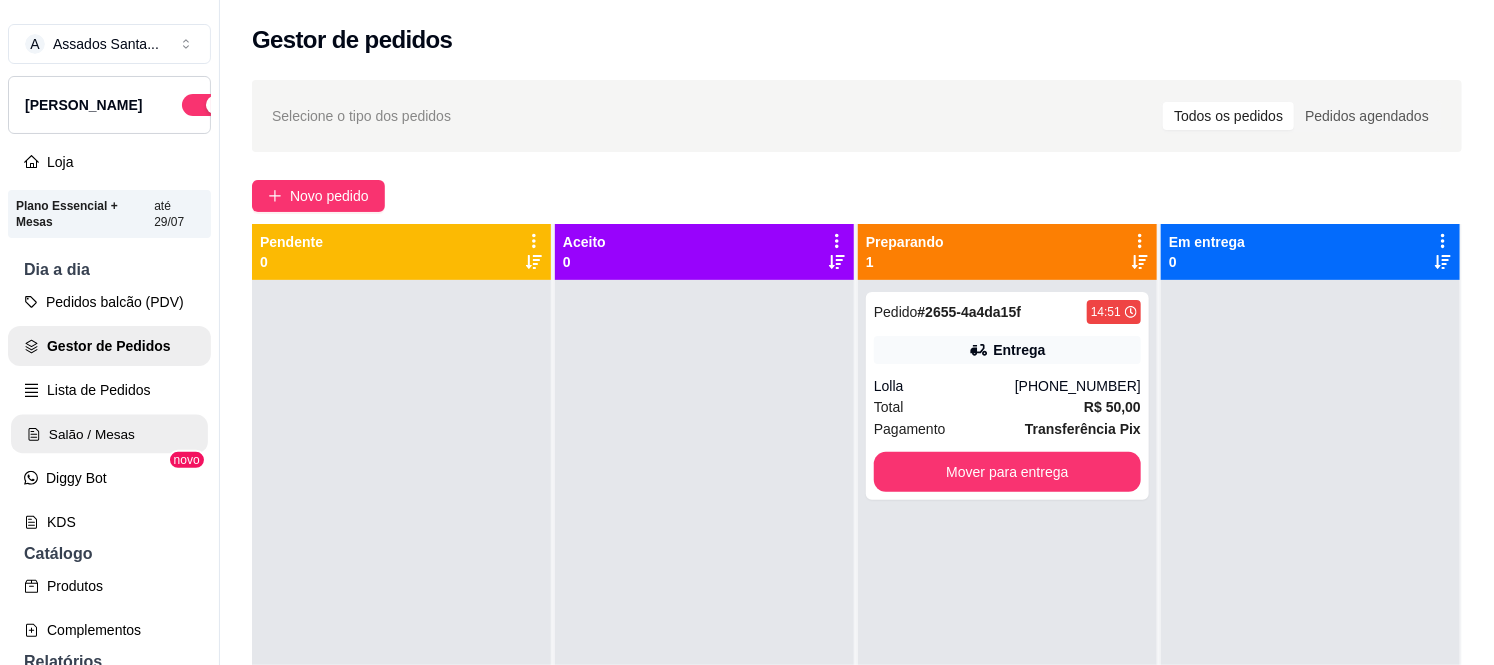 click on "Salão / Mesas" at bounding box center [109, 434] 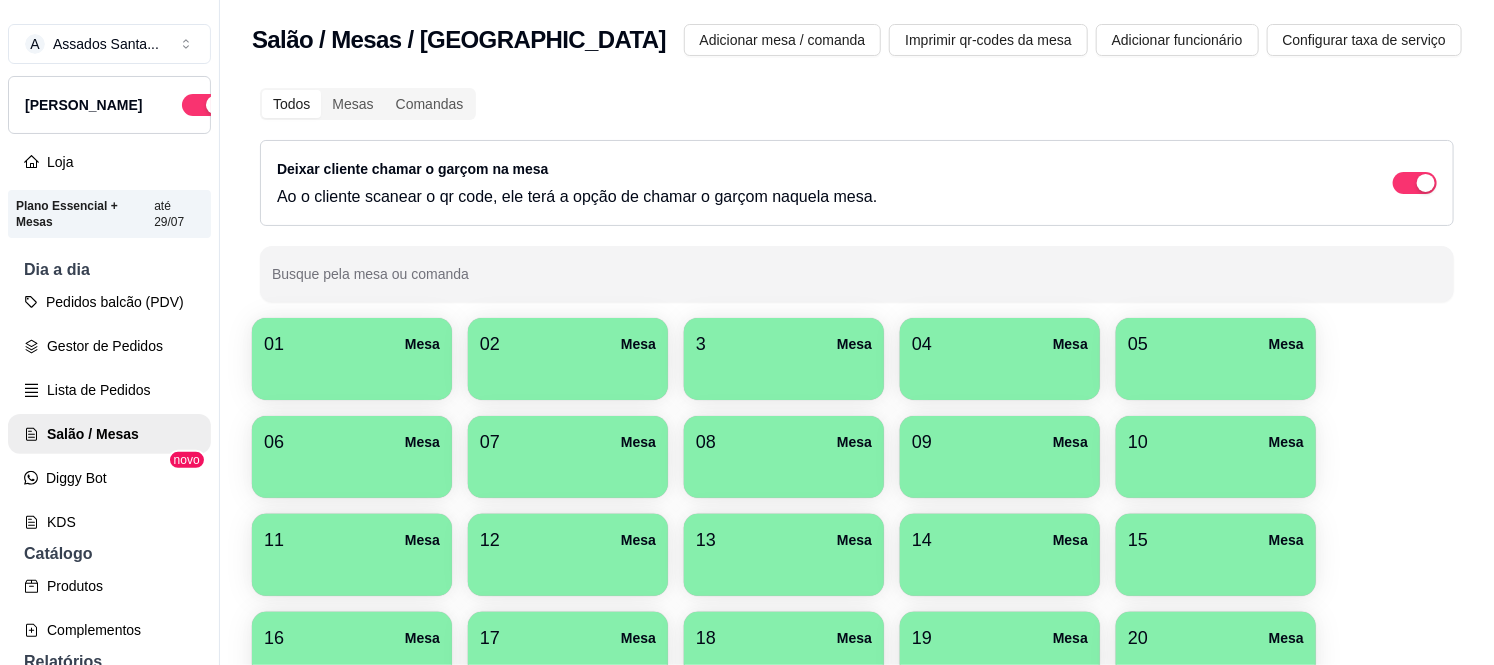 click on "3 Mesa" at bounding box center [784, 344] 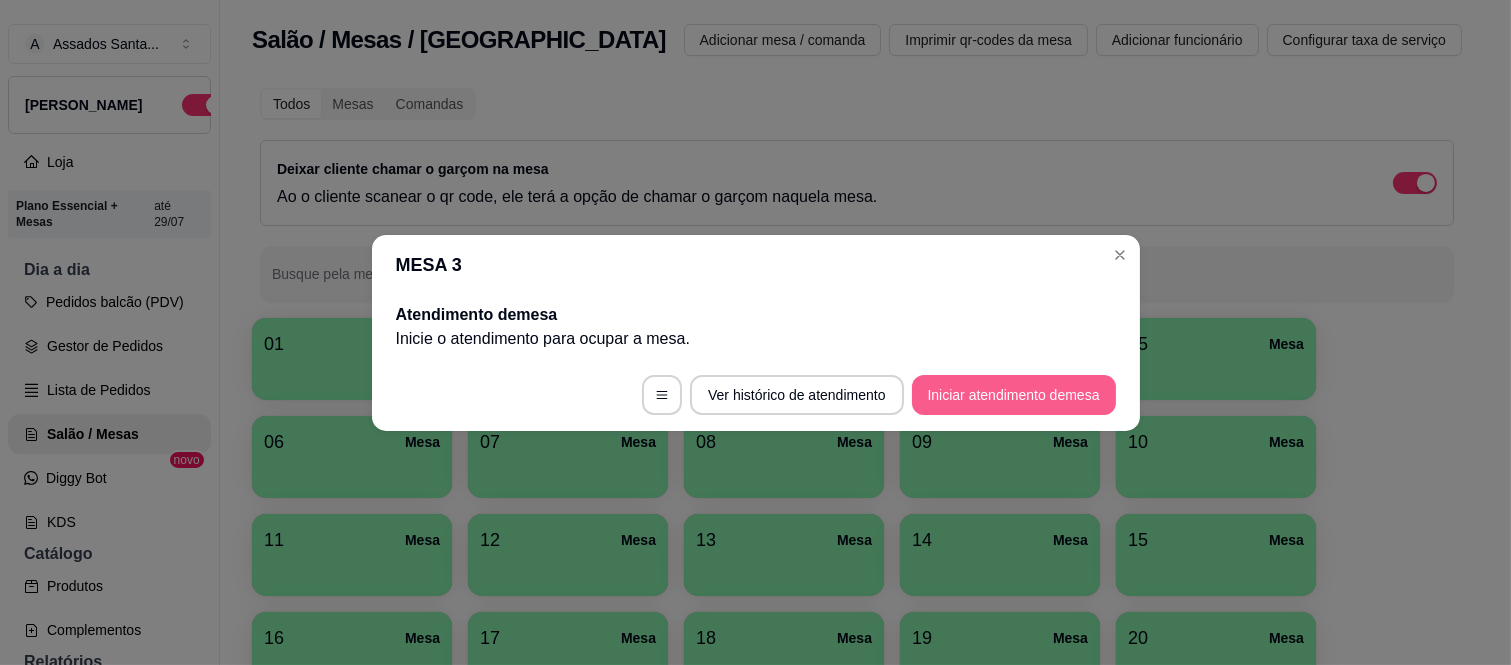 click on "Iniciar atendimento de  mesa" at bounding box center (1014, 395) 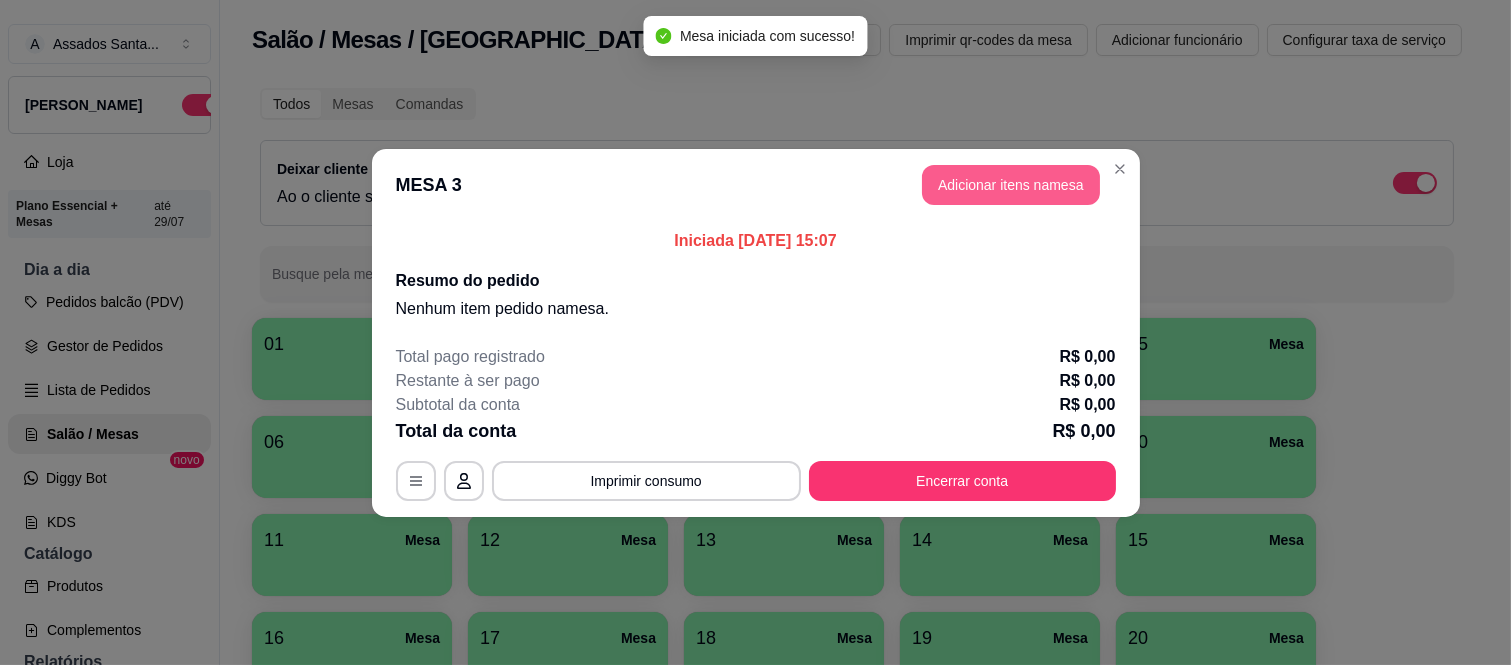 click on "Adicionar itens na  mesa" at bounding box center [1011, 185] 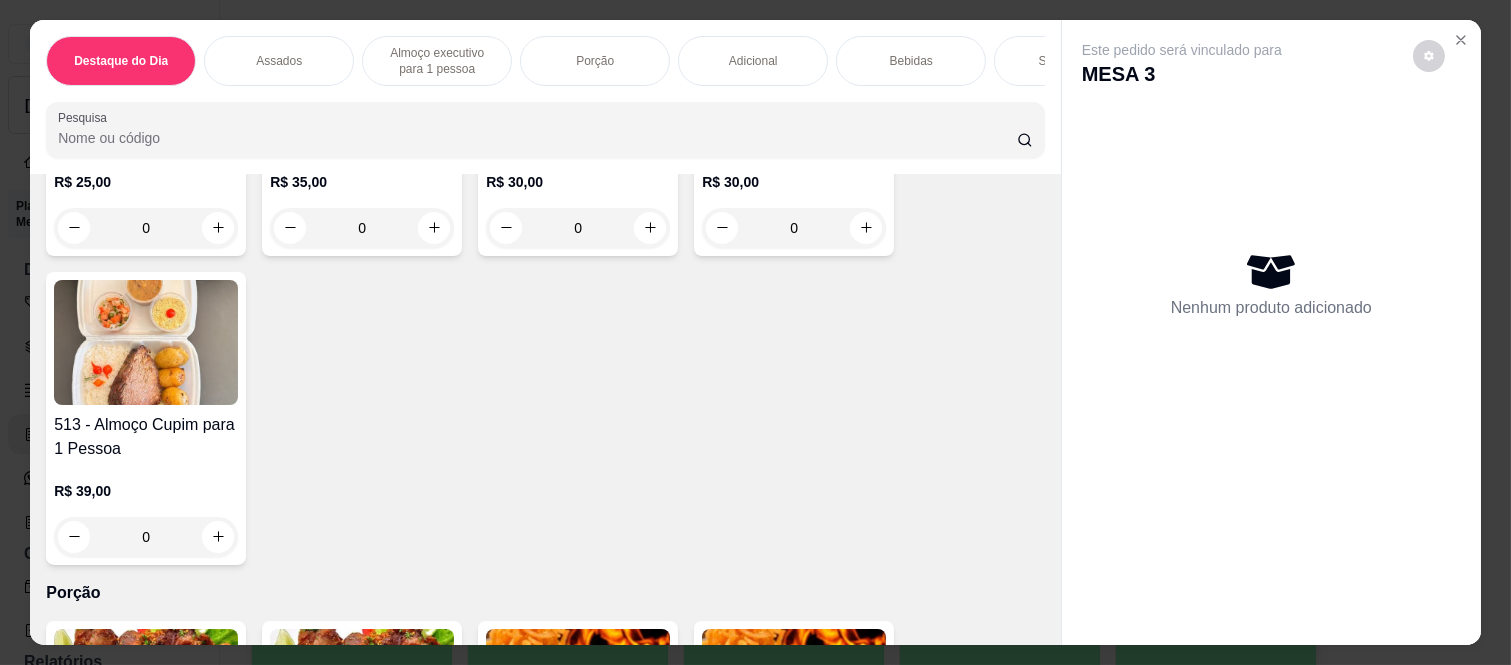 scroll, scrollTop: 1666, scrollLeft: 0, axis: vertical 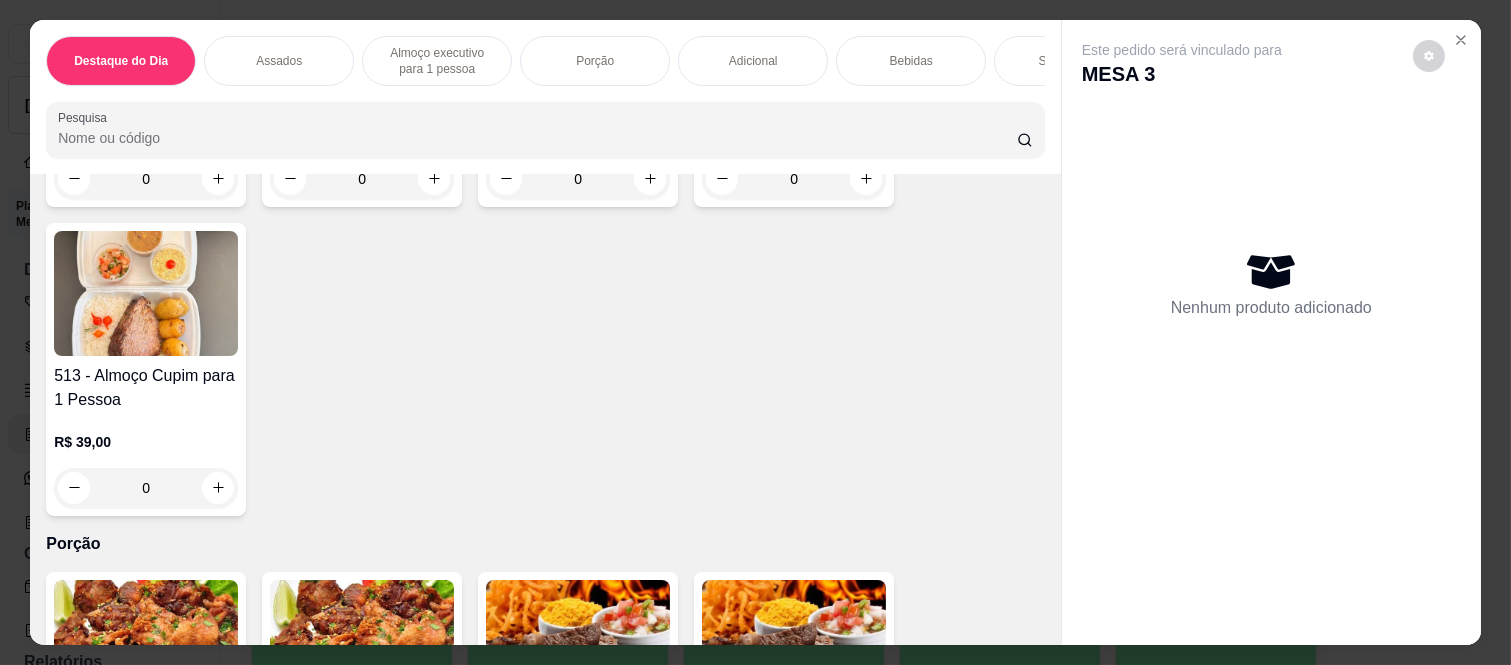 click on "0" at bounding box center (146, 488) 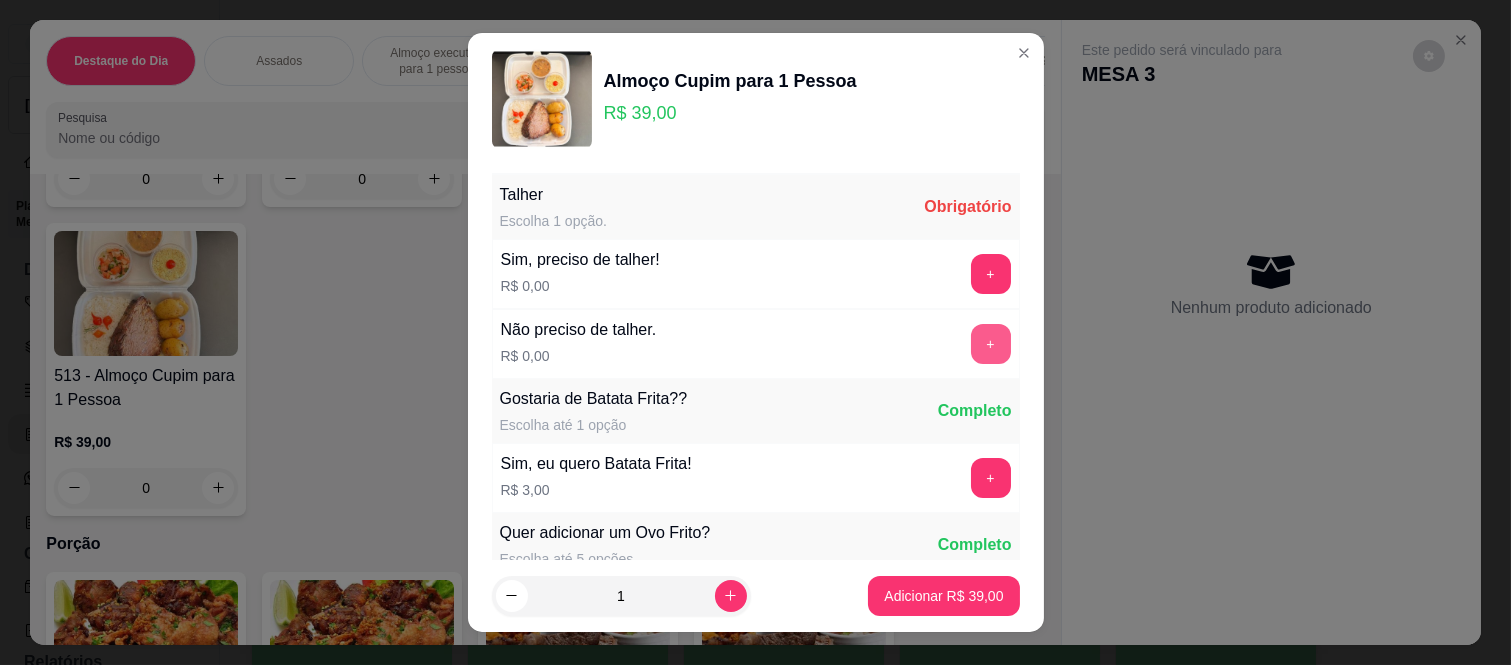 click on "+" at bounding box center (991, 344) 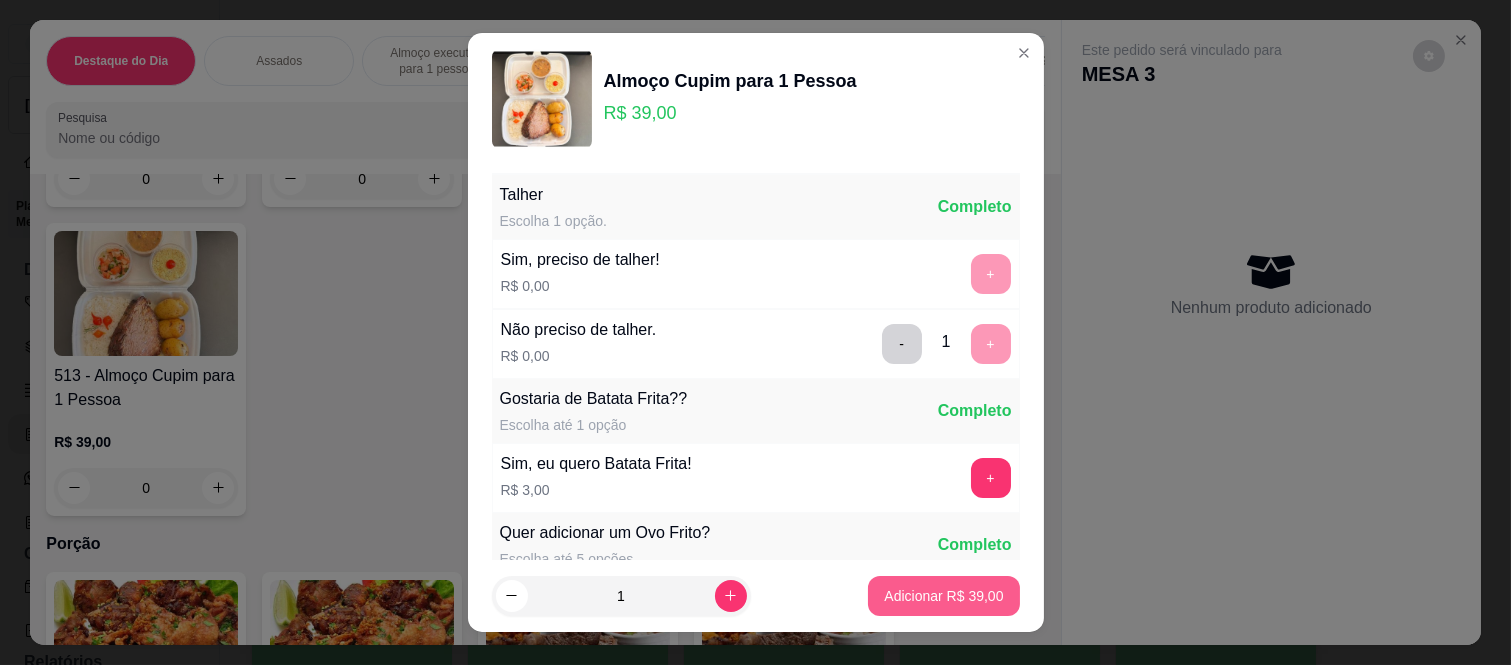 click on "Adicionar   R$ 39,00" at bounding box center [943, 596] 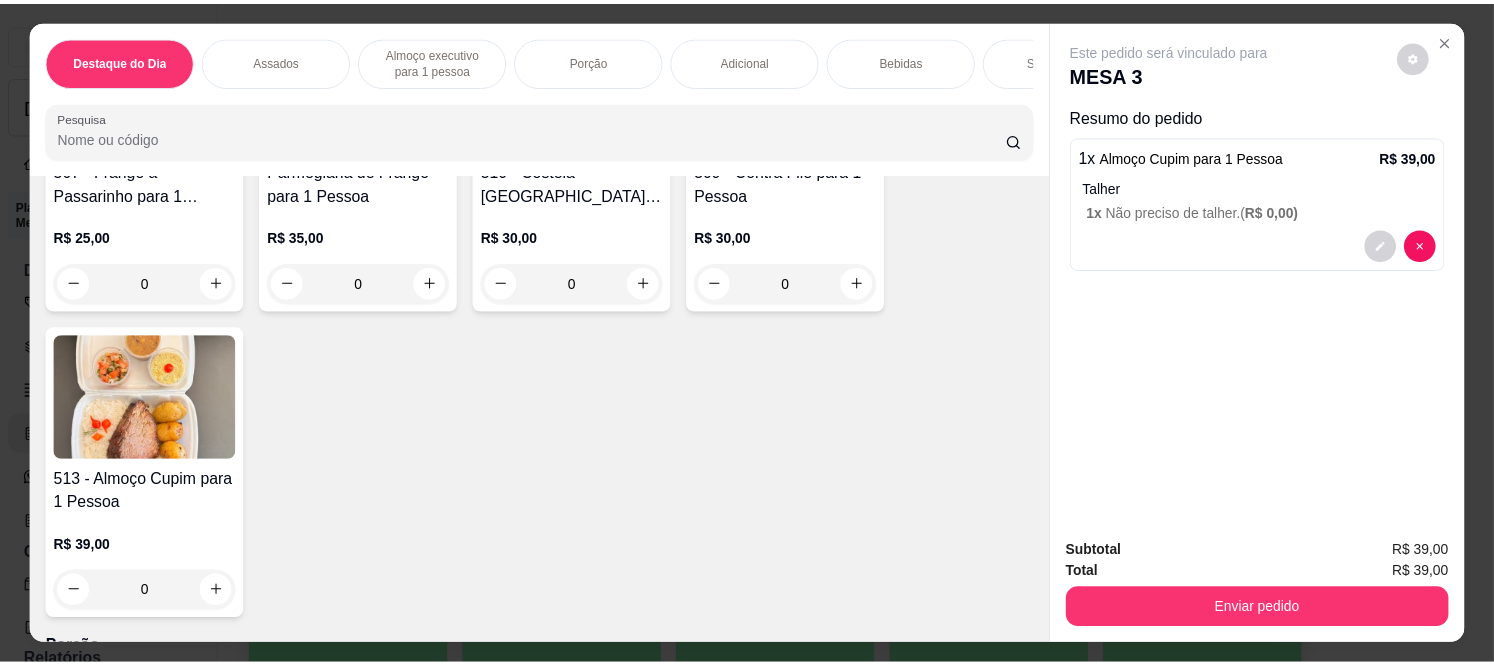 scroll, scrollTop: 1333, scrollLeft: 0, axis: vertical 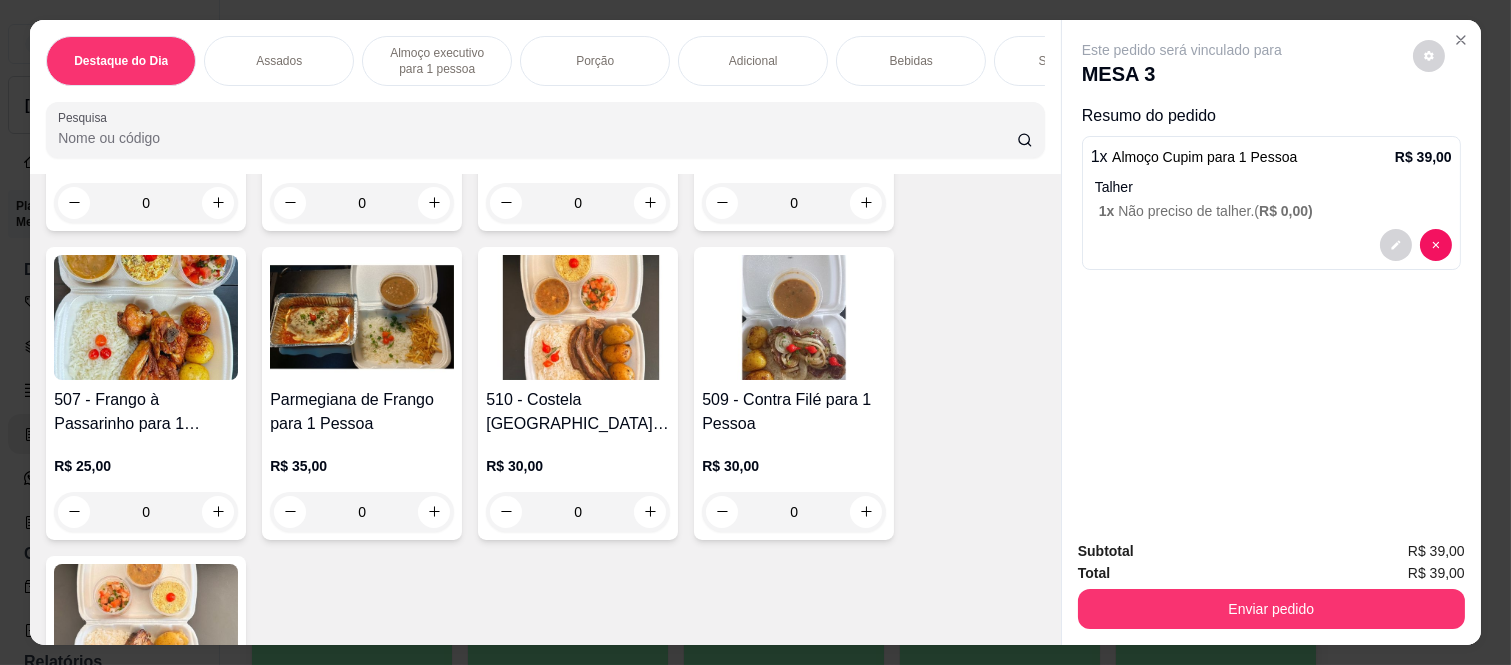click on "0" at bounding box center (578, 512) 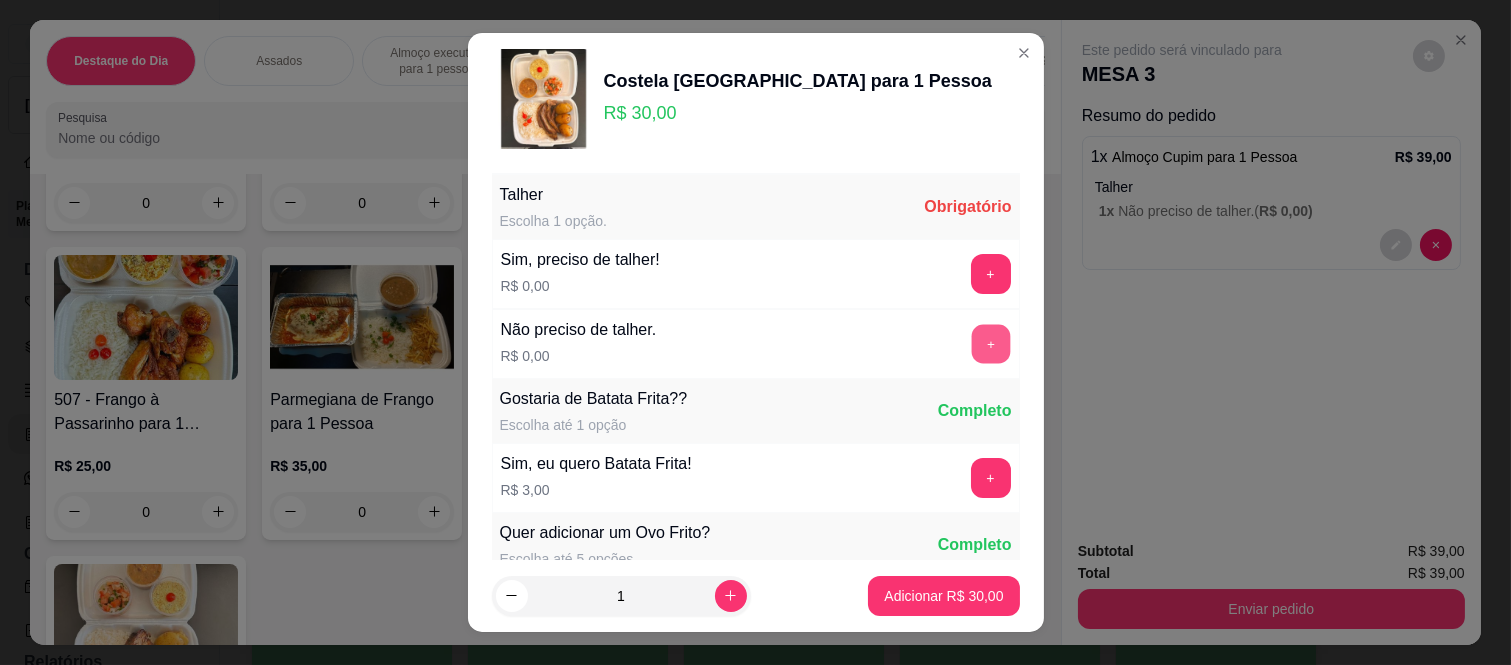 click on "+" at bounding box center (990, 344) 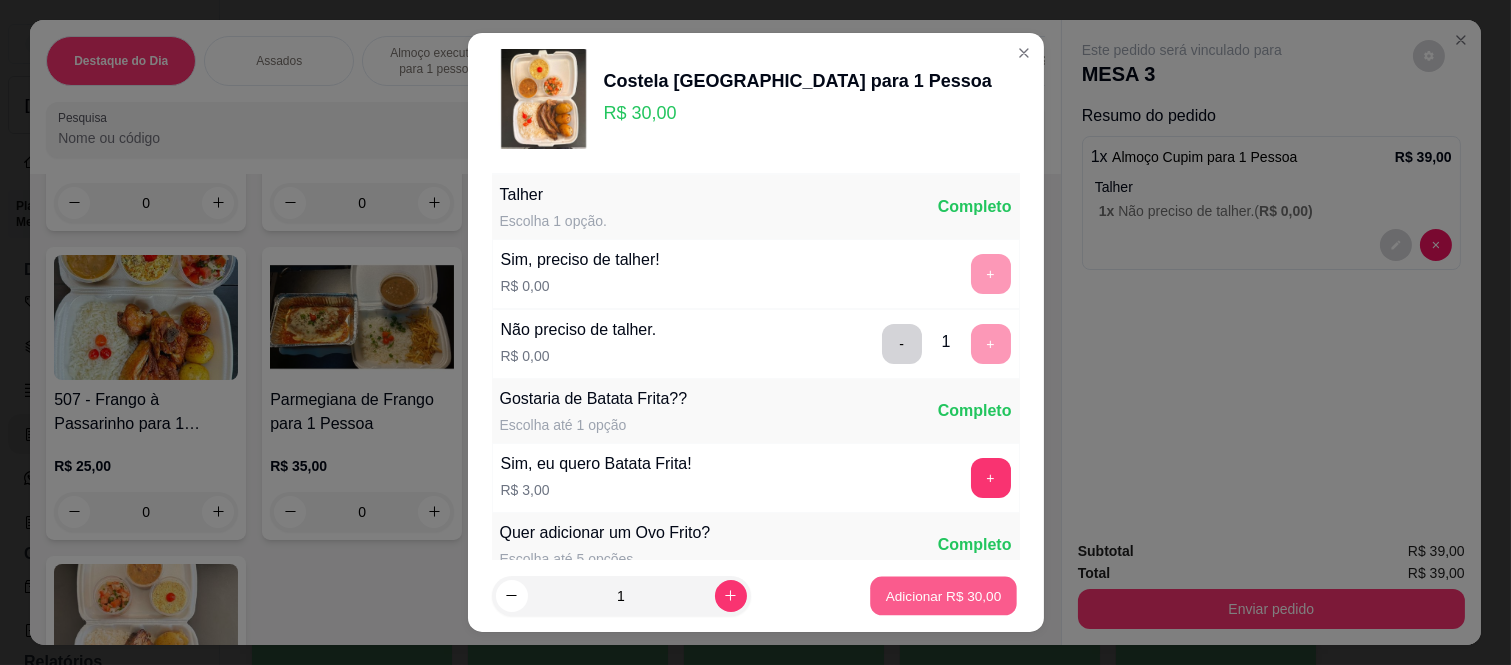 click on "Adicionar   R$ 30,00" at bounding box center (944, 595) 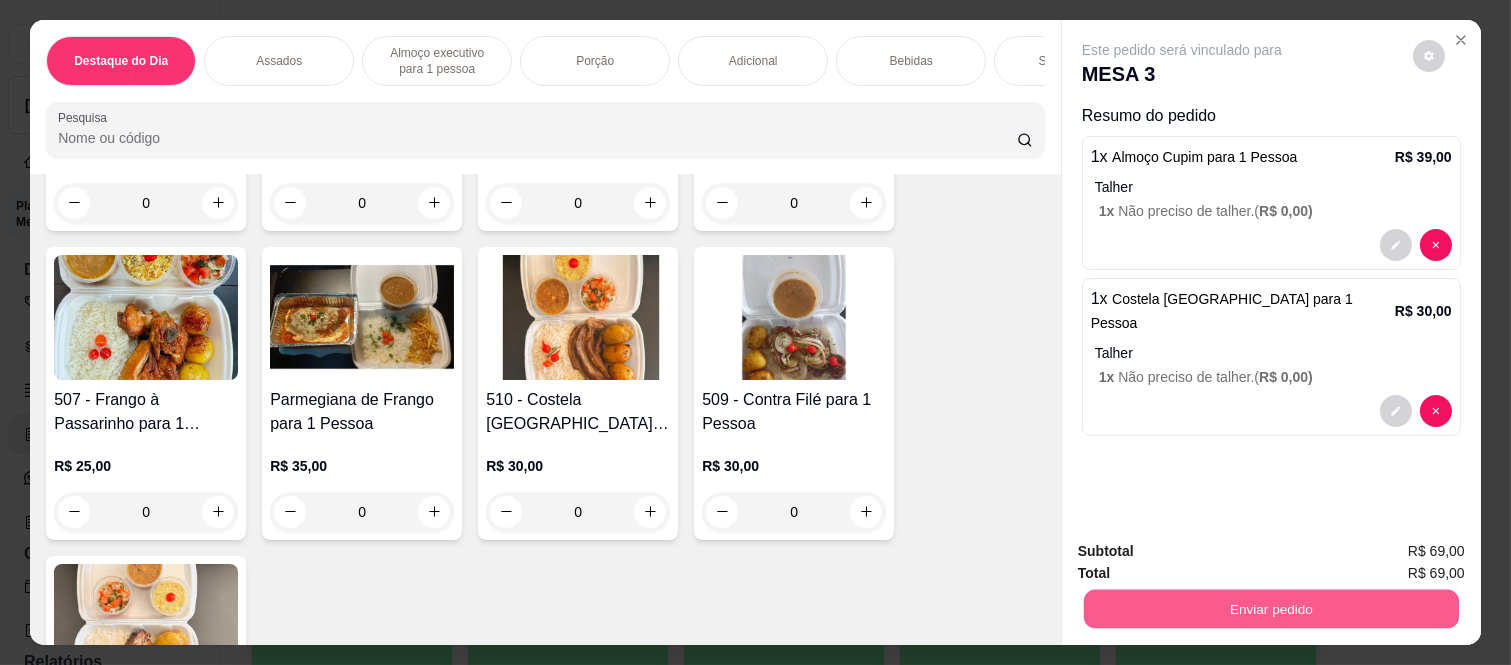 click on "Enviar pedido" at bounding box center [1271, 609] 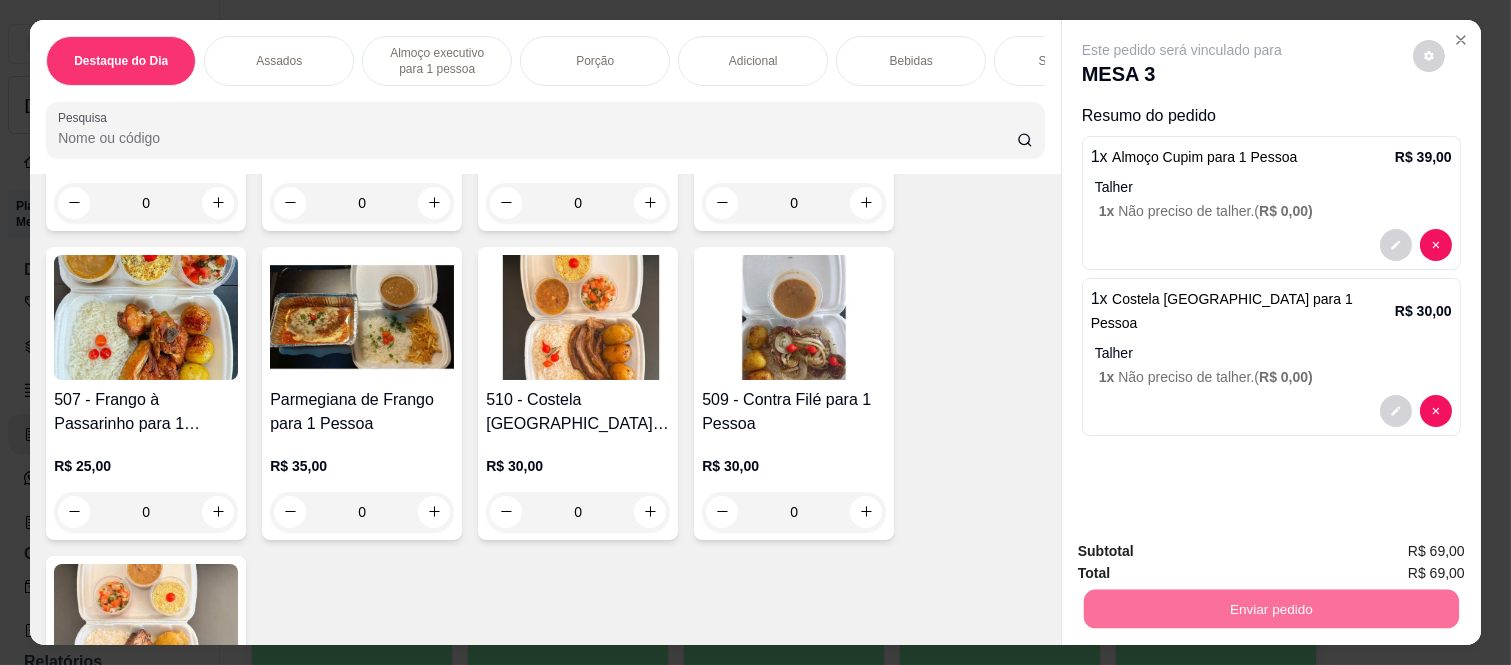 click on "Não registrar e enviar pedido" at bounding box center [1205, 551] 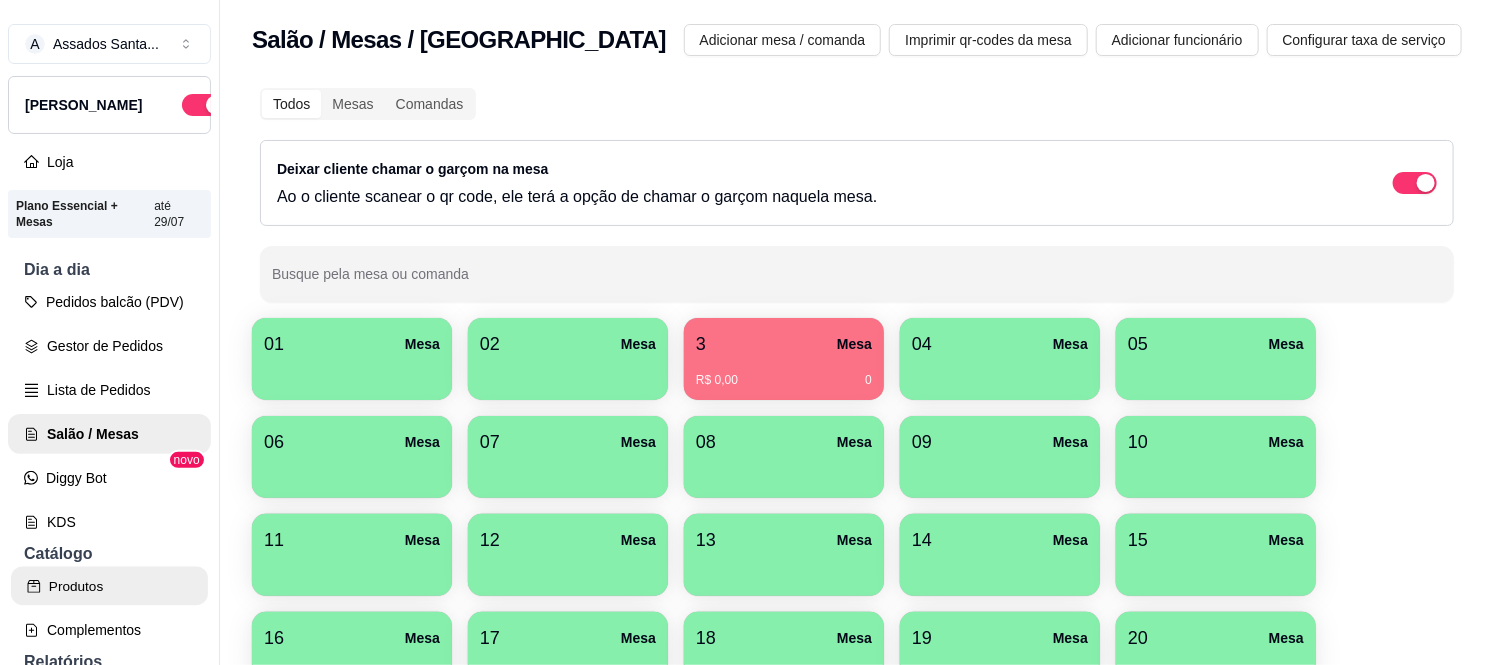 click on "Produtos" at bounding box center (109, 586) 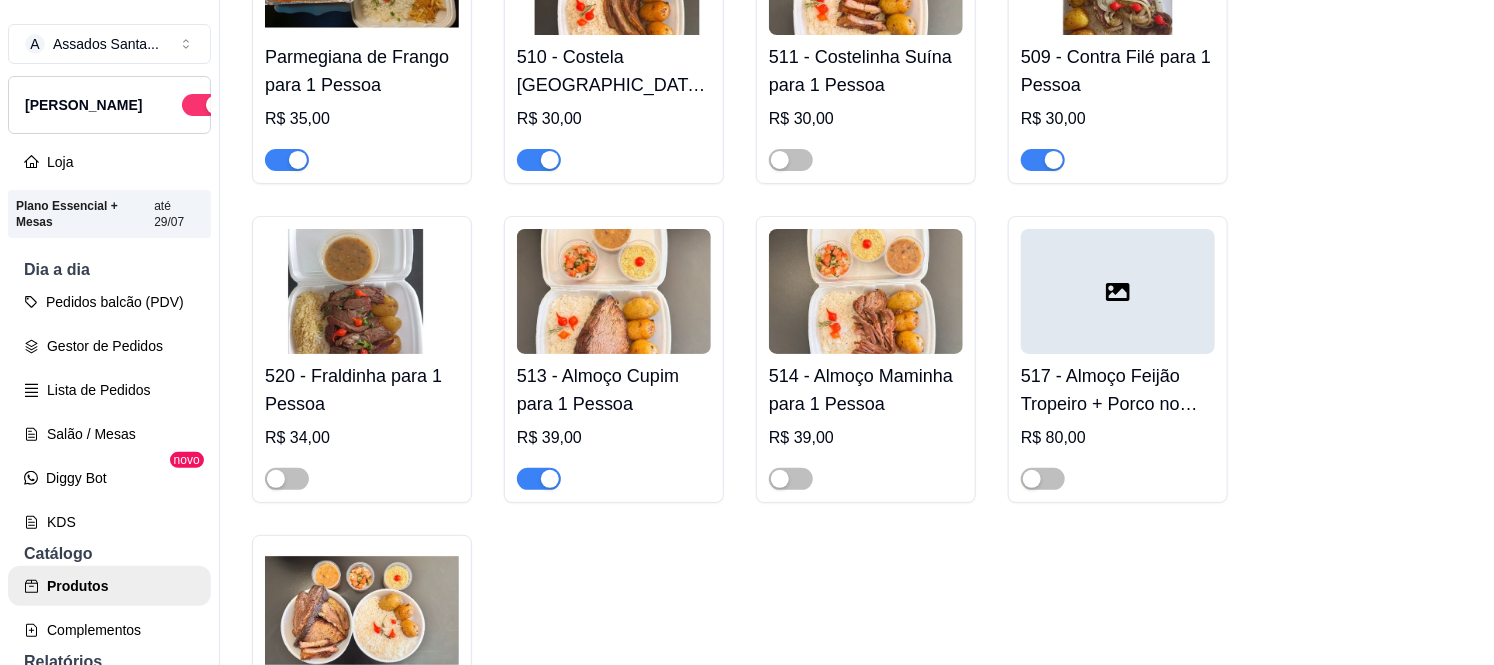 scroll, scrollTop: 3666, scrollLeft: 0, axis: vertical 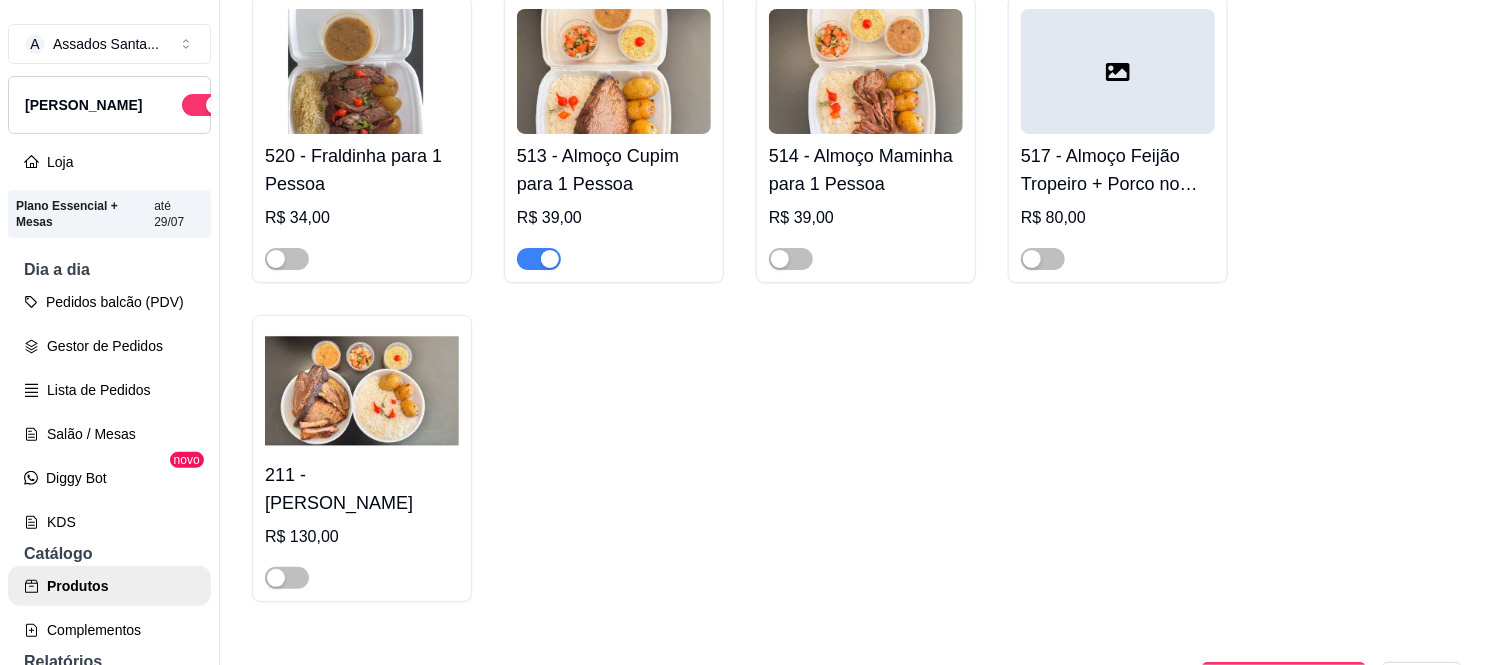 click at bounding box center (550, 259) 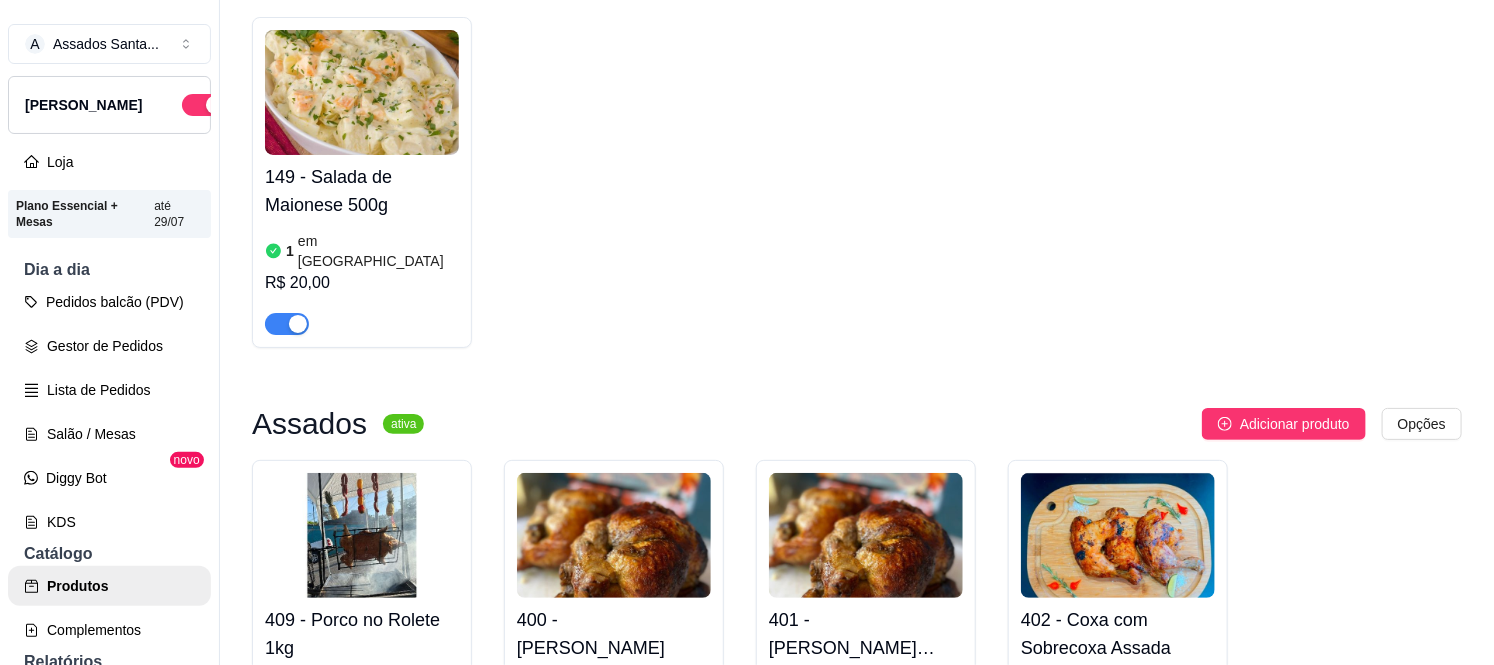 scroll, scrollTop: 555, scrollLeft: 0, axis: vertical 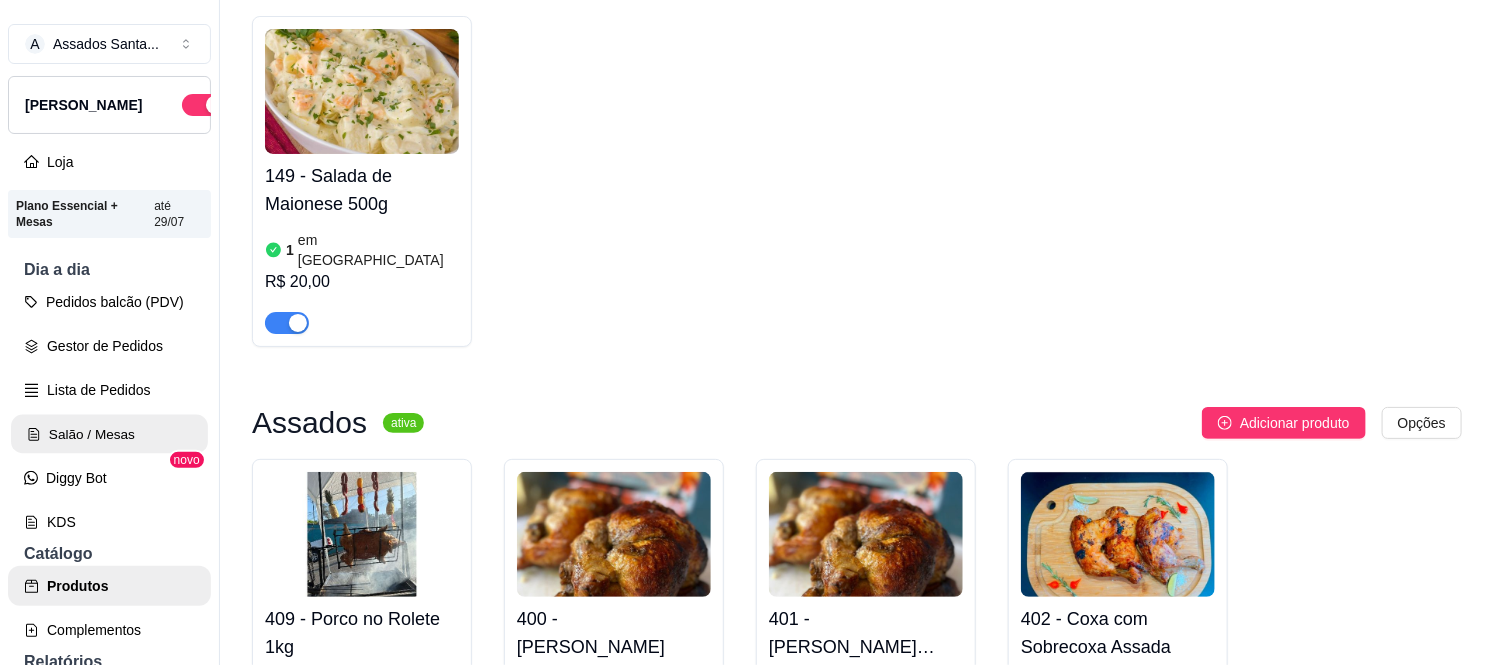 click on "Salão / Mesas" at bounding box center (109, 434) 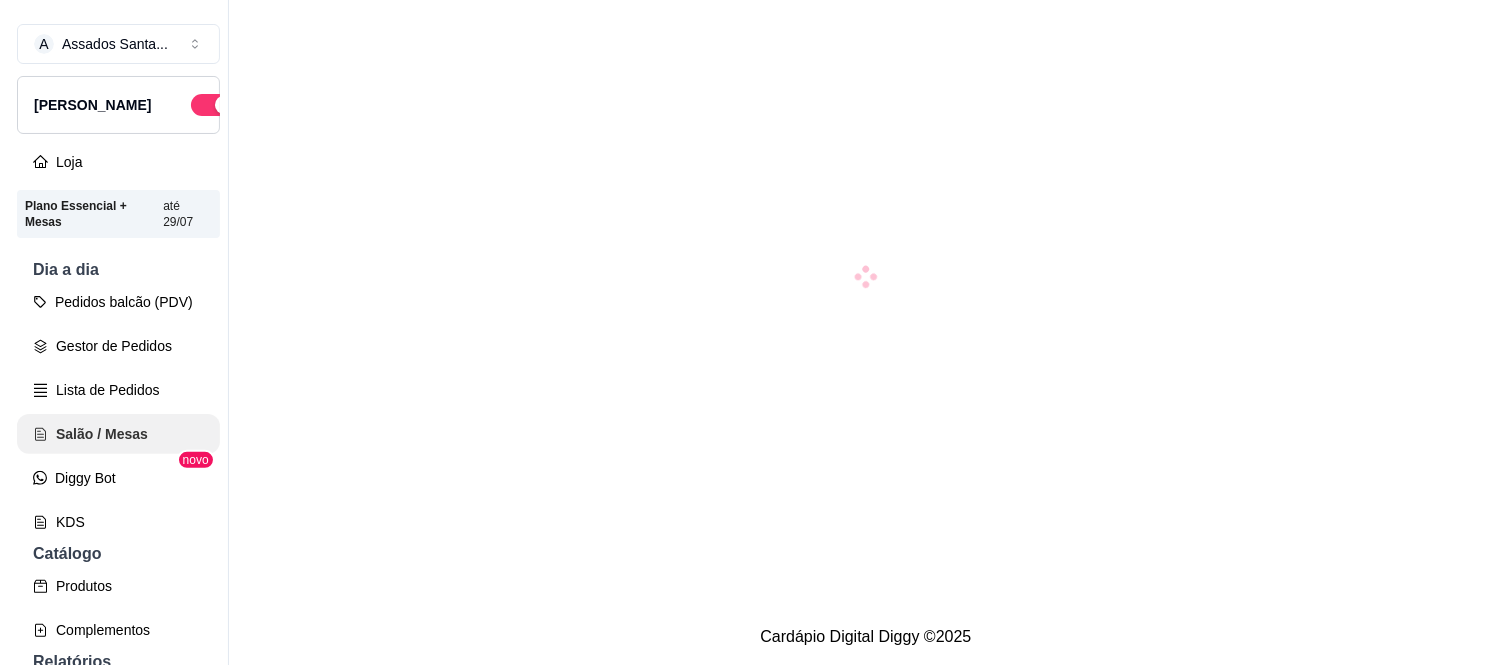 scroll, scrollTop: 0, scrollLeft: 0, axis: both 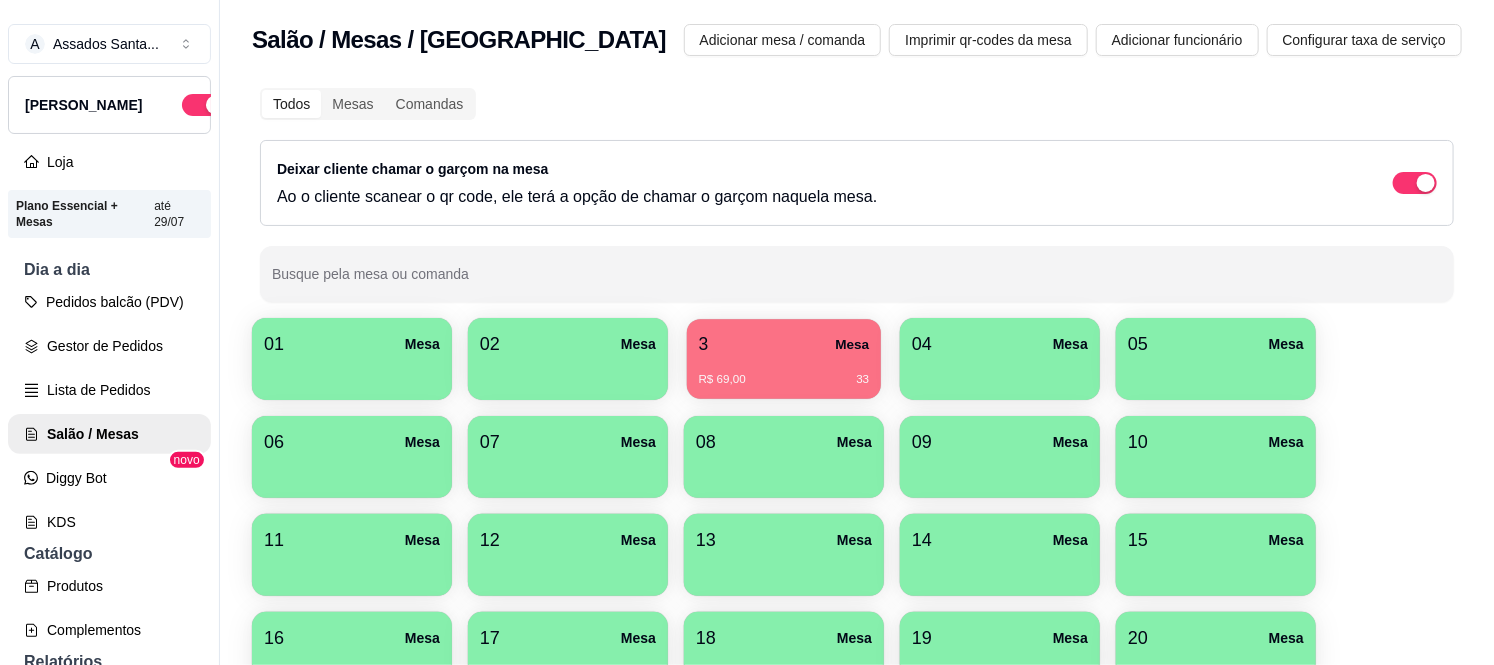 click on "R$ 69,00 33" at bounding box center [784, 372] 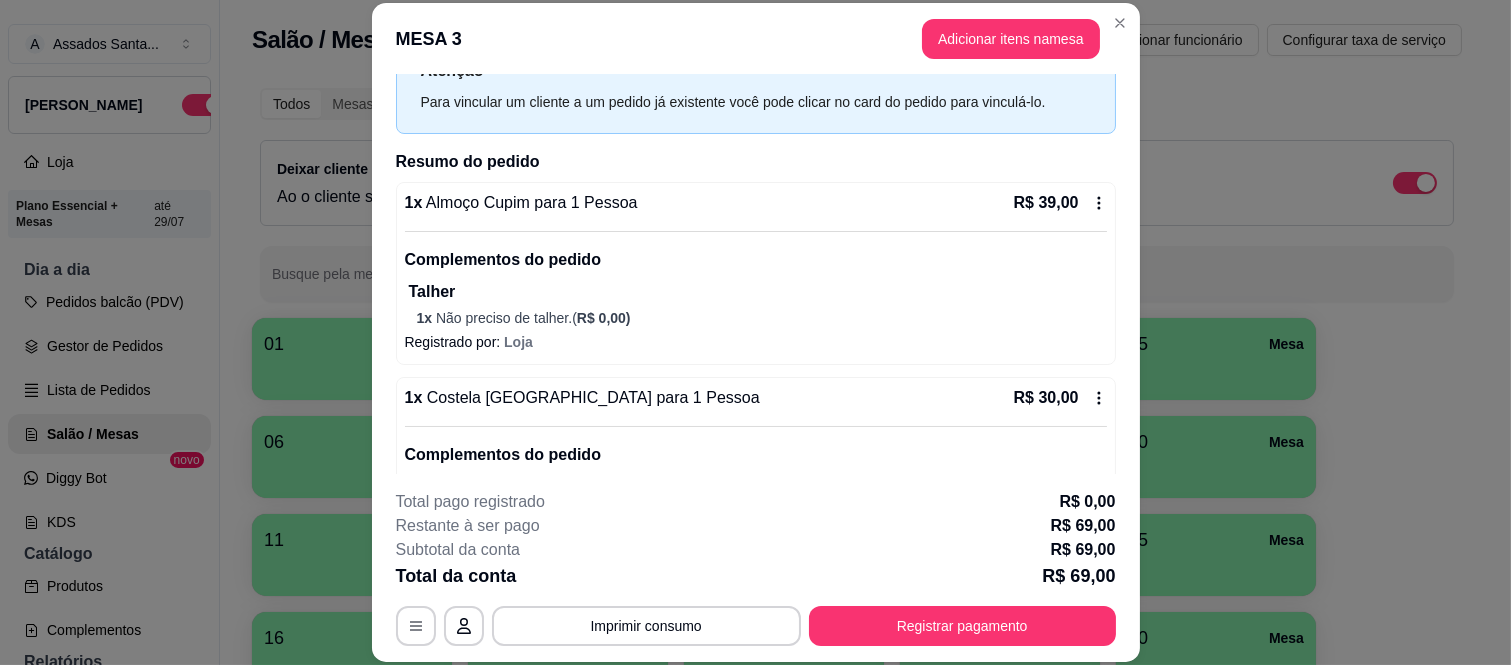 scroll, scrollTop: 176, scrollLeft: 0, axis: vertical 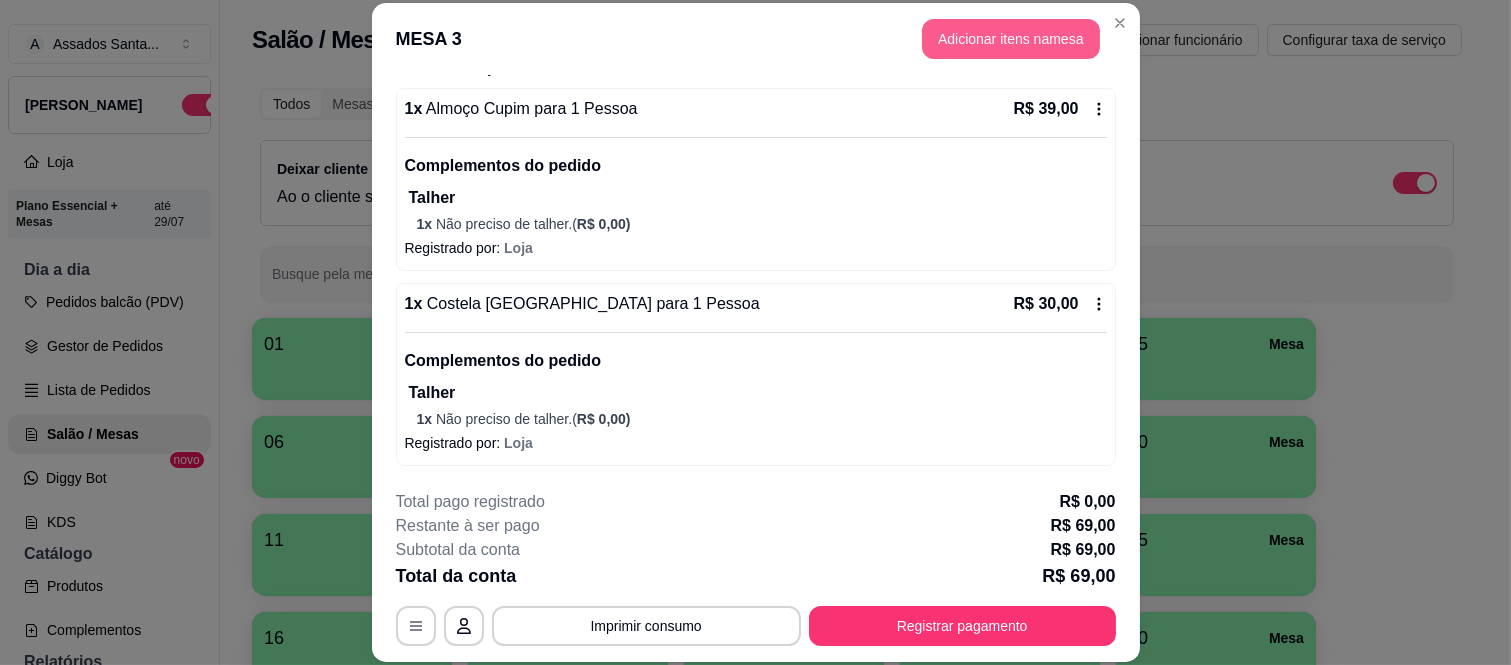 click on "Adicionar itens na  mesa" at bounding box center [1011, 39] 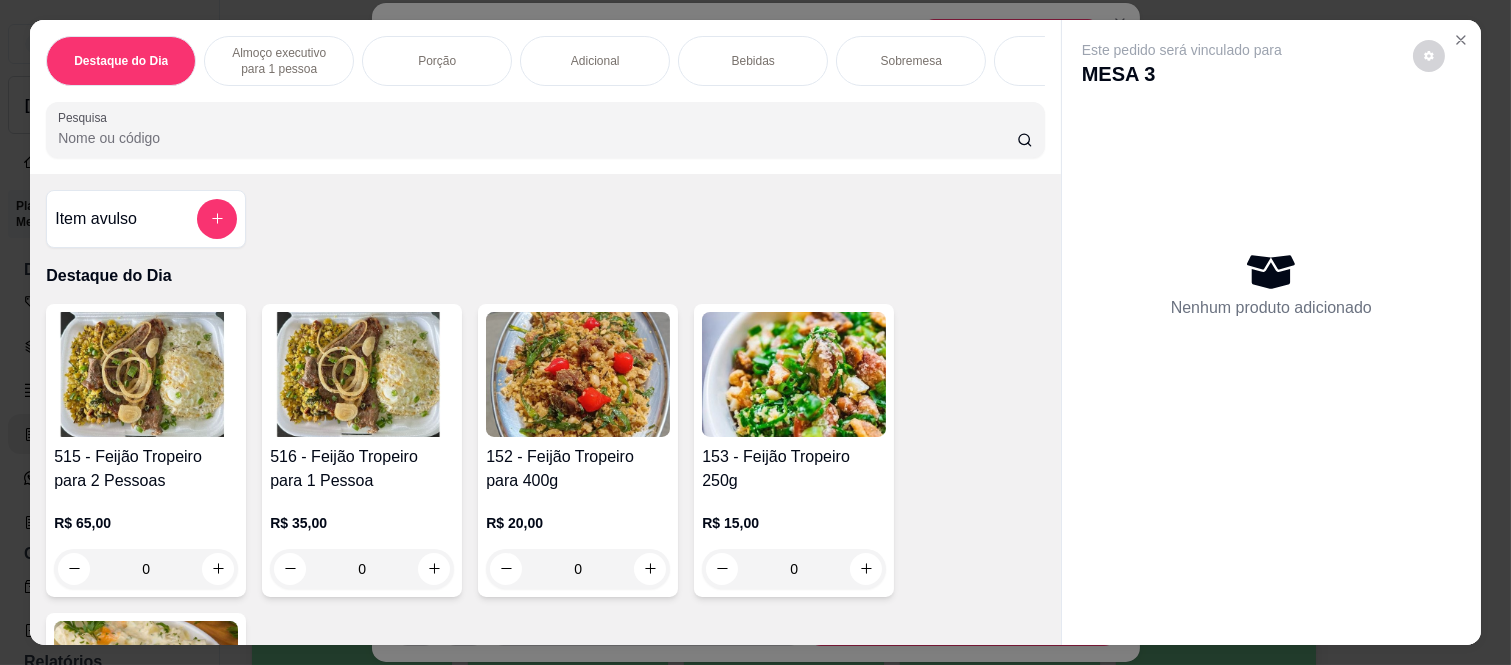 click on "Bebidas" at bounding box center [753, 61] 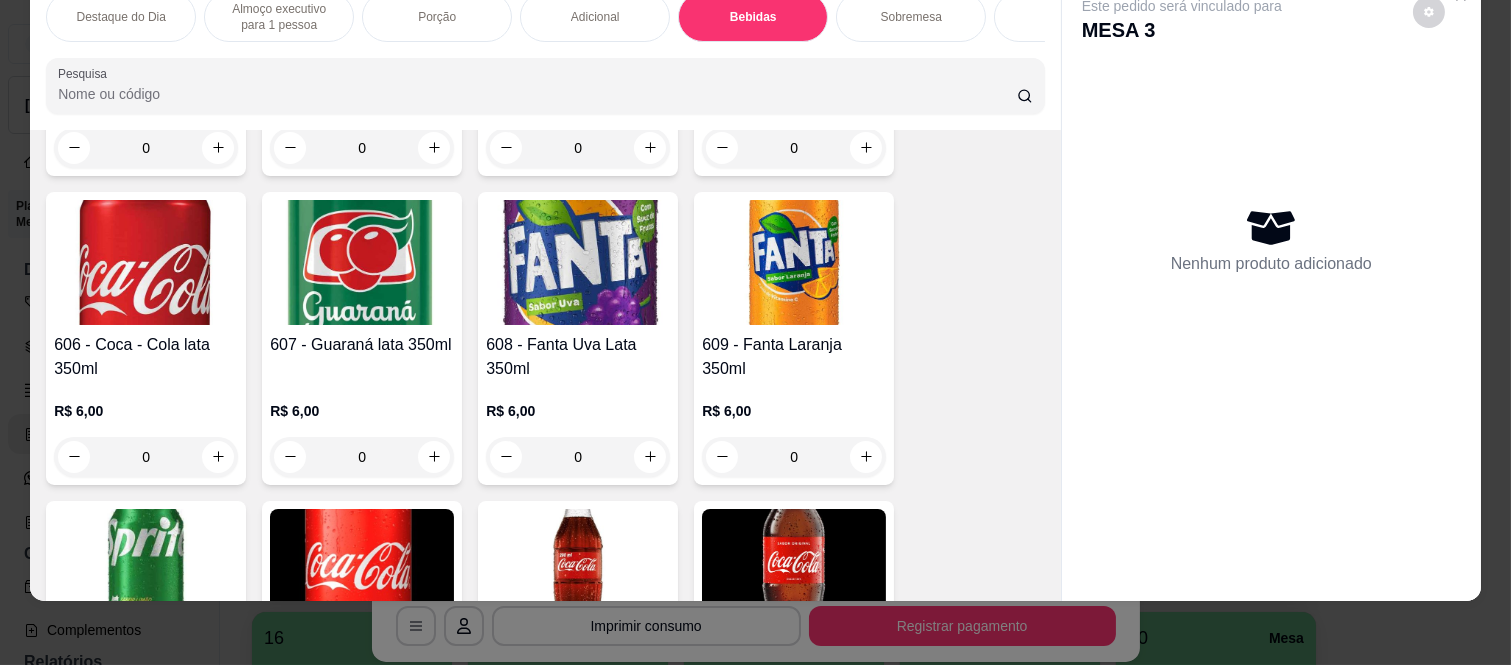 scroll, scrollTop: 3784, scrollLeft: 0, axis: vertical 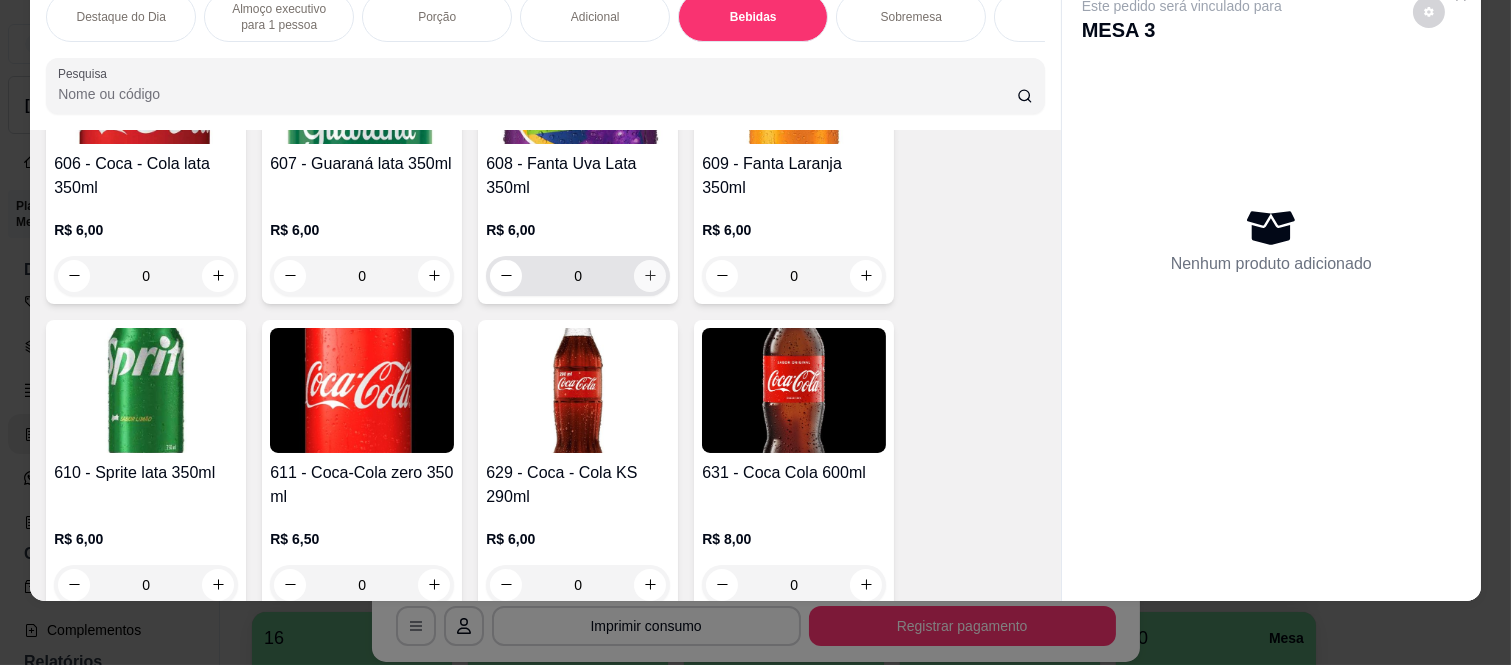 click 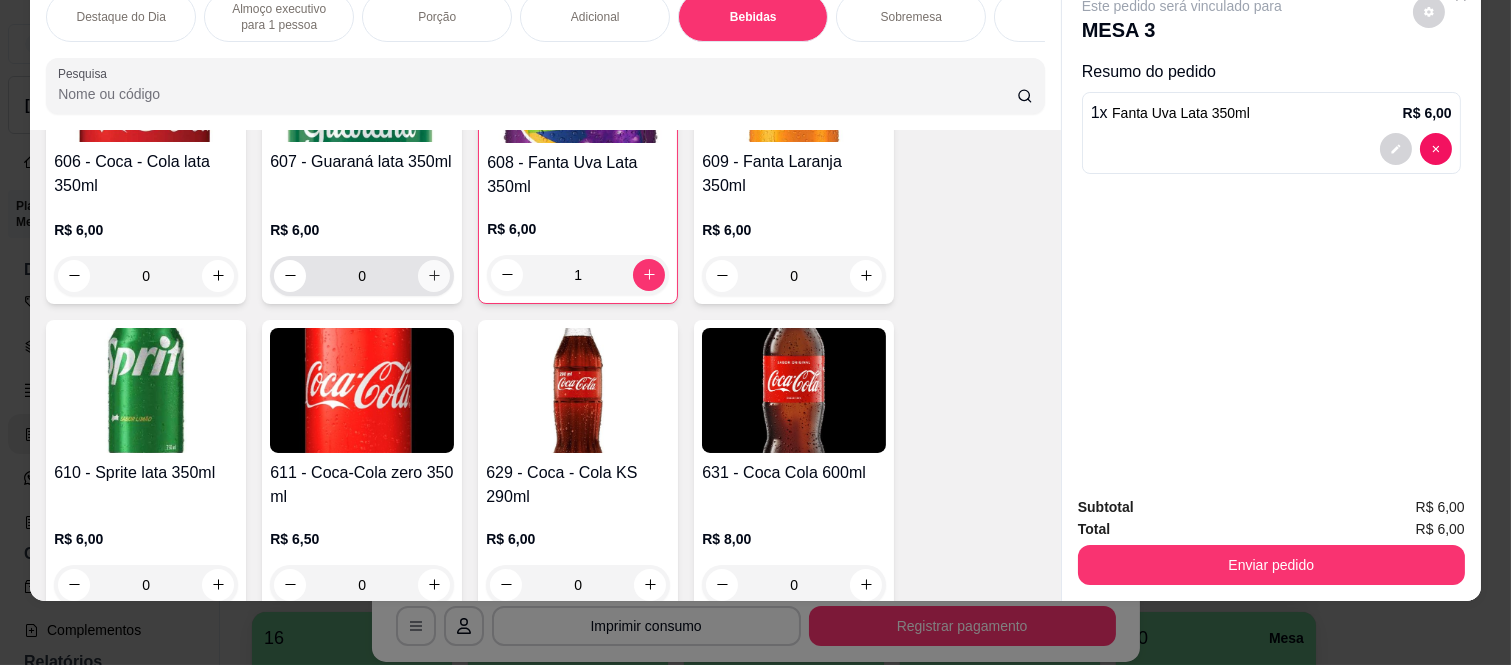 scroll, scrollTop: 3784, scrollLeft: 0, axis: vertical 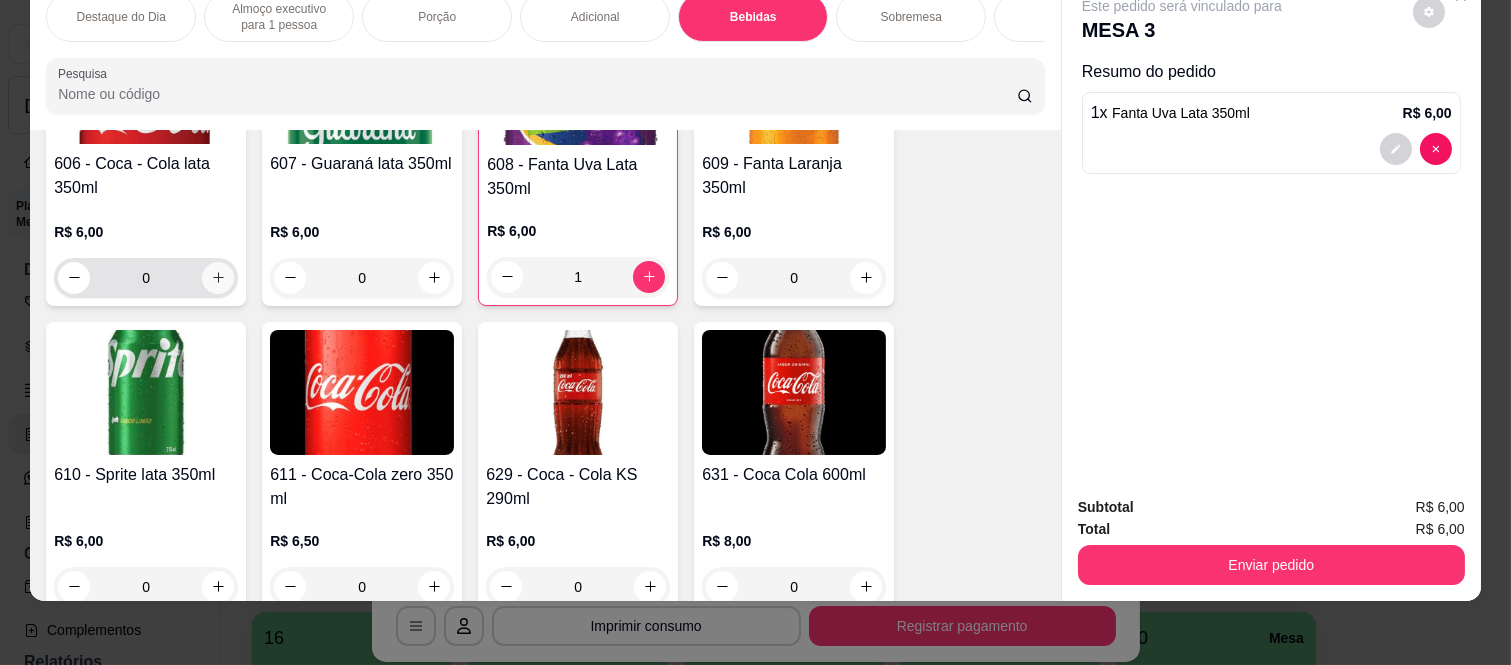 click 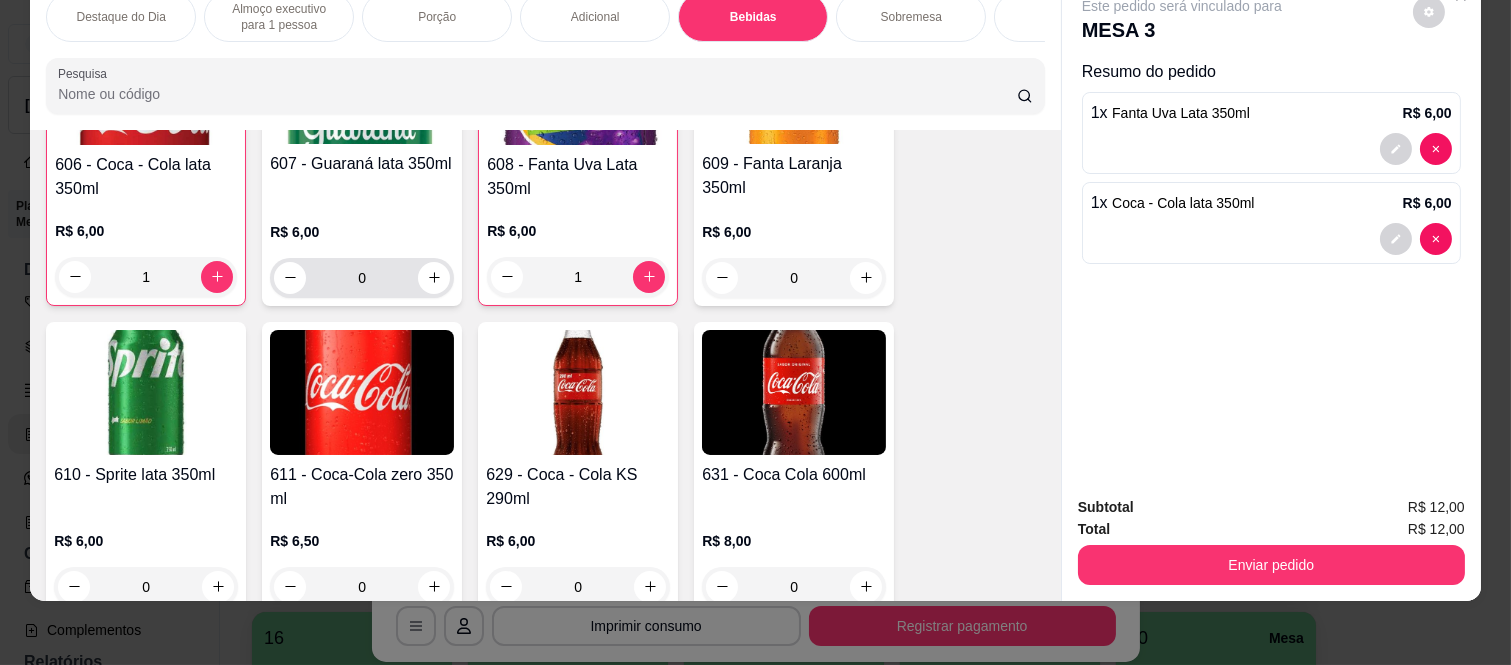 scroll, scrollTop: 3785, scrollLeft: 0, axis: vertical 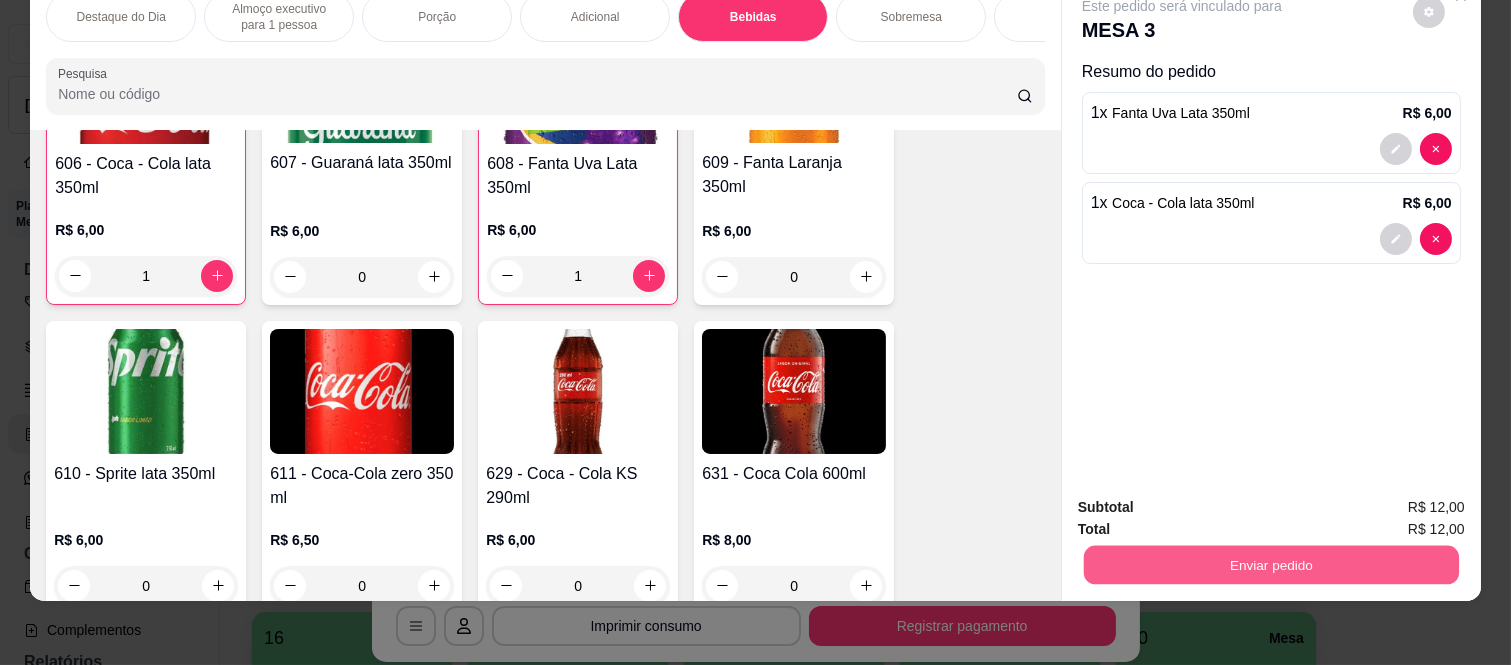click on "Enviar pedido" at bounding box center [1271, 565] 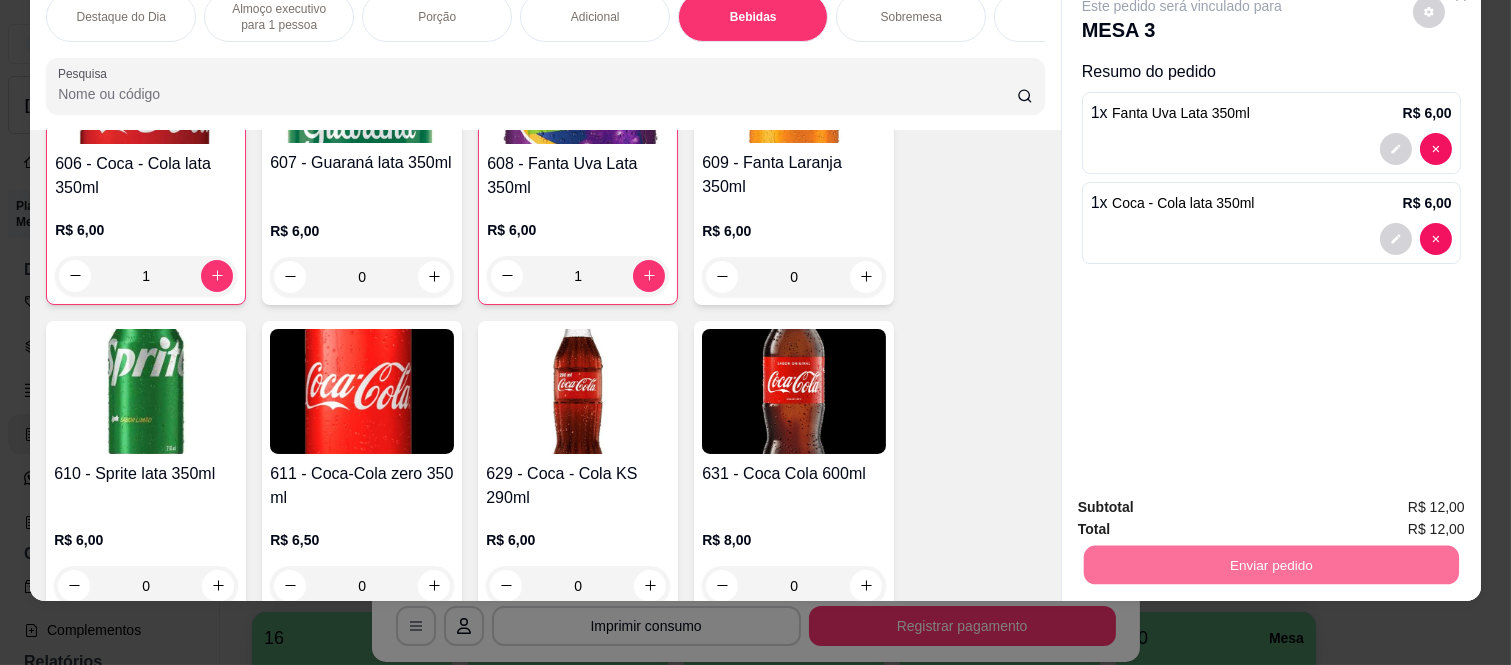 click on "Não registrar e enviar pedido" at bounding box center (1204, 500) 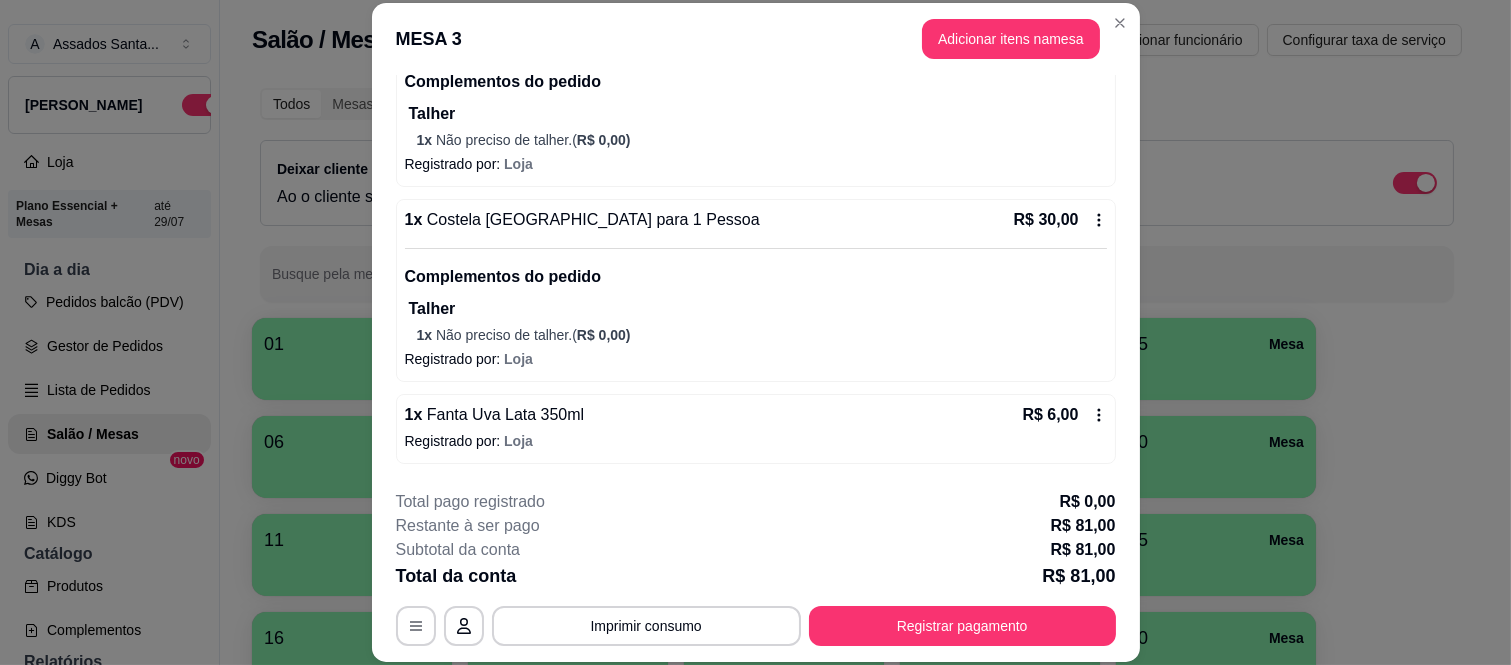 scroll, scrollTop: 341, scrollLeft: 0, axis: vertical 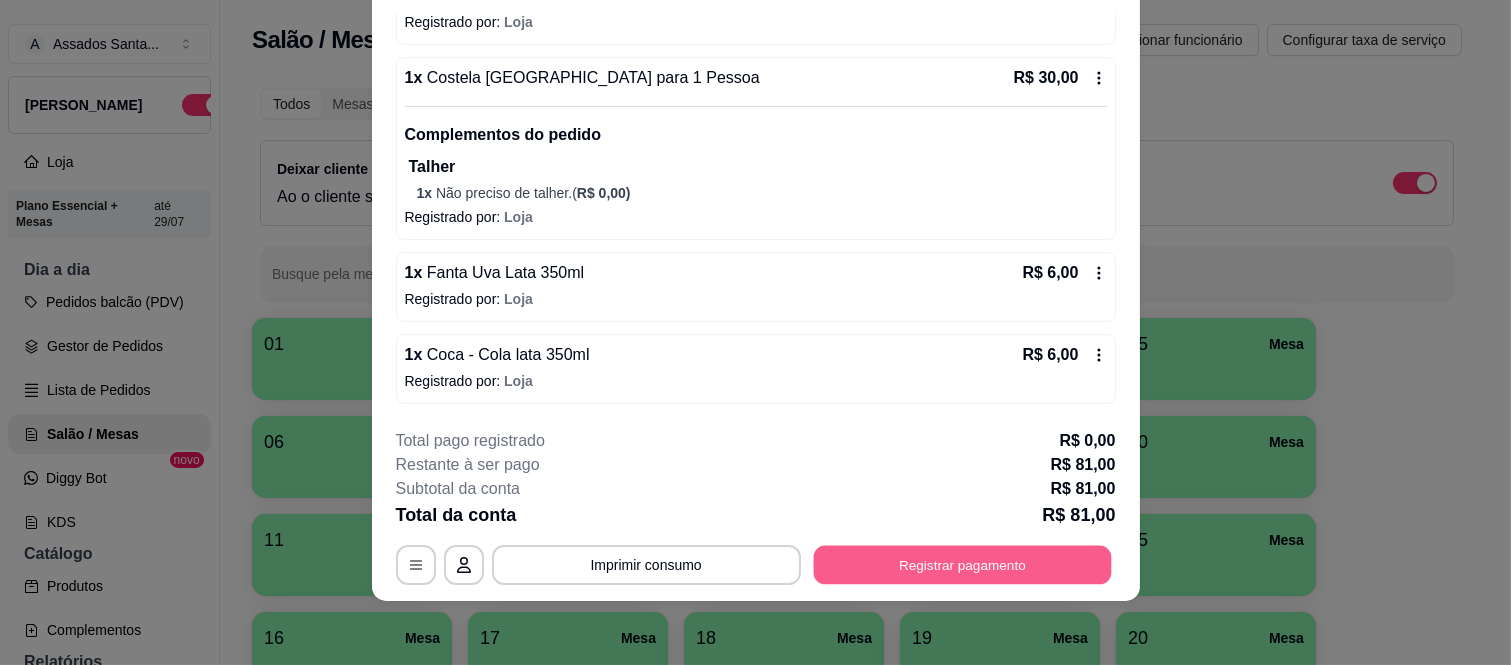 click on "Registrar pagamento" at bounding box center (962, 564) 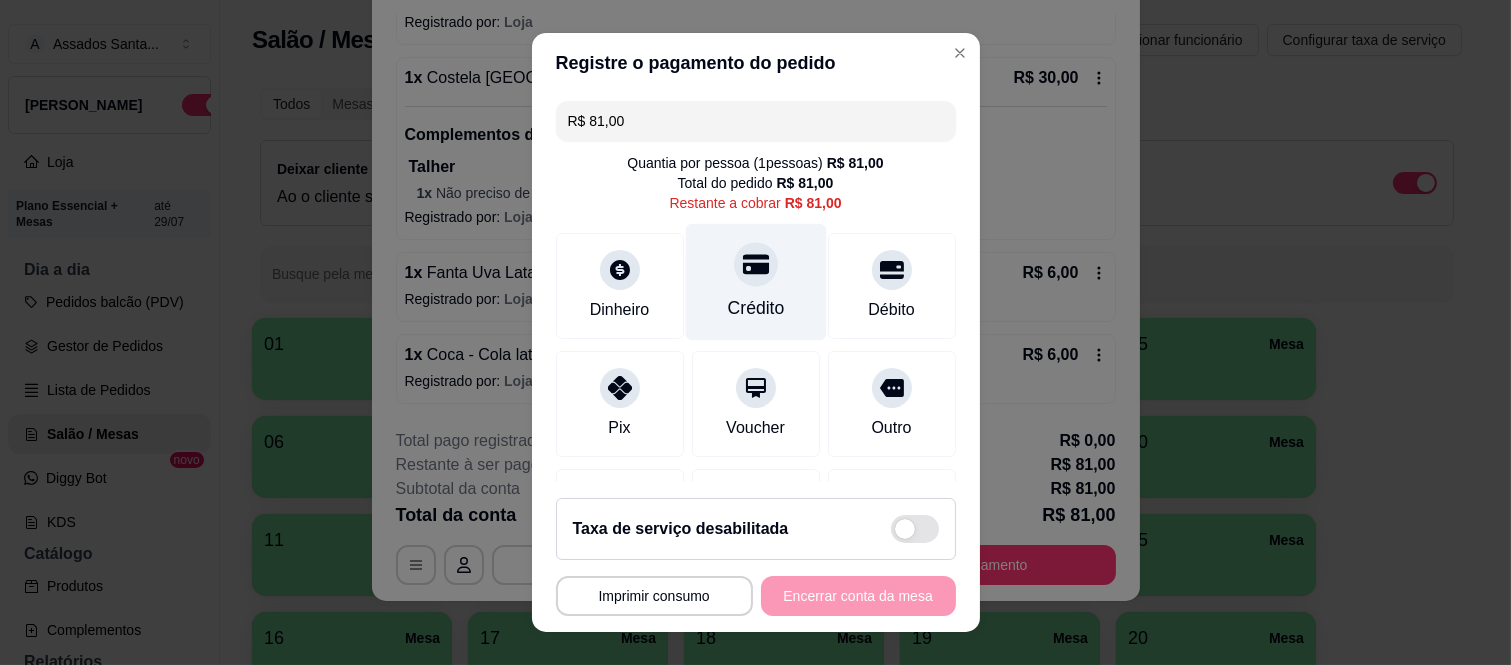 click 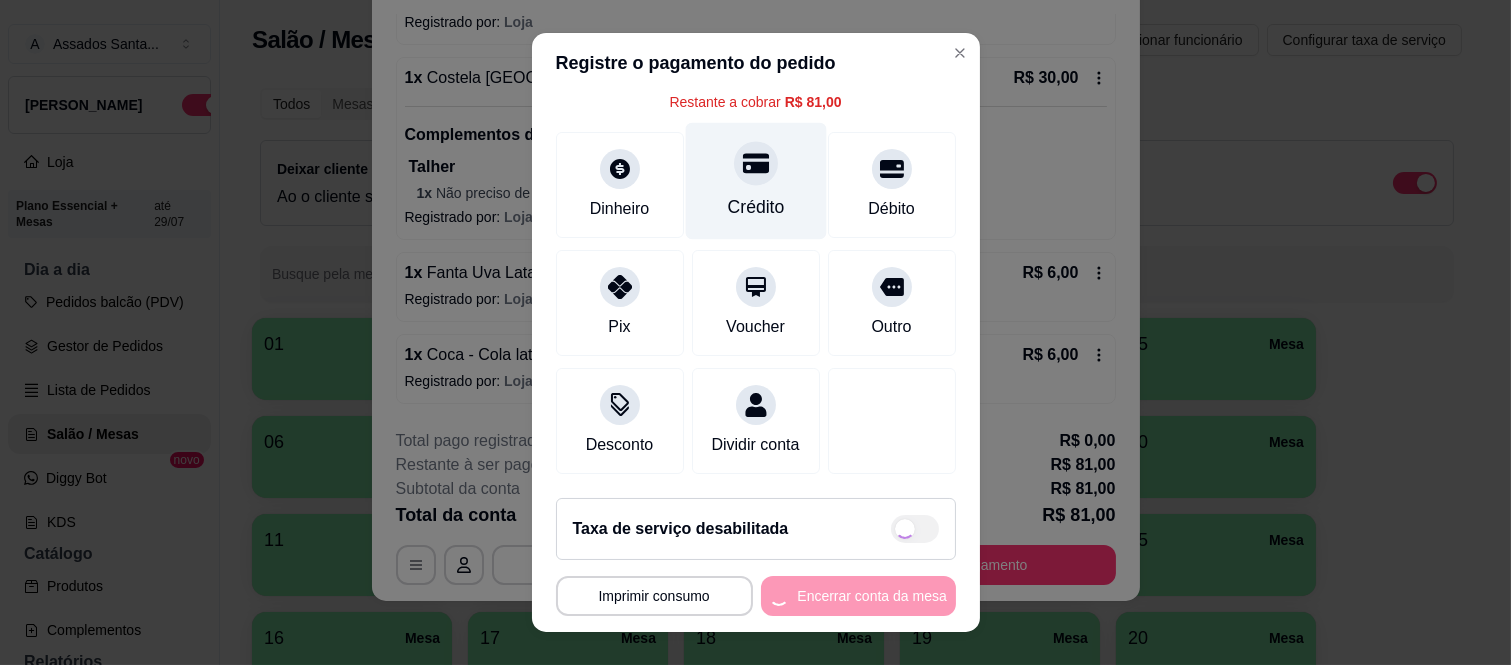 type on "R$ 0,00" 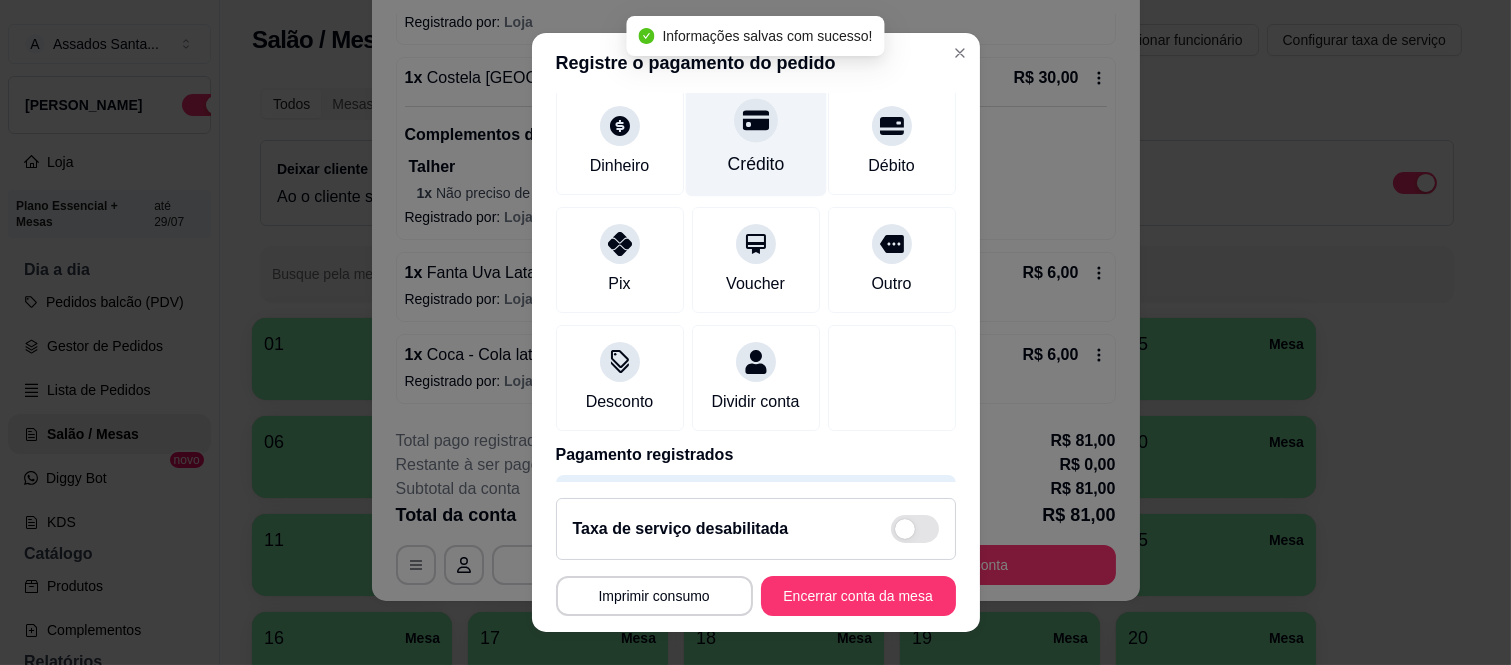 scroll, scrollTop: 105, scrollLeft: 0, axis: vertical 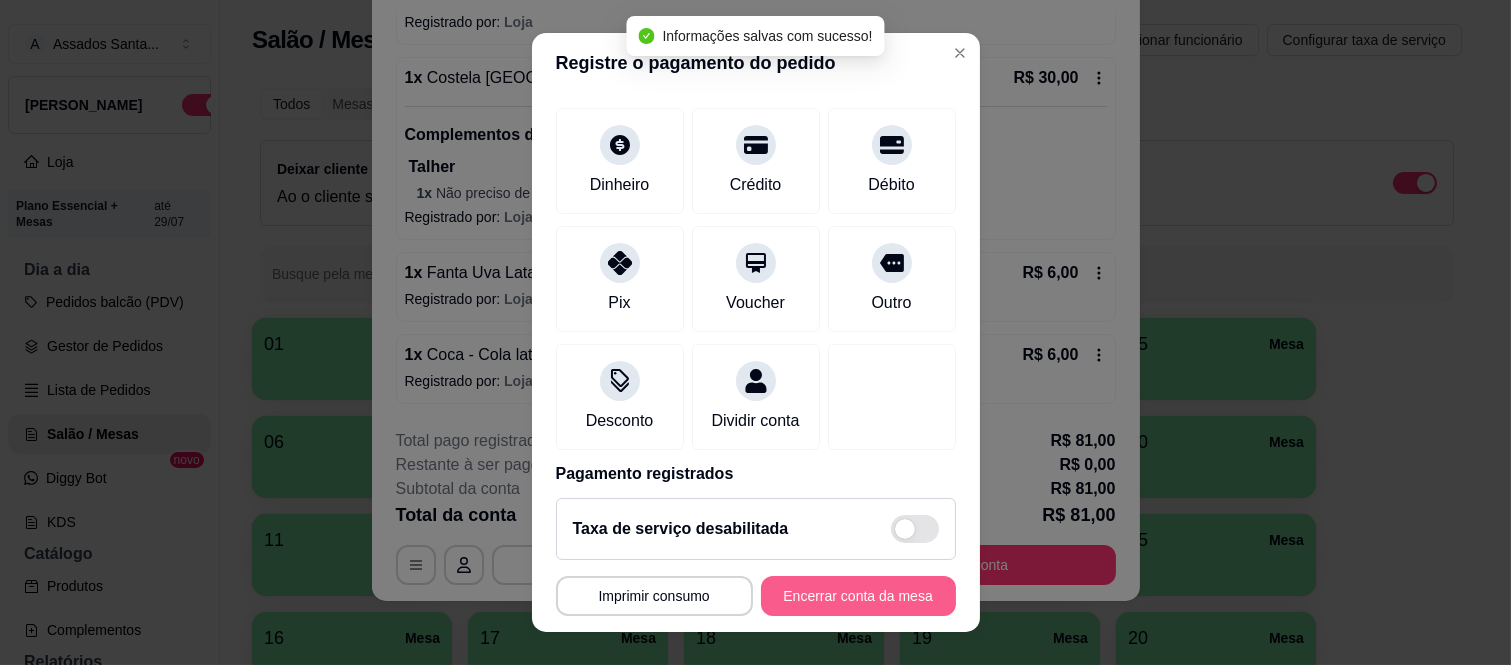 click on "Encerrar conta da mesa" at bounding box center [858, 596] 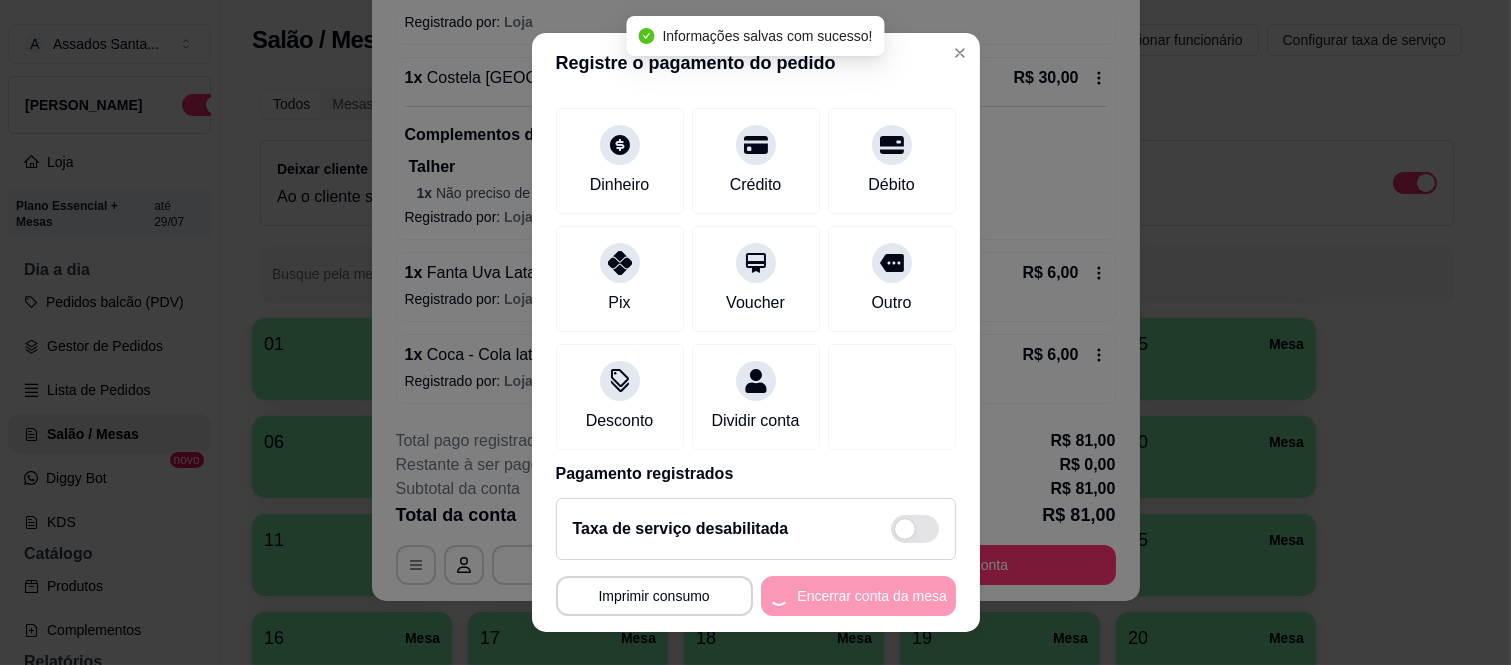 scroll, scrollTop: 0, scrollLeft: 0, axis: both 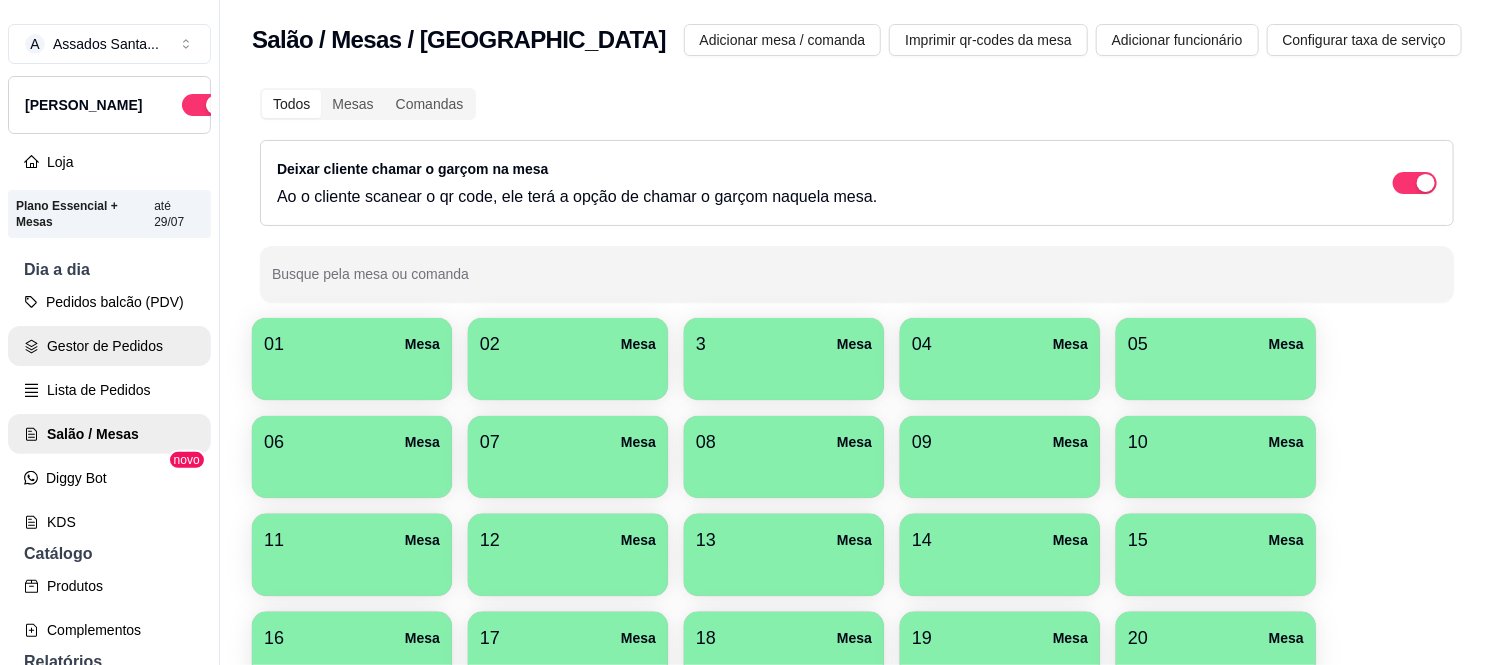 click on "Gestor de Pedidos" at bounding box center [109, 346] 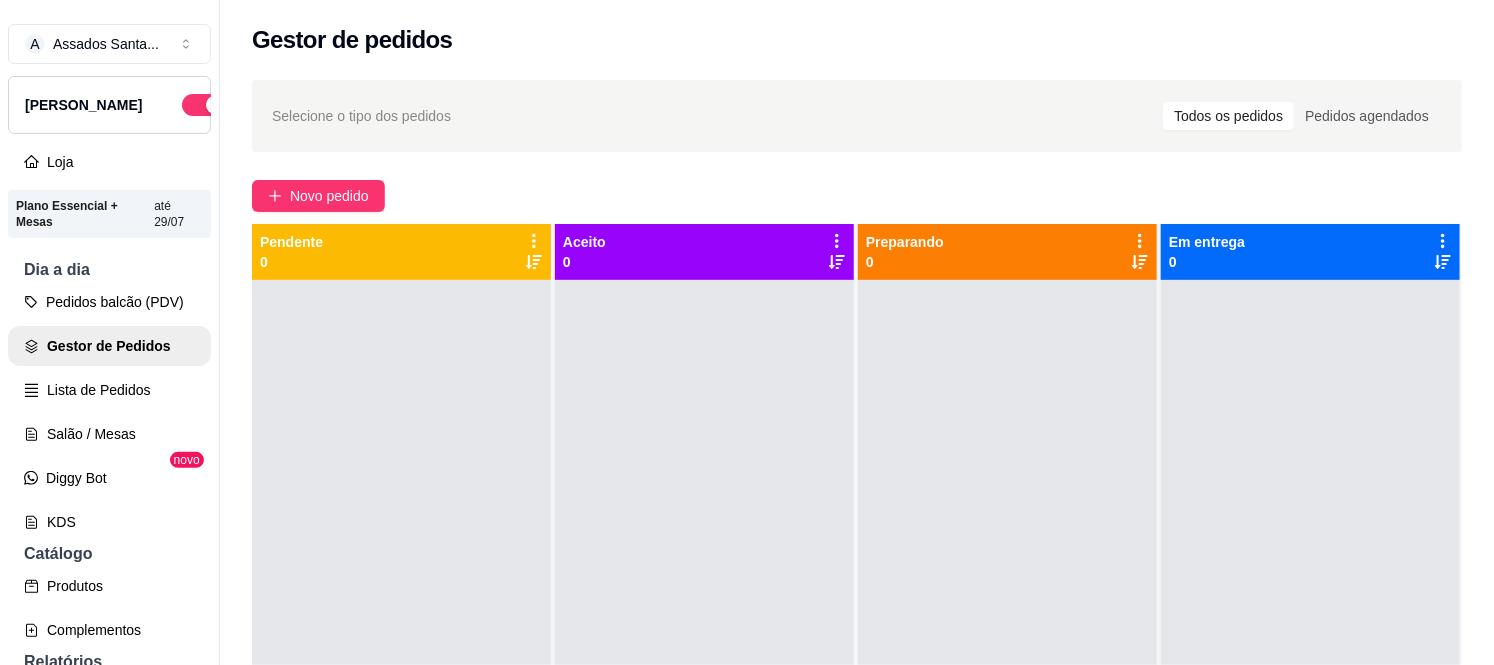 click on "Pedidos balcão (PDV) Gestor de Pedidos Lista de Pedidos Salão / Mesas Diggy Bot novo KDS" at bounding box center (109, 412) 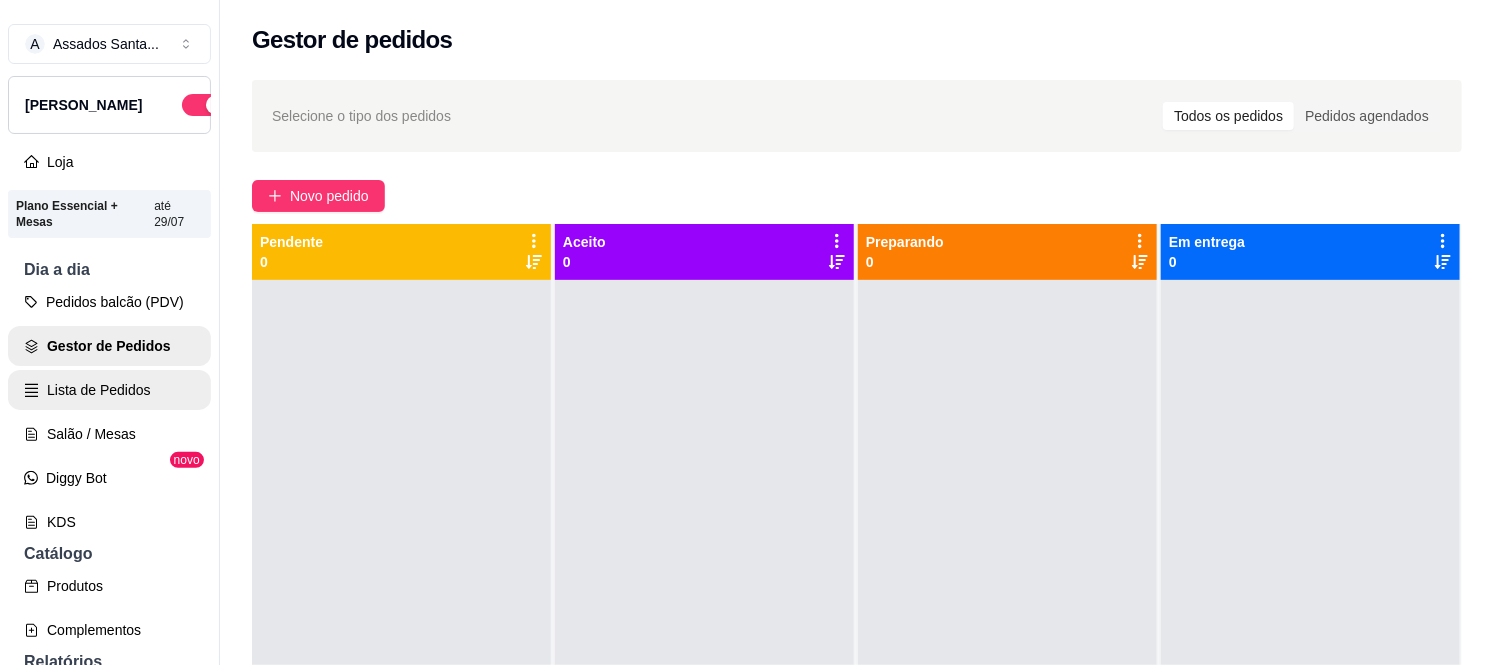 click on "Lista de Pedidos" at bounding box center (109, 390) 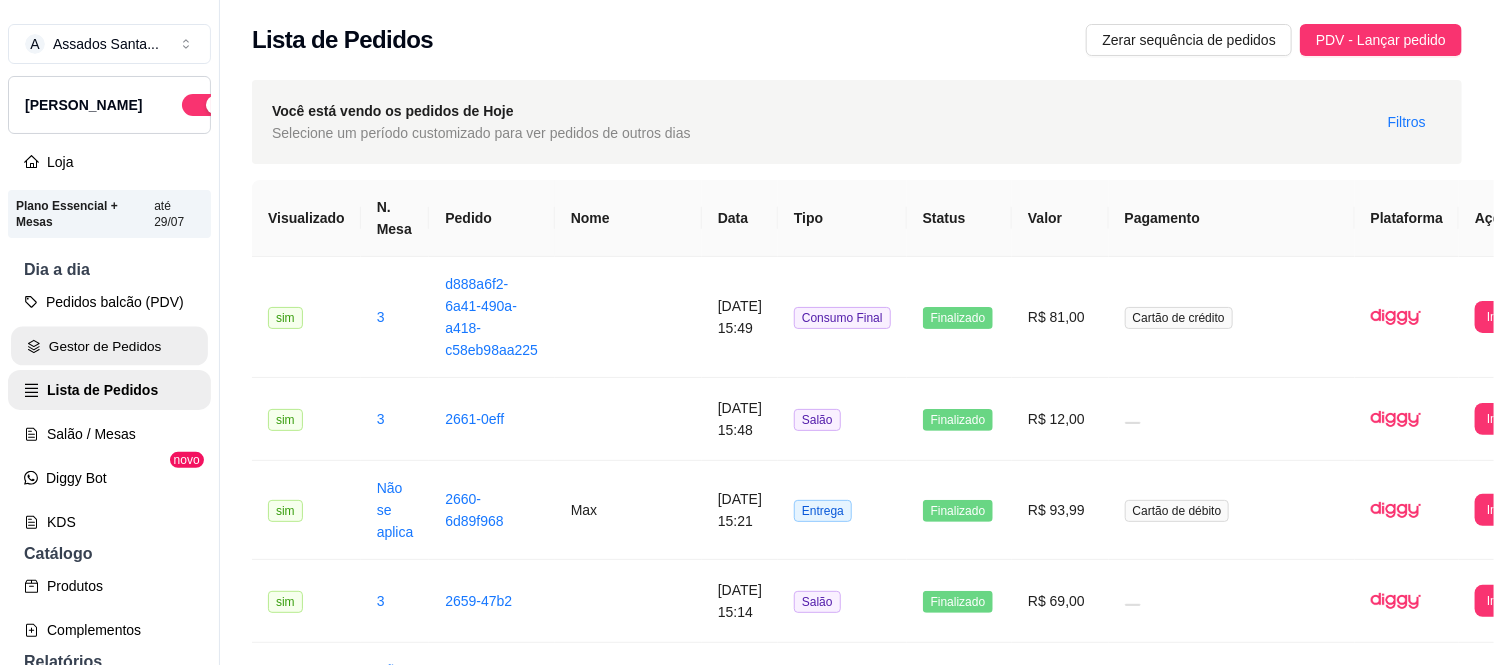 click on "Gestor de Pedidos" at bounding box center (109, 346) 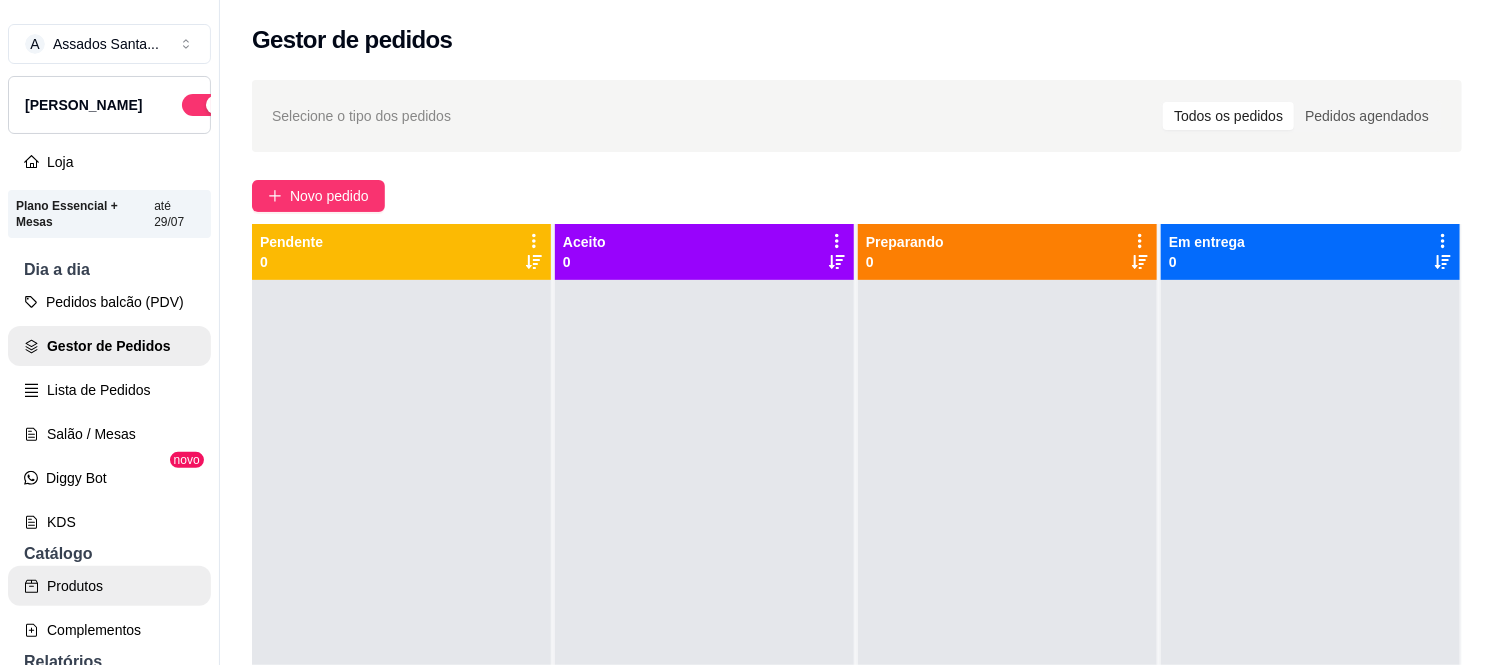 click on "Produtos" at bounding box center [109, 586] 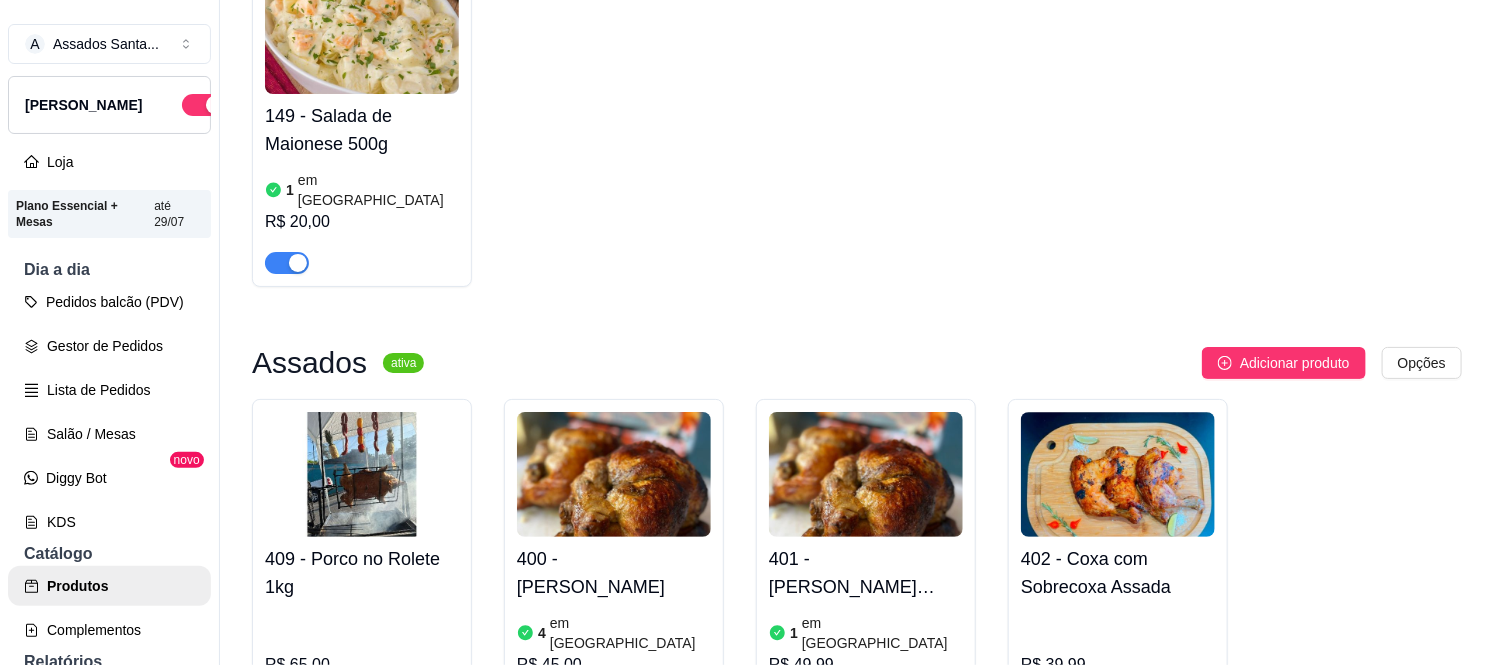 scroll, scrollTop: 654, scrollLeft: 0, axis: vertical 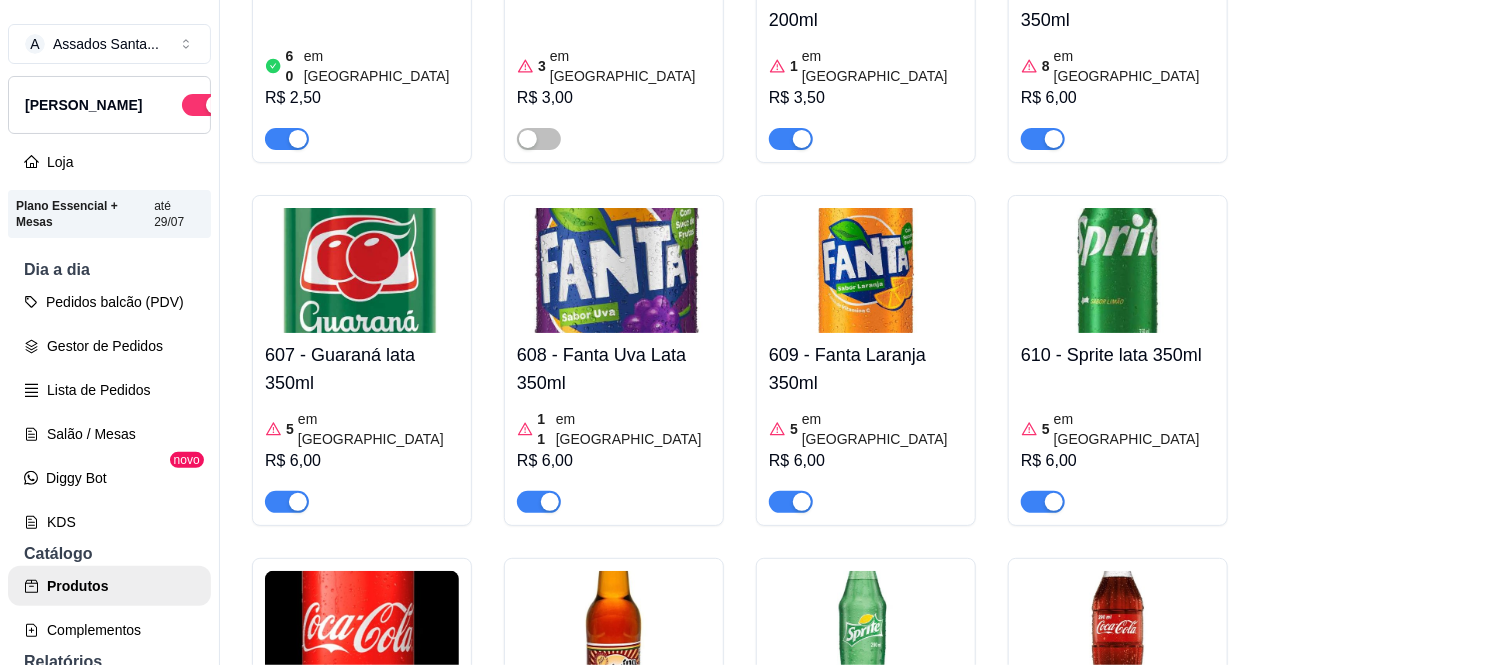 click on "em [GEOGRAPHIC_DATA]" at bounding box center [633, 429] 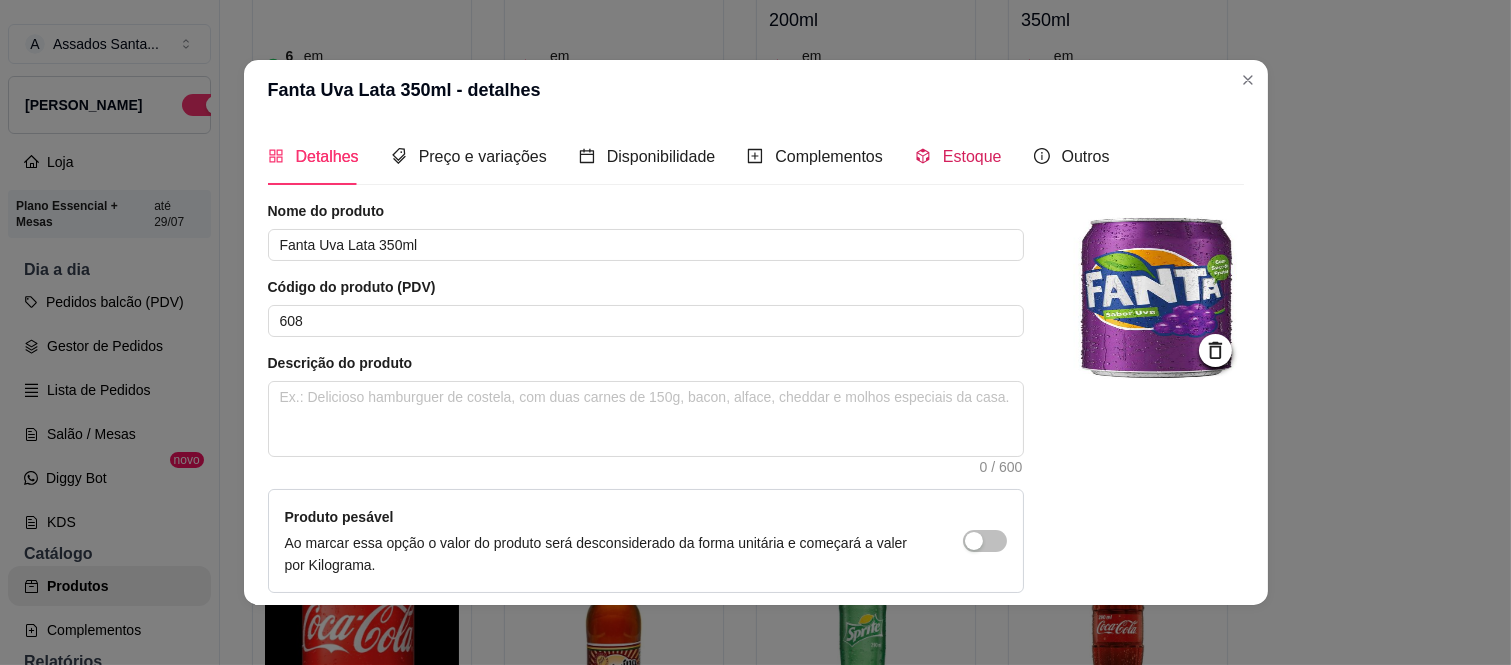 click on "Estoque" at bounding box center (972, 156) 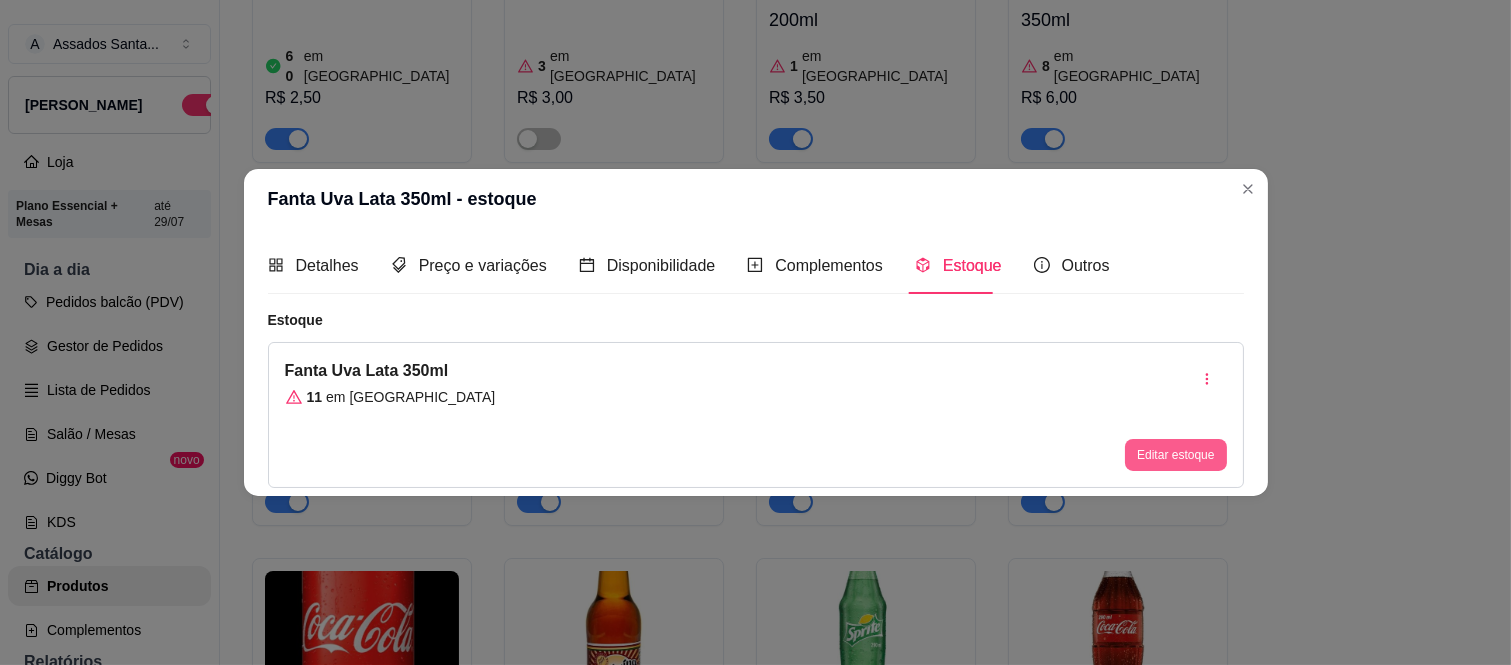 click on "Editar estoque" at bounding box center [1175, 455] 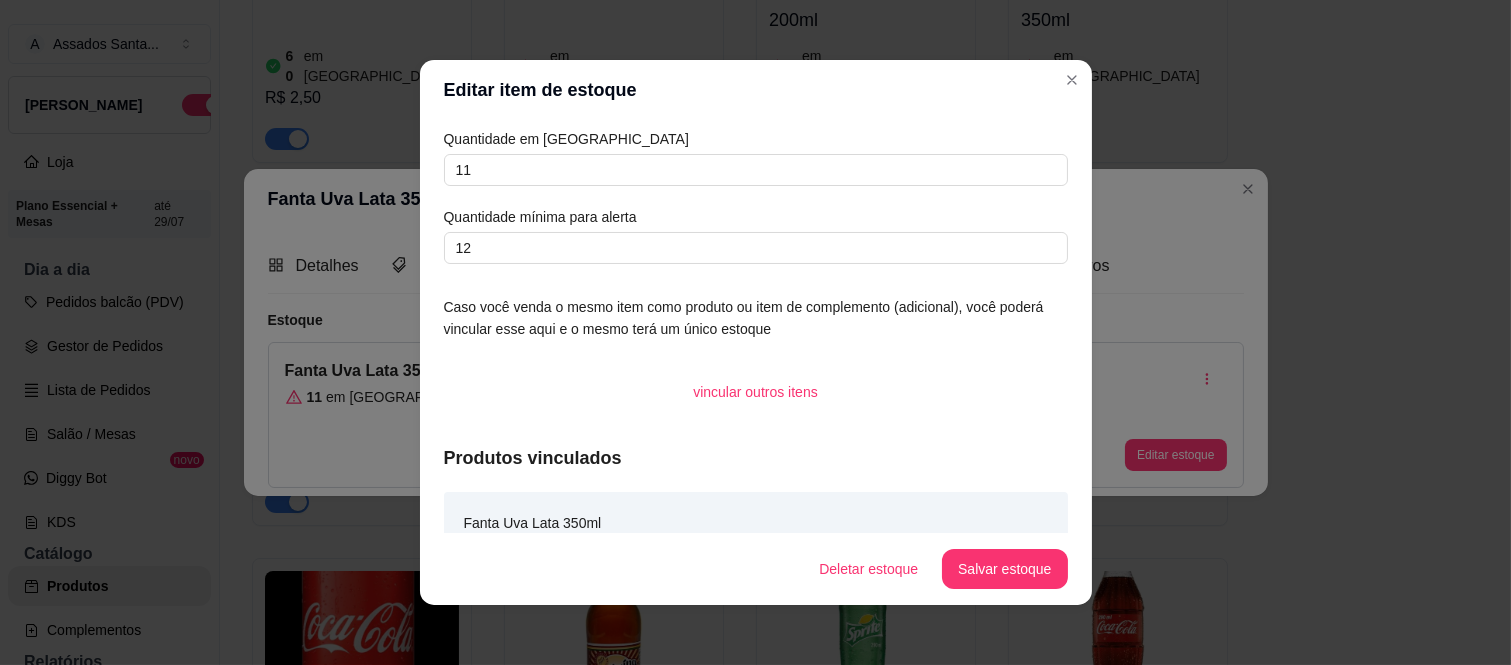 click on "Quantidade   em estoque 11 Quantidade   mínima para alerta 12" at bounding box center [756, 196] 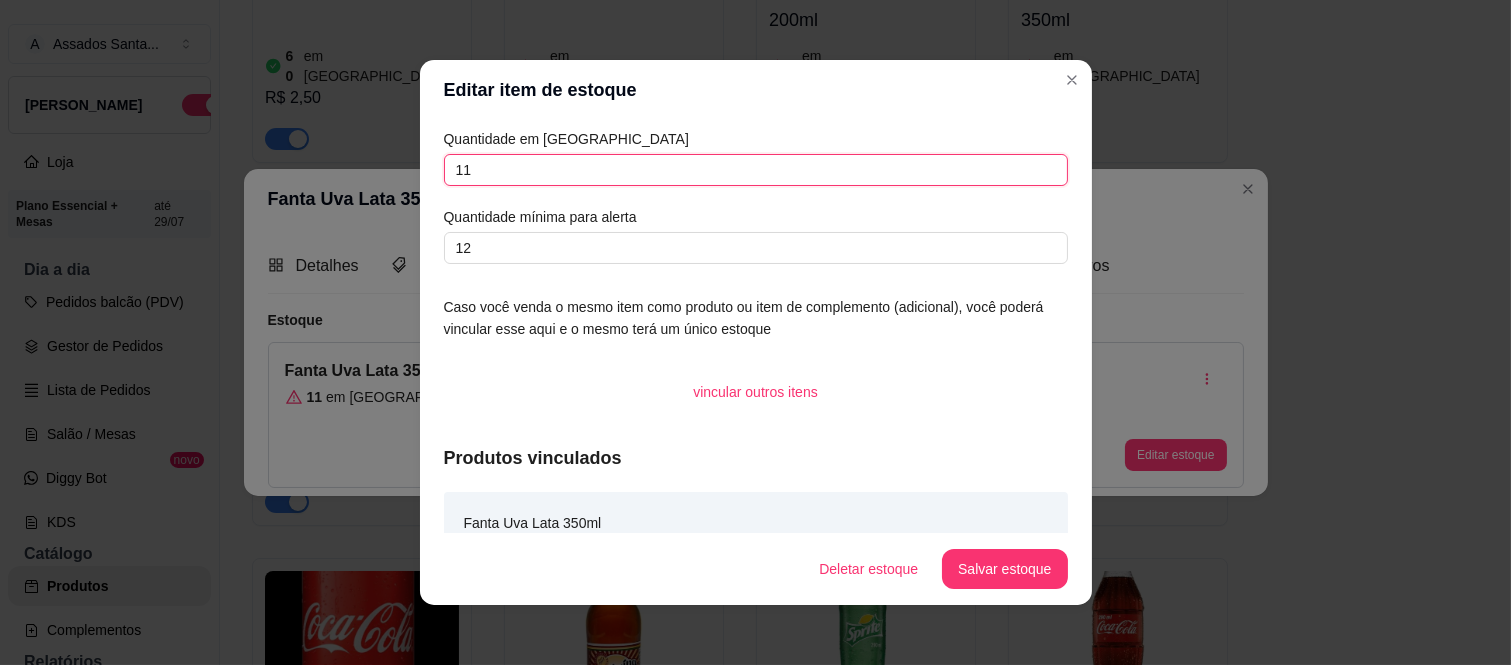 click on "11" at bounding box center (756, 170) 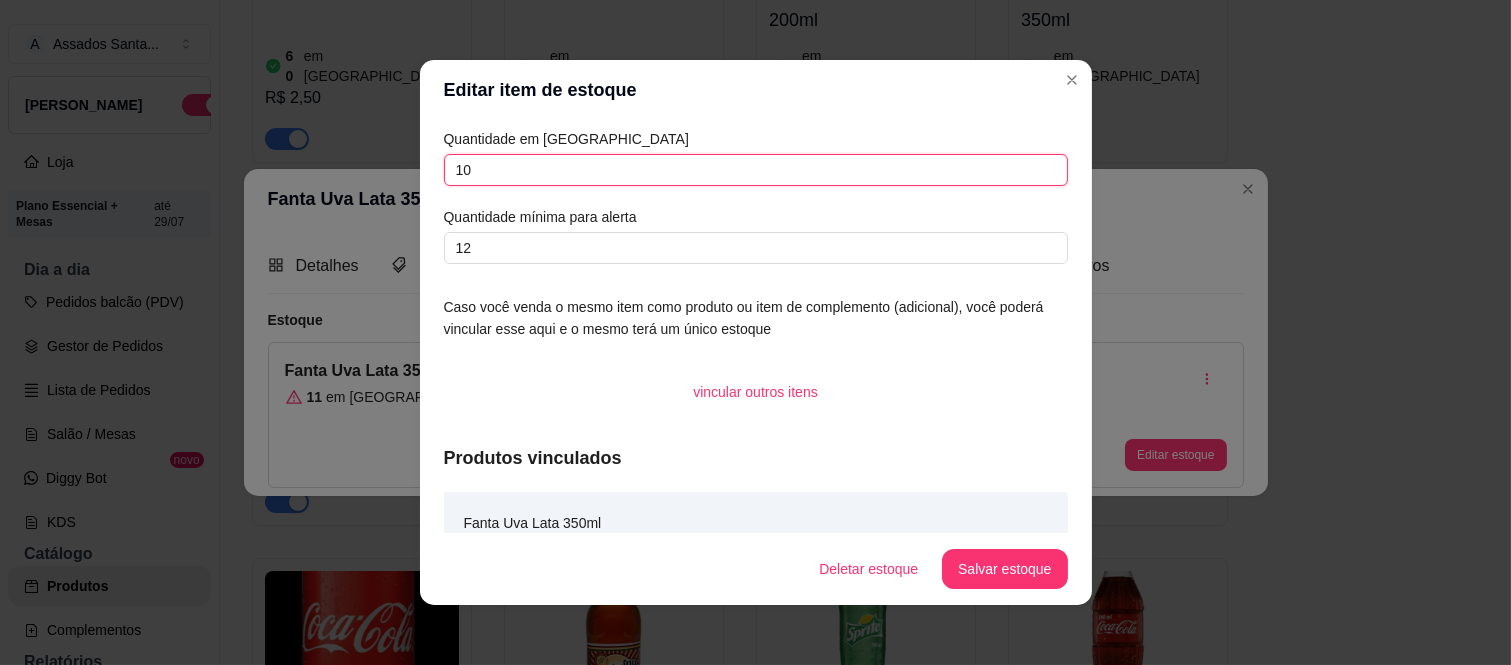 type on "10" 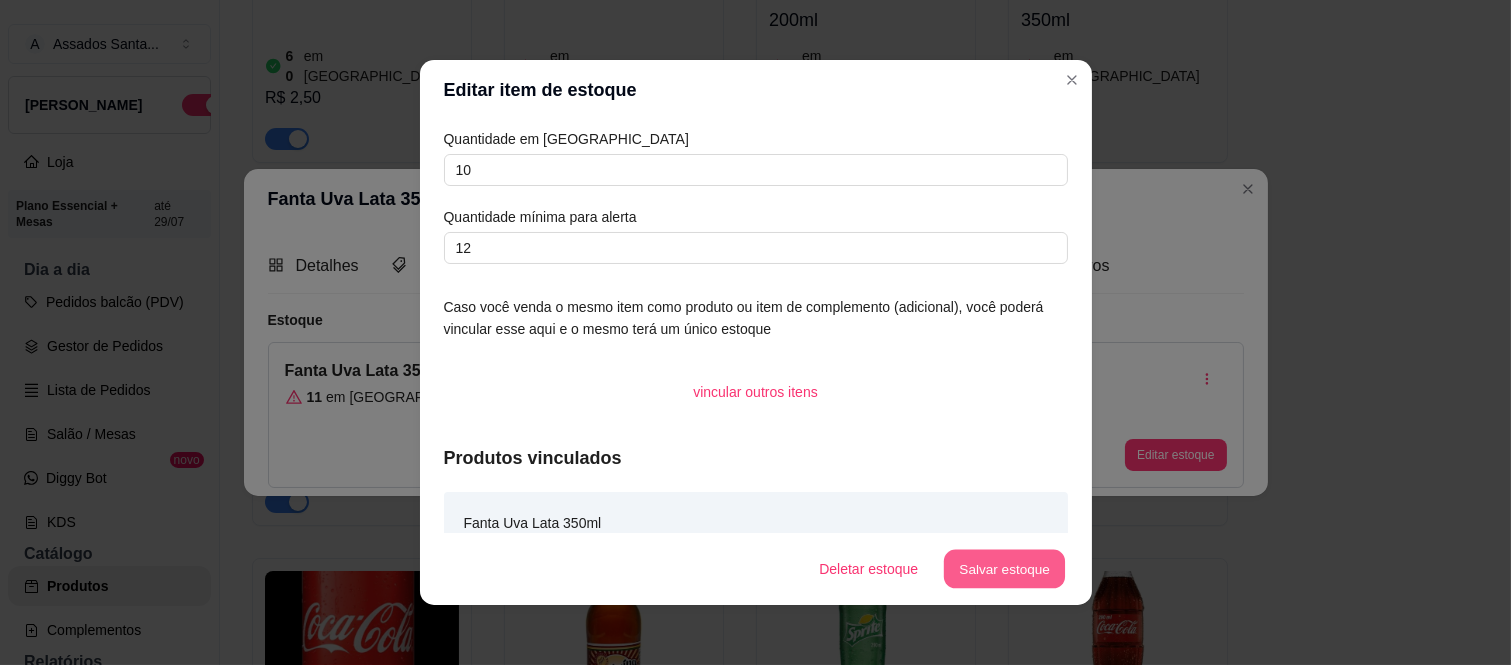 click on "Salvar estoque" at bounding box center [1005, 569] 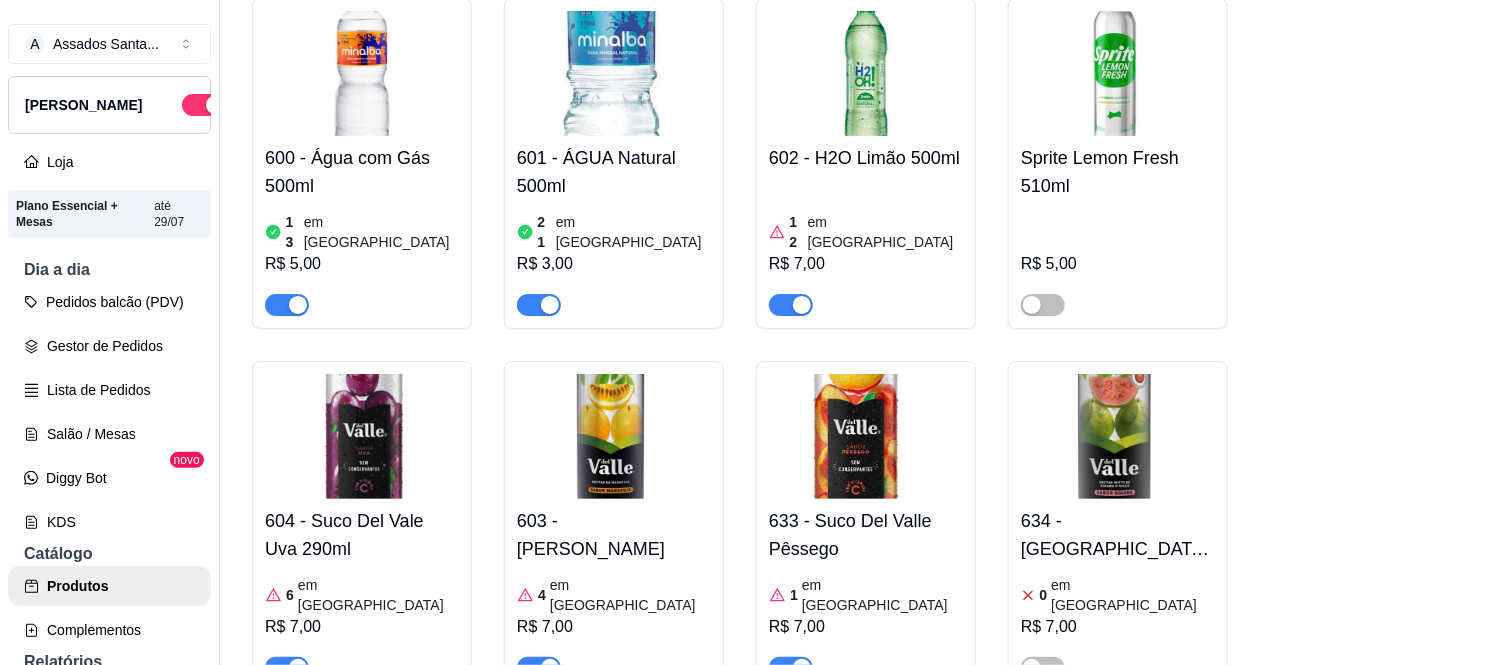 scroll, scrollTop: 9343, scrollLeft: 0, axis: vertical 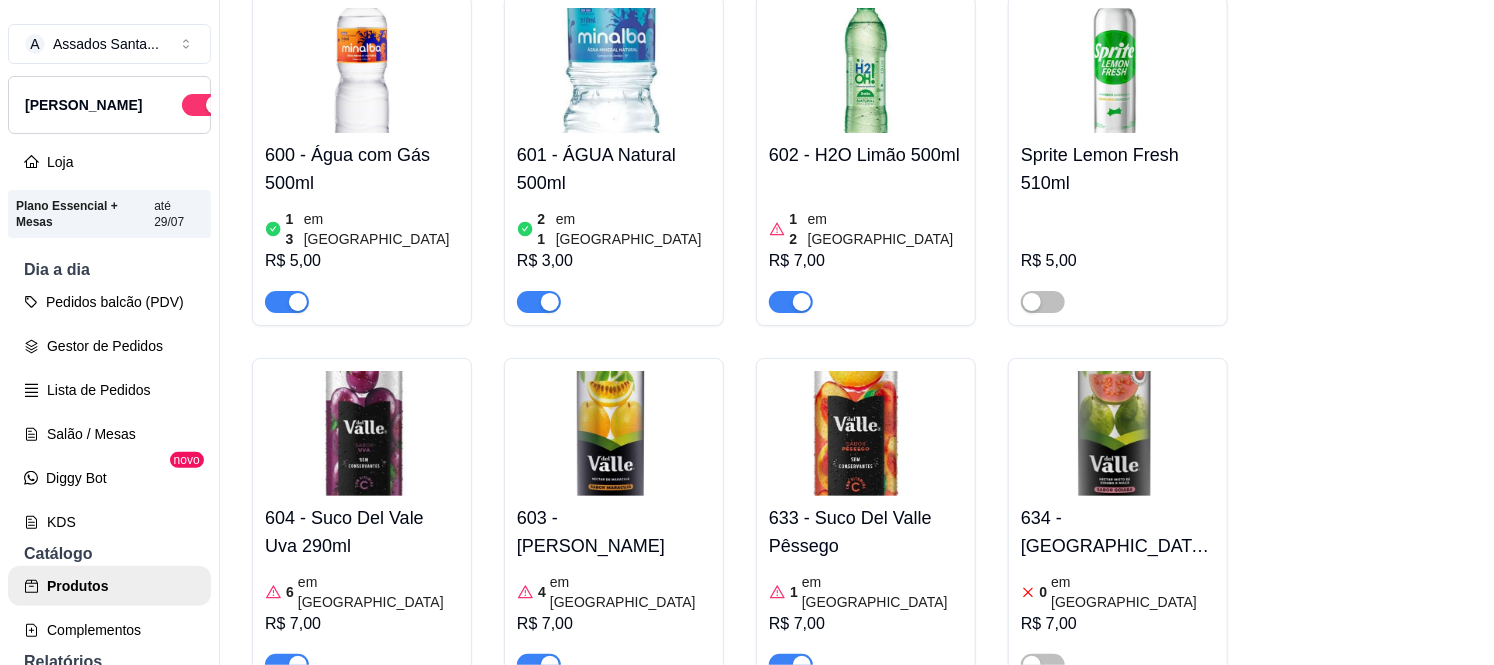 click on "604 - Suco Del Vale Uva 290ml" at bounding box center (362, 532) 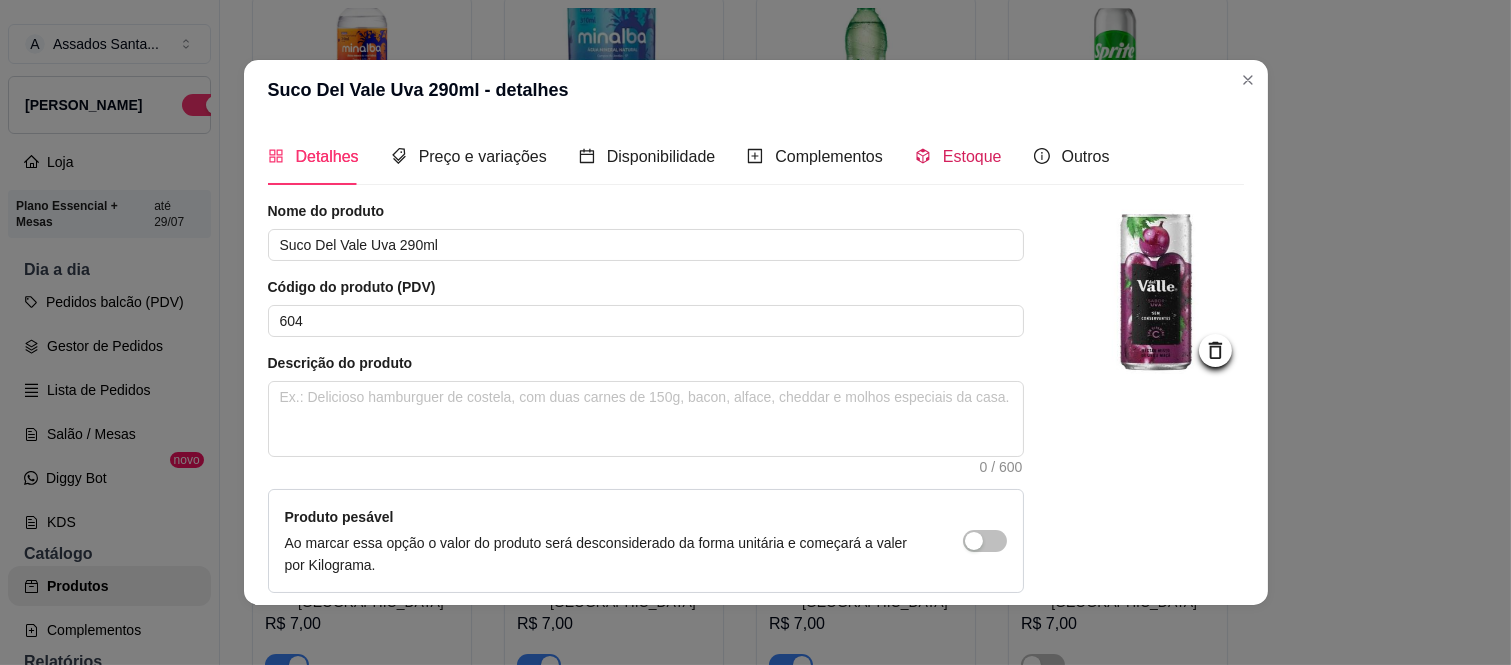 click on "Estoque" at bounding box center [972, 156] 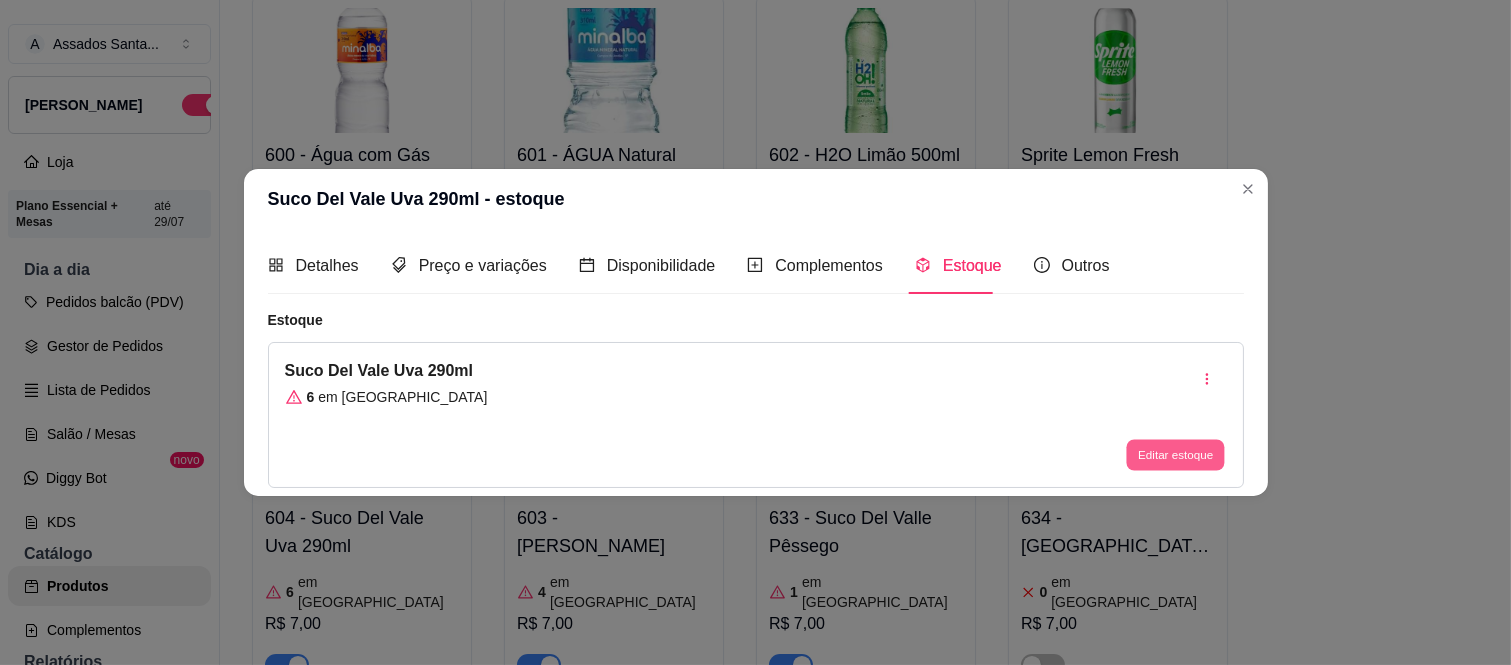 click on "Editar estoque" at bounding box center [1176, 455] 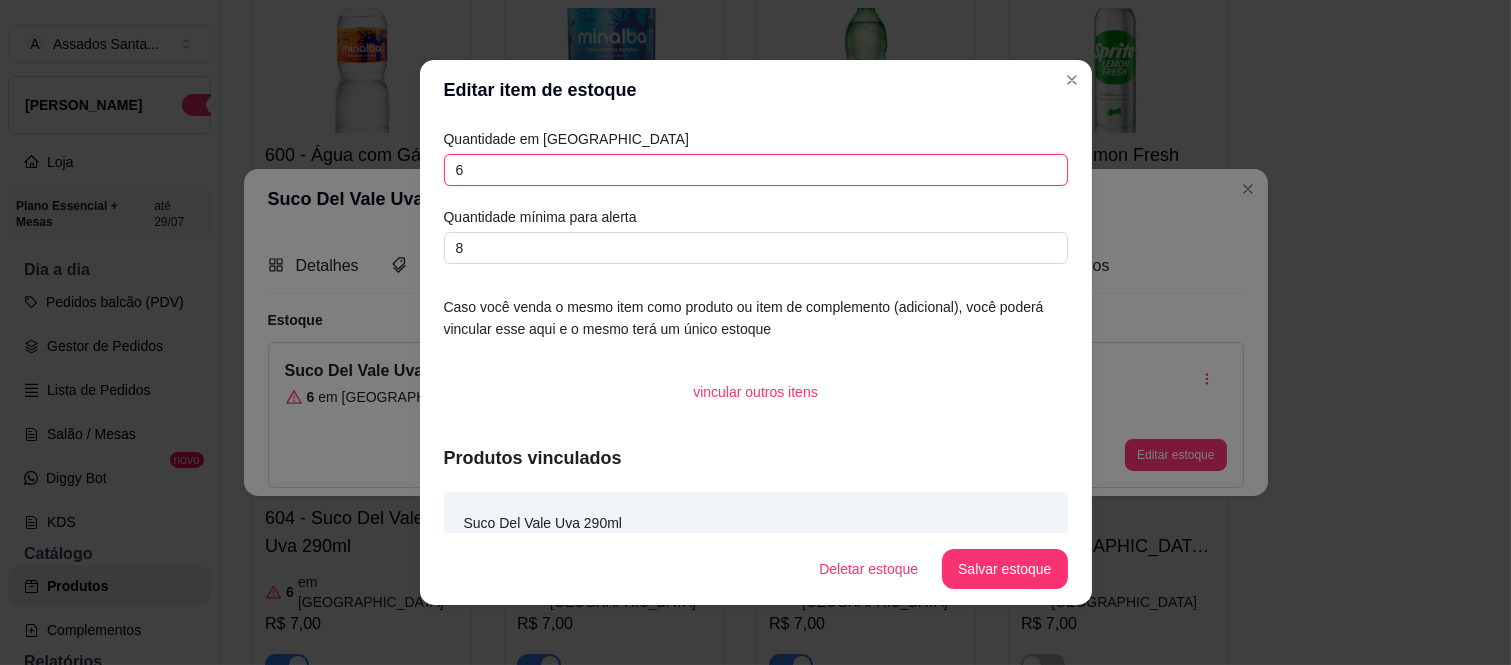 click on "6" at bounding box center (756, 170) 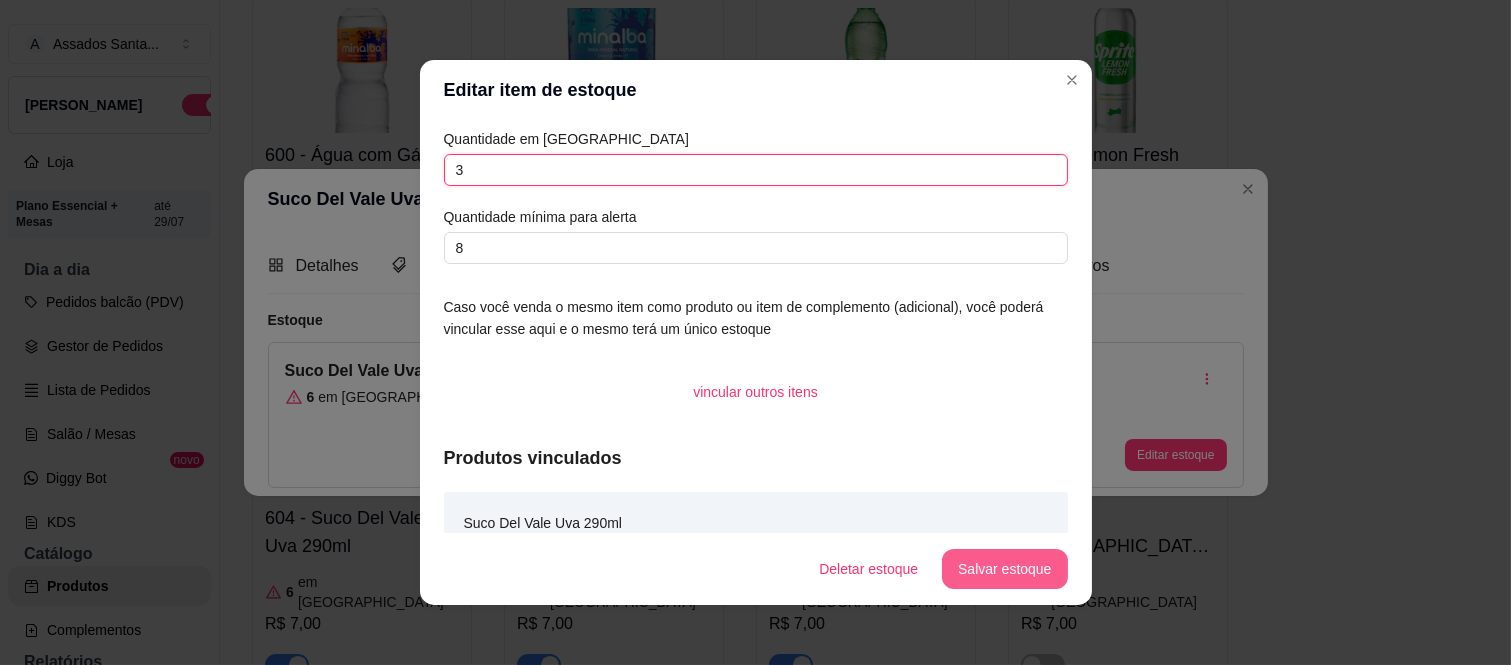 type on "3" 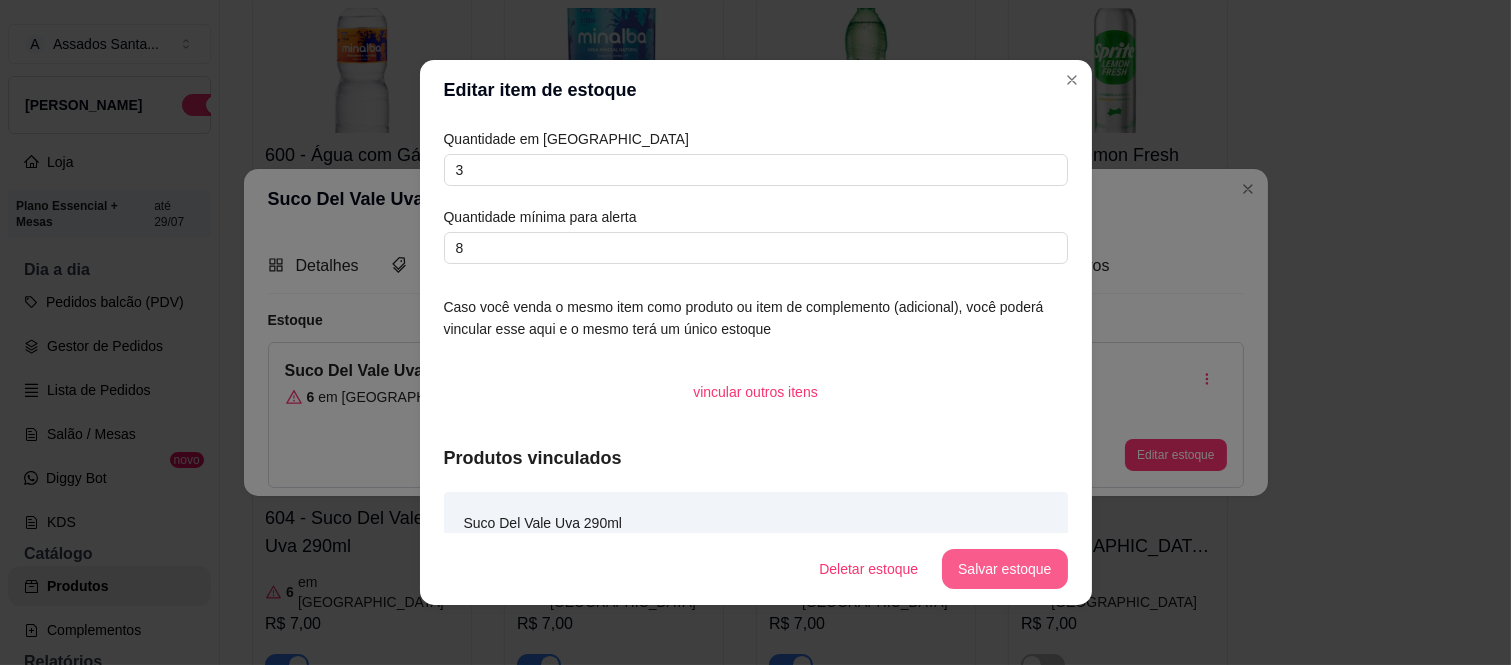 click on "Salvar estoque" at bounding box center [1004, 569] 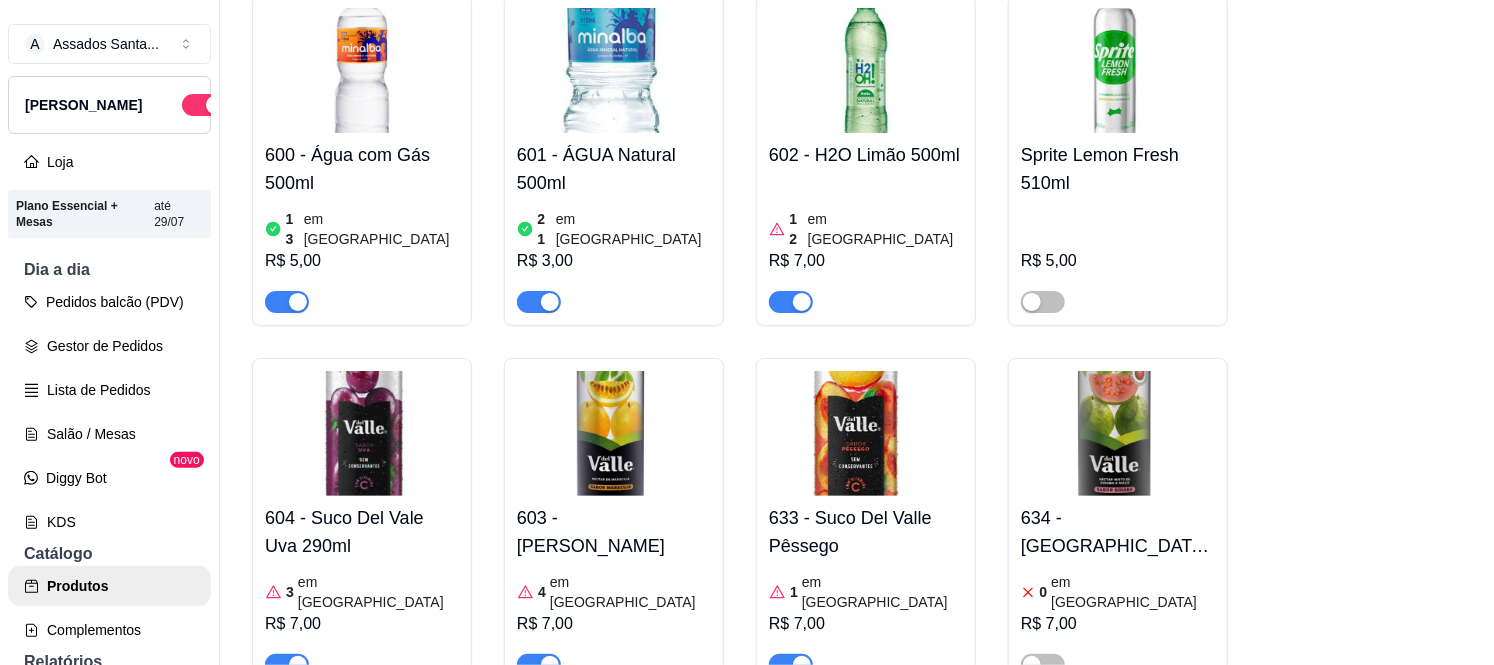 click on "603 - [PERSON_NAME] Maracujá    4 em estoque R$ 7,00" at bounding box center [614, 523] 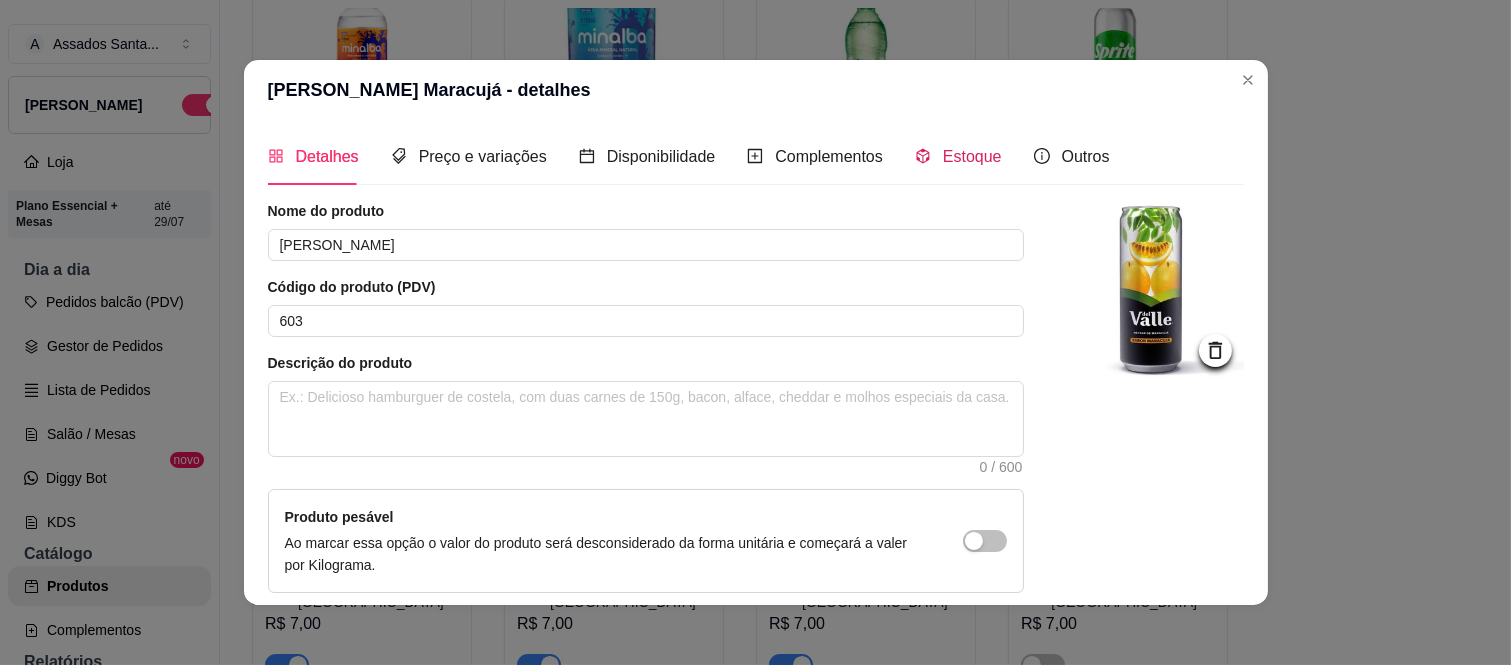 click on "Estoque" at bounding box center [972, 156] 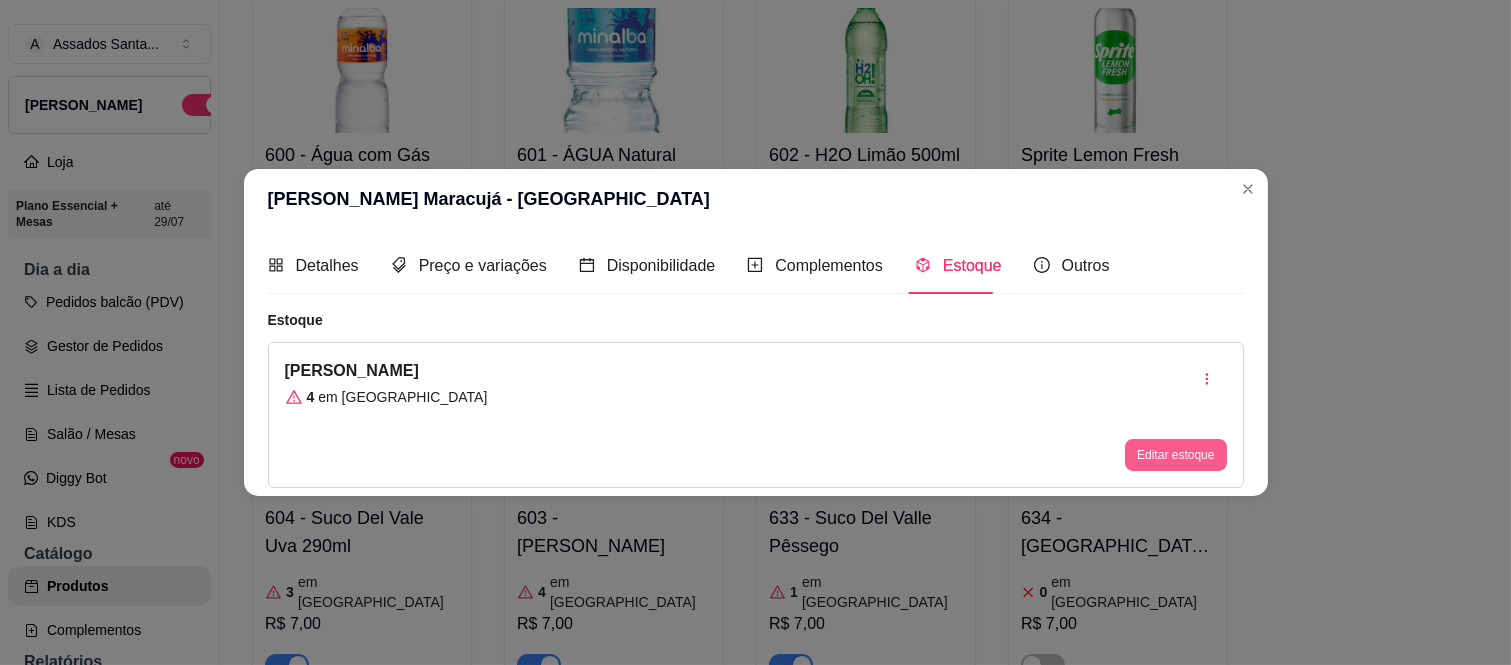 click on "Editar estoque" at bounding box center (1175, 455) 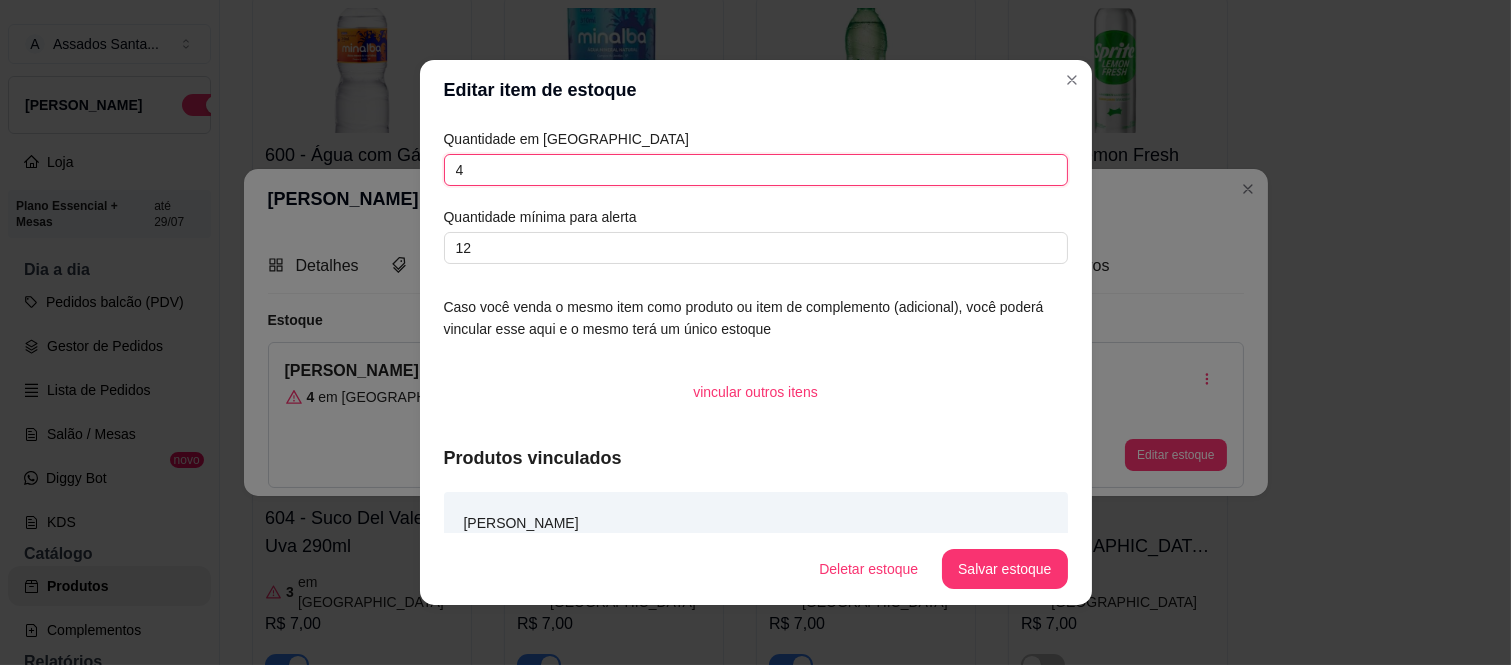 click on "4" at bounding box center (756, 170) 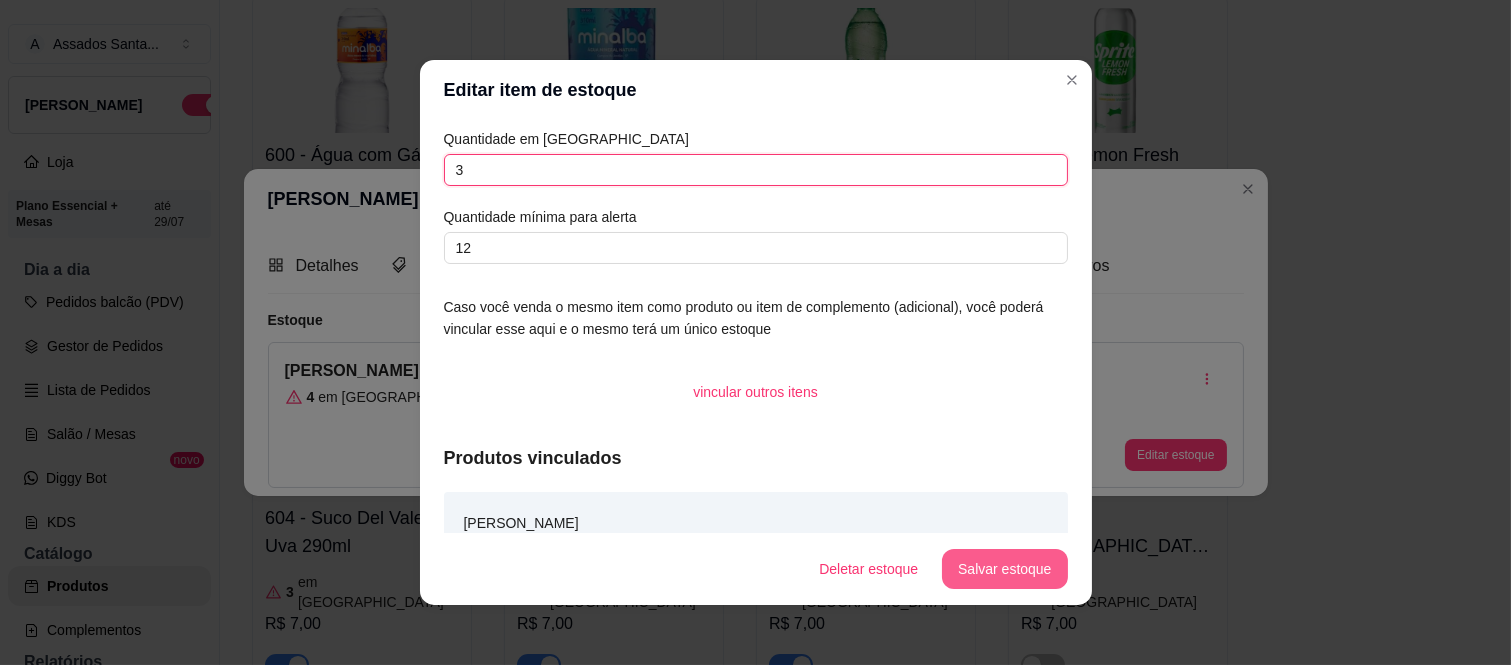 type on "3" 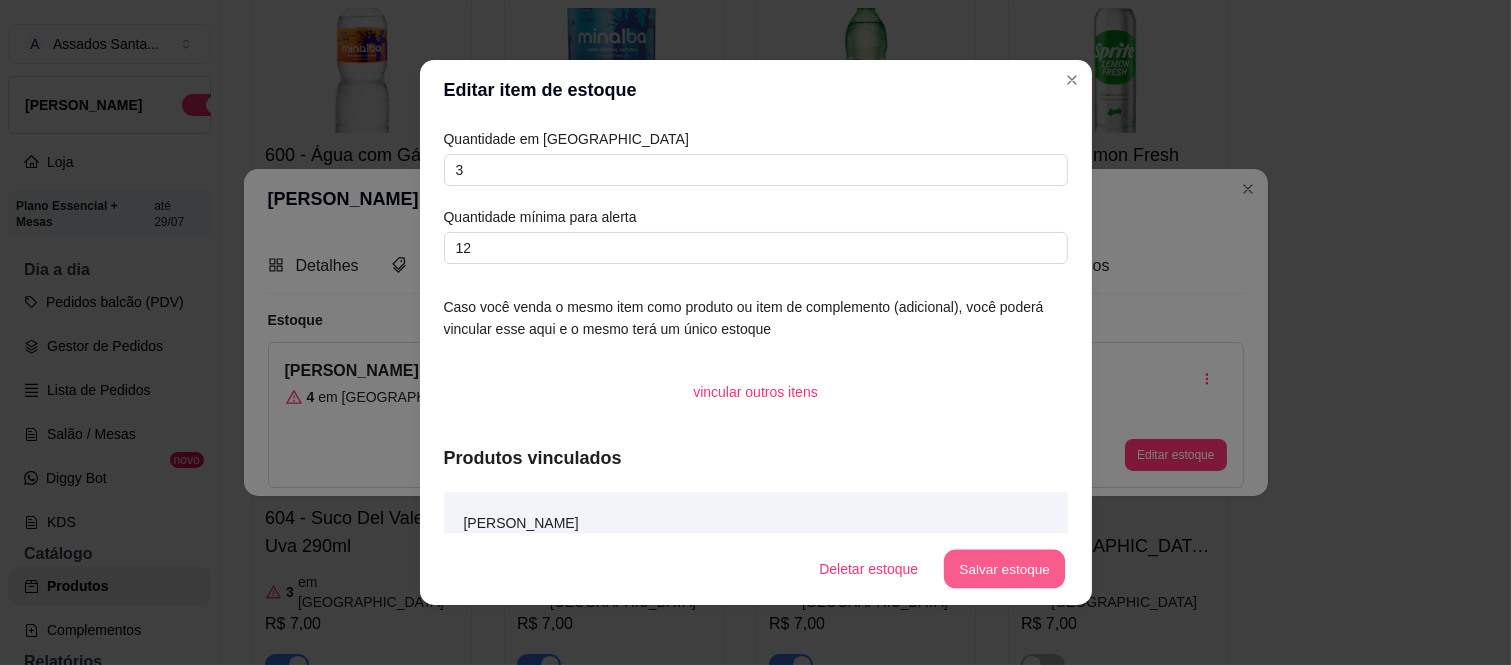 click on "Salvar estoque" at bounding box center [1005, 569] 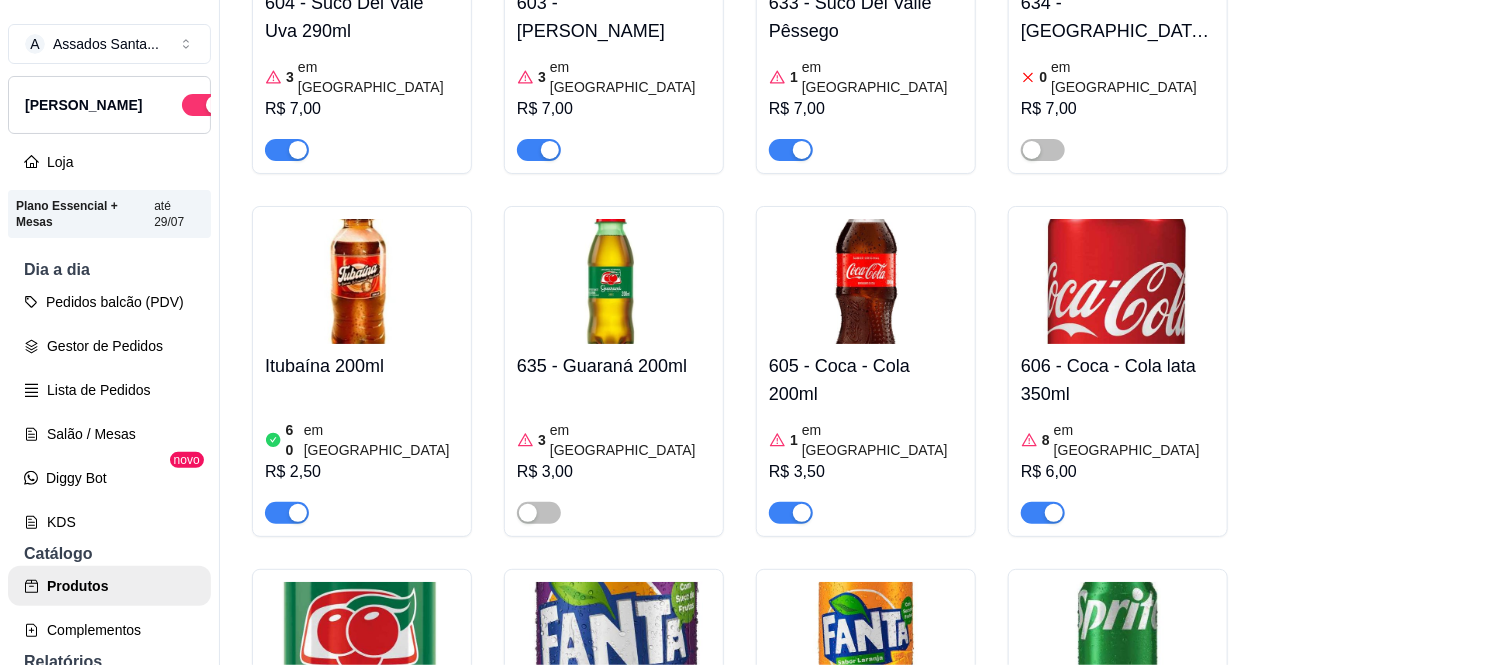 scroll, scrollTop: 9898, scrollLeft: 0, axis: vertical 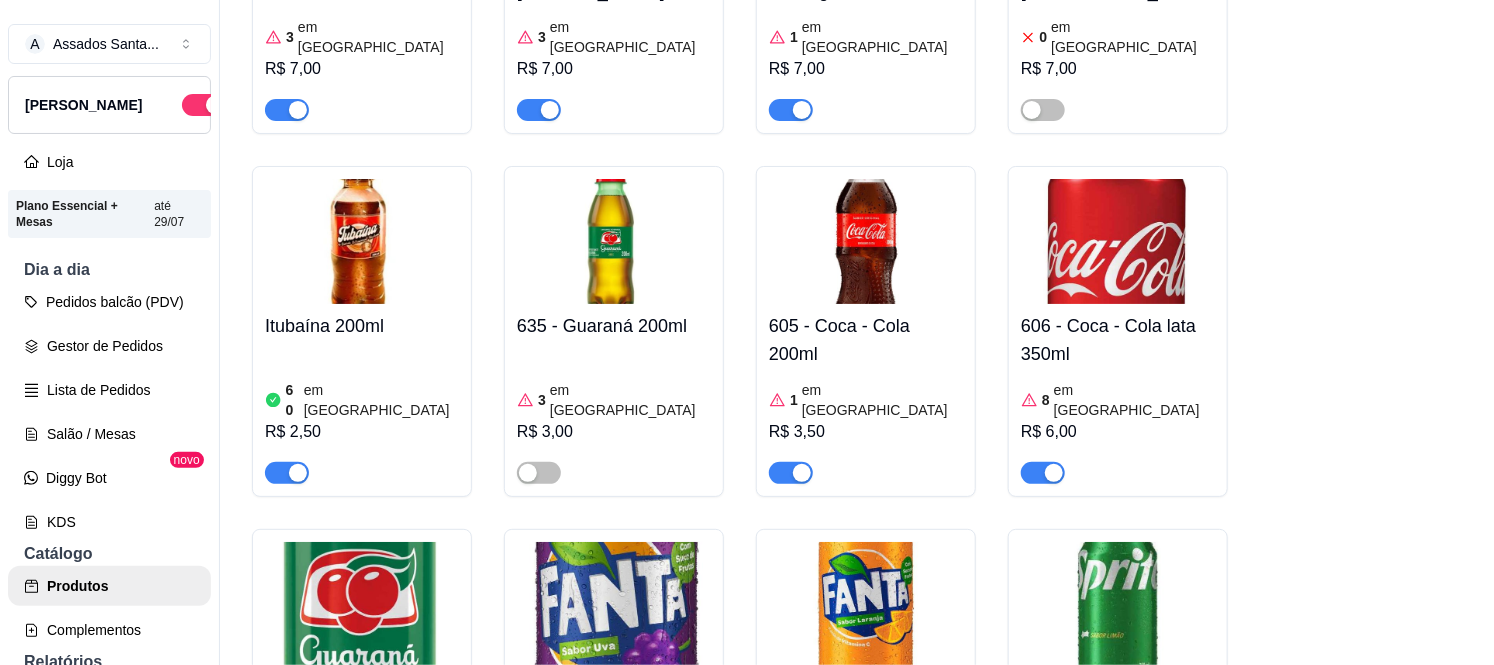 click on "609 - Fanta Laranja 350ml" at bounding box center (866, 703) 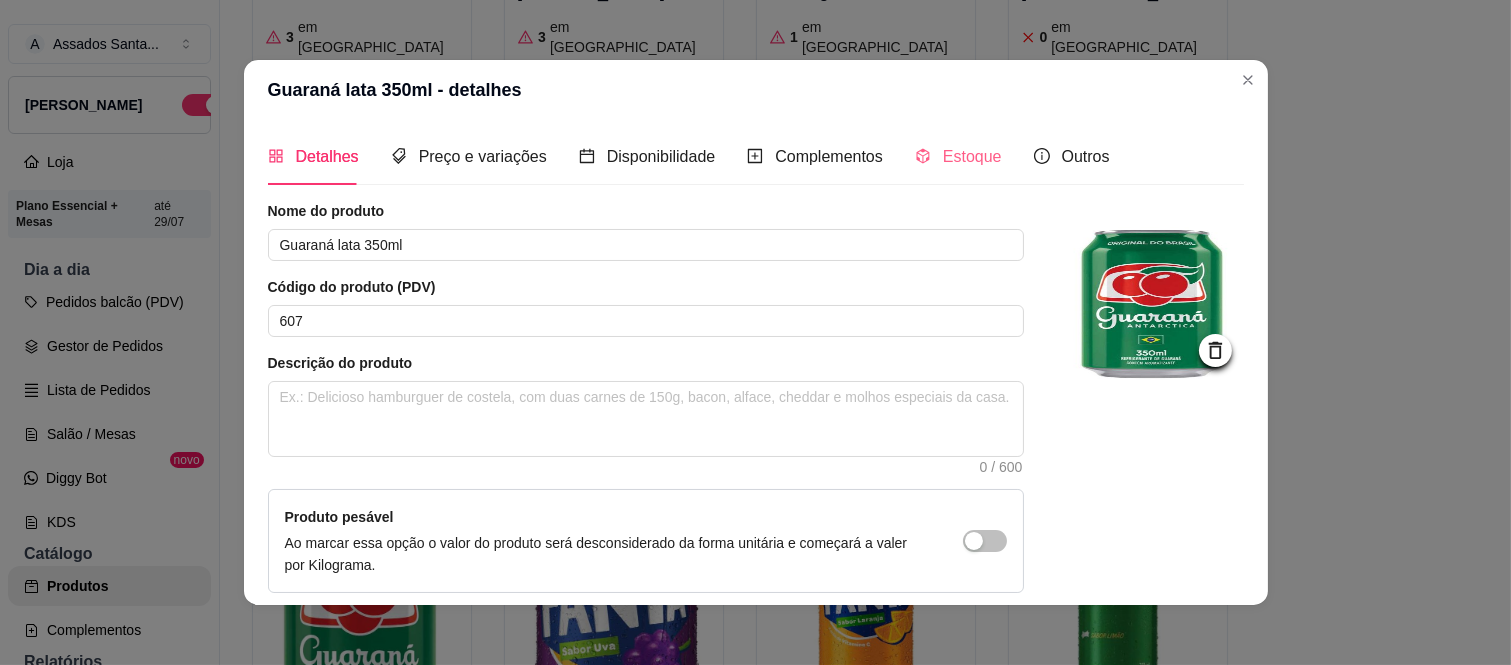 click on "Estoque" at bounding box center (958, 156) 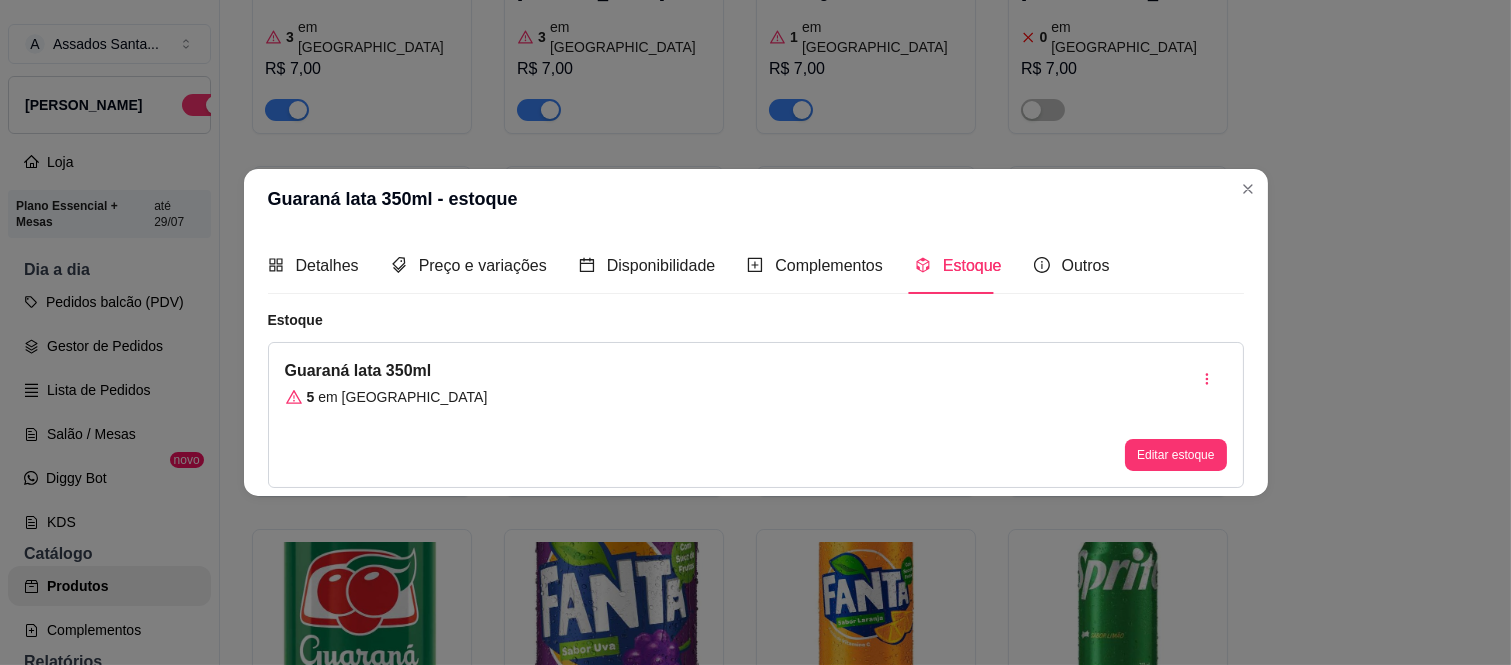 type 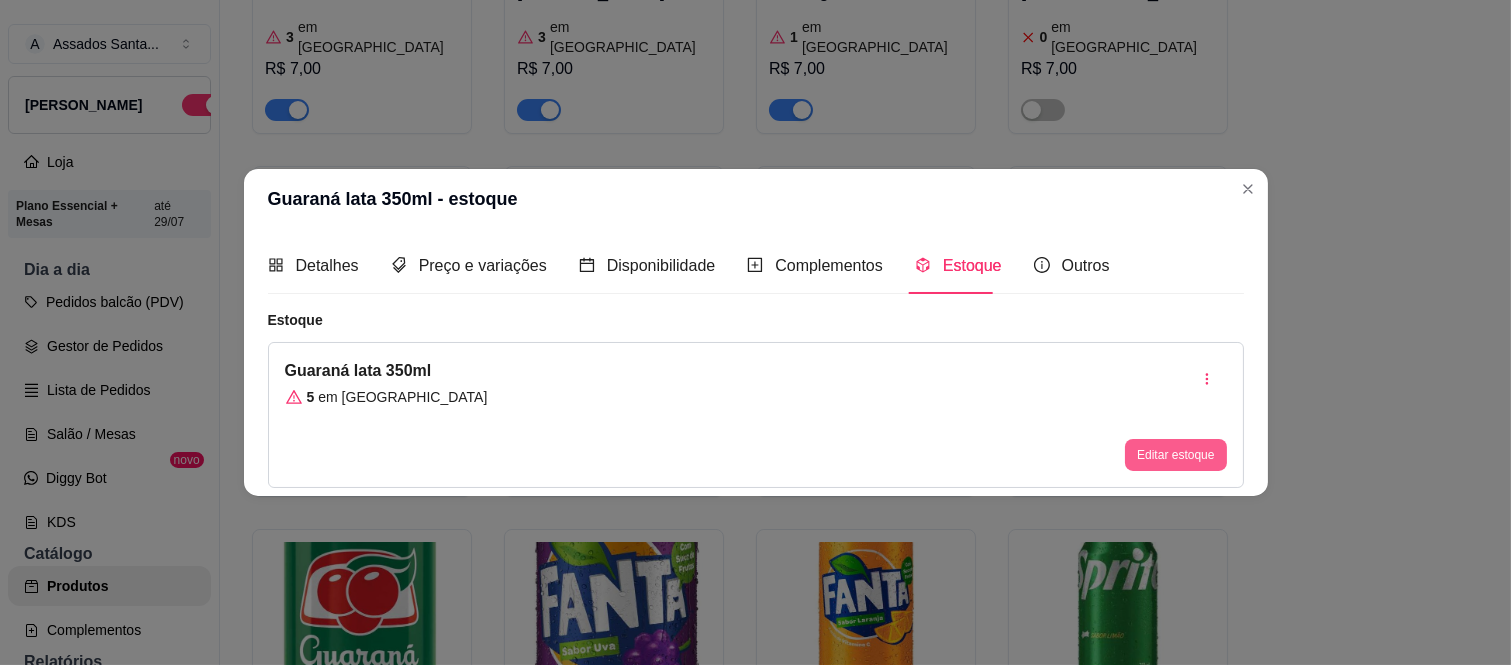 click on "Editar estoque" at bounding box center (1175, 455) 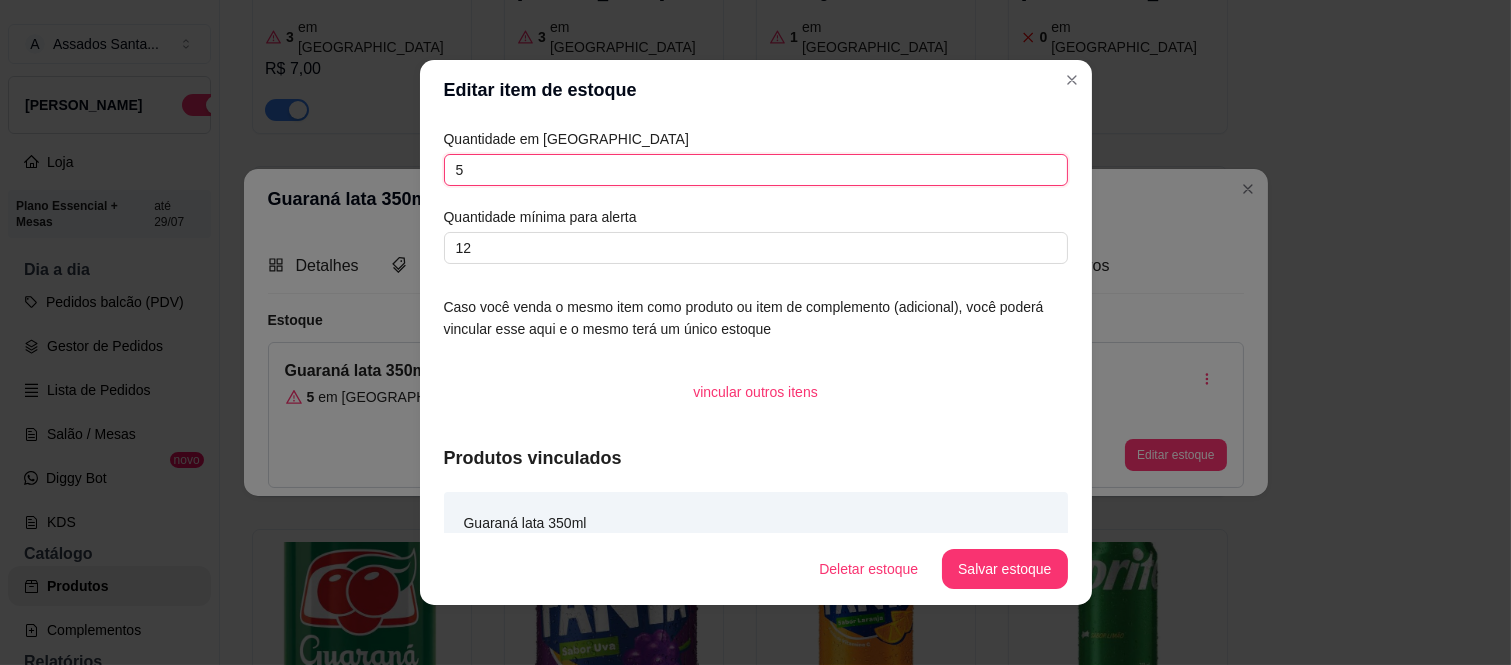 click on "5" at bounding box center (756, 170) 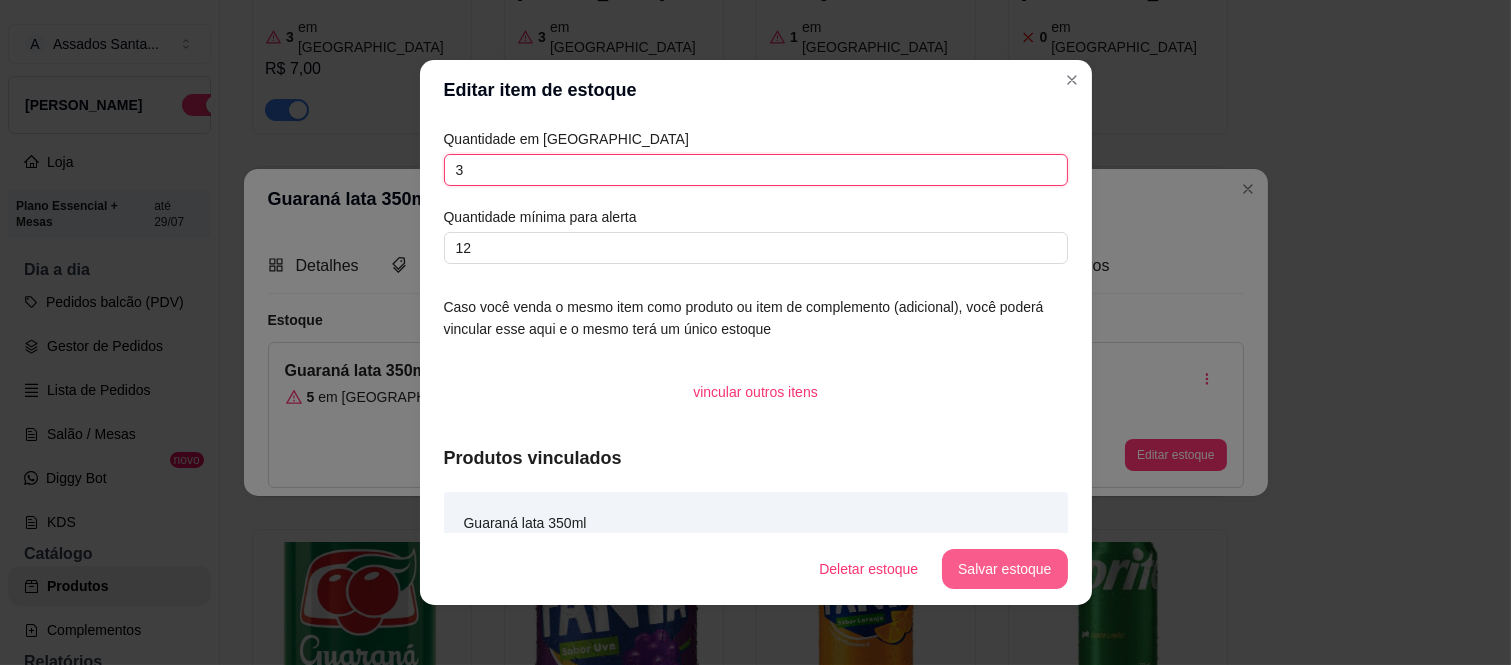 type on "3" 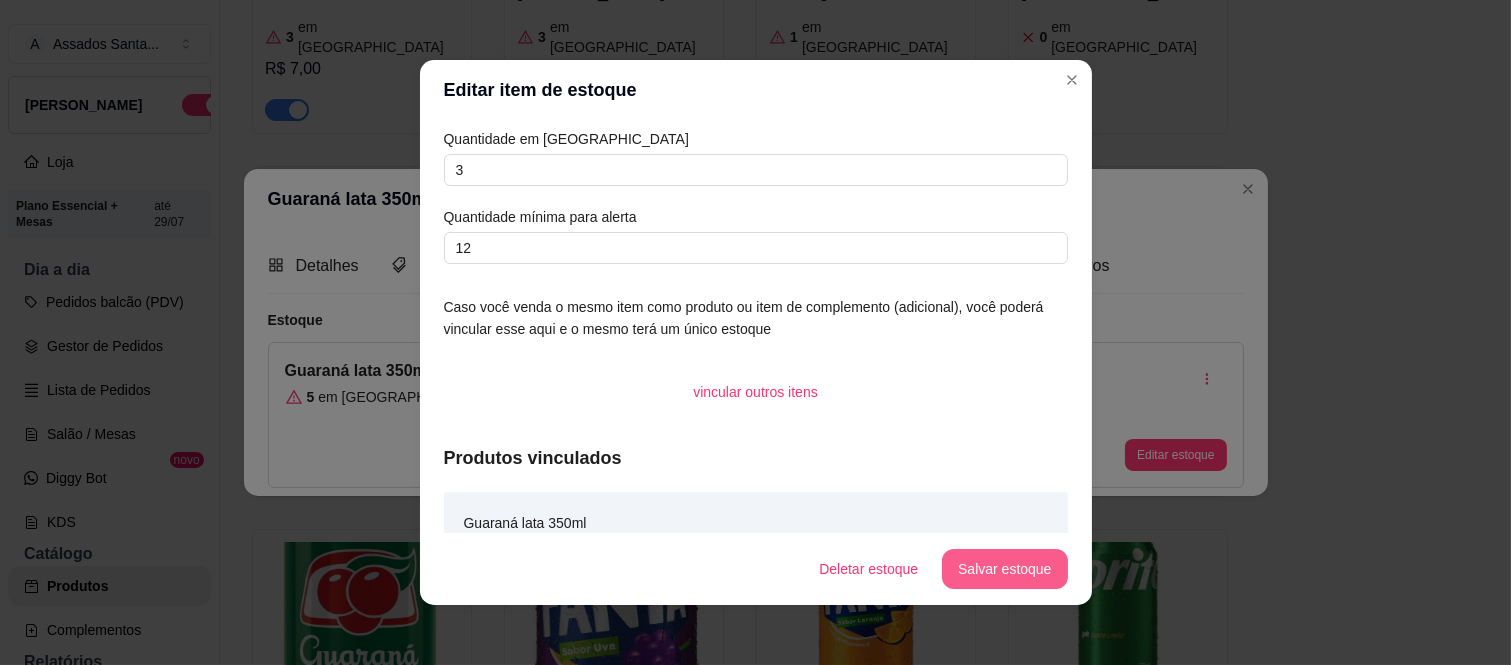 click on "Salvar estoque" at bounding box center [1004, 569] 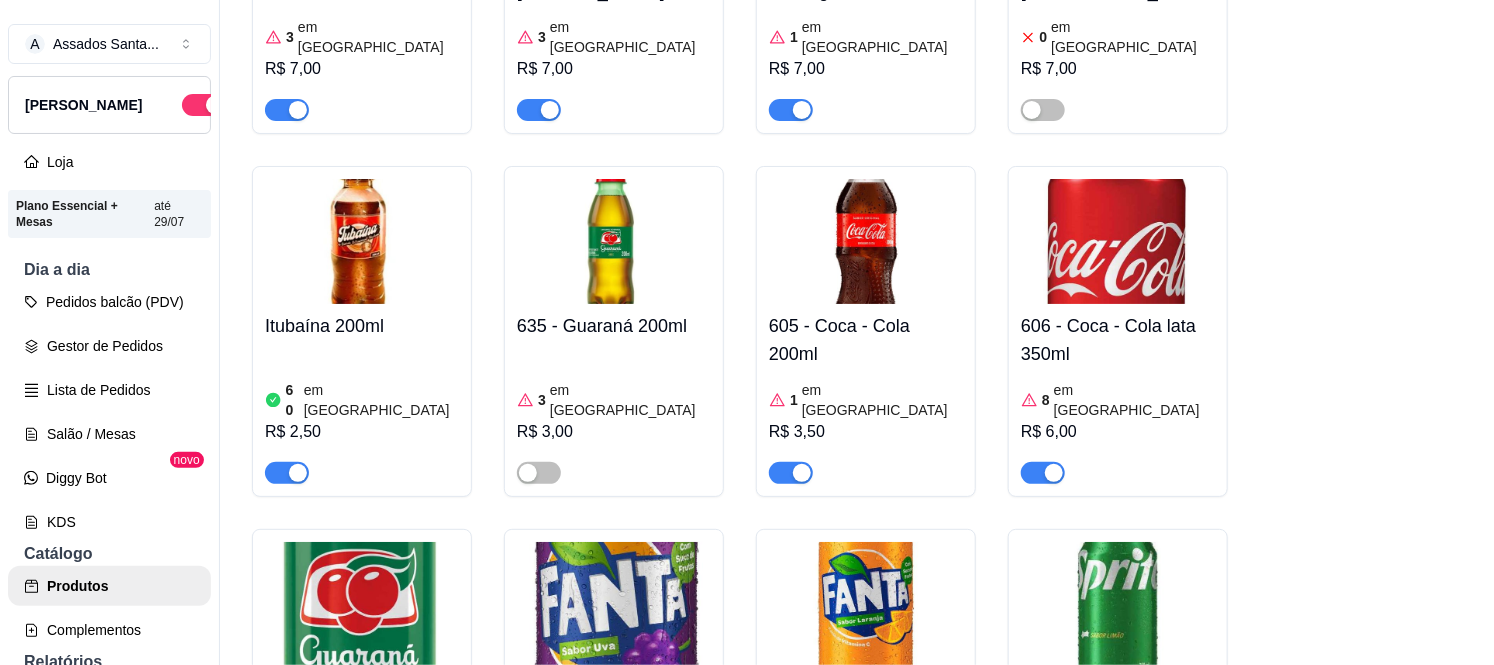 click on "5 em estoque R$ 6,00" at bounding box center (1118, 779) 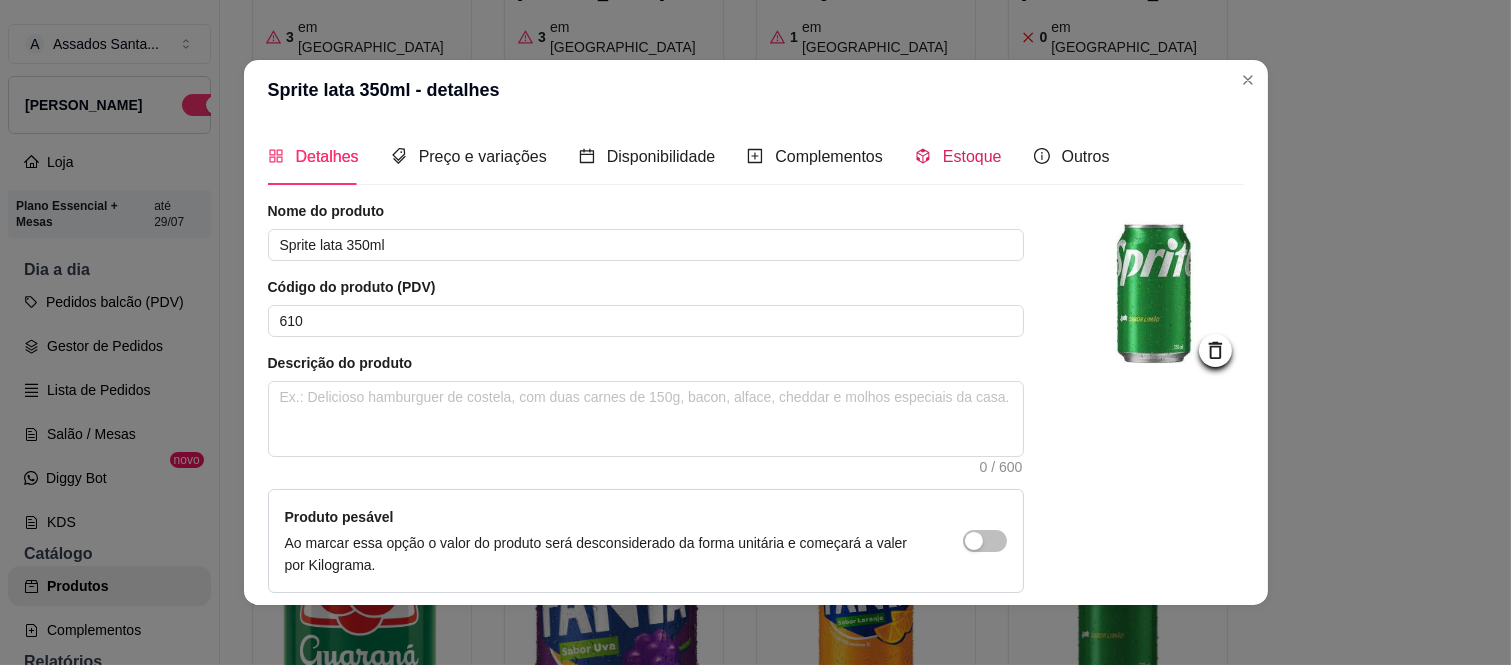 click on "Estoque" at bounding box center (972, 156) 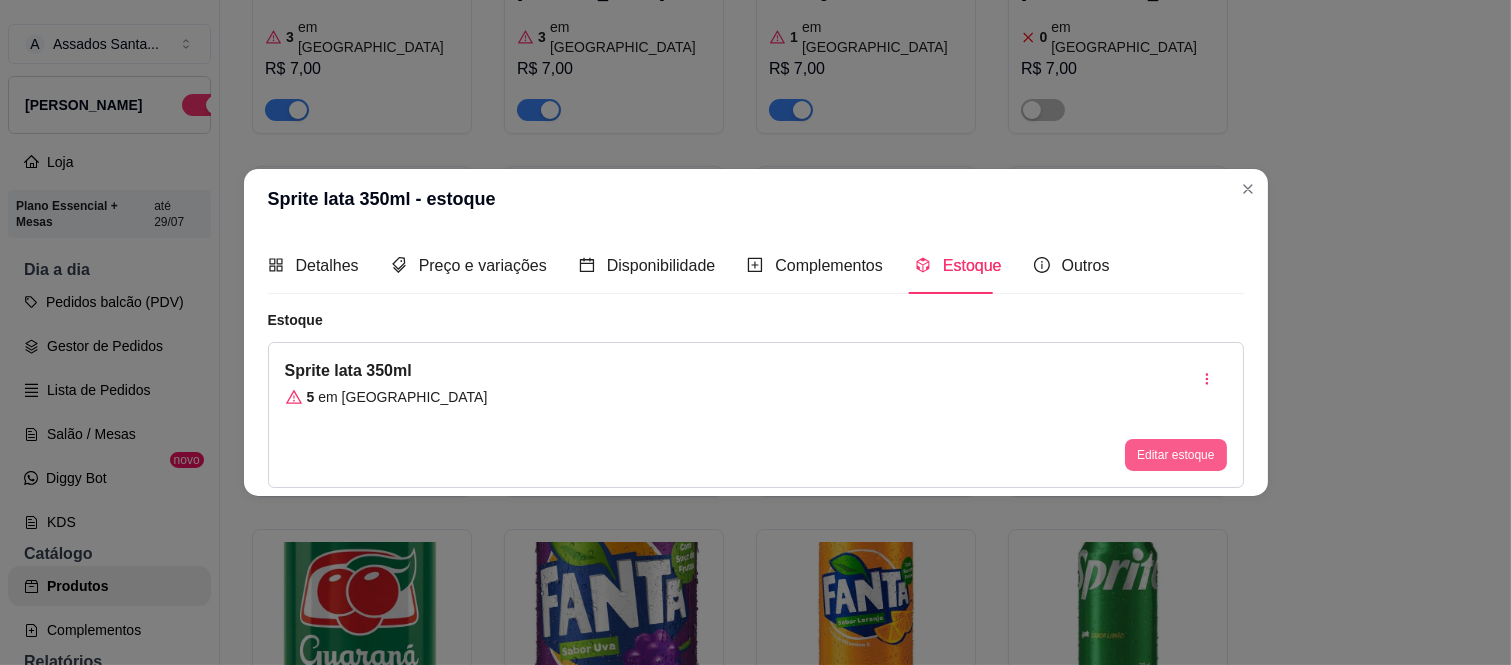 click on "Editar estoque" at bounding box center [1175, 455] 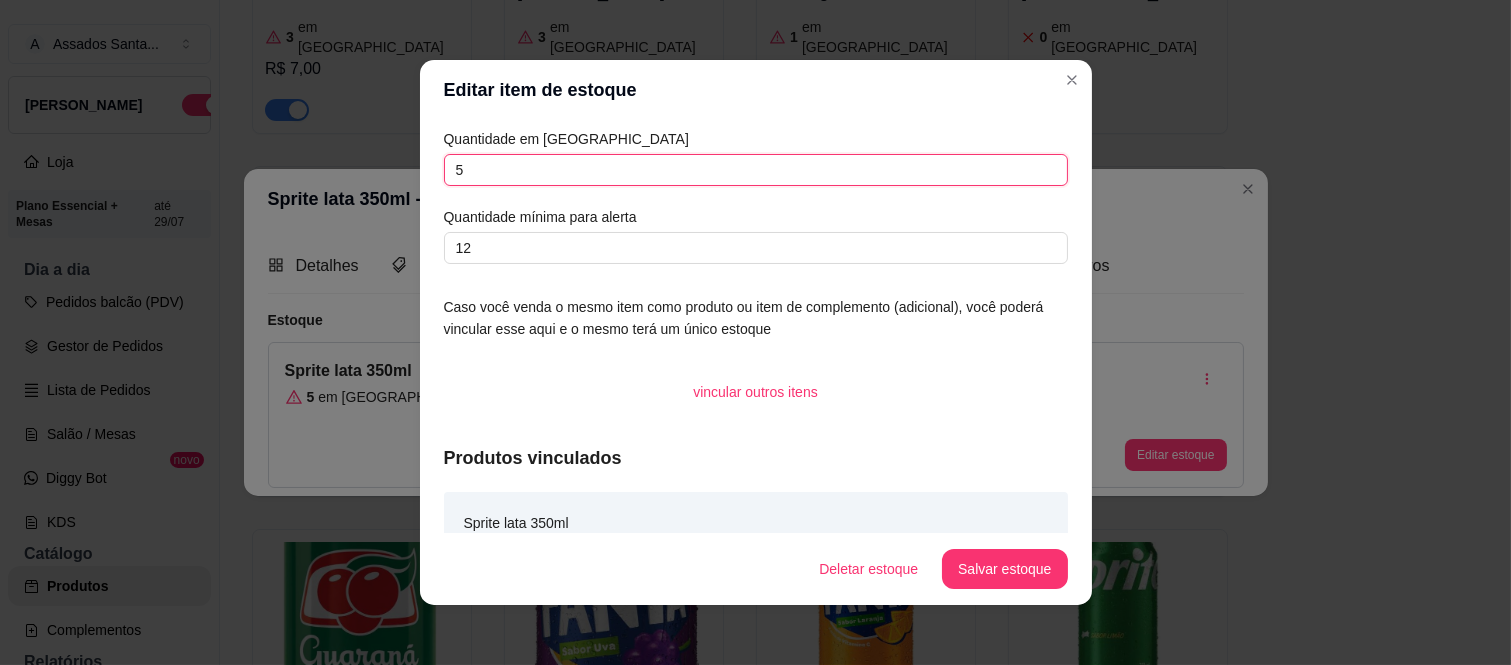 click on "5" at bounding box center [756, 170] 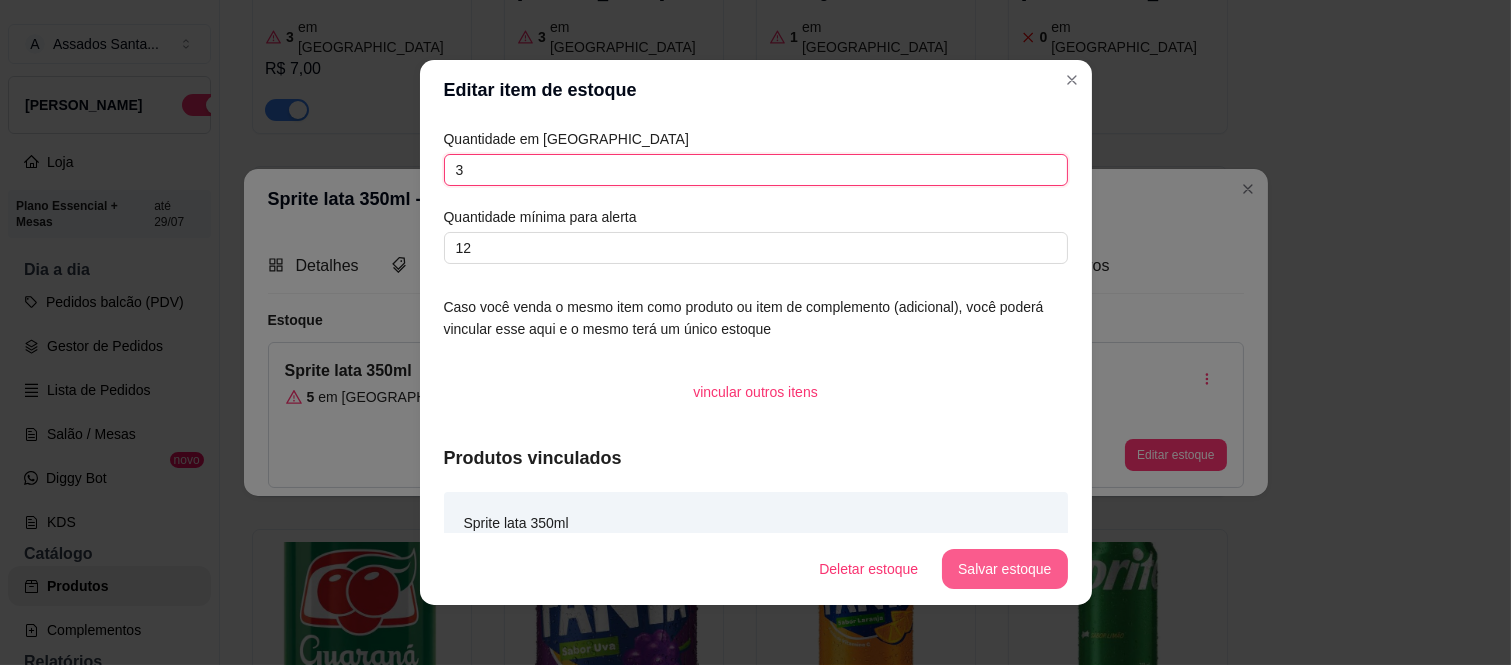 type on "3" 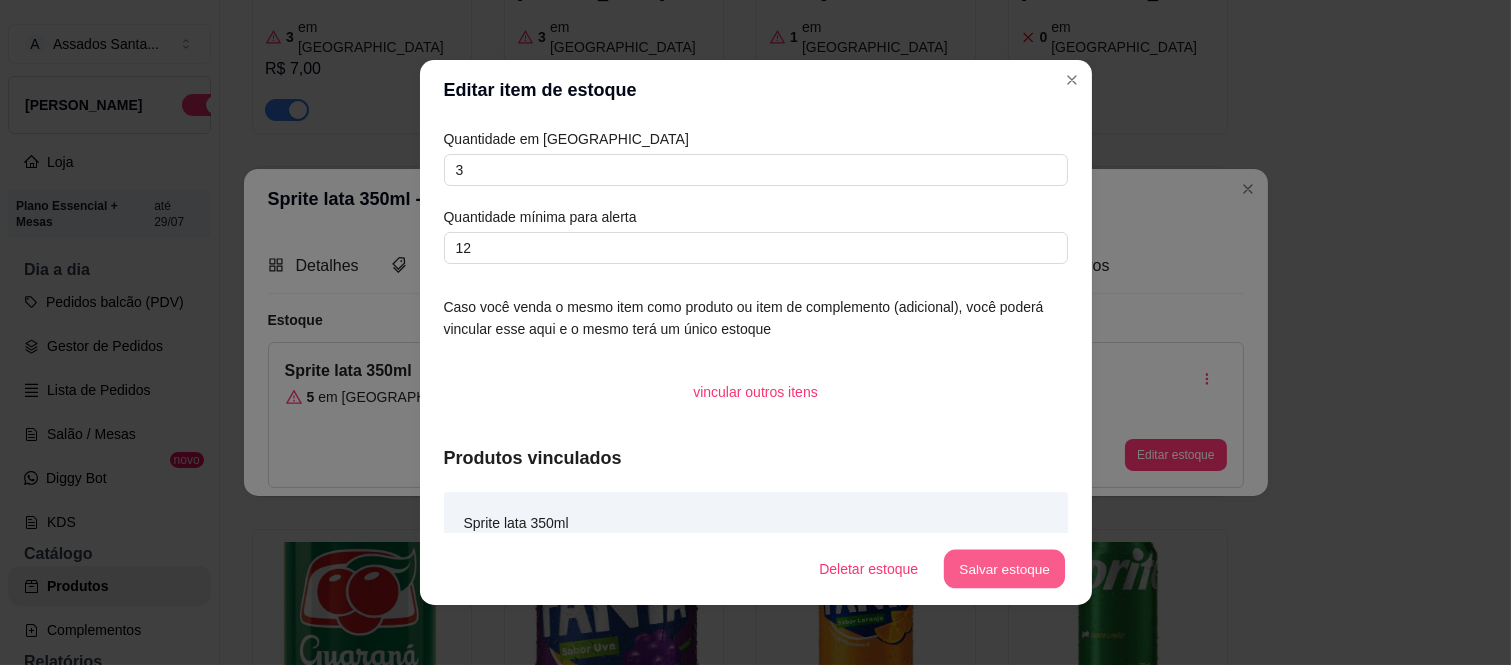 click on "Salvar estoque" at bounding box center (1005, 569) 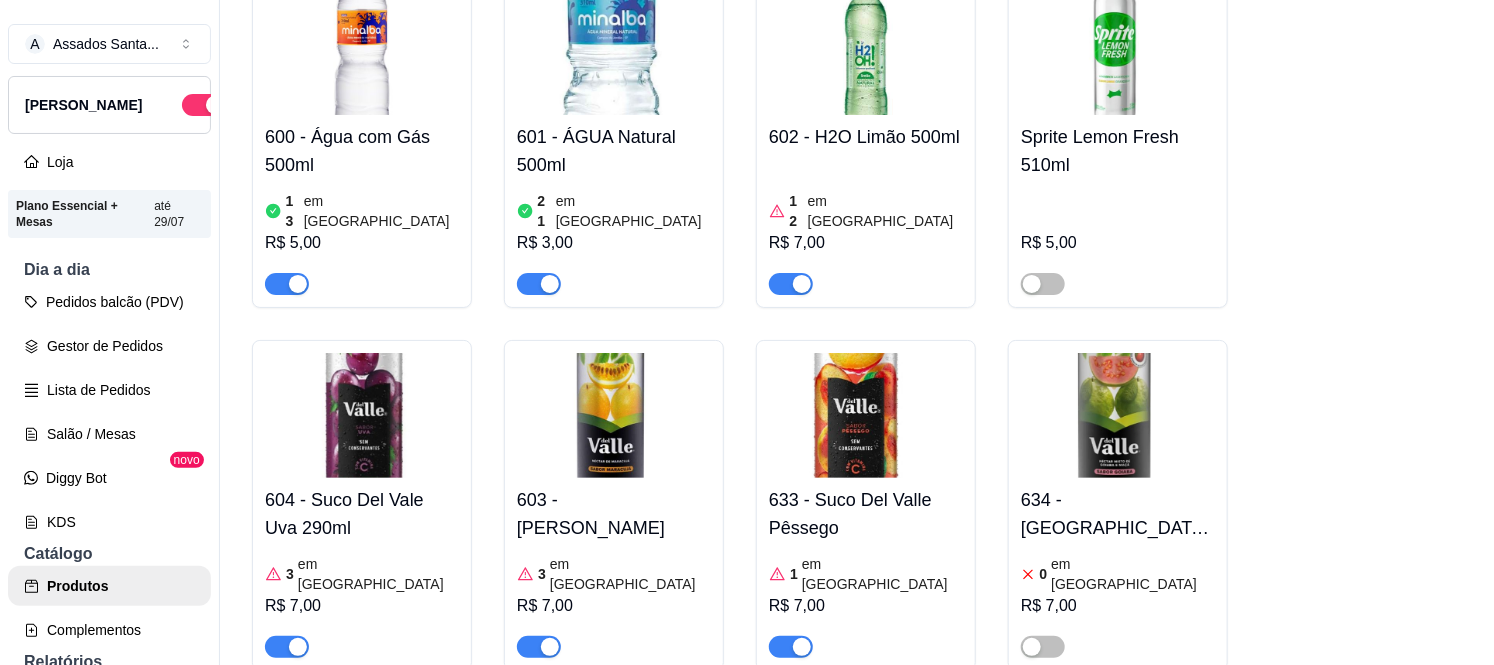 scroll, scrollTop: 9676, scrollLeft: 0, axis: vertical 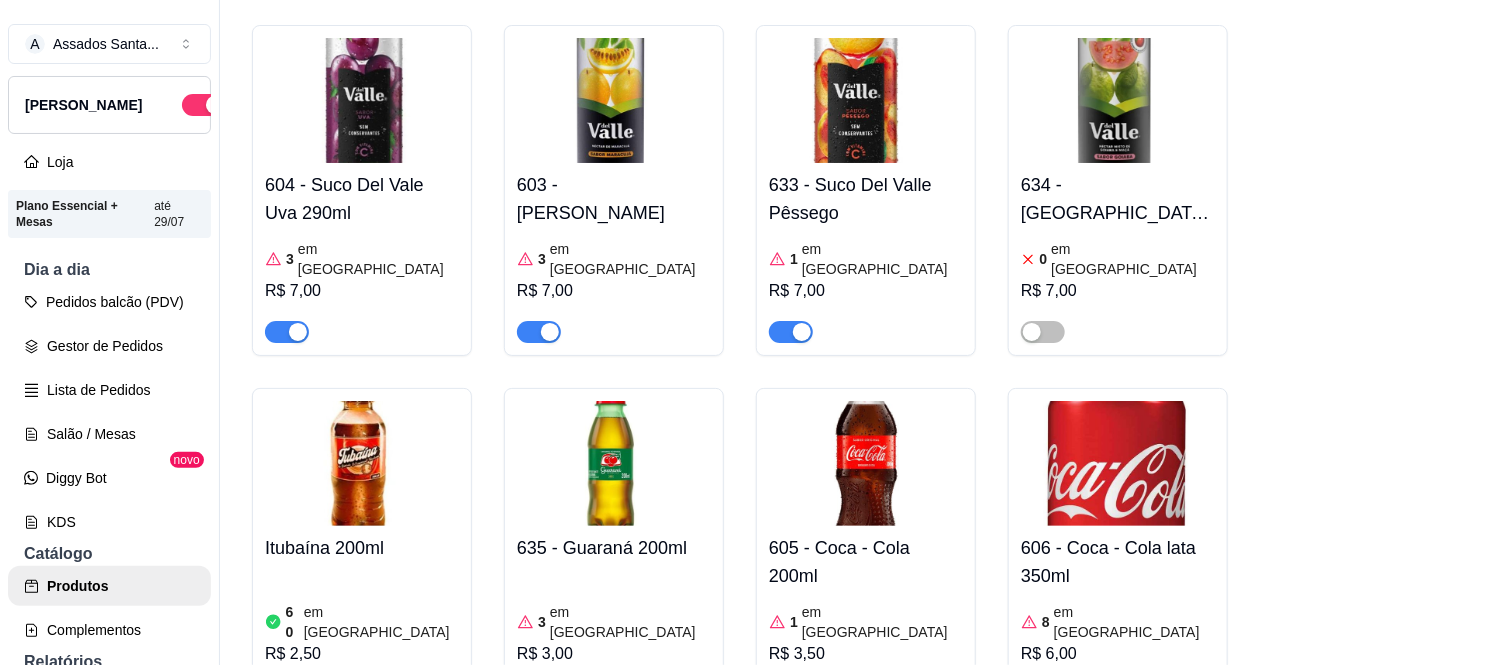 click on "606 - Coca - Cola lata 350ml   8 em estoque R$ 6,00" at bounding box center [1118, 616] 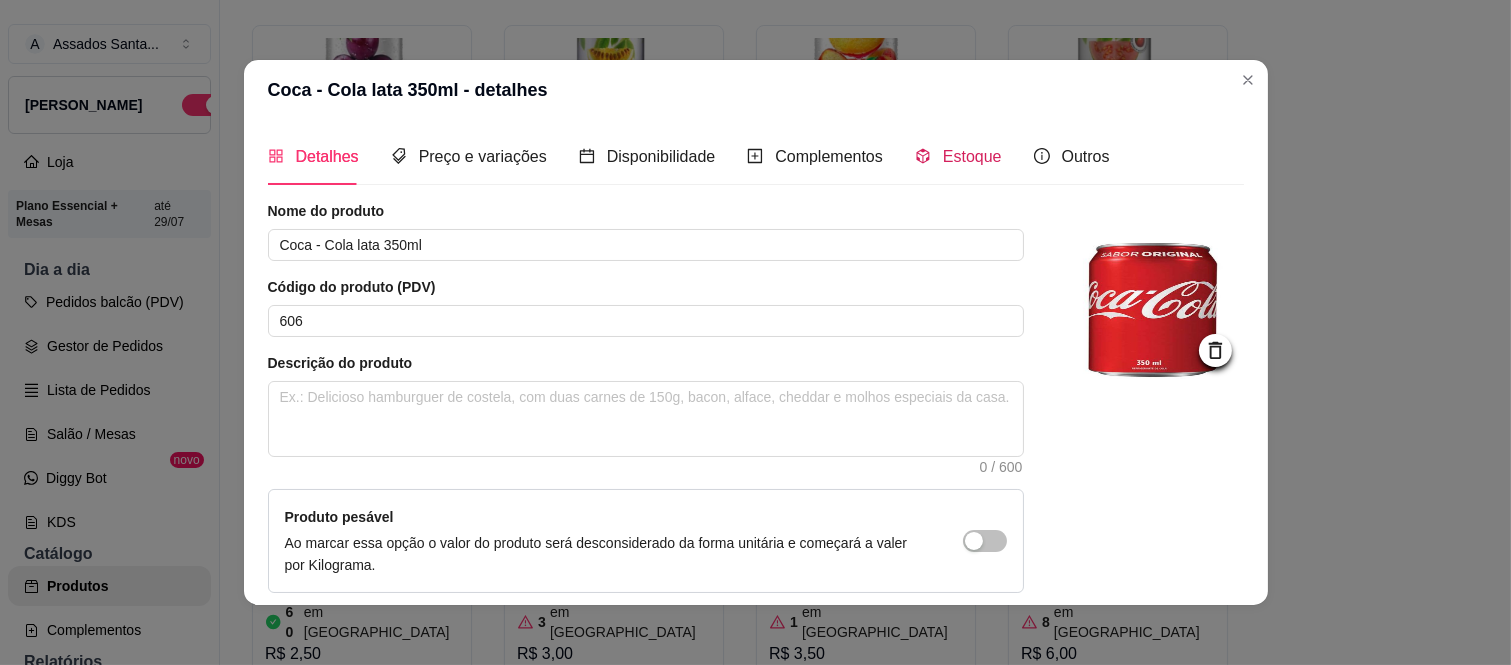 click on "Estoque" at bounding box center (972, 156) 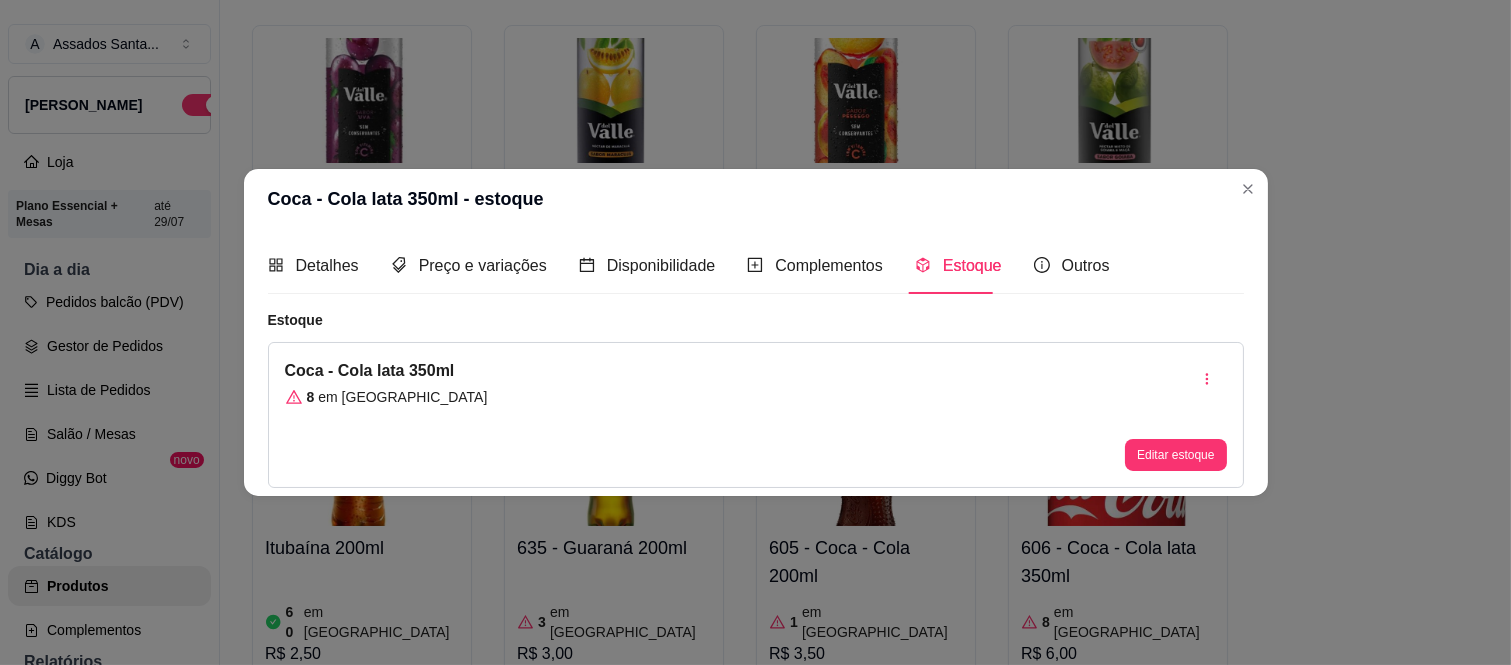 click on "Editar estoque" at bounding box center (1175, 415) 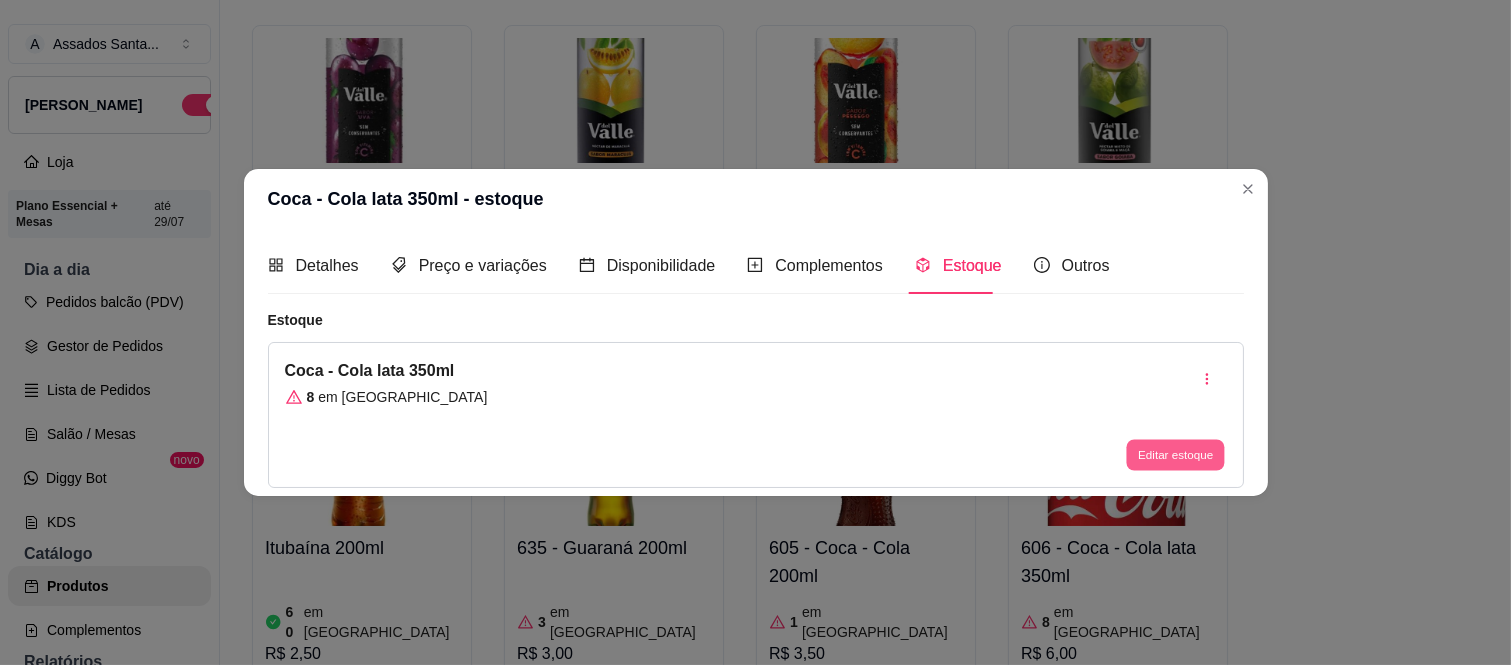 click on "Editar estoque" at bounding box center [1176, 455] 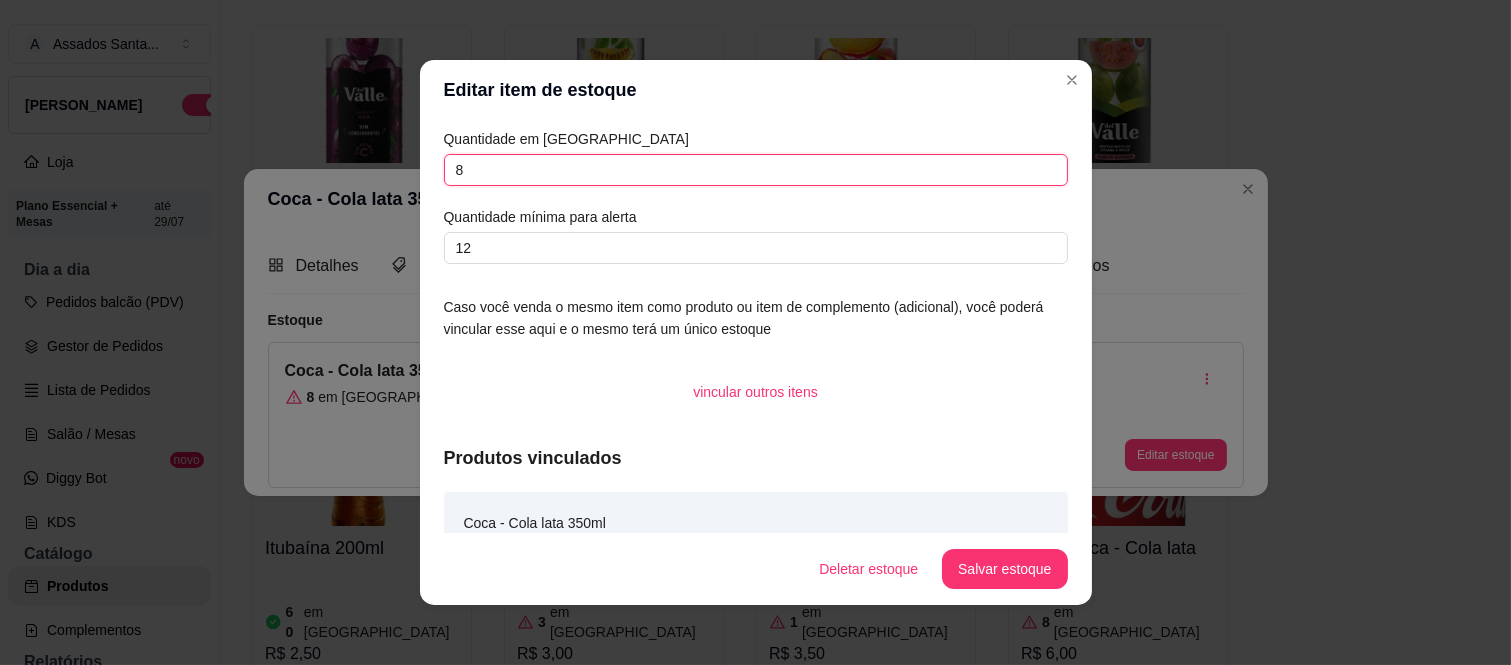 click on "8" at bounding box center [756, 170] 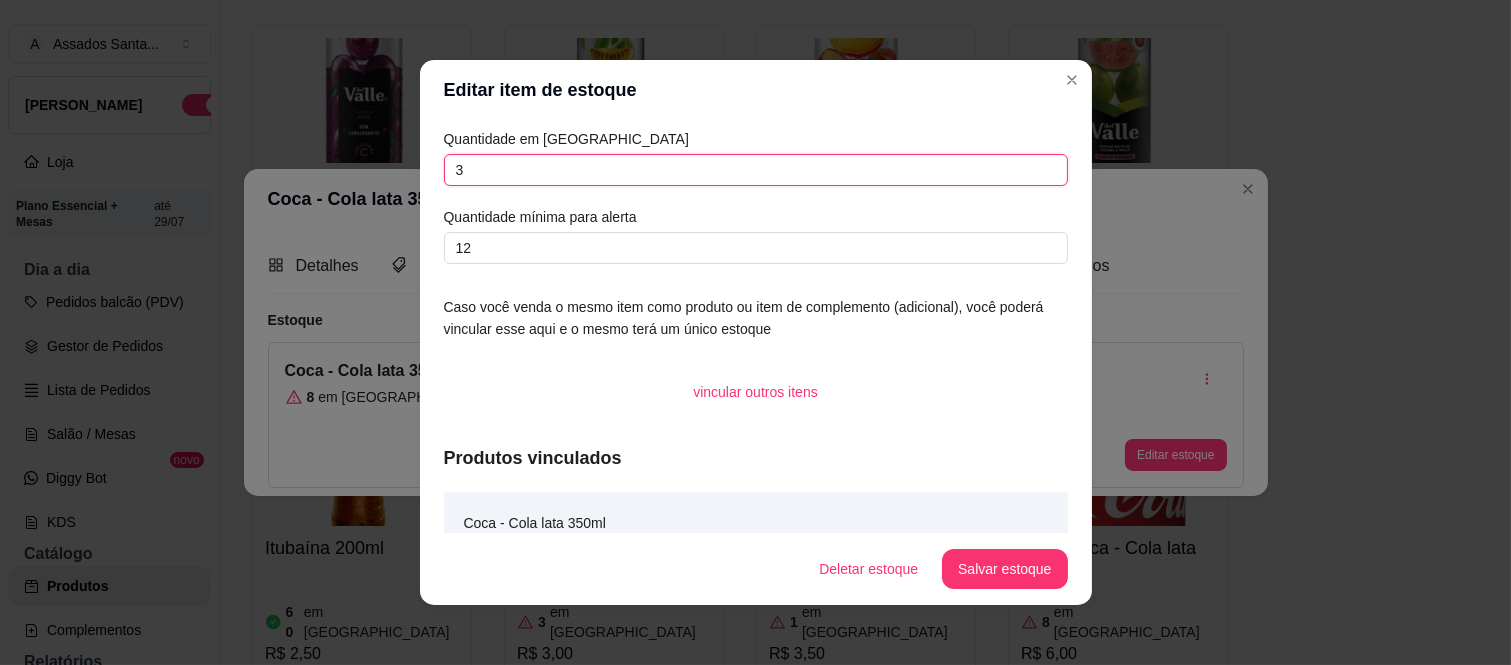 type on "3" 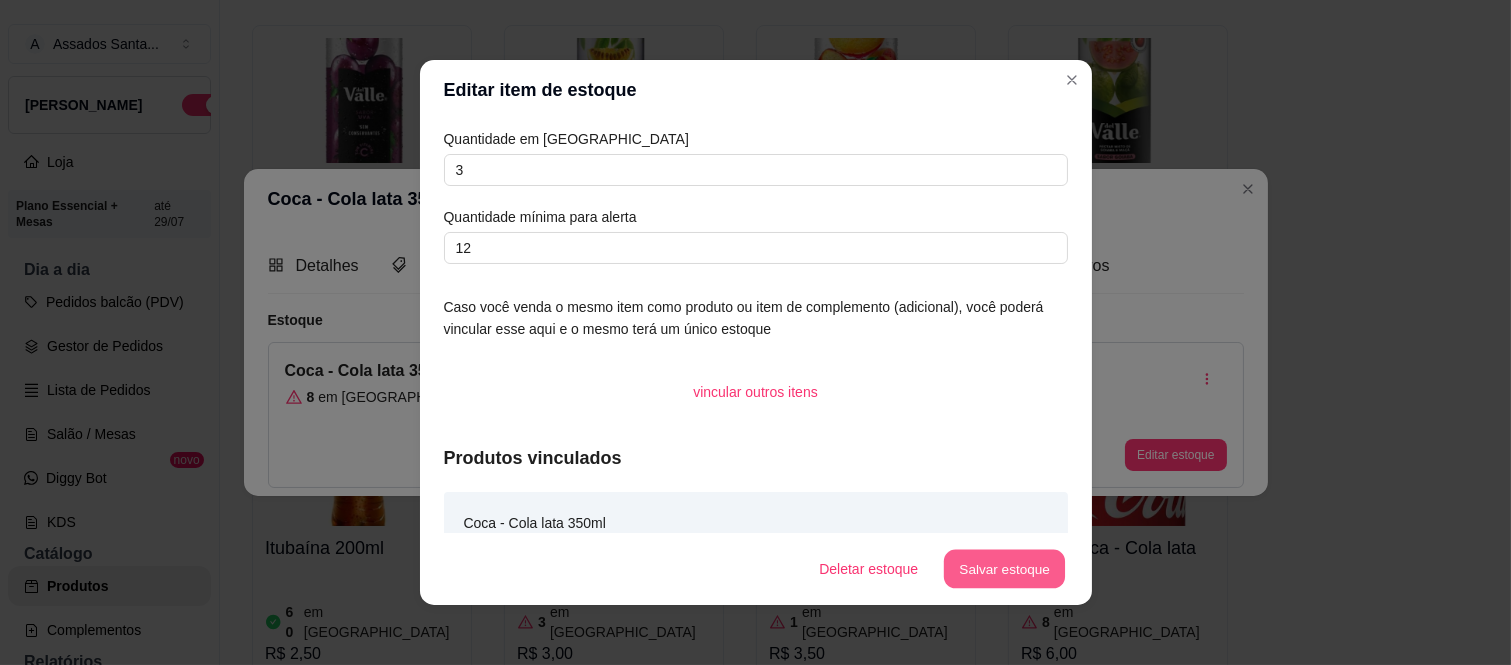 click on "Salvar estoque" at bounding box center (1005, 569) 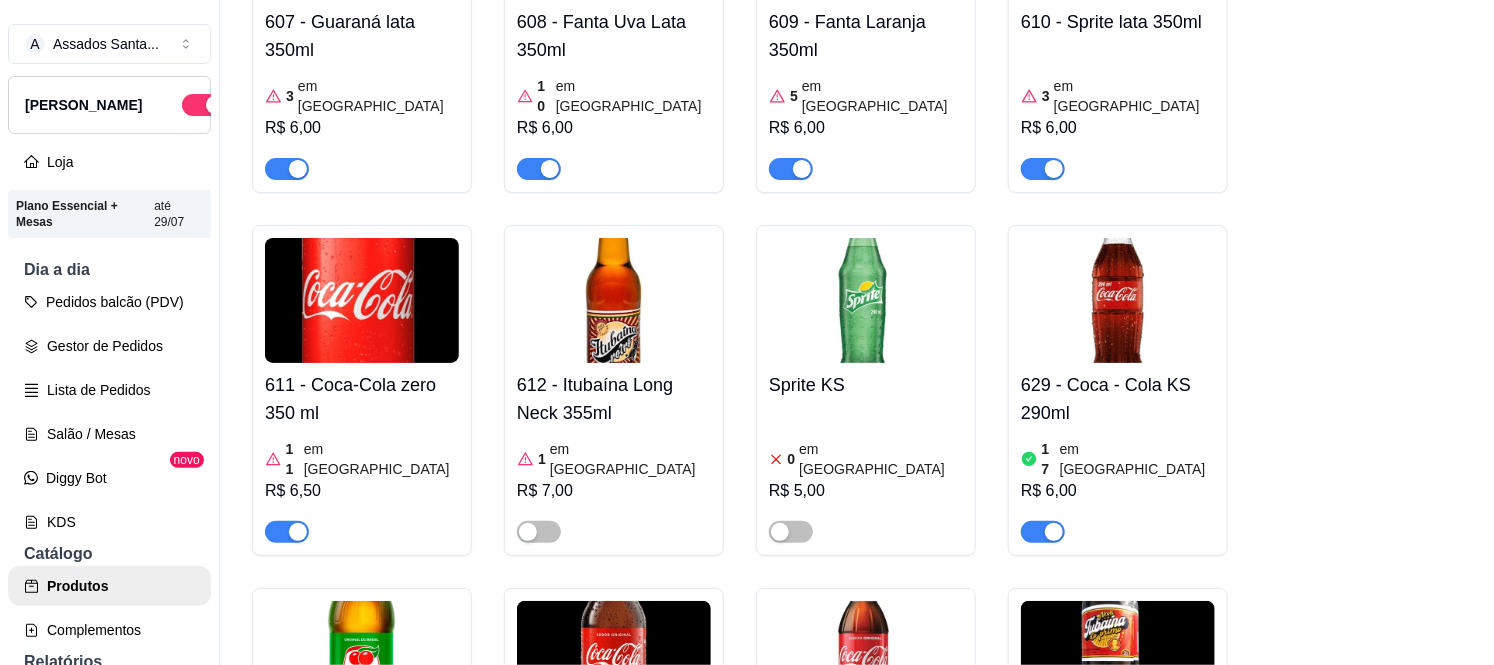 scroll, scrollTop: 10676, scrollLeft: 0, axis: vertical 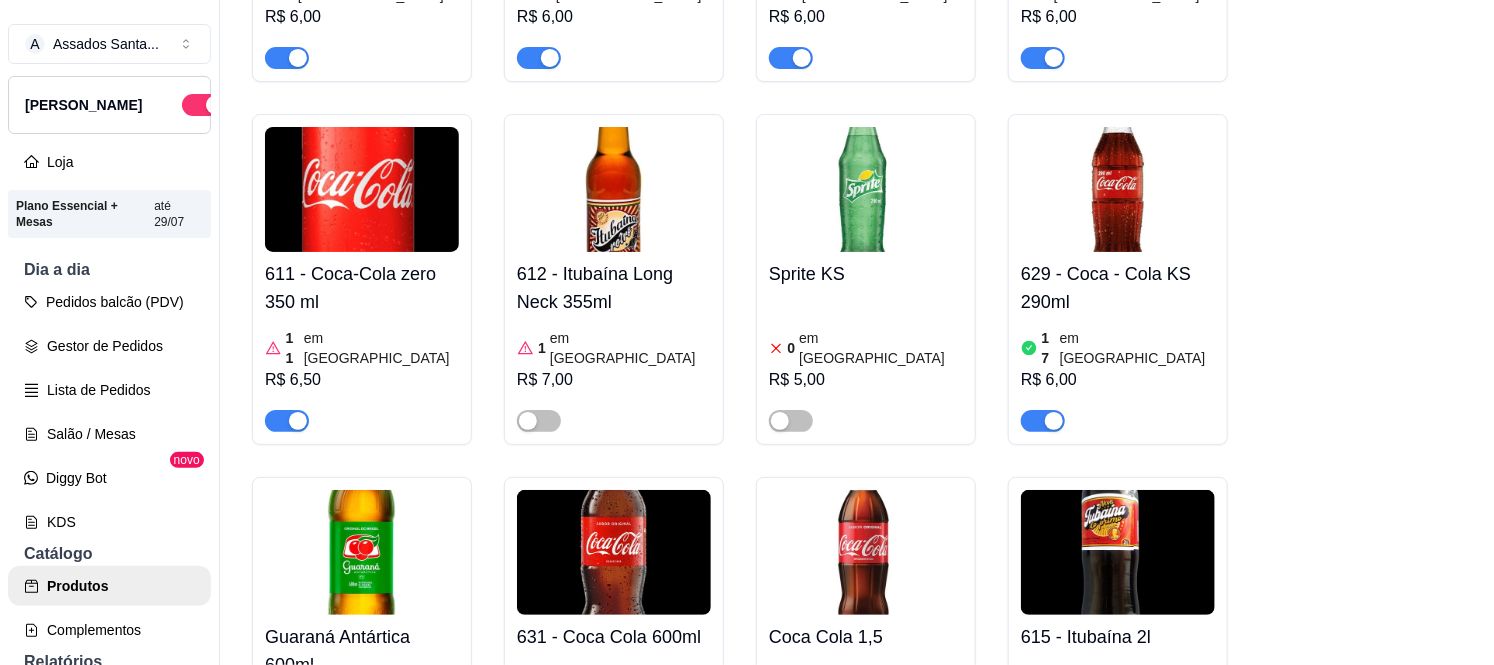 click on "611 - Coca-Cola zero 350 ml" at bounding box center (362, 288) 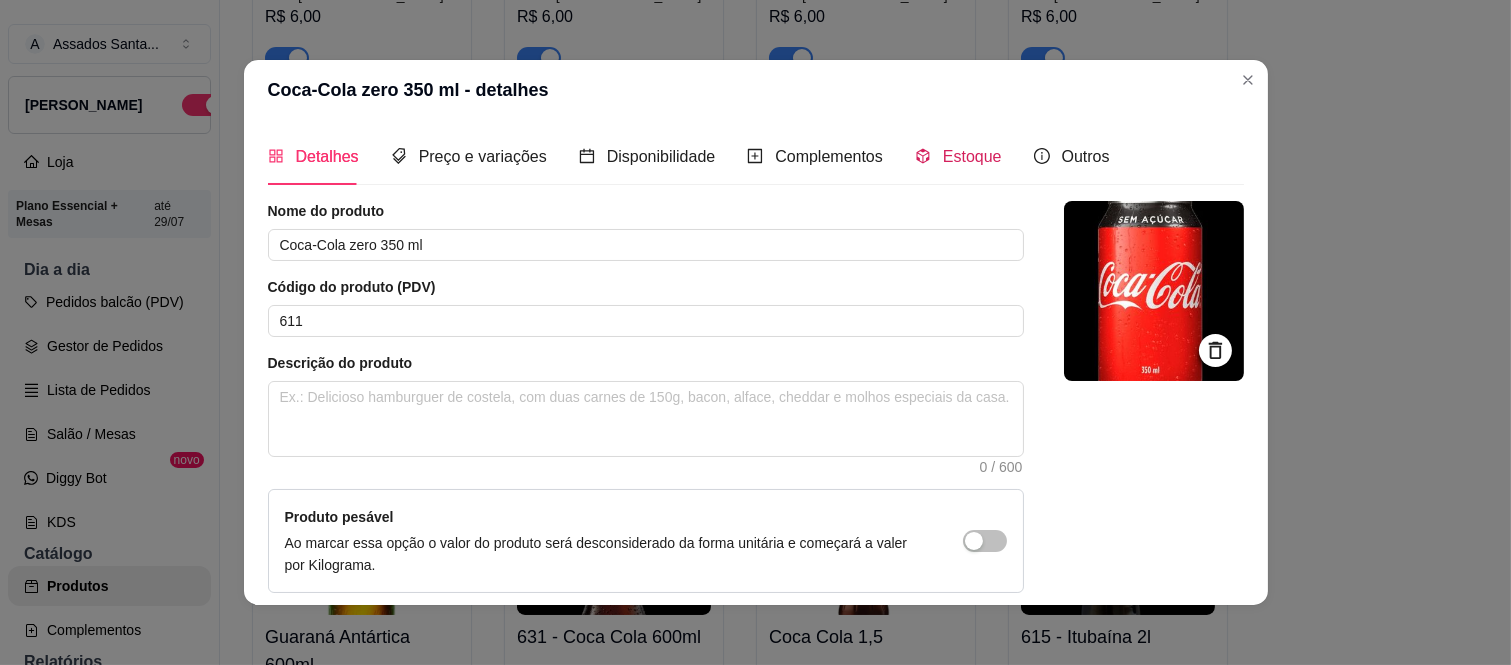 click on "Estoque" at bounding box center [972, 156] 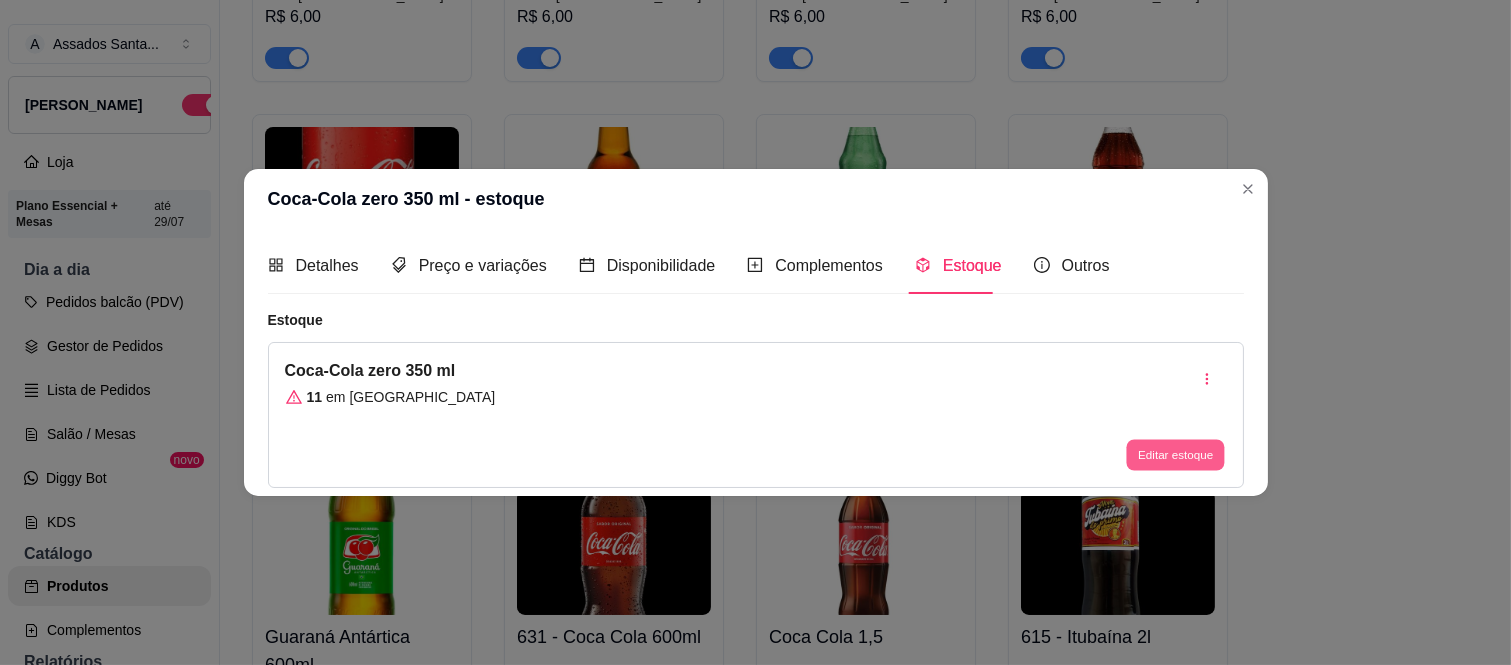 click on "Editar estoque" at bounding box center (1176, 455) 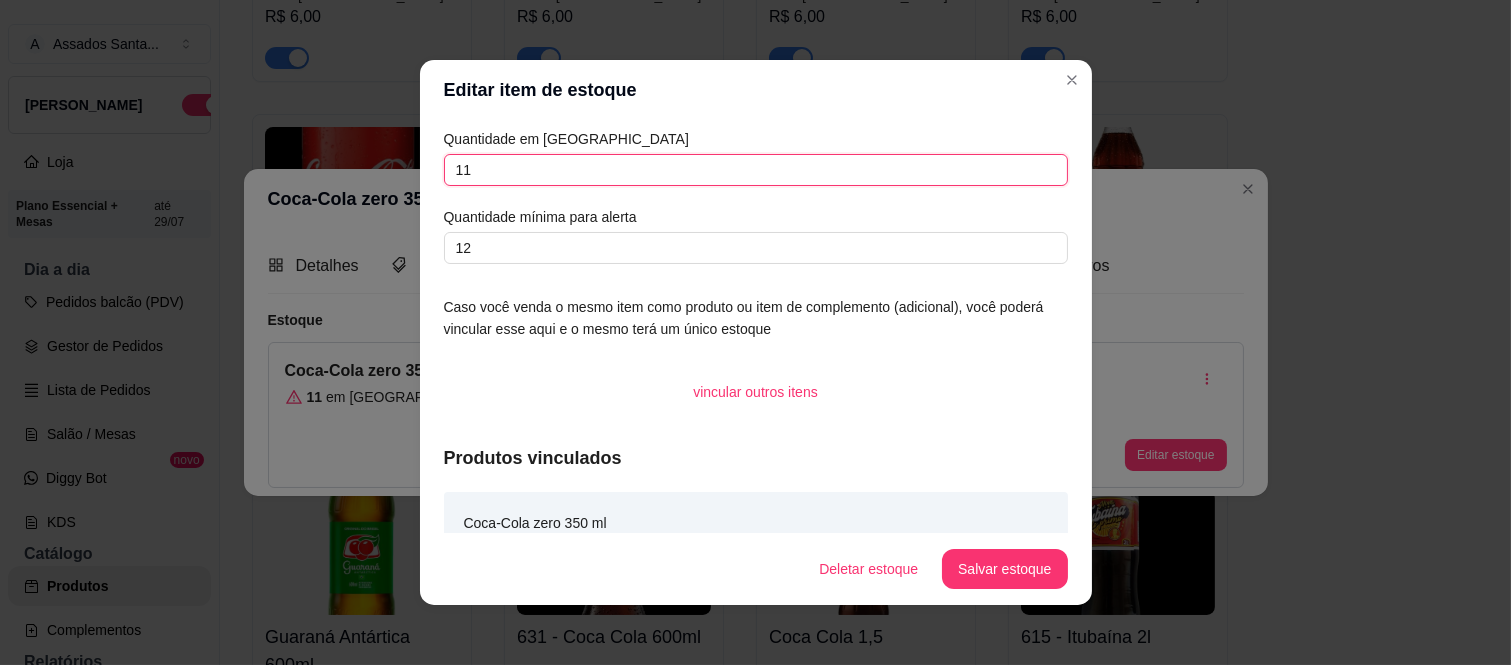 click on "11" at bounding box center (756, 170) 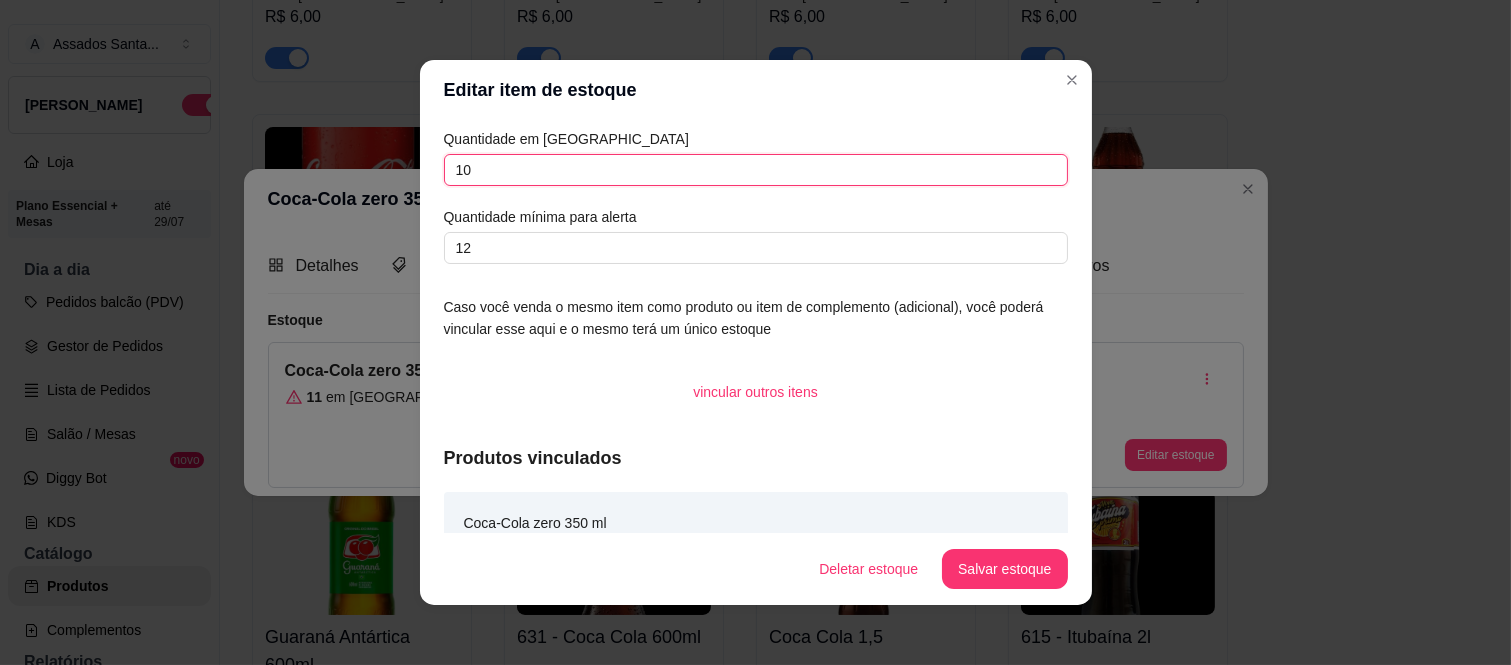 type on "10" 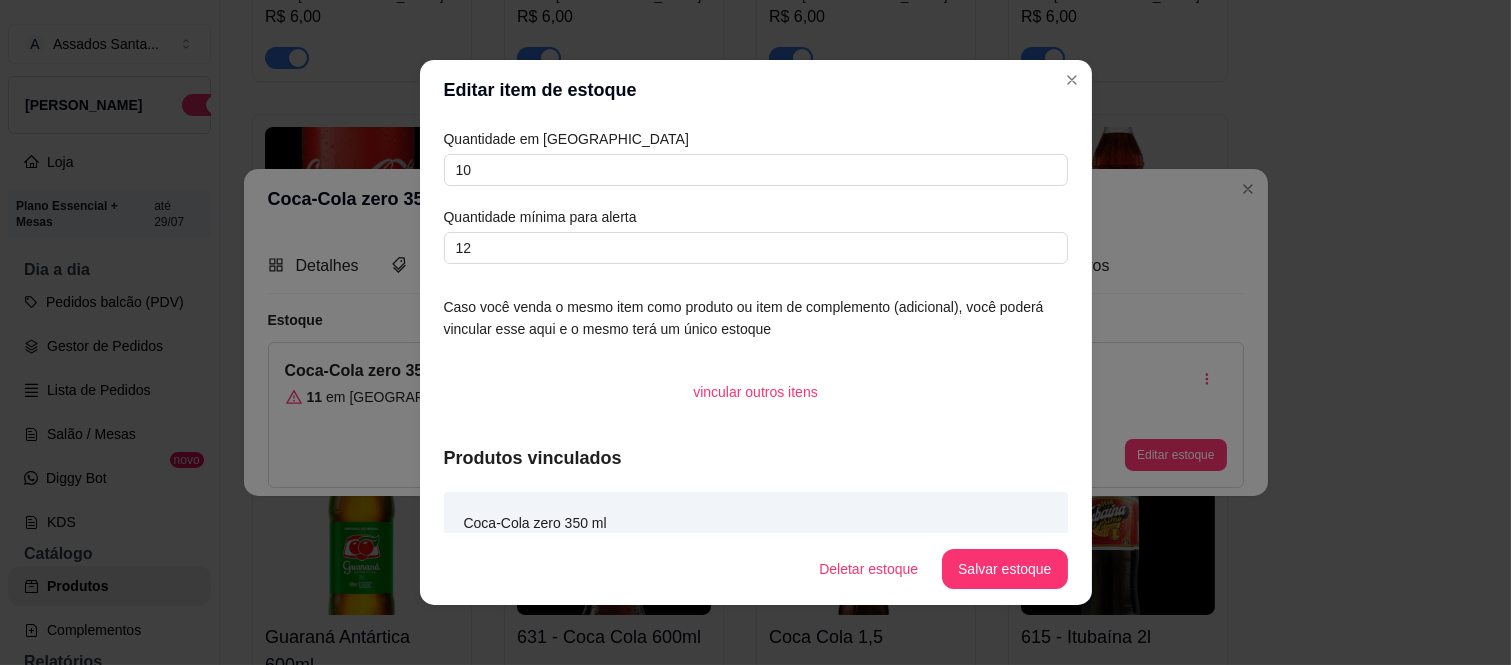 drag, startPoint x: 992, startPoint y: 546, endPoint x: 1003, endPoint y: 565, distance: 21.954498 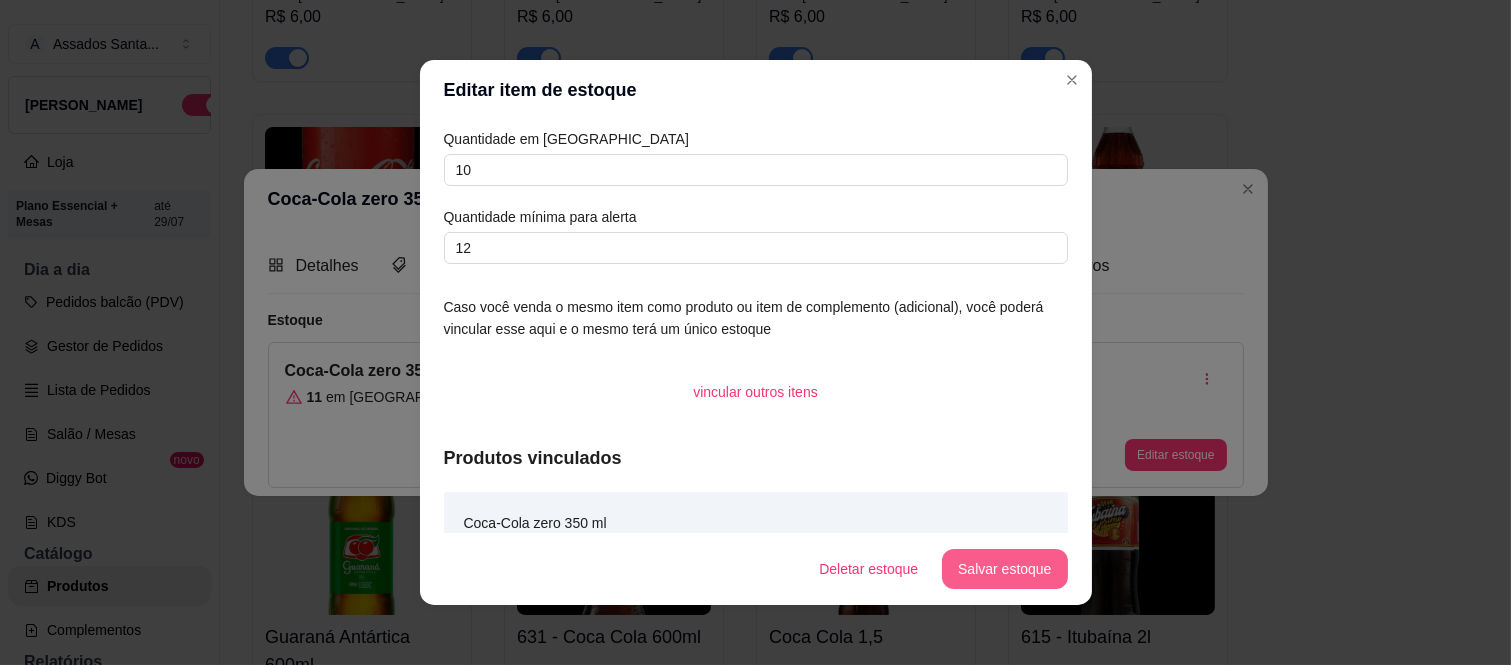 click on "Salvar estoque" at bounding box center (1004, 569) 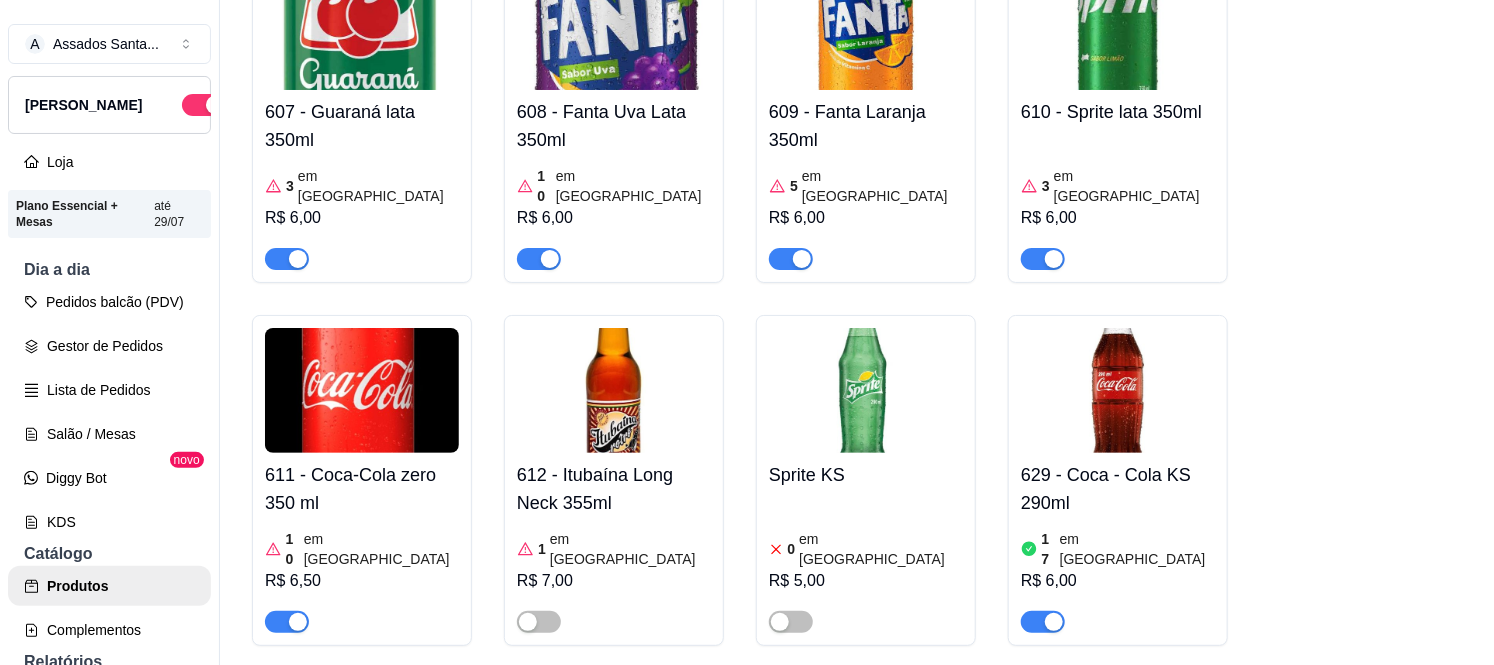 scroll, scrollTop: 10454, scrollLeft: 0, axis: vertical 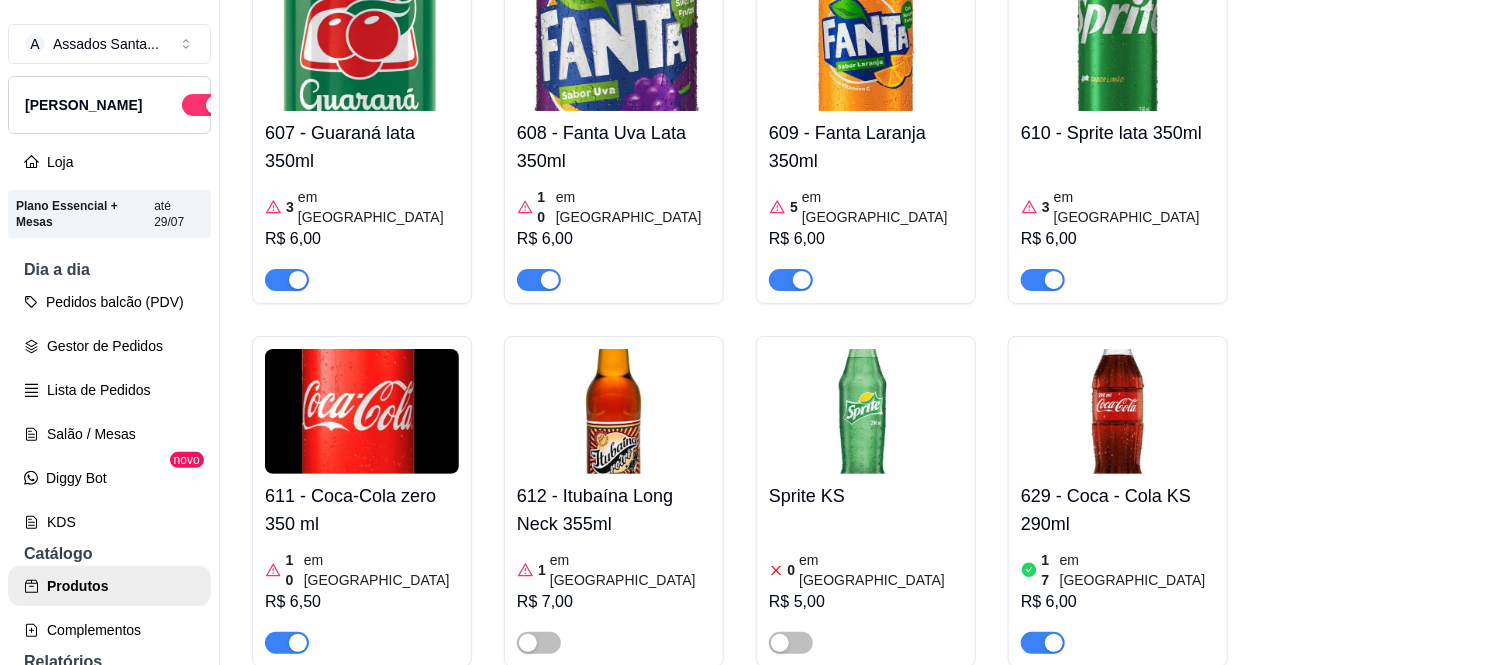 click on "629 - Coca - Cola KS 290ml    17 em estoque R$ 6,00" at bounding box center [1118, 564] 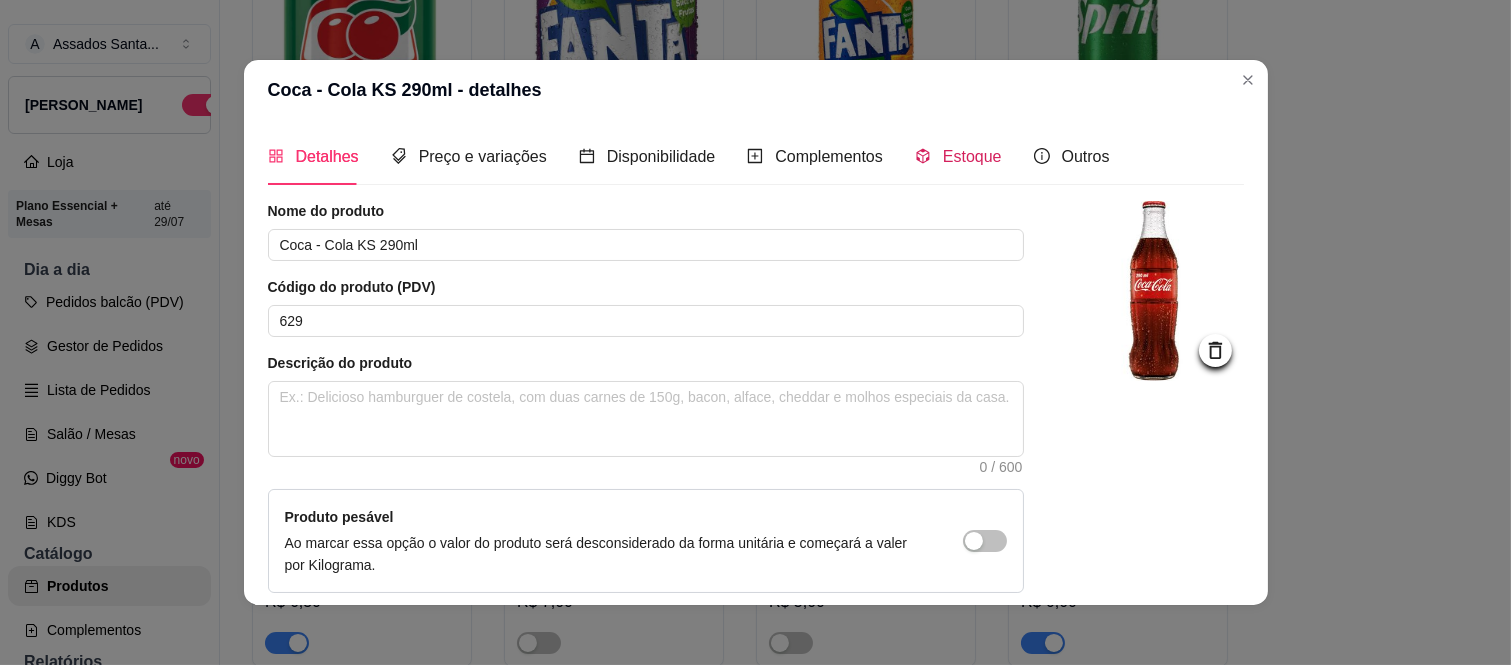 click on "Estoque" at bounding box center (972, 156) 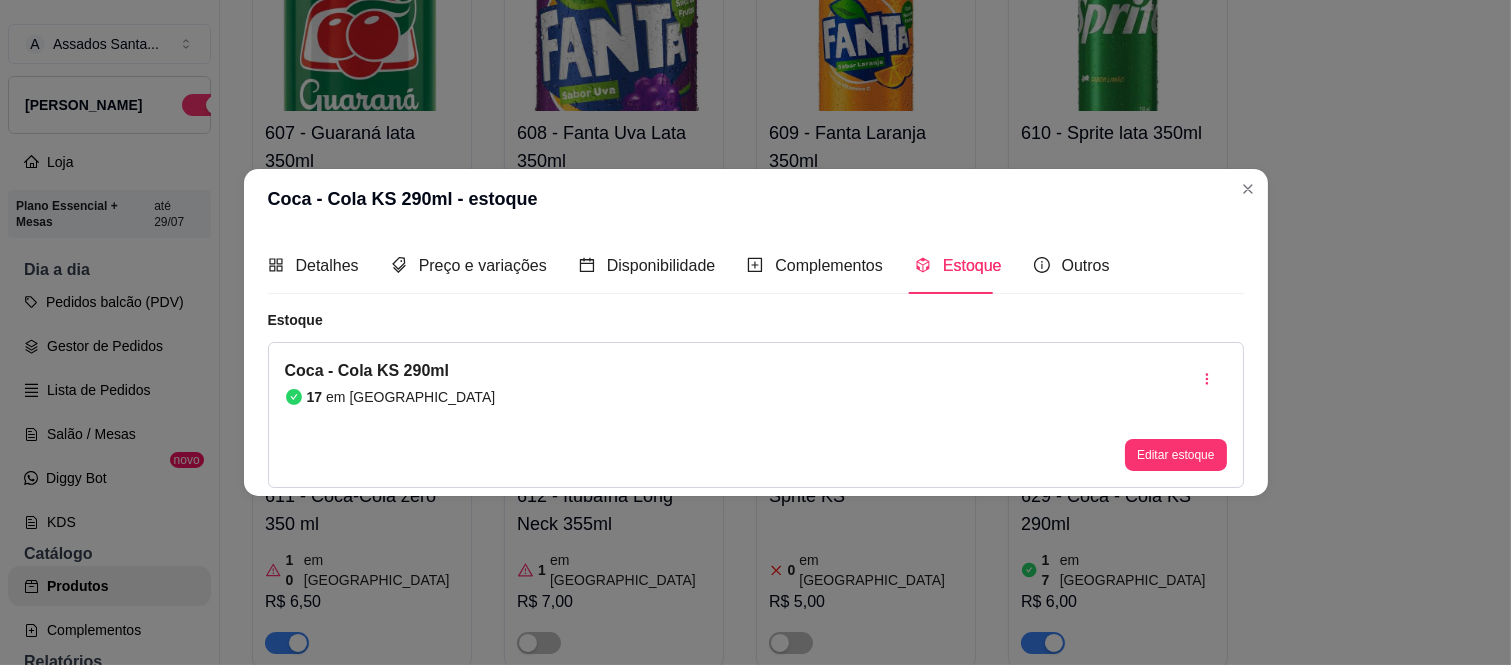 type 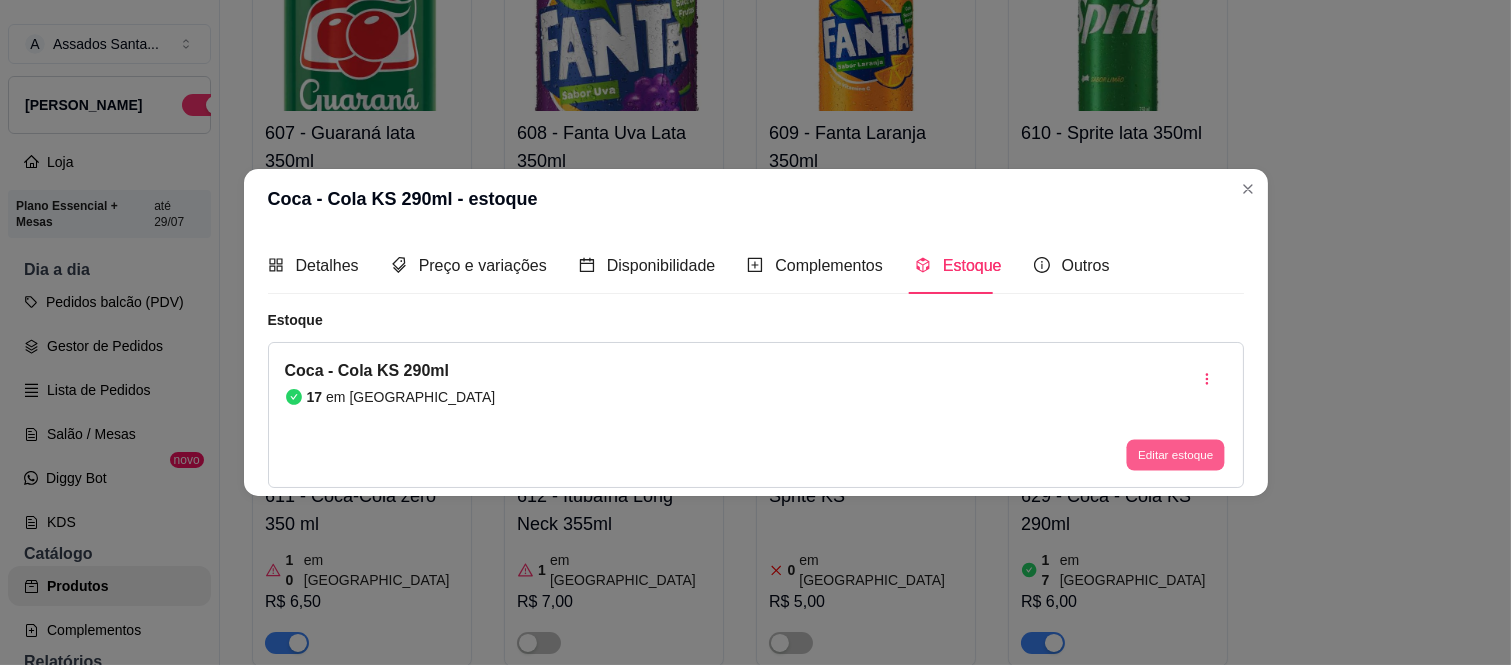 click on "Editar estoque" at bounding box center (1176, 455) 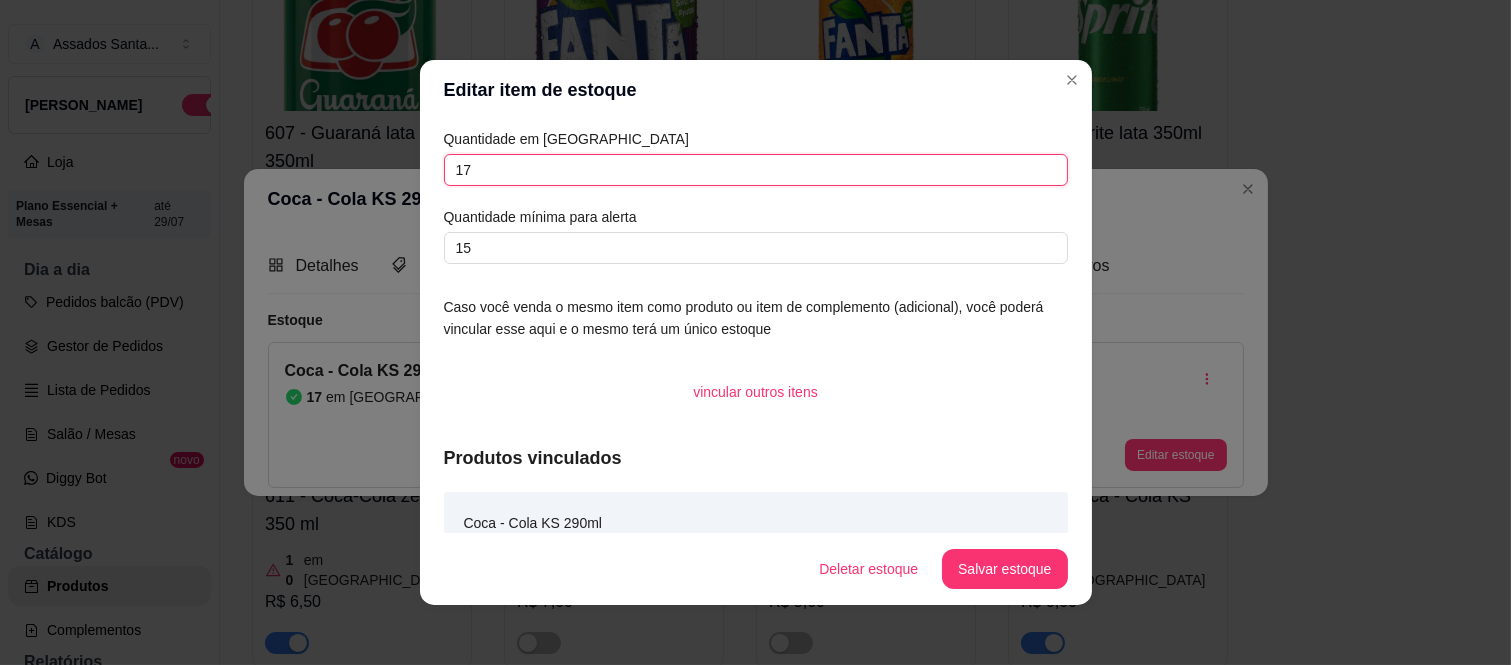 click on "17" at bounding box center (756, 170) 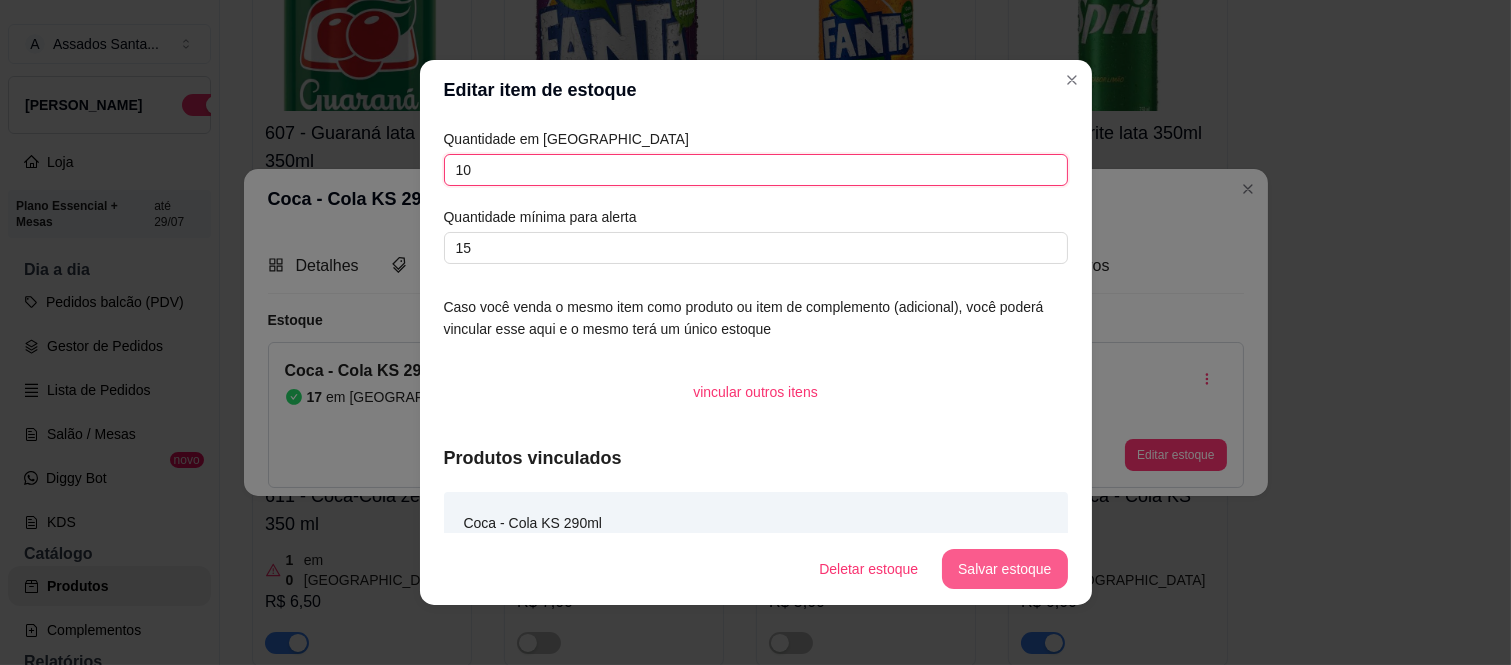 type on "10" 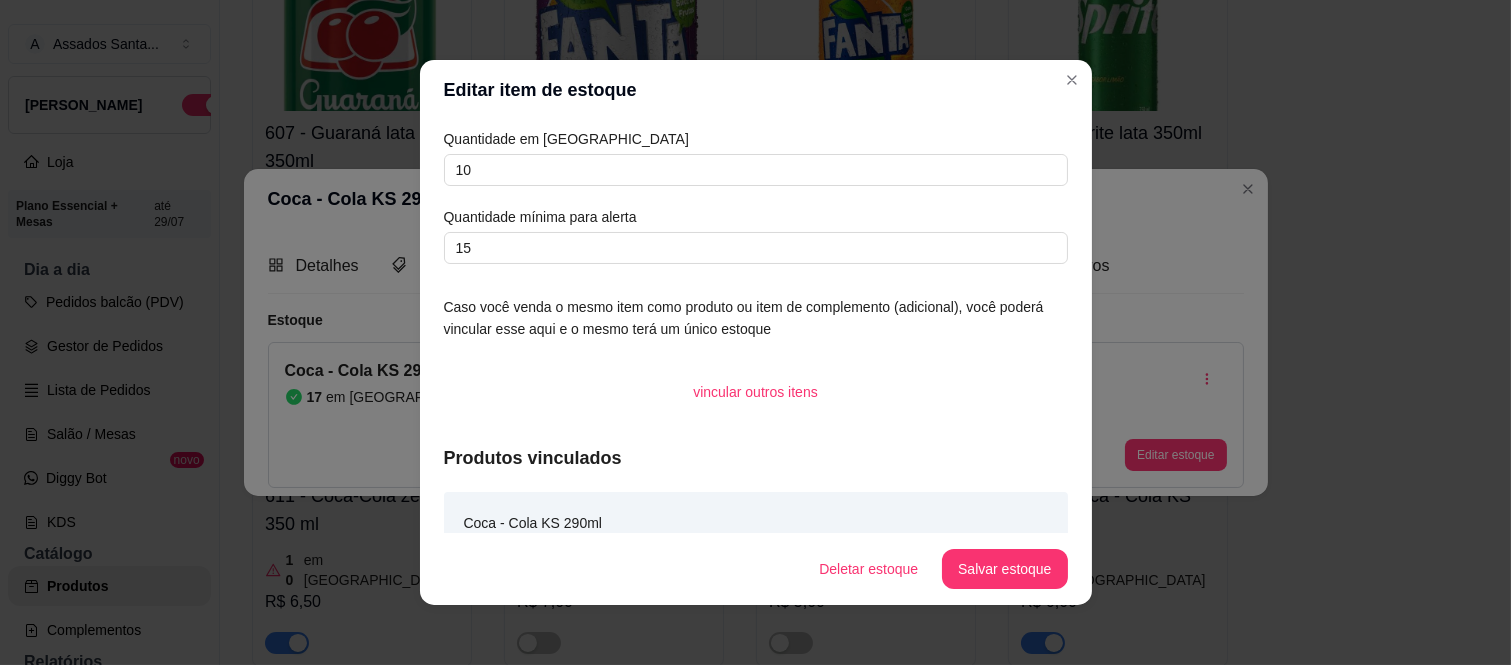 click on "Deletar estoque Salvar estoque" at bounding box center (756, 569) 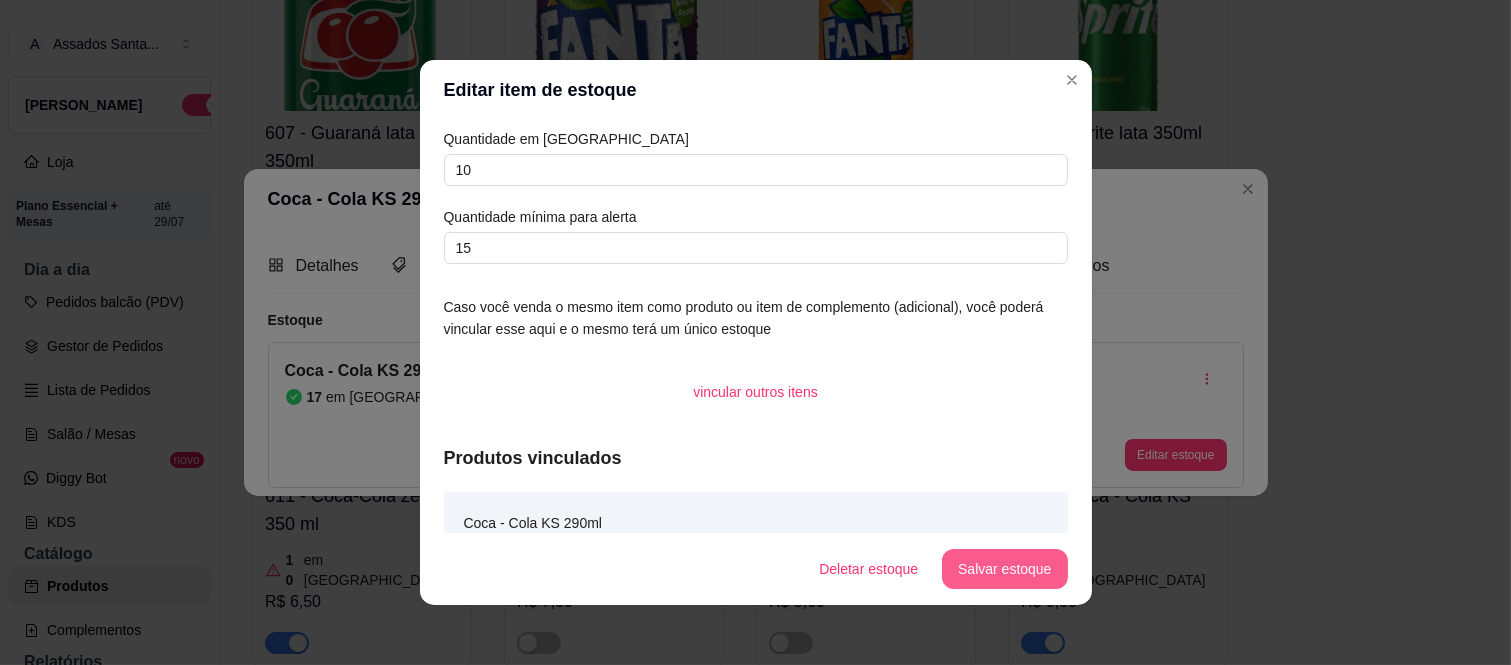 click on "Salvar estoque" at bounding box center [1004, 569] 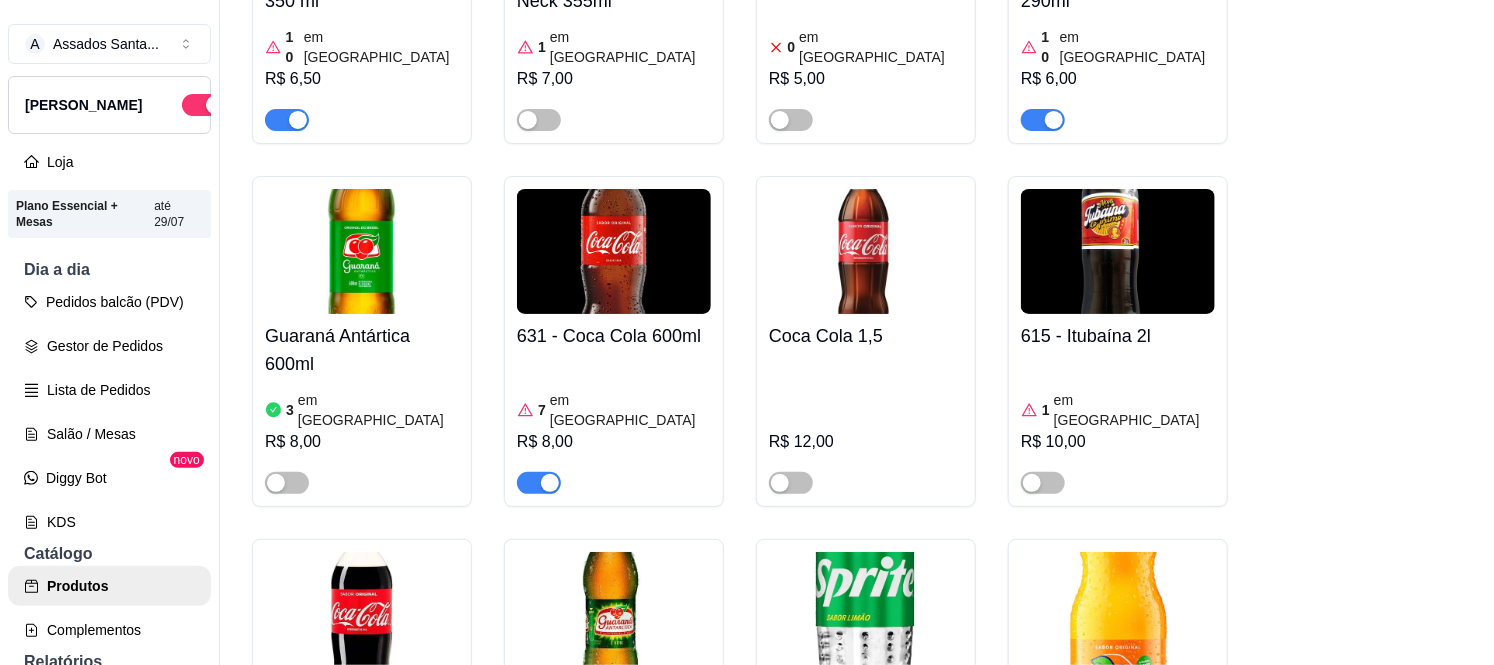 scroll, scrollTop: 11010, scrollLeft: 0, axis: vertical 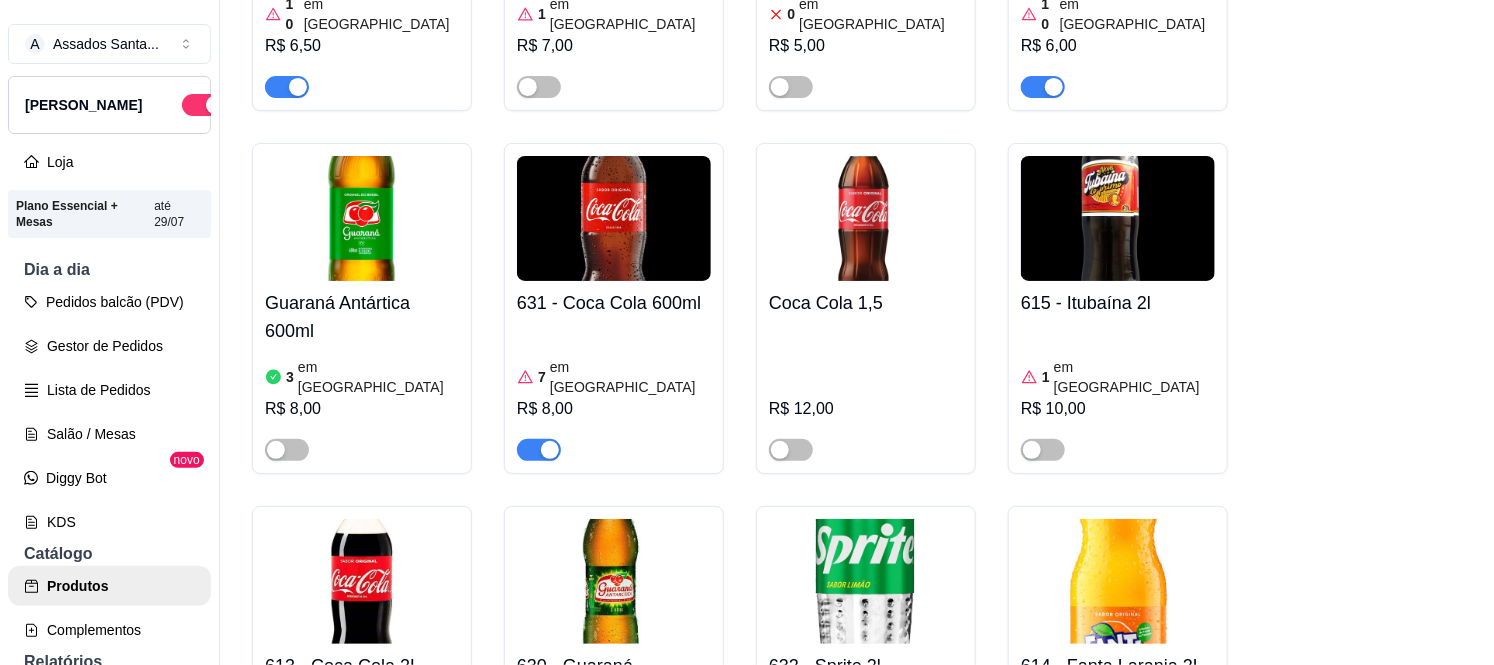 click on "7 em estoque R$ 8,00" at bounding box center [614, 393] 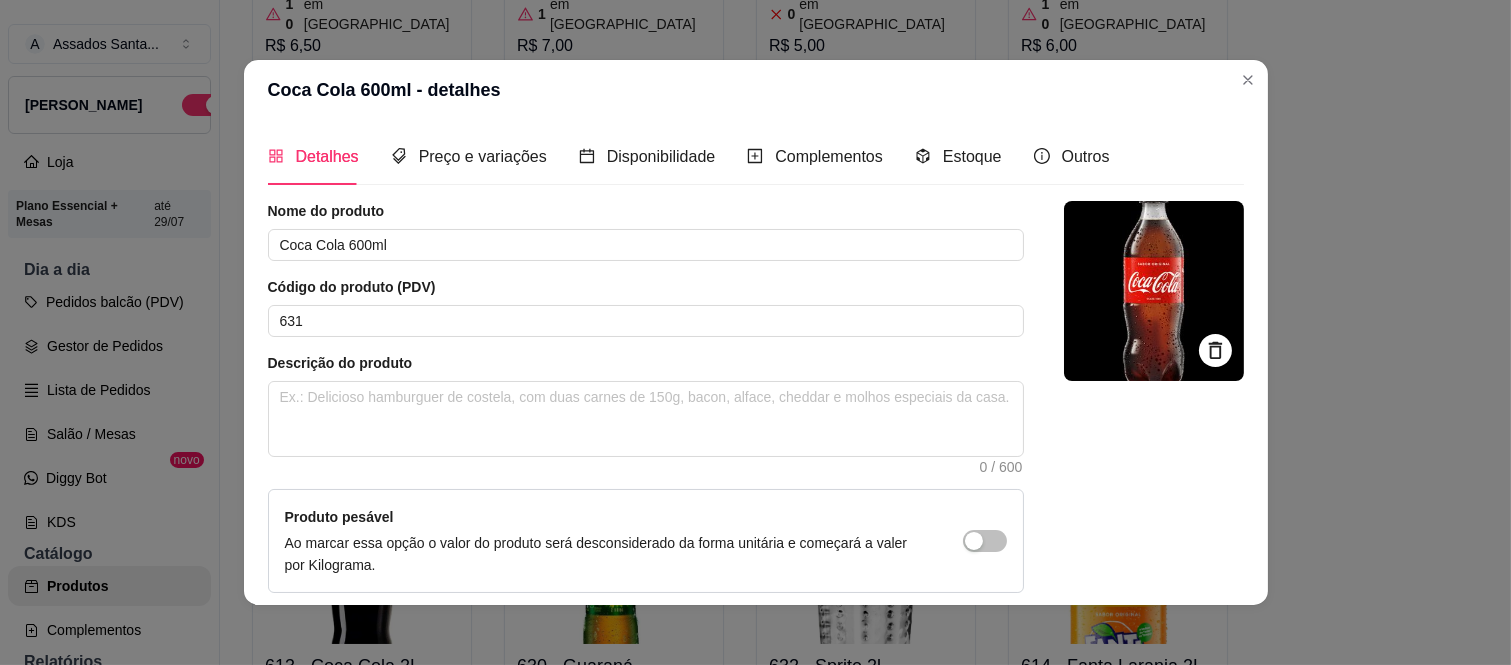 click on "Detalhes Preço e variações Disponibilidade Complementos Estoque Outros" at bounding box center (689, 156) 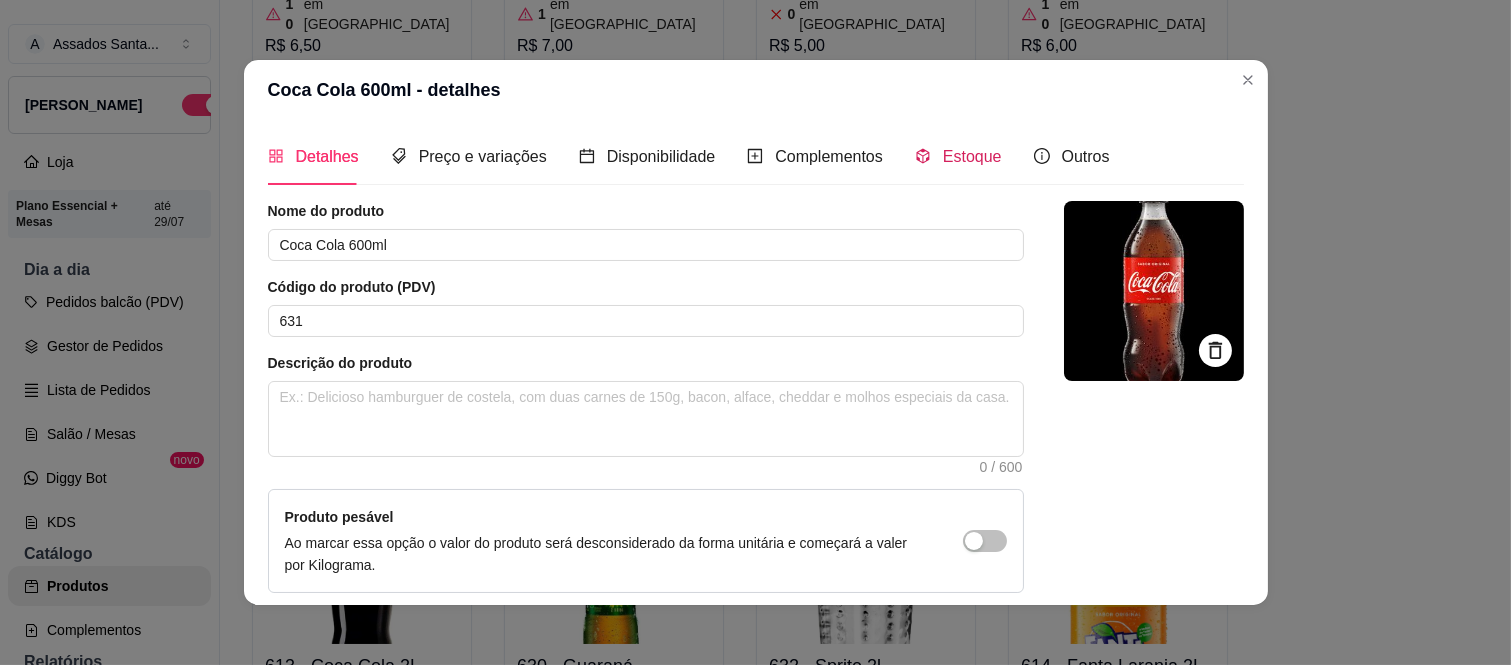 click on "Estoque" at bounding box center (972, 156) 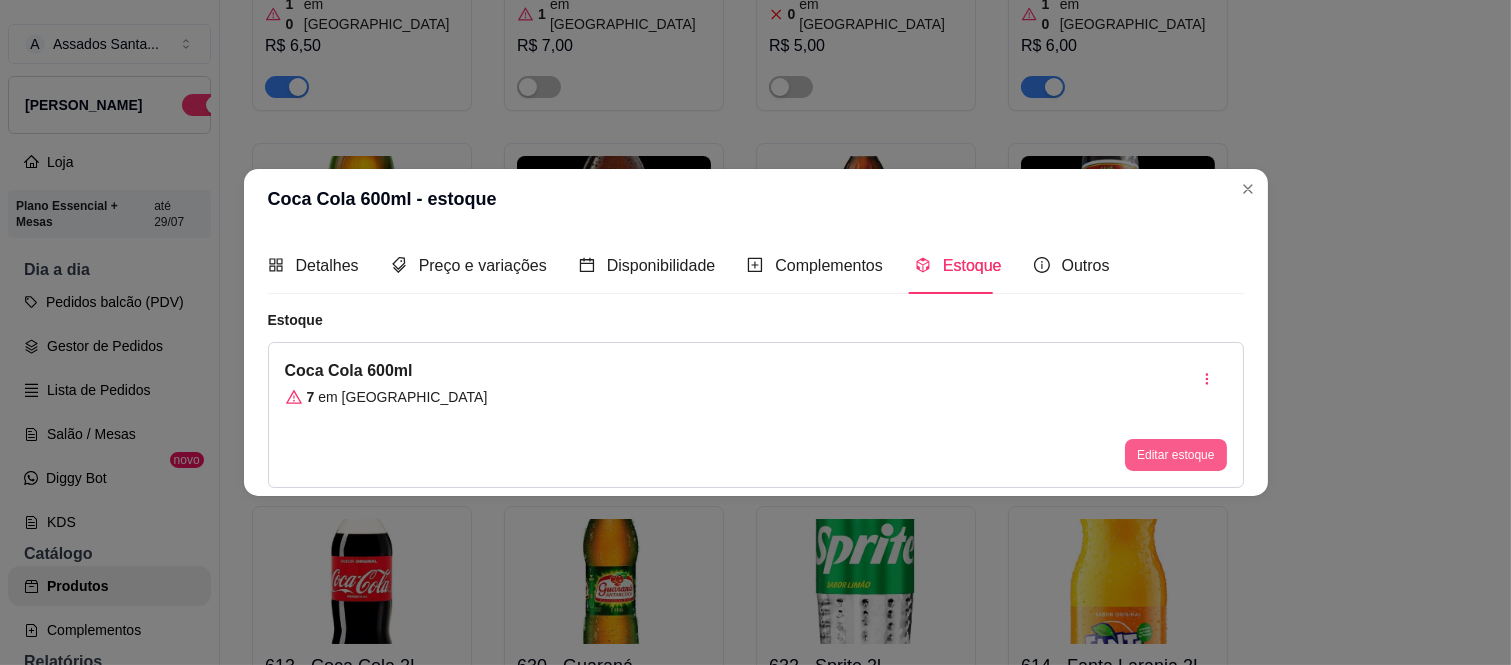 click on "Editar estoque" at bounding box center (1175, 455) 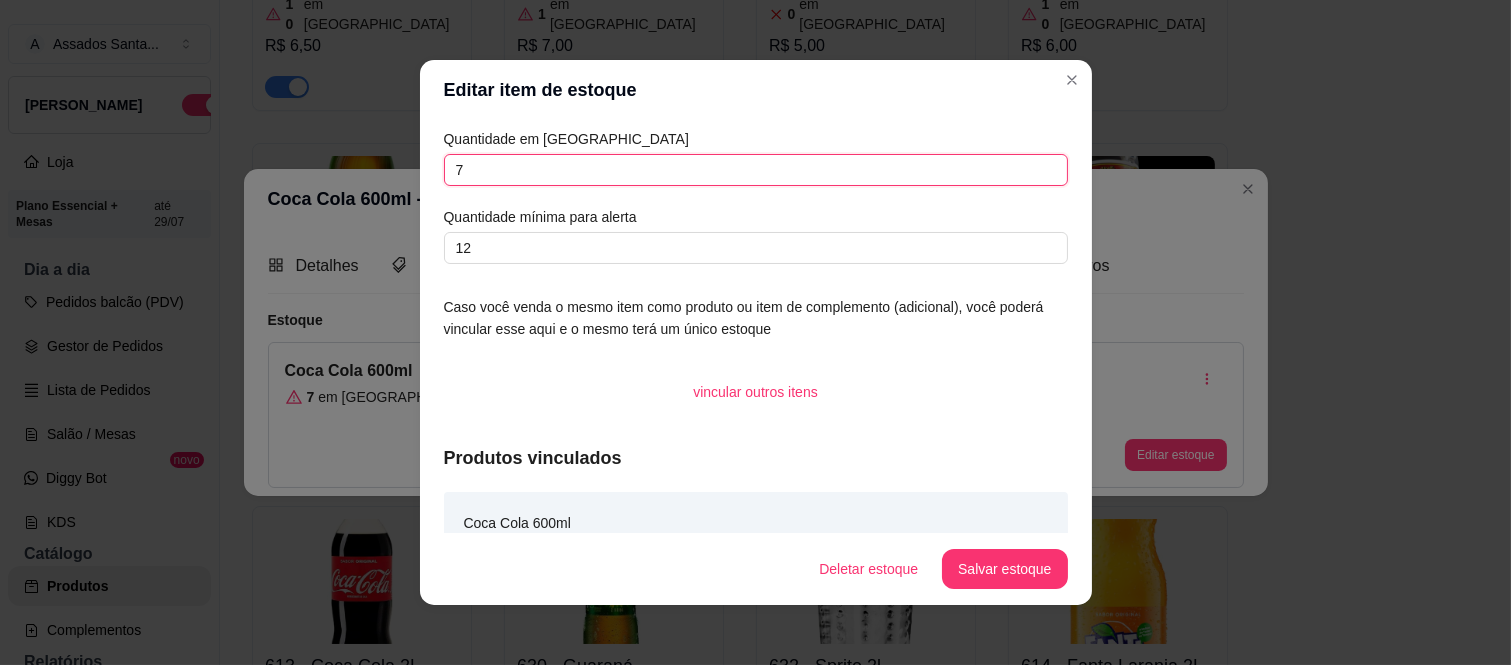 click on "7" at bounding box center [756, 170] 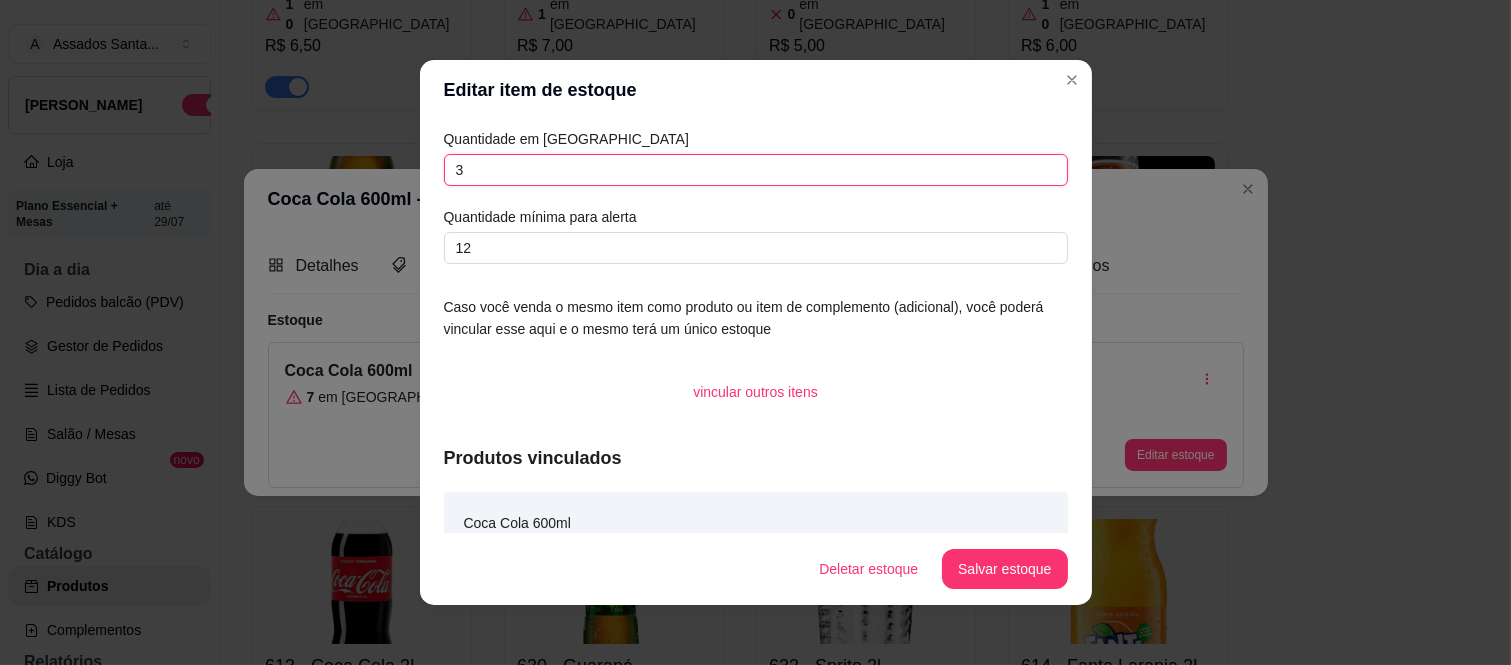 type on "3" 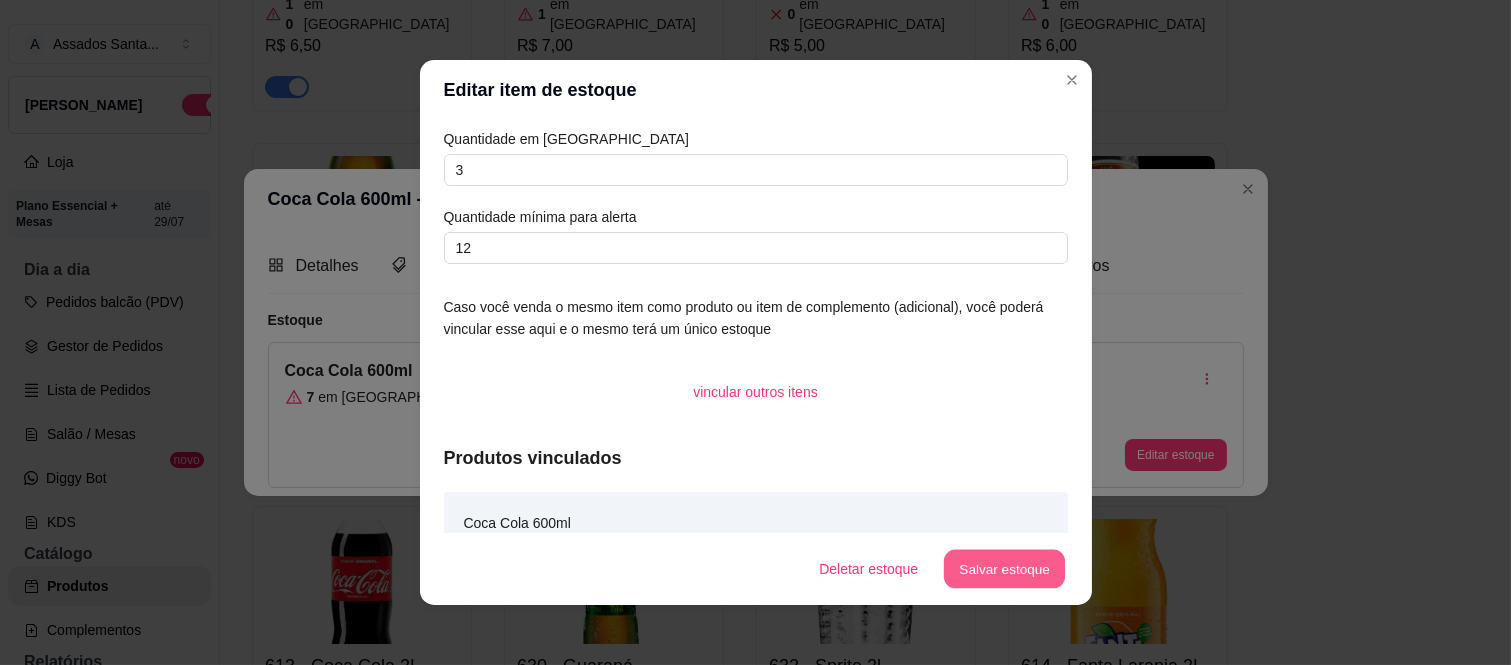click on "Salvar estoque" at bounding box center [1005, 569] 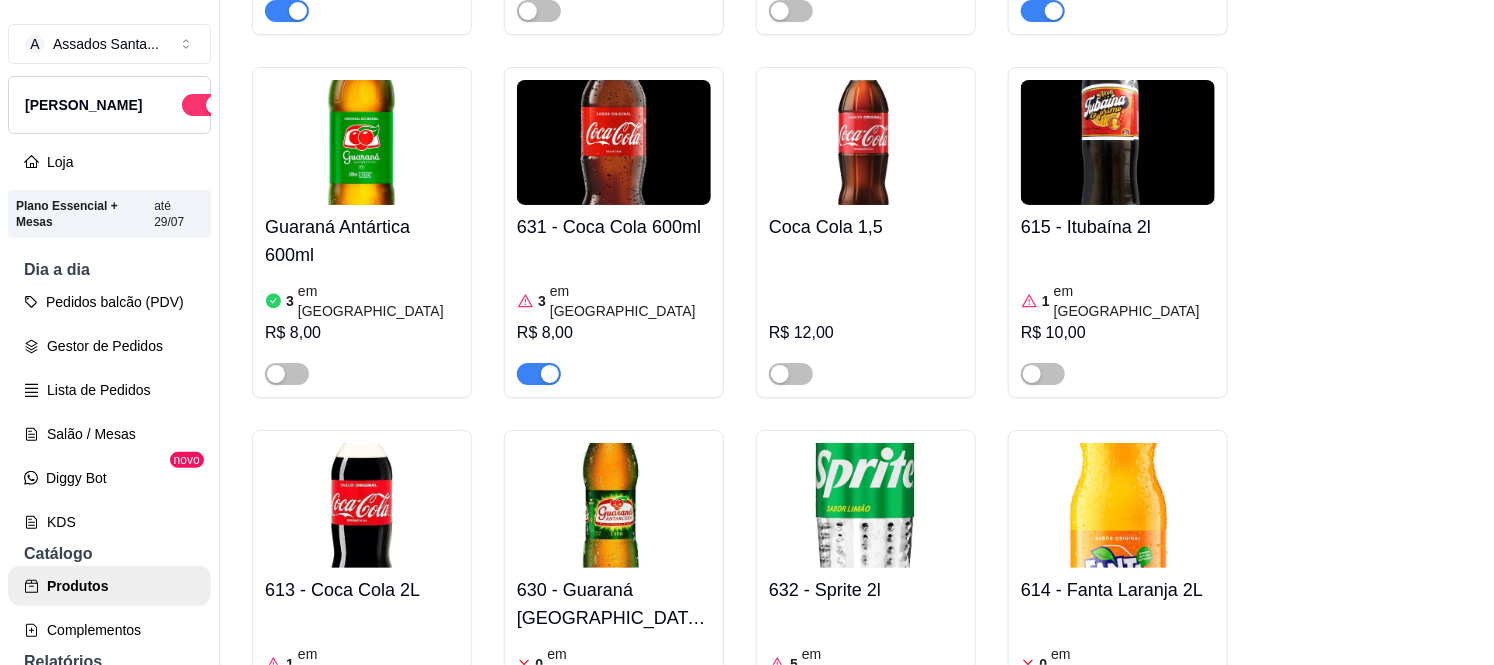 scroll, scrollTop: 11121, scrollLeft: 0, axis: vertical 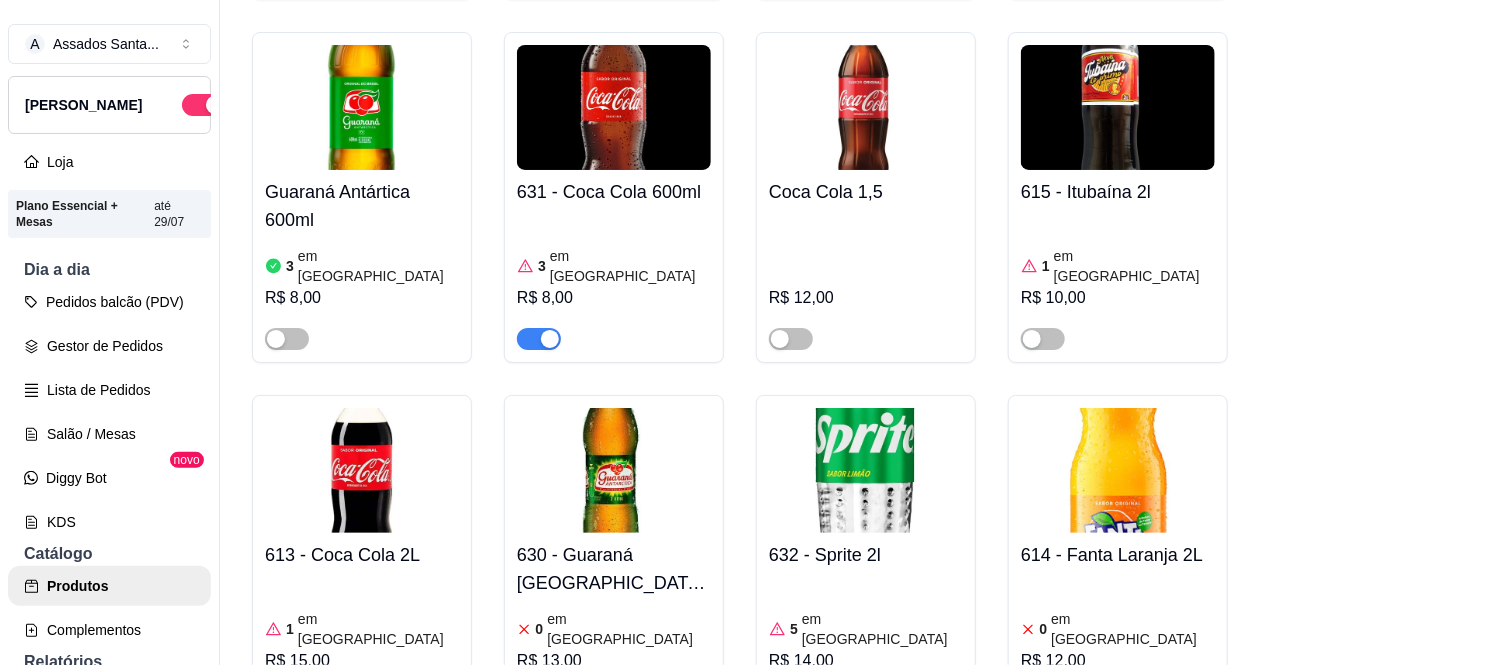 click at bounding box center (287, 702) 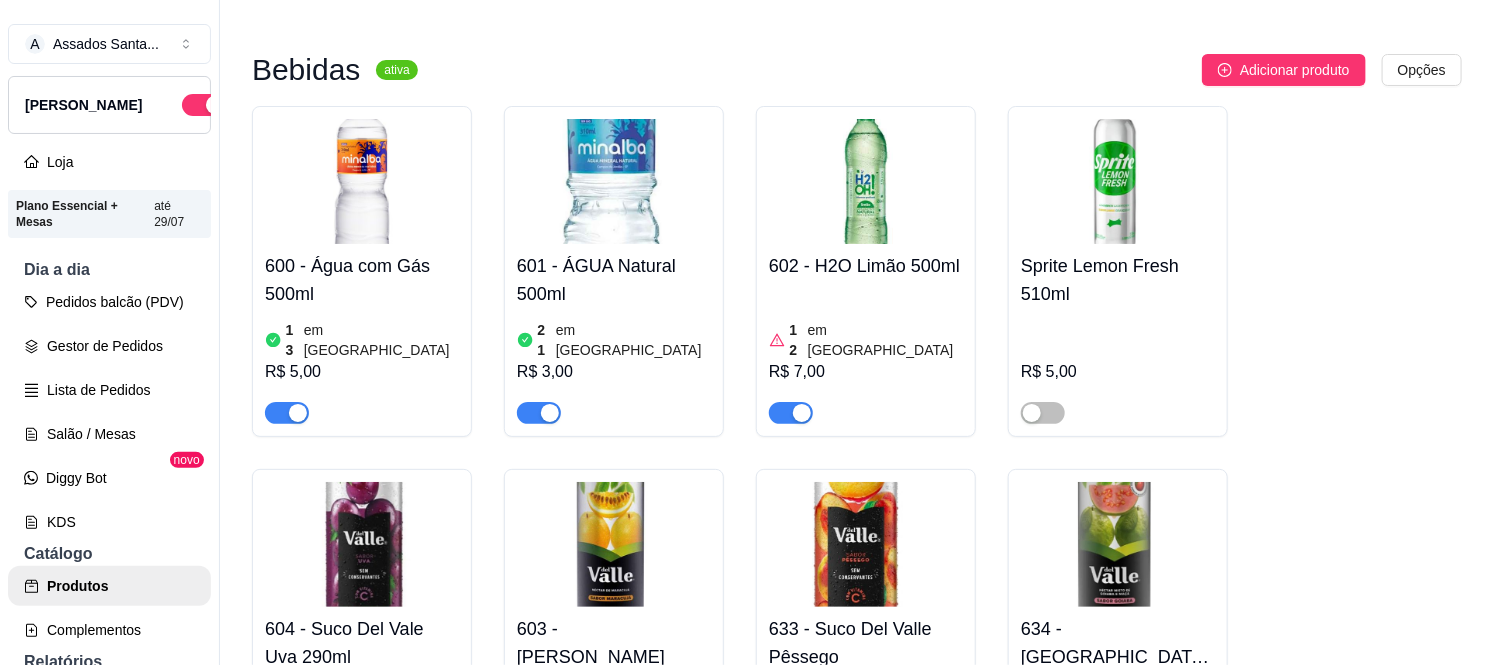 scroll, scrollTop: 8898, scrollLeft: 0, axis: vertical 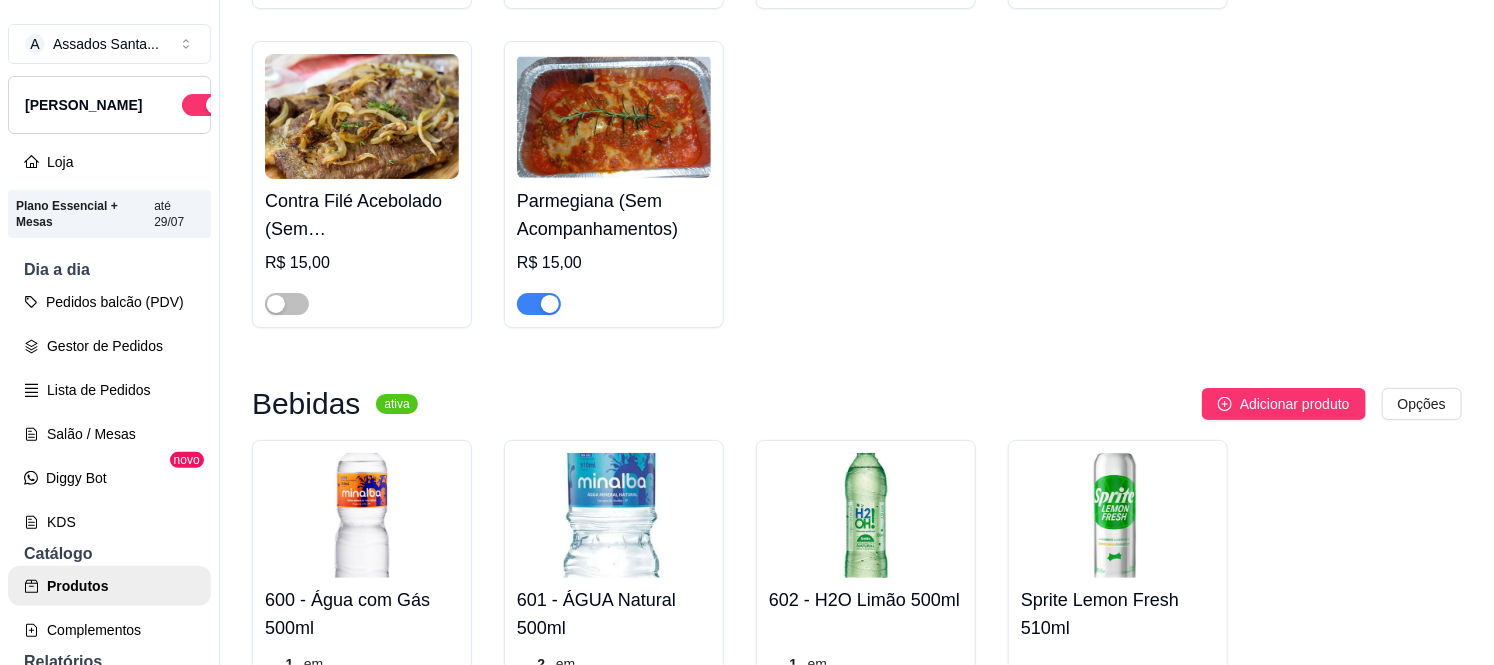 click at bounding box center (614, 515) 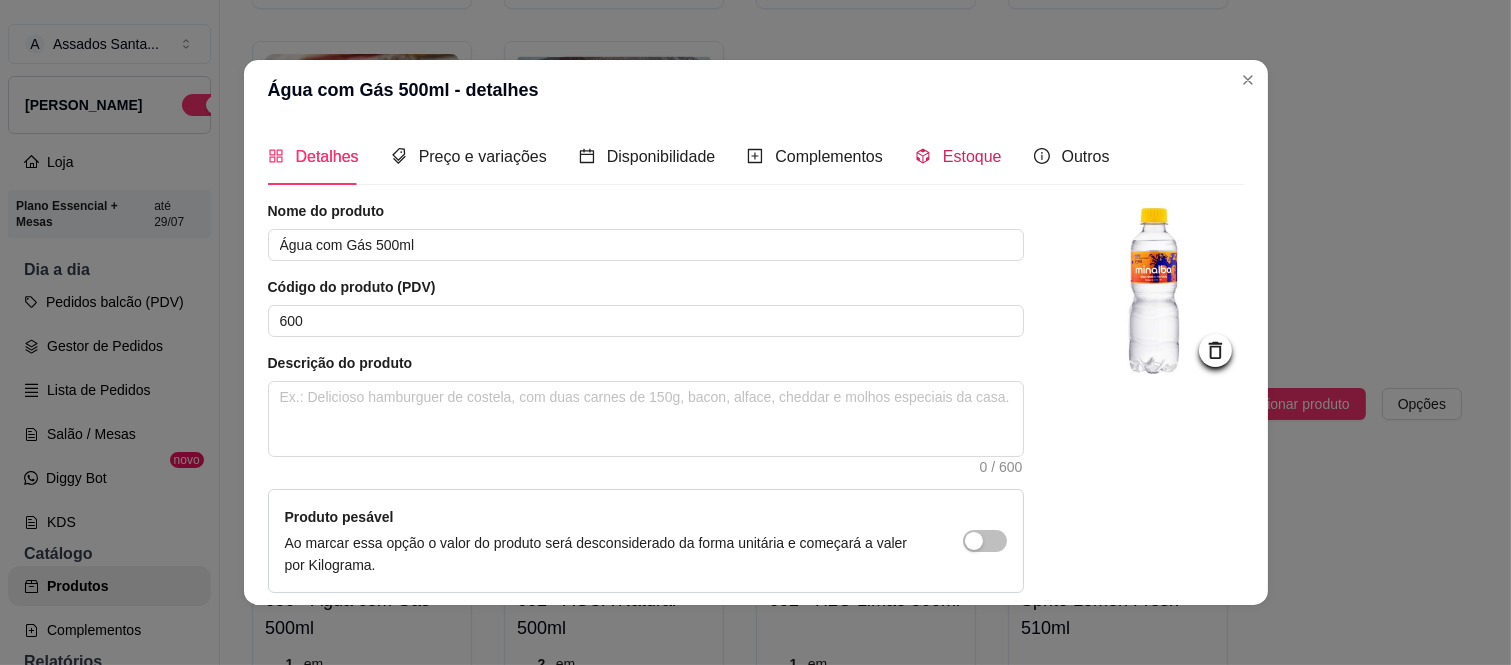 click on "Estoque" at bounding box center (958, 156) 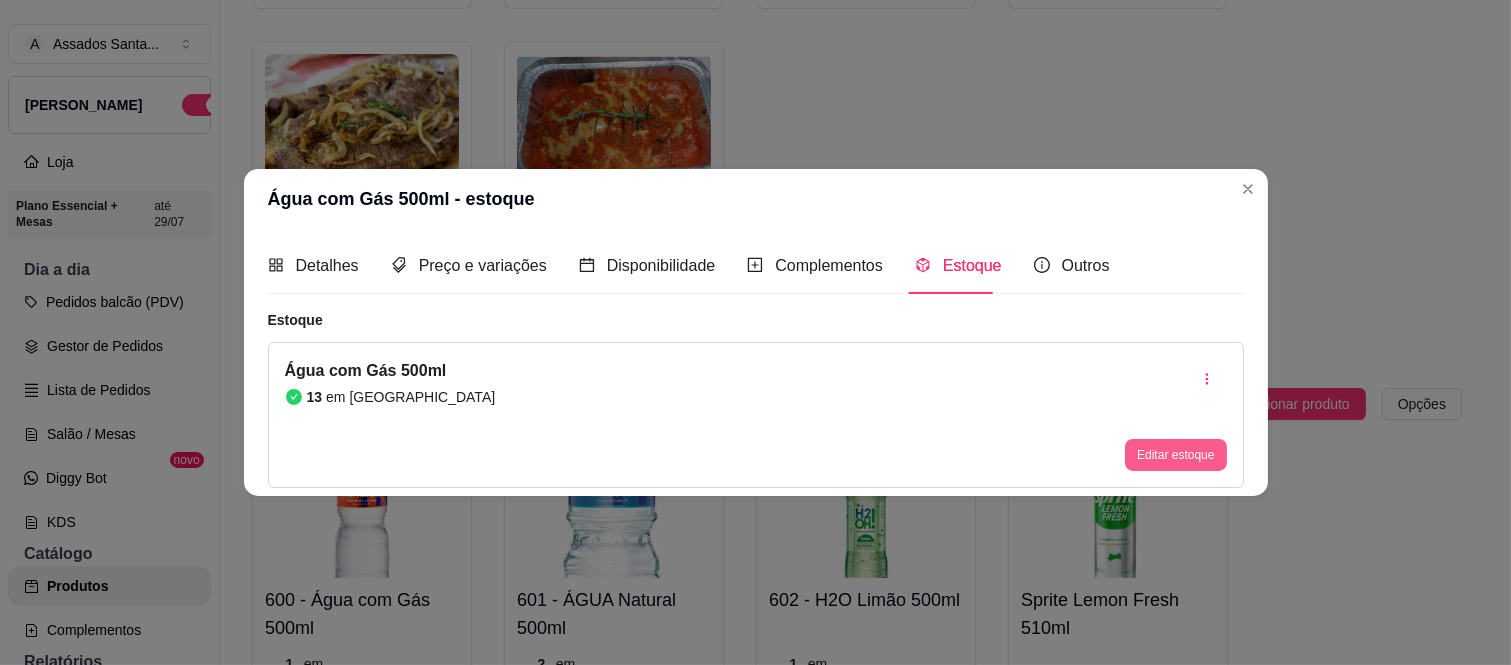click on "Editar estoque" at bounding box center [1175, 455] 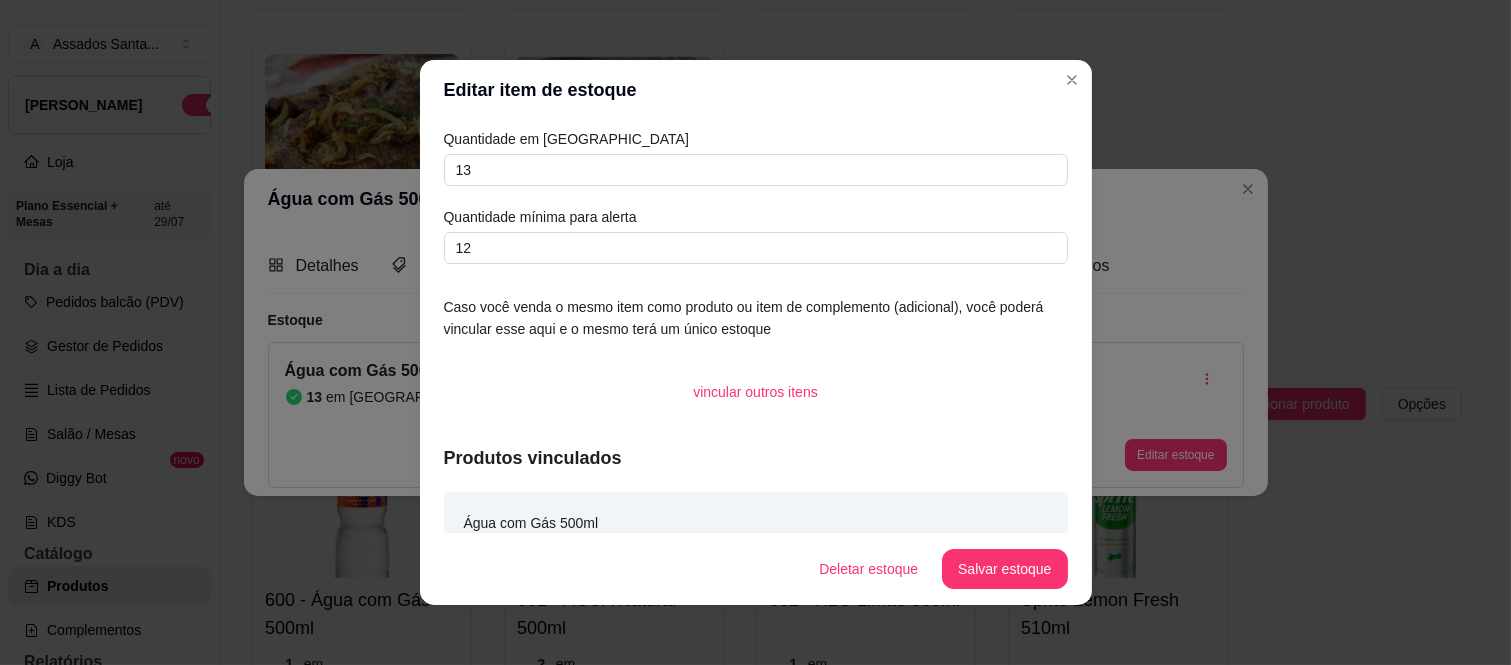 click on "Quantidade   em estoque 13 Quantidade   mínima para alerta 12" at bounding box center [756, 196] 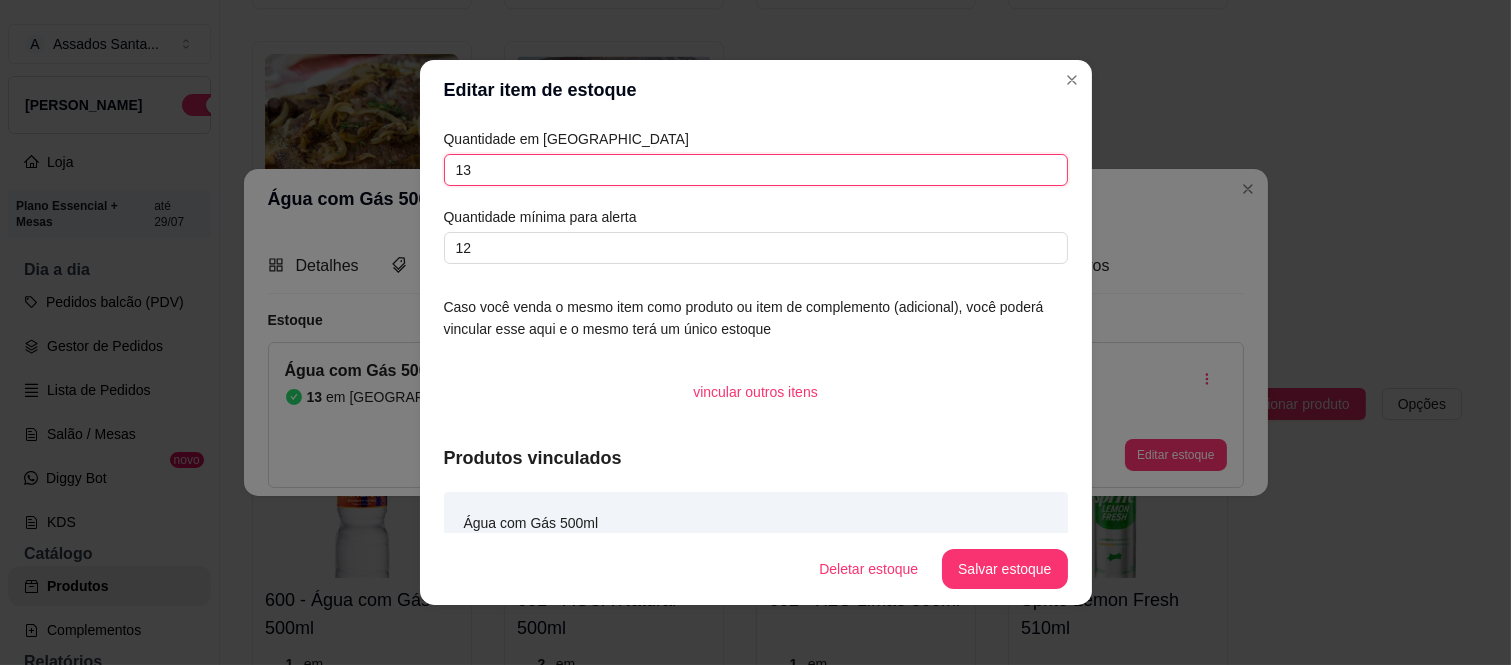 click on "13" at bounding box center (756, 170) 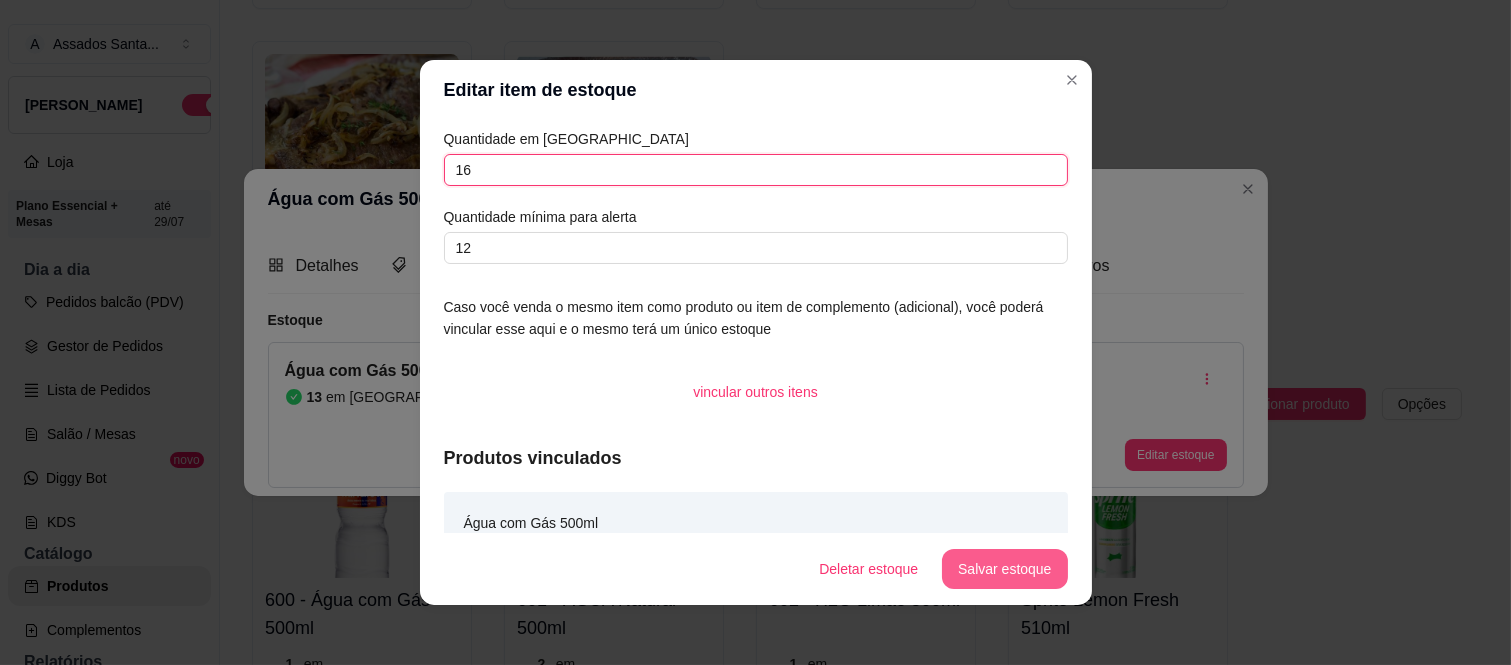 type on "16" 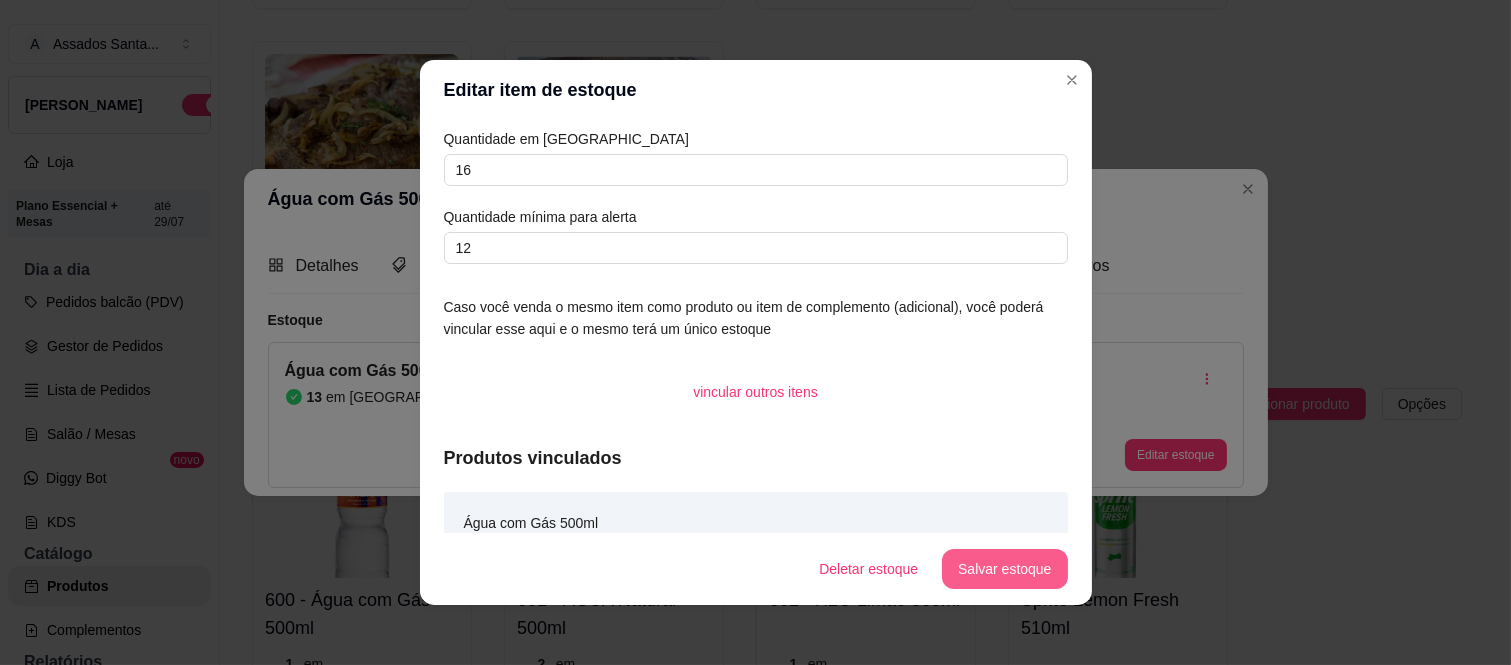 click on "Salvar estoque" at bounding box center [1004, 569] 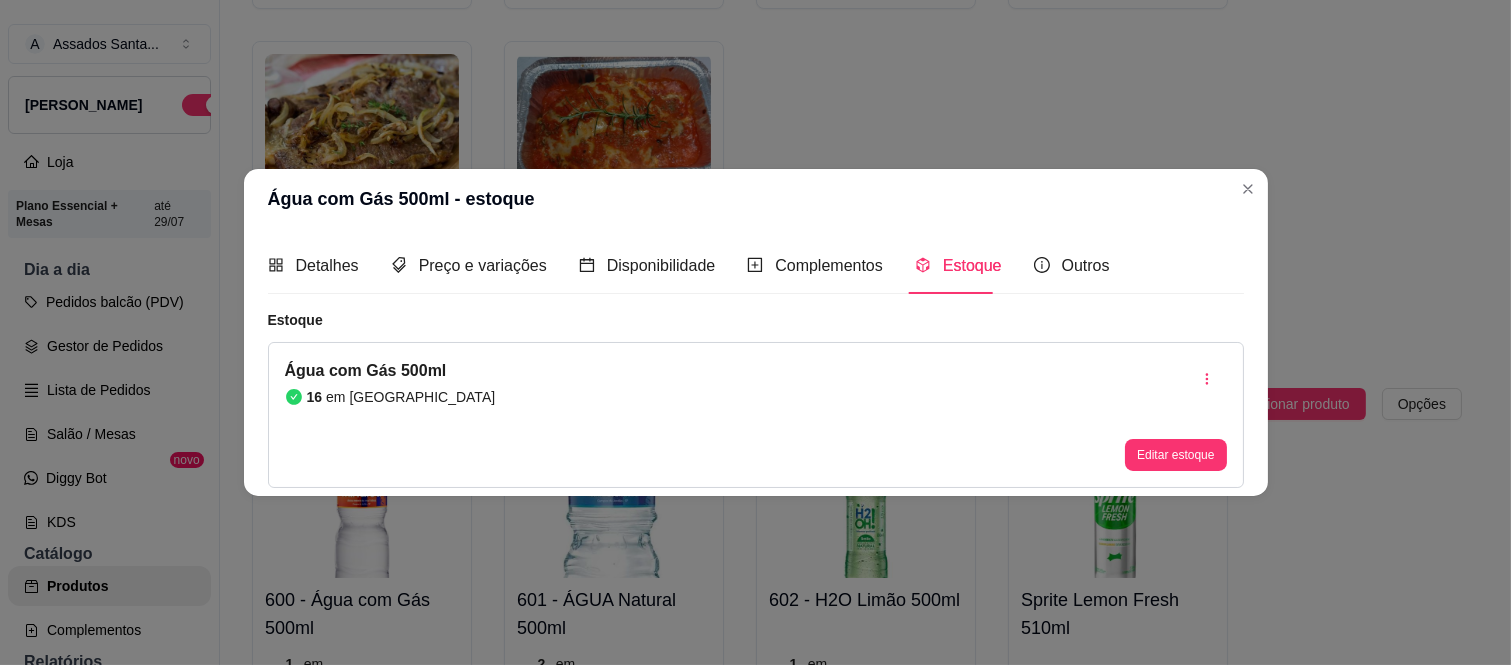 click on "Água com Gás 500ml 16 em estoque Editar estoque" at bounding box center (756, 415) 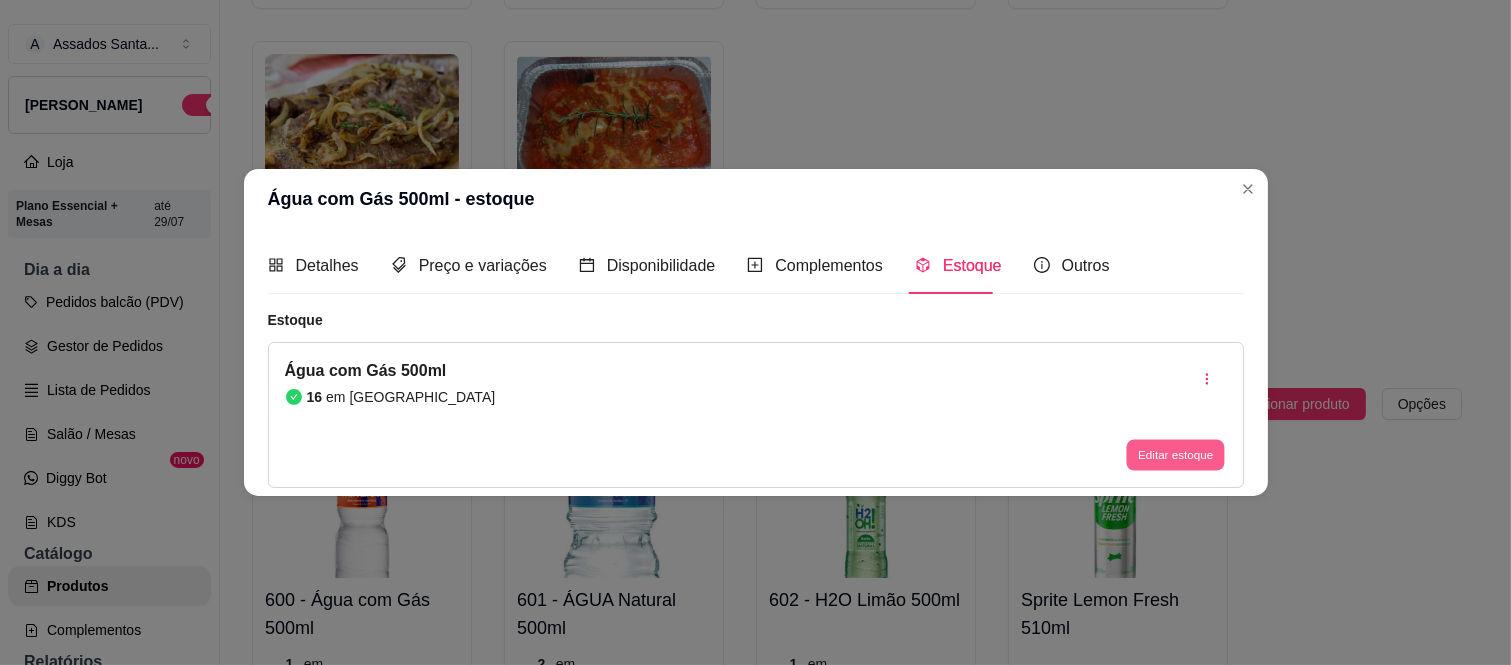click on "Editar estoque" at bounding box center (1176, 455) 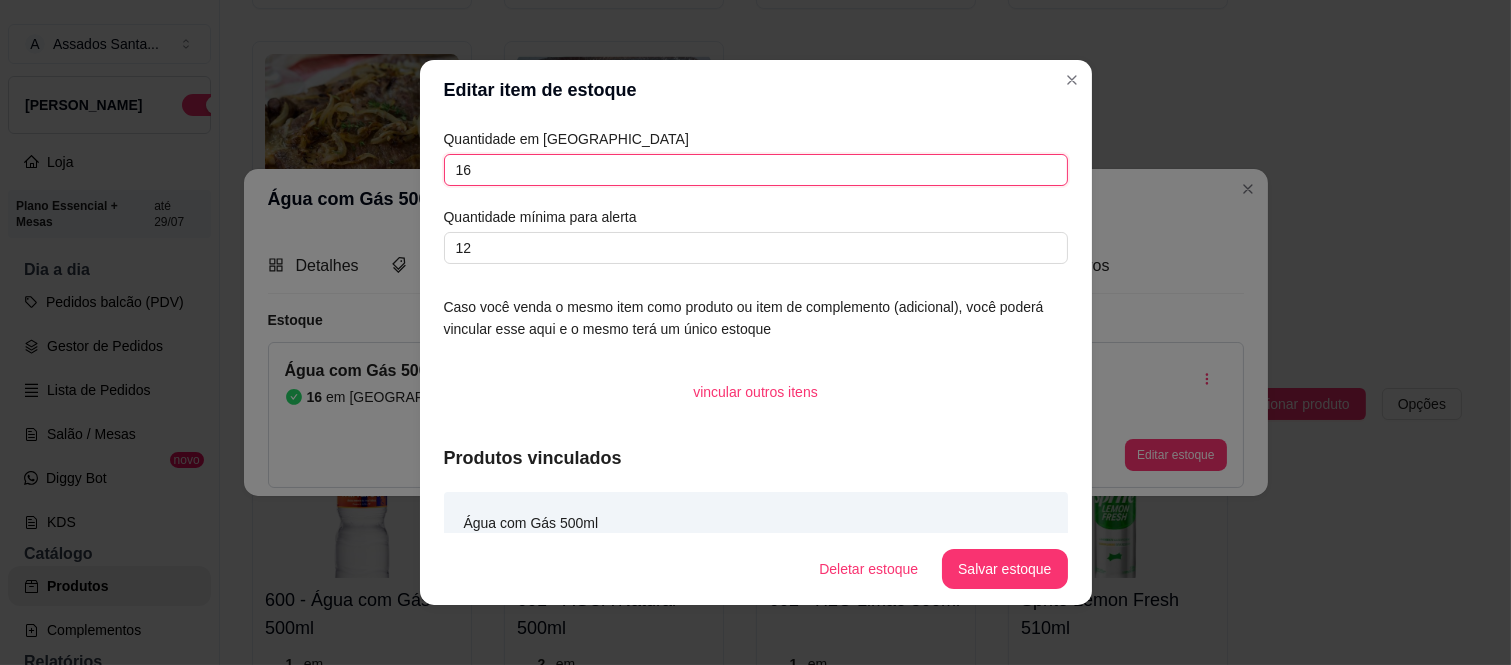 click on "16" at bounding box center (756, 170) 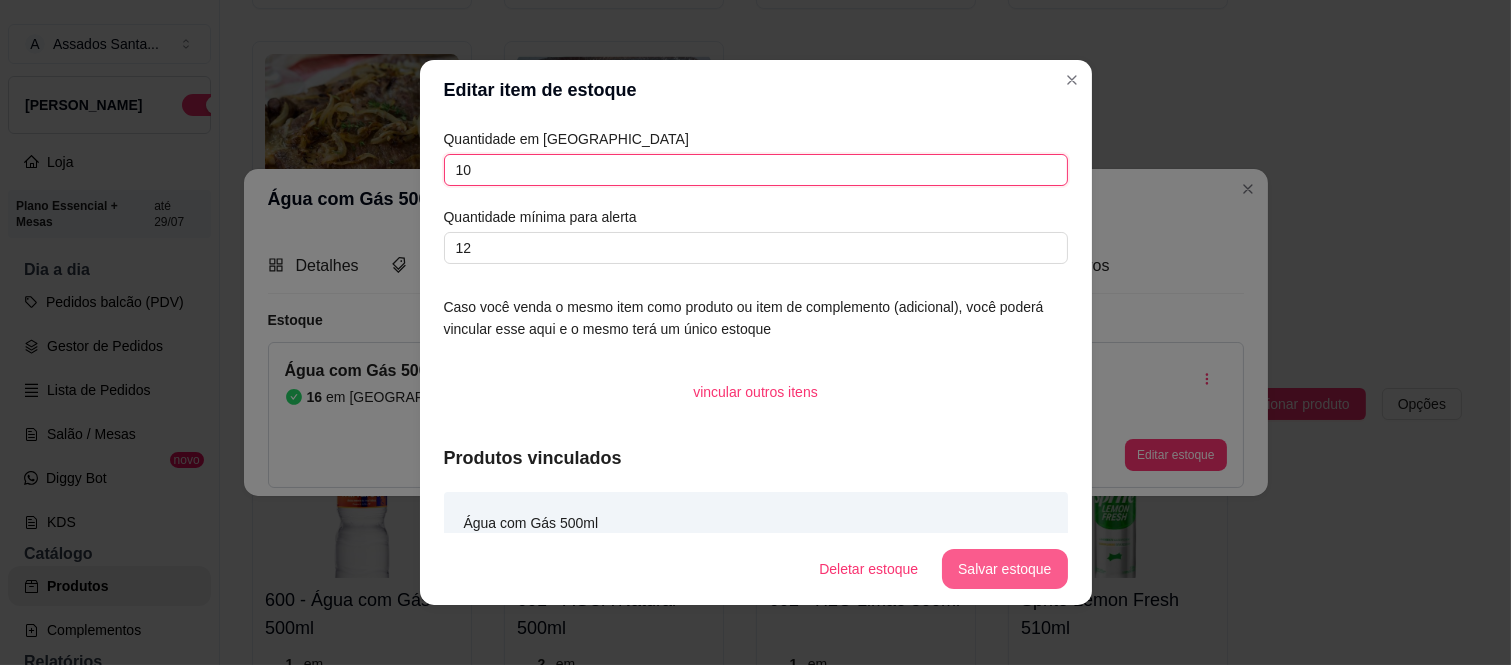 type on "10" 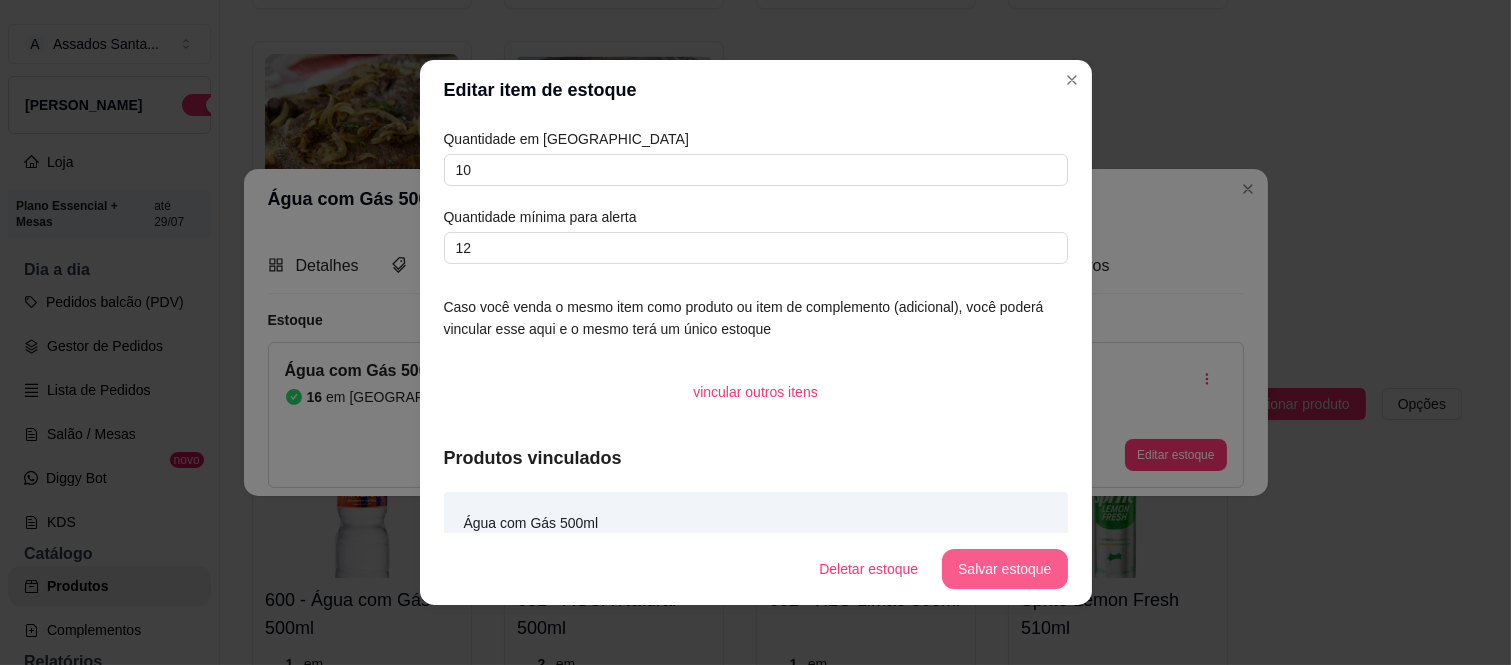 click on "Salvar estoque" at bounding box center (1004, 569) 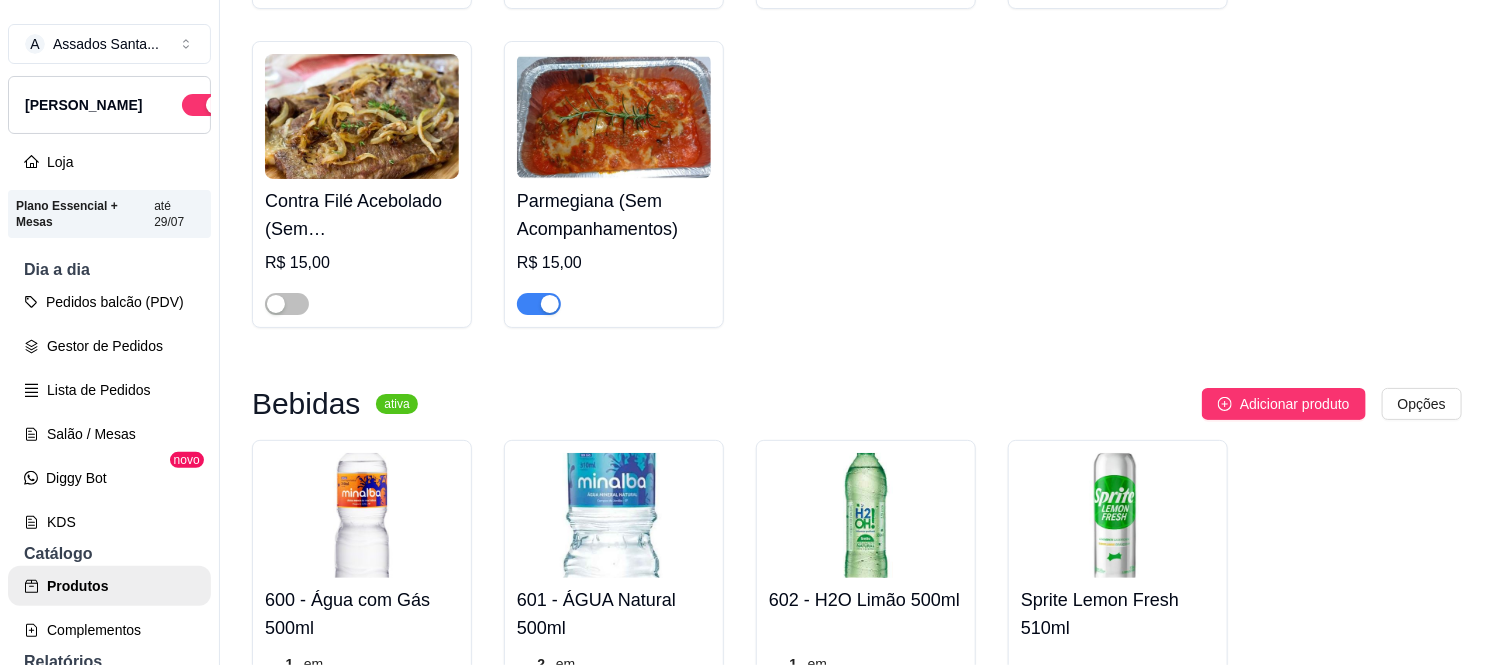 click at bounding box center [614, 515] 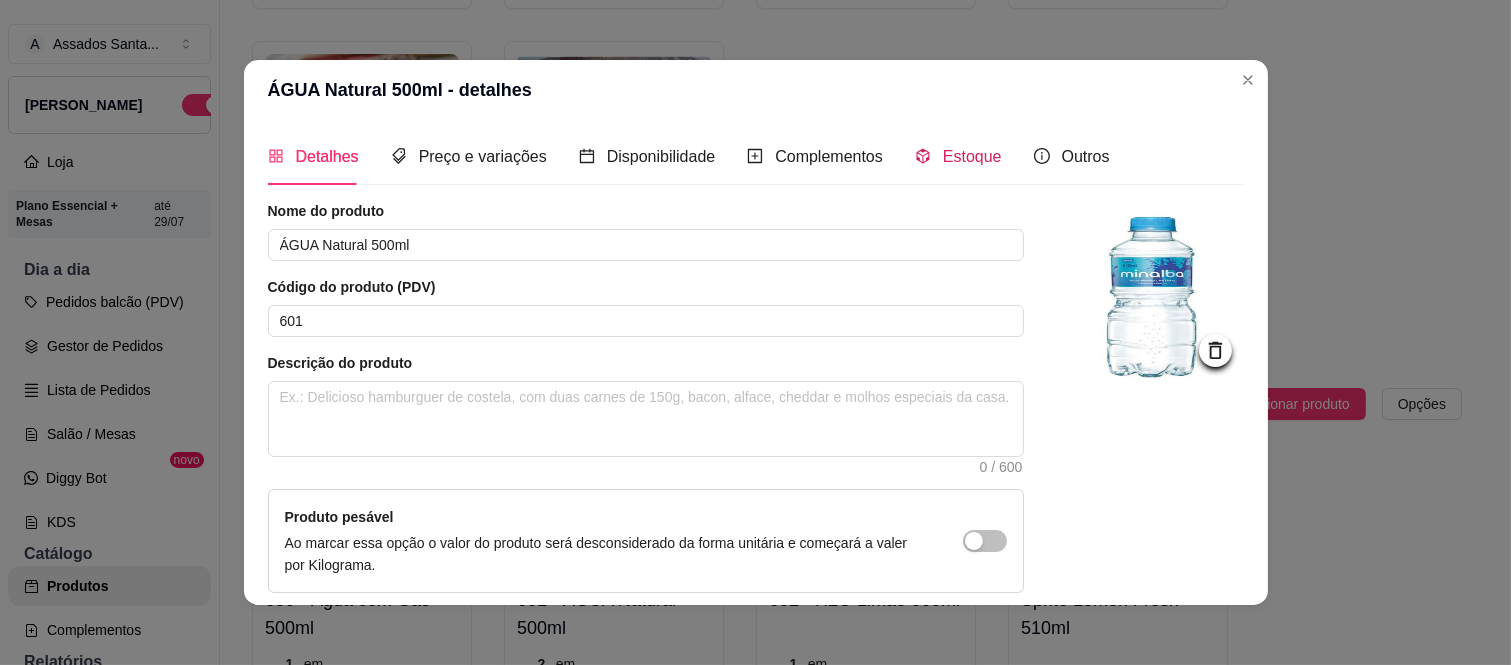 click on "Estoque" at bounding box center (958, 156) 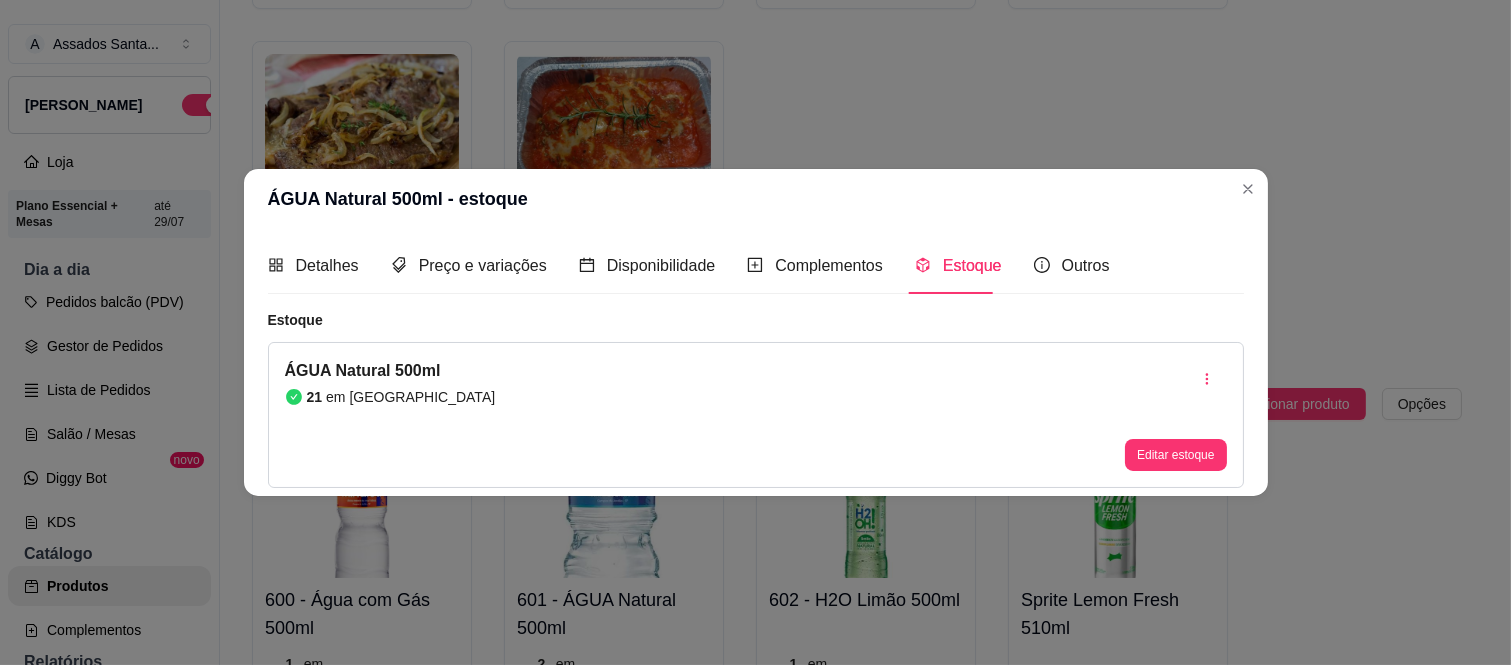 type 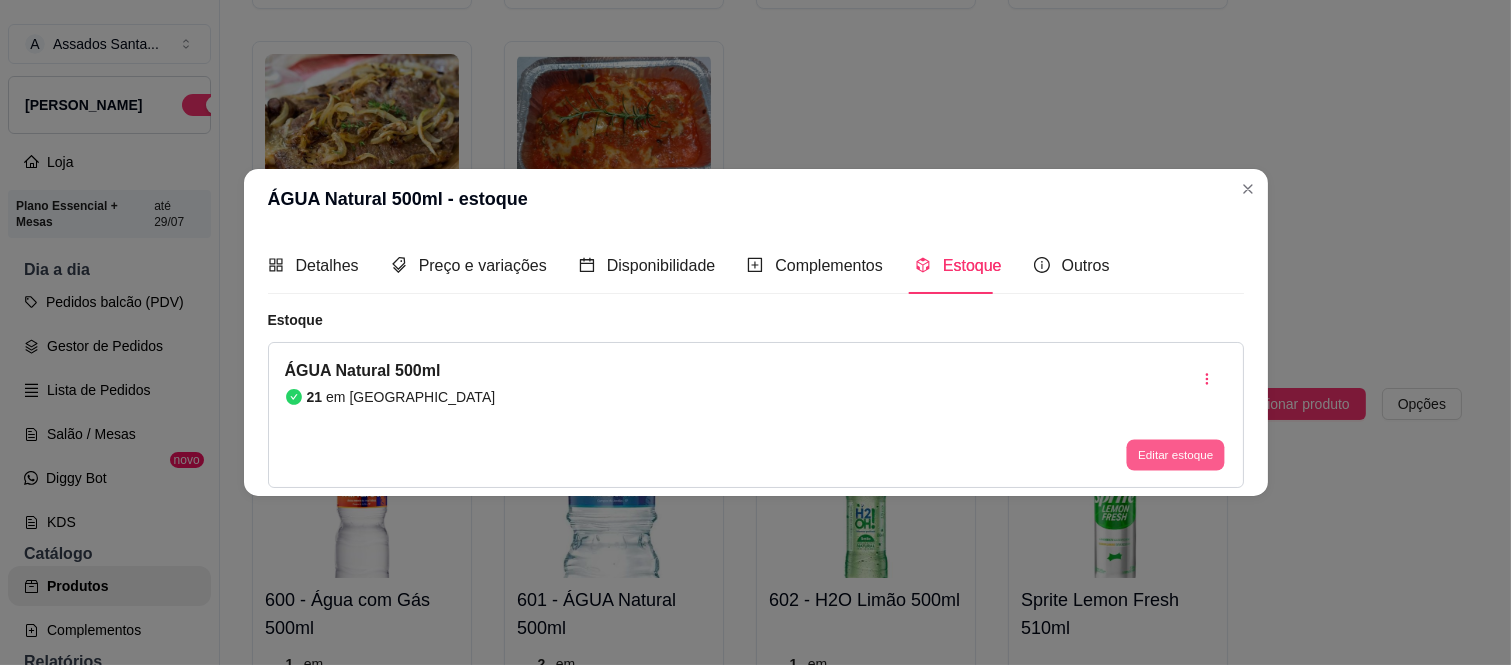 click on "Editar estoque" at bounding box center (1176, 455) 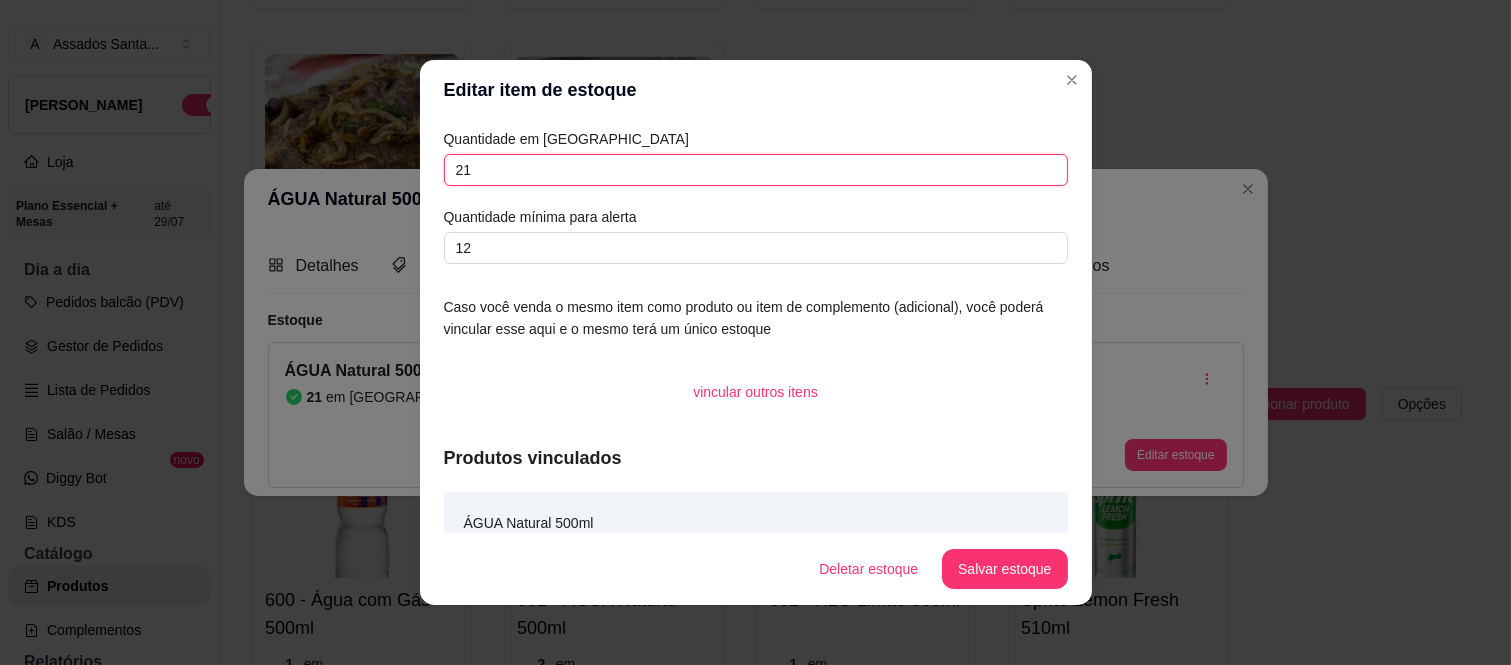 click on "21" at bounding box center [756, 170] 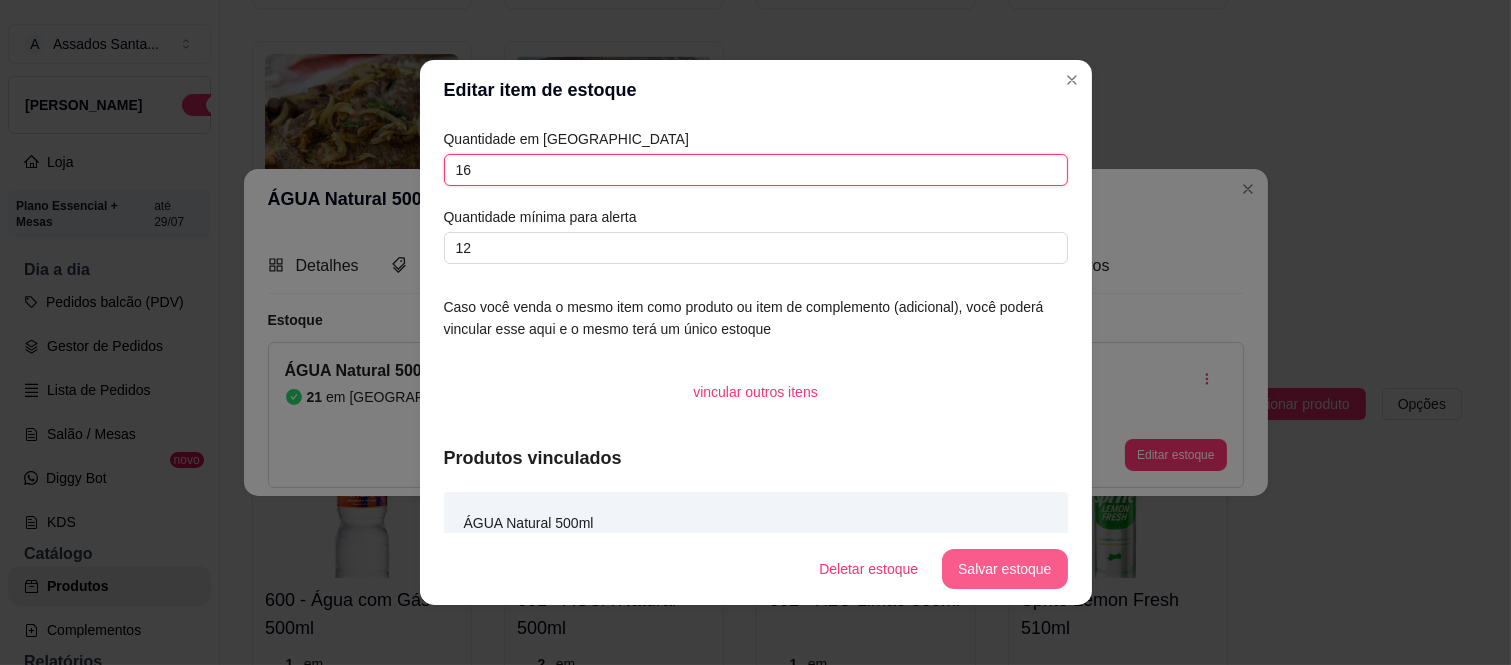 type on "16" 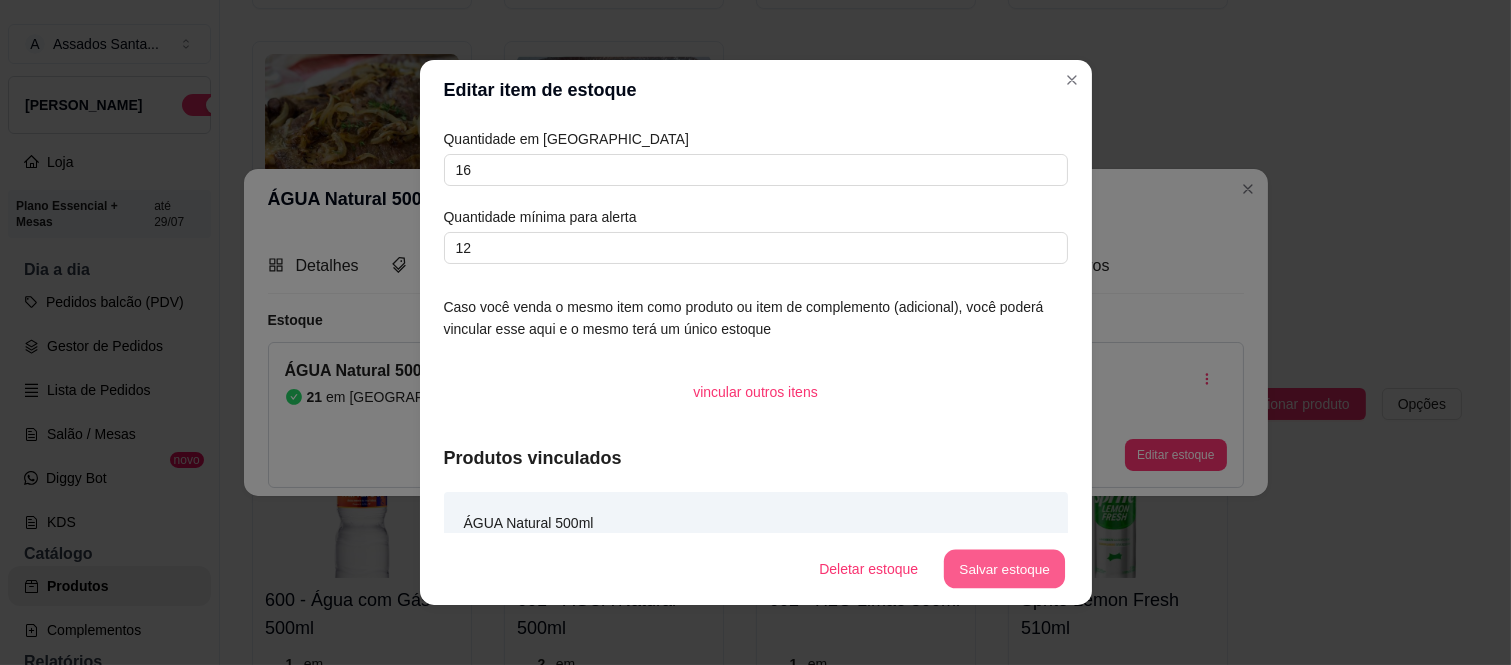 click on "Salvar estoque" at bounding box center (1005, 569) 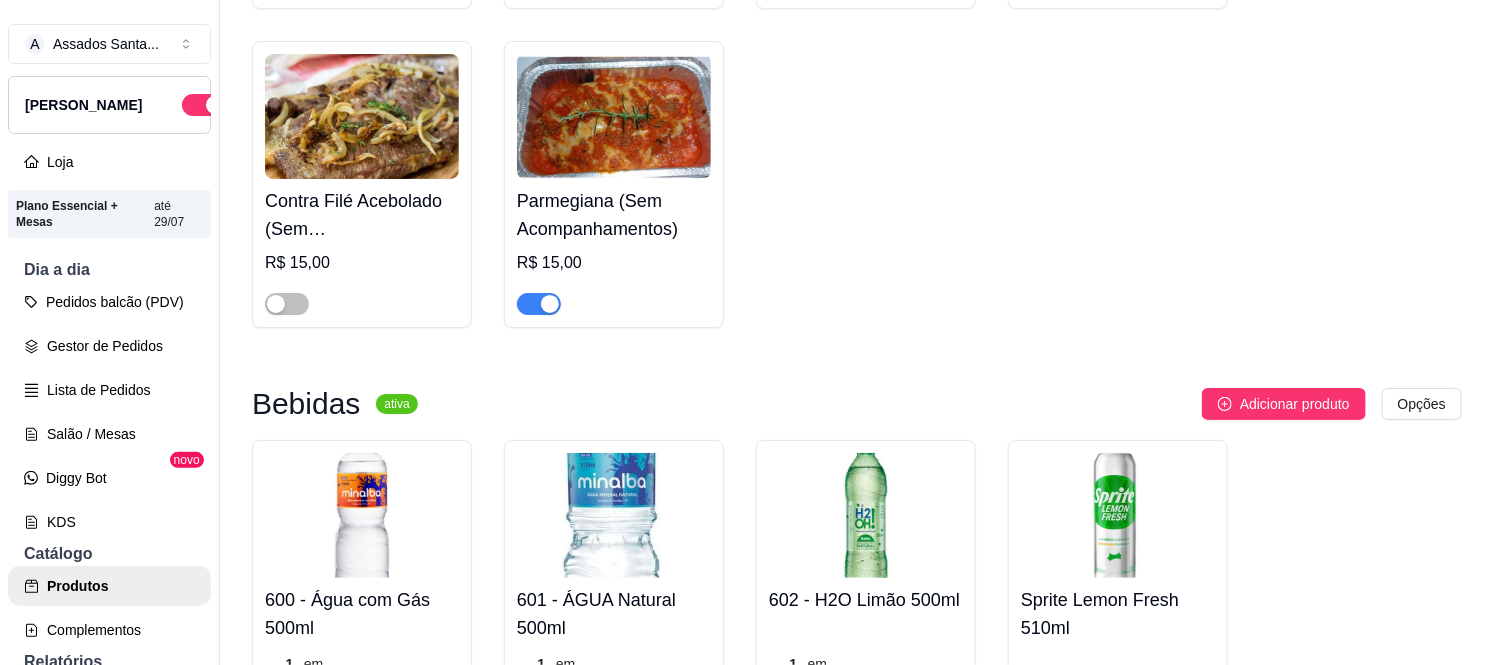 click on "em [GEOGRAPHIC_DATA]" at bounding box center [885, 674] 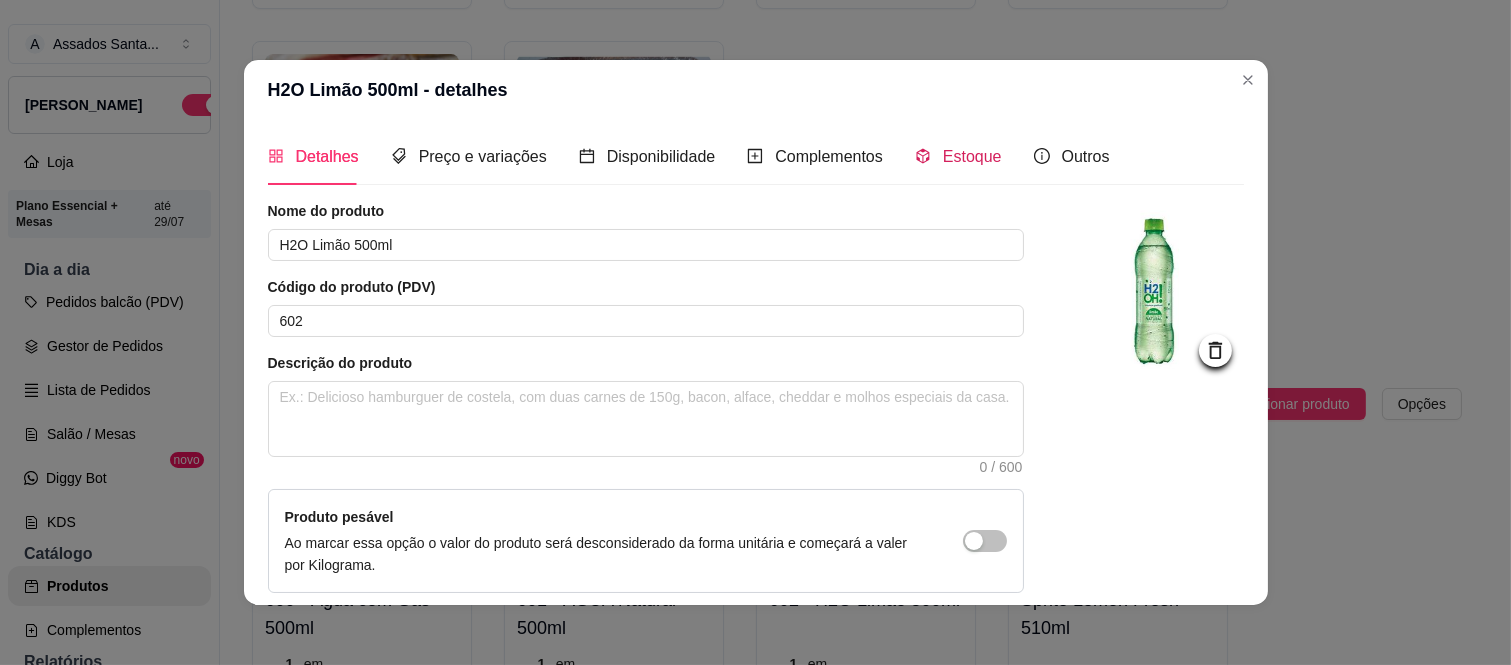 click on "Estoque" at bounding box center (972, 156) 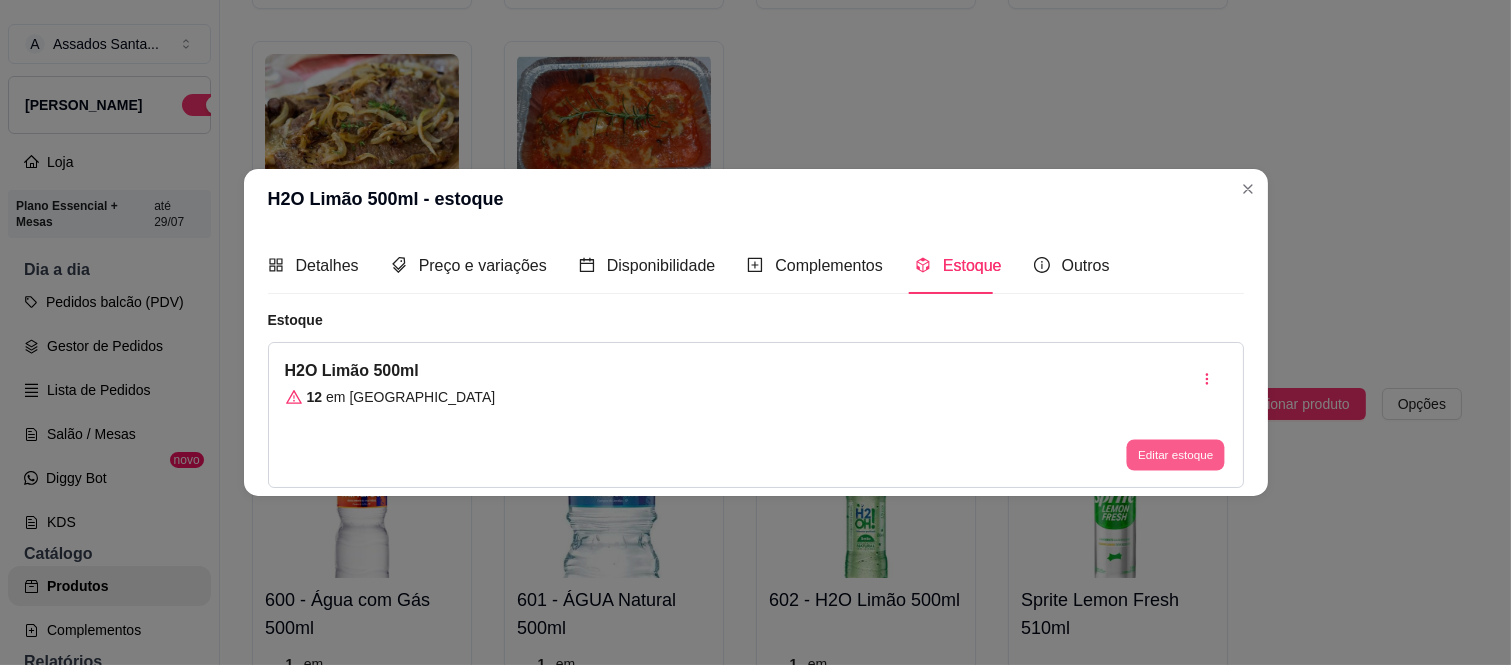 click on "Editar estoque" at bounding box center (1176, 455) 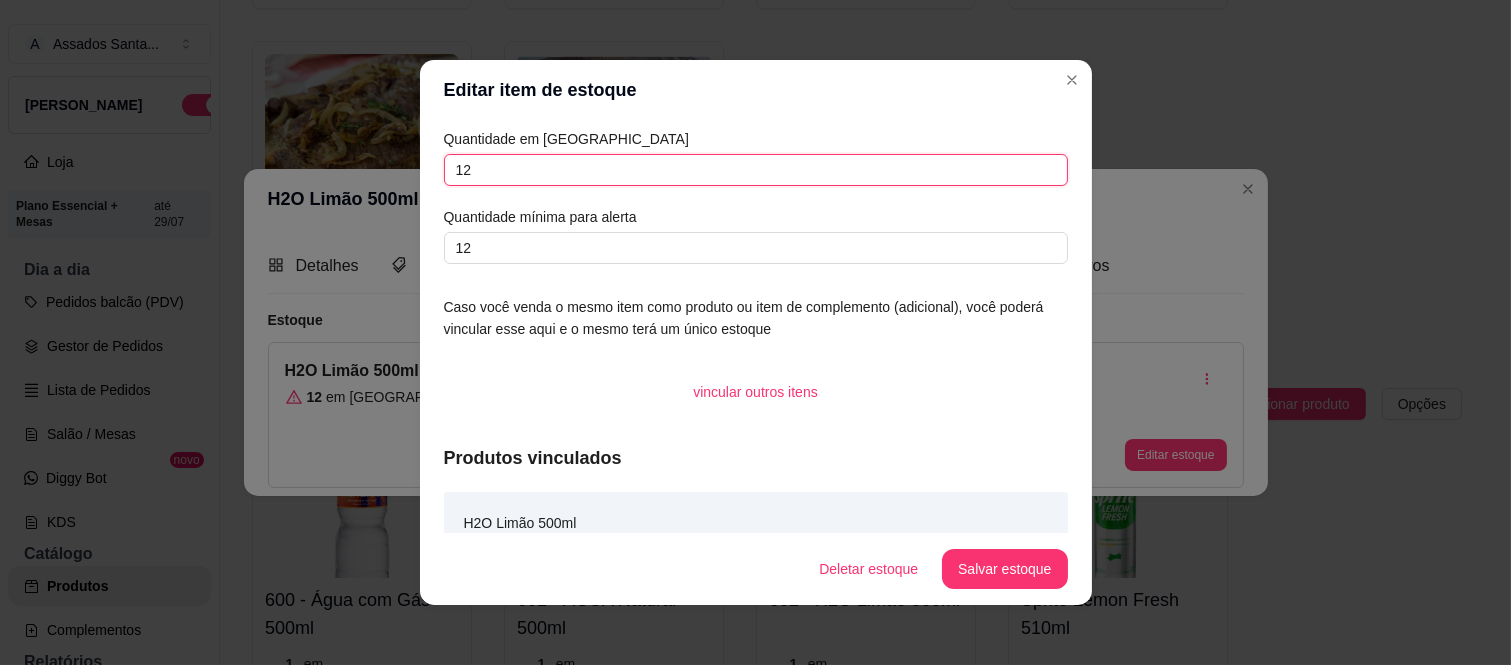 click on "12" at bounding box center (756, 170) 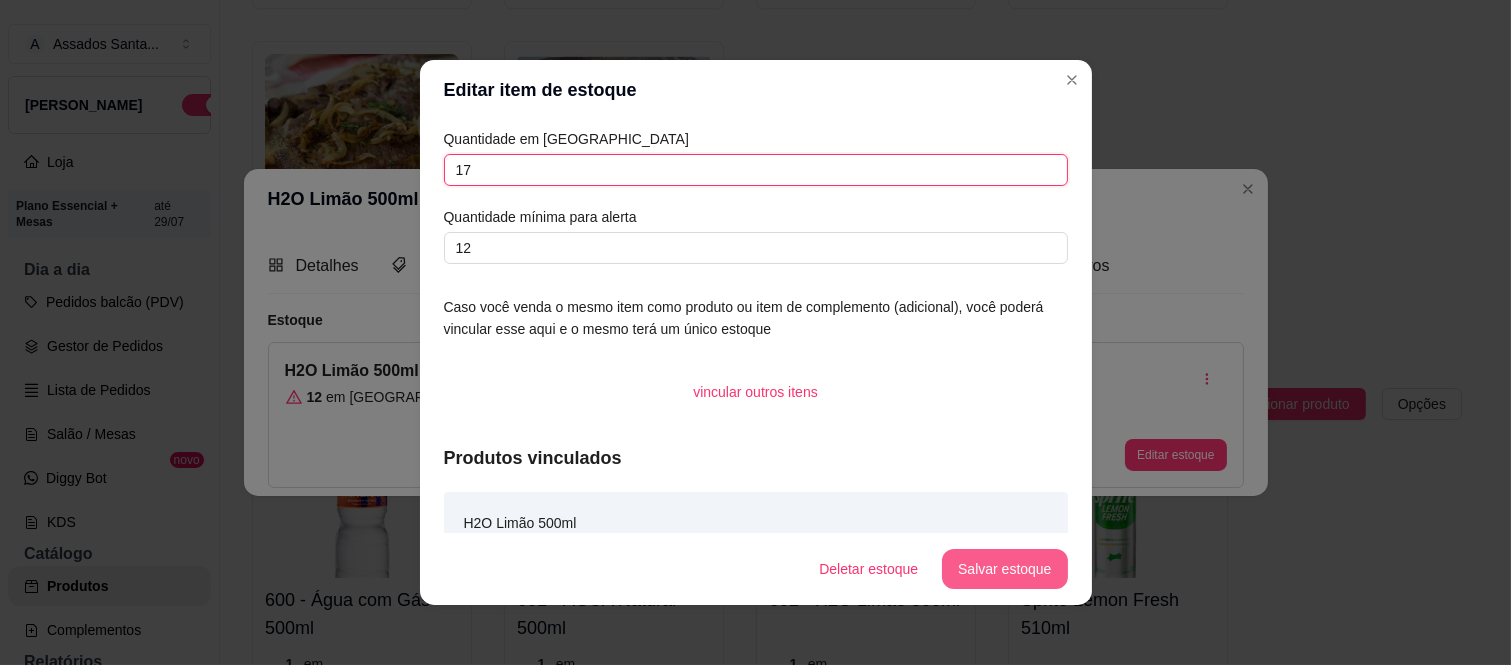 type on "17" 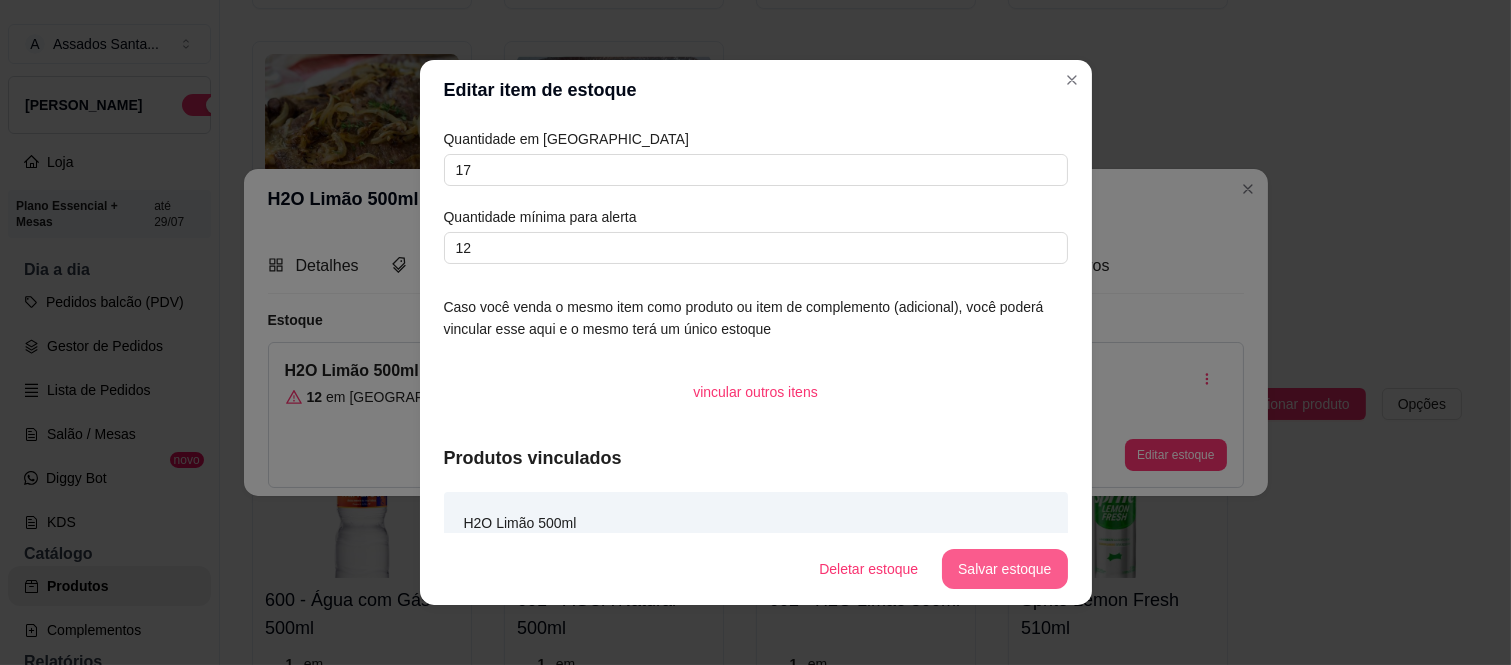 click on "Salvar estoque" at bounding box center [1004, 569] 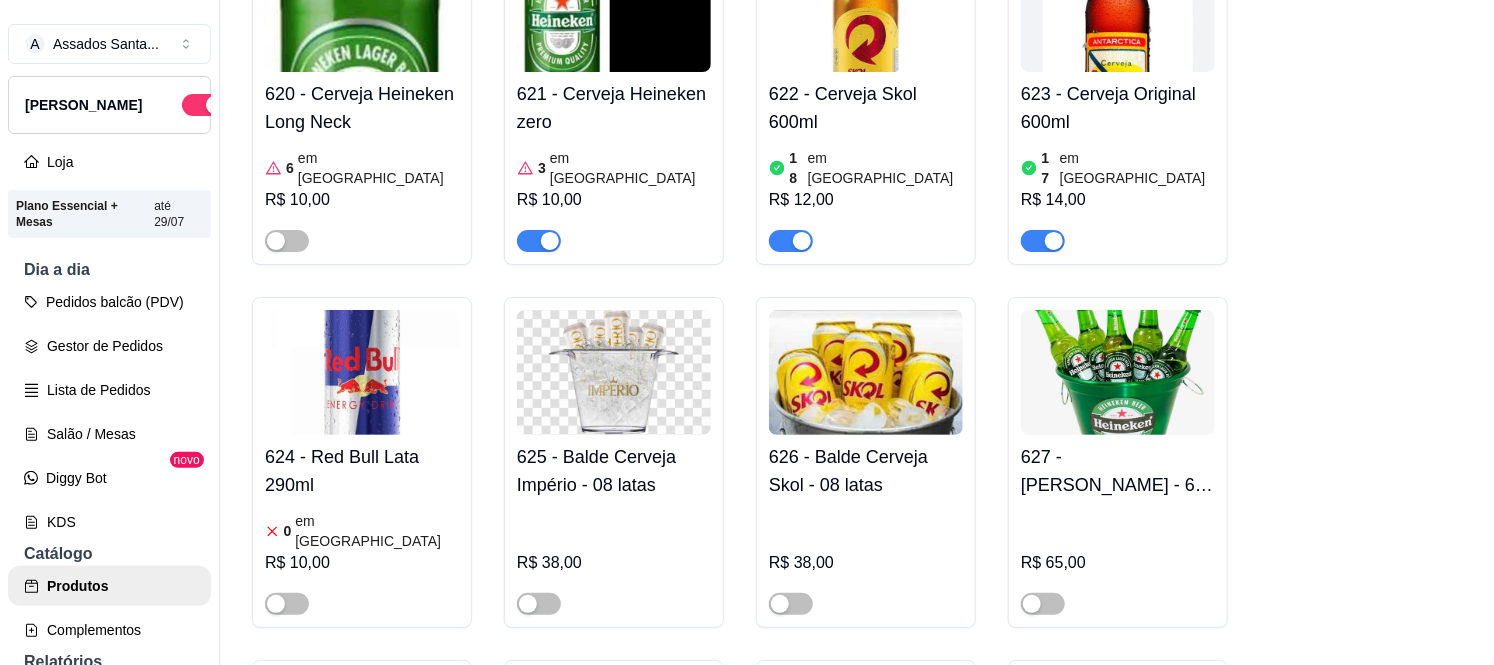 scroll, scrollTop: 12454, scrollLeft: 0, axis: vertical 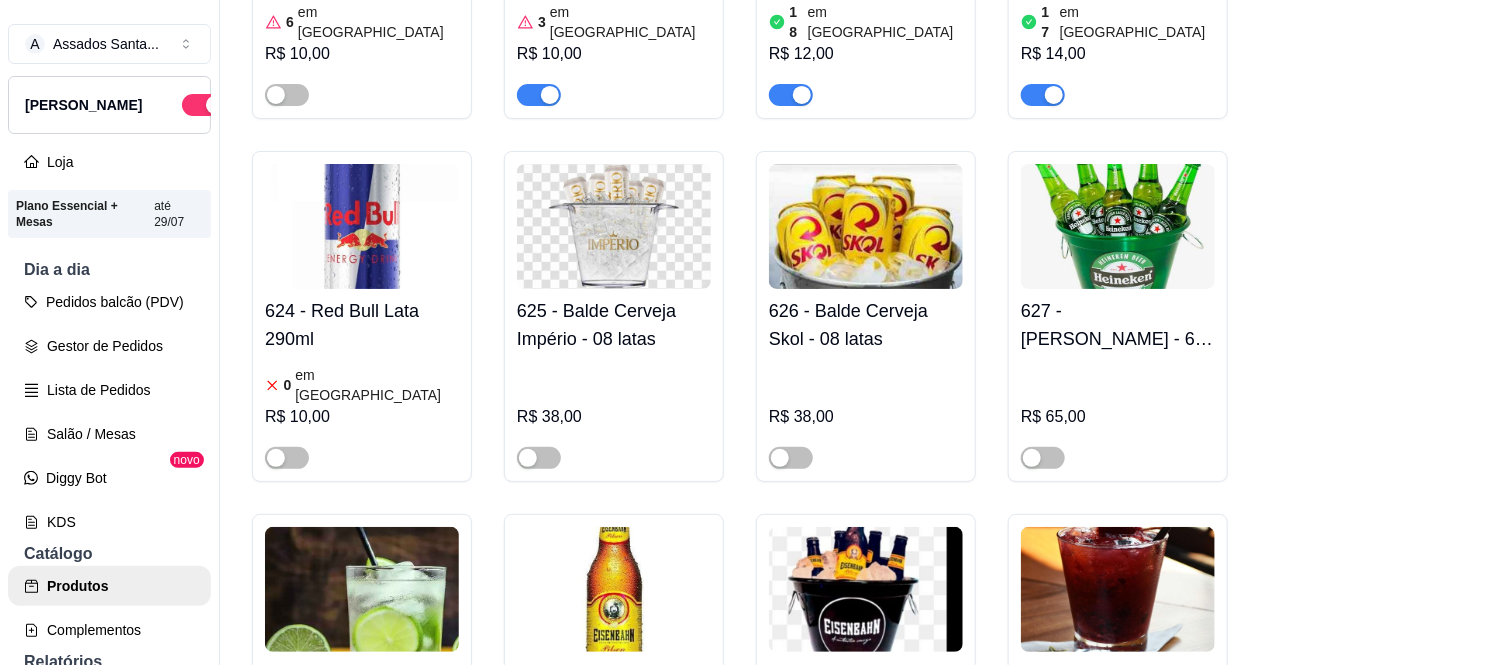 click on "R$ 11,99" at bounding box center [614, 780] 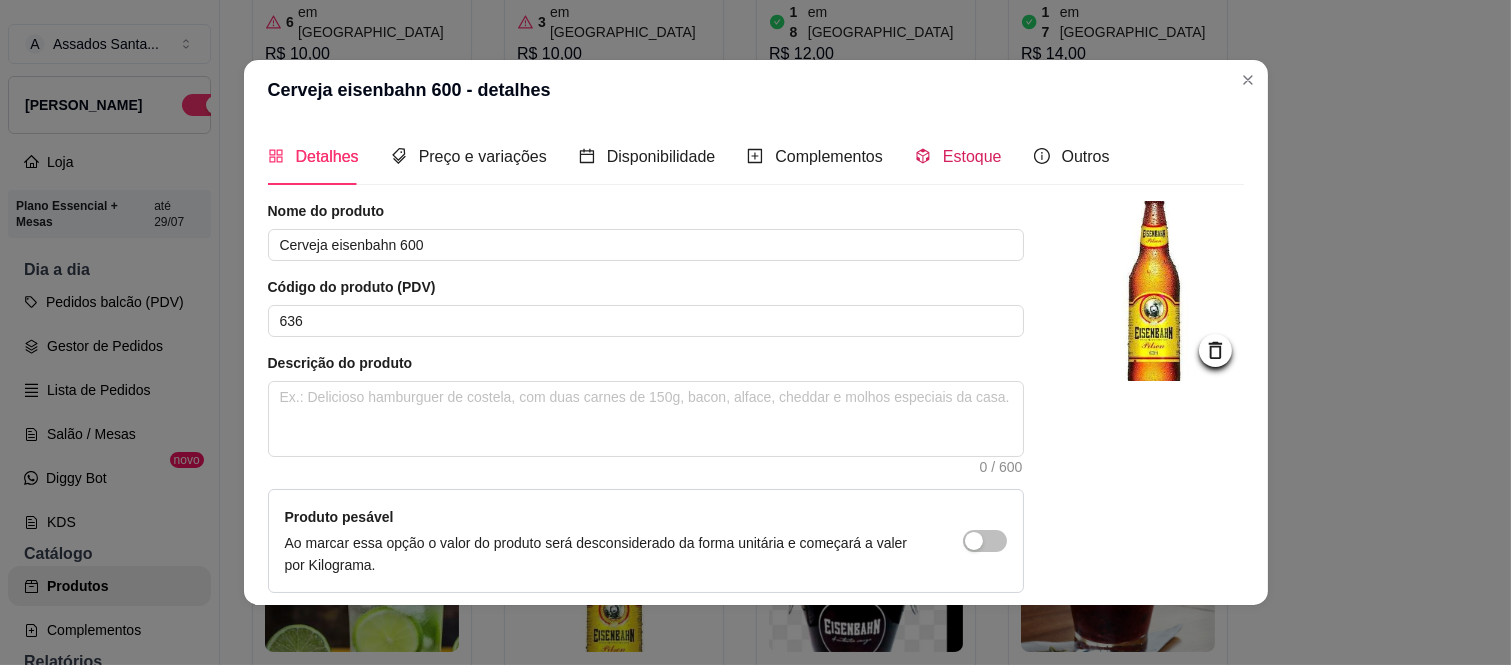 click at bounding box center [923, 156] 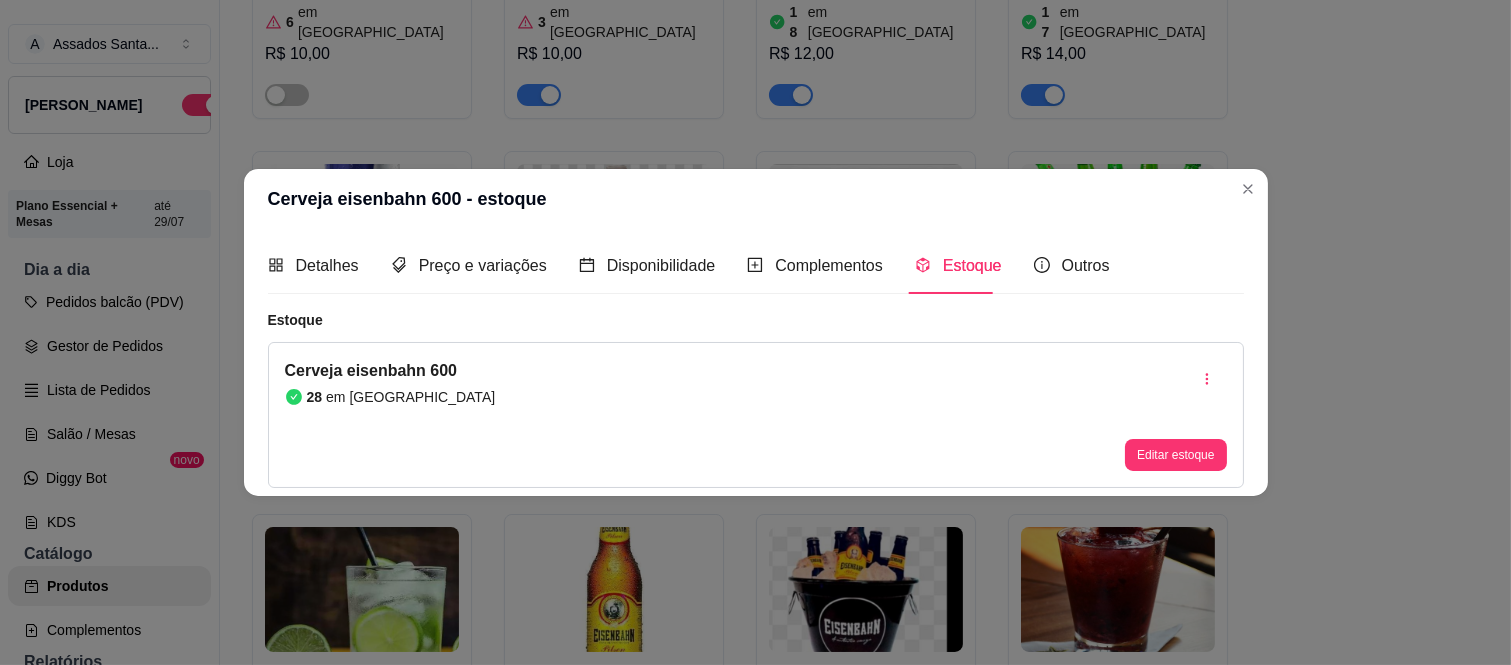 type 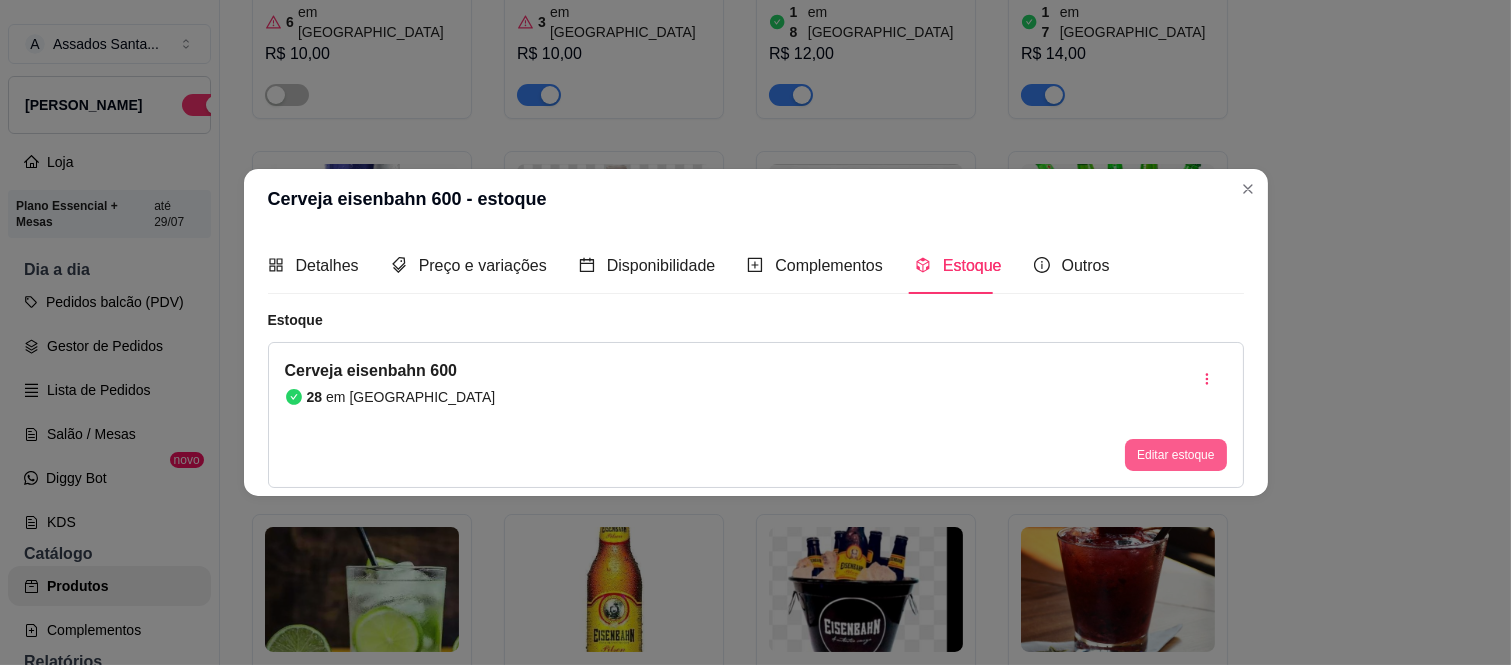 click on "Editar estoque" at bounding box center [1175, 455] 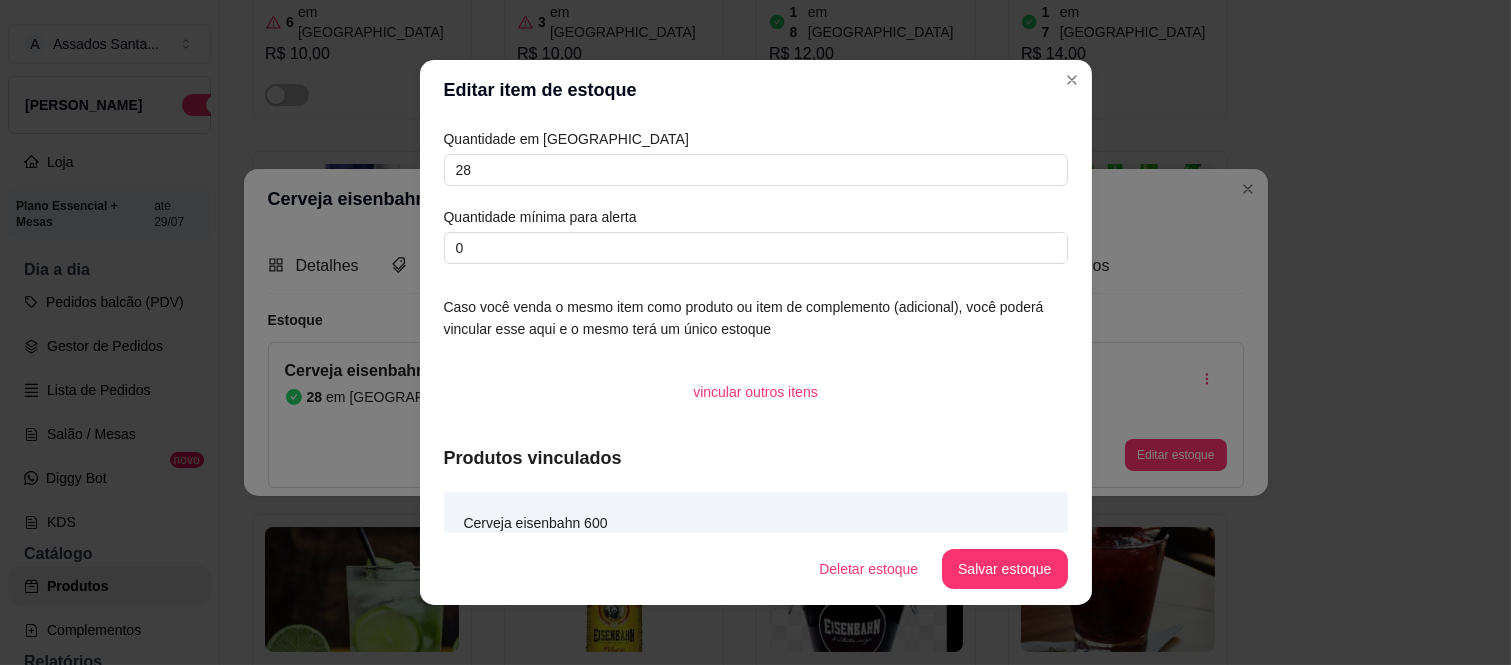 click on "Quantidade   em estoque 28 Quantidade   mínima para alerta 0" at bounding box center [756, 196] 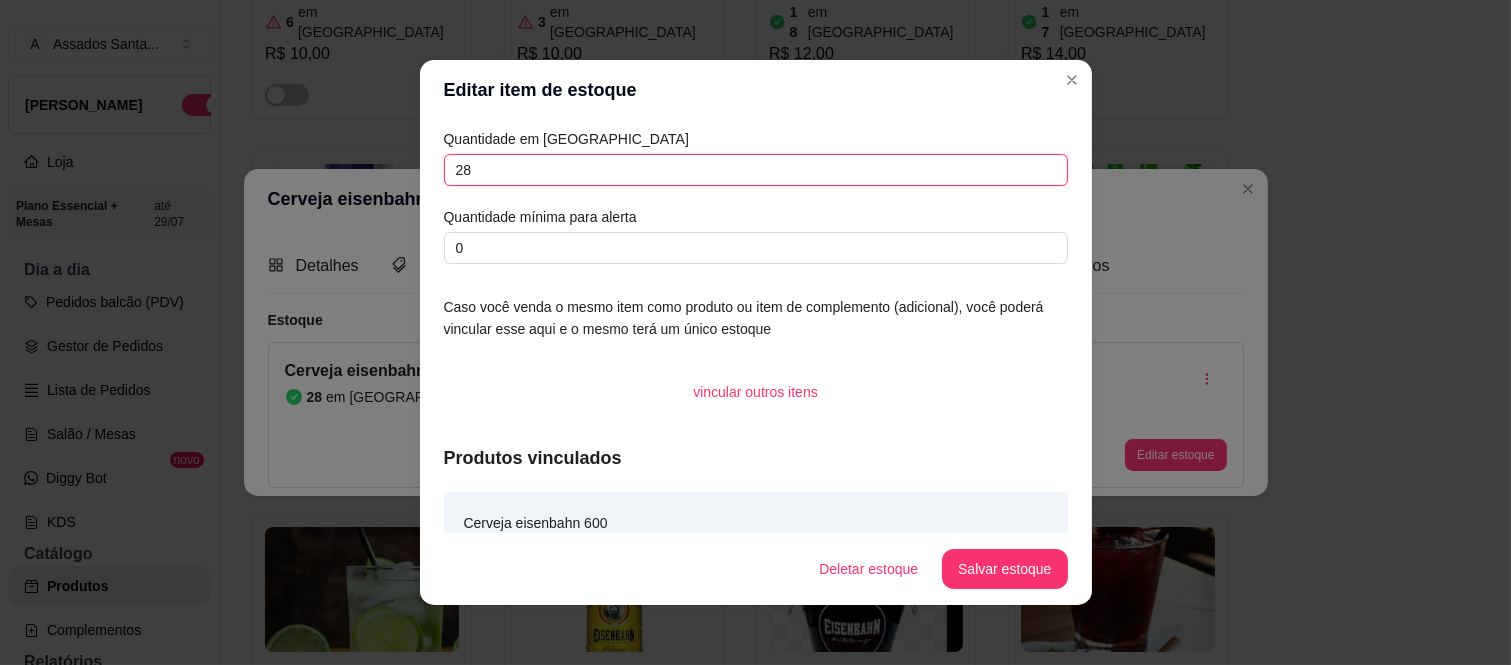 click on "28" at bounding box center (756, 170) 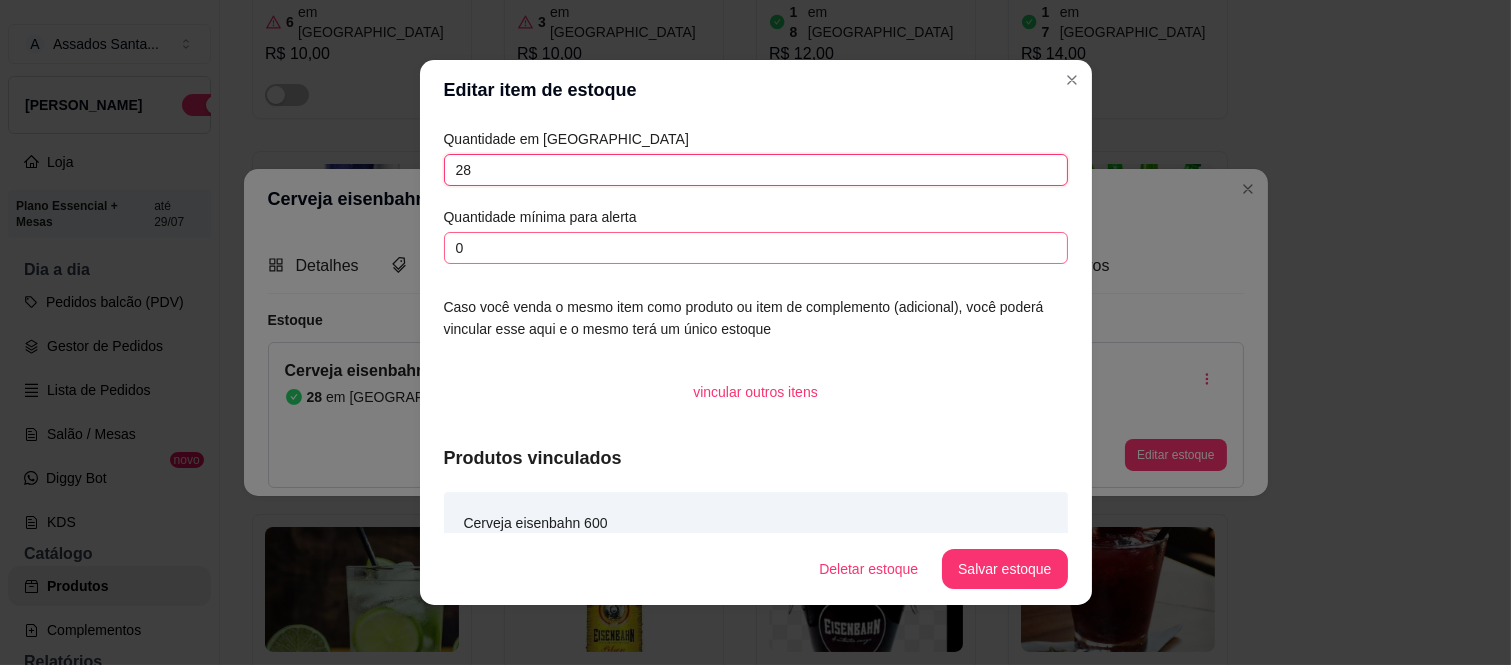 type on "2" 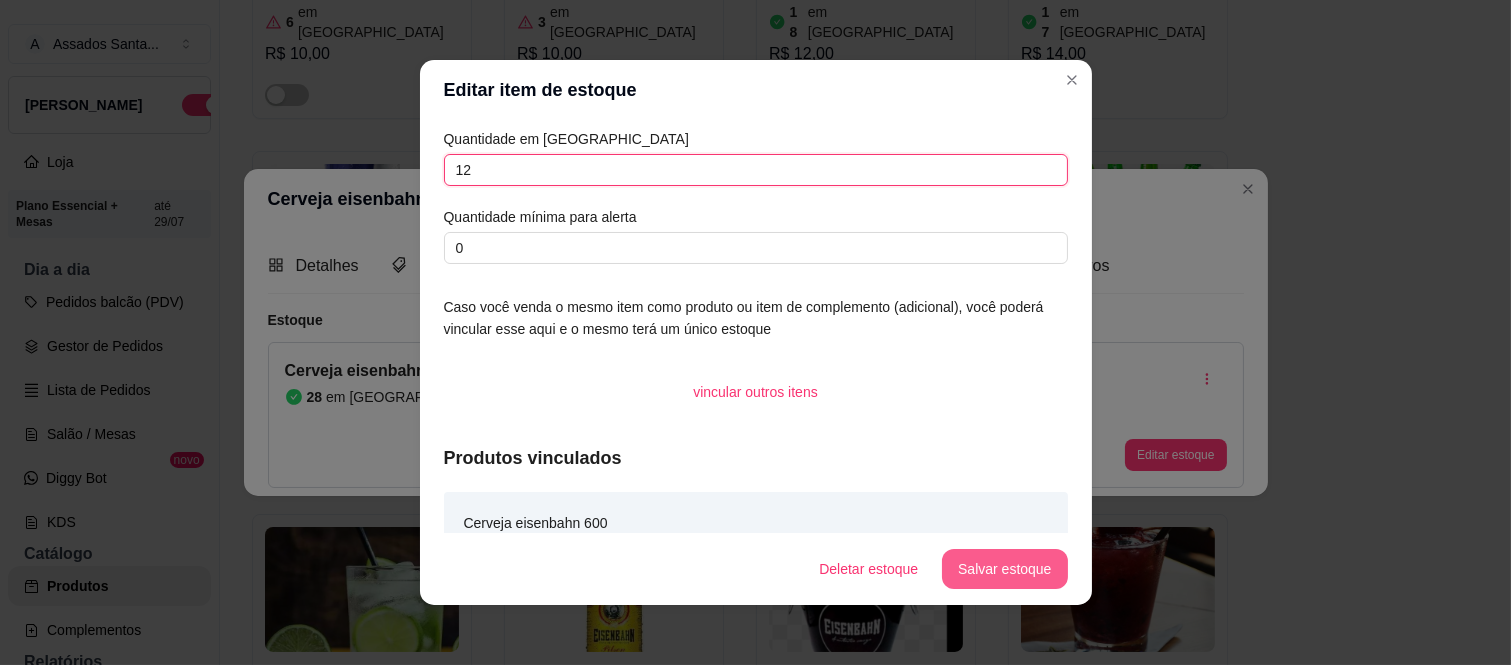type on "12" 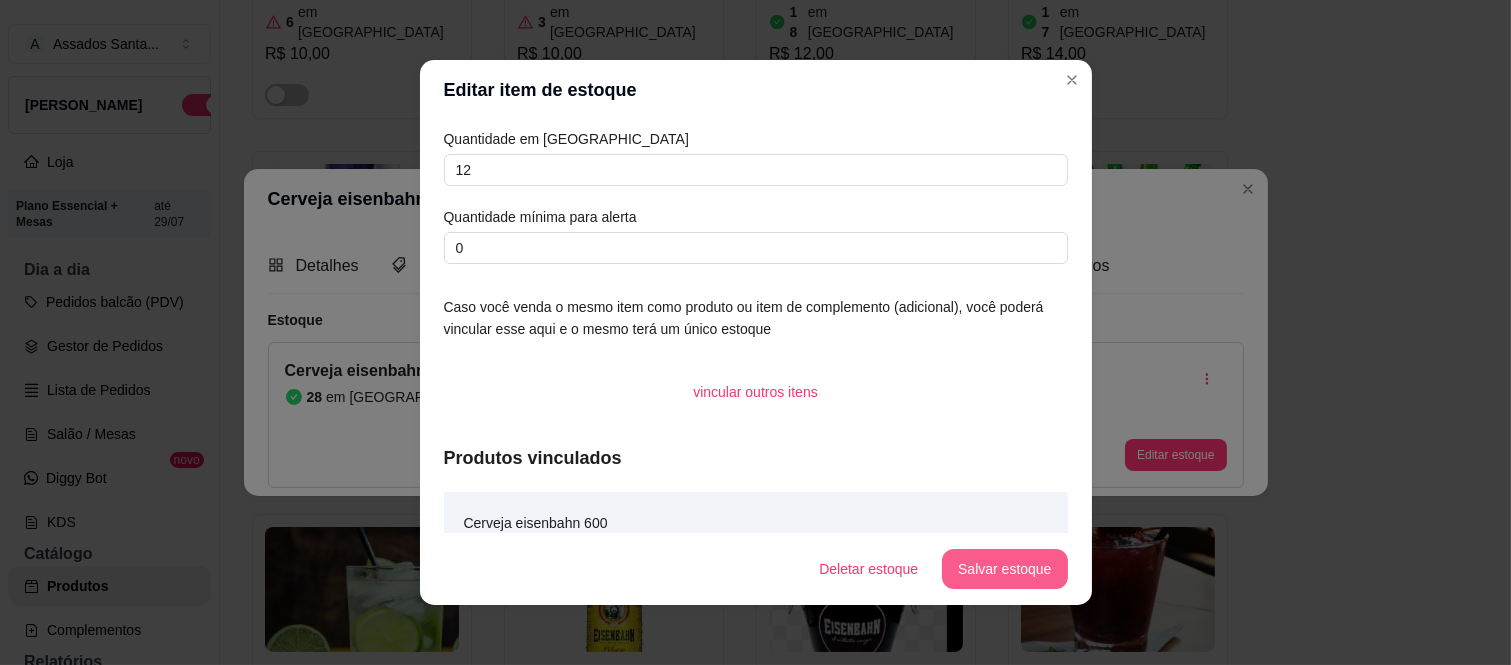 click on "Salvar estoque" at bounding box center [1004, 569] 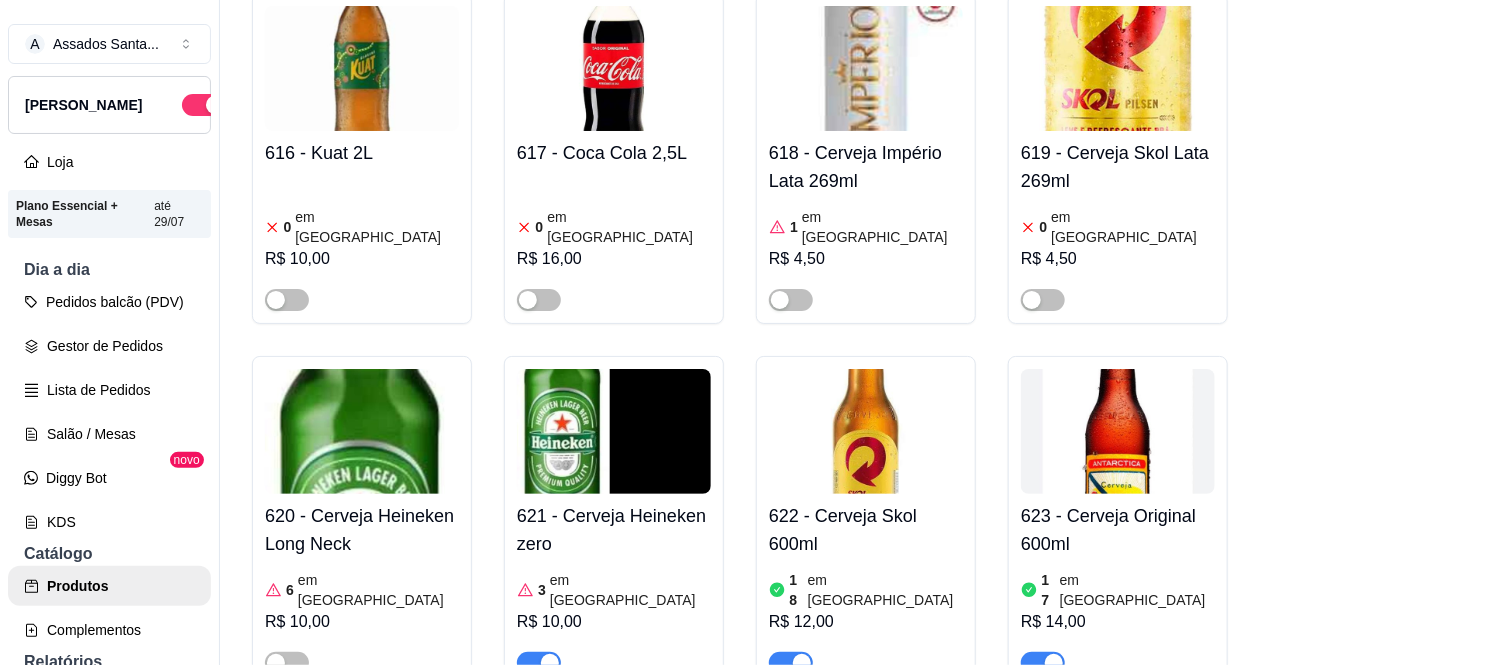 scroll, scrollTop: 11787, scrollLeft: 0, axis: vertical 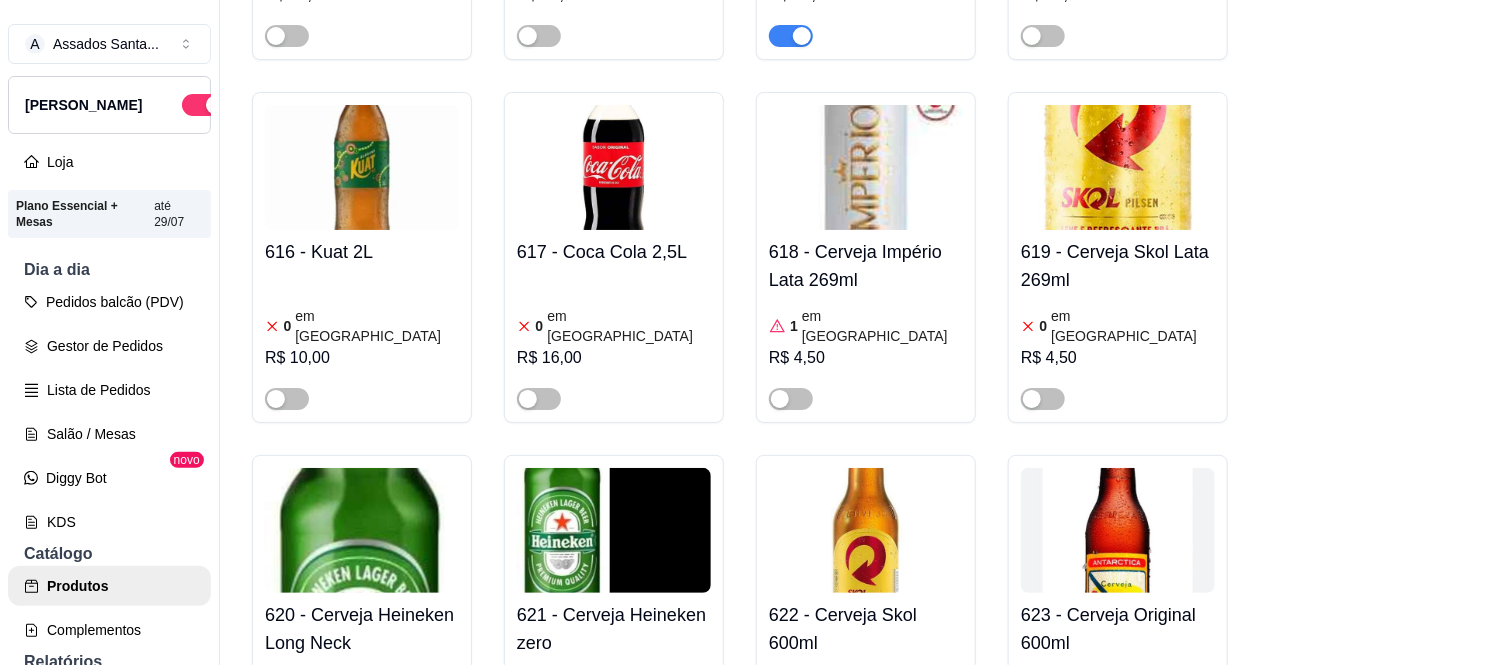click on "622 - Cerveja Skol 600ml" at bounding box center [866, 629] 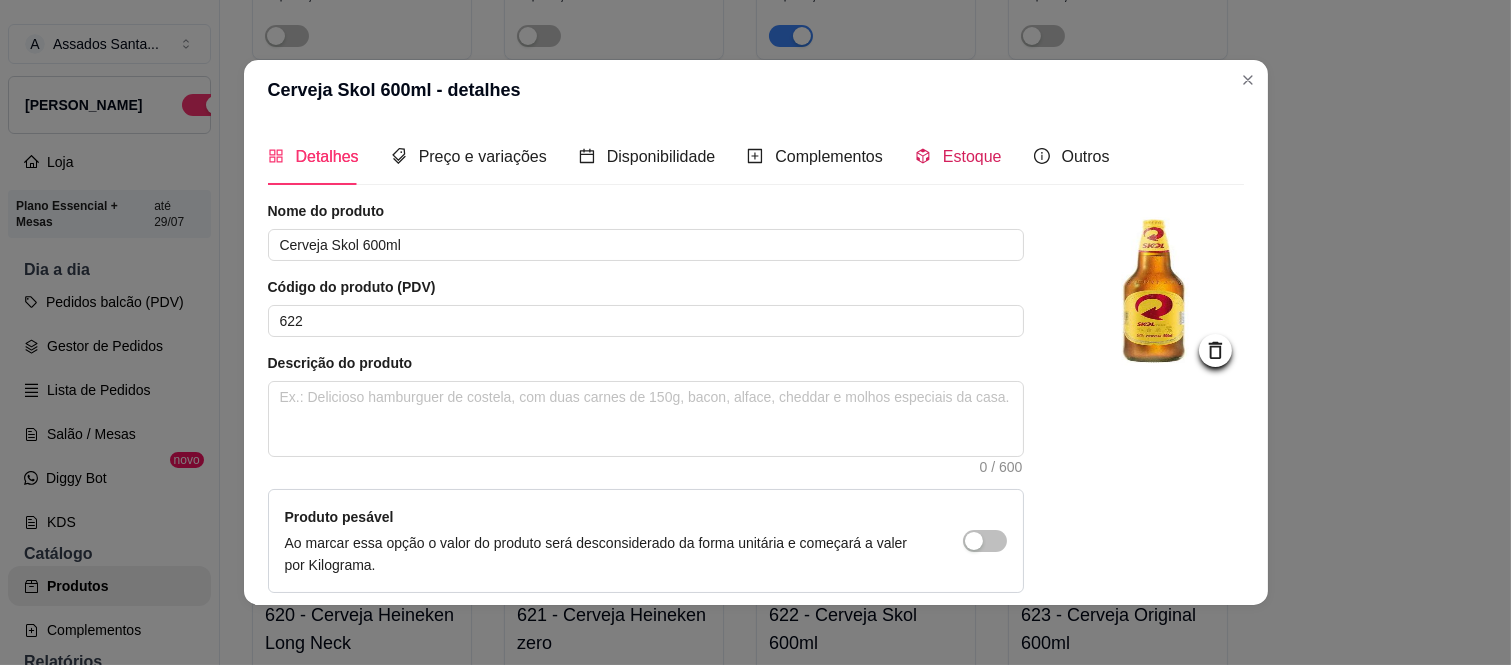 click on "Estoque" at bounding box center (972, 156) 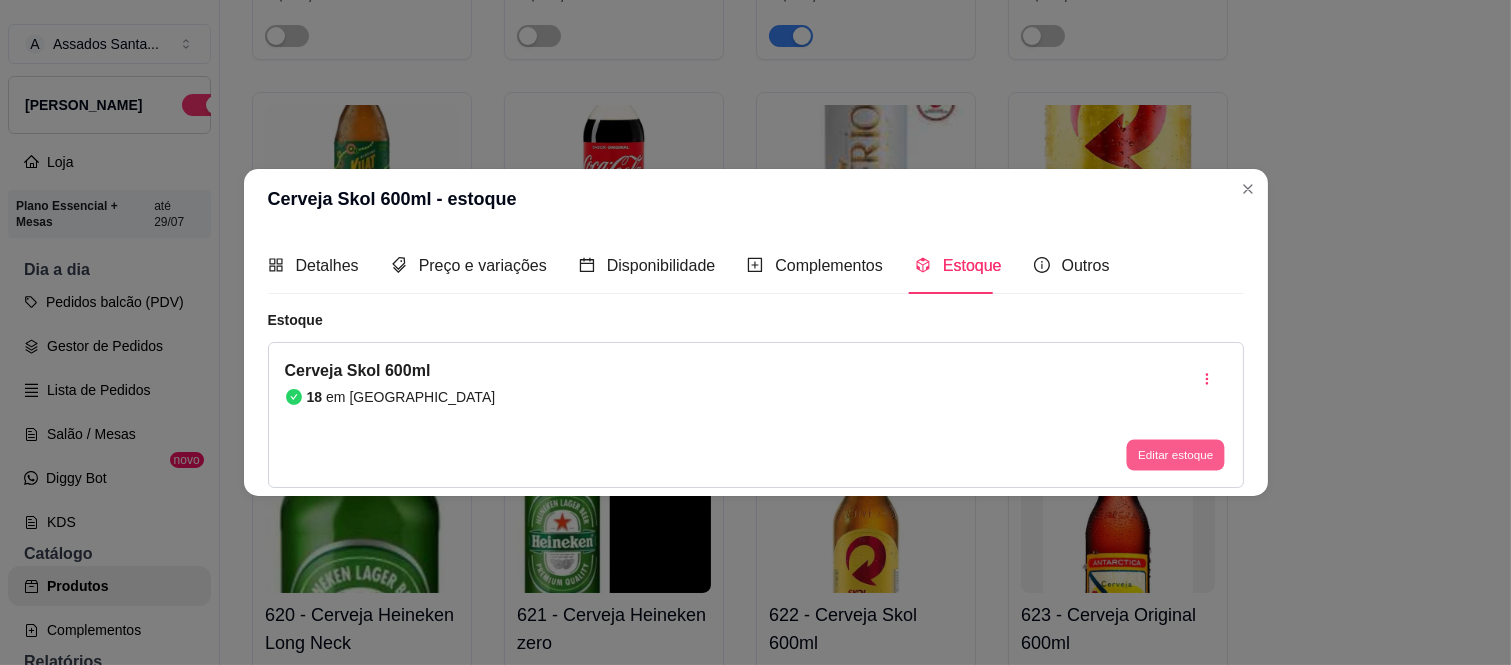 click on "Editar estoque" at bounding box center [1176, 455] 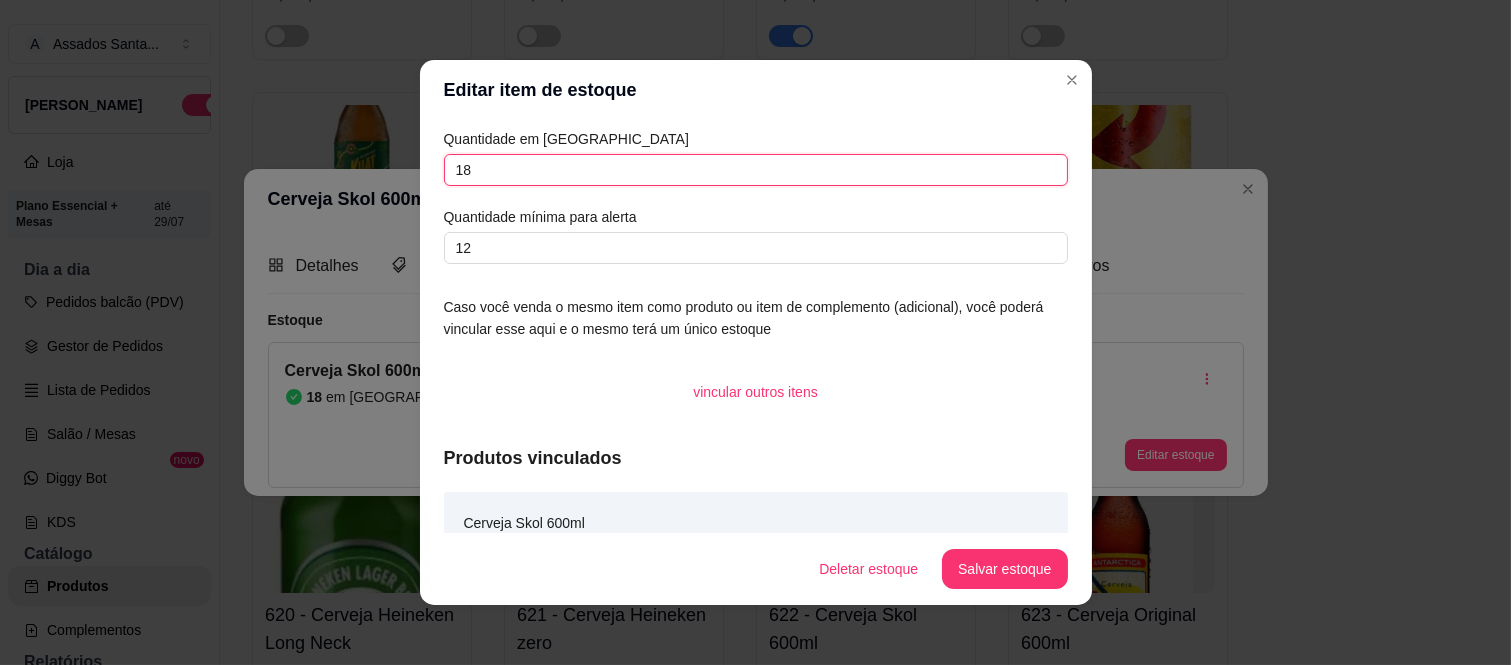 click on "18" at bounding box center (756, 170) 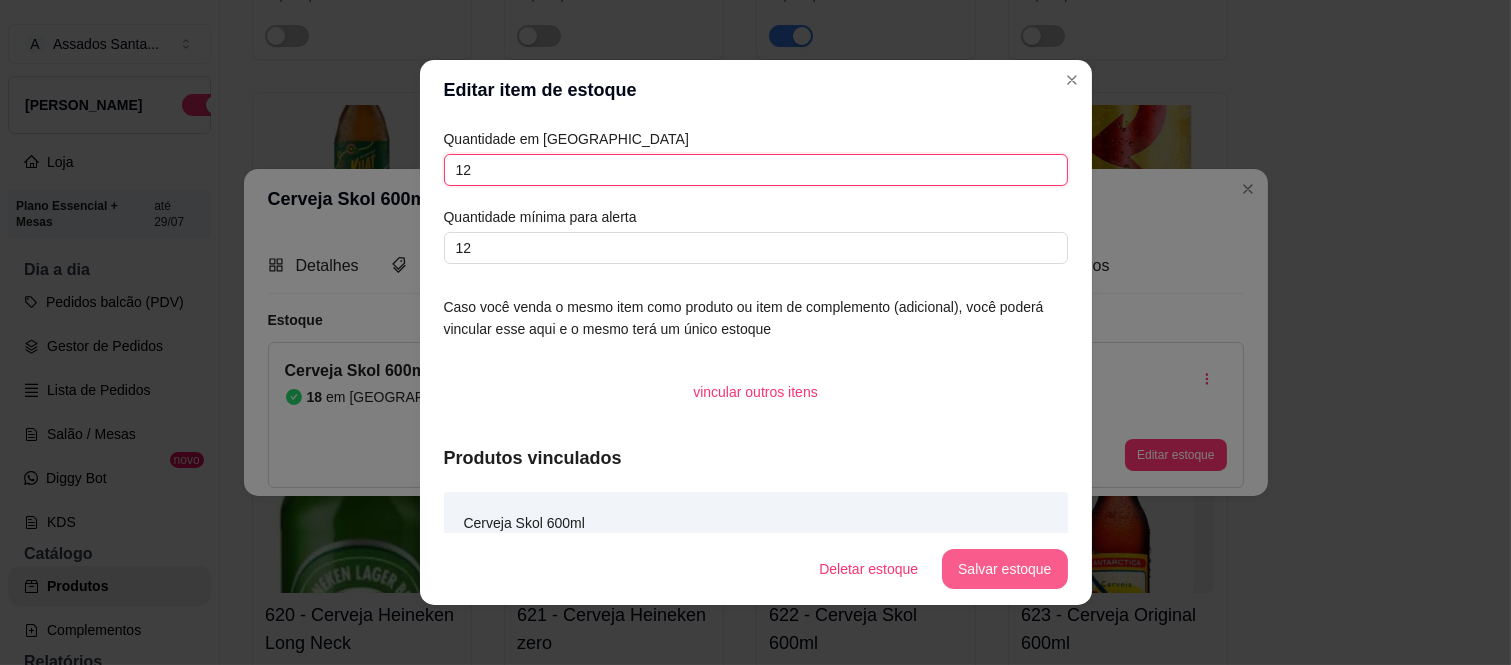 type on "12" 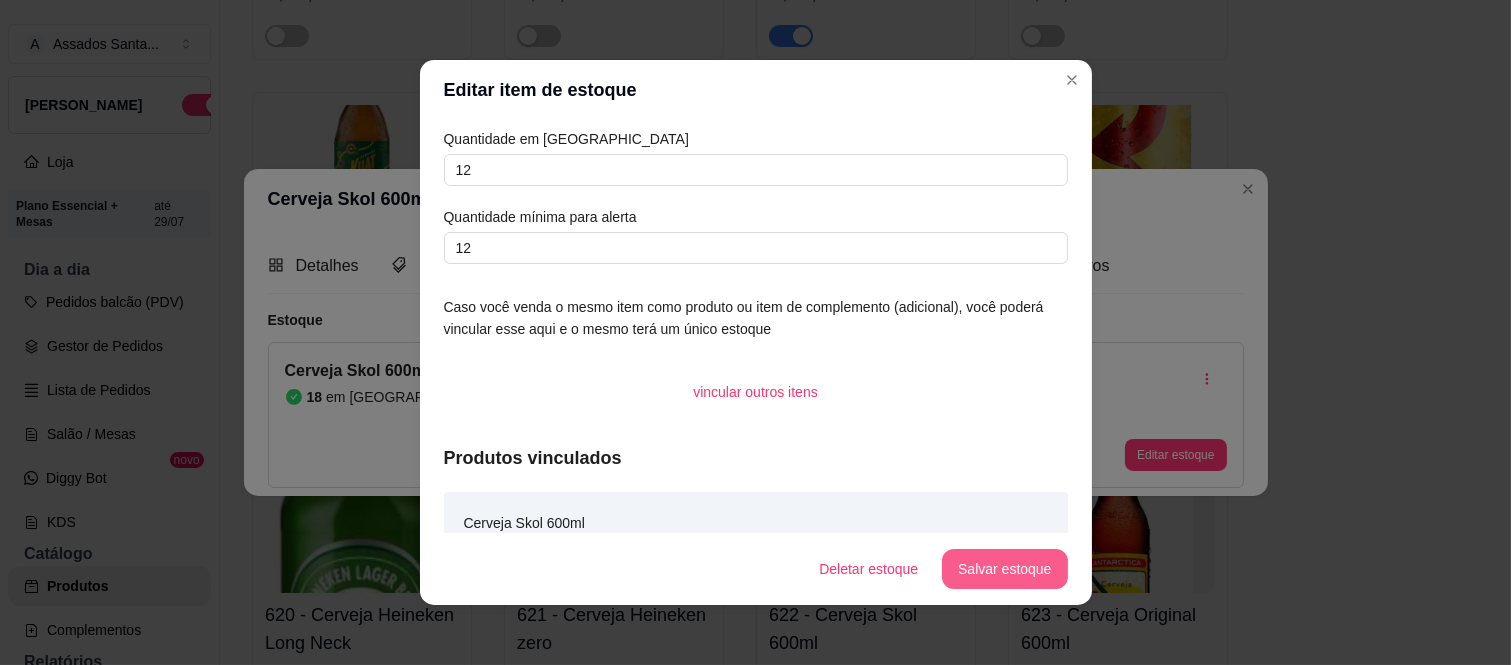 click on "Salvar estoque" at bounding box center (1004, 569) 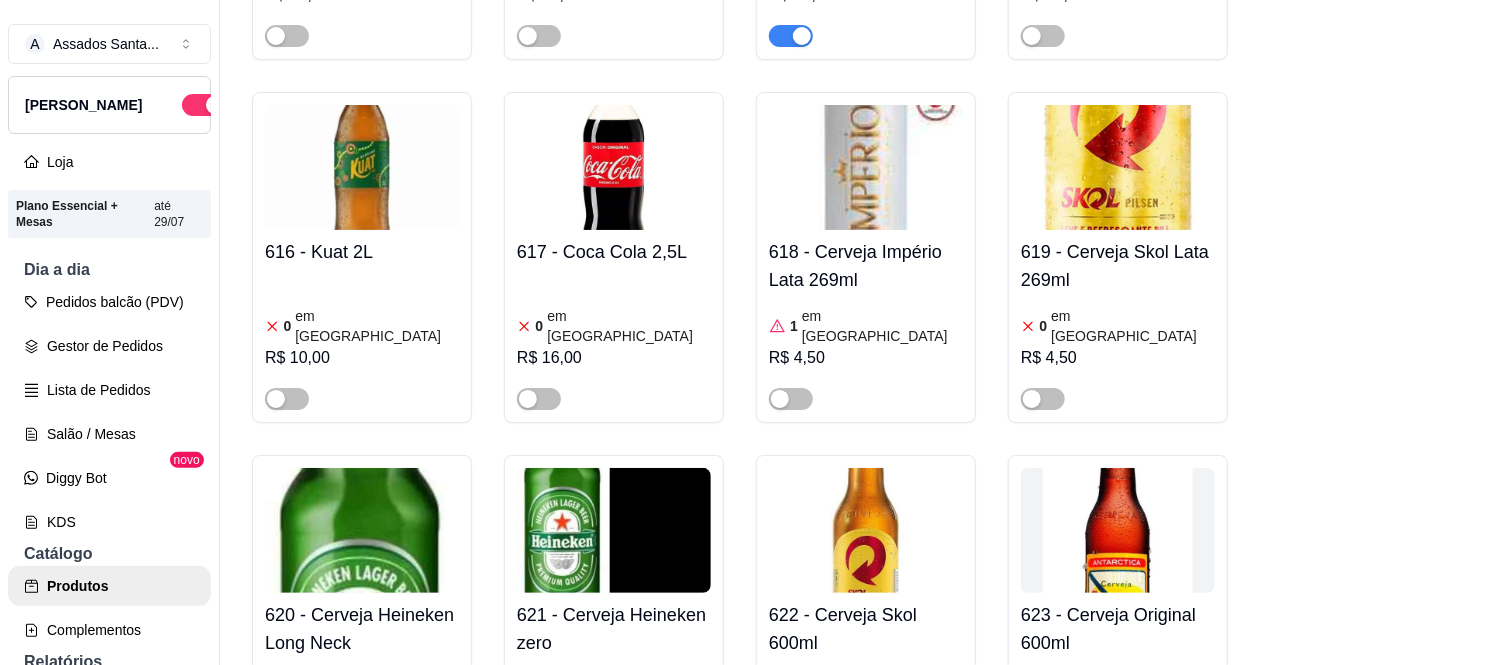 click at bounding box center (1118, 530) 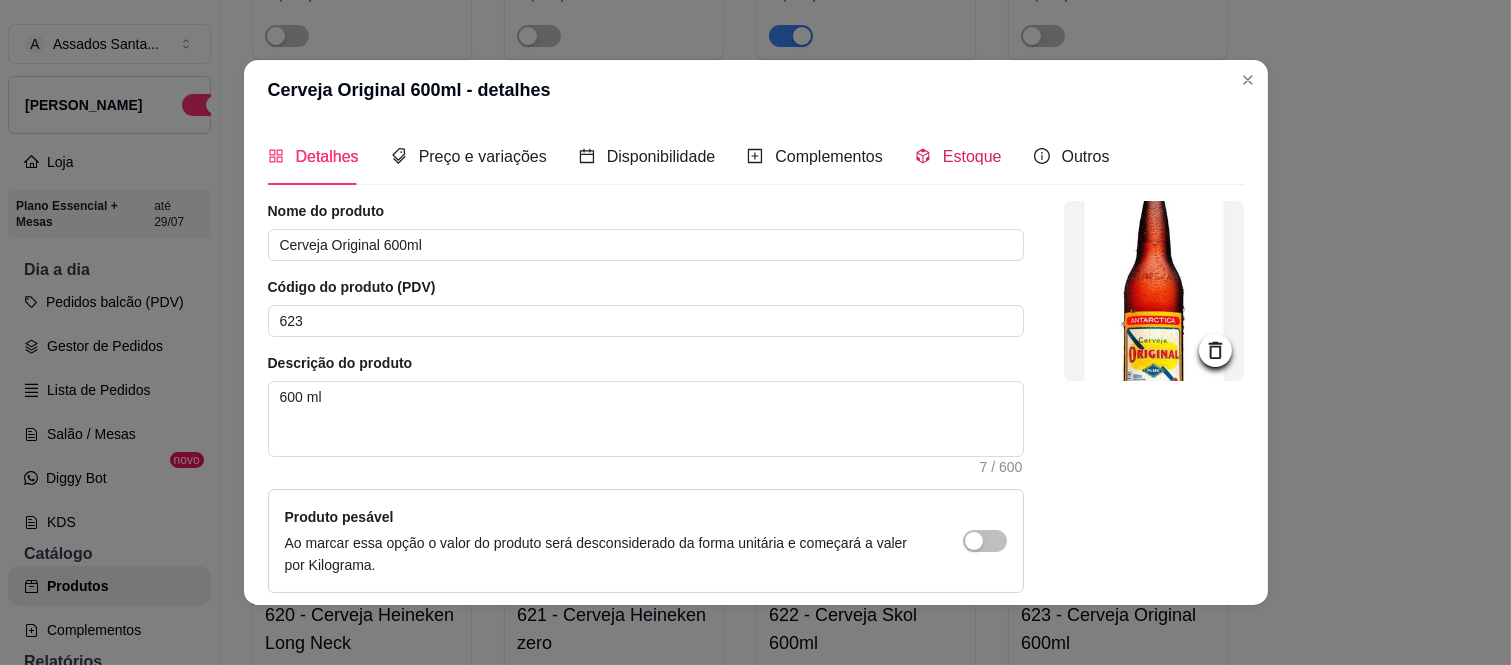 click on "Estoque" at bounding box center [972, 156] 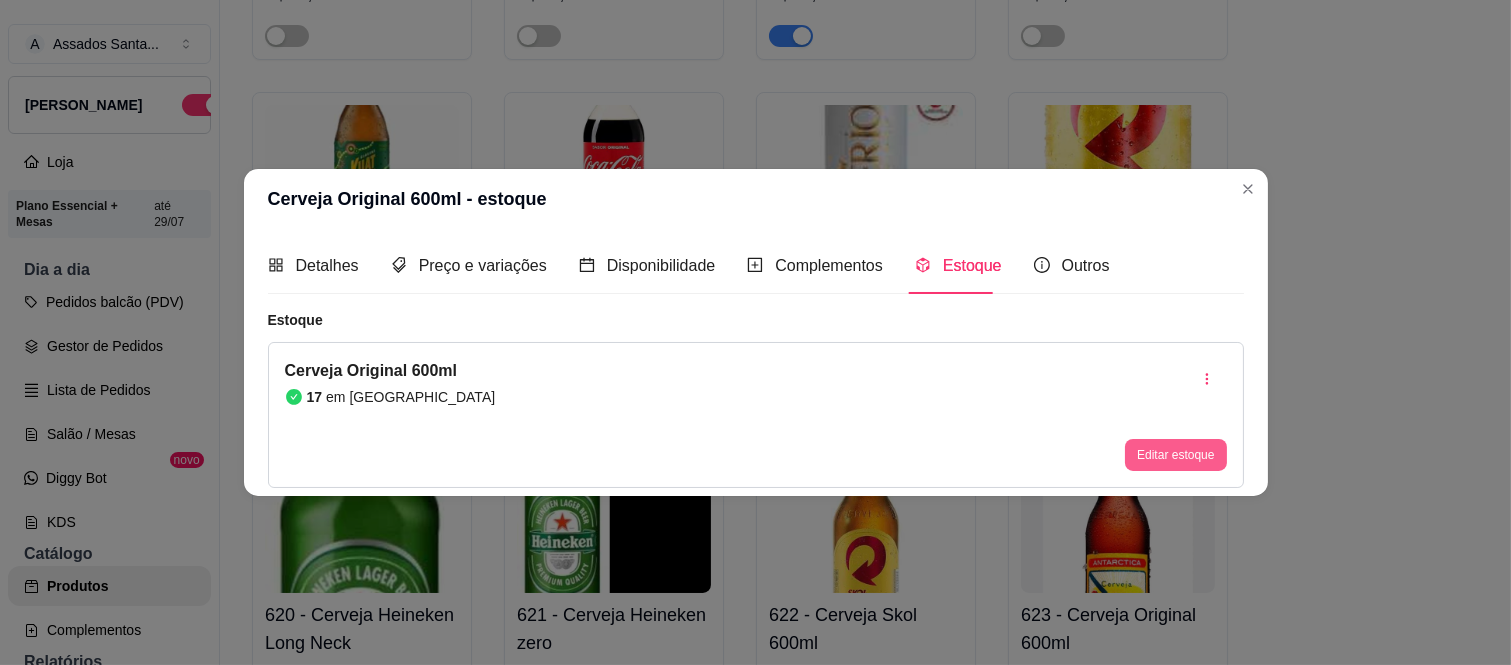 click on "Editar estoque" at bounding box center (1175, 455) 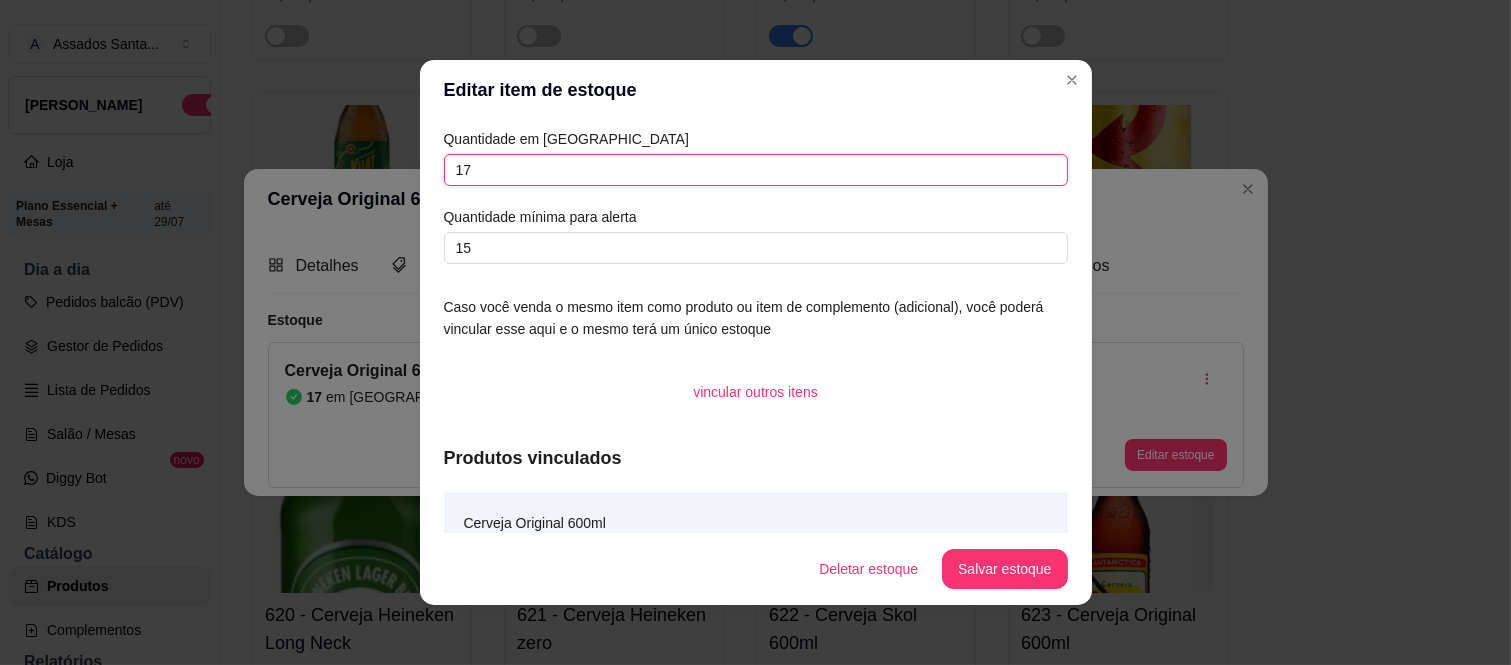 click on "17" at bounding box center [756, 170] 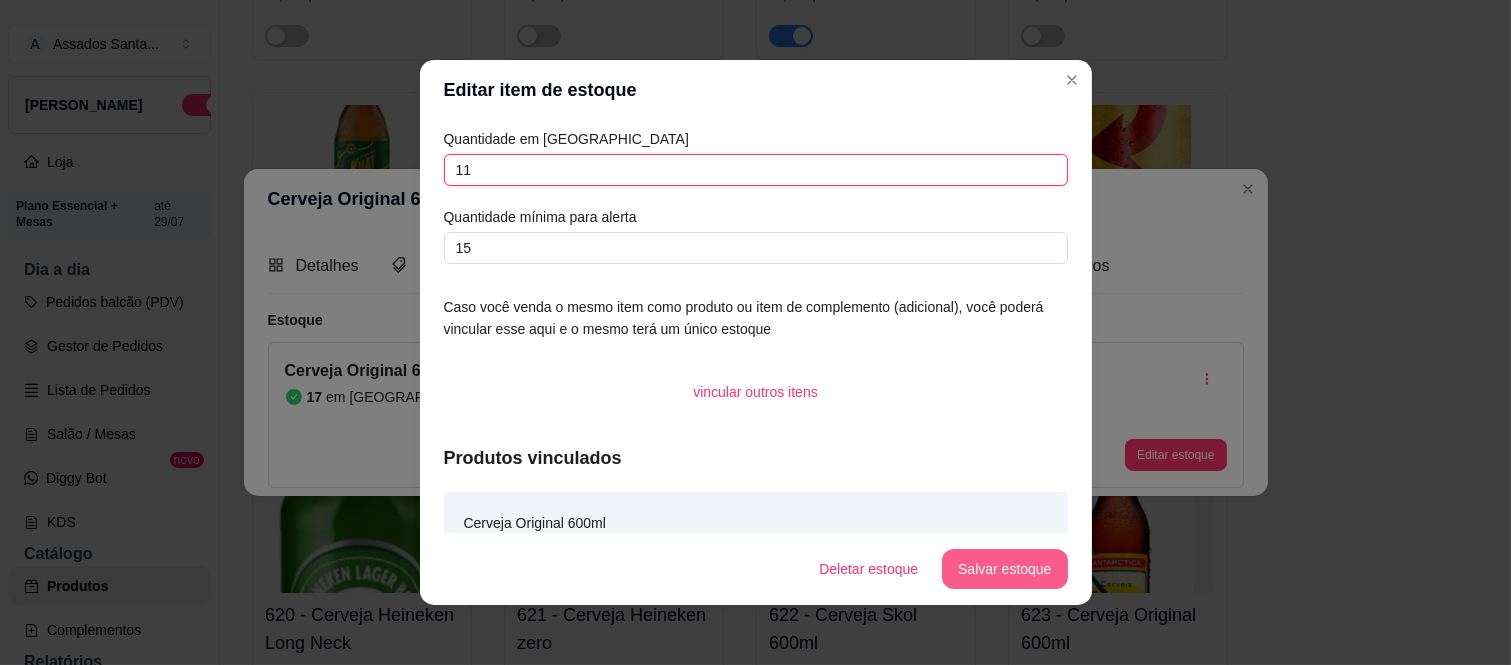 type on "11" 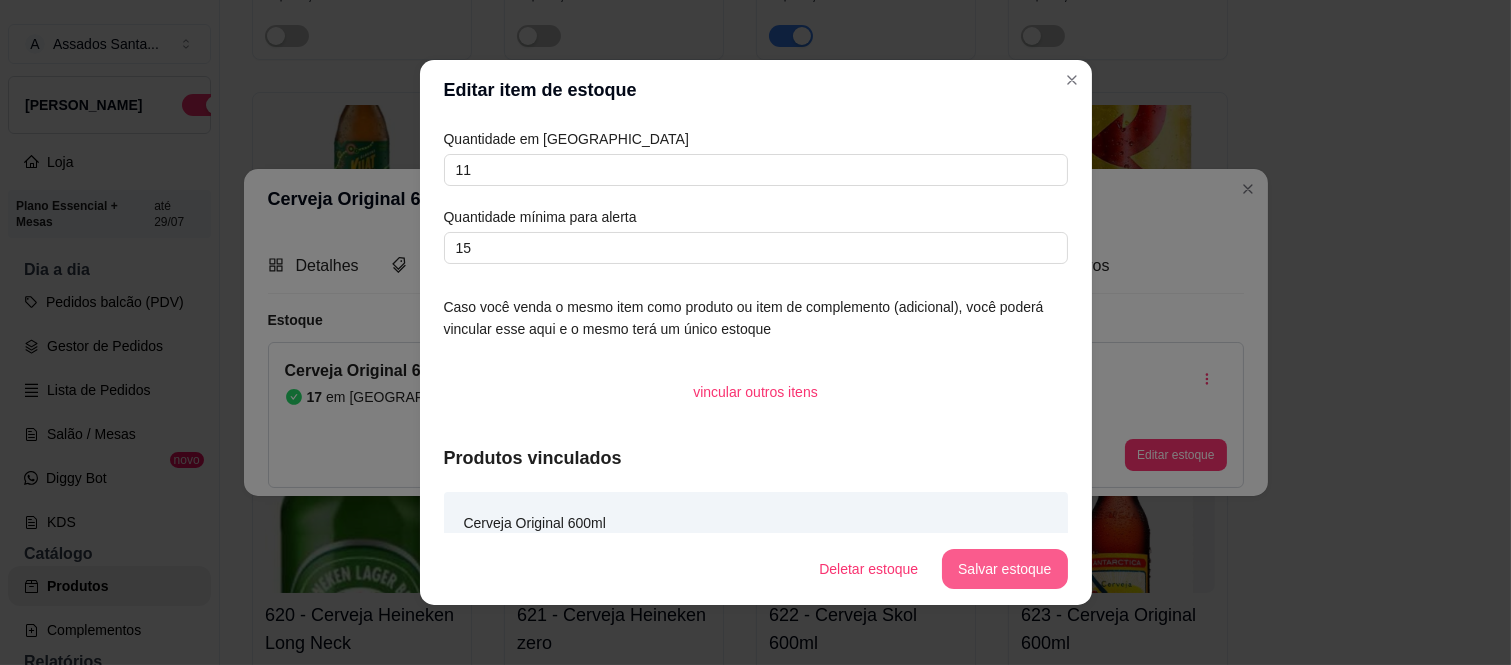 click on "Salvar estoque" at bounding box center (1004, 569) 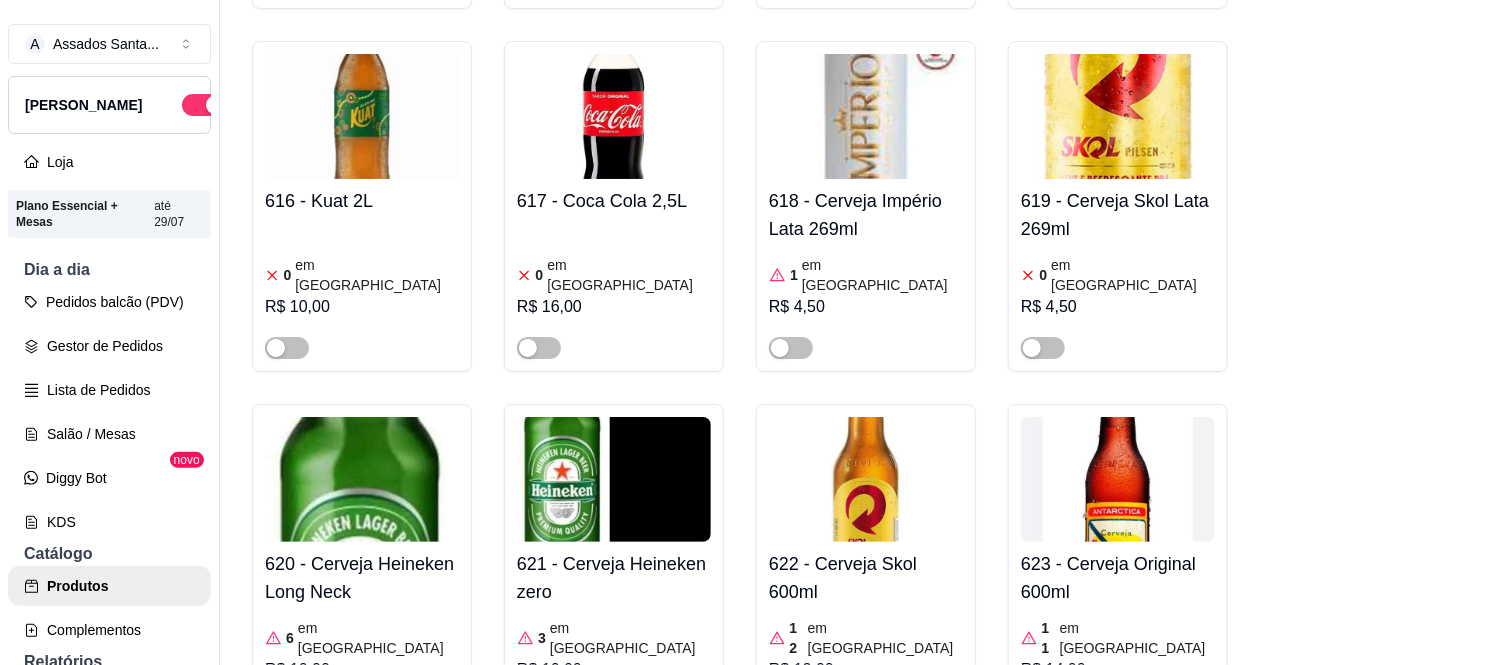 scroll, scrollTop: 11787, scrollLeft: 0, axis: vertical 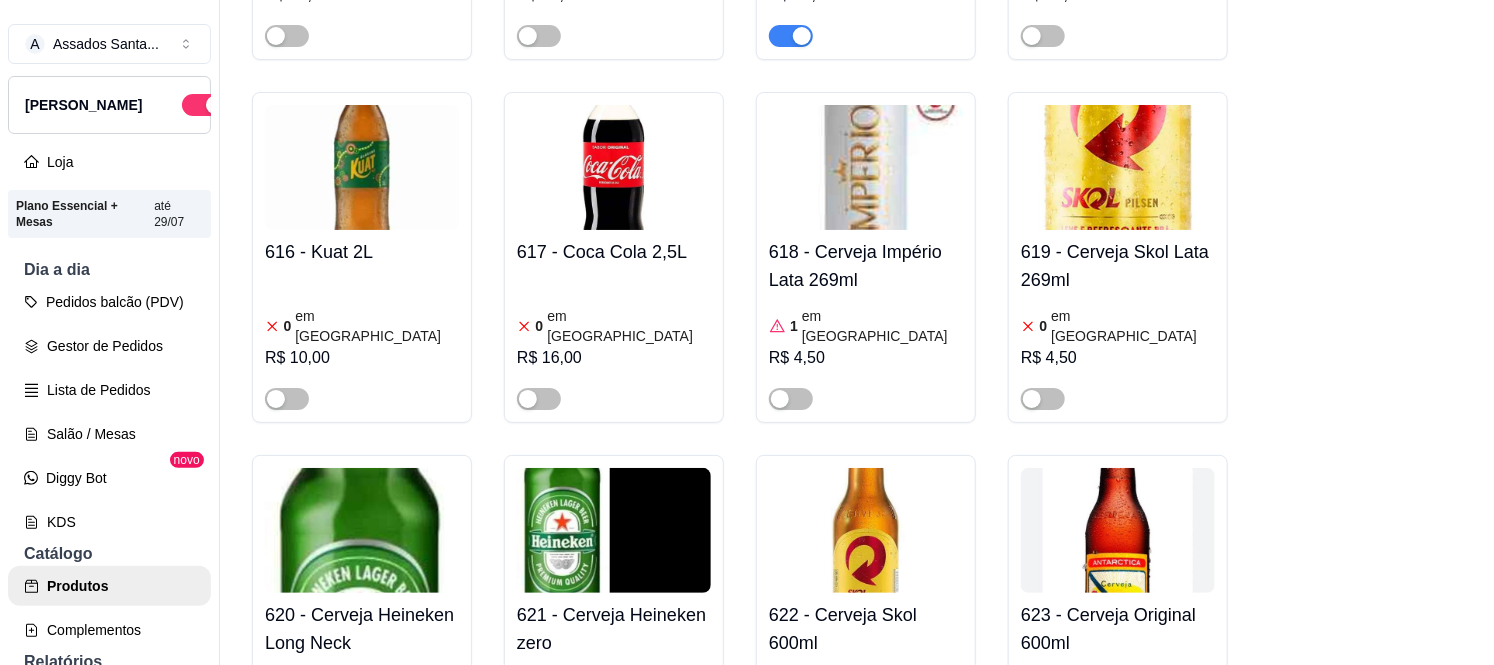 click on "3 em [GEOGRAPHIC_DATA]" at bounding box center [614, 689] 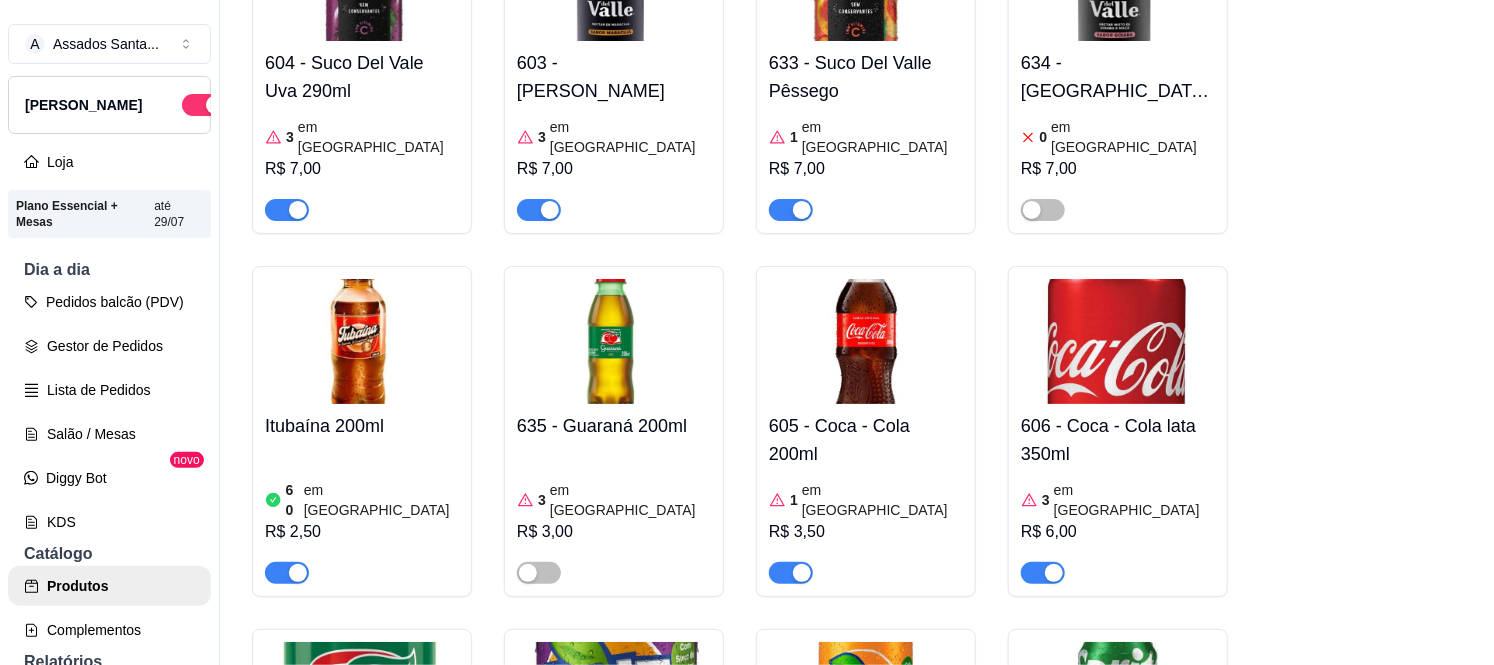 scroll, scrollTop: 9676, scrollLeft: 0, axis: vertical 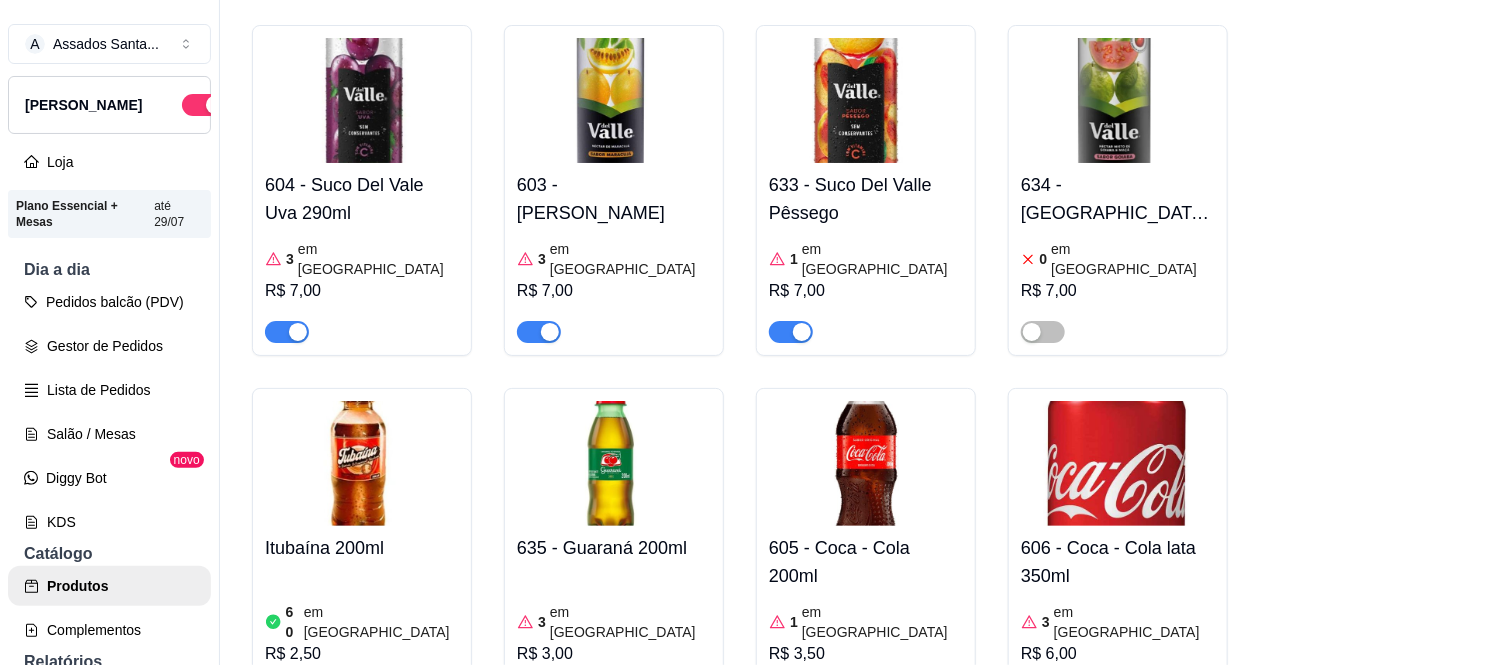 click at bounding box center (362, 463) 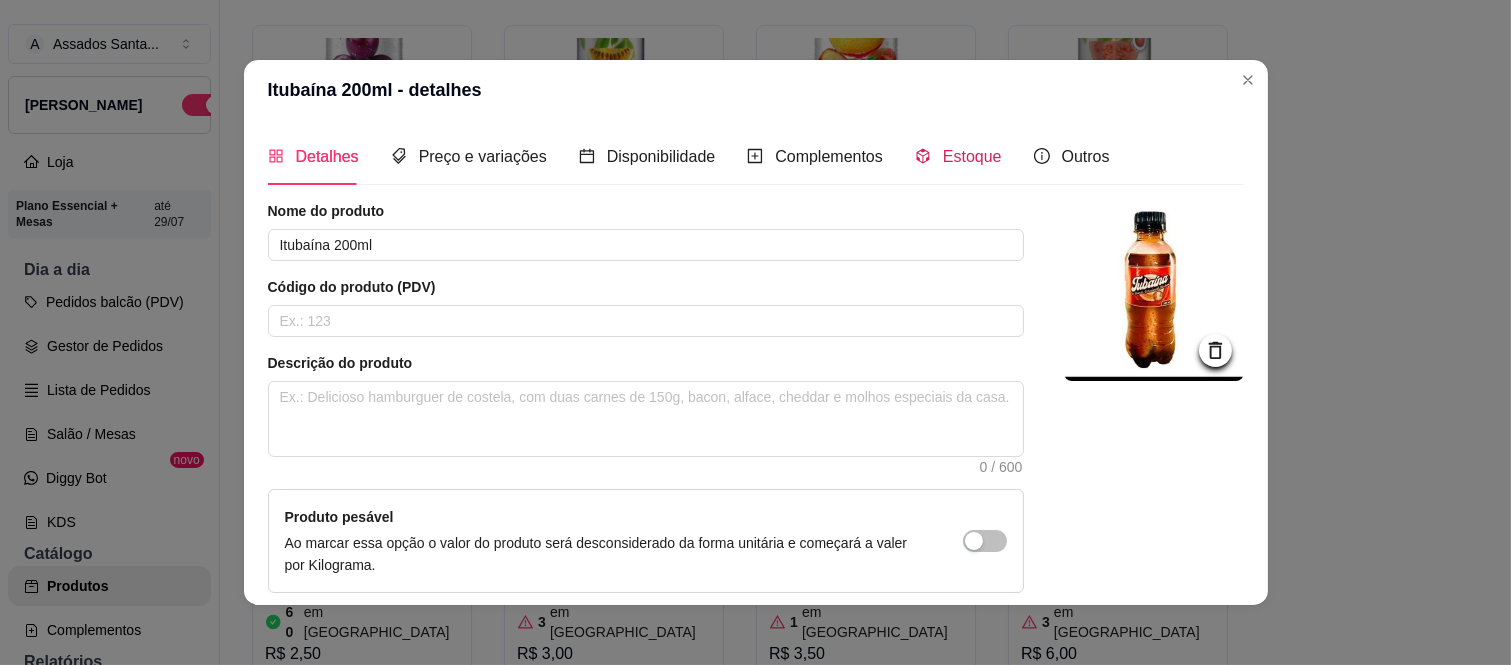 click on "Estoque" at bounding box center [972, 156] 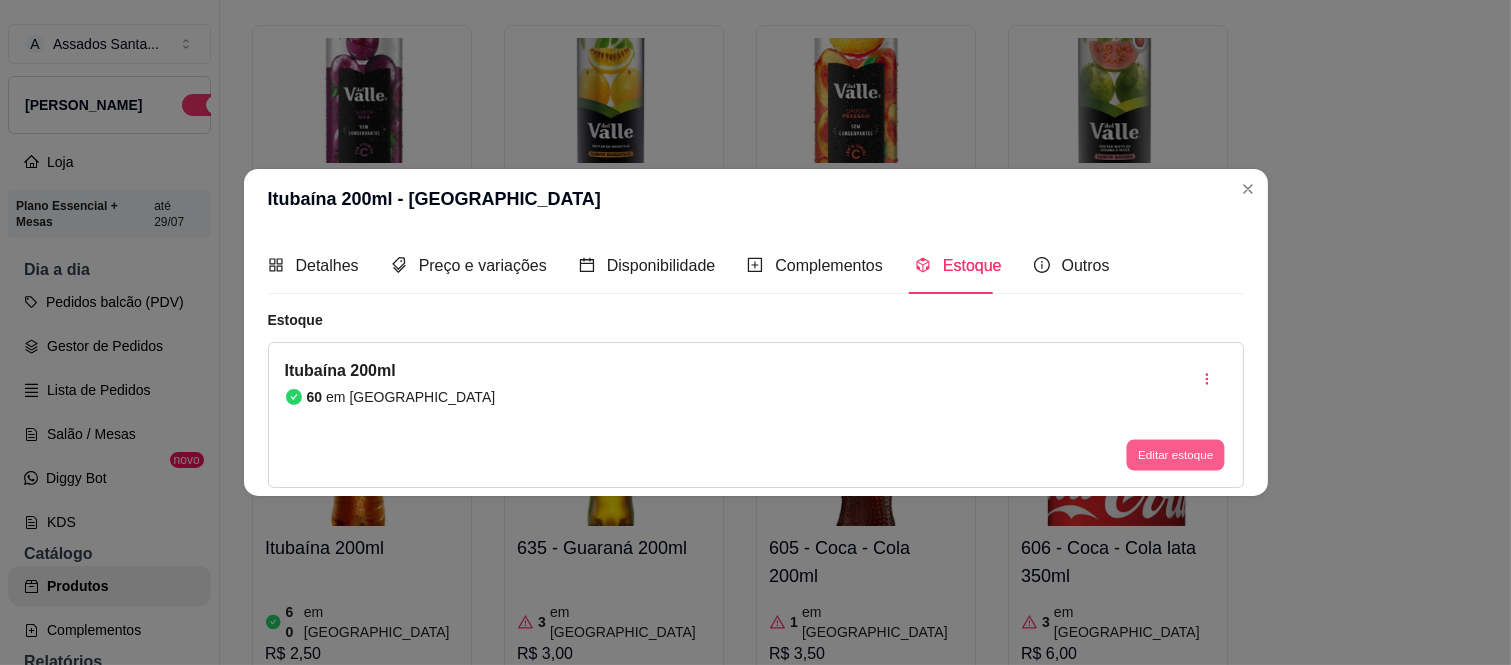 click on "Editar estoque" at bounding box center [1175, 455] 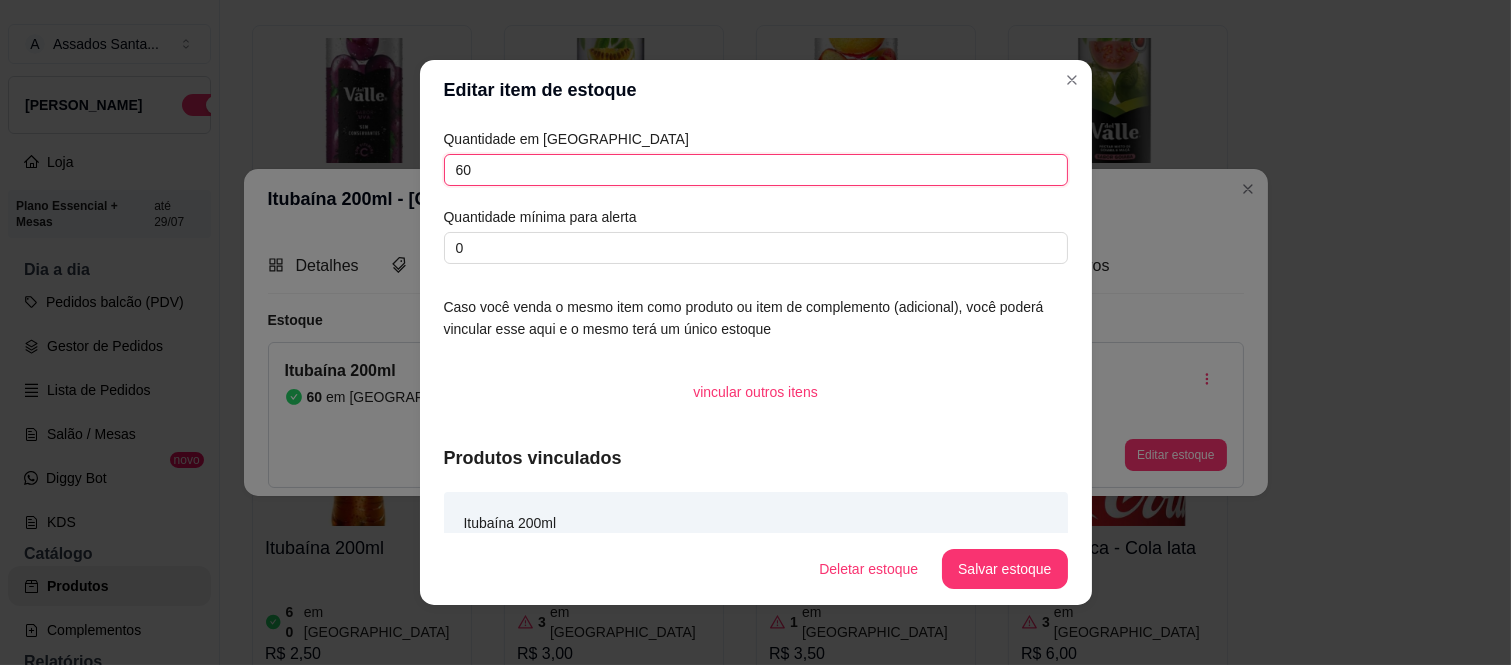 click on "60" at bounding box center (756, 170) 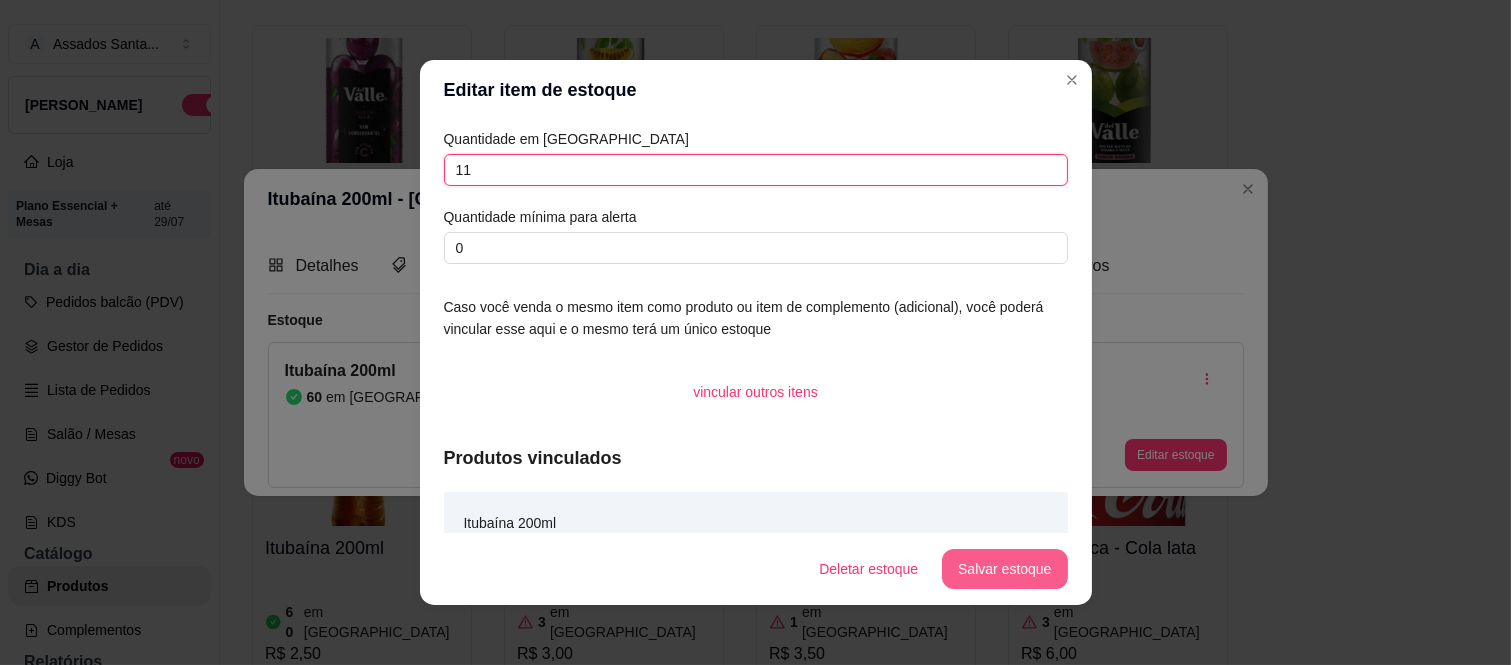 type on "11" 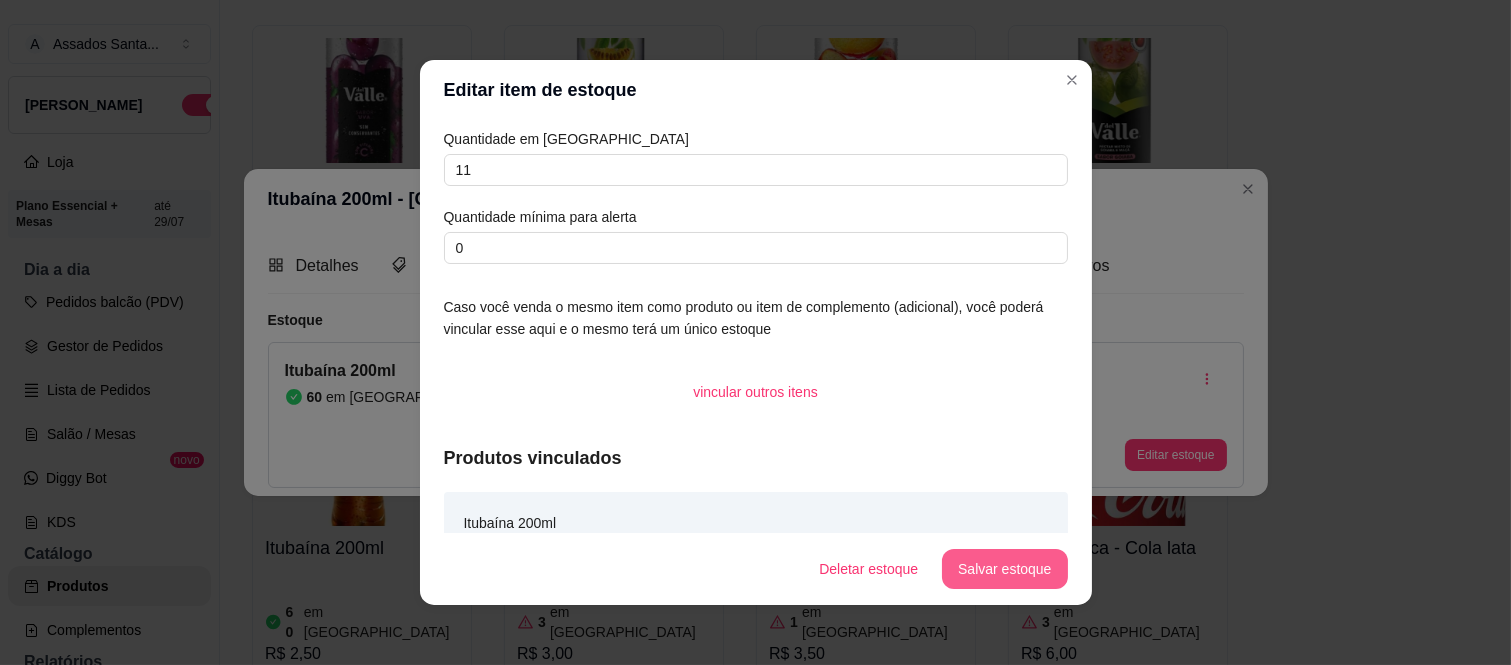 click on "Salvar estoque" at bounding box center [1004, 569] 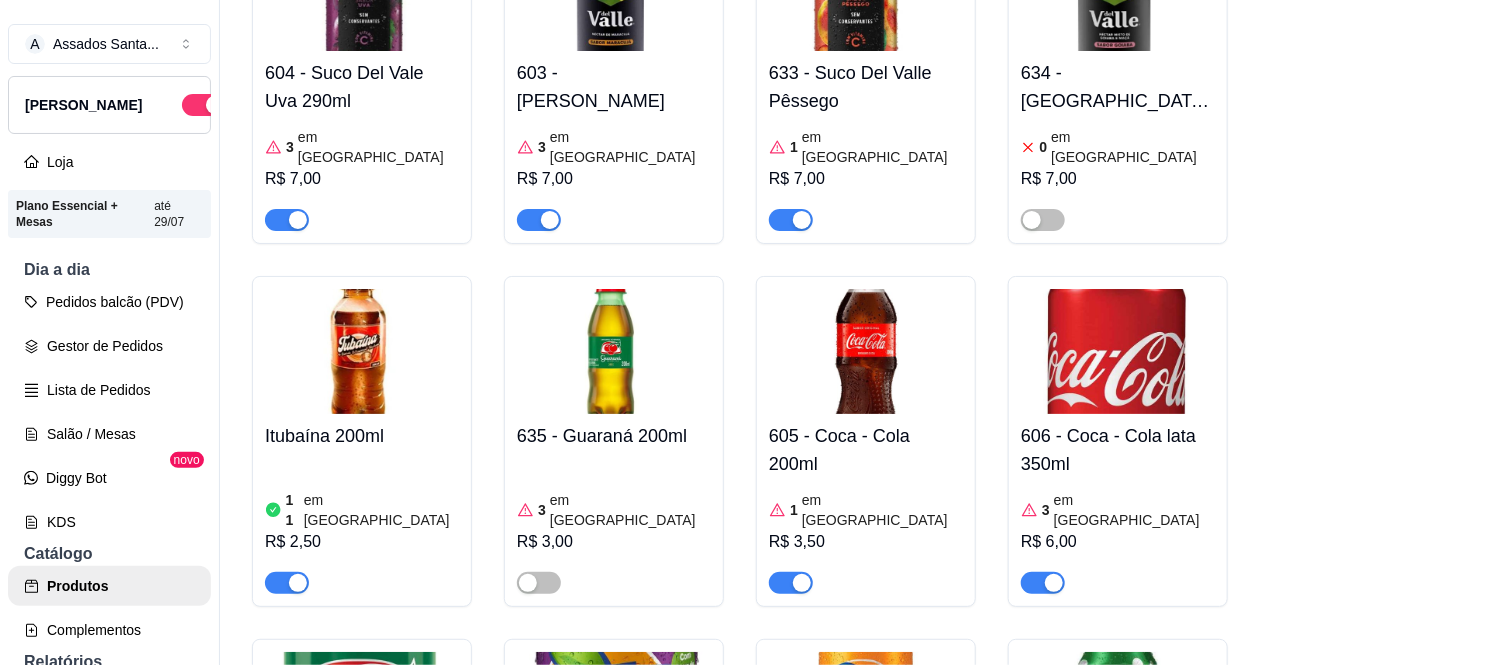 scroll, scrollTop: 9787, scrollLeft: 0, axis: vertical 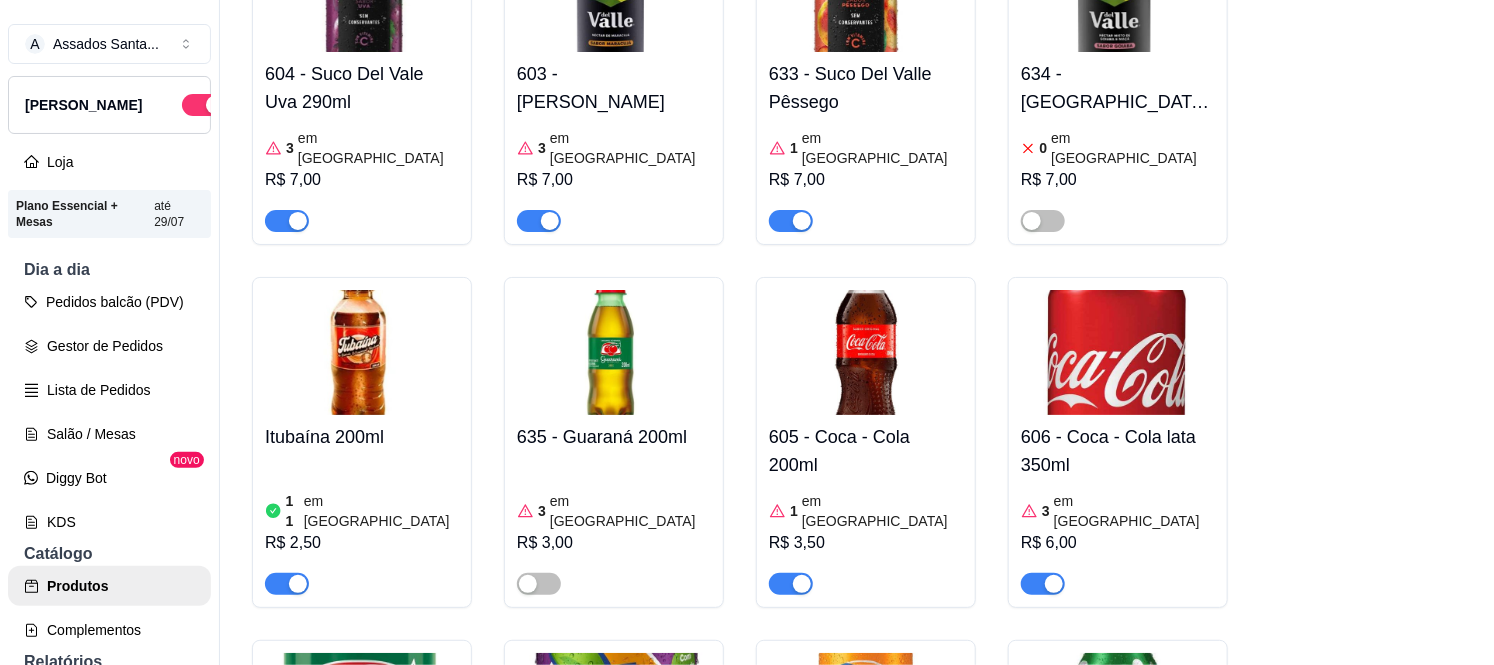 click on "605 - Coca - Cola 200ml" at bounding box center (866, 451) 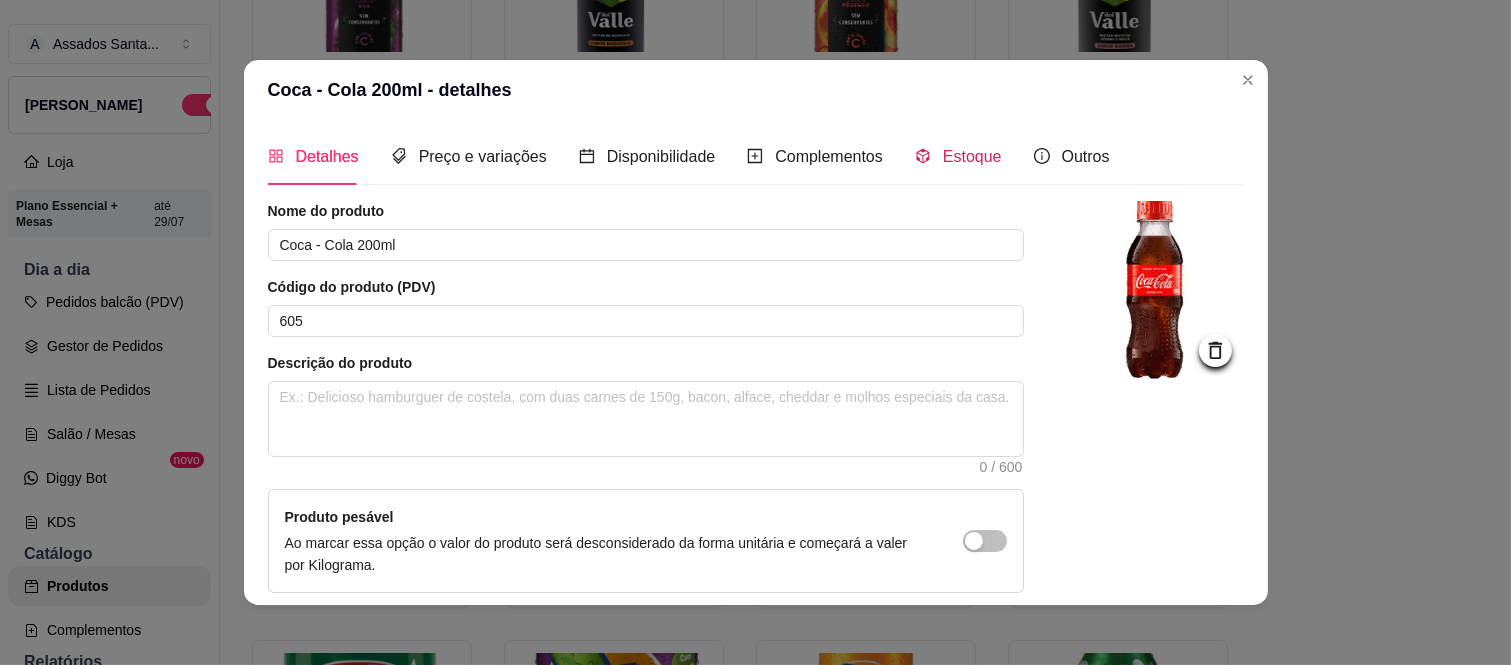 click on "Estoque" at bounding box center (972, 156) 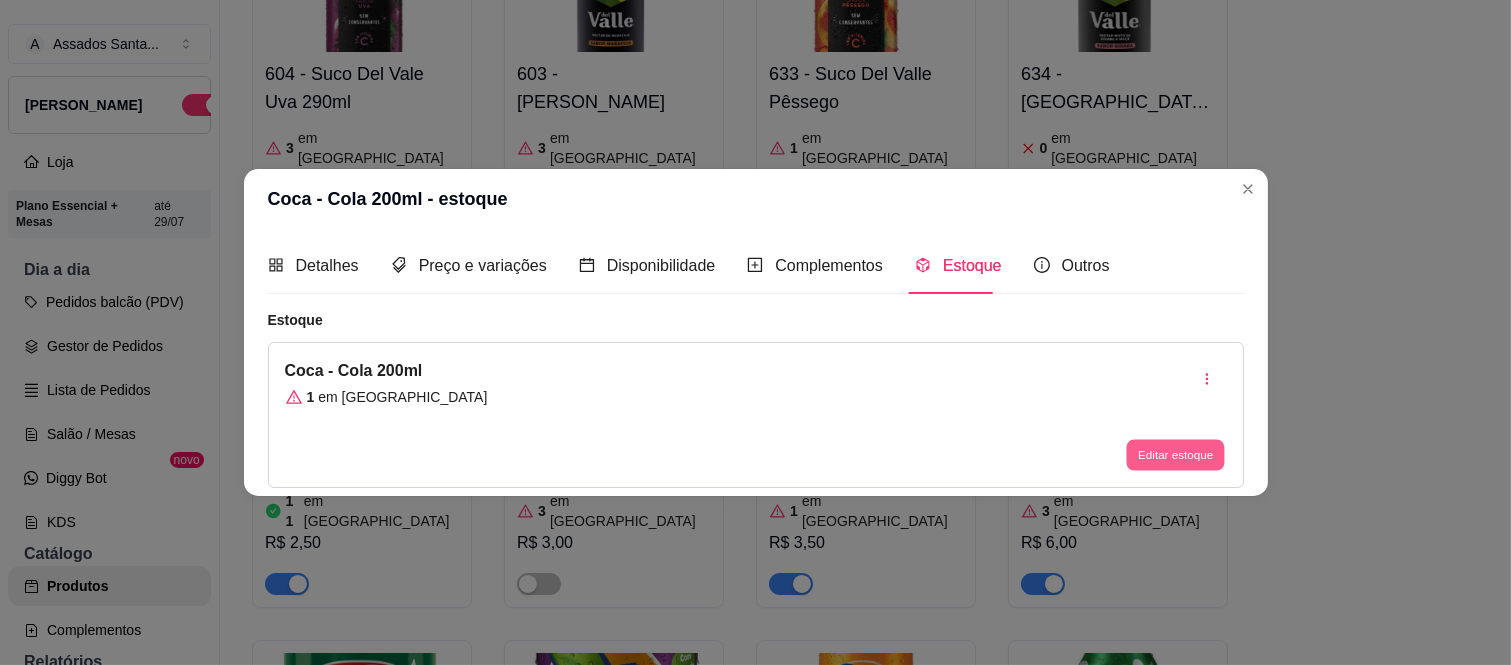 click on "Editar estoque" at bounding box center [1176, 455] 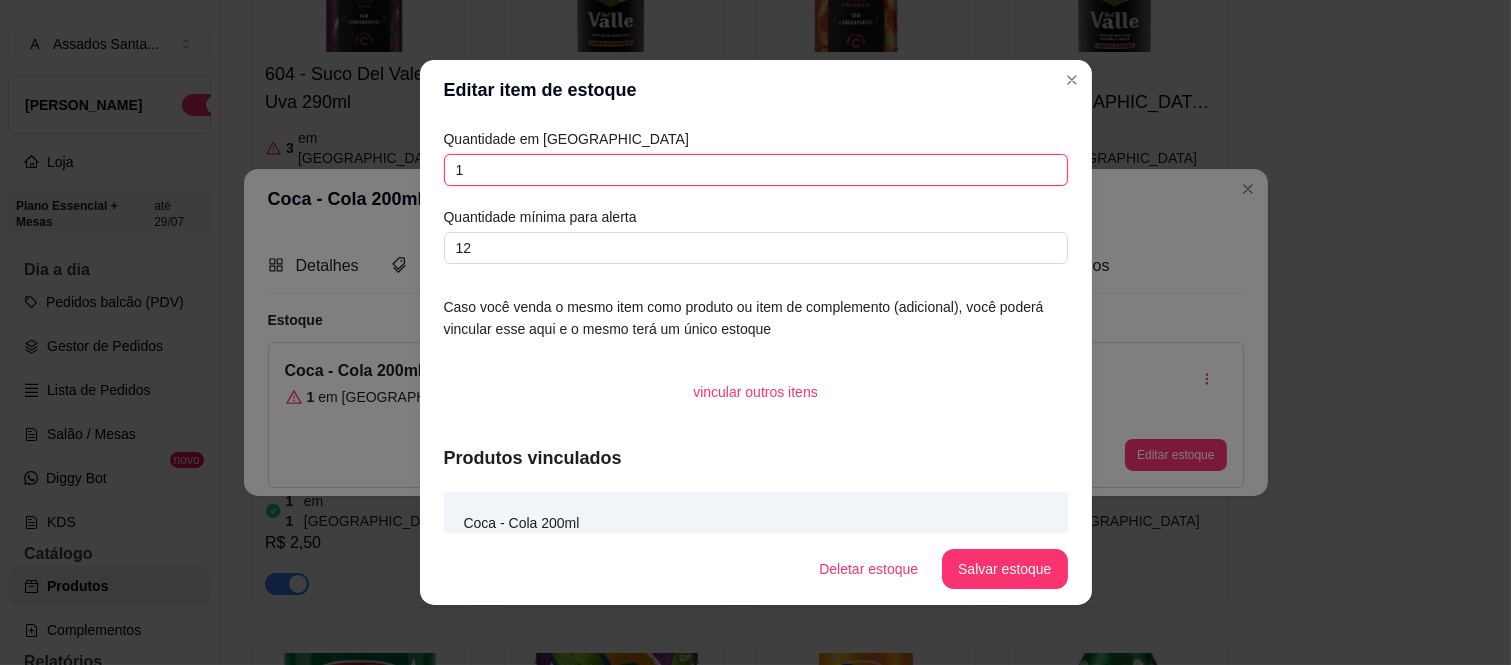 click on "1" at bounding box center [756, 170] 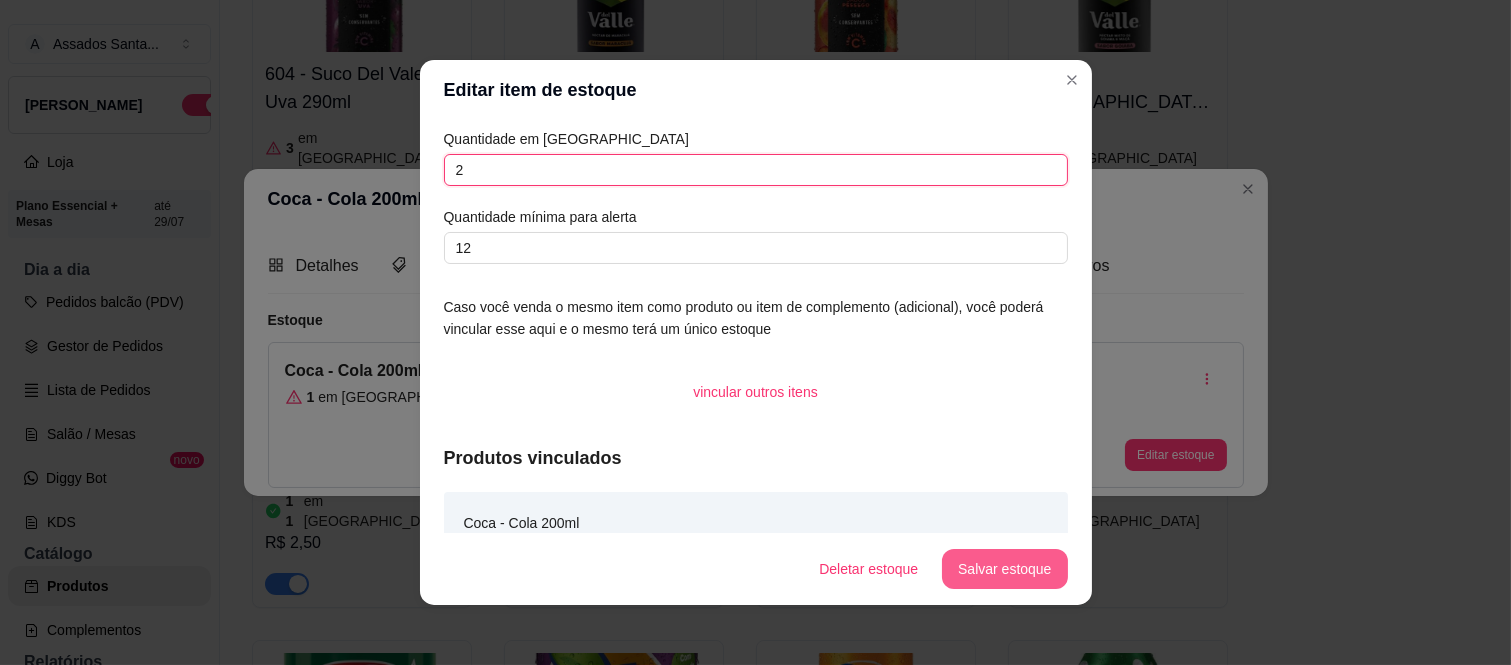 type on "2" 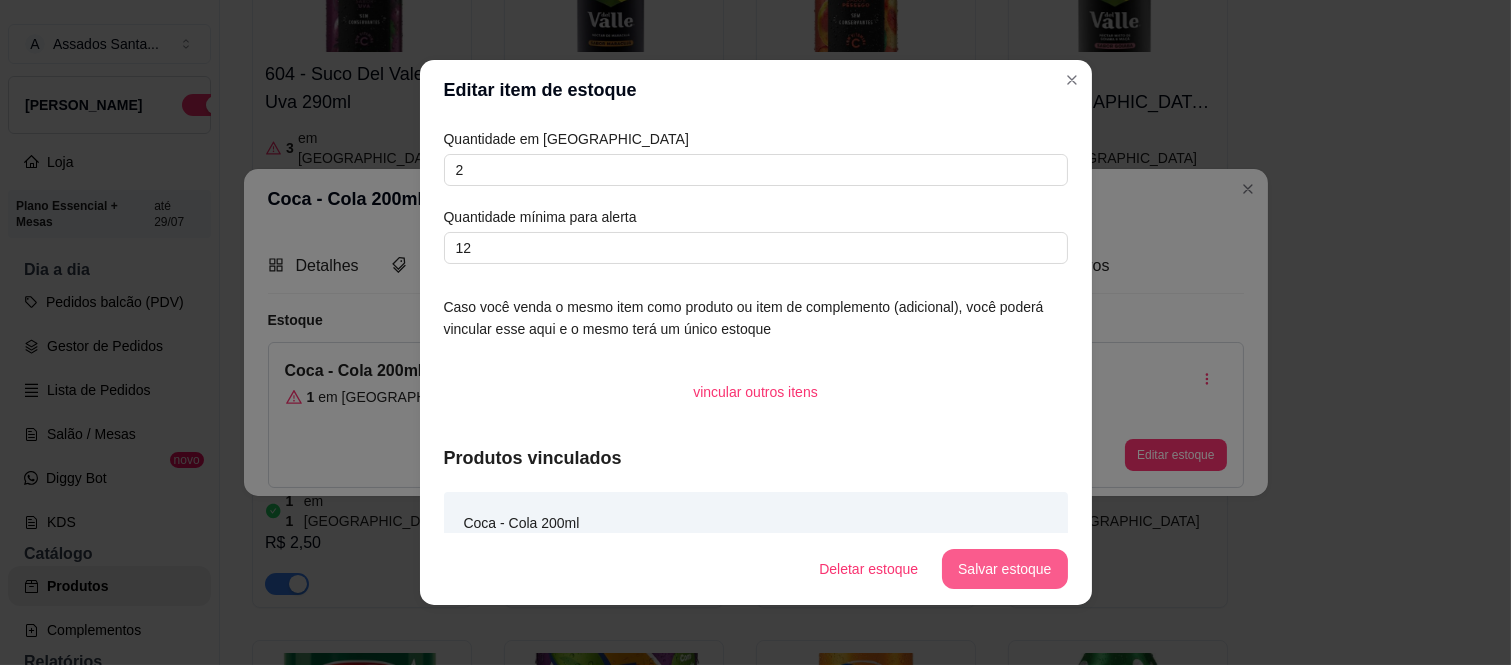 click on "Salvar estoque" at bounding box center (1004, 569) 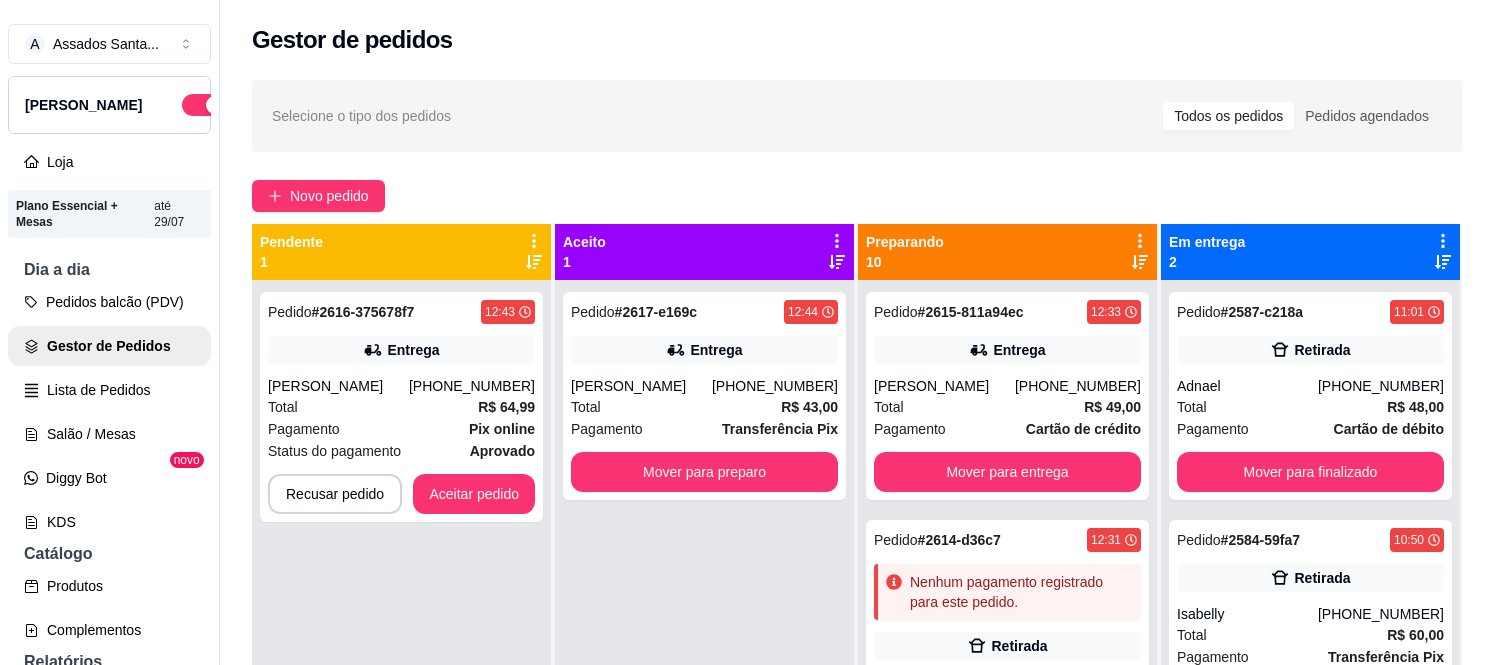 scroll, scrollTop: 0, scrollLeft: 0, axis: both 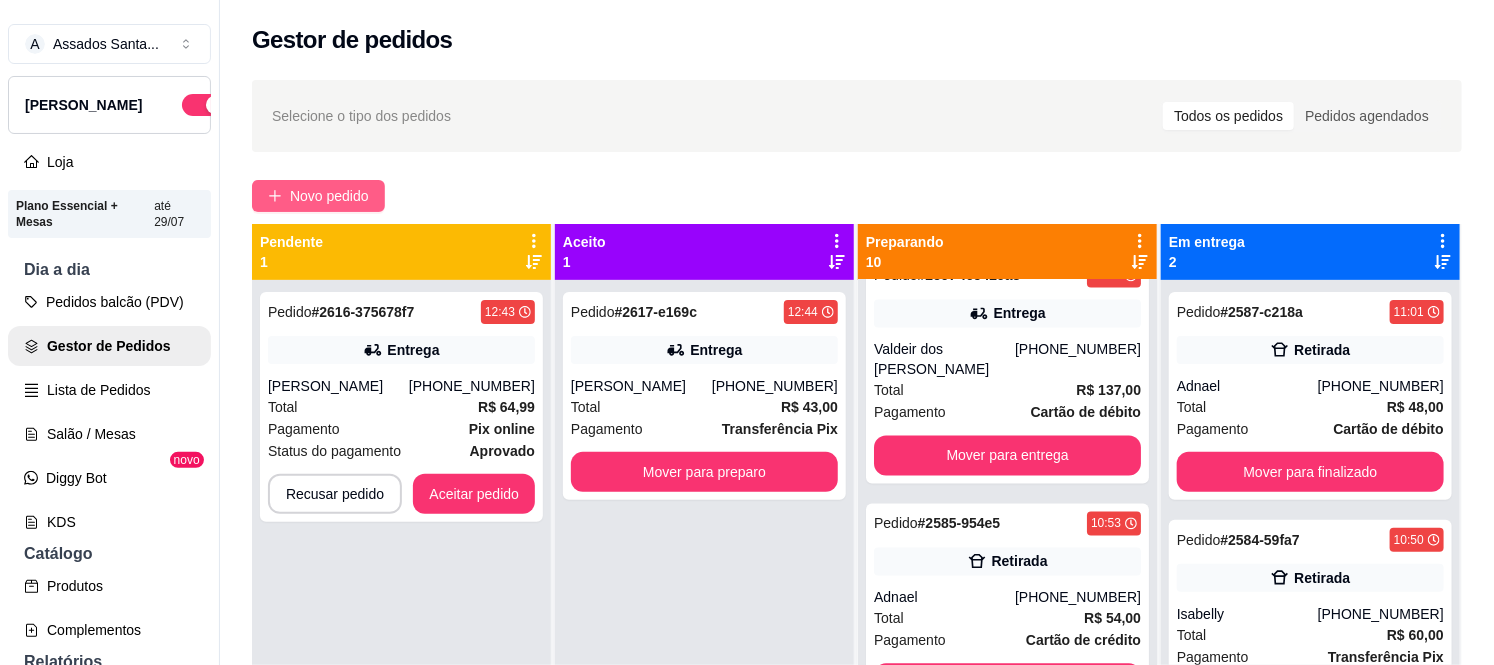 click 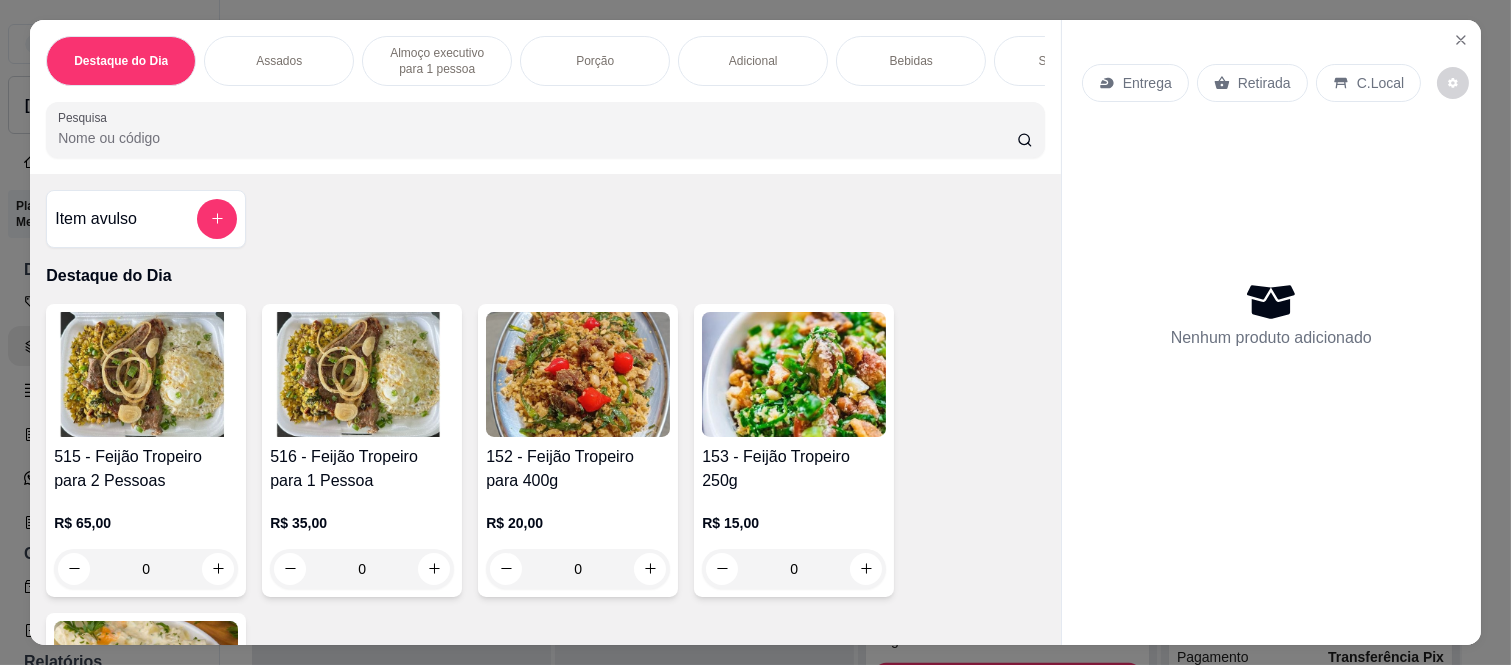 click on "Entrega" at bounding box center (1147, 83) 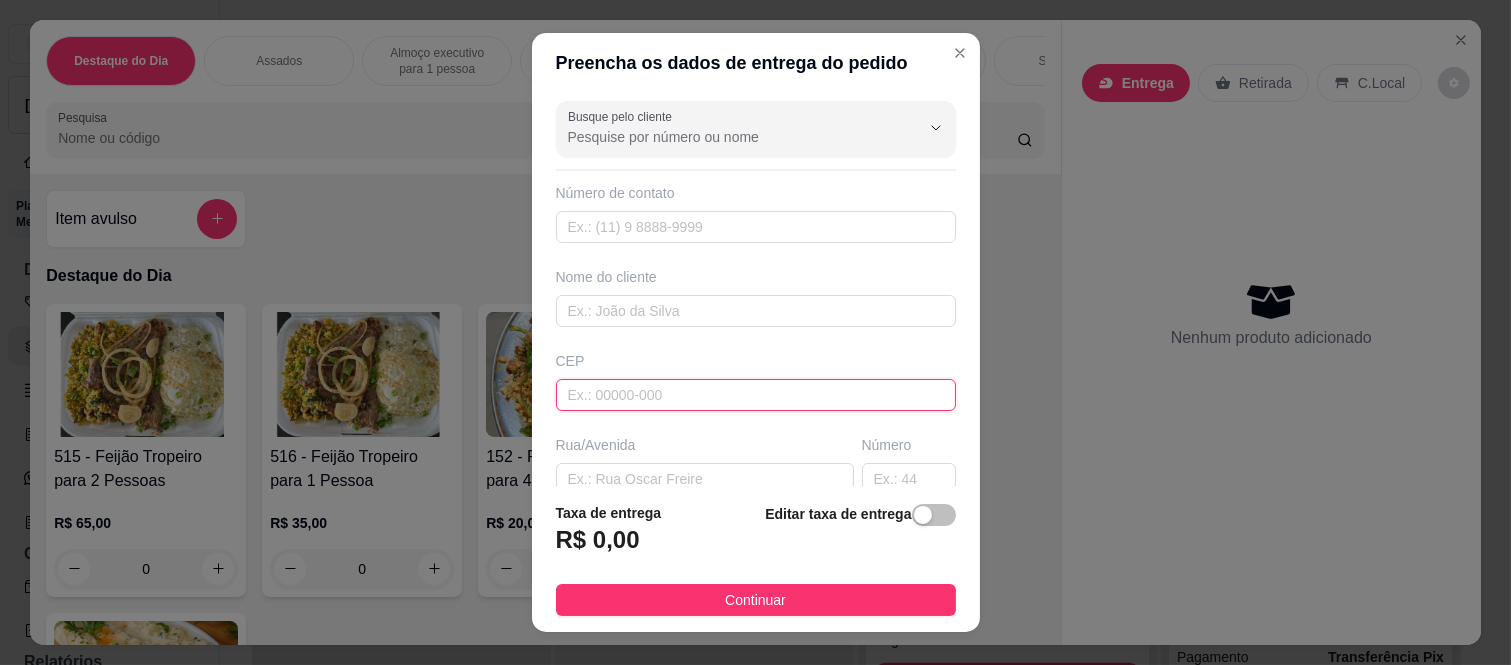 click at bounding box center (756, 395) 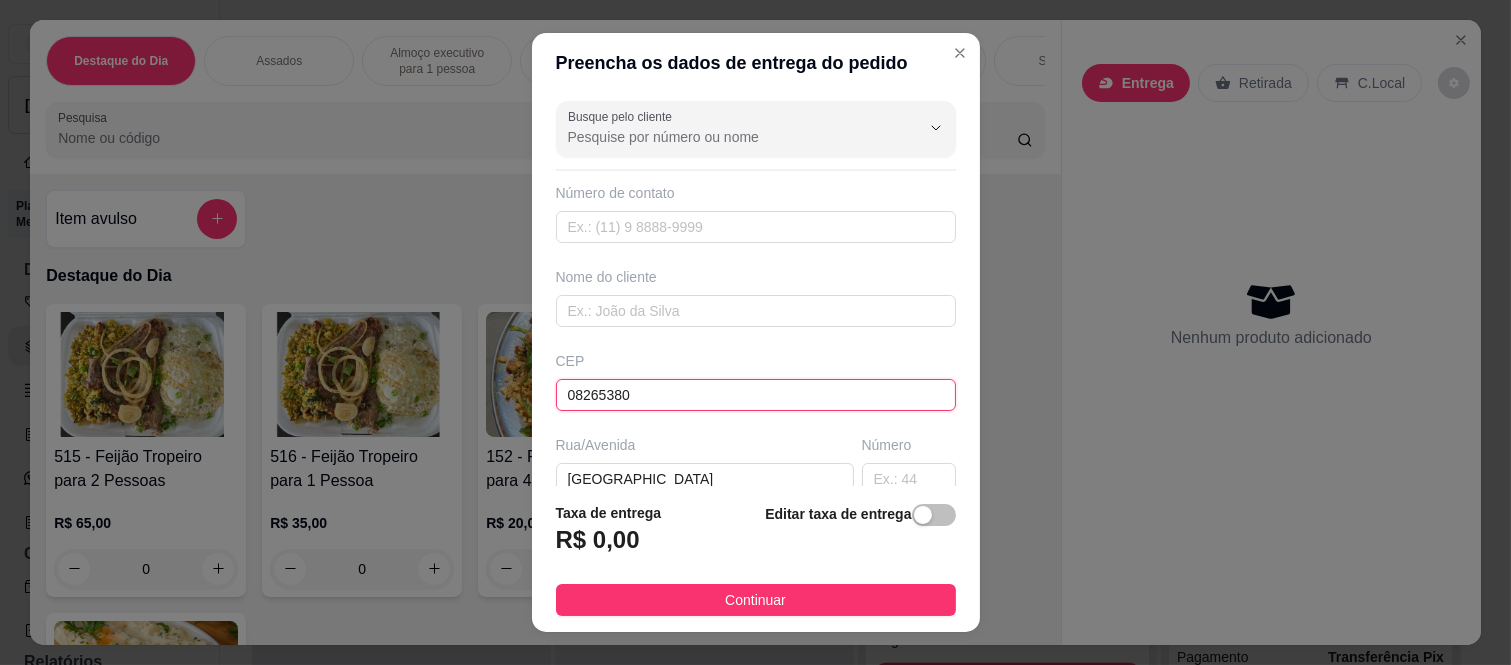 type on "[GEOGRAPHIC_DATA]" 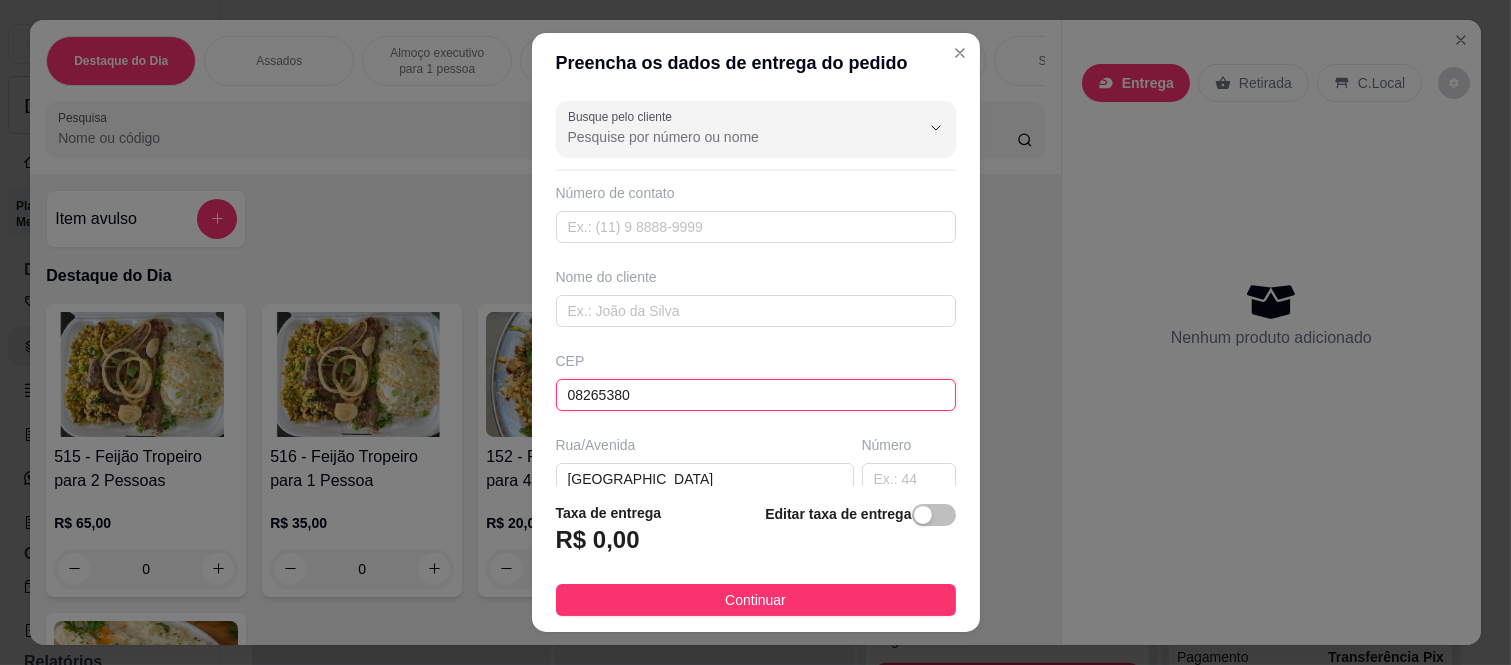 type on "Gleba do Pêssego" 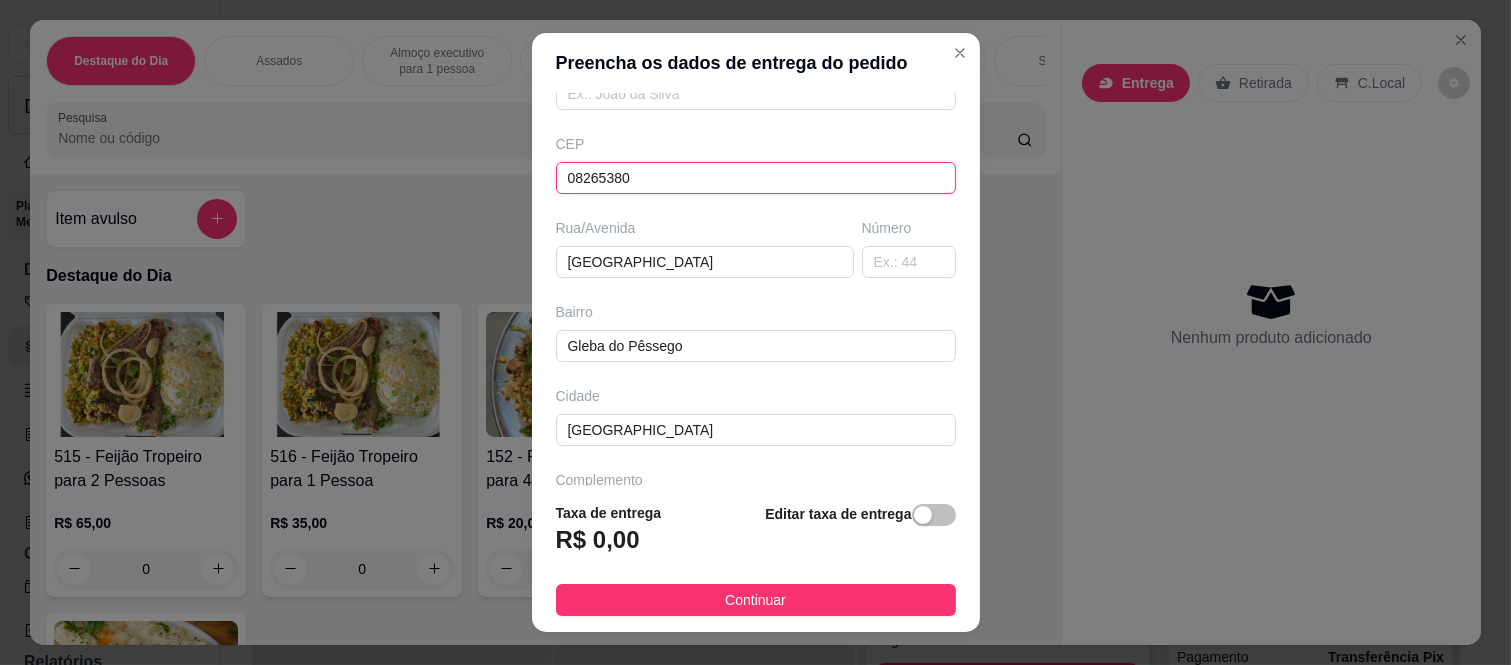 scroll, scrollTop: 222, scrollLeft: 0, axis: vertical 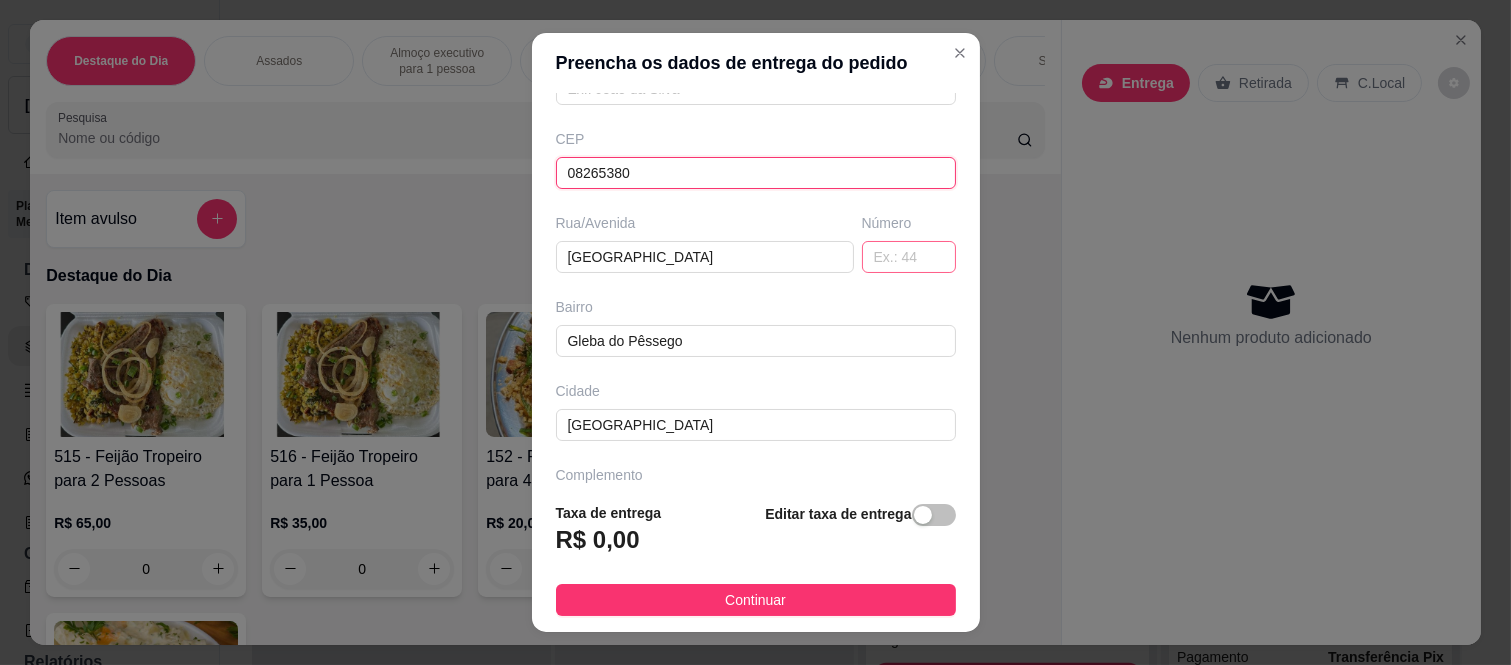 type on "08265380" 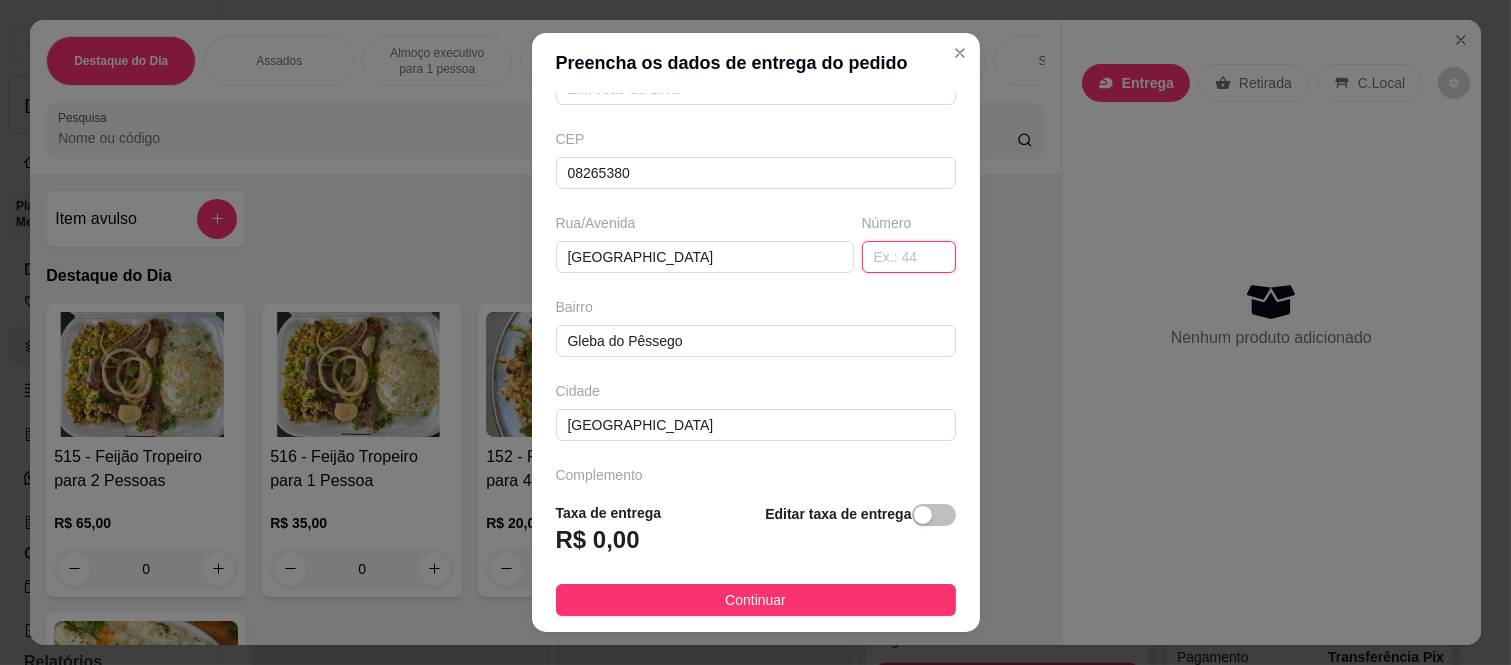 click at bounding box center [909, 257] 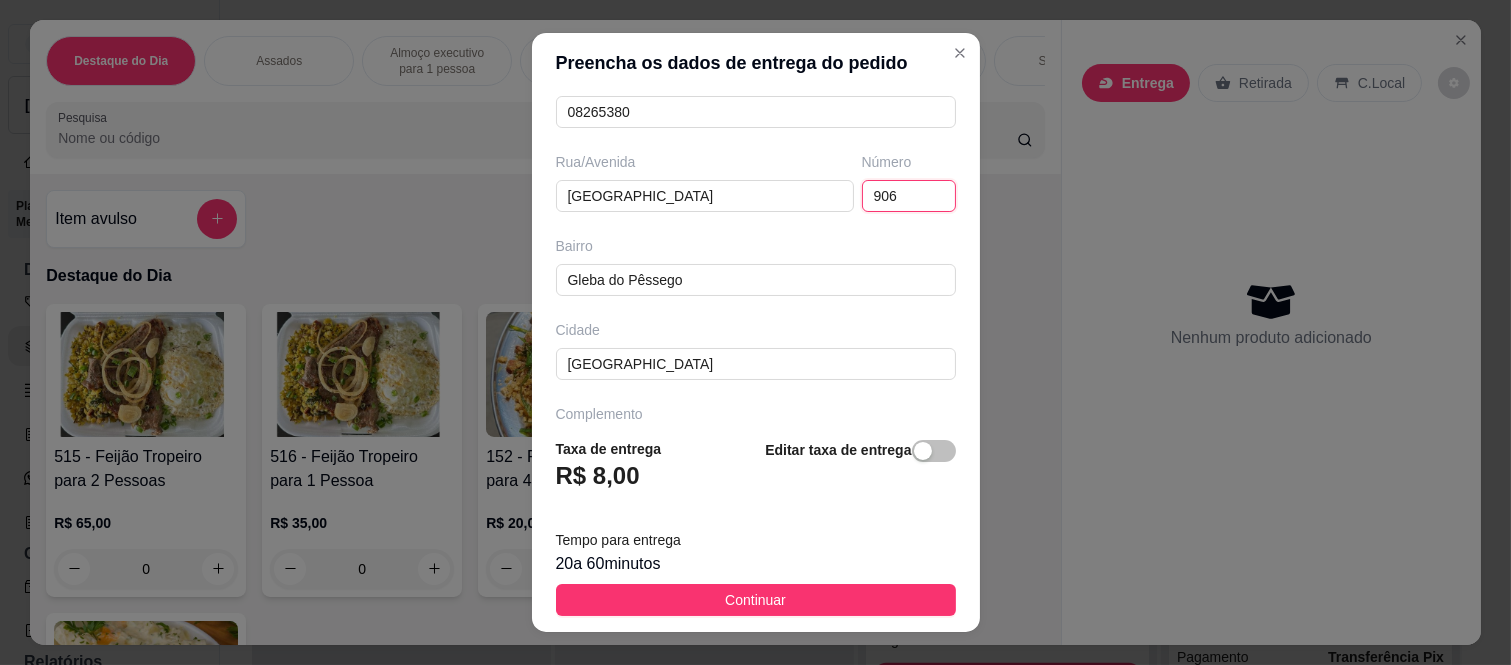 scroll, scrollTop: 346, scrollLeft: 0, axis: vertical 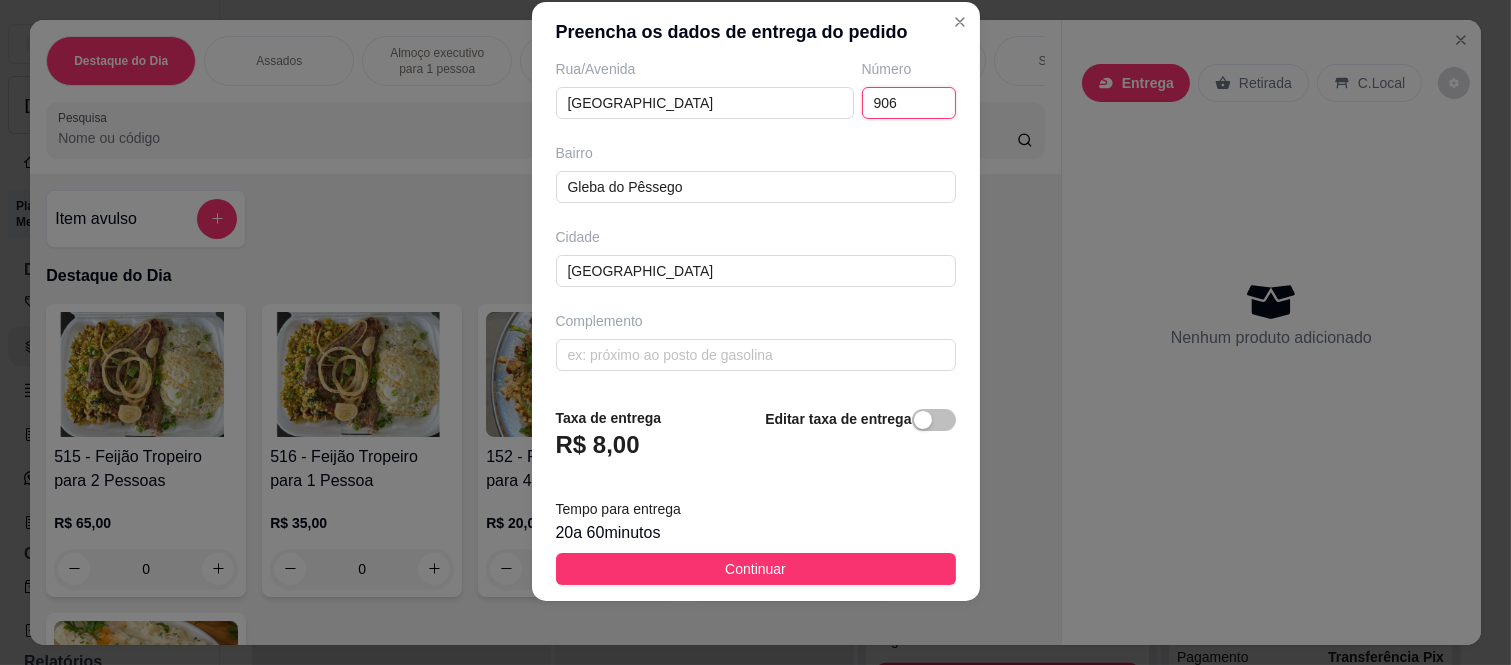 type on "906" 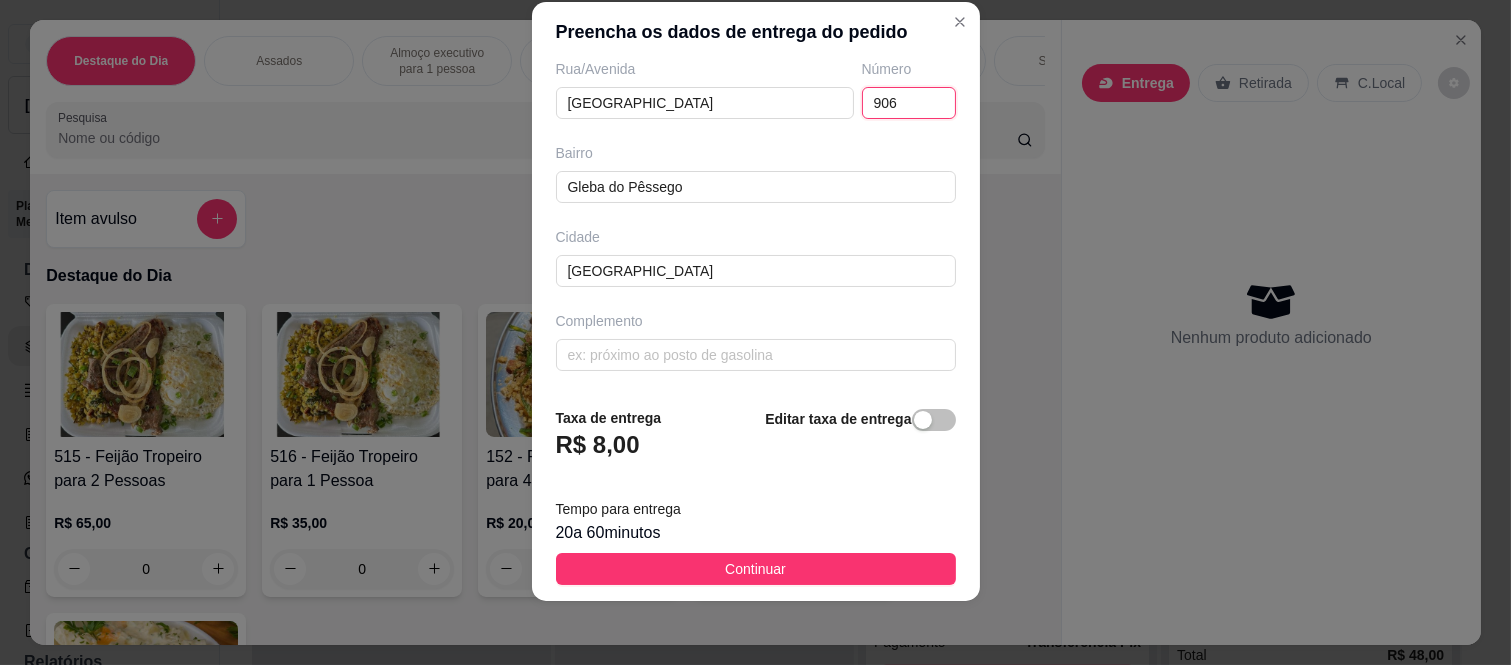 scroll, scrollTop: 2015, scrollLeft: 0, axis: vertical 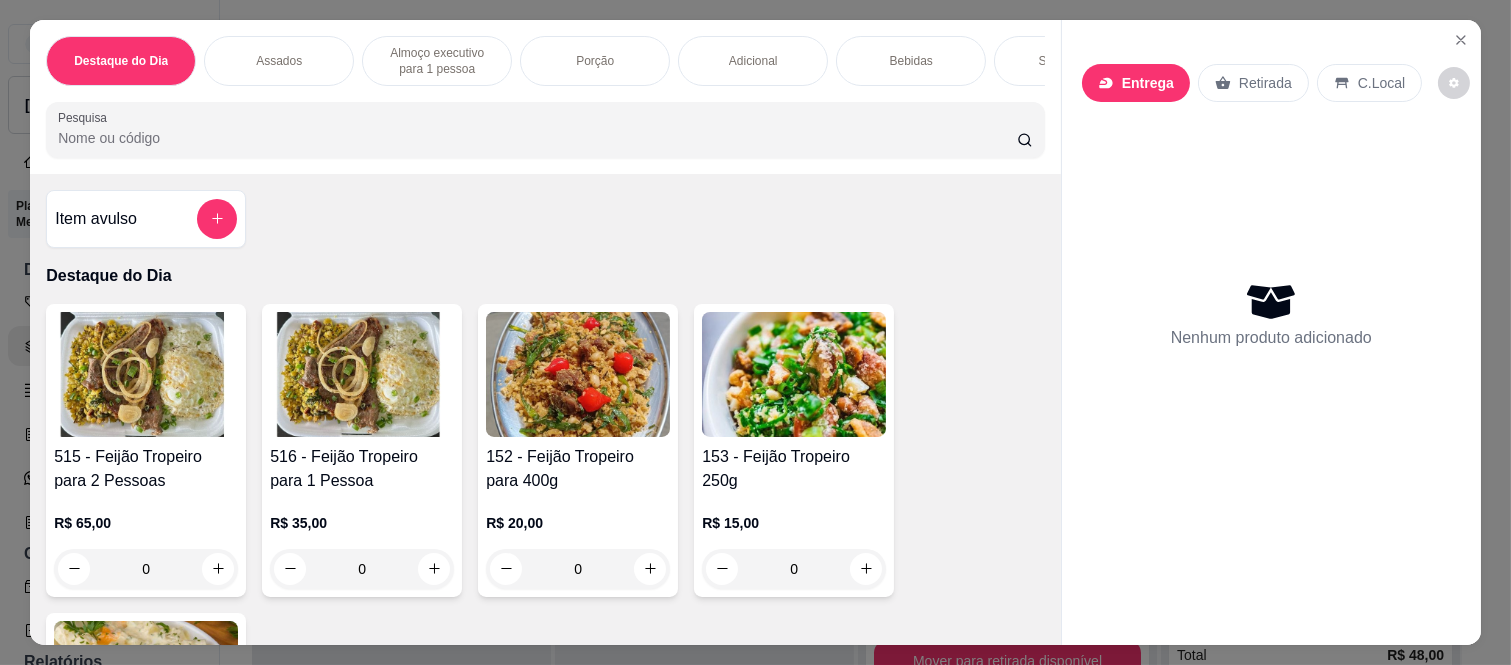 click on "Retirada" at bounding box center [1265, 83] 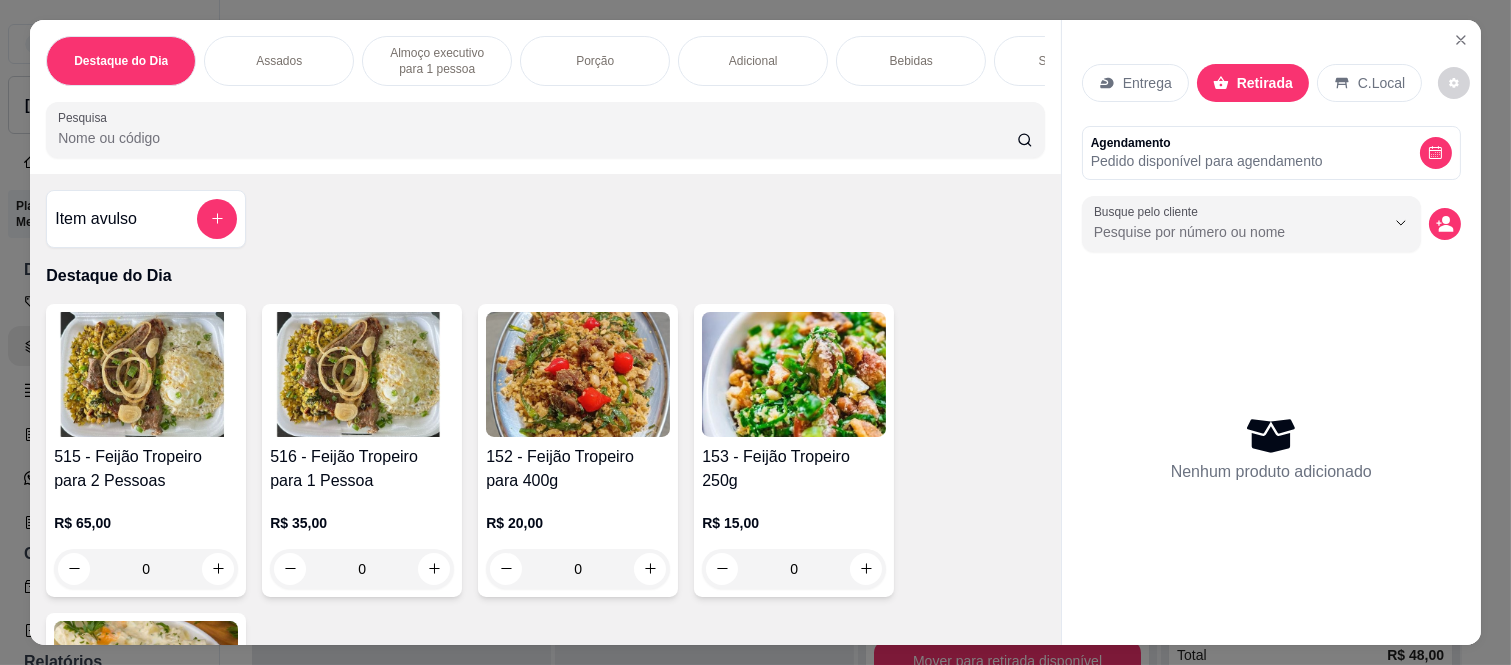 click on "Assados" at bounding box center [279, 61] 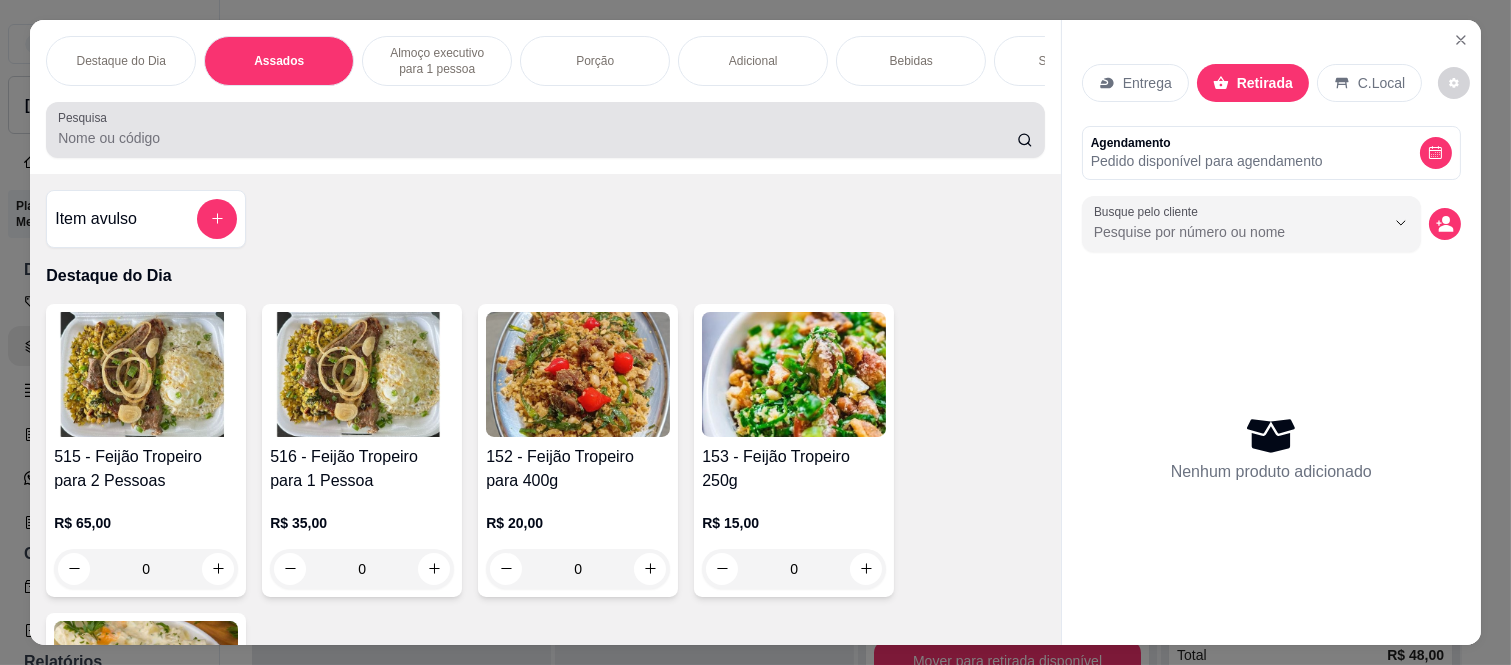 scroll, scrollTop: 747, scrollLeft: 0, axis: vertical 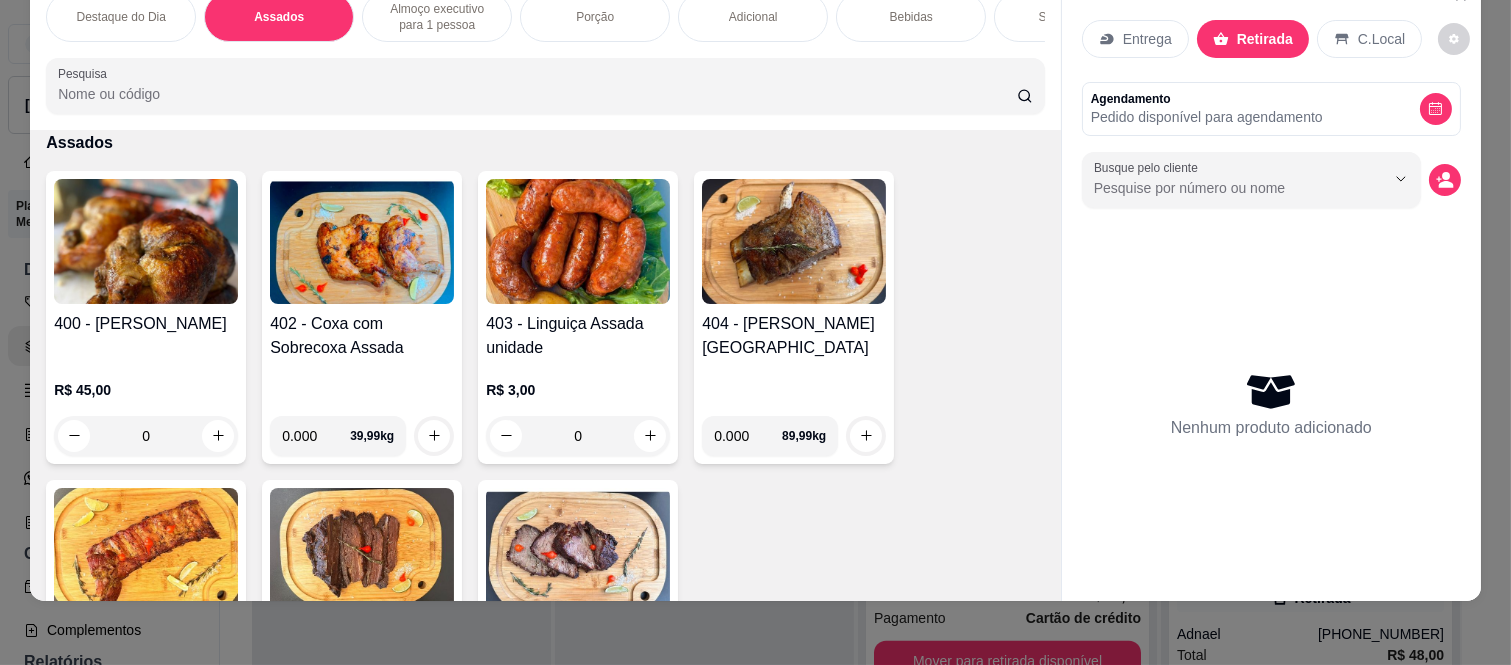click on "0" at bounding box center (146, 436) 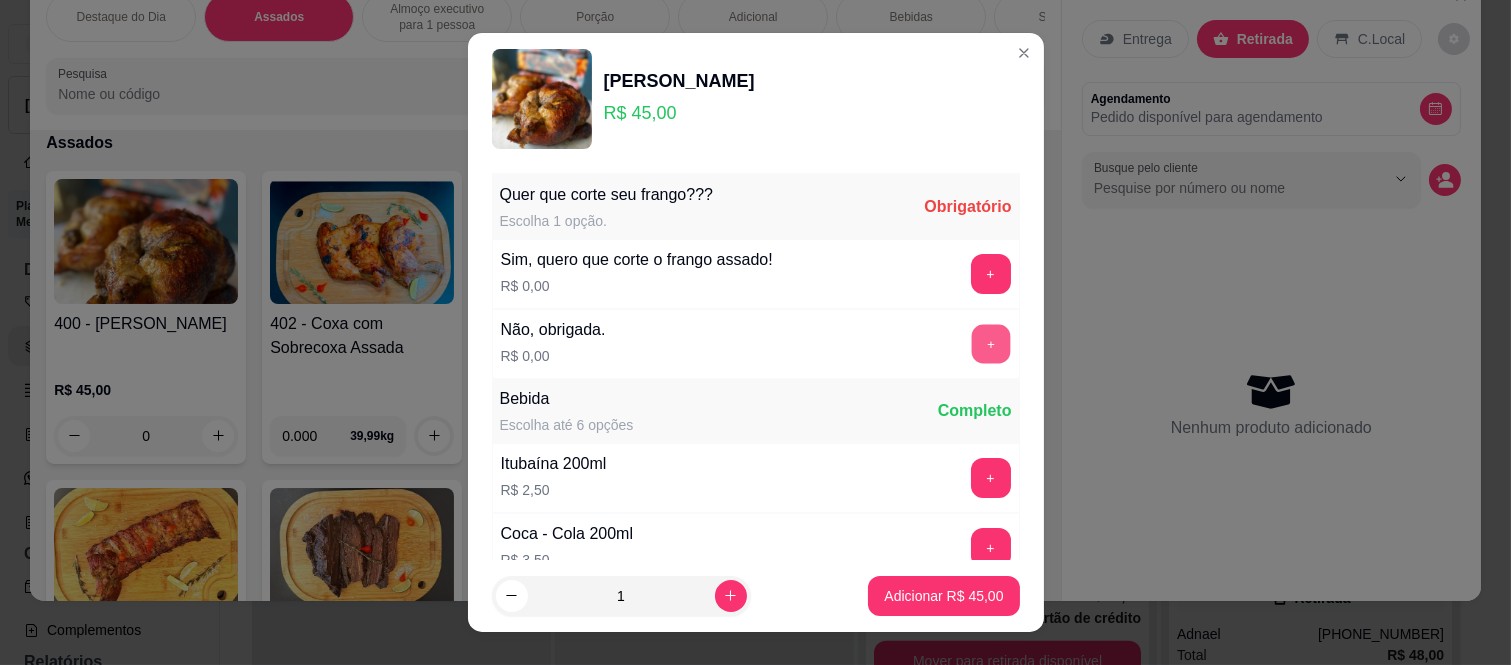 click on "+" at bounding box center (990, 344) 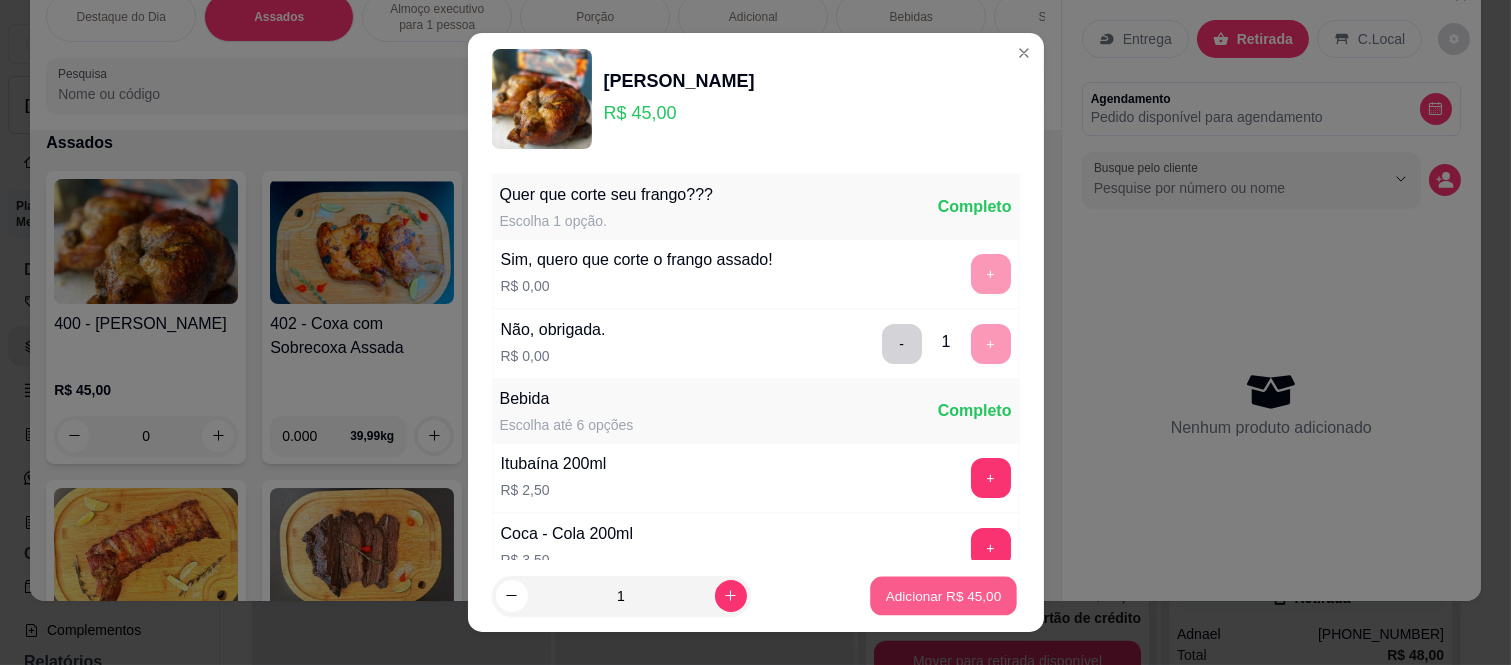 click on "Adicionar   R$ 45,00" at bounding box center (944, 595) 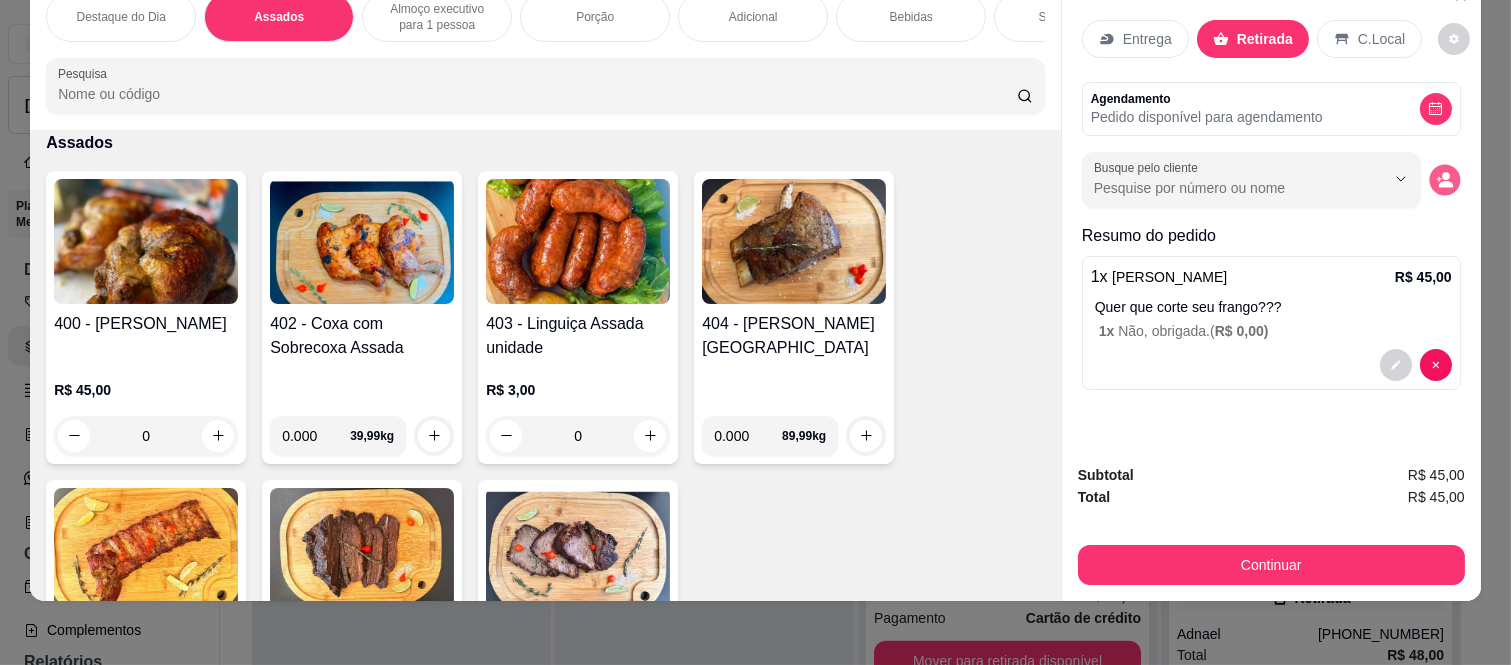 click at bounding box center (1444, 179) 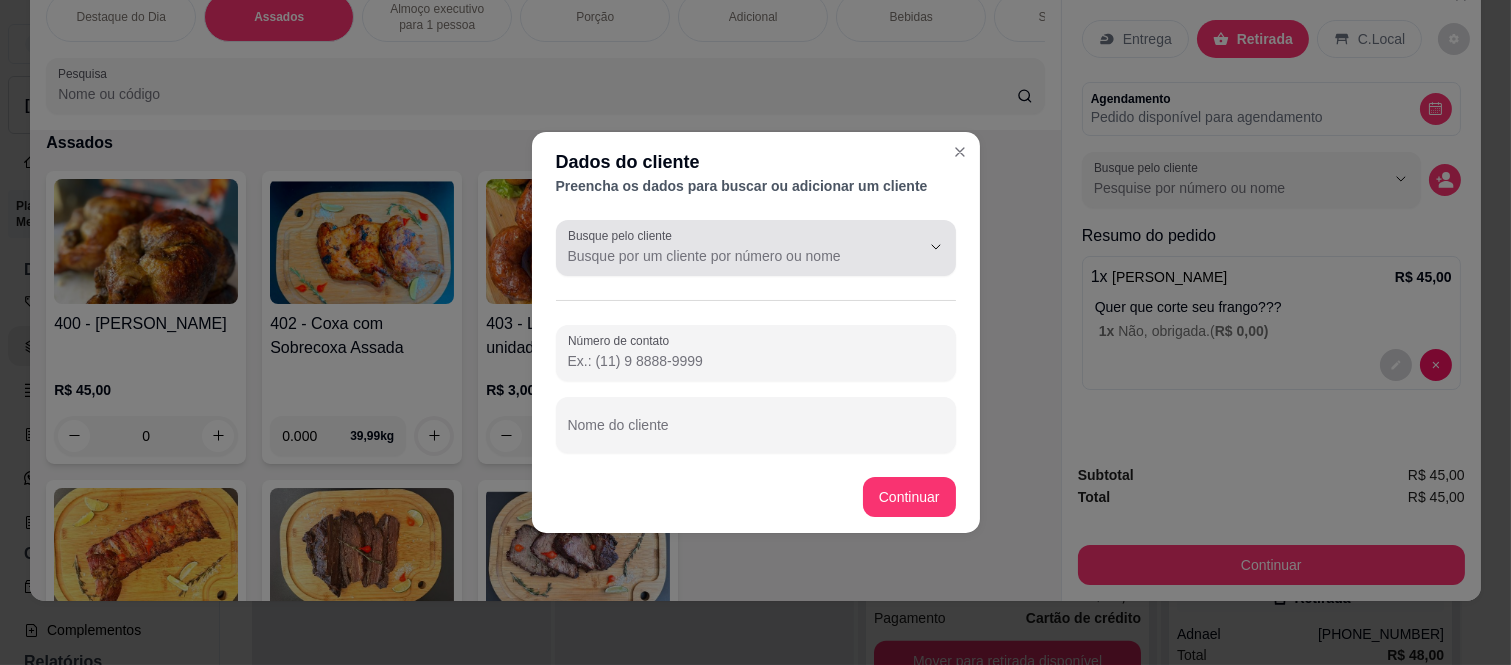 click on "Busque pelo cliente" at bounding box center [756, 248] 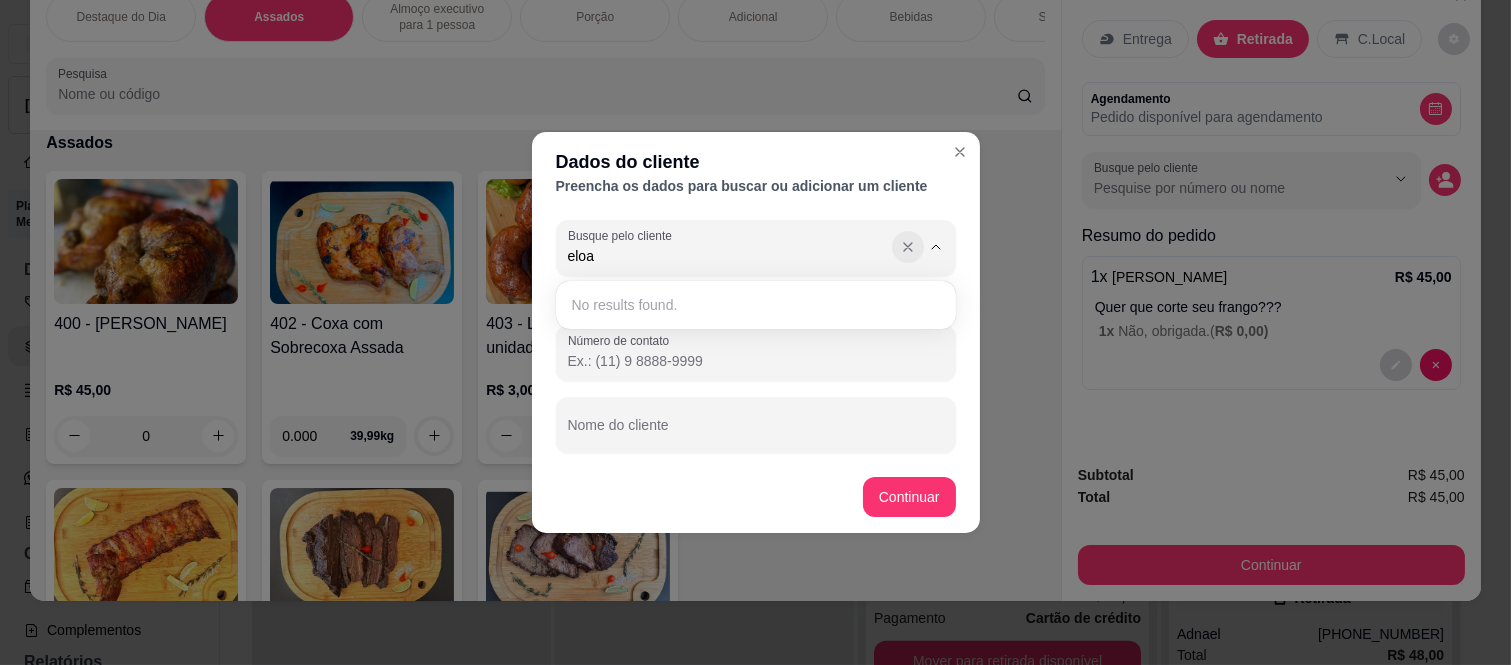 type on "eloa" 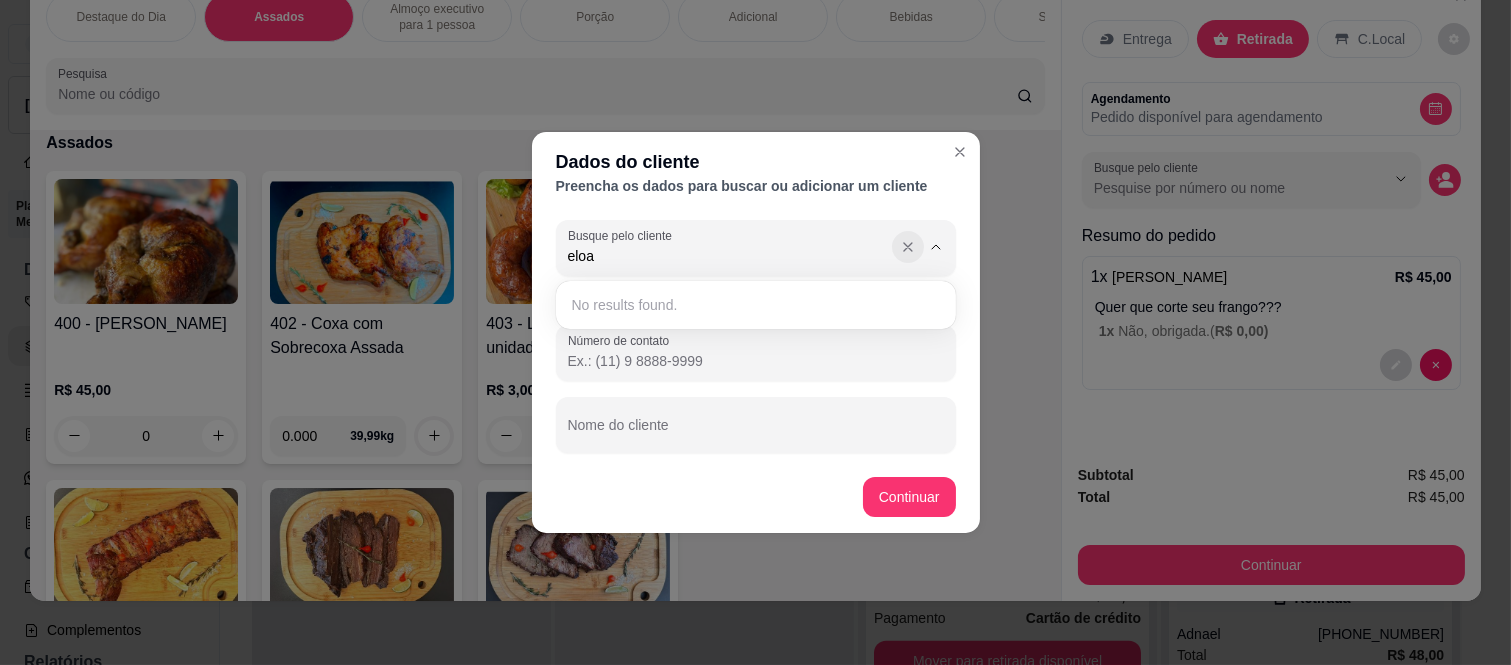 type 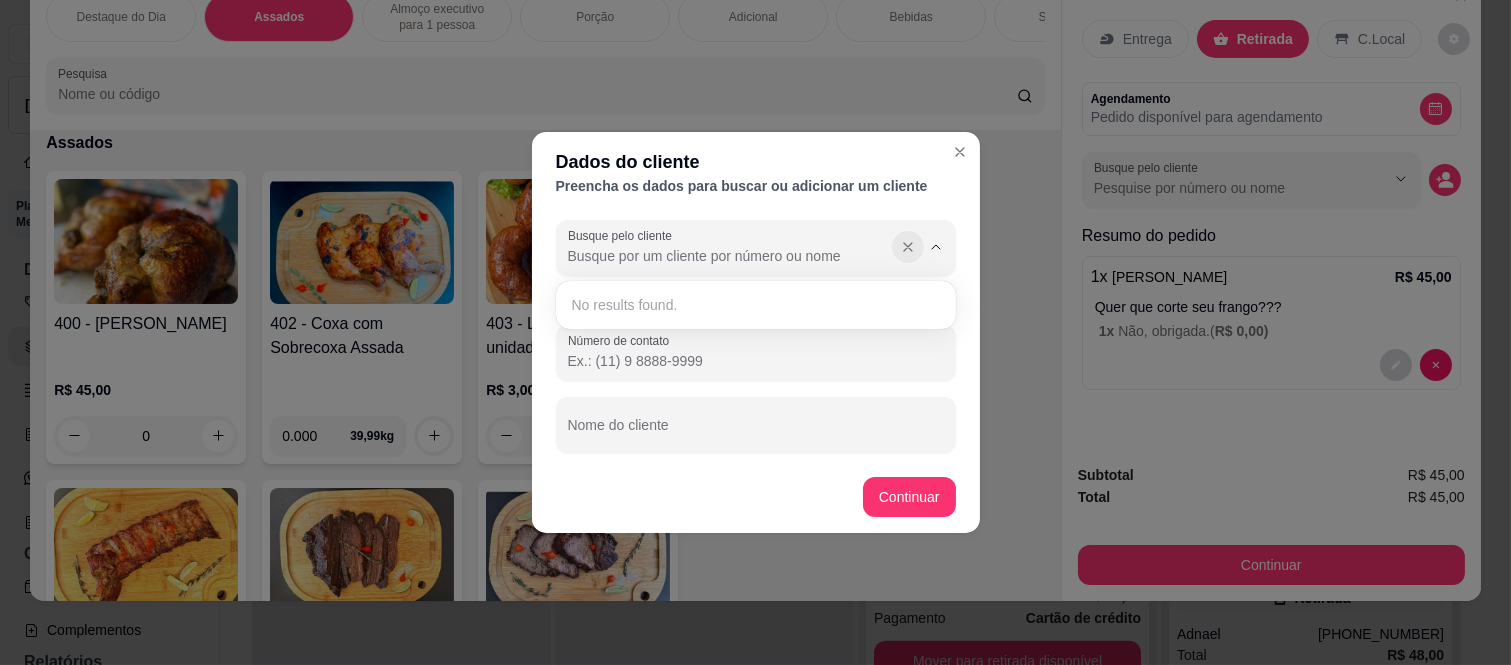 click 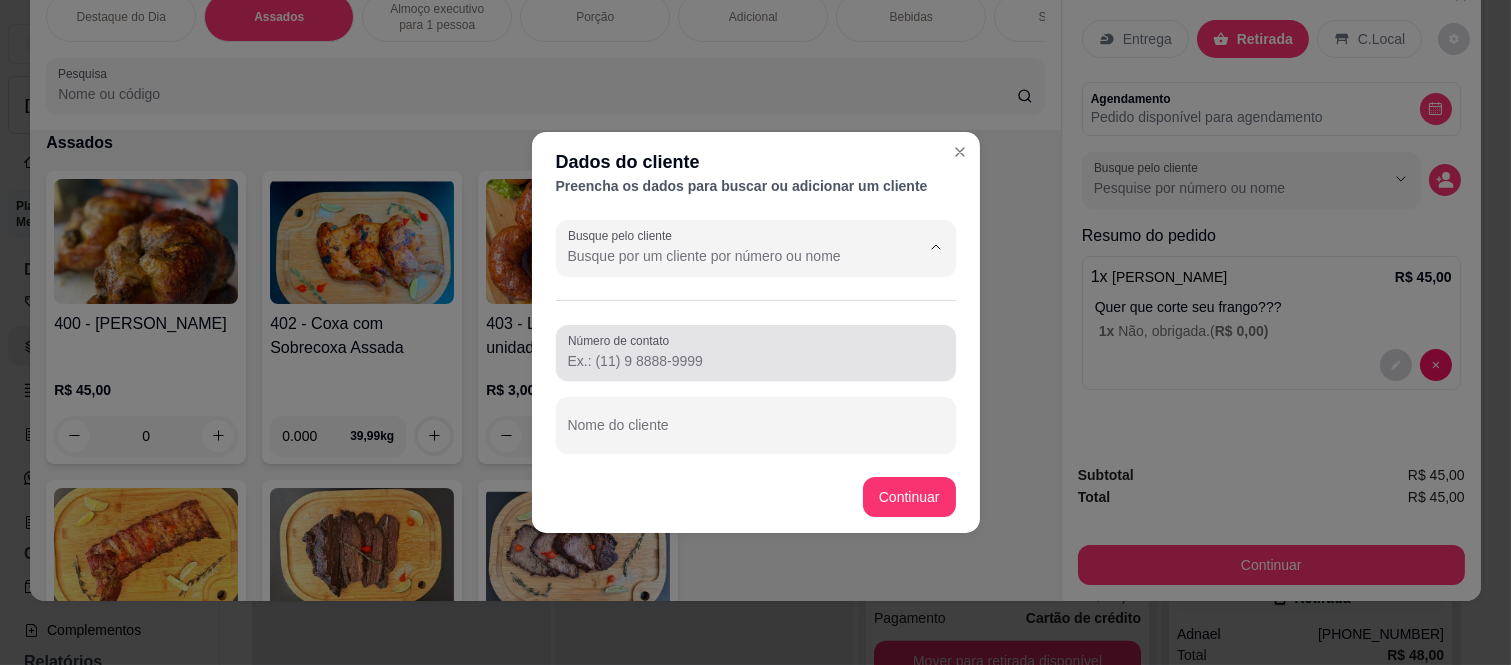 click on "Número de contato" at bounding box center (756, 353) 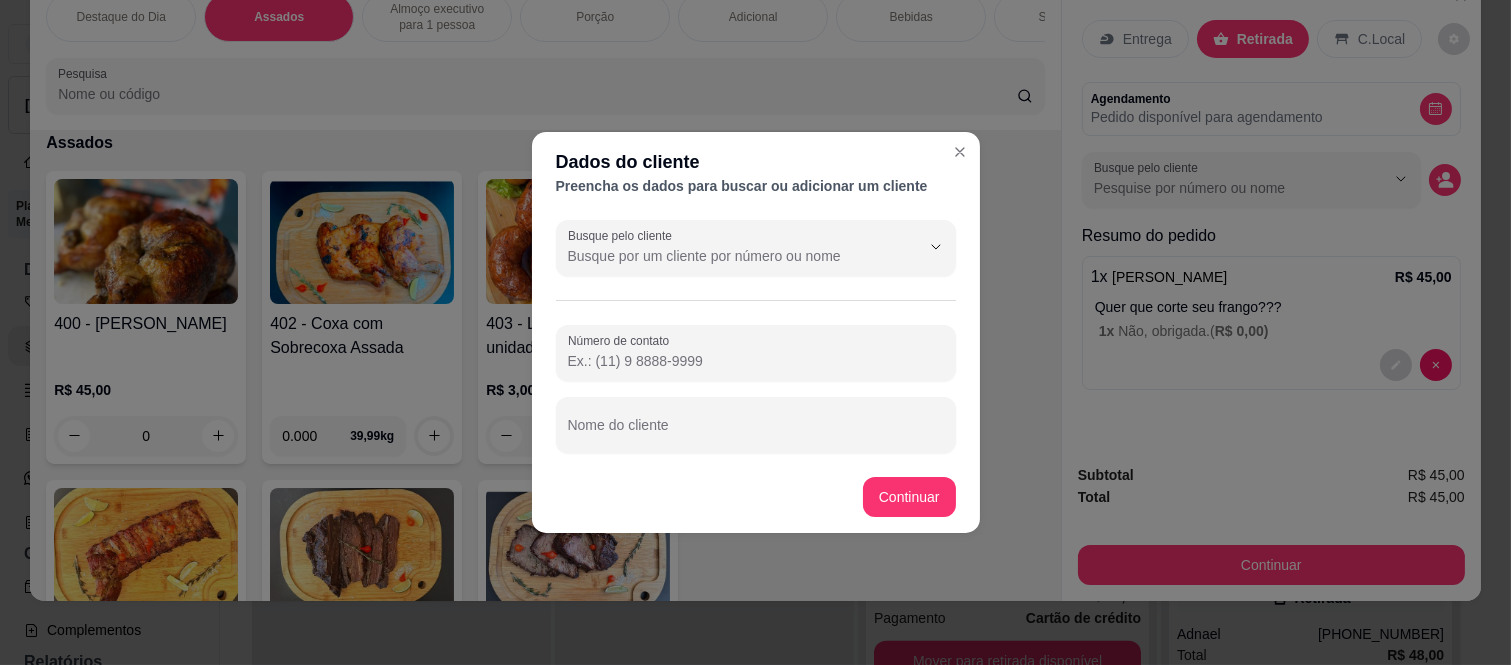 paste on "(19) 7953-8202" 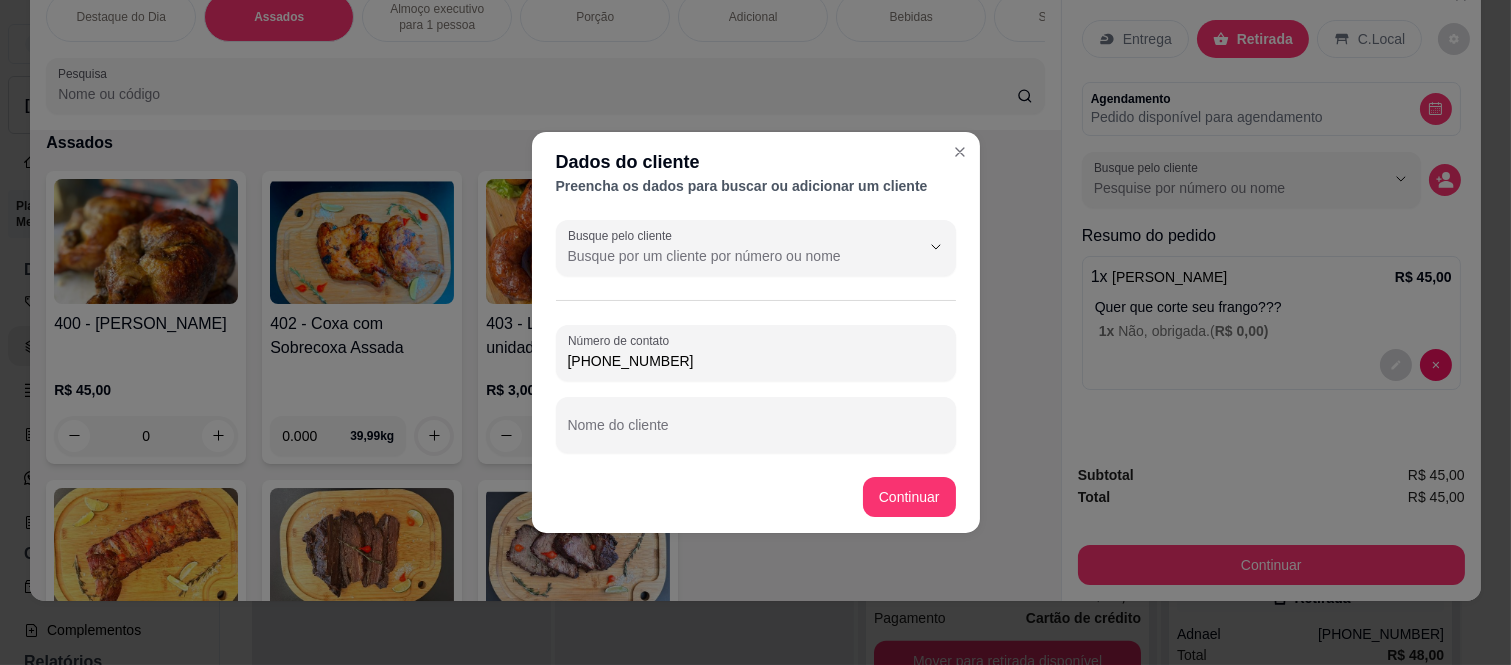 click on "(19) 7953-8202" at bounding box center [756, 361] 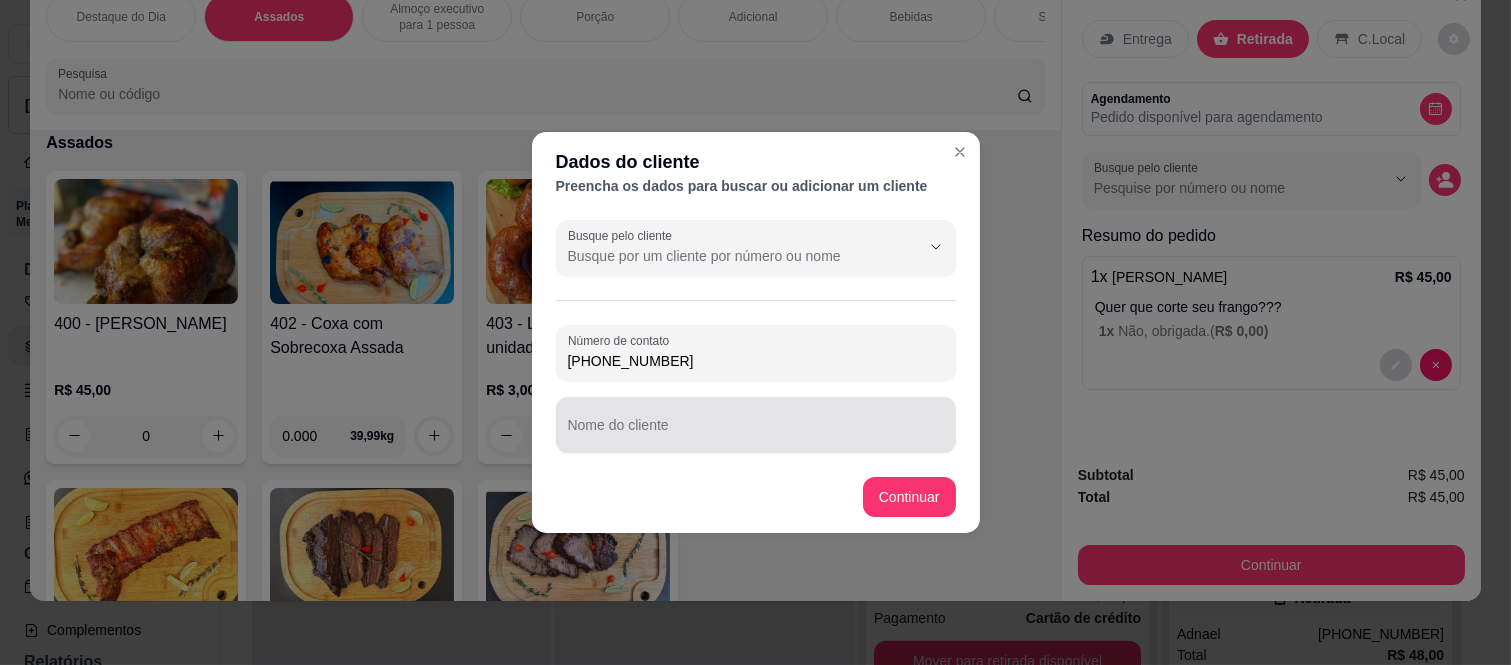 type on "[PHONE_NUMBER]" 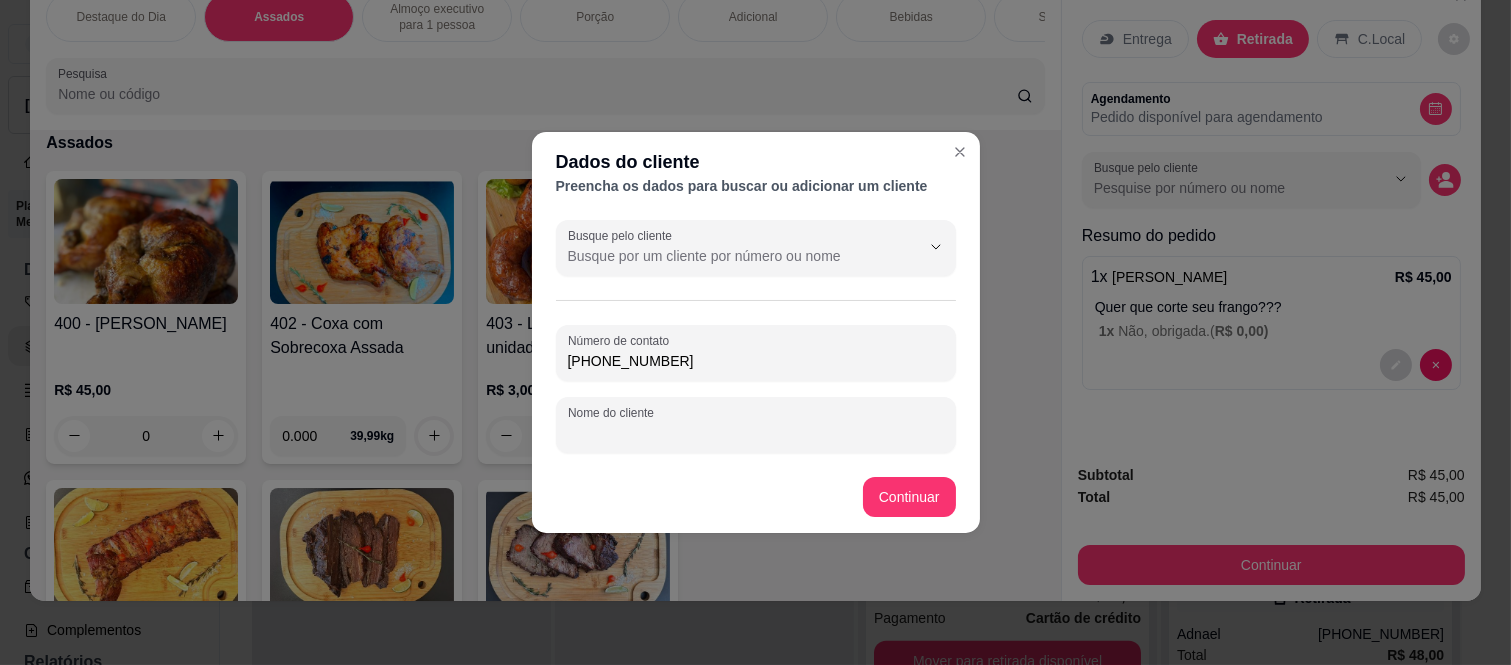 click on "Nome do cliente" at bounding box center (756, 433) 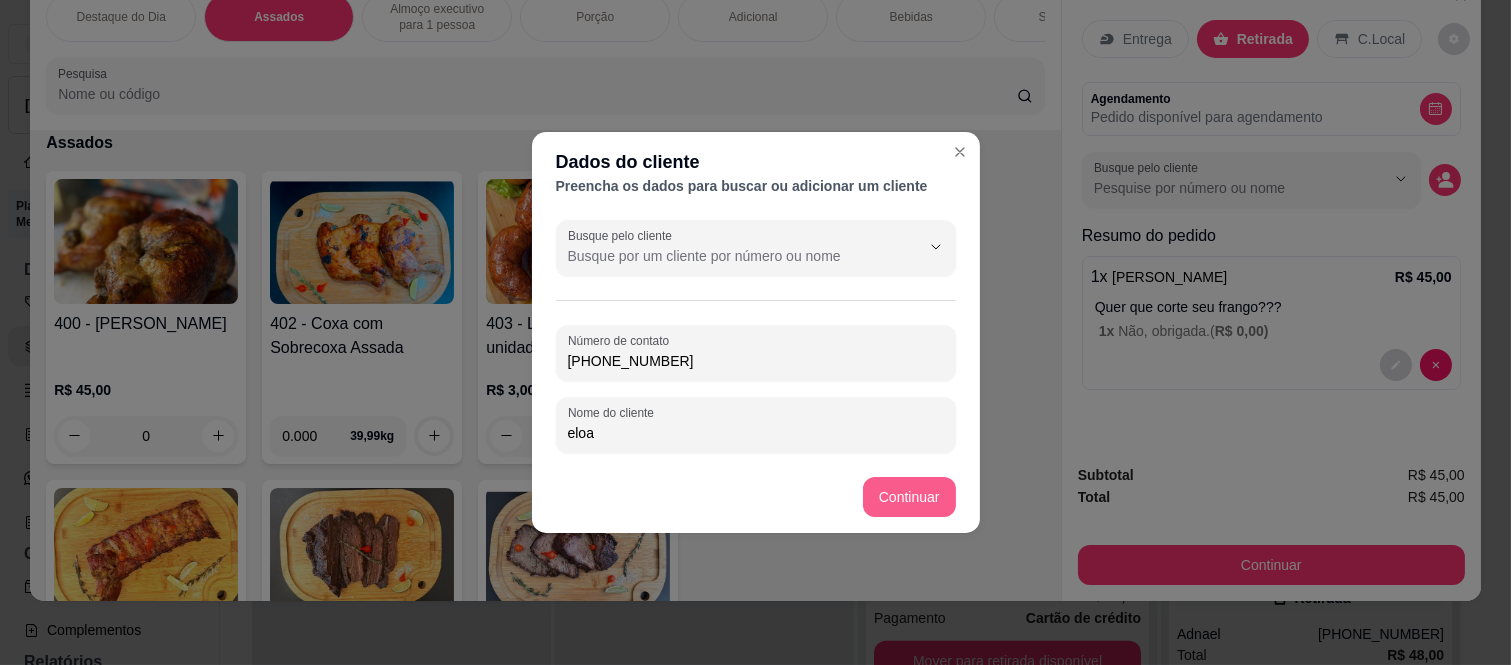 type on "eloa" 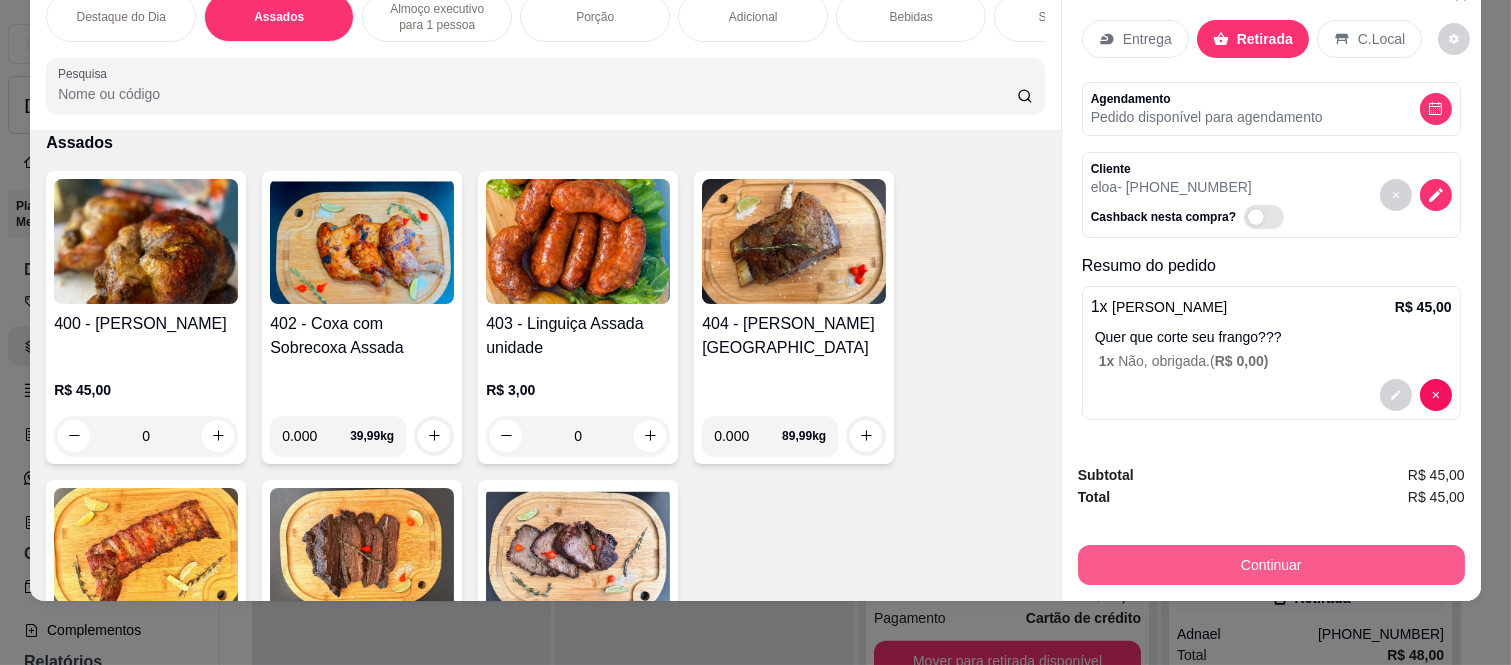 click on "Continuar" at bounding box center (1271, 565) 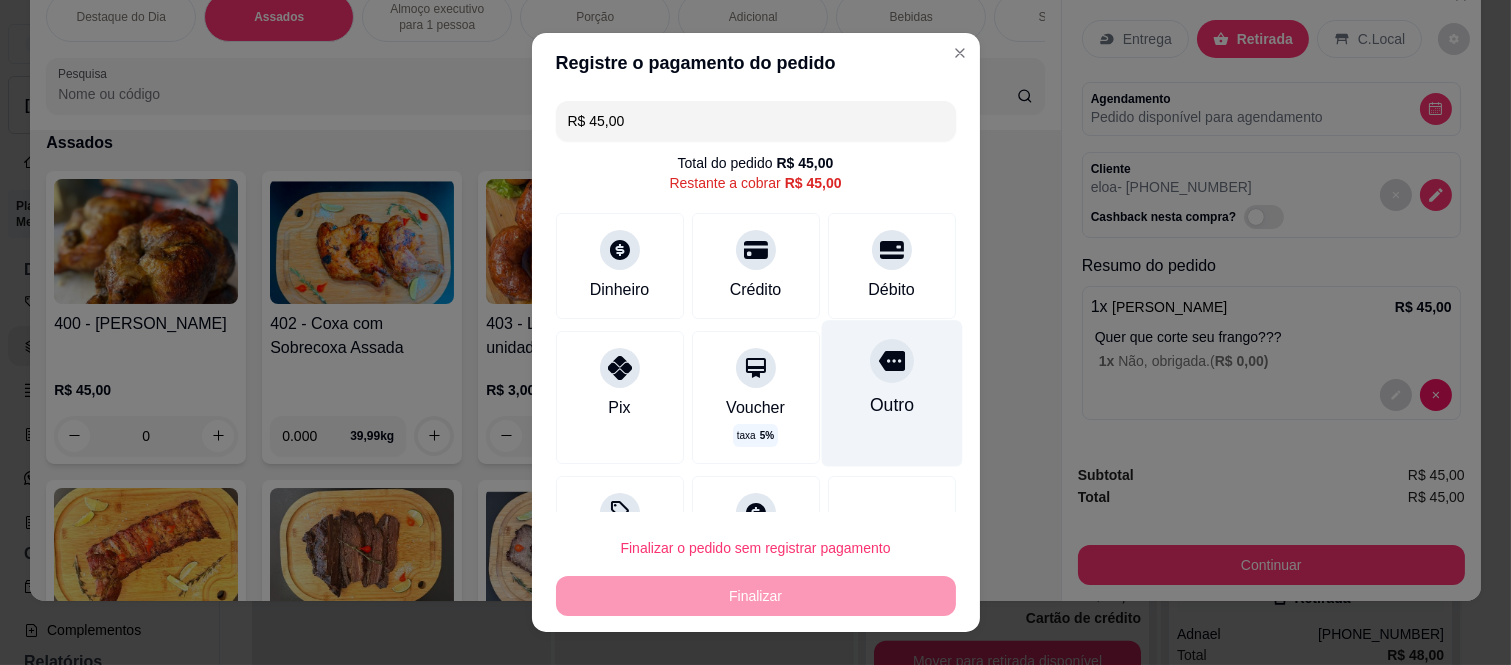 click 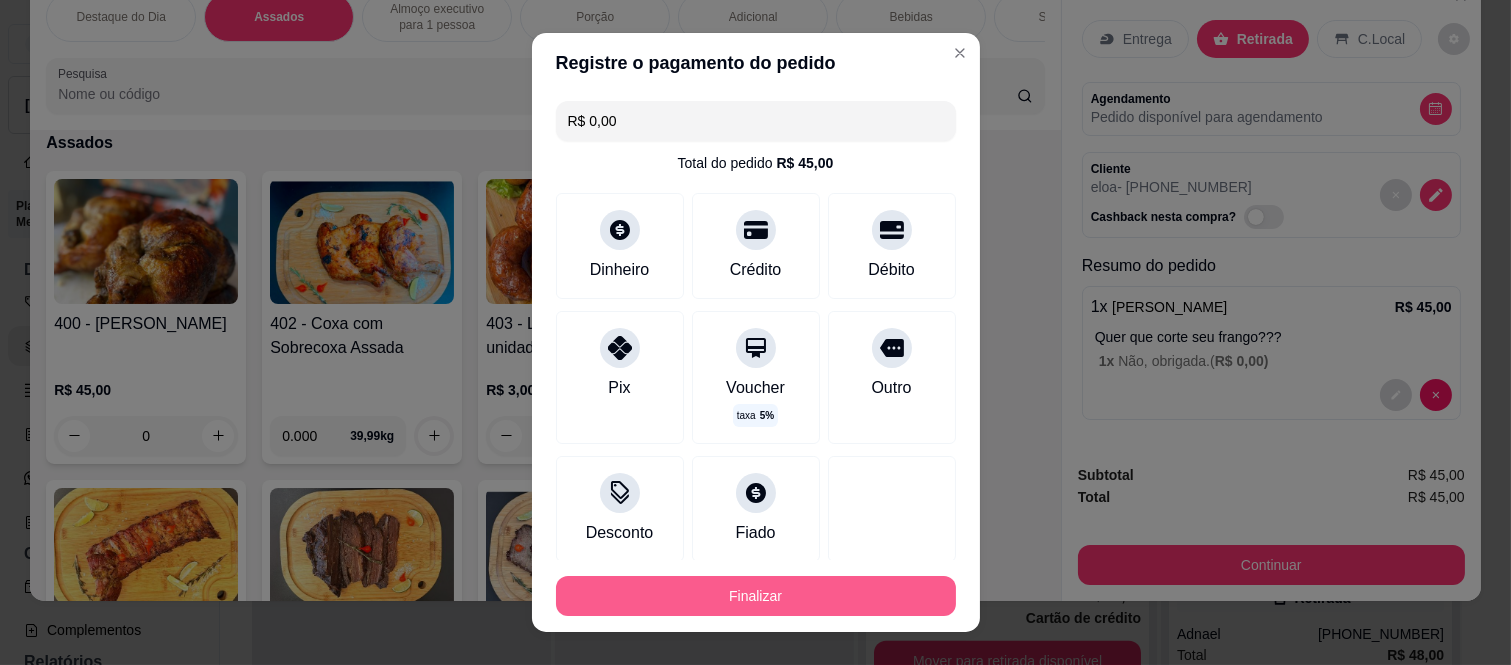 click on "Finalizar" at bounding box center (756, 596) 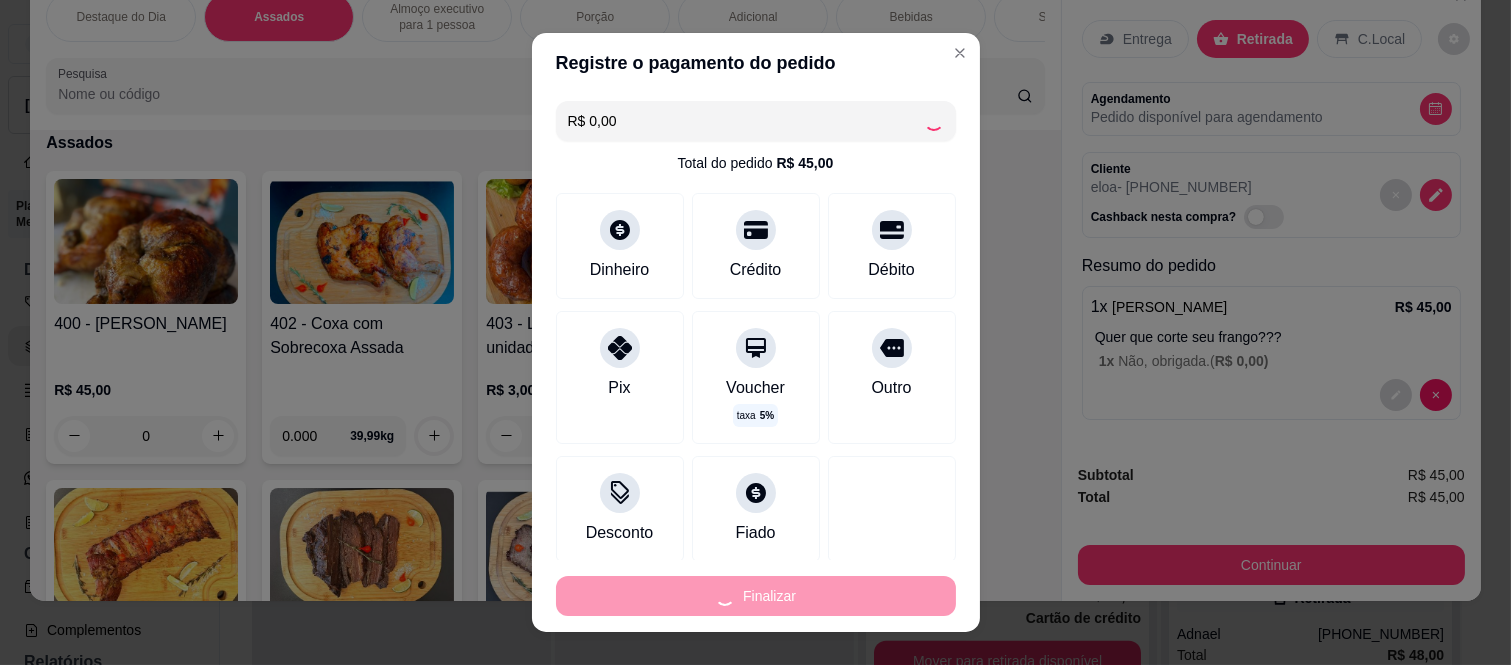 type on "-R$ 45,00" 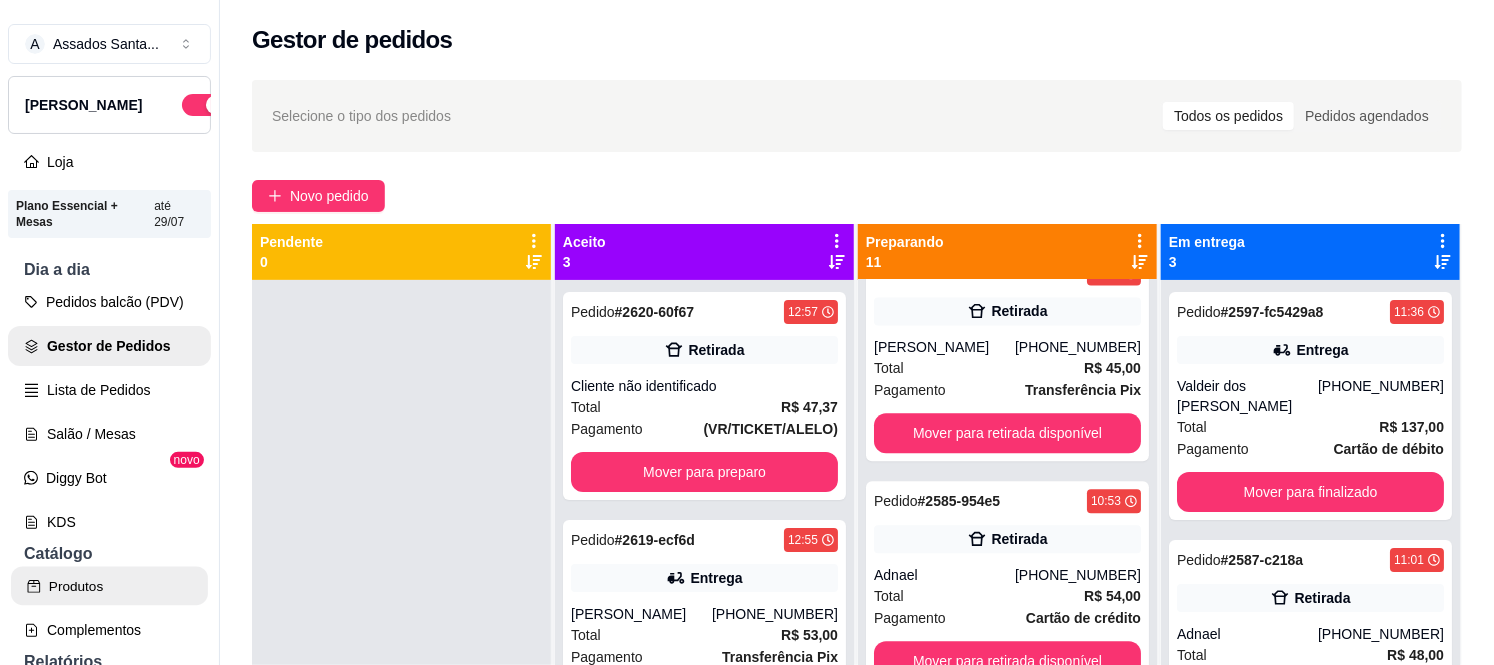 click on "Produtos" at bounding box center [109, 586] 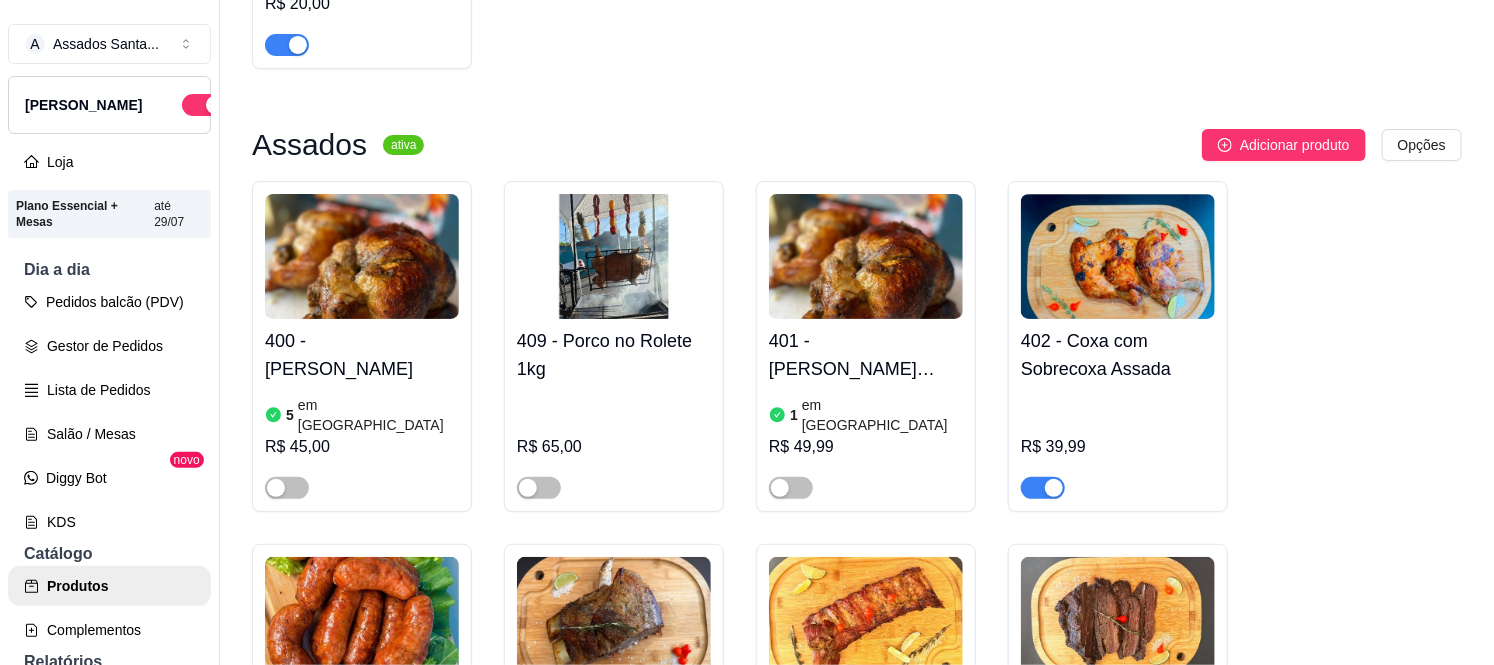 scroll, scrollTop: 888, scrollLeft: 0, axis: vertical 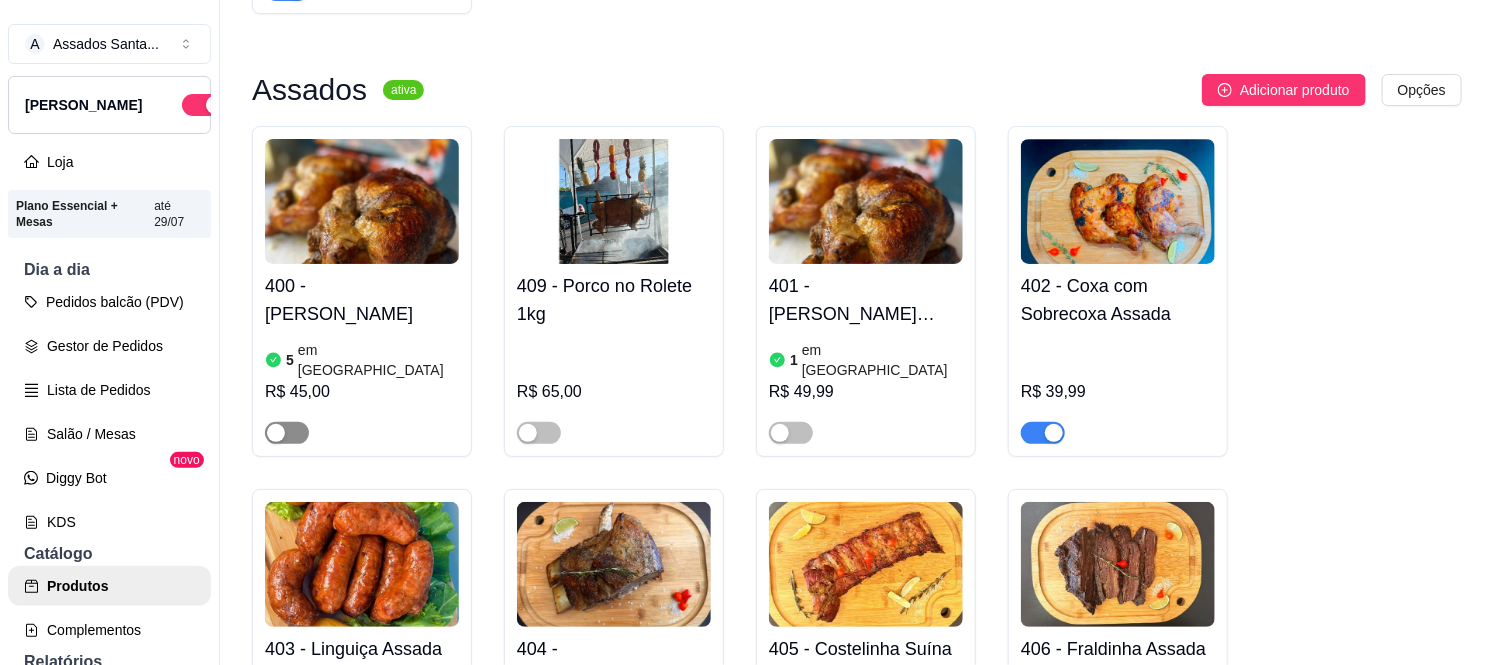 click at bounding box center [287, 433] 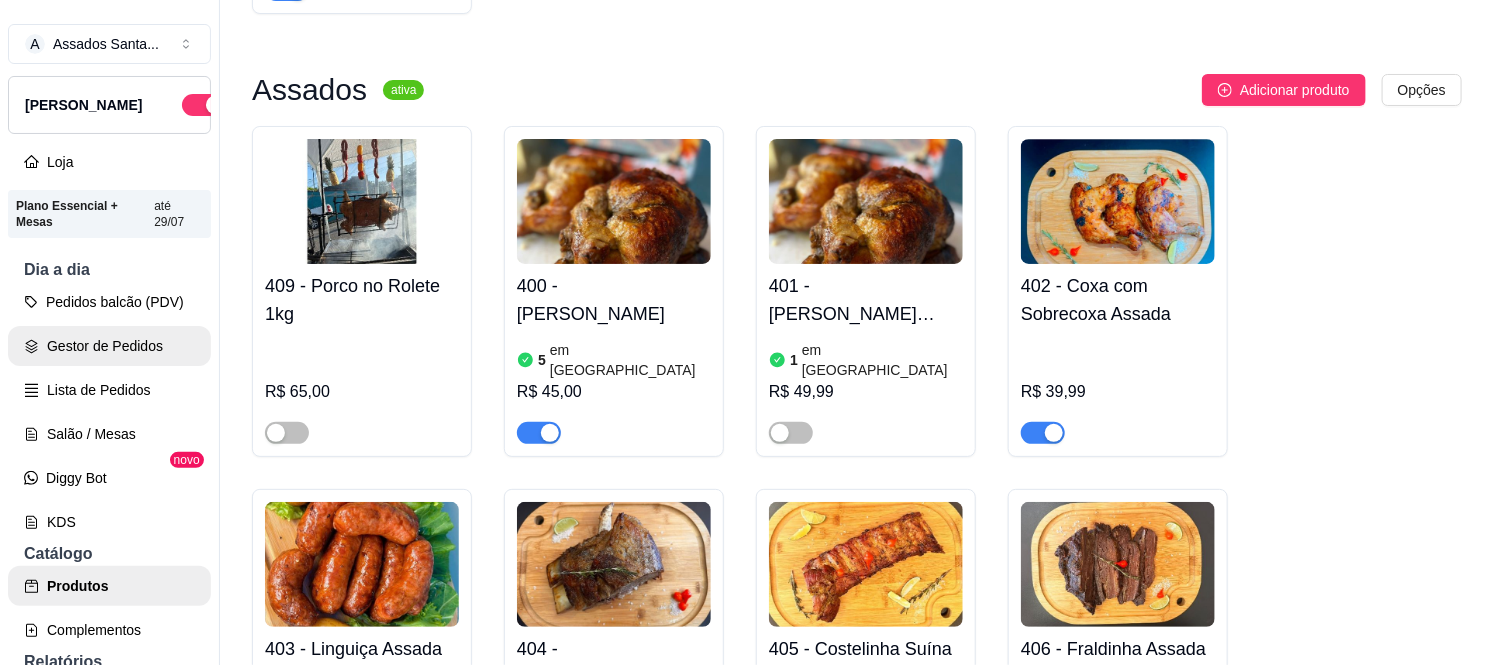 click on "Gestor de Pedidos" at bounding box center [109, 346] 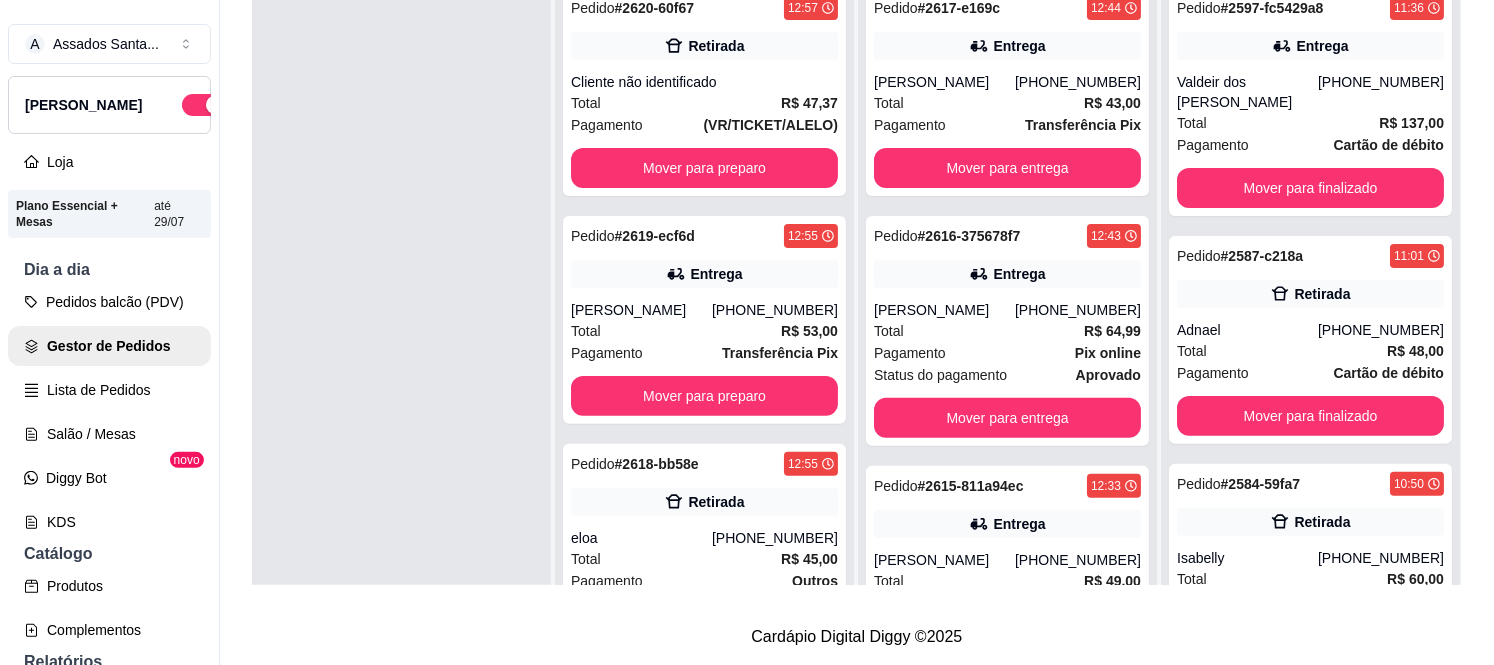 scroll, scrollTop: 0, scrollLeft: 0, axis: both 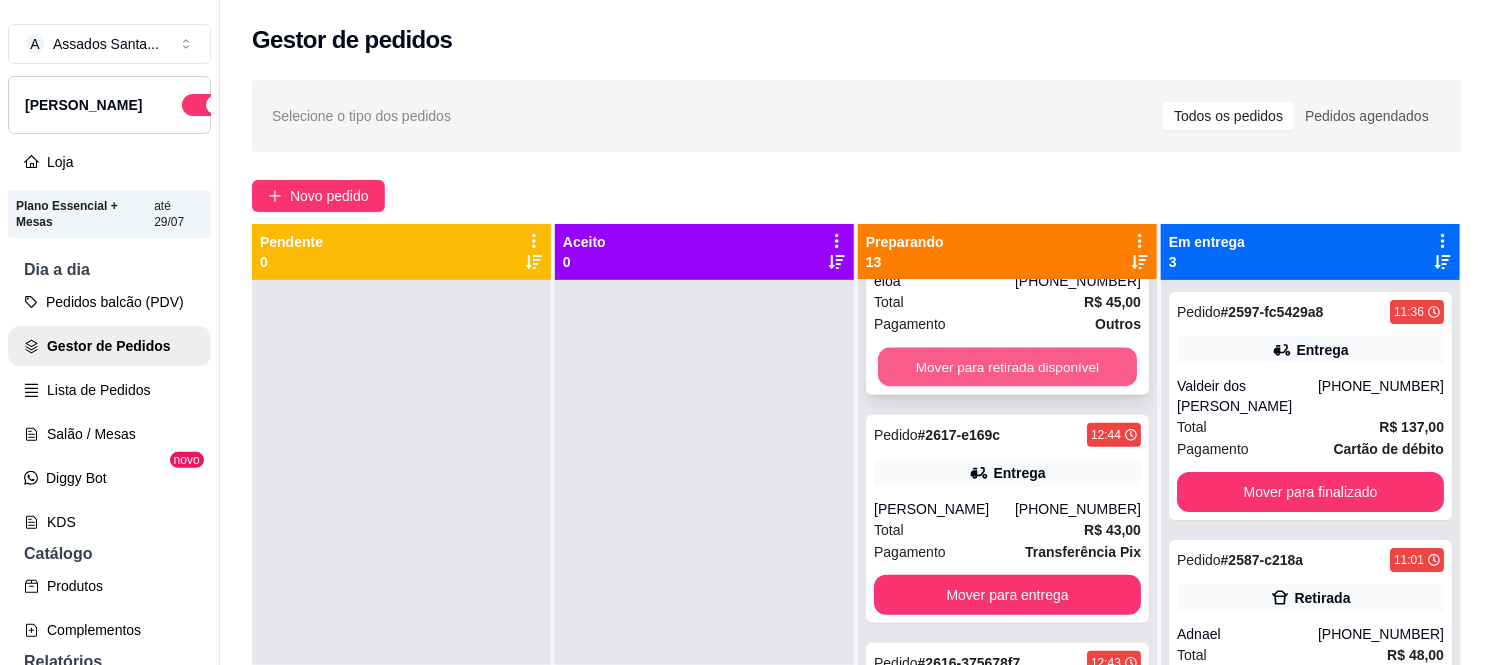 click on "Mover para retirada disponível" at bounding box center [1007, 367] 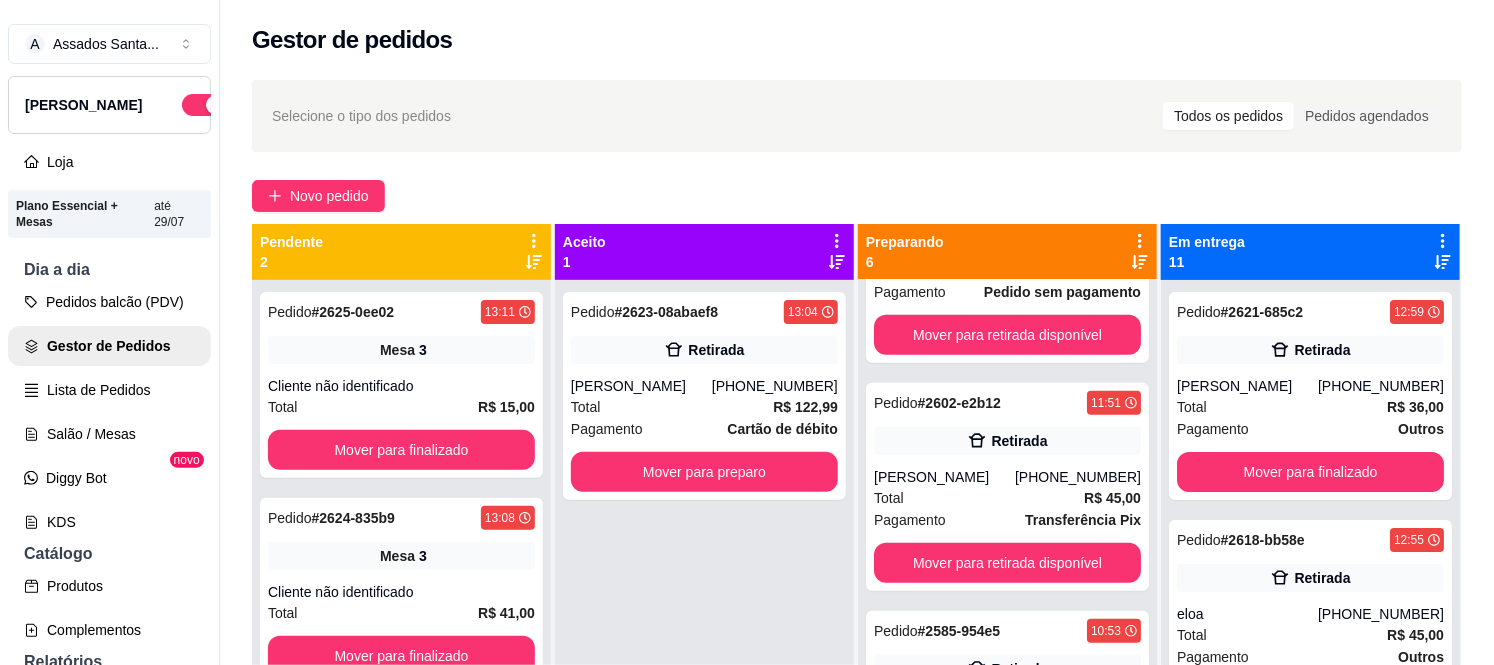 scroll, scrollTop: 163, scrollLeft: 0, axis: vertical 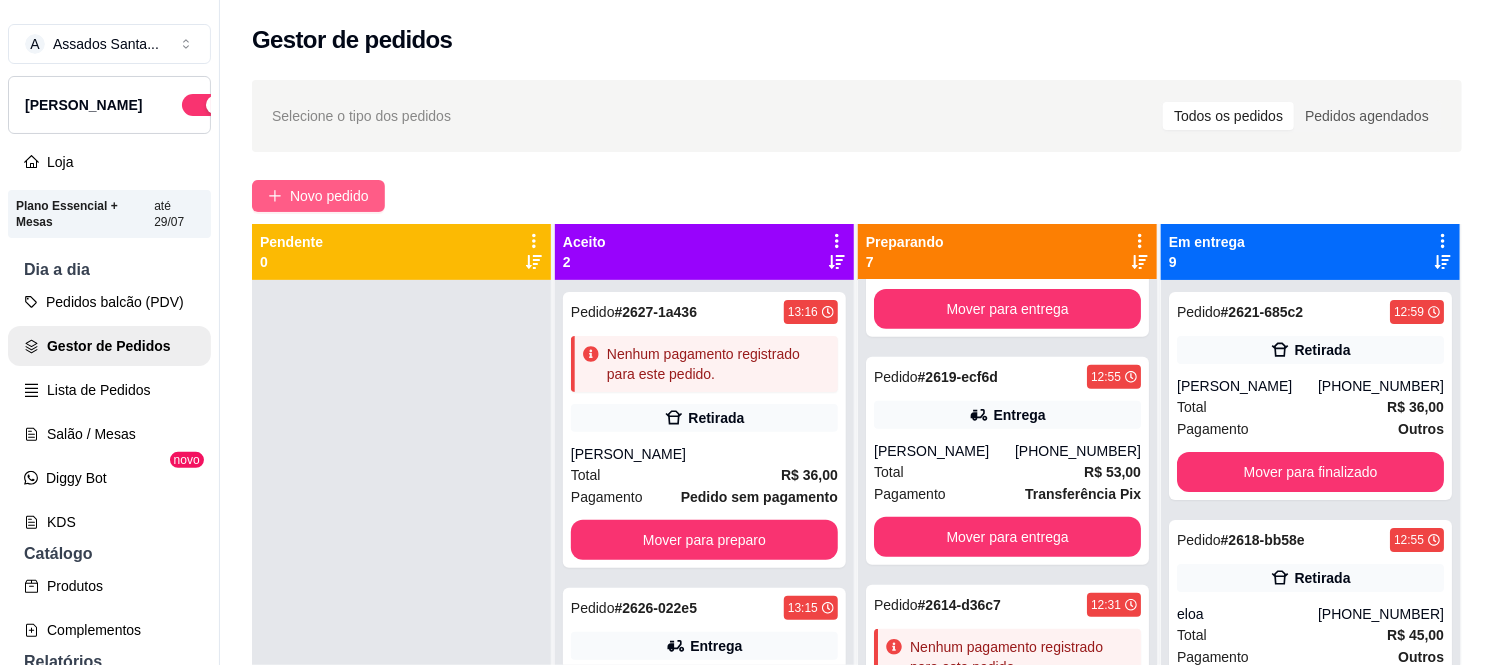 click 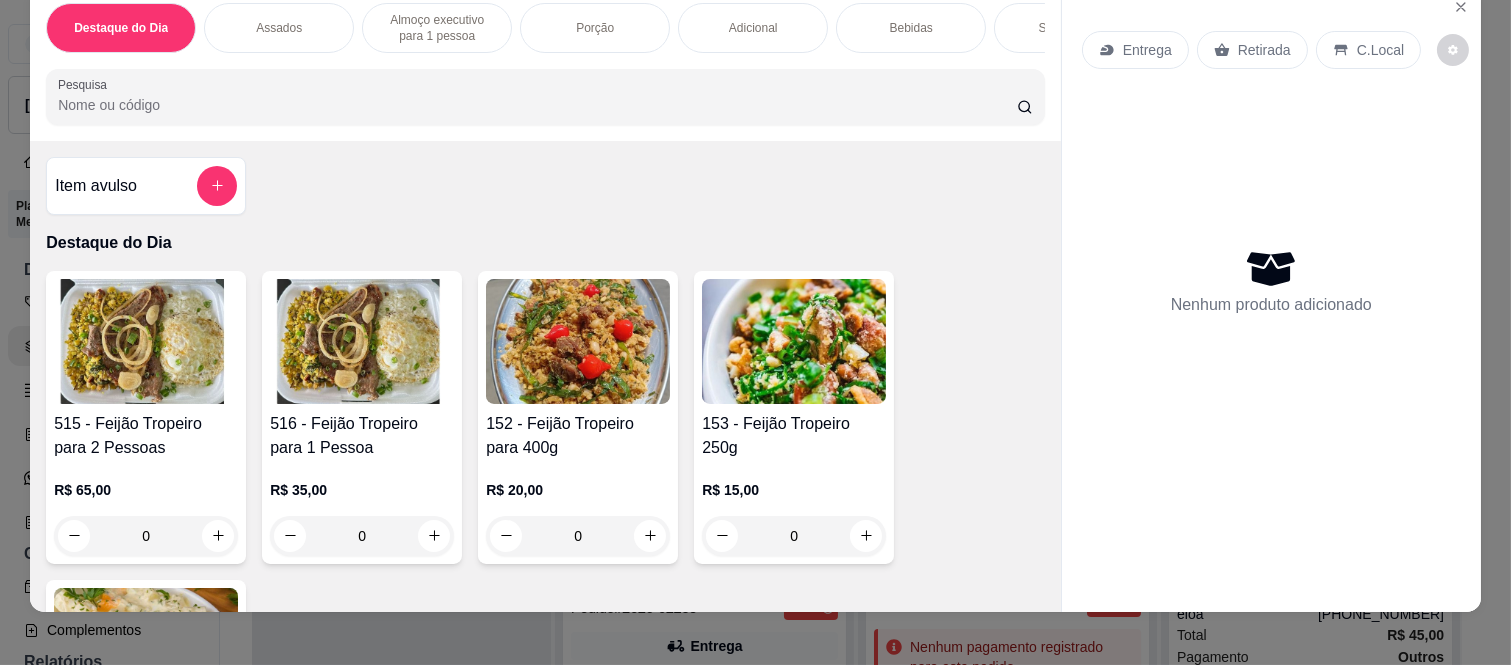 scroll, scrollTop: 52, scrollLeft: 0, axis: vertical 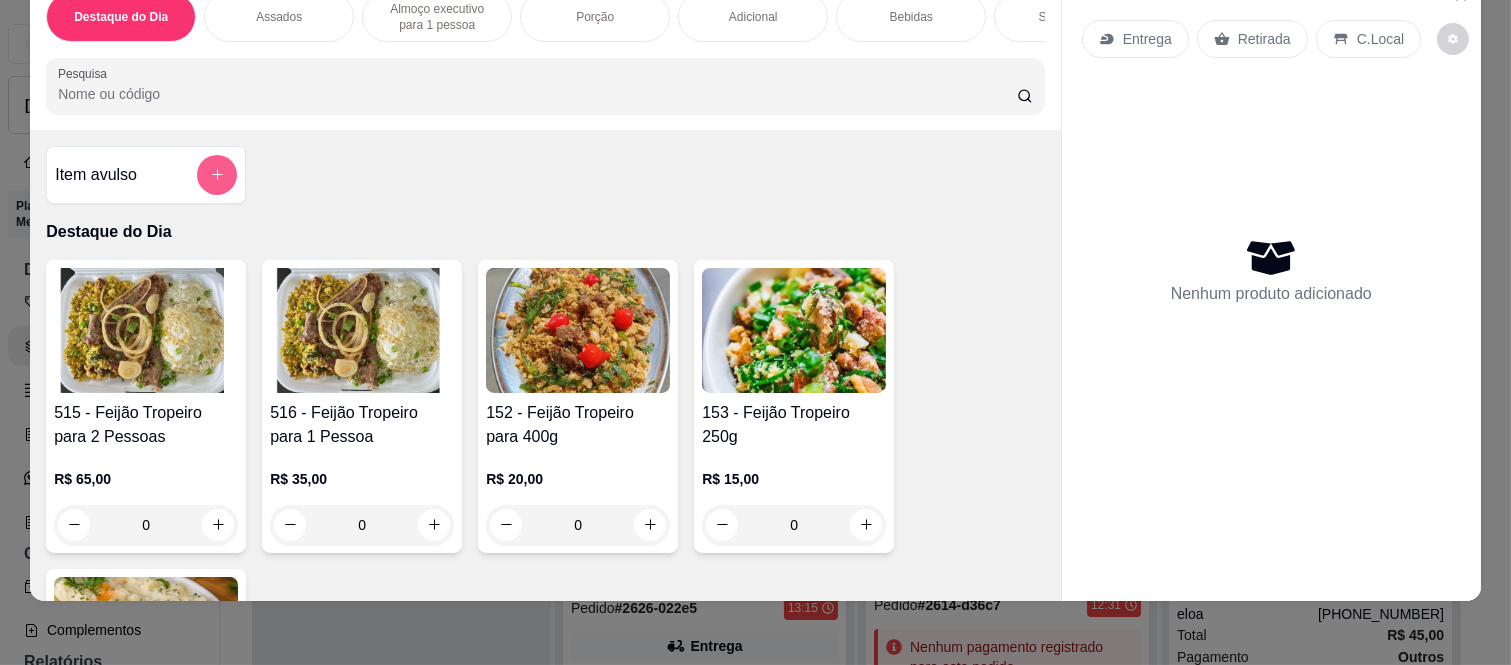 click 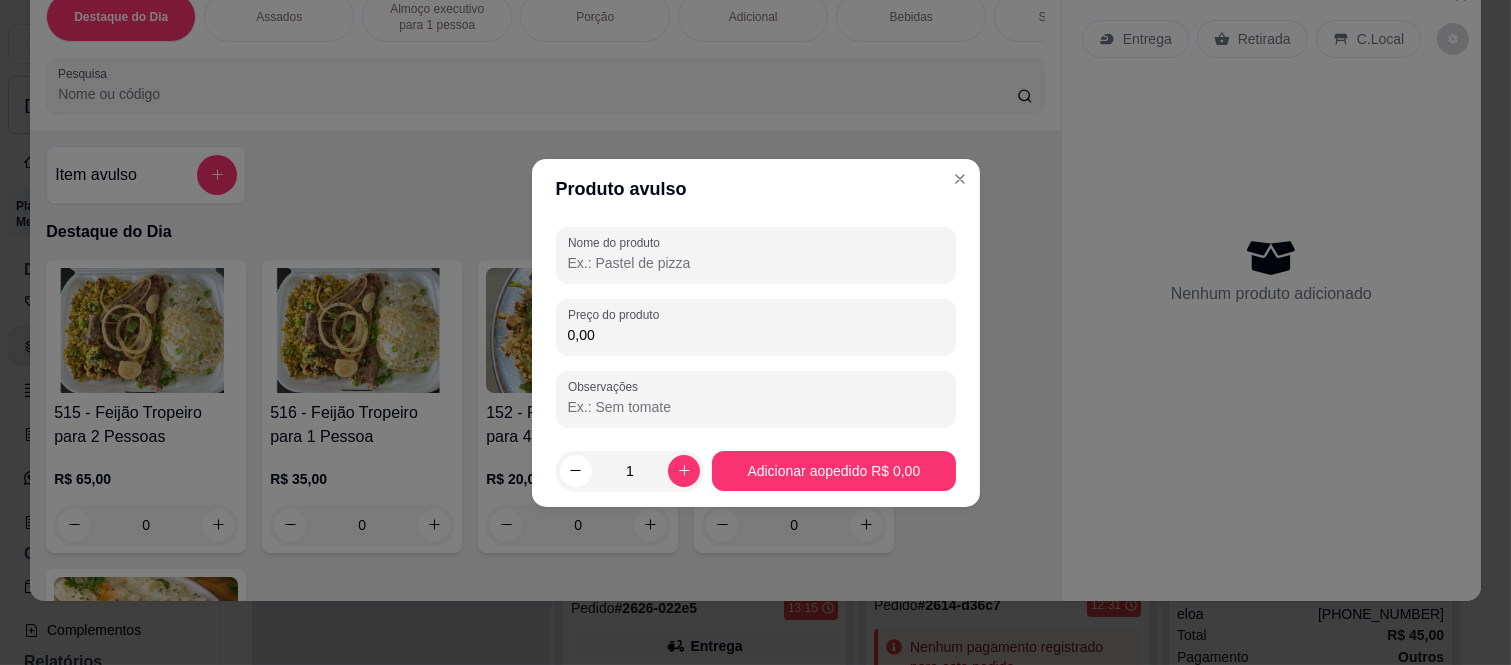 click on "Nome do produto" at bounding box center (756, 263) 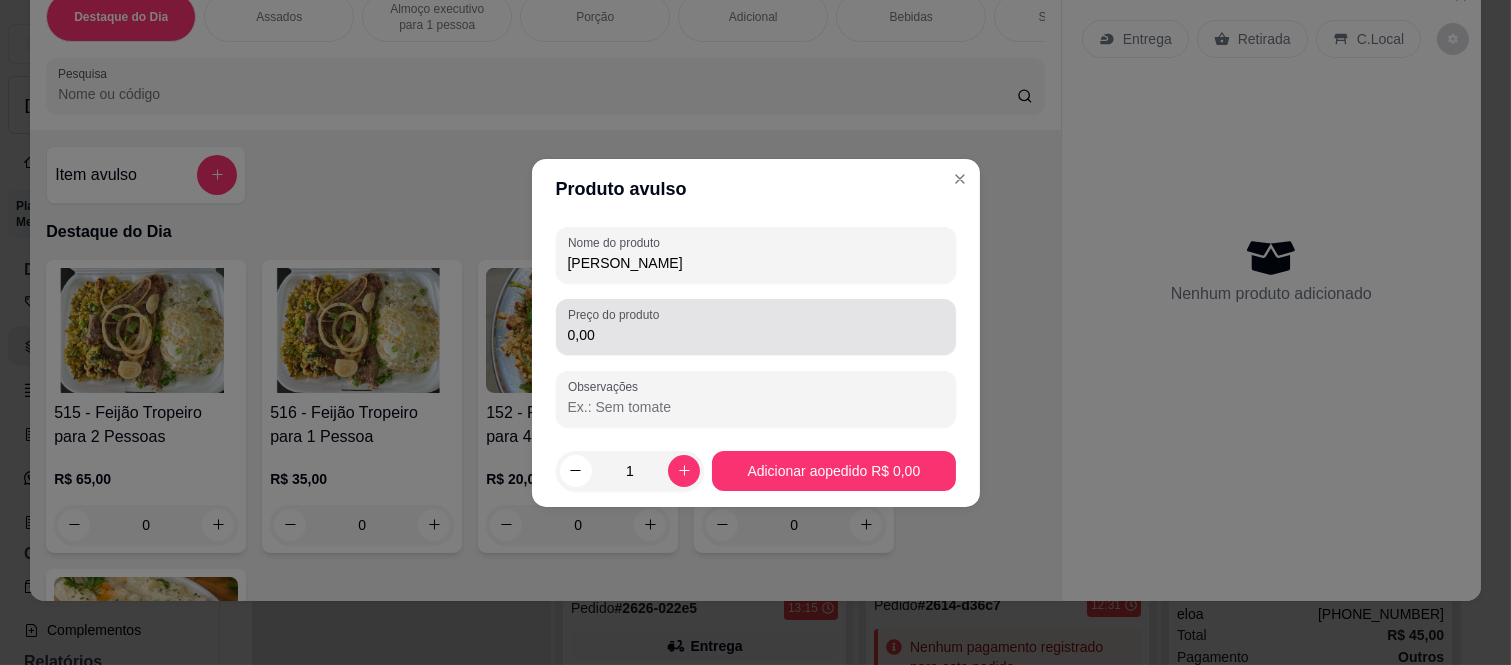 type on "[PERSON_NAME]" 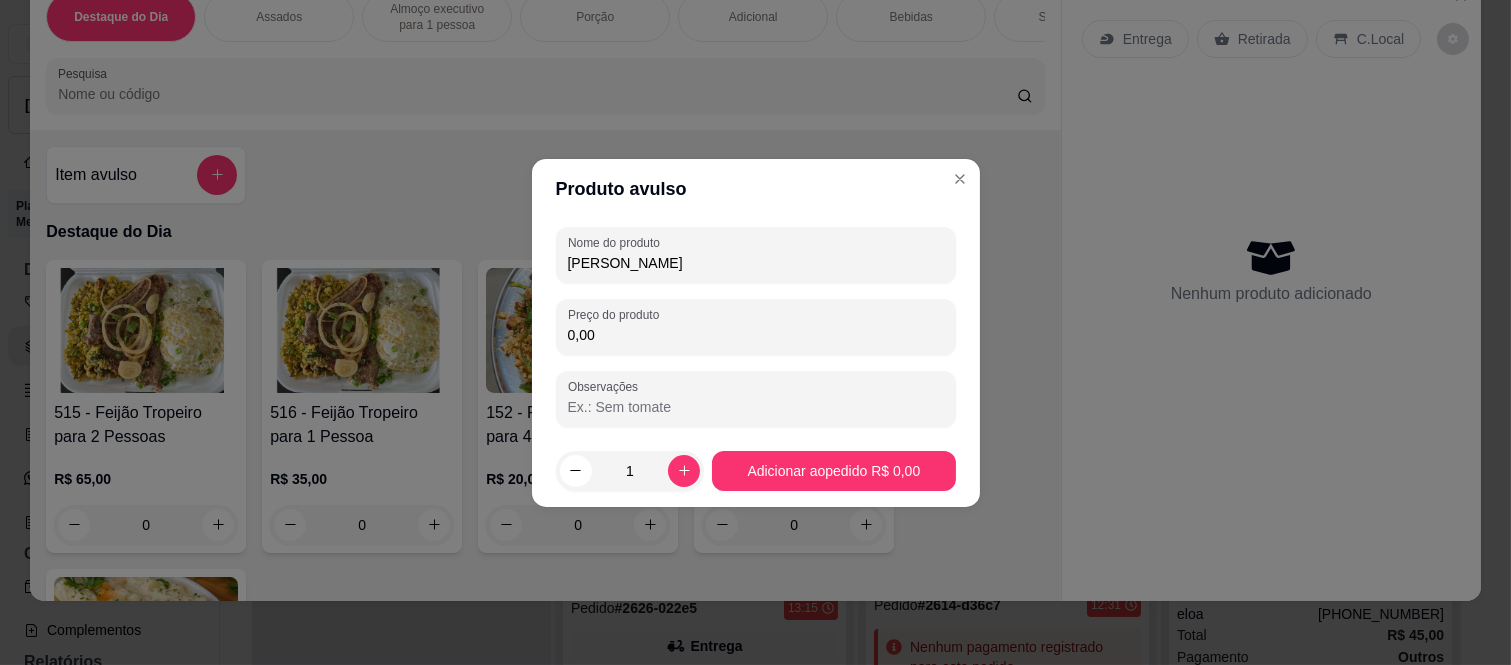 click on "0,00" at bounding box center [756, 335] 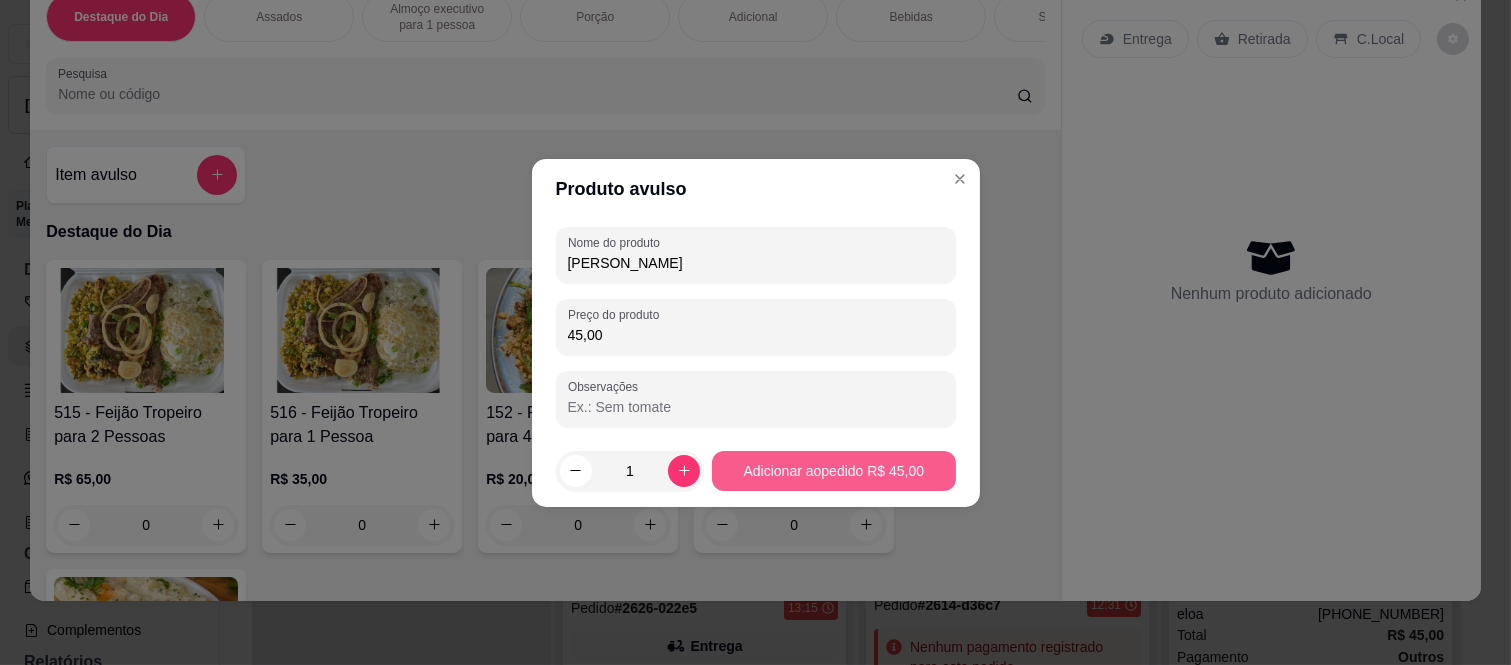 type on "45,00" 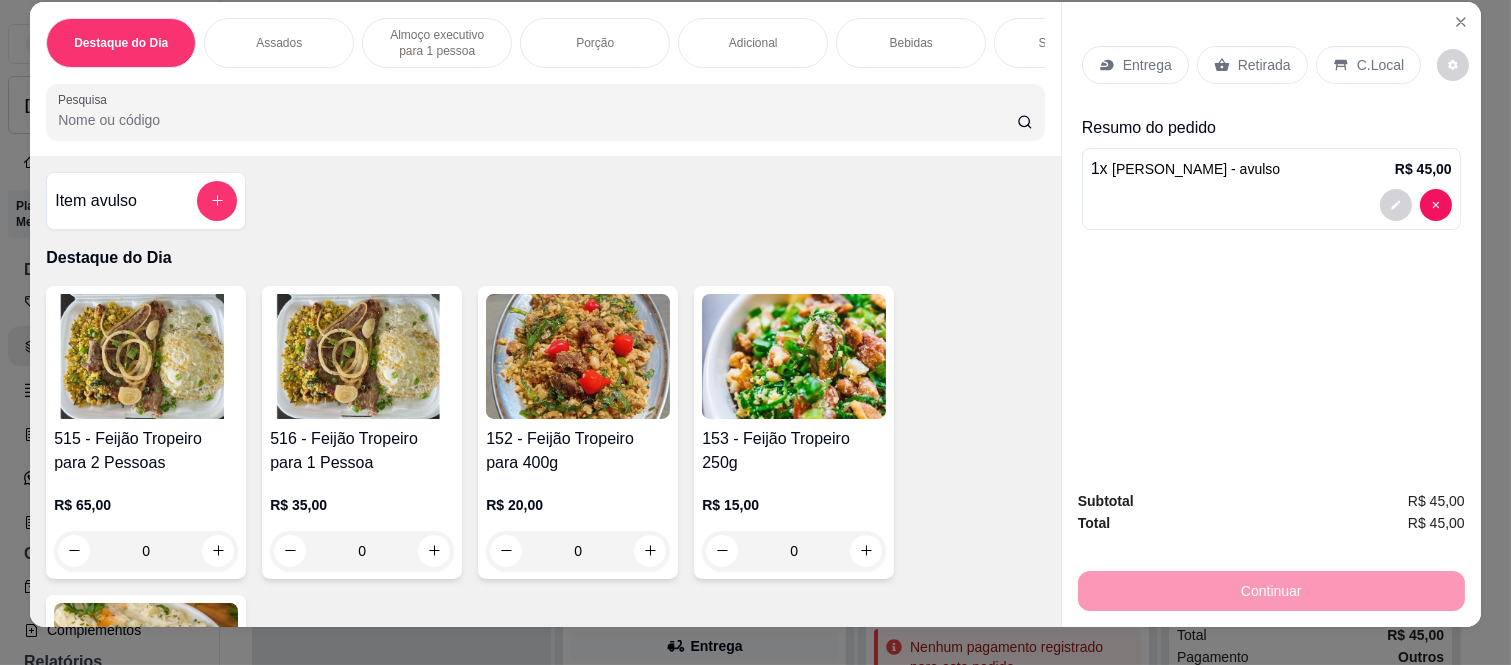 scroll, scrollTop: 0, scrollLeft: 0, axis: both 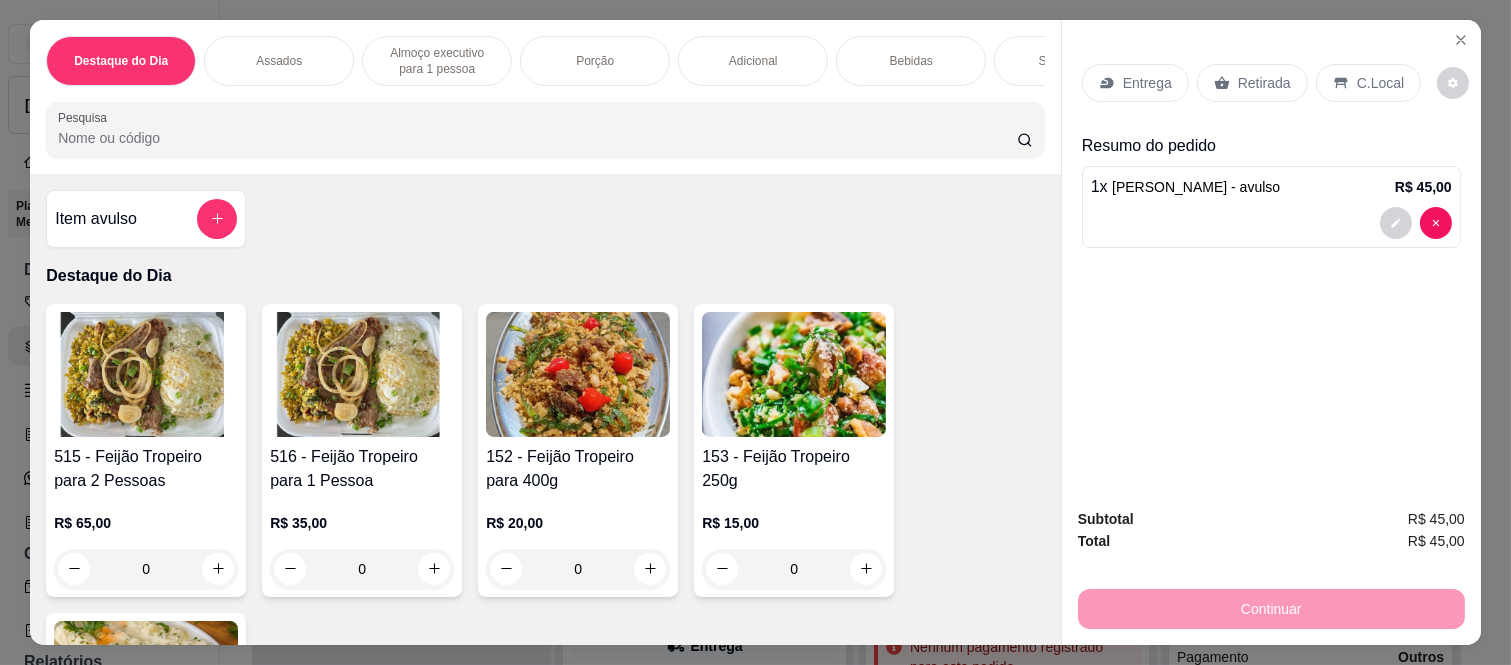 click on "Entrega" at bounding box center [1147, 83] 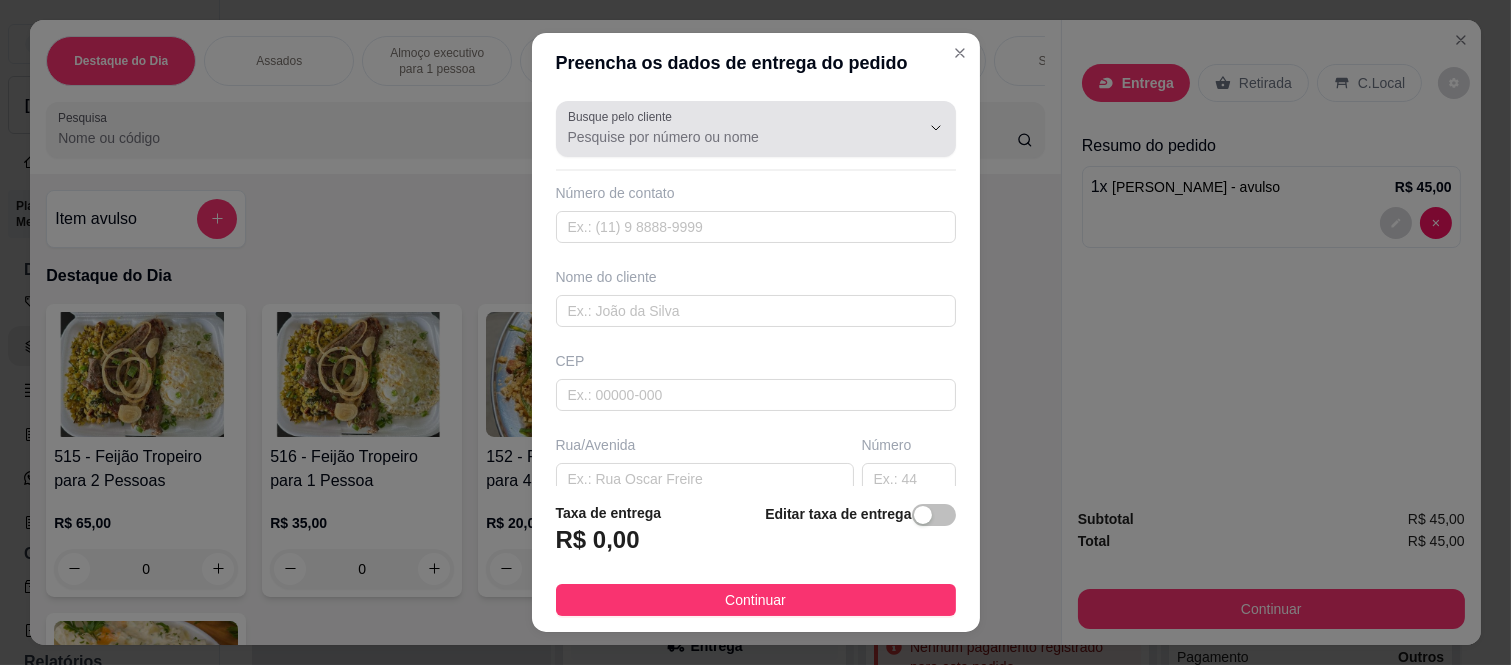 click on "Busque pelo cliente" at bounding box center (623, 116) 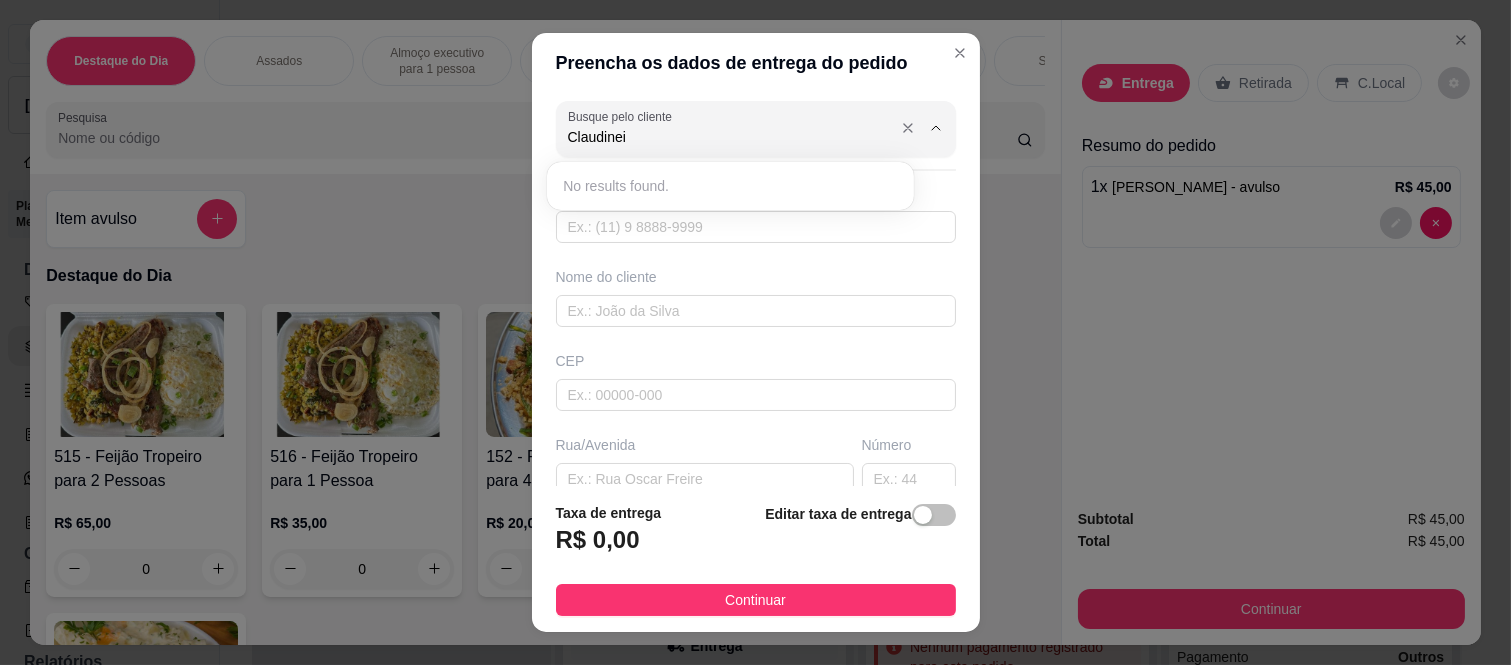 type on "Claudineia" 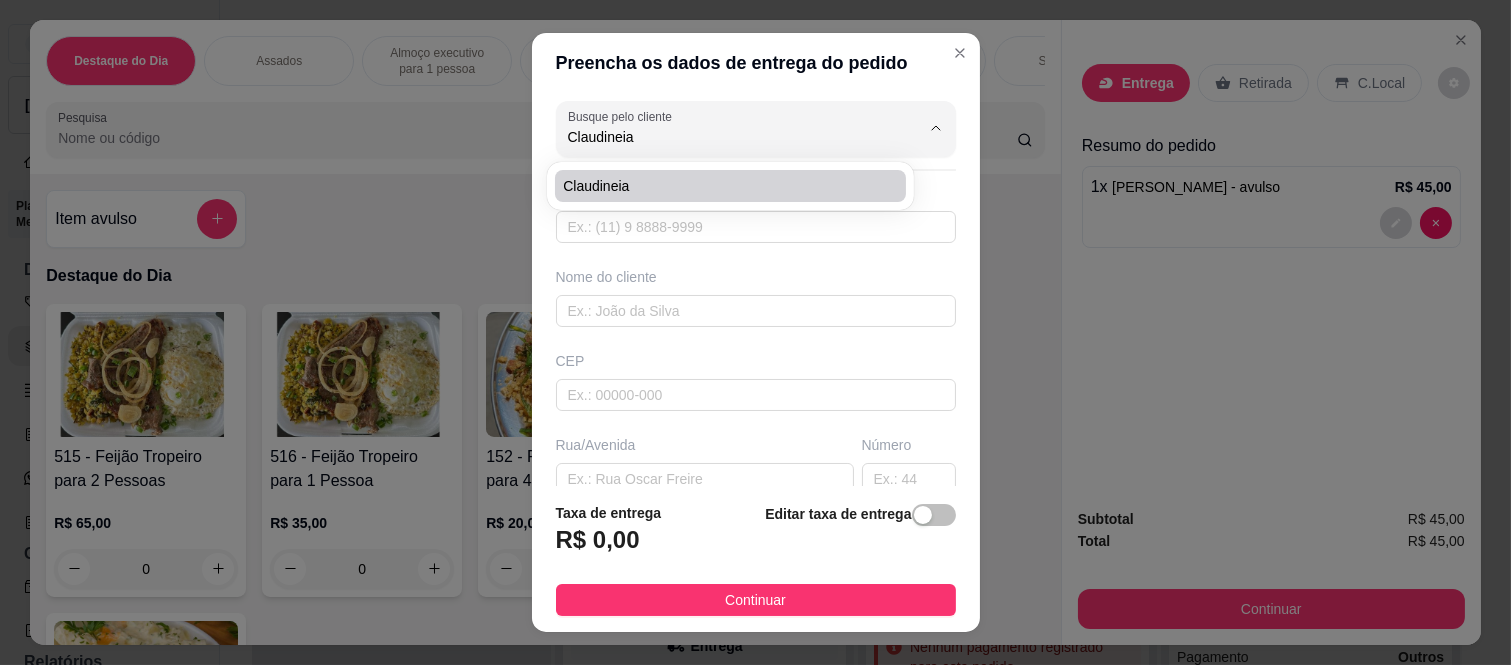 click on "Claudineia" at bounding box center [720, 186] 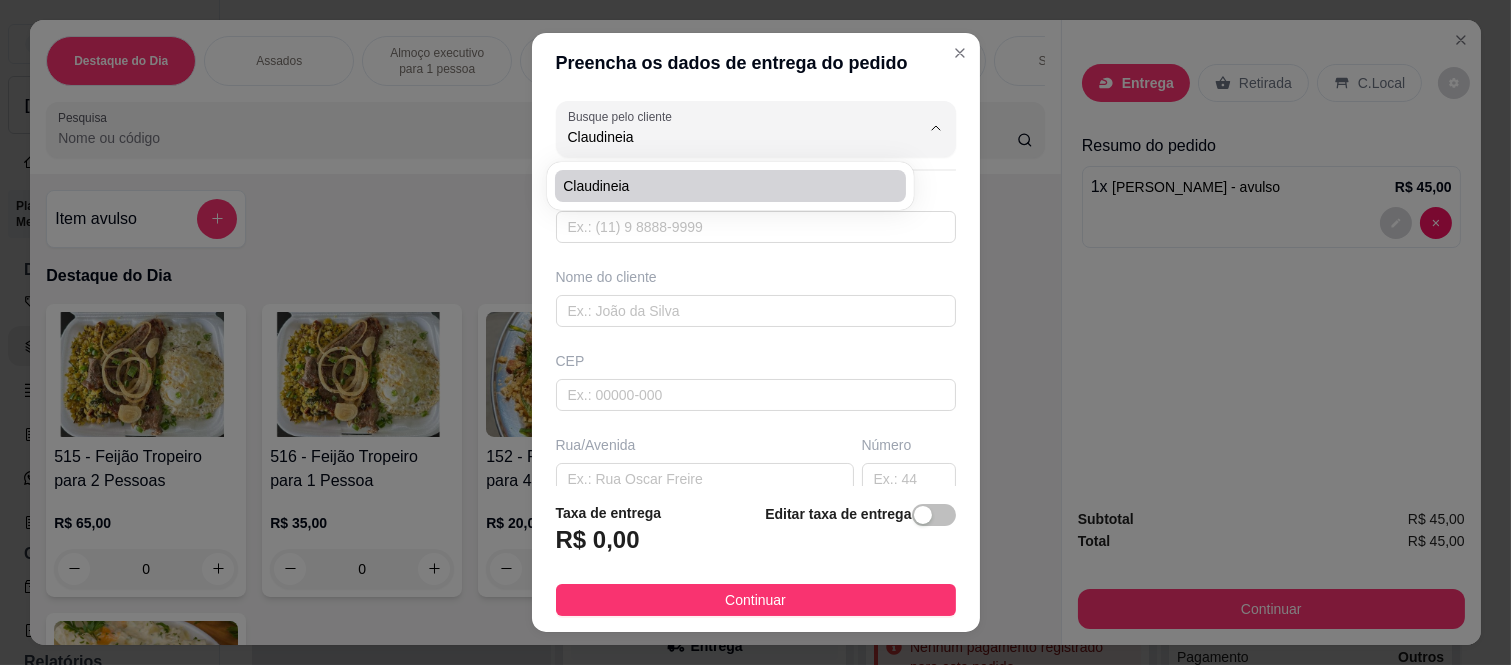 type on "11951405820" 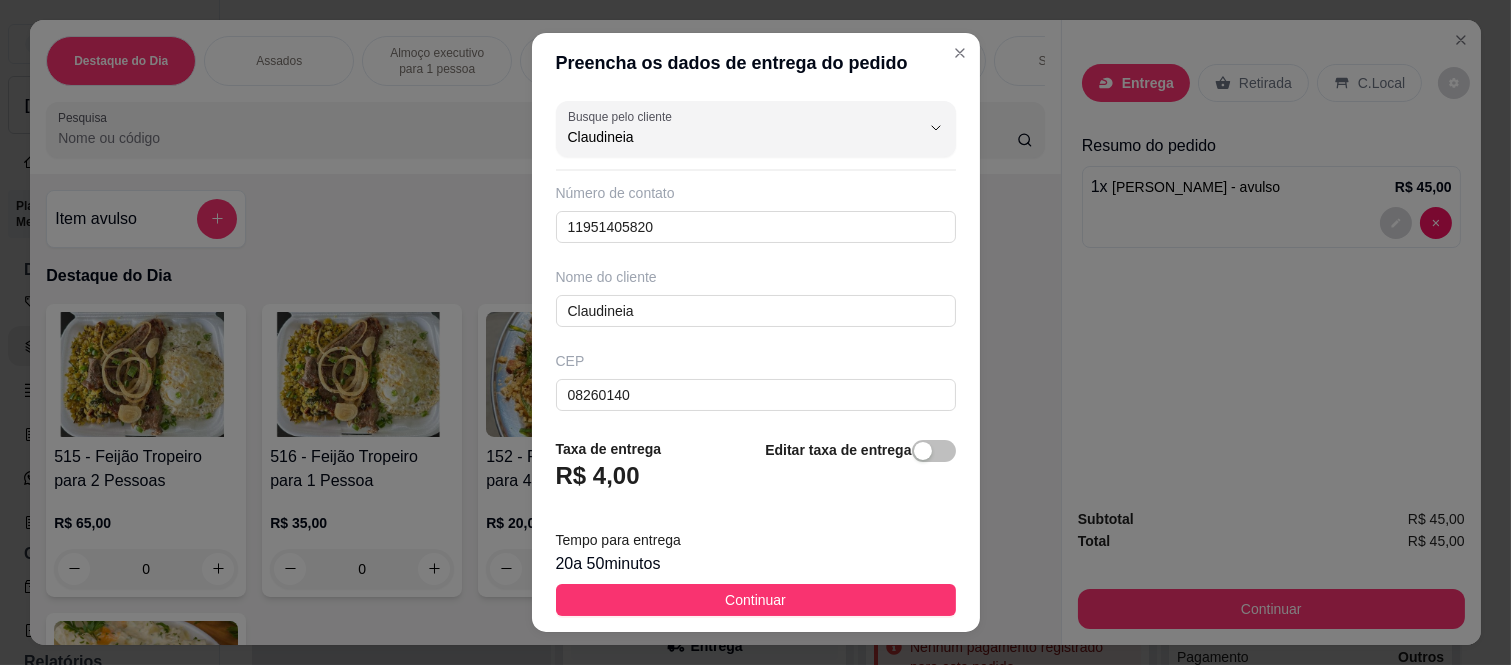 type on "Claudineia" 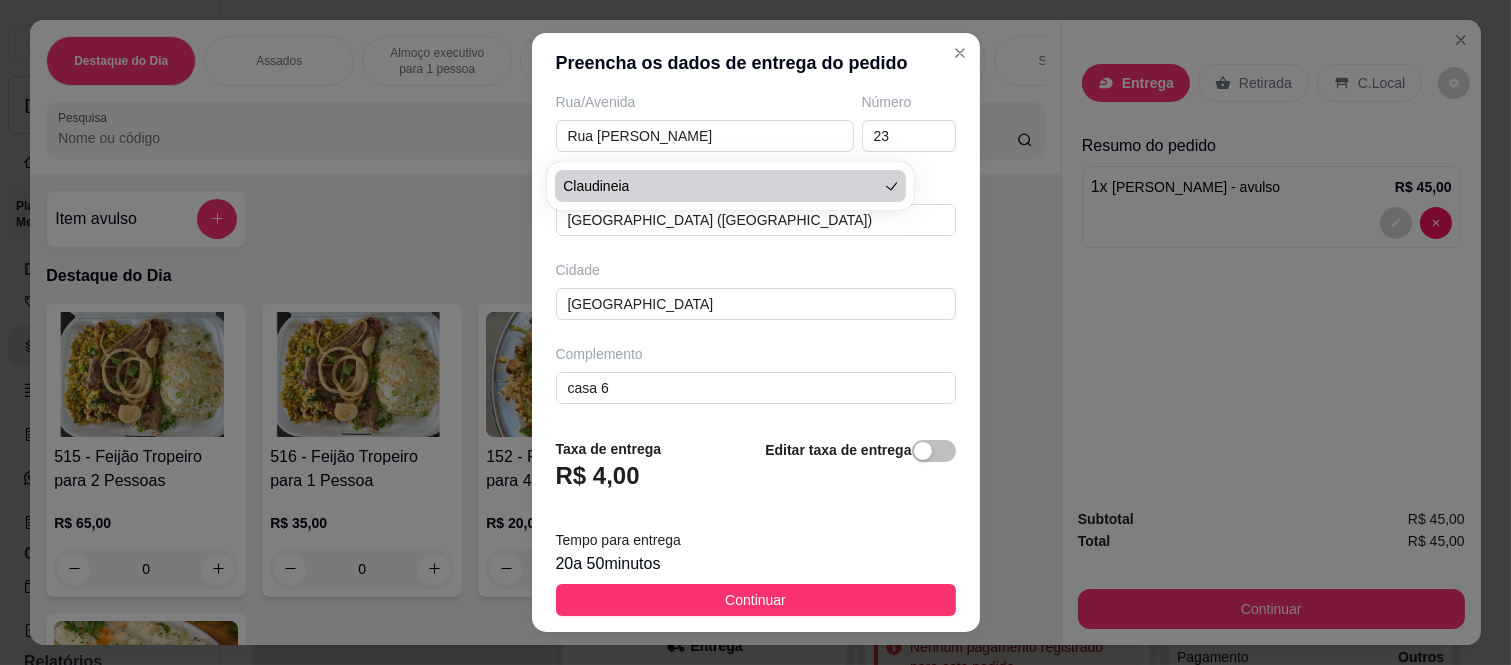 scroll, scrollTop: 346, scrollLeft: 0, axis: vertical 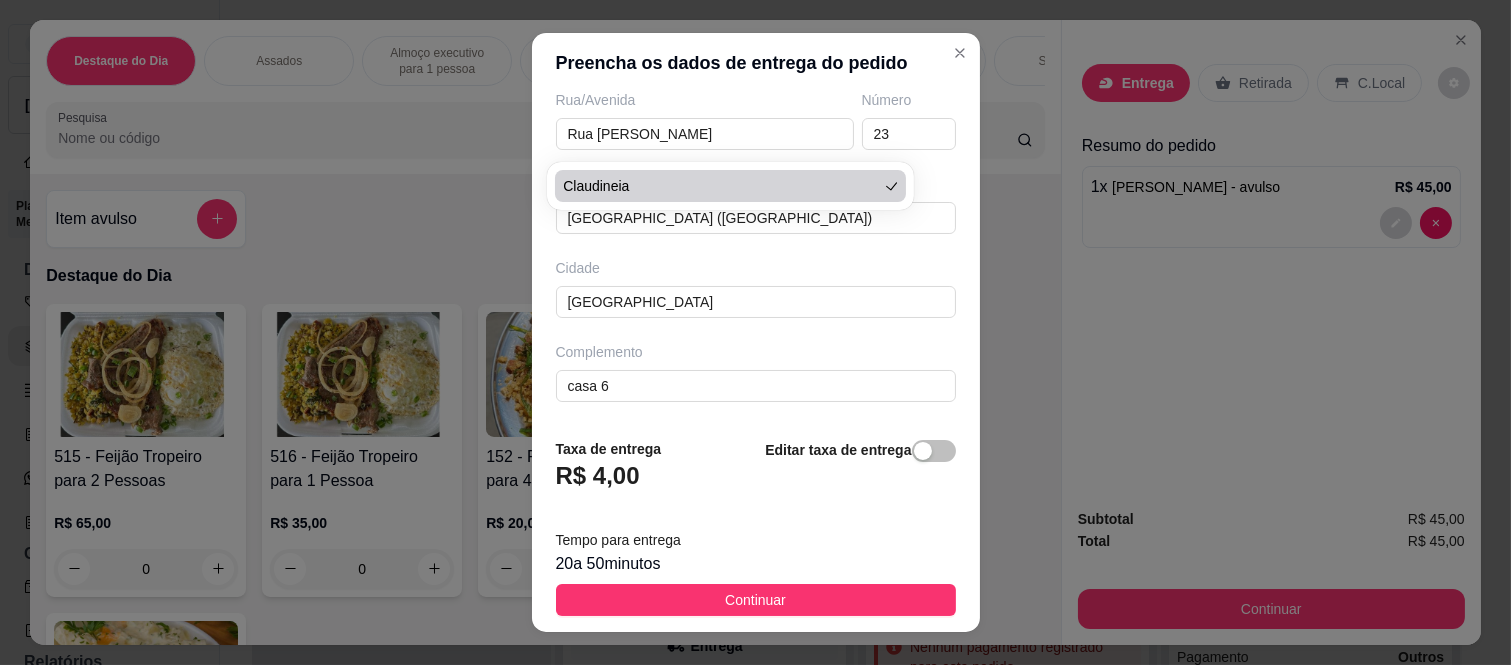 click on "Busque pelo cliente Claudineia Número de contato 11951405820 Nome do cliente Claudineia CEP 08260140 Rua/Avenida Rua Tomoichi Shimizu Número 23 Bairro Colônia (Zona Leste) Cidade São Paulo Complemento casa 6" at bounding box center (756, 257) 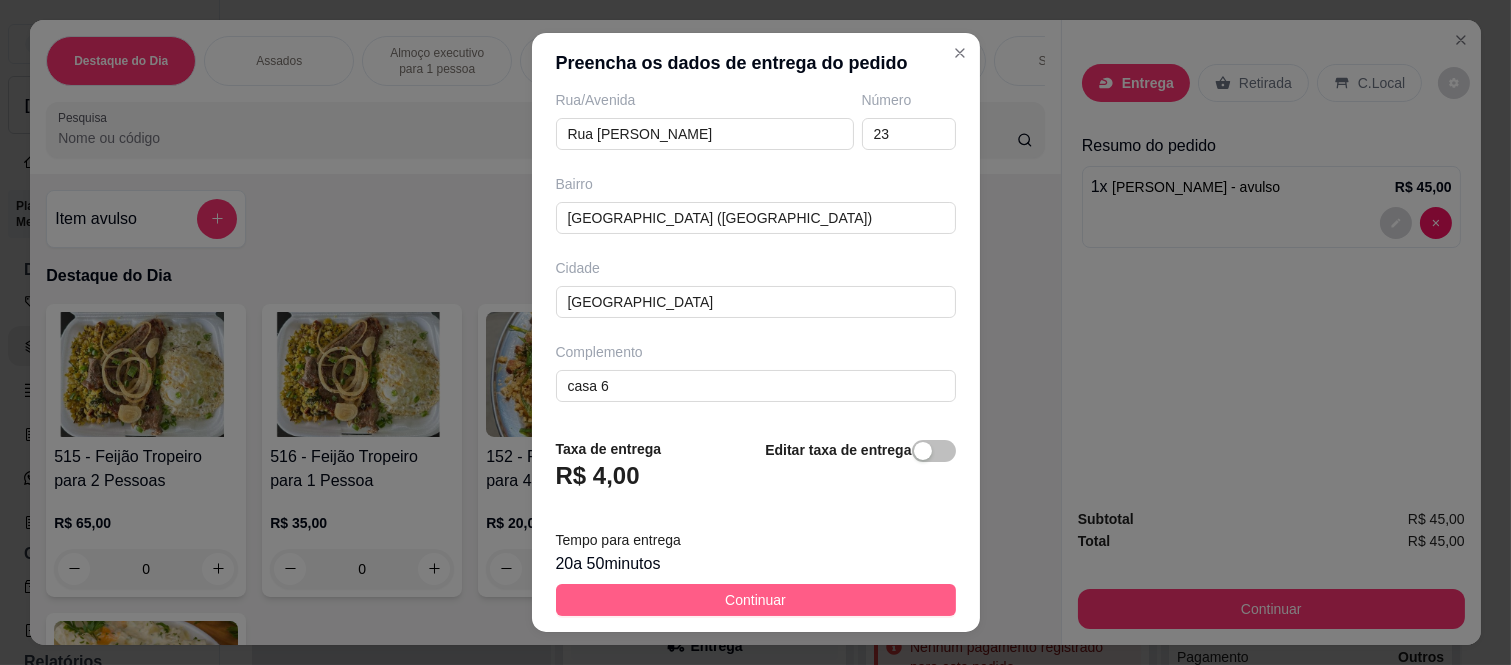 click on "Continuar" at bounding box center [756, 600] 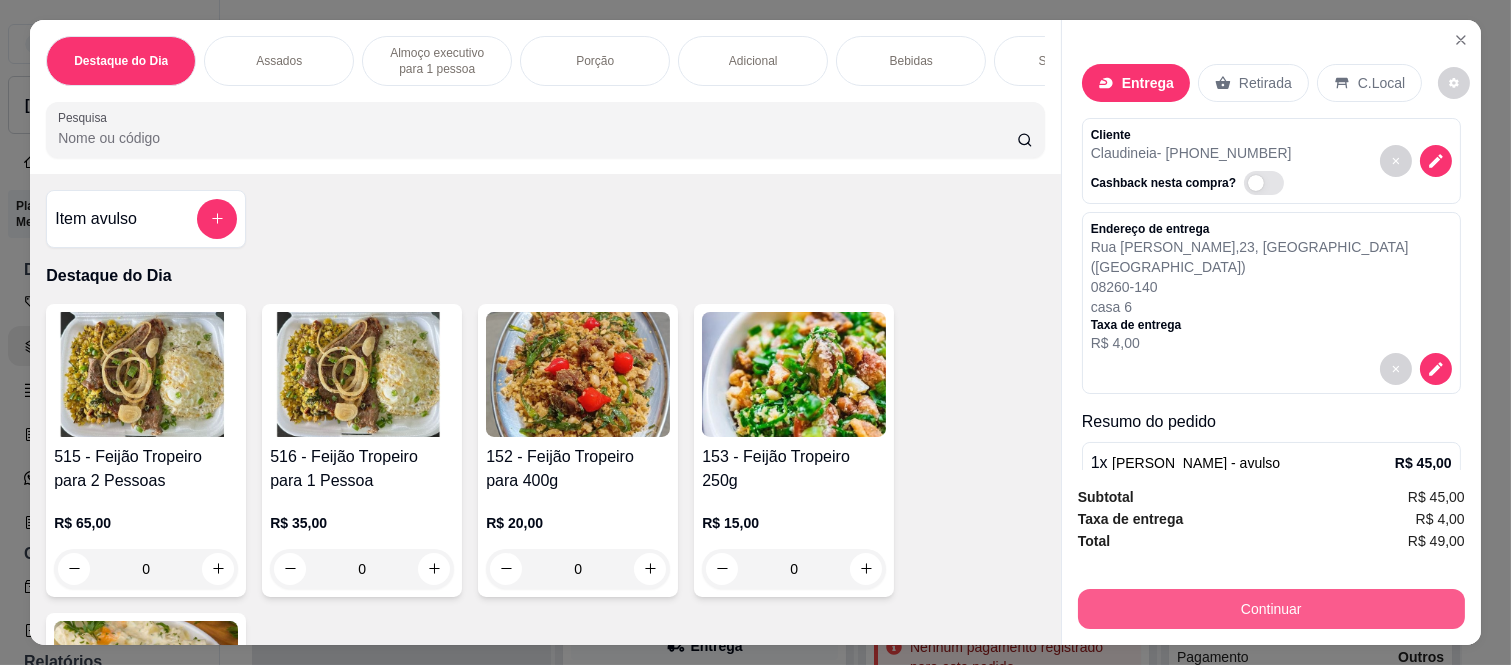 click on "Continuar" at bounding box center [1271, 609] 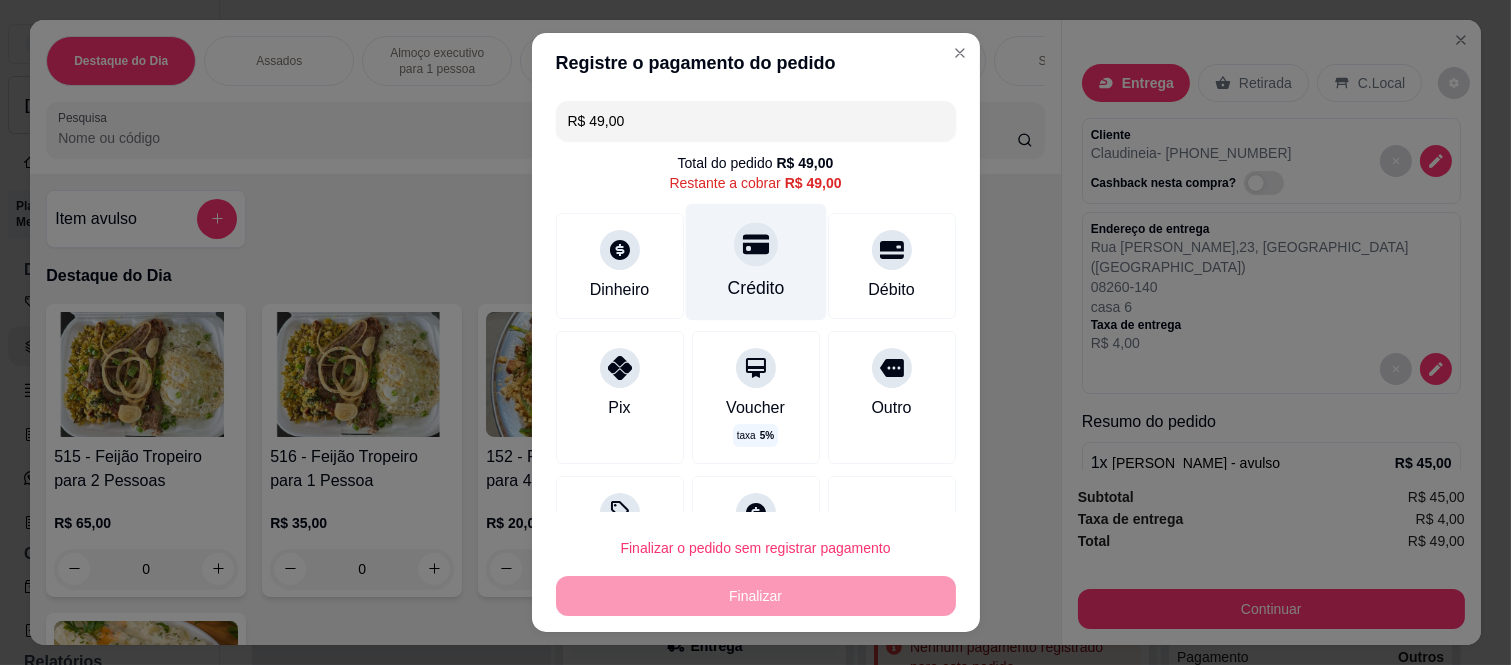 click 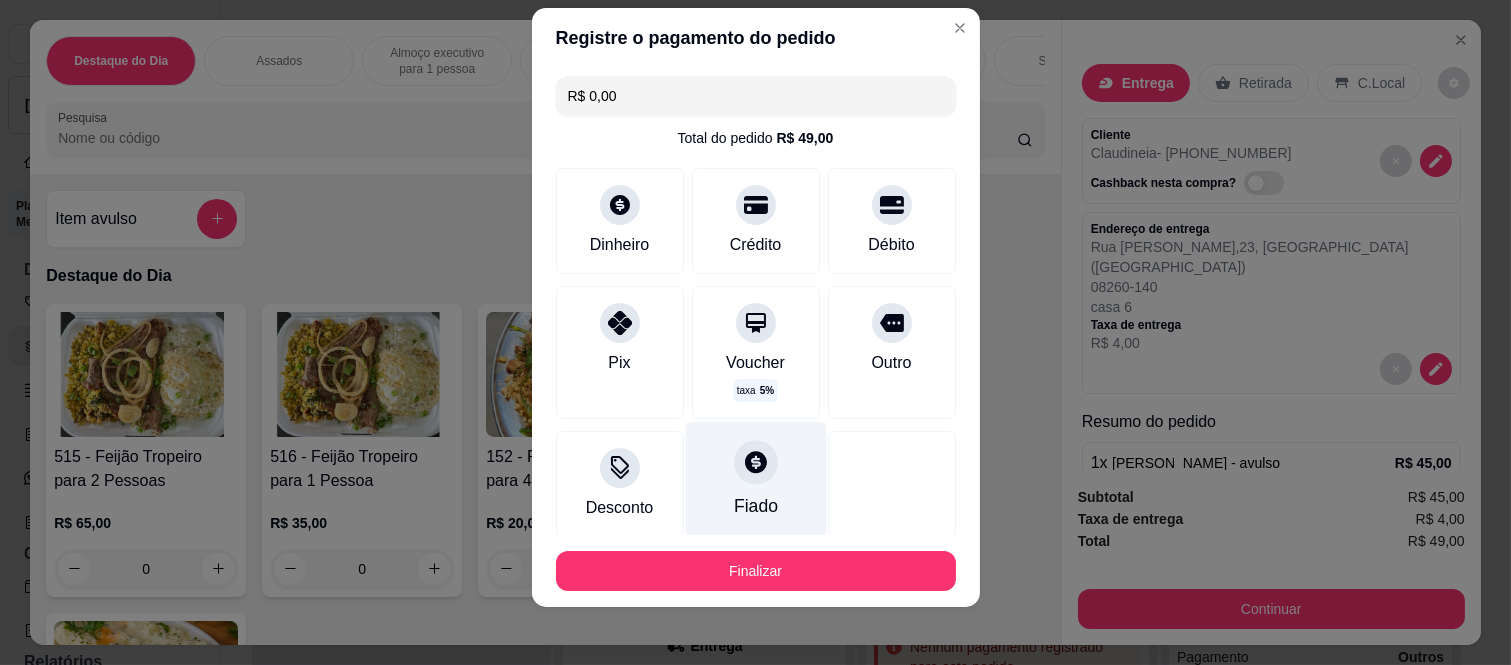 scroll, scrollTop: 31, scrollLeft: 0, axis: vertical 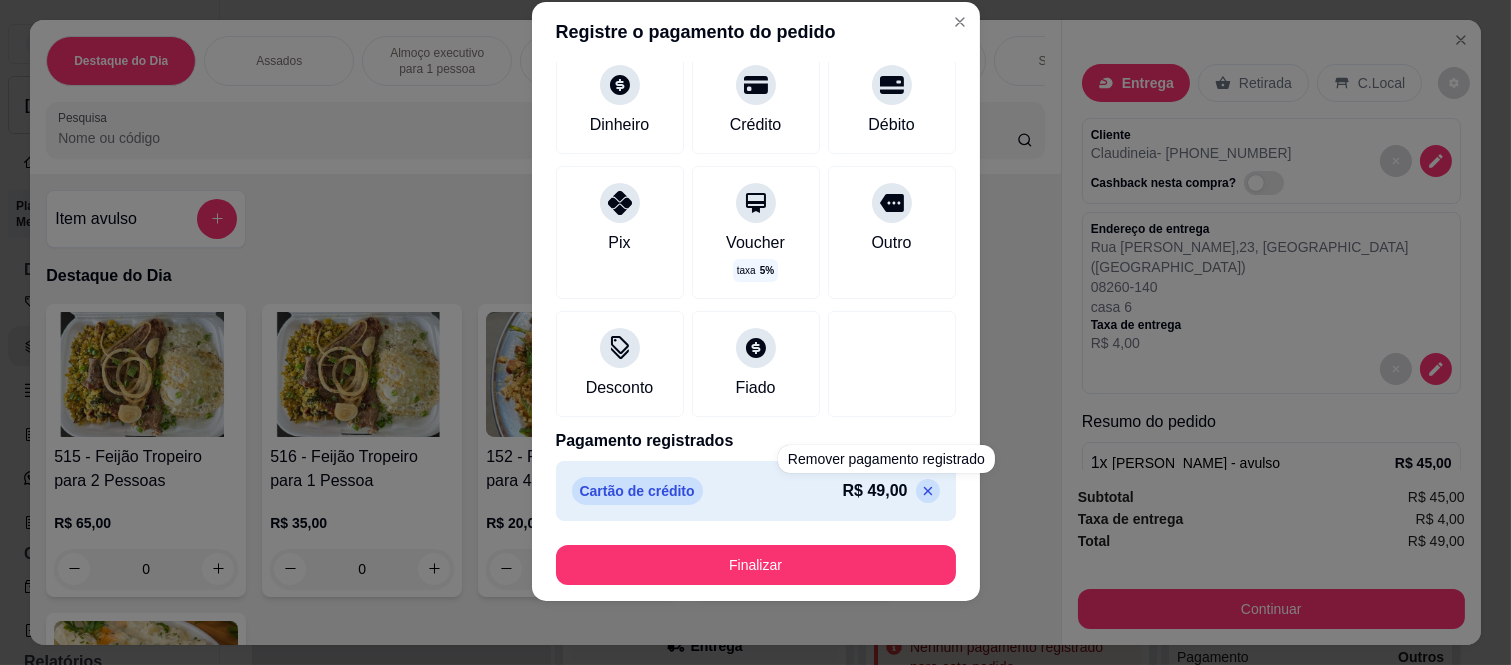 click 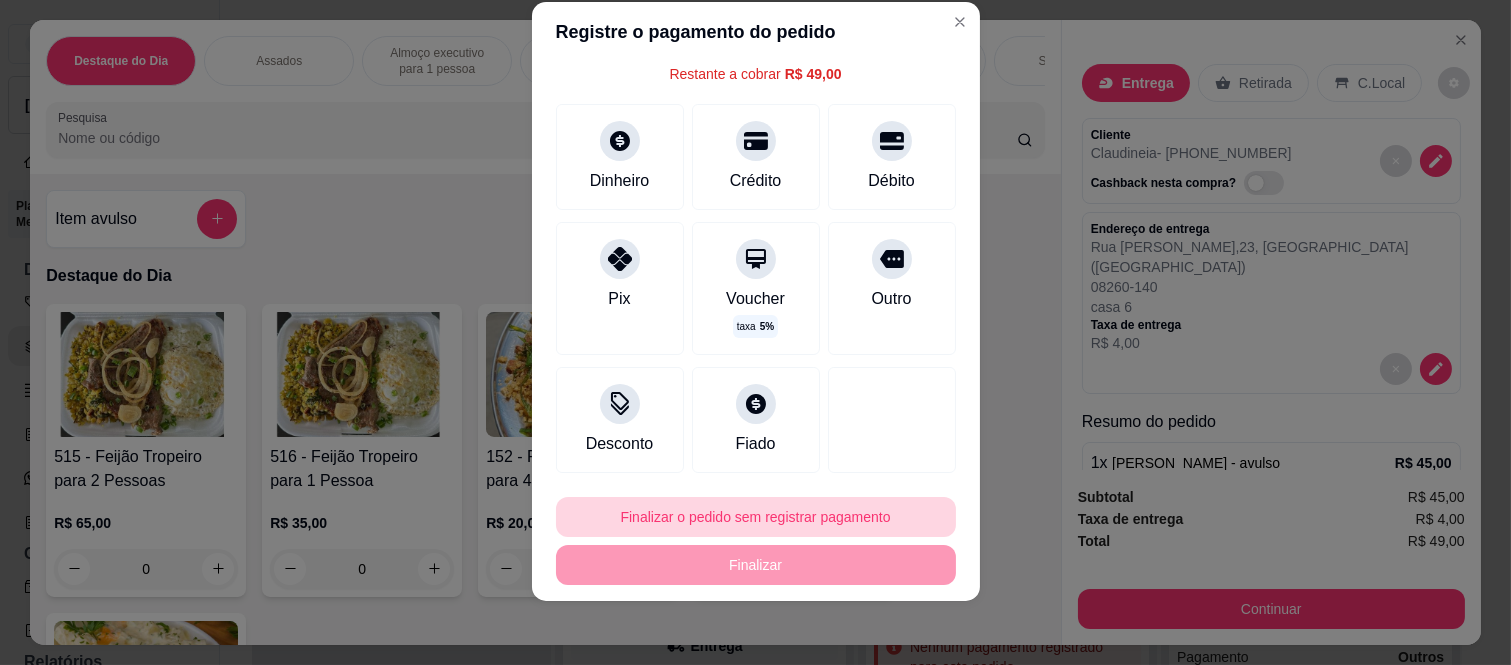 scroll, scrollTop: 78, scrollLeft: 0, axis: vertical 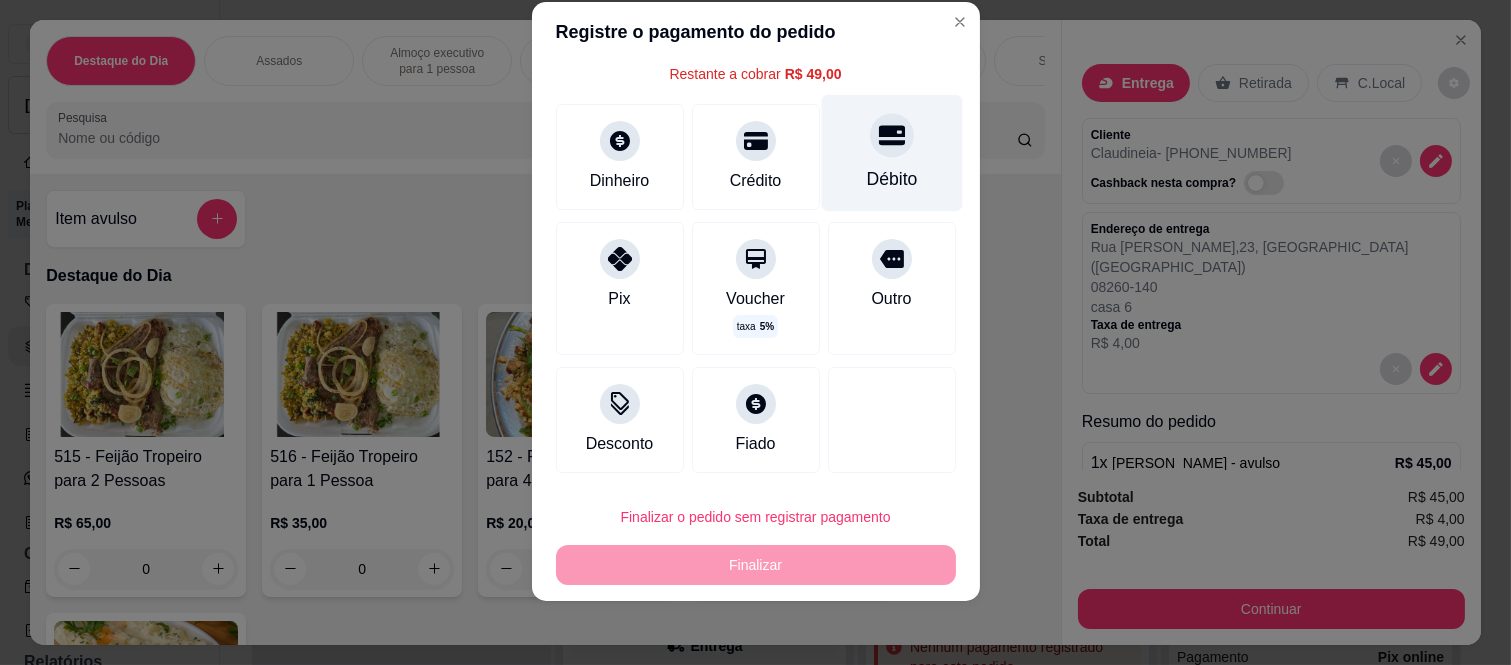 click on "Débito" at bounding box center (891, 153) 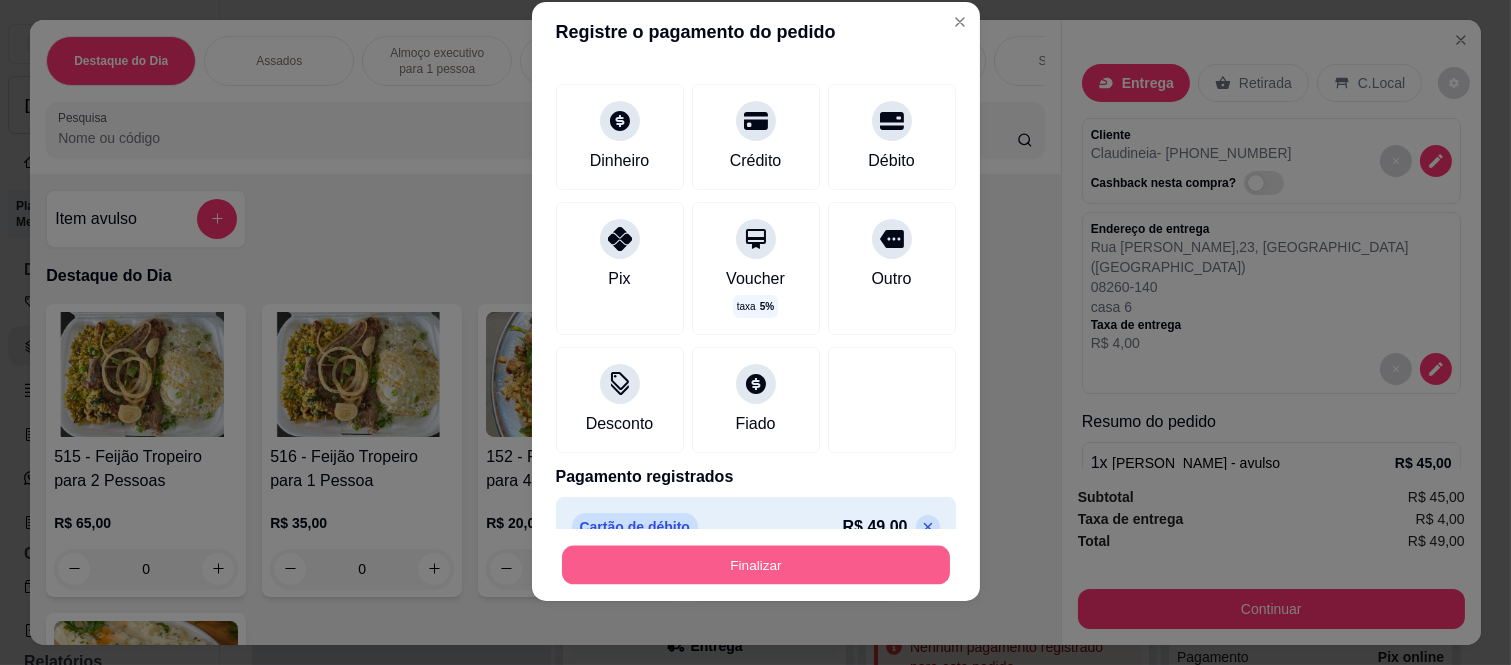 click on "Finalizar" at bounding box center (756, 564) 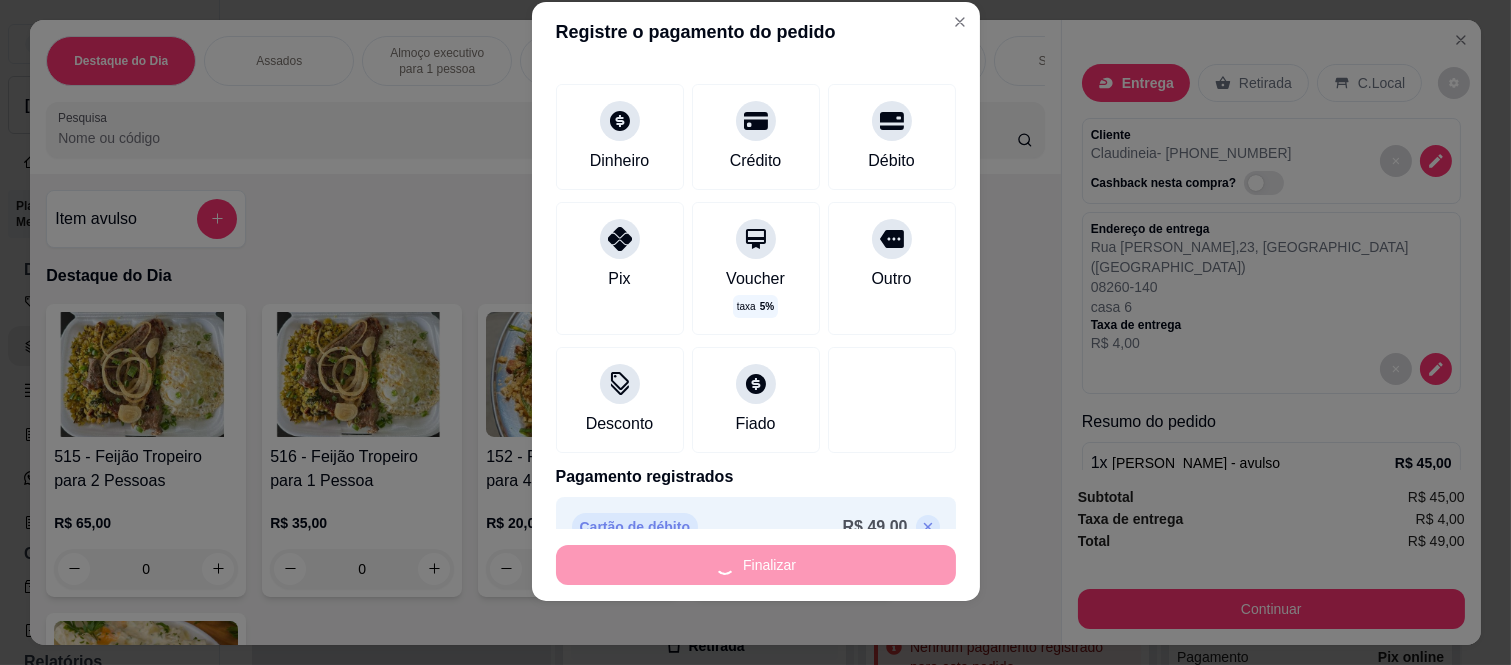 type on "-R$ 49,00" 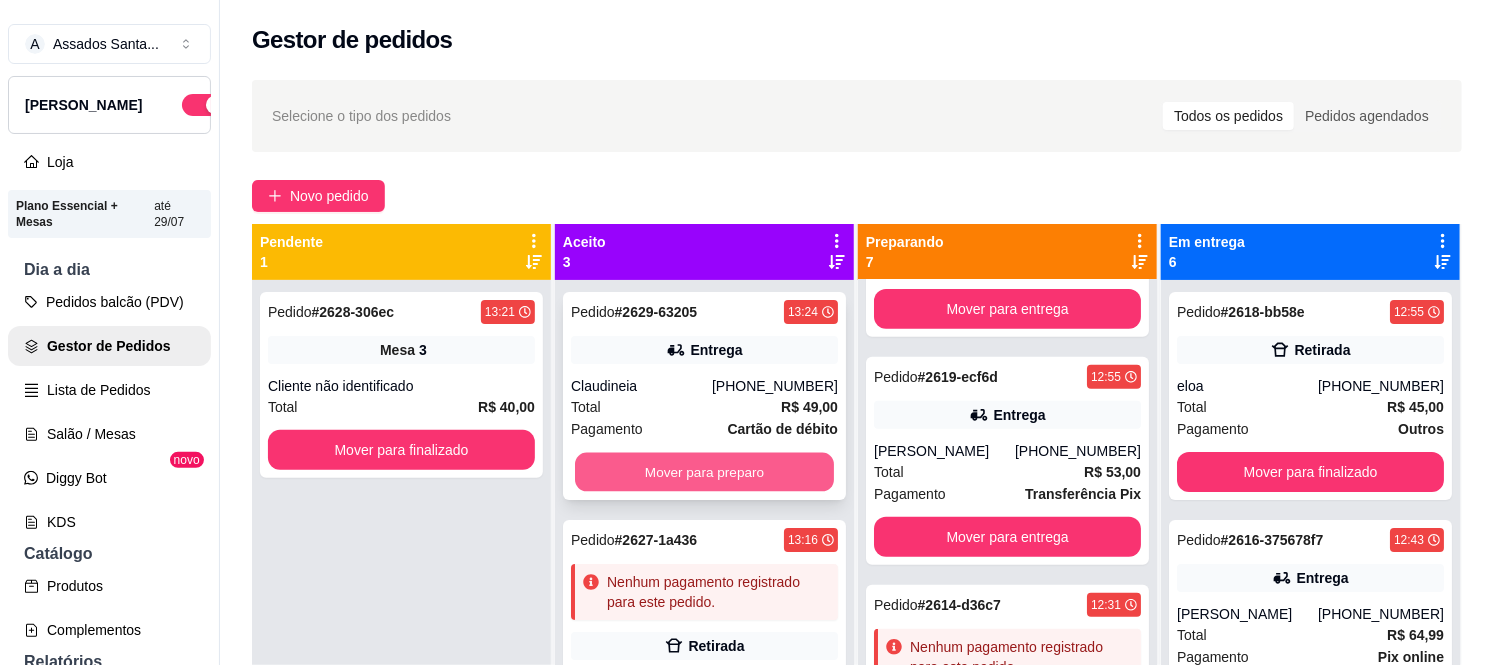 click on "Mover para preparo" at bounding box center [704, 472] 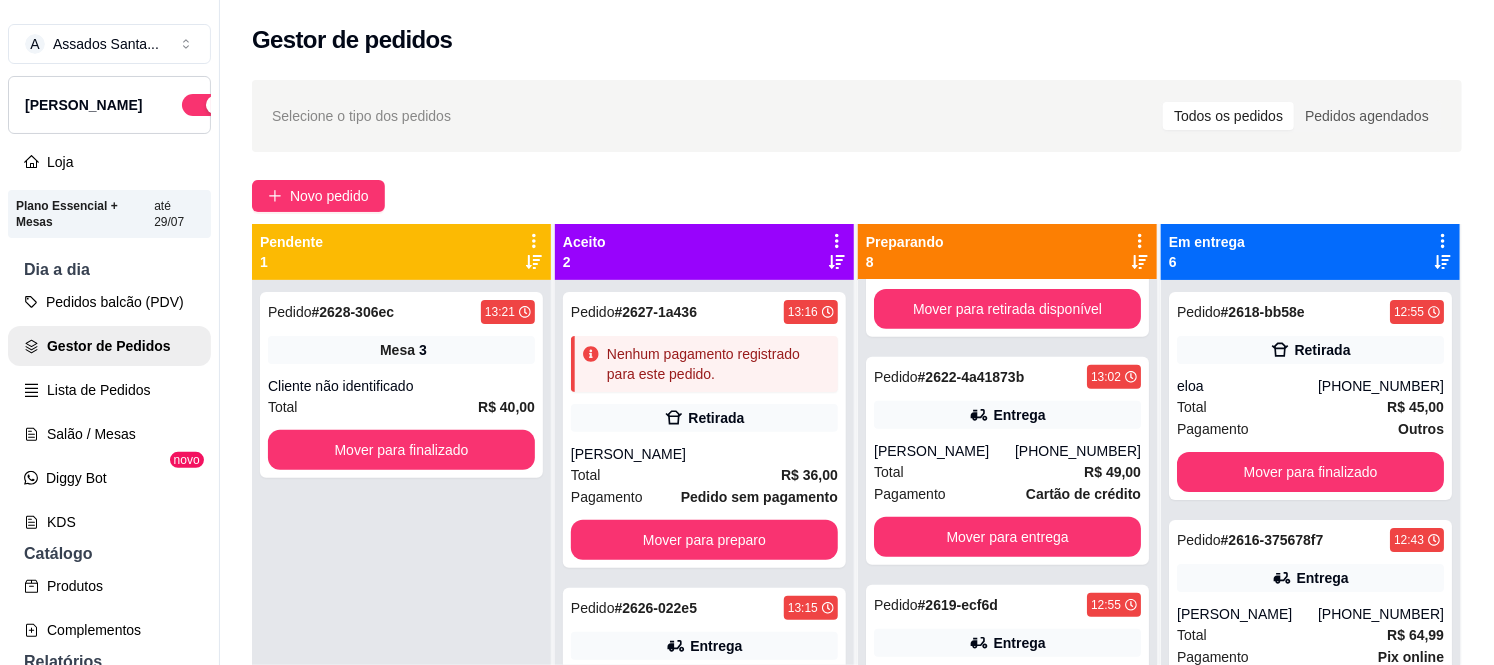 scroll, scrollTop: 618, scrollLeft: 0, axis: vertical 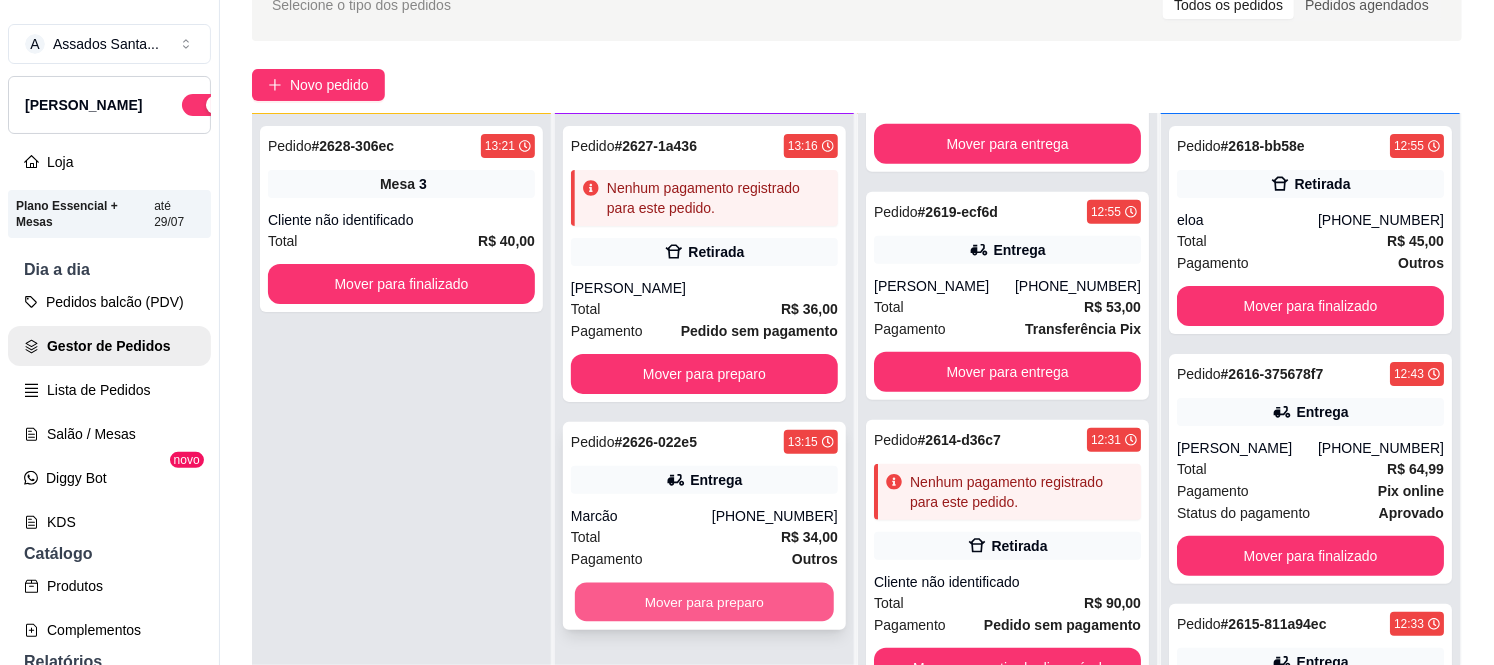 click on "Mover para preparo" at bounding box center [704, 602] 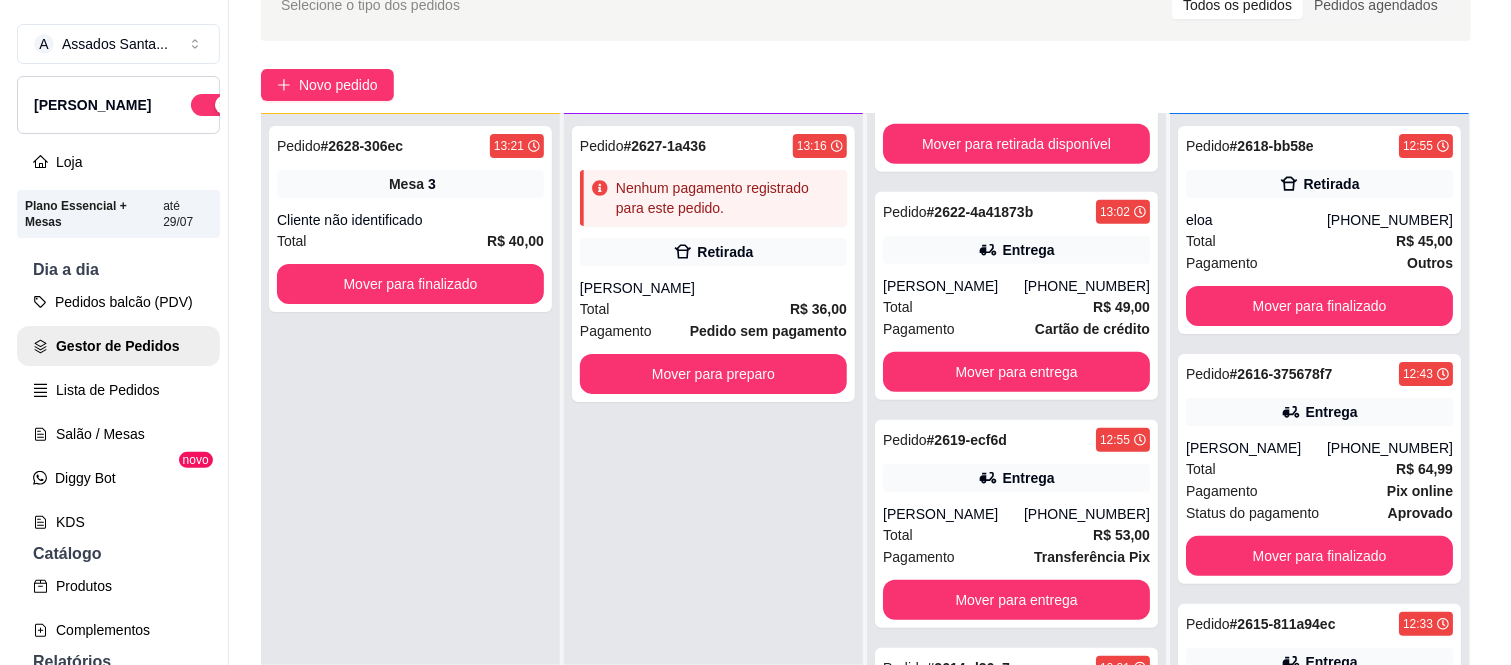 scroll, scrollTop: 846, scrollLeft: 0, axis: vertical 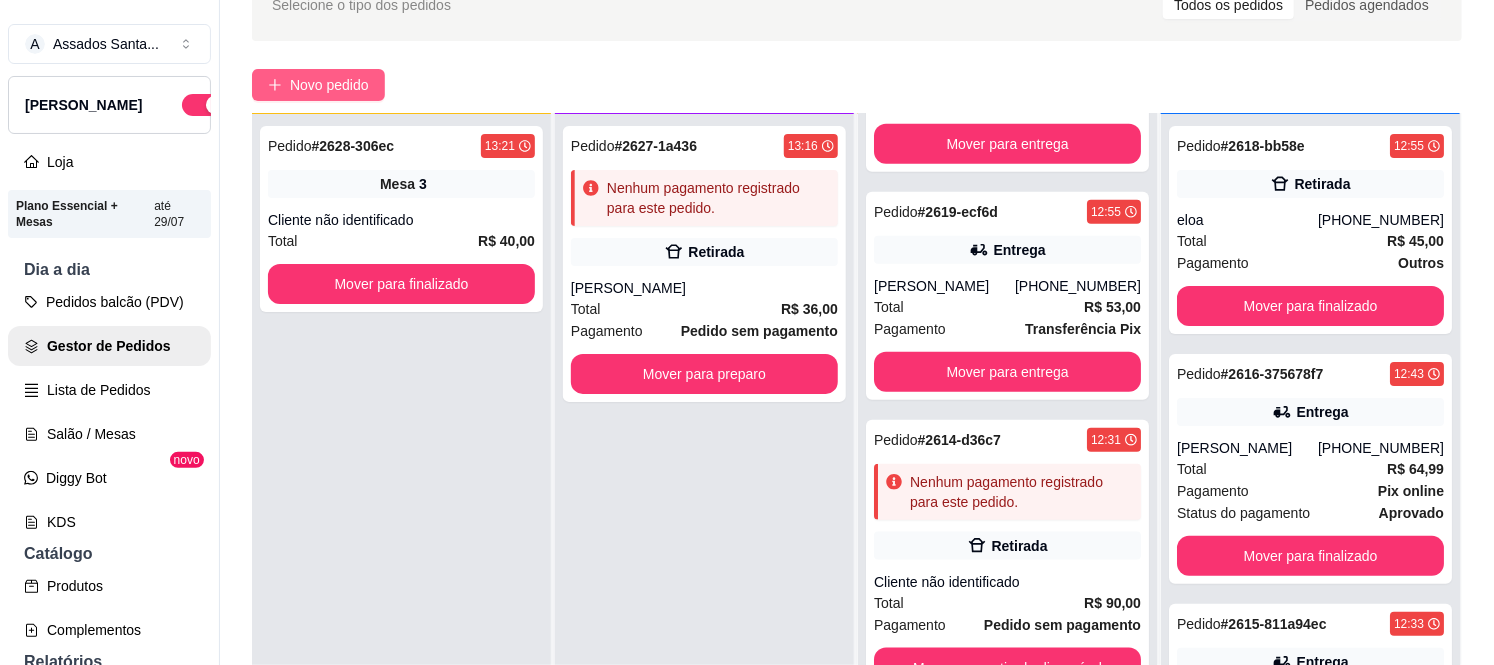 click on "Novo pedido" at bounding box center (329, 85) 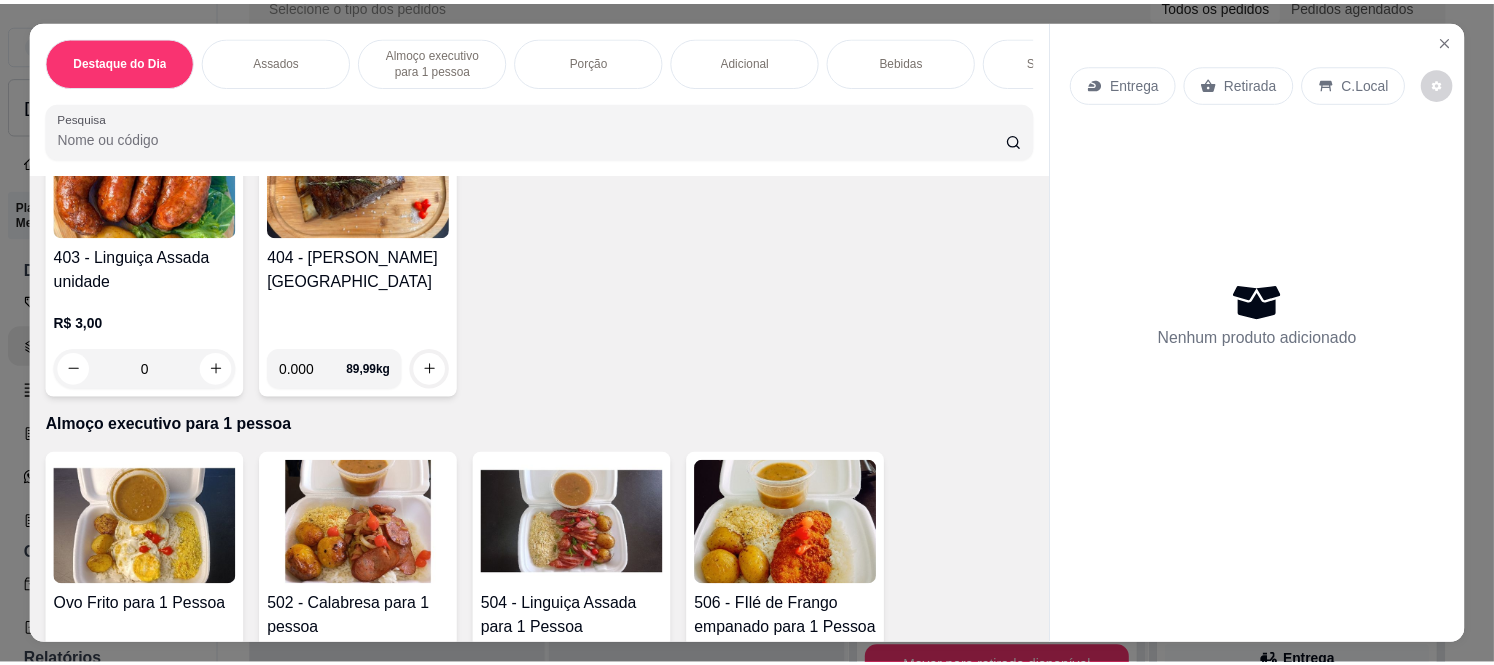 scroll, scrollTop: 777, scrollLeft: 0, axis: vertical 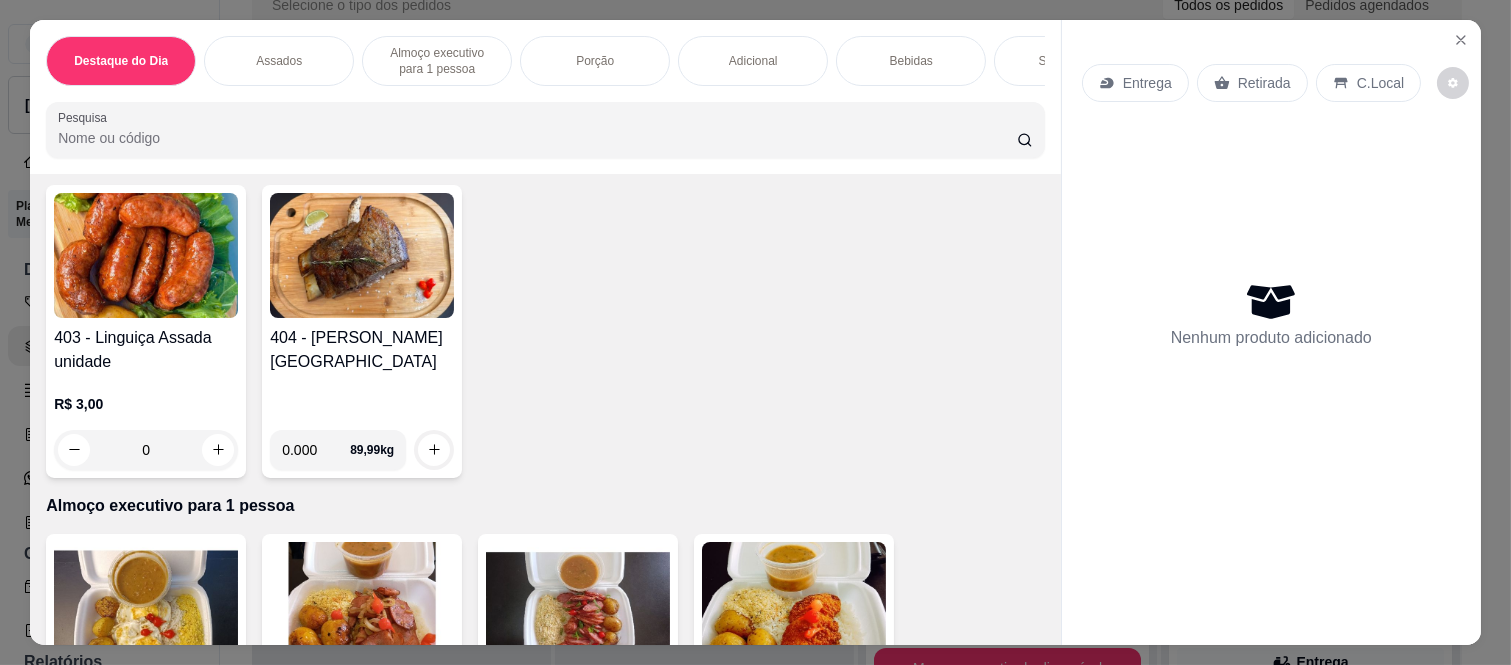 click on "0" at bounding box center [146, 450] 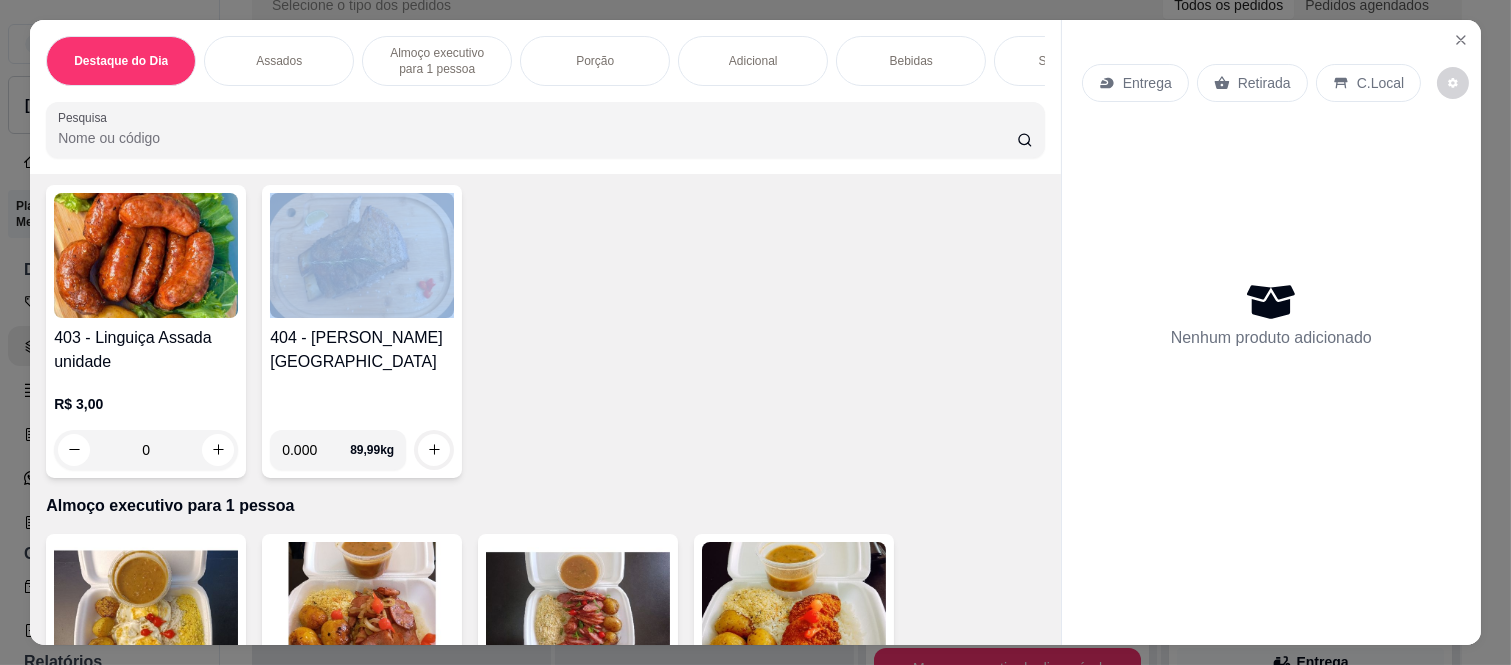 click on "0" at bounding box center (146, 450) 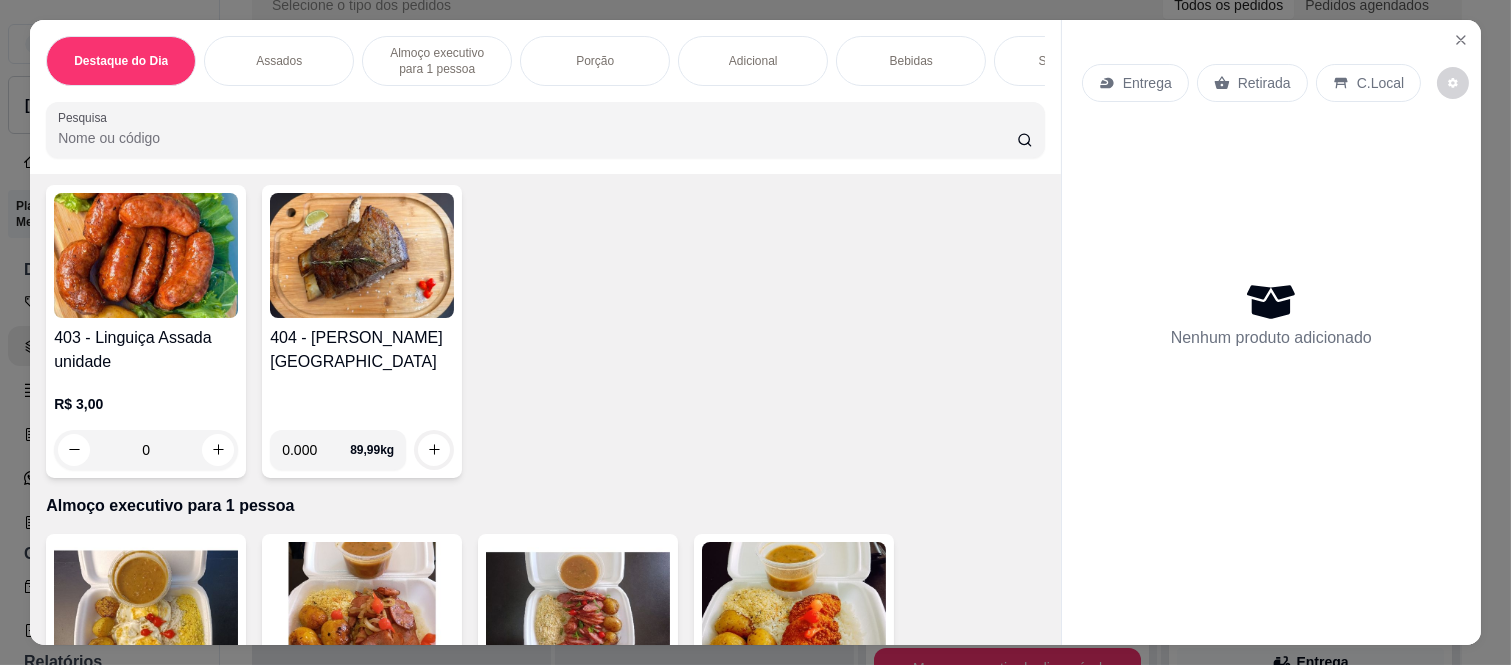 click on "0" at bounding box center [146, 450] 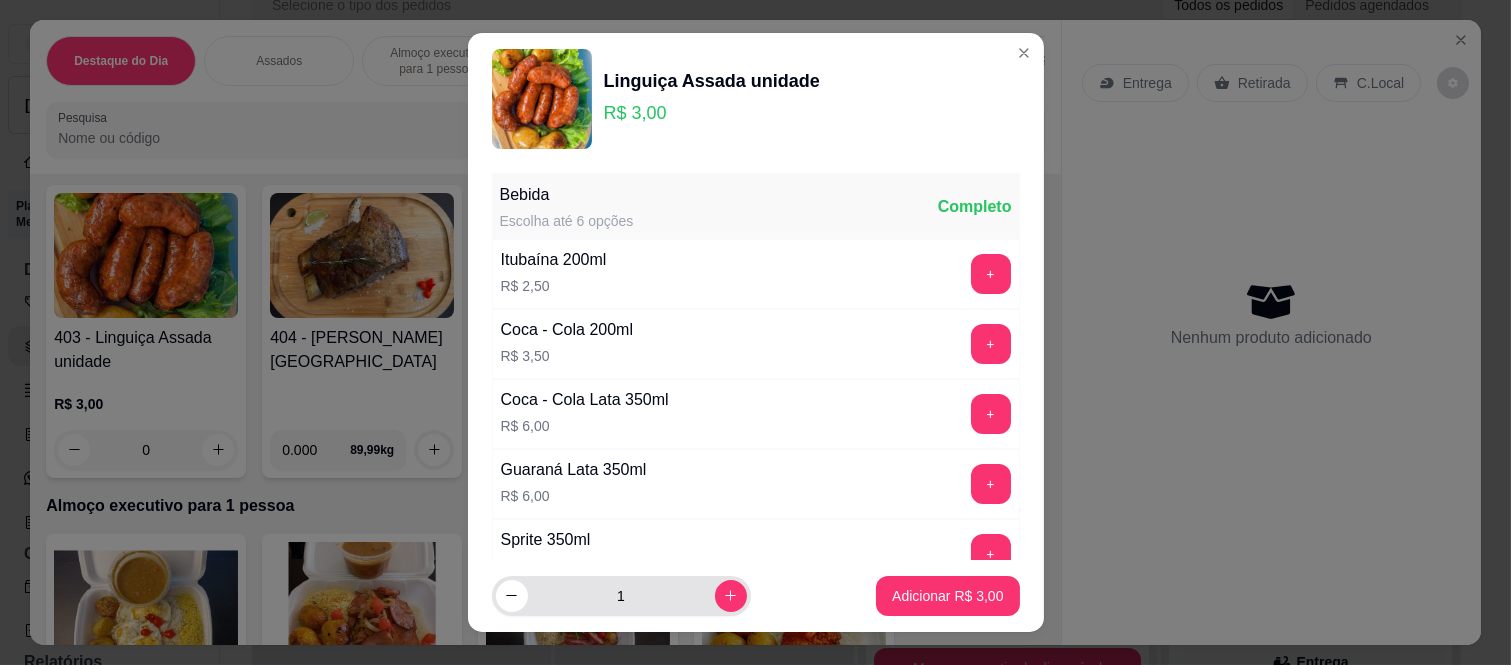 click on "1" at bounding box center (621, 596) 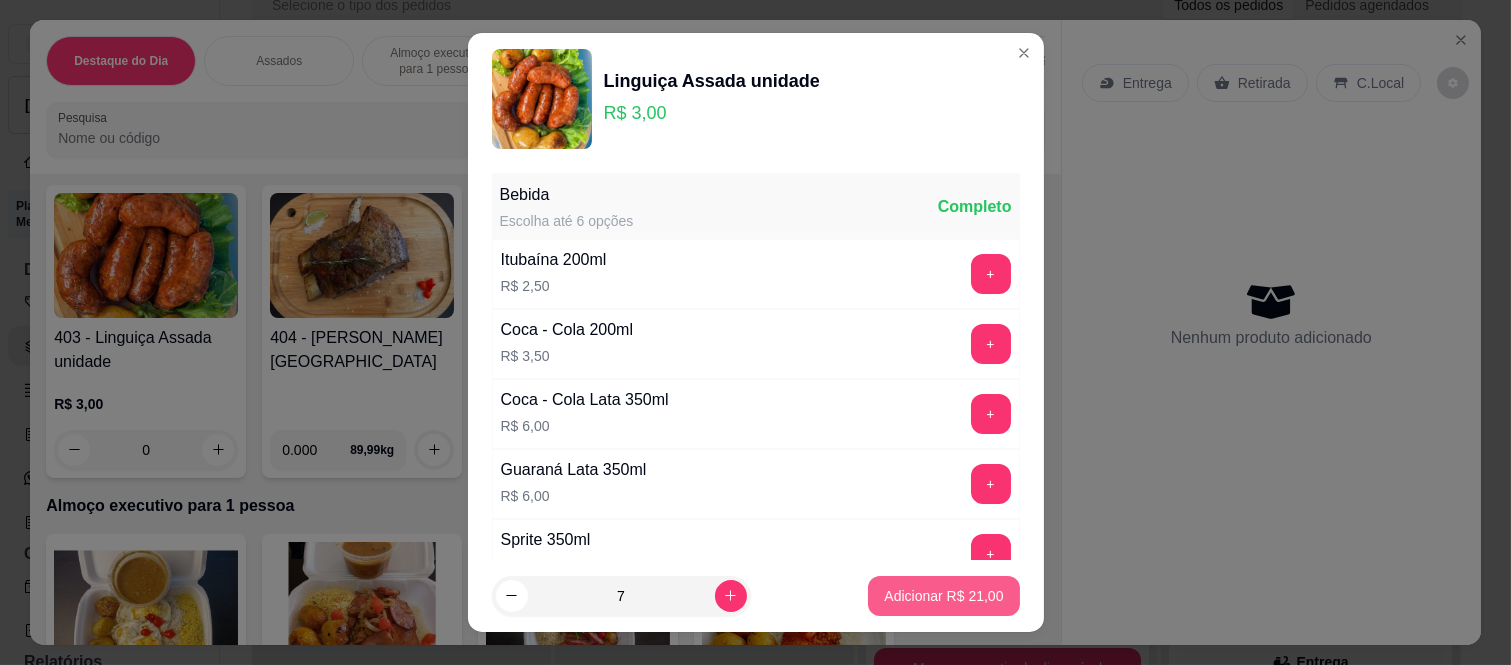 type on "7" 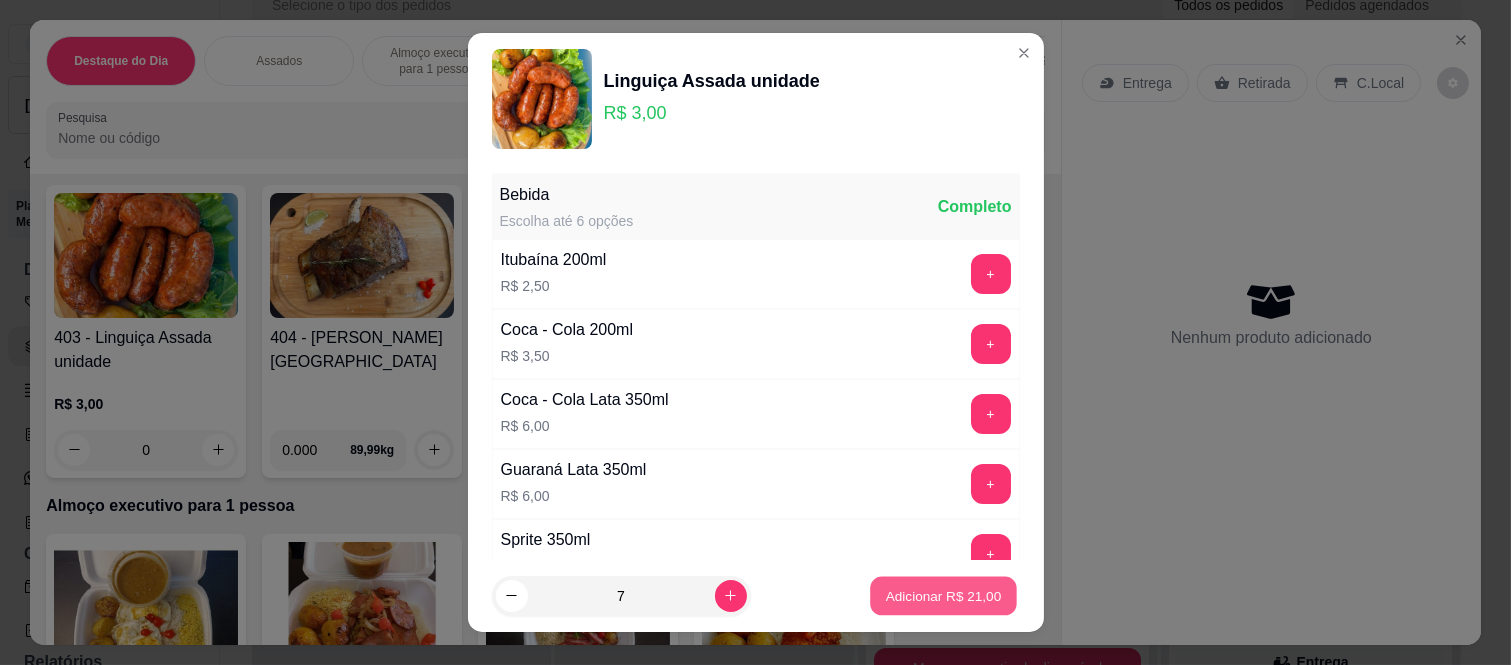 click on "Adicionar   R$ 21,00" at bounding box center [944, 595] 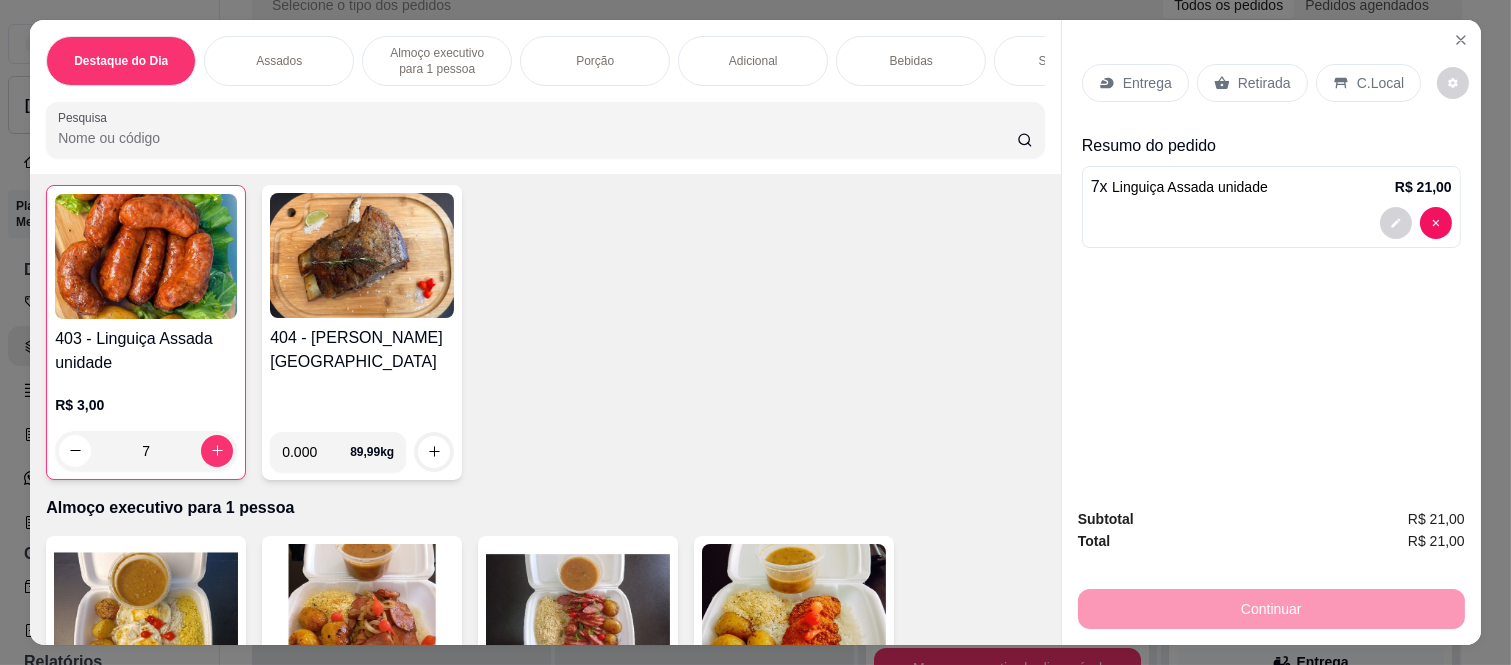 click 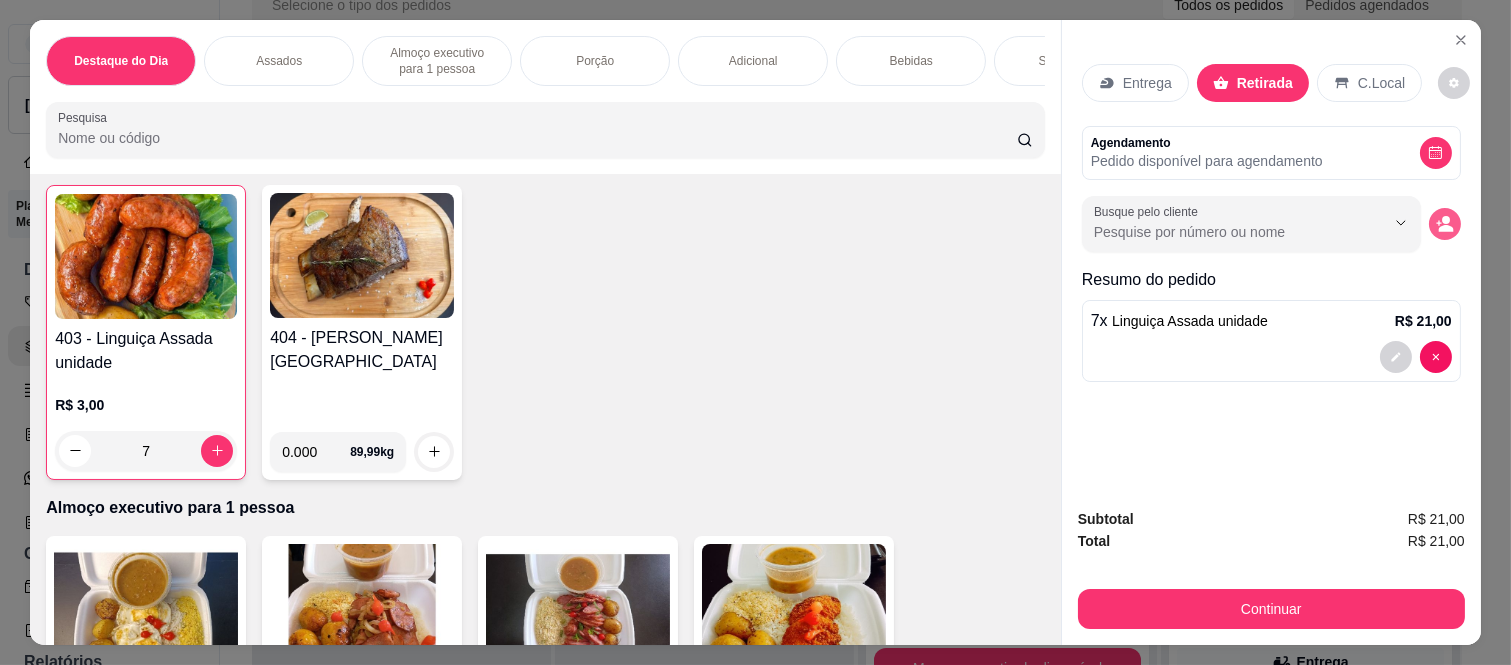 click 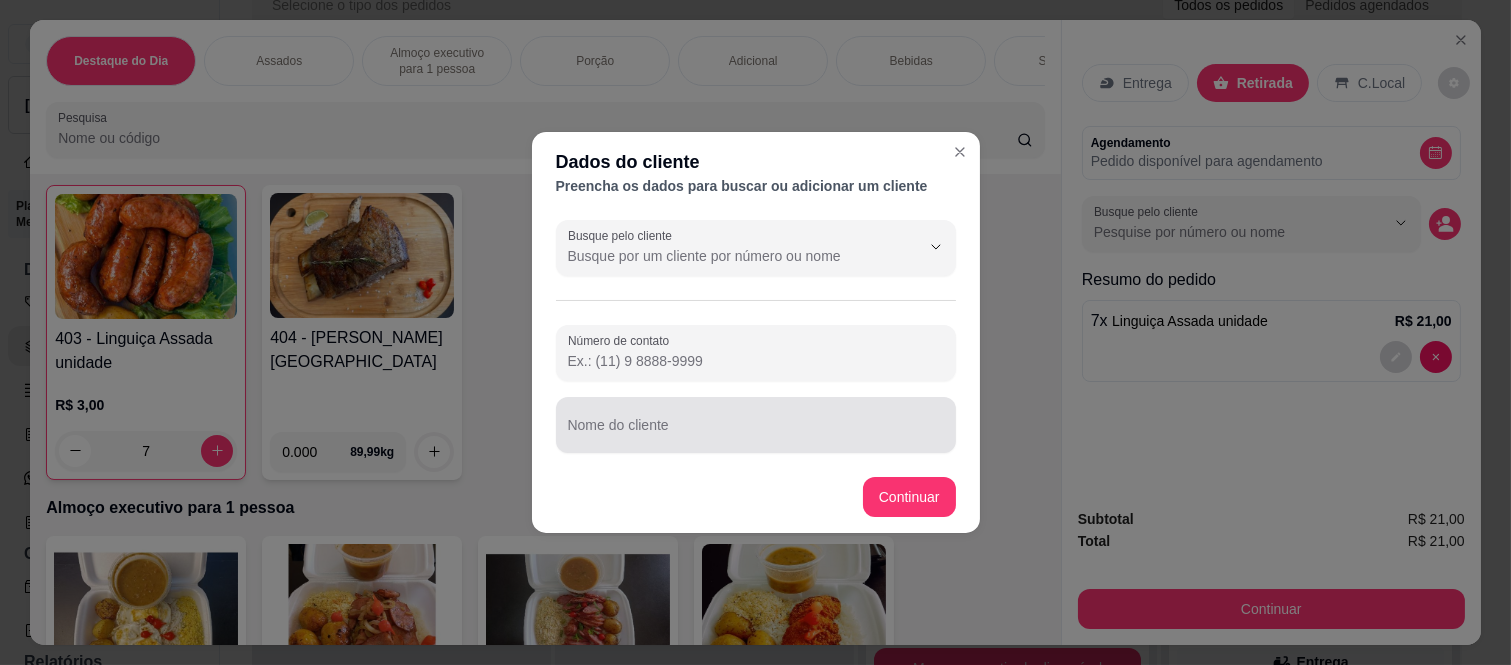 click at bounding box center [756, 425] 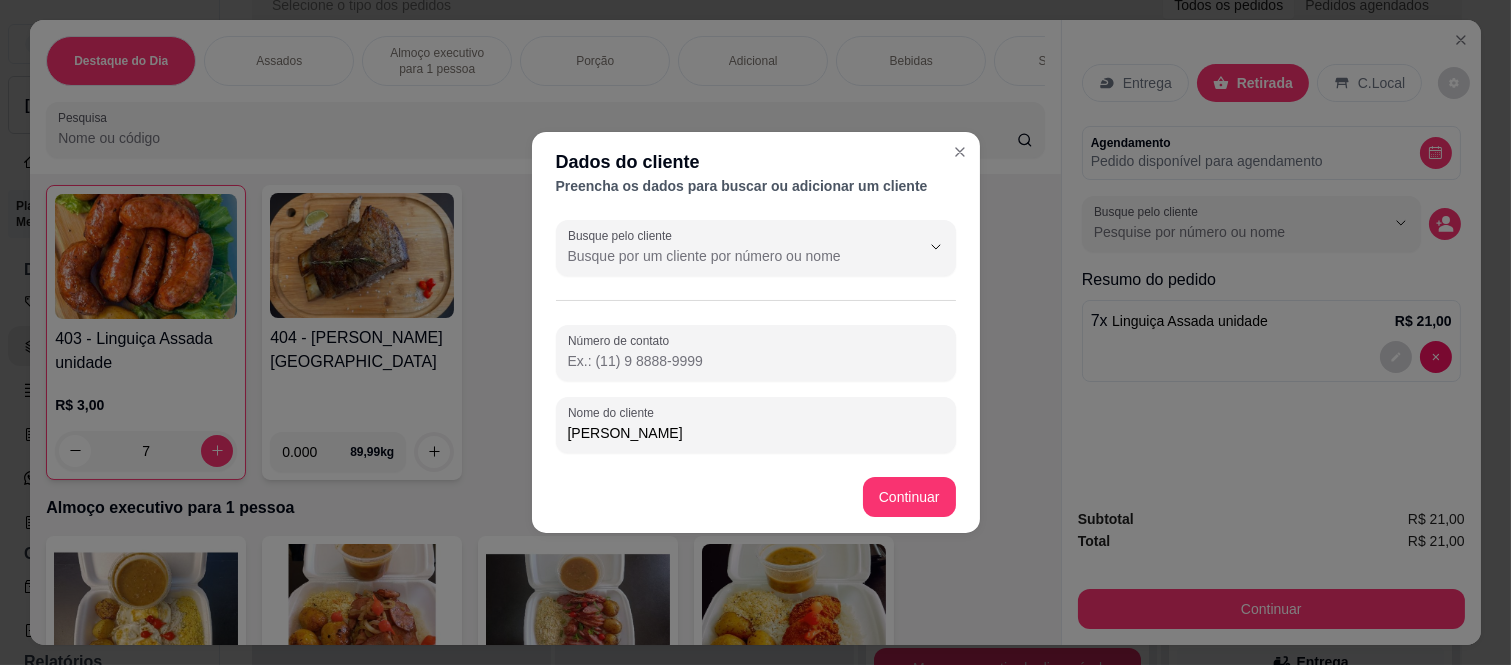 type on "[PERSON_NAME]" 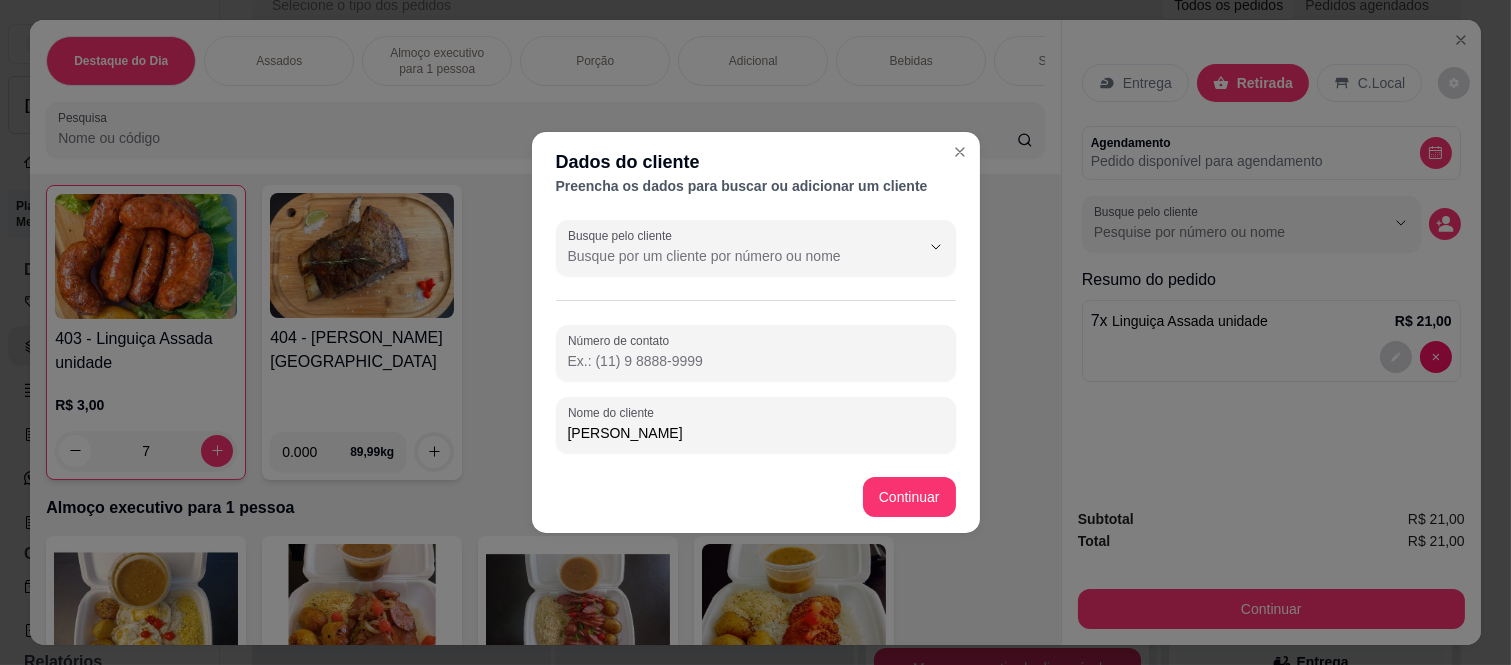 click on "Número de contato" at bounding box center [756, 361] 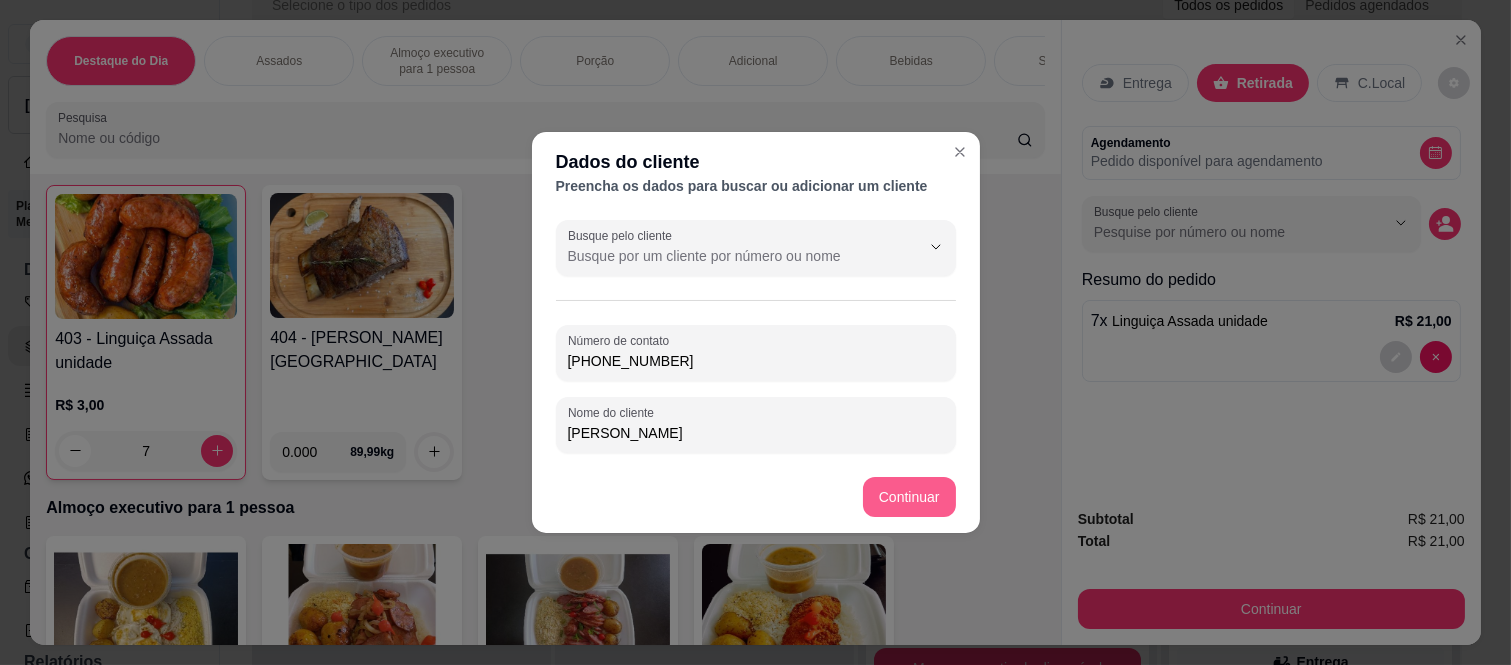 type on "[PHONE_NUMBER]" 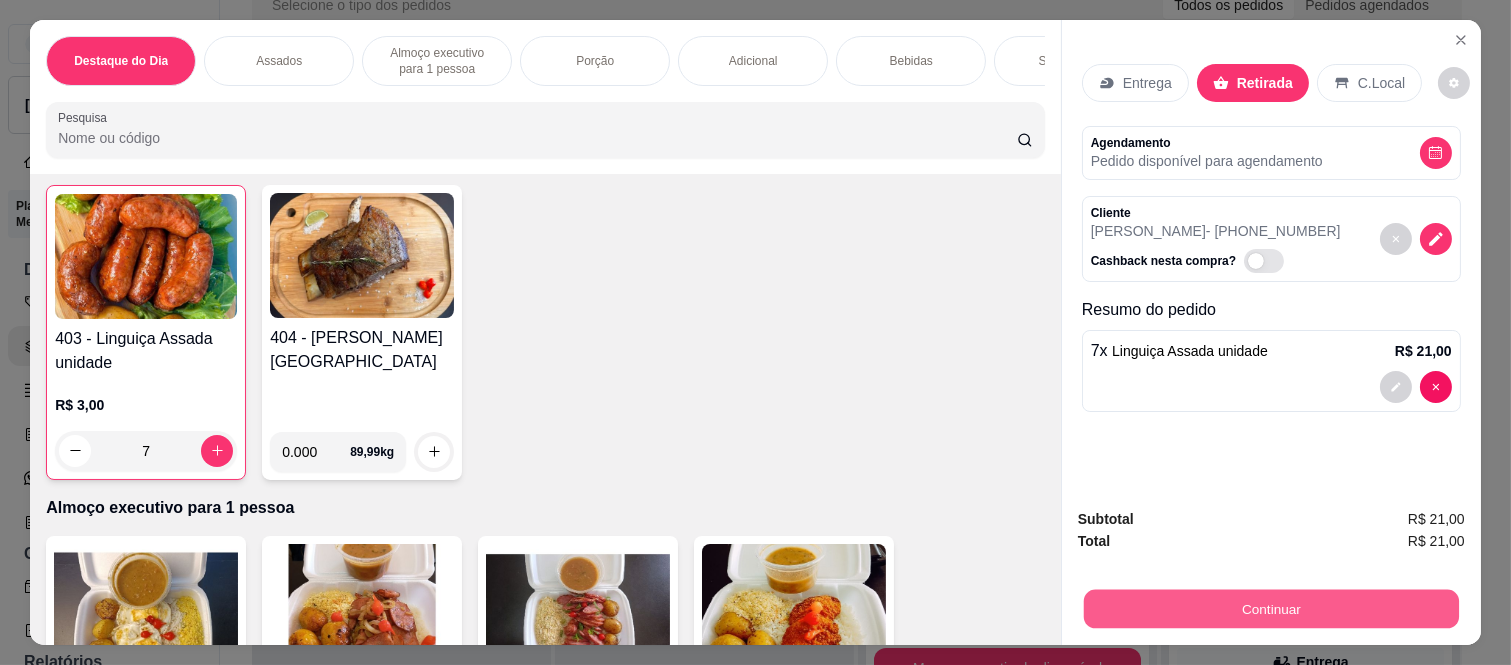 click on "Continuar" at bounding box center [1271, 609] 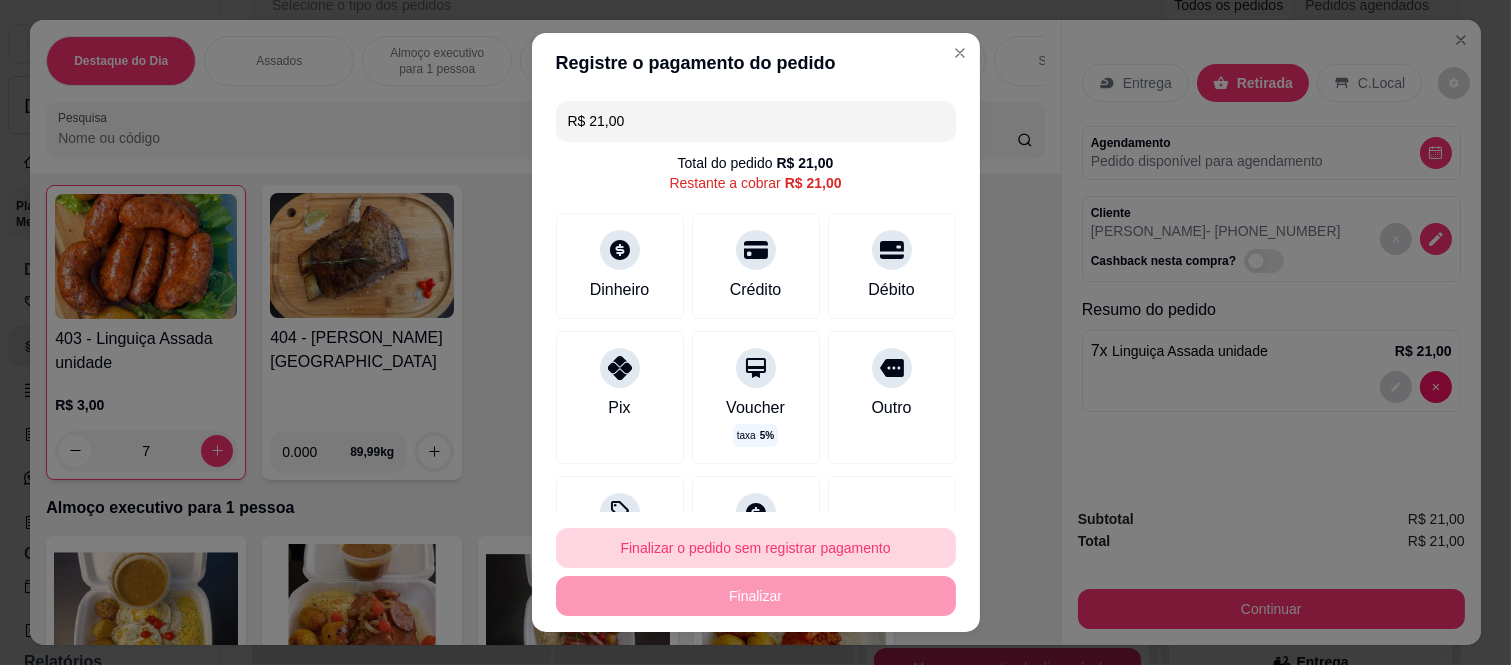 click on "Finalizar o pedido sem registrar pagamento" at bounding box center [756, 548] 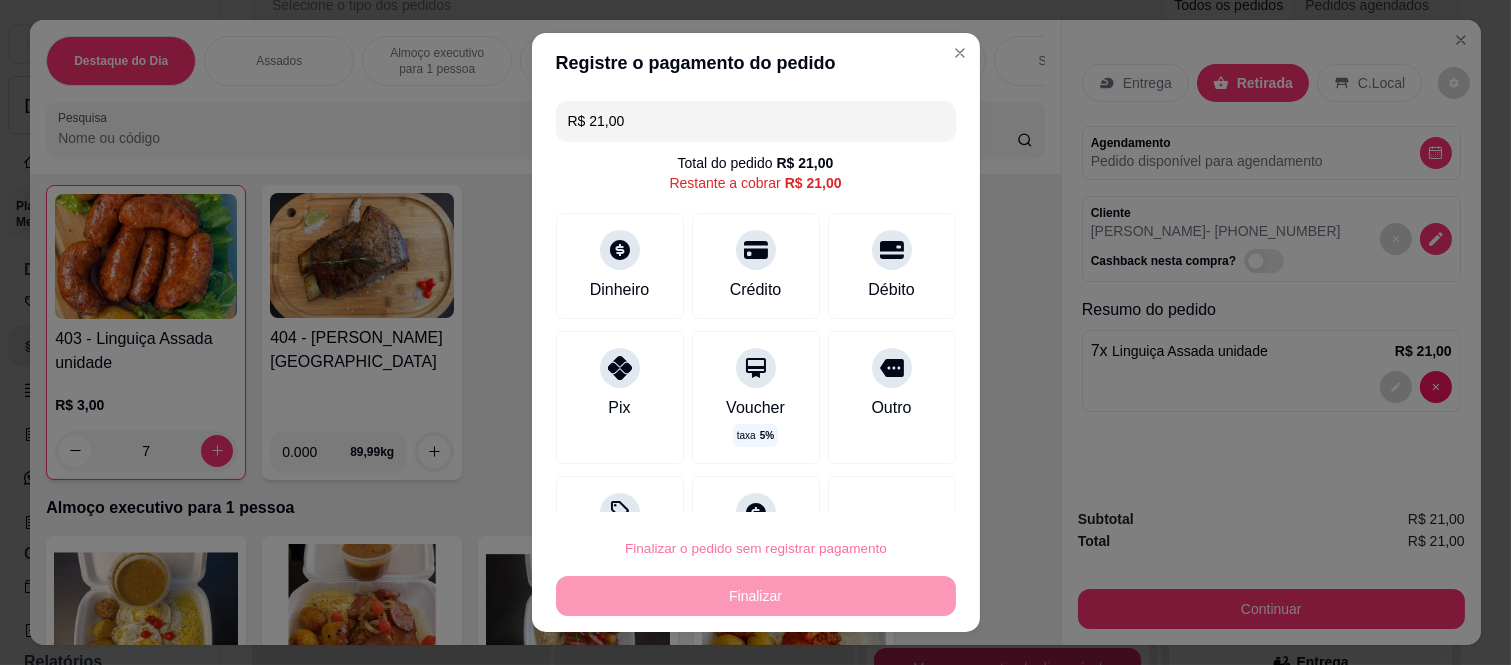 click on "Confirmar" at bounding box center [867, 491] 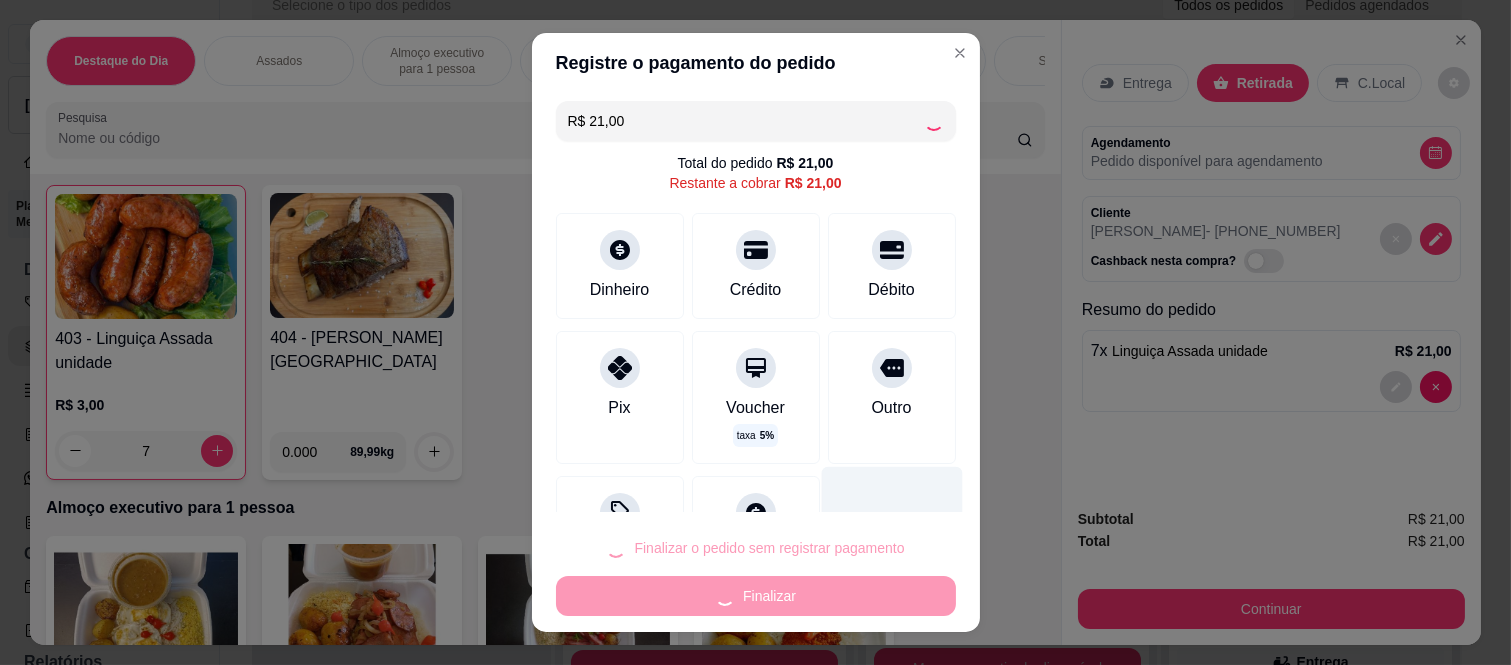 type on "0" 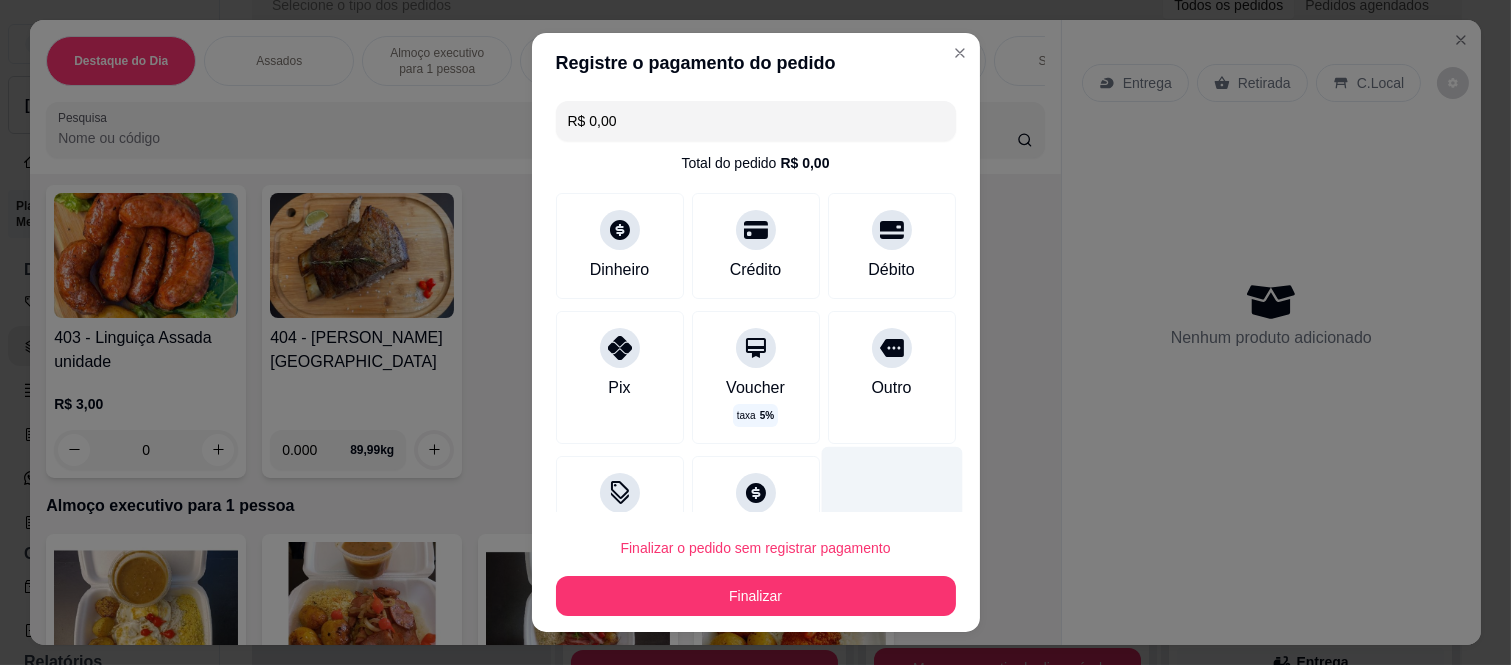 type on "R$ 0,00" 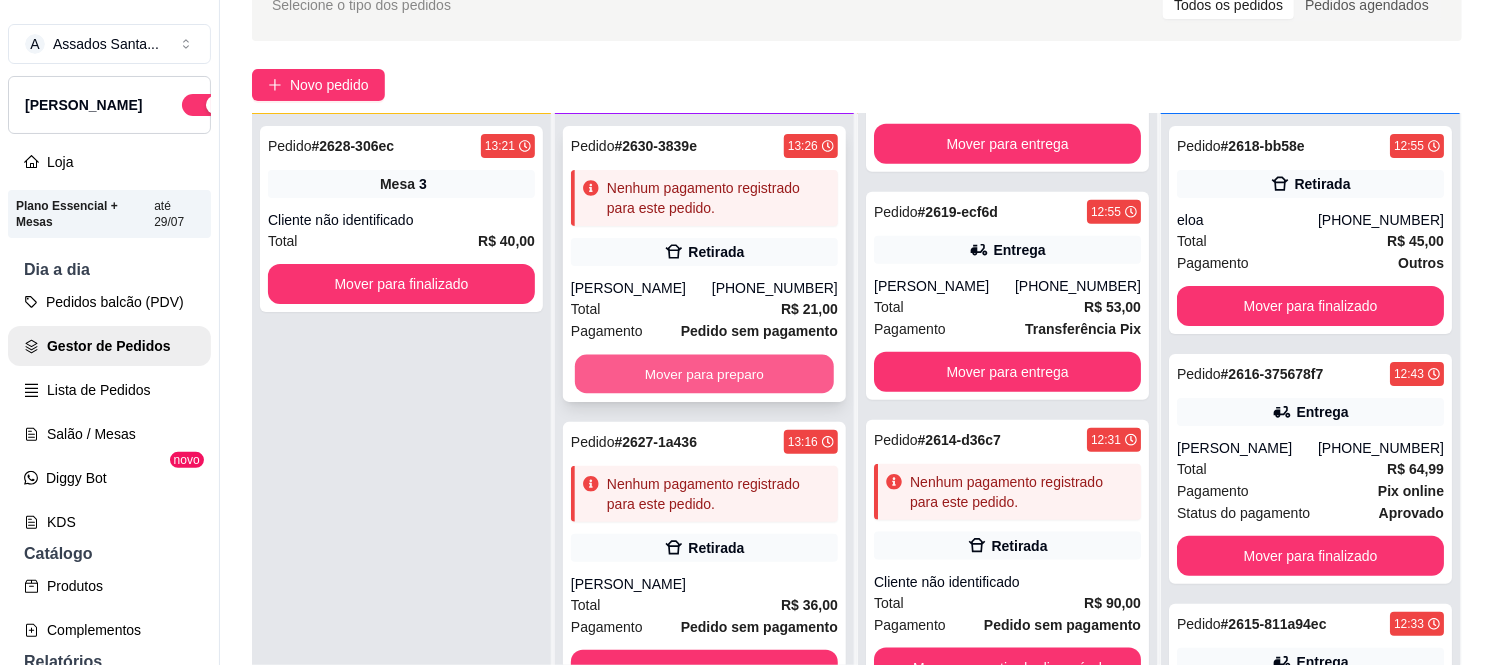 click on "Mover para preparo" at bounding box center (704, 374) 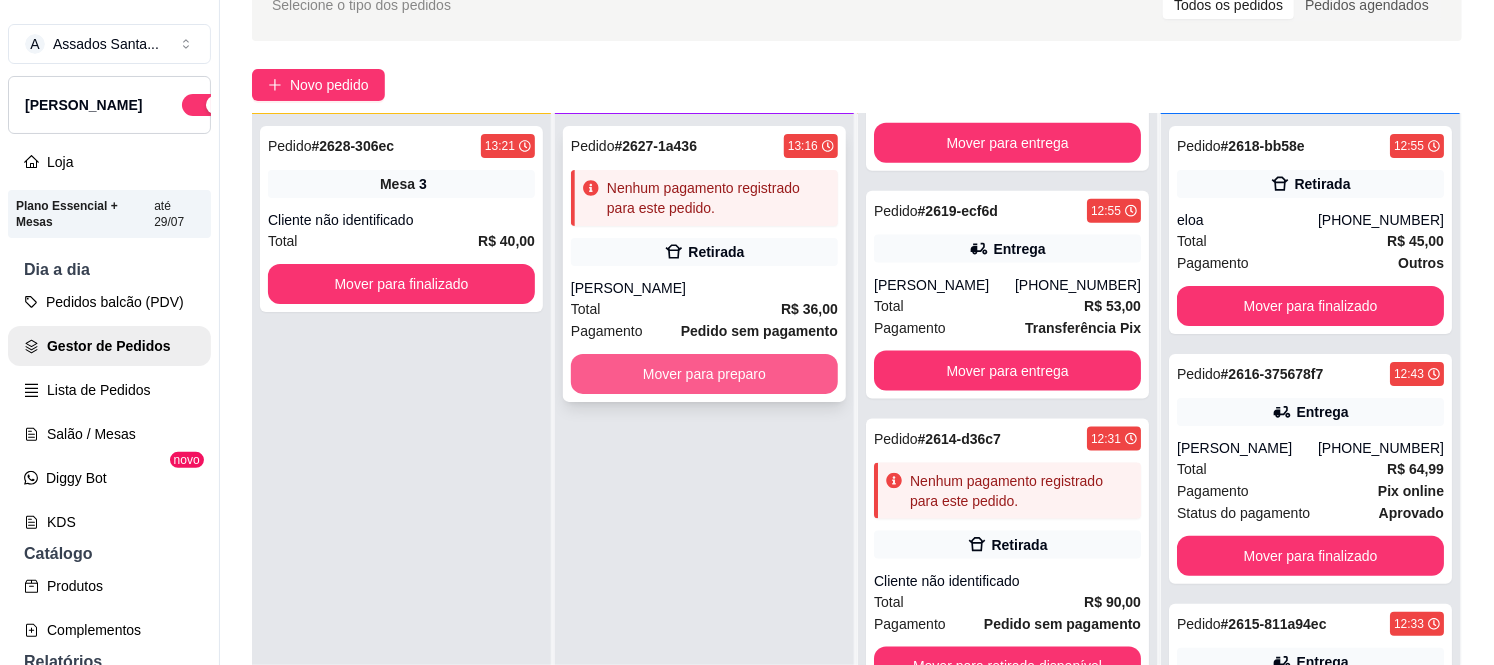 click on "Mover para preparo" at bounding box center [704, 374] 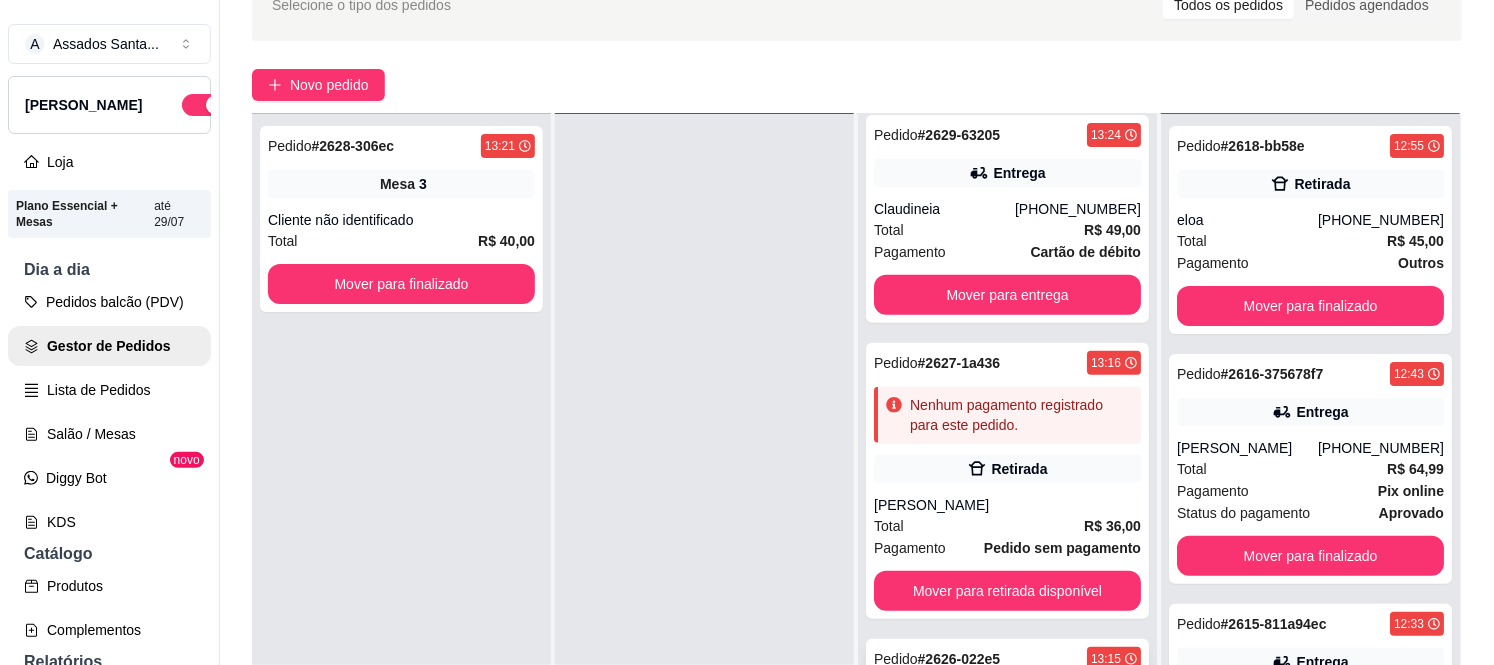scroll, scrollTop: 0, scrollLeft: 0, axis: both 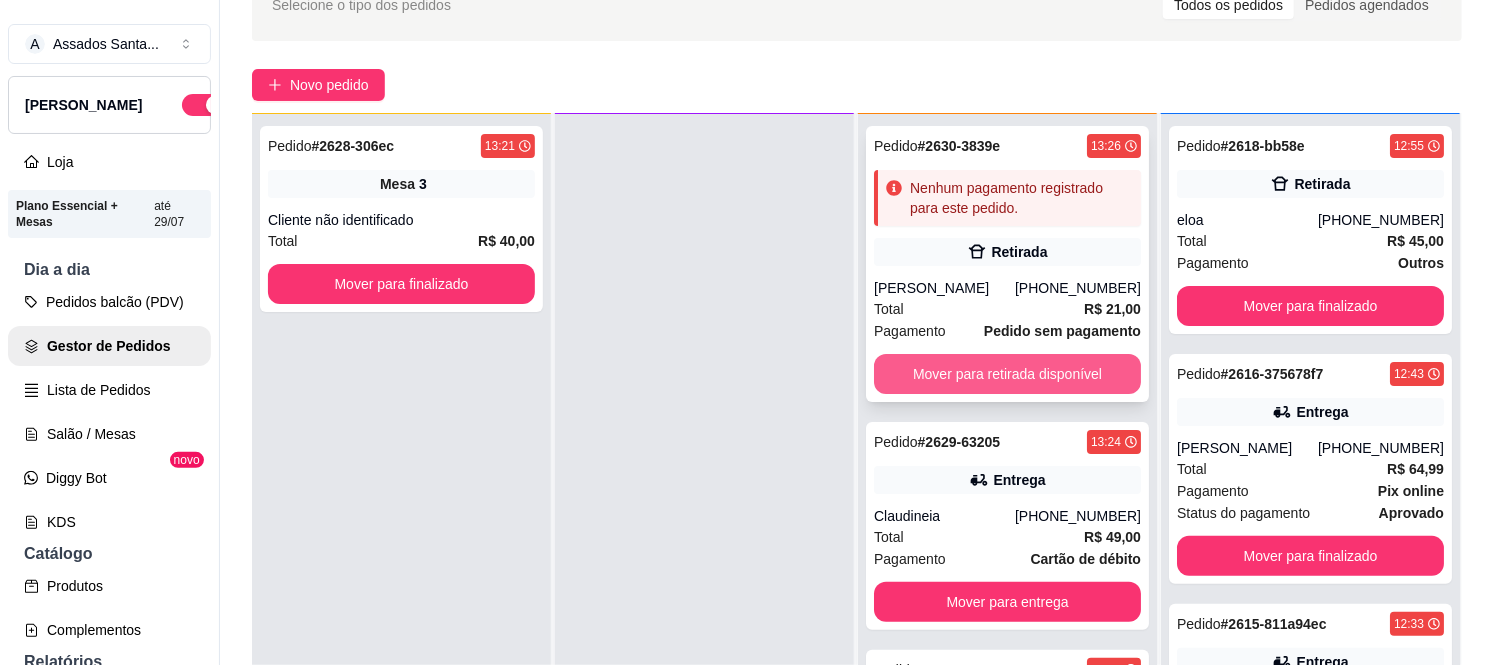 click on "Mover para retirada disponível" at bounding box center (1007, 374) 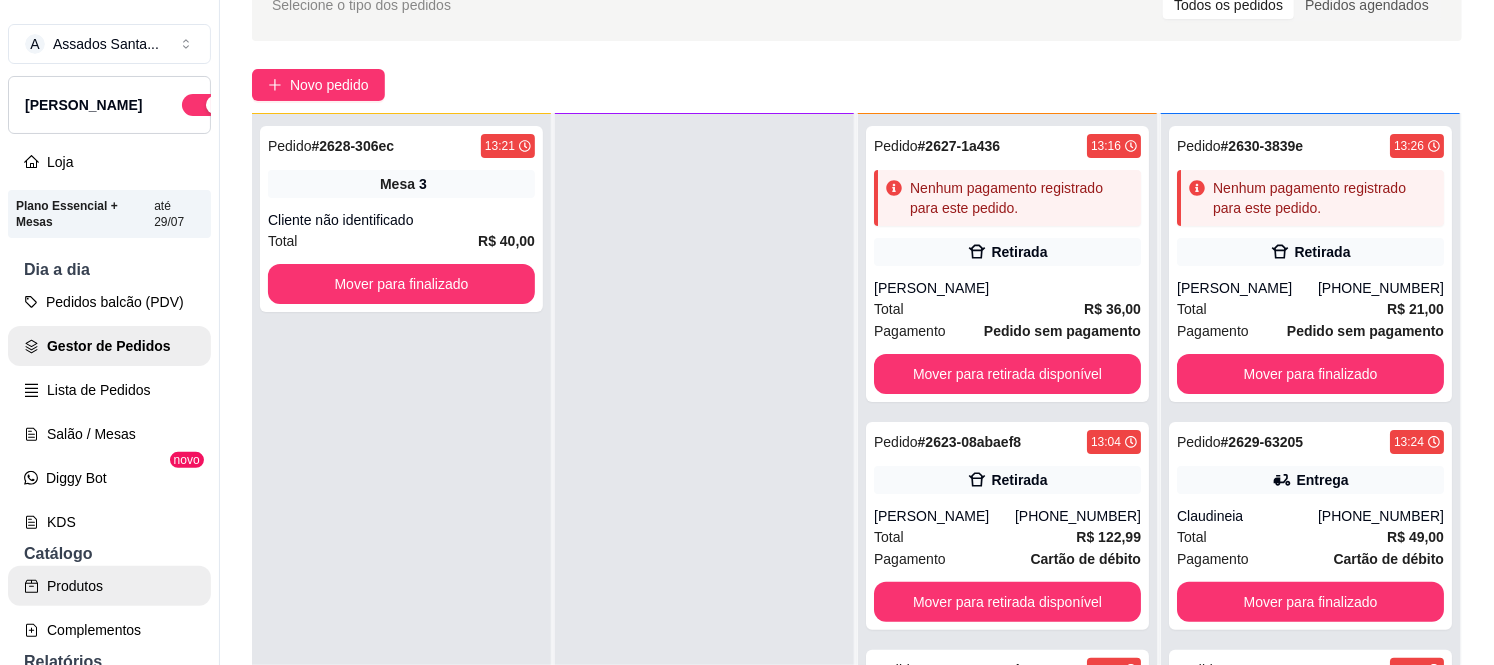 click on "Produtos" at bounding box center (109, 586) 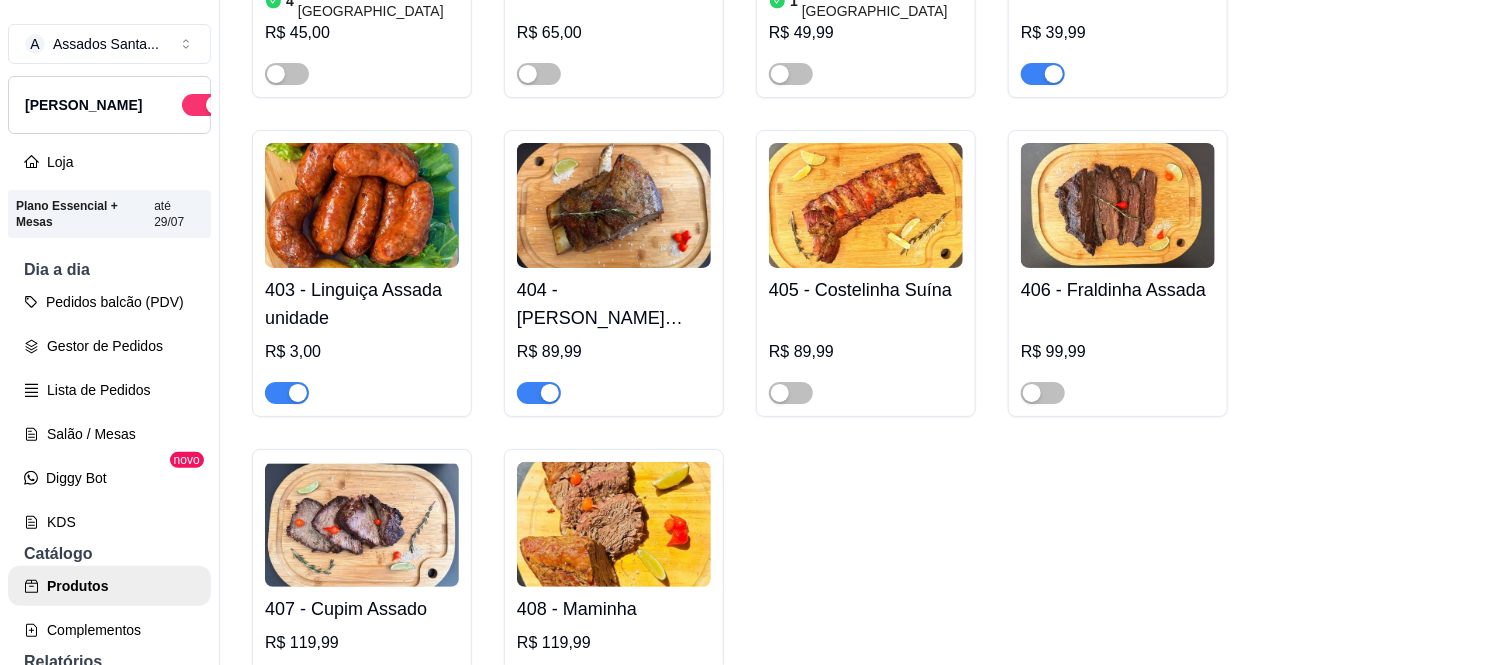 scroll, scrollTop: 1111, scrollLeft: 0, axis: vertical 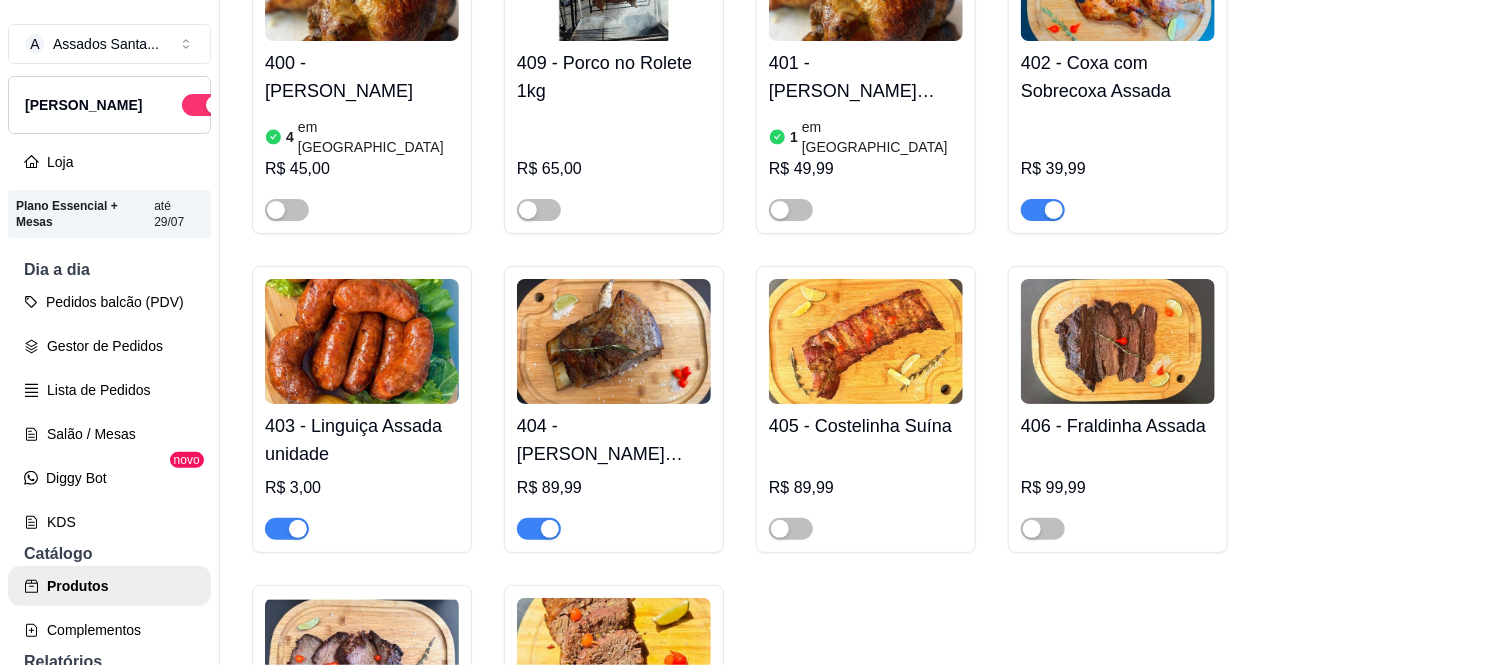 click at bounding box center (287, 529) 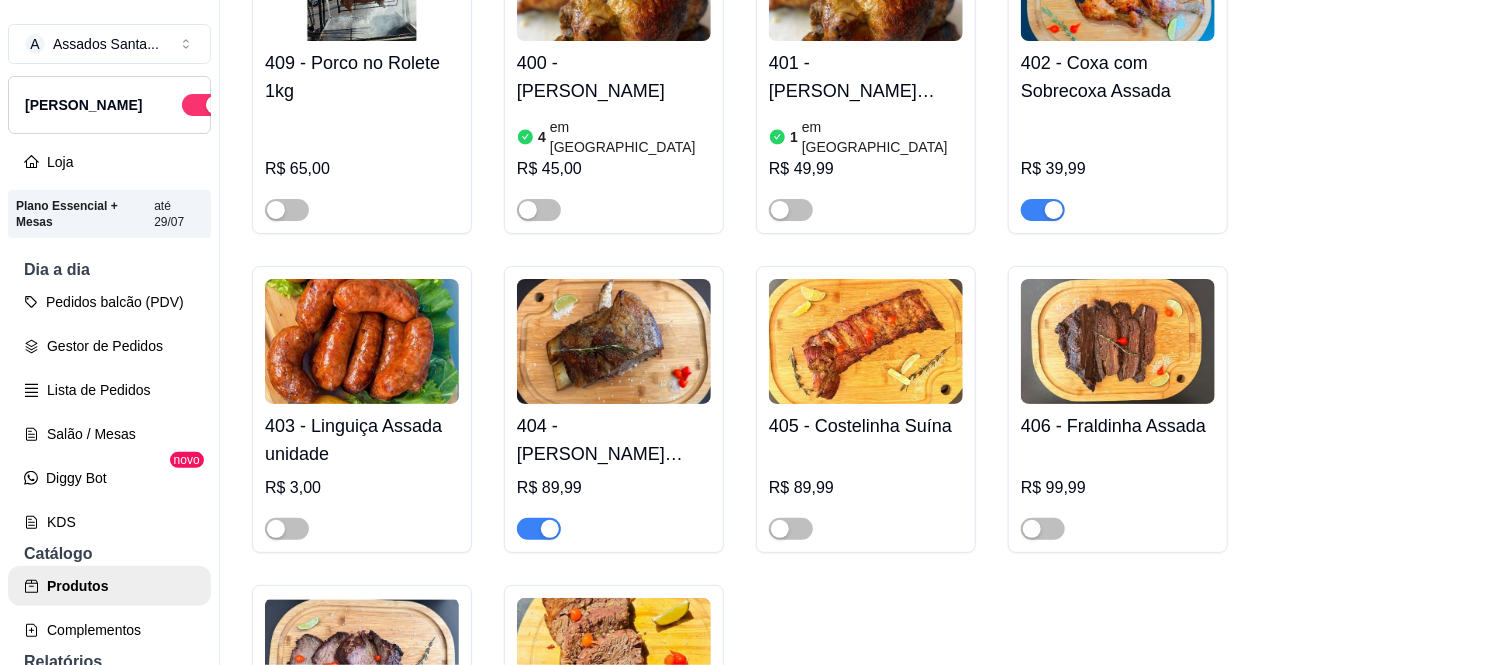 click at bounding box center (1043, 210) 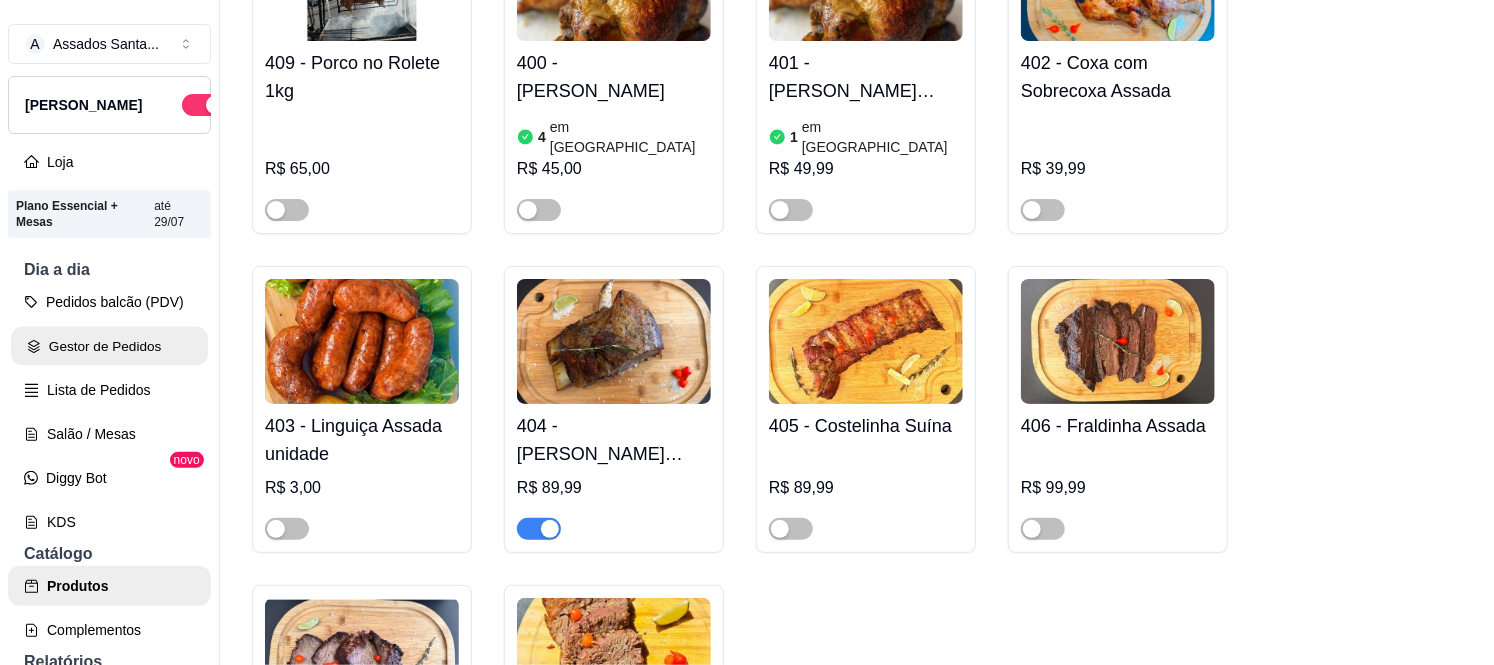 click on "Gestor de Pedidos" at bounding box center [109, 346] 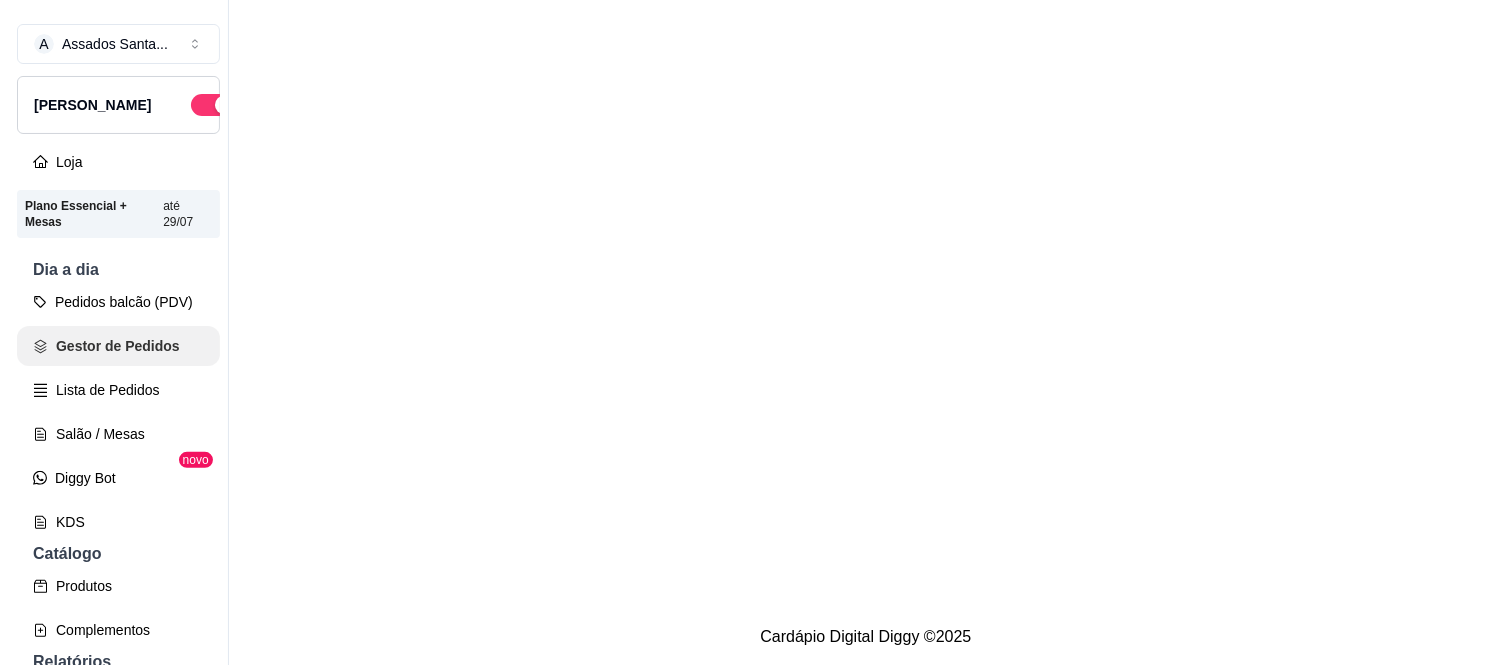 scroll, scrollTop: 0, scrollLeft: 0, axis: both 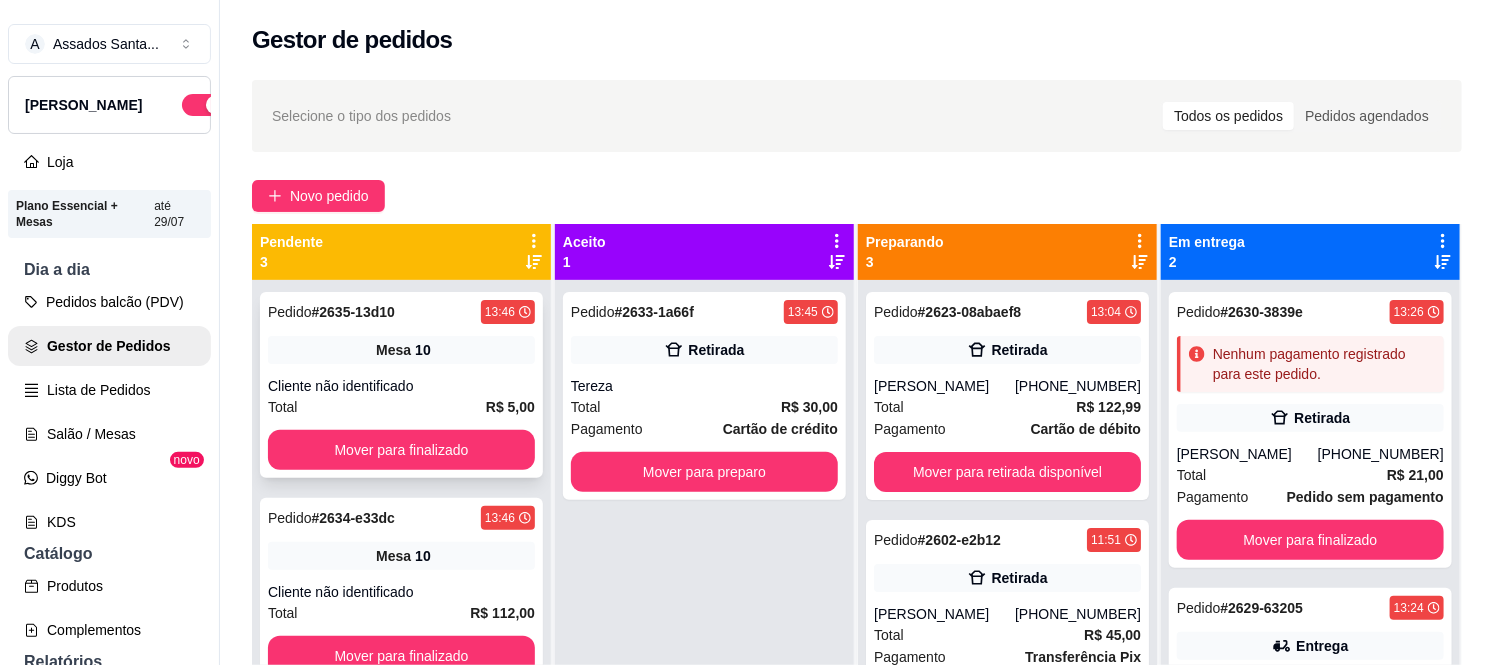 click on "Pedido  # 2635-13d10 13:46 Mesa 10 Cliente não identificado Total R$ 5,00 Mover para finalizado" at bounding box center [401, 385] 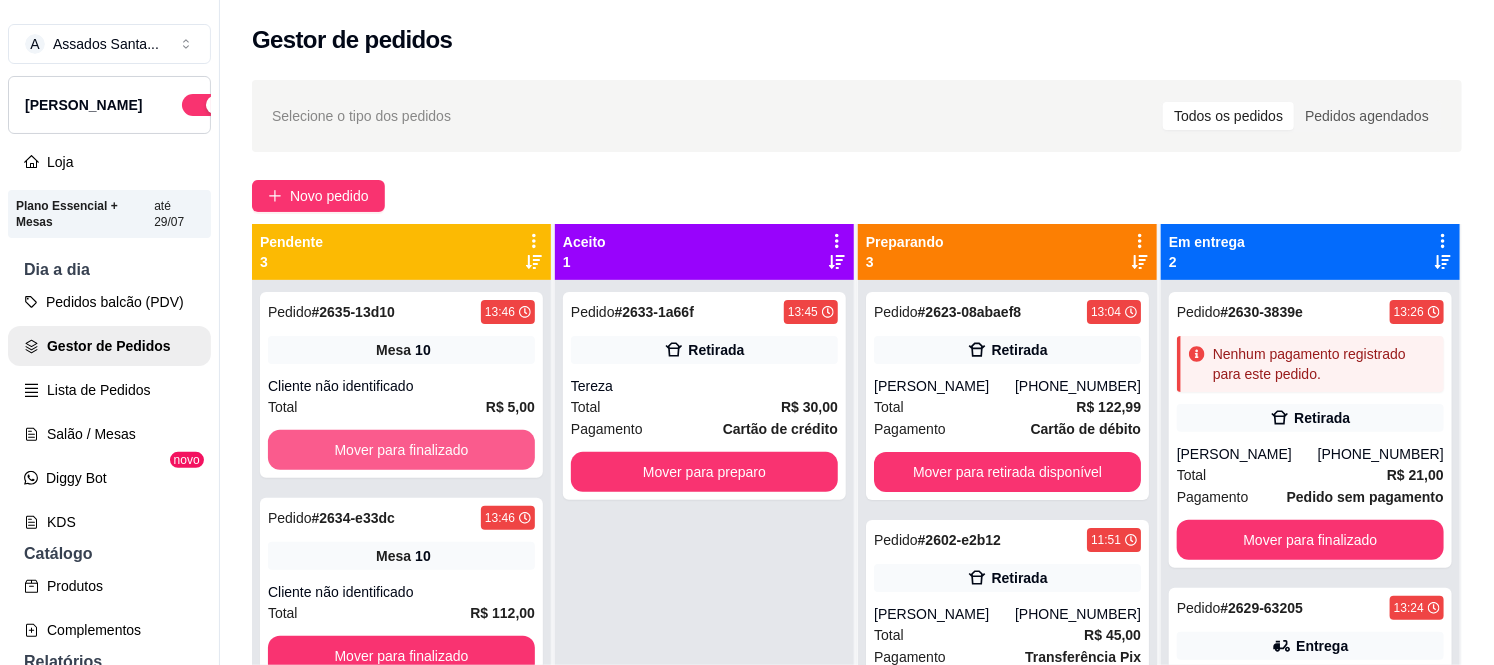 click on "Mover para finalizado" at bounding box center [401, 450] 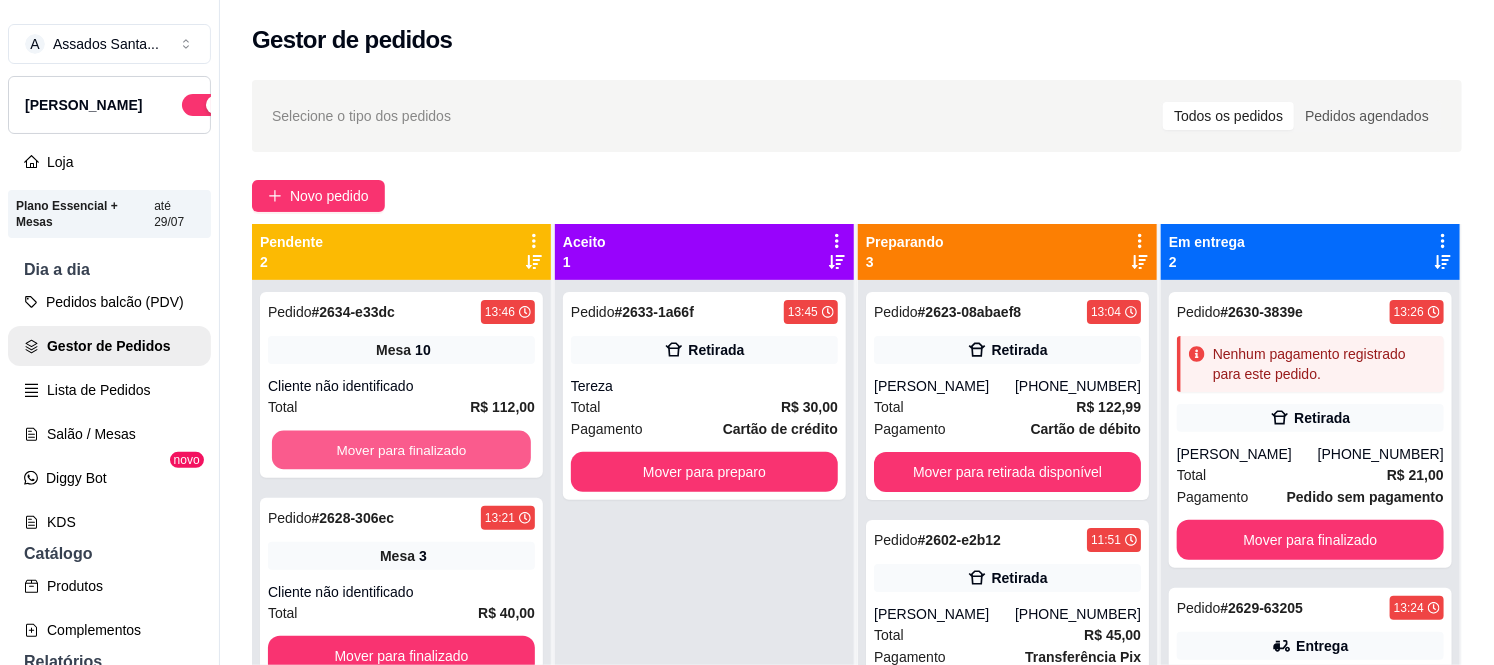 click on "Mover para finalizado" at bounding box center (401, 450) 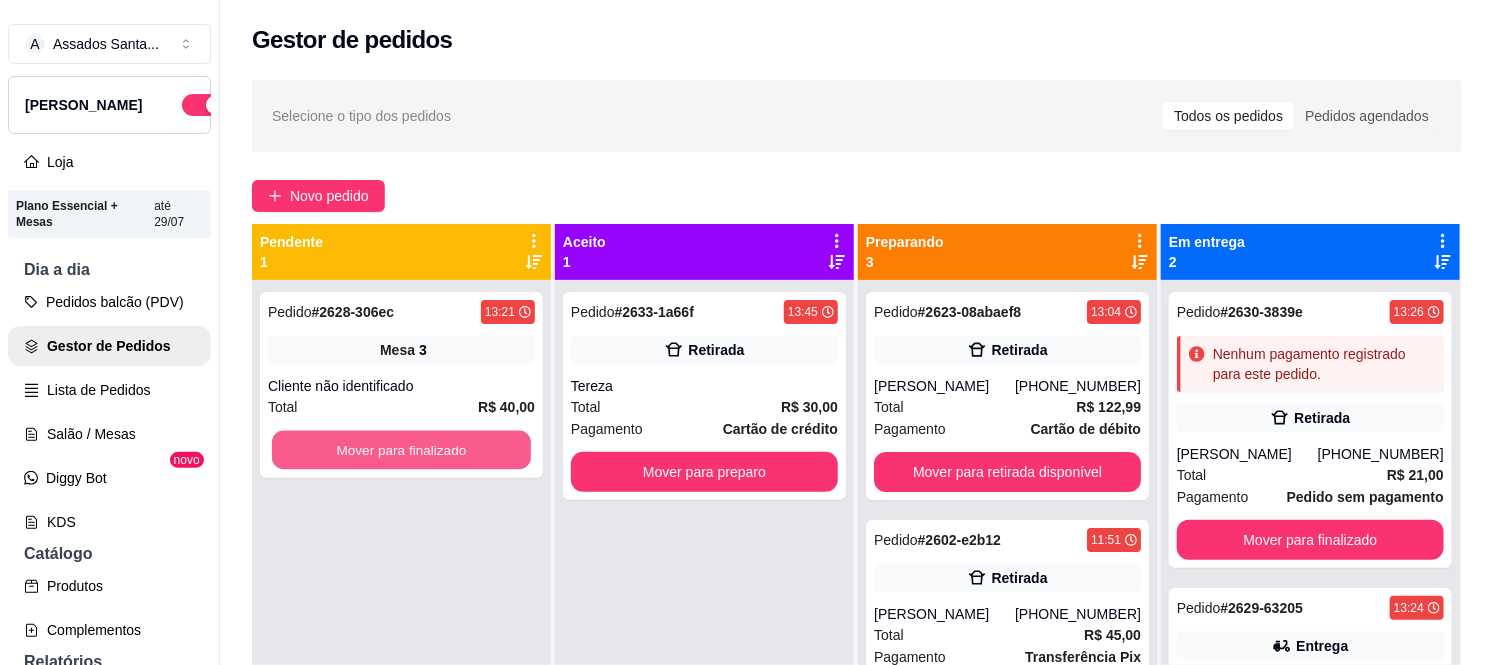 click on "Mover para finalizado" at bounding box center [401, 450] 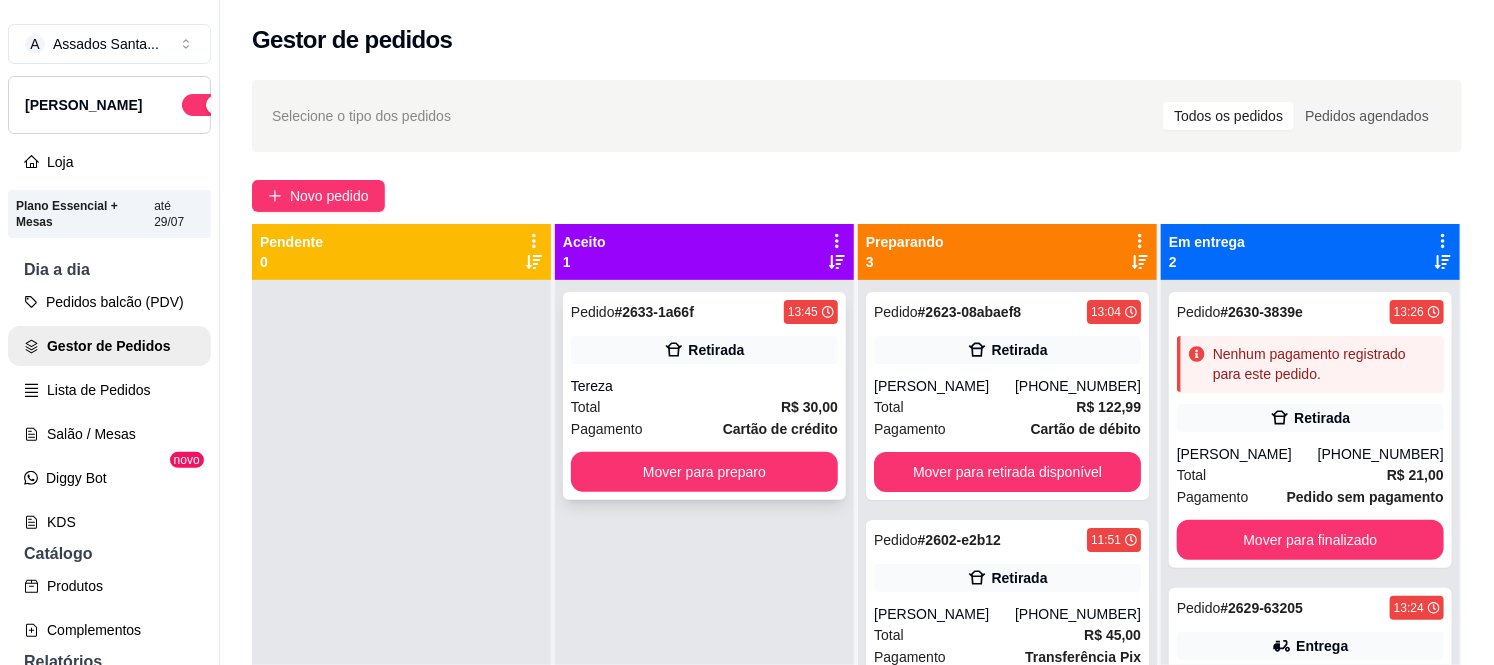 click on "Tereza" at bounding box center [704, 386] 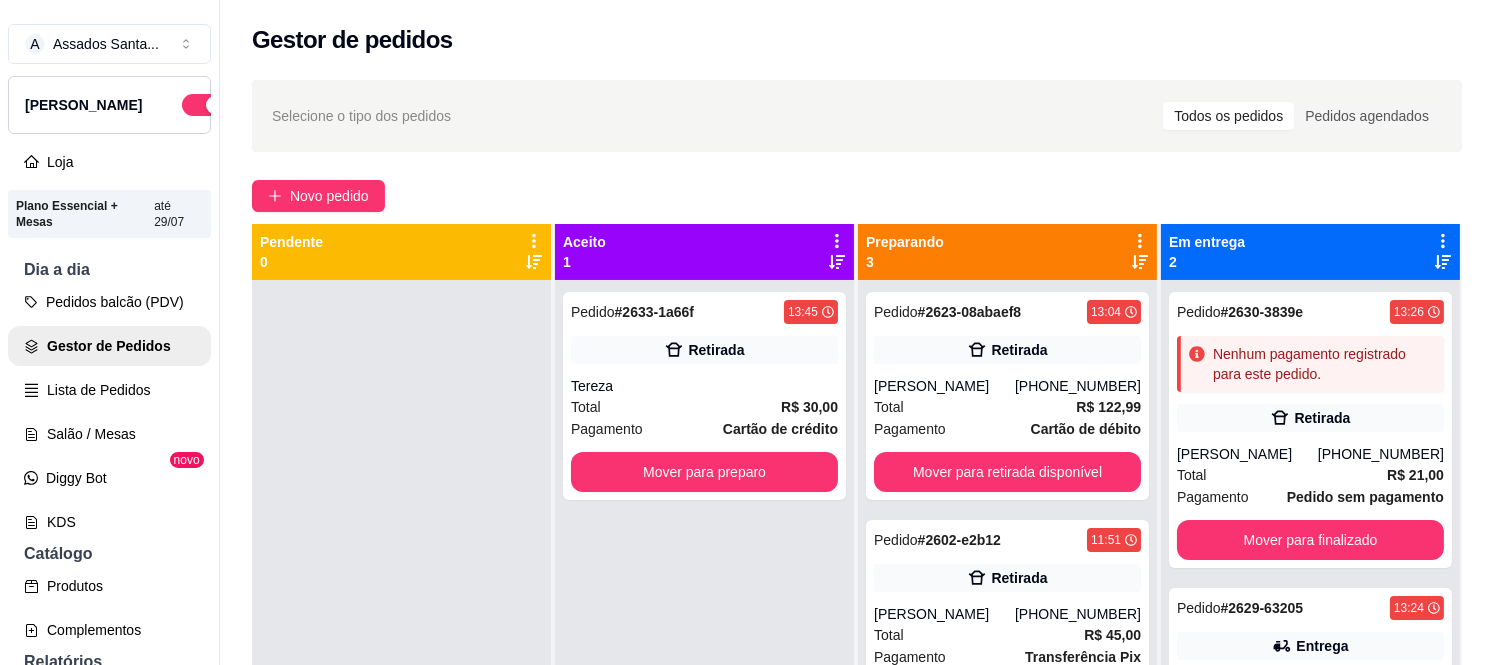 scroll, scrollTop: 227, scrollLeft: 0, axis: vertical 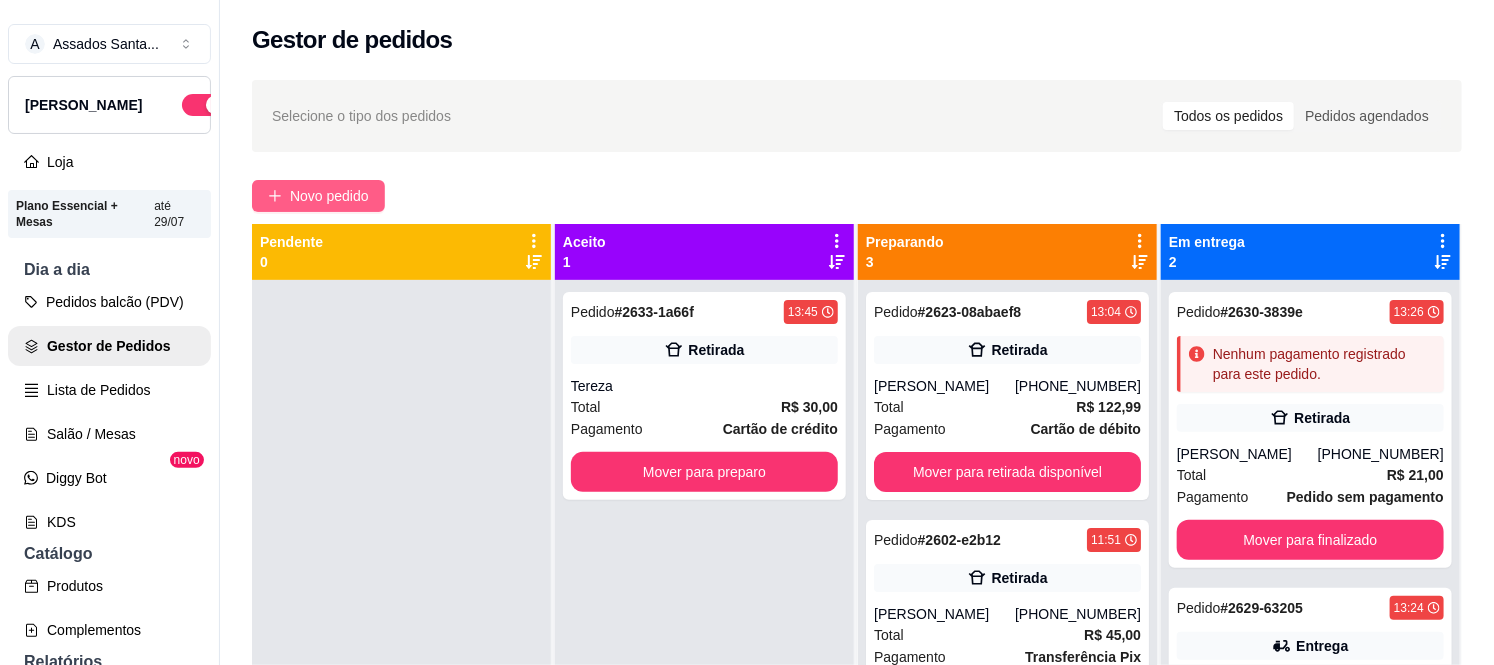 click on "Novo pedido" at bounding box center (329, 196) 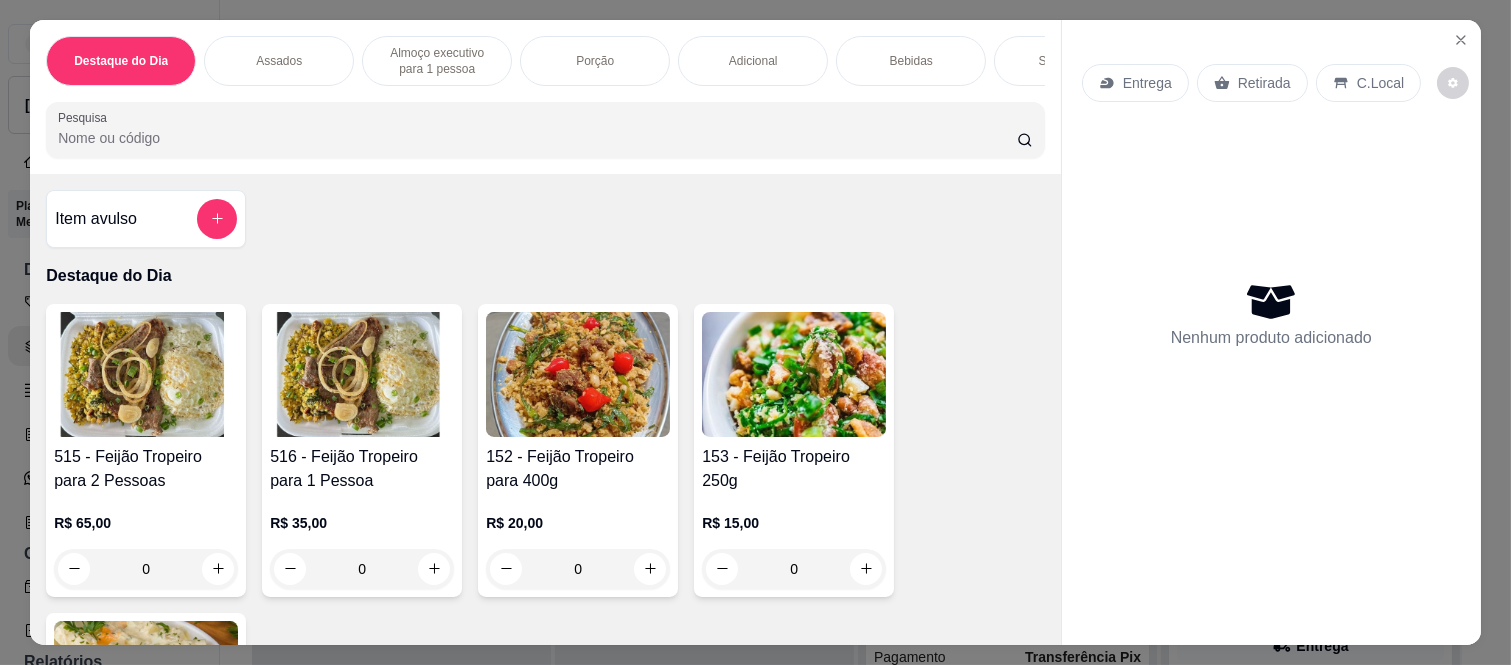 click on "Almoço executivo para 1 pessoa" at bounding box center (437, 61) 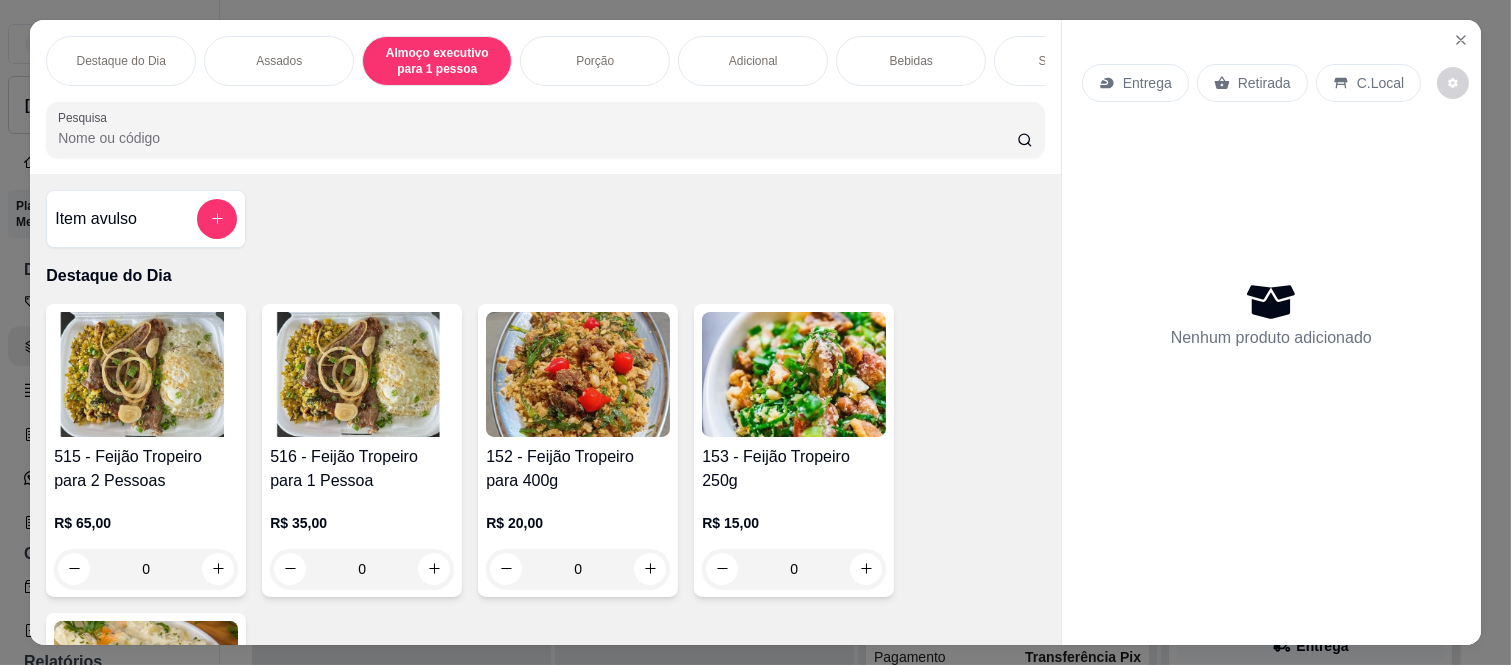 scroll, scrollTop: 1033, scrollLeft: 0, axis: vertical 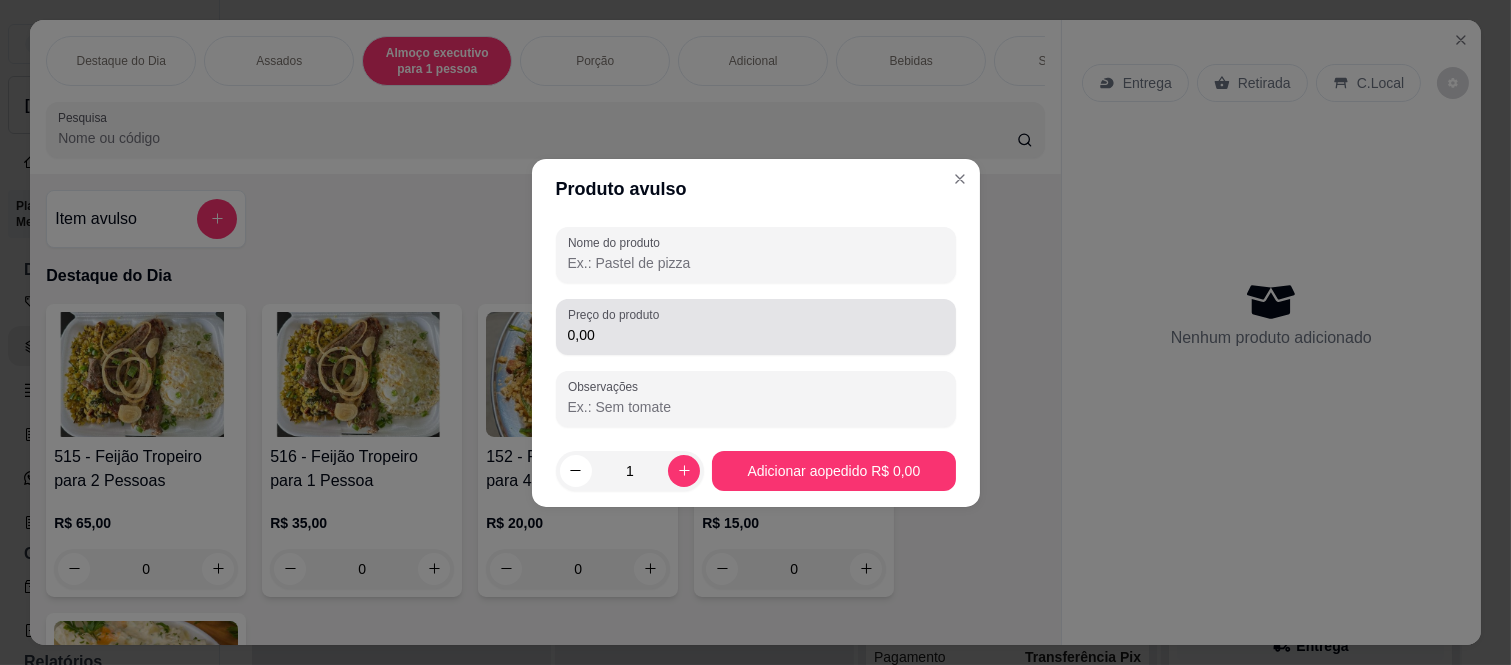 click on "Preço do produto 0,00" at bounding box center (756, 327) 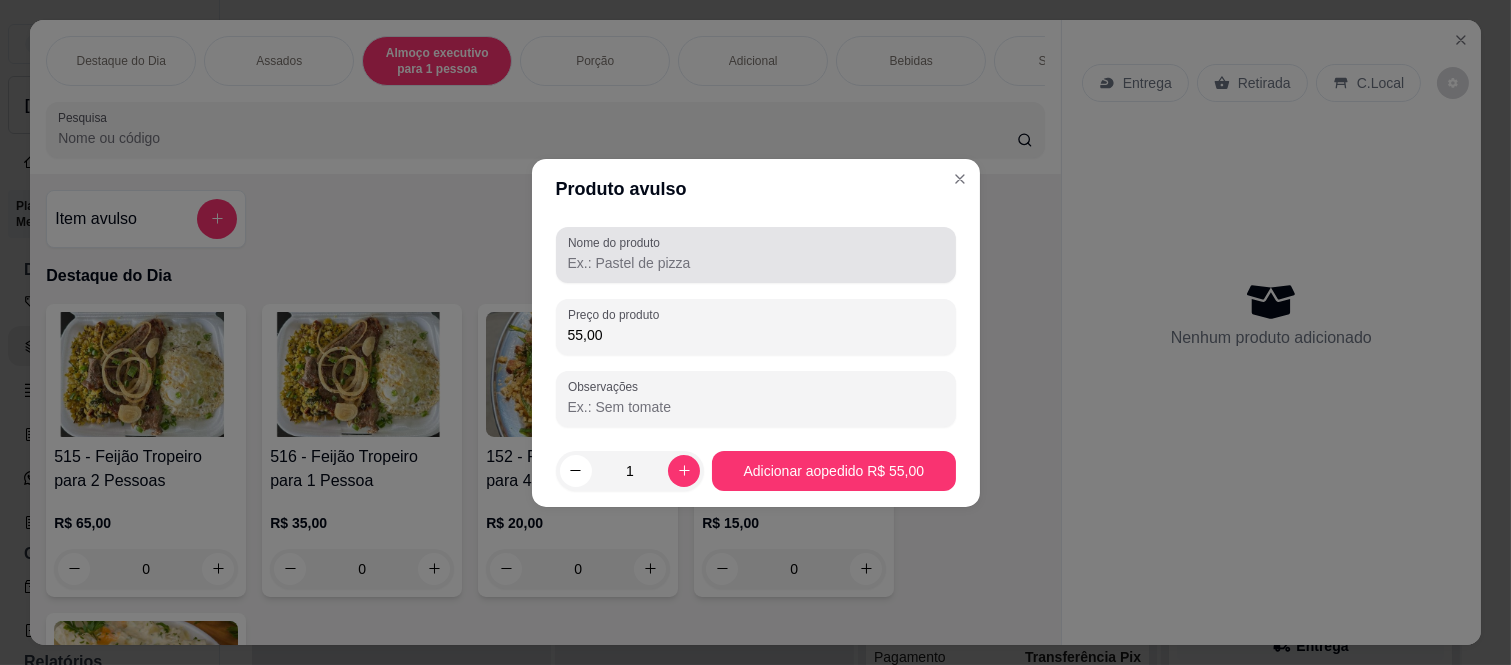 type on "55,00" 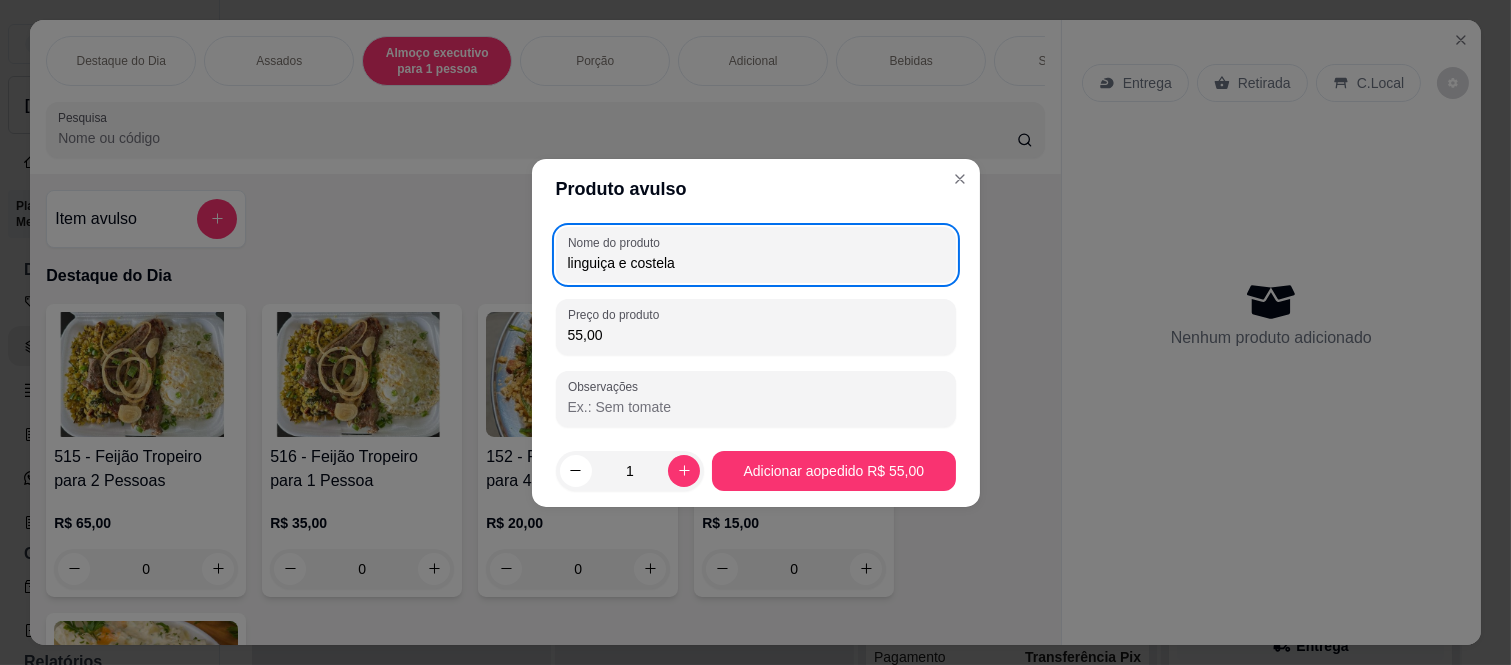 type on "linguiça e costela" 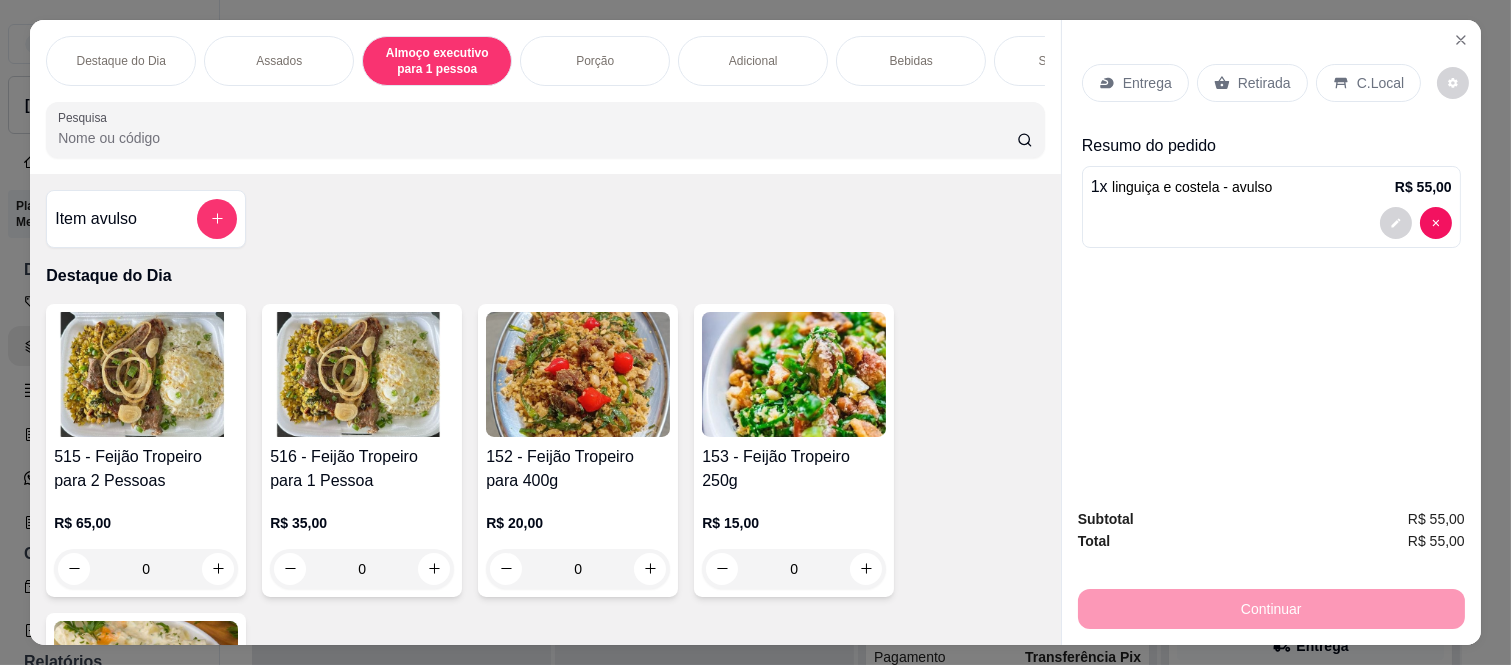 click on "Retirada" at bounding box center [1264, 83] 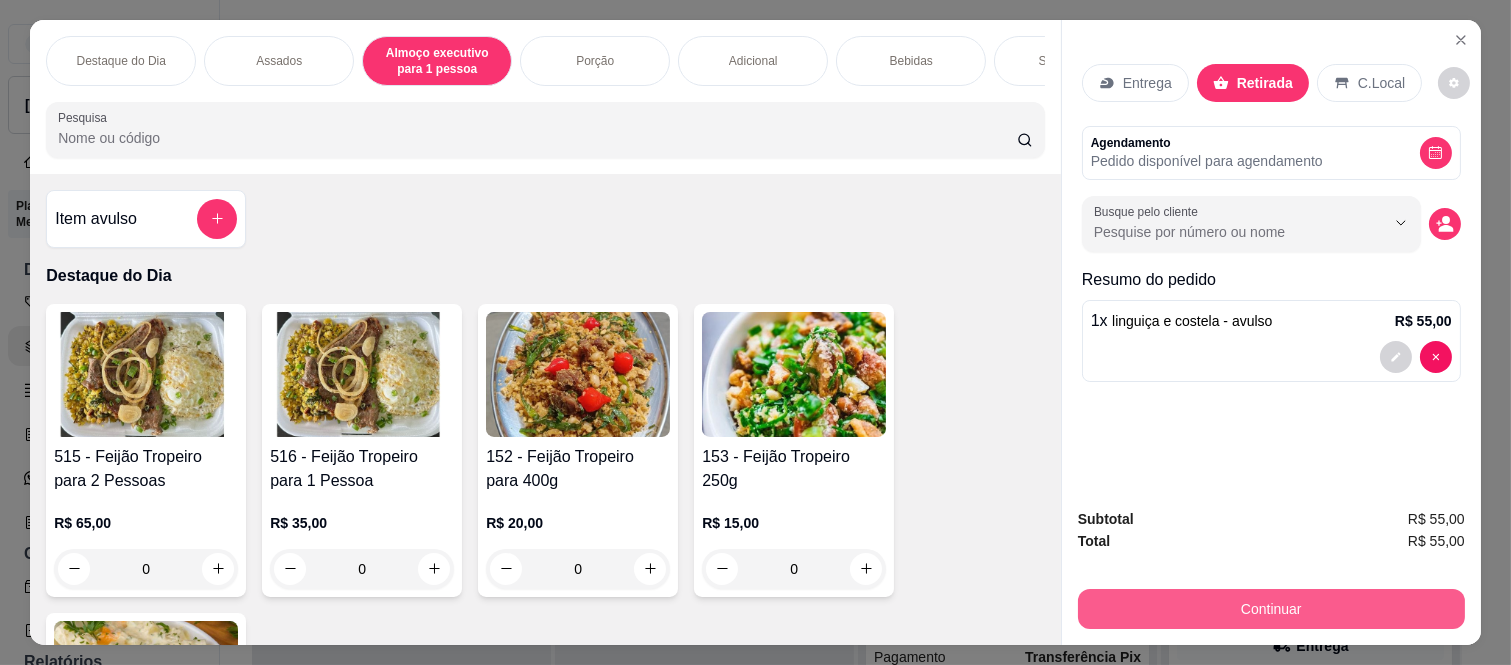click on "Continuar" at bounding box center (1271, 609) 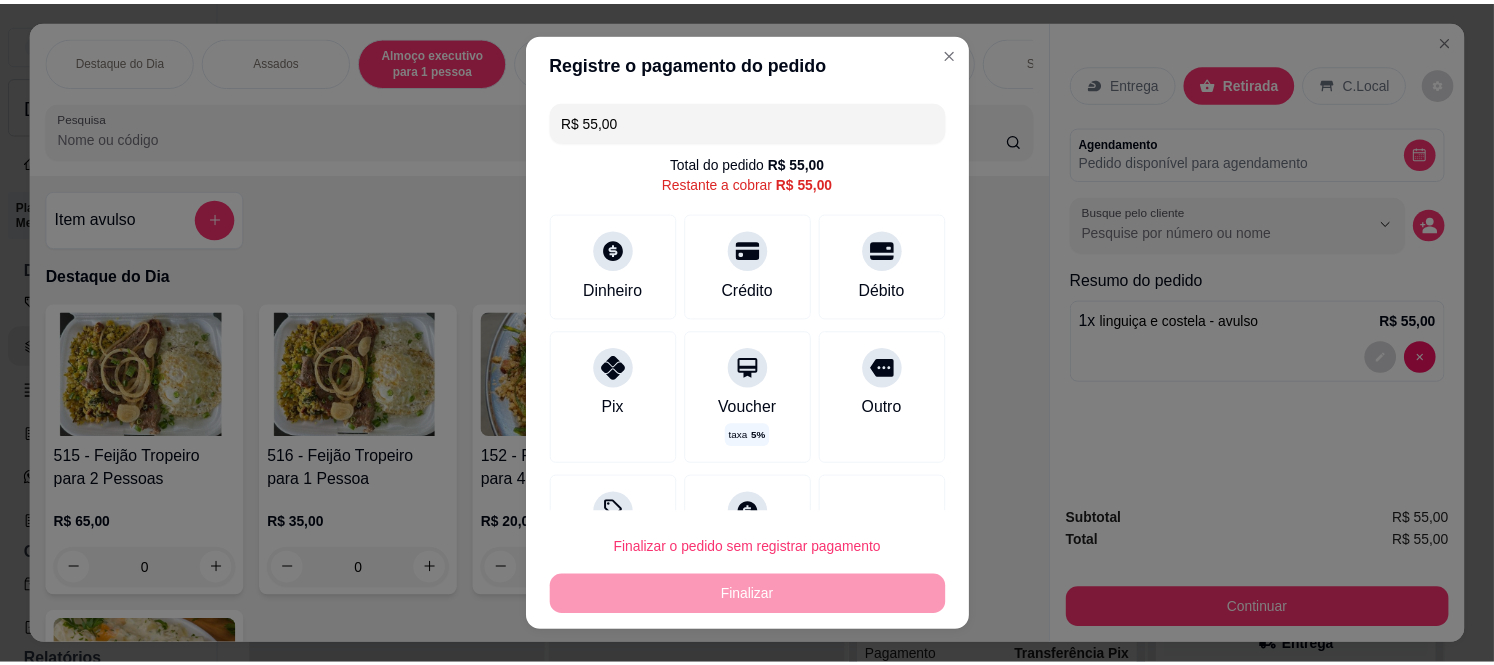 scroll, scrollTop: 78, scrollLeft: 0, axis: vertical 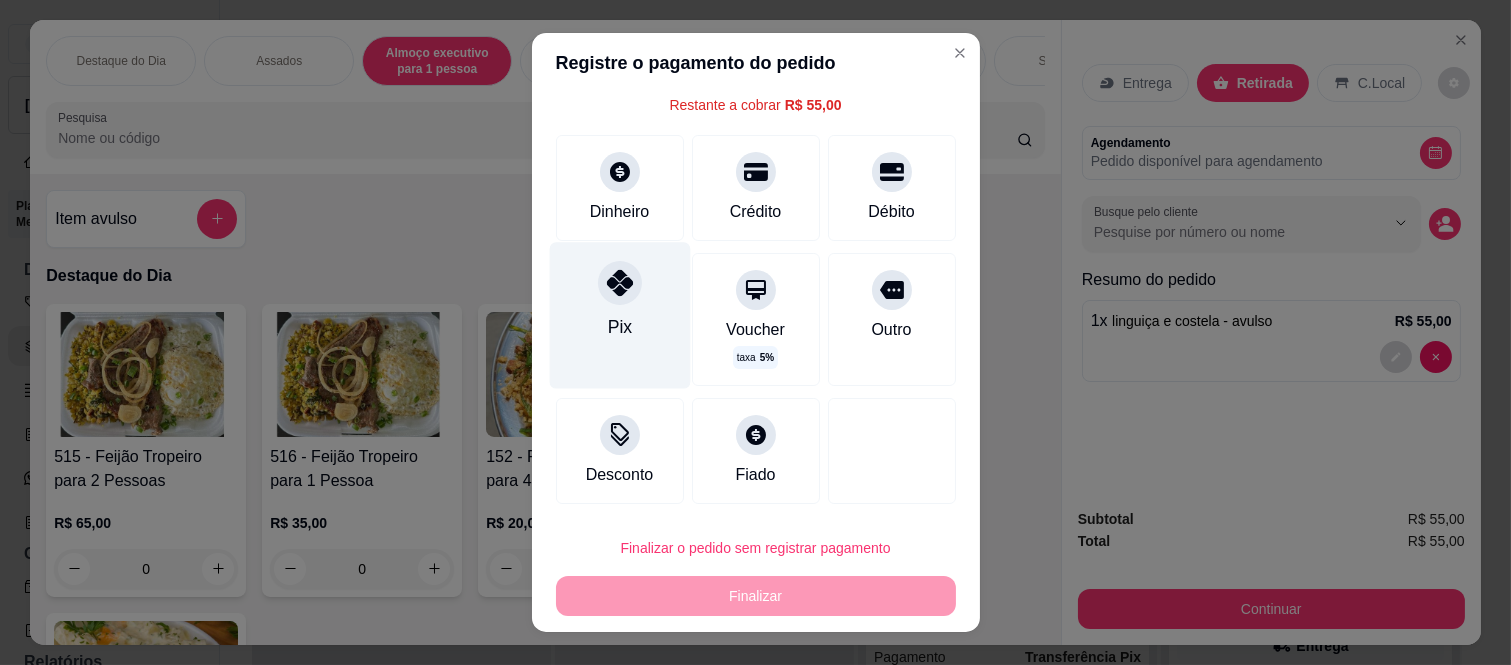 click on "Pix" at bounding box center (619, 316) 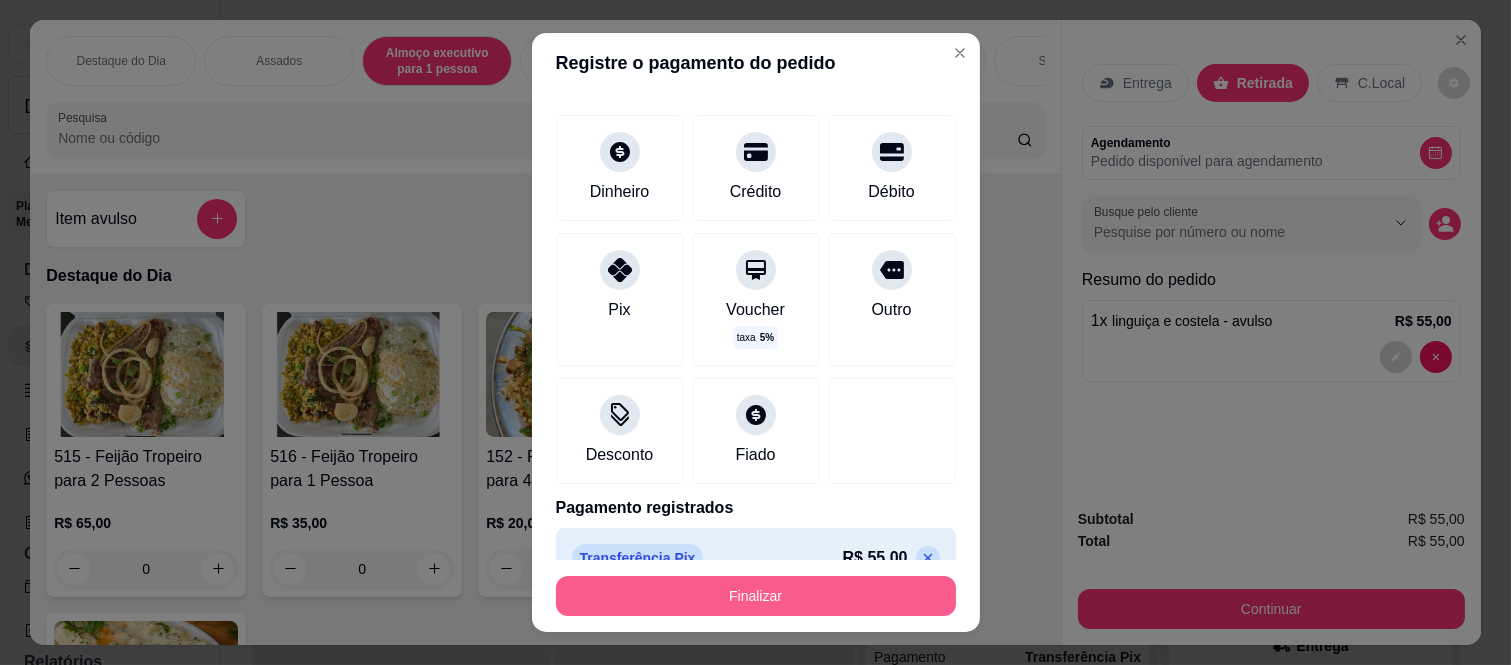 click on "Finalizar" at bounding box center (756, 596) 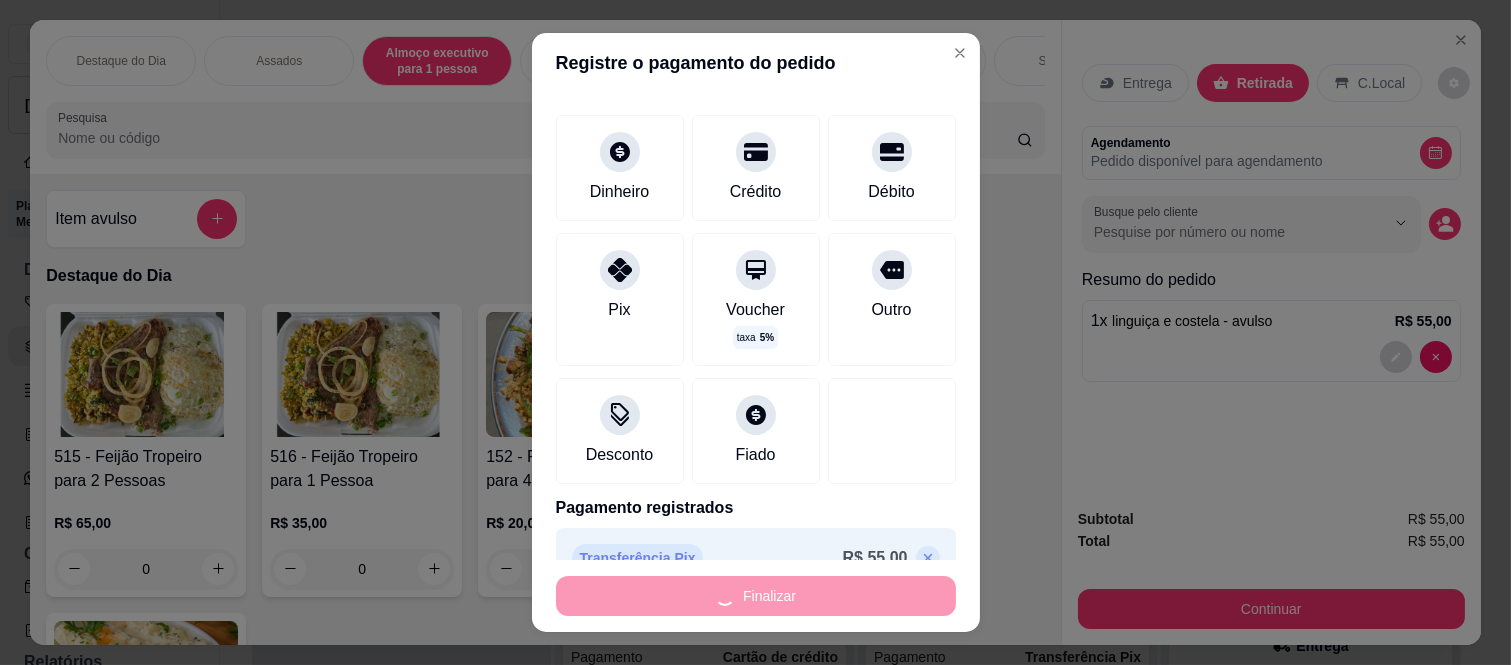 type on "-R$ 55,00" 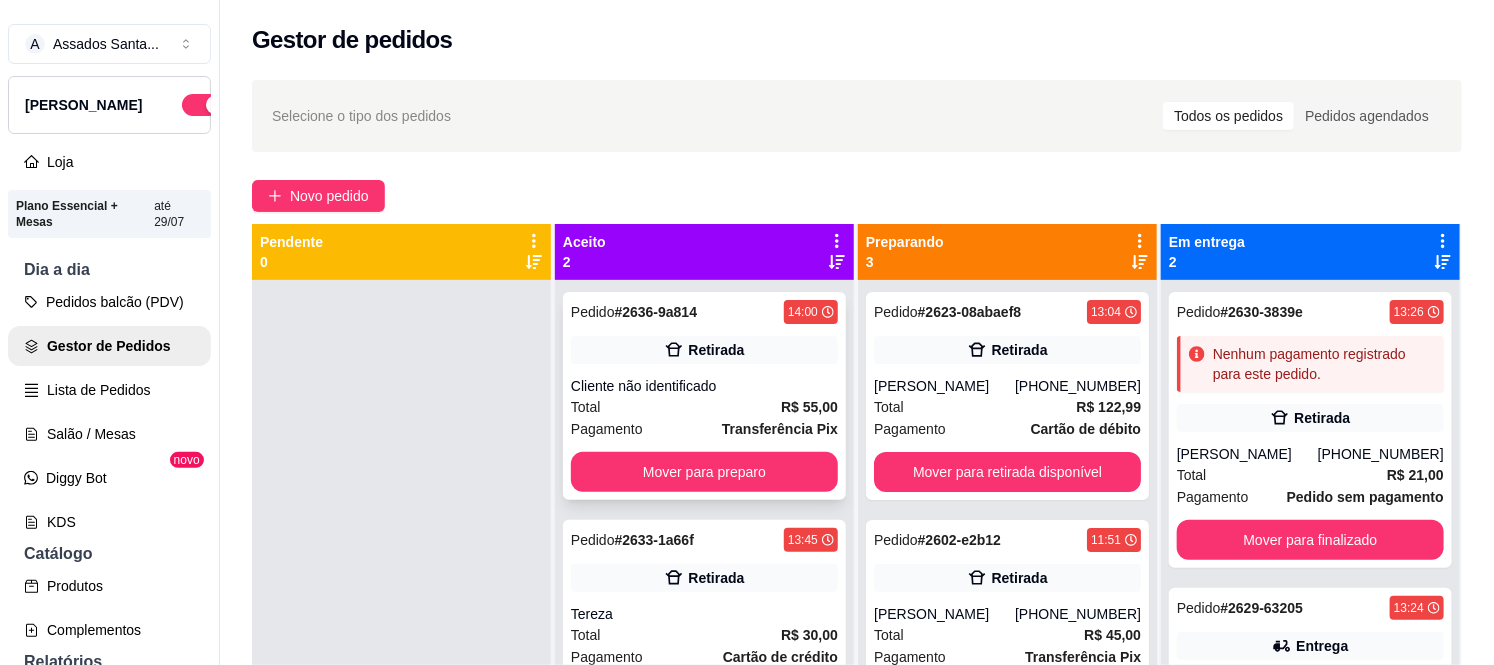 click on "Transferência Pix" at bounding box center (780, 429) 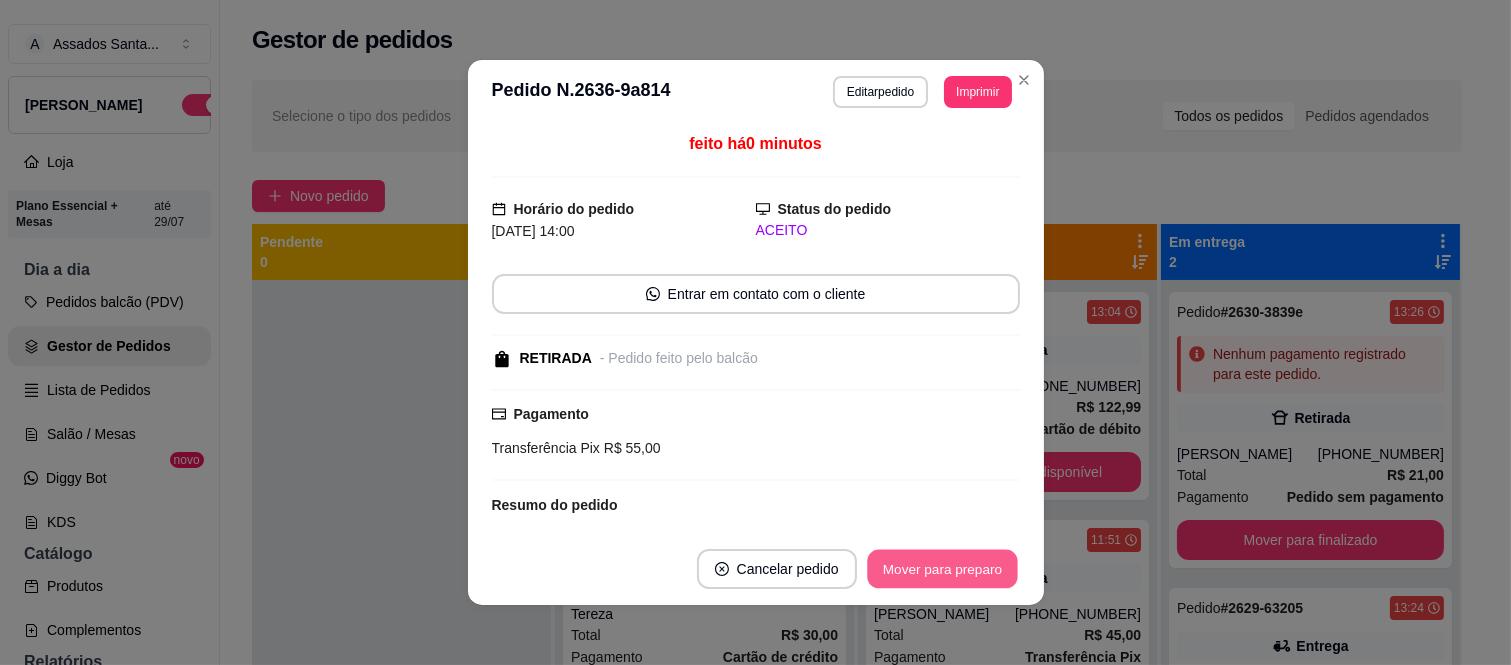 click on "Mover para preparo" at bounding box center (942, 569) 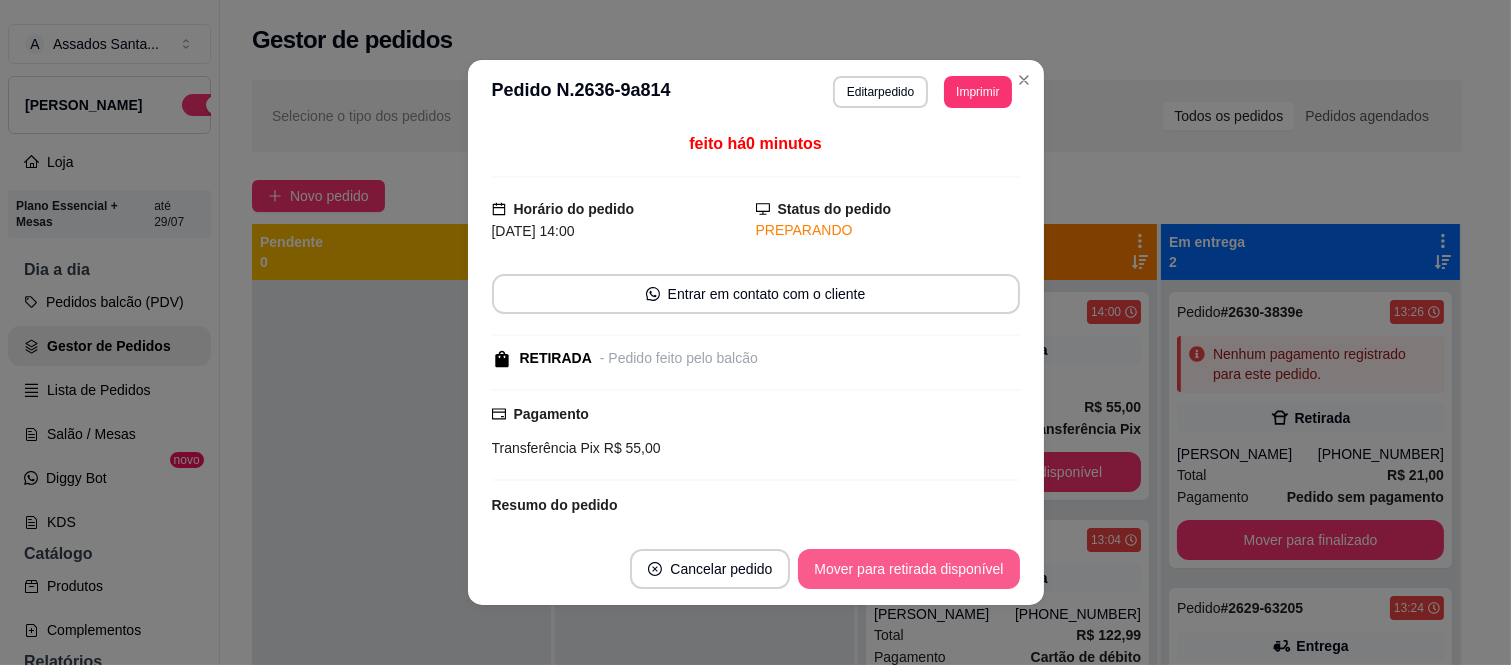 click on "Mover para retirada disponível" at bounding box center [908, 569] 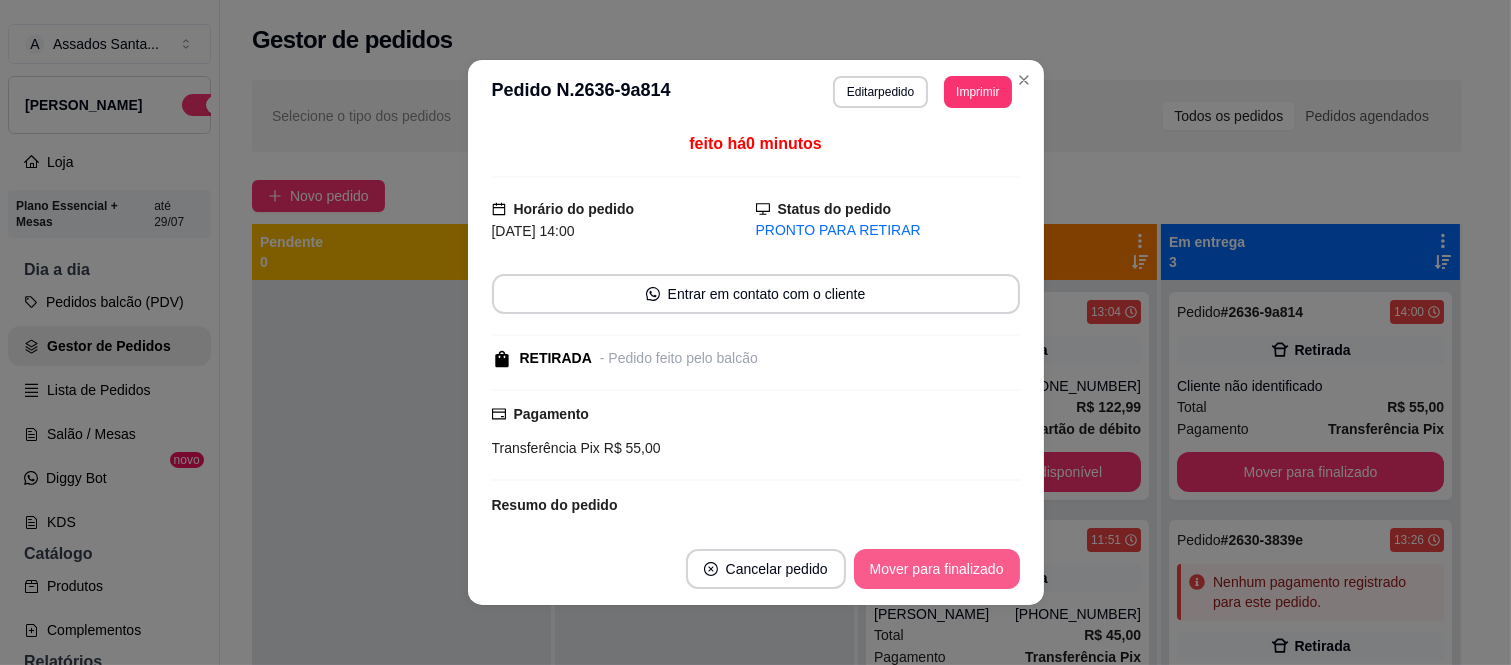 click on "Mover para finalizado" at bounding box center [937, 569] 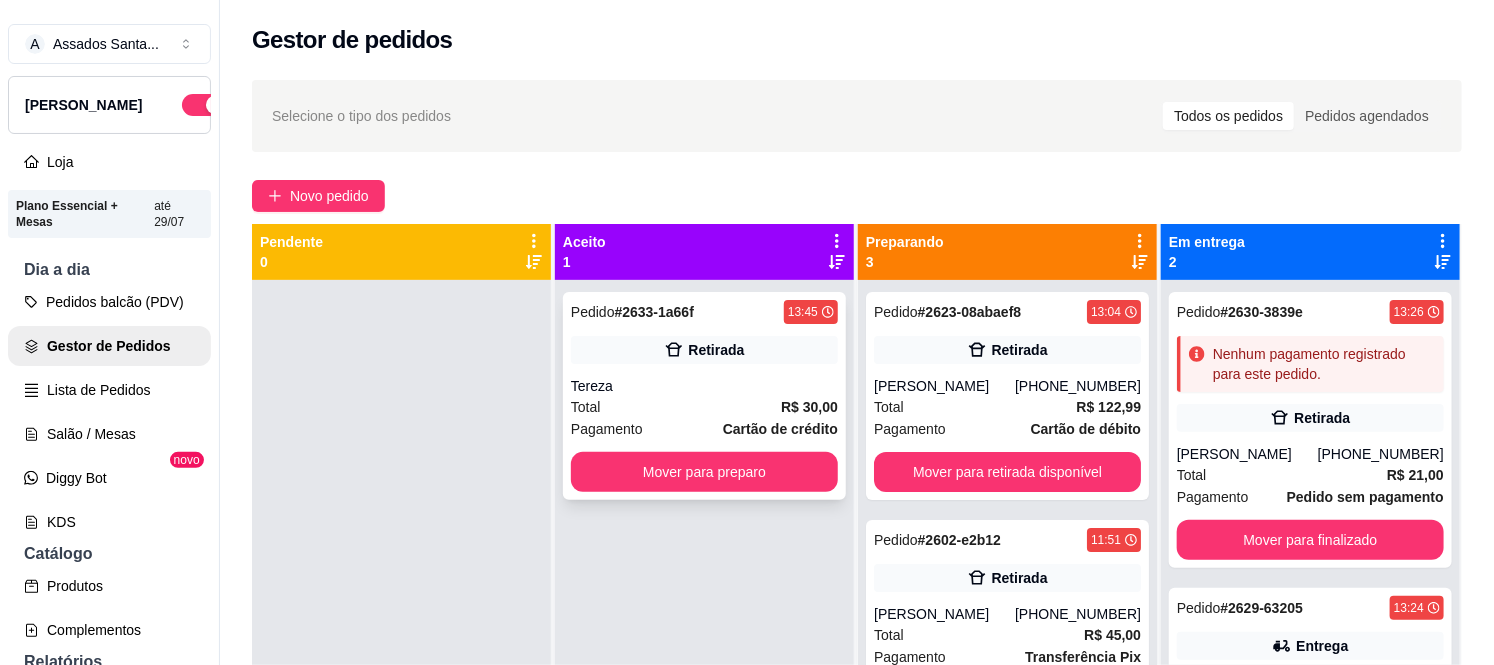 click on "Retirada" at bounding box center (716, 350) 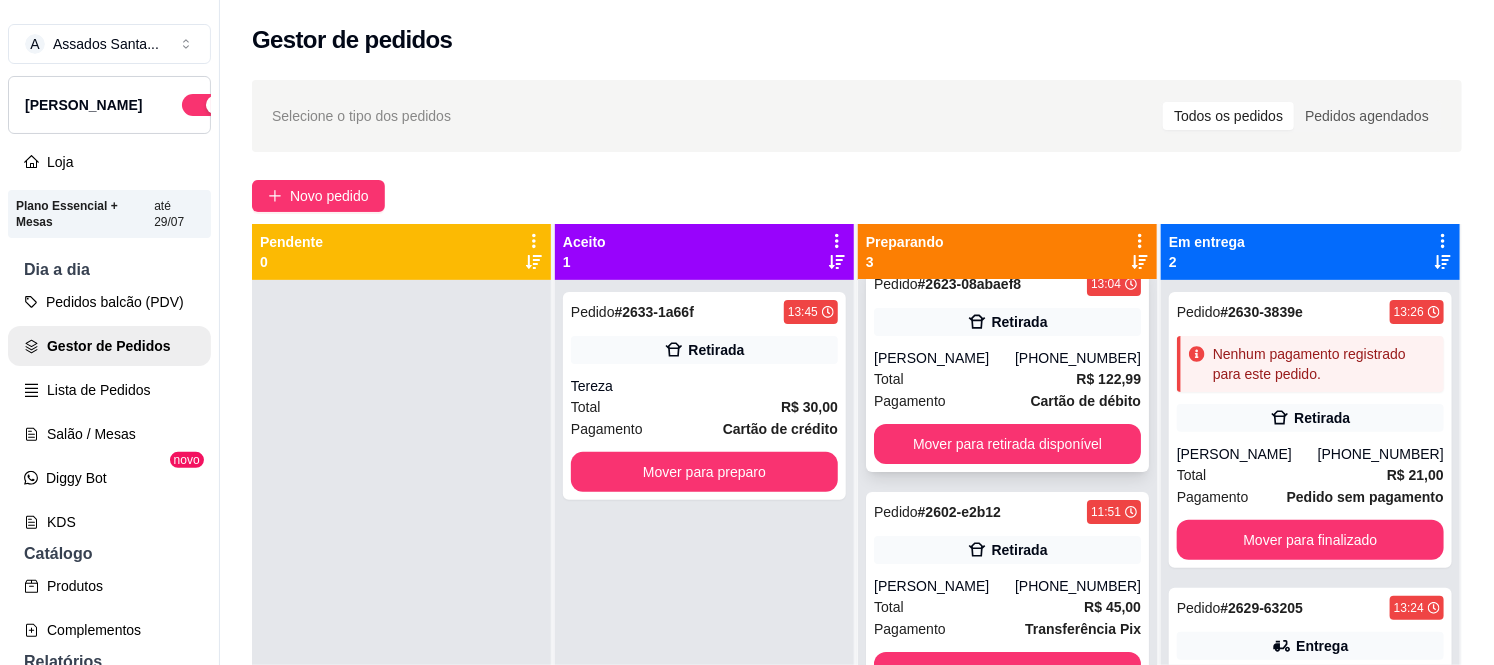 scroll, scrollTop: 37, scrollLeft: 0, axis: vertical 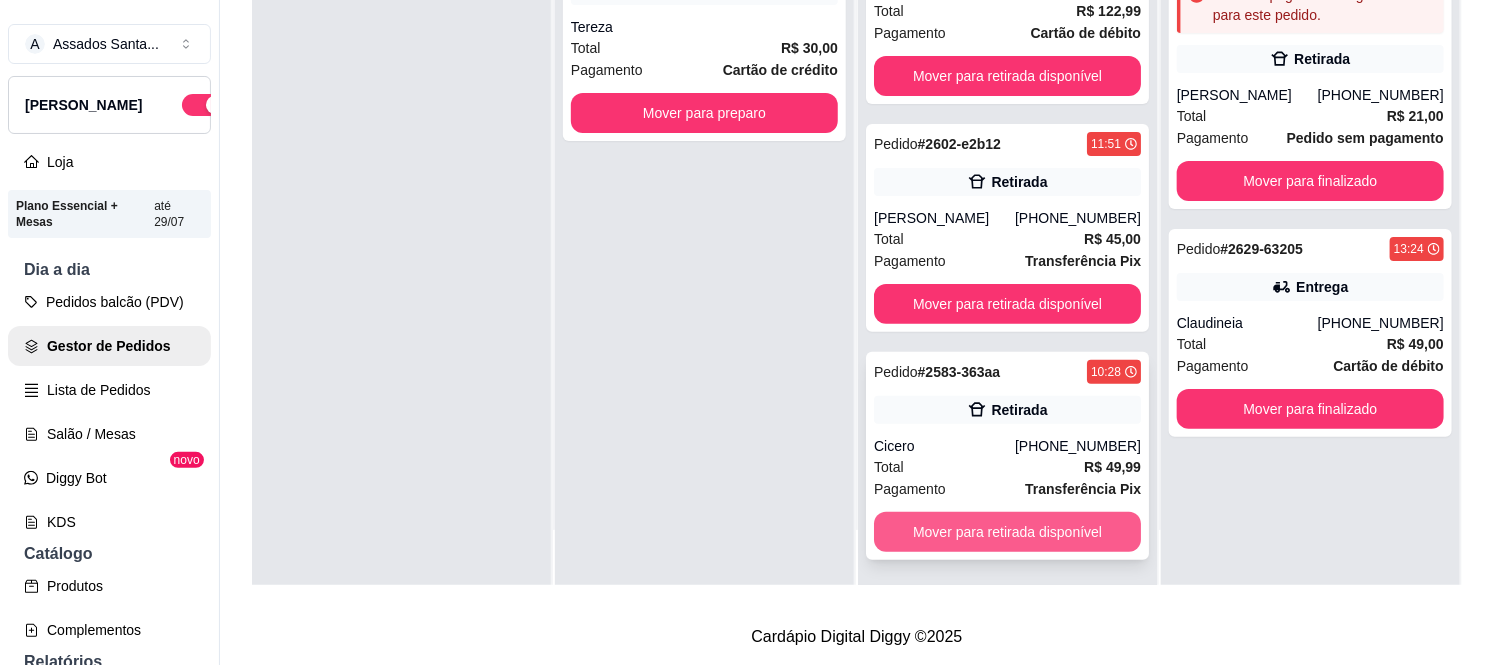 click on "Mover para retirada disponível" at bounding box center (1007, 532) 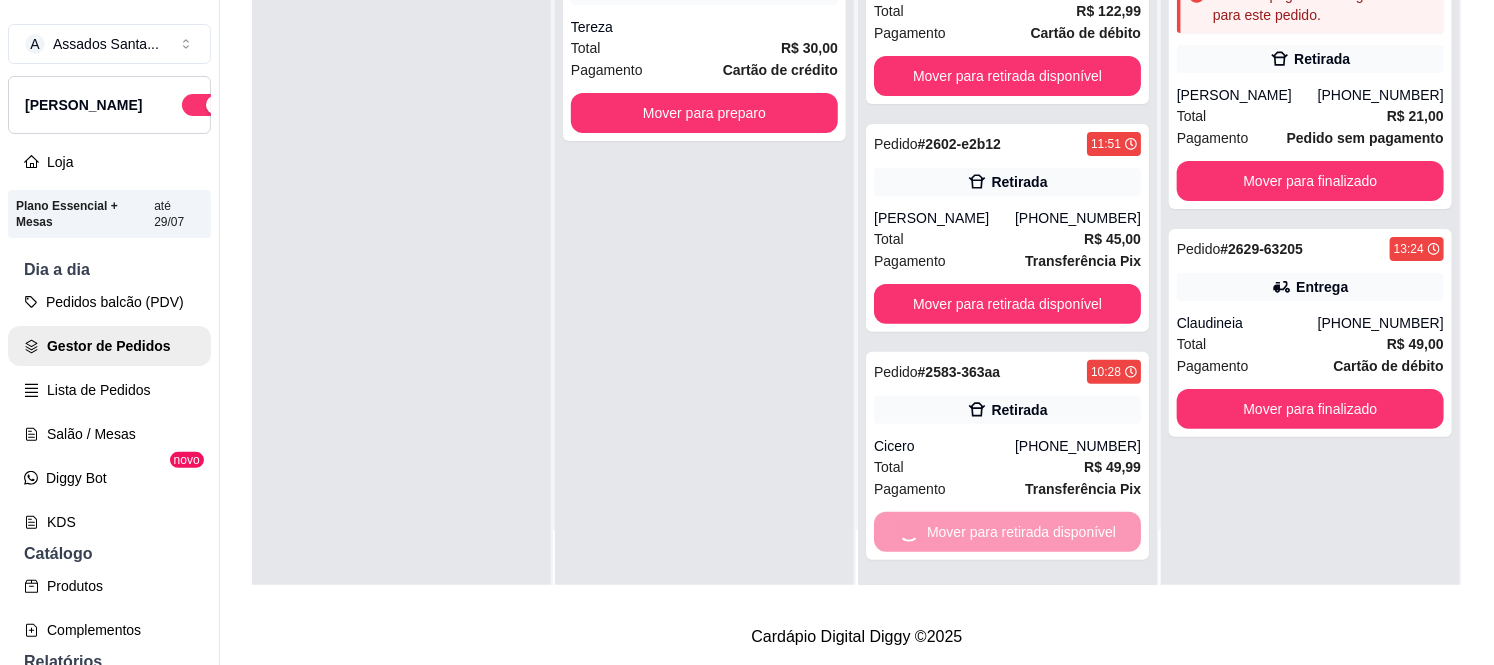 scroll, scrollTop: 0, scrollLeft: 0, axis: both 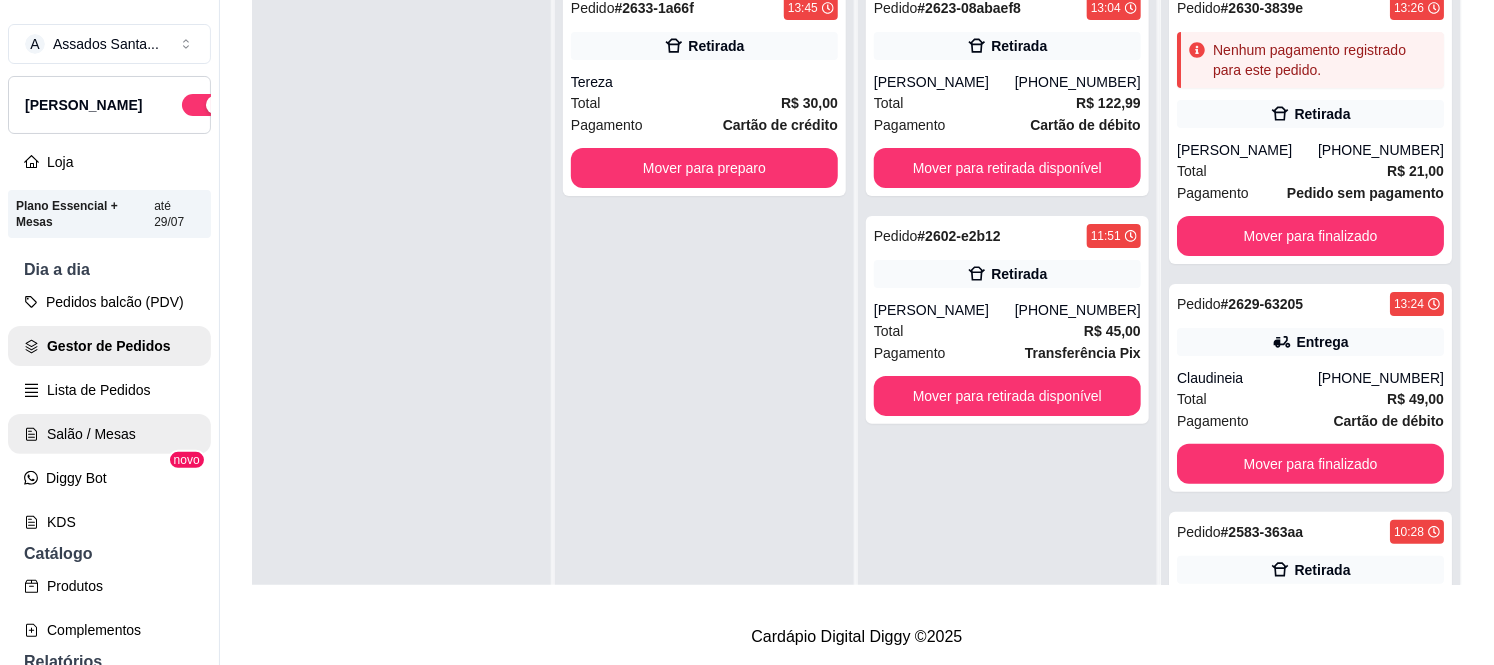 click on "Salão / Mesas" at bounding box center (109, 434) 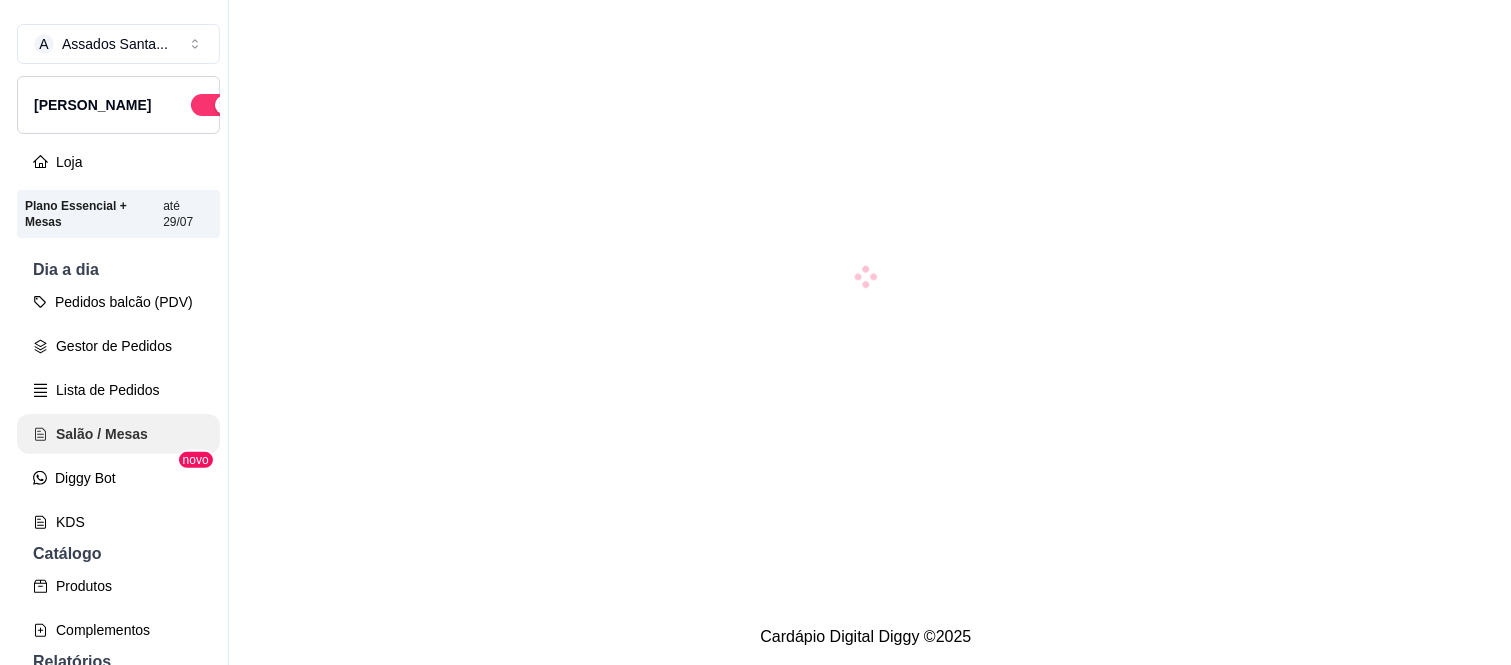 scroll, scrollTop: 0, scrollLeft: 0, axis: both 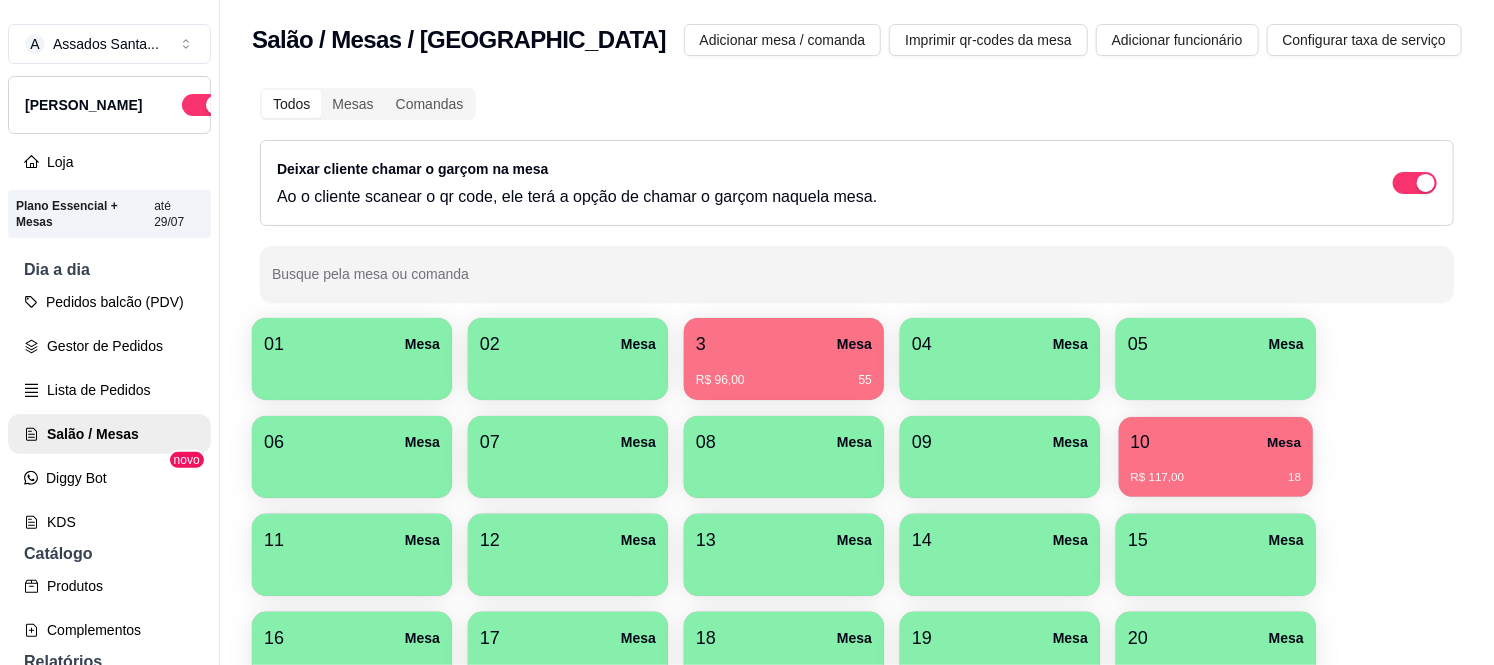 click on "R$ 117,00 18" at bounding box center (1216, 478) 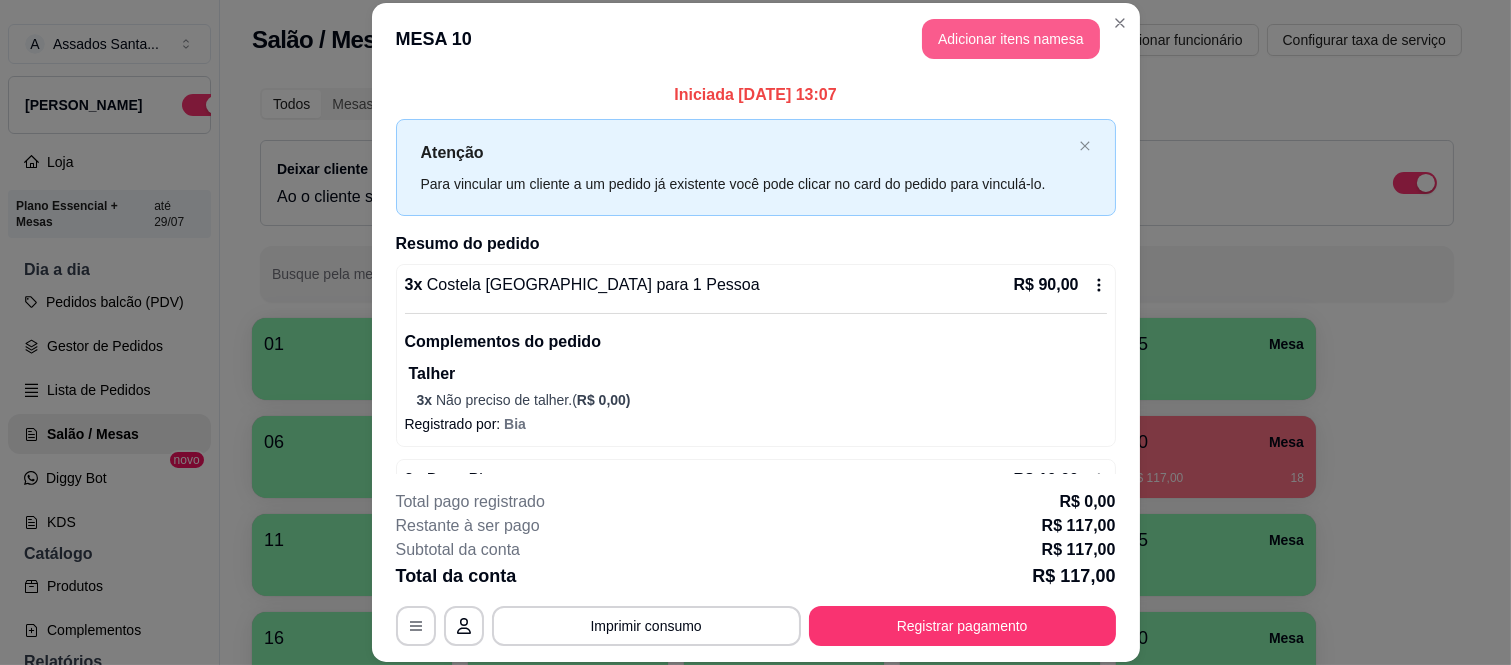 click on "Adicionar itens na  mesa" at bounding box center [1011, 39] 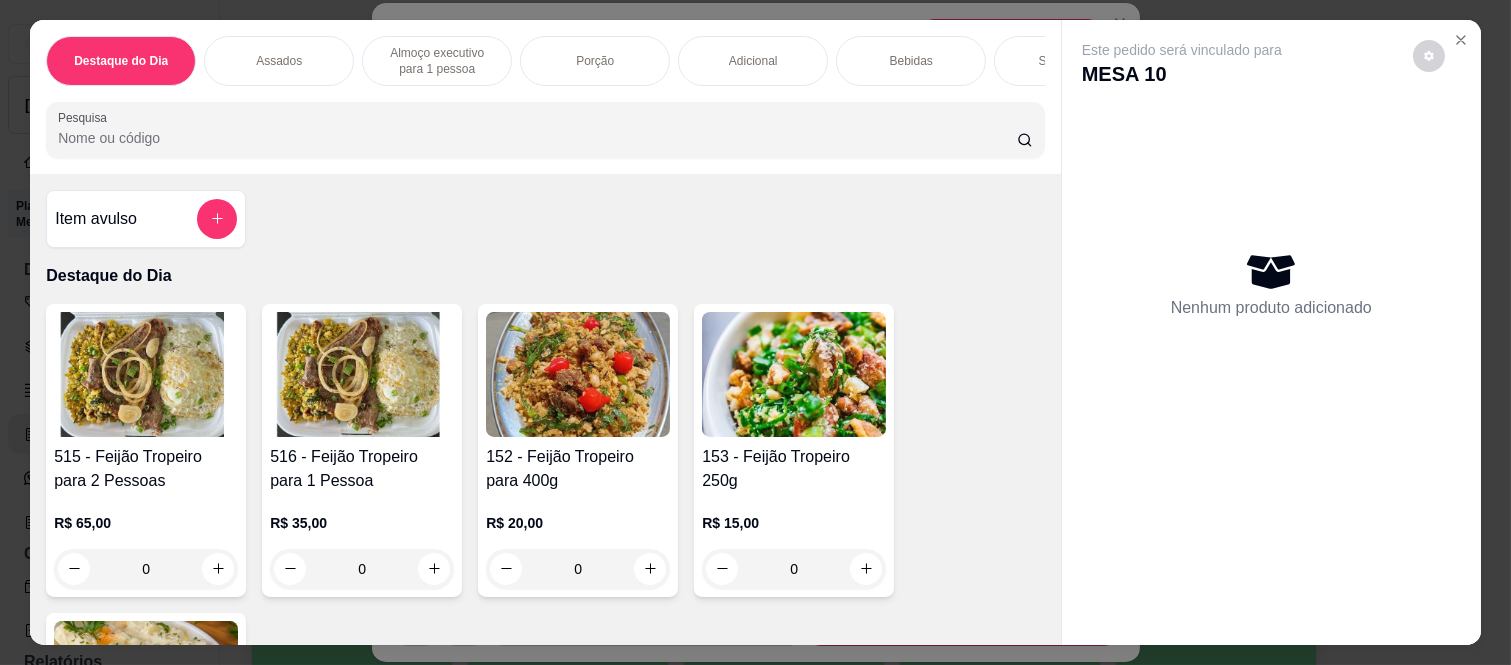 click on "Bebidas" at bounding box center [911, 61] 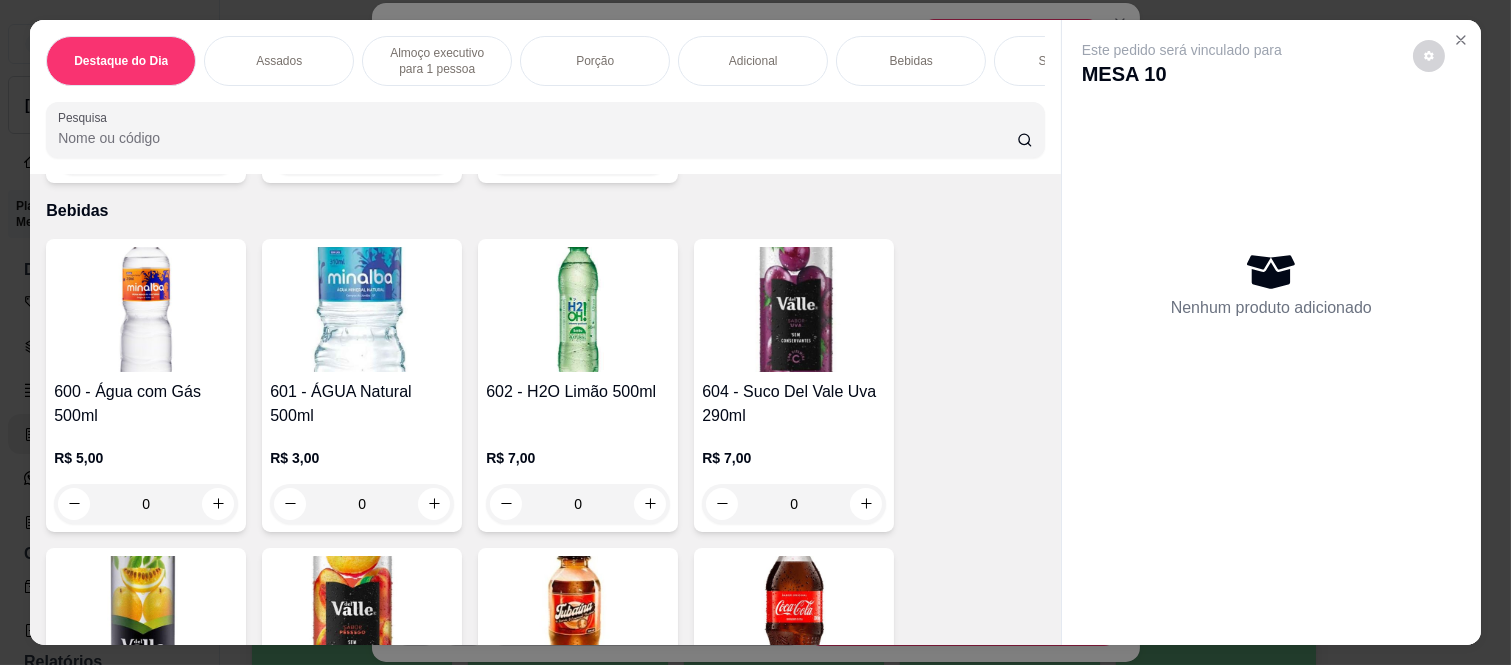 scroll, scrollTop: 52, scrollLeft: 0, axis: vertical 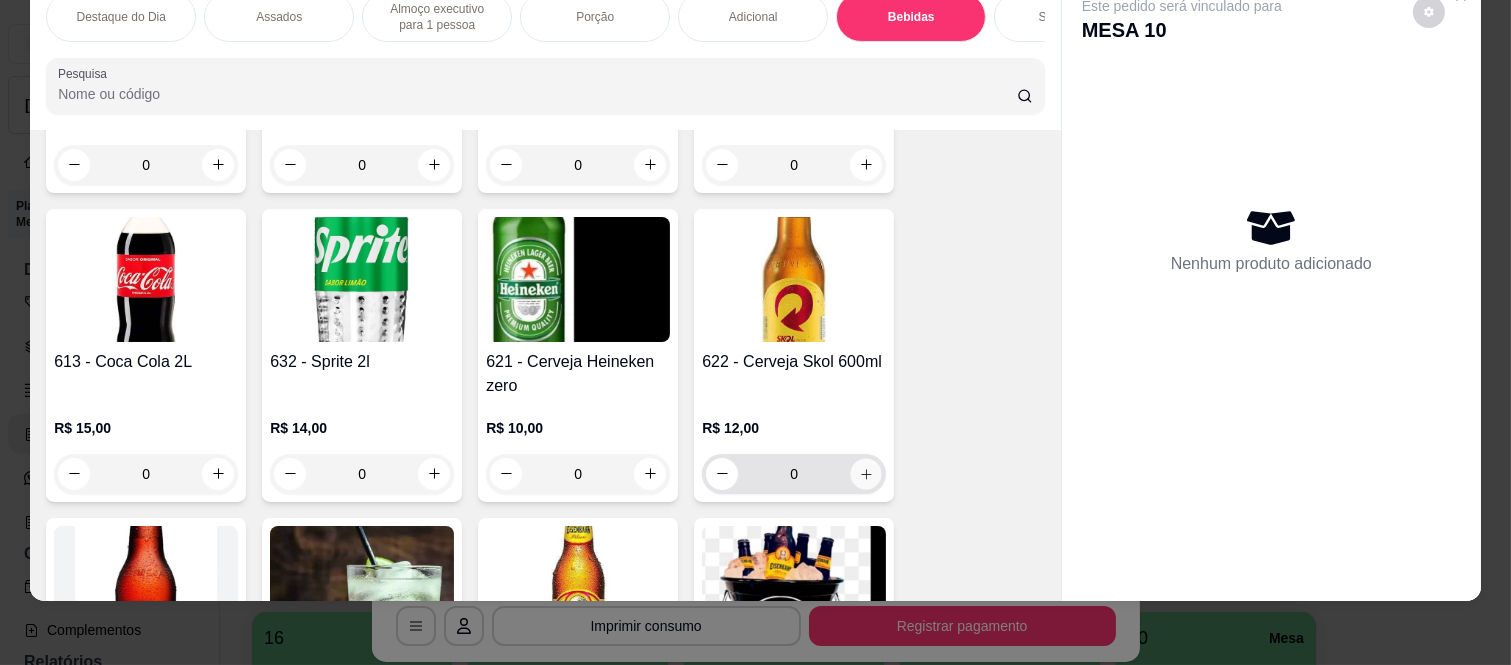 click at bounding box center [866, 473] 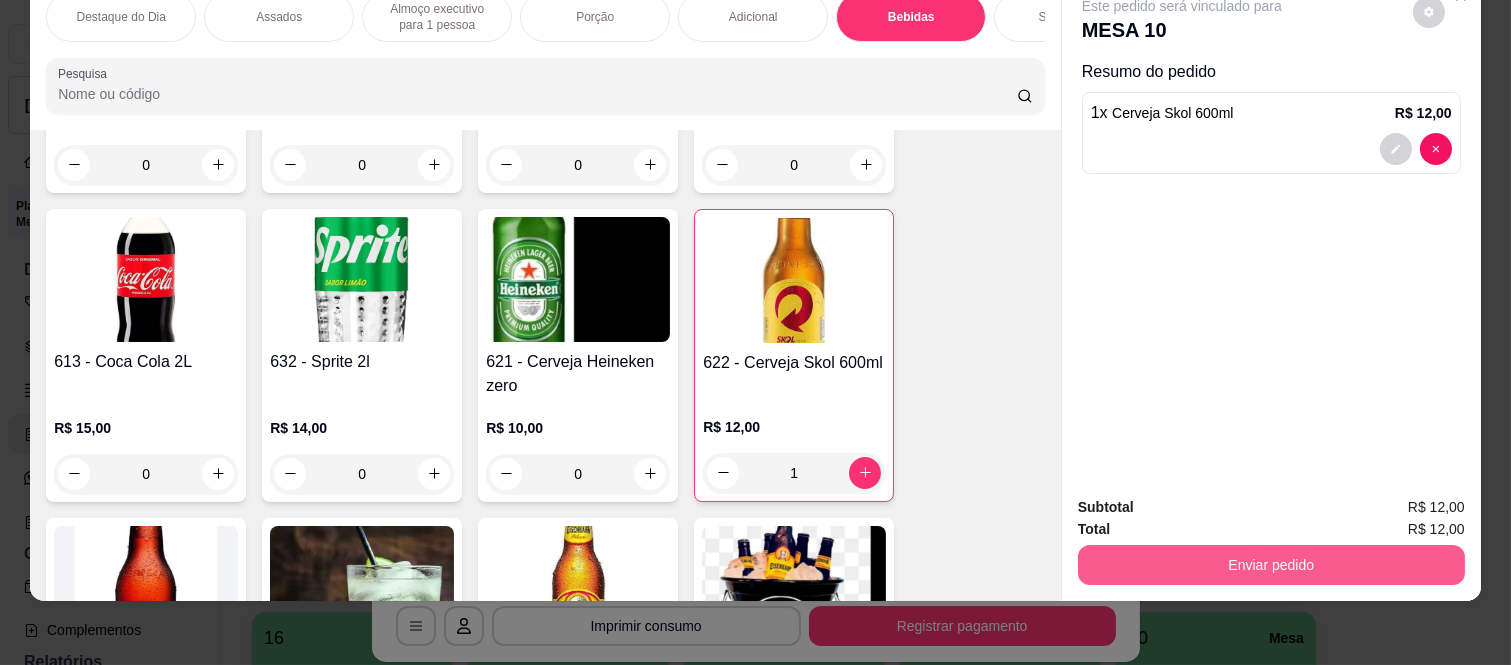 click on "Enviar pedido" at bounding box center (1271, 565) 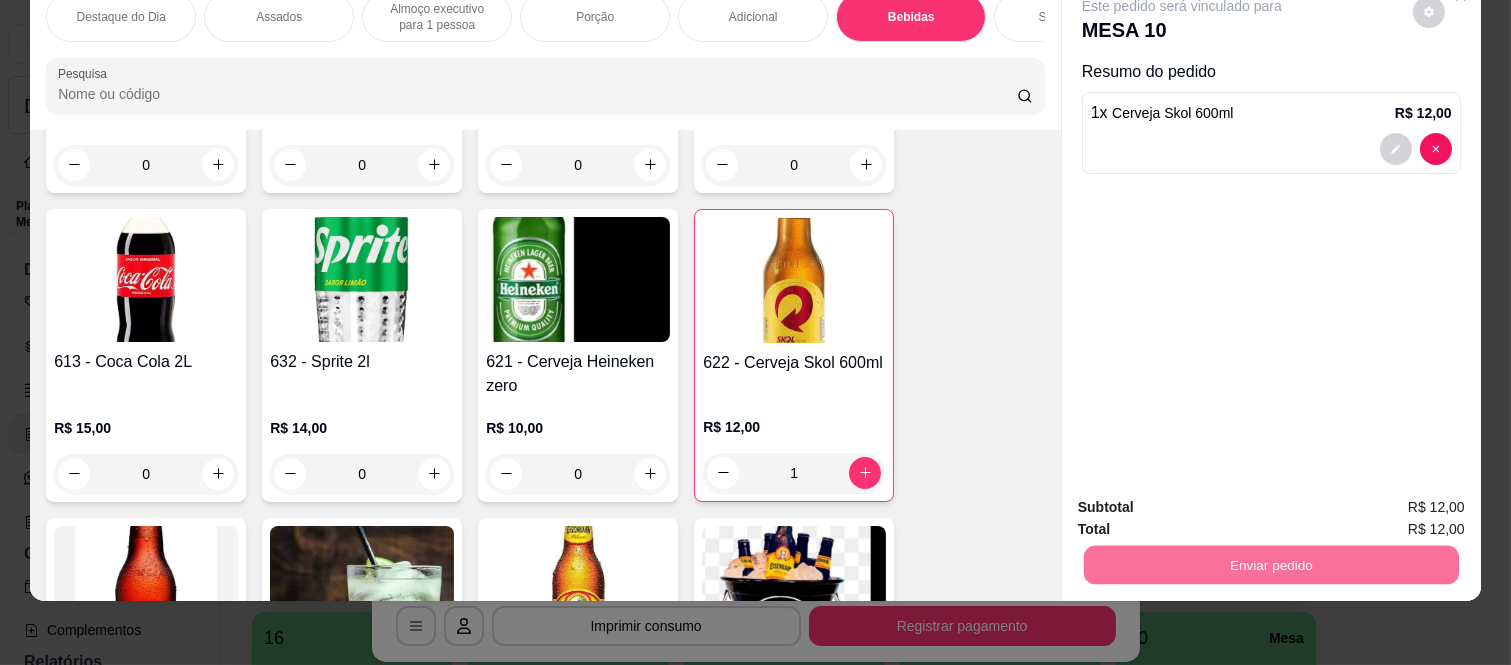 click on "Não registrar e enviar pedido" at bounding box center [1205, 499] 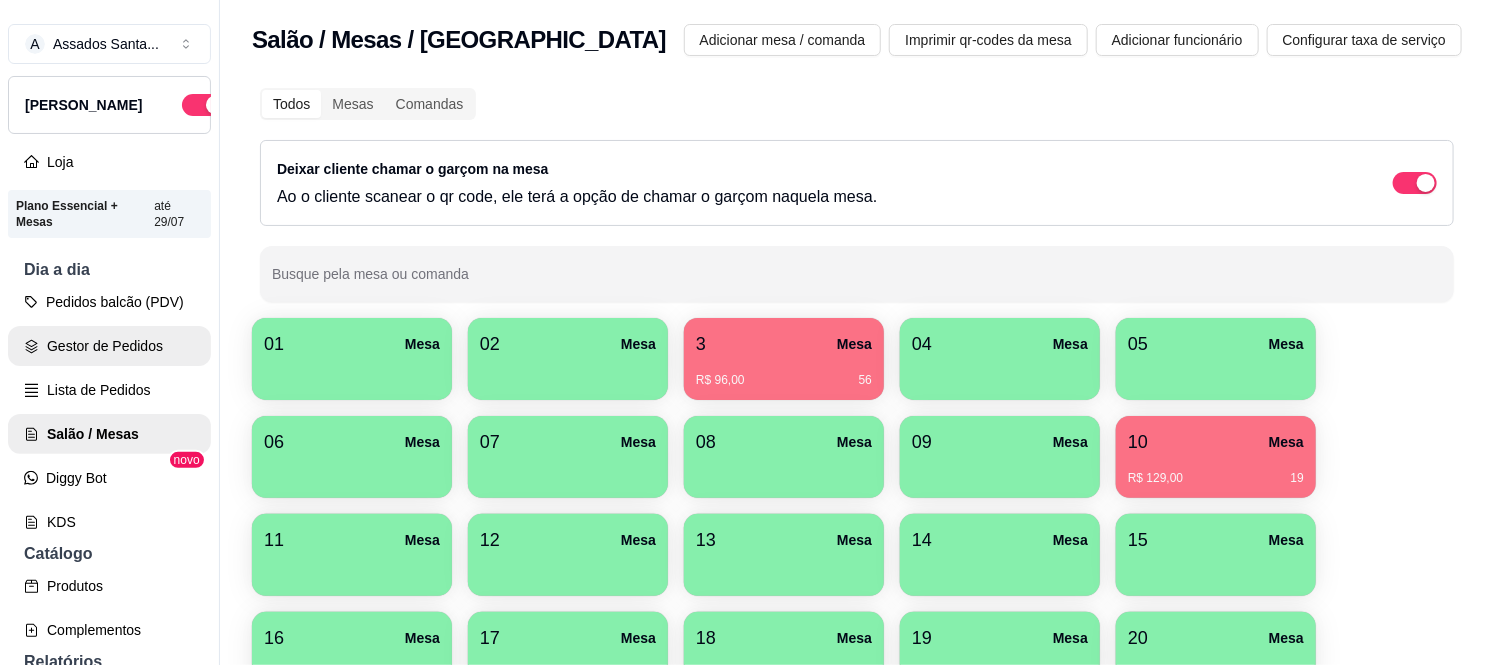 click on "Gestor de Pedidos" at bounding box center [109, 346] 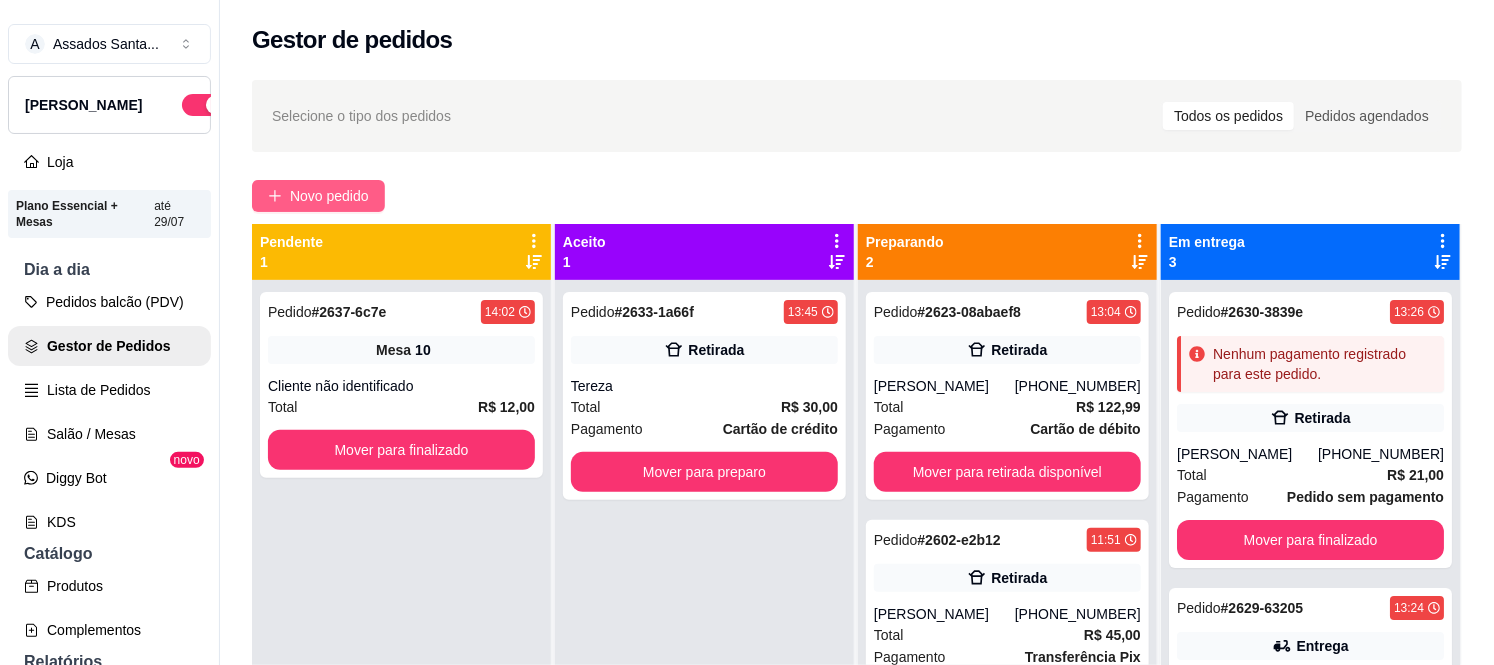 click on "Novo pedido" at bounding box center (318, 196) 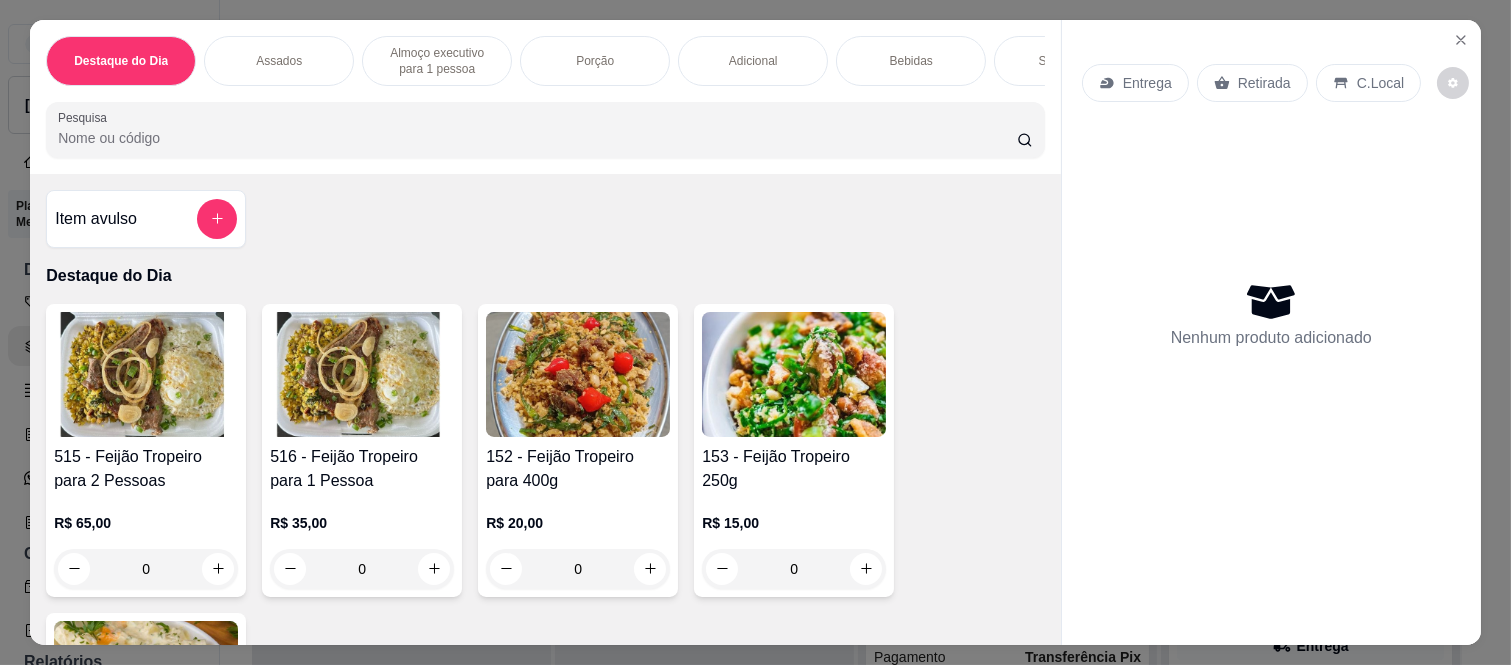click on "Porção" at bounding box center [595, 61] 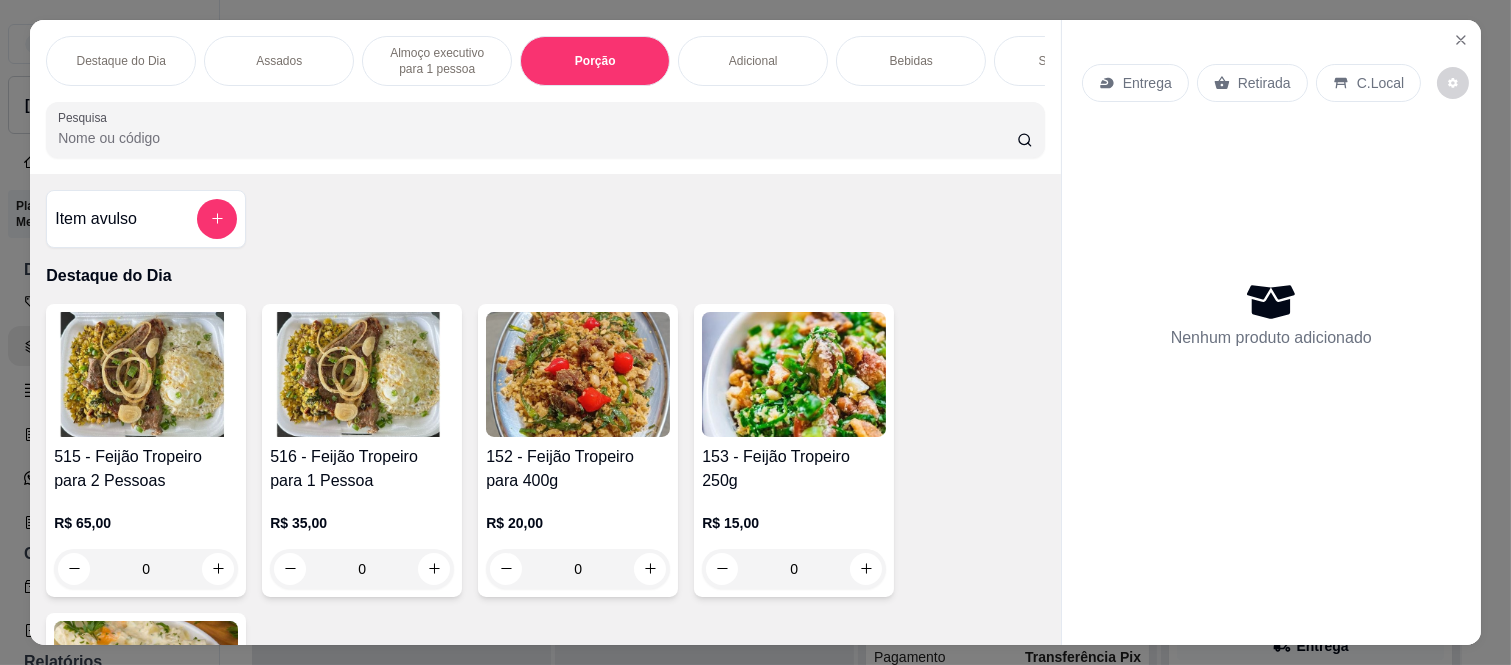scroll, scrollTop: 1691, scrollLeft: 0, axis: vertical 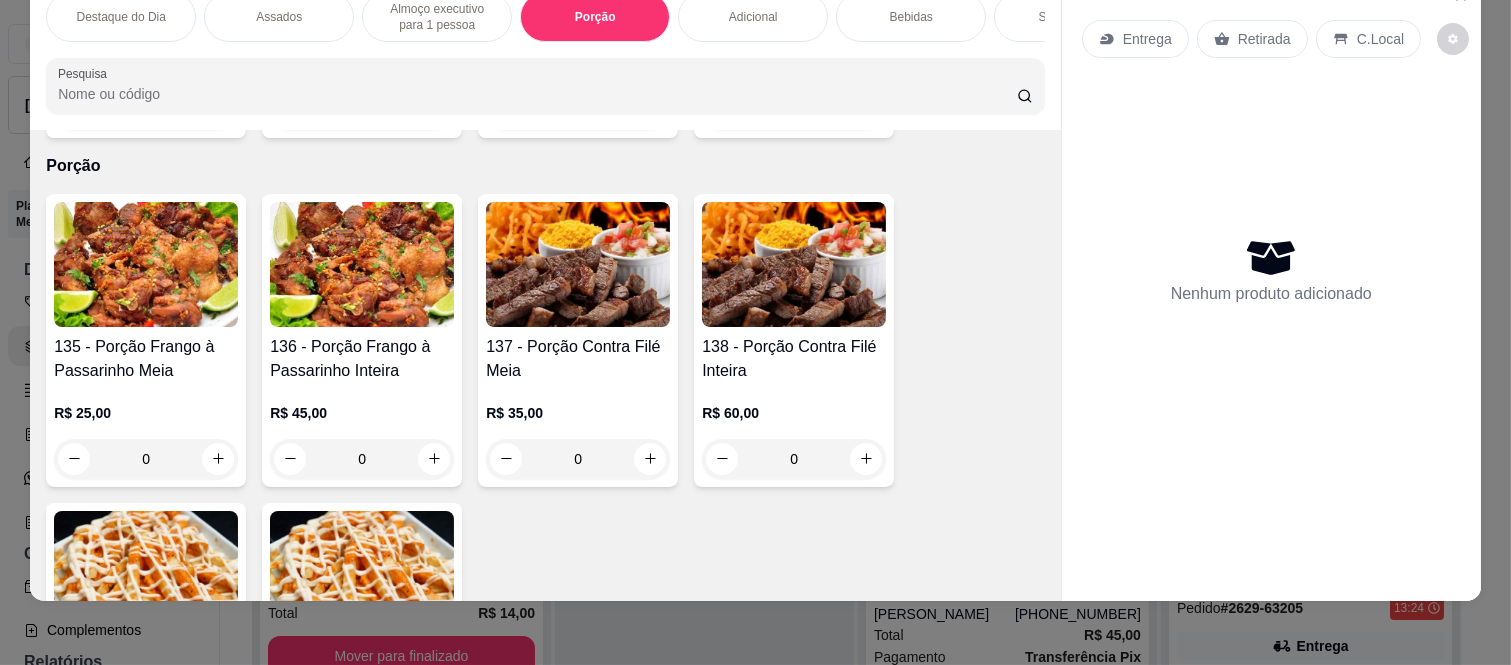 click on "0" at bounding box center [362, 459] 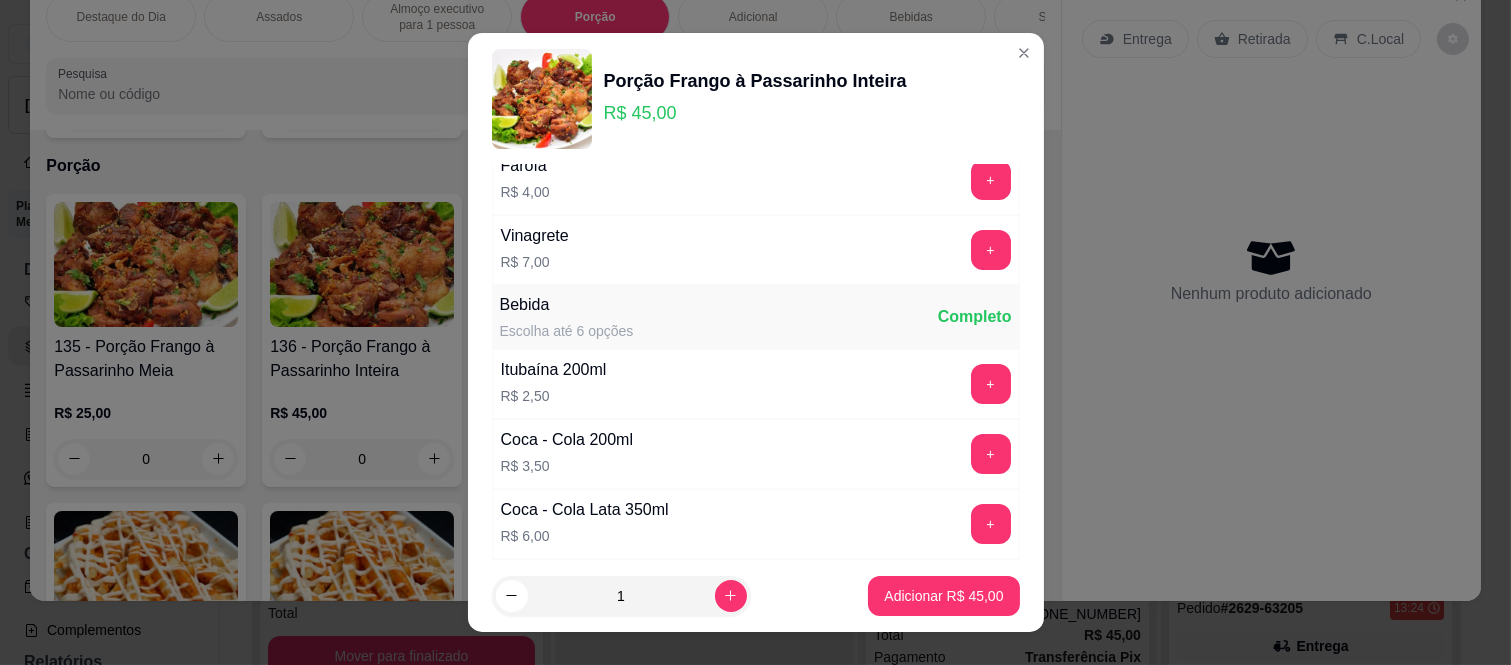 scroll, scrollTop: 0, scrollLeft: 0, axis: both 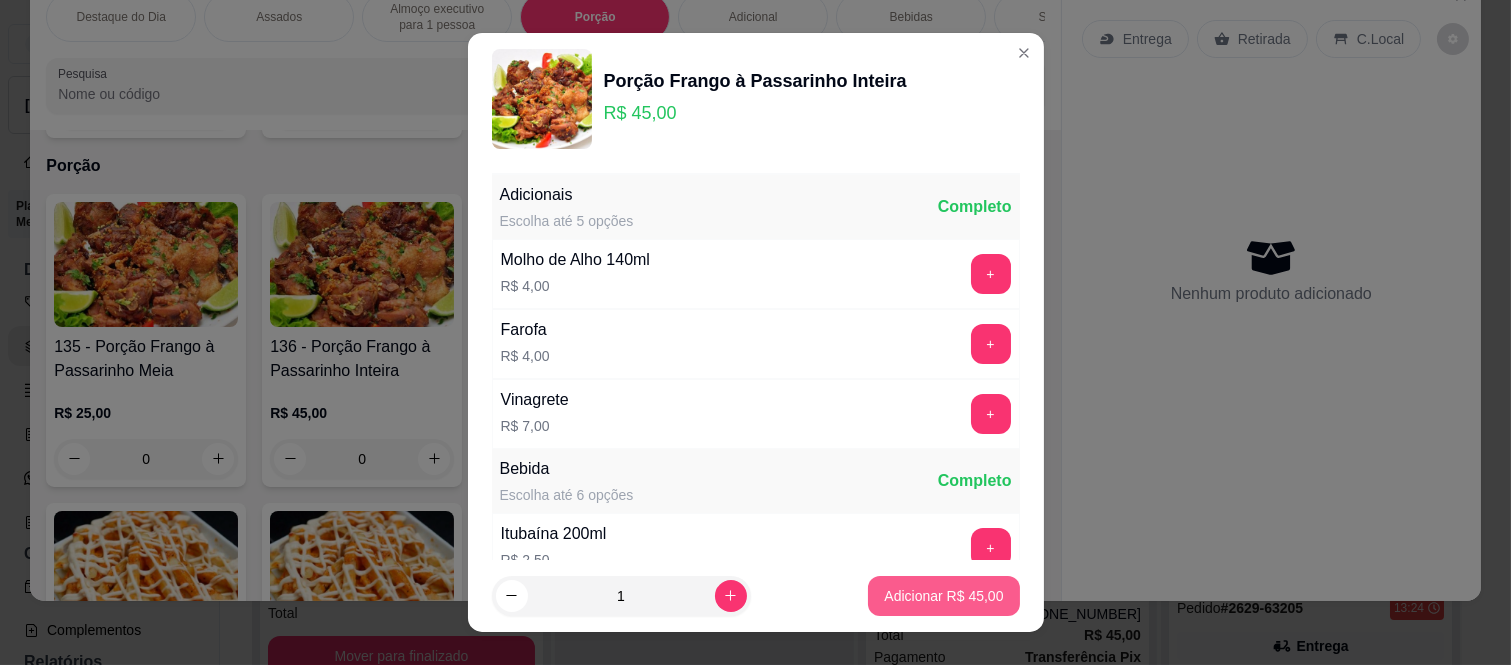 click on "Adicionar   R$ 45,00" at bounding box center [943, 596] 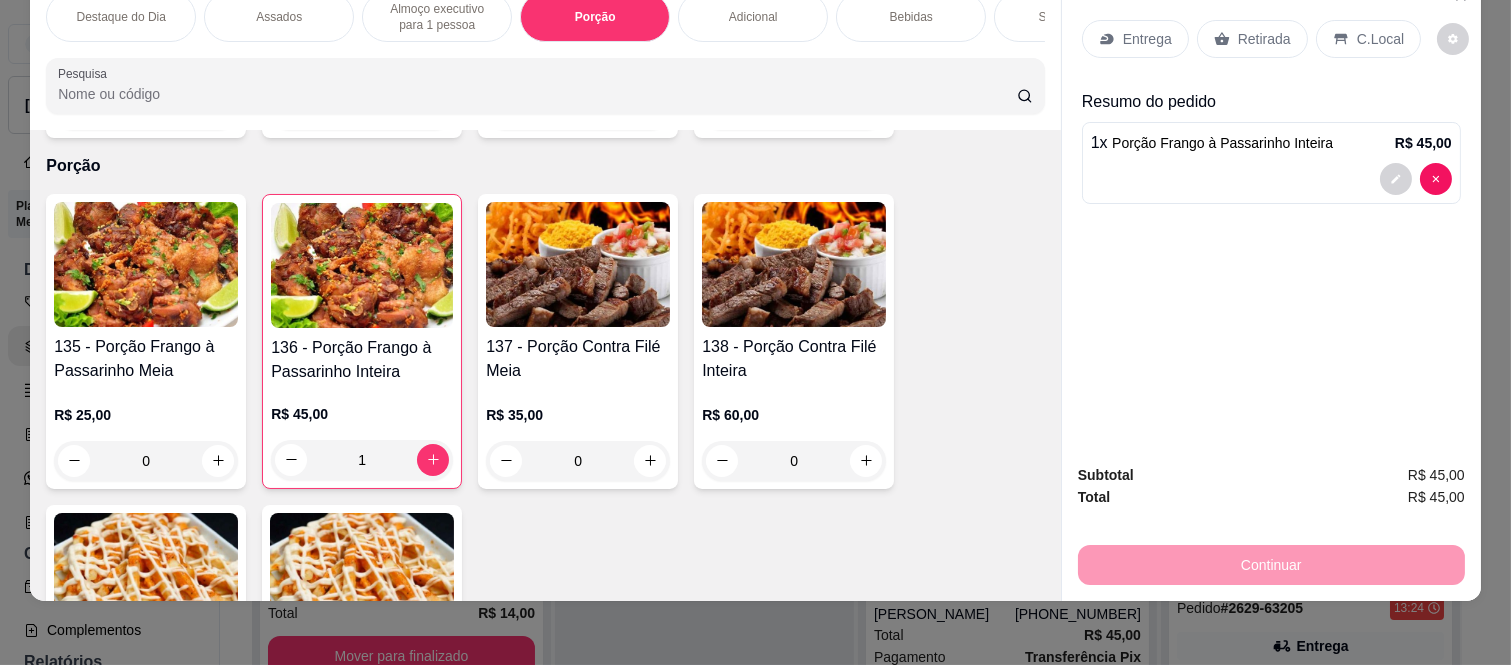 click on "Entrega" at bounding box center (1147, 39) 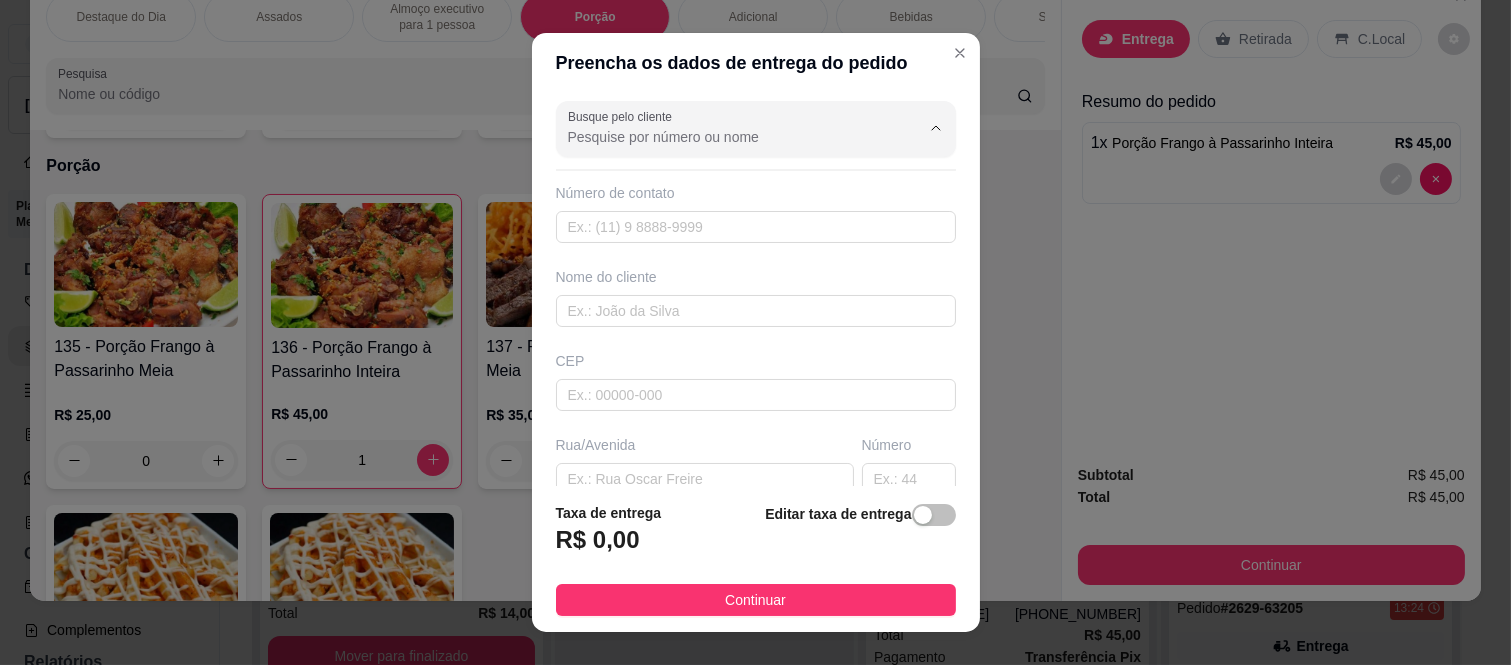 click on "Busque pelo cliente" at bounding box center [728, 137] 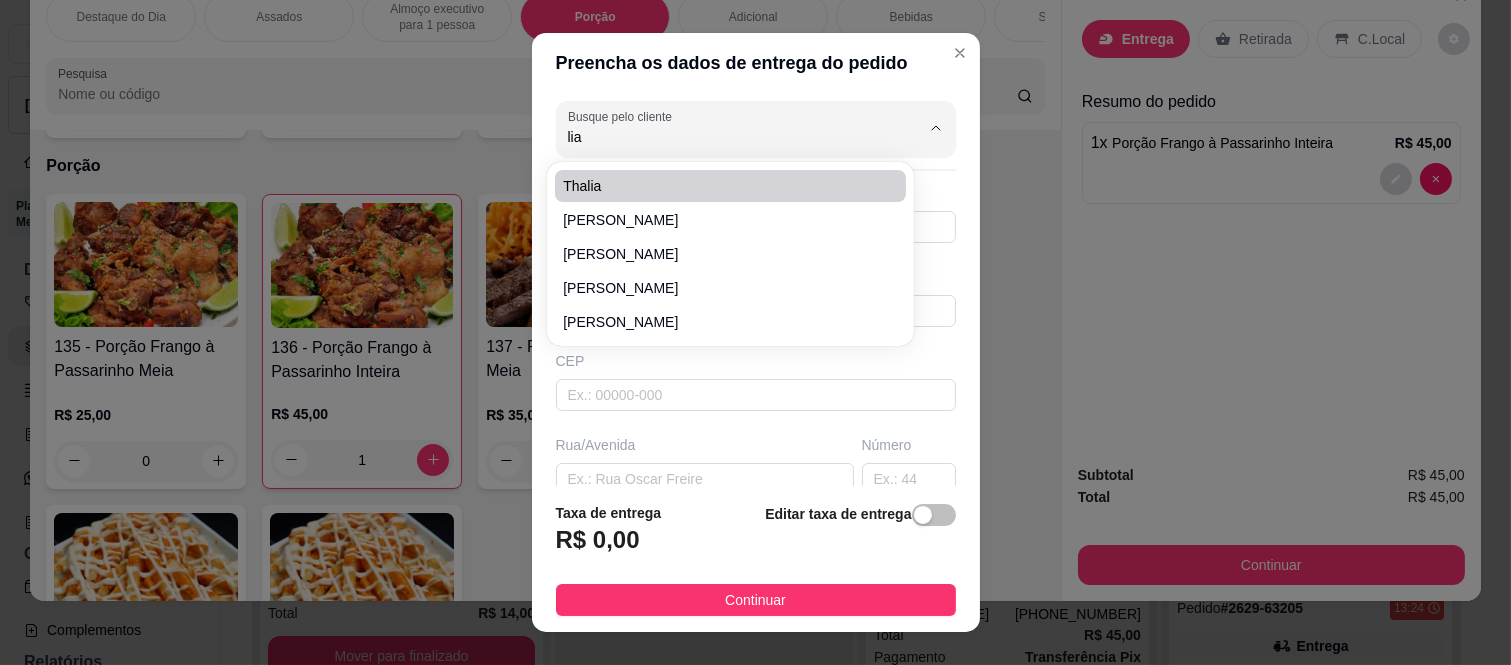 type on "lia" 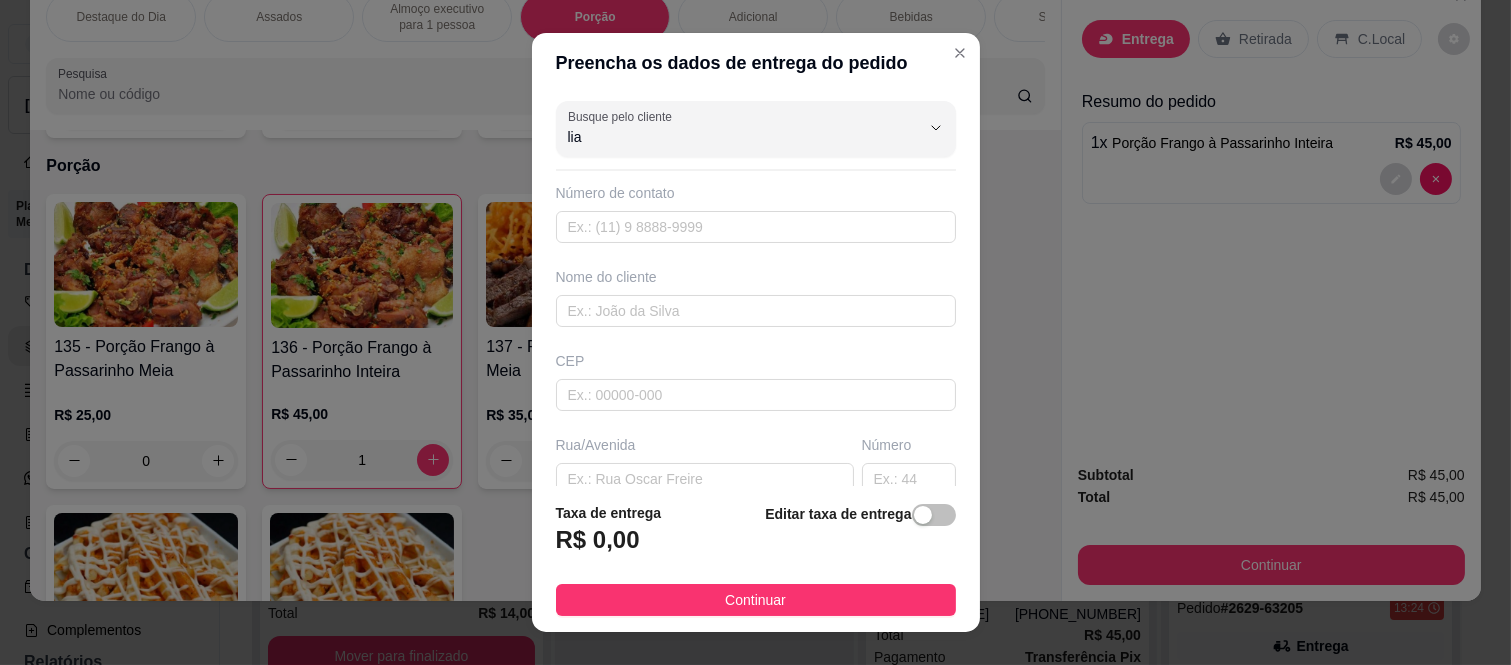 type 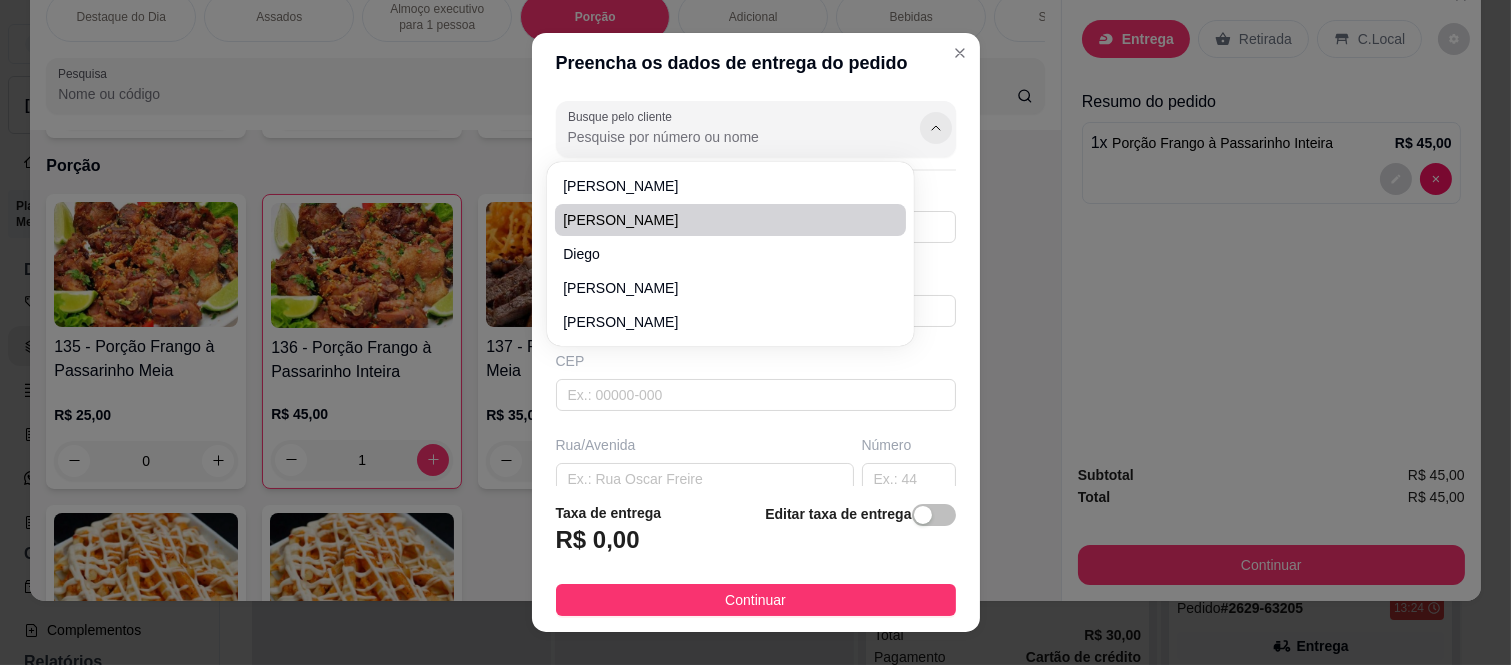 click 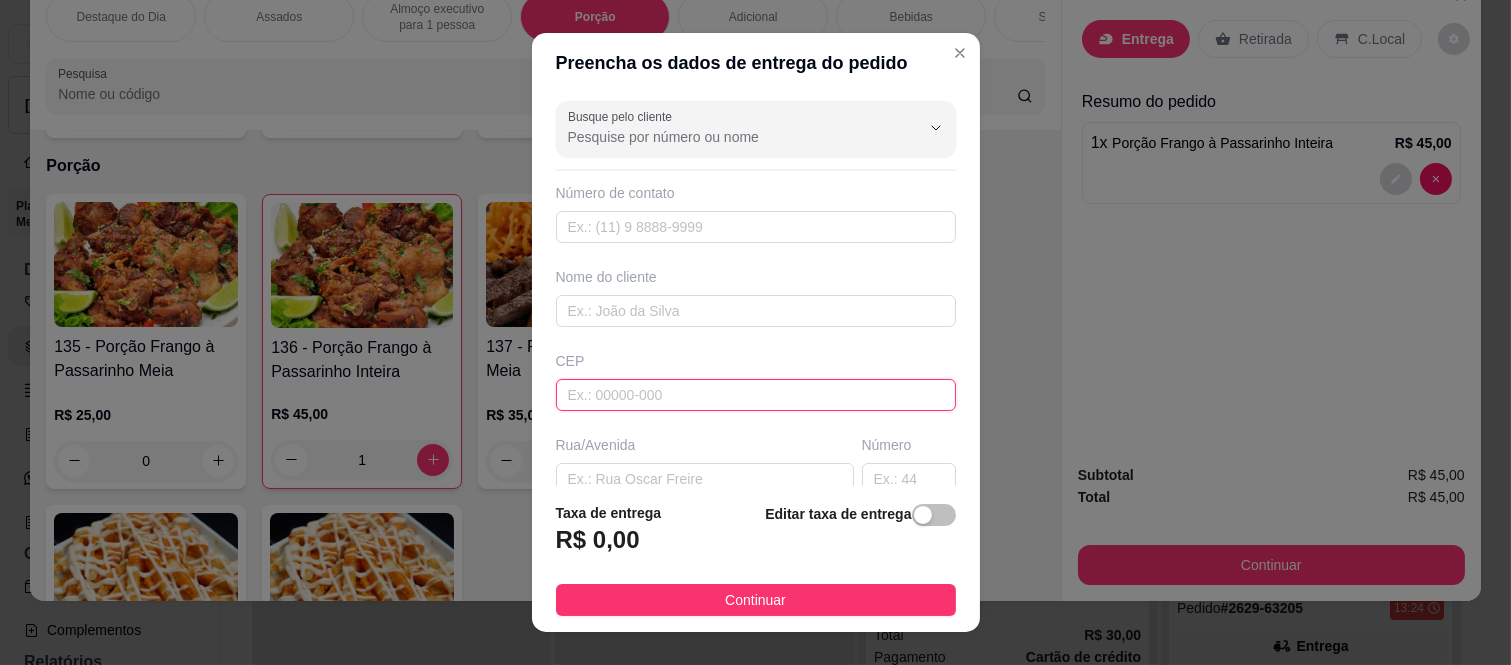 click at bounding box center [756, 395] 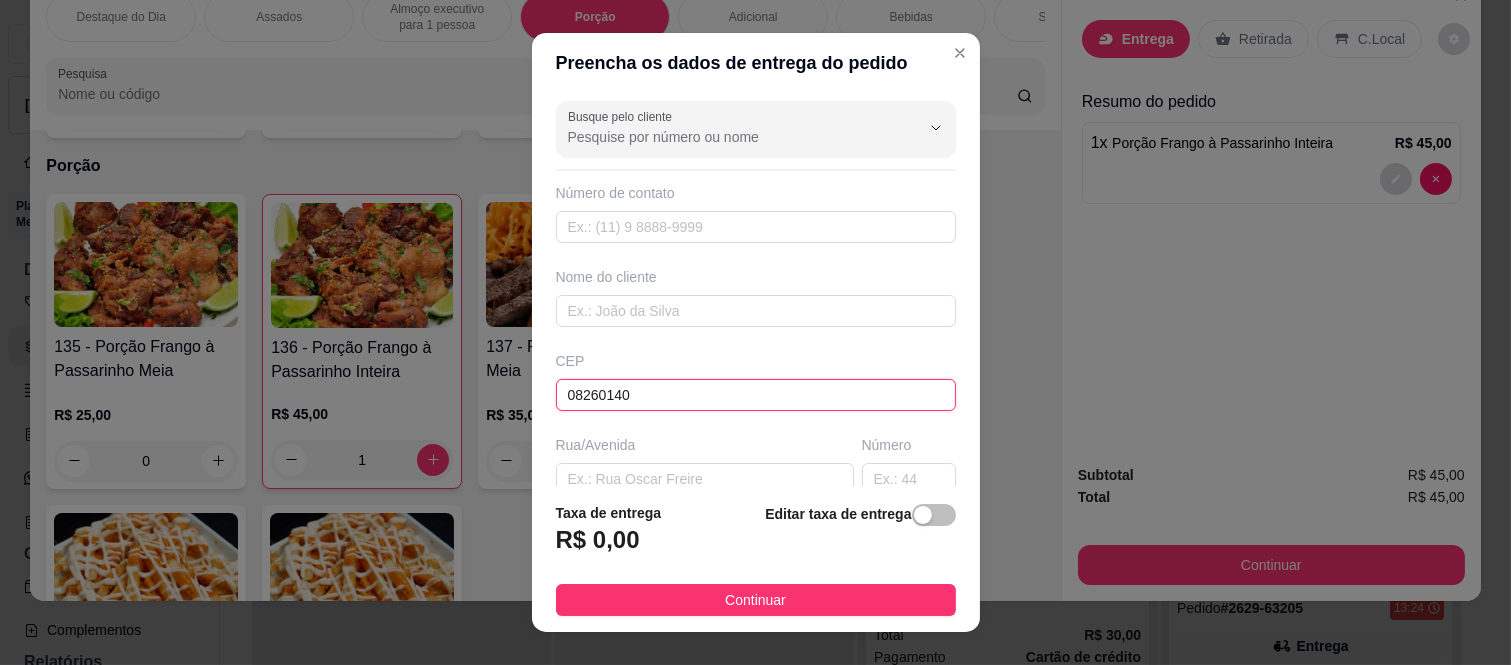type on "Rua [PERSON_NAME]" 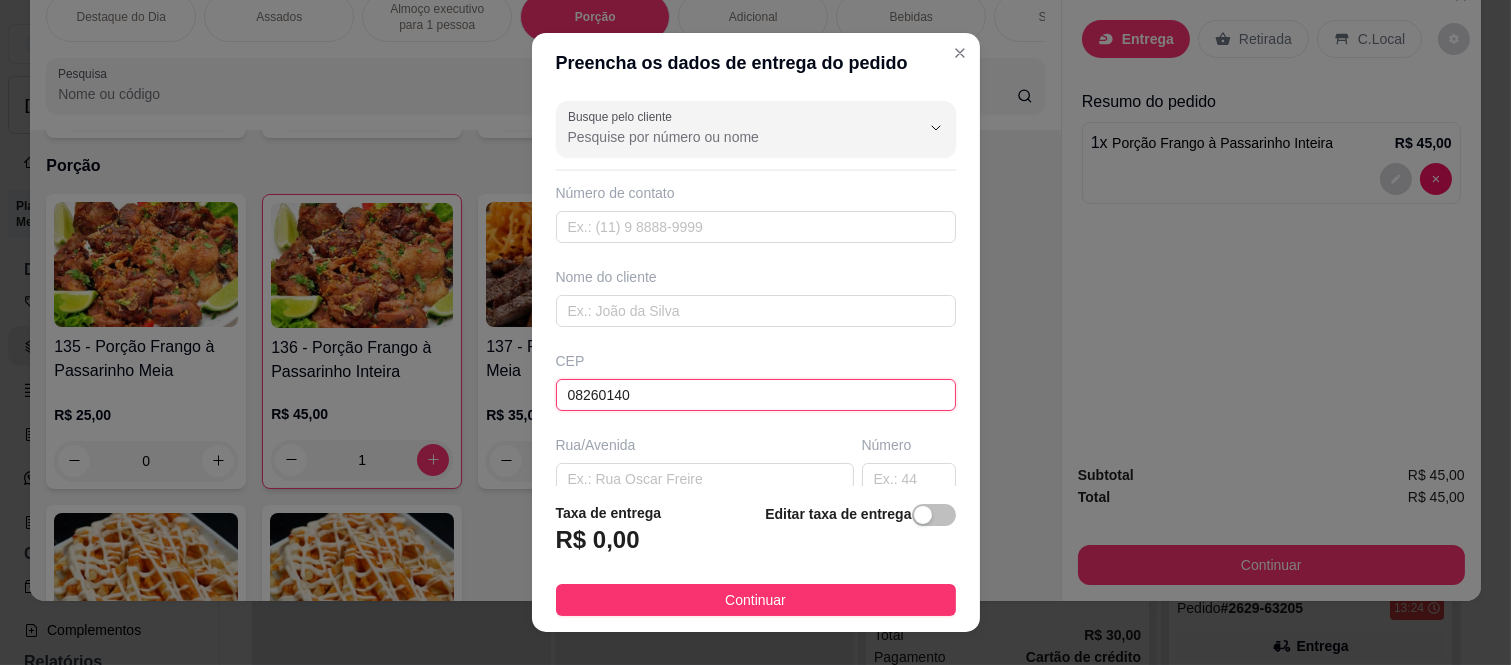 type on "[GEOGRAPHIC_DATA] ([GEOGRAPHIC_DATA])" 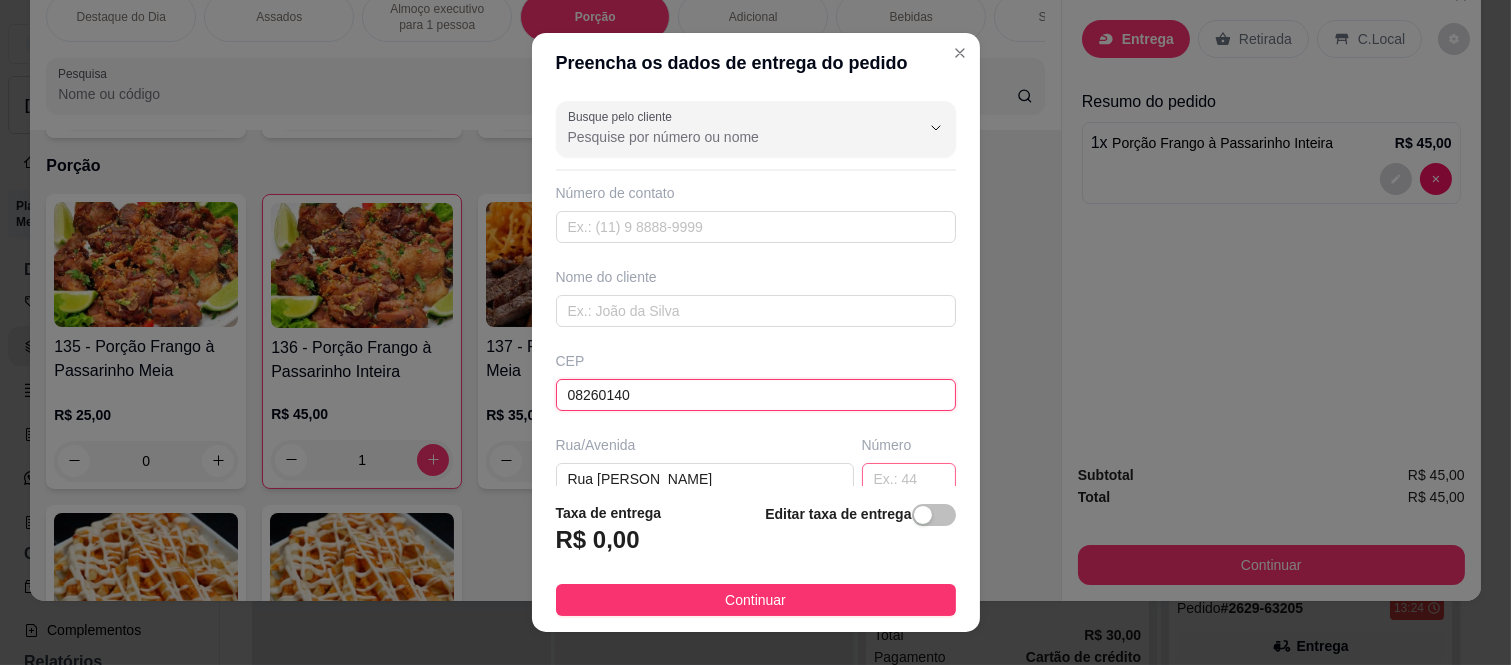 type on "08260140" 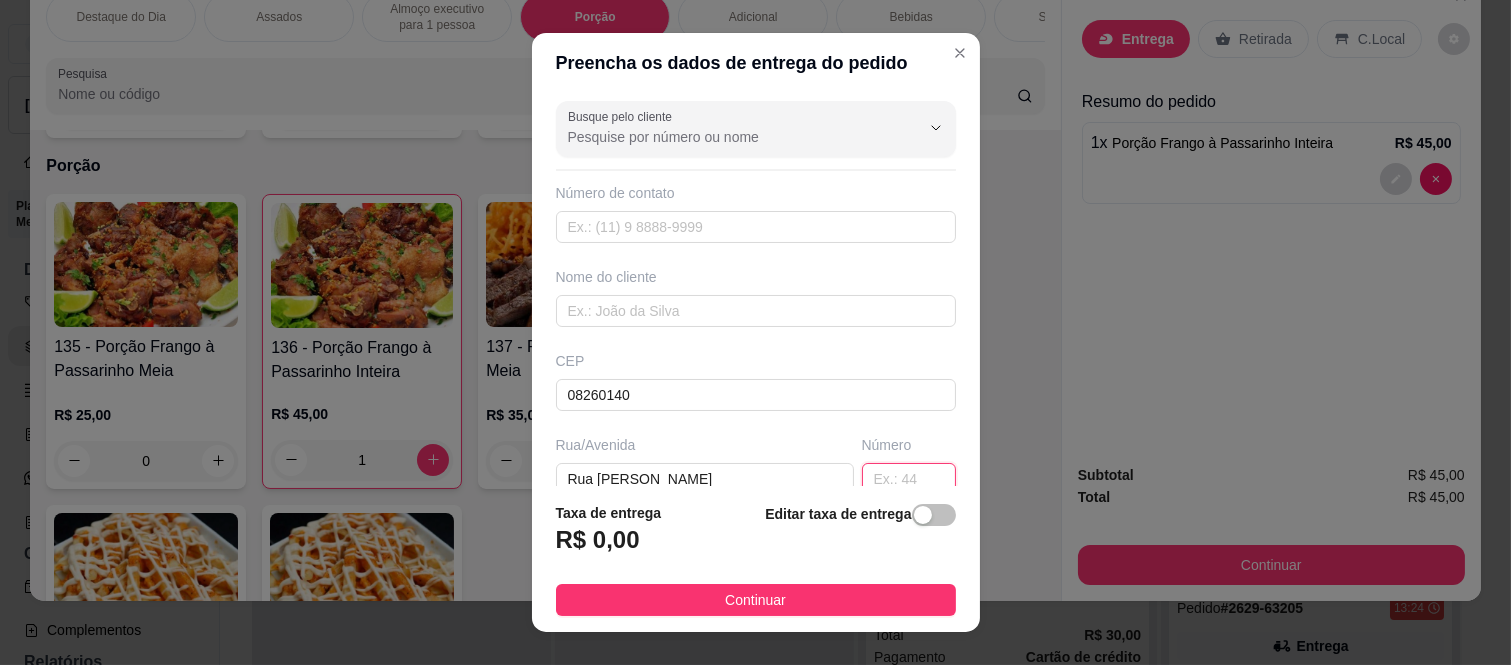 click at bounding box center [909, 479] 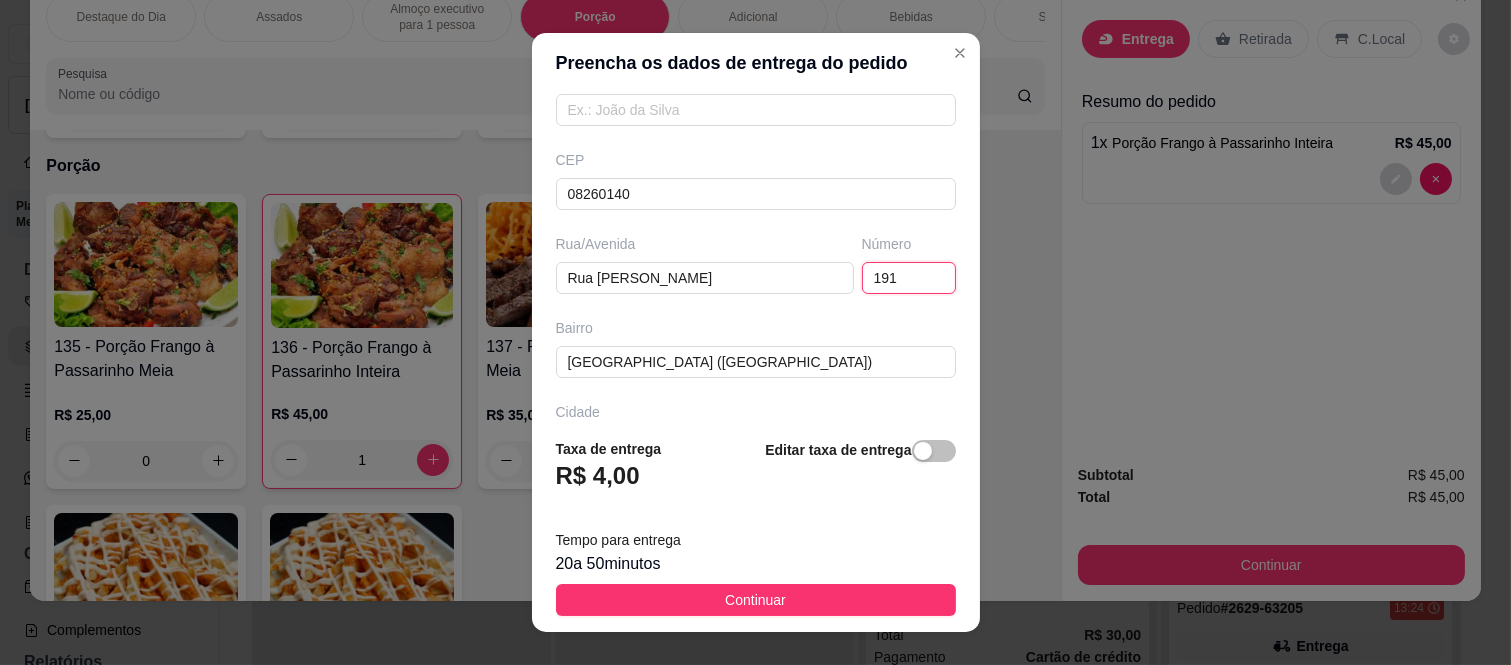 scroll, scrollTop: 346, scrollLeft: 0, axis: vertical 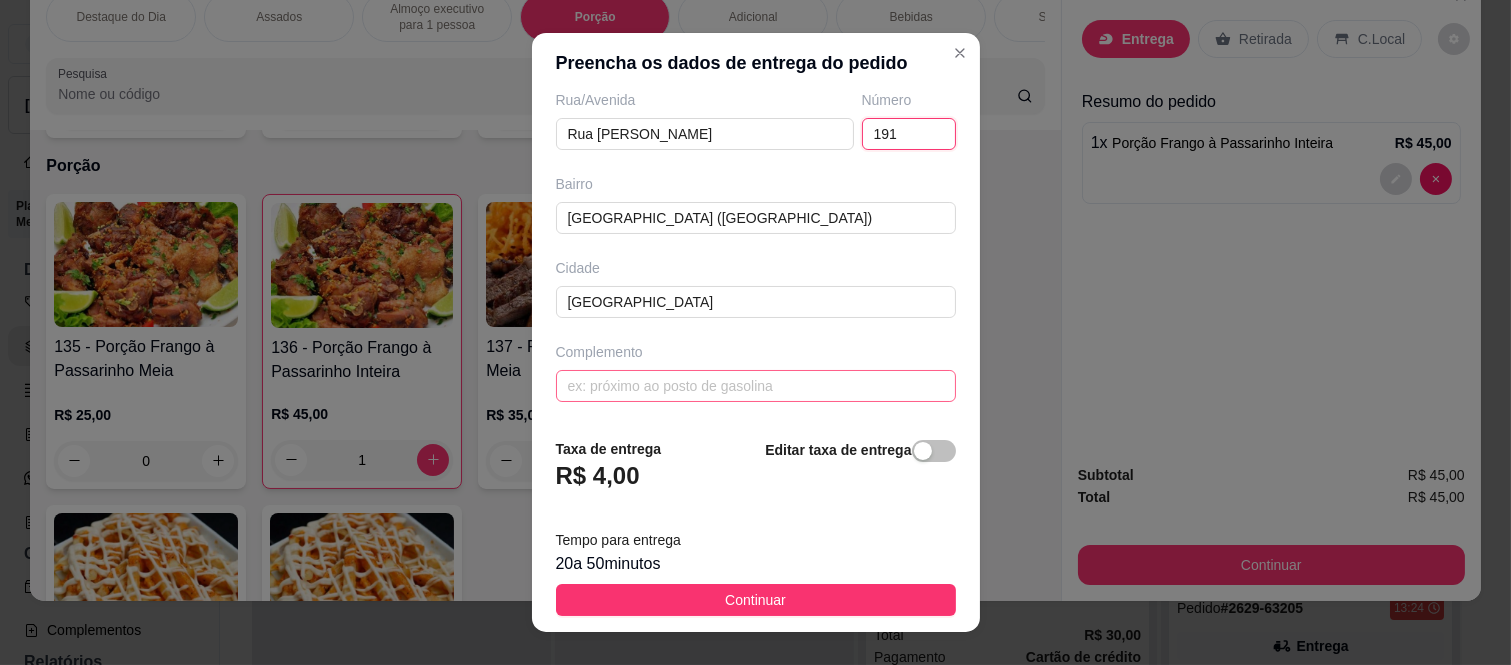 type on "191" 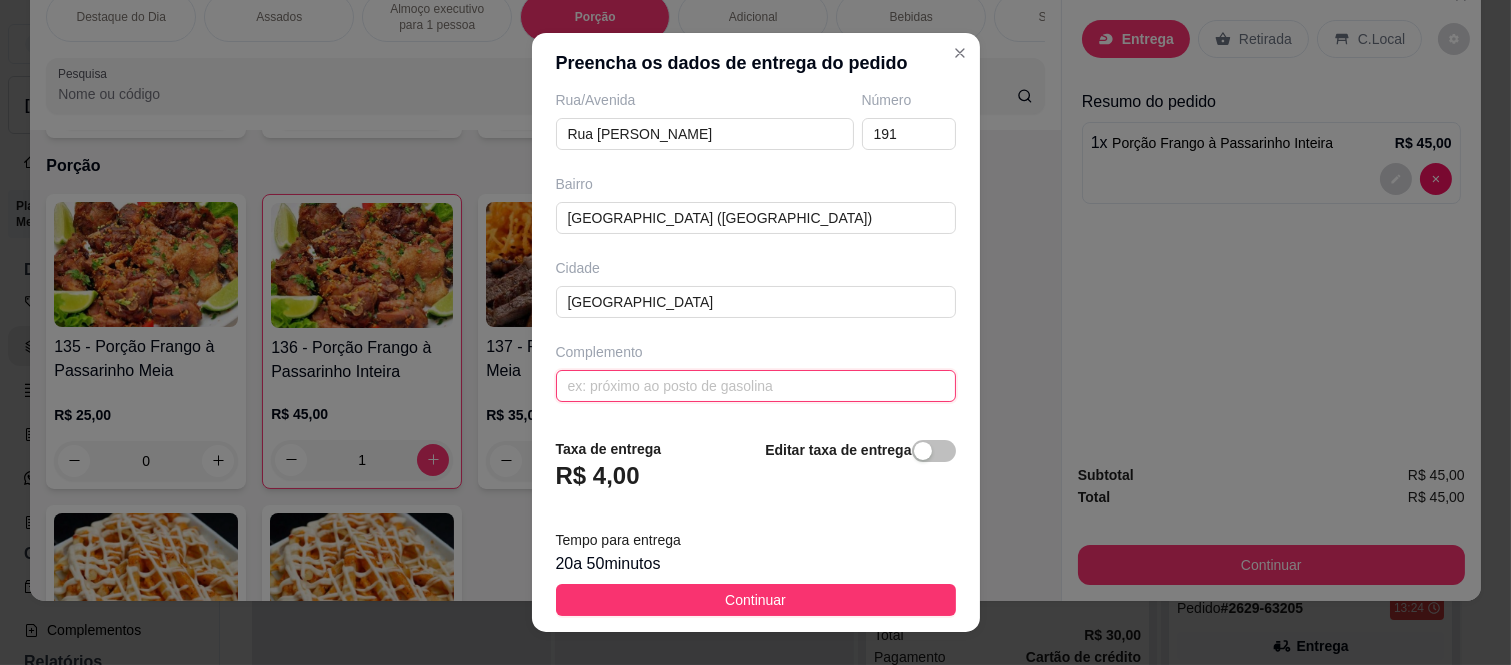 click at bounding box center (756, 386) 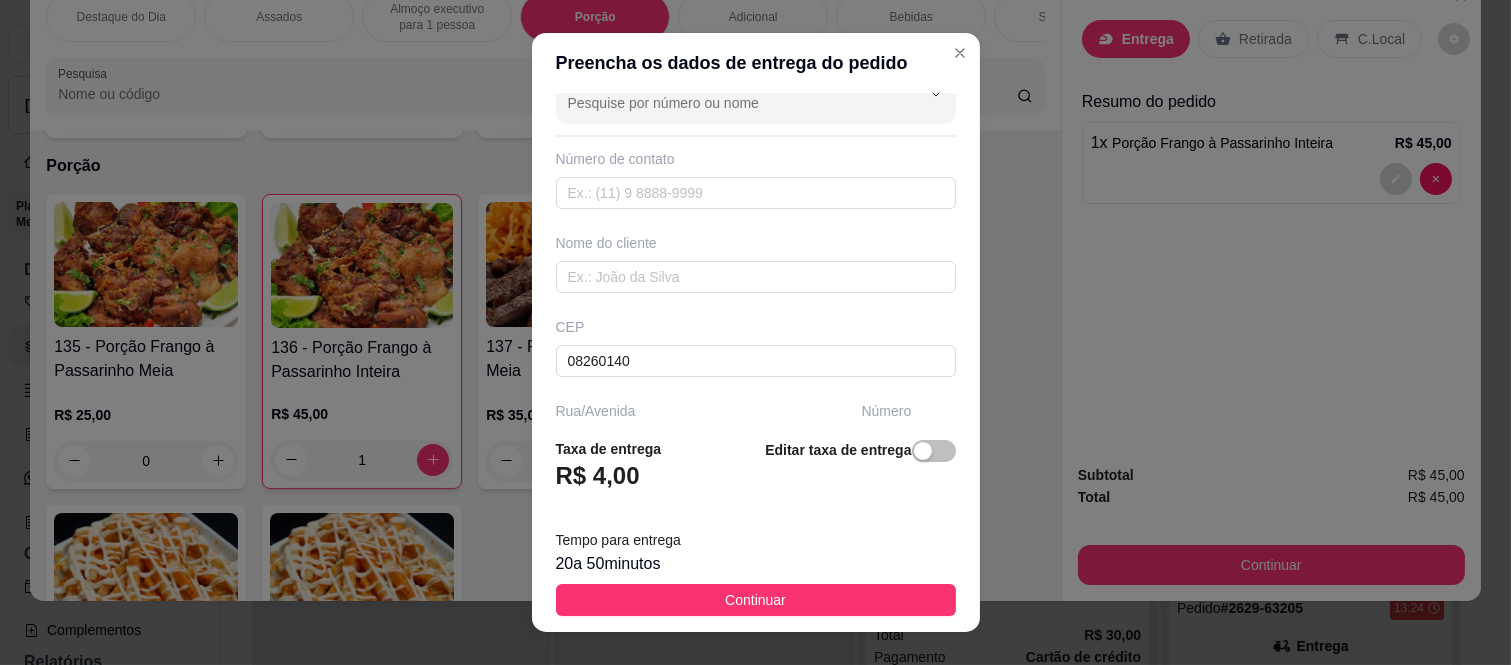 scroll, scrollTop: 0, scrollLeft: 0, axis: both 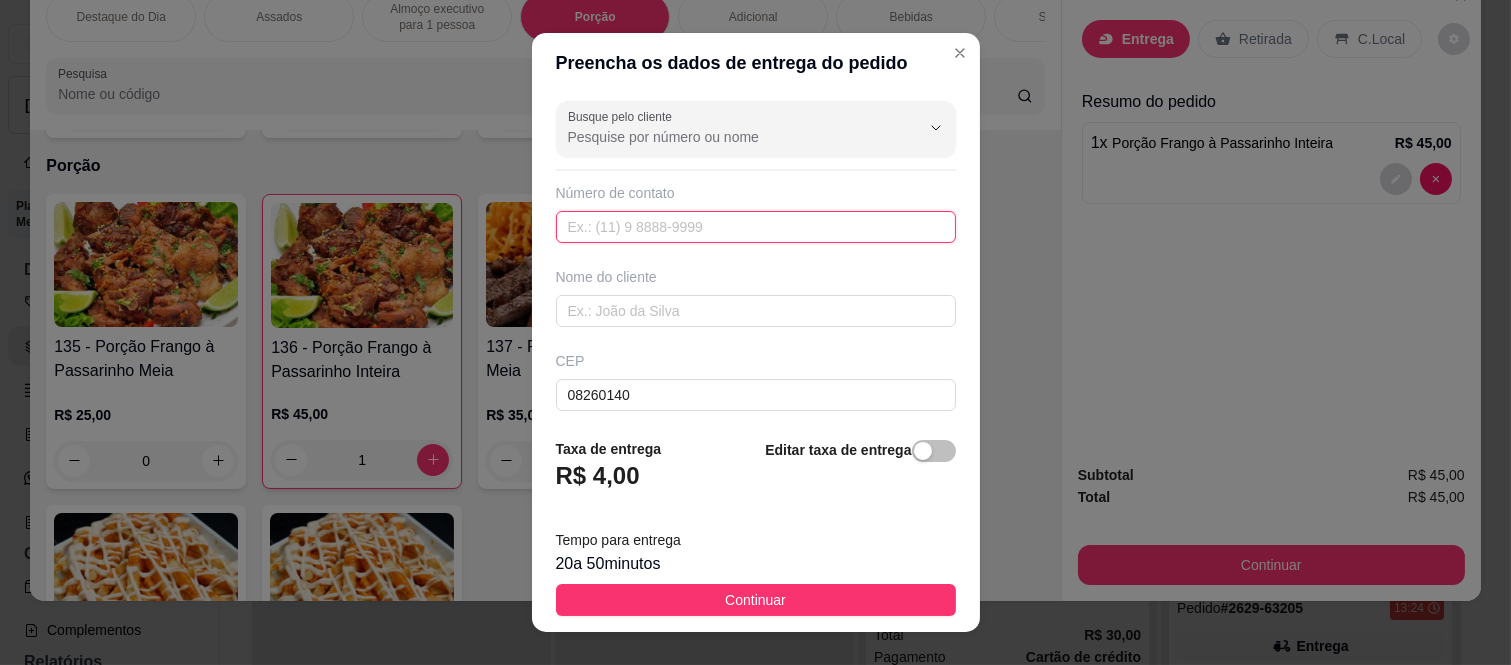 click at bounding box center [756, 227] 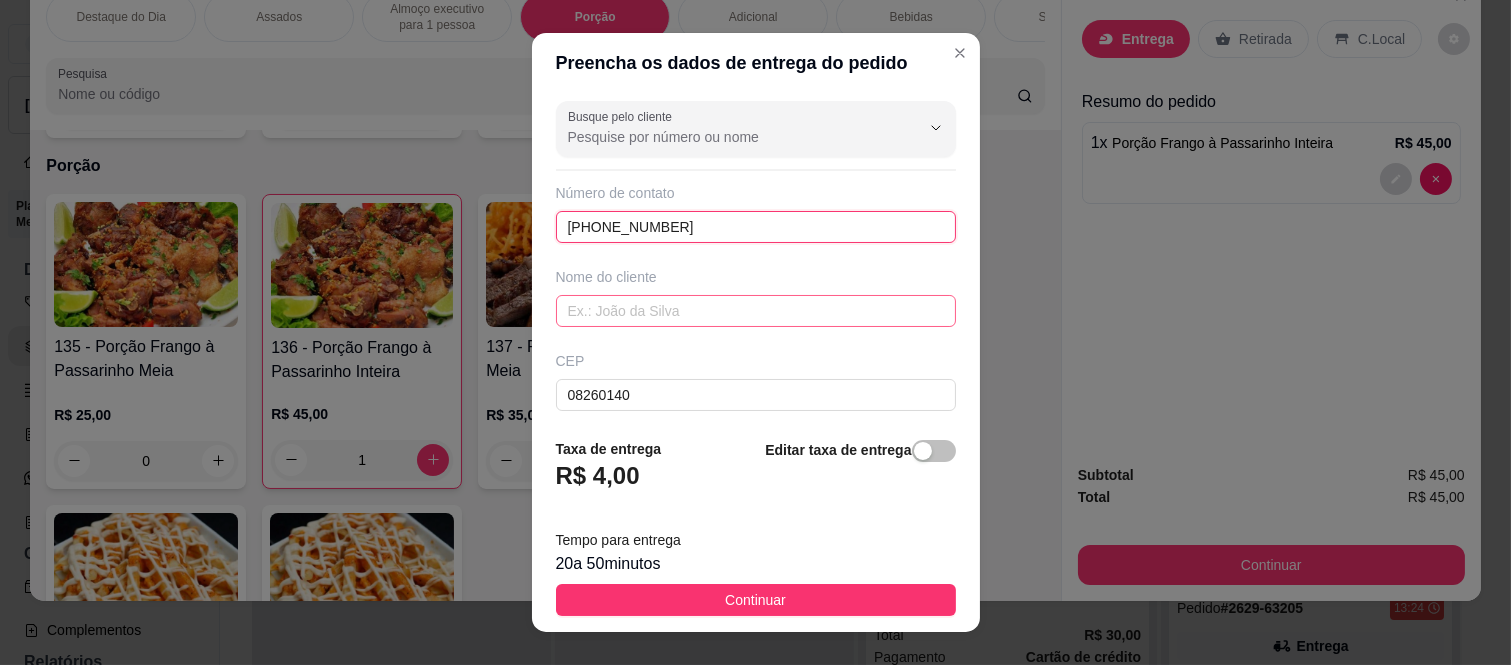 type on "[PHONE_NUMBER]" 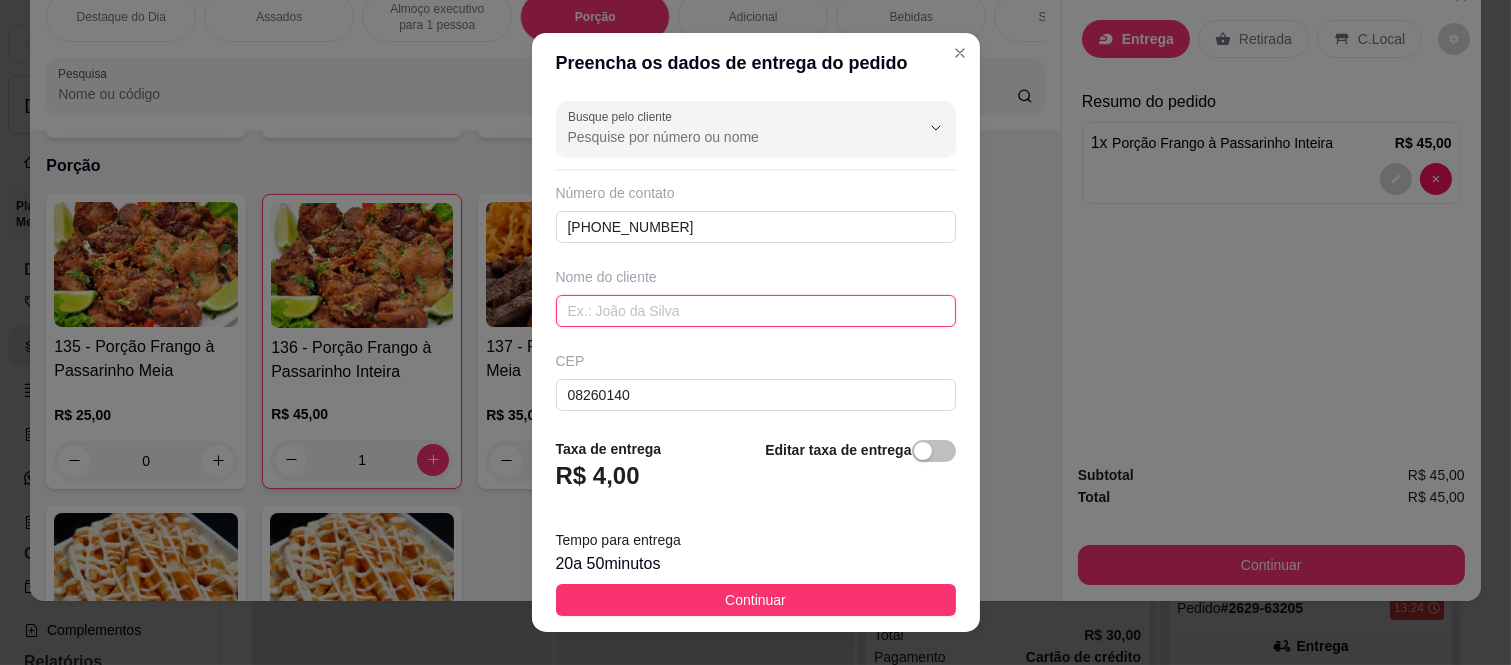 click at bounding box center [756, 311] 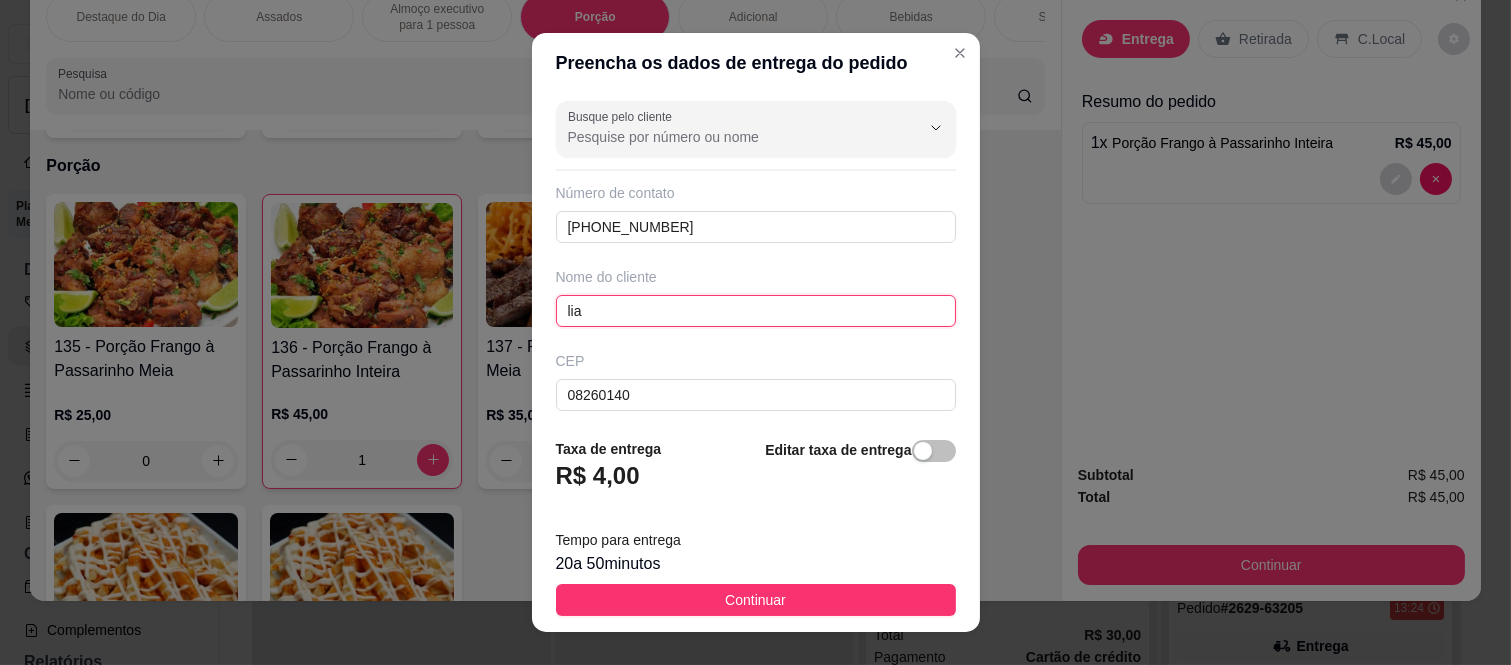 scroll, scrollTop: 346, scrollLeft: 0, axis: vertical 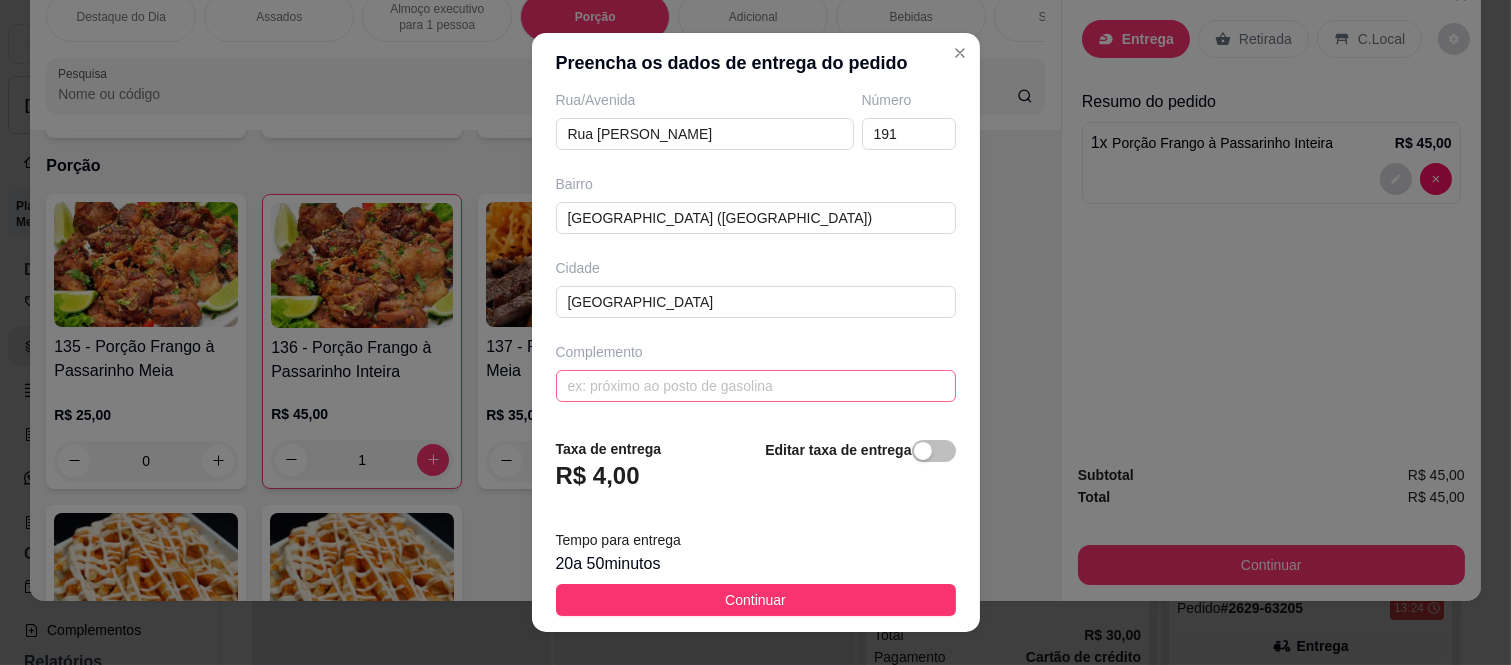 type on "lia" 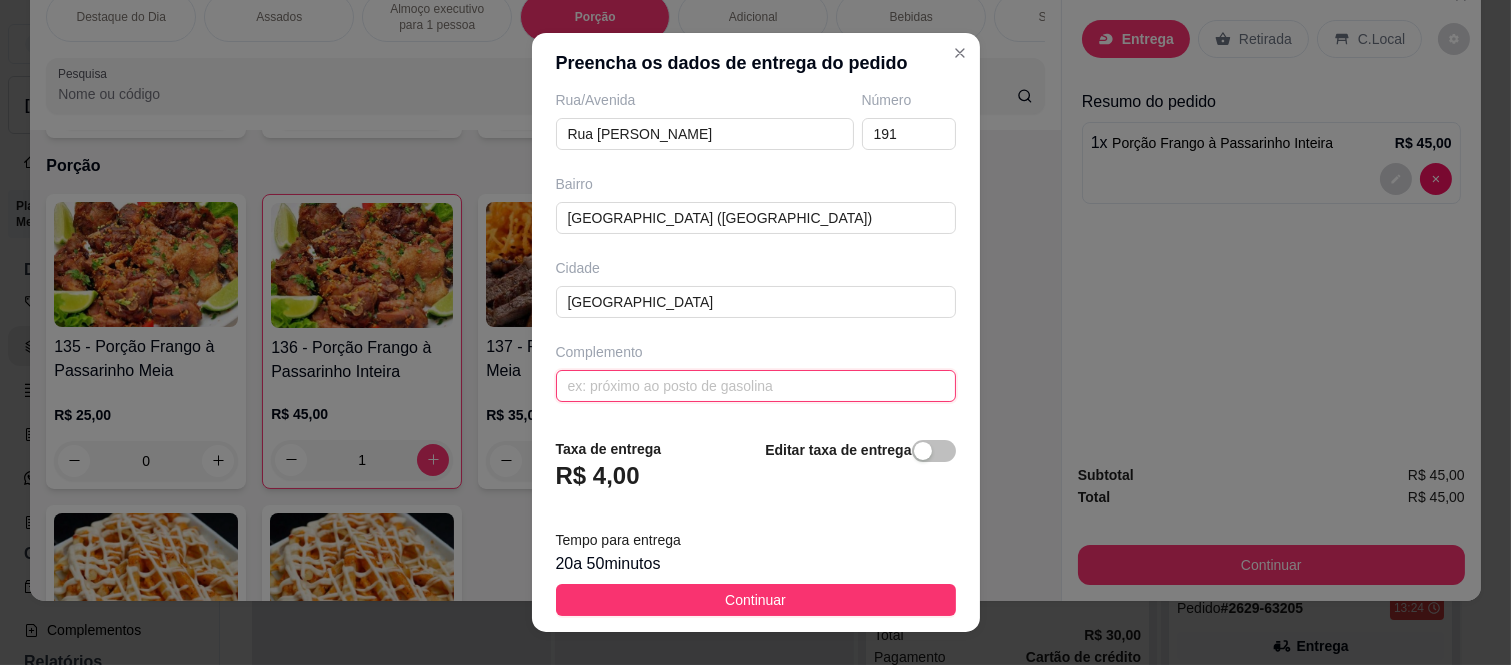 click at bounding box center [756, 386] 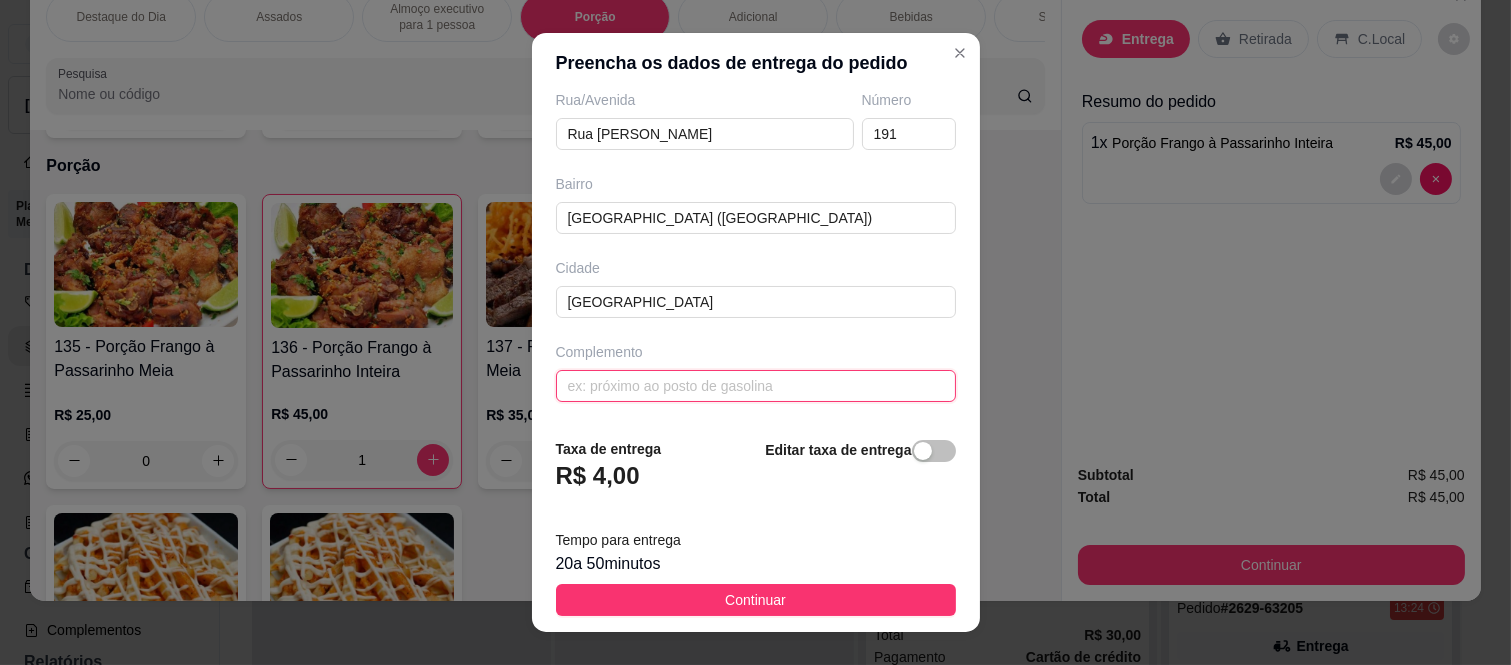 paste on "Bloco B Apto 1910" 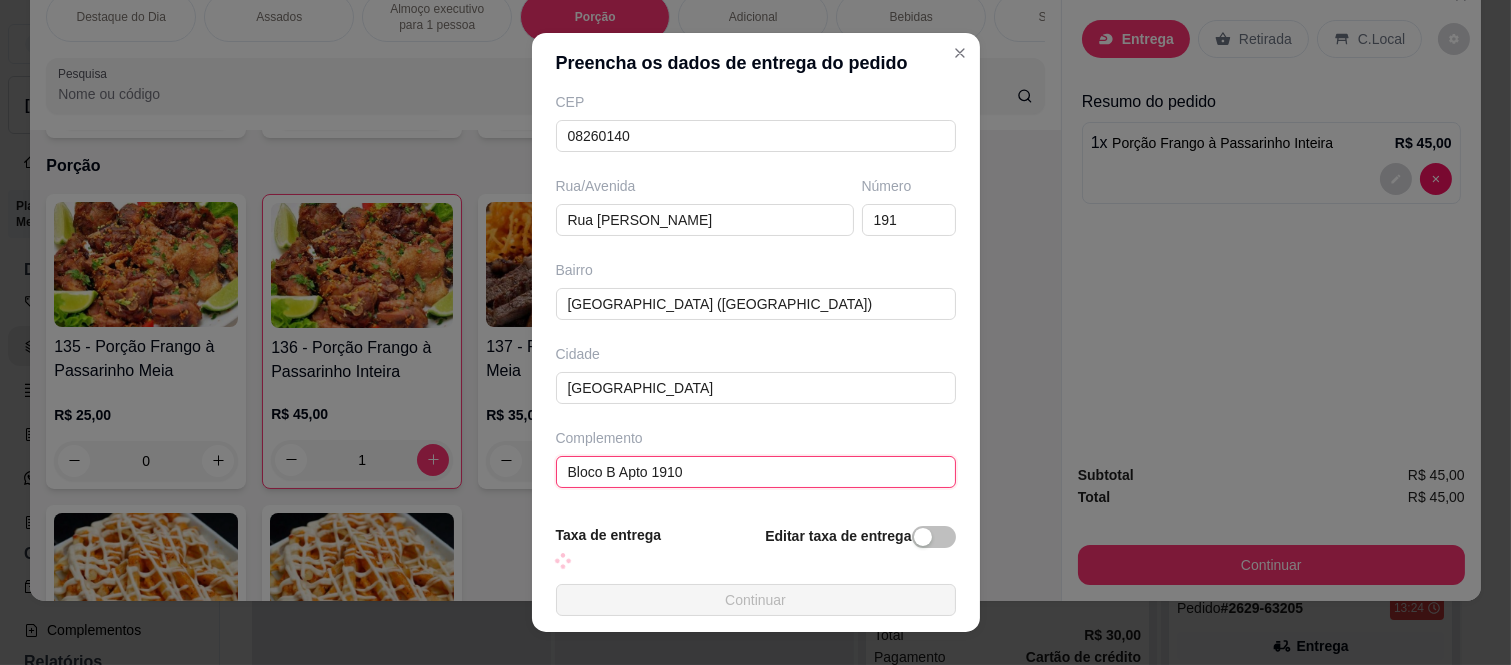 scroll, scrollTop: 346, scrollLeft: 0, axis: vertical 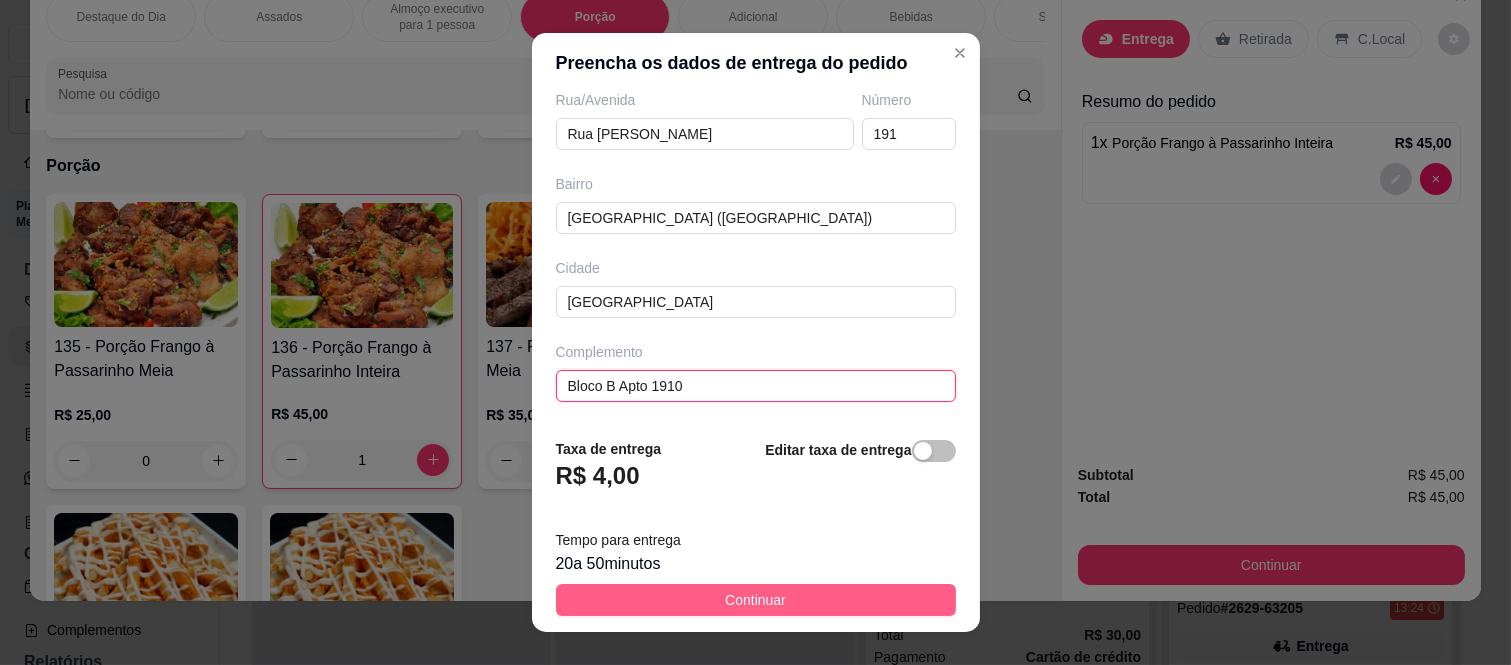 type on "Bloco B Apto 1910" 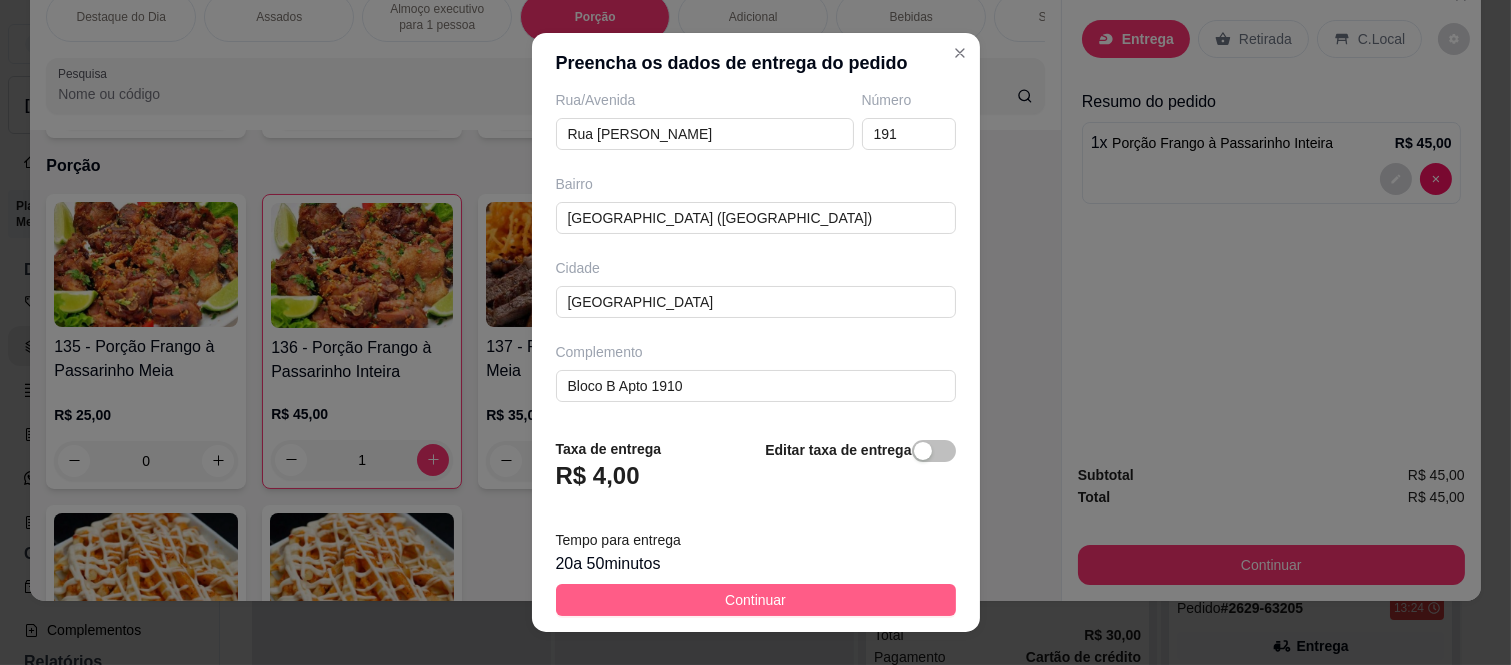 click on "Continuar" at bounding box center (756, 600) 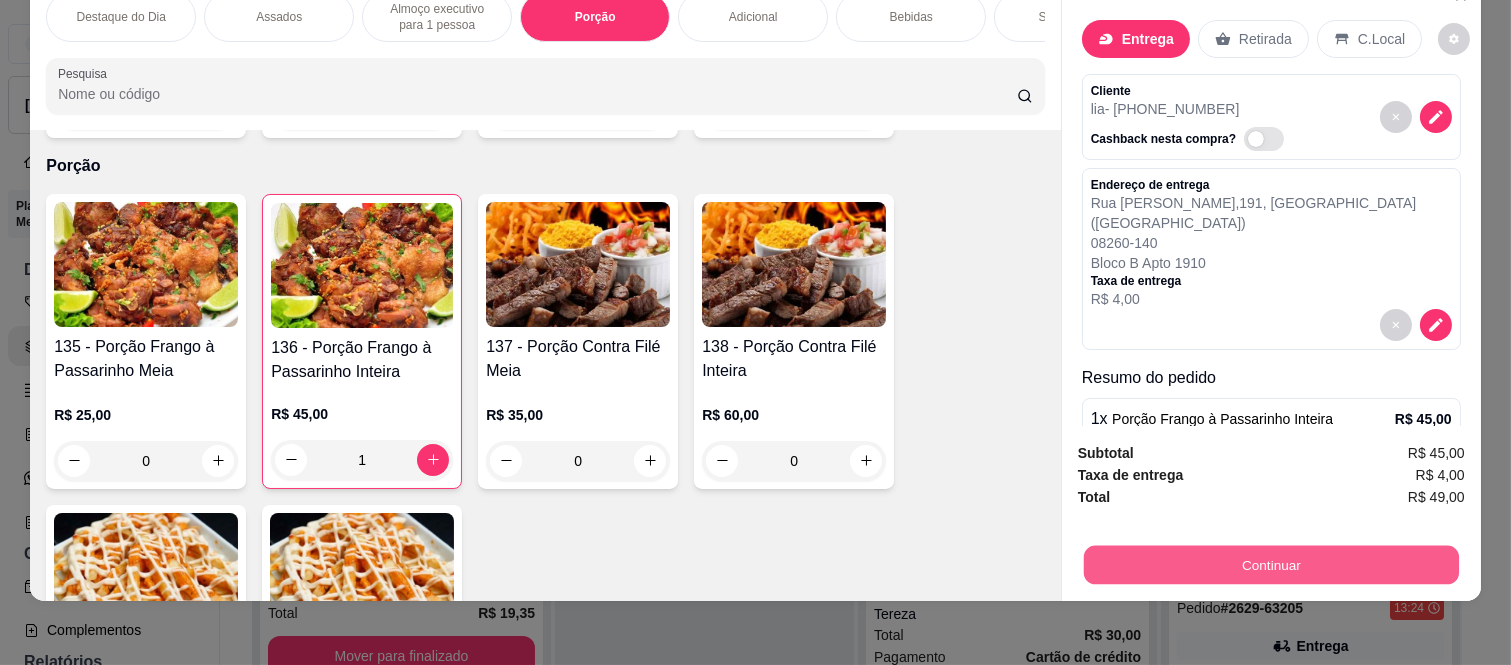 click on "Continuar" at bounding box center (1271, 565) 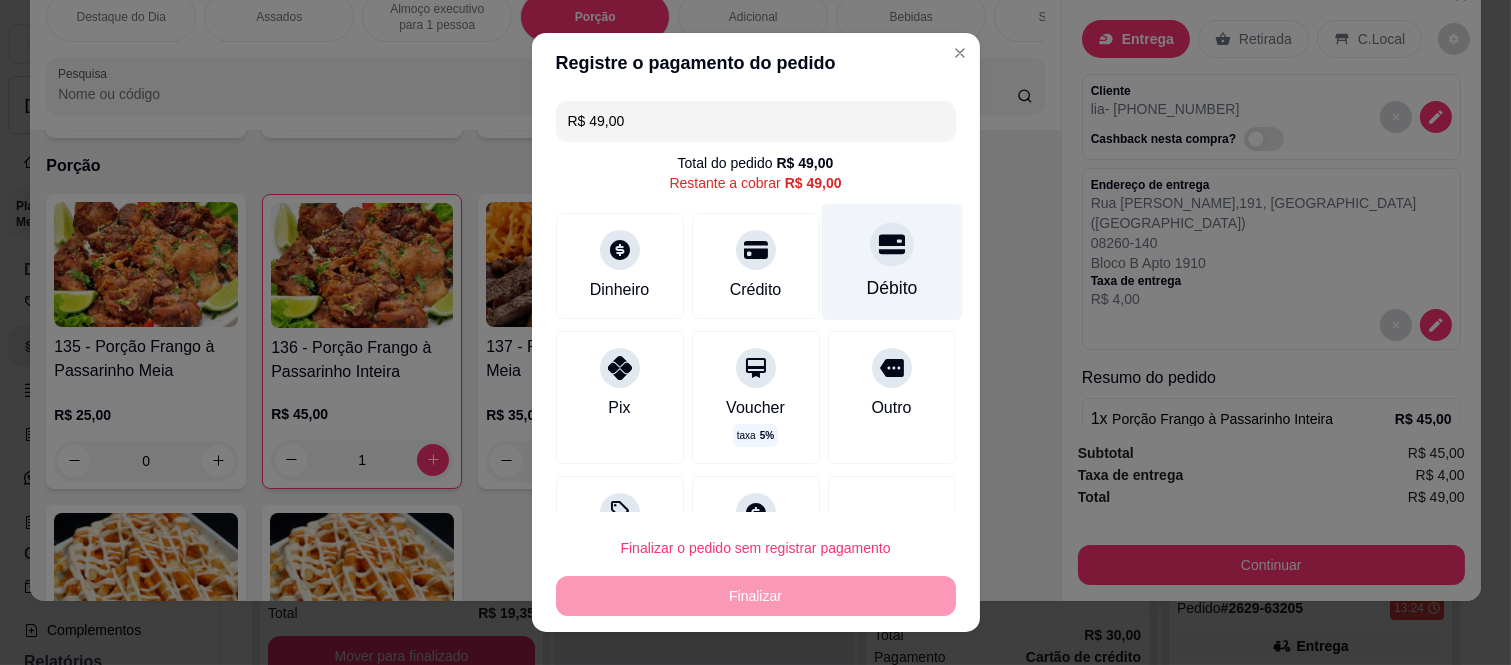 click on "Débito" at bounding box center [891, 262] 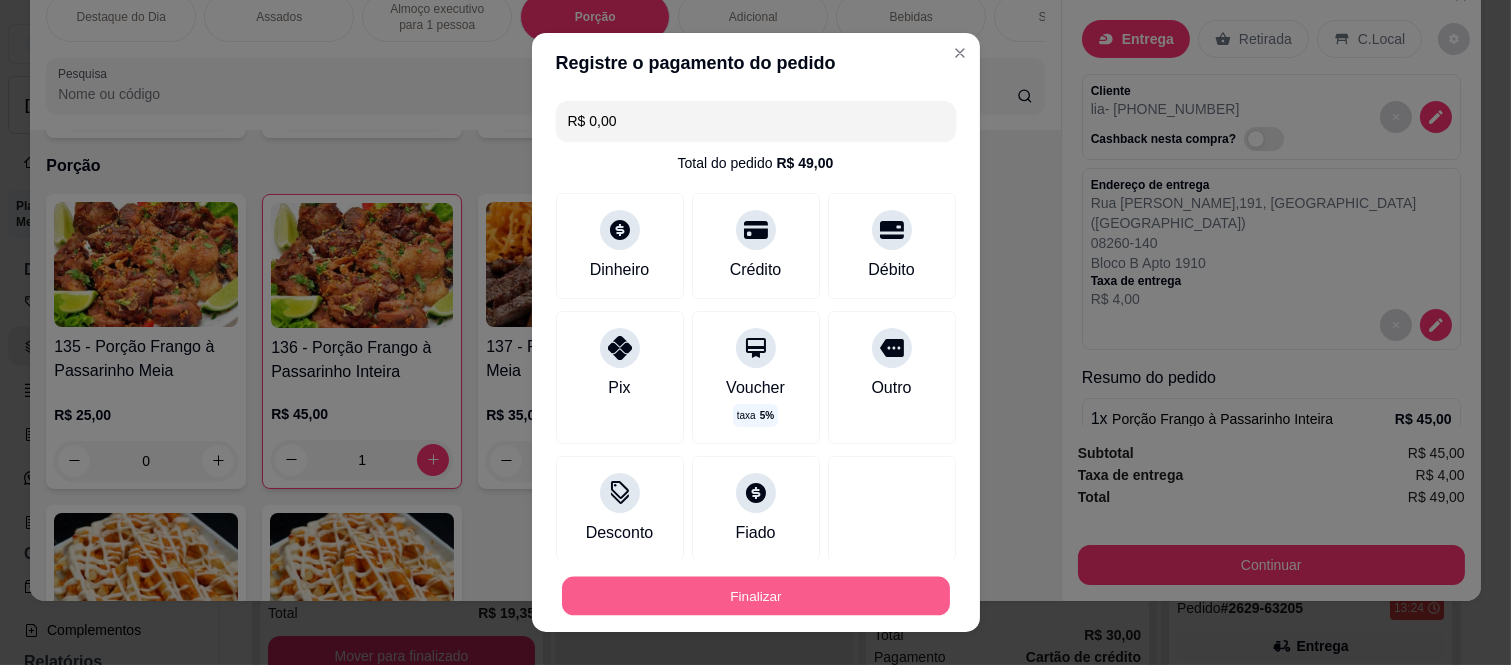 click on "Finalizar" at bounding box center [756, 595] 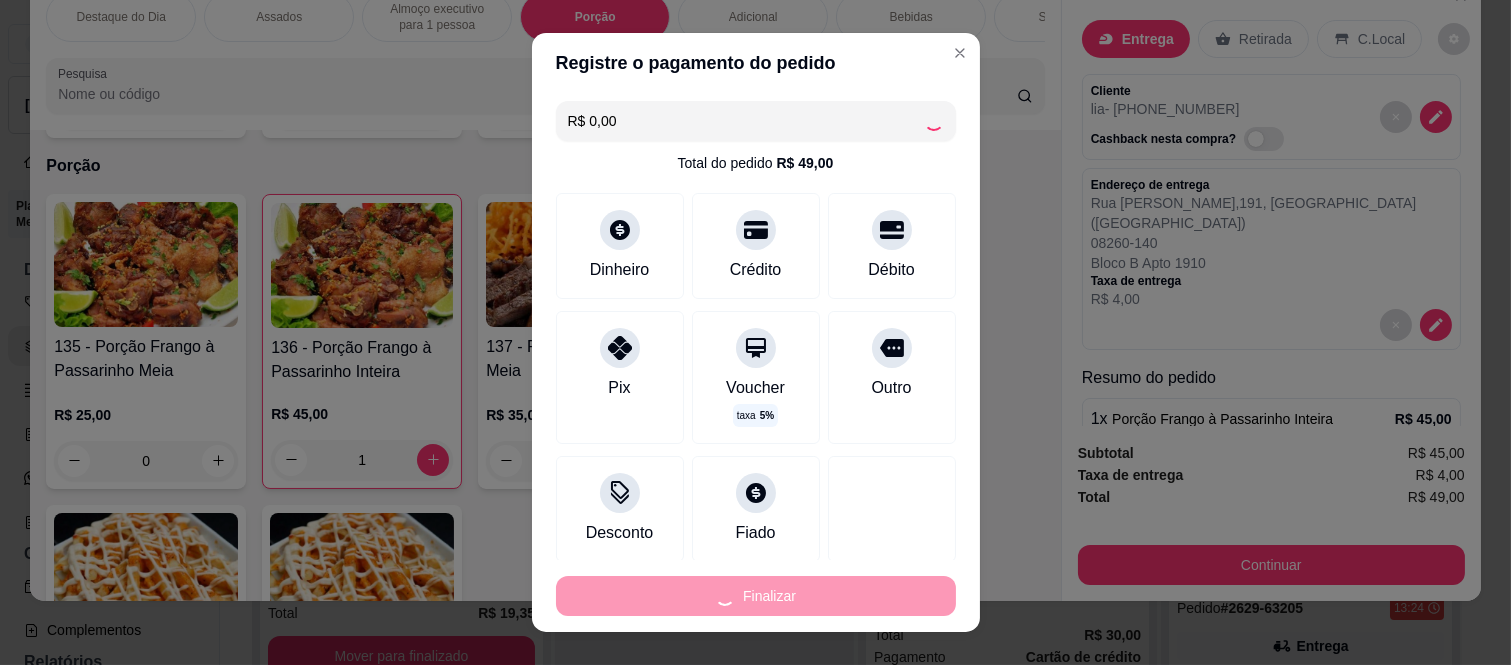 type on "0" 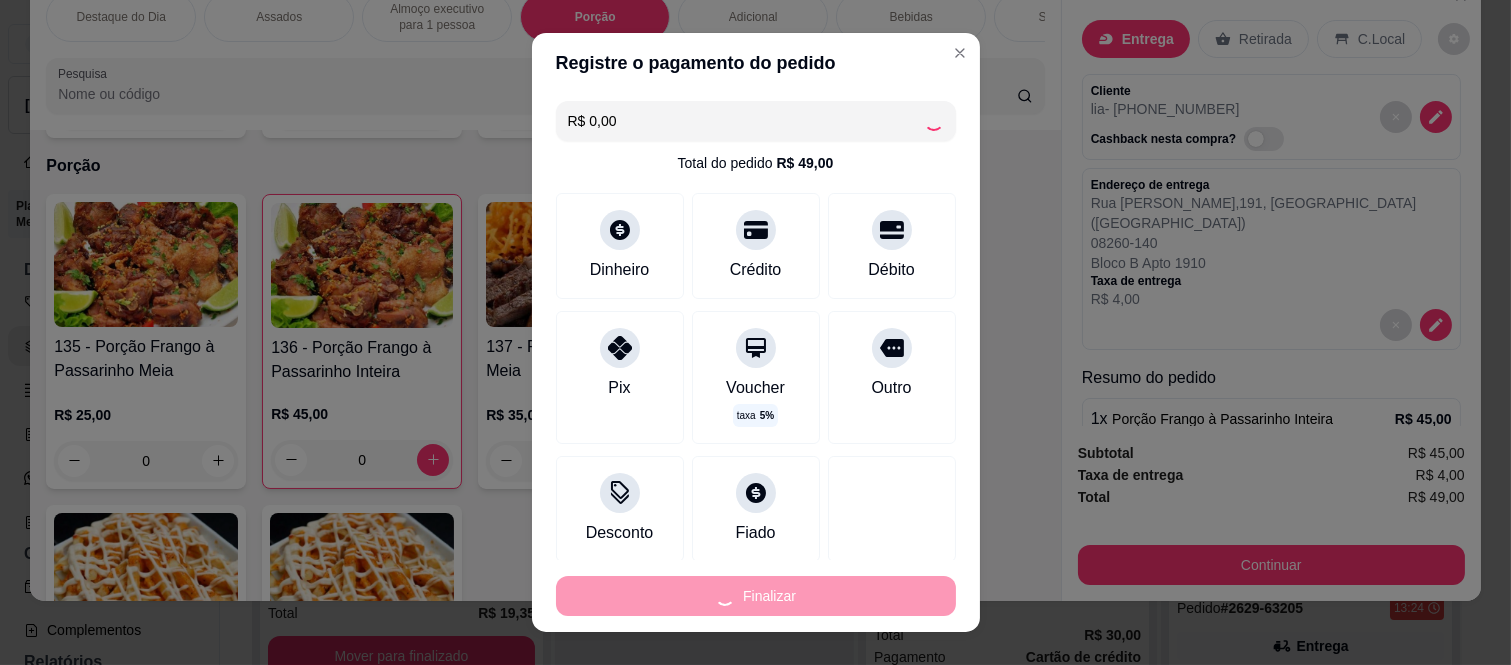 type on "-R$ 49,00" 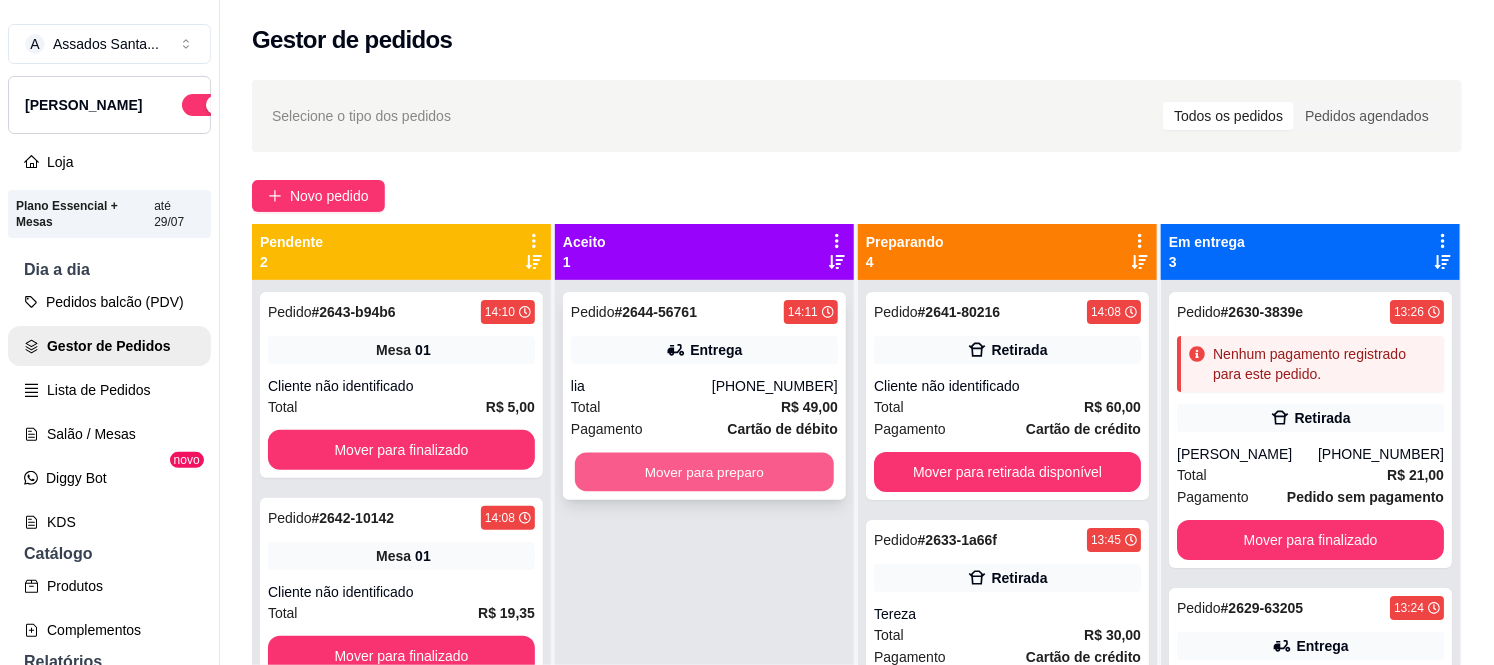 click on "Mover para preparo" at bounding box center [704, 472] 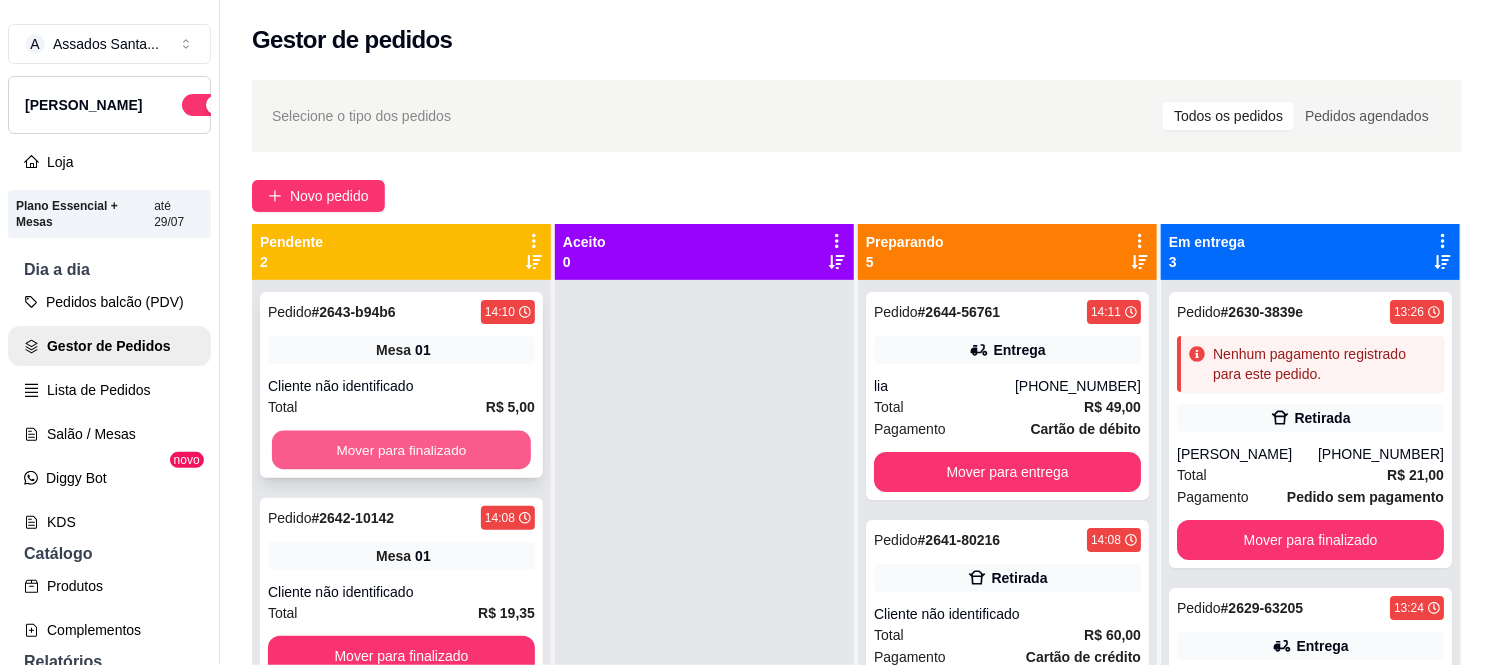 click on "Mover para finalizado" at bounding box center (401, 450) 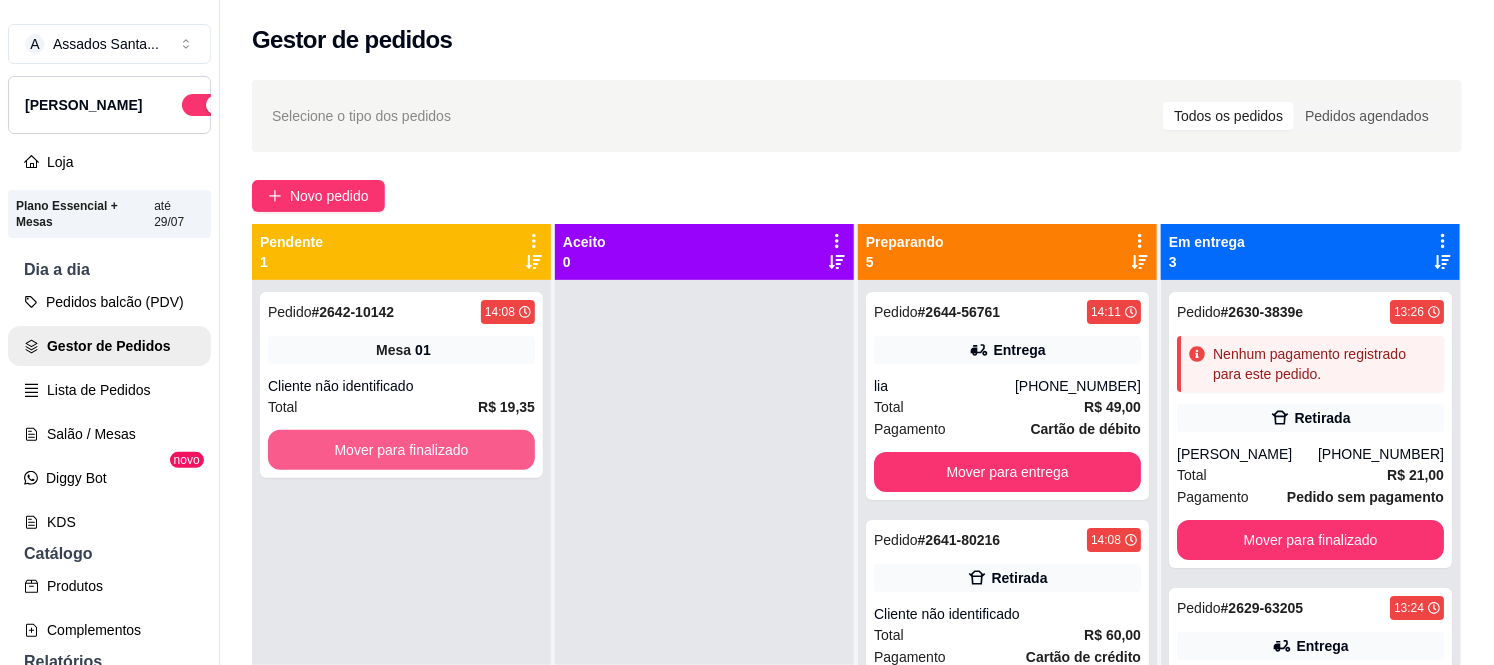 click on "Mover para finalizado" at bounding box center (401, 450) 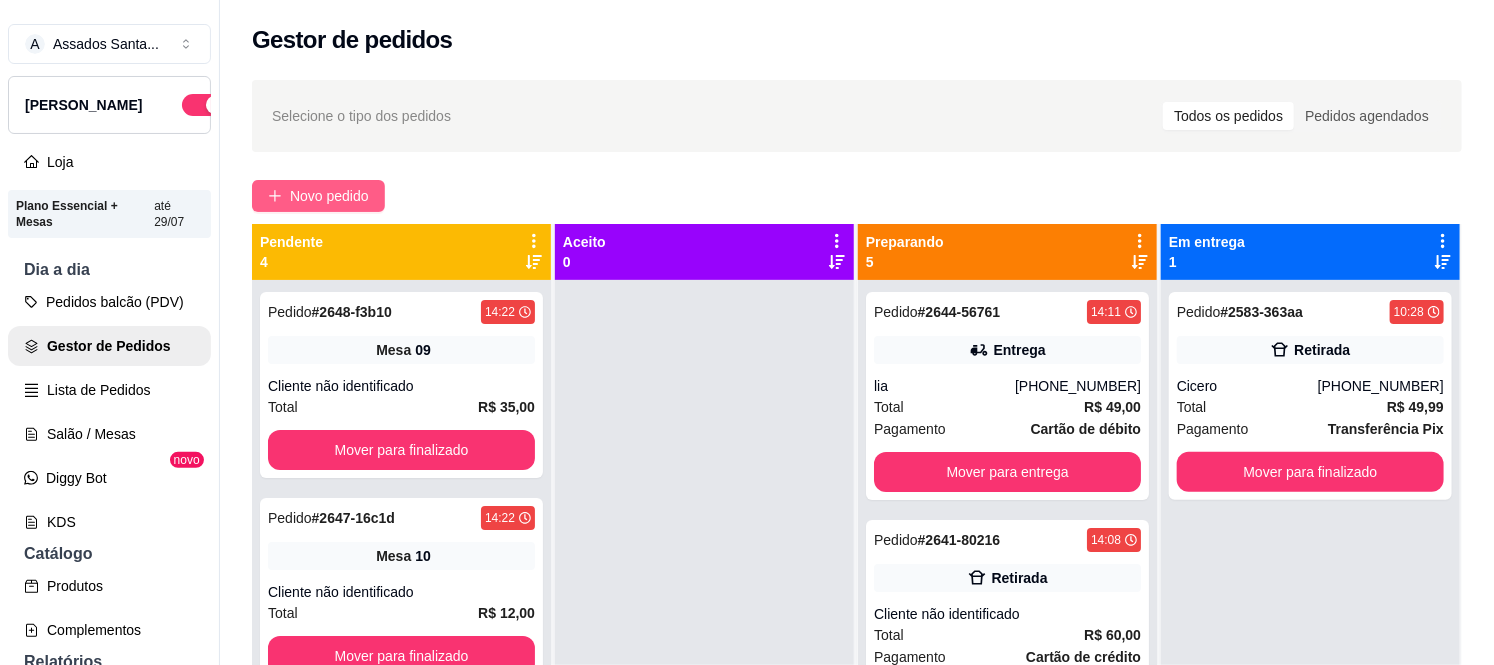 click on "Novo pedido" at bounding box center (329, 196) 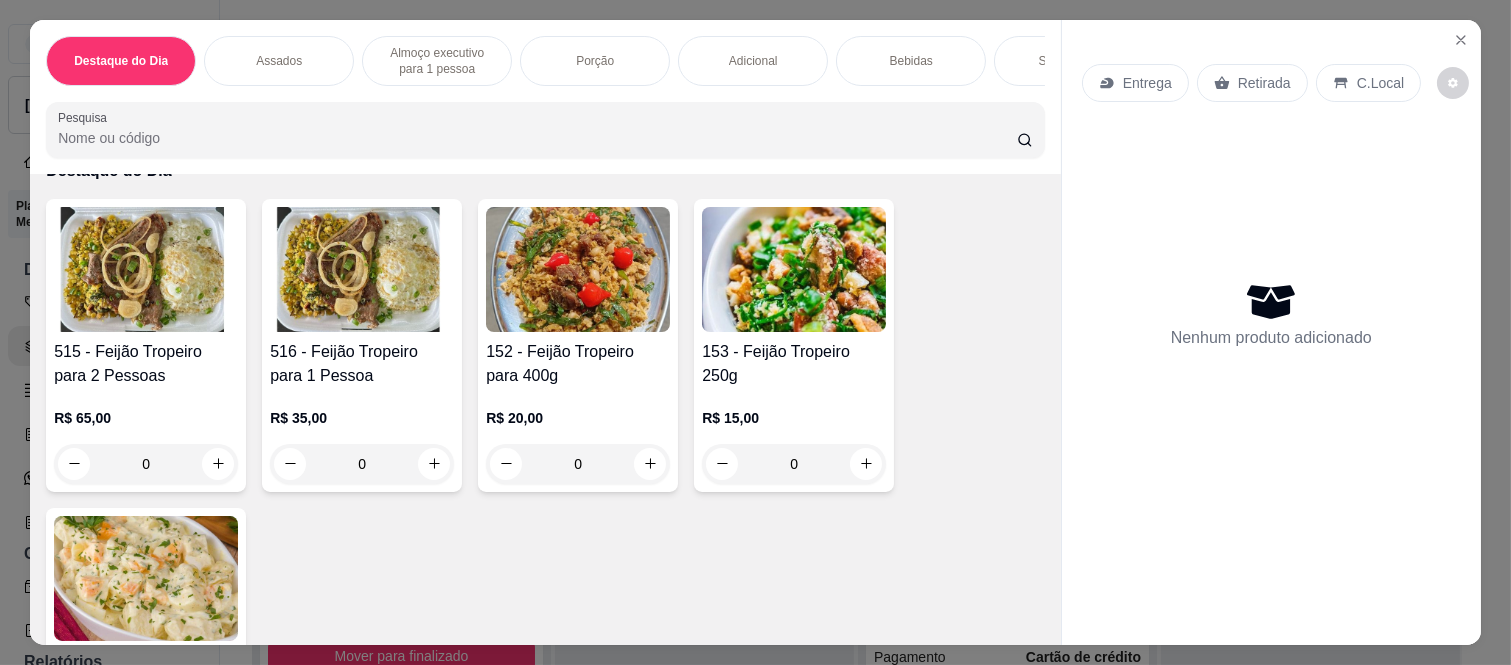 scroll, scrollTop: 0, scrollLeft: 0, axis: both 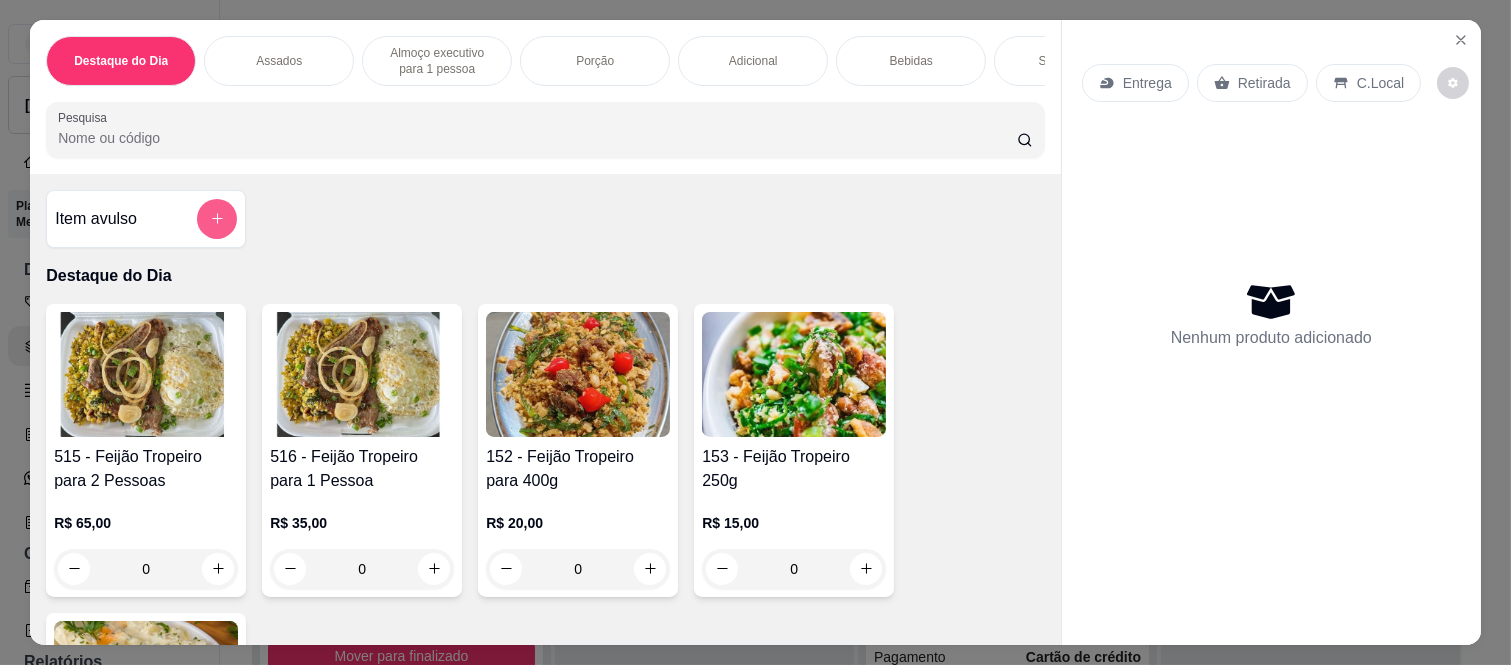 click at bounding box center (217, 219) 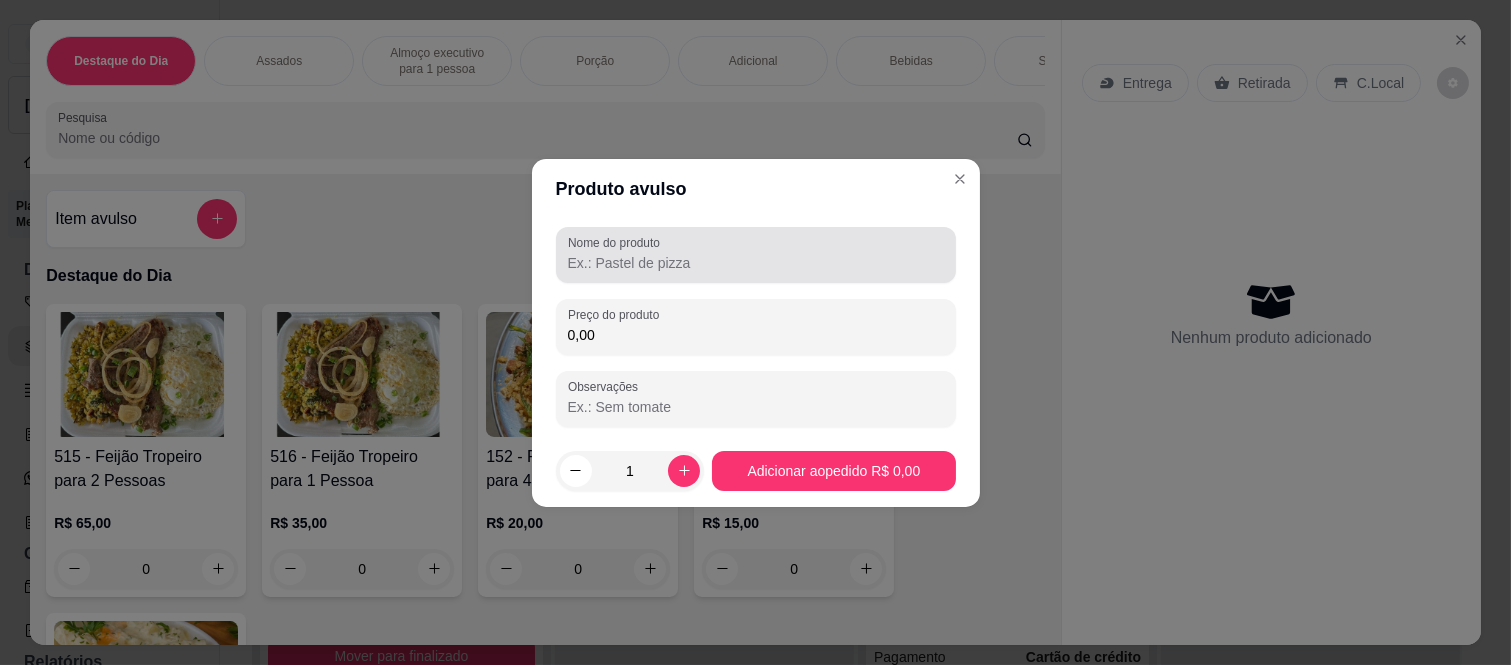 click on "Nome do produto" at bounding box center [756, 263] 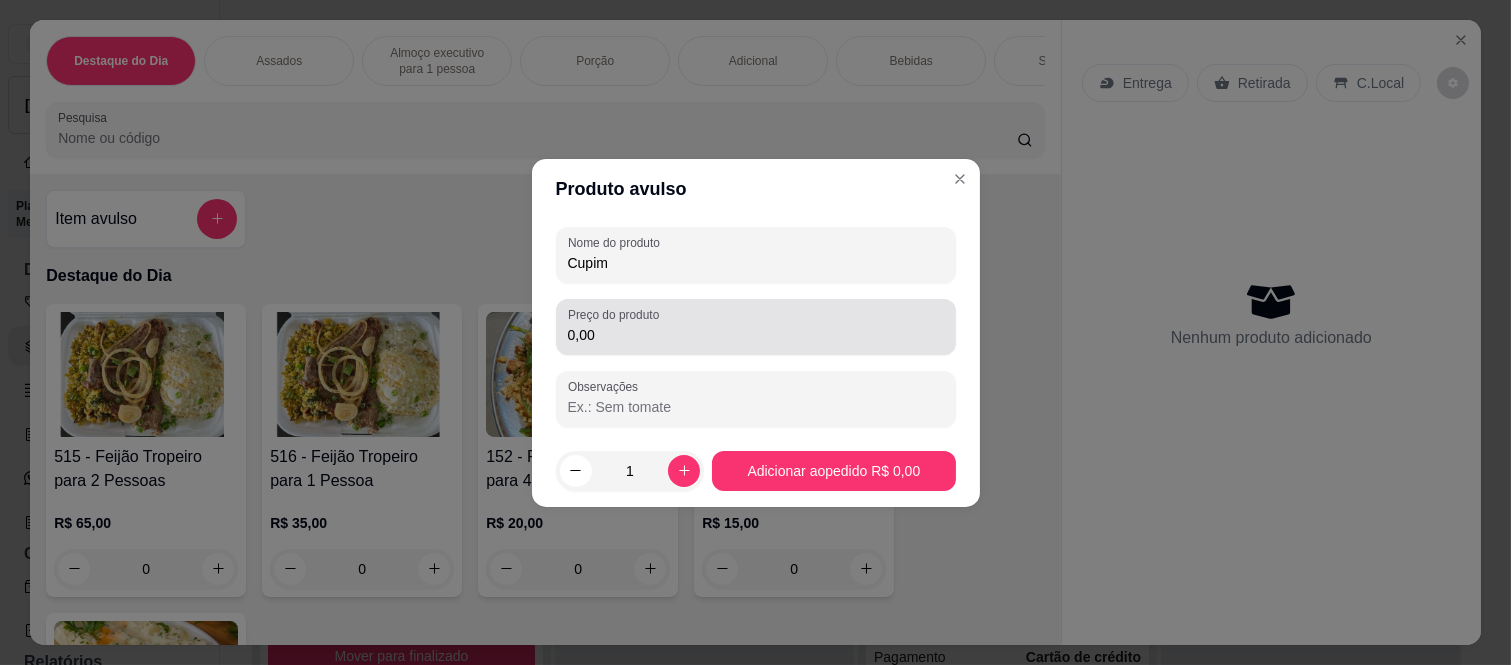 type on "Cupim" 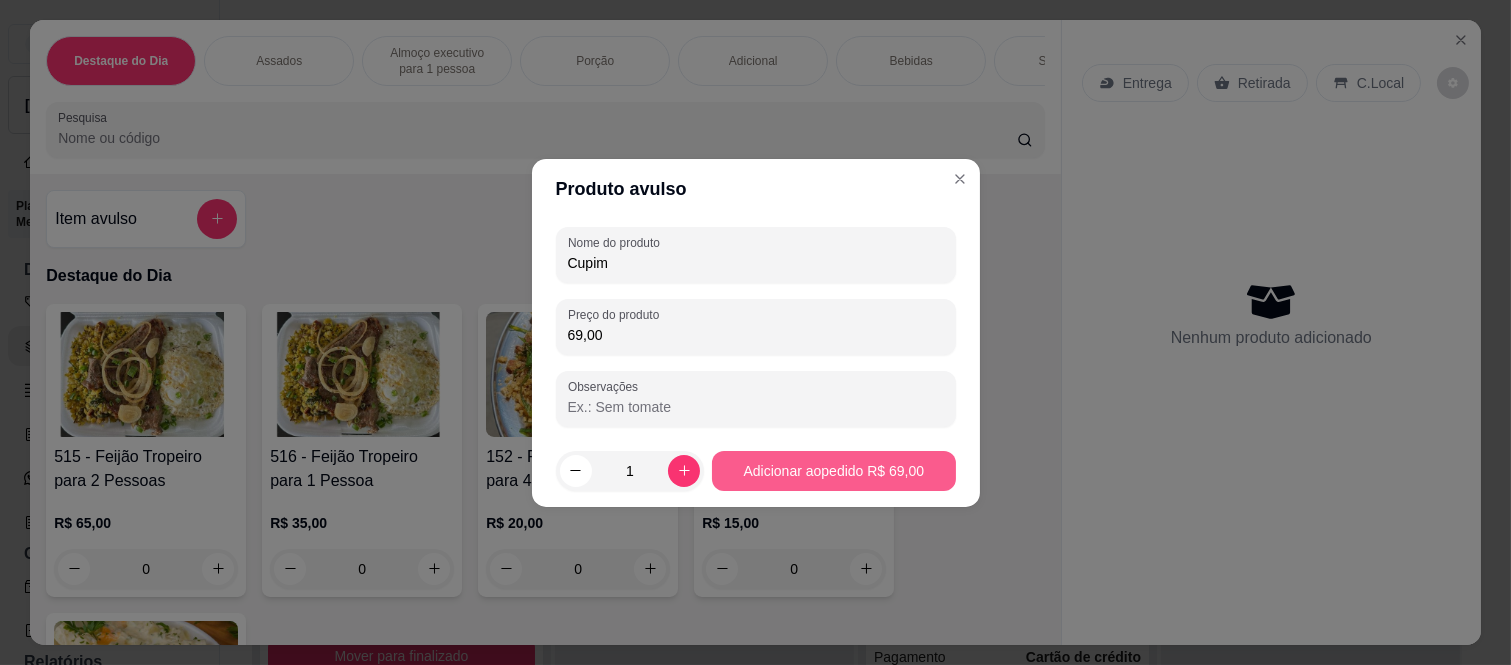 type on "69,00" 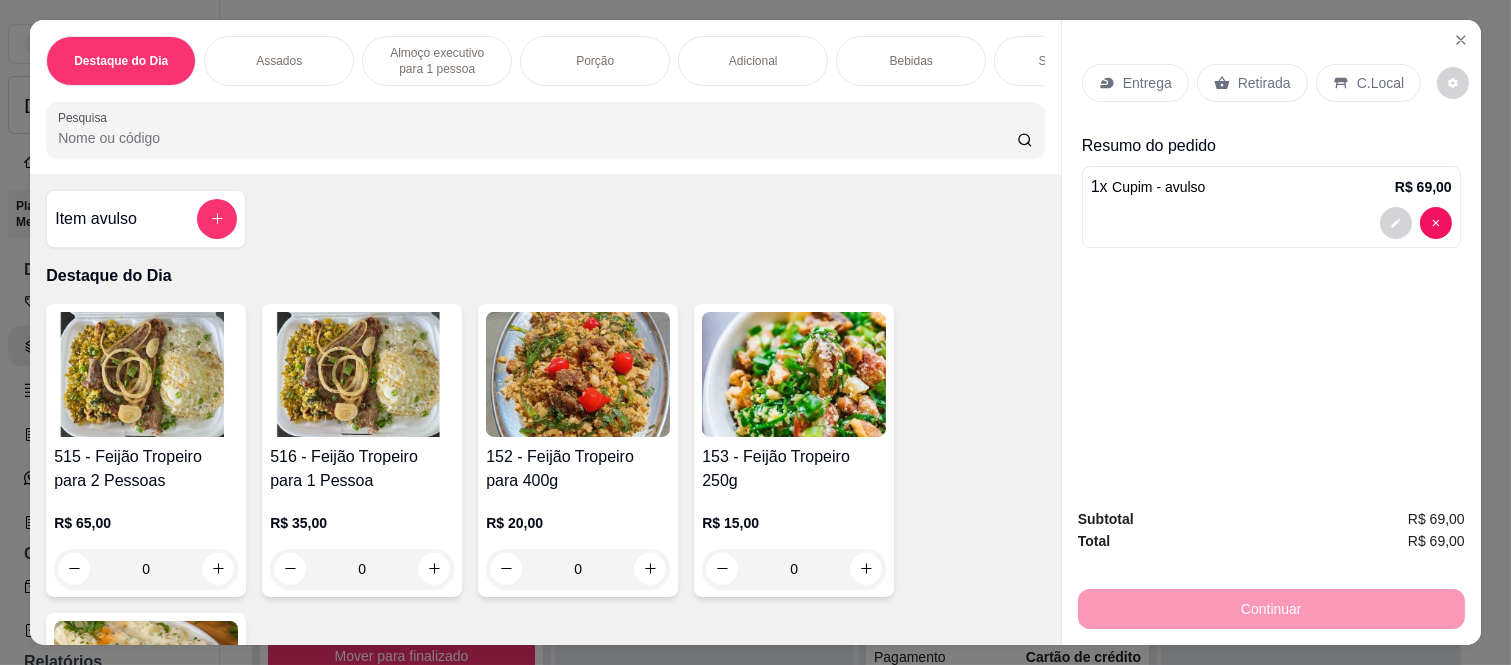 click on "Item avulso" at bounding box center (96, 219) 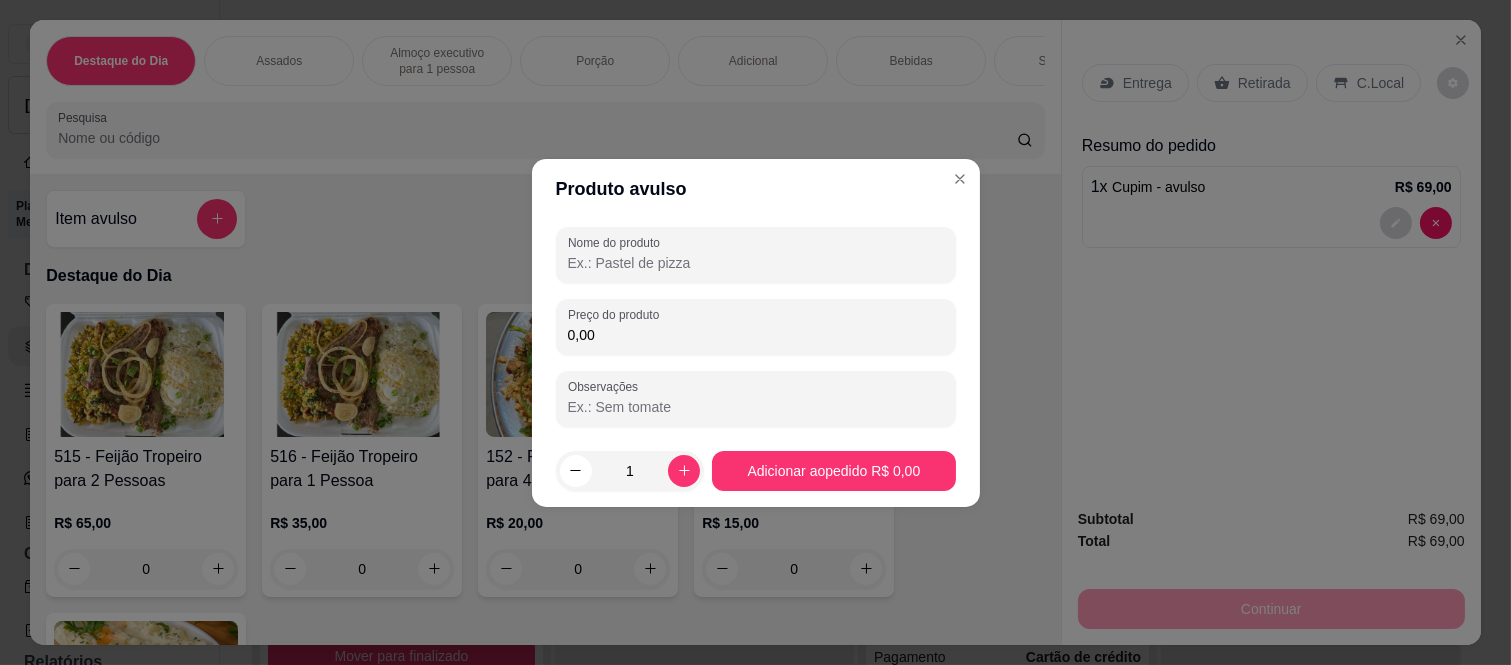 click on "Nome do produto" at bounding box center (756, 263) 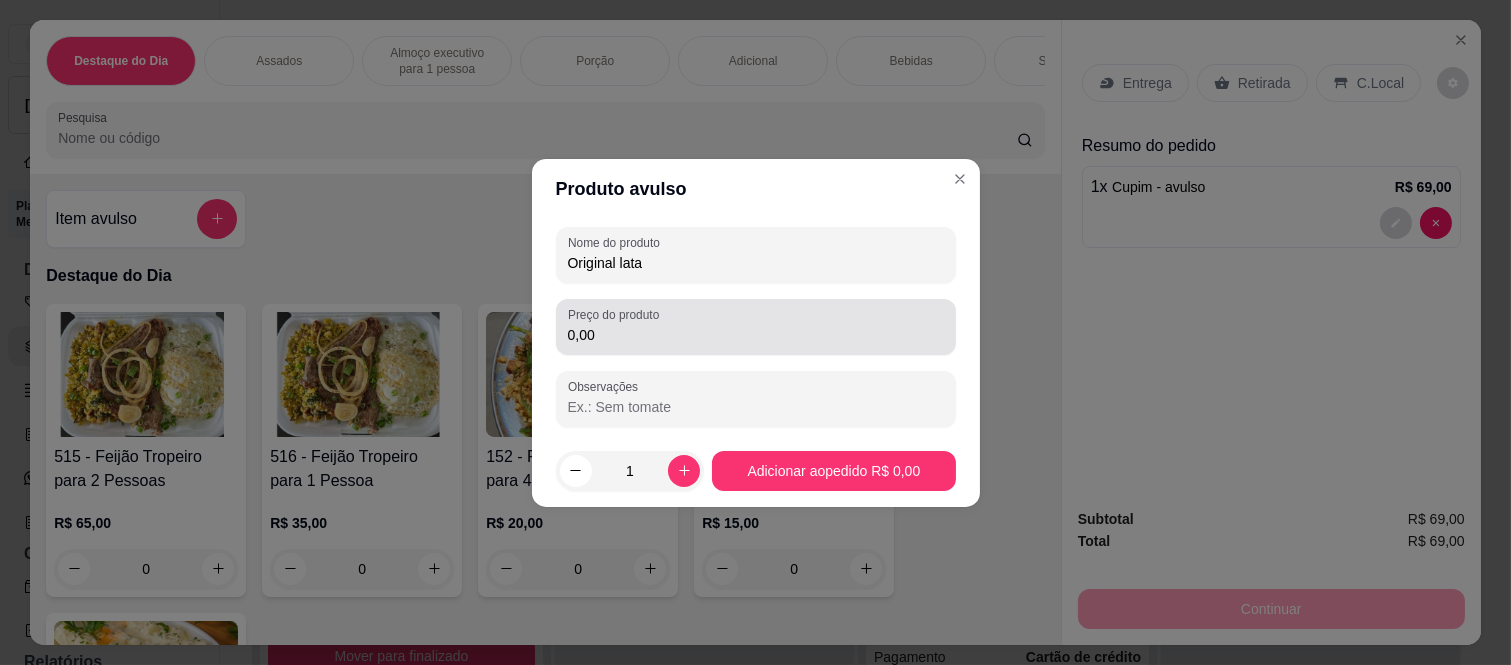 type on "Original lata" 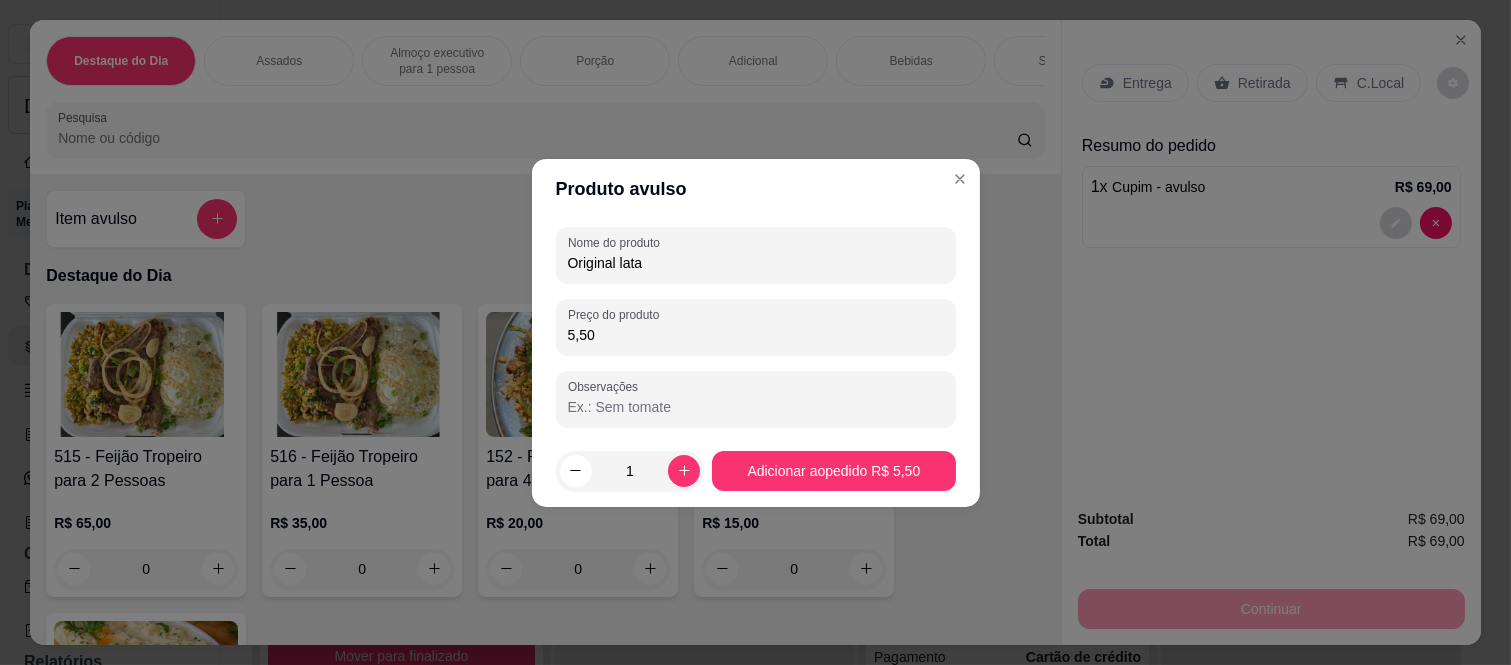 type on "5,50" 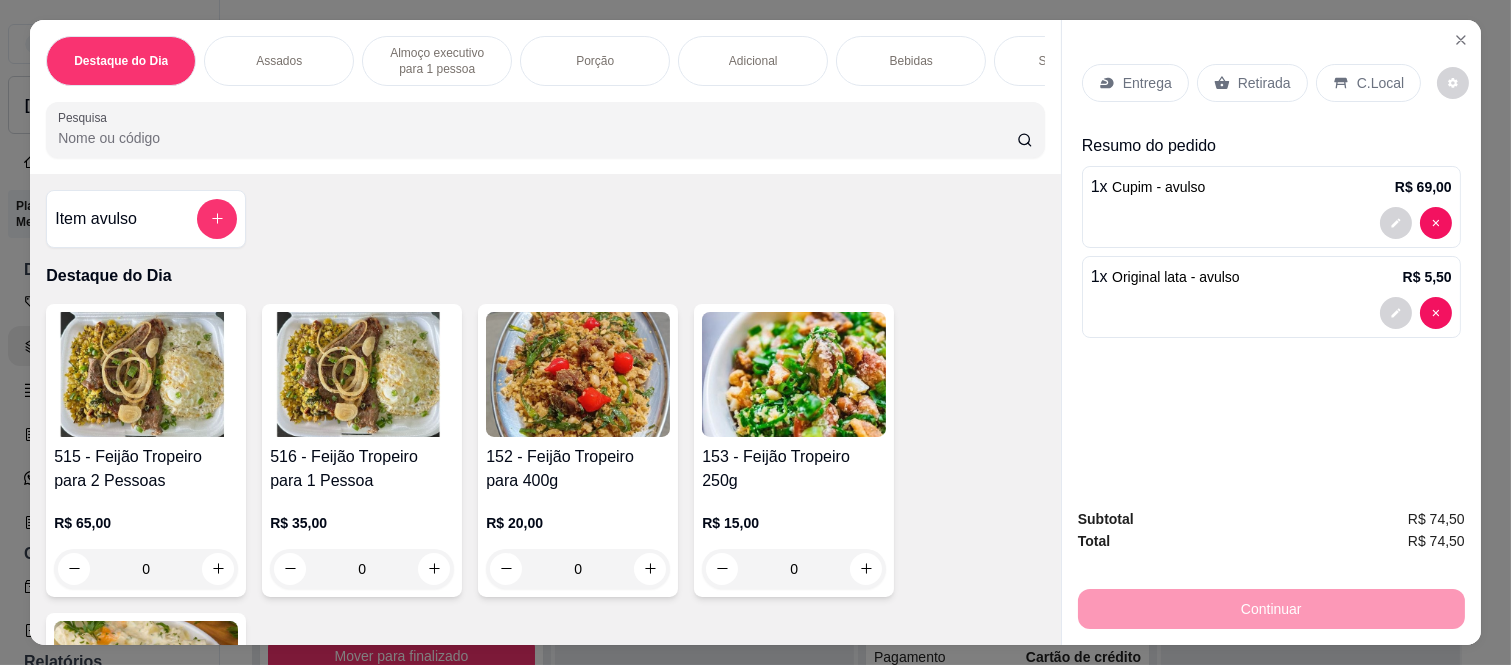 click on "Continuar" at bounding box center [1271, 606] 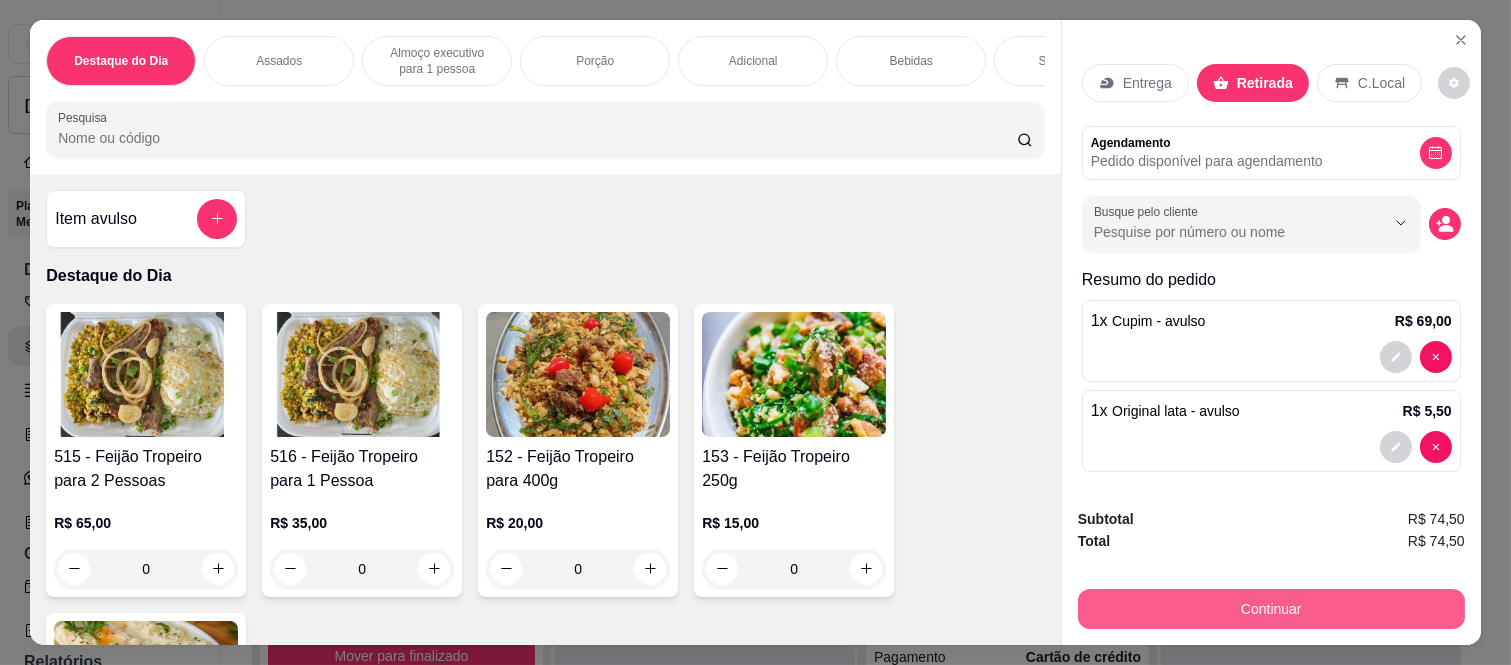 click on "Continuar" at bounding box center (1271, 609) 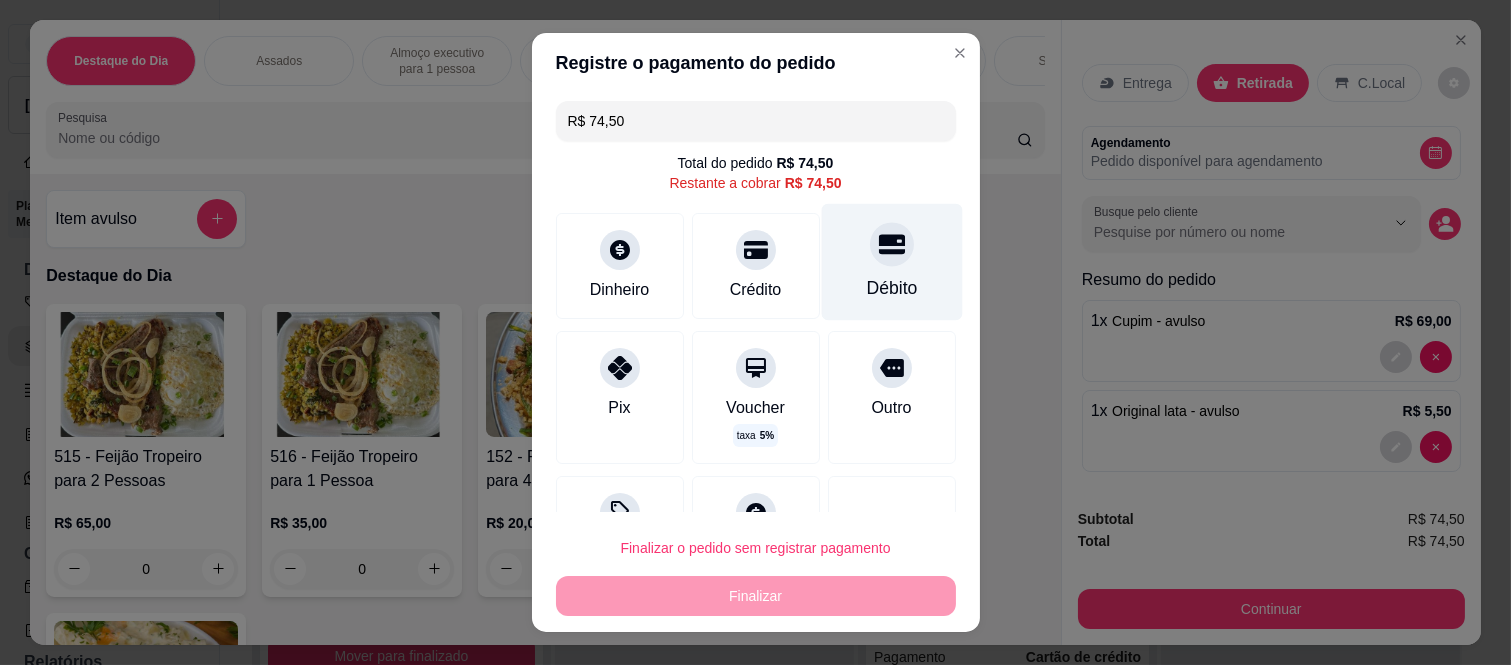 click on "Débito" at bounding box center [891, 262] 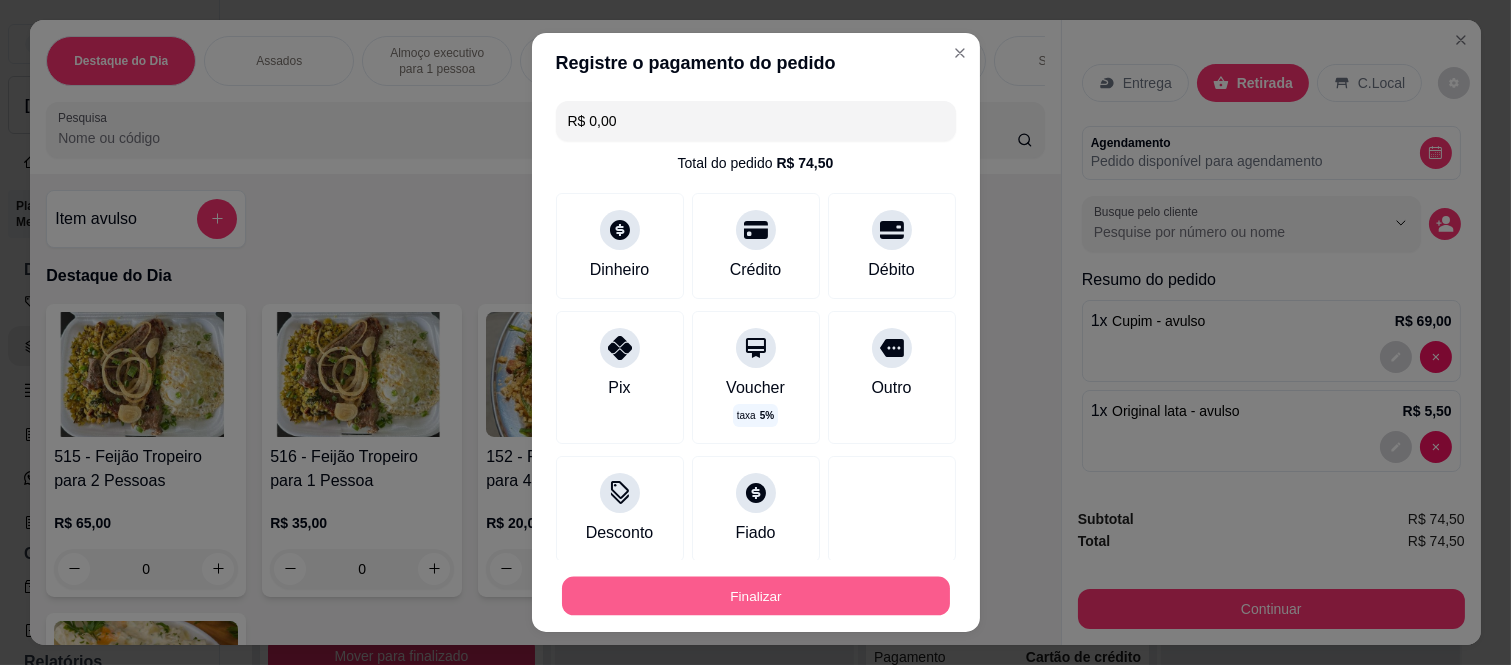 click on "Finalizar" at bounding box center (756, 595) 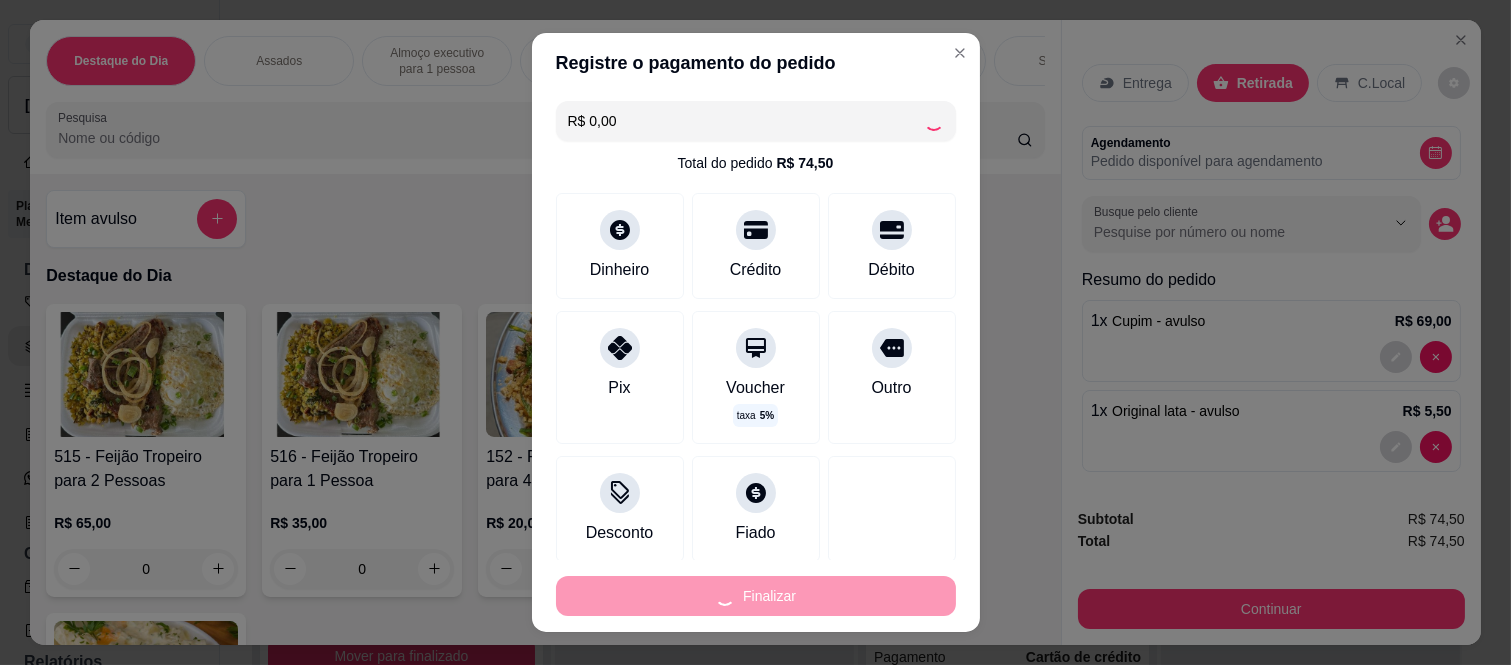 type on "-R$ 74,50" 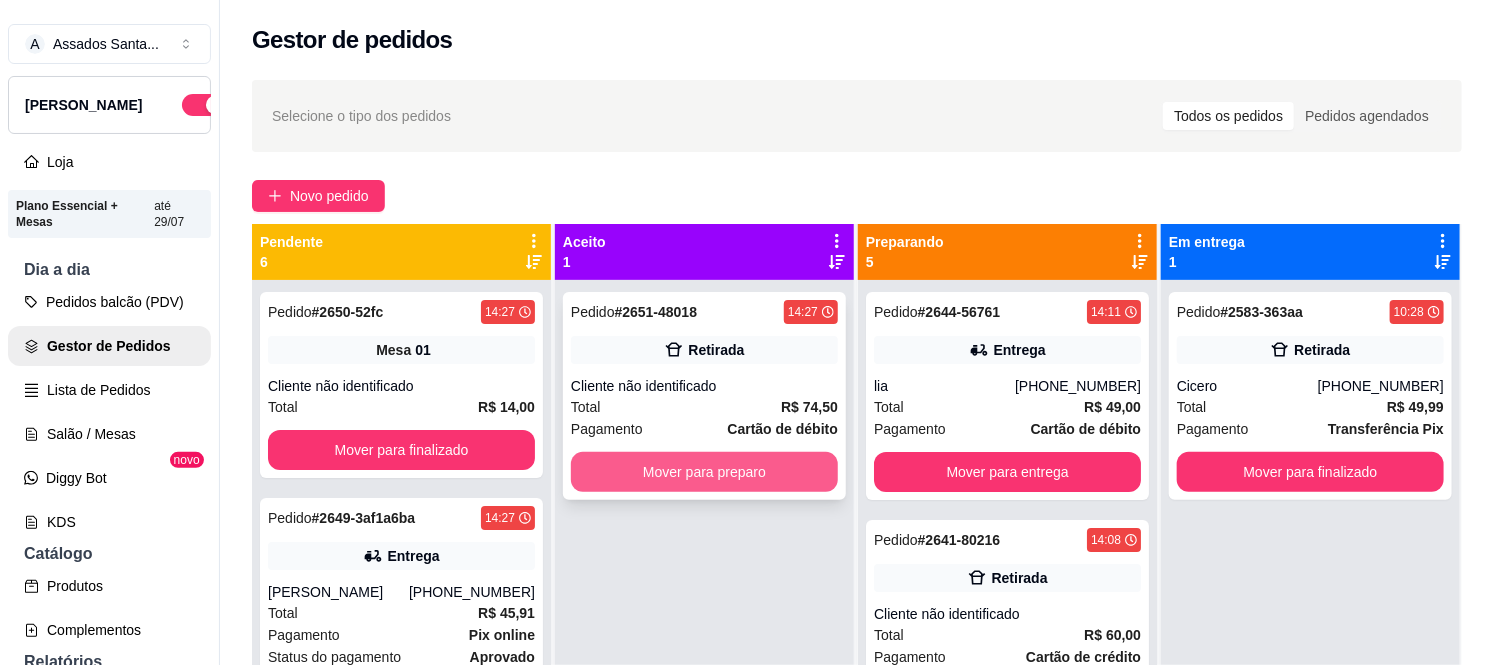 click on "Mover para preparo" at bounding box center (704, 472) 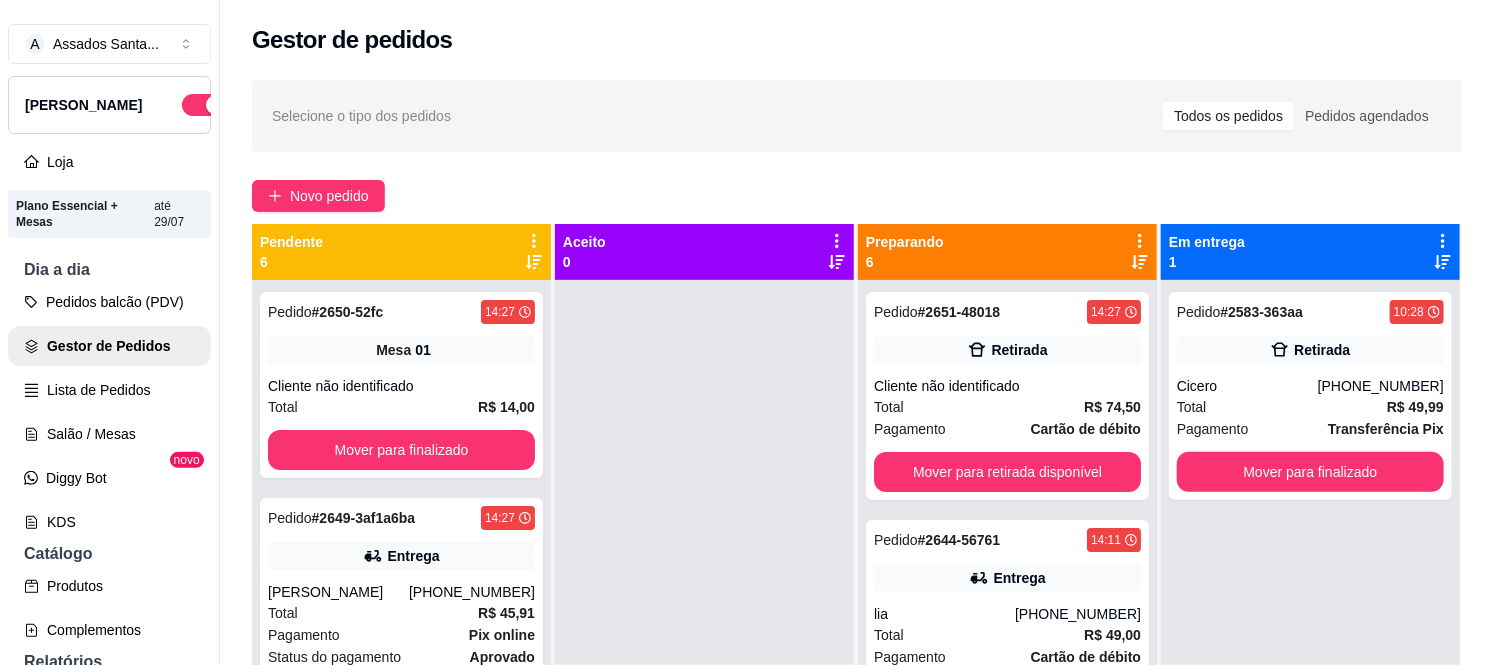 click at bounding box center [704, 612] 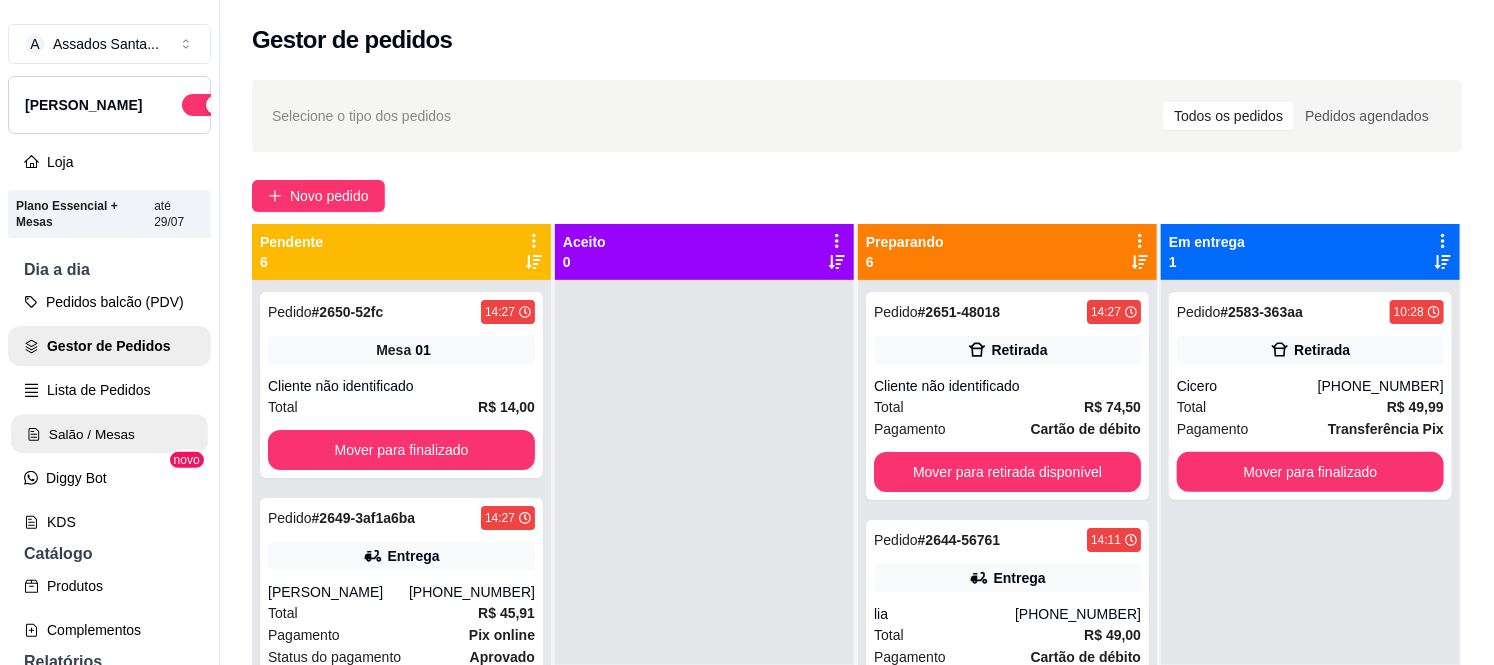 click on "Salão / Mesas" at bounding box center [109, 434] 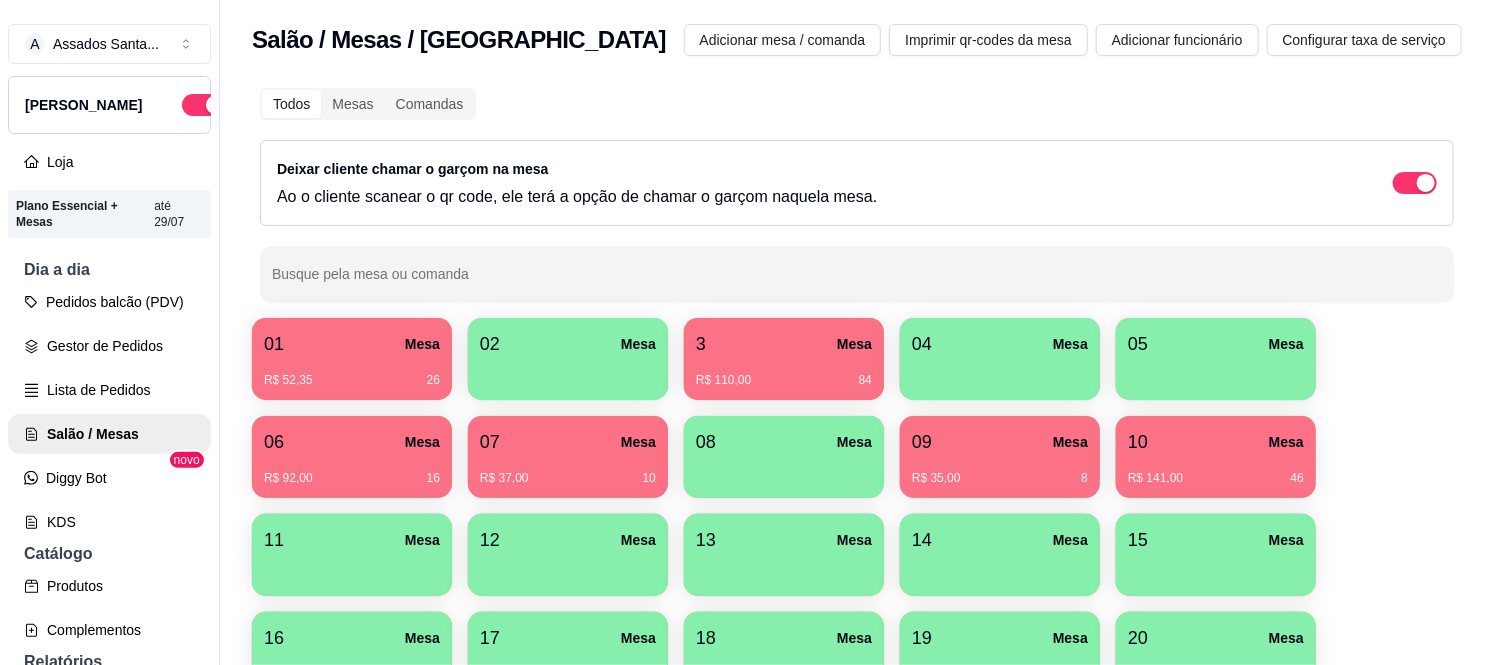 click on "3 Mesa" at bounding box center [784, 344] 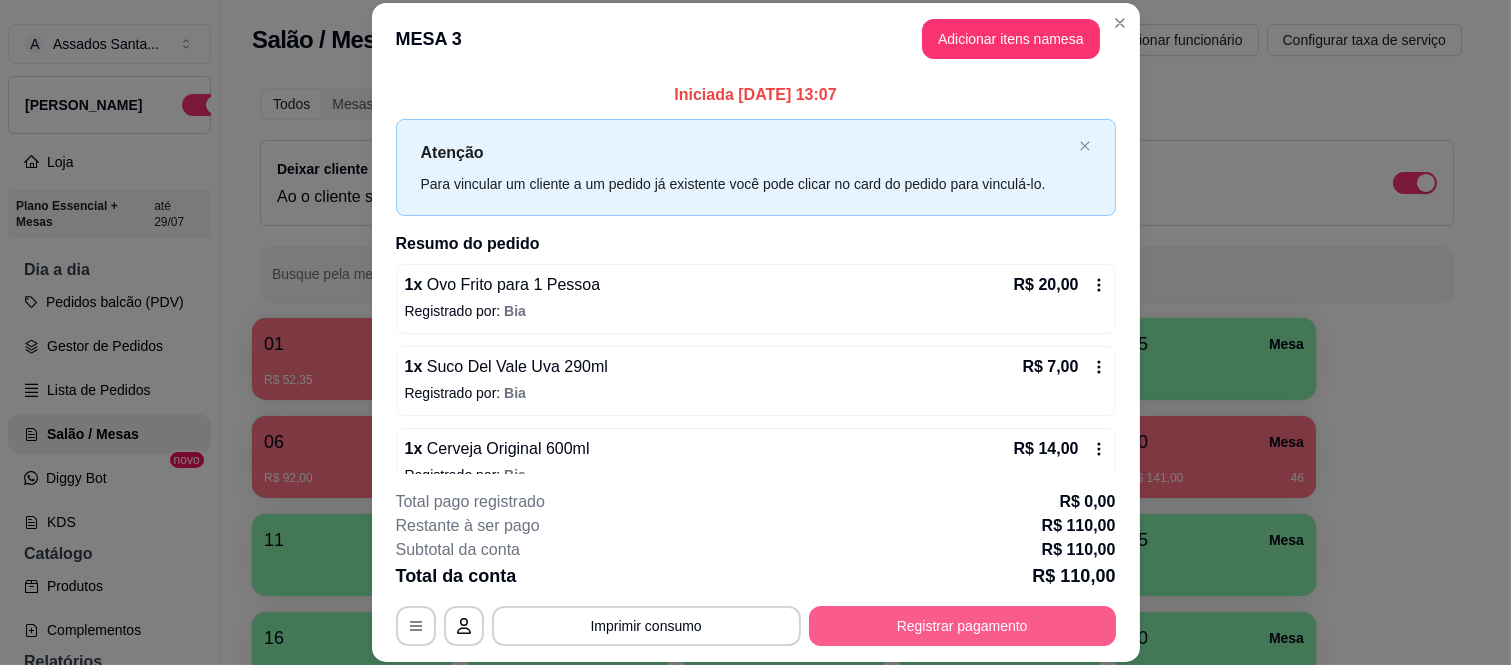 click on "Registrar pagamento" at bounding box center [962, 626] 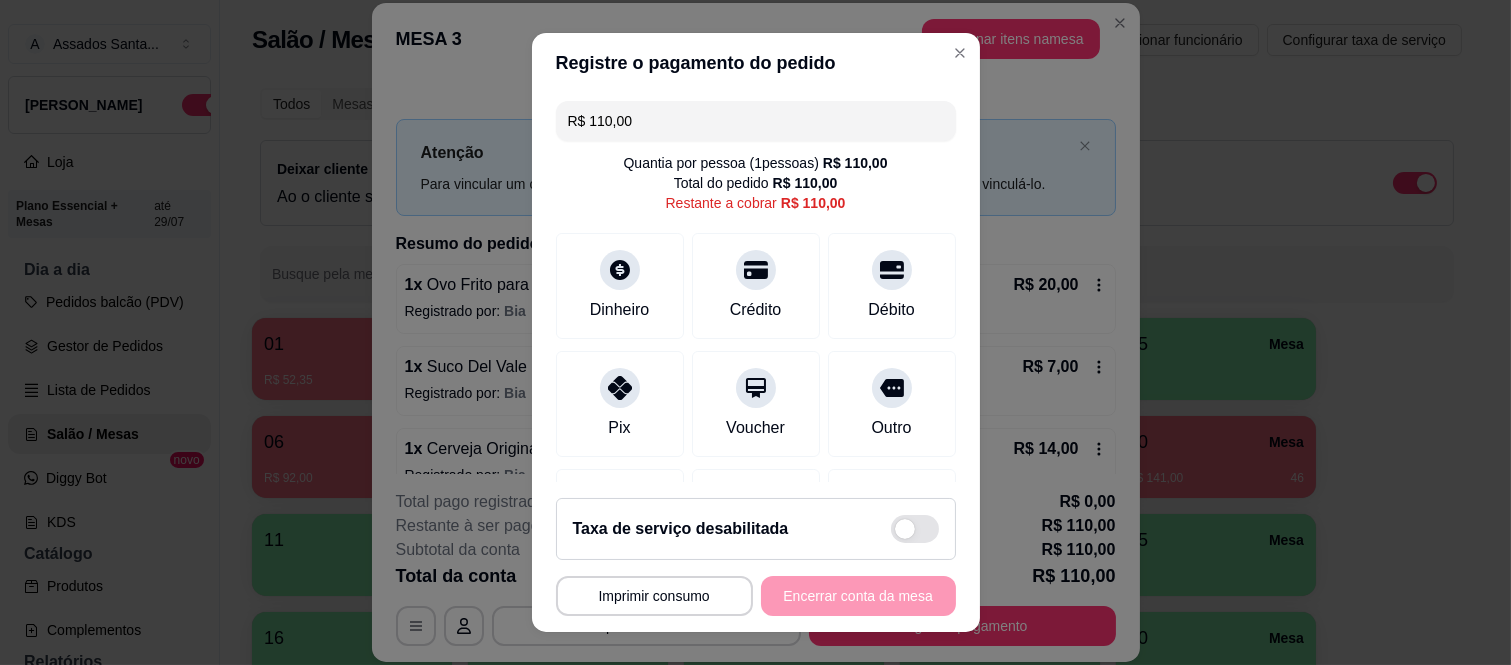 click on "R$ 110,00" at bounding box center [756, 121] 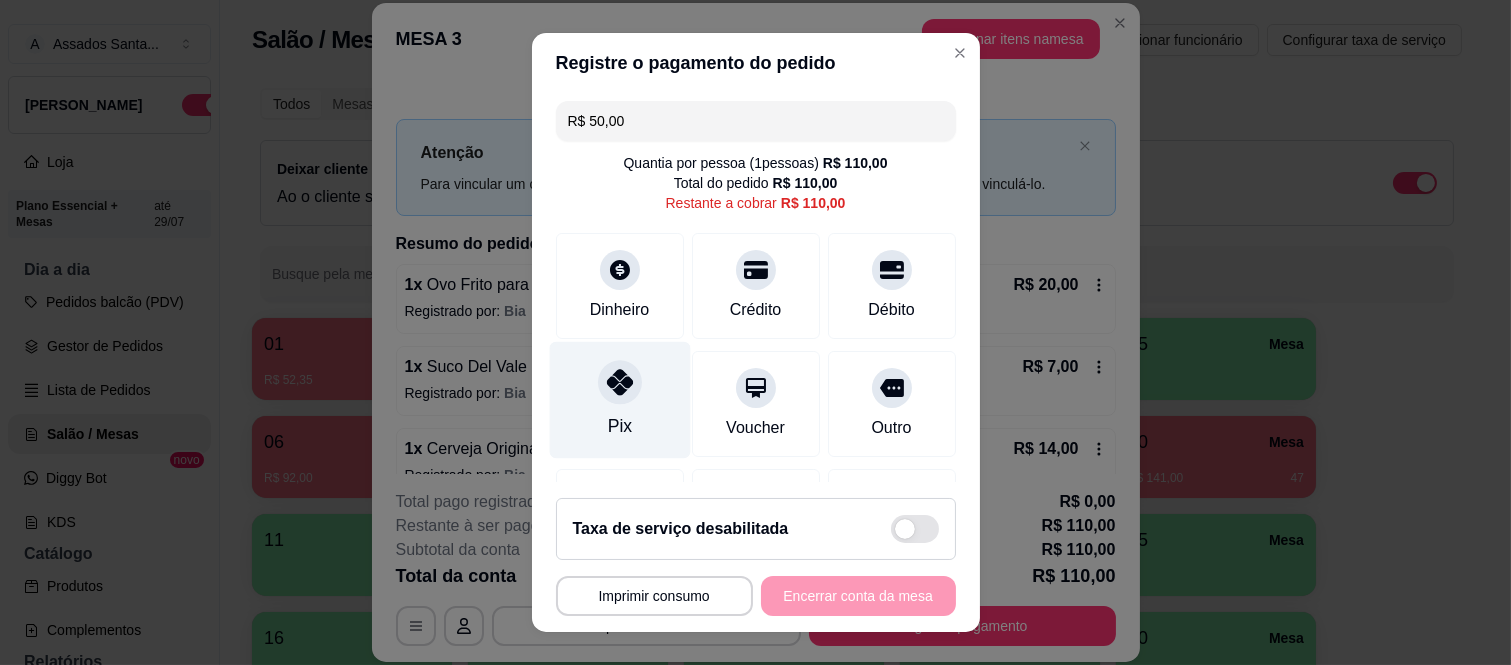 click on "Pix" at bounding box center (619, 400) 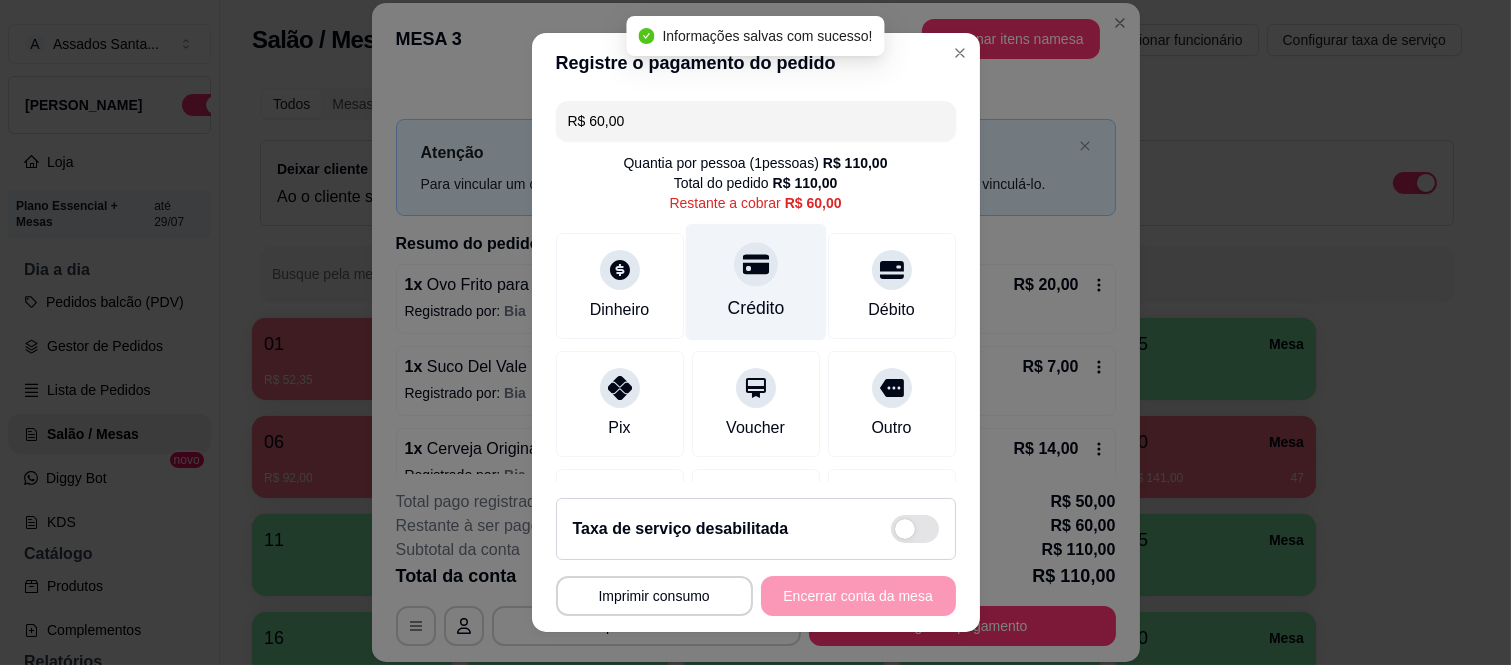 click on "Crédito" at bounding box center [755, 282] 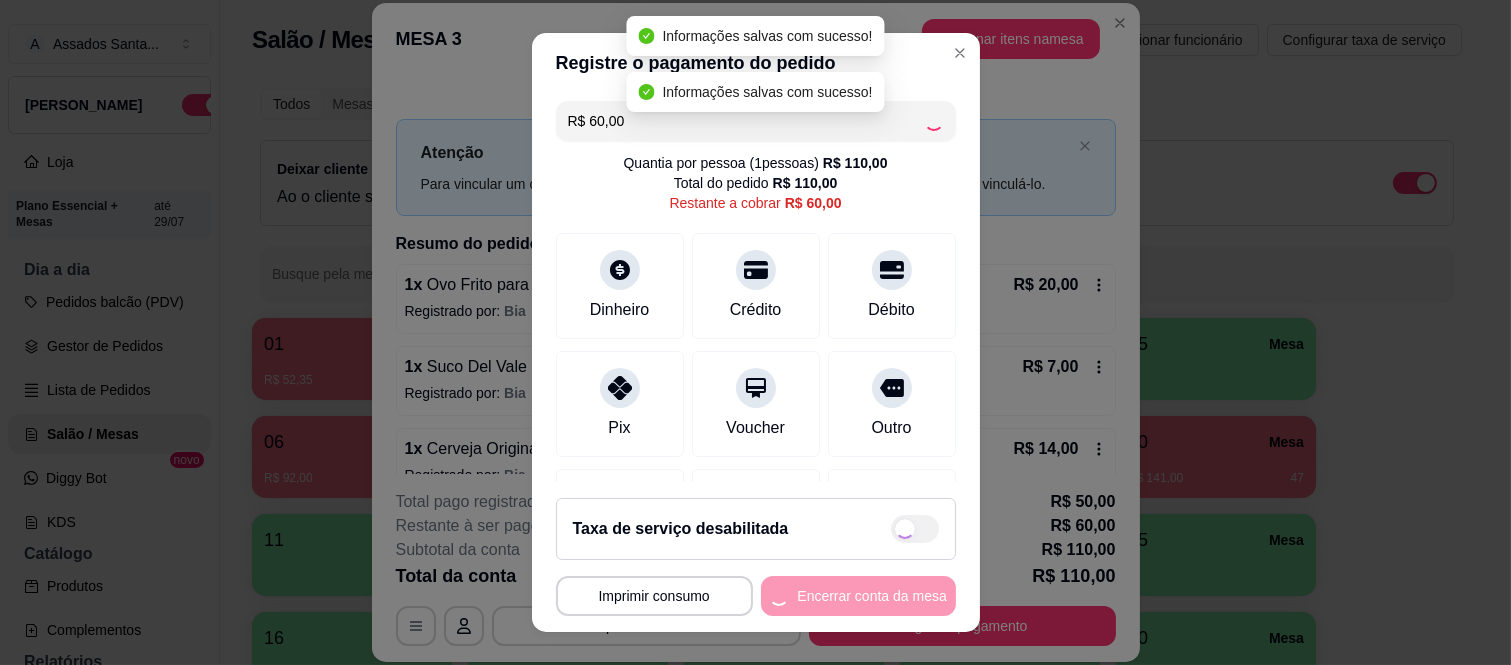 type on "R$ 0,00" 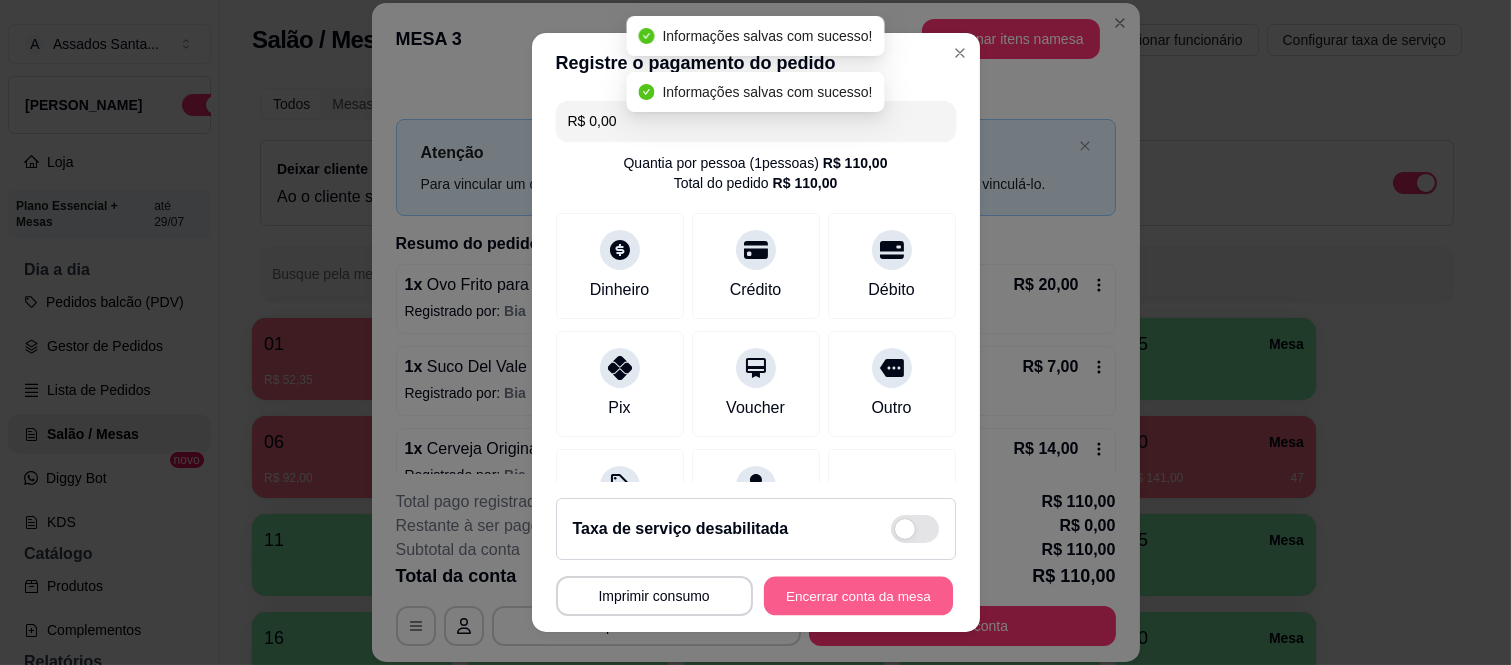 click on "Encerrar conta da mesa" at bounding box center [858, 595] 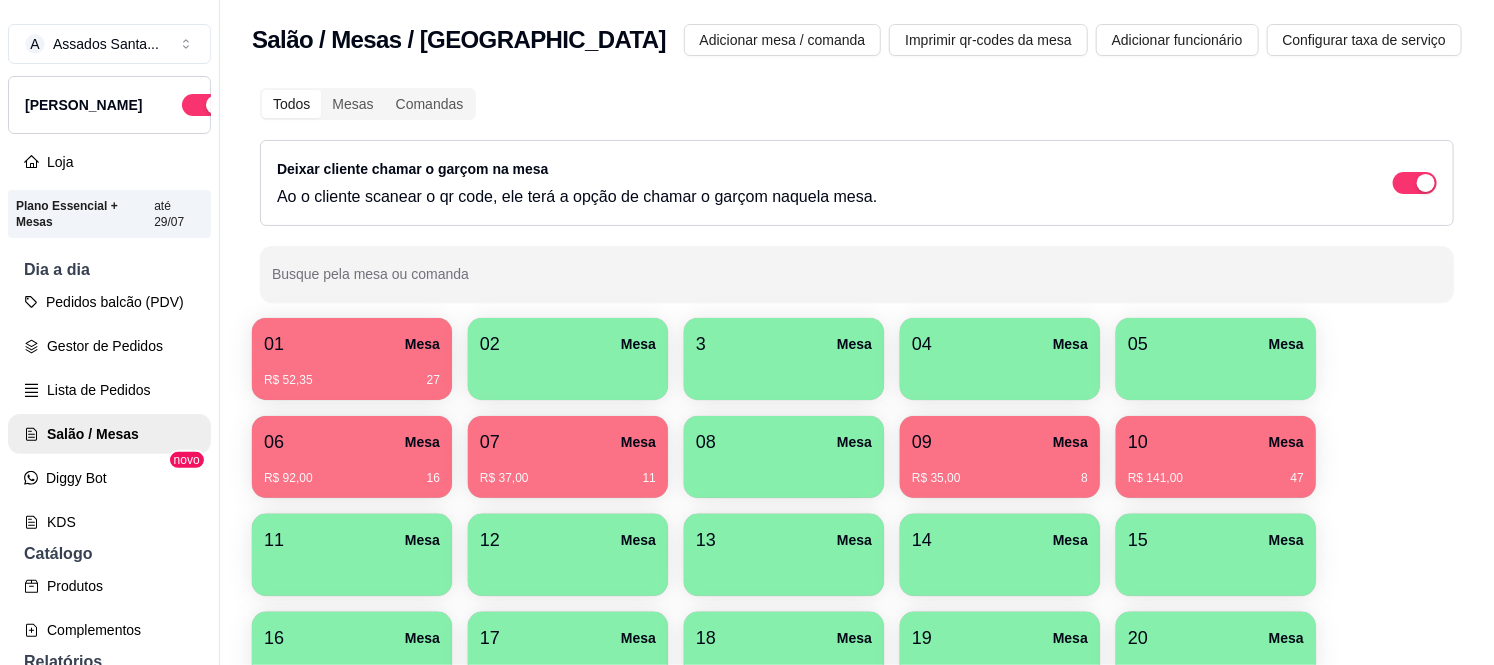 click on "09 Mesa" at bounding box center (1000, 442) 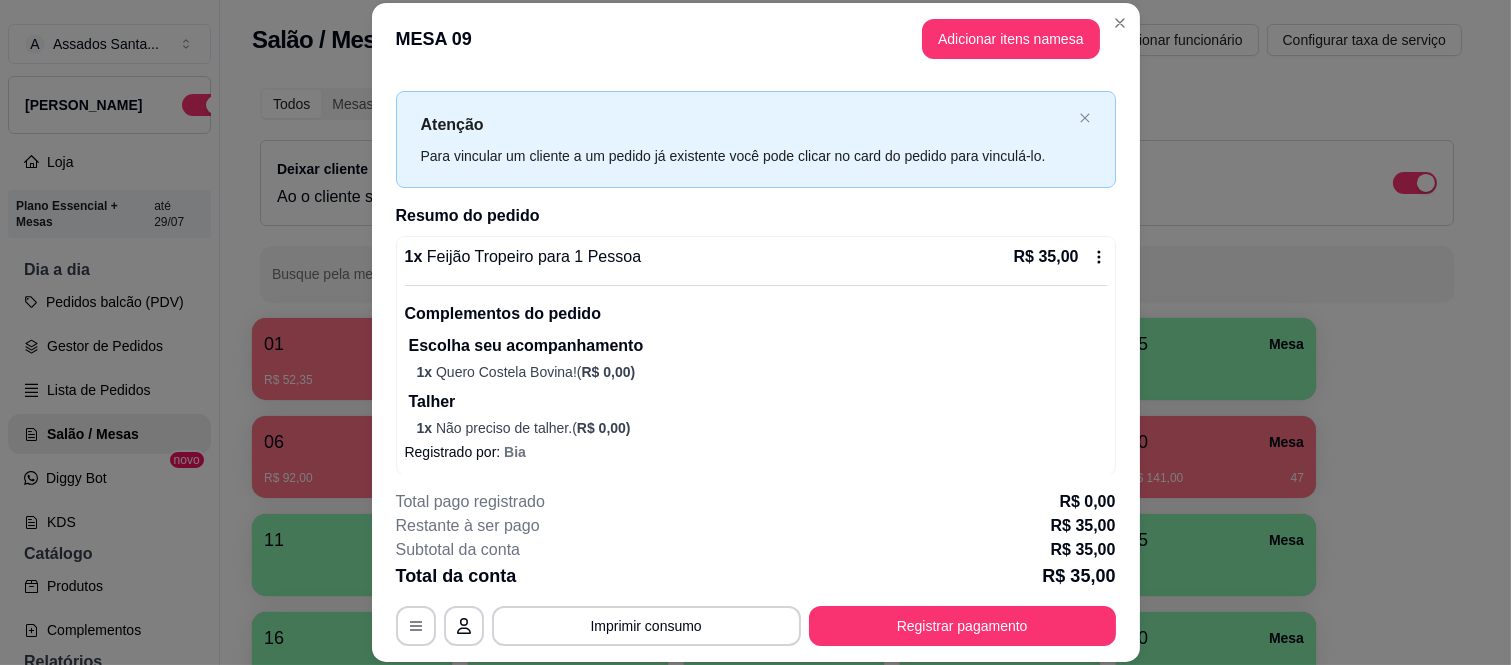 scroll, scrollTop: 37, scrollLeft: 0, axis: vertical 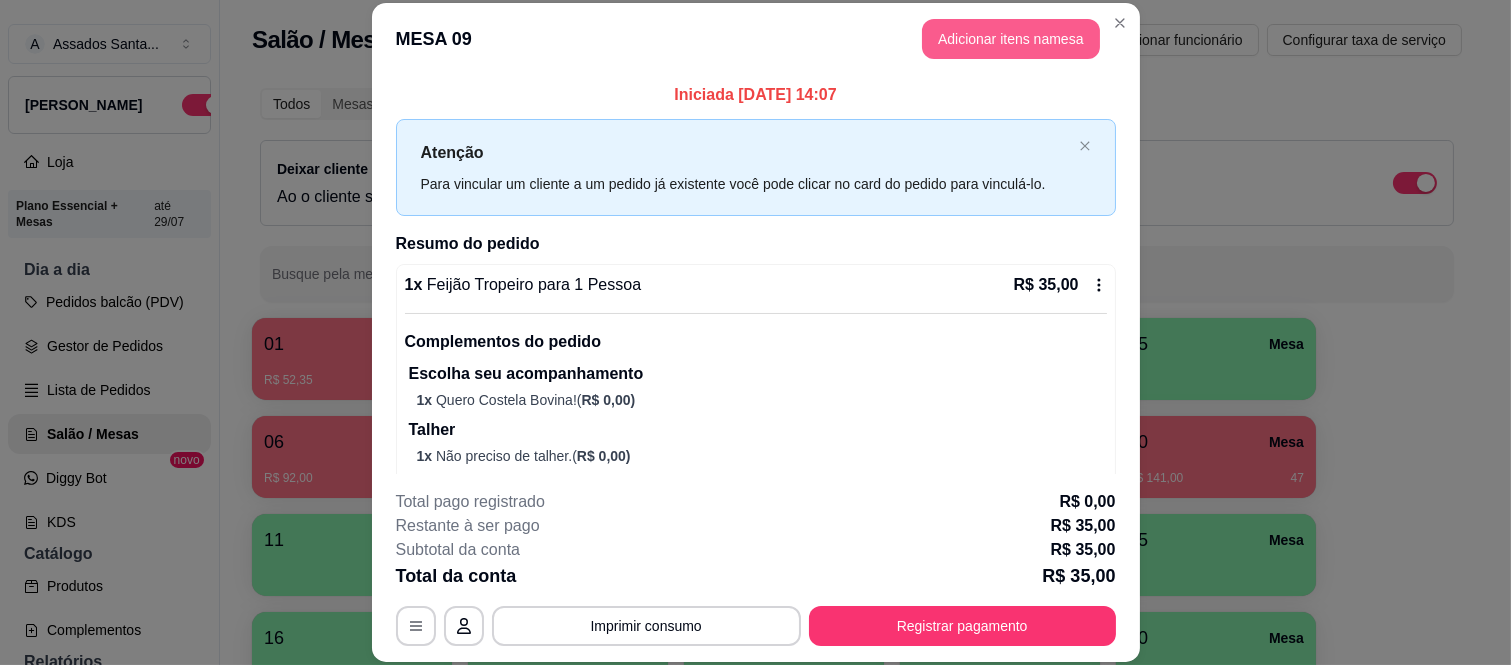 click on "Adicionar itens na  mesa" at bounding box center [1011, 39] 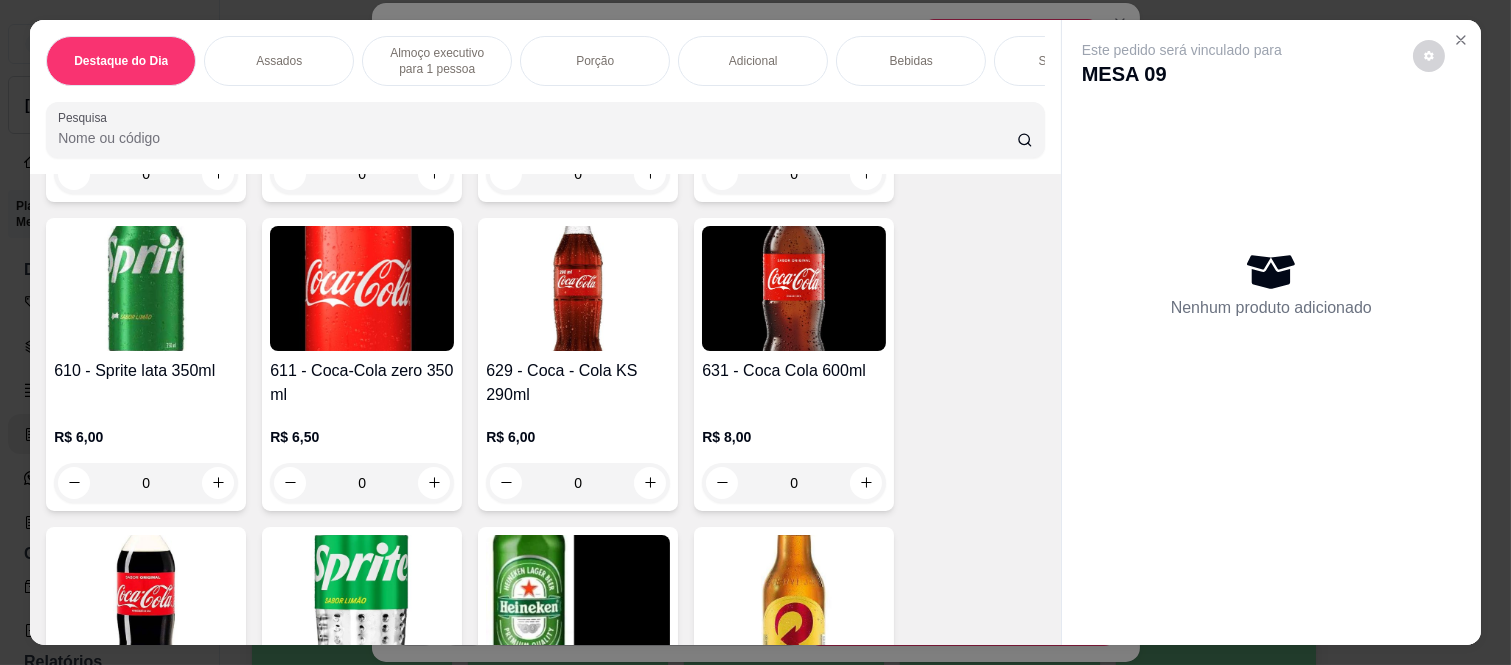 scroll, scrollTop: 4555, scrollLeft: 0, axis: vertical 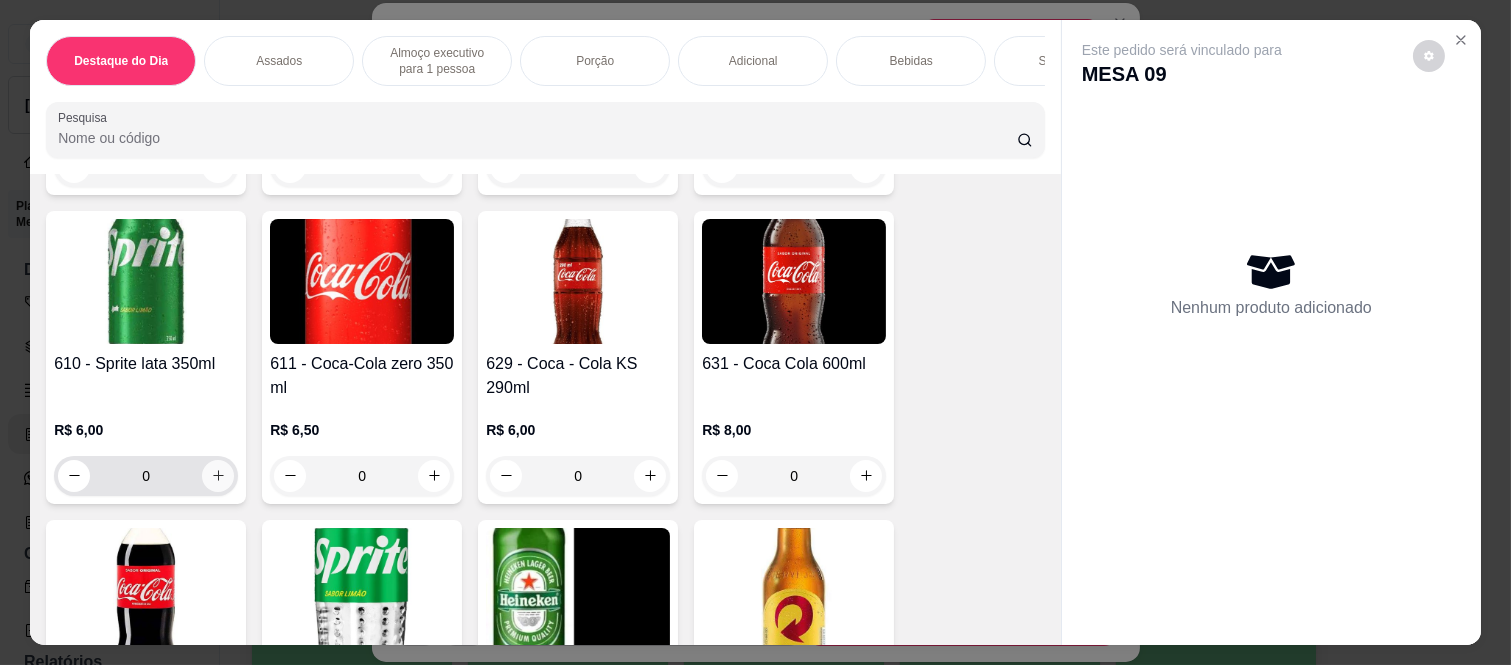 click 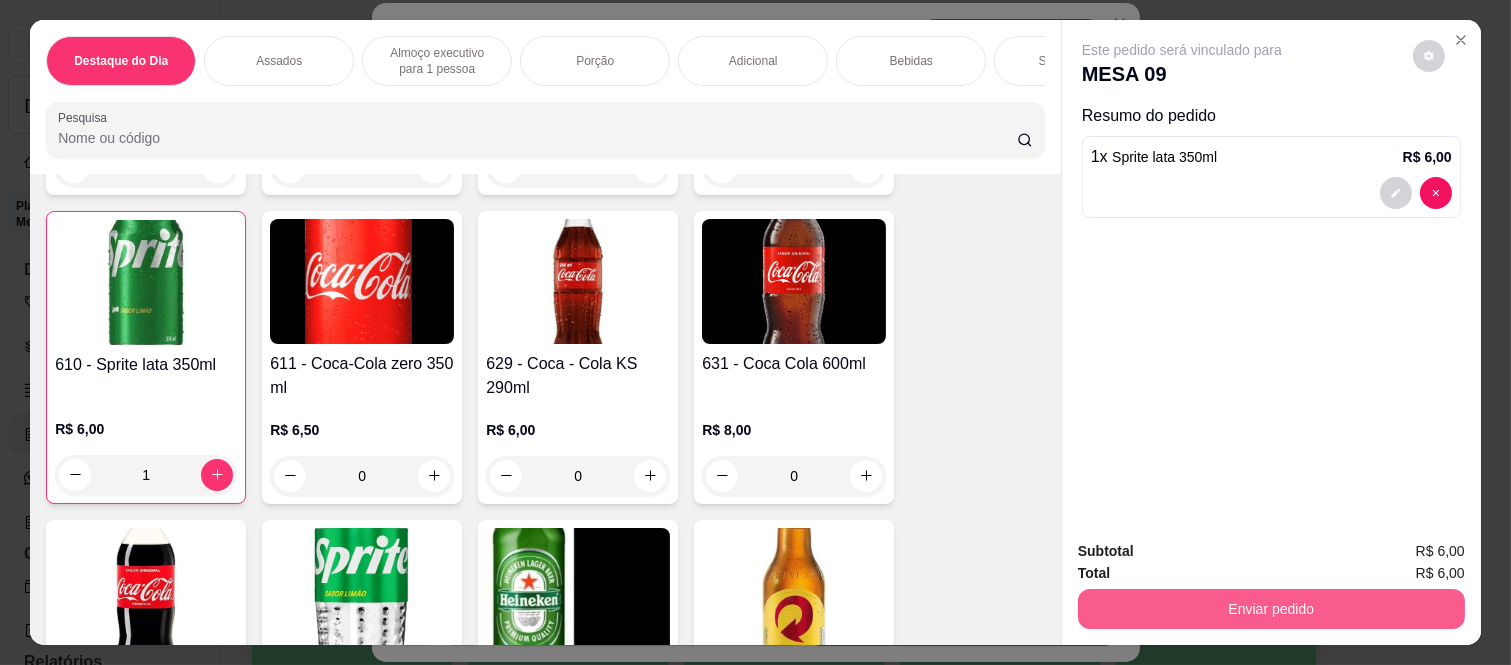 click on "Enviar pedido" at bounding box center (1271, 609) 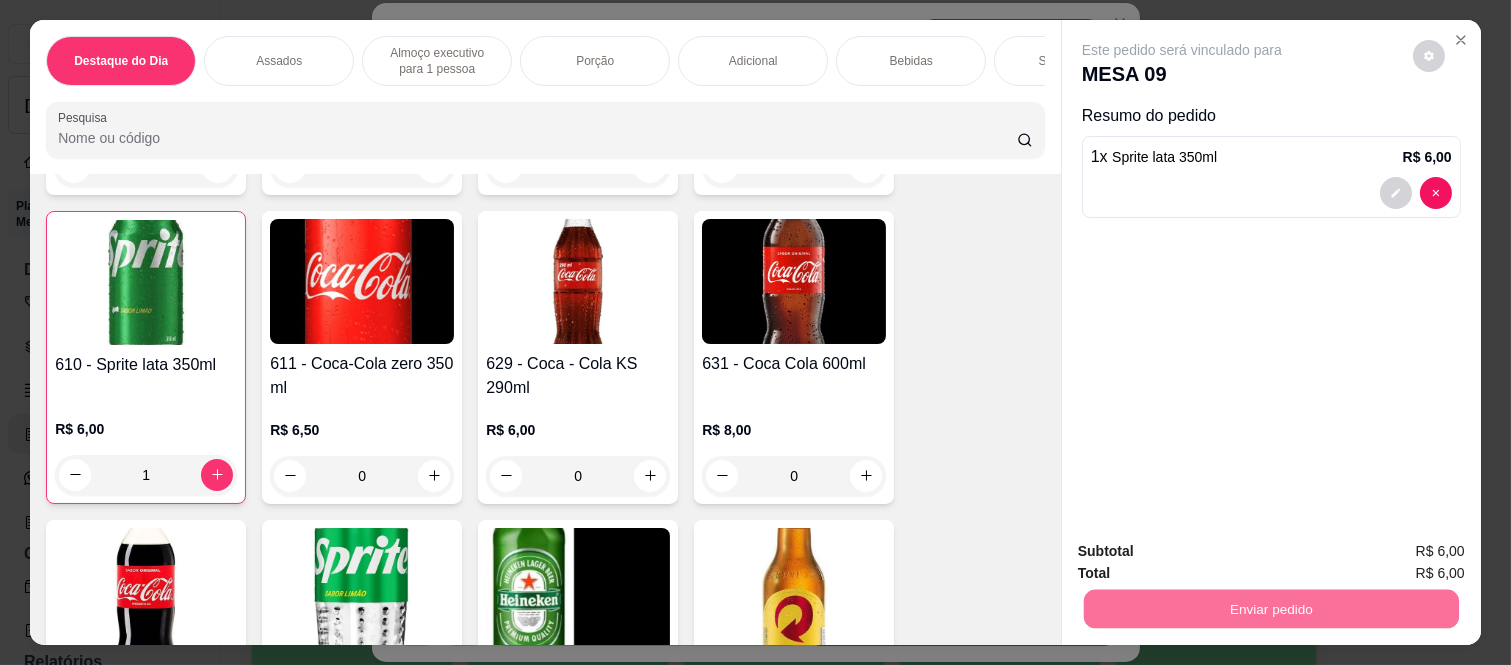click on "Não registrar e enviar pedido" at bounding box center (1204, 552) 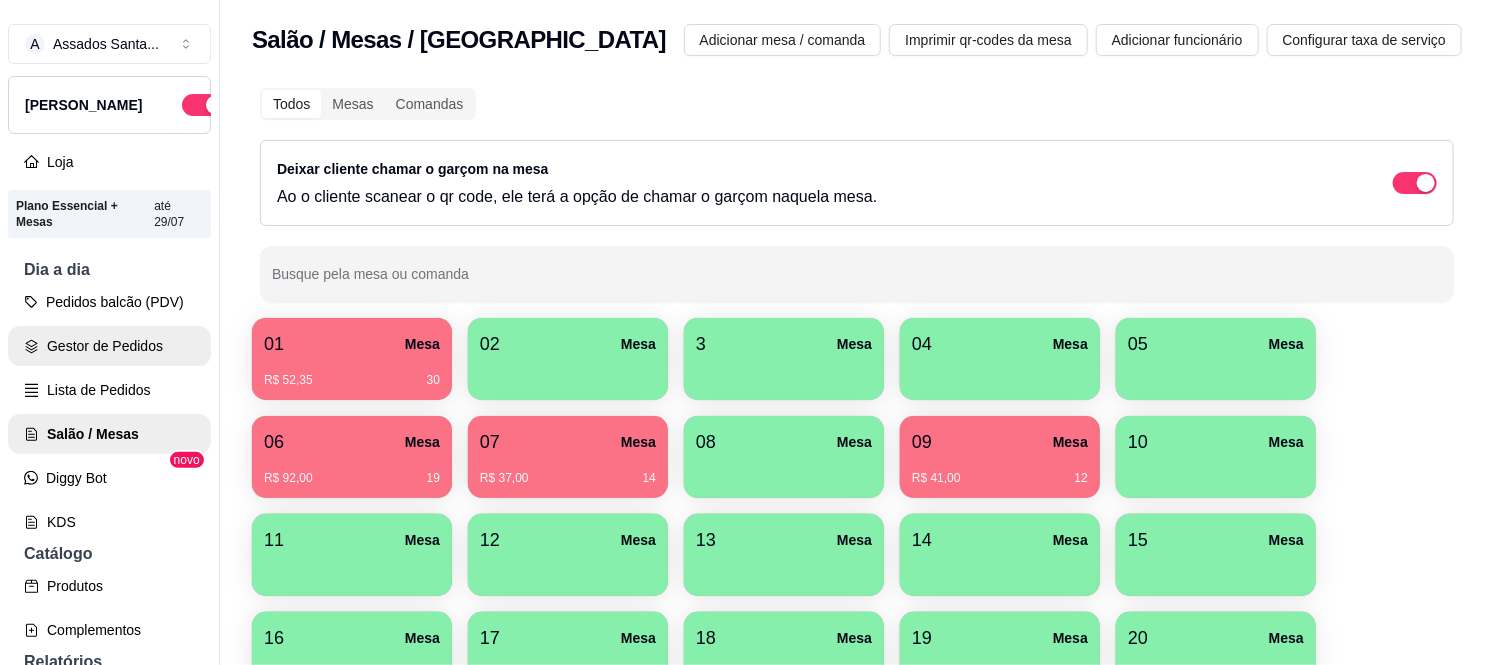 click on "Gestor de Pedidos" at bounding box center (109, 346) 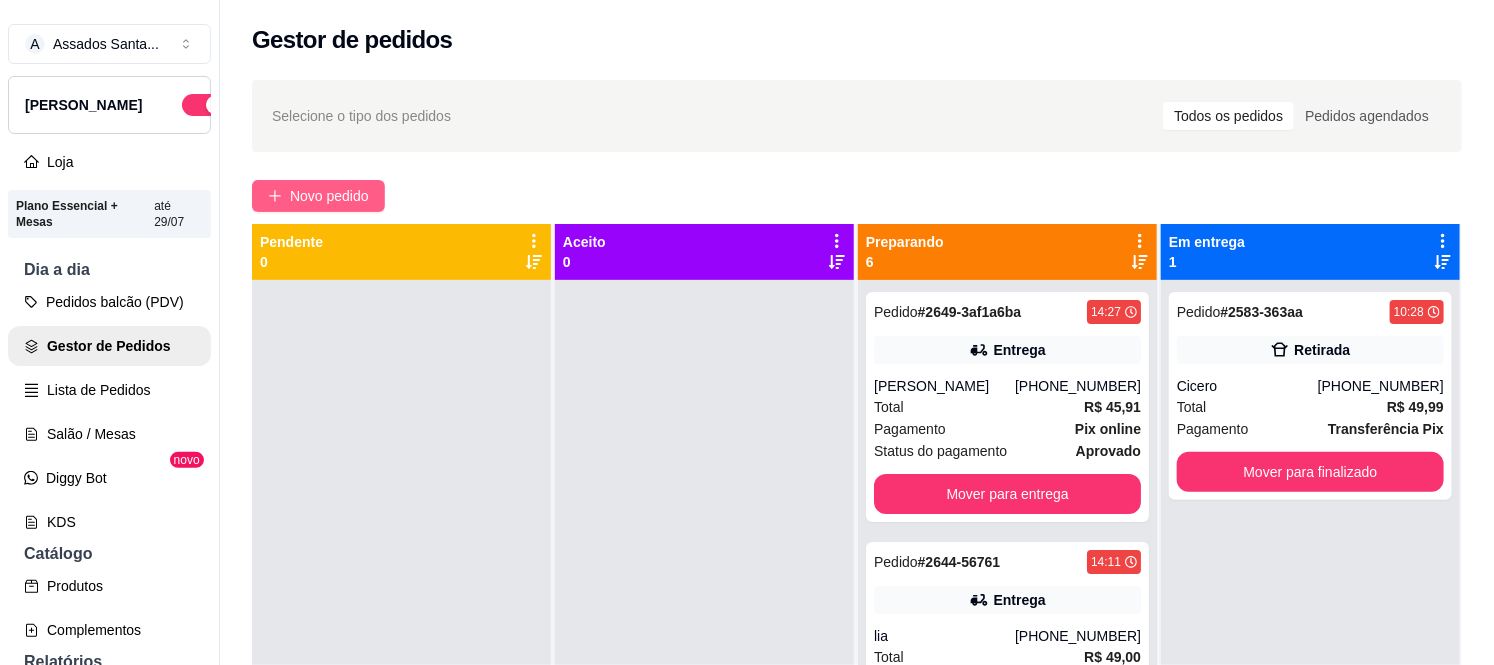 click on "Novo pedido" at bounding box center [329, 196] 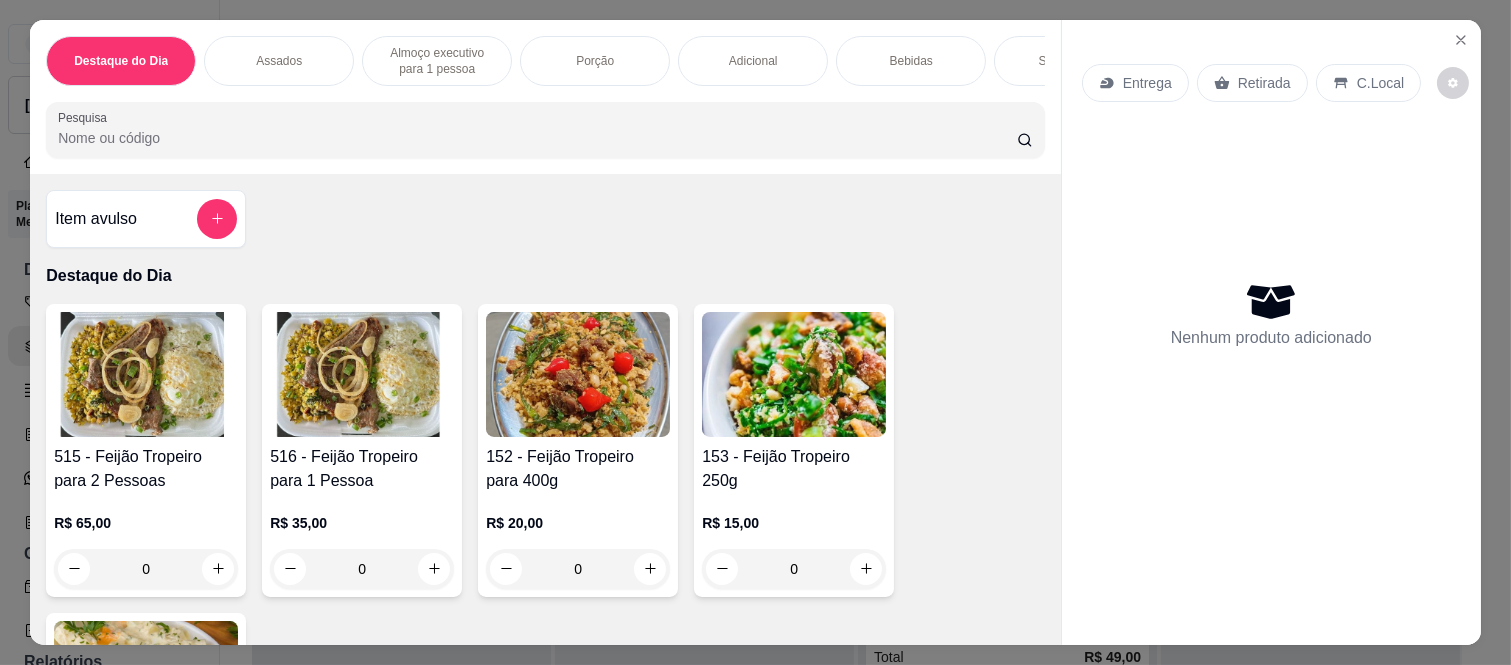 click on "Entrega" at bounding box center (1147, 83) 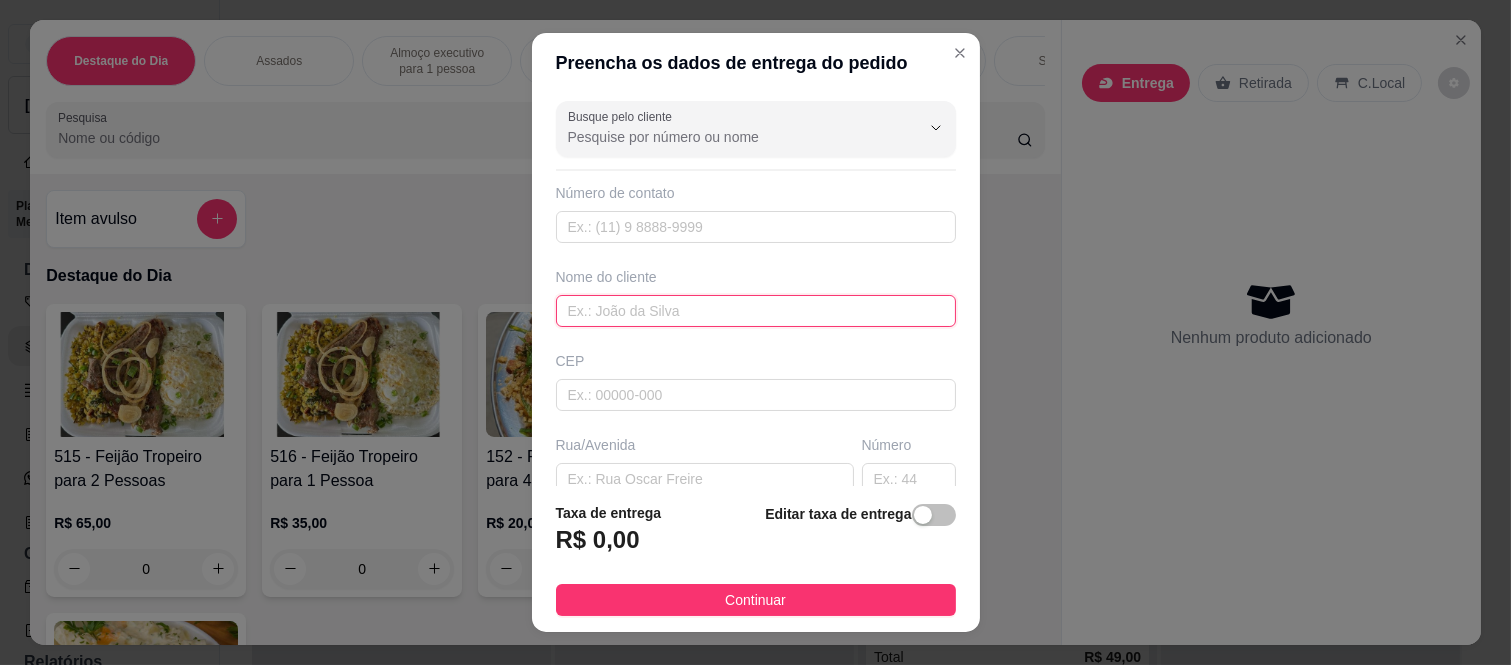 click at bounding box center [756, 311] 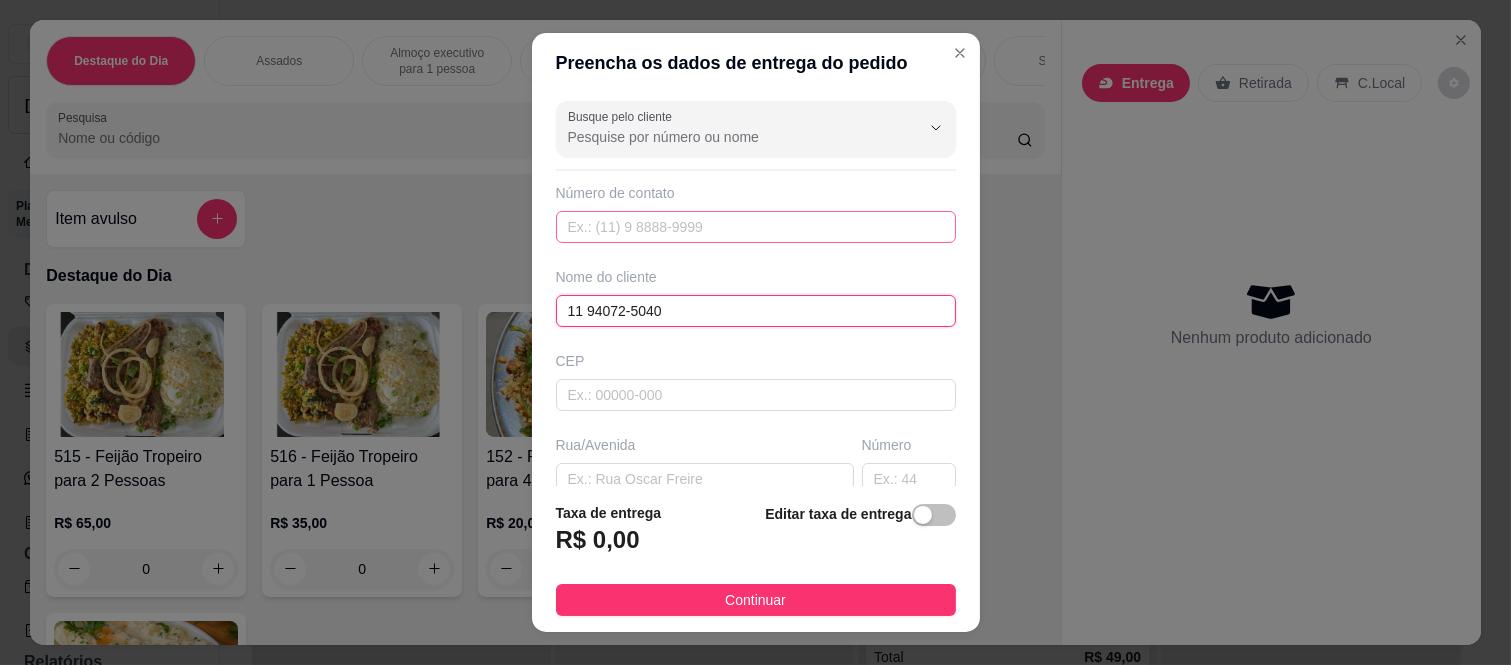 type on "11 94072-5040" 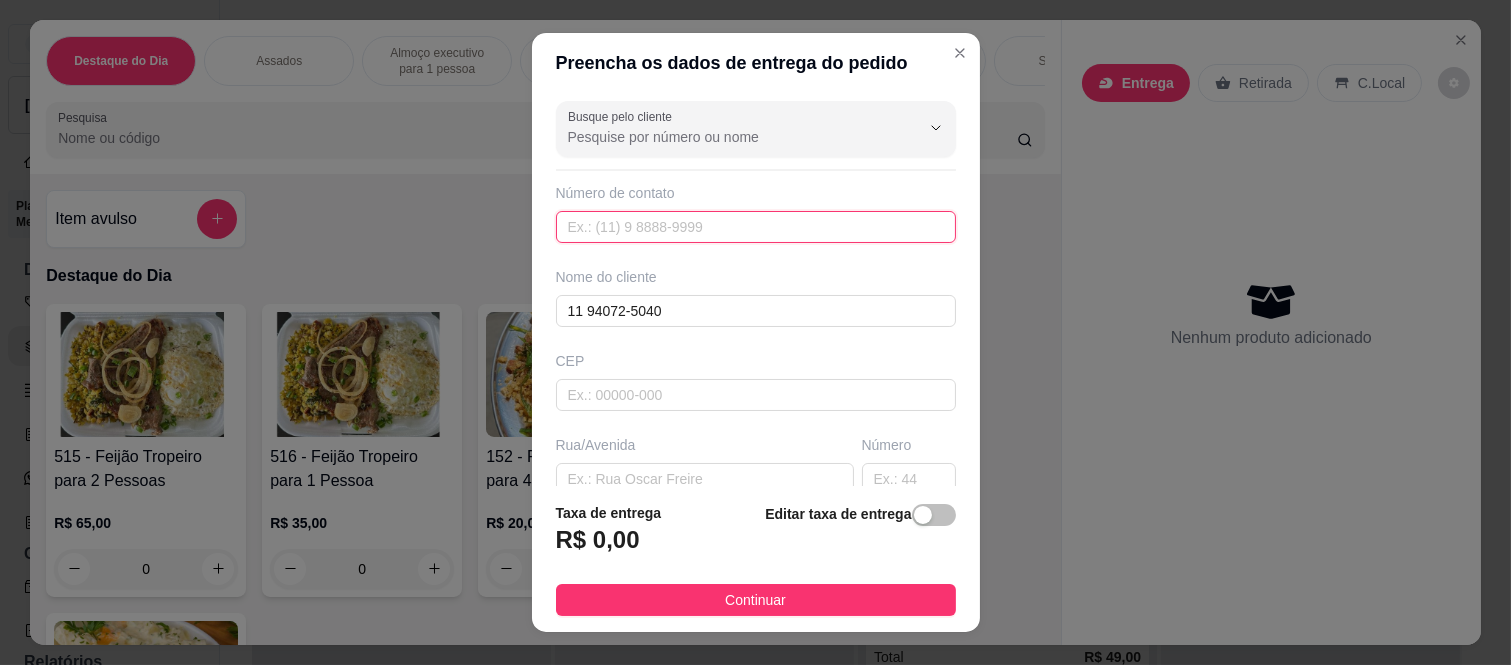 click at bounding box center (756, 227) 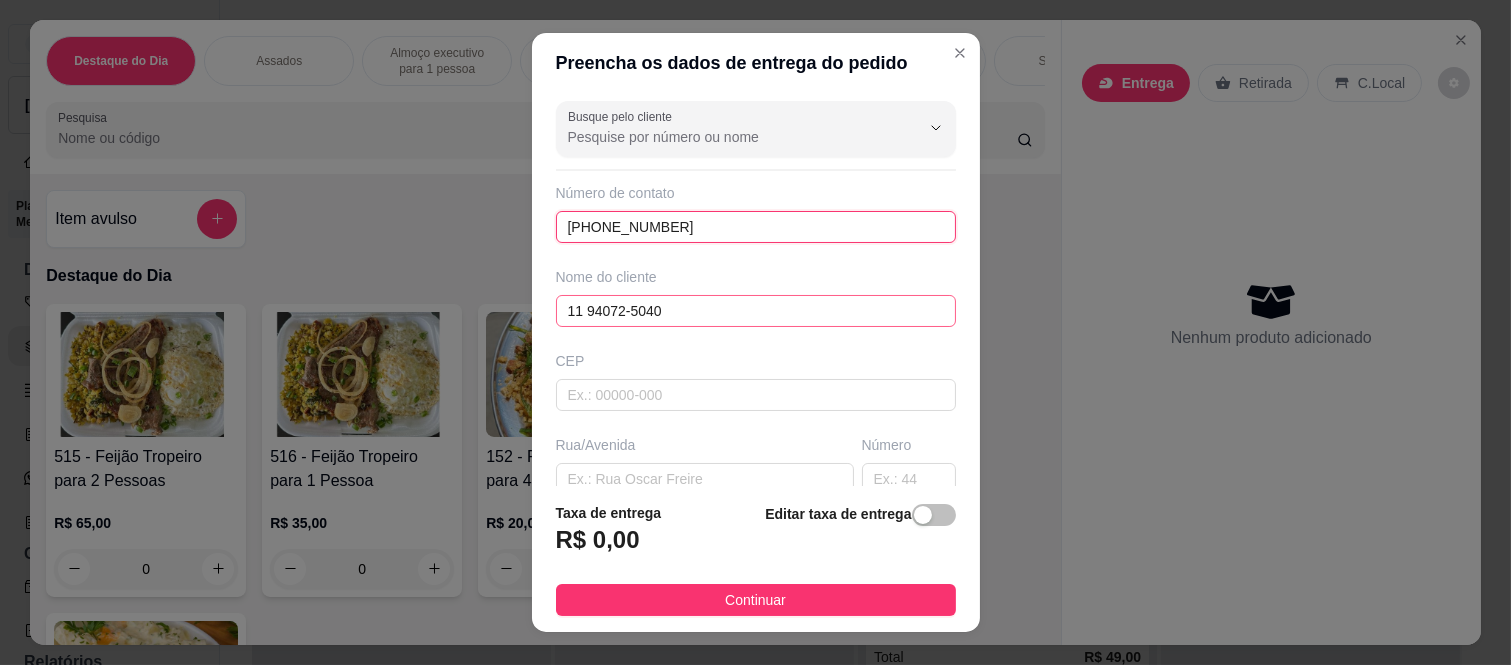 type on "[PHONE_NUMBER]" 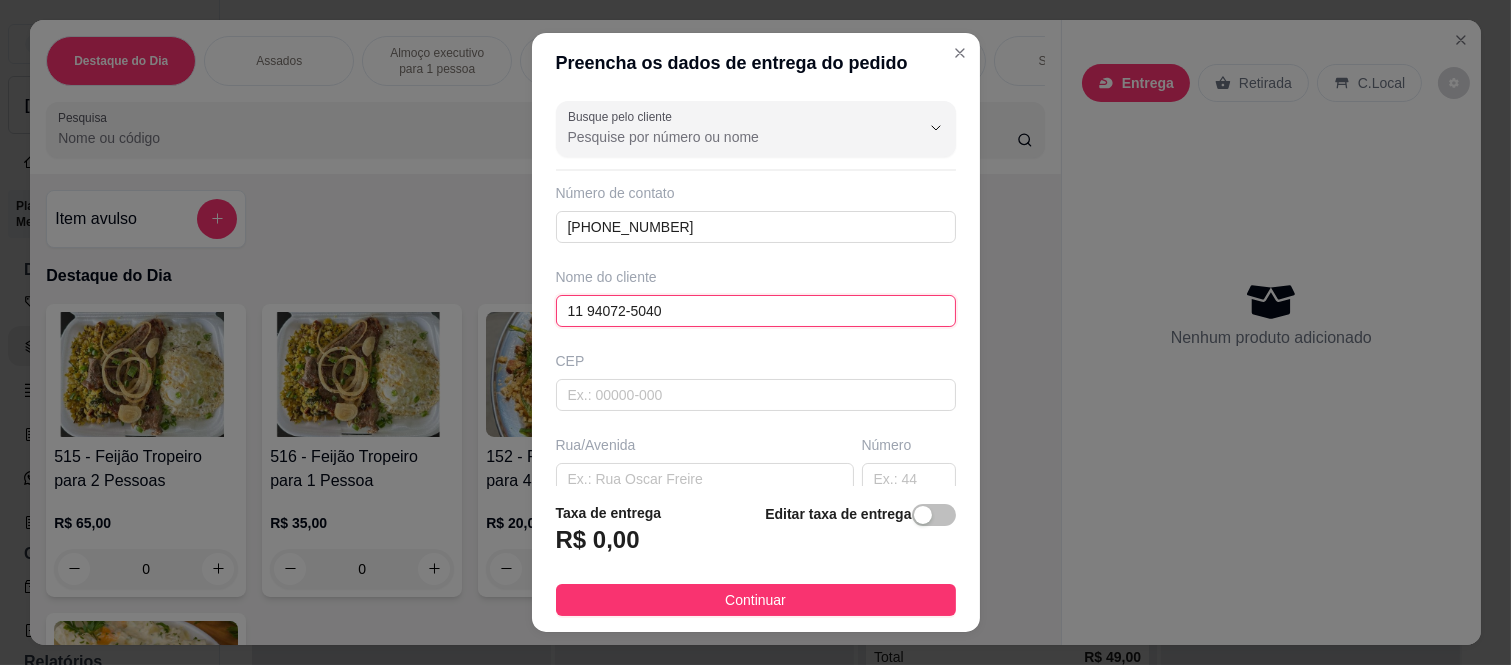 drag, startPoint x: 717, startPoint y: 306, endPoint x: 522, endPoint y: 314, distance: 195.16403 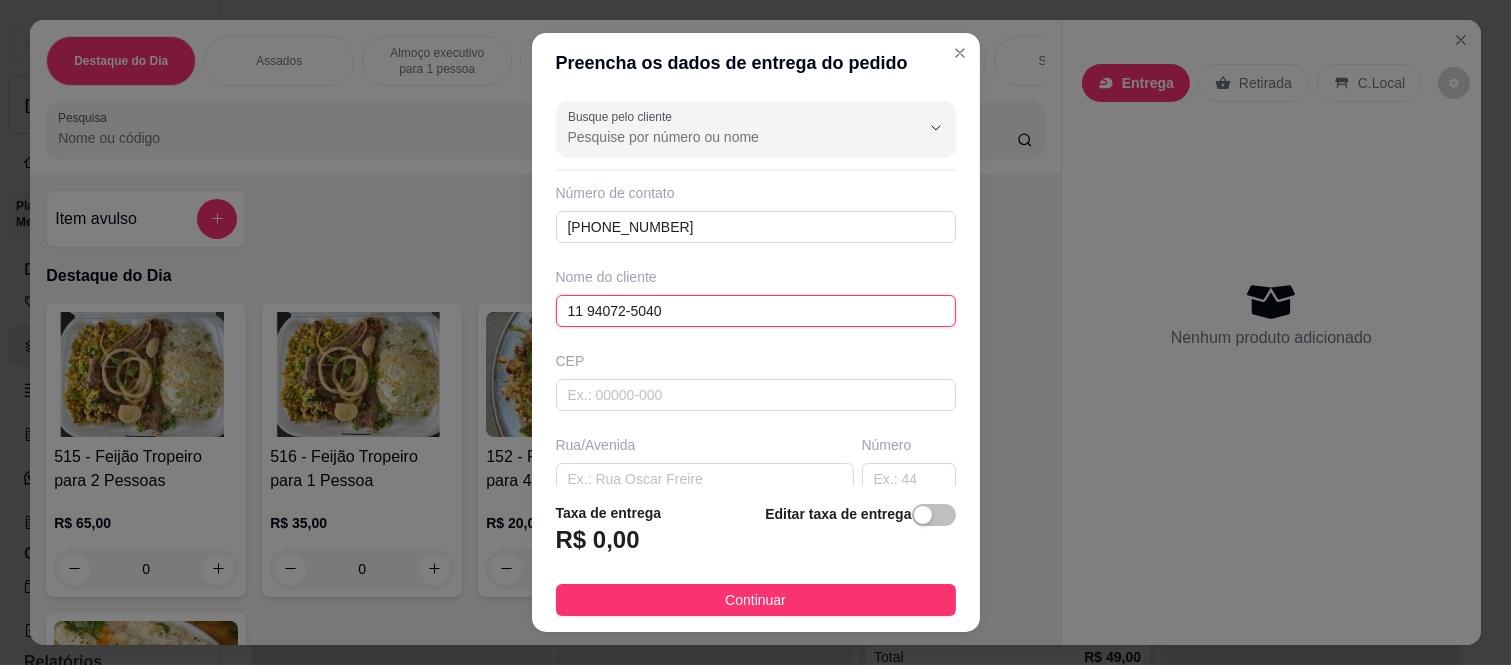 click on "Busque pelo cliente Número de contato (11) 94072-5040 Nome do cliente 11 94072-5040 CEP Rua/Avenida Número Bairro Cidade Complemento" at bounding box center (756, 289) 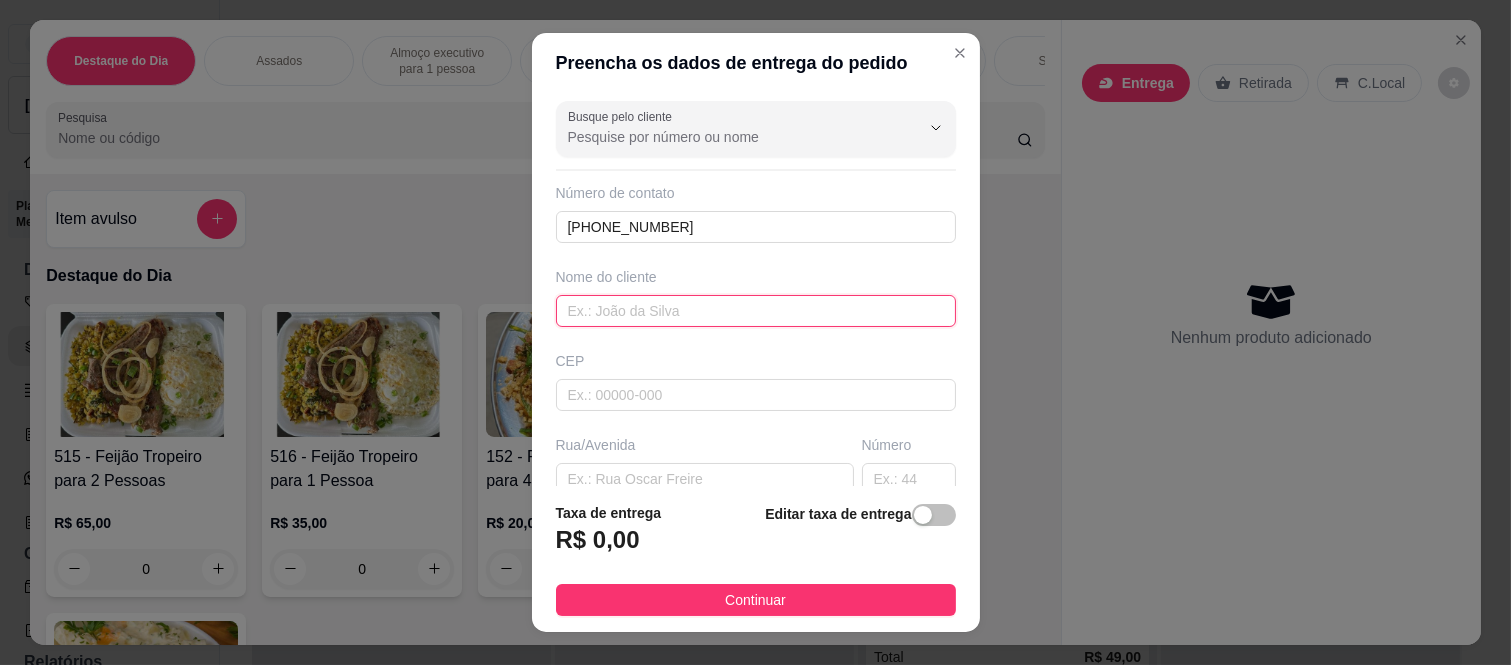 paste on "[PERSON_NAME]" 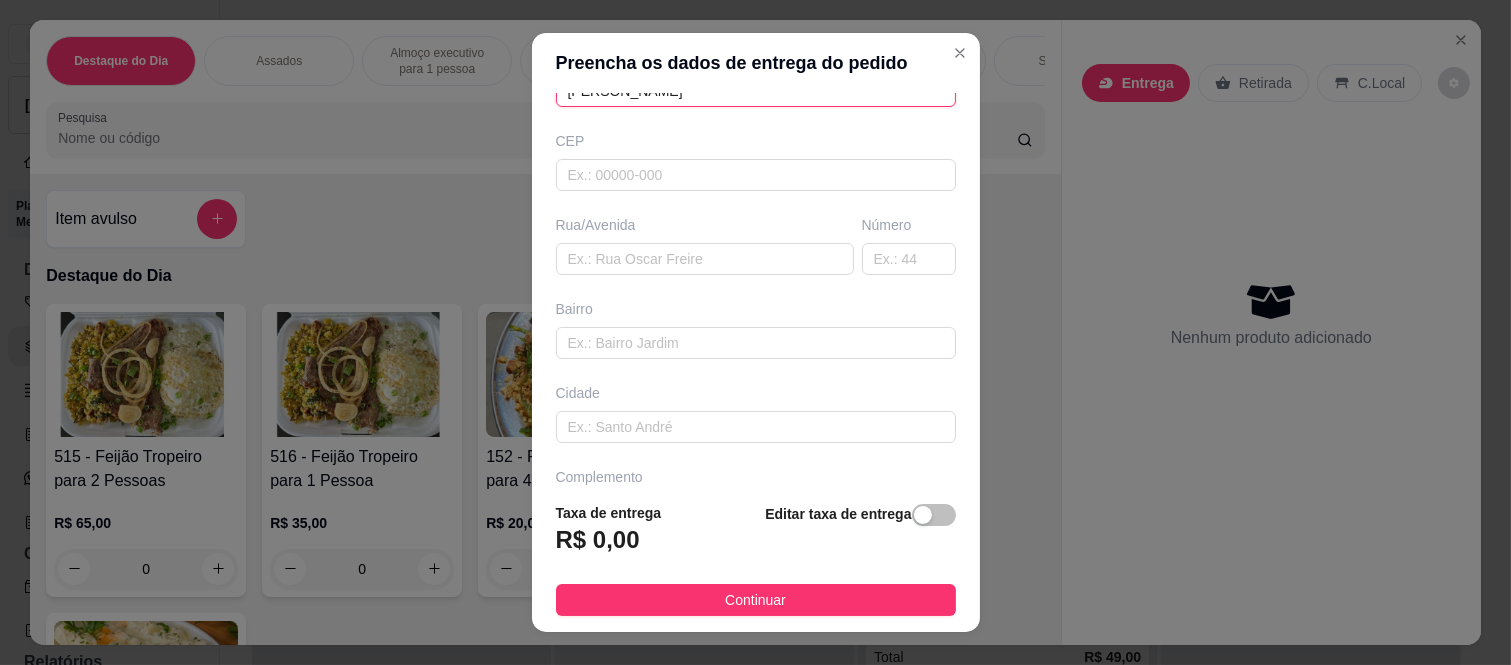scroll, scrollTop: 222, scrollLeft: 0, axis: vertical 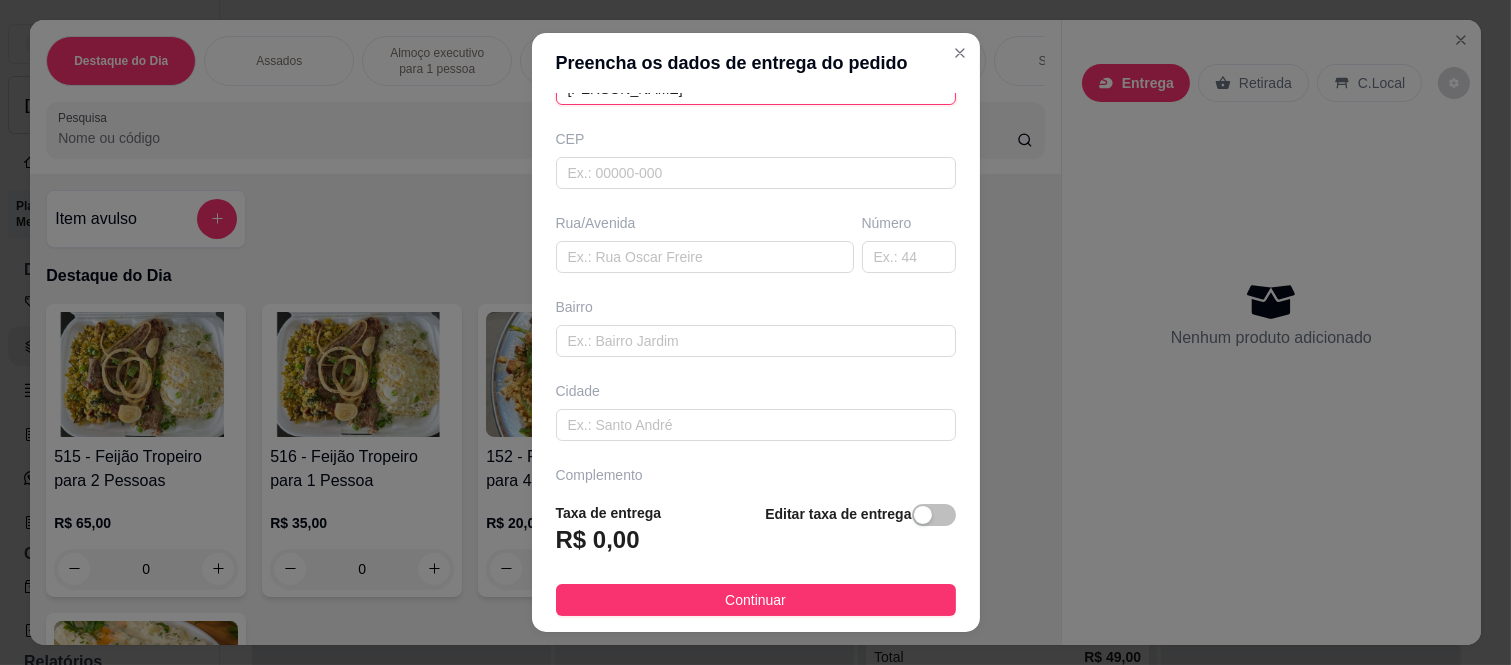 type on "[PERSON_NAME]" 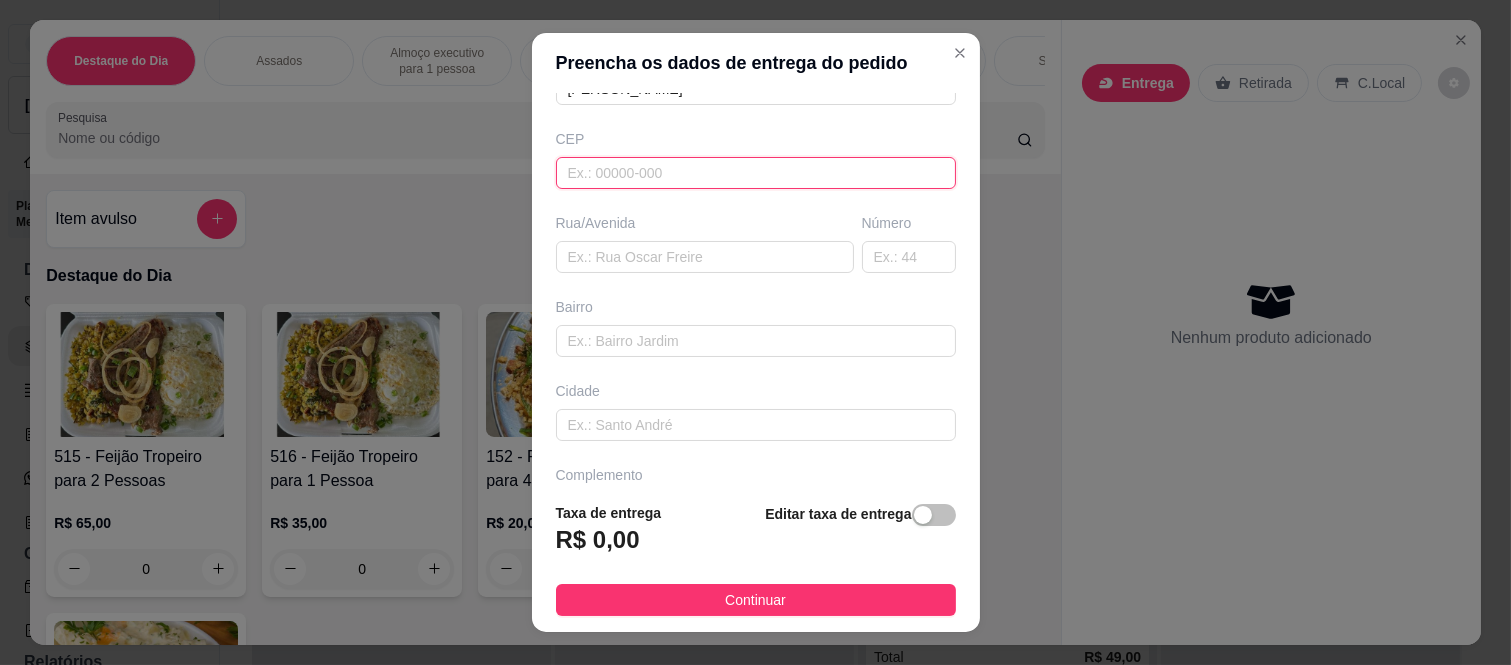click at bounding box center [756, 173] 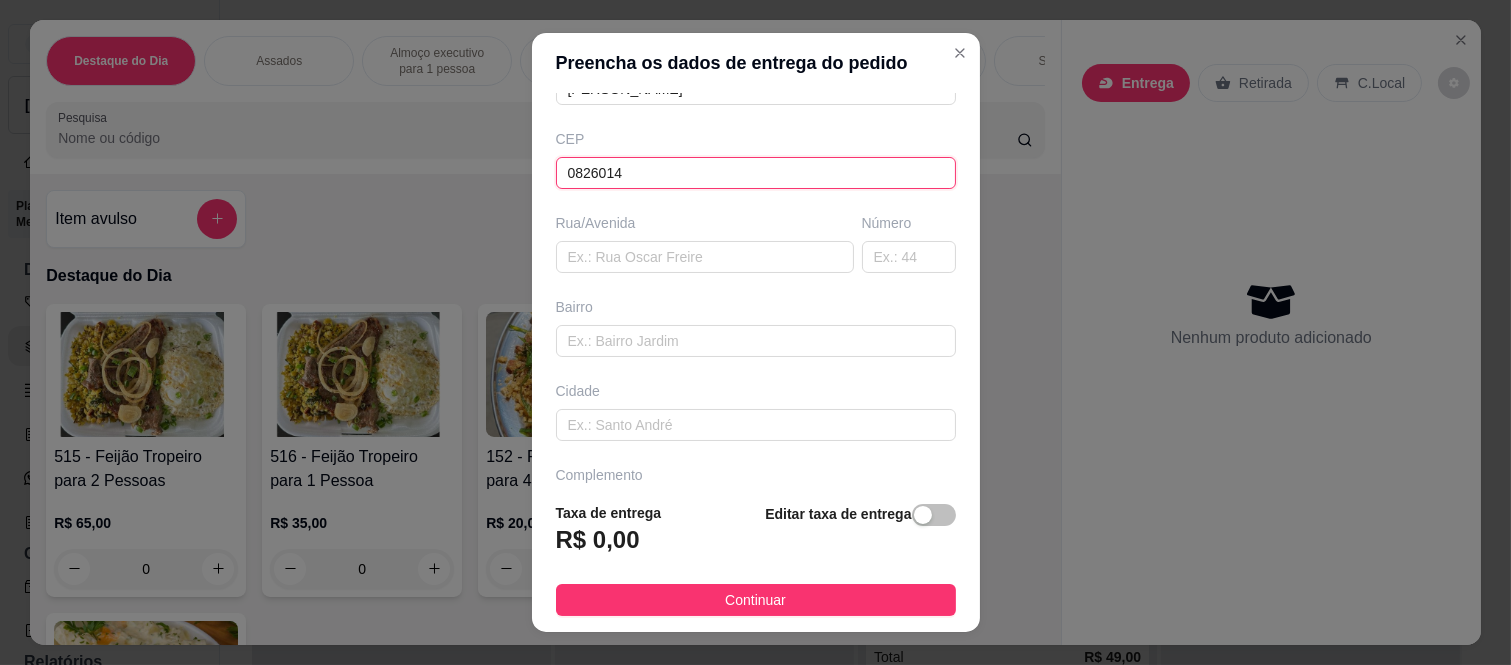 type on "08260140" 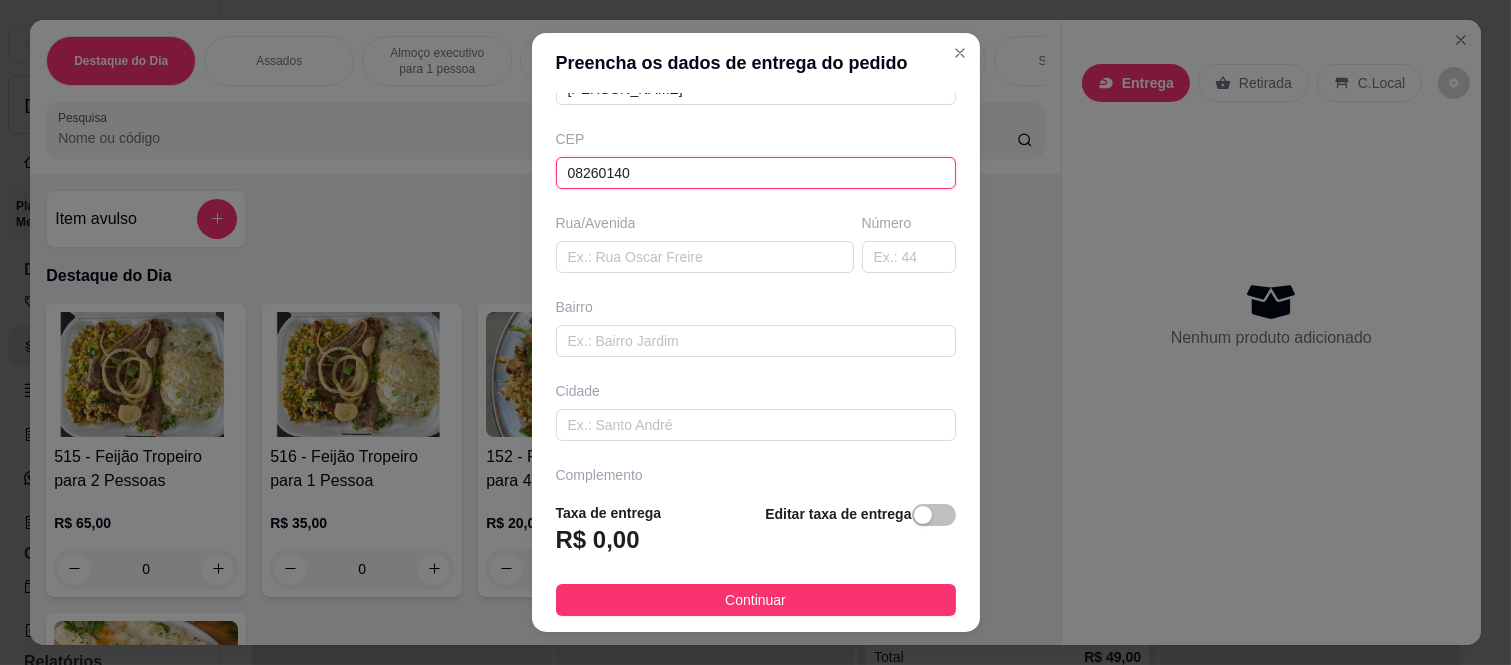 type on "Rua [PERSON_NAME]" 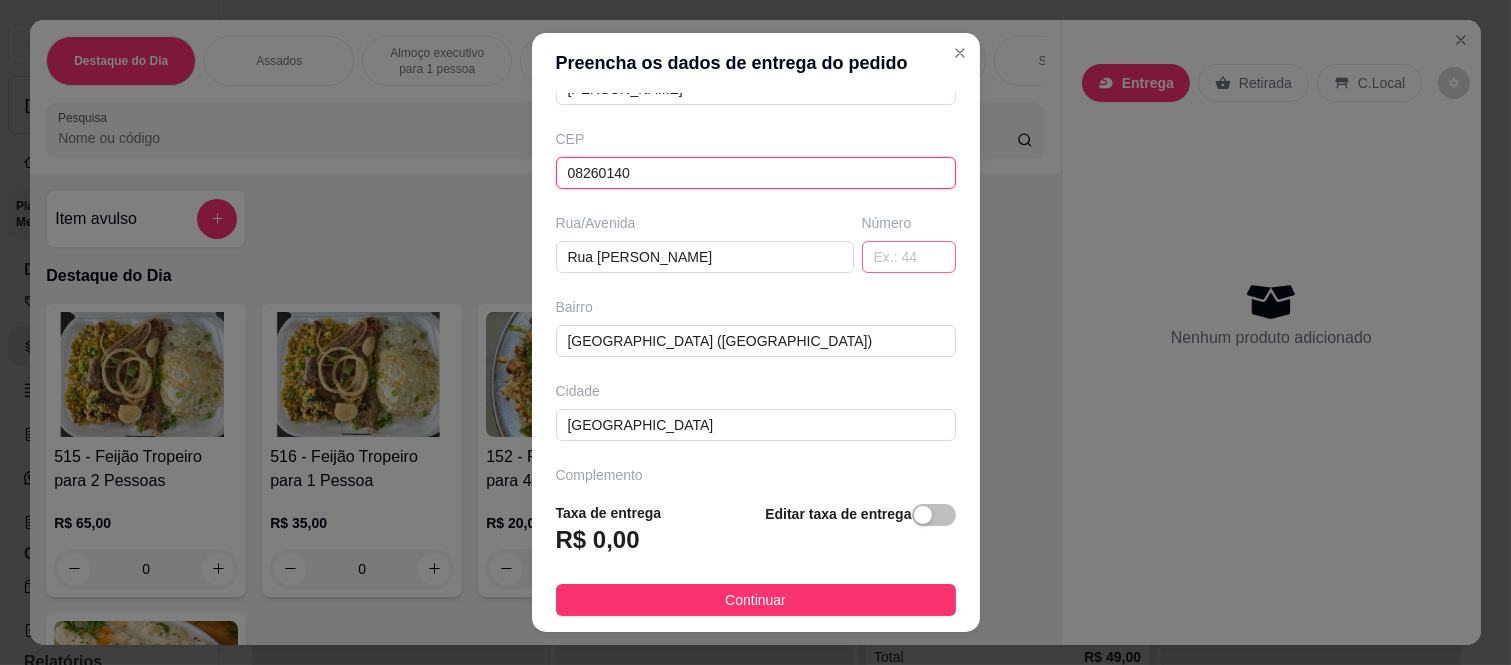 type on "08260140" 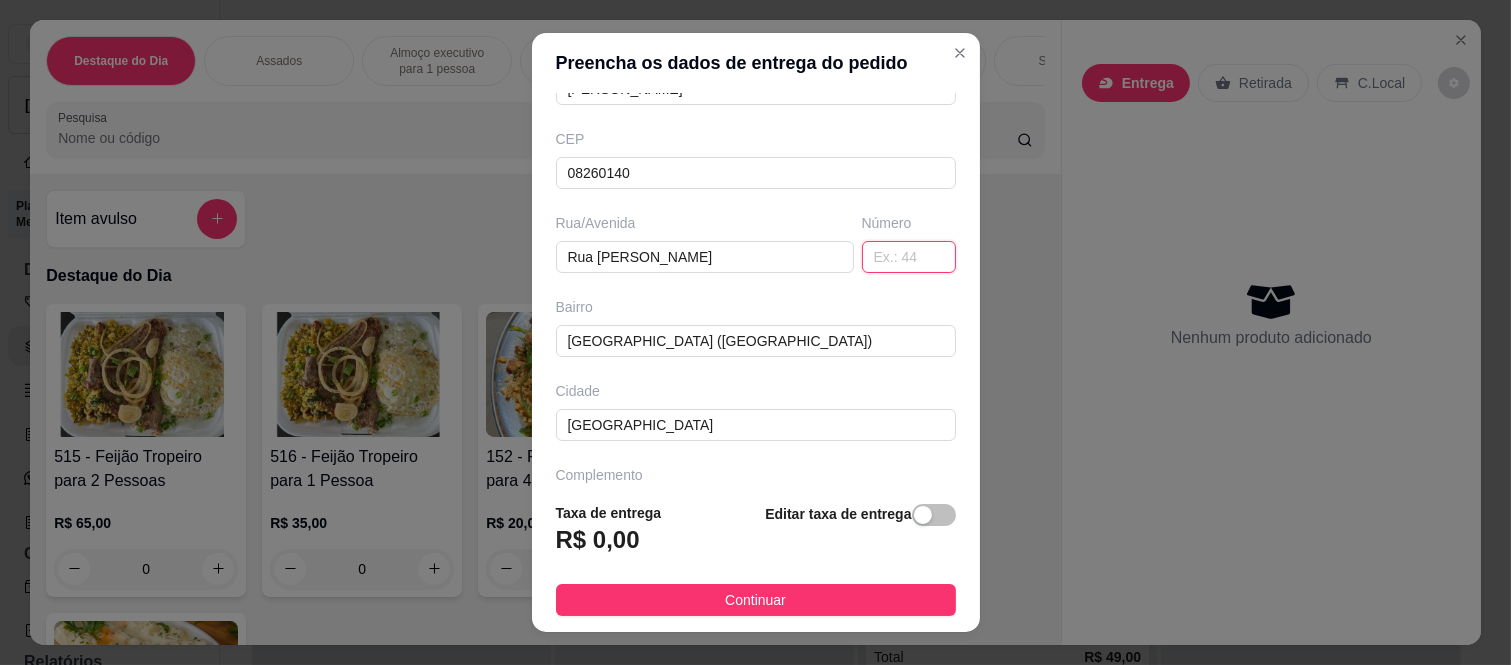 click at bounding box center (909, 257) 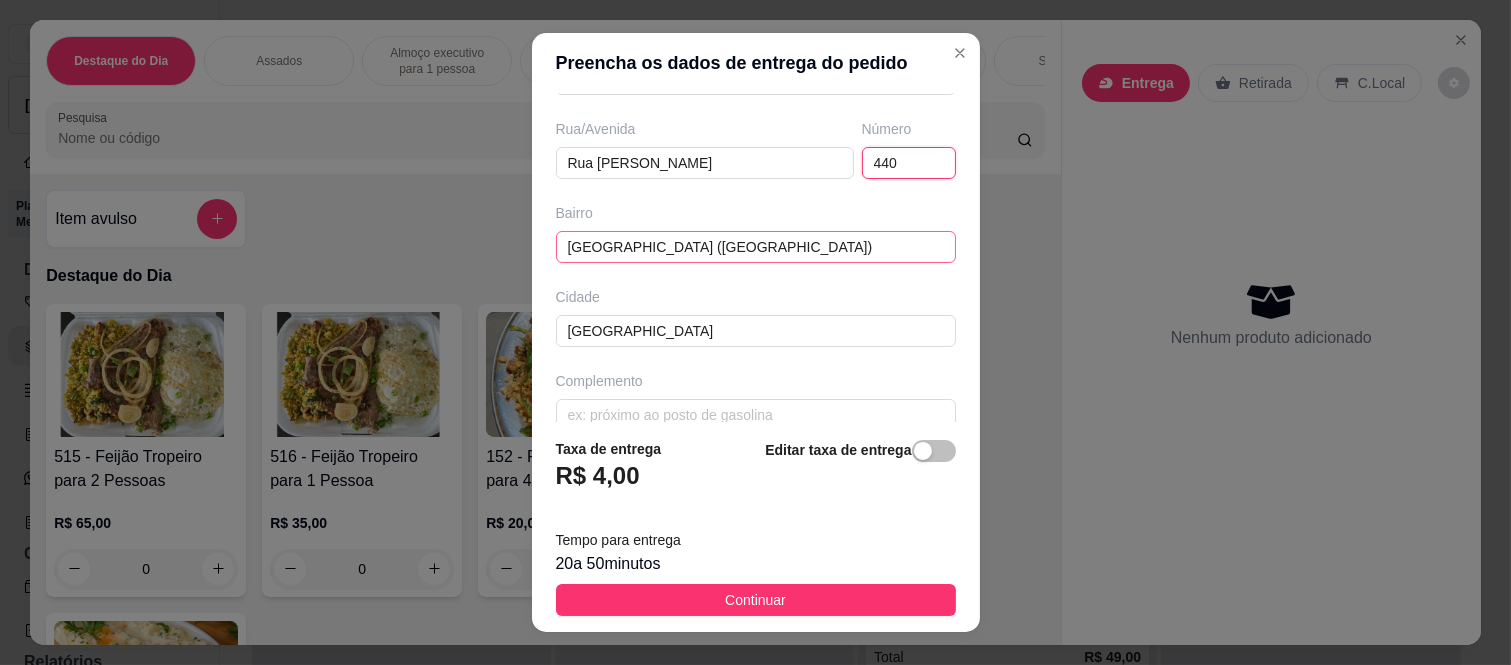 scroll, scrollTop: 346, scrollLeft: 0, axis: vertical 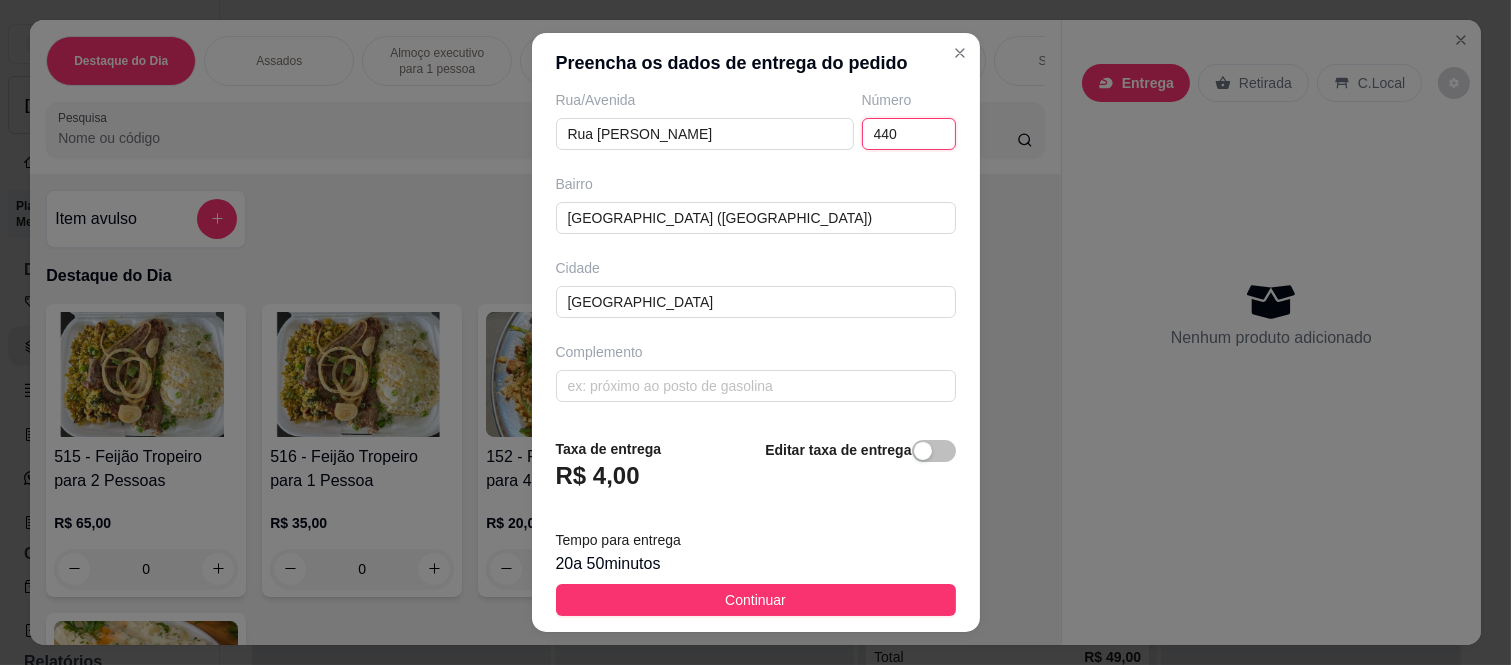 type on "440" 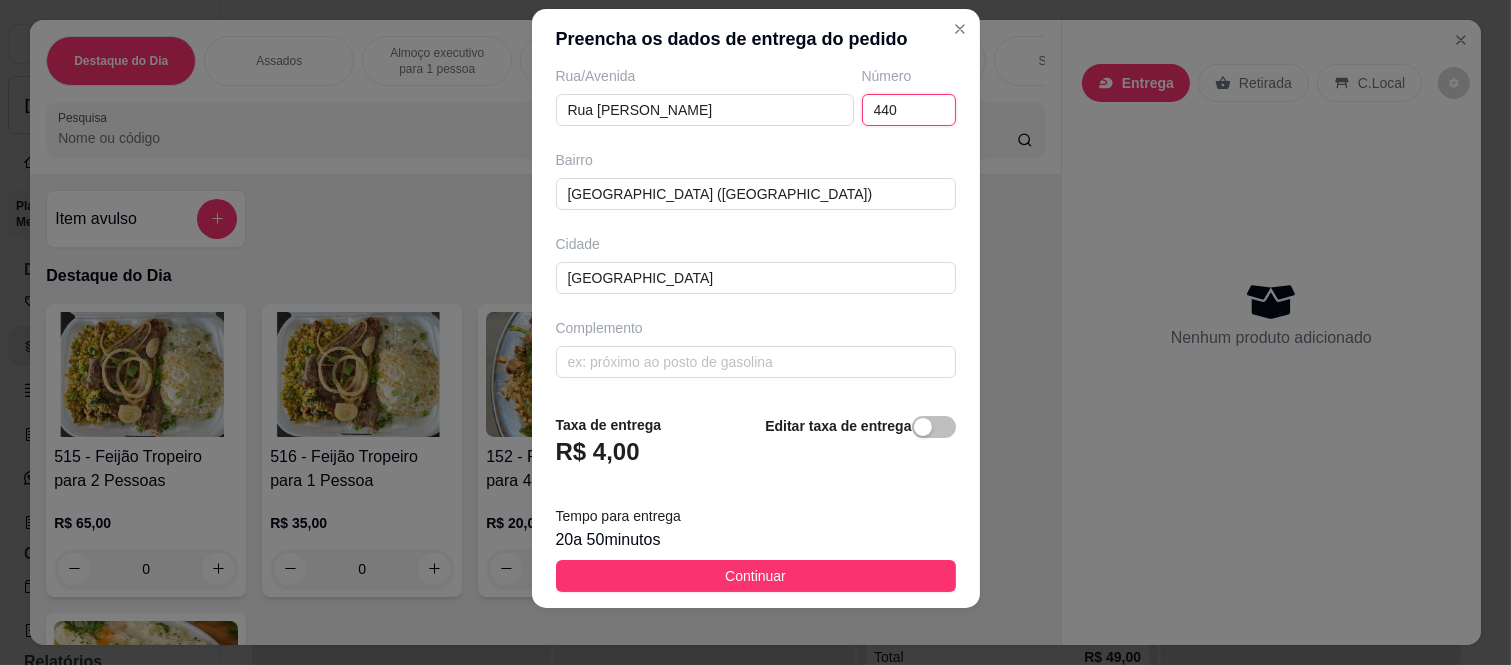 scroll, scrollTop: 31, scrollLeft: 0, axis: vertical 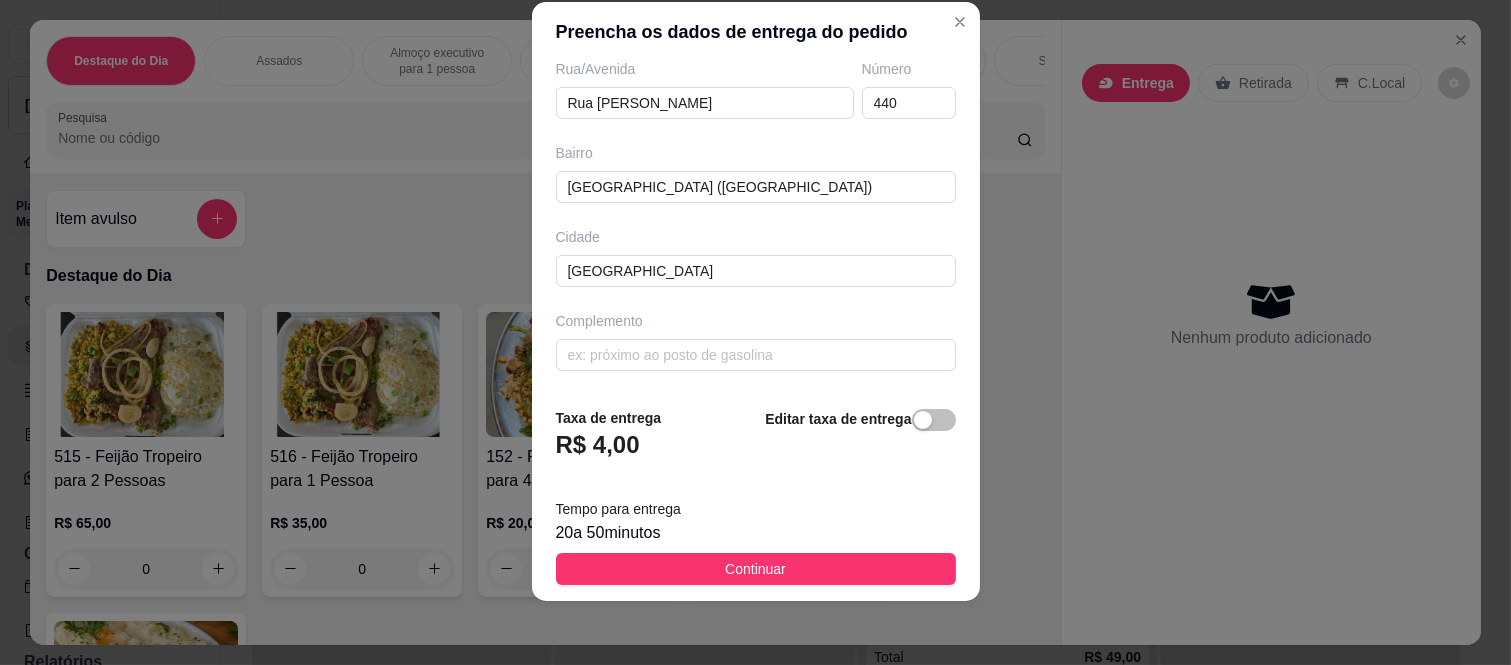 click on "Complemento" at bounding box center (756, 321) 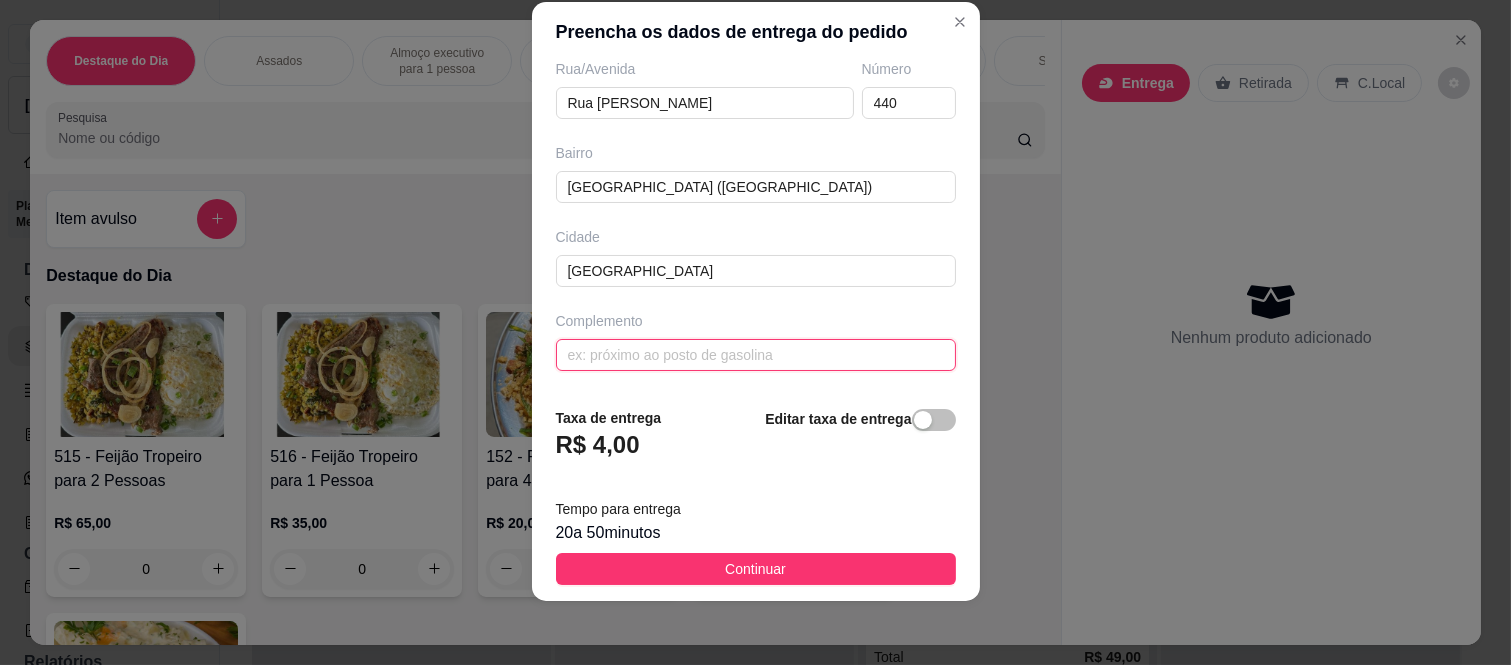 click at bounding box center [756, 355] 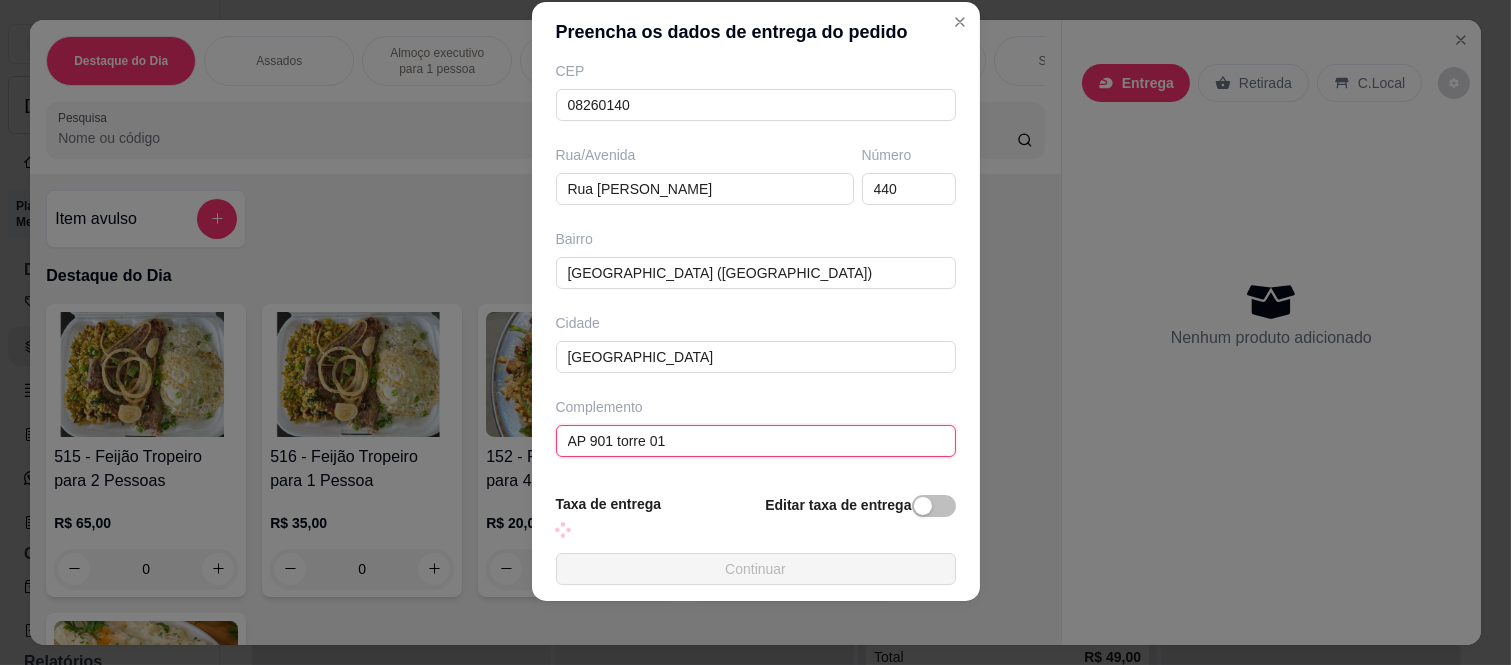 scroll, scrollTop: 346, scrollLeft: 0, axis: vertical 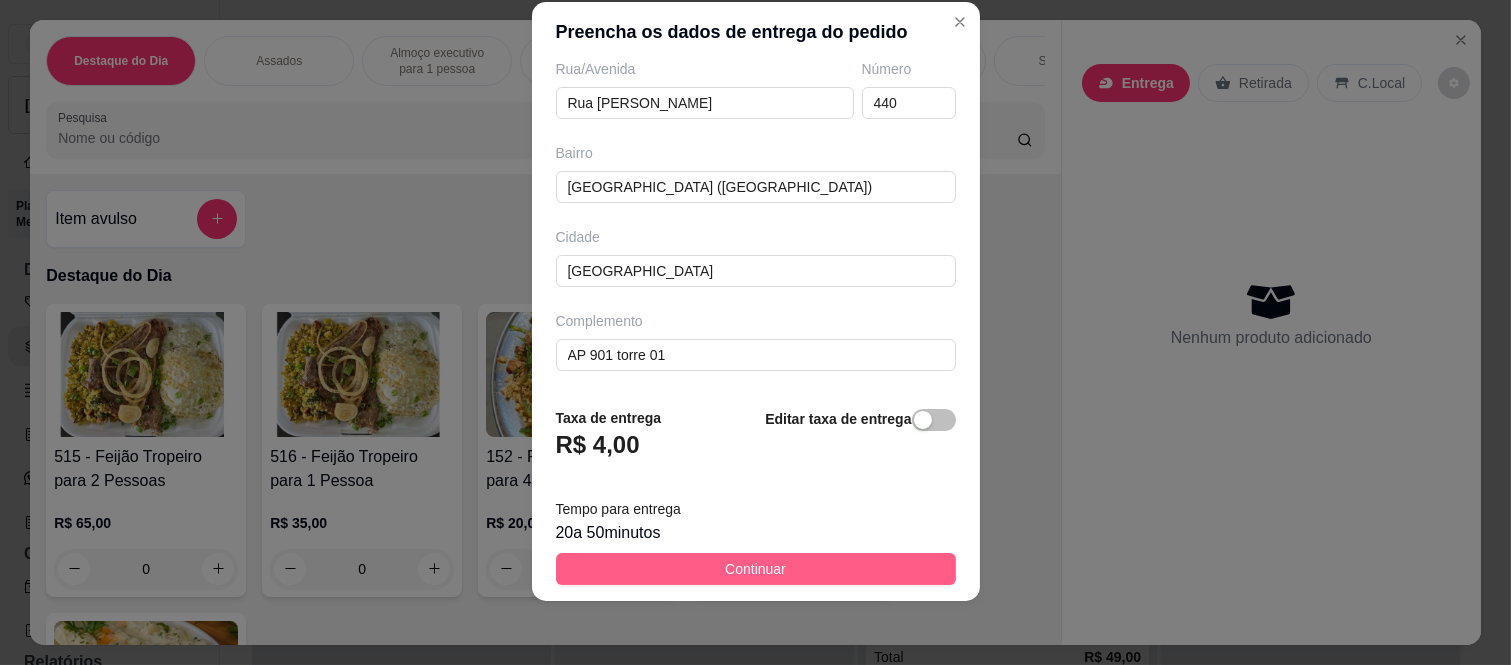 click on "Continuar" at bounding box center [755, 569] 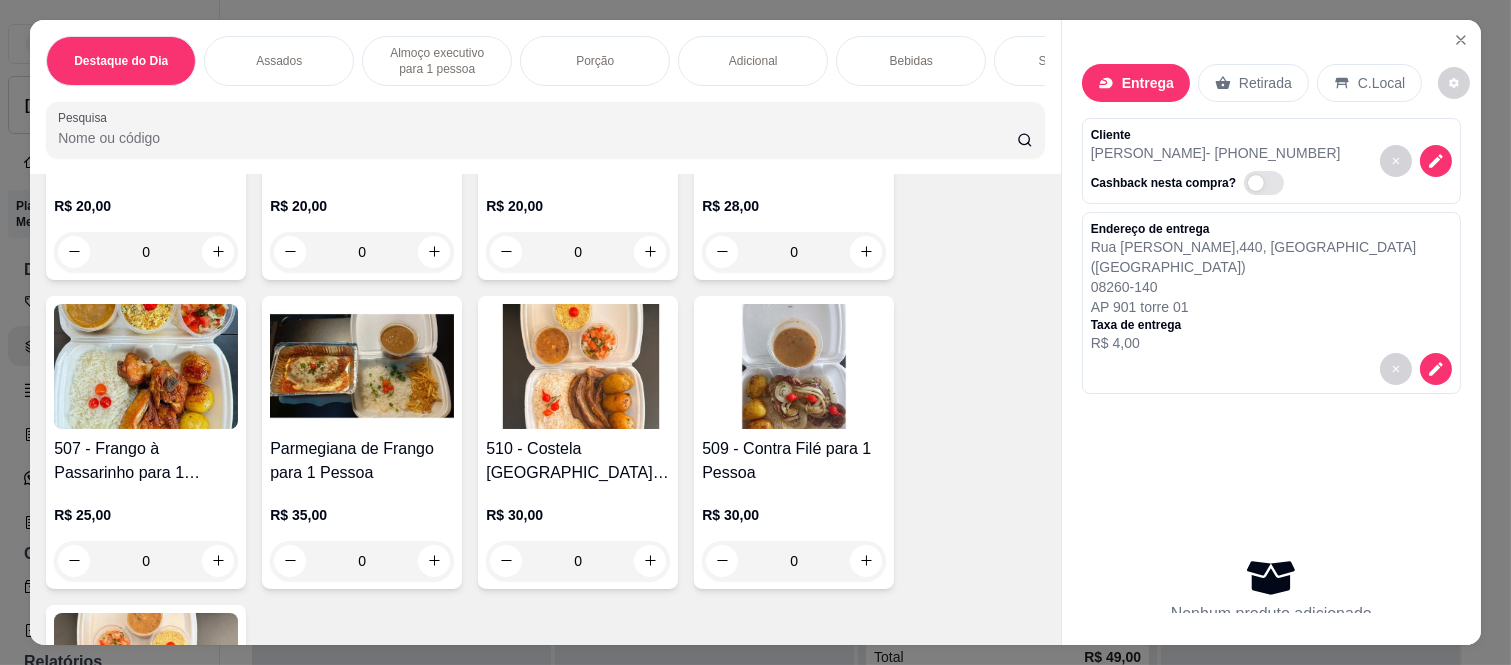scroll, scrollTop: 1444, scrollLeft: 0, axis: vertical 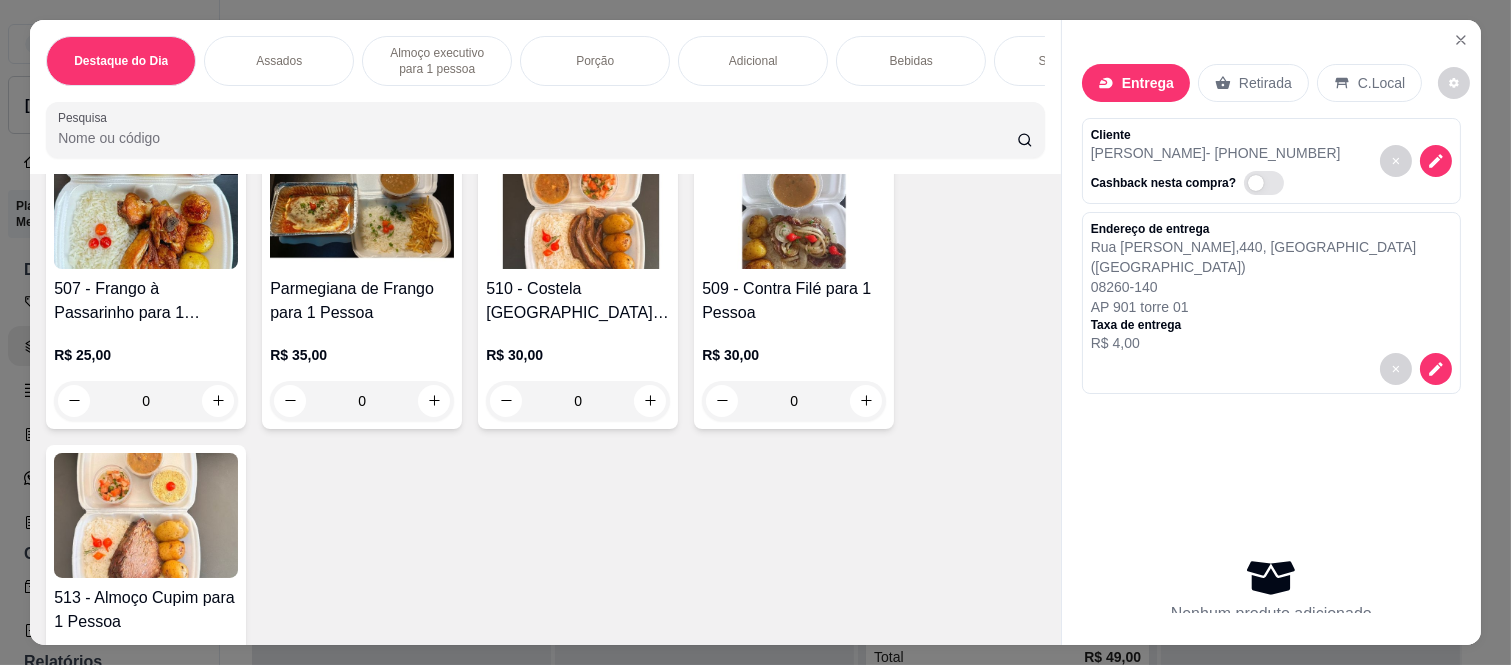 click on "0" at bounding box center (794, 401) 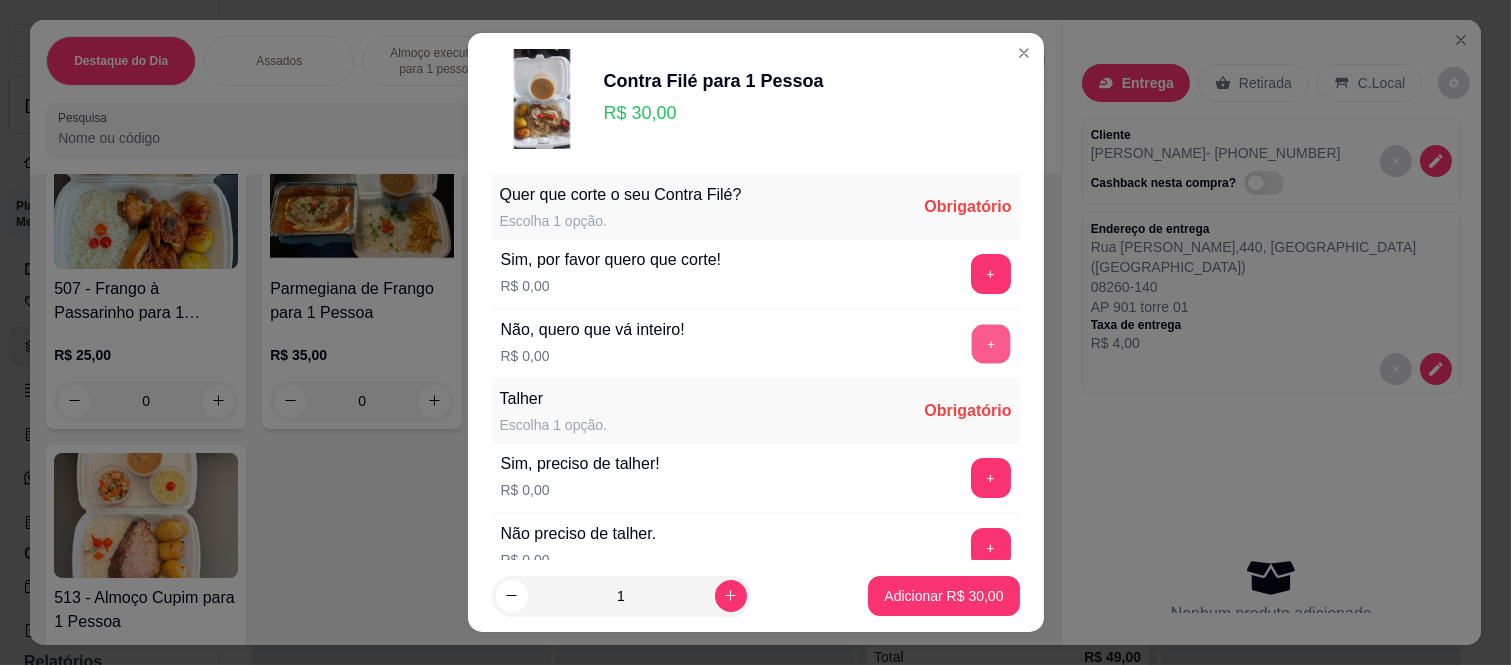 click on "+" at bounding box center (990, 344) 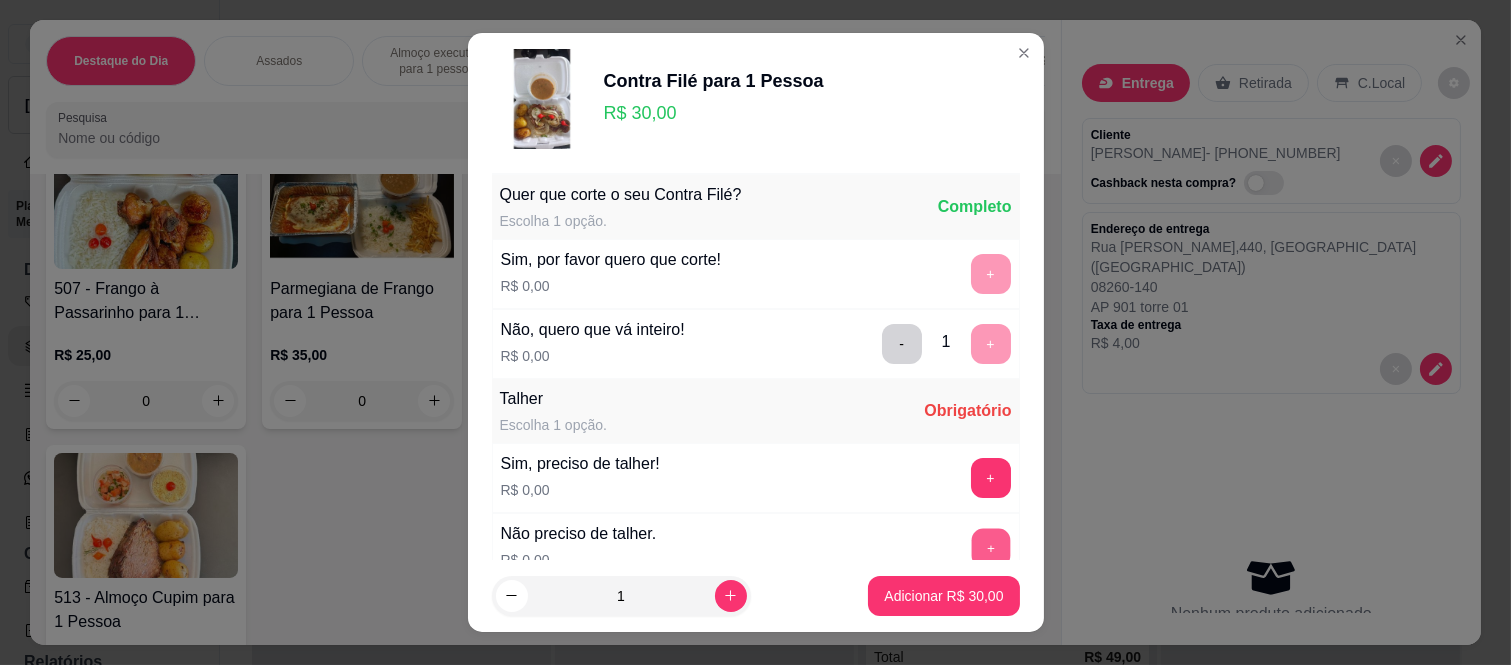 click on "+" at bounding box center (990, 548) 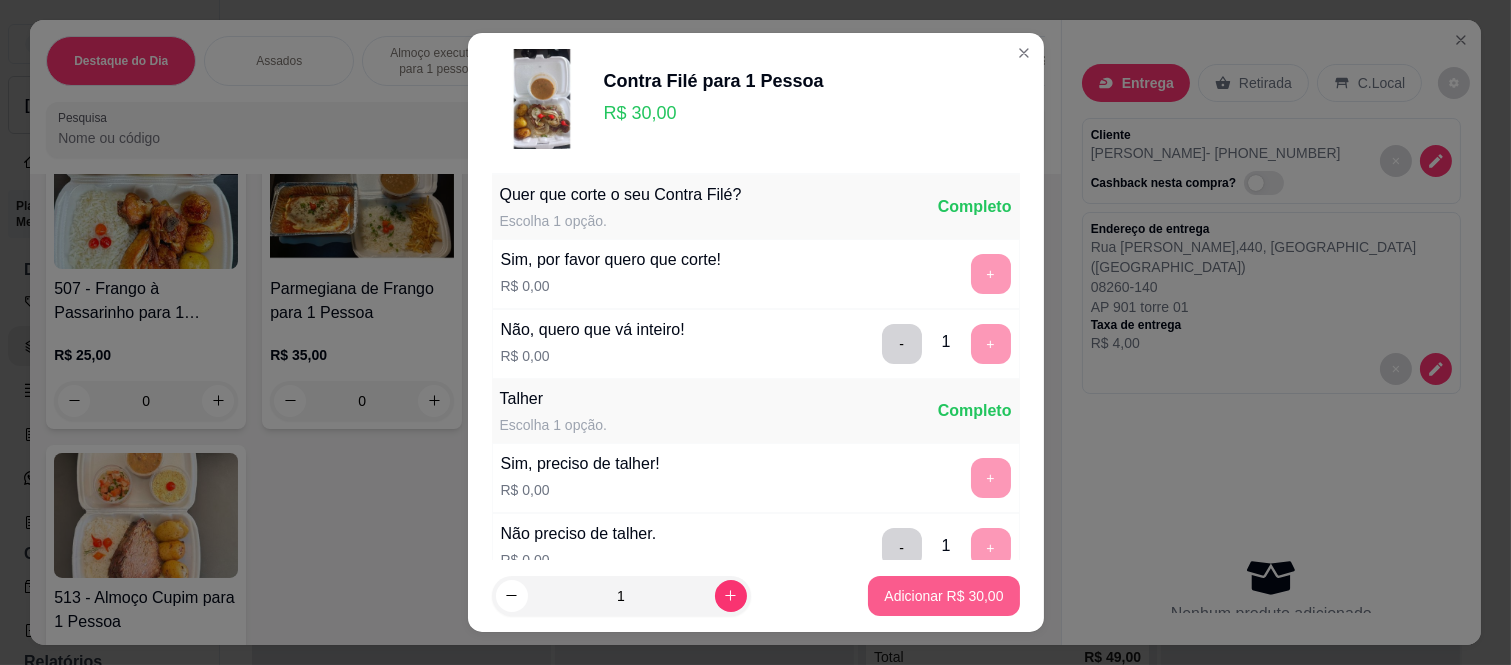 click on "Adicionar   R$ 30,00" at bounding box center (943, 596) 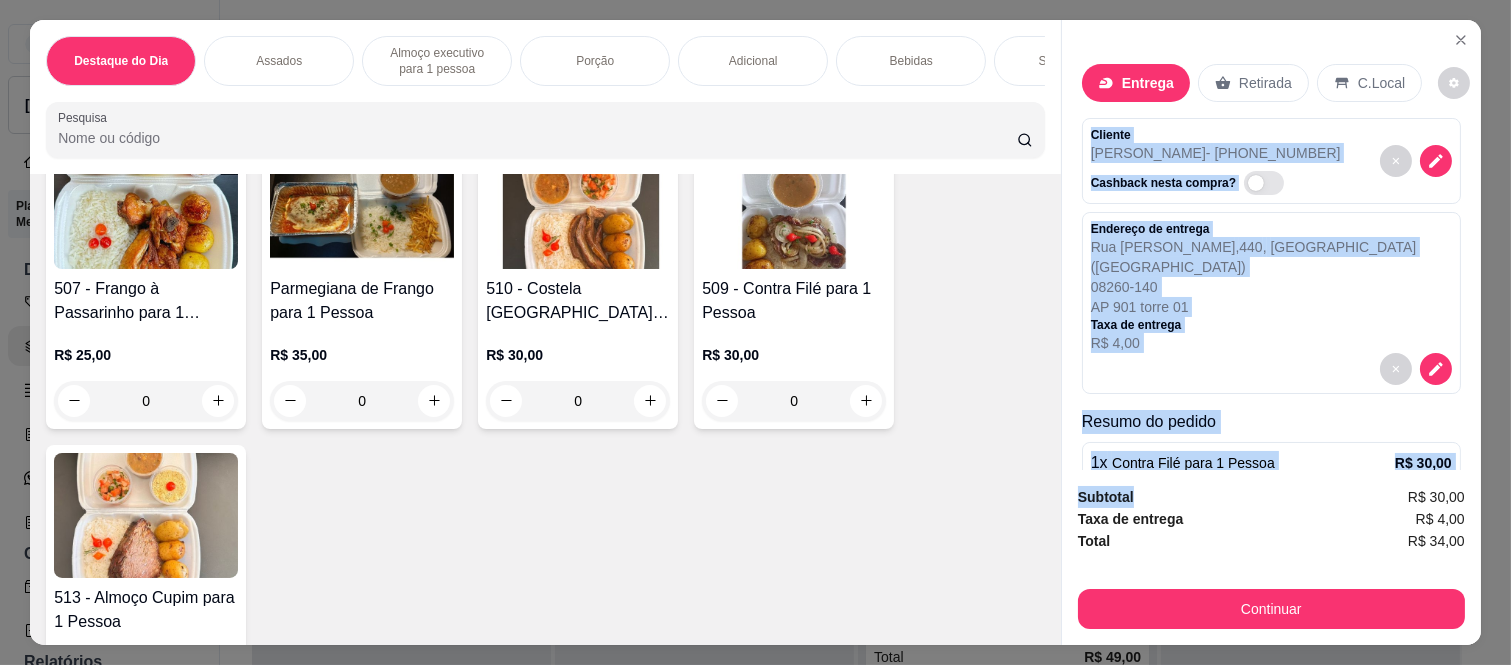 scroll, scrollTop: 165, scrollLeft: 0, axis: vertical 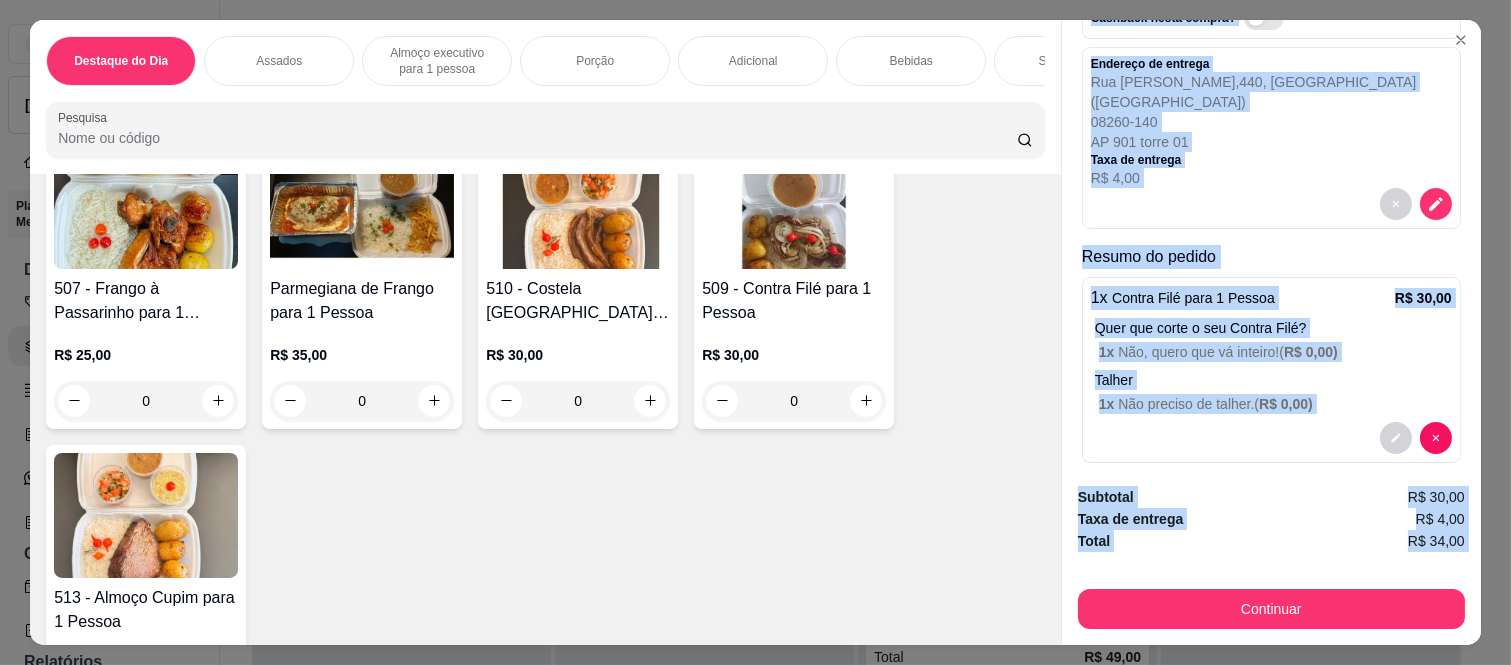 drag, startPoint x: 1068, startPoint y: 124, endPoint x: 1143, endPoint y: 565, distance: 447.3321 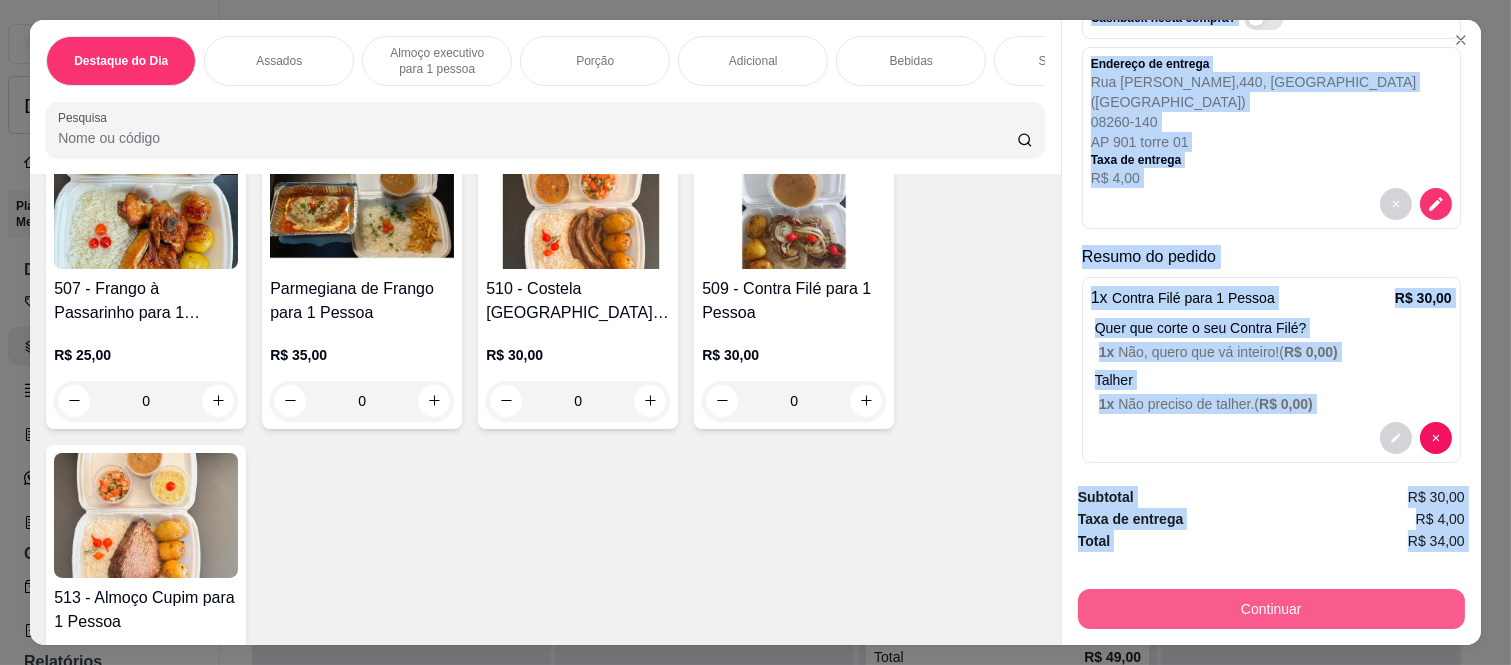 click on "Continuar" at bounding box center (1271, 609) 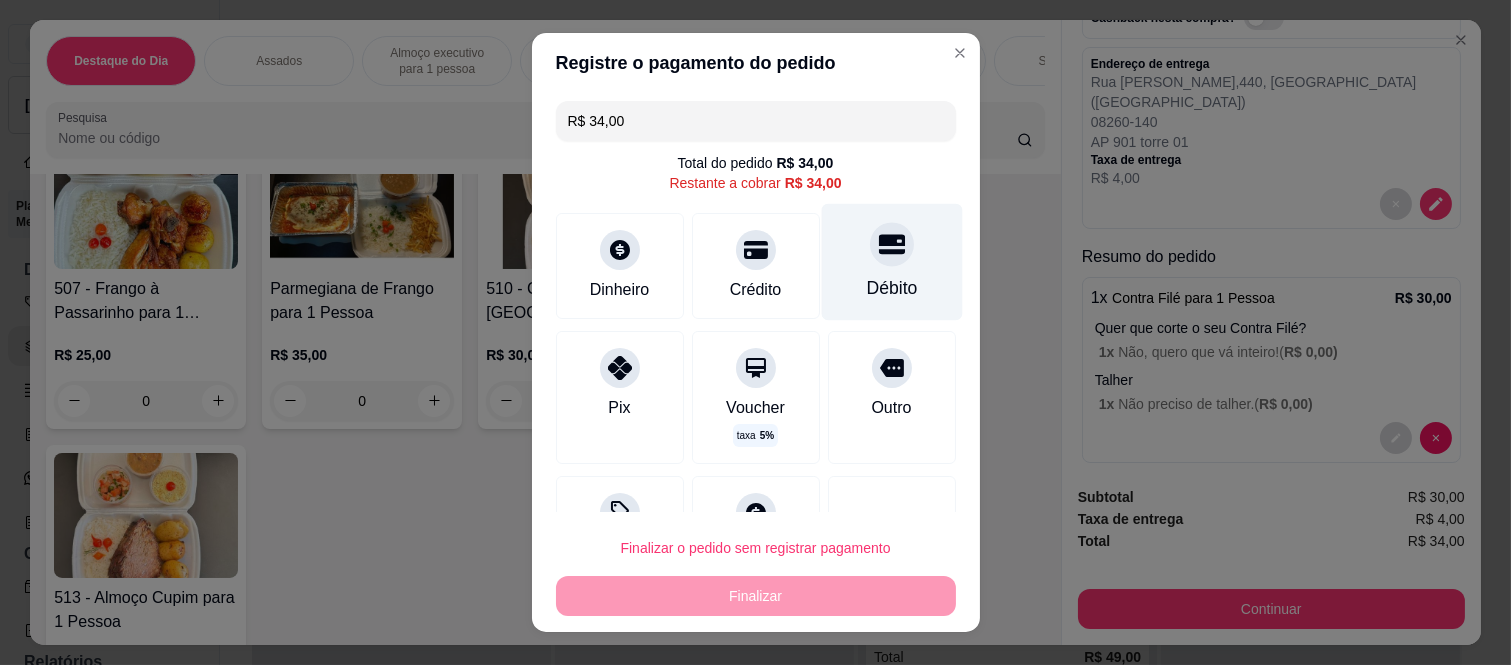 click on "Débito" at bounding box center (891, 262) 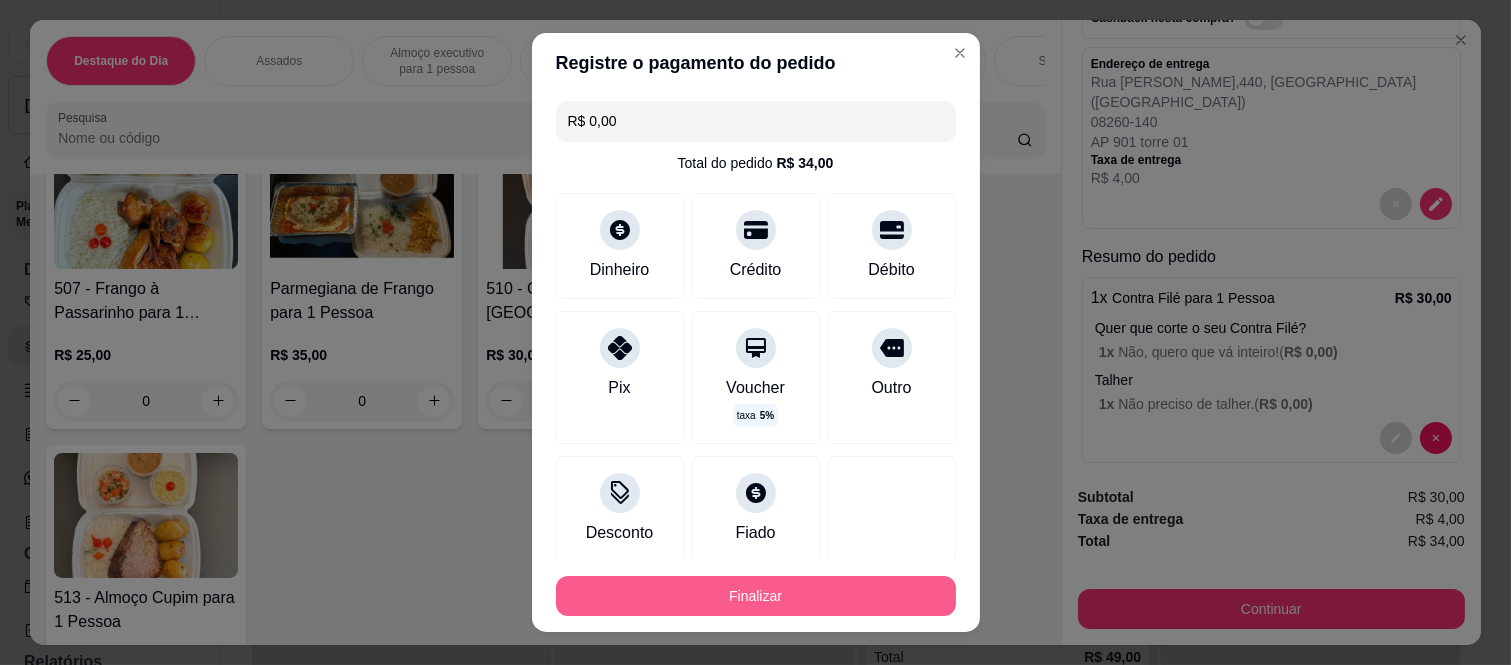 click on "Finalizar" at bounding box center [756, 596] 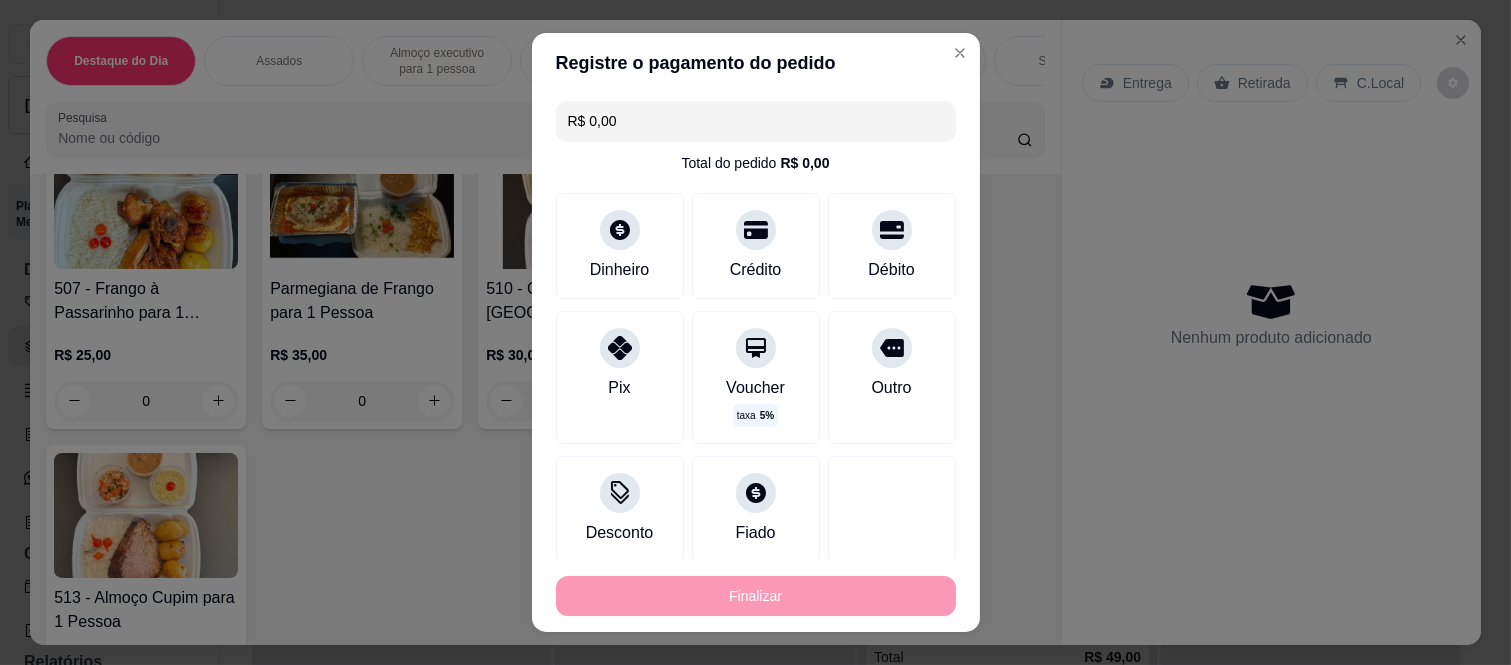 type on "-R$ 34,00" 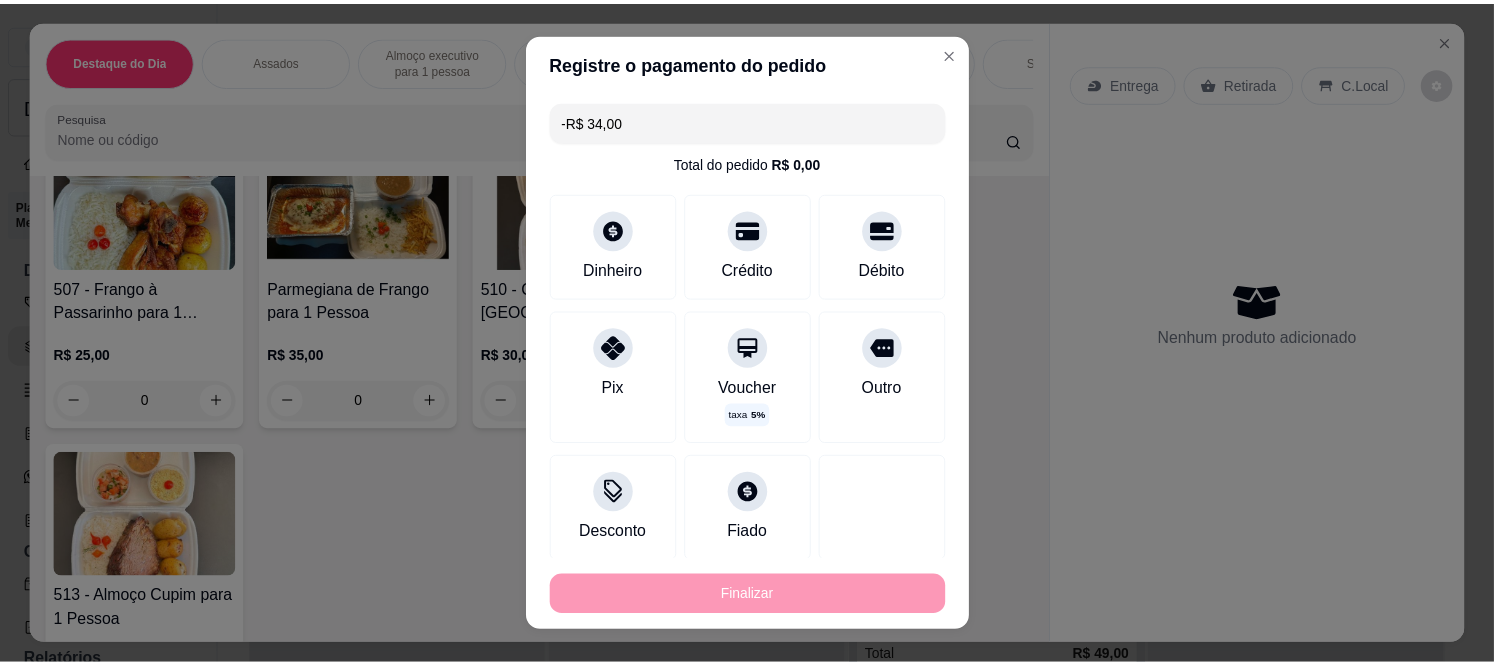 scroll, scrollTop: 0, scrollLeft: 0, axis: both 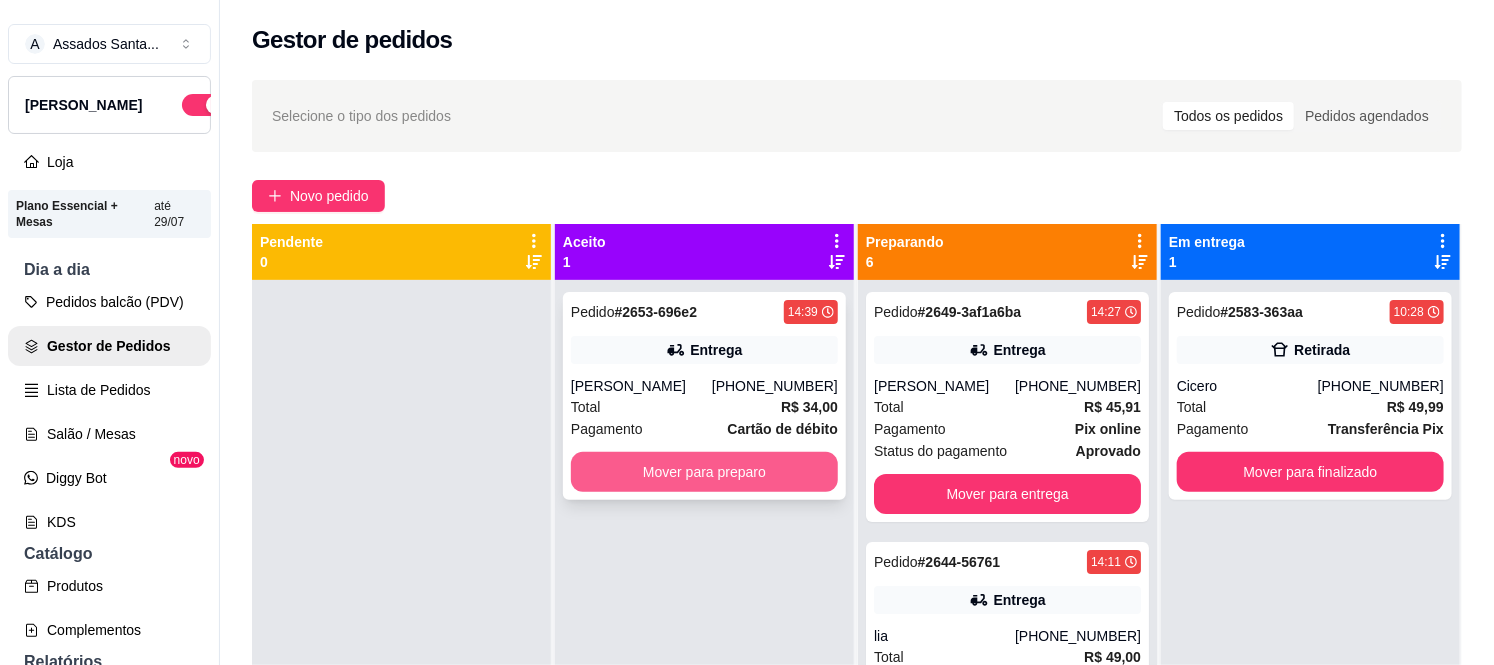click on "Mover para preparo" at bounding box center (704, 472) 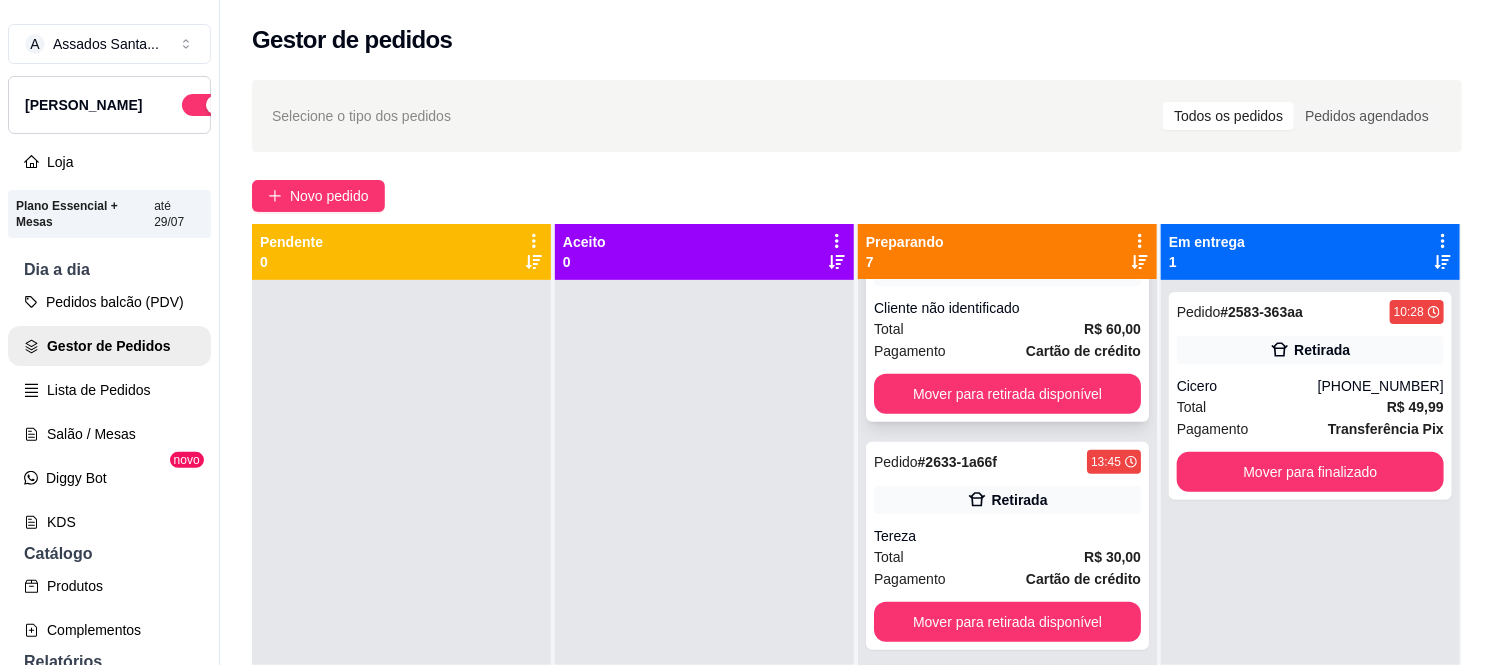 scroll, scrollTop: 992, scrollLeft: 0, axis: vertical 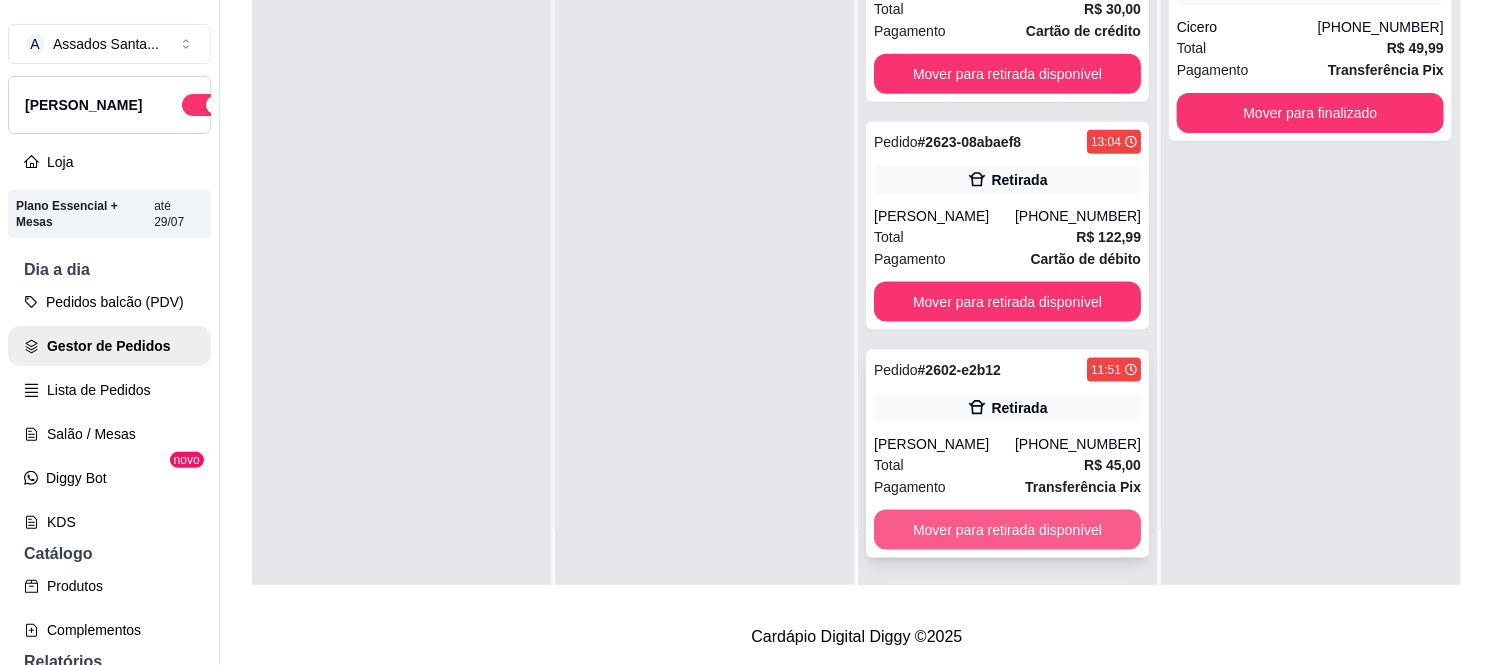 click on "Mover para retirada disponível" at bounding box center [1007, 530] 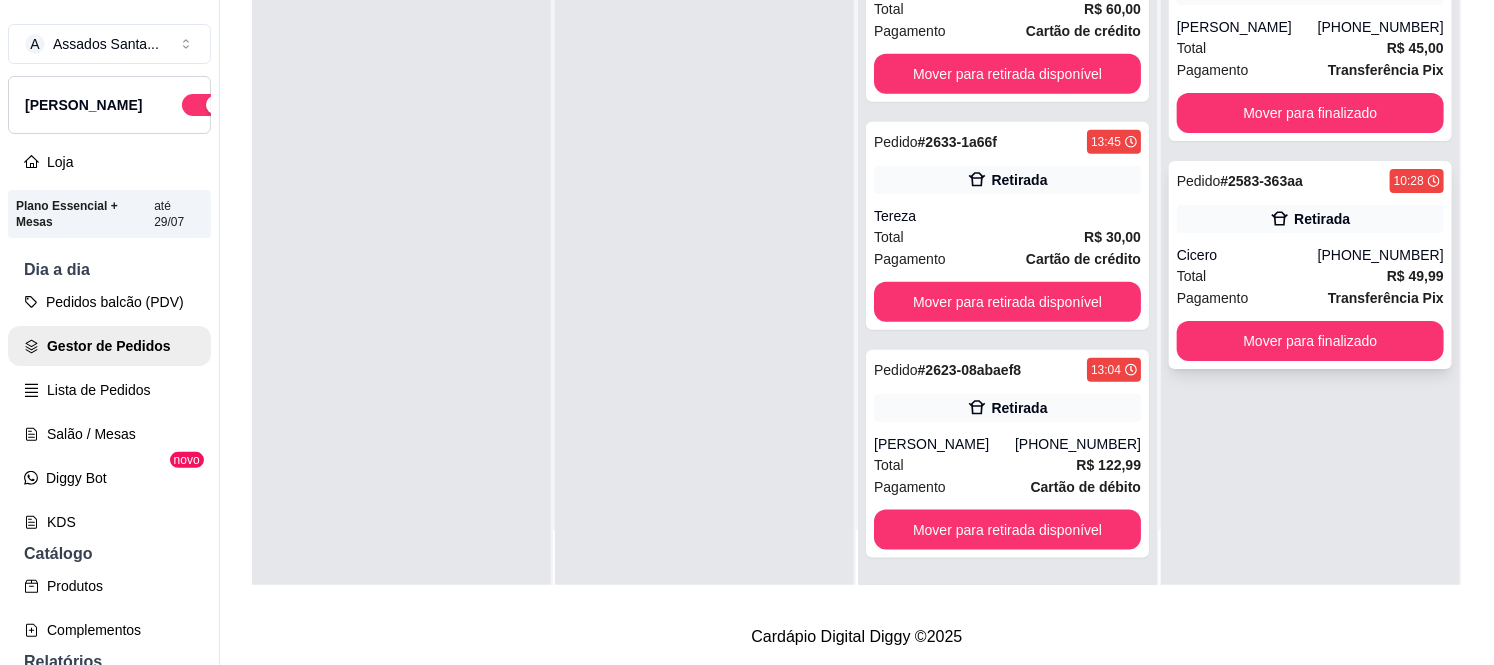scroll, scrollTop: 764, scrollLeft: 0, axis: vertical 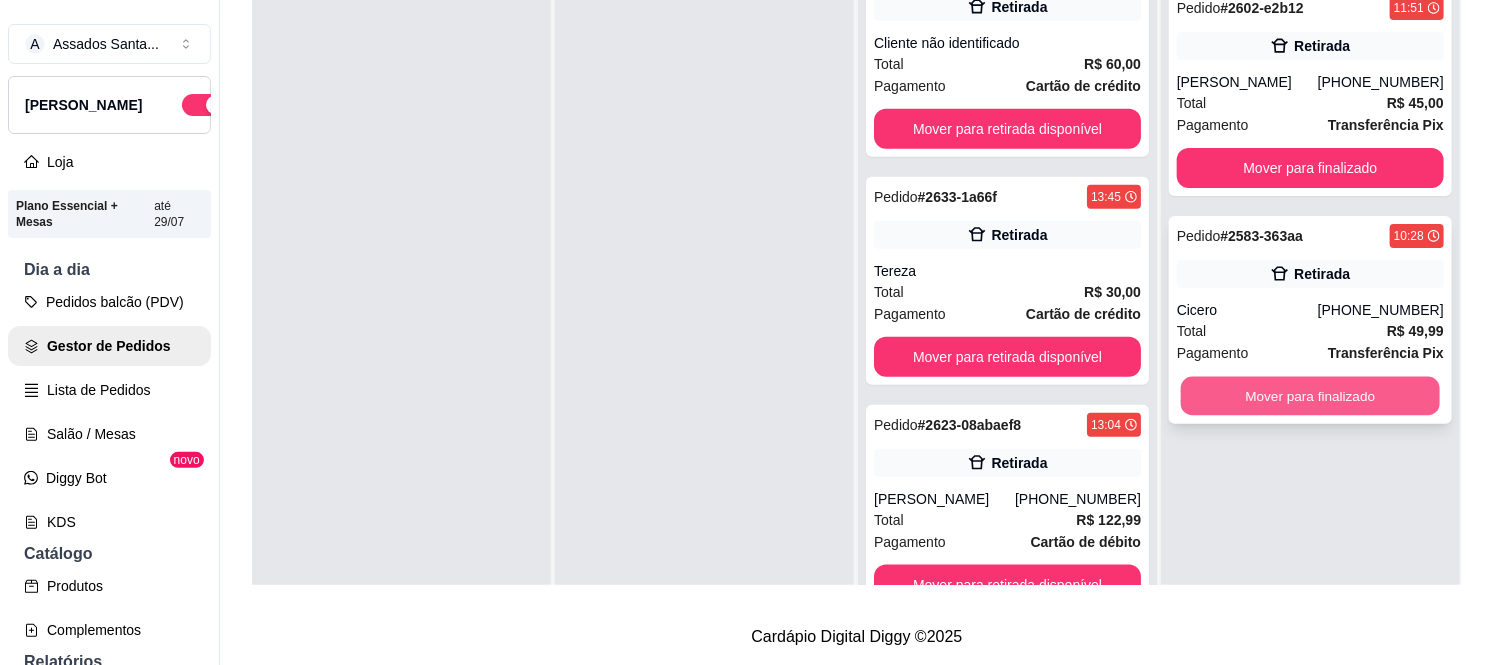 click on "Mover para finalizado" at bounding box center (1310, 396) 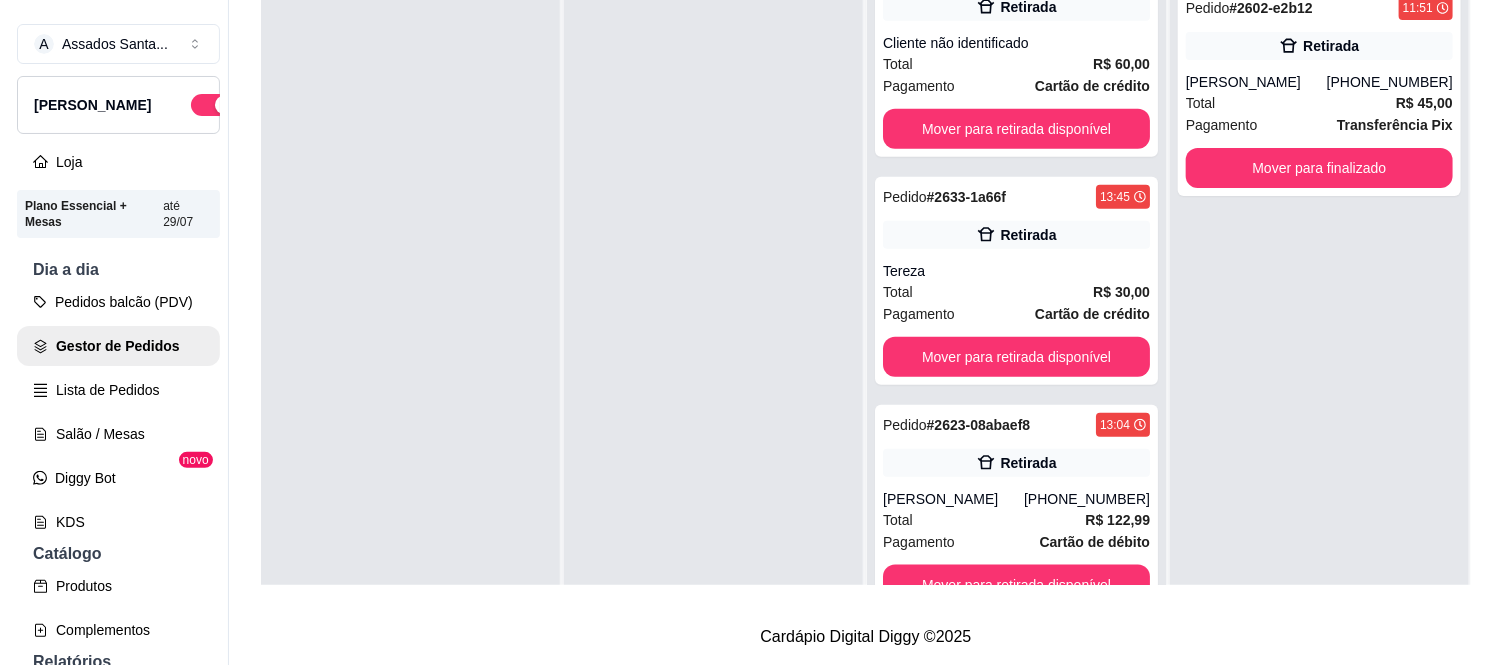 scroll, scrollTop: 55, scrollLeft: 0, axis: vertical 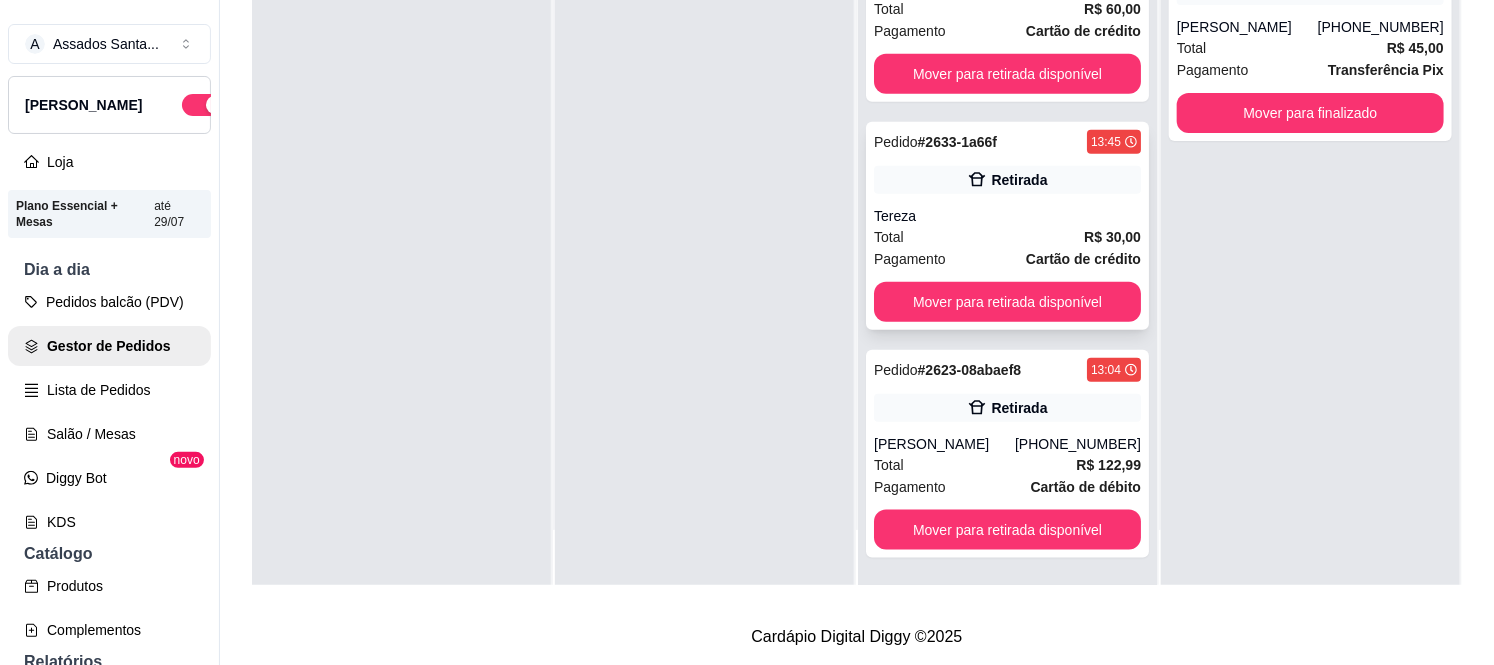 click on "Tereza" at bounding box center [1007, 216] 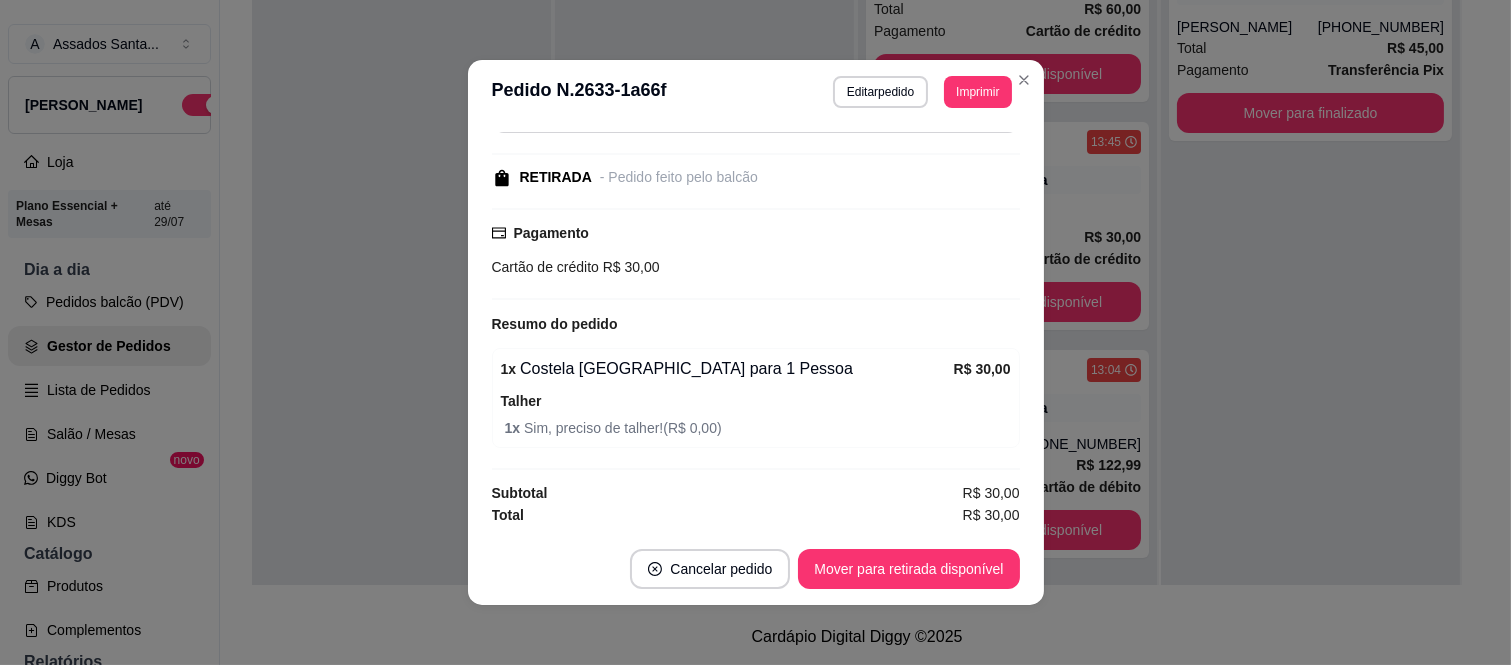 scroll, scrollTop: 227, scrollLeft: 0, axis: vertical 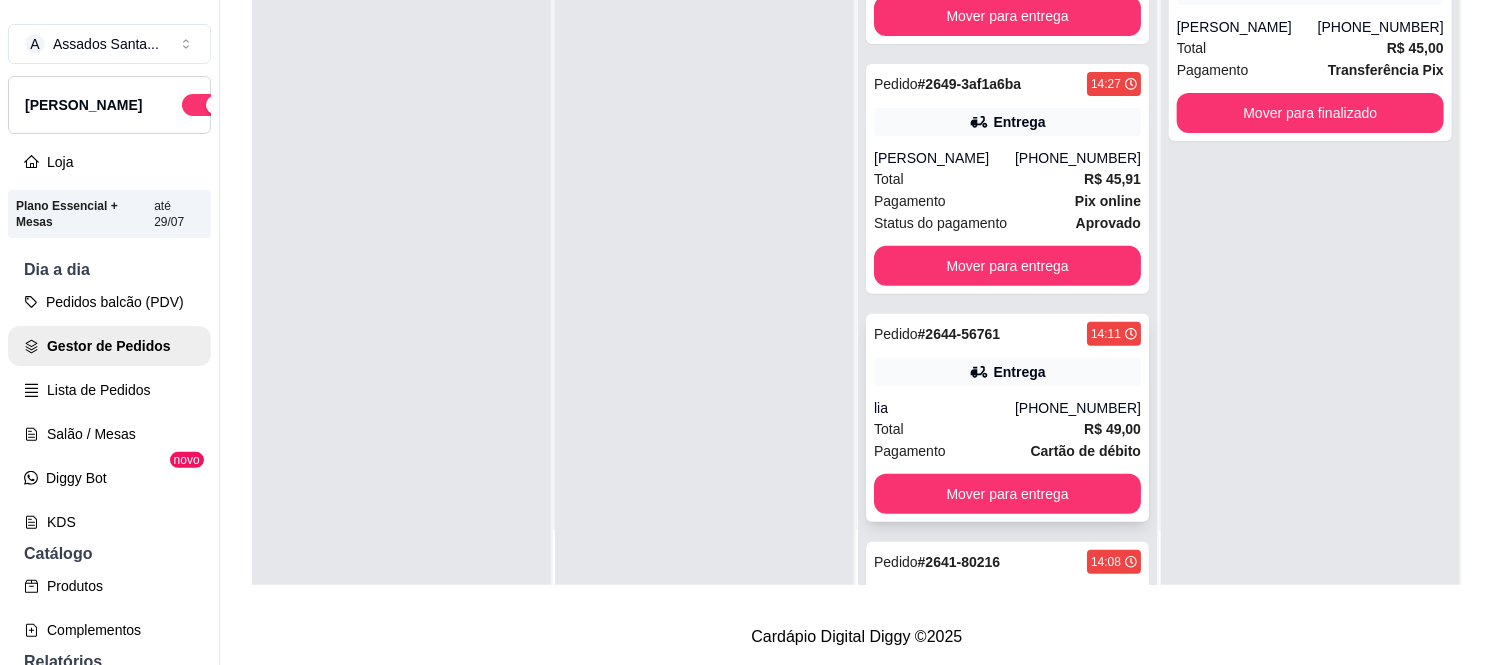 click on "Total R$ 49,00" at bounding box center [1007, 429] 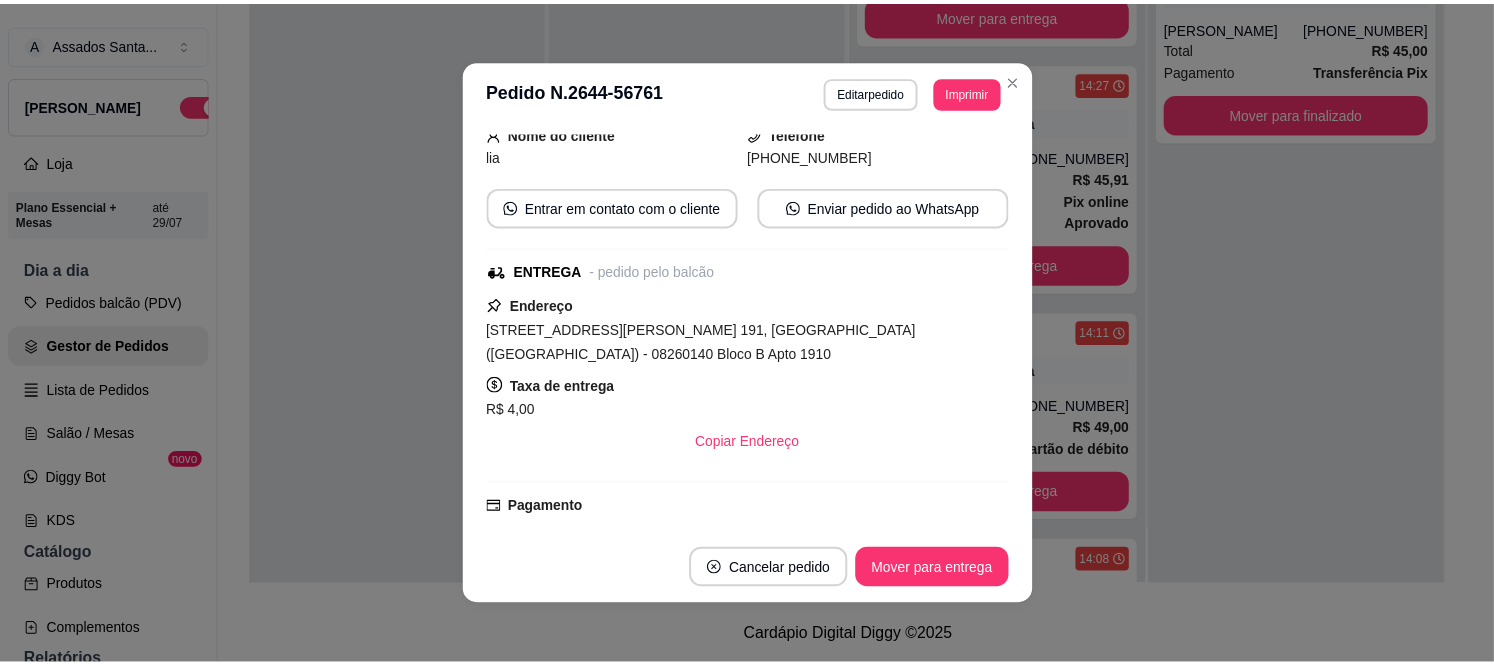 scroll, scrollTop: 0, scrollLeft: 0, axis: both 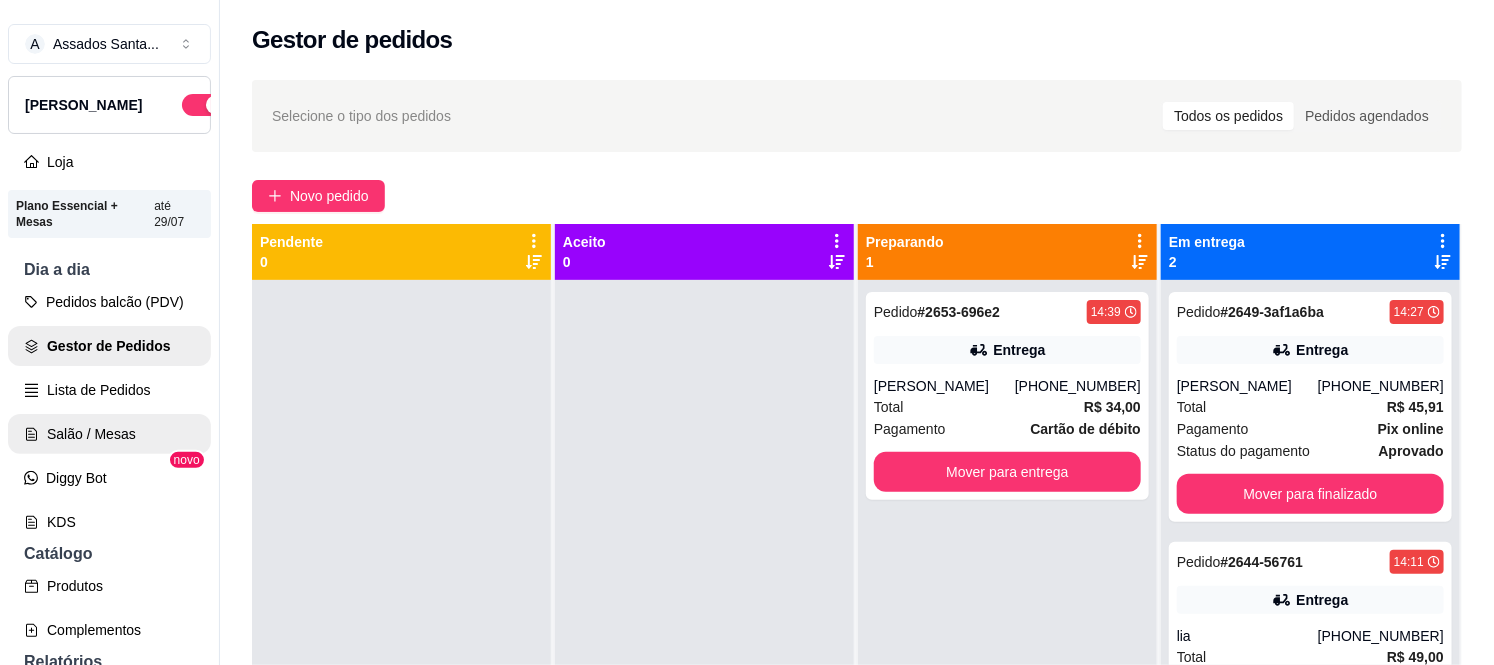 click on "Salão / Mesas" at bounding box center [109, 434] 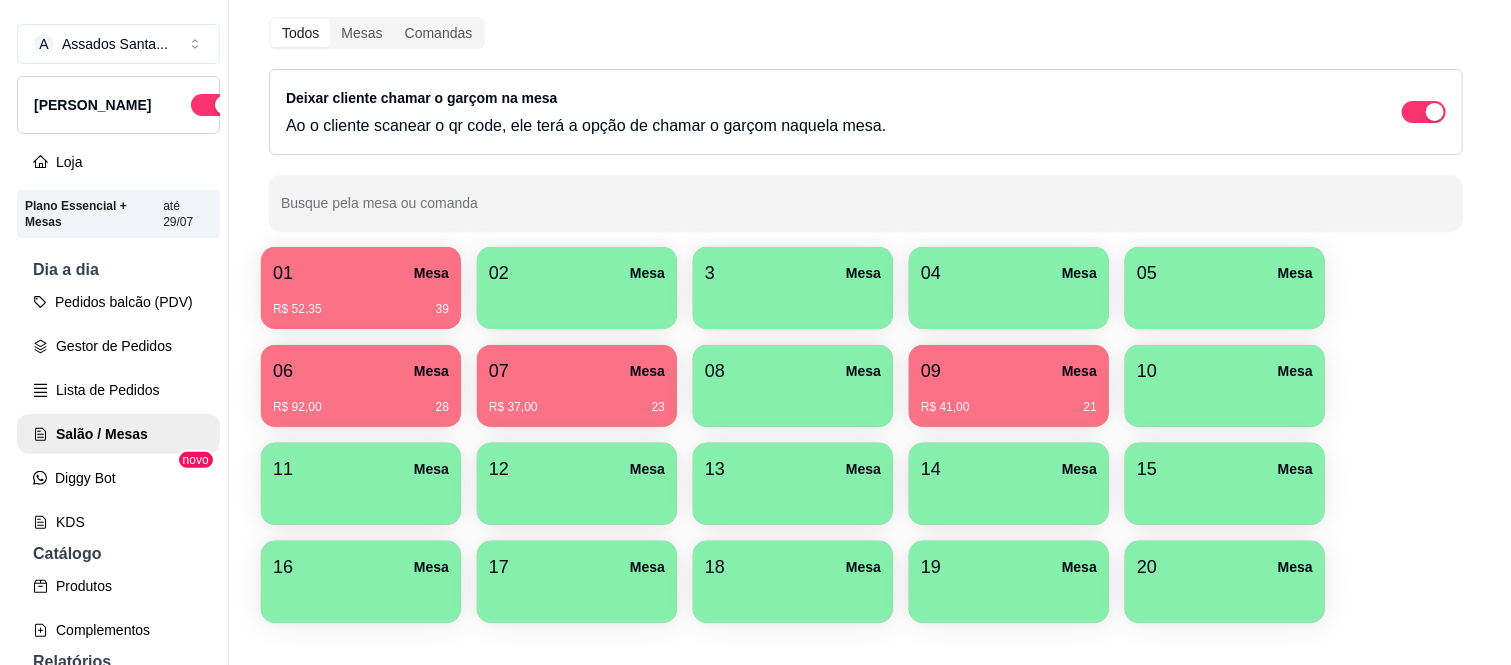 scroll, scrollTop: 111, scrollLeft: 0, axis: vertical 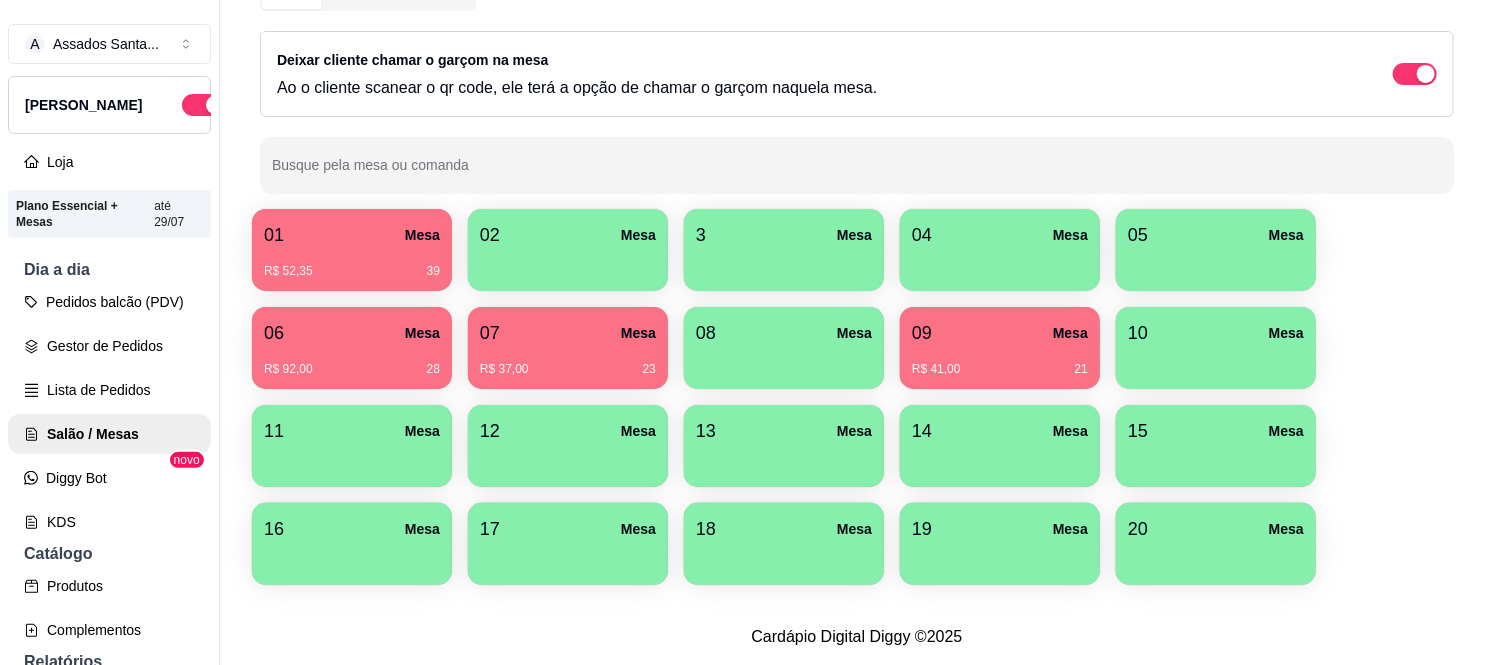 click on "R$ 41,00" at bounding box center (936, 369) 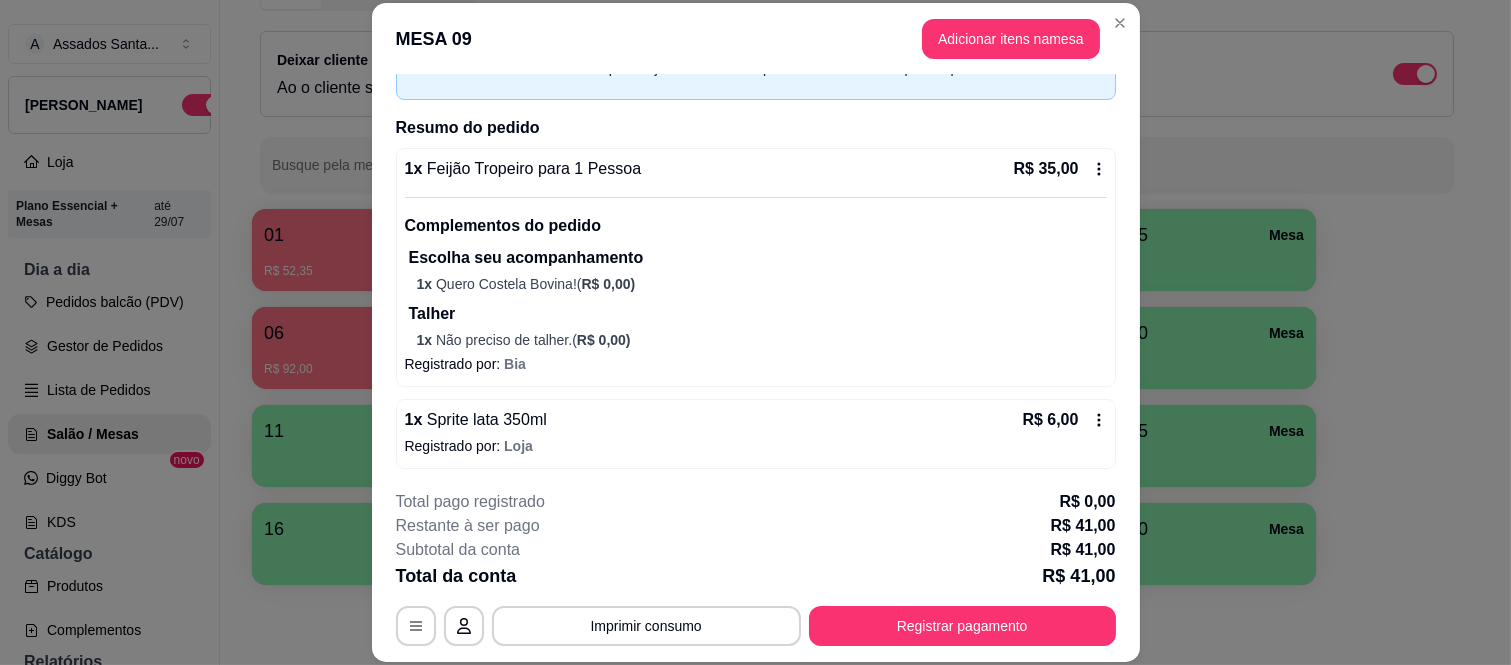 scroll, scrollTop: 120, scrollLeft: 0, axis: vertical 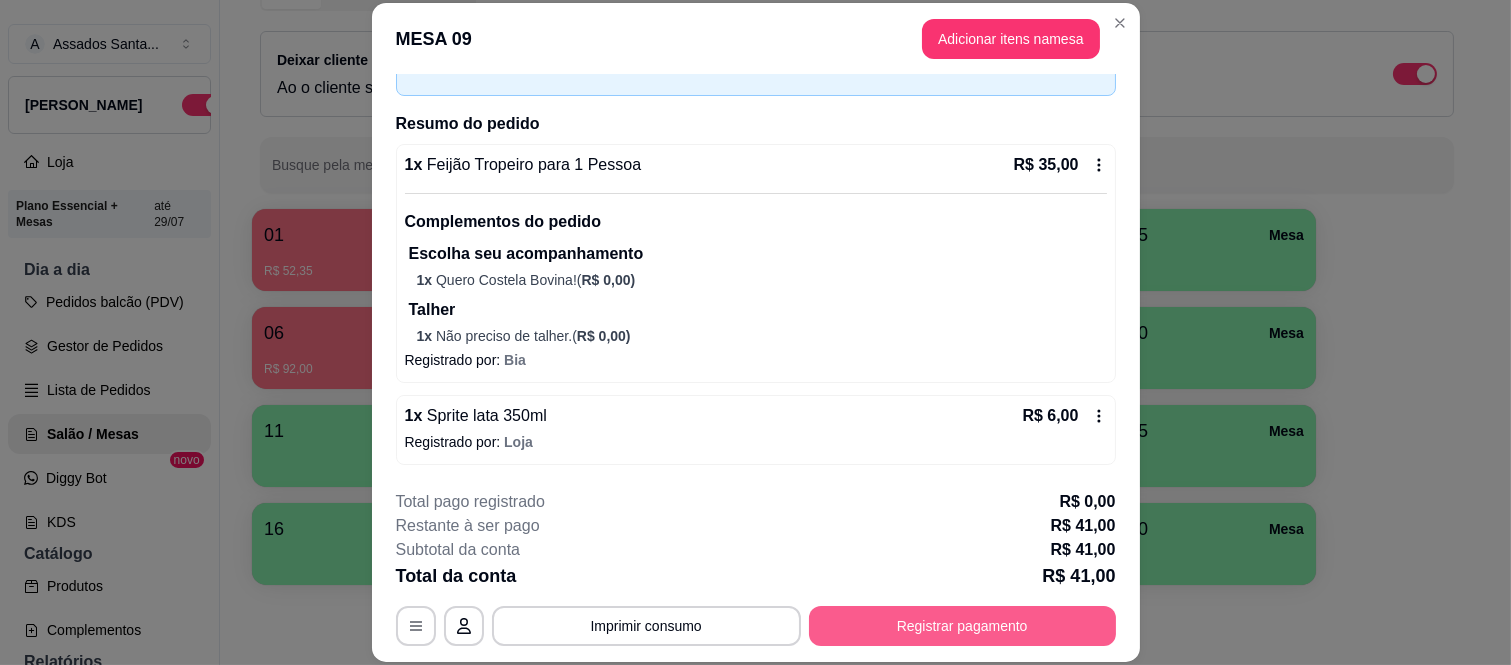 click on "Registrar pagamento" at bounding box center (962, 626) 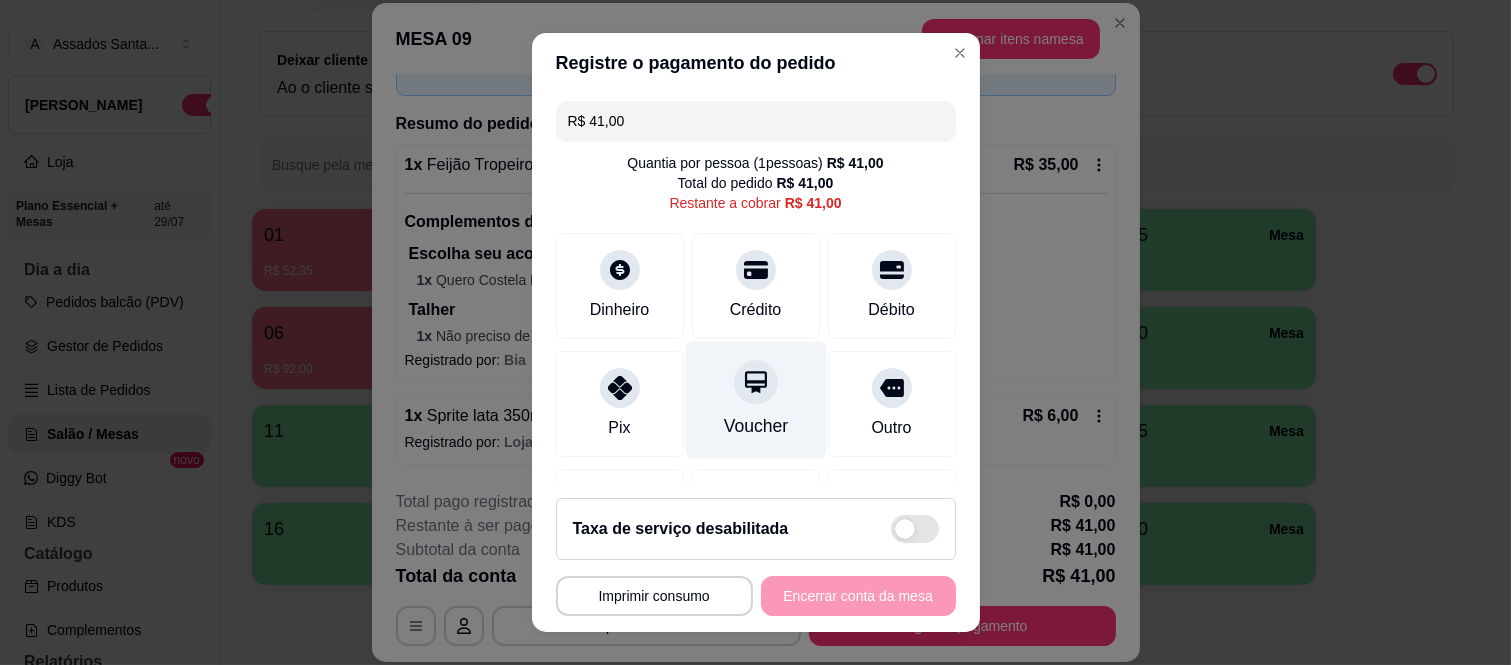 click 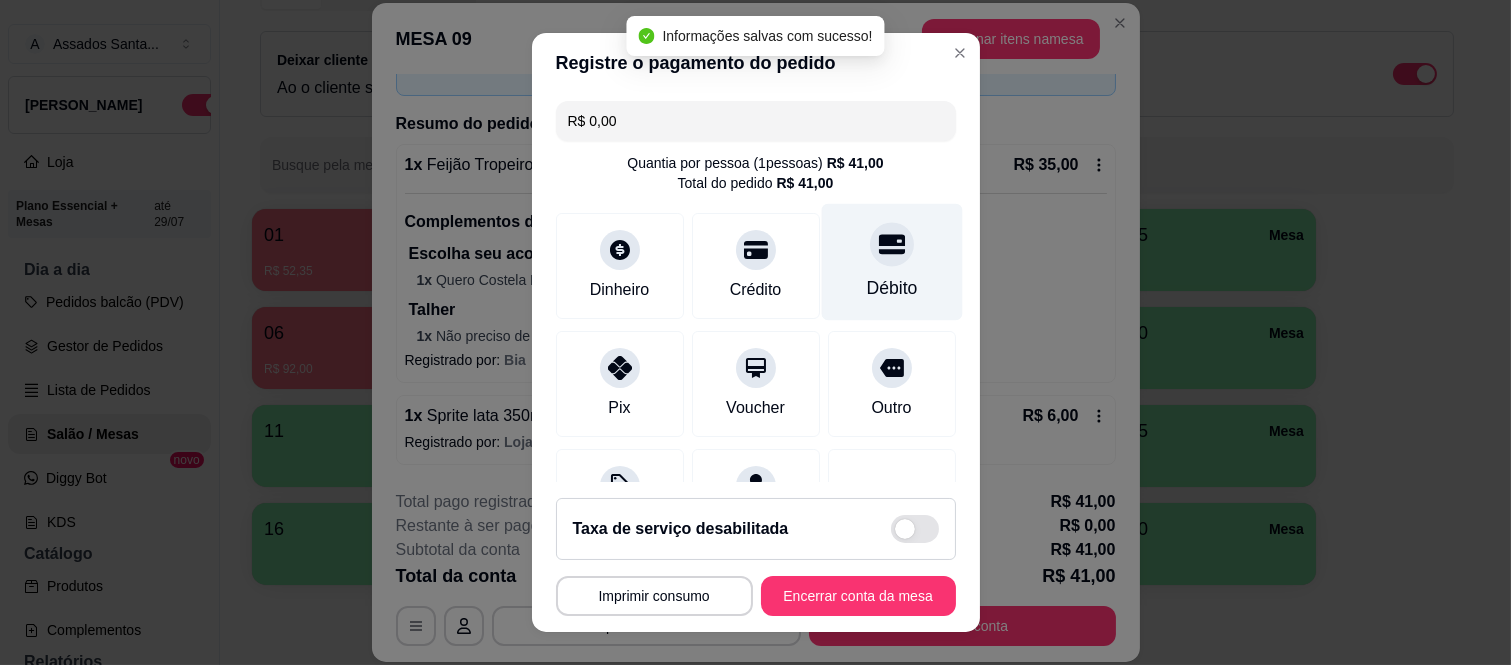 type on "R$ 0,00" 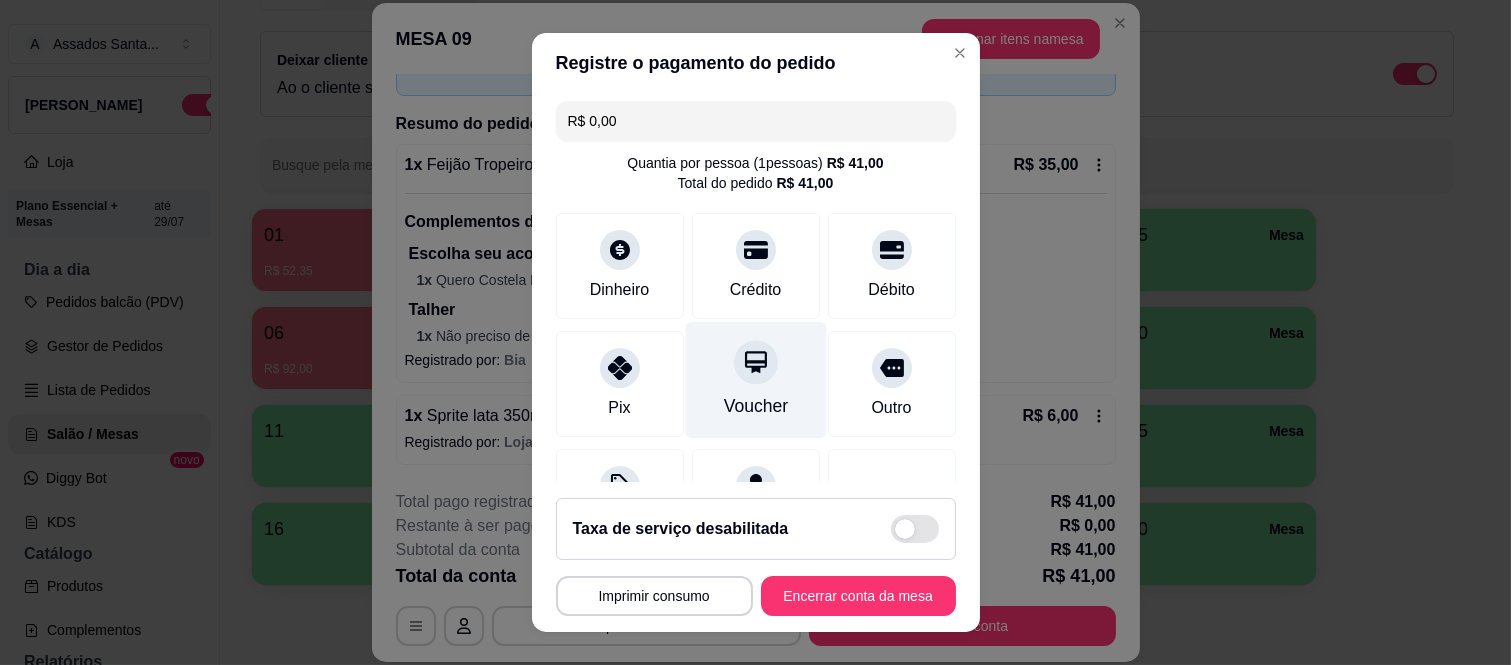 scroll, scrollTop: 210, scrollLeft: 0, axis: vertical 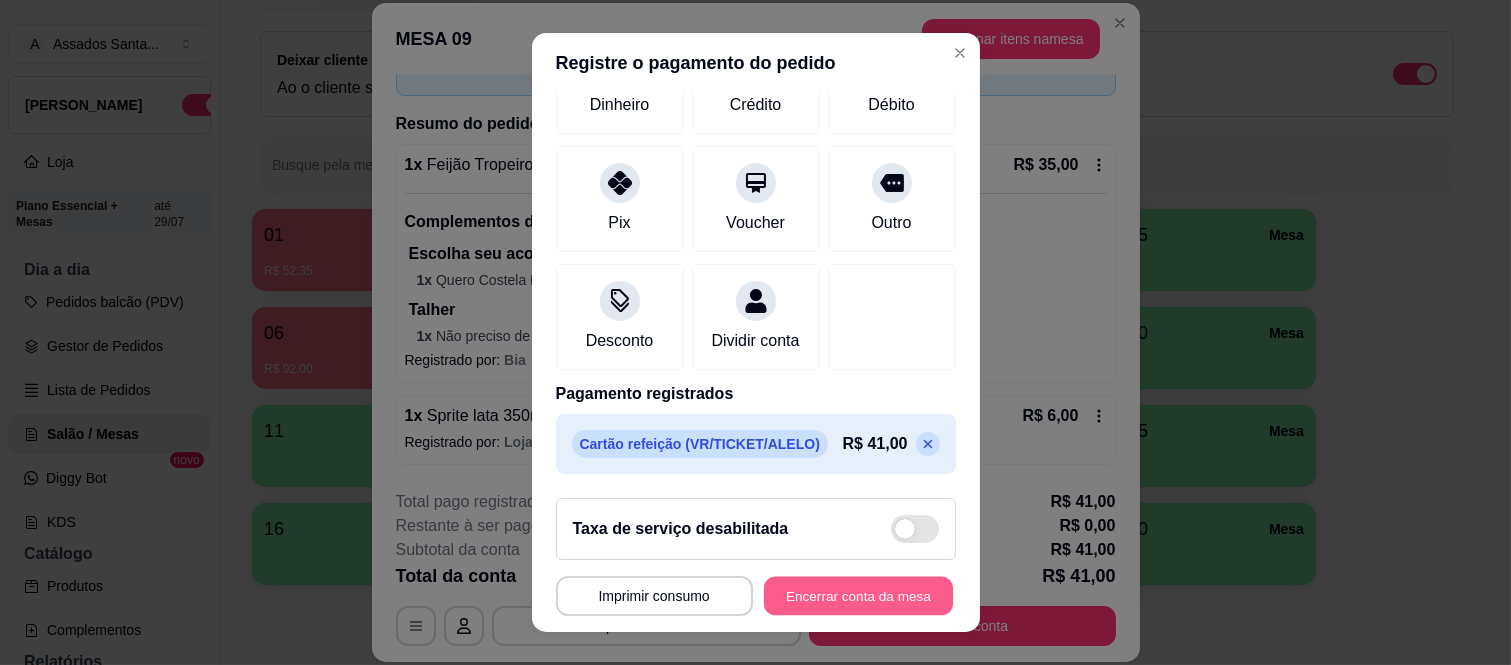 click on "Encerrar conta da mesa" at bounding box center [858, 595] 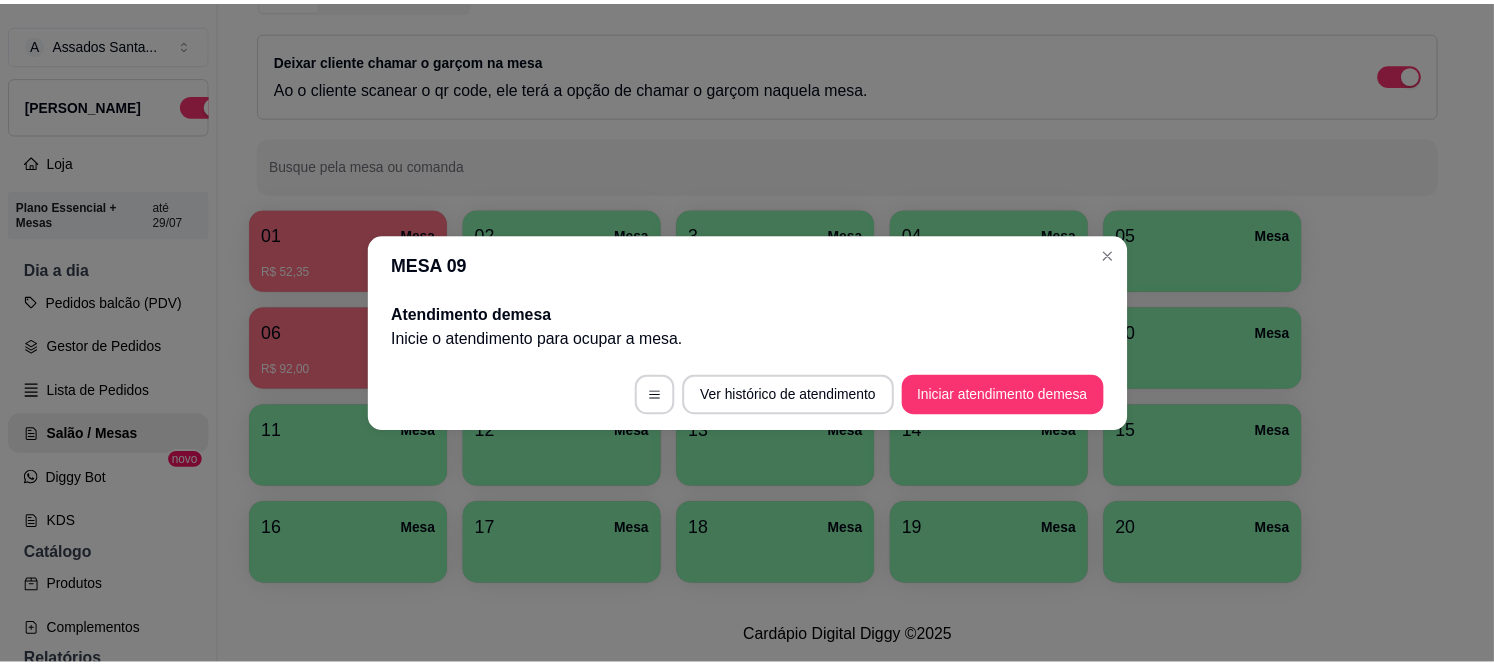 scroll, scrollTop: 0, scrollLeft: 0, axis: both 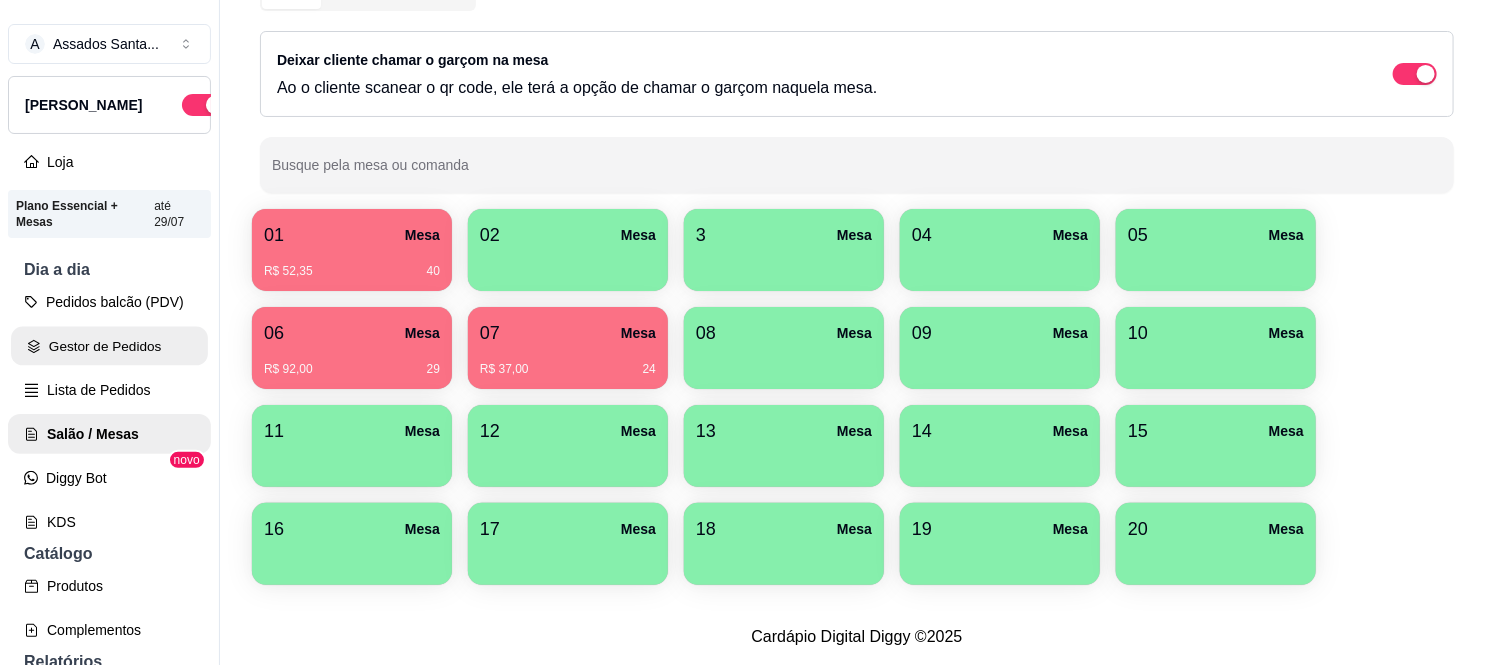 click on "Gestor de Pedidos" at bounding box center (109, 346) 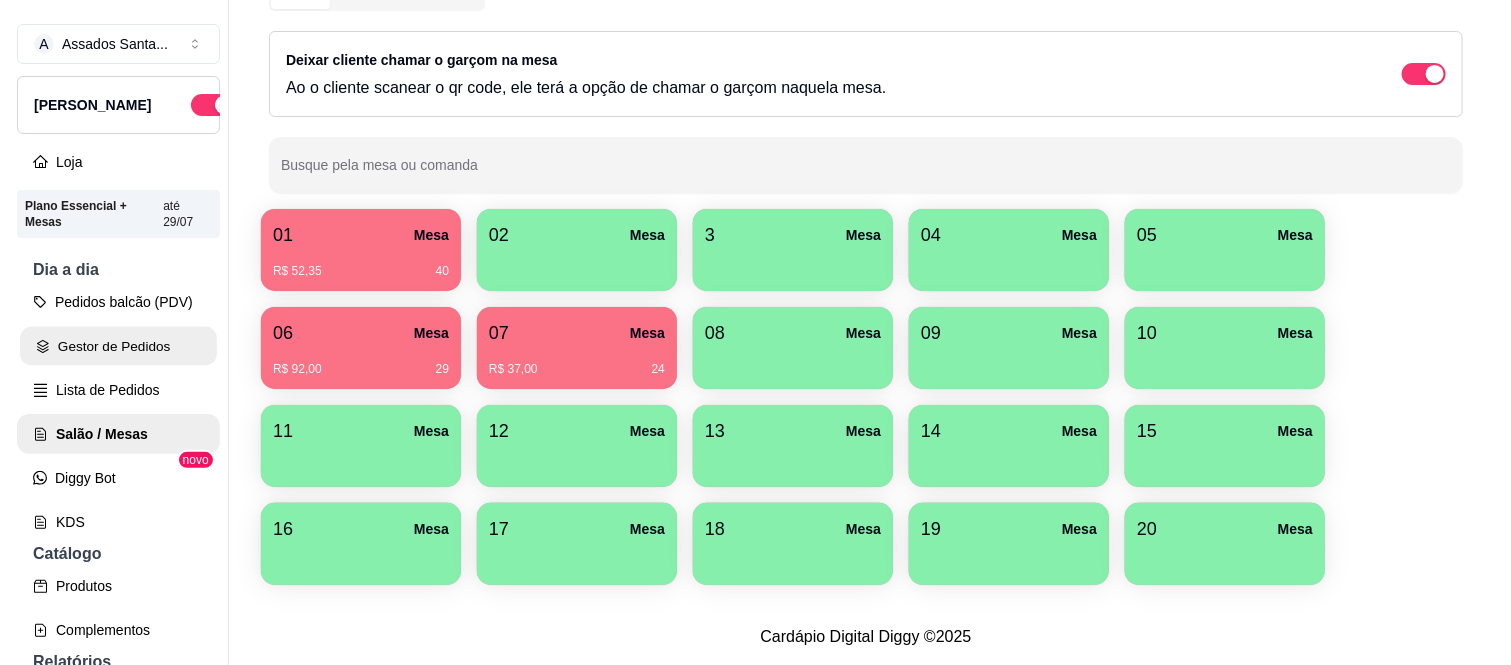 scroll, scrollTop: 0, scrollLeft: 0, axis: both 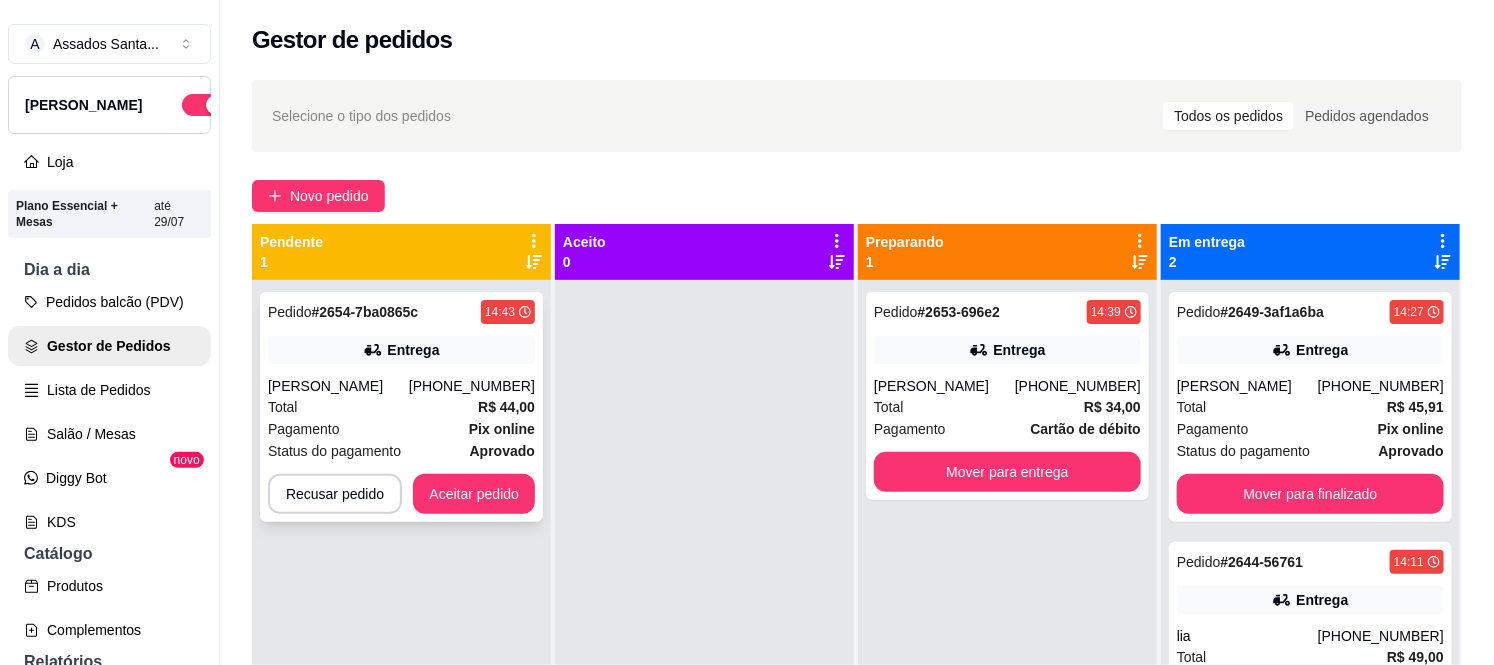 click on "[PERSON_NAME]" at bounding box center (338, 386) 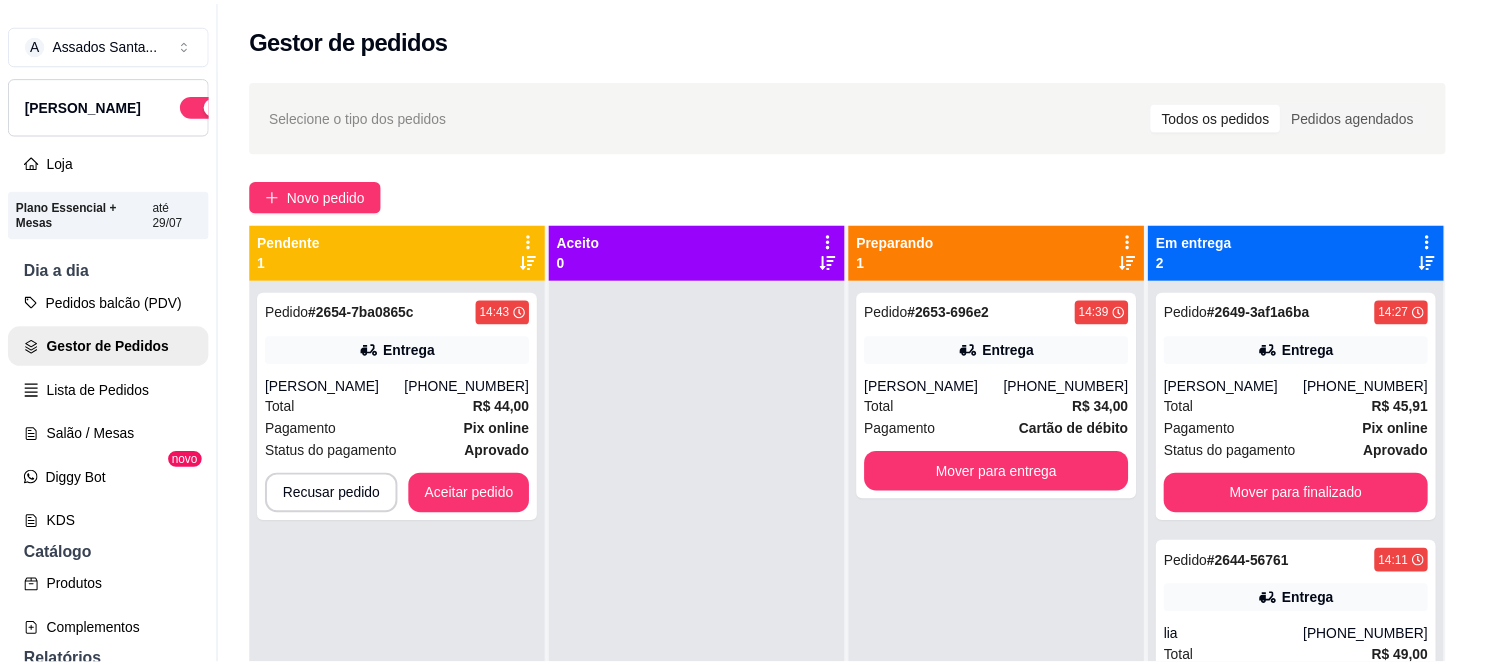 scroll, scrollTop: 494, scrollLeft: 0, axis: vertical 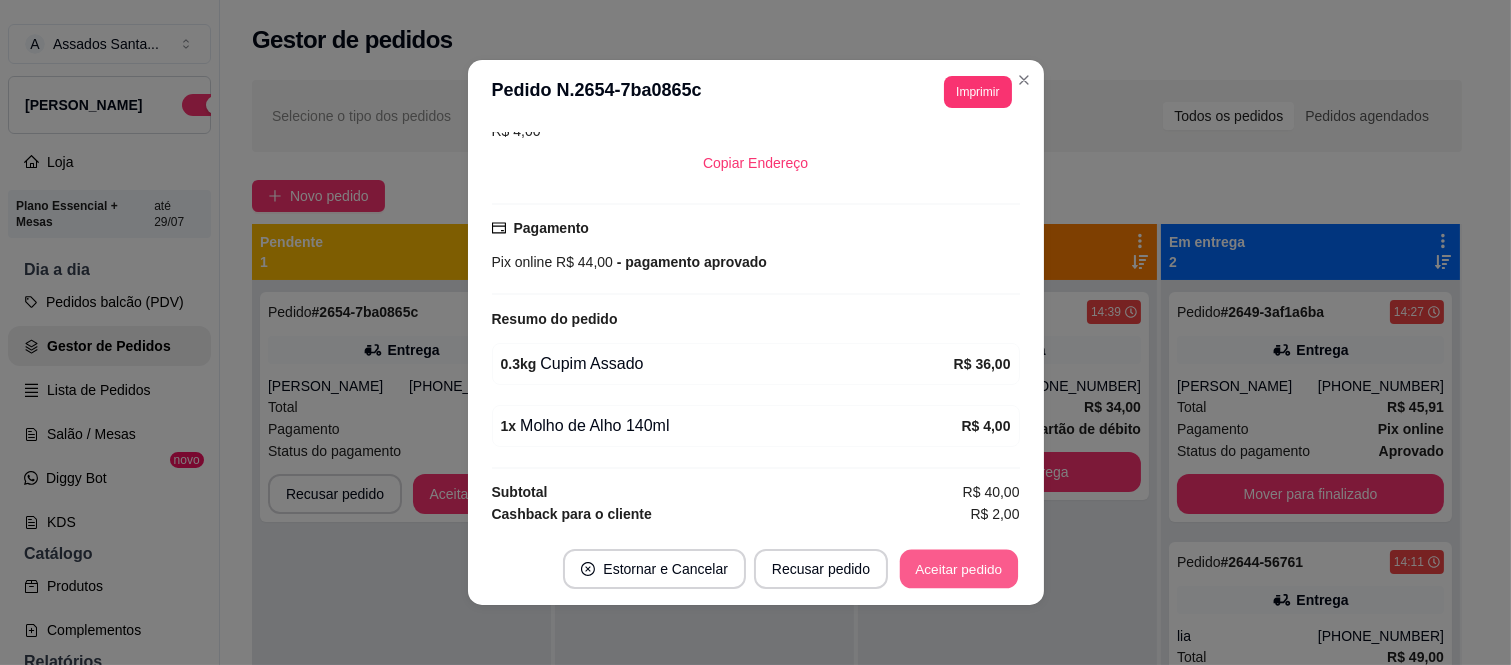 click on "Aceitar pedido" at bounding box center [959, 569] 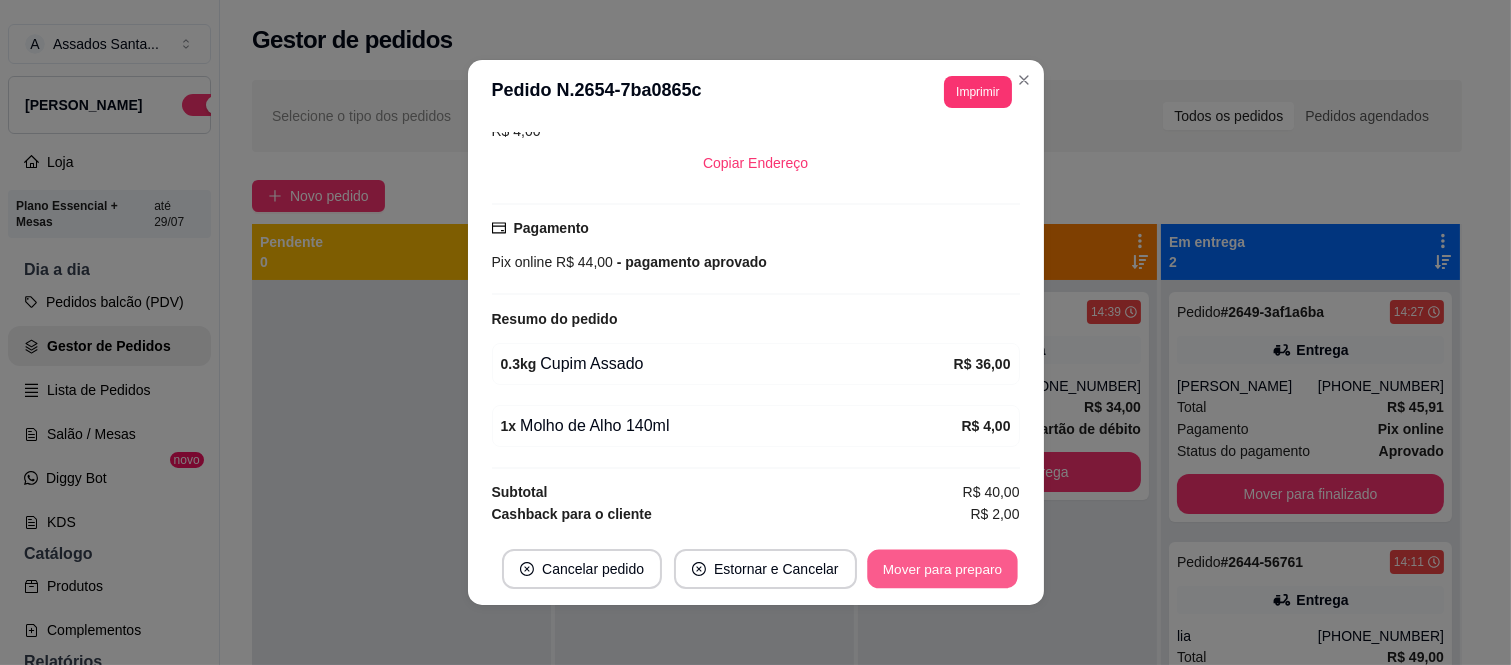 click on "Mover para preparo" at bounding box center (942, 569) 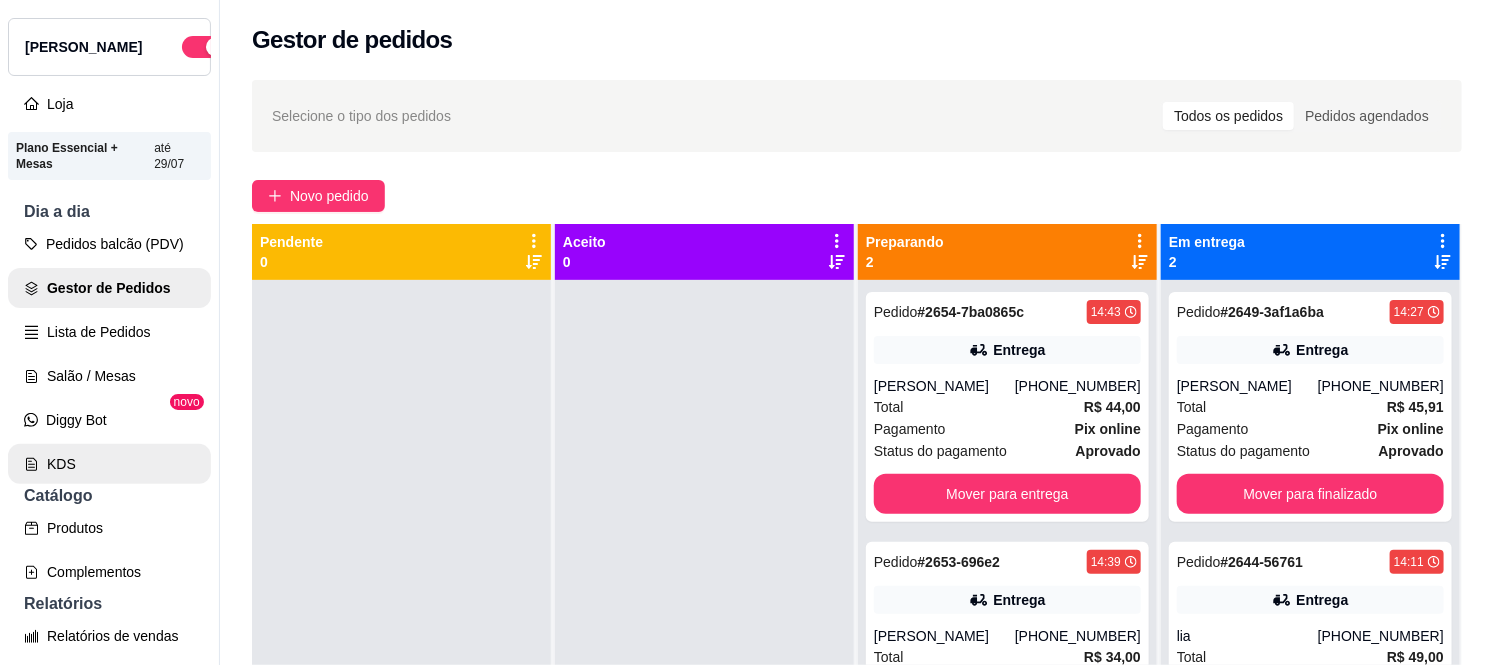 scroll, scrollTop: 222, scrollLeft: 0, axis: vertical 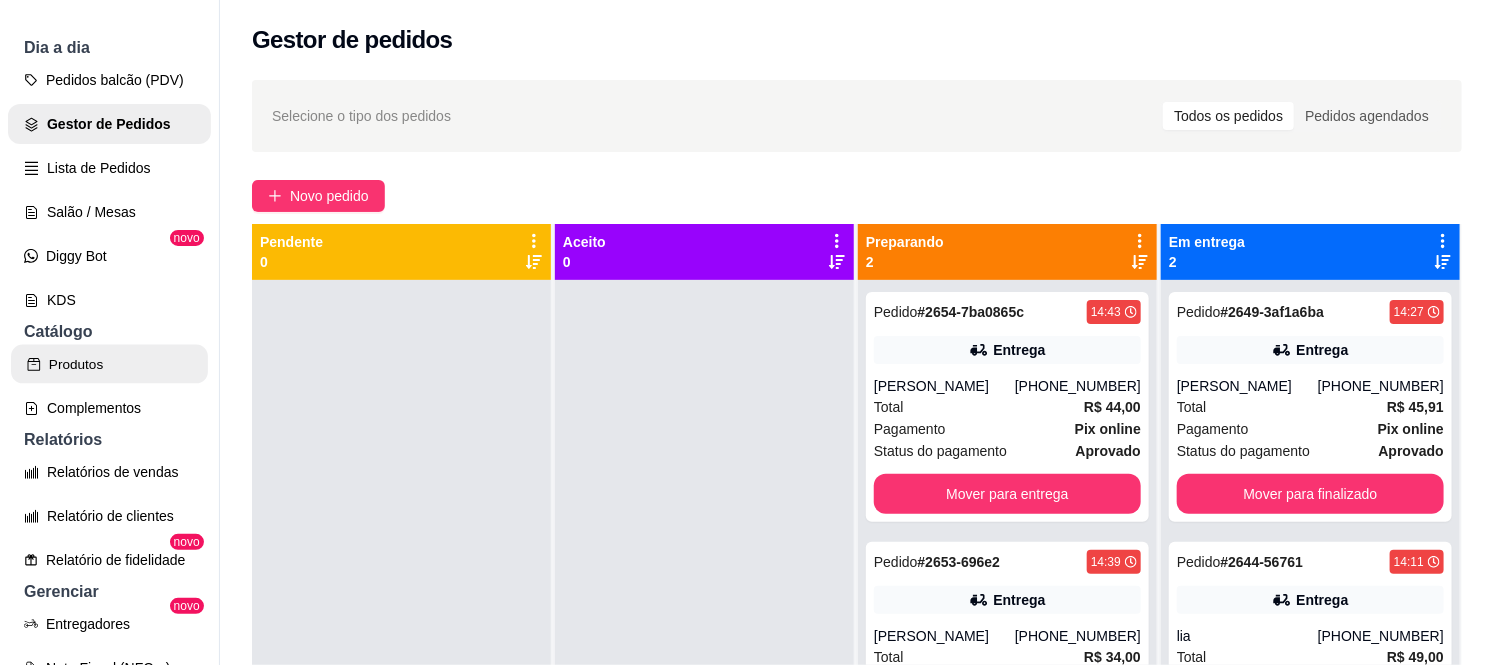 click on "Produtos" at bounding box center [109, 364] 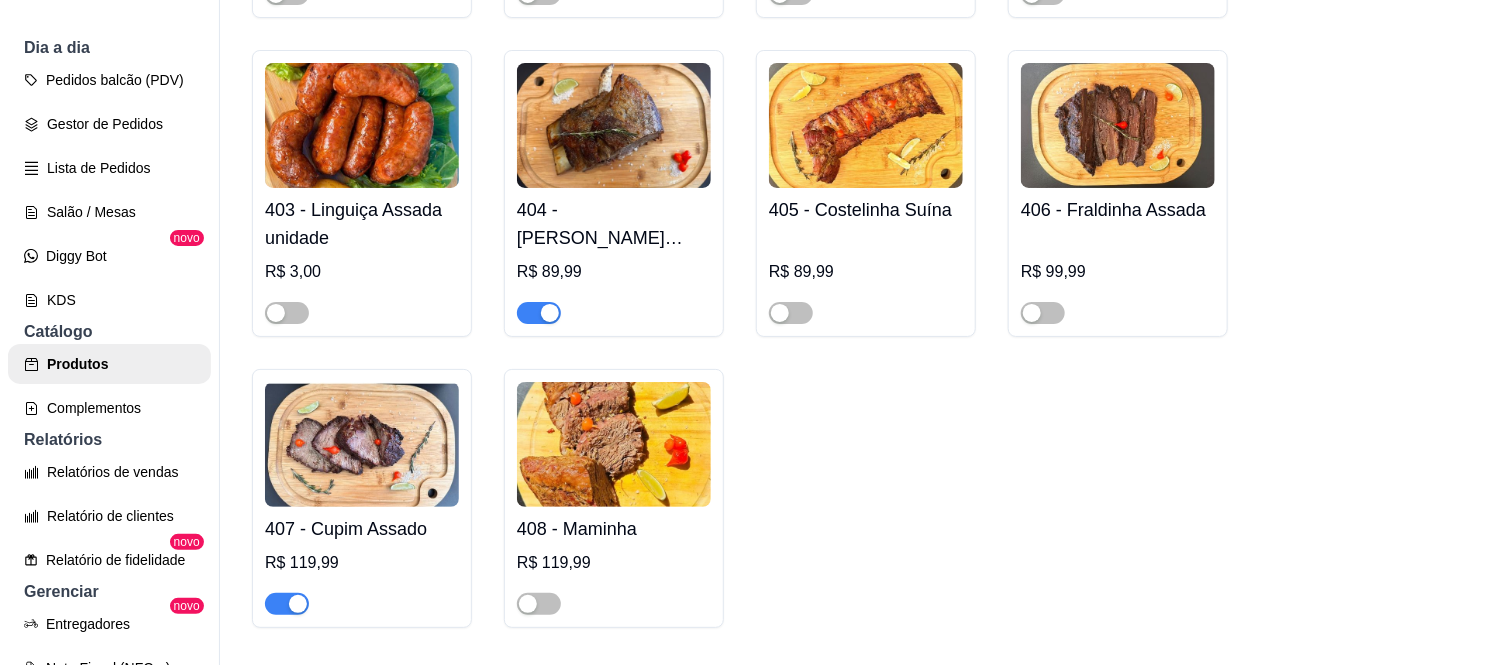 scroll, scrollTop: 1444, scrollLeft: 0, axis: vertical 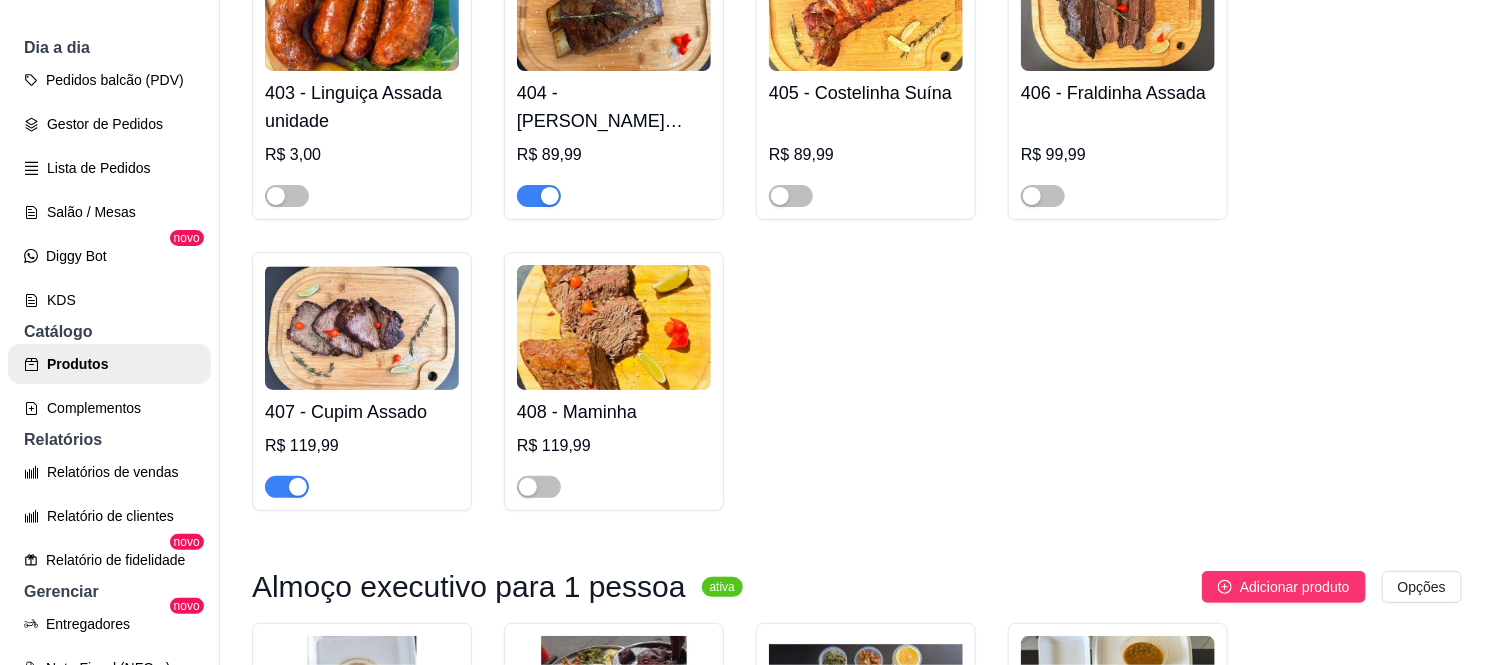 click at bounding box center [287, 487] 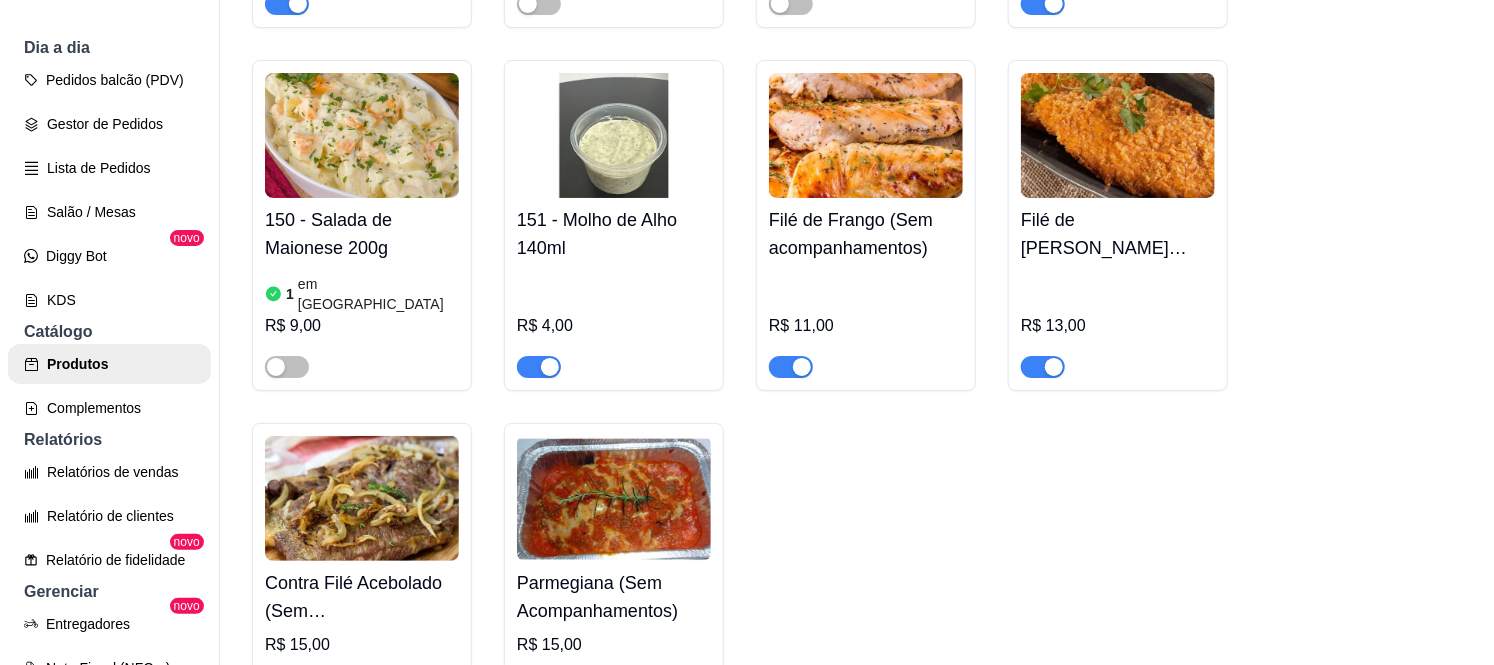 scroll, scrollTop: 8555, scrollLeft: 0, axis: vertical 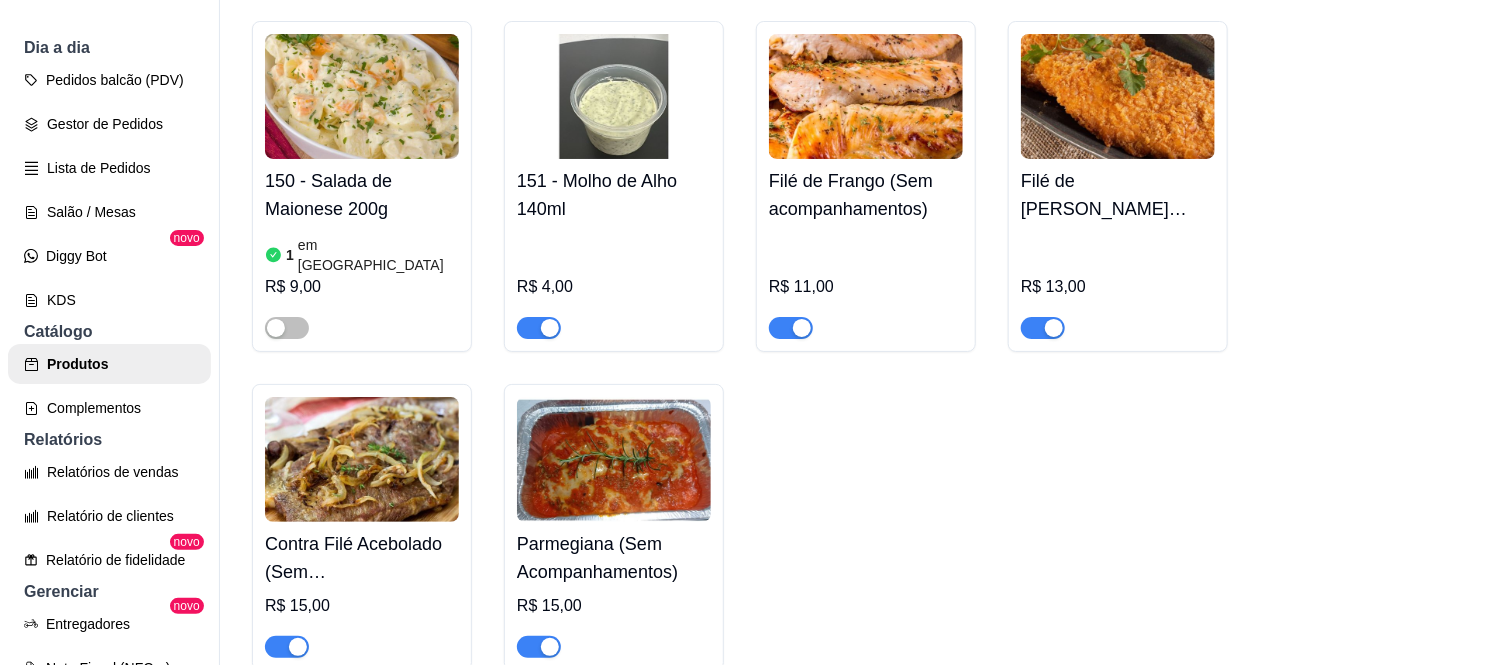 click at bounding box center (287, 647) 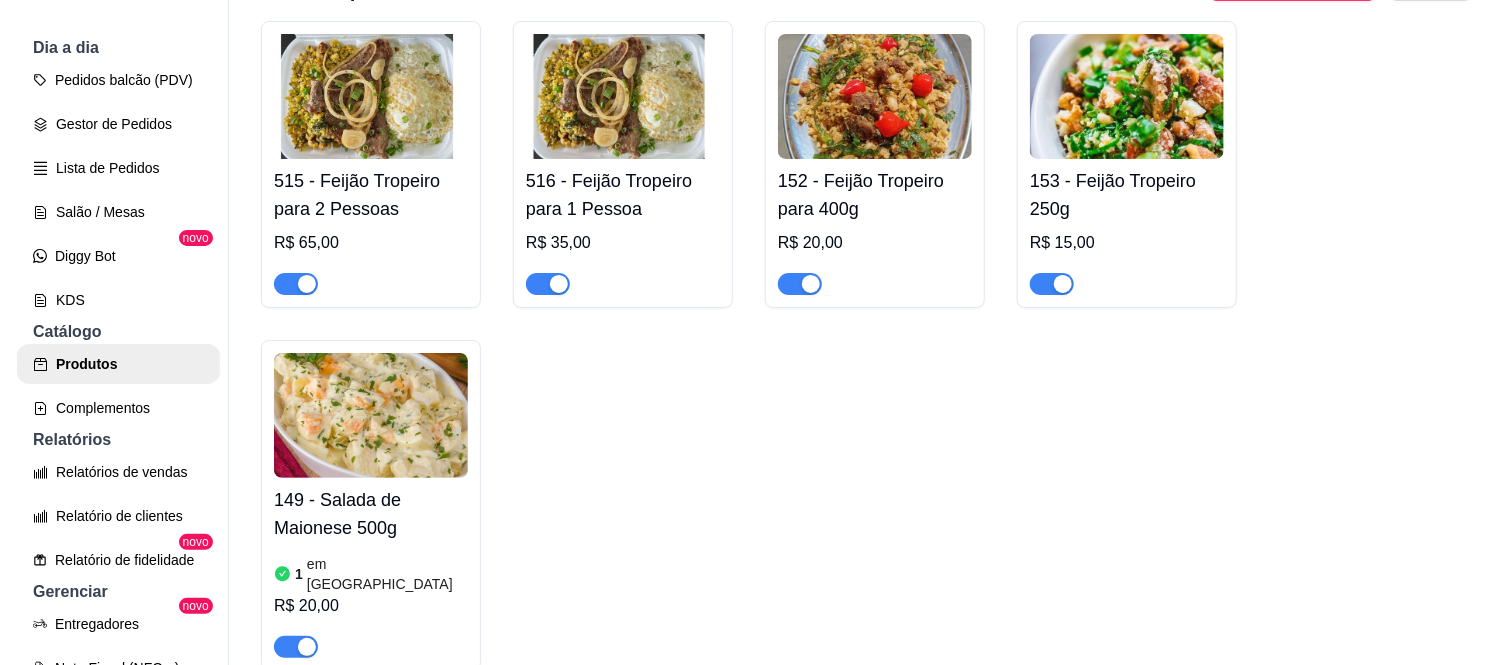 scroll, scrollTop: 0, scrollLeft: 0, axis: both 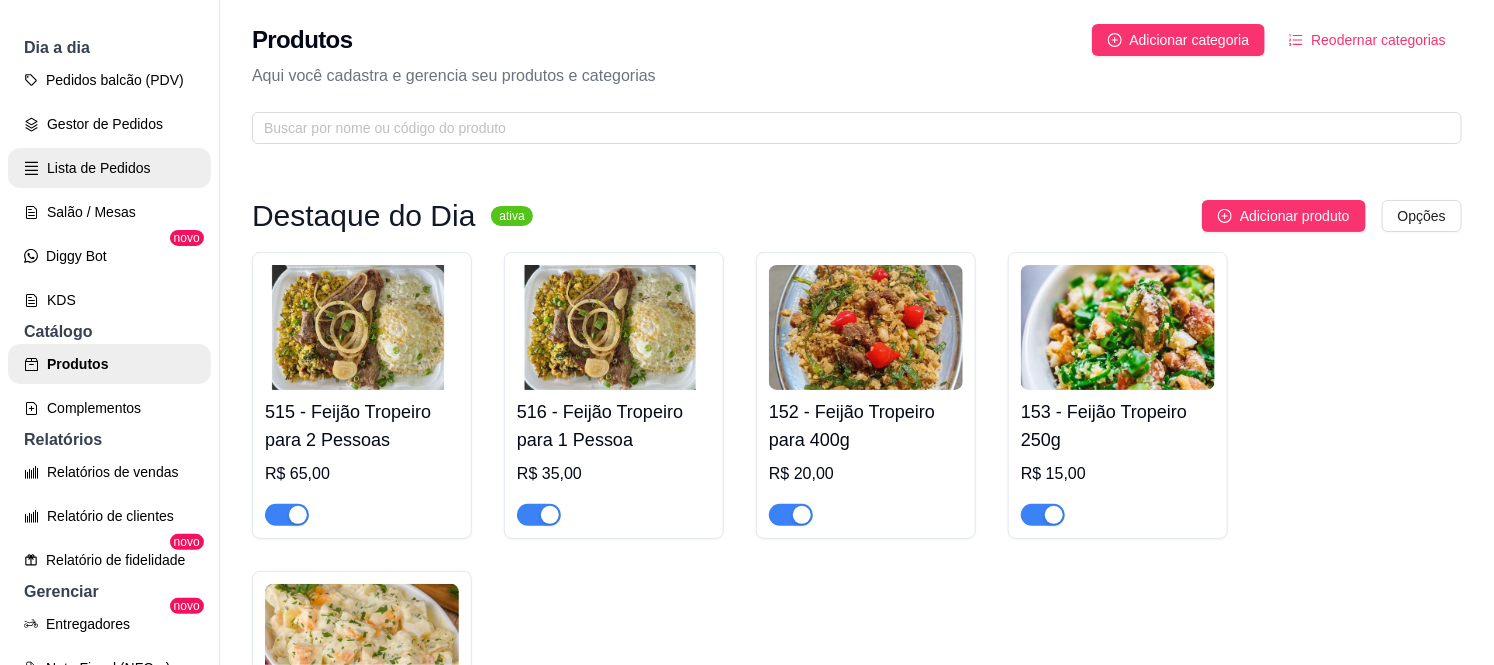 click on "Gestor de Pedidos" at bounding box center [109, 124] 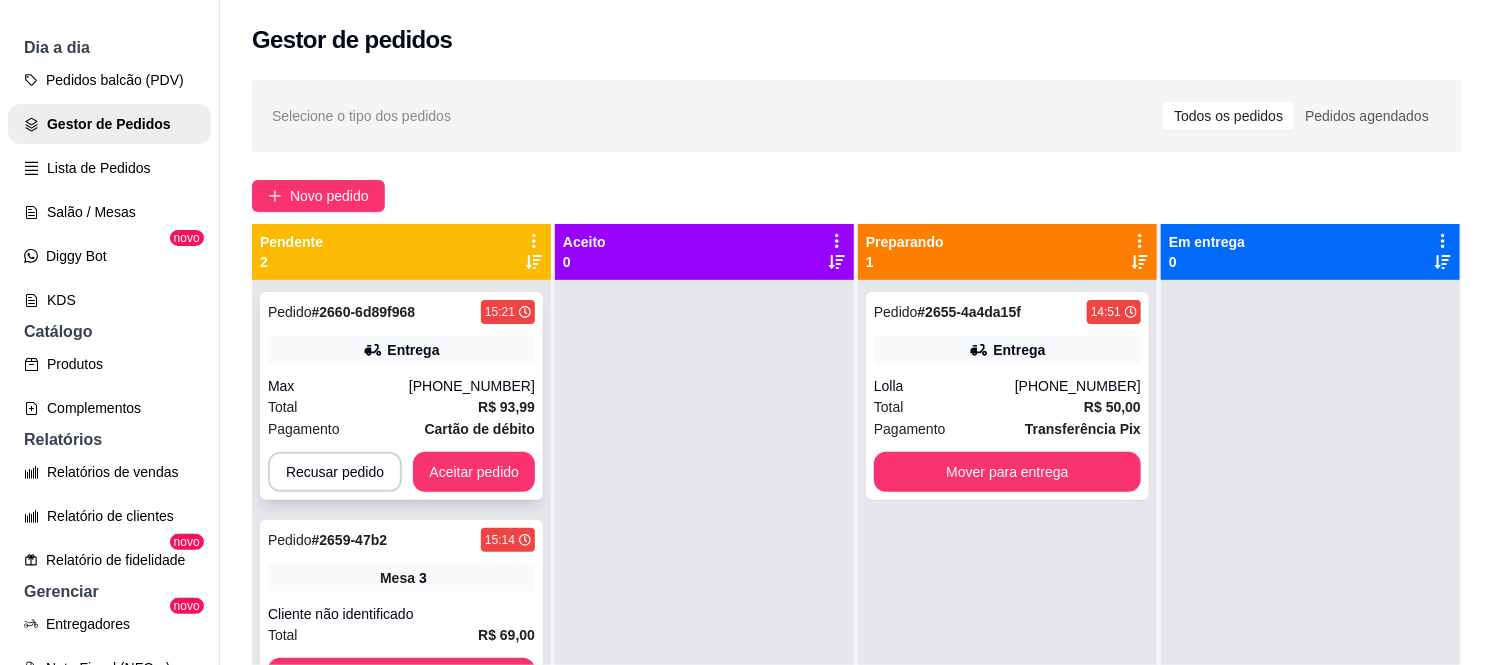 click on "Pedido  # 2660-6d89f968 15:21 Entrega Max (11) 93957-1866 Total R$ 93,99 Pagamento Cartão de débito Recusar pedido Aceitar pedido" at bounding box center (401, 396) 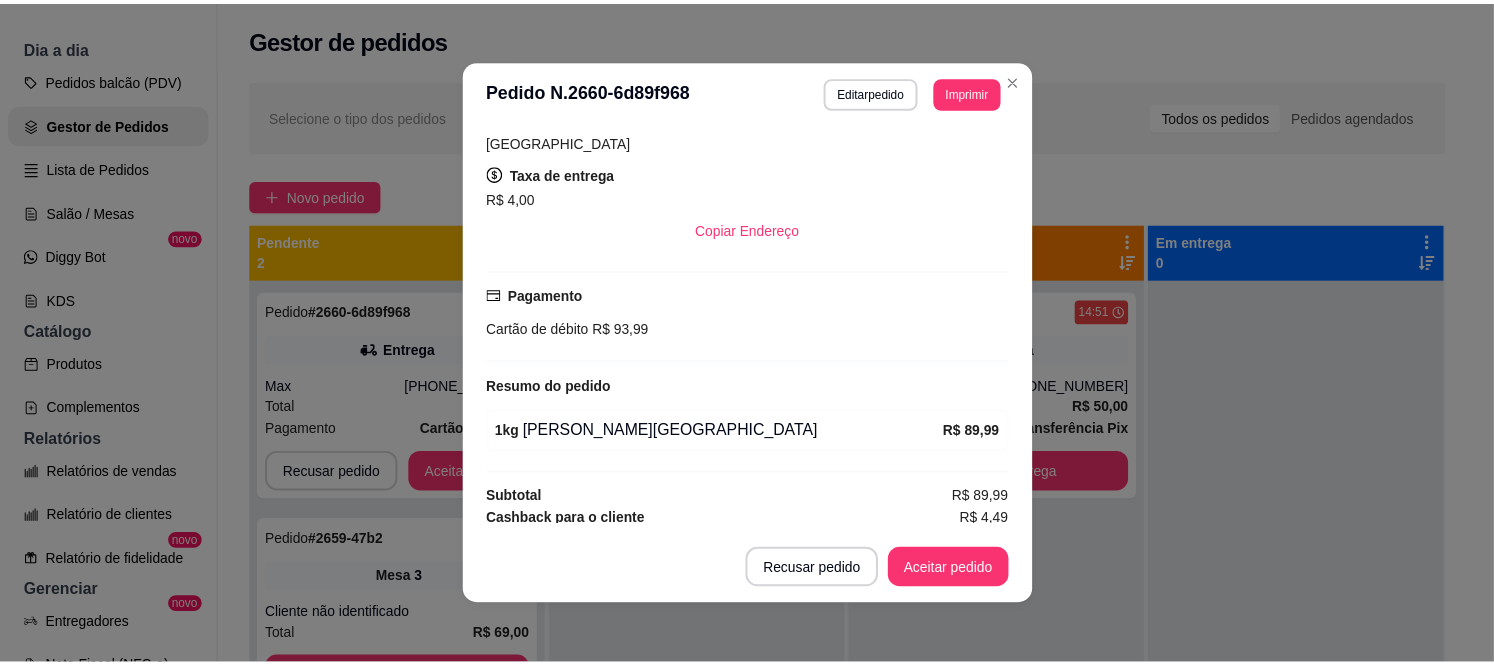 scroll, scrollTop: 407, scrollLeft: 0, axis: vertical 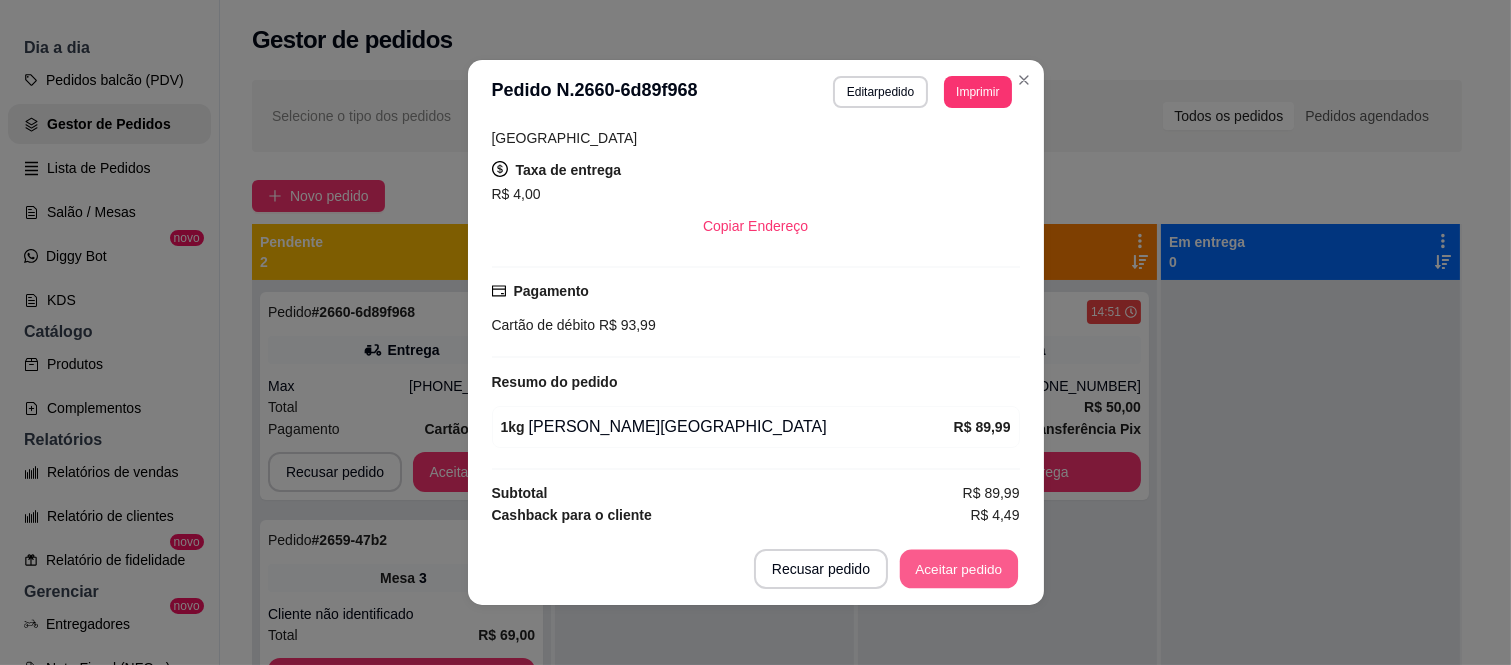 click on "Aceitar pedido" at bounding box center [959, 569] 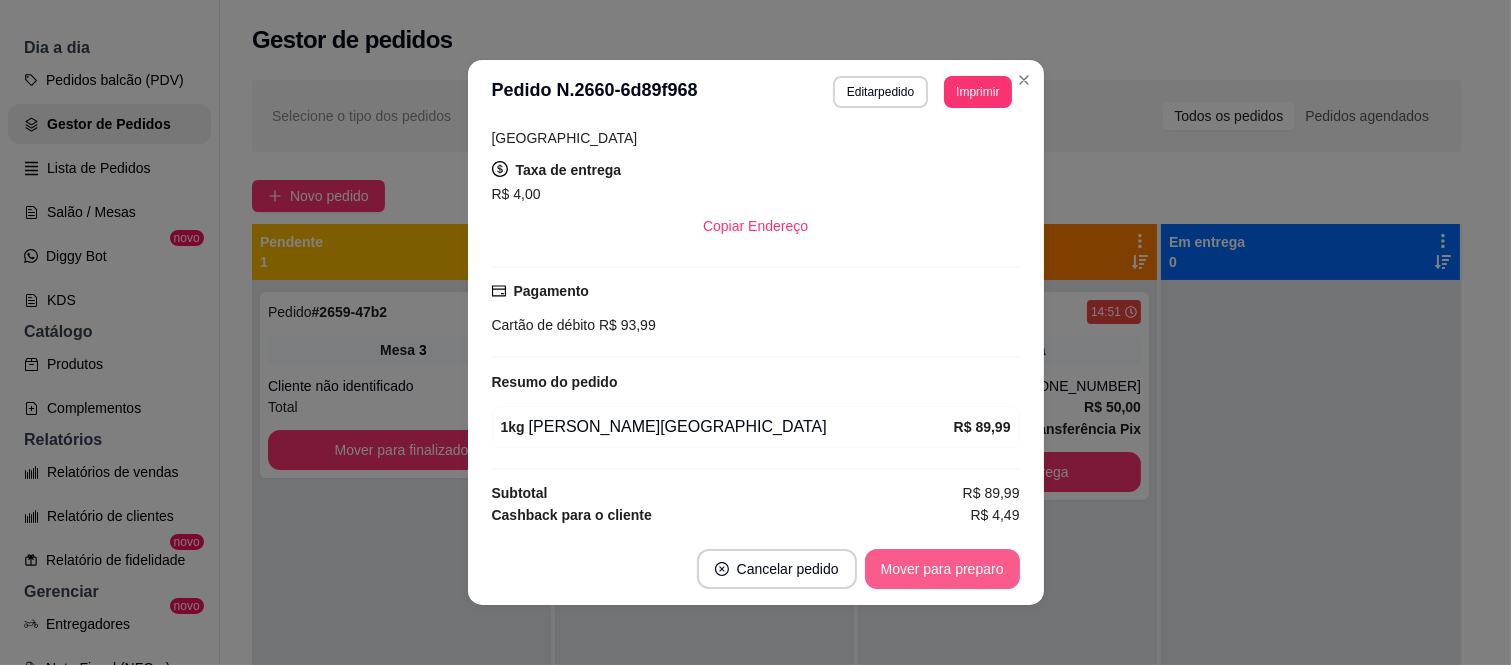 click on "Mover para preparo" at bounding box center [942, 569] 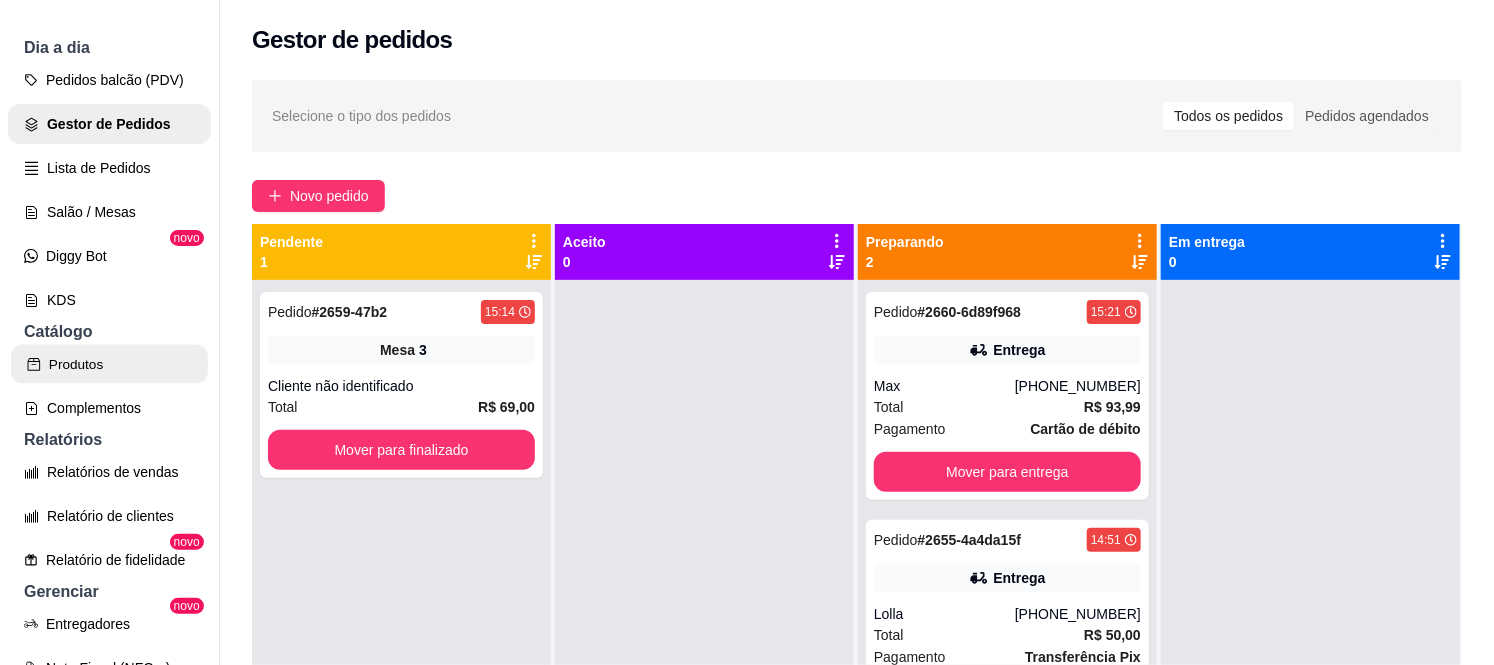 click on "Produtos" at bounding box center [109, 364] 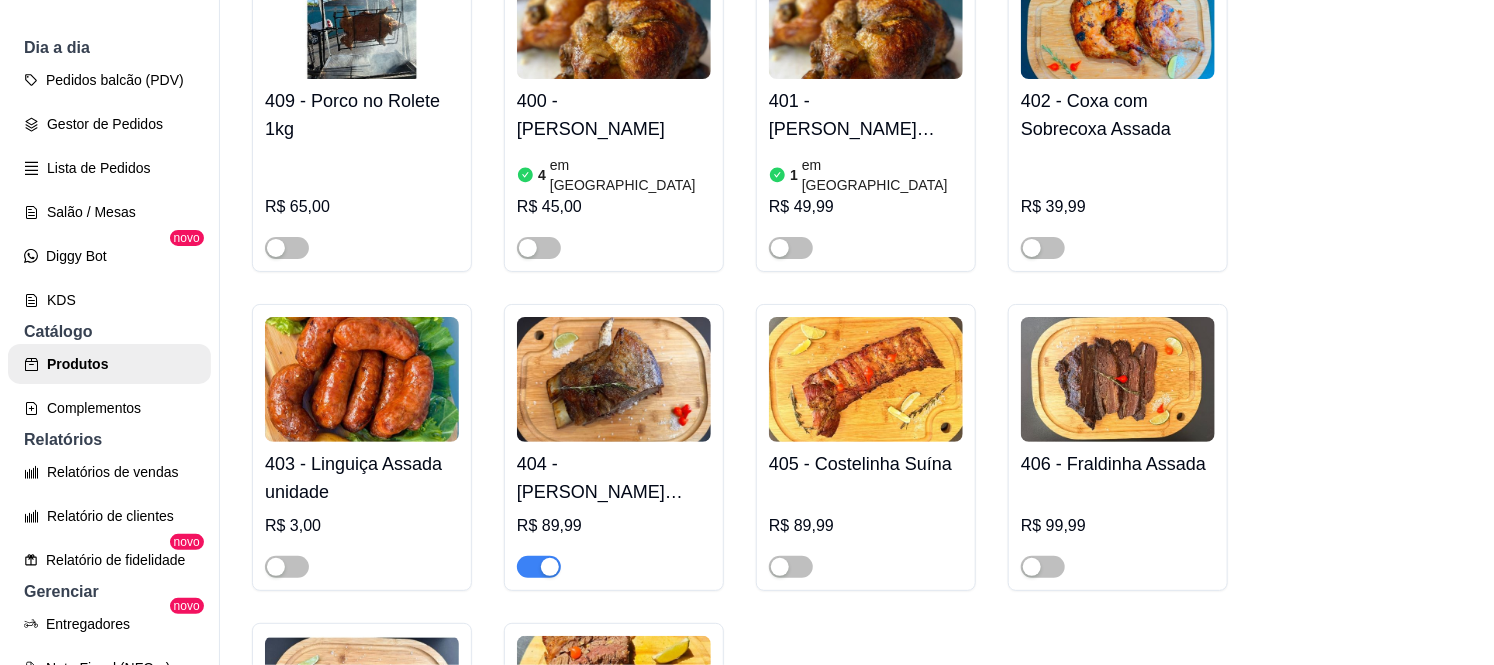 scroll, scrollTop: 1222, scrollLeft: 0, axis: vertical 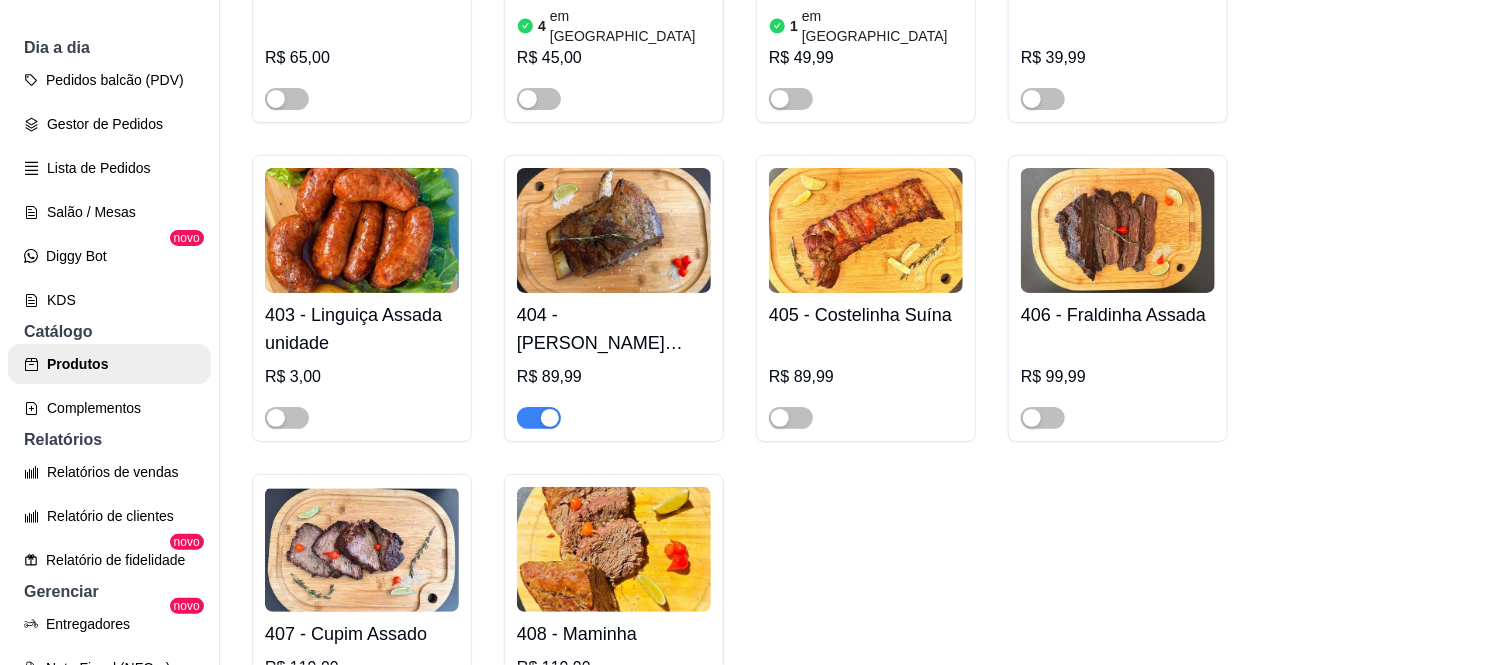 click at bounding box center [550, 418] 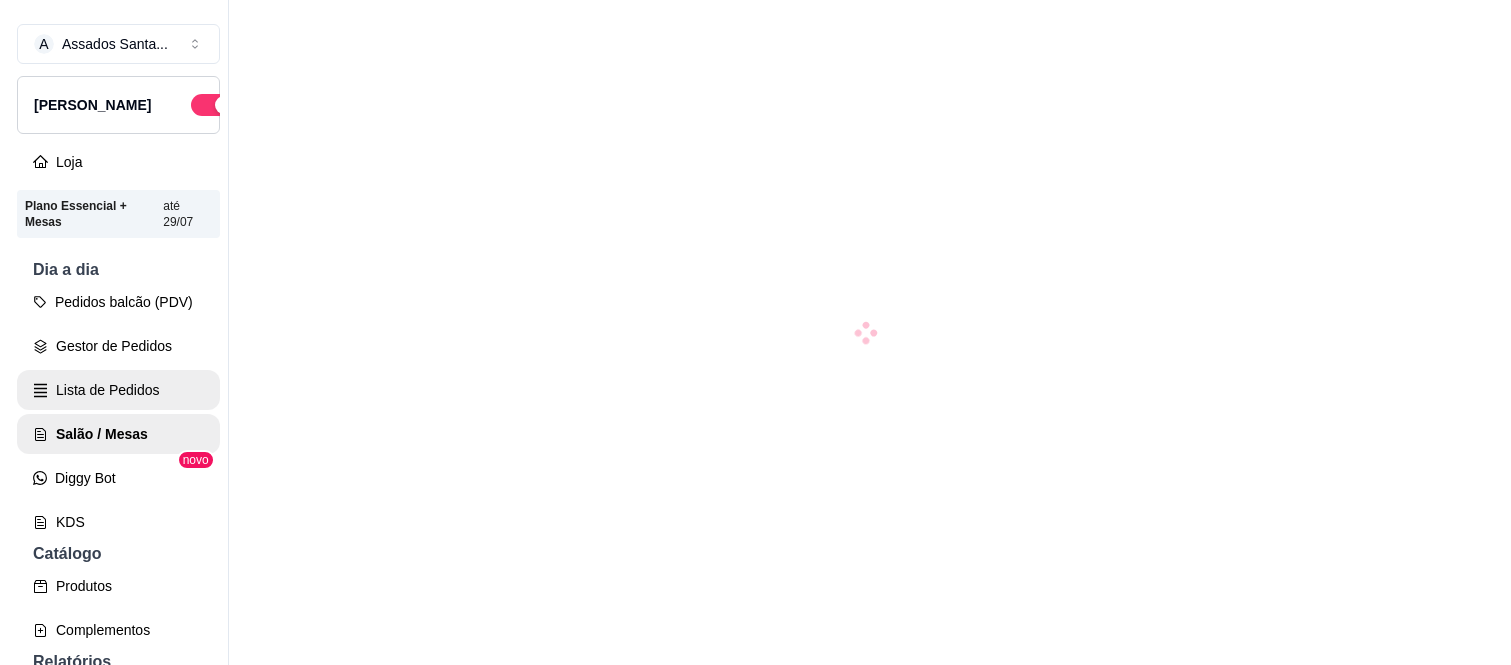 scroll, scrollTop: 0, scrollLeft: 0, axis: both 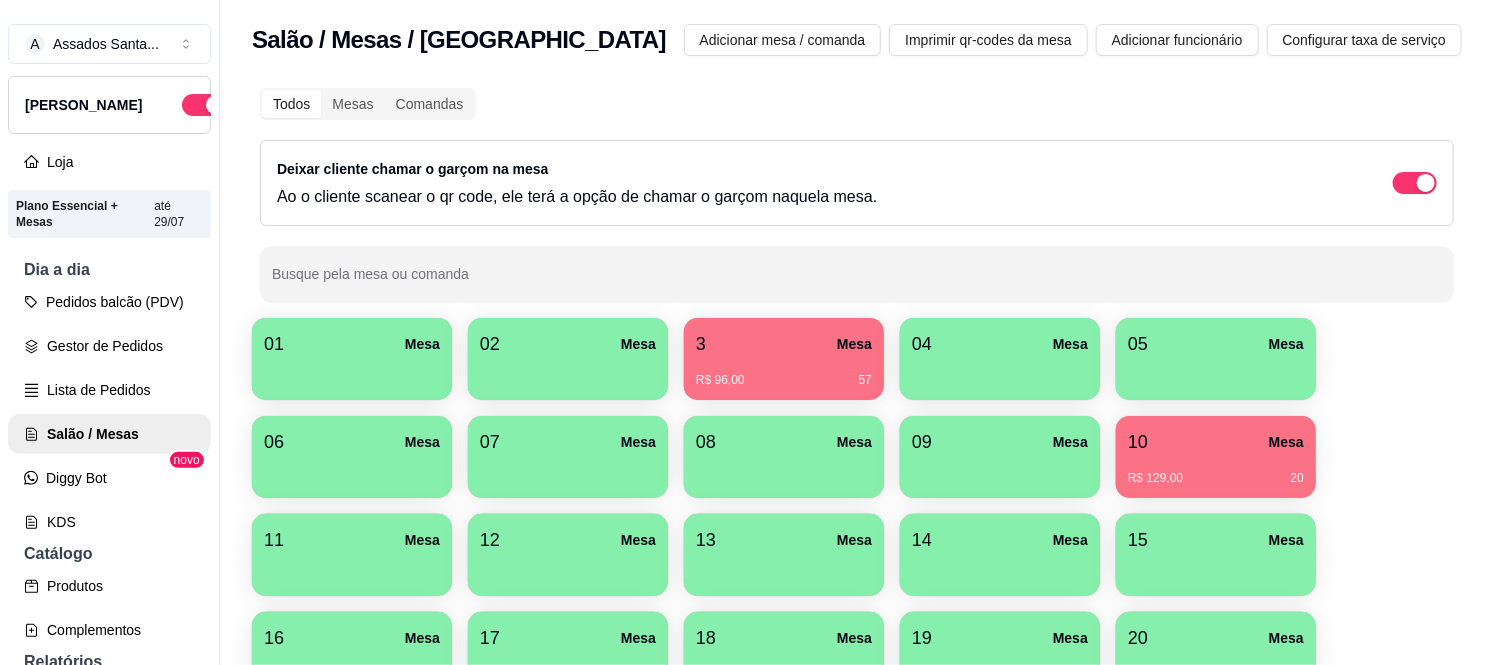 click on "01 Mesa" at bounding box center [352, 359] 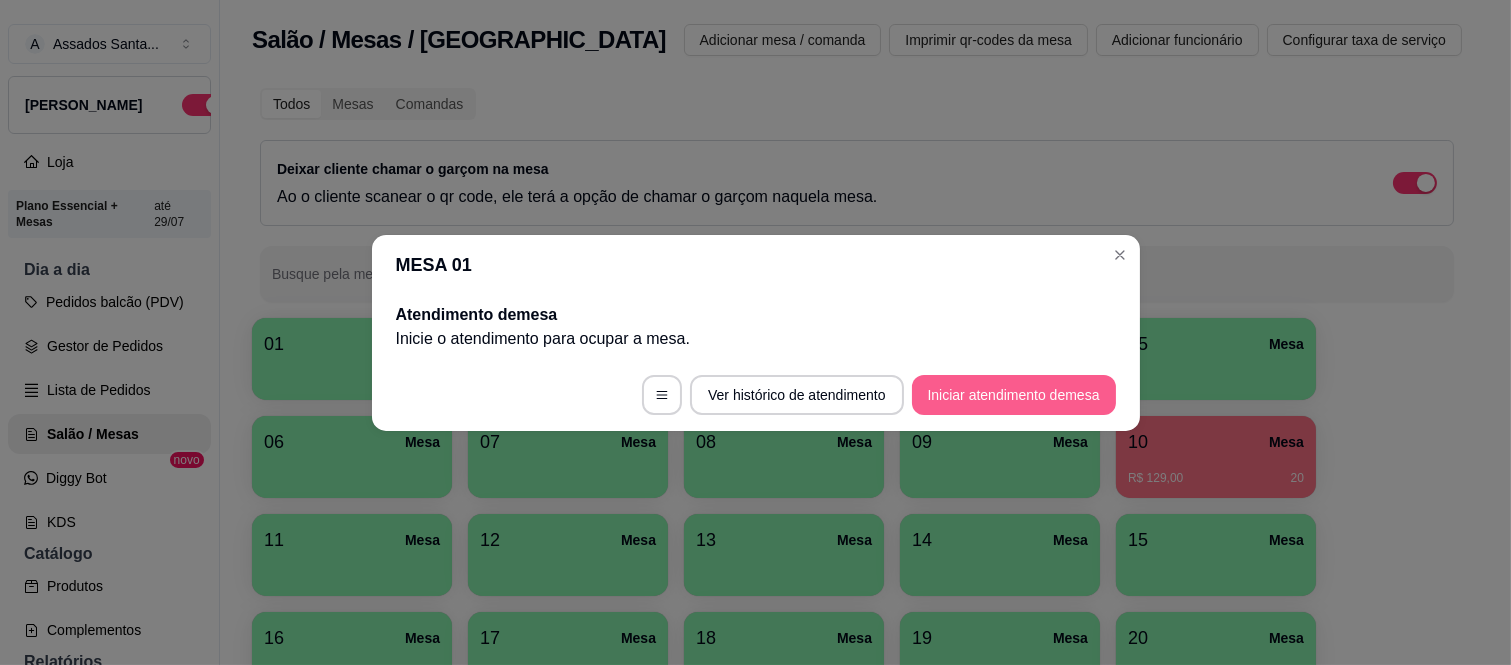 click on "Iniciar atendimento de  mesa" at bounding box center [1014, 395] 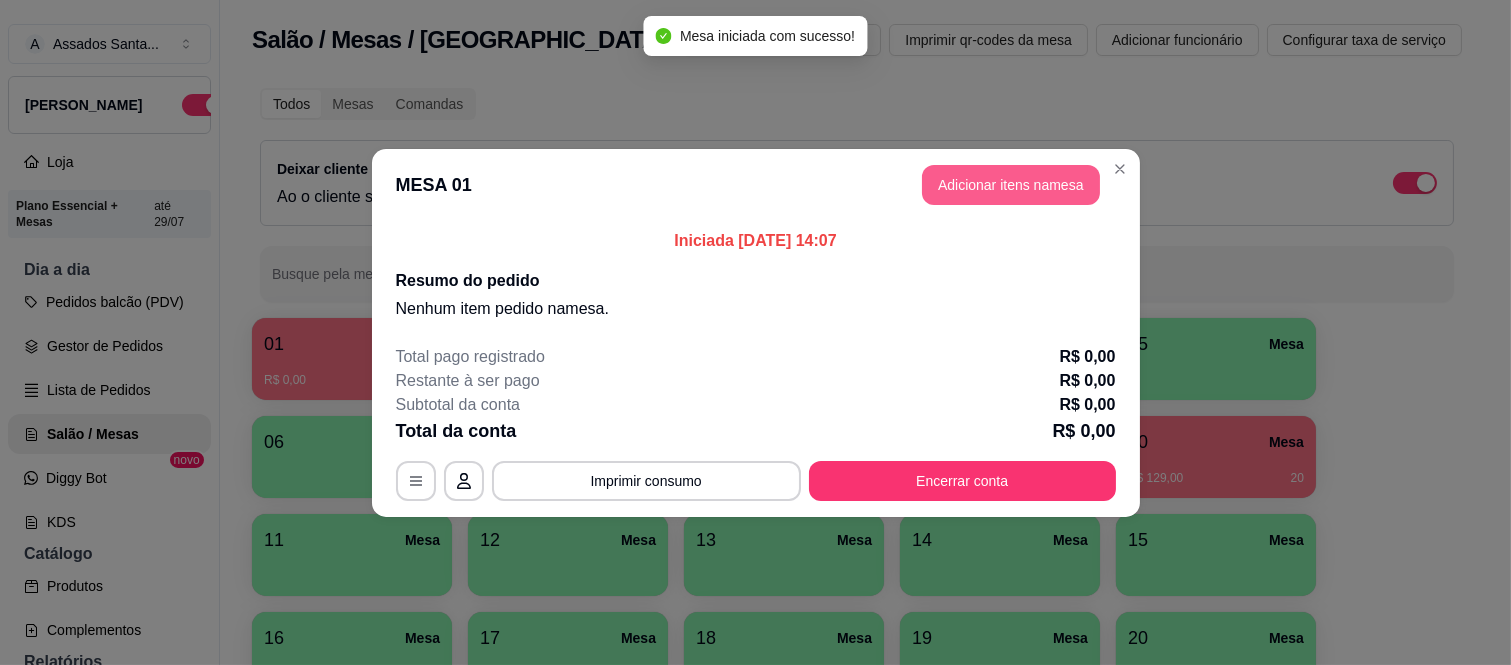 click on "Adicionar itens na  mesa" at bounding box center (1011, 185) 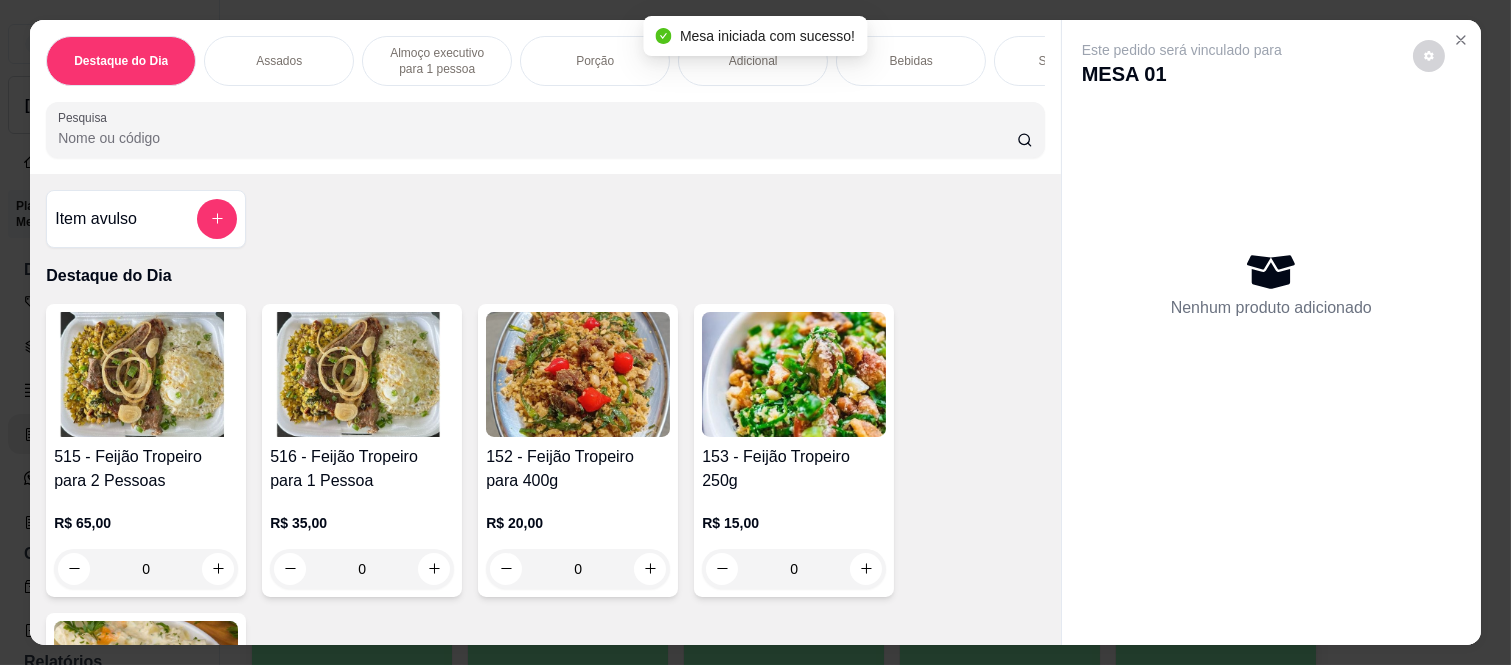 click on "Bebidas" at bounding box center (911, 61) 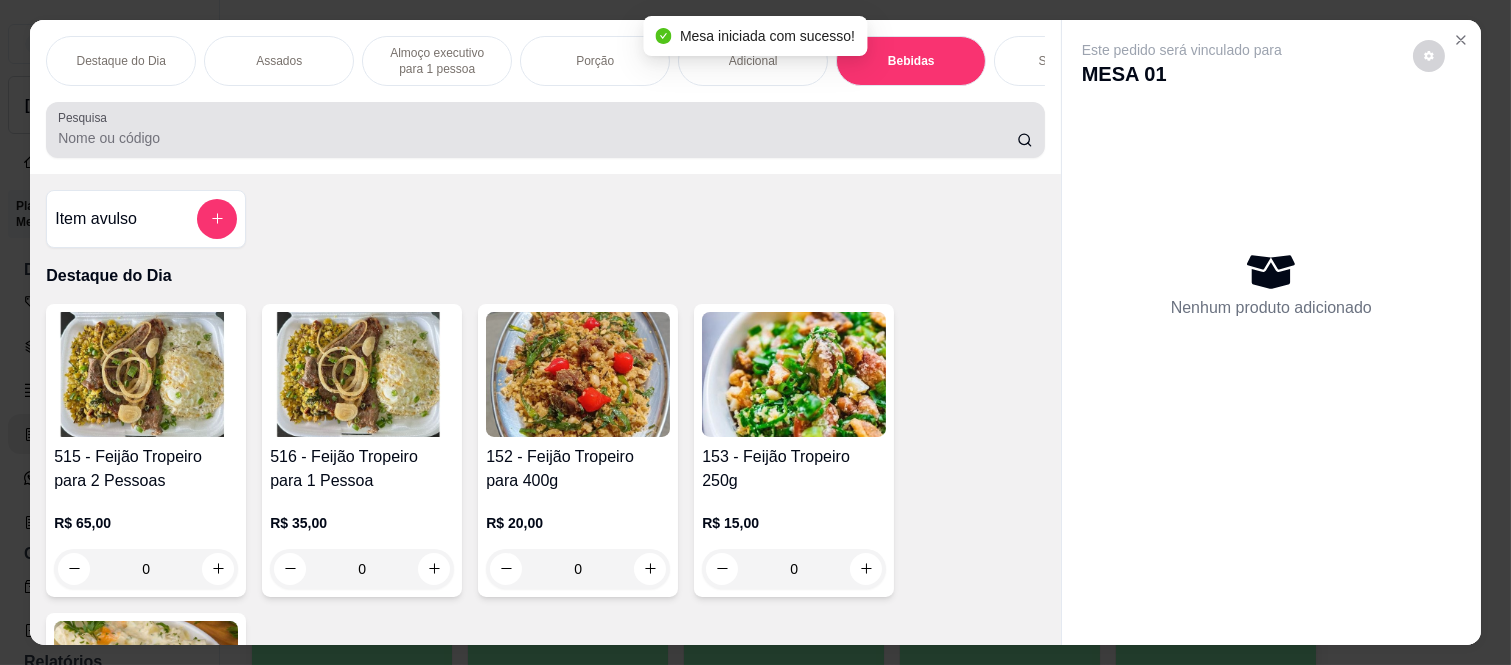 scroll, scrollTop: 3291, scrollLeft: 0, axis: vertical 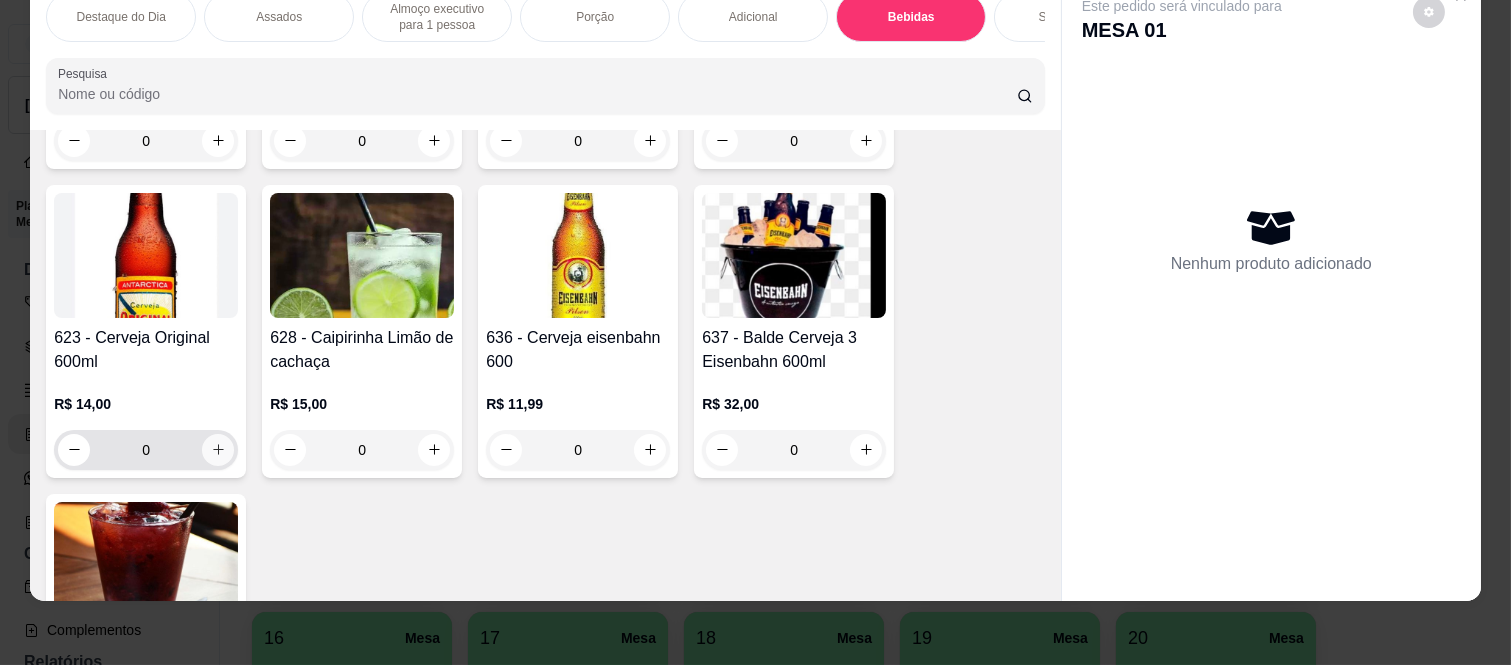 click 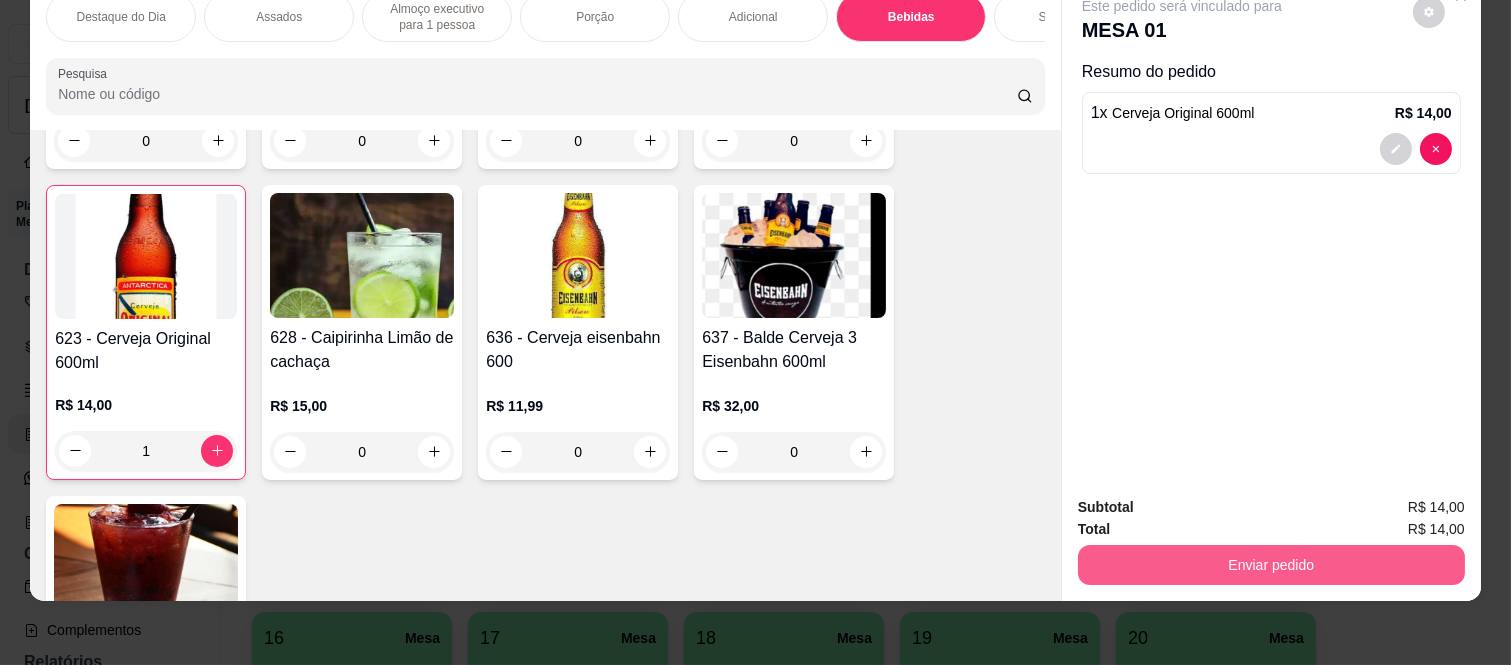 click on "Enviar pedido" at bounding box center [1271, 565] 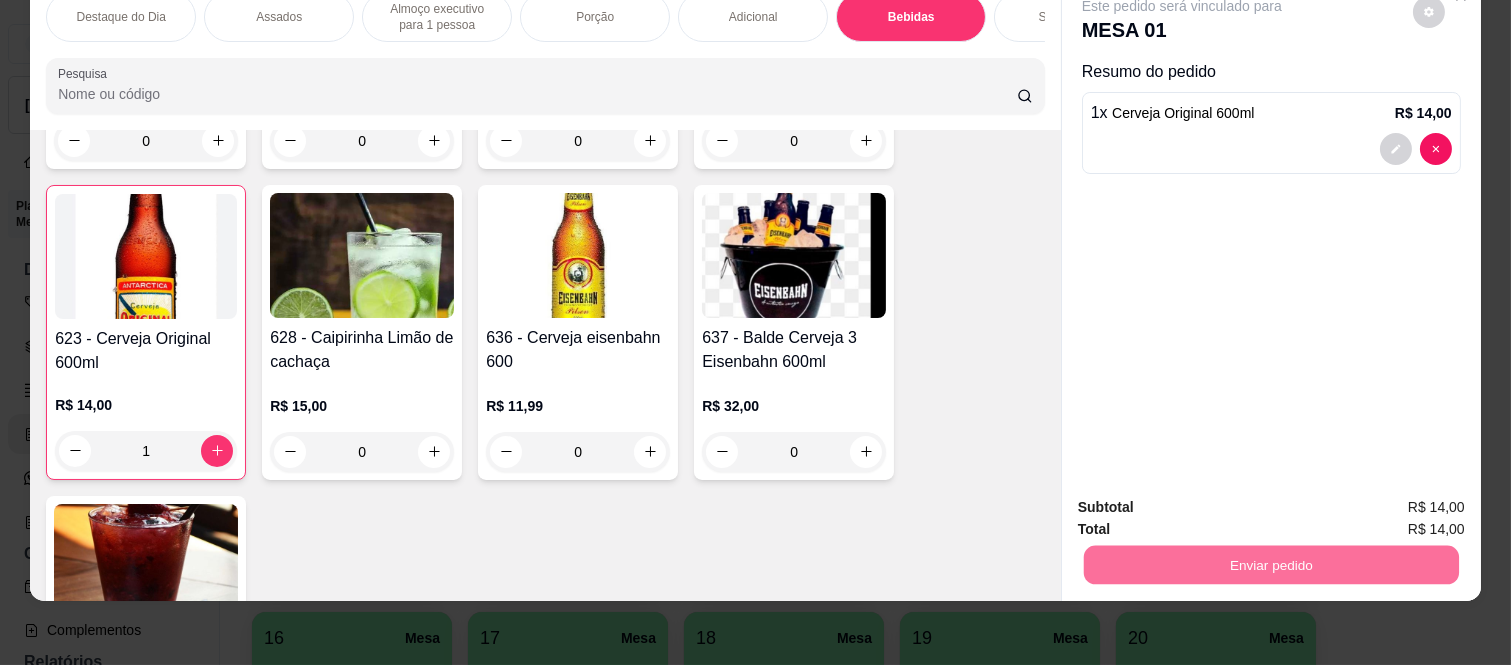 click on "Não registrar e enviar pedido" at bounding box center [1205, 499] 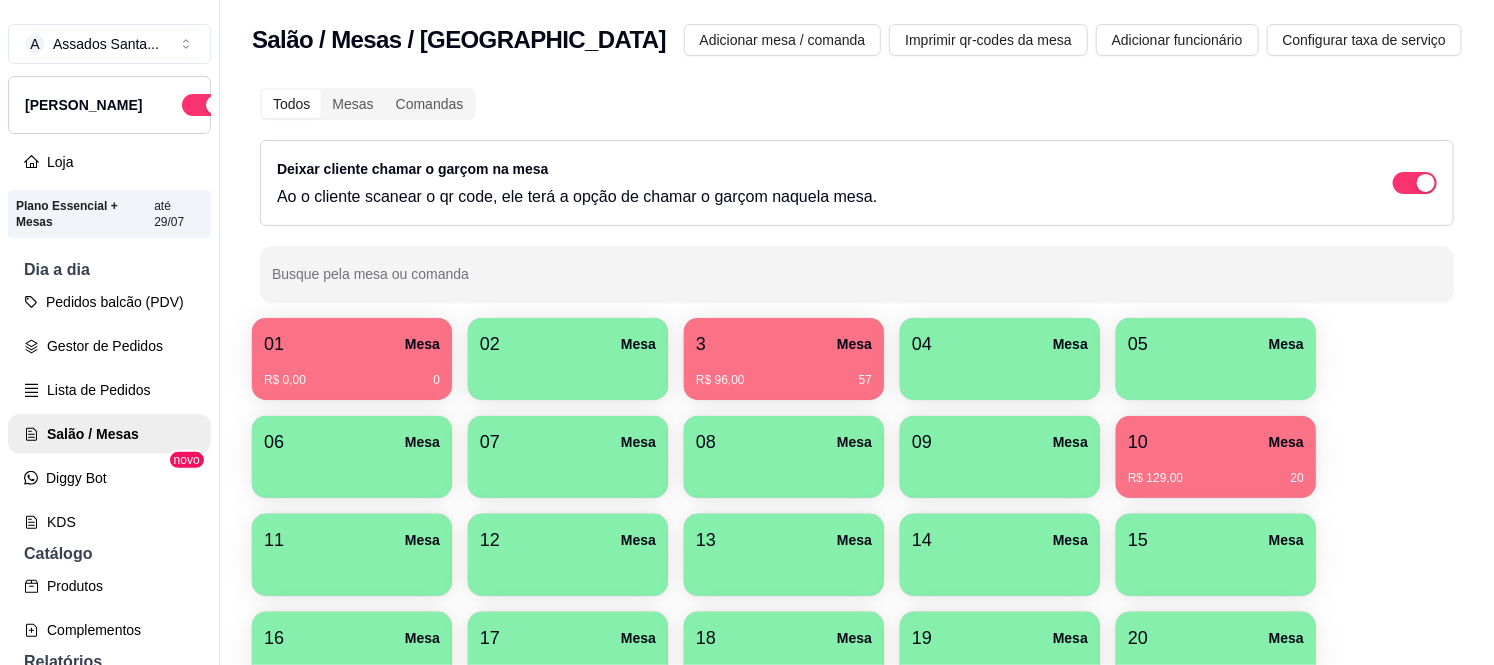click on "R$ 96,00 57" at bounding box center (784, 380) 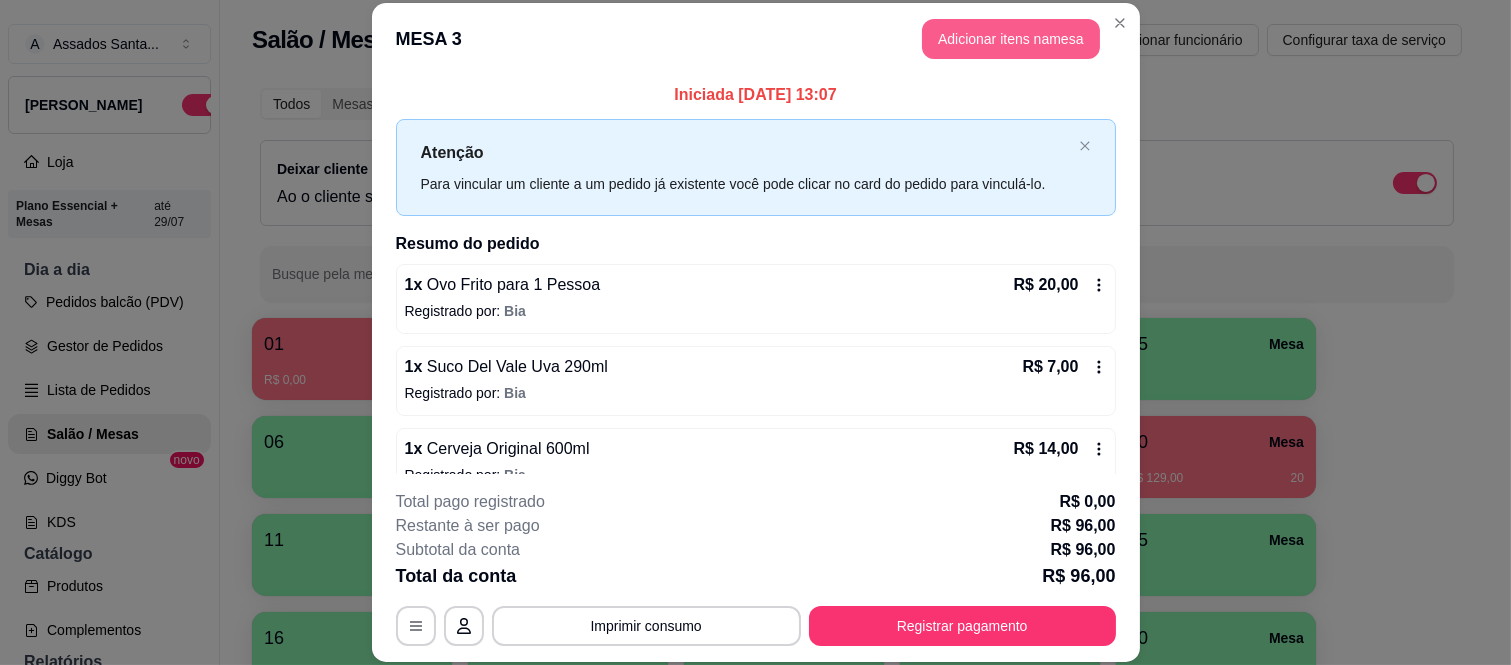 click on "Adicionar itens na  mesa" at bounding box center (1011, 39) 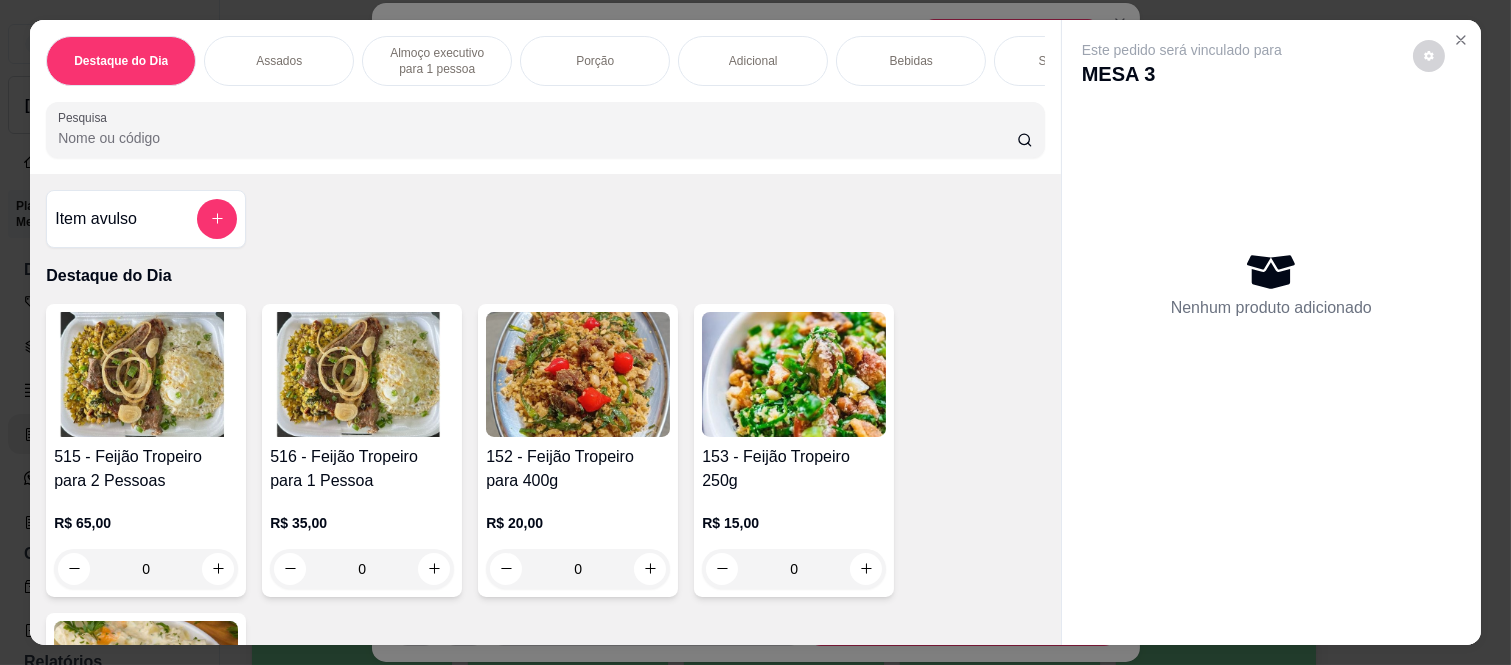 click on "Bebidas" at bounding box center [911, 61] 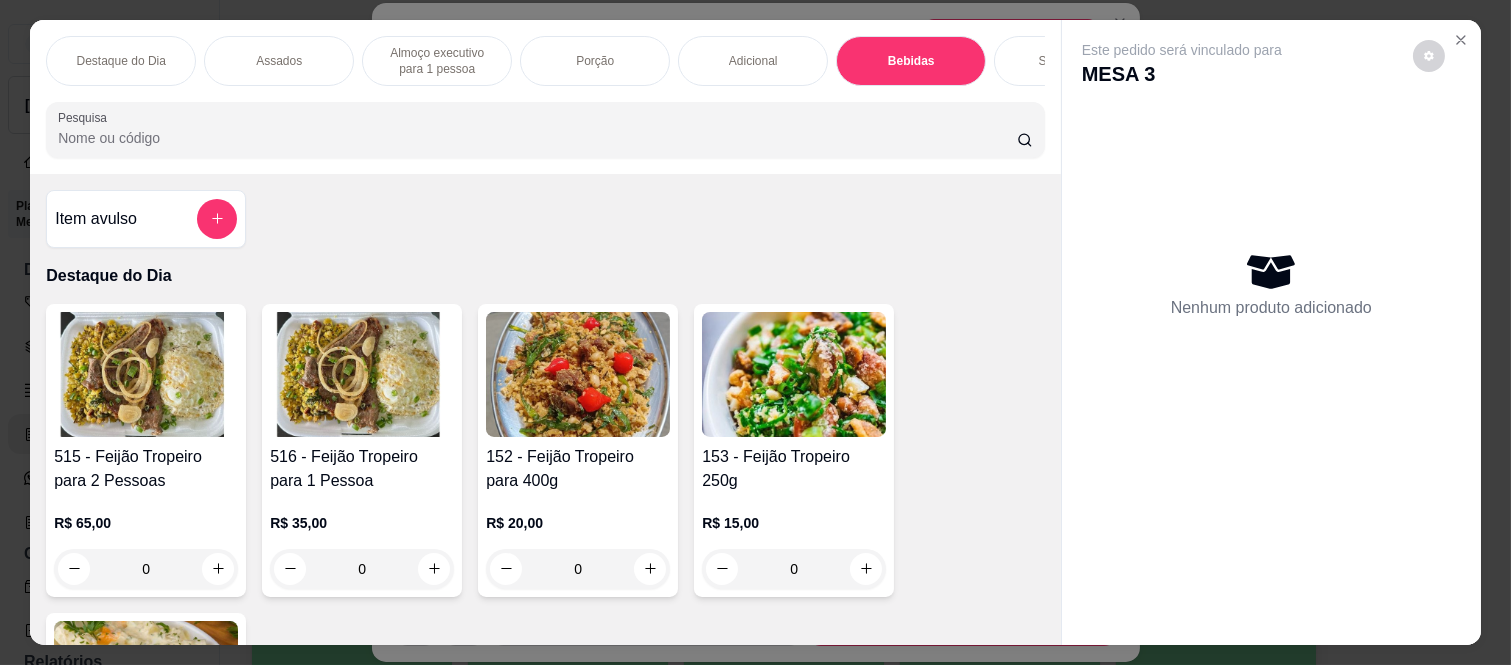 scroll, scrollTop: 3291, scrollLeft: 0, axis: vertical 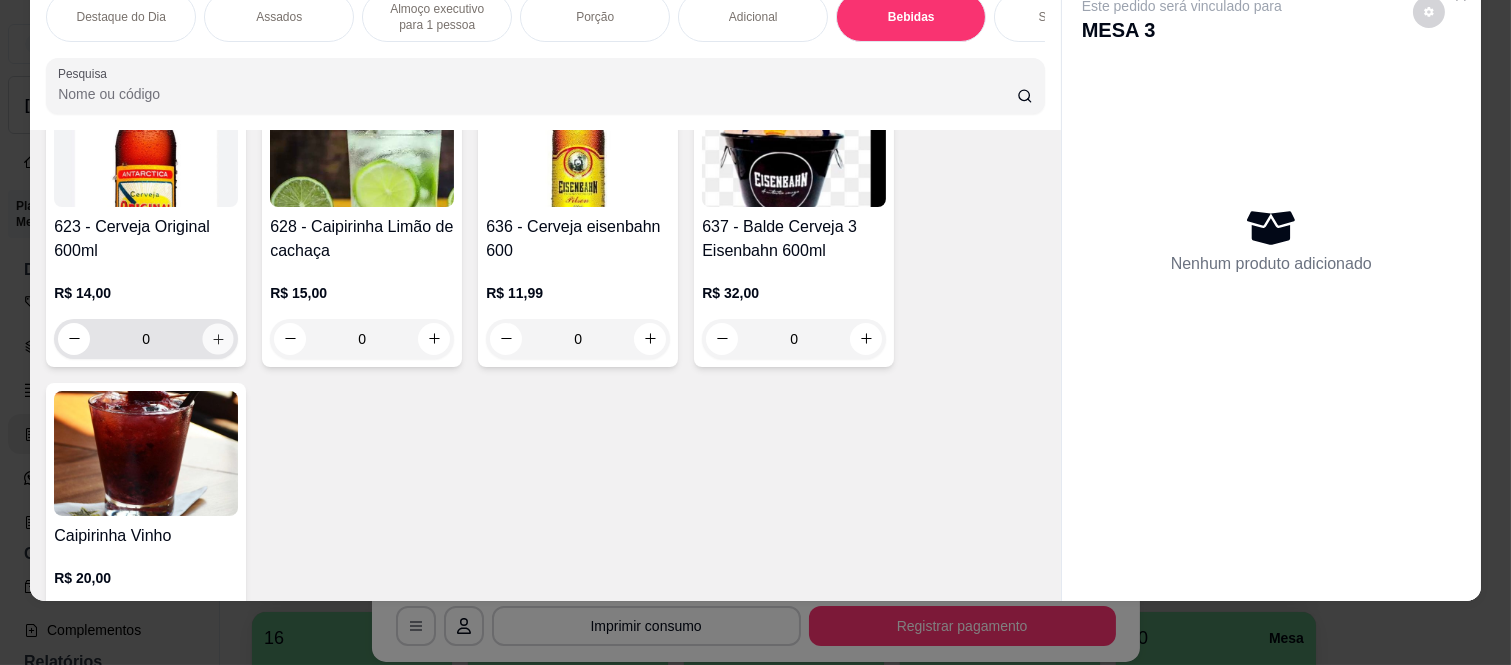 click at bounding box center [218, 338] 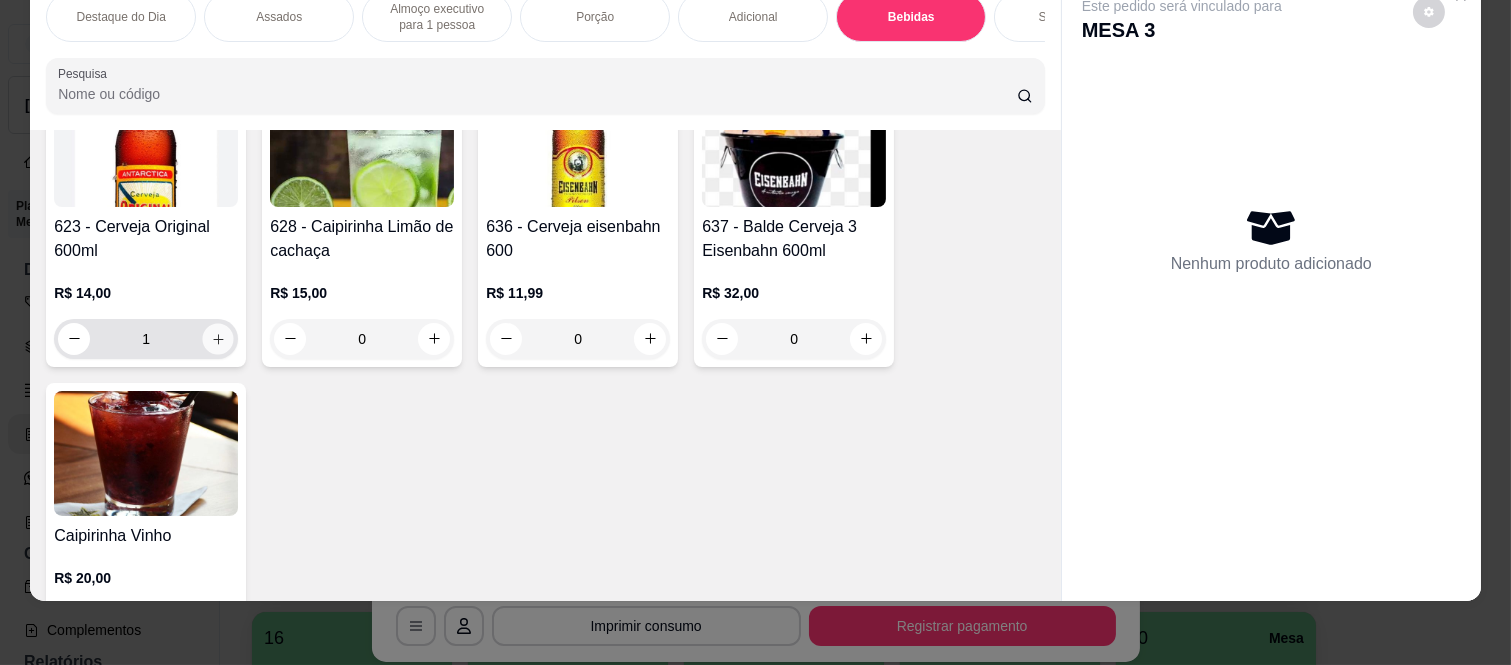 scroll, scrollTop: 4958, scrollLeft: 0, axis: vertical 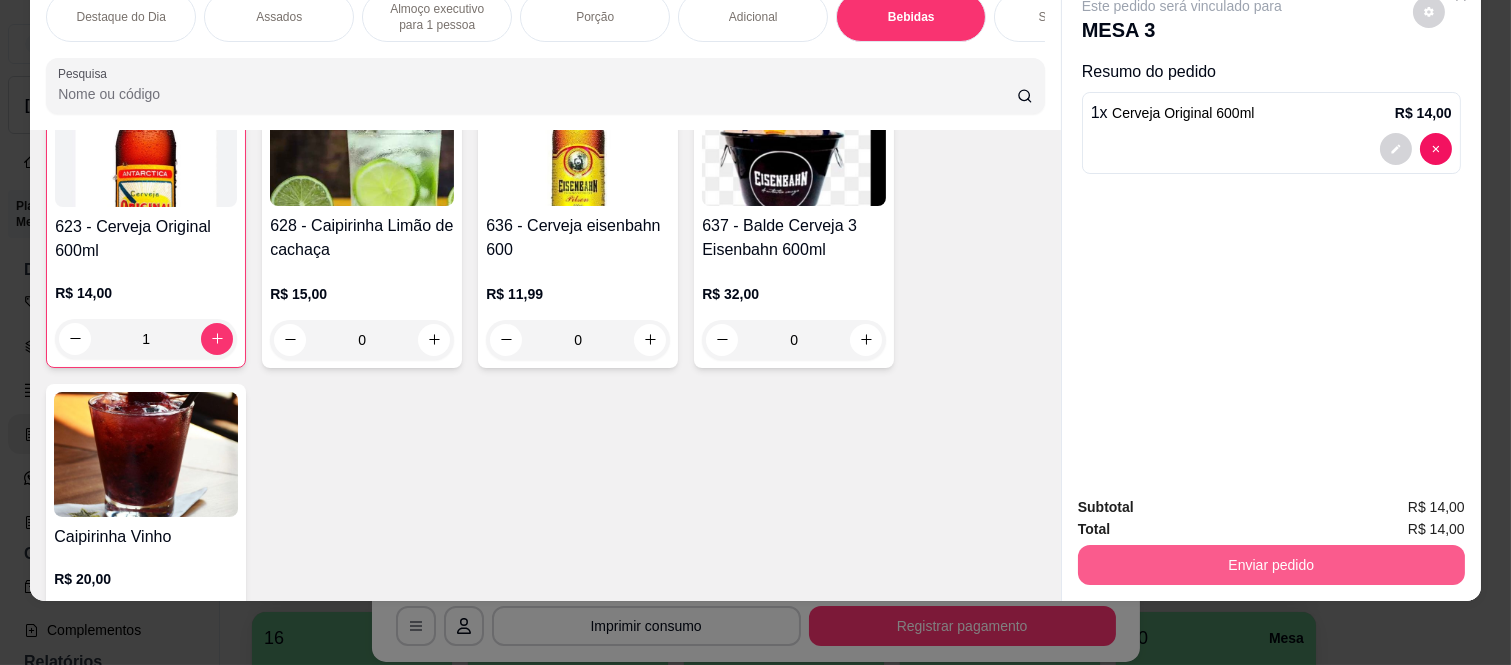 click on "Enviar pedido" at bounding box center [1271, 565] 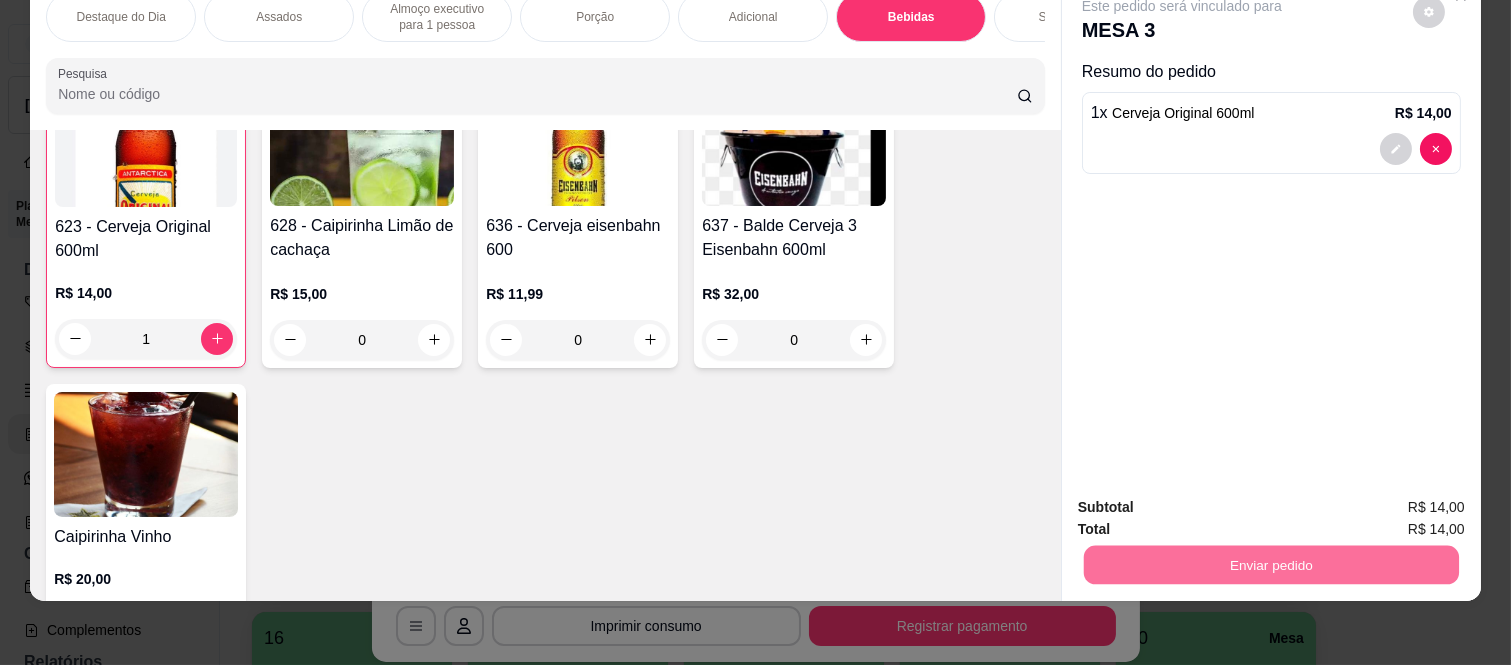 click on "Não registrar e enviar pedido" at bounding box center [1204, 500] 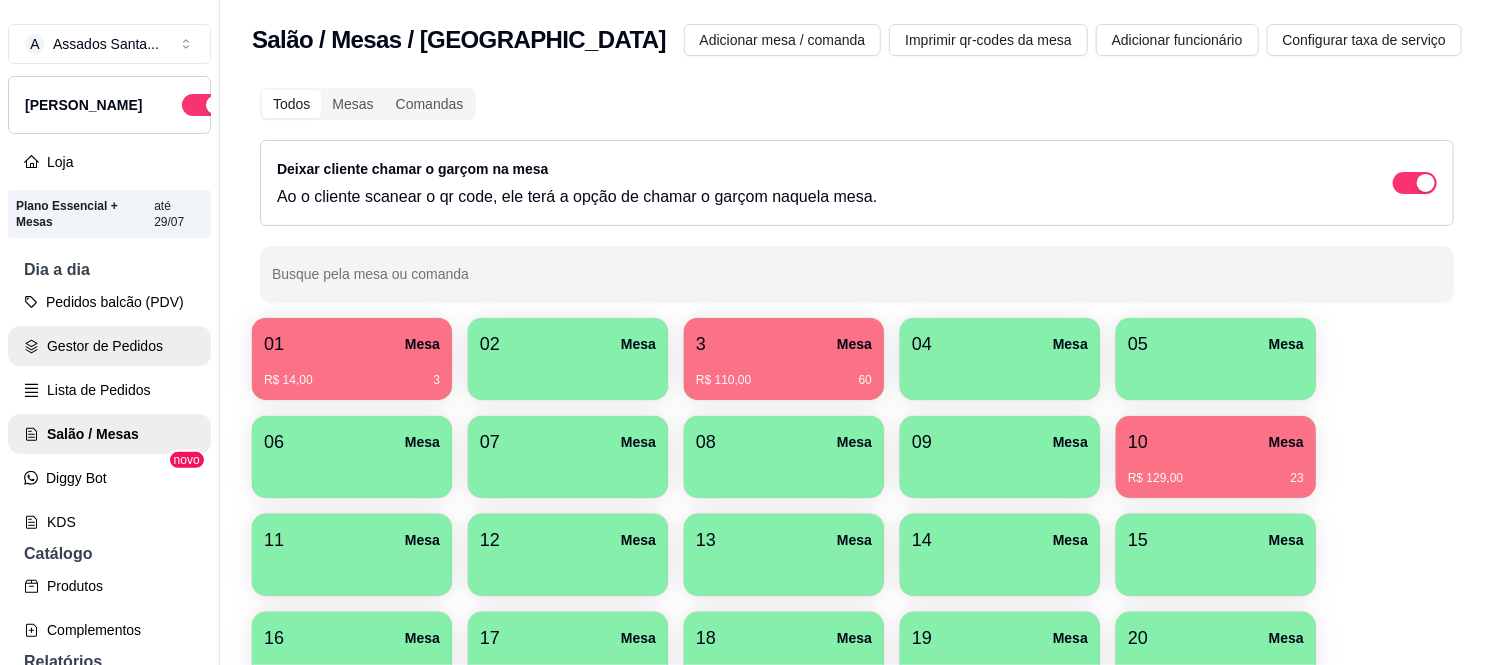 click on "Gestor de Pedidos" at bounding box center (109, 346) 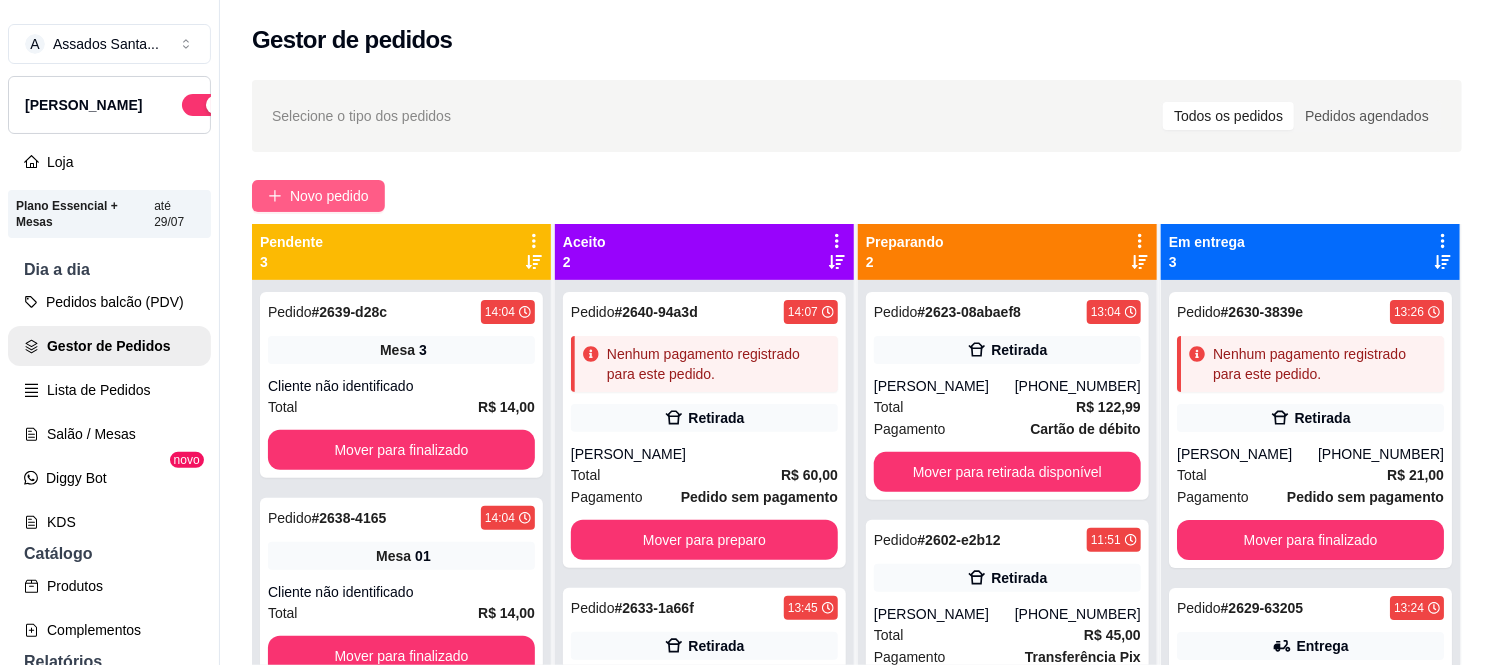 click on "Novo pedido" at bounding box center [329, 196] 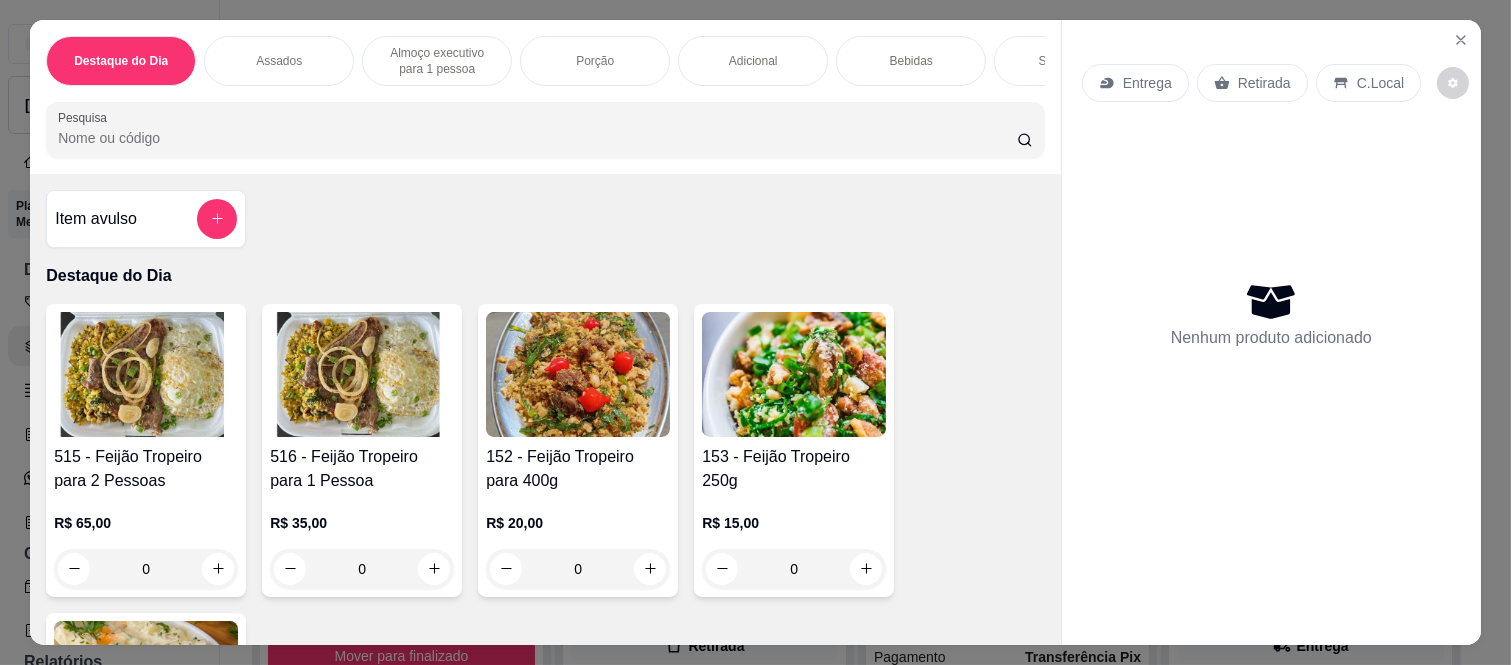 click on "Almoço executivo para 1 pessoa" at bounding box center [437, 61] 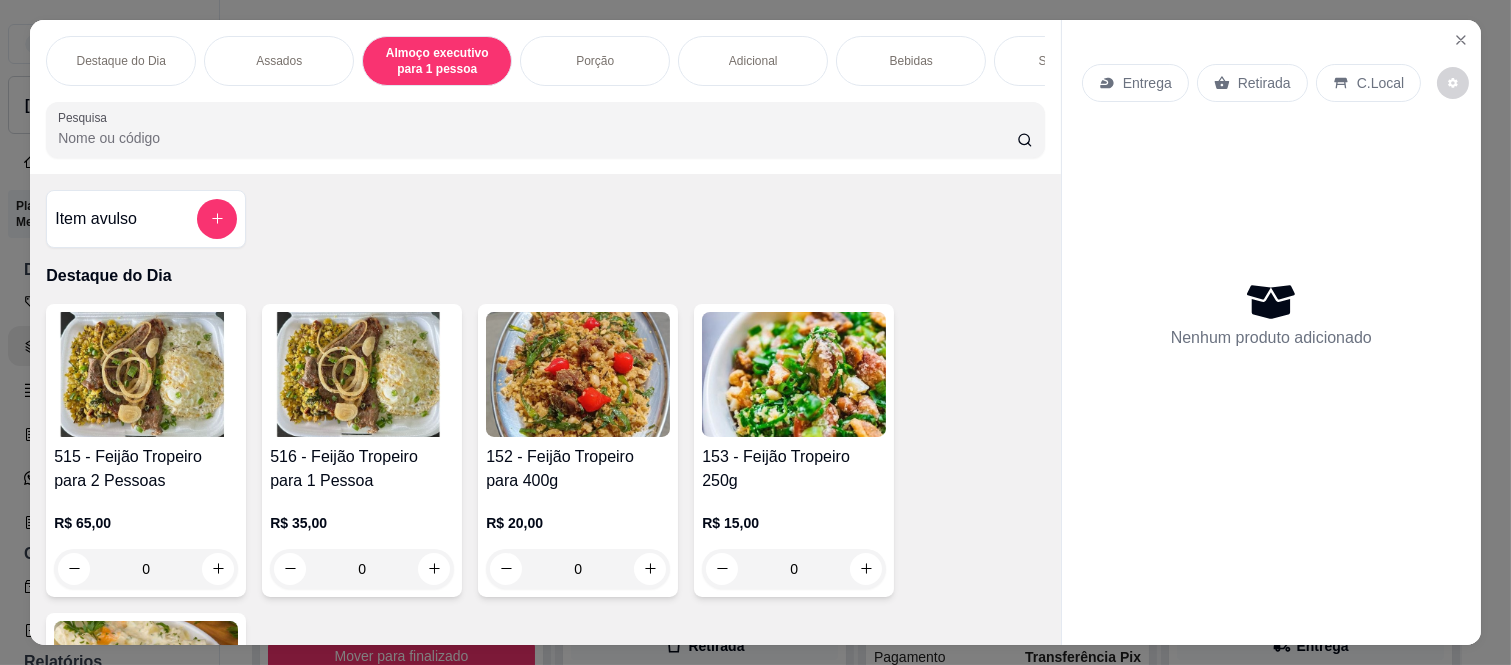 scroll, scrollTop: 1033, scrollLeft: 0, axis: vertical 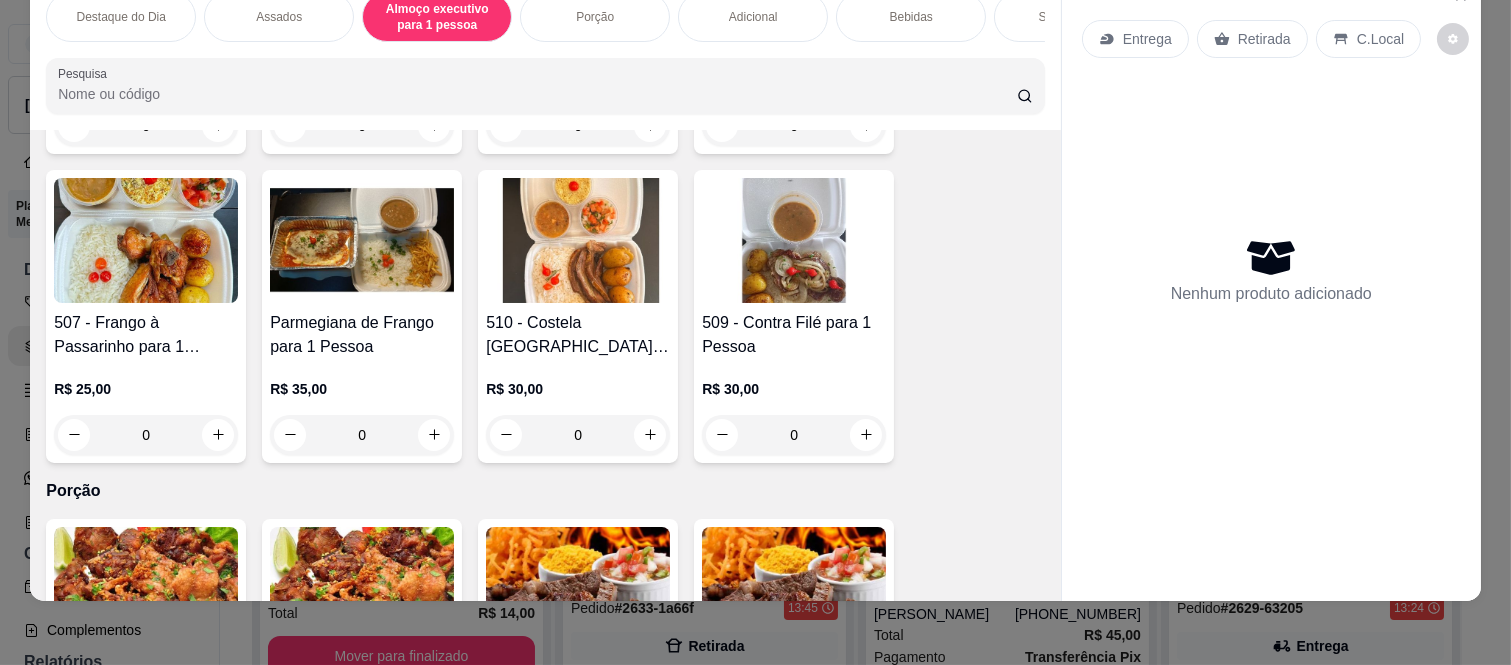 click on "0" at bounding box center (578, 435) 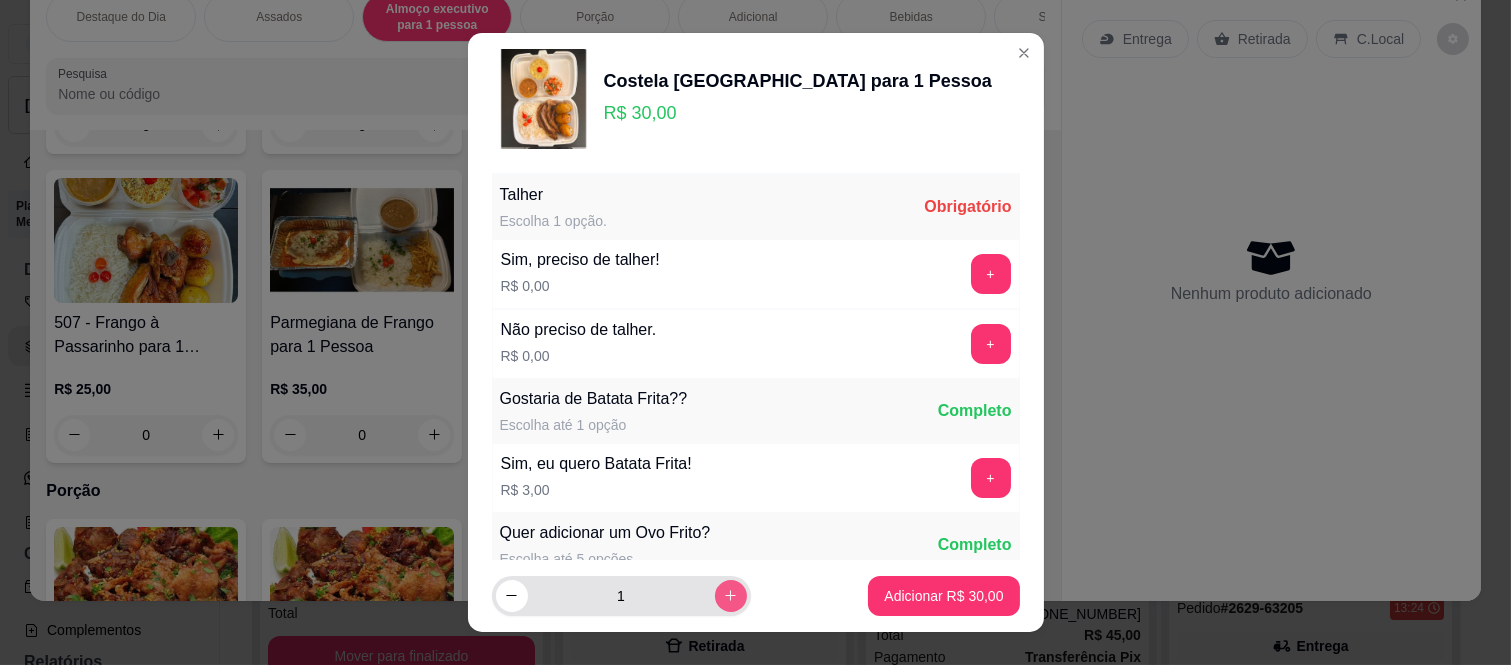click 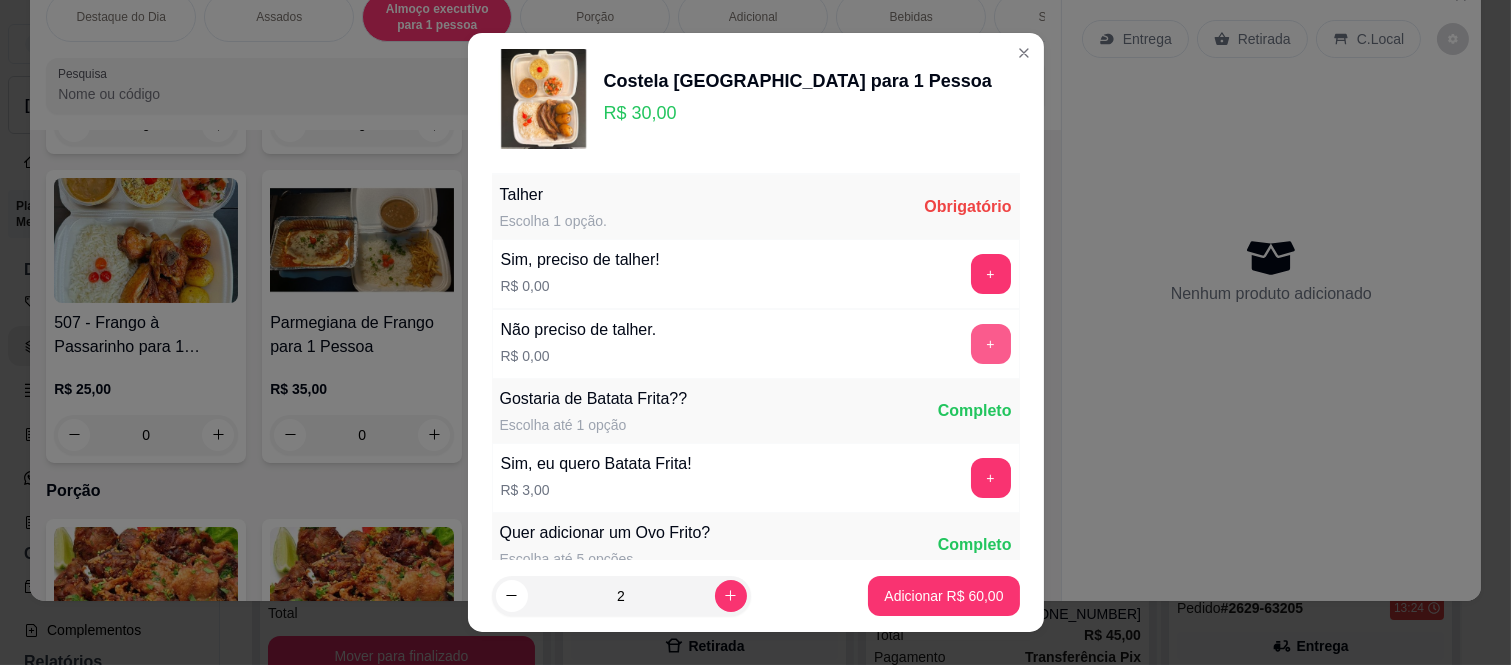 click on "+" at bounding box center (991, 344) 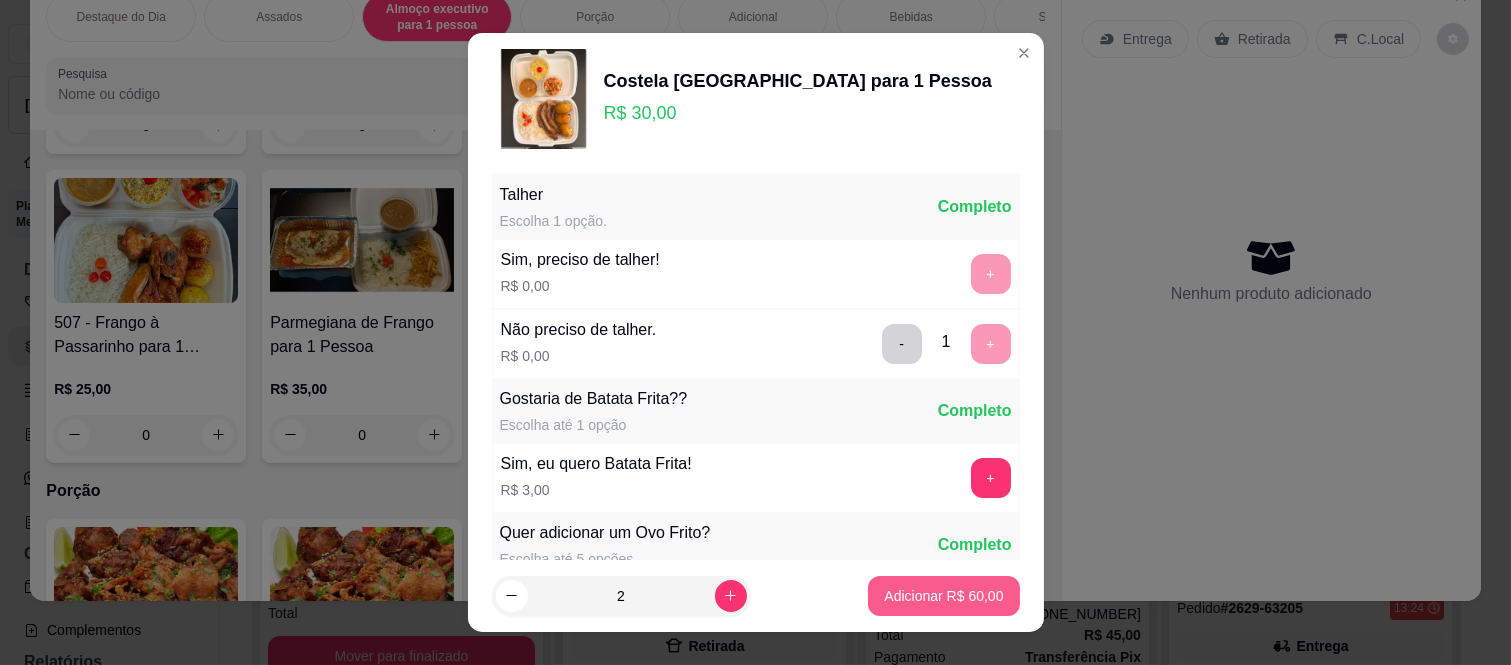 click on "Adicionar   R$ 60,00" at bounding box center (943, 596) 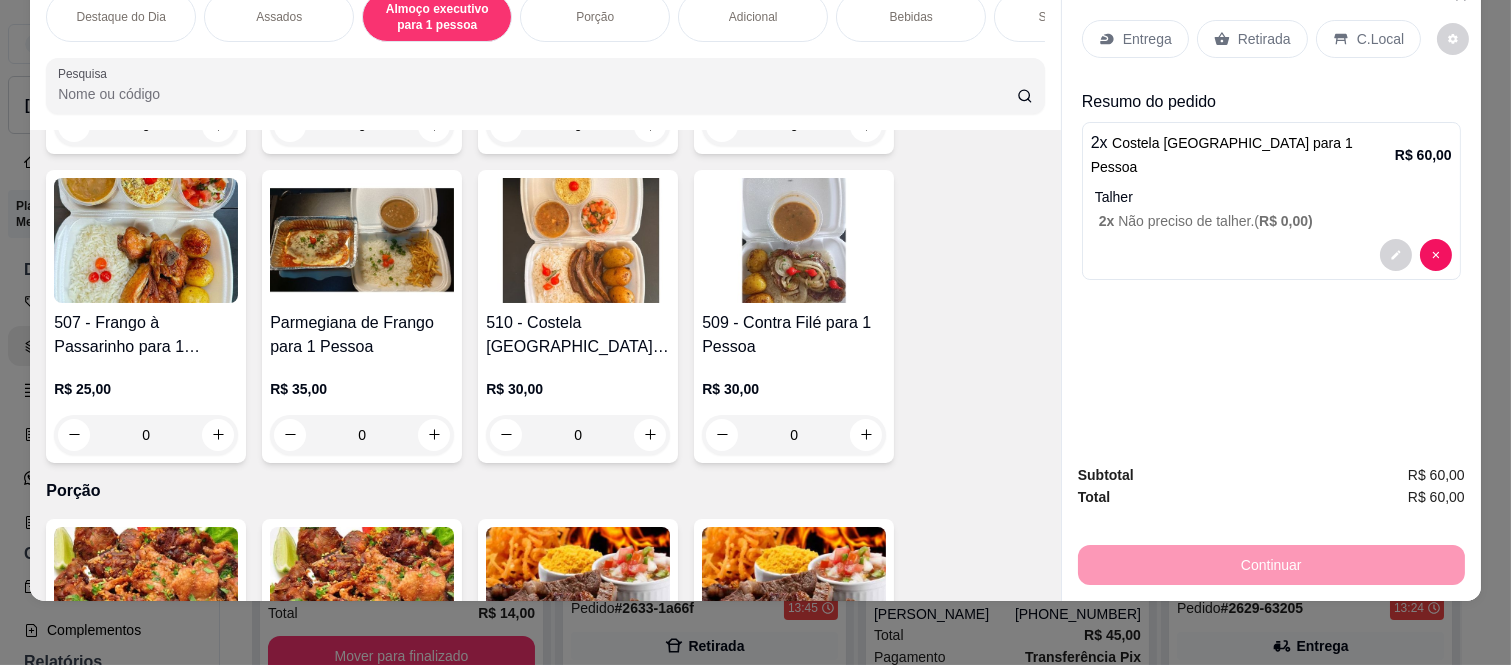 click on "Retirada" at bounding box center [1264, 39] 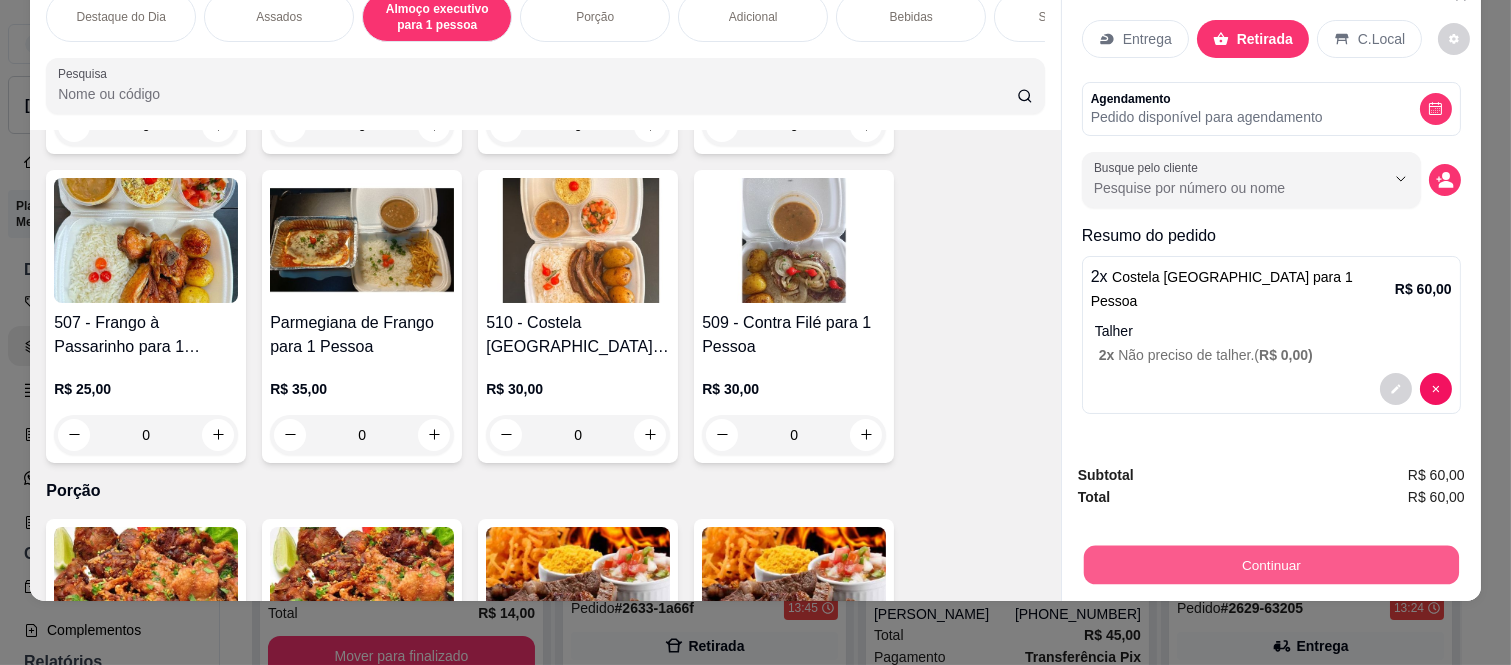 click on "Continuar" at bounding box center (1271, 565) 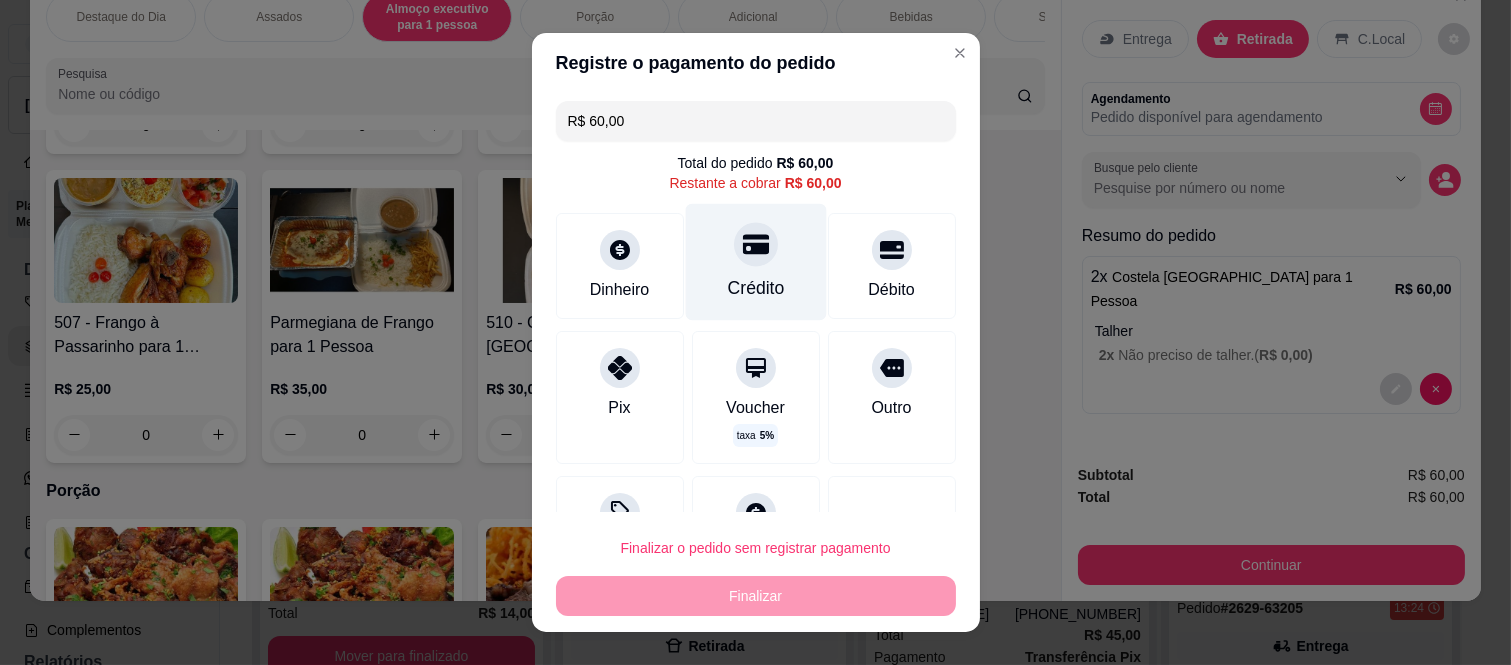click at bounding box center [756, 245] 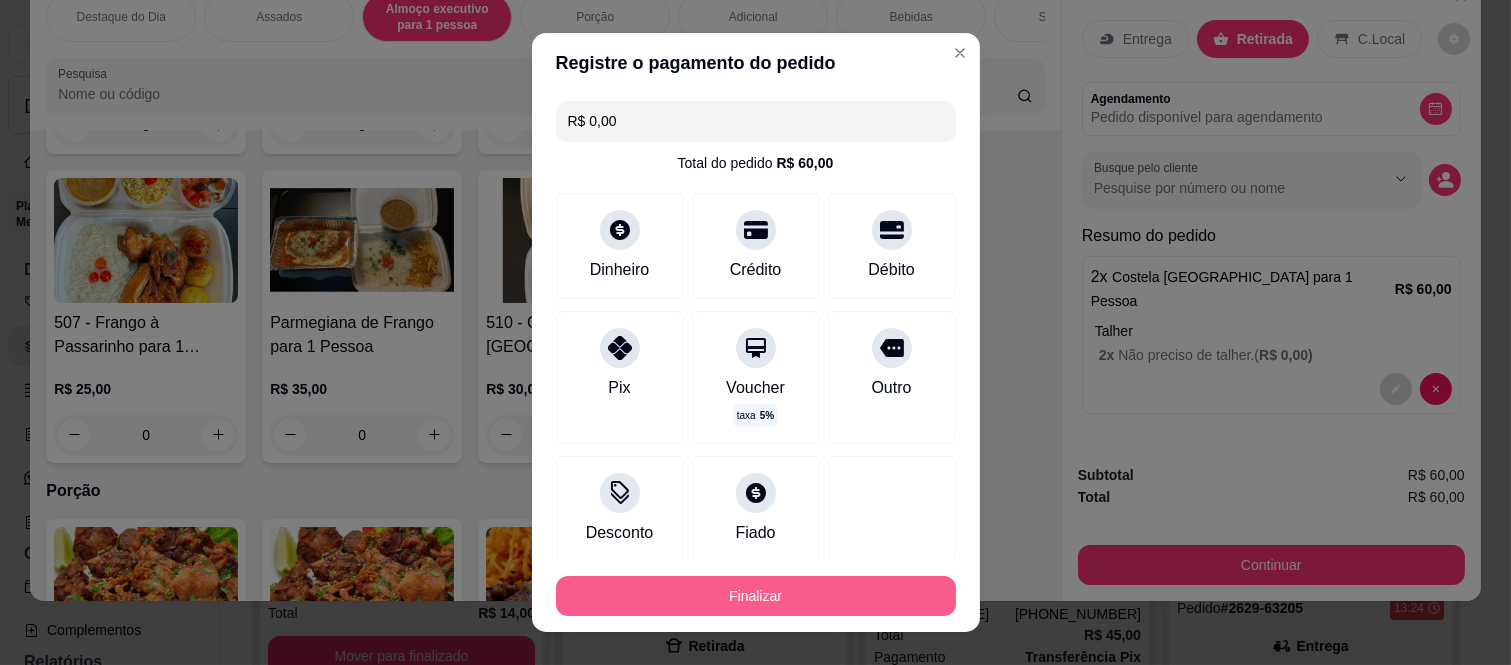 click on "Finalizar" at bounding box center [756, 596] 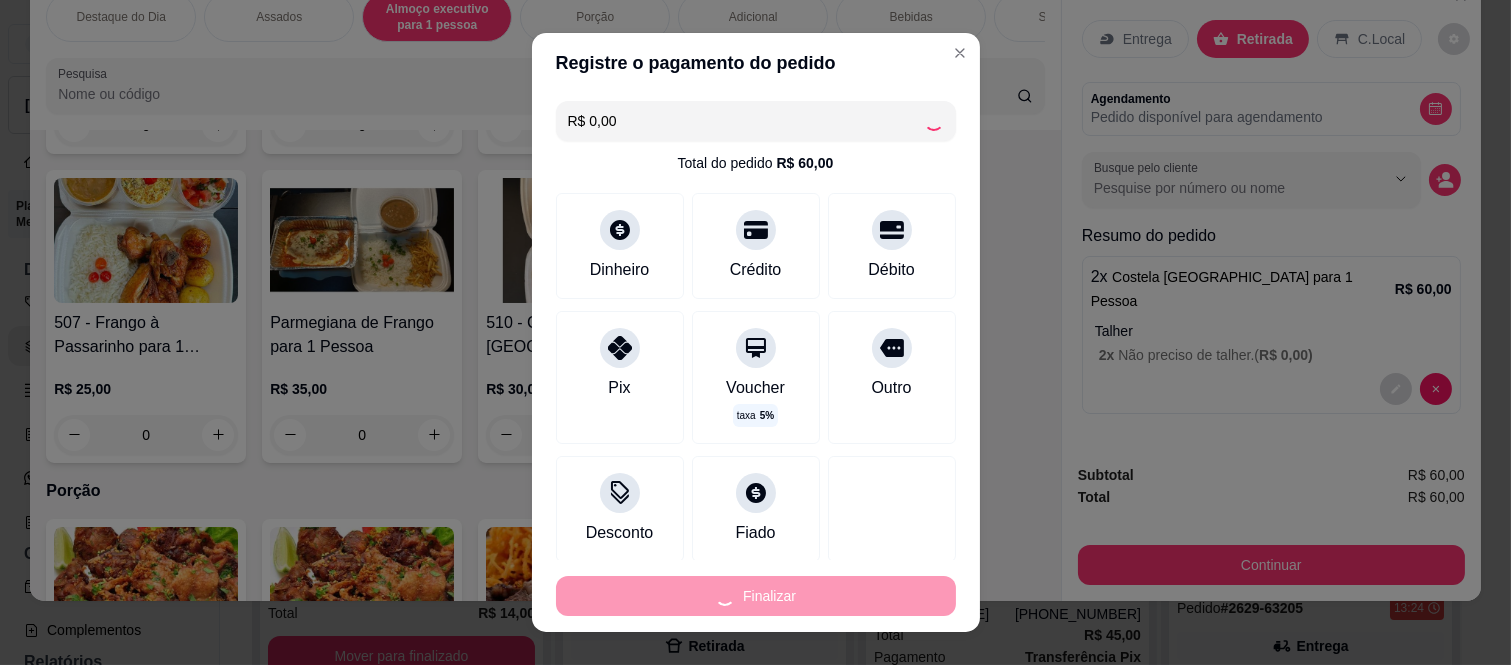 type on "-R$ 60,00" 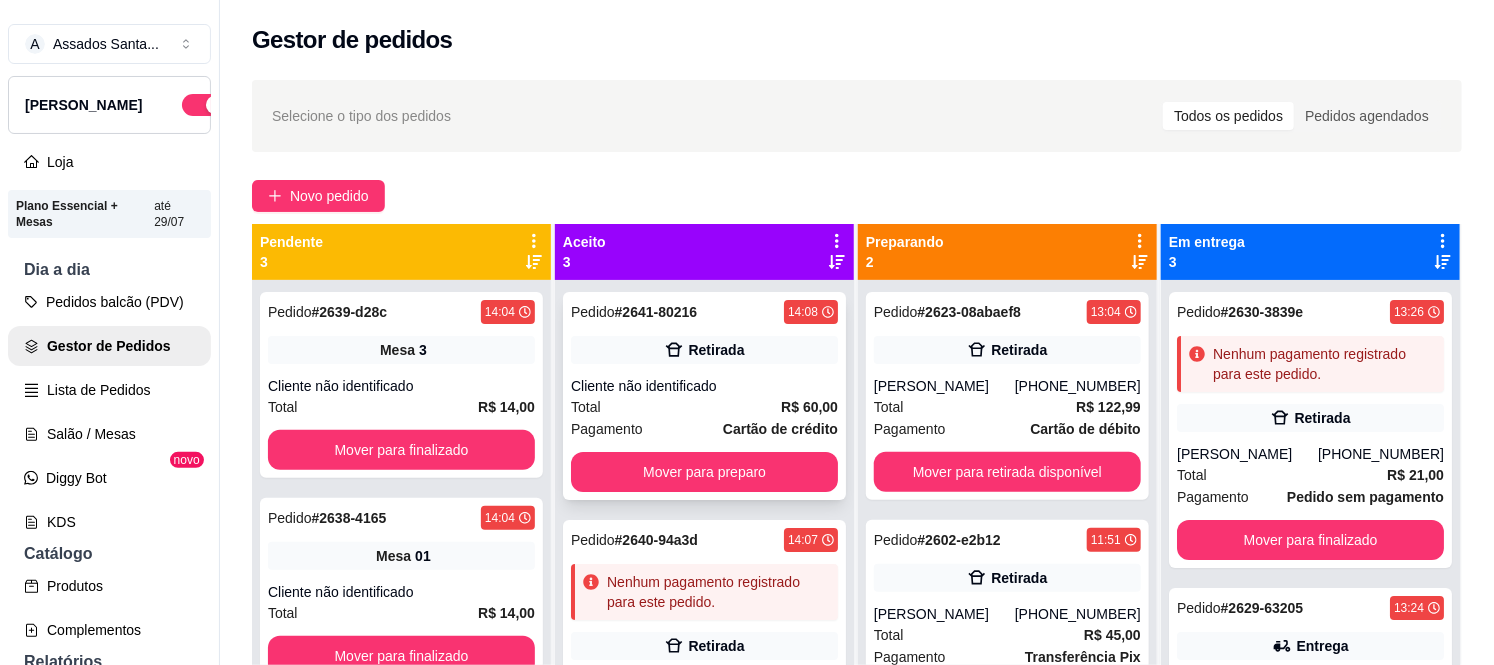 click on "Retirada" at bounding box center (704, 350) 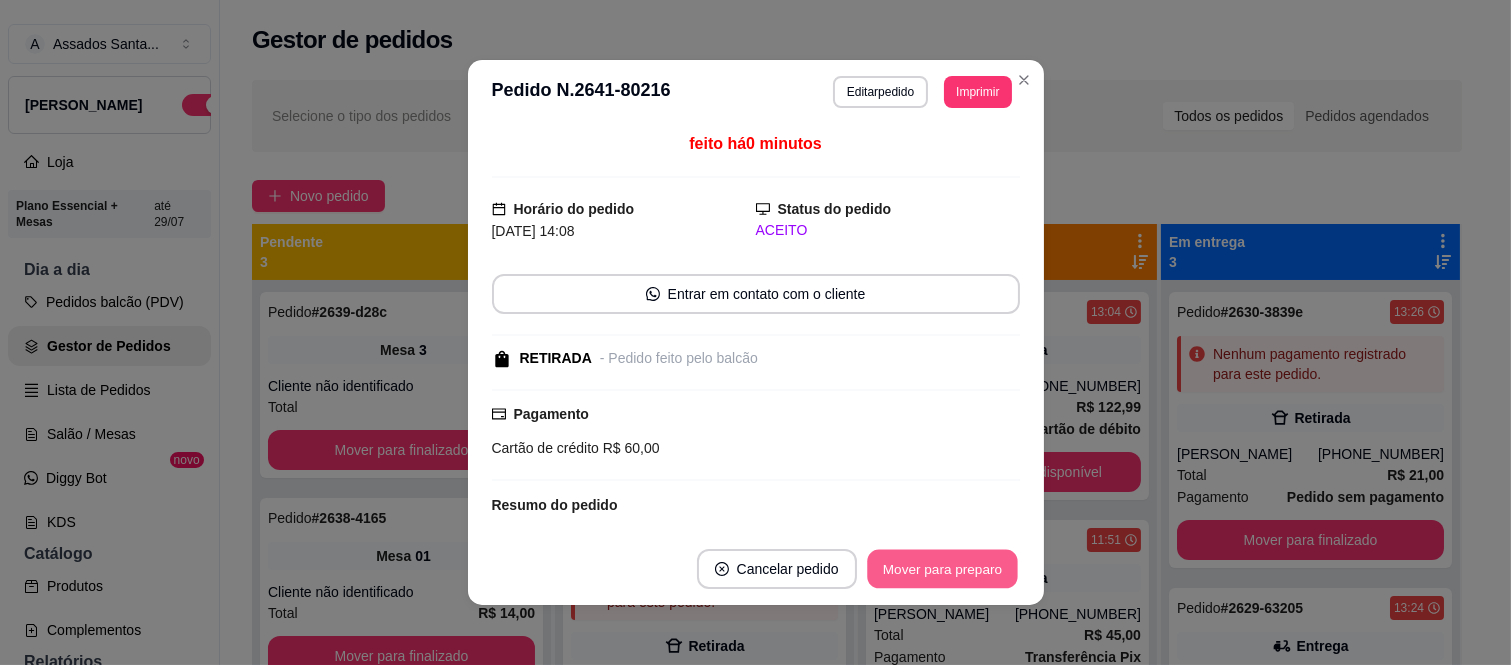 click on "Mover para preparo" at bounding box center (942, 569) 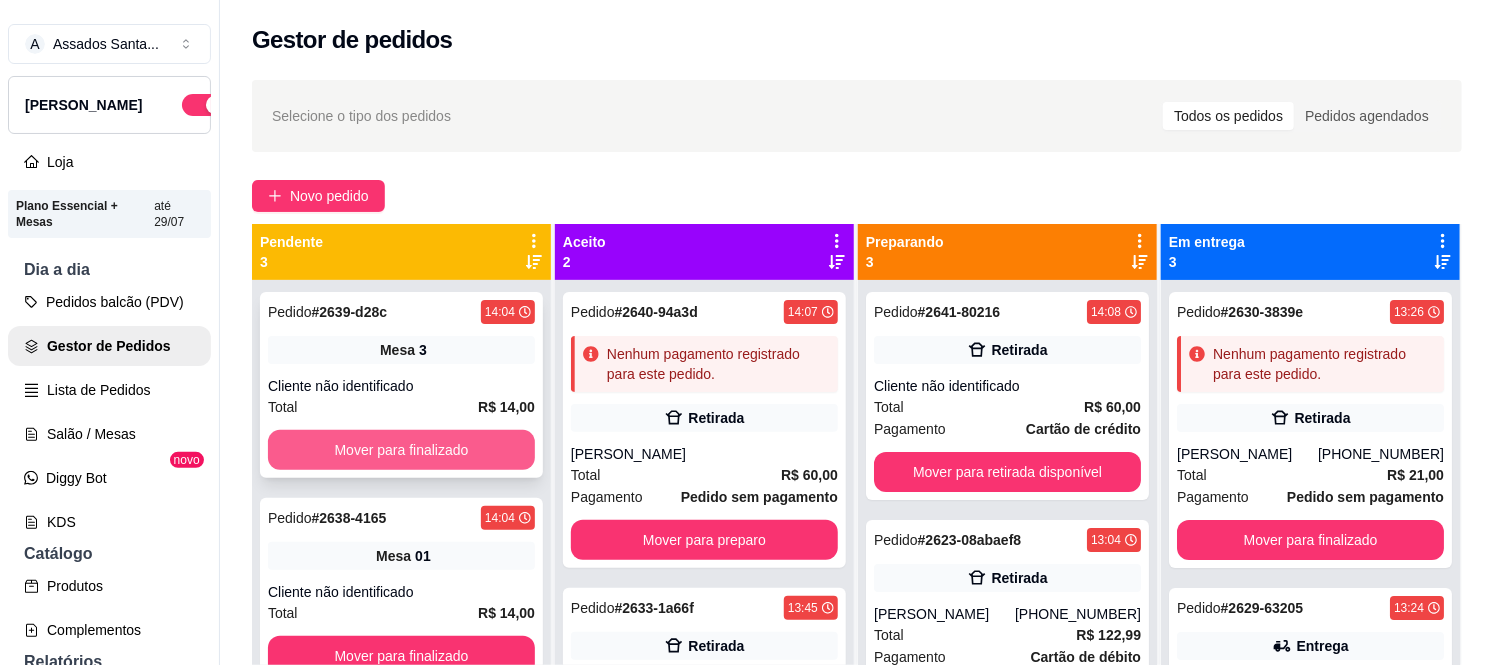 click on "Mover para finalizado" at bounding box center (401, 450) 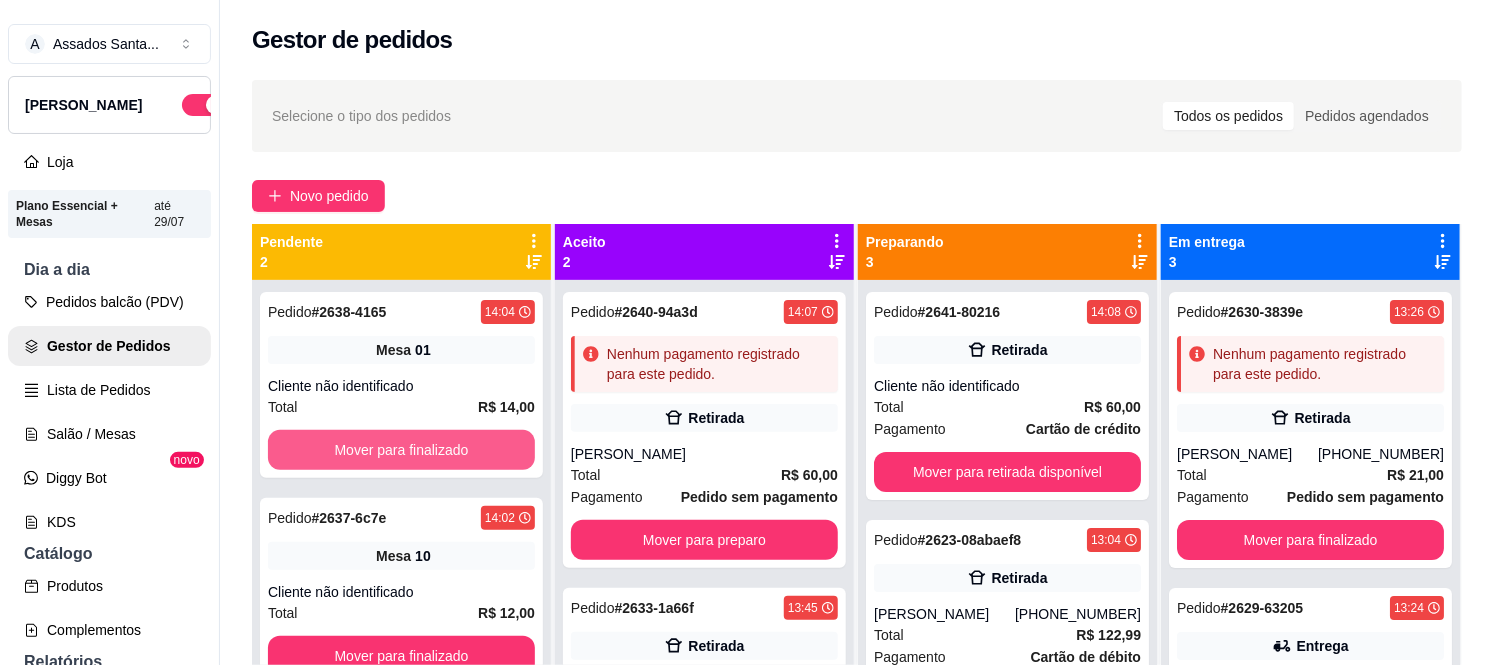 click on "Mover para finalizado" at bounding box center (401, 450) 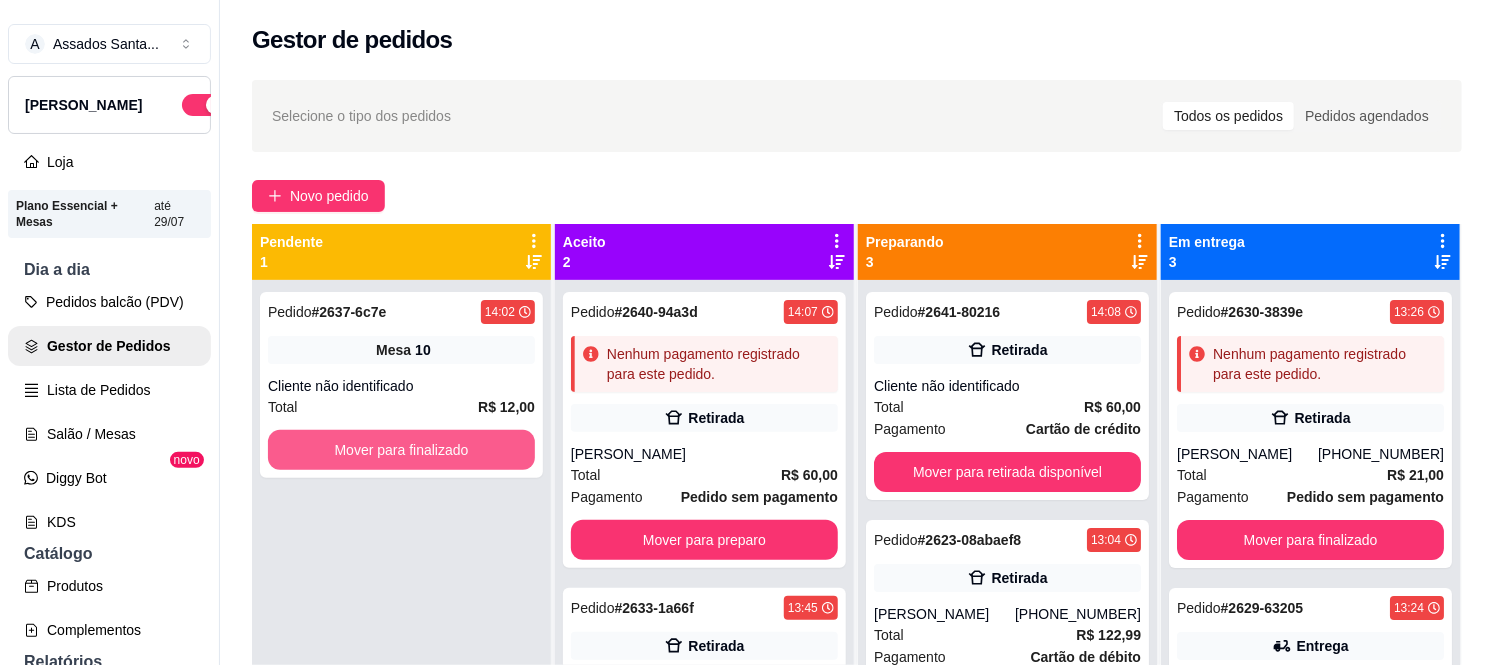 click on "Mover para finalizado" at bounding box center [401, 450] 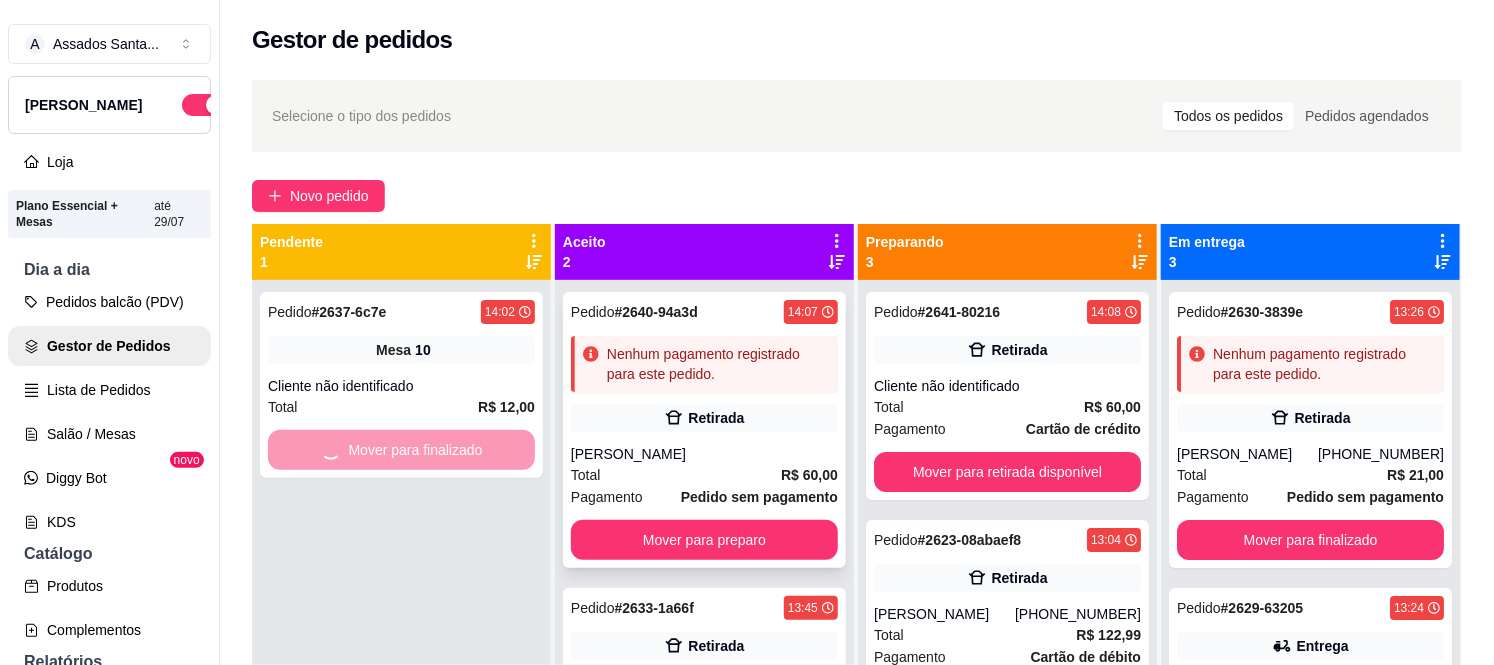 click on "[PERSON_NAME]" at bounding box center (704, 454) 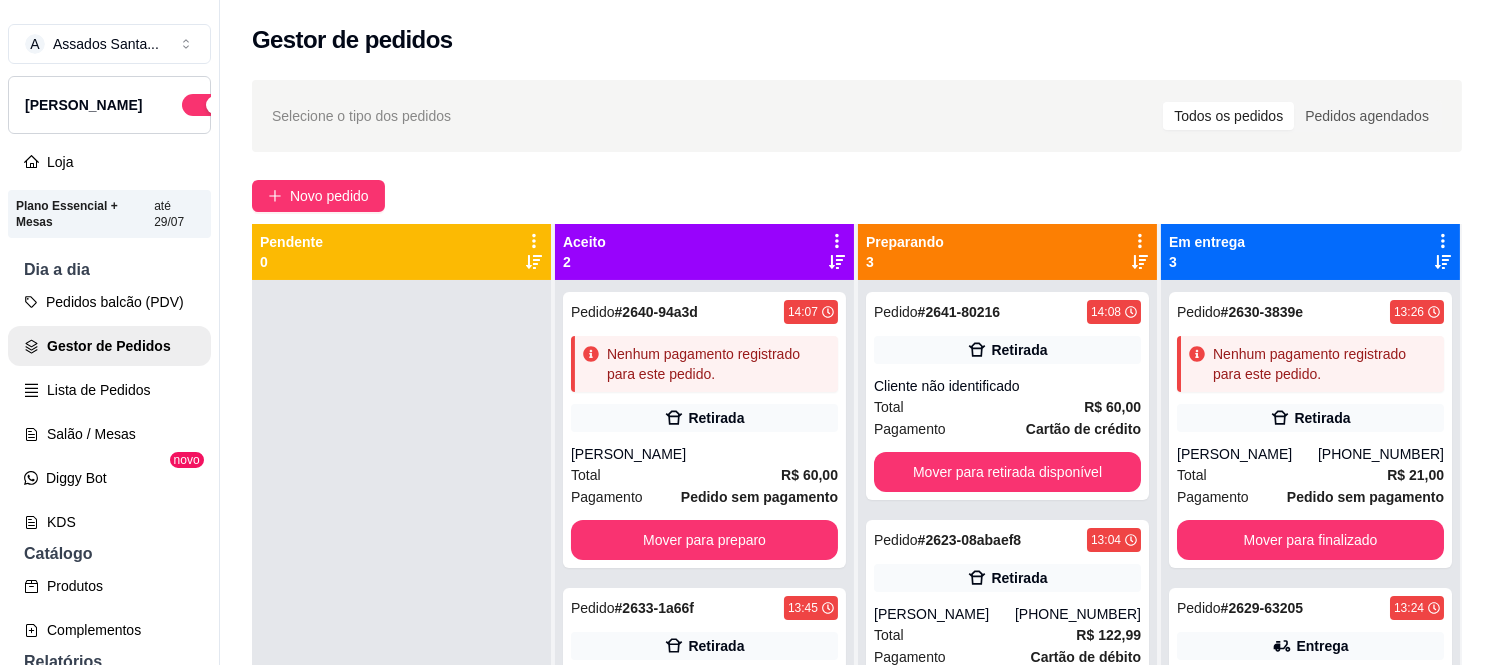 scroll, scrollTop: 183, scrollLeft: 0, axis: vertical 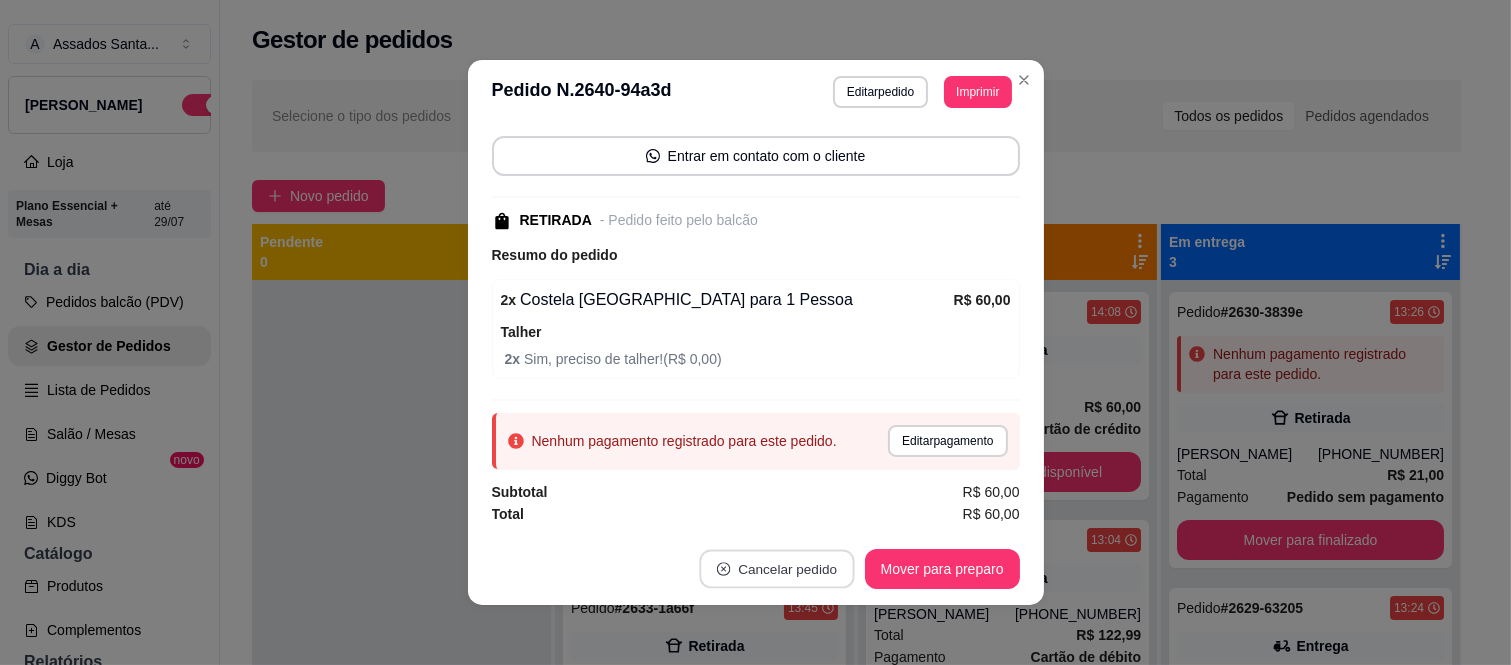 click on "Cancelar pedido" at bounding box center (776, 569) 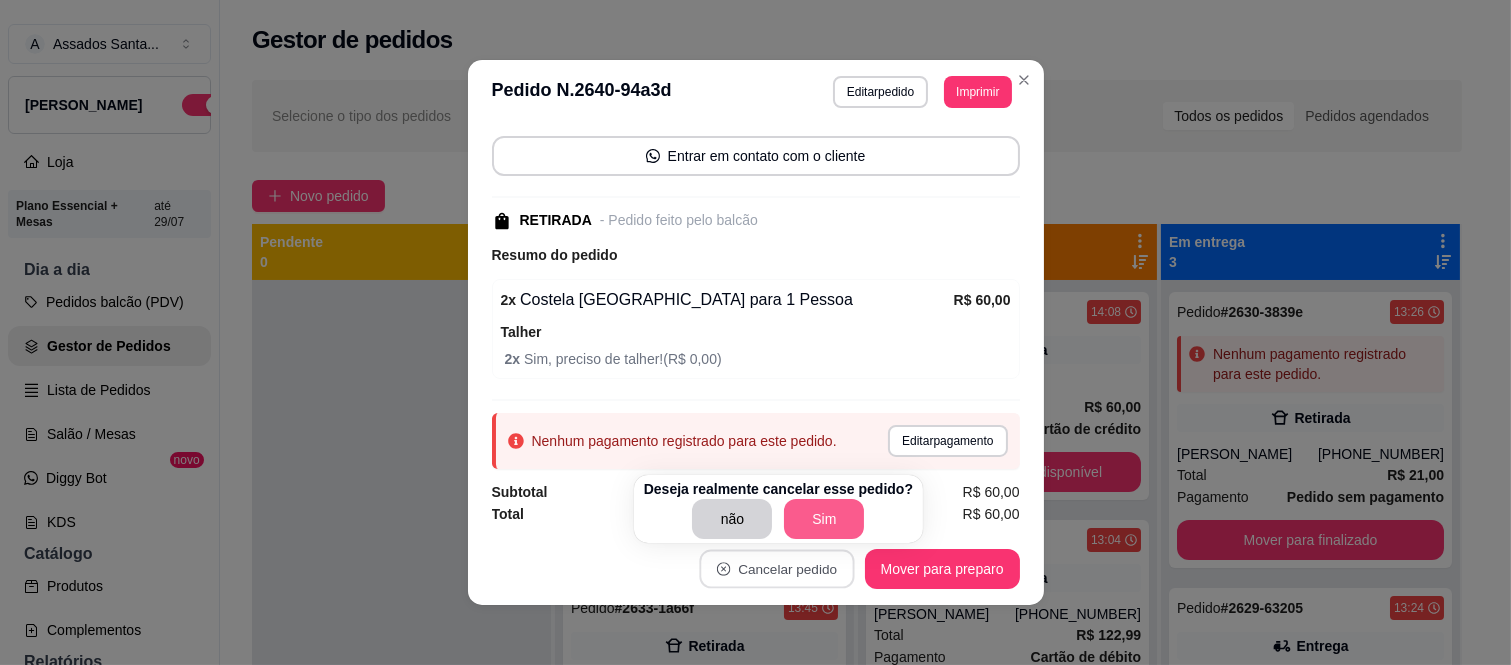 click on "Sim" at bounding box center (824, 519) 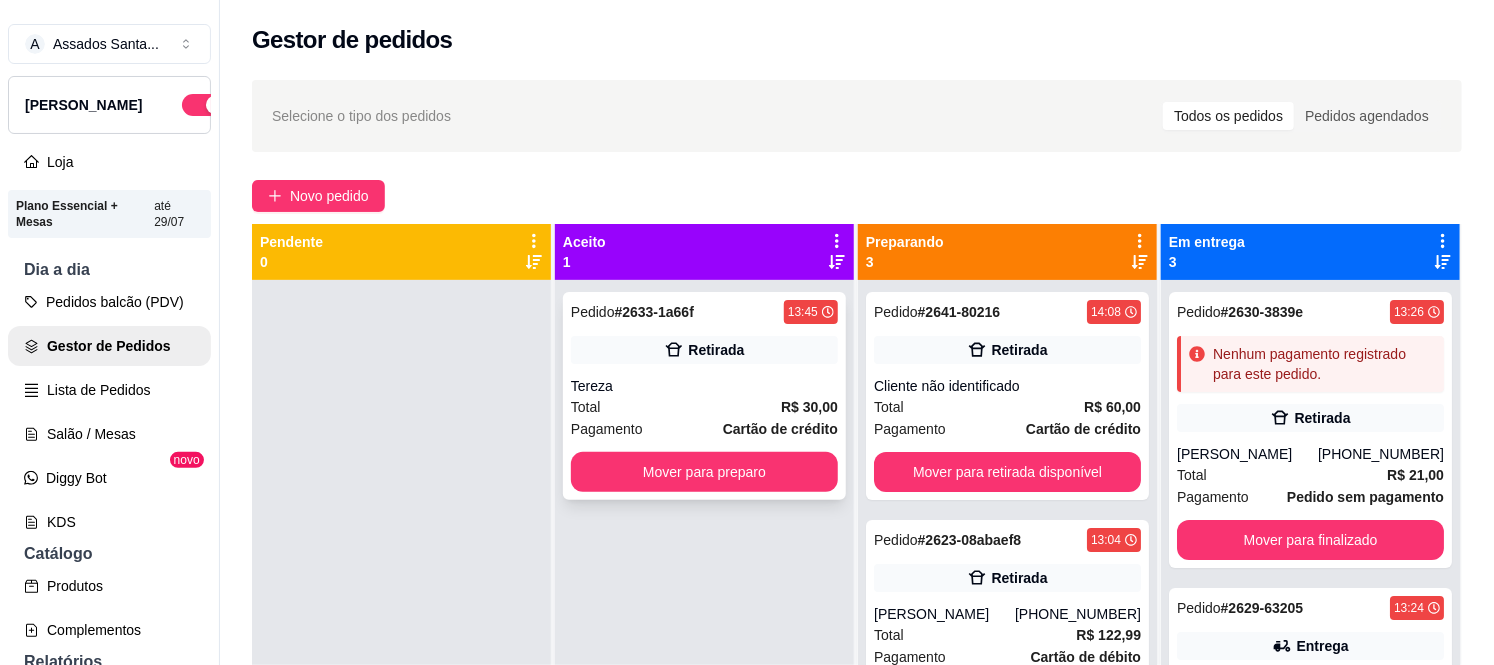 click on "Pedido  # 2633-1a66f 13:45" at bounding box center [704, 312] 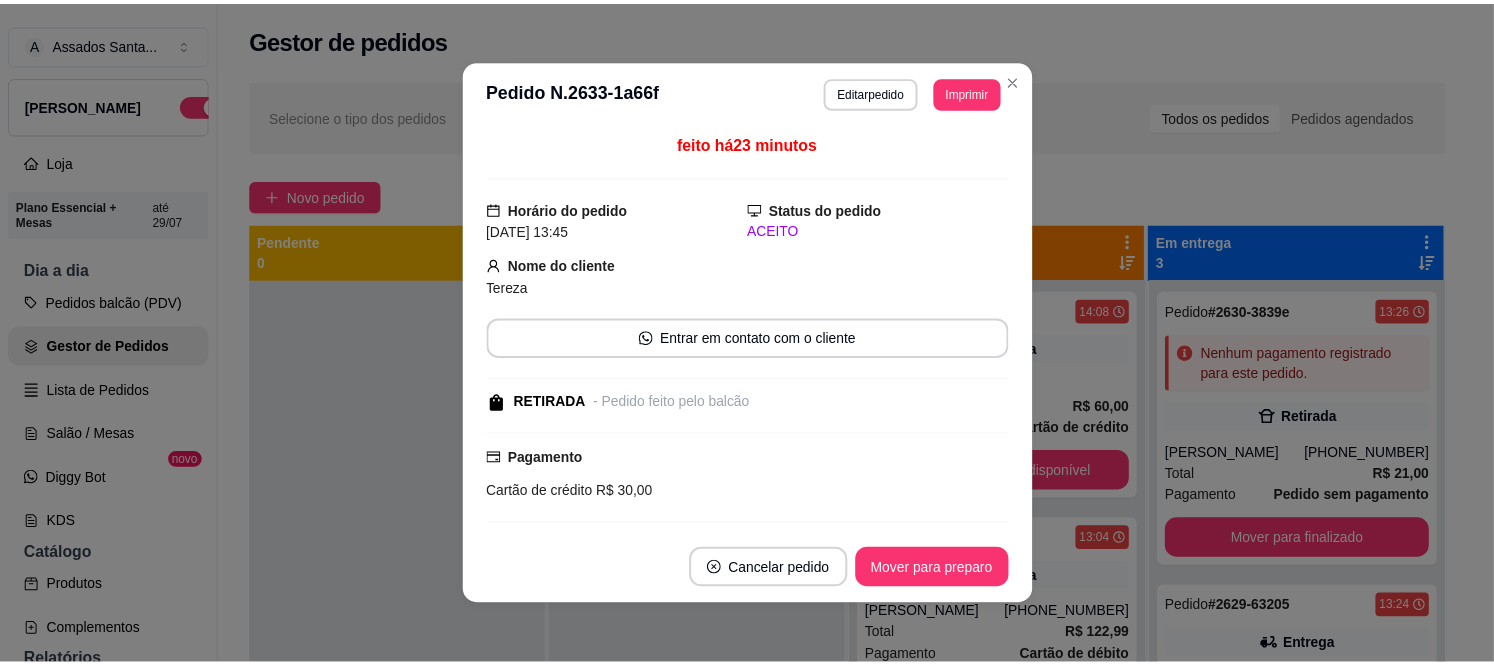 scroll, scrollTop: 227, scrollLeft: 0, axis: vertical 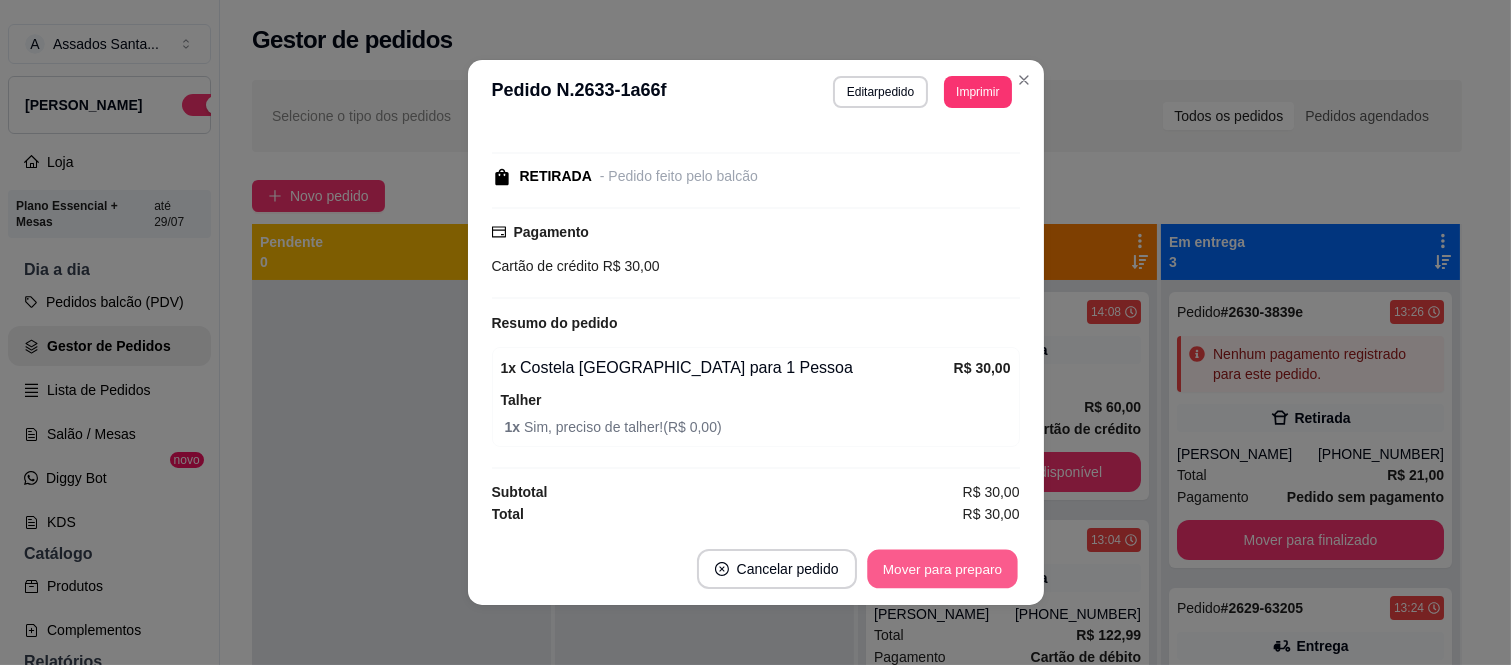 click on "Mover para preparo" at bounding box center [942, 569] 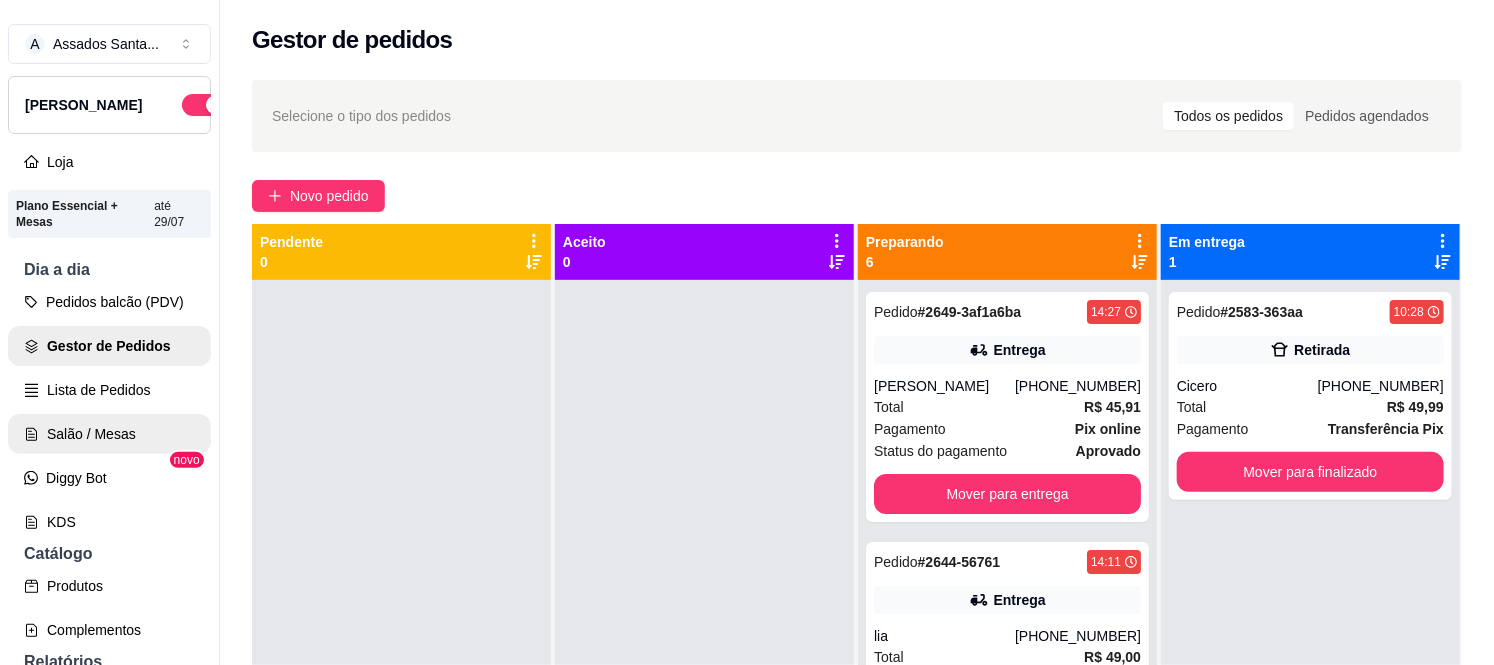 click on "Salão / Mesas" at bounding box center [109, 434] 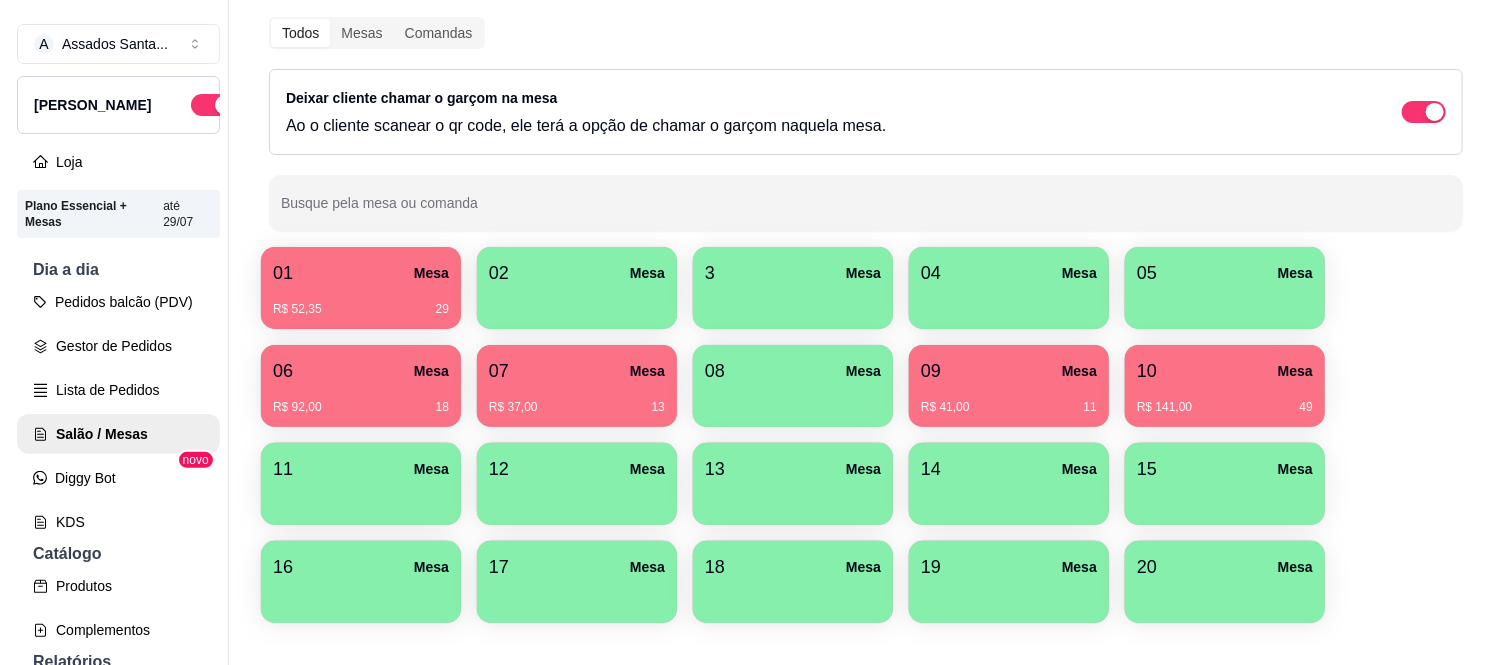 scroll, scrollTop: 125, scrollLeft: 0, axis: vertical 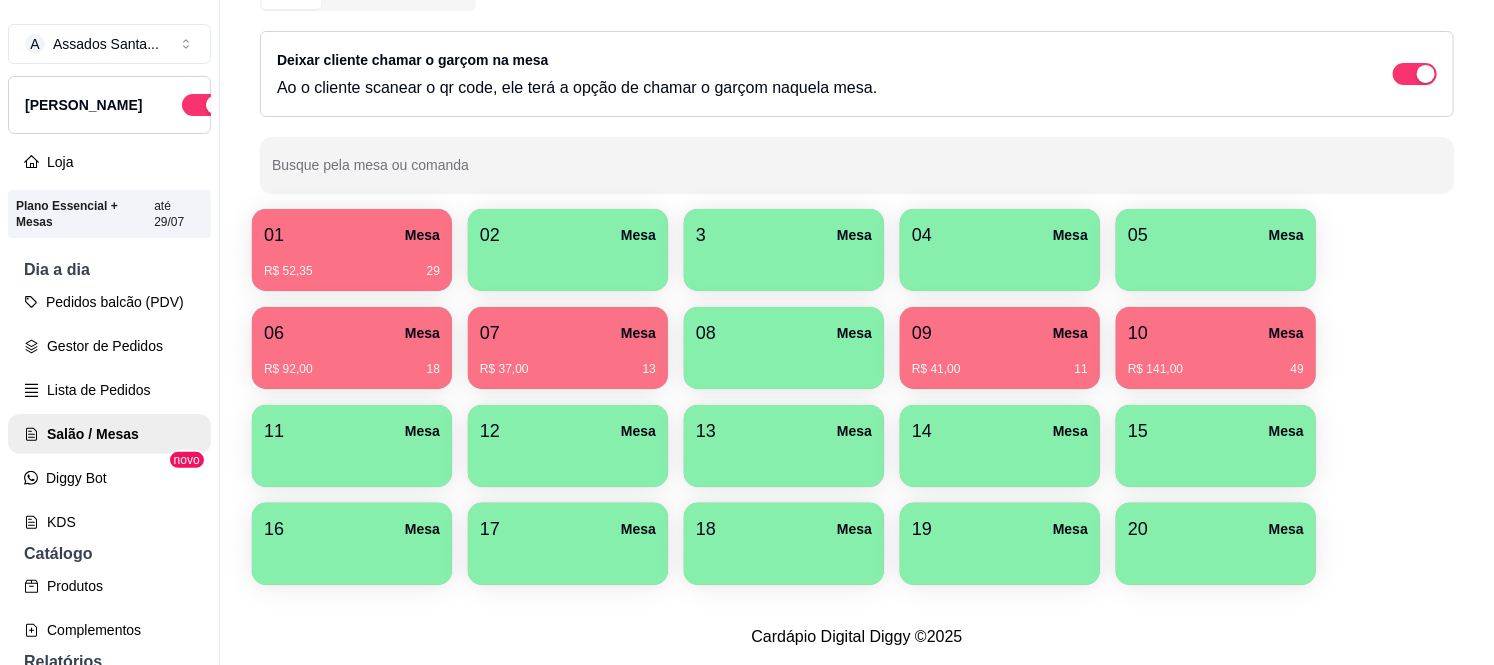 click on "10 Mesa" at bounding box center (1216, 333) 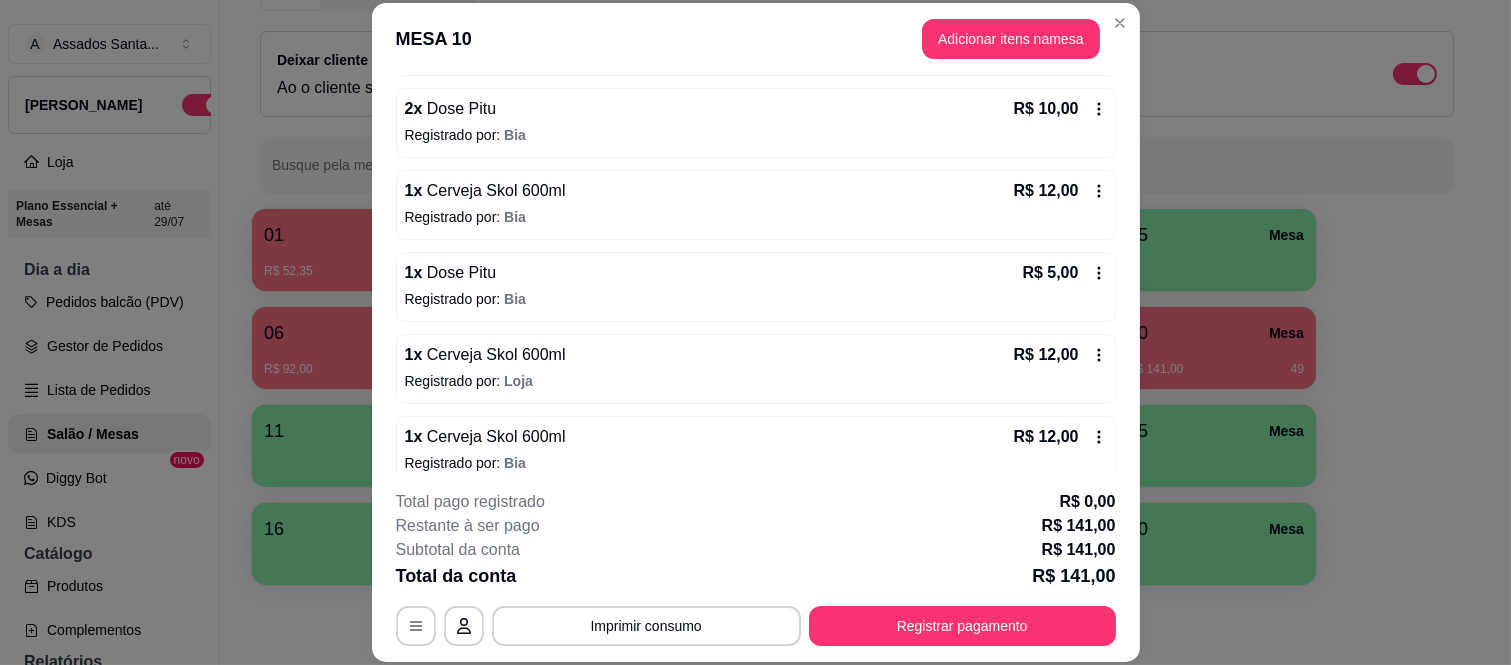 scroll, scrollTop: 392, scrollLeft: 0, axis: vertical 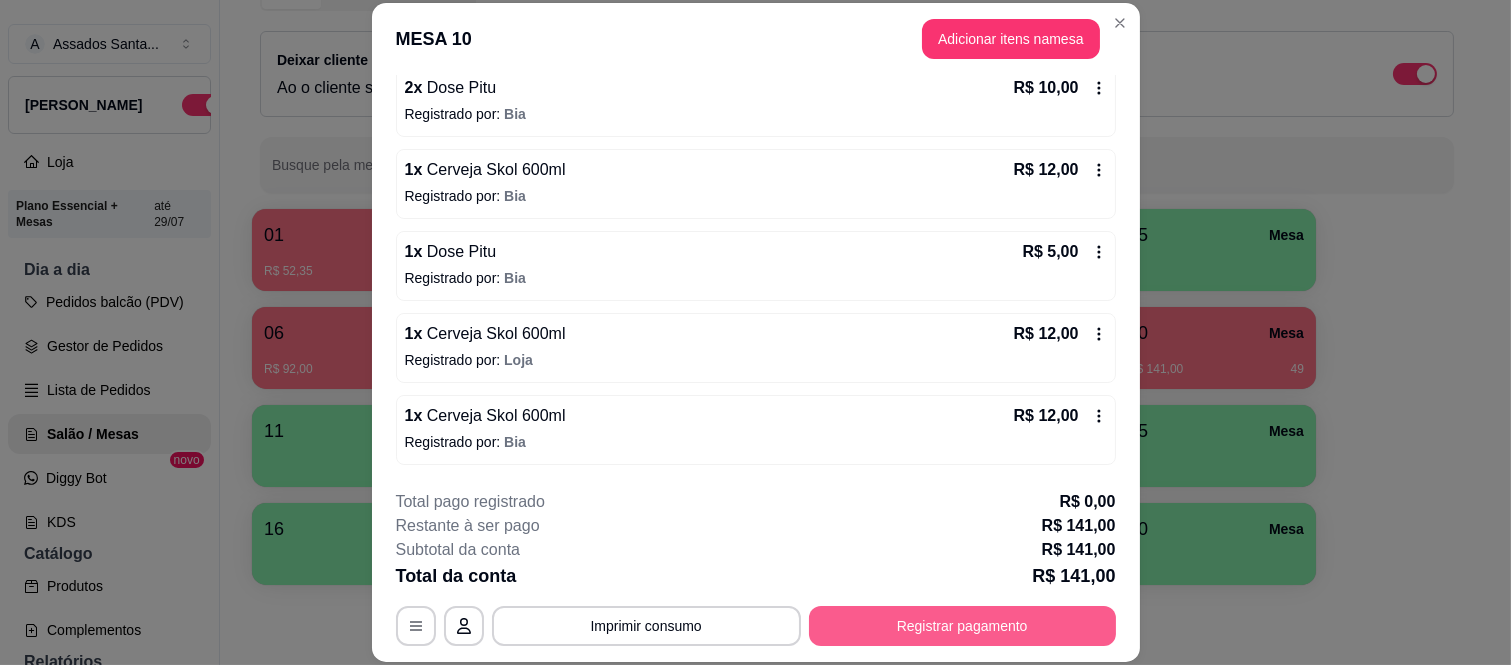 click on "Registrar pagamento" at bounding box center (962, 626) 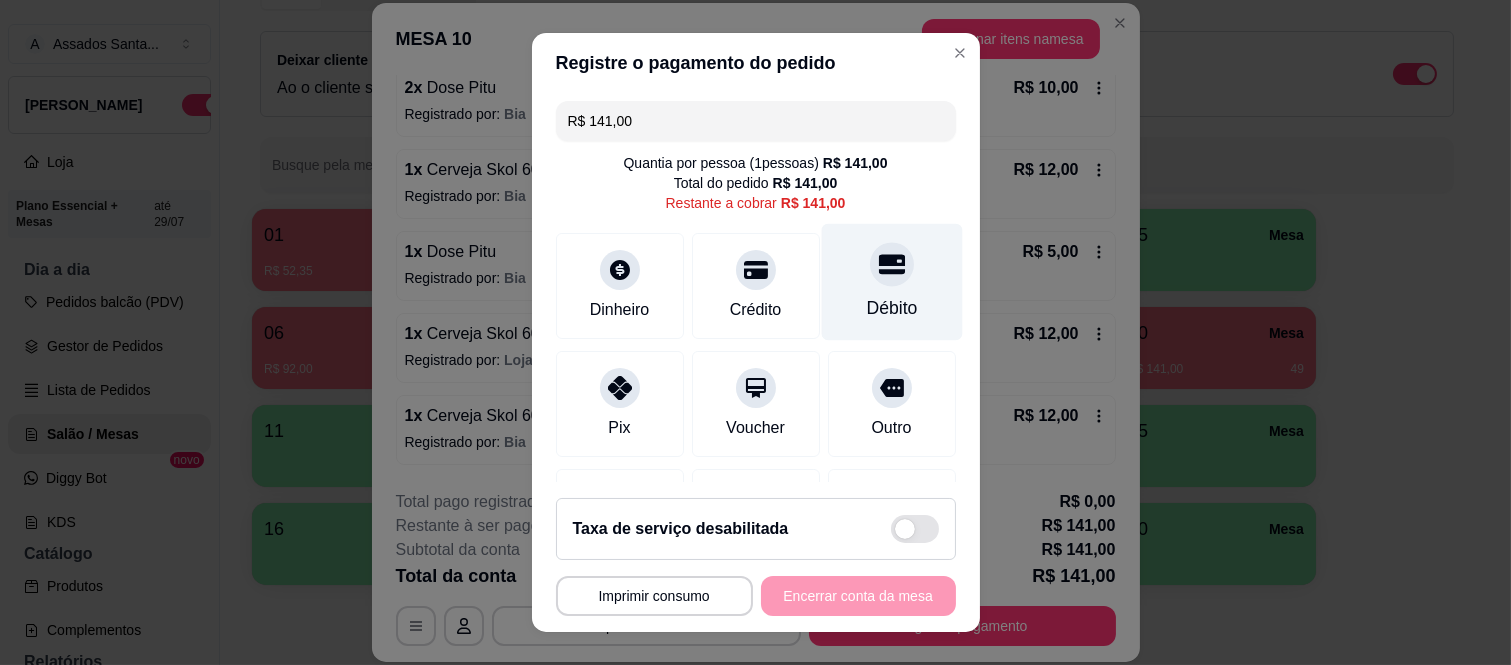 click at bounding box center [892, 265] 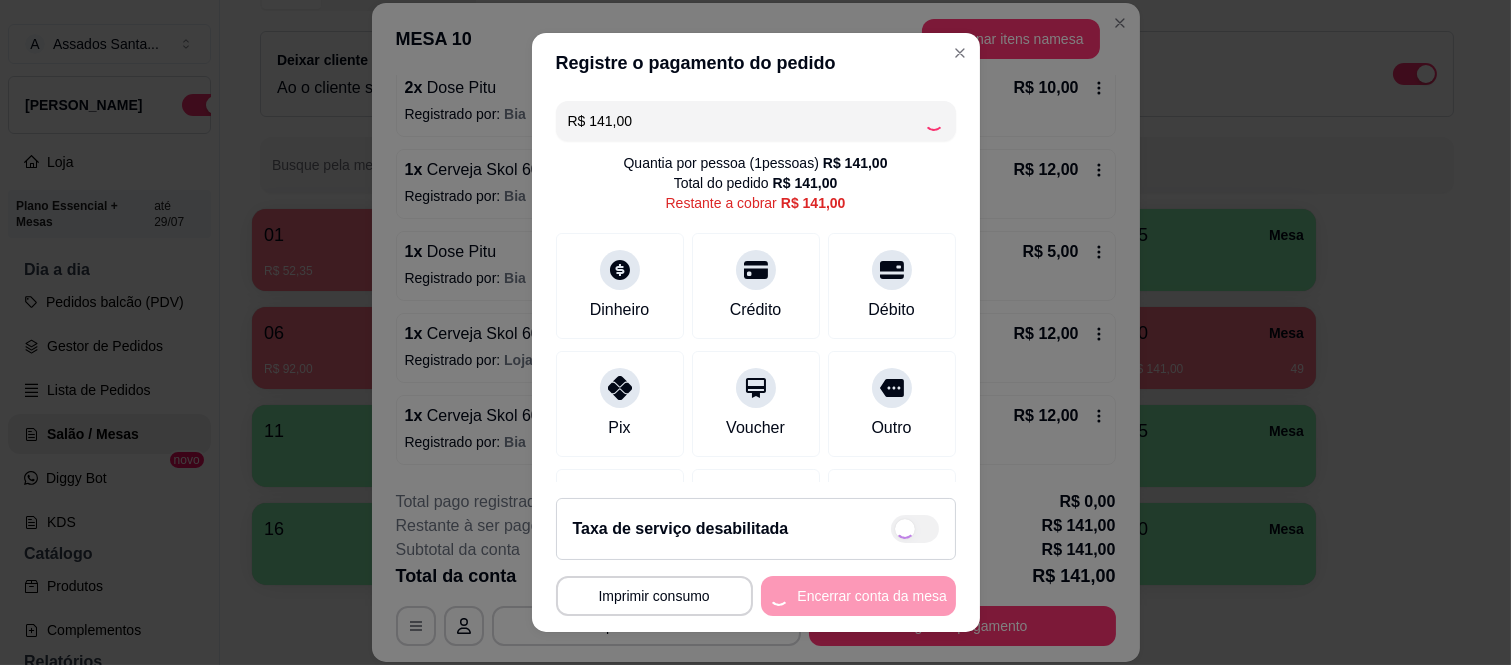 type on "R$ 0,00" 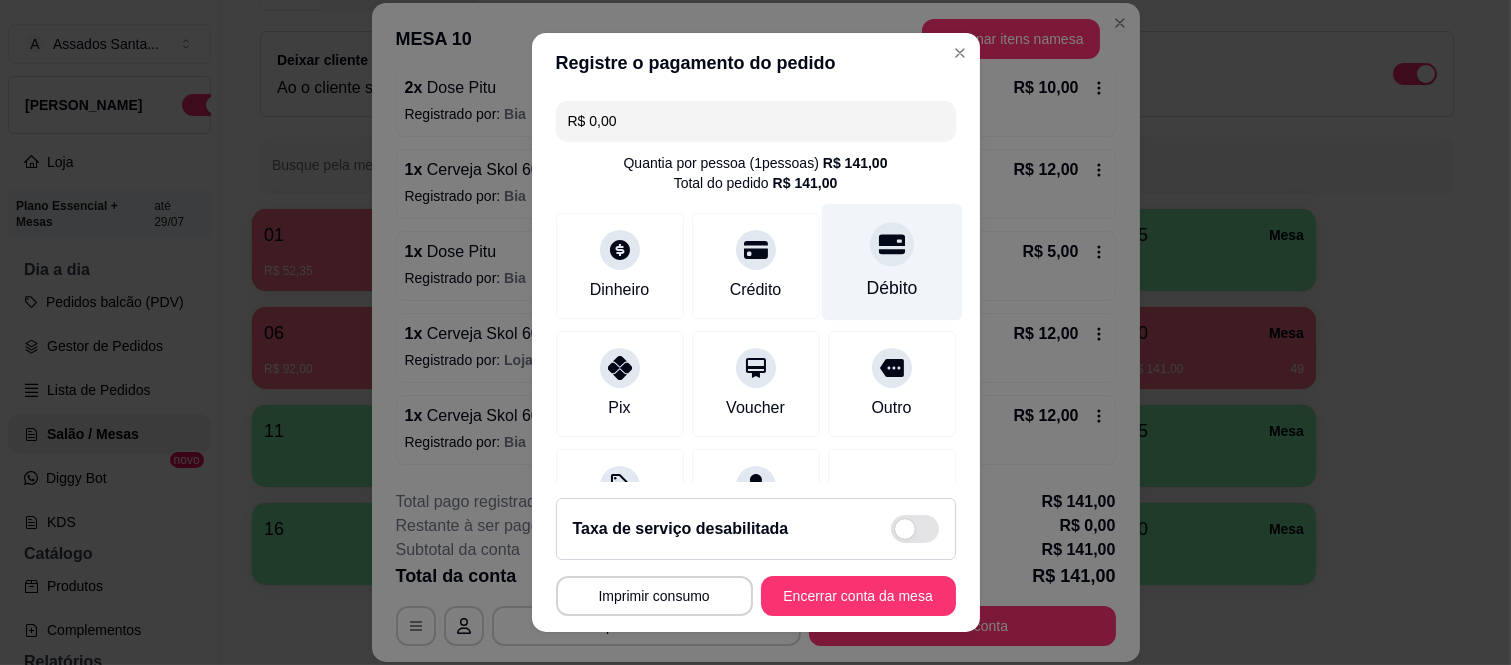 click 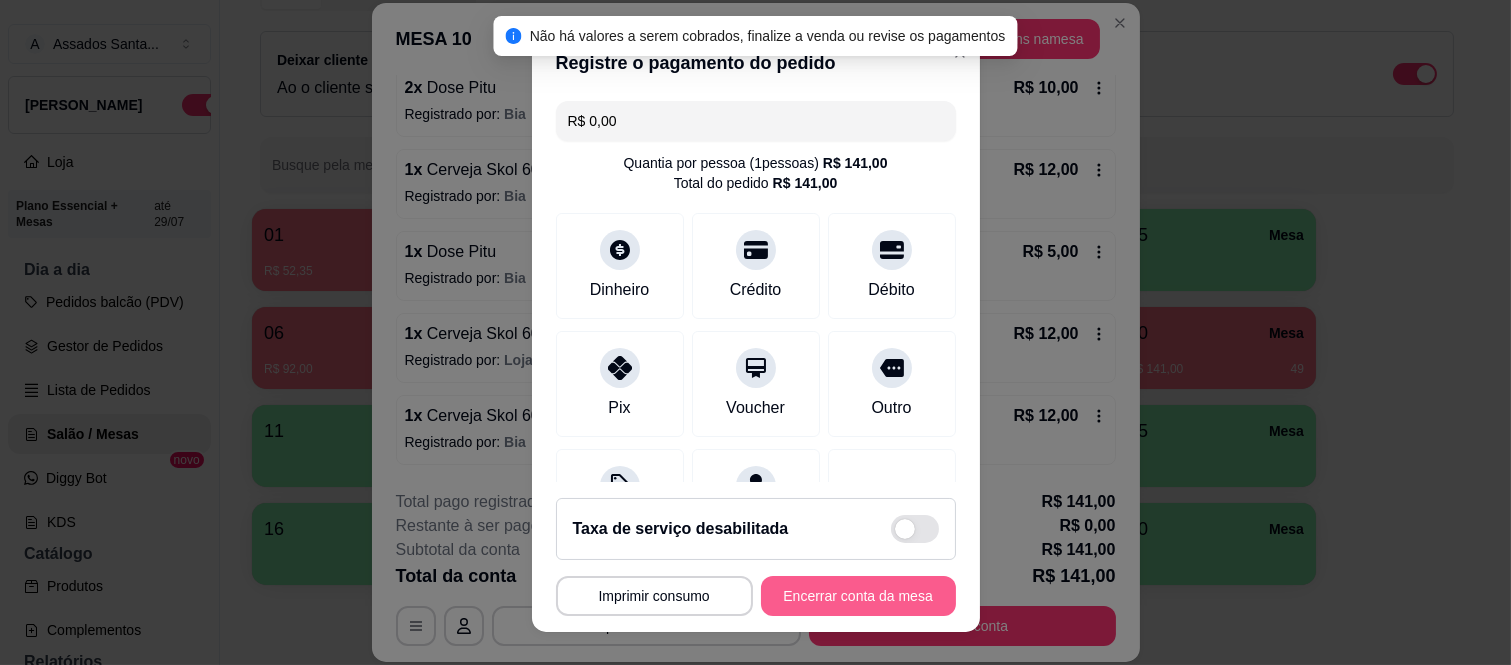 click on "Encerrar conta da mesa" at bounding box center [858, 596] 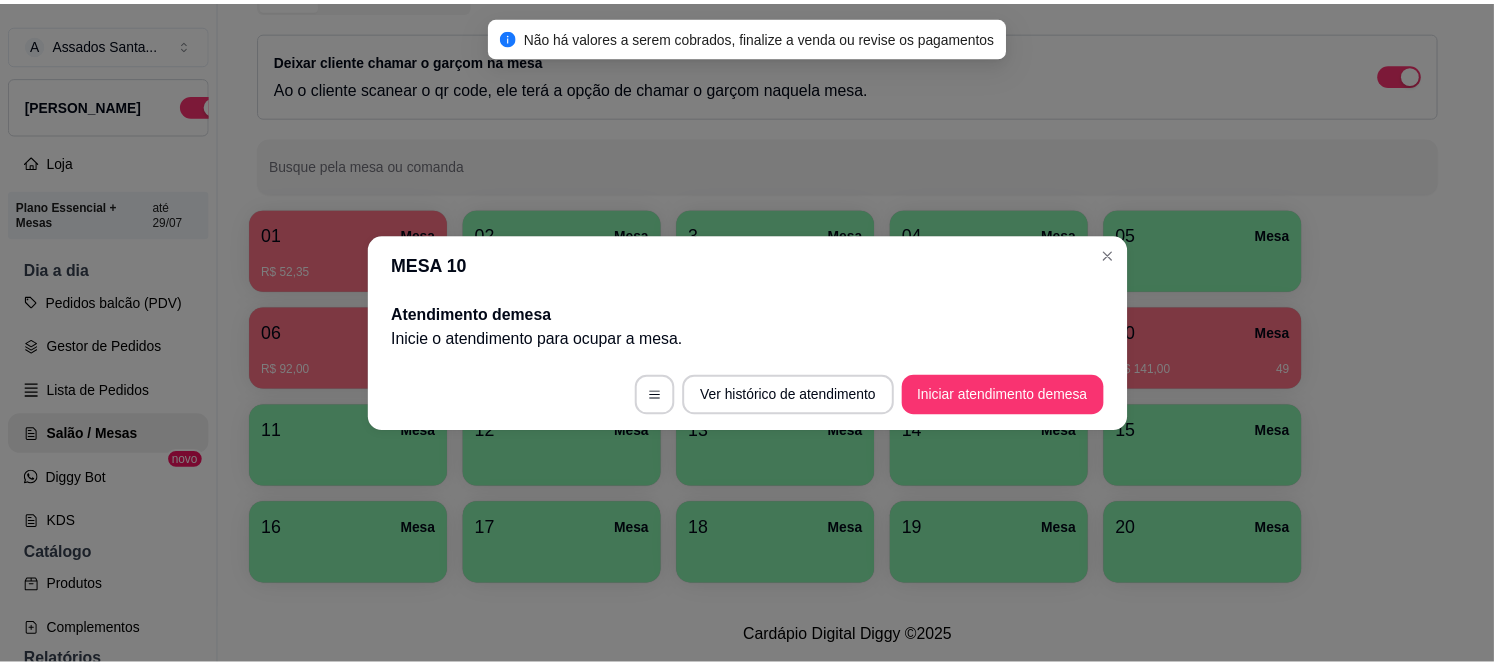 scroll, scrollTop: 0, scrollLeft: 0, axis: both 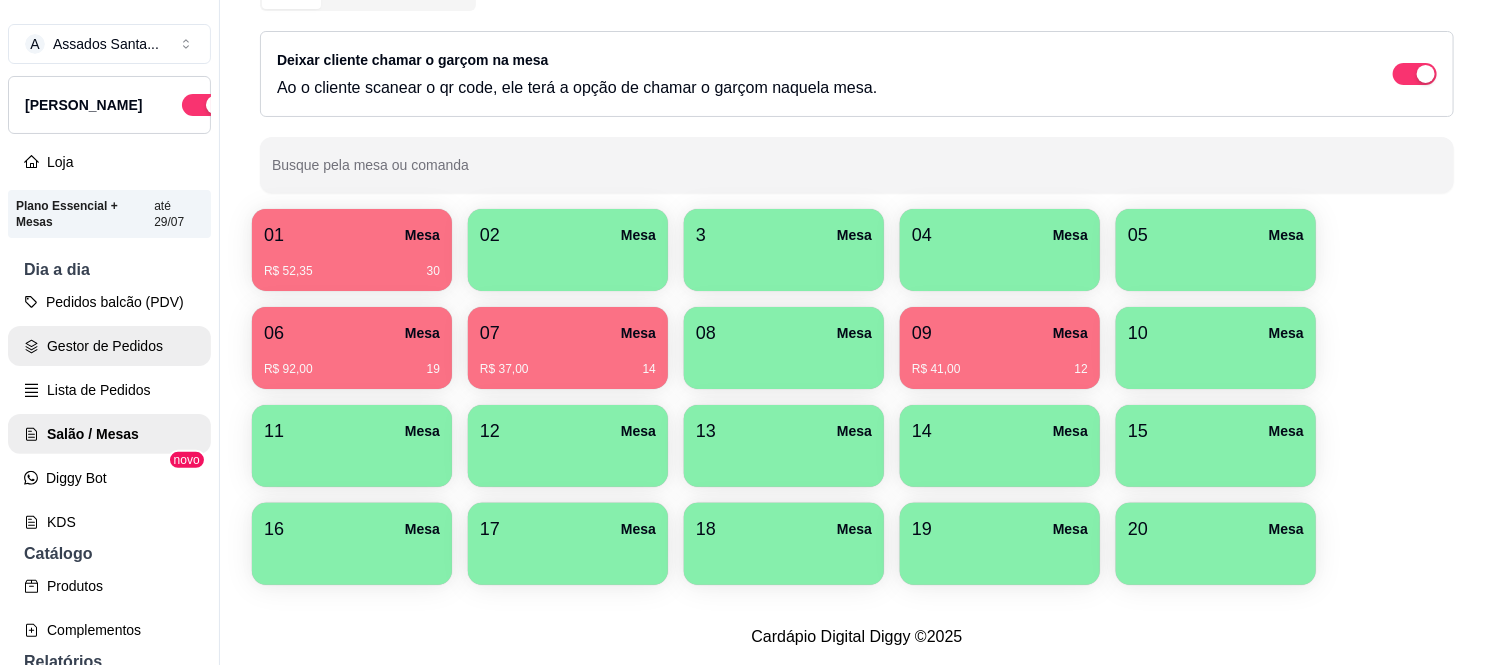click on "Gestor de Pedidos" at bounding box center [109, 346] 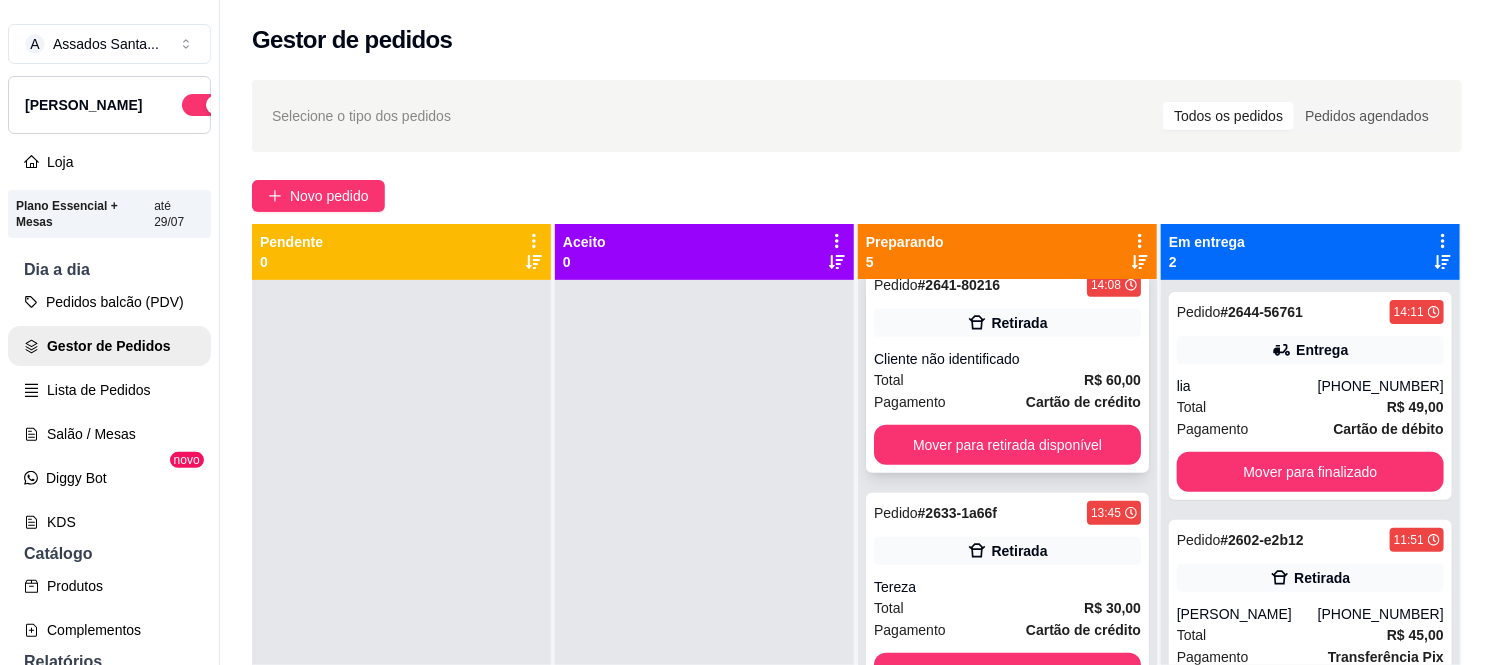 scroll, scrollTop: 535, scrollLeft: 0, axis: vertical 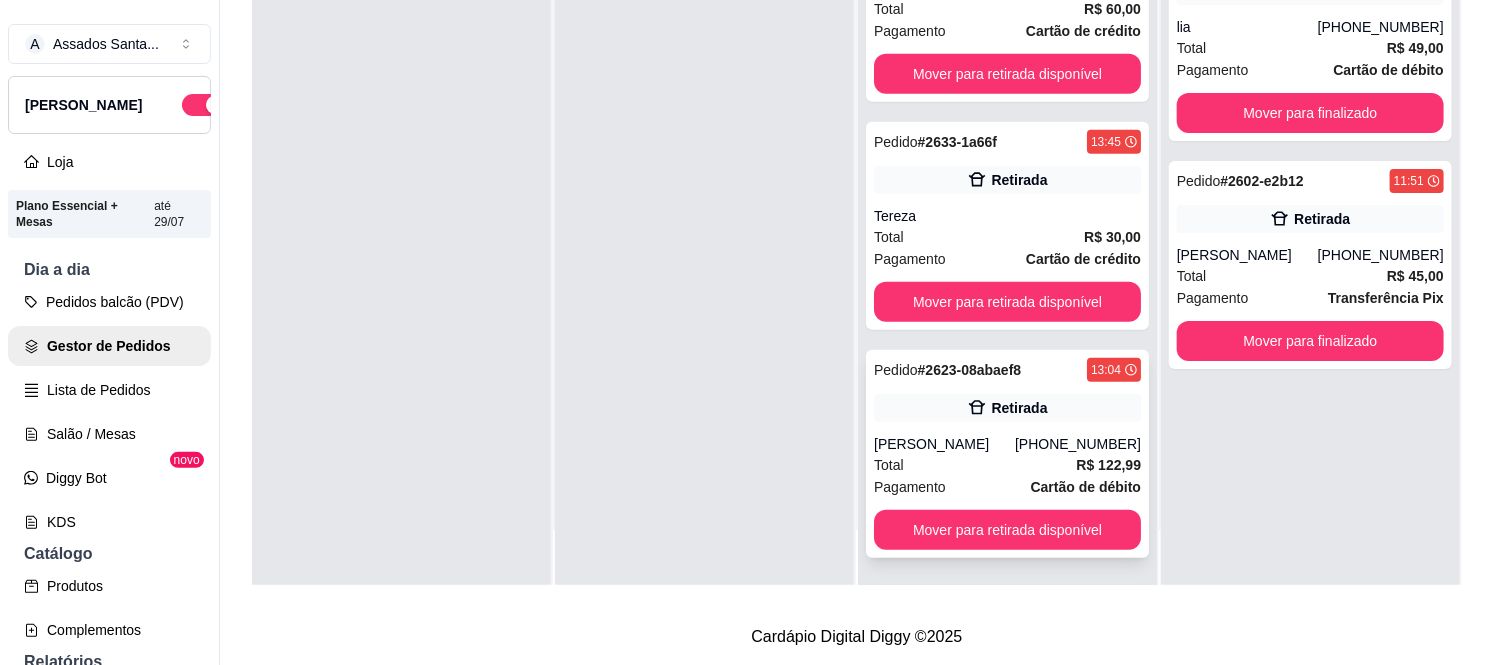 click on "[PERSON_NAME]" at bounding box center (944, 444) 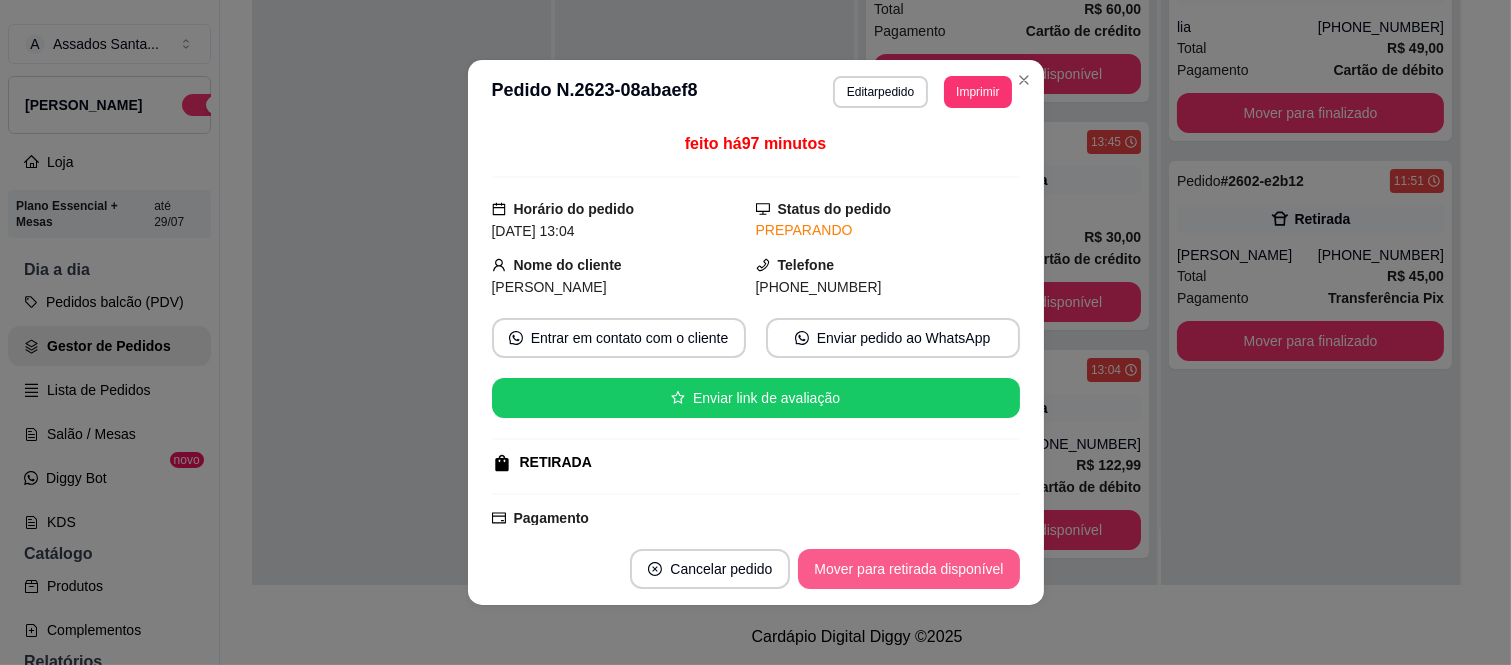 click on "Mover para retirada disponível" at bounding box center [908, 569] 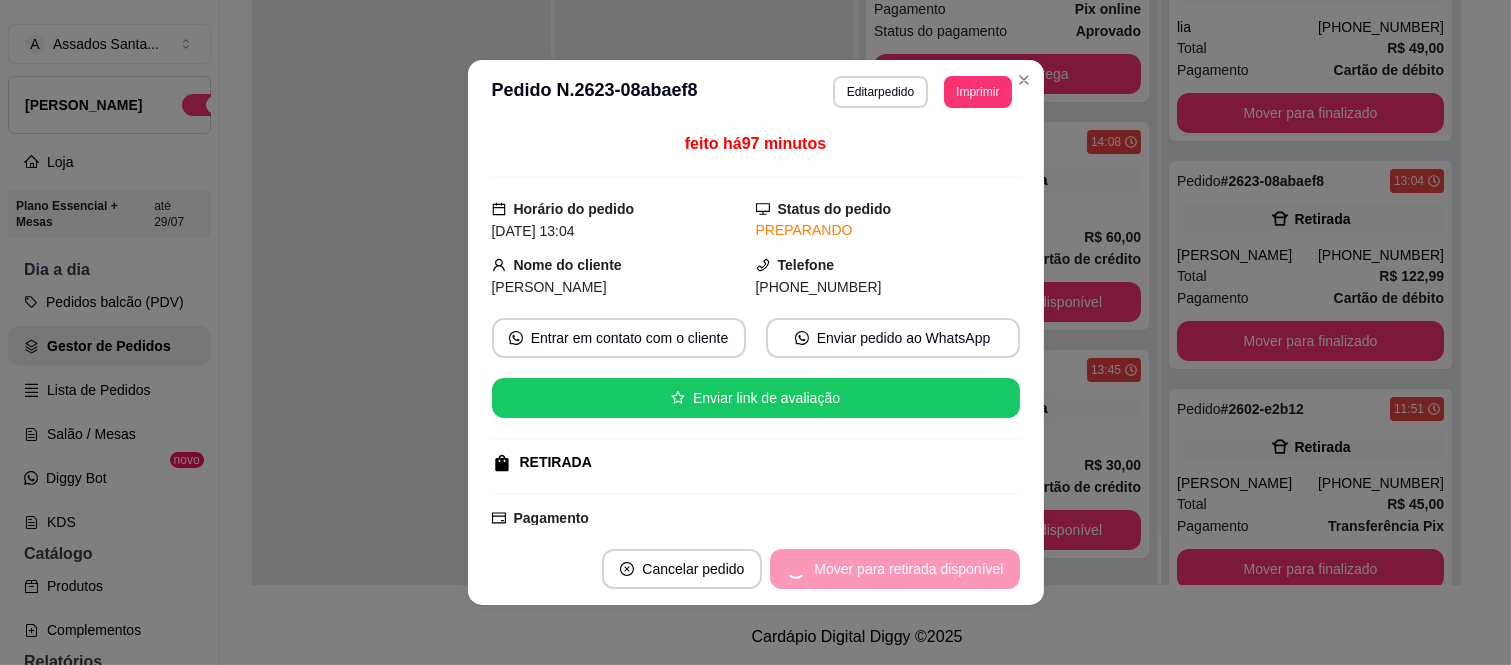 scroll, scrollTop: 307, scrollLeft: 0, axis: vertical 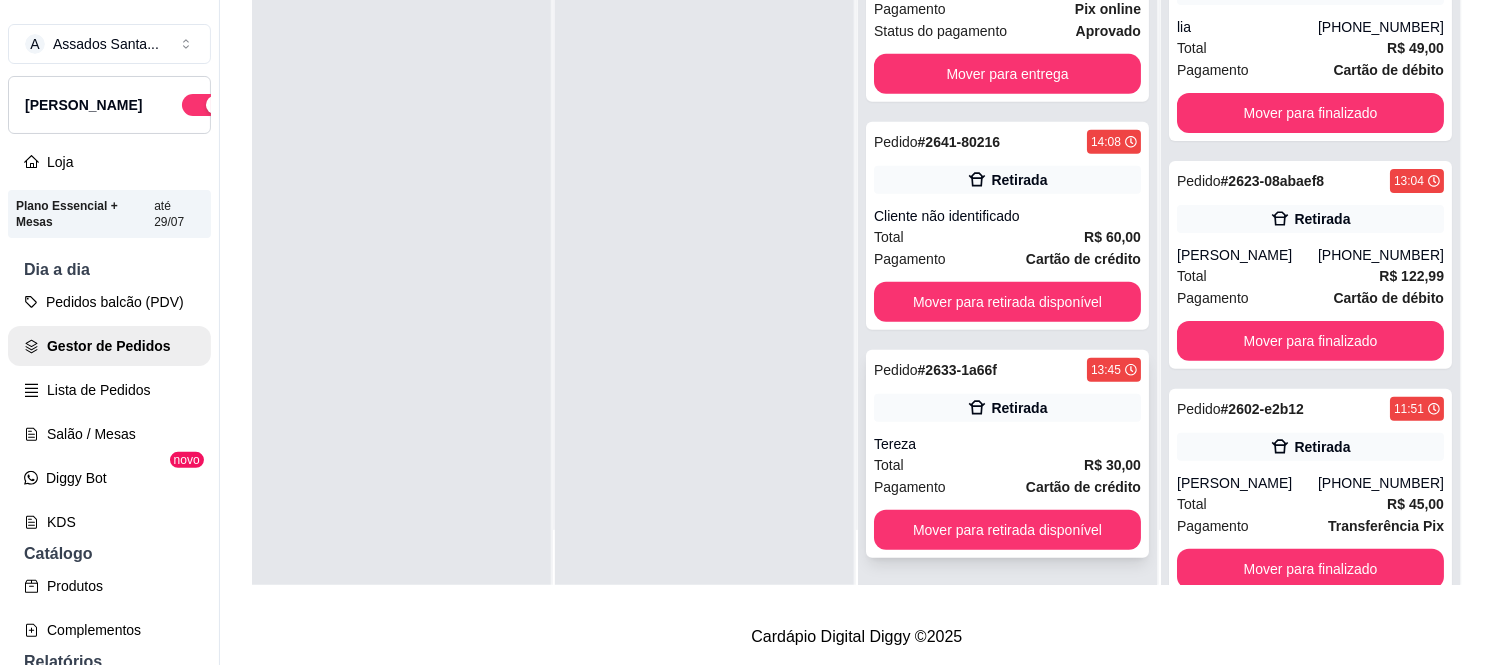 click on "Tereza" at bounding box center (1007, 444) 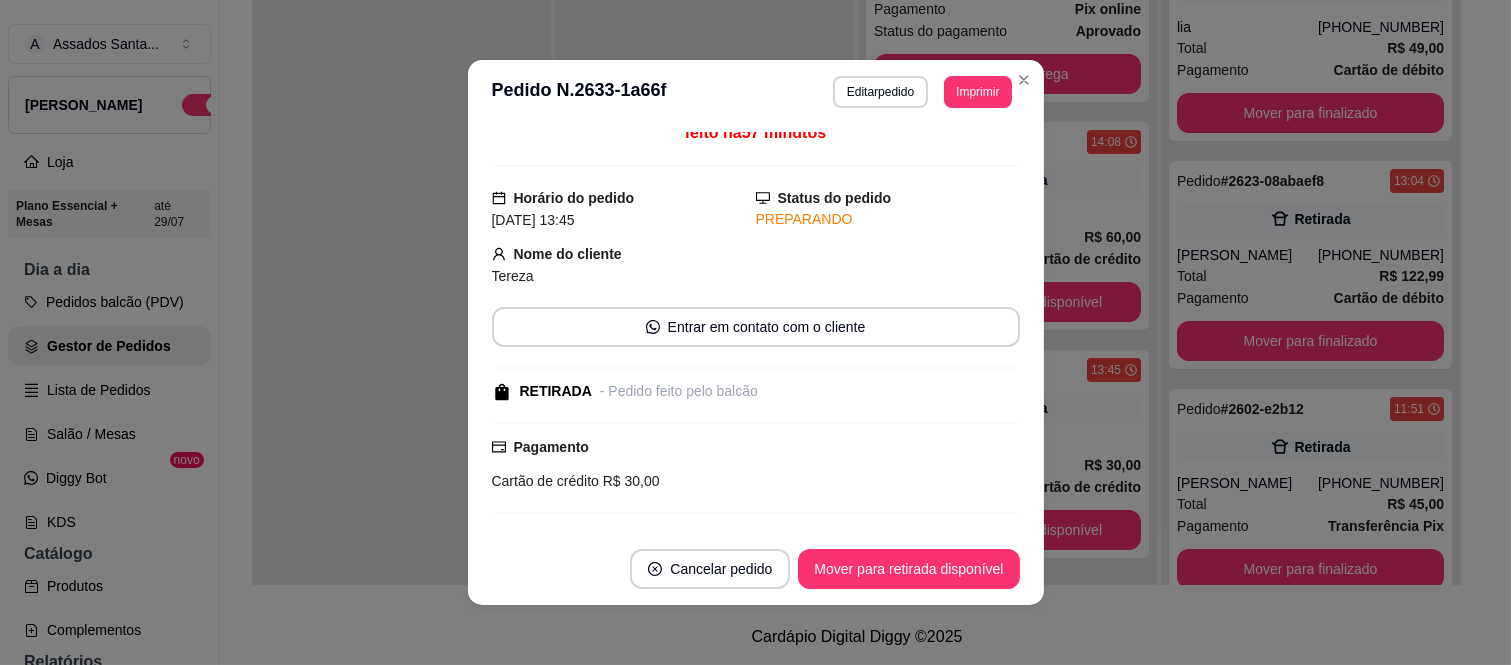 scroll, scrollTop: 0, scrollLeft: 0, axis: both 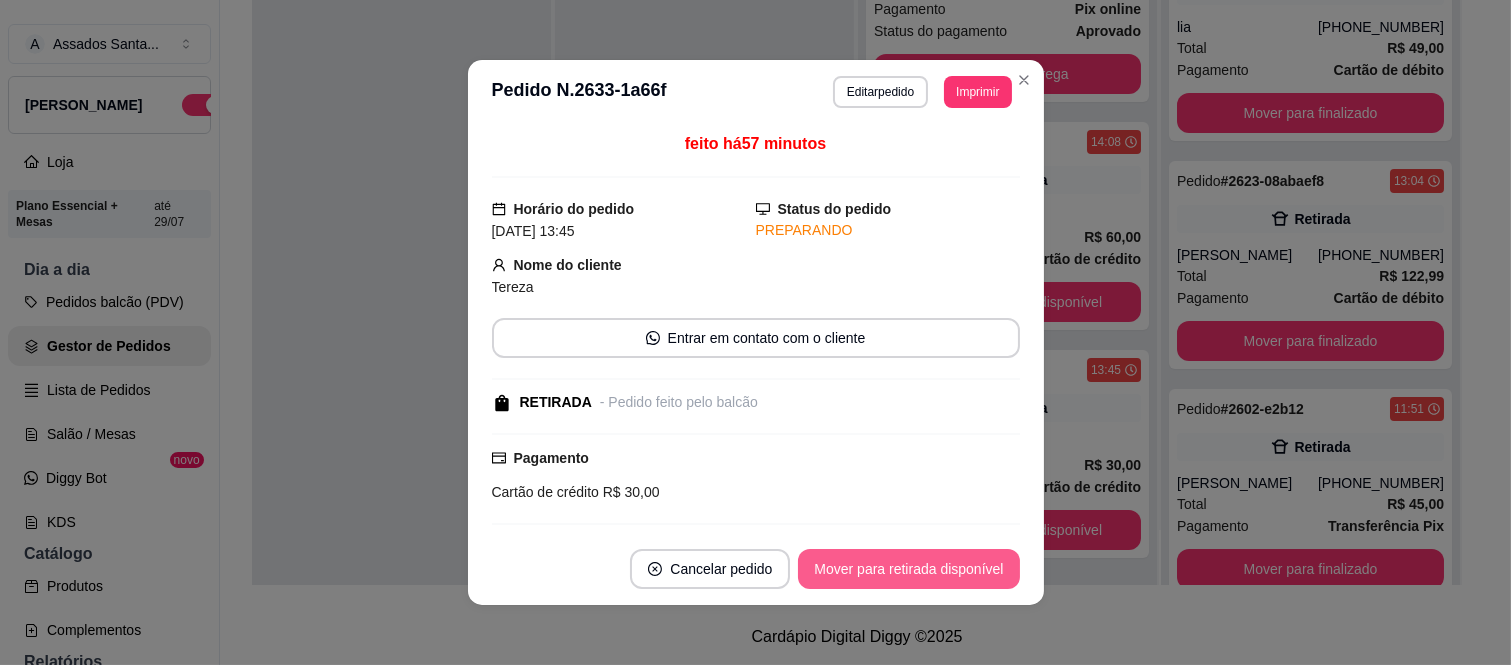 click on "Mover para retirada disponível" at bounding box center [908, 569] 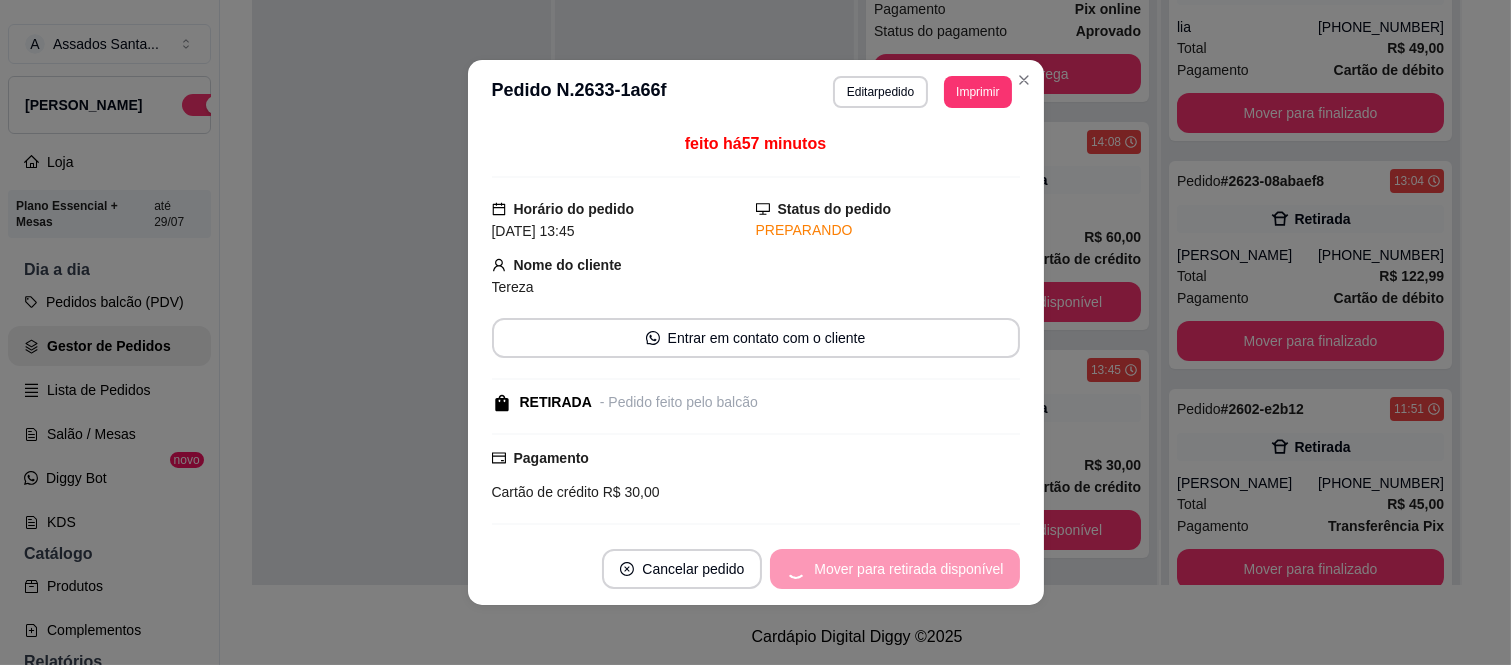 scroll, scrollTop: 80, scrollLeft: 0, axis: vertical 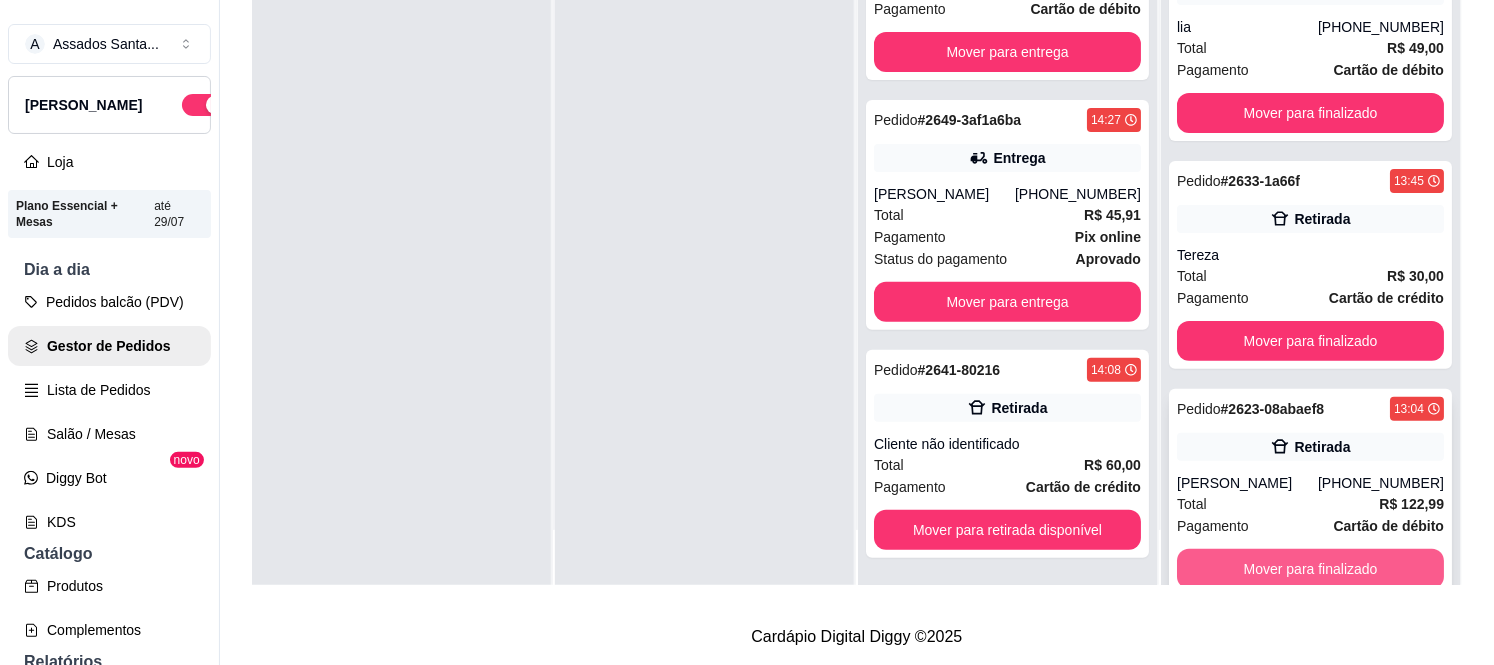 click on "Mover para finalizado" at bounding box center [1310, 569] 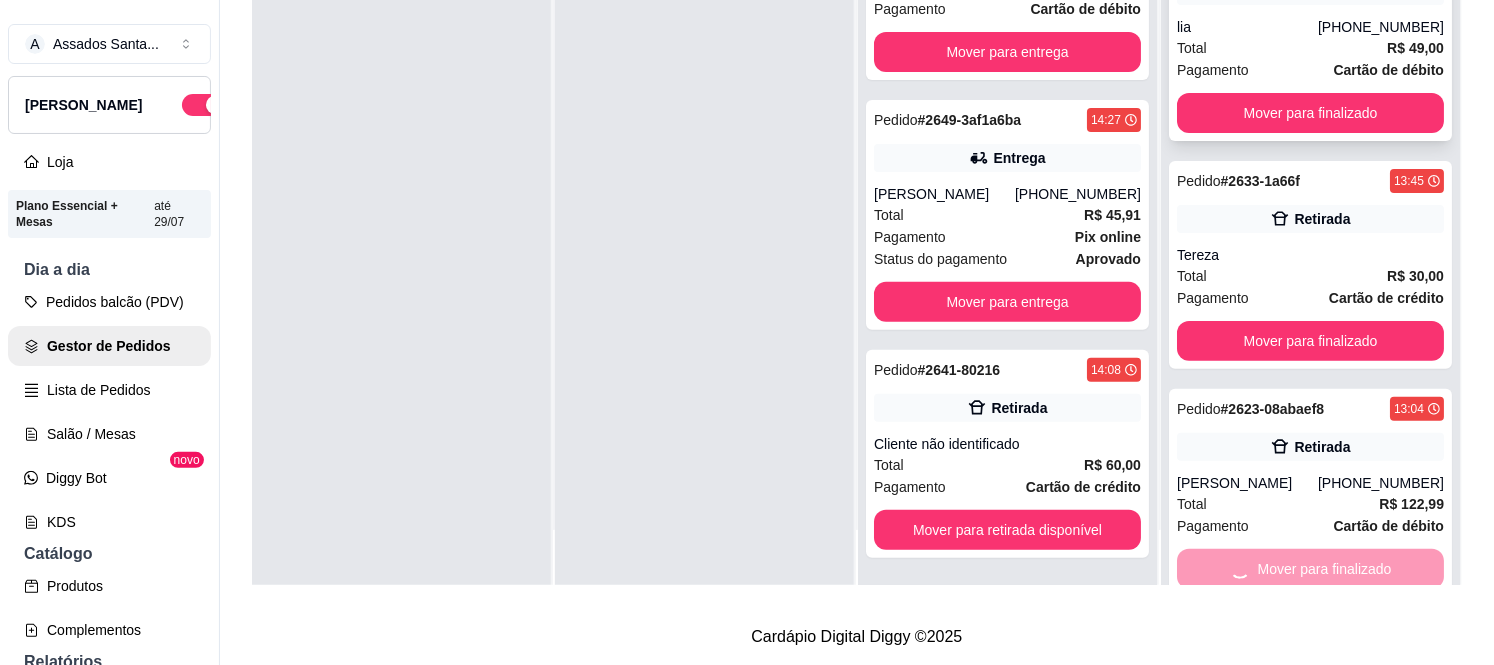scroll, scrollTop: 0, scrollLeft: 0, axis: both 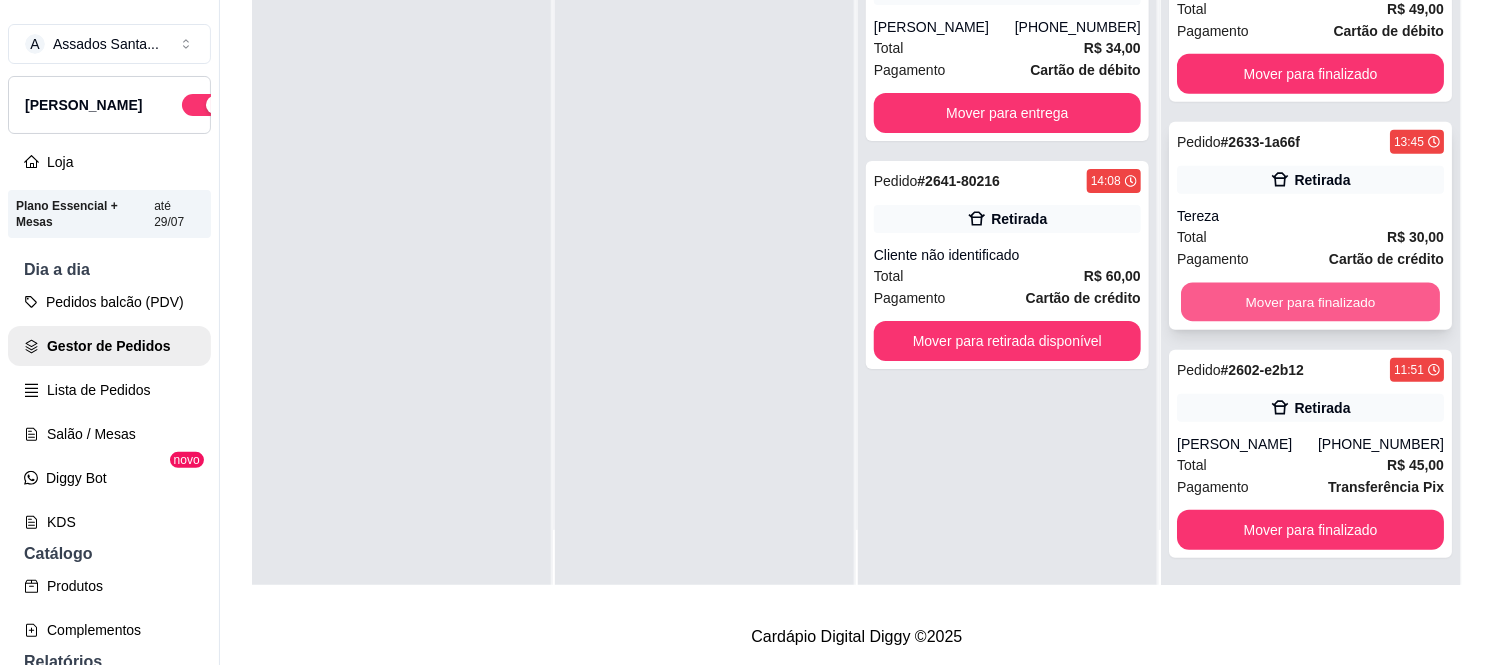 click on "Mover para finalizado" at bounding box center [1310, 302] 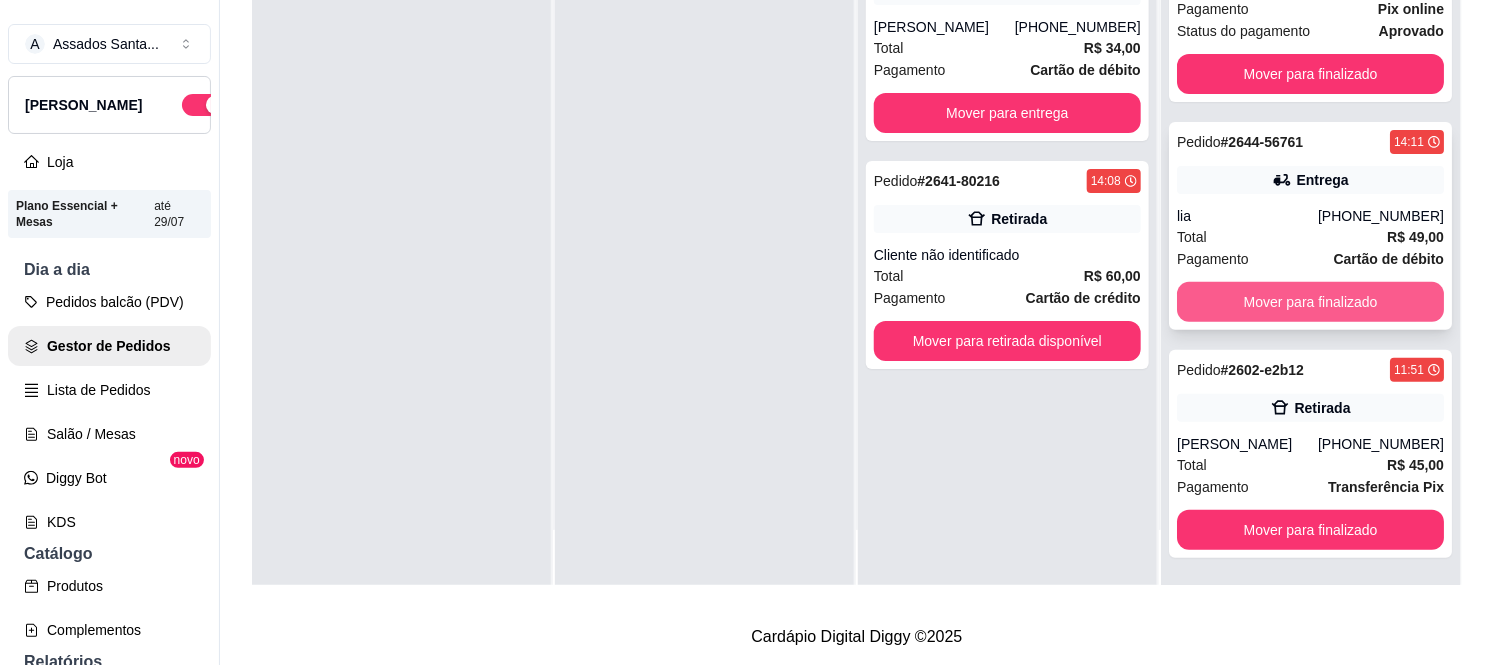 scroll, scrollTop: 80, scrollLeft: 0, axis: vertical 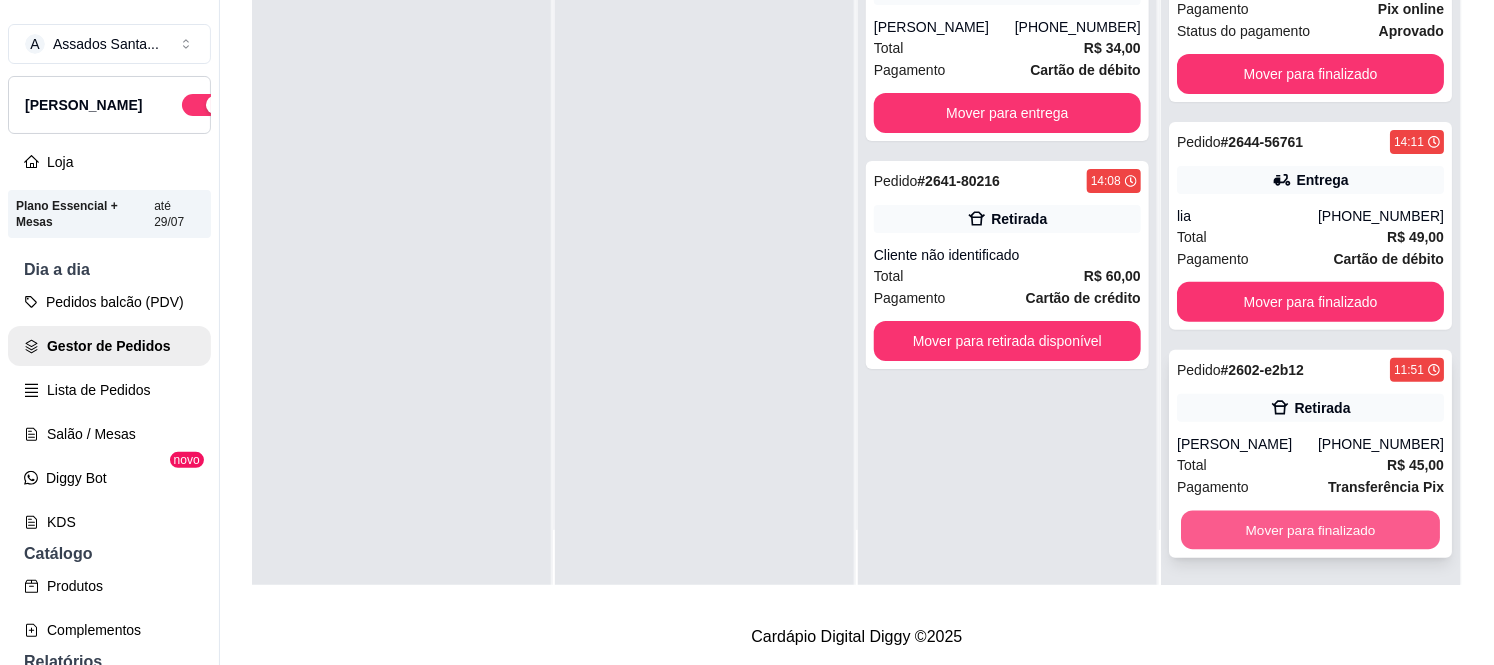 click on "Mover para finalizado" at bounding box center [1310, 530] 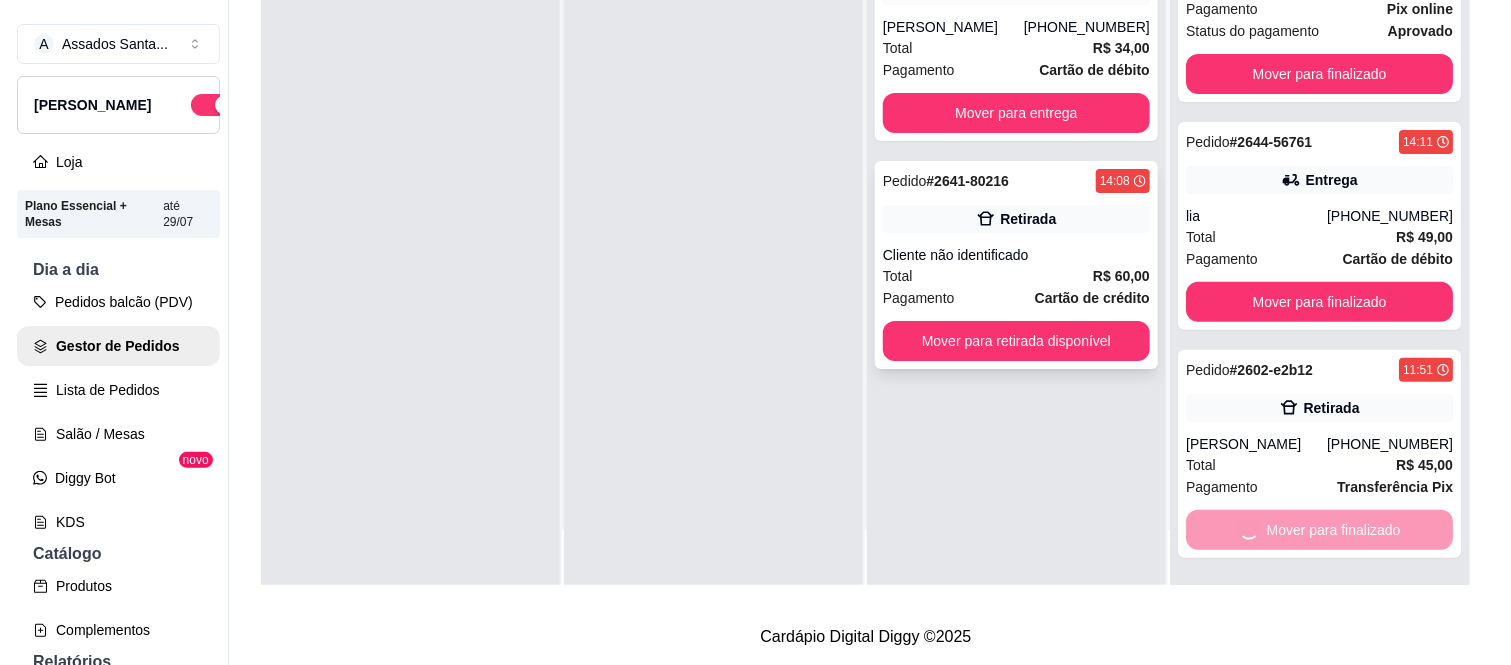 scroll, scrollTop: 0, scrollLeft: 0, axis: both 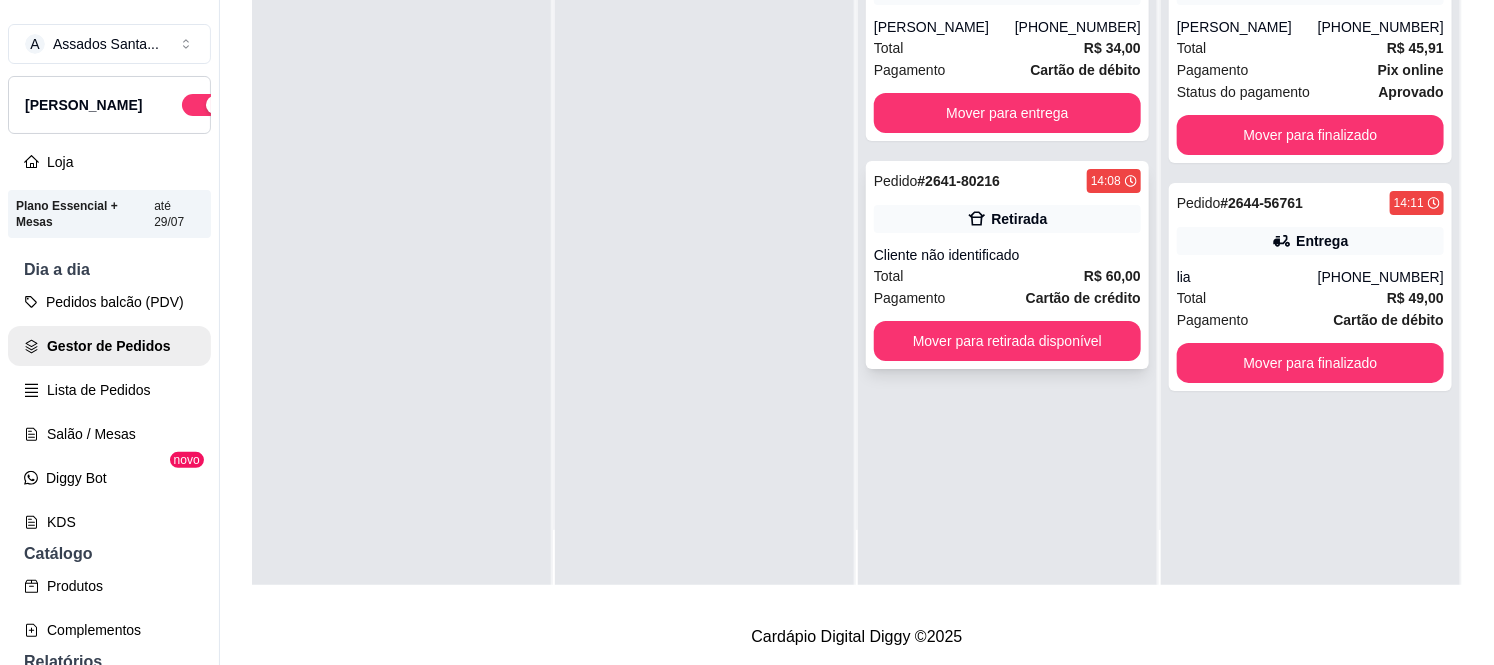 click on "Cliente não identificado" at bounding box center [1007, 255] 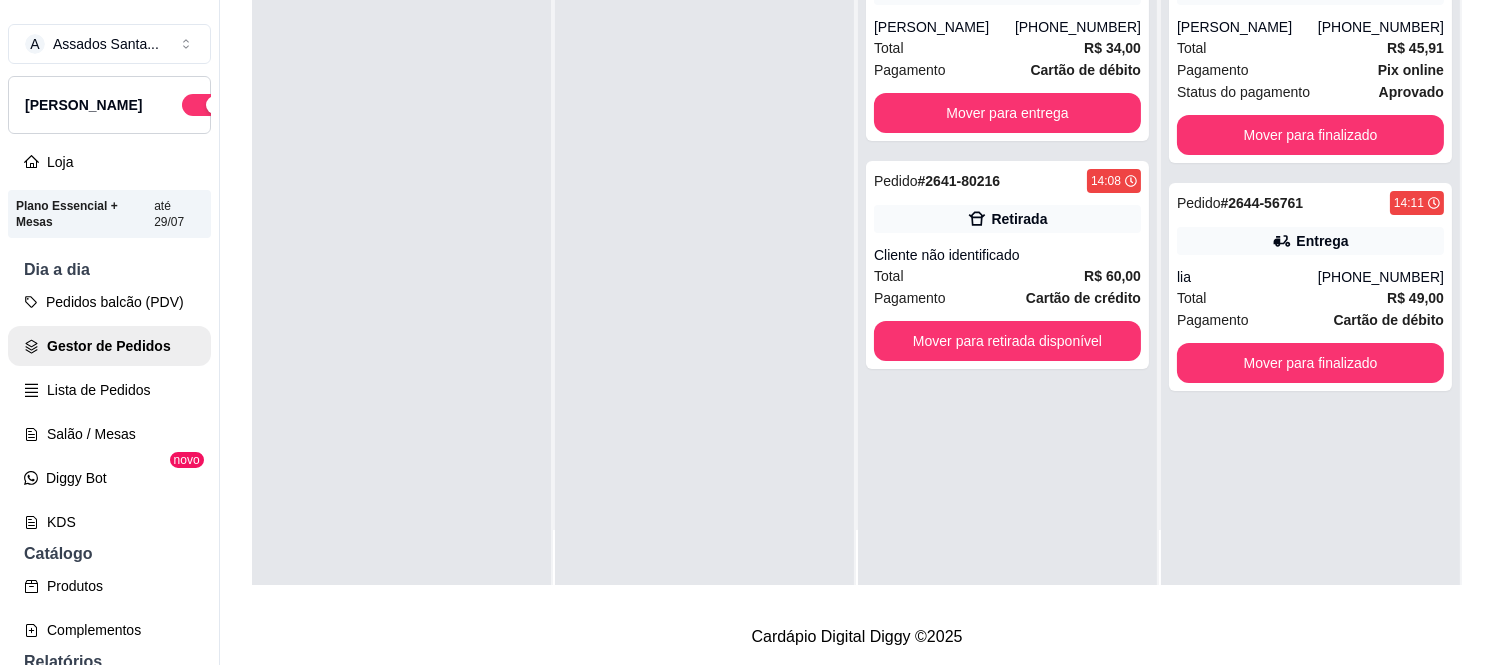 scroll, scrollTop: 184, scrollLeft: 0, axis: vertical 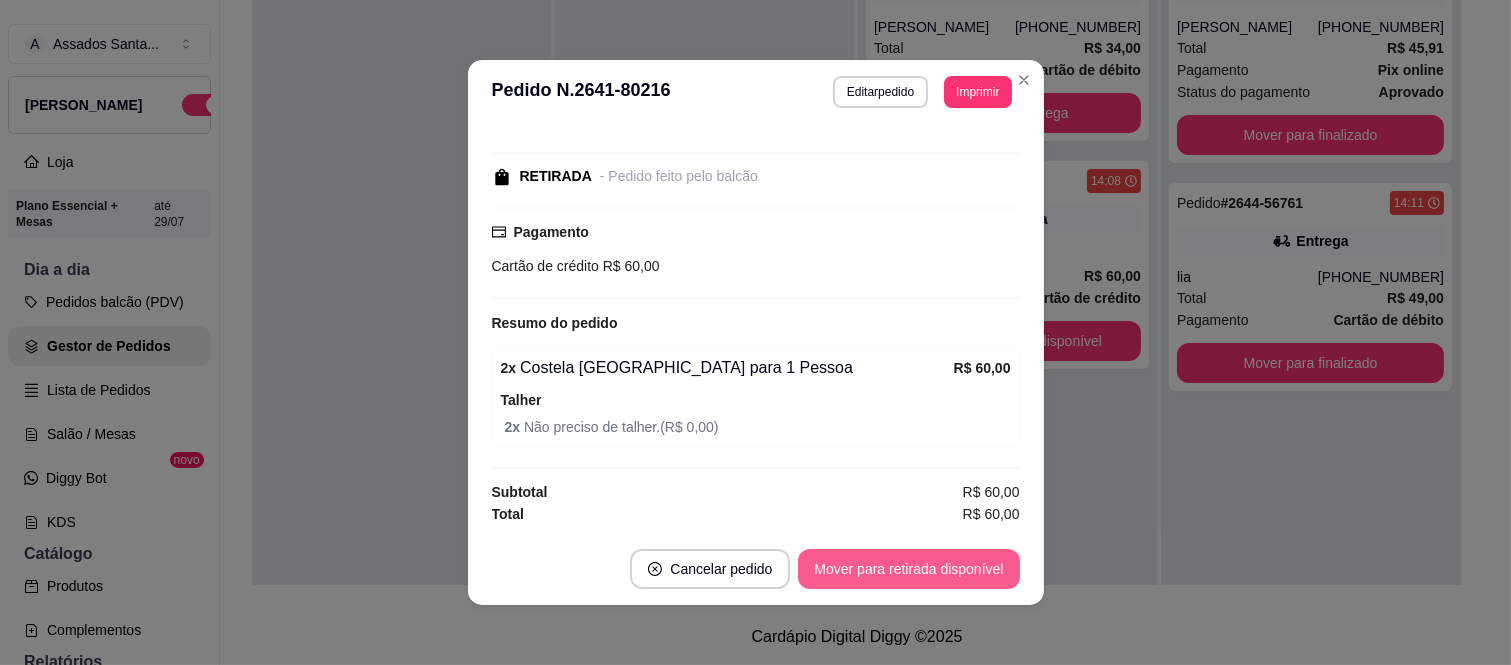 click on "Mover para retirada disponível" at bounding box center (908, 569) 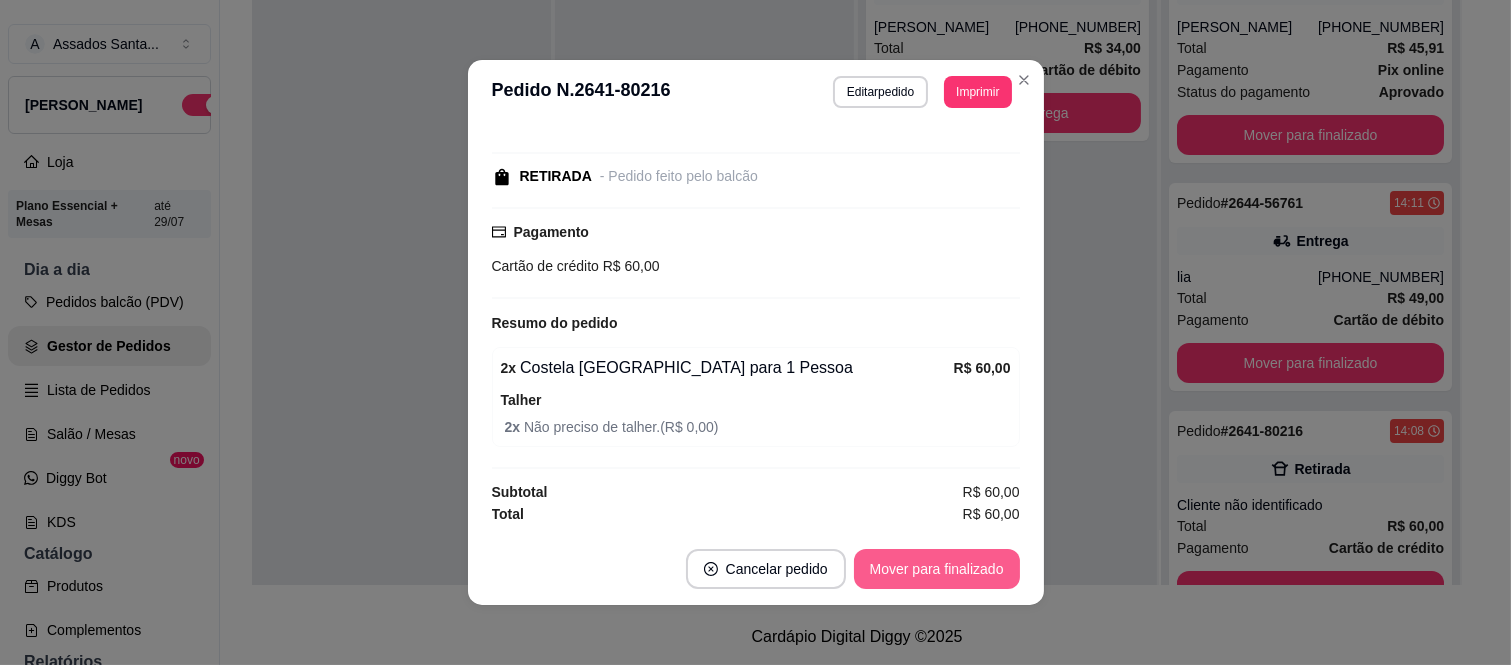 click on "Mover para finalizado" at bounding box center [937, 569] 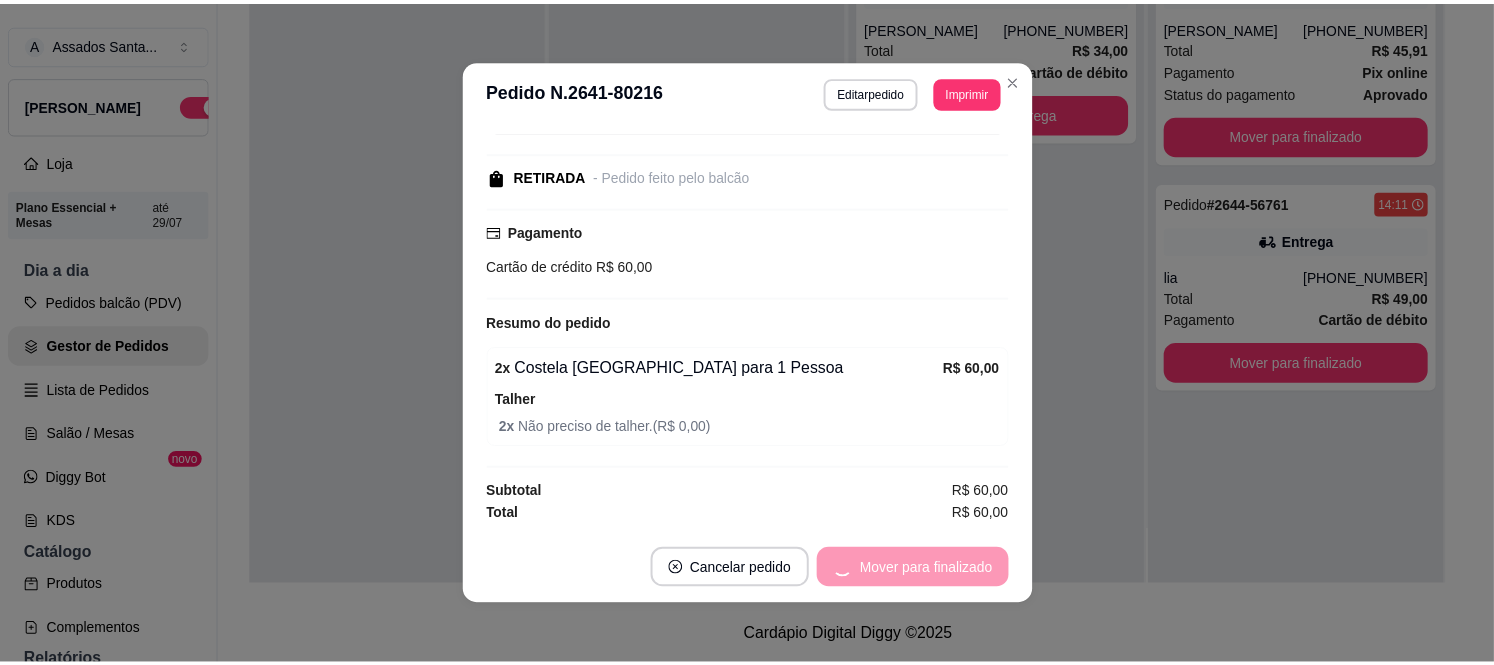 scroll, scrollTop: 97, scrollLeft: 0, axis: vertical 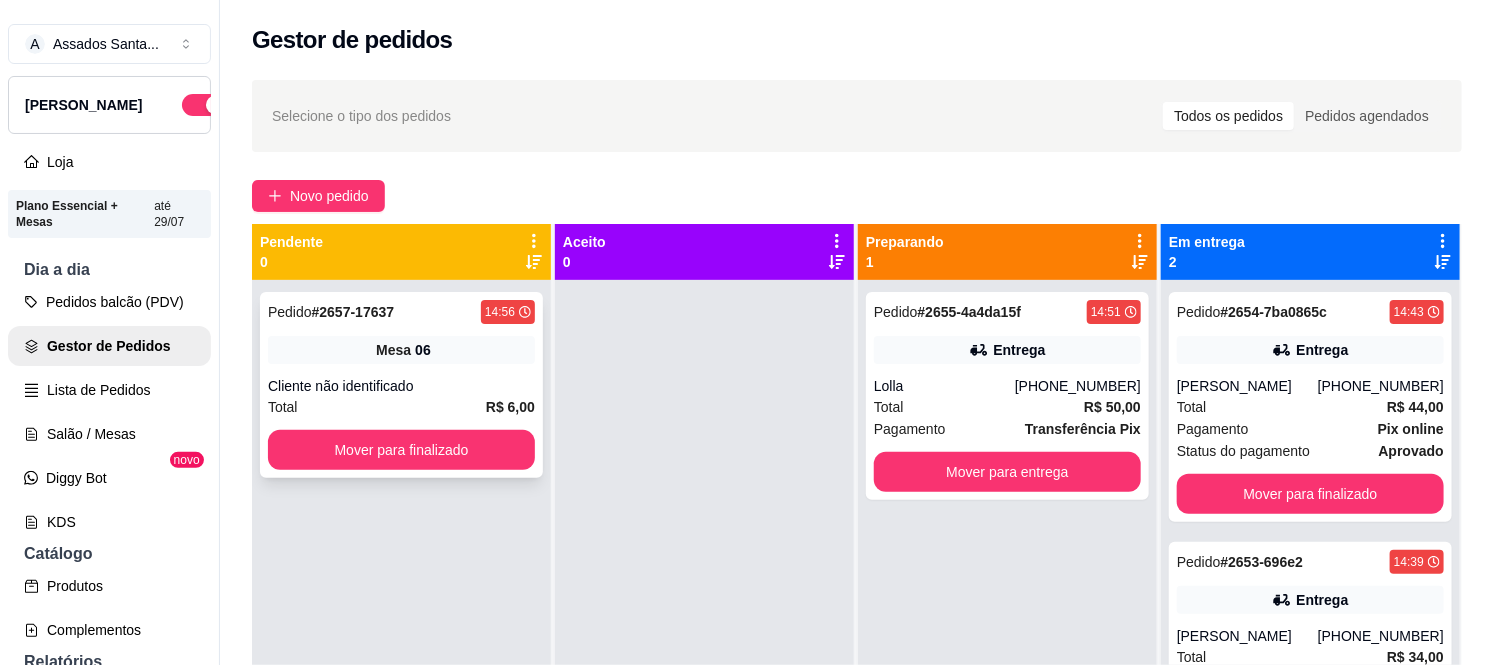 click on "Mover para finalizado" at bounding box center (401, 450) 